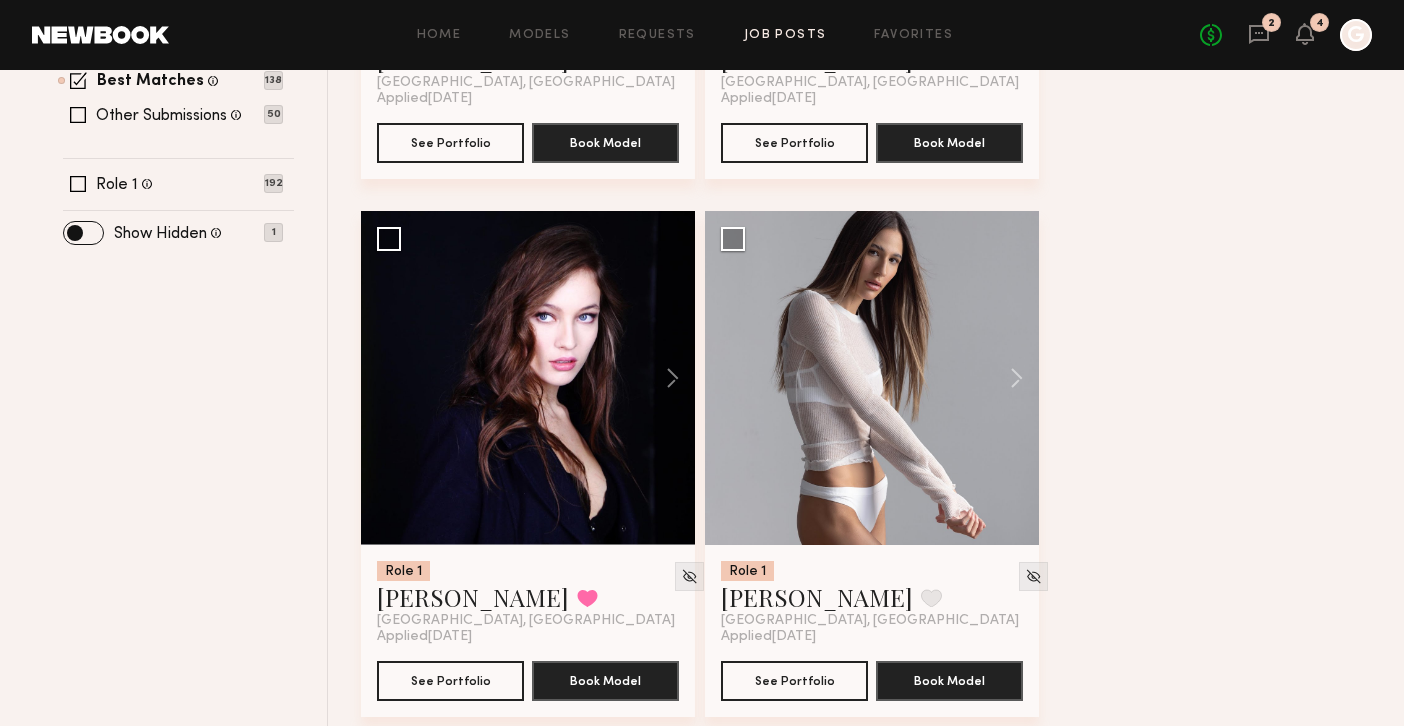 scroll, scrollTop: 0, scrollLeft: 0, axis: both 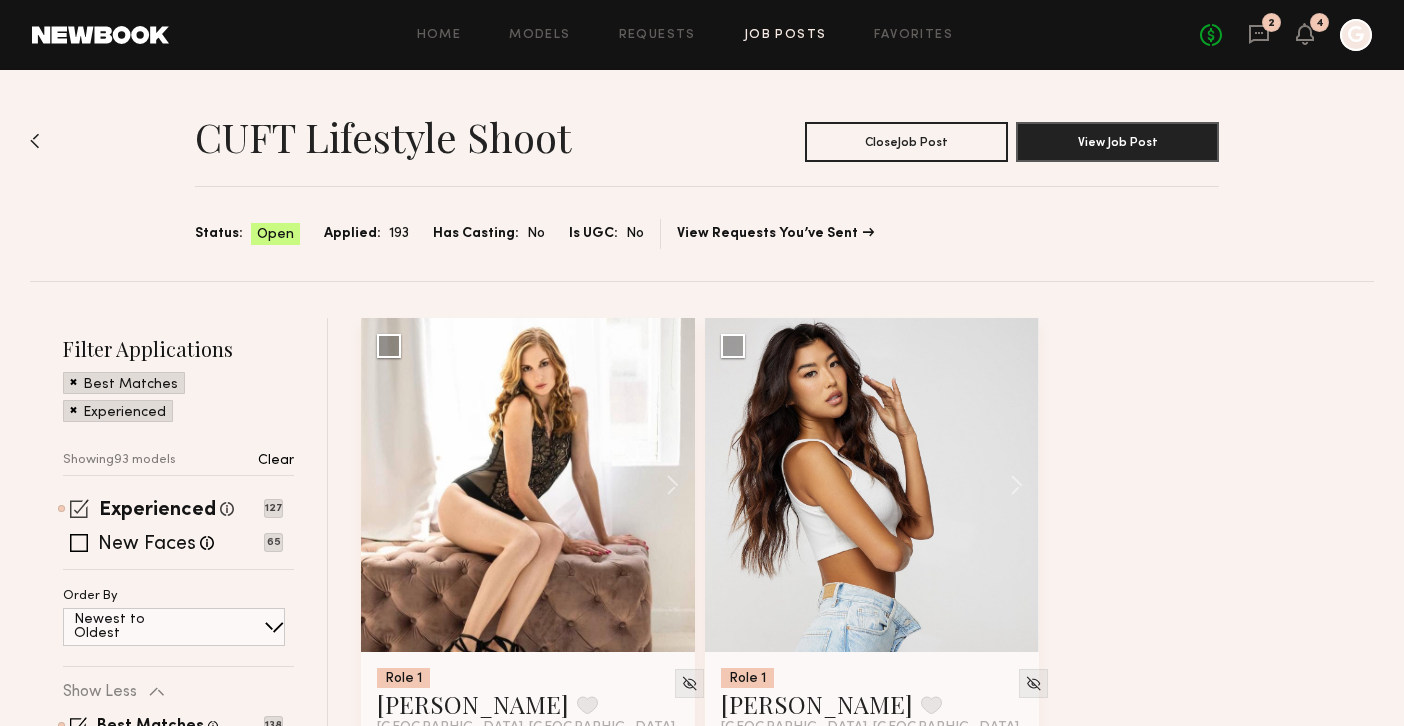 click 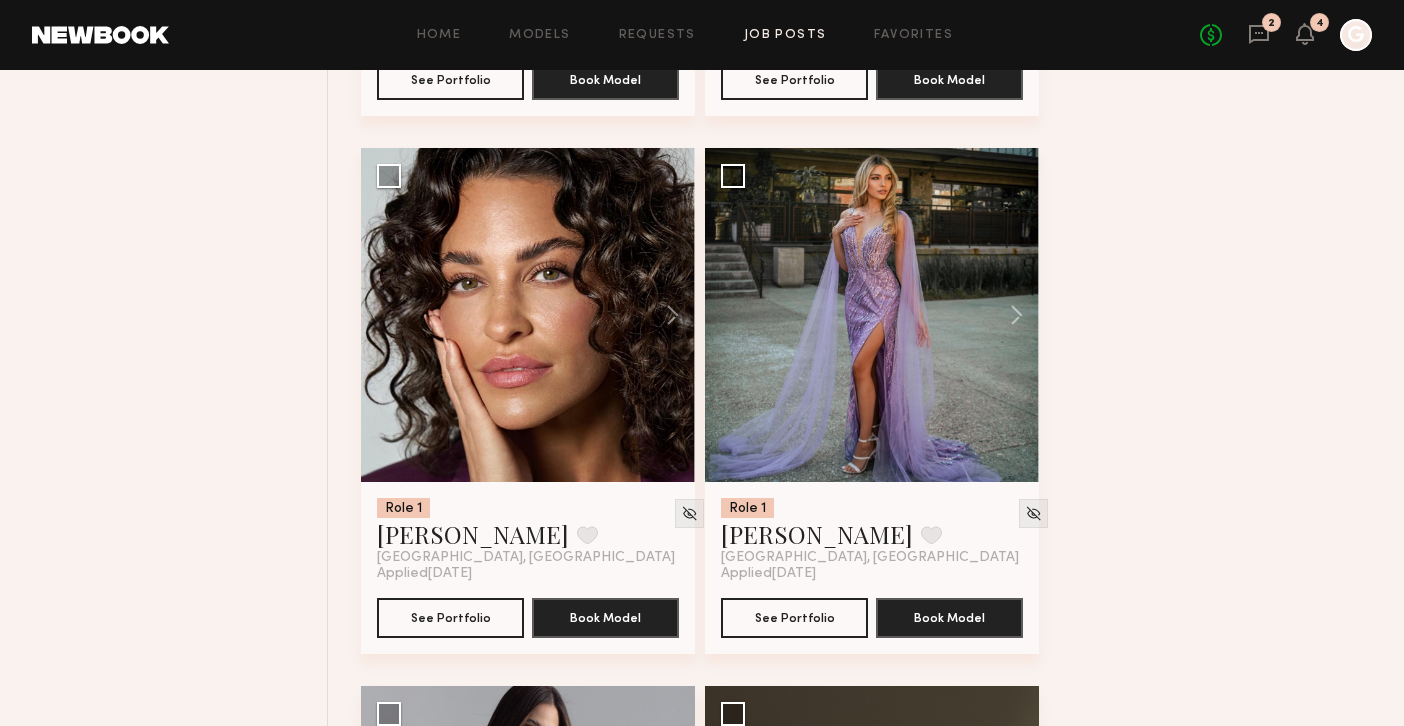 scroll, scrollTop: 1242, scrollLeft: 0, axis: vertical 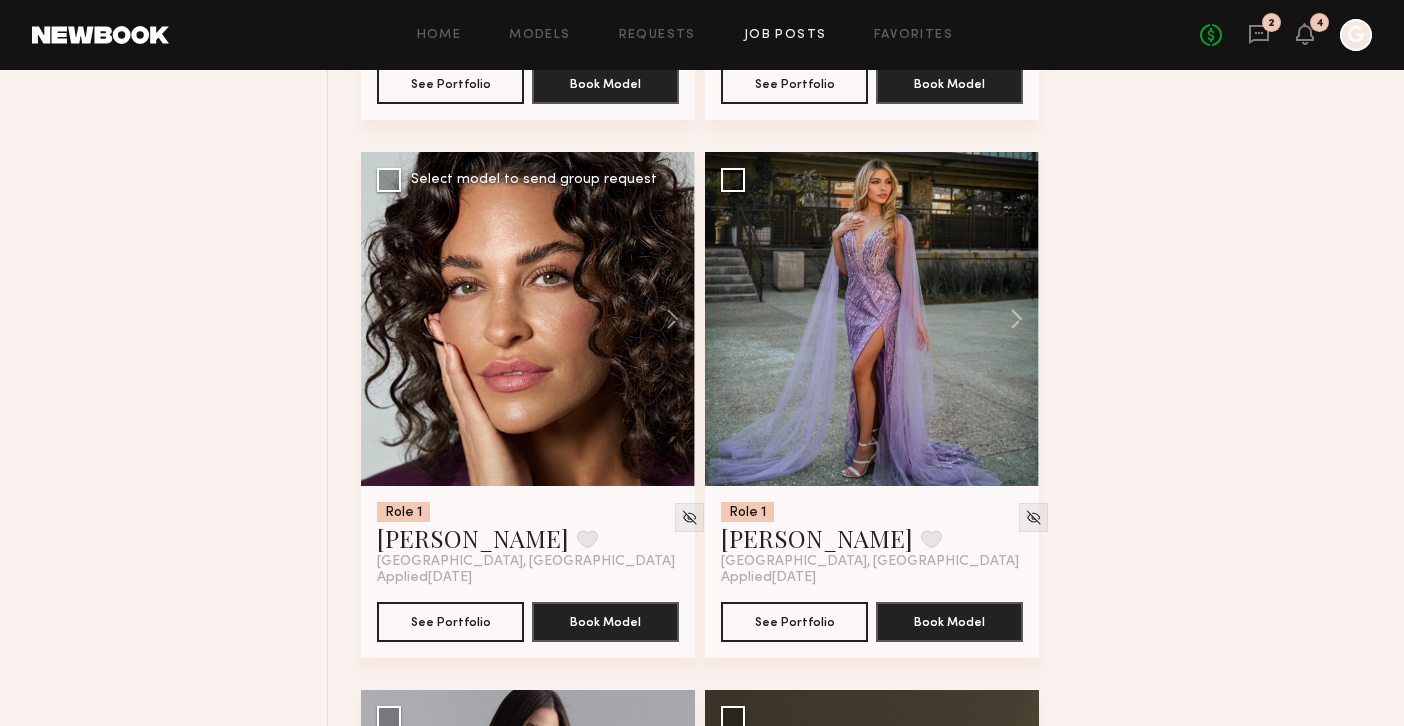 click 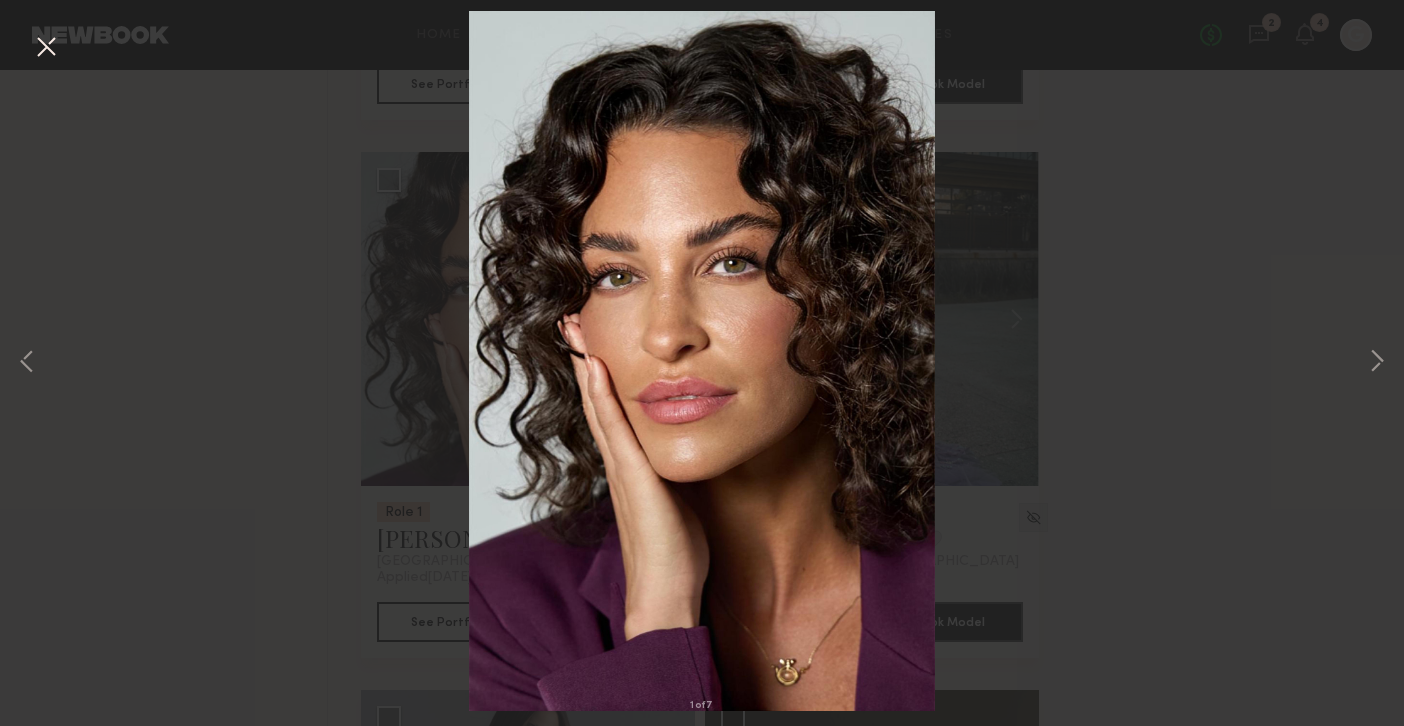 click on "1  of  7" at bounding box center (702, 363) 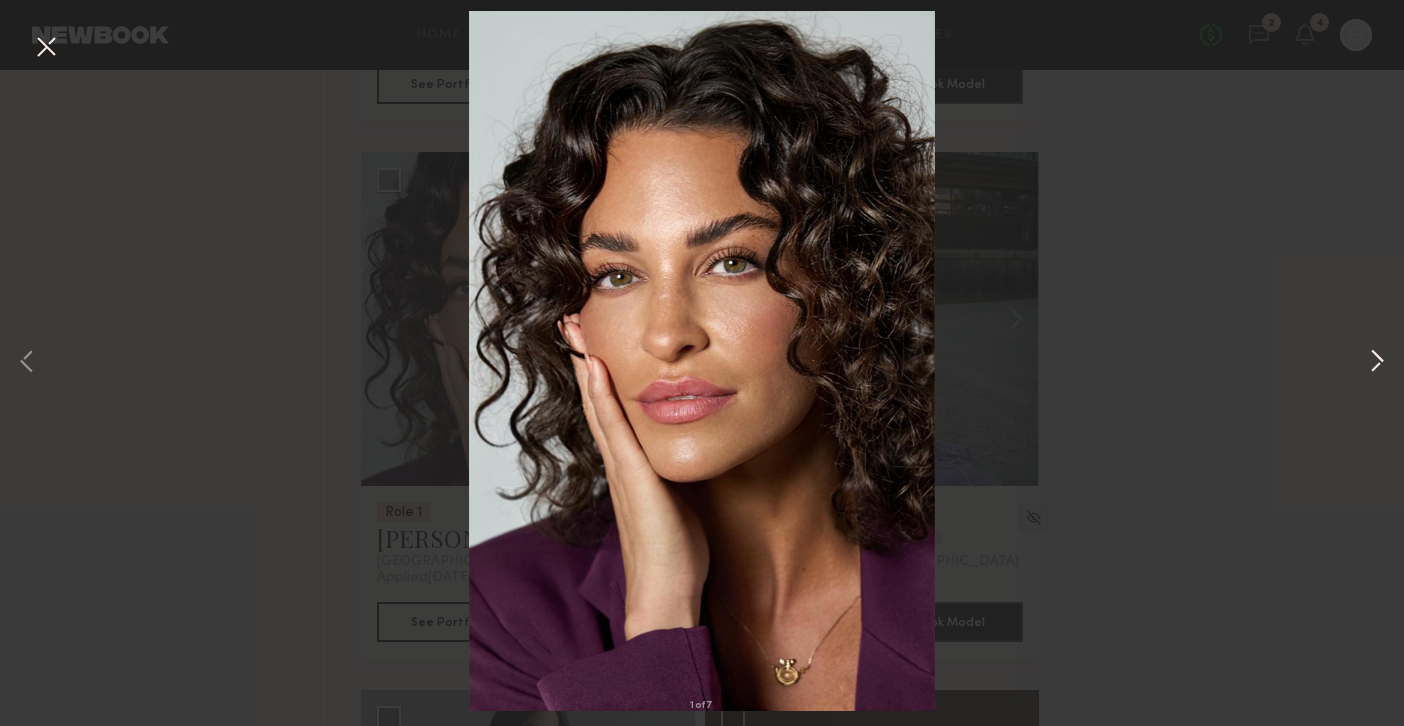 click at bounding box center (1377, 363) 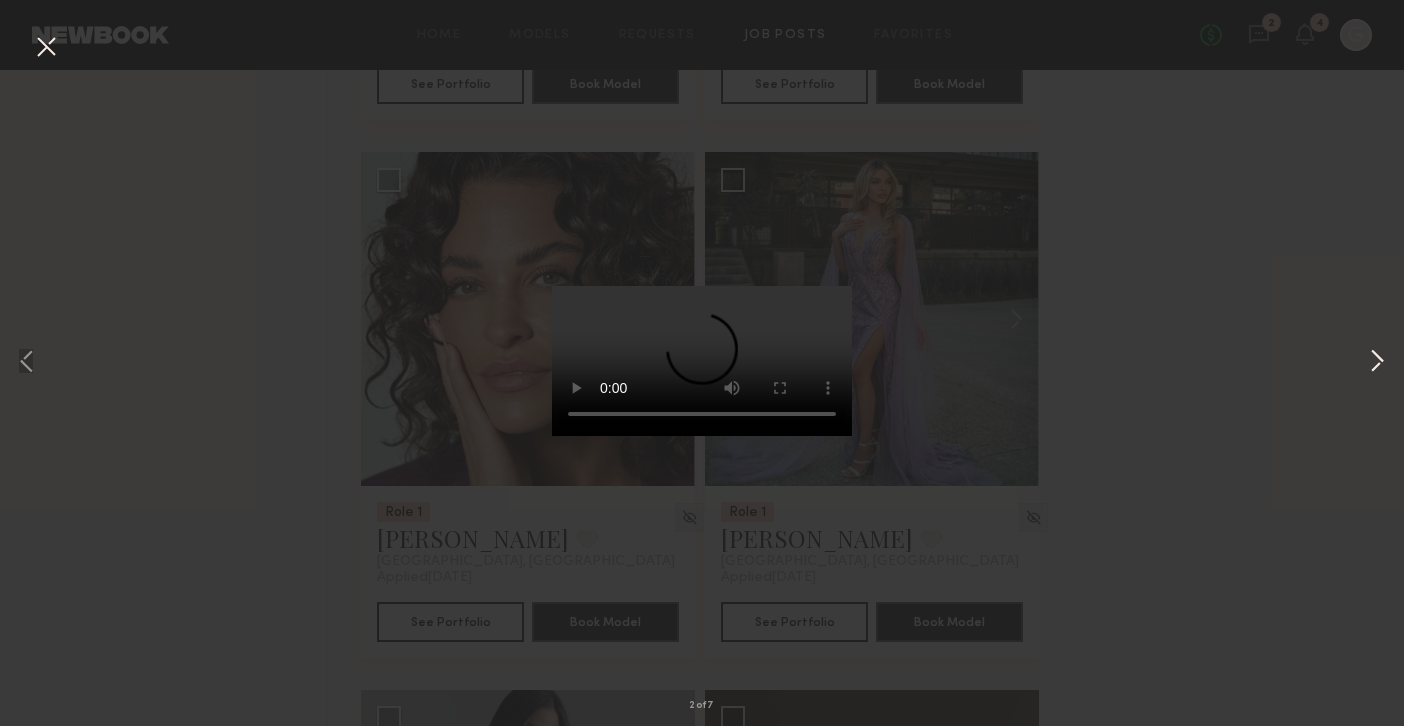 click at bounding box center (1377, 363) 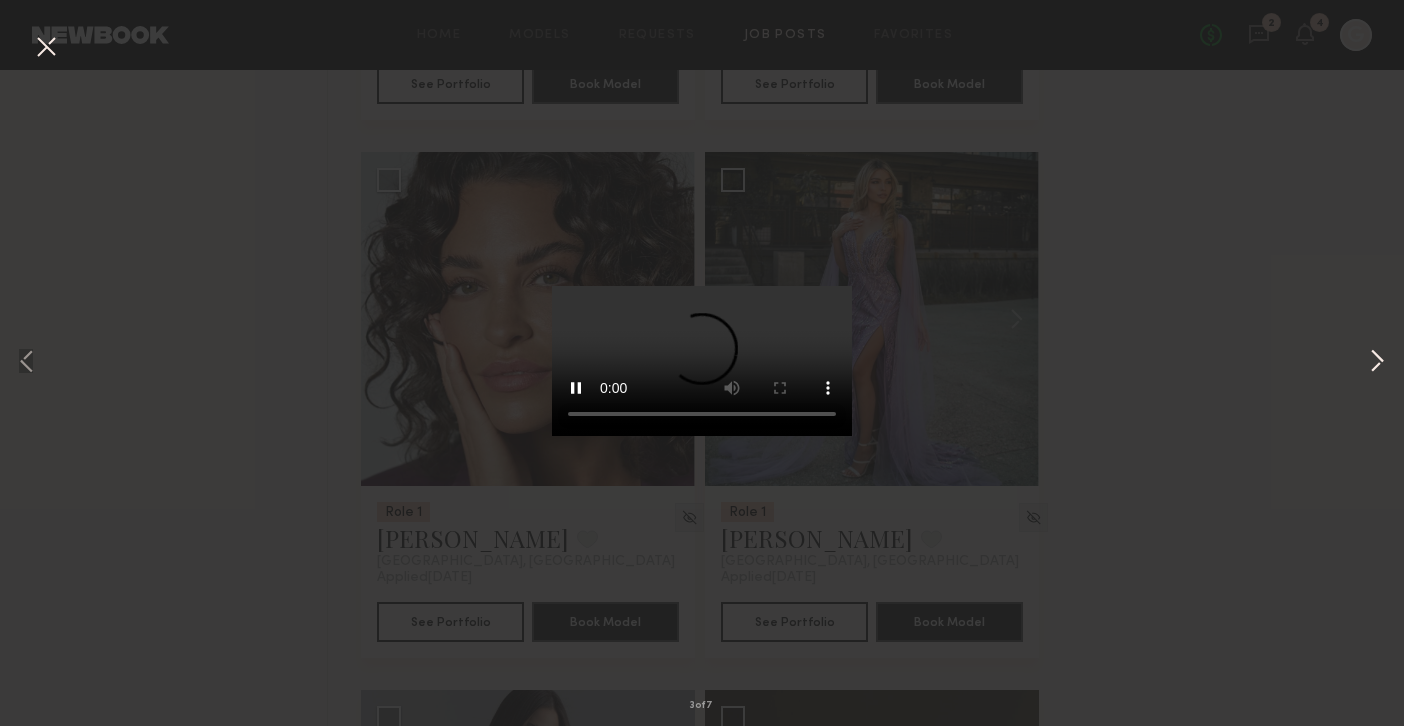 click at bounding box center [1377, 363] 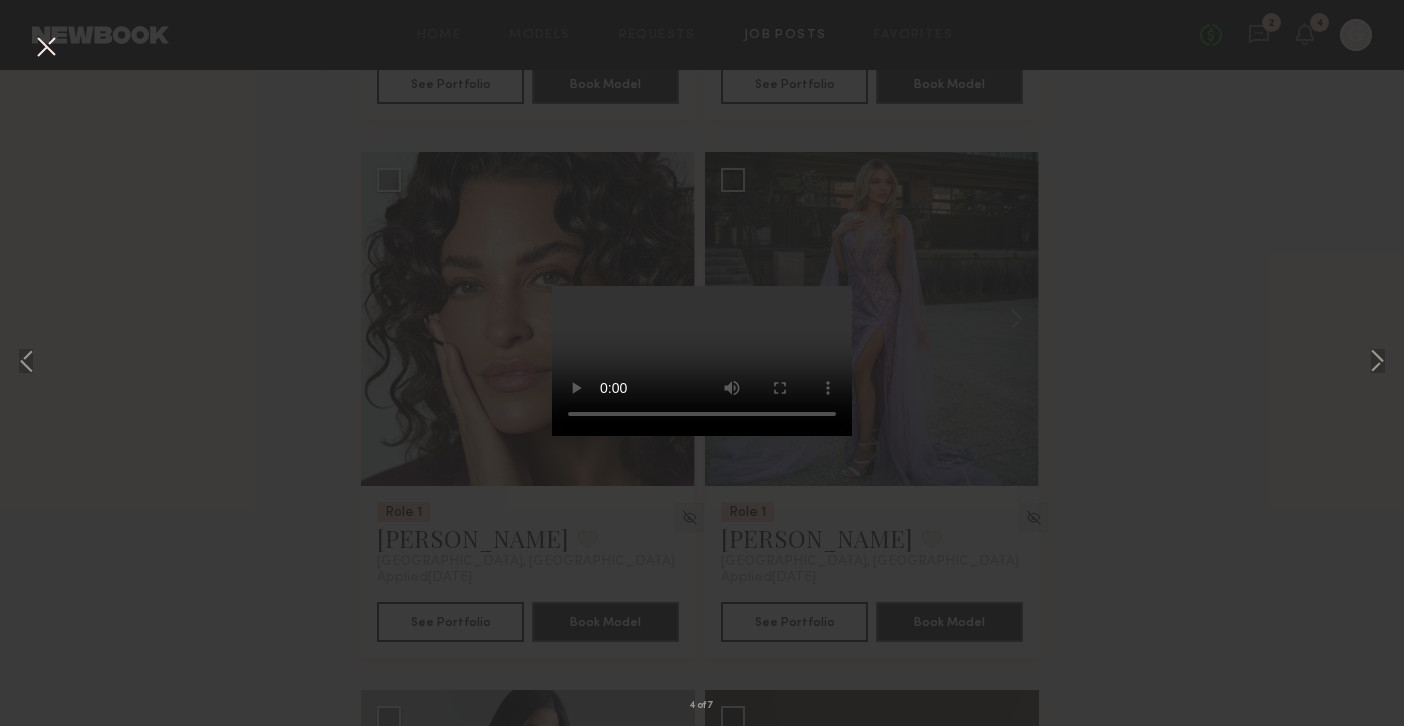 click on "4  of  7" at bounding box center (702, 363) 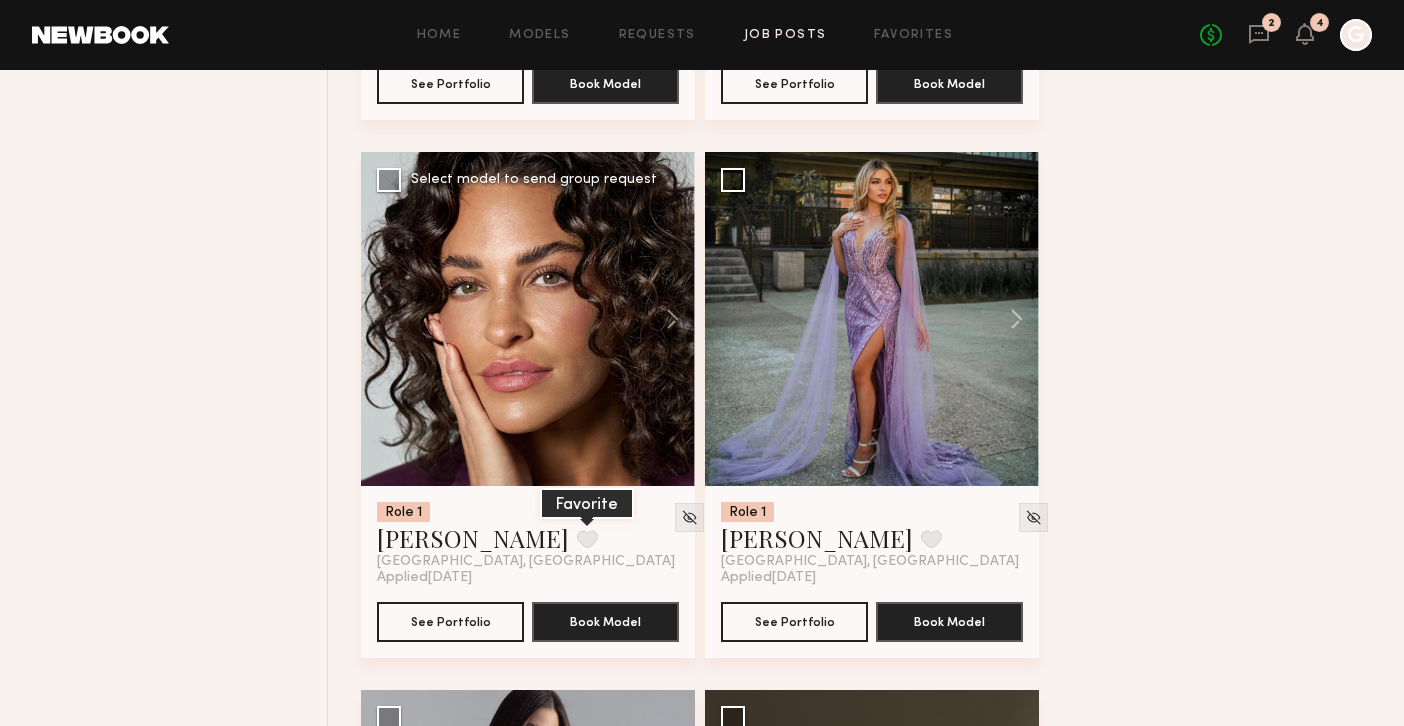 click 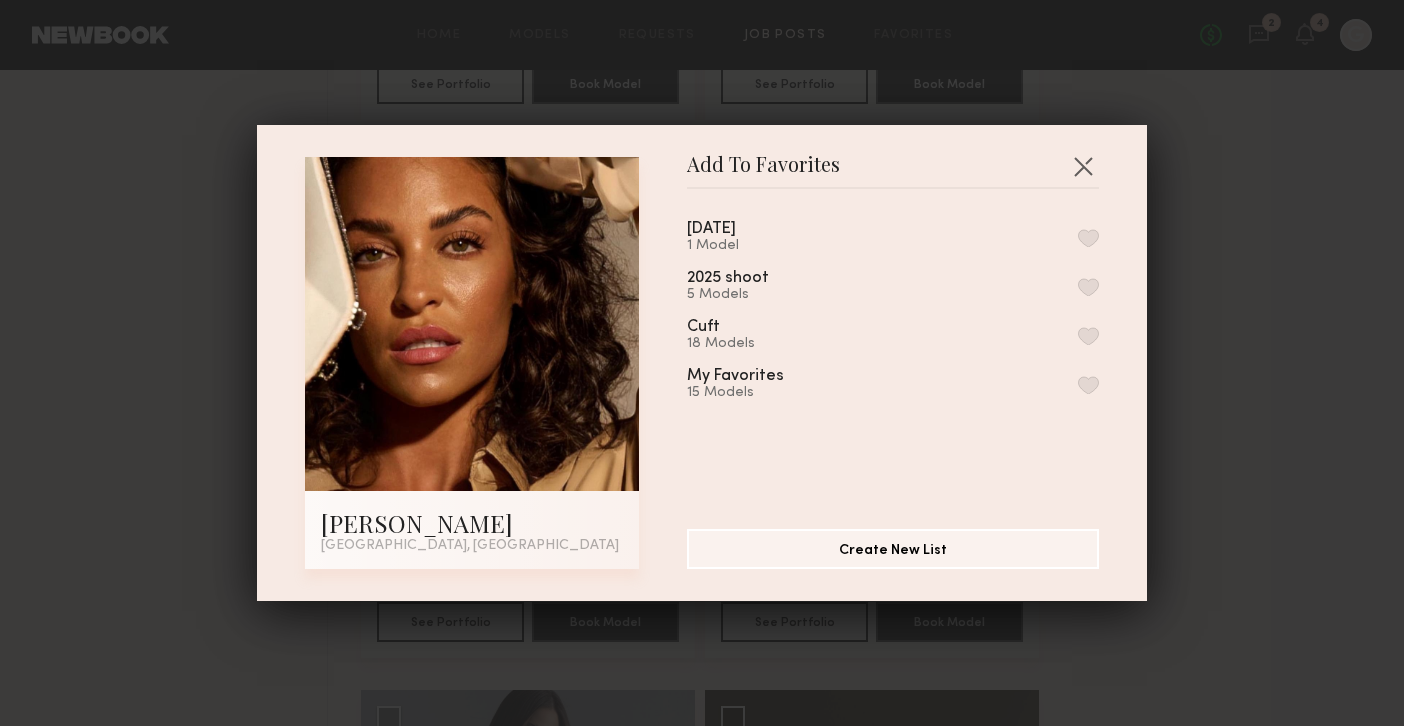 click at bounding box center [1088, 238] 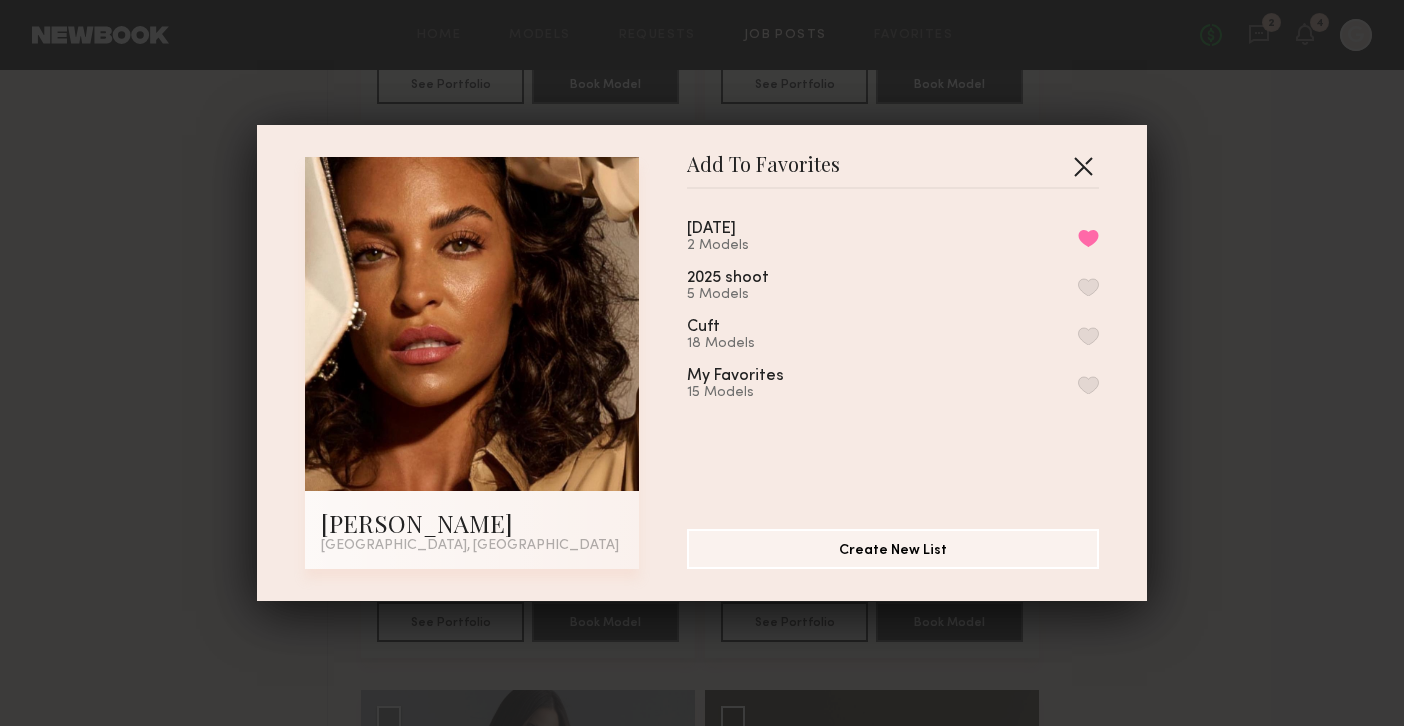 click at bounding box center [1083, 166] 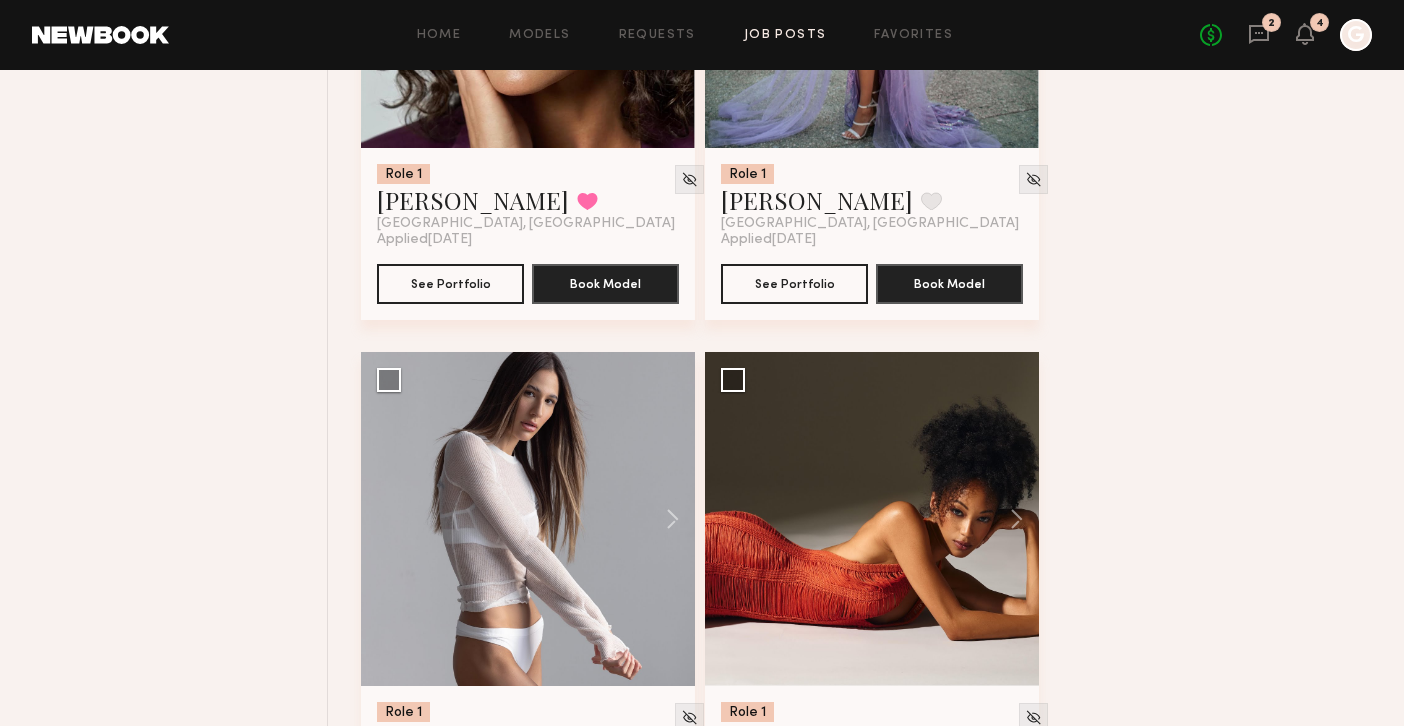 scroll, scrollTop: 1722, scrollLeft: 0, axis: vertical 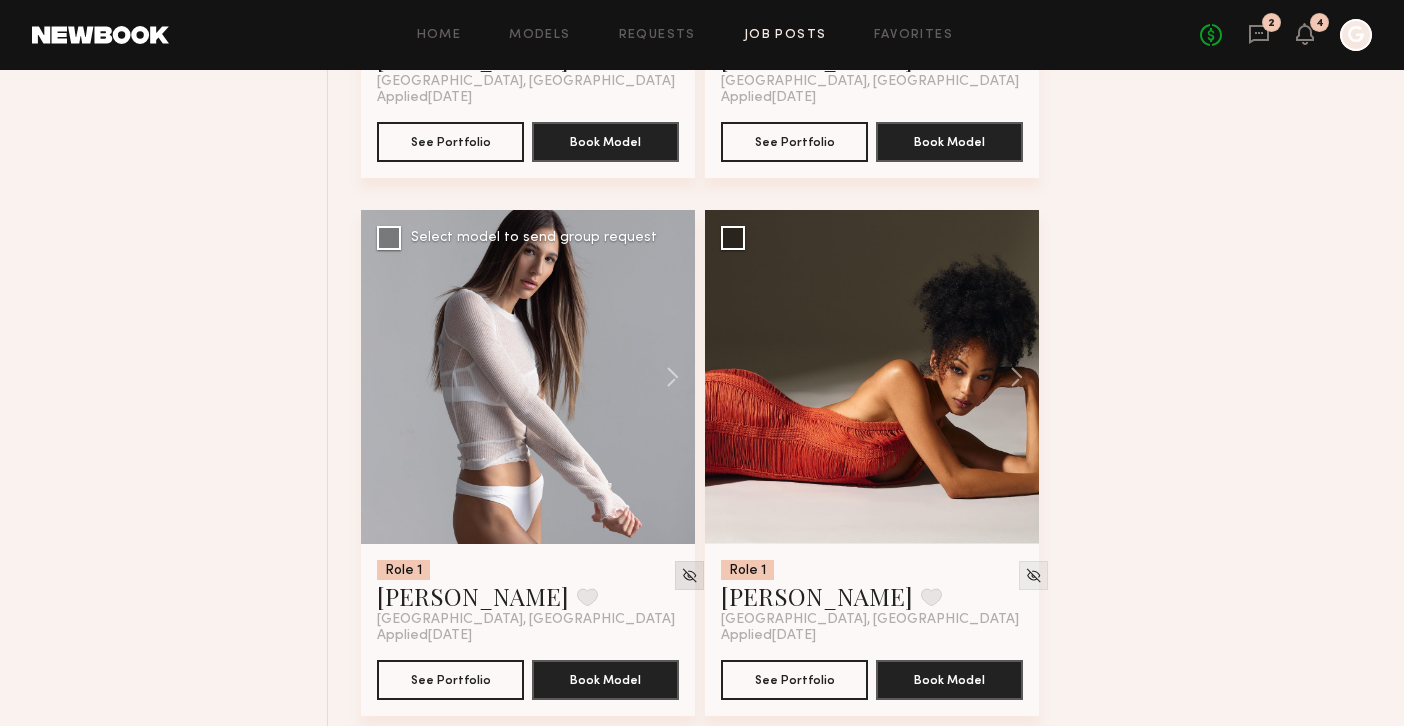 click 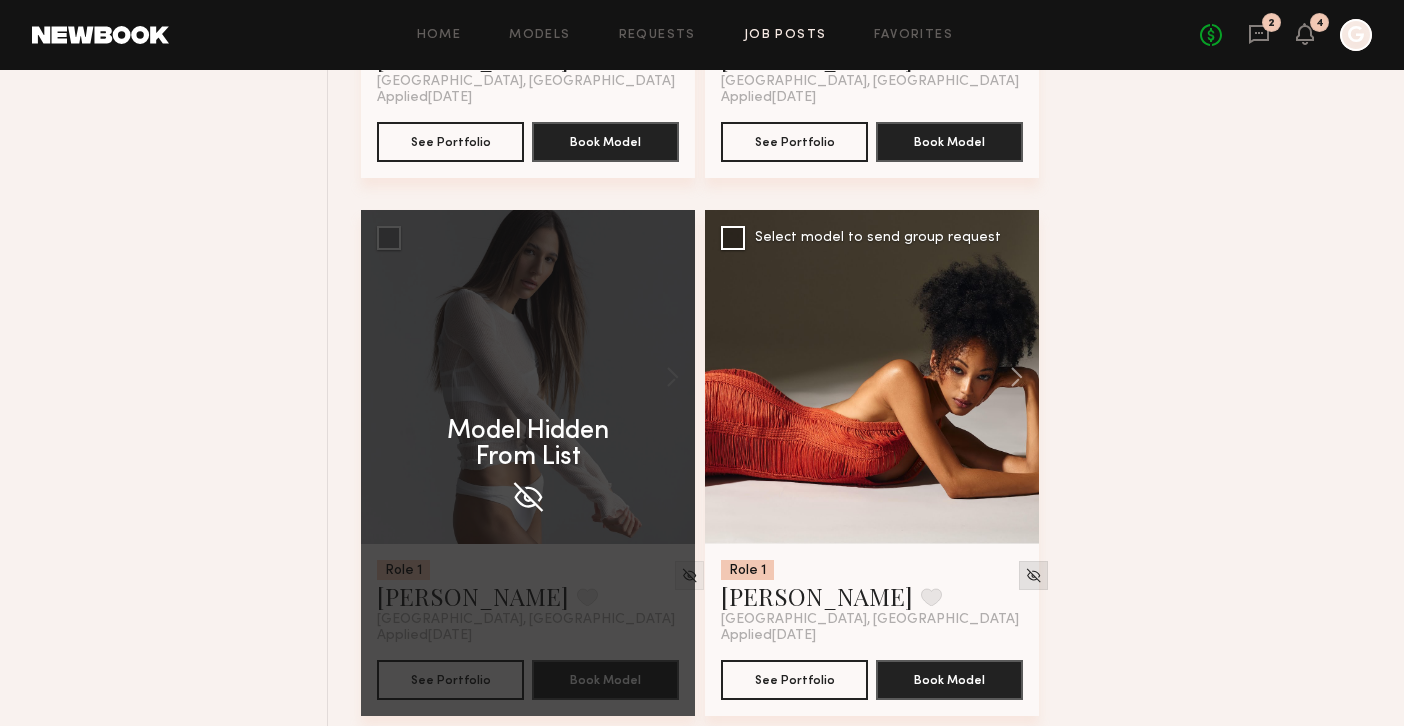 click 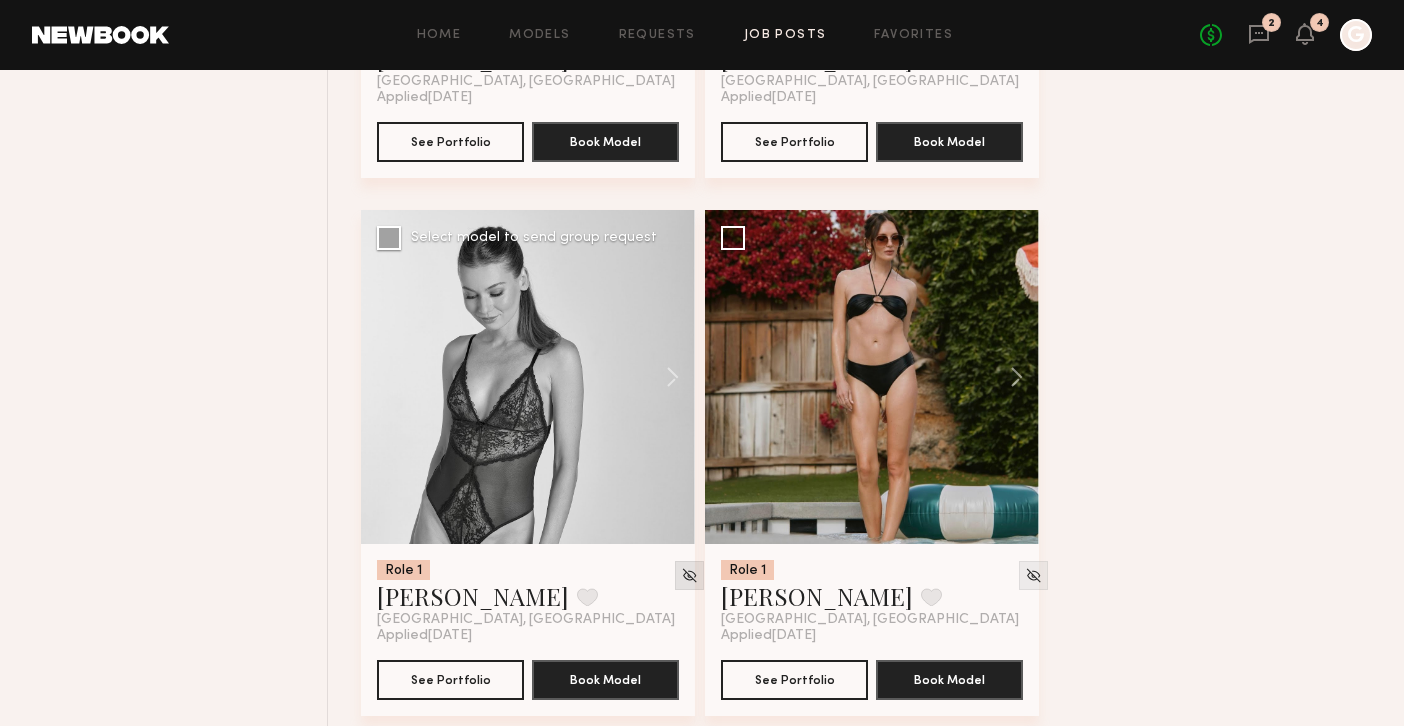click 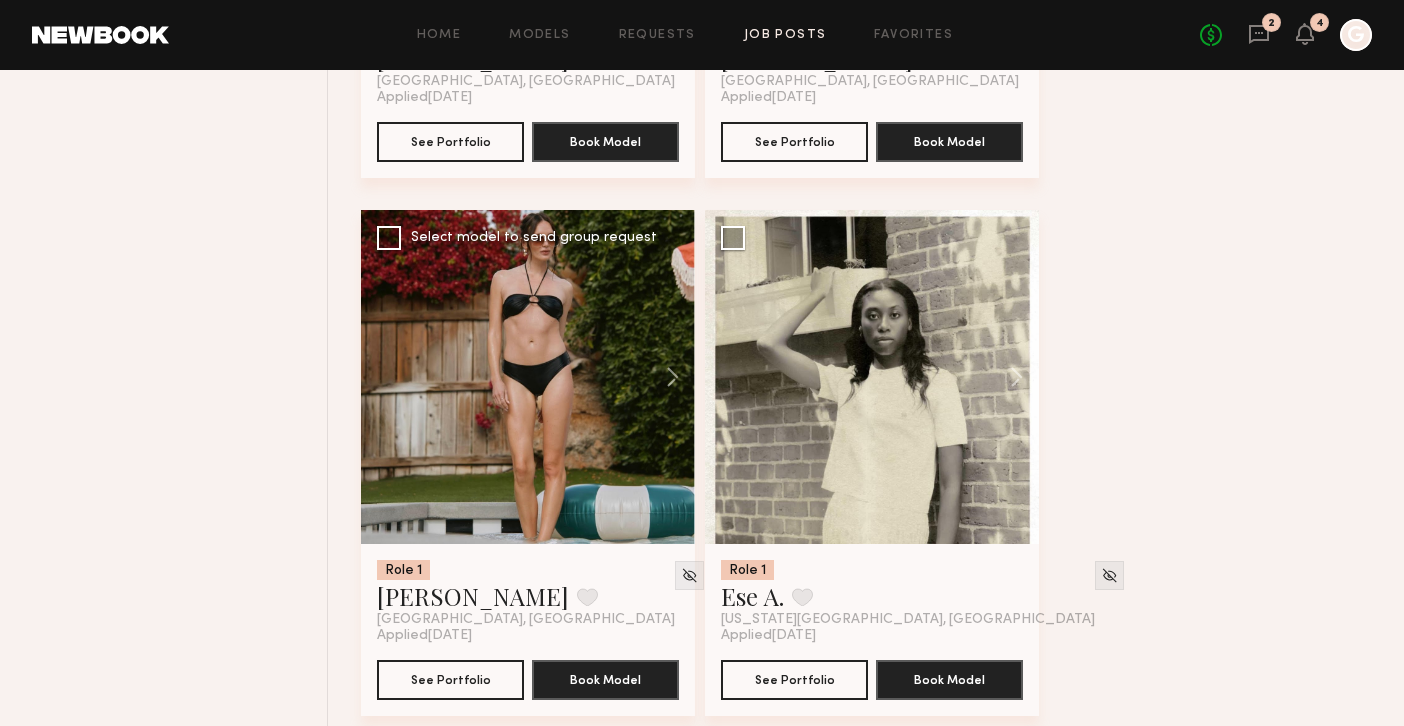 click 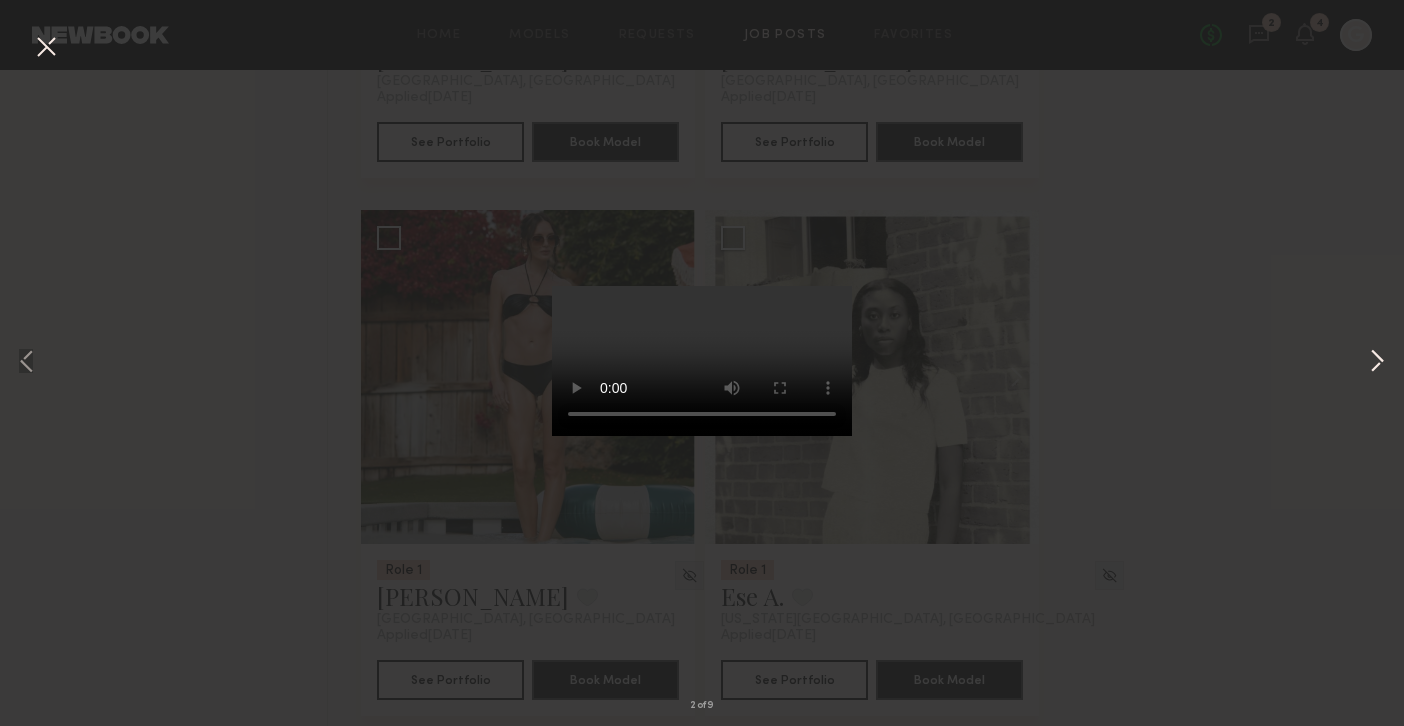 click at bounding box center (1377, 363) 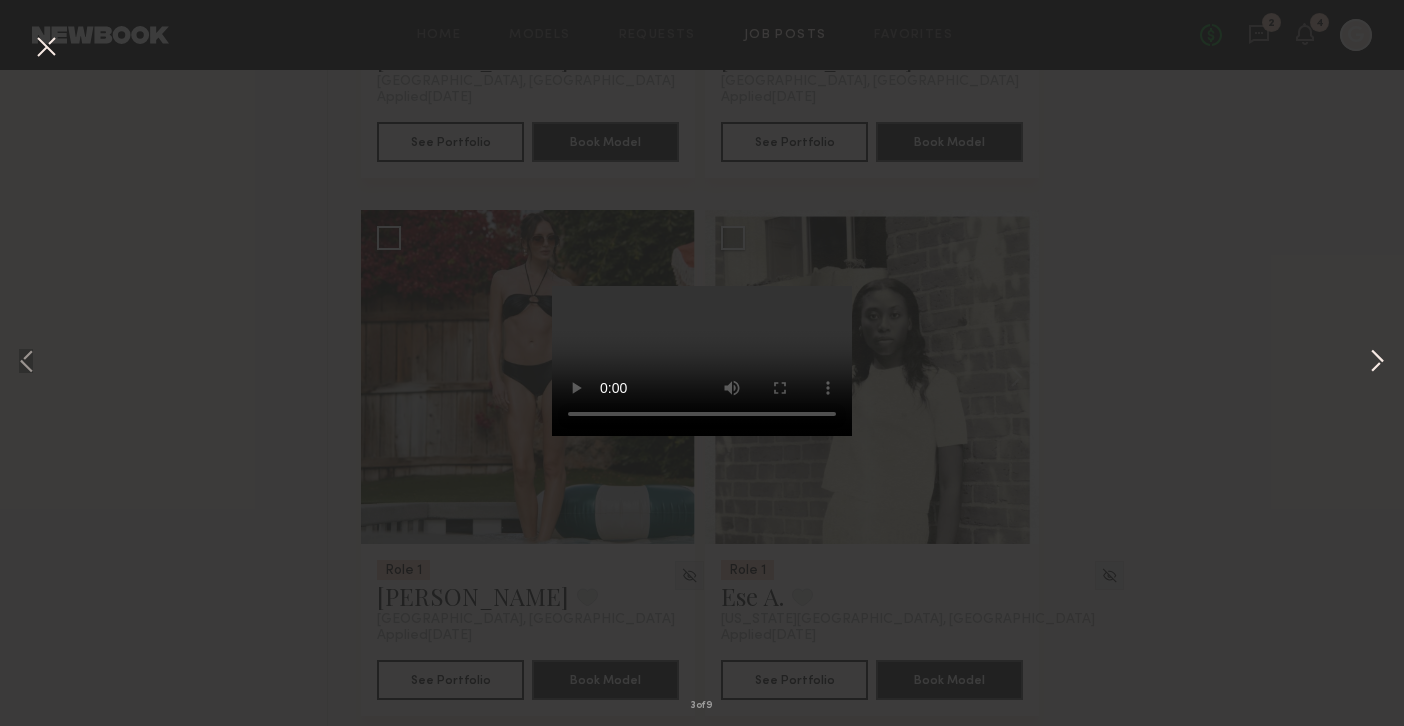 click at bounding box center (1377, 363) 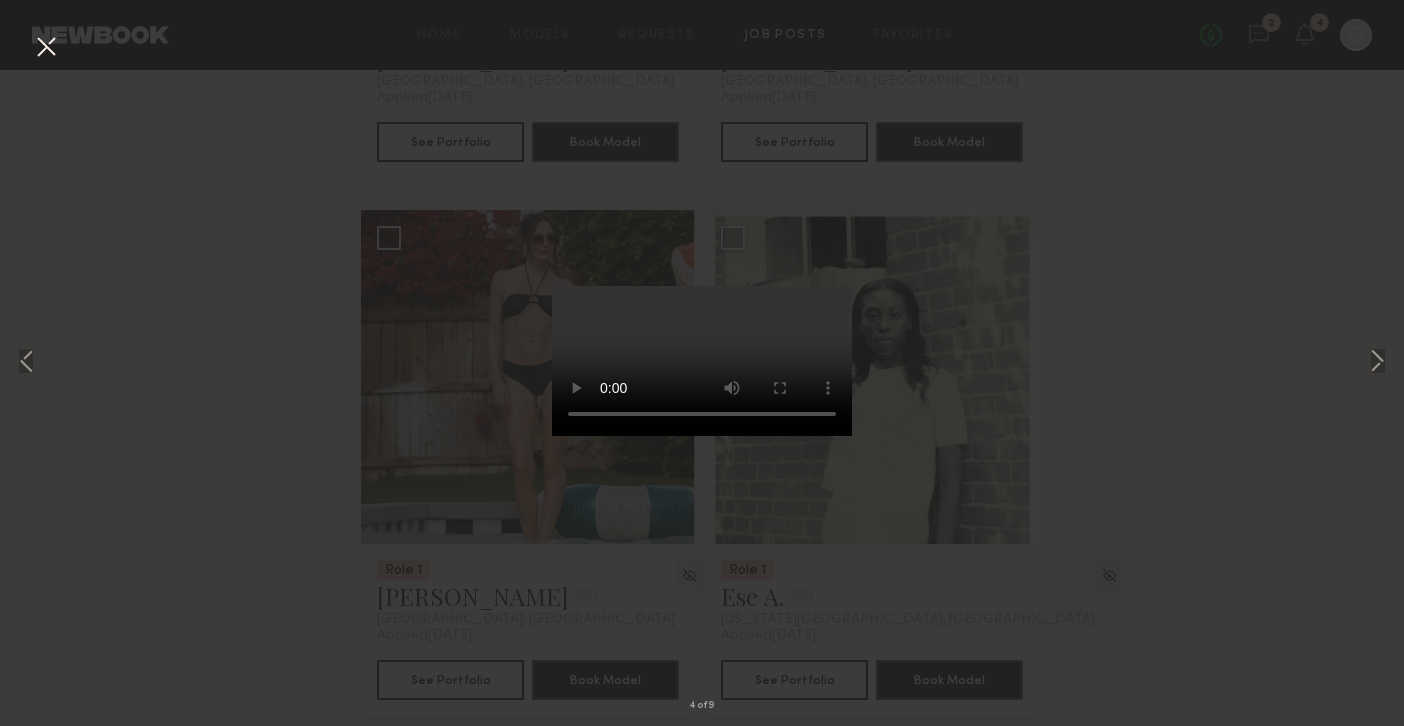 click on "4  of  9" at bounding box center [702, 363] 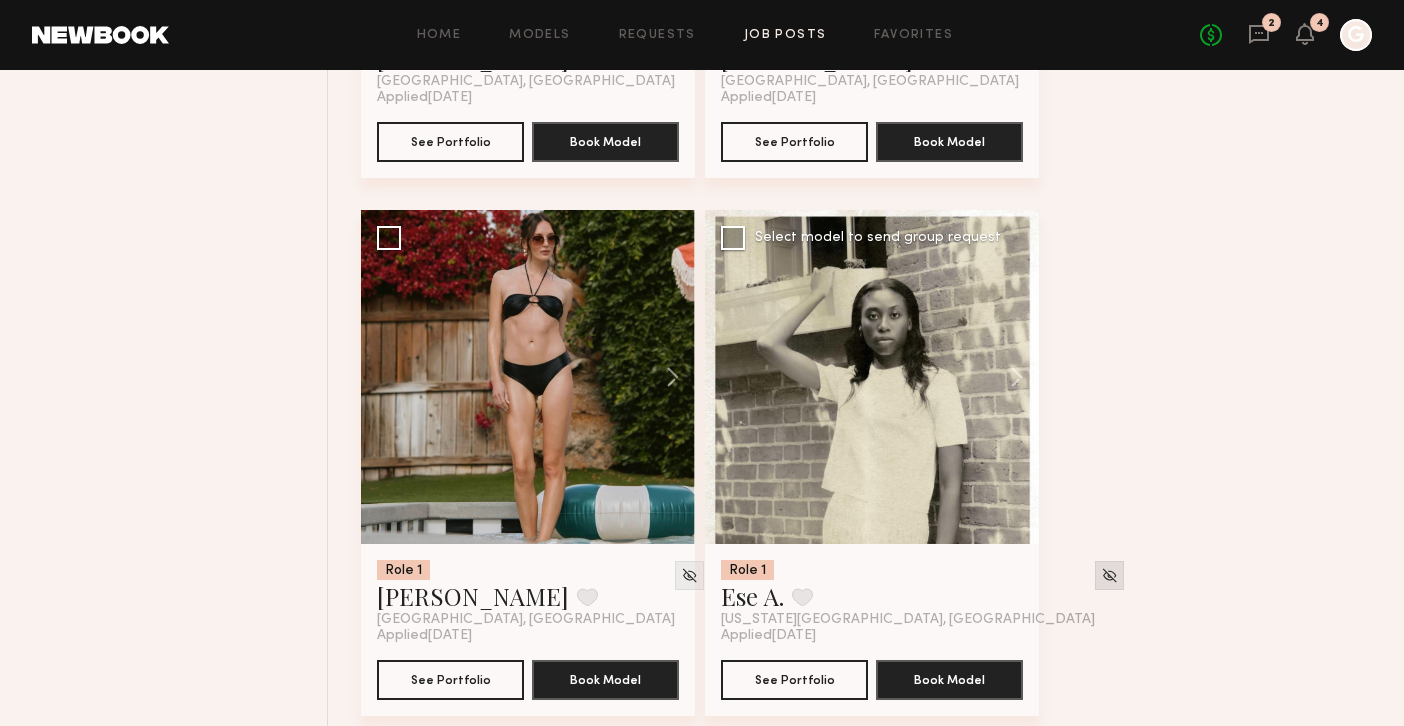 click 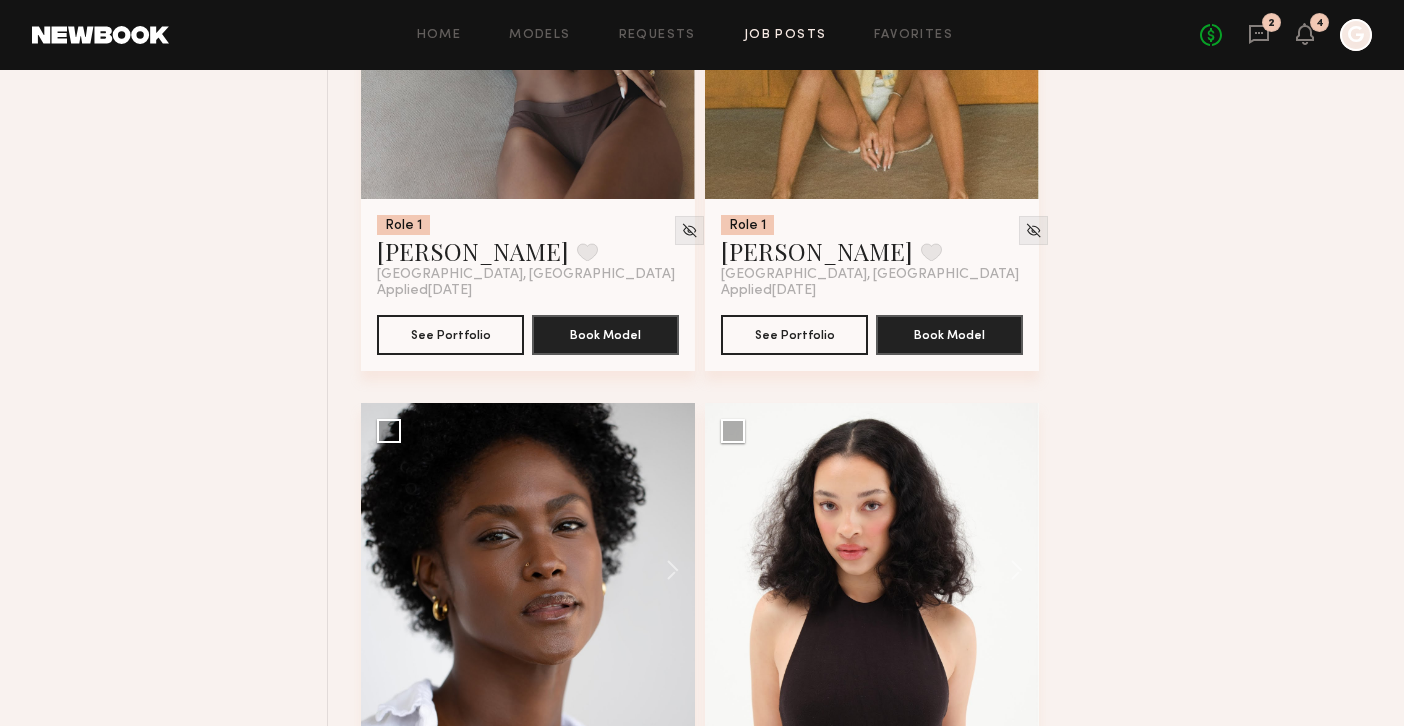 scroll, scrollTop: 3233, scrollLeft: 0, axis: vertical 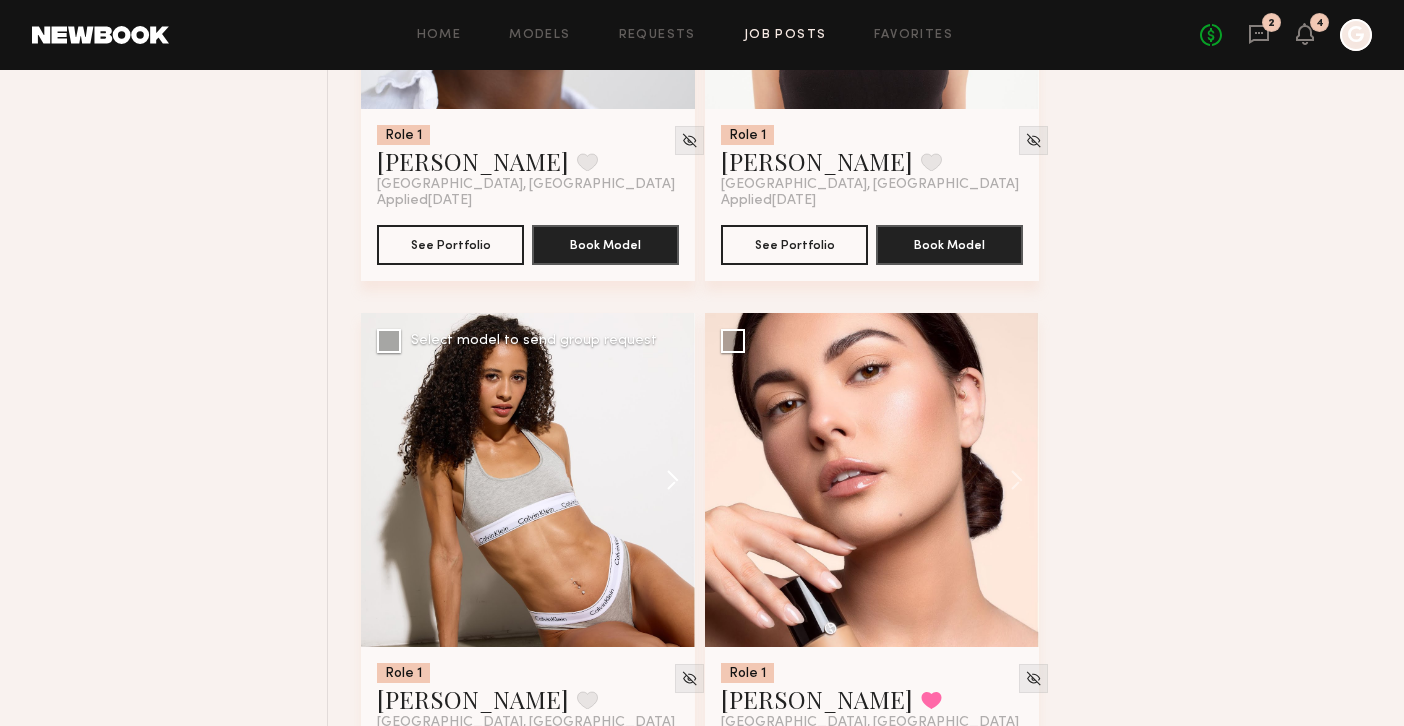 click 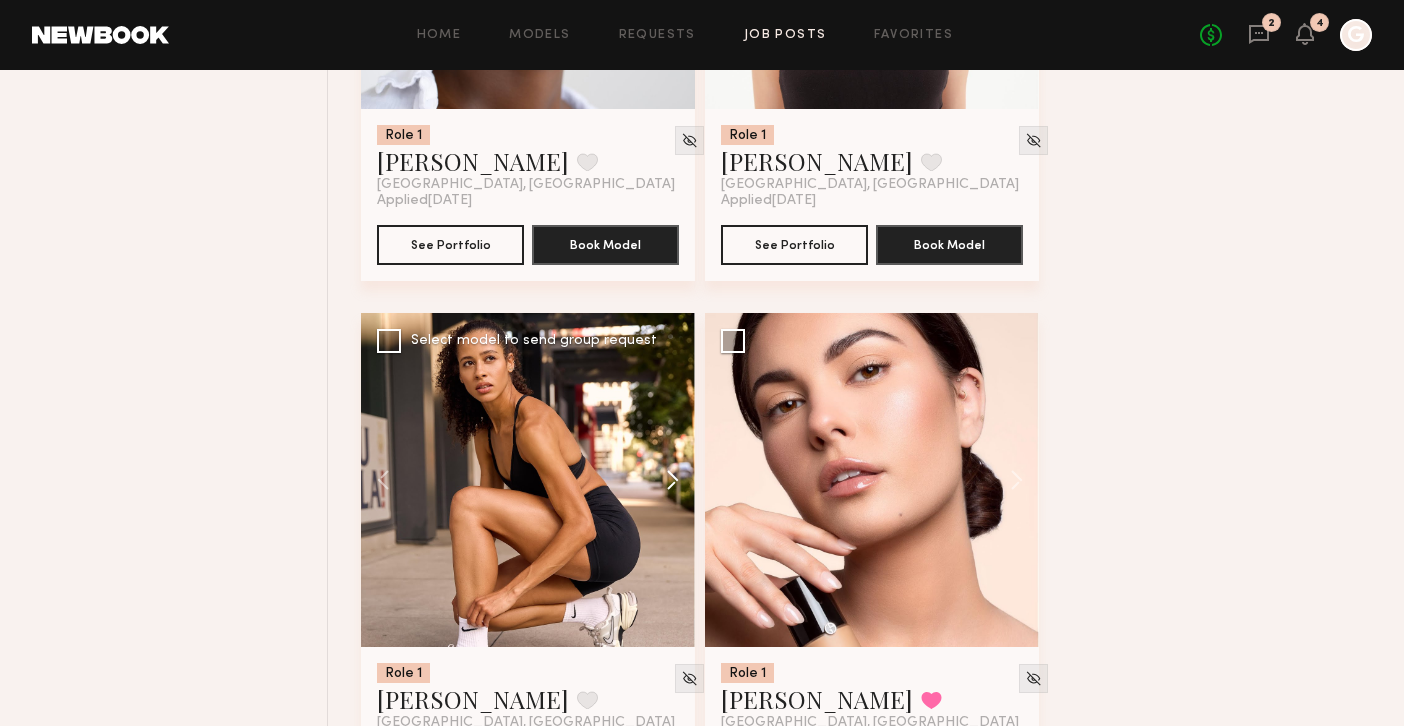 click 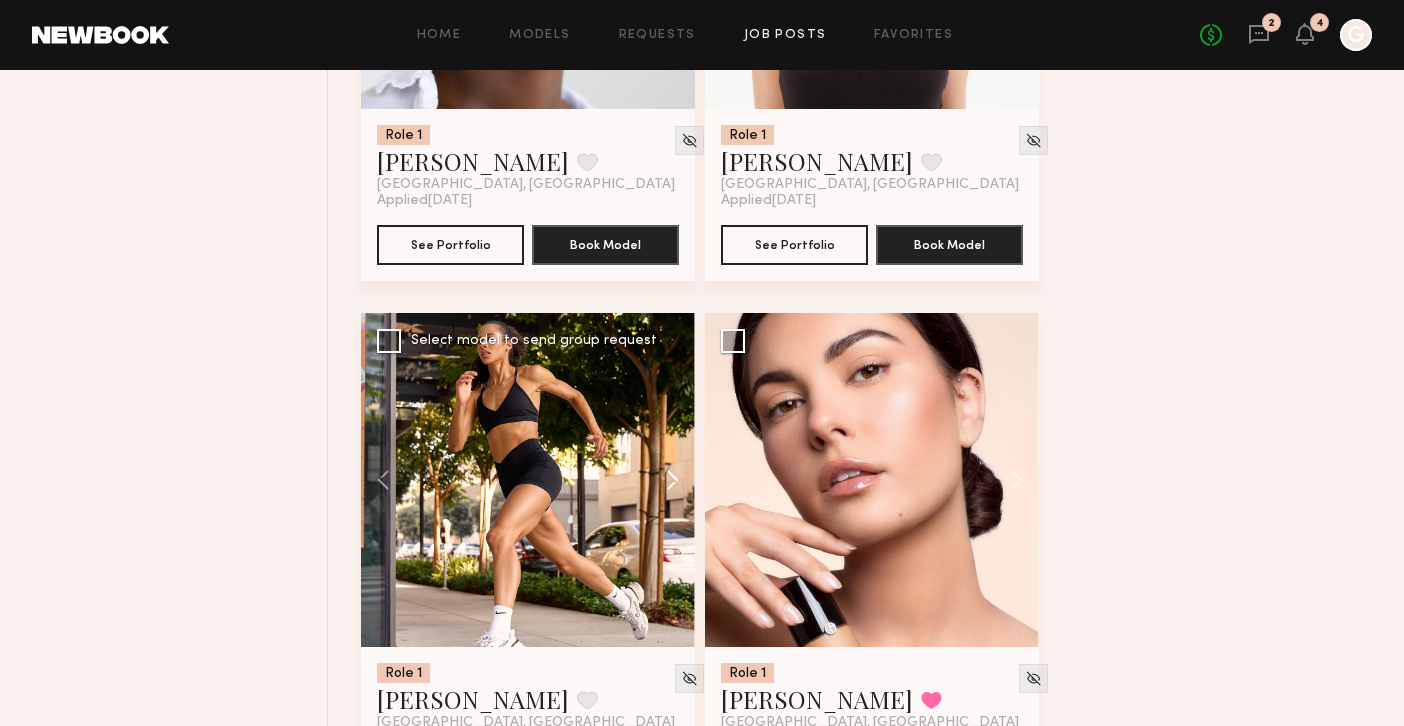 click 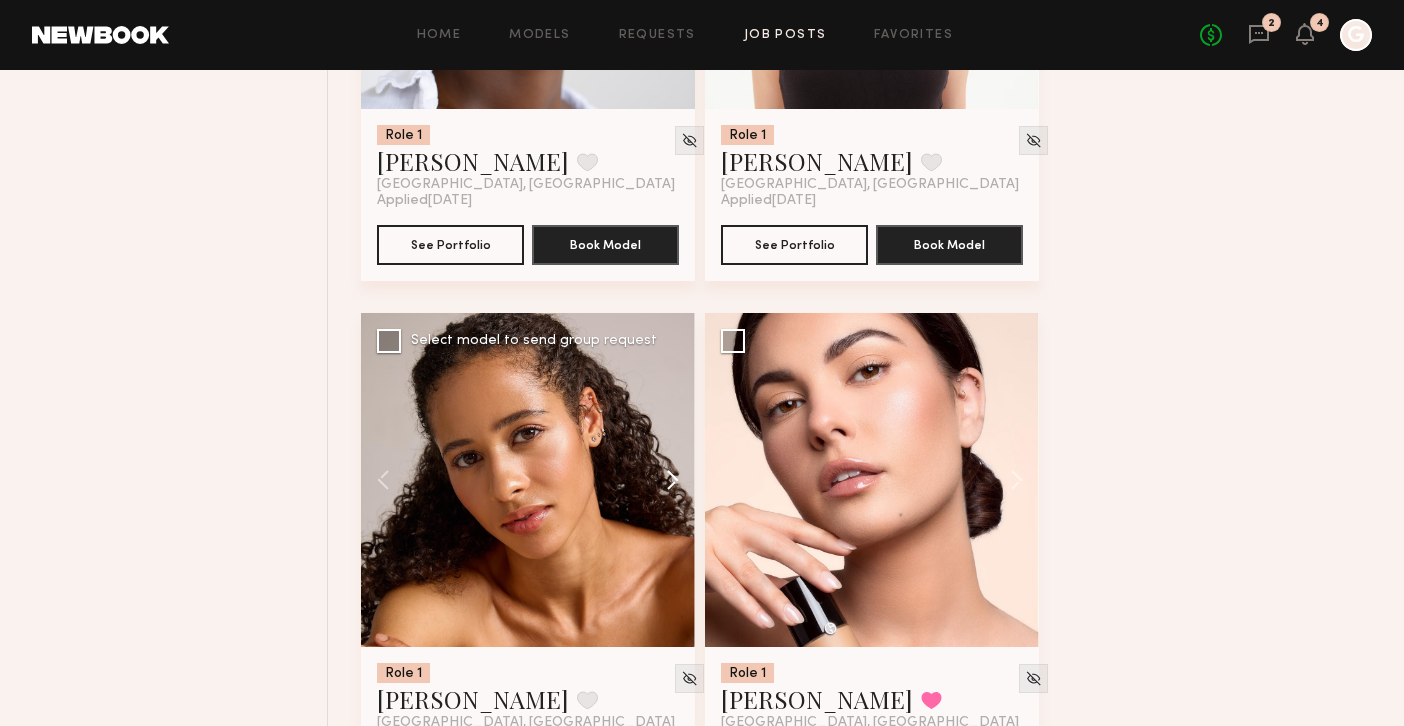 click 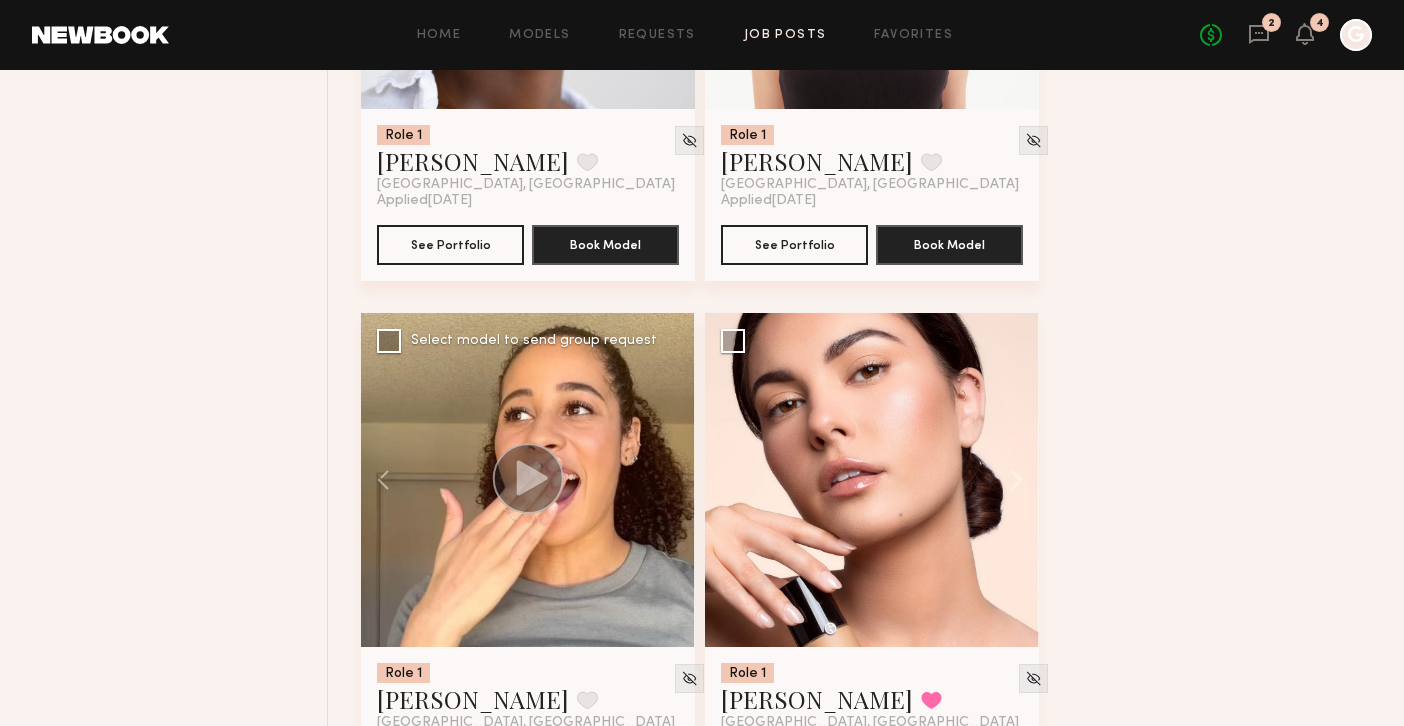 click 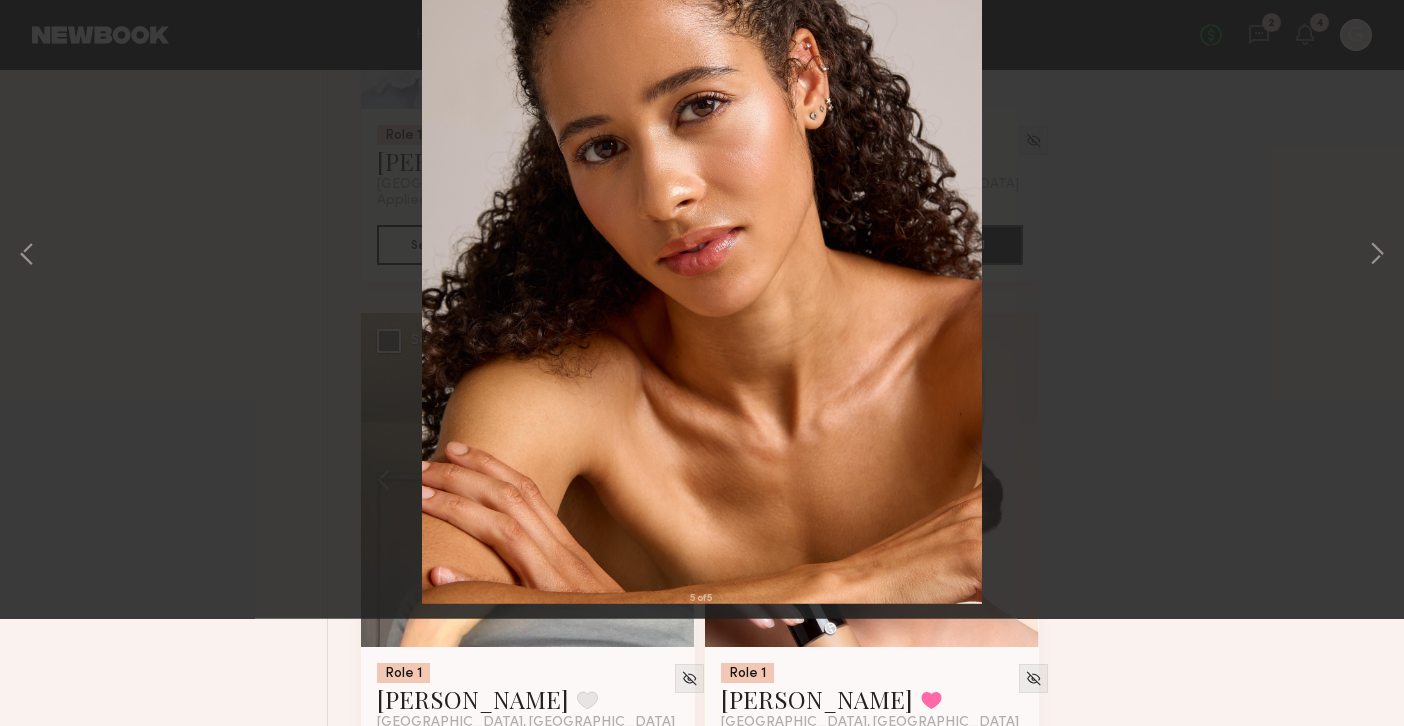 click at bounding box center (46, 48) 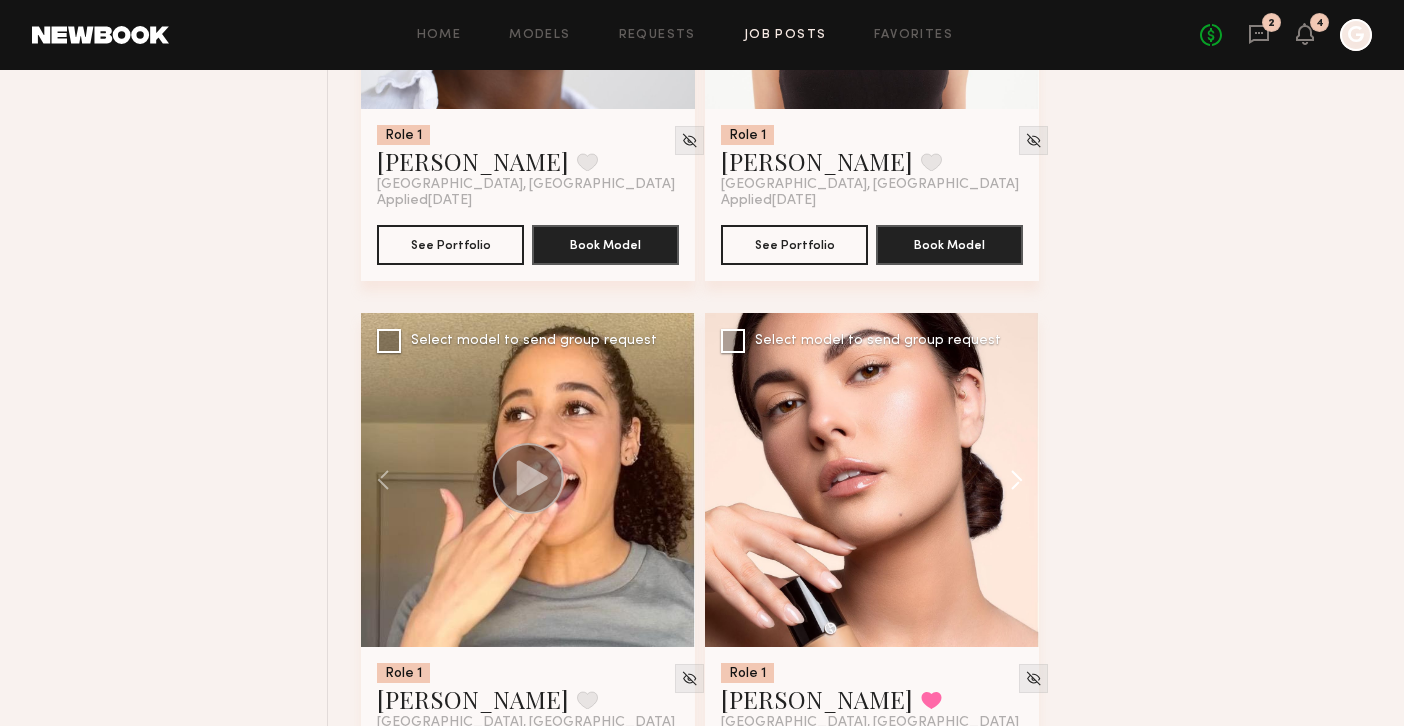 click 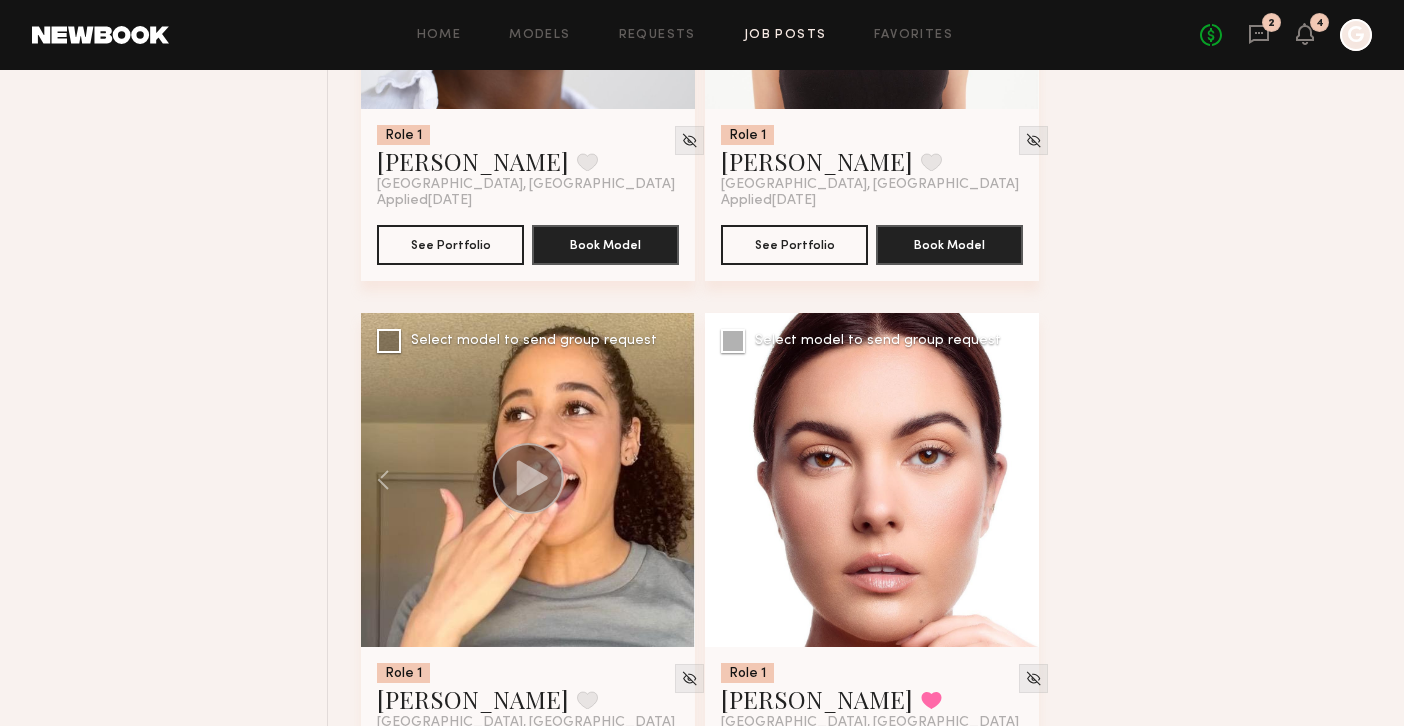 click 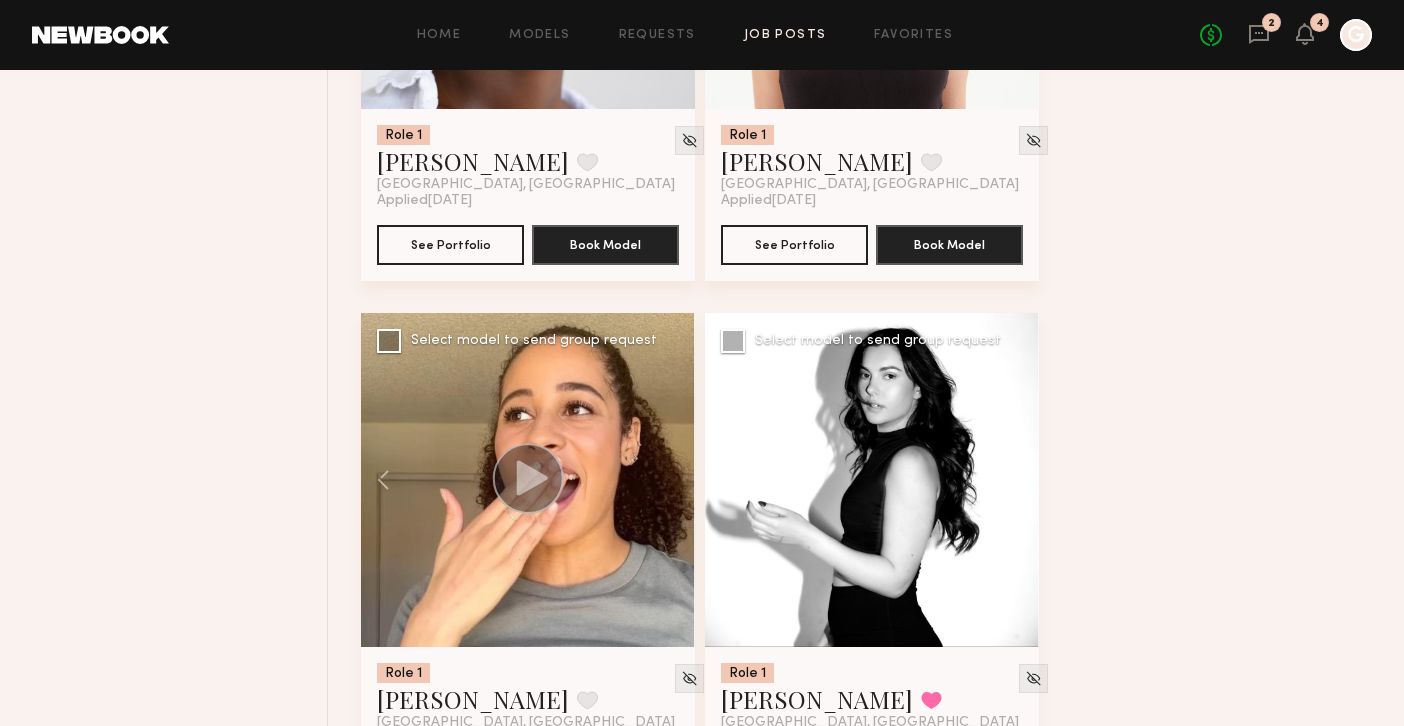 click 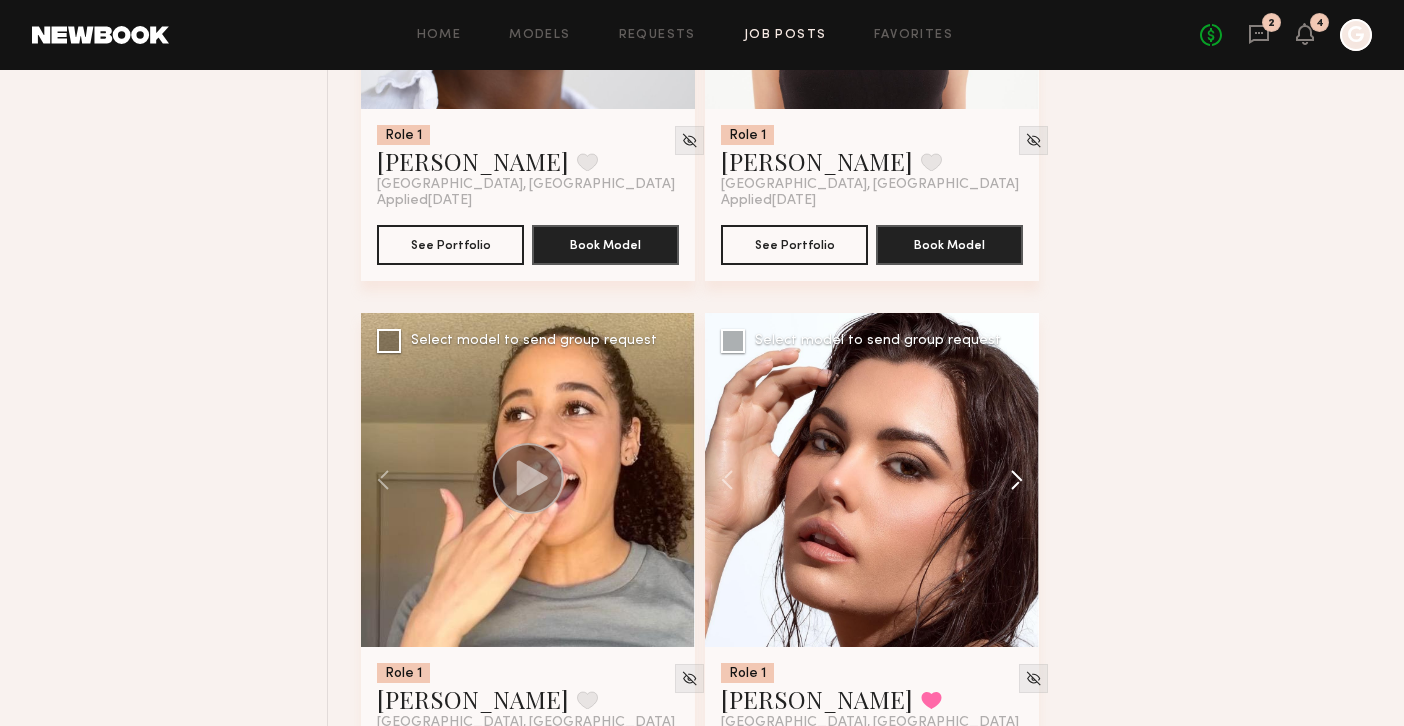 click 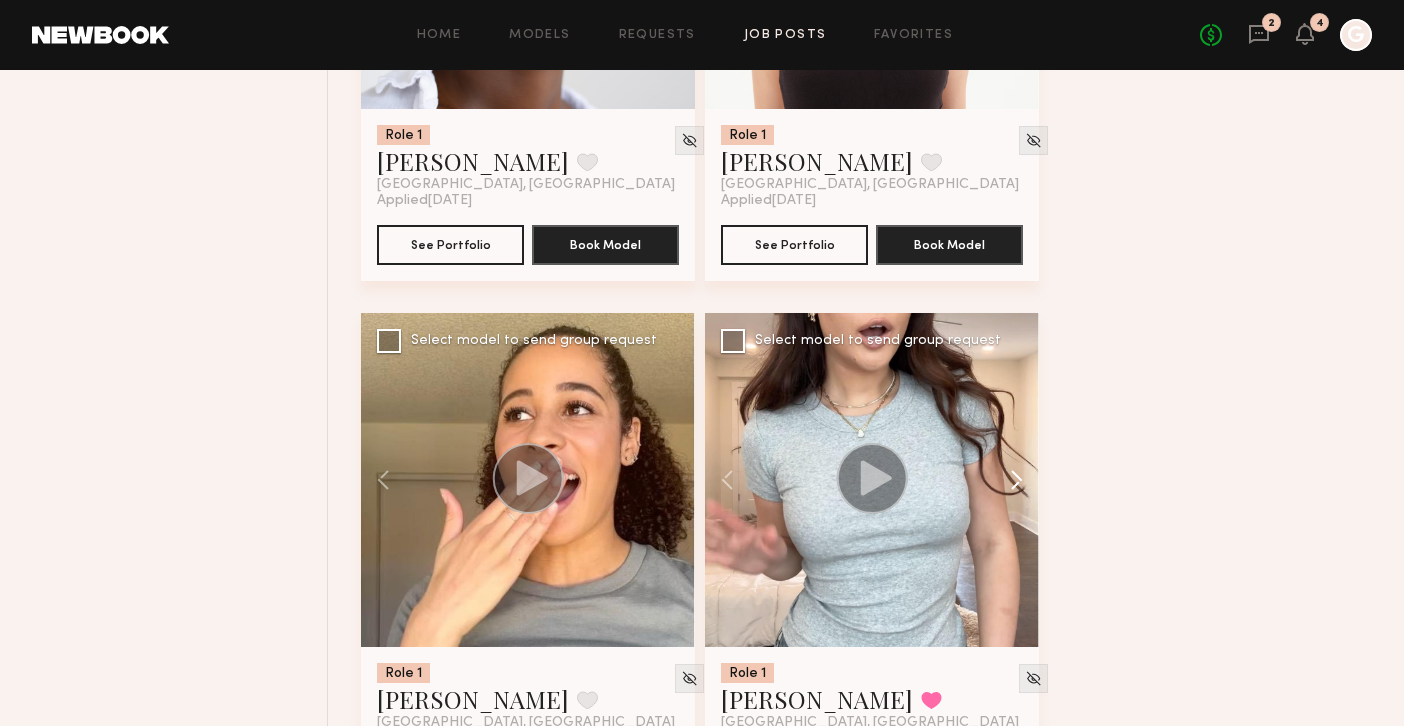 click 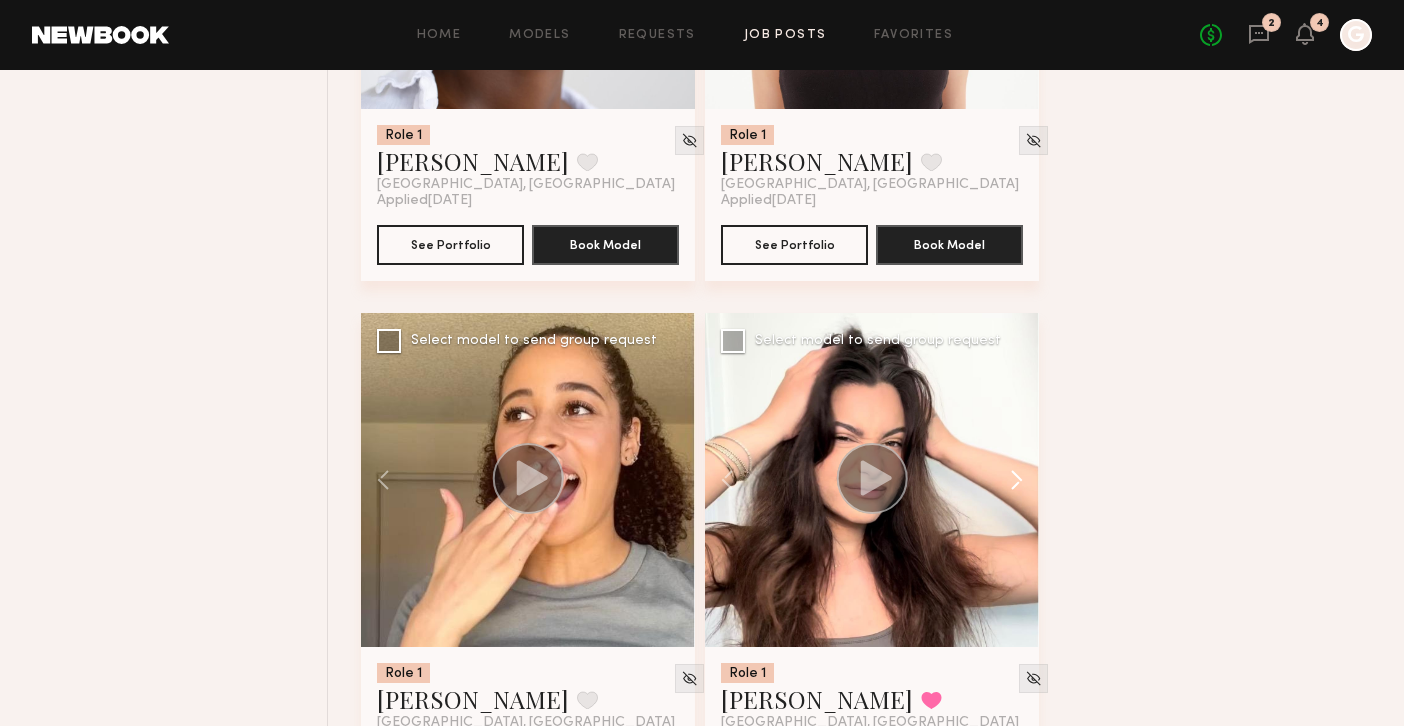 click 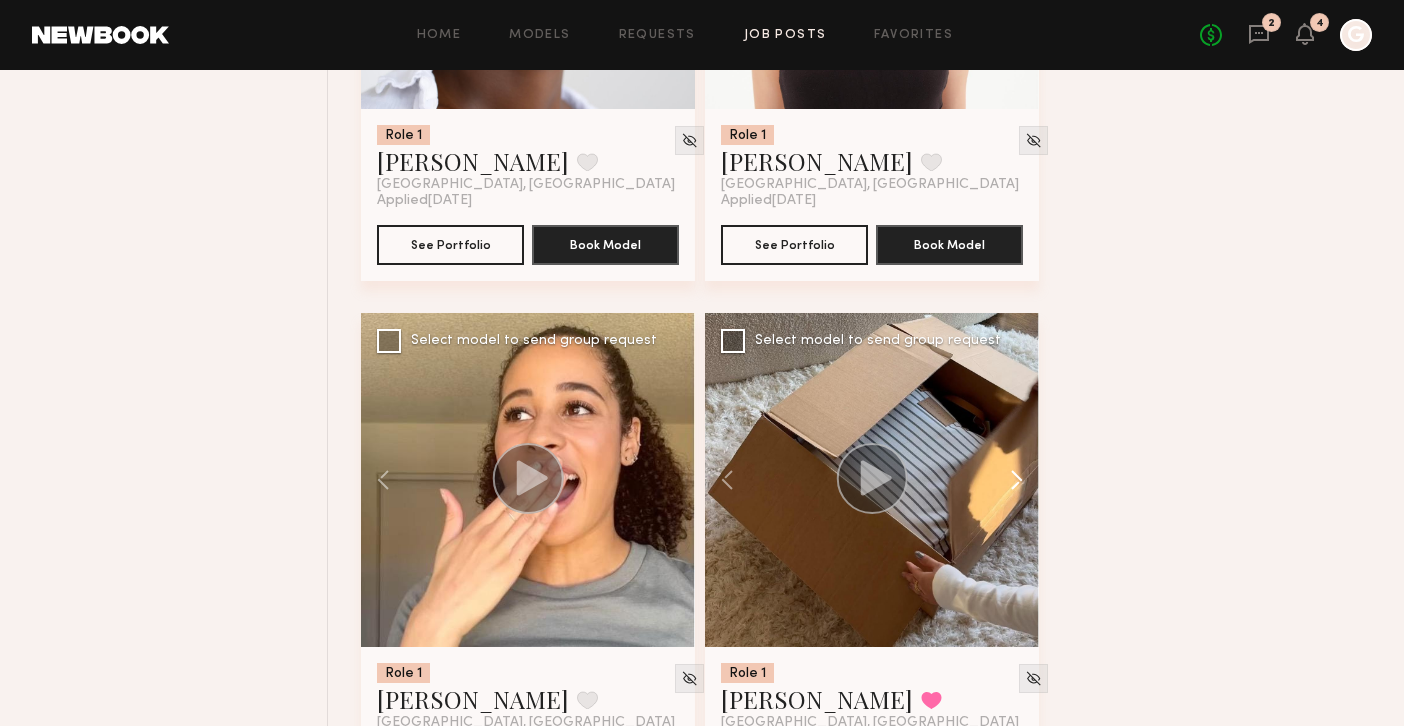 click 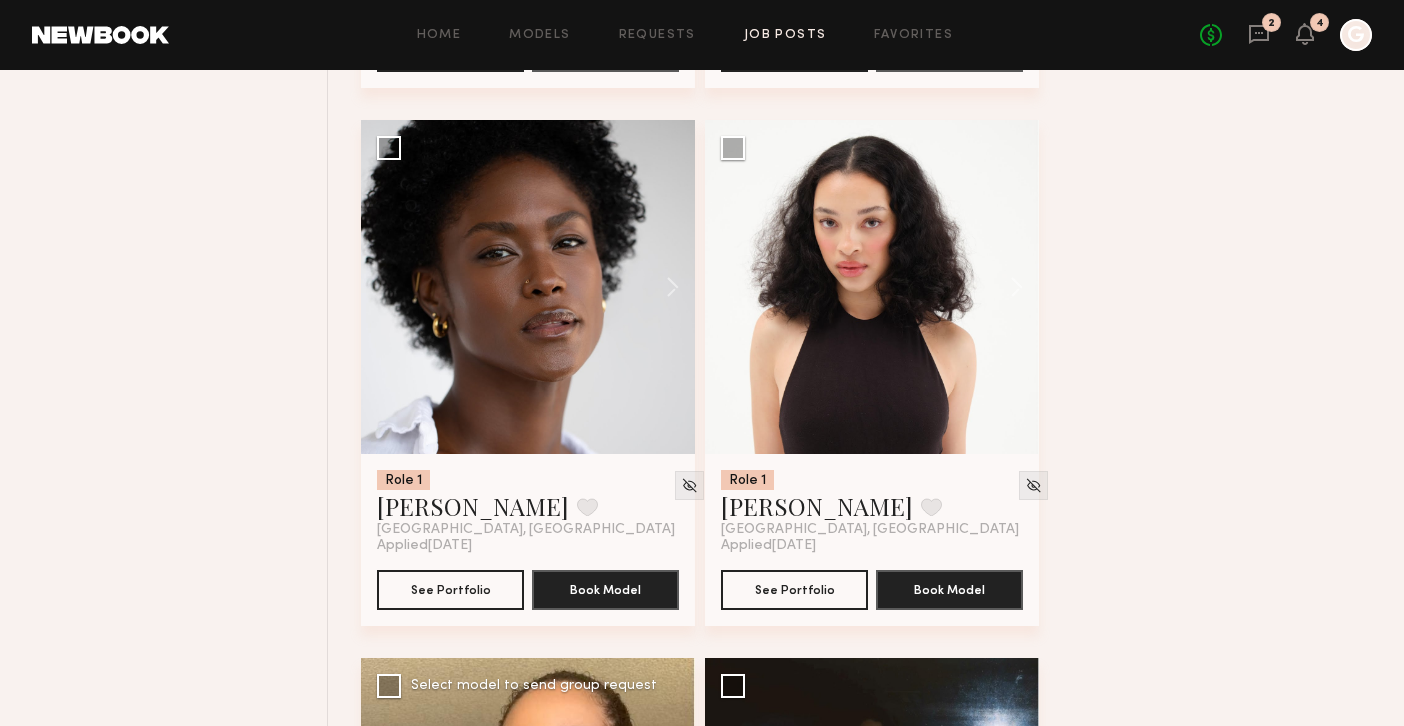 scroll, scrollTop: 2807, scrollLeft: 0, axis: vertical 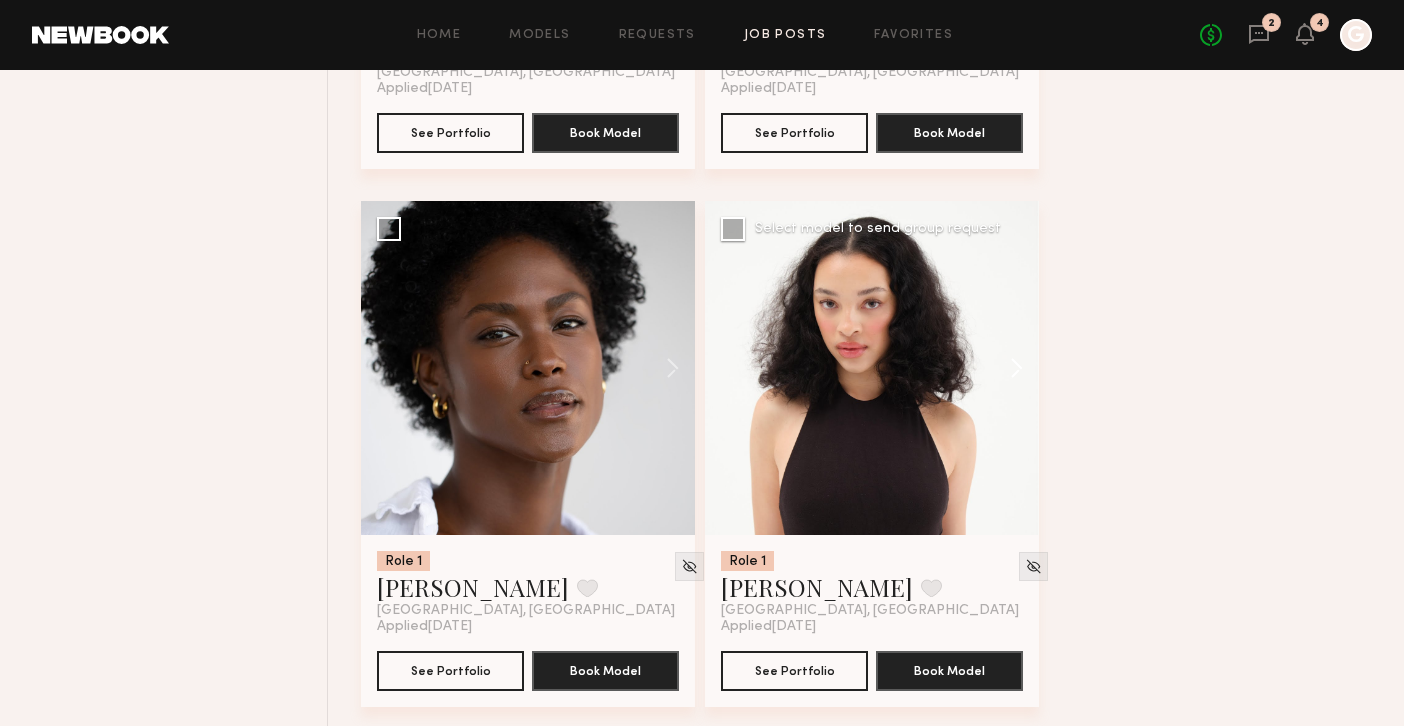 click 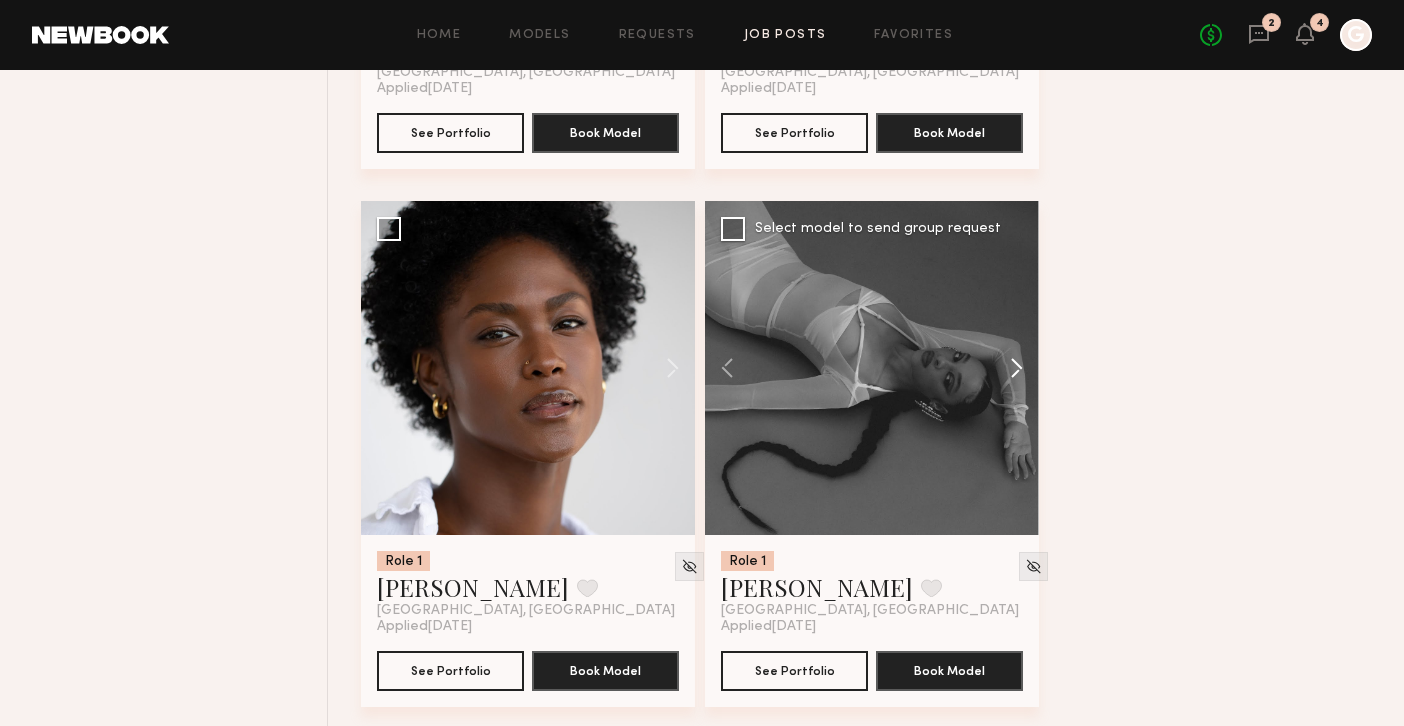click 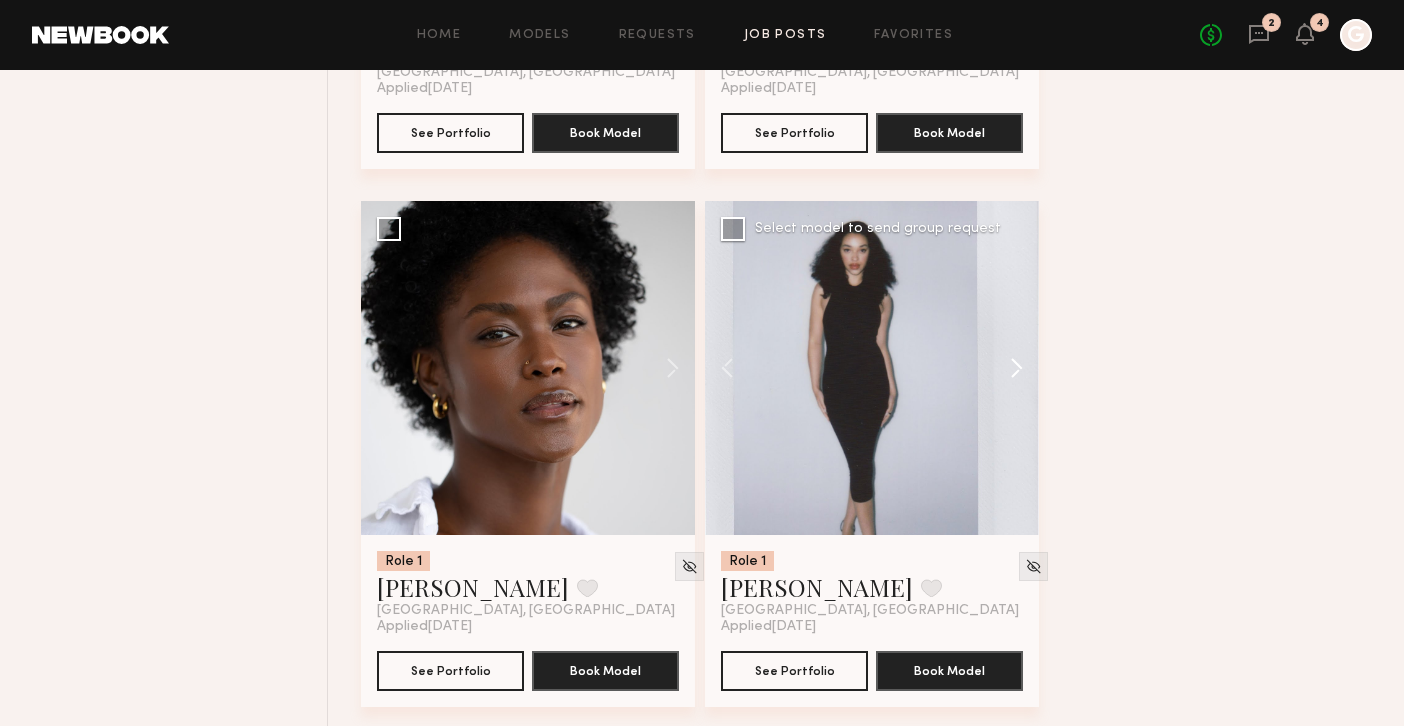 click 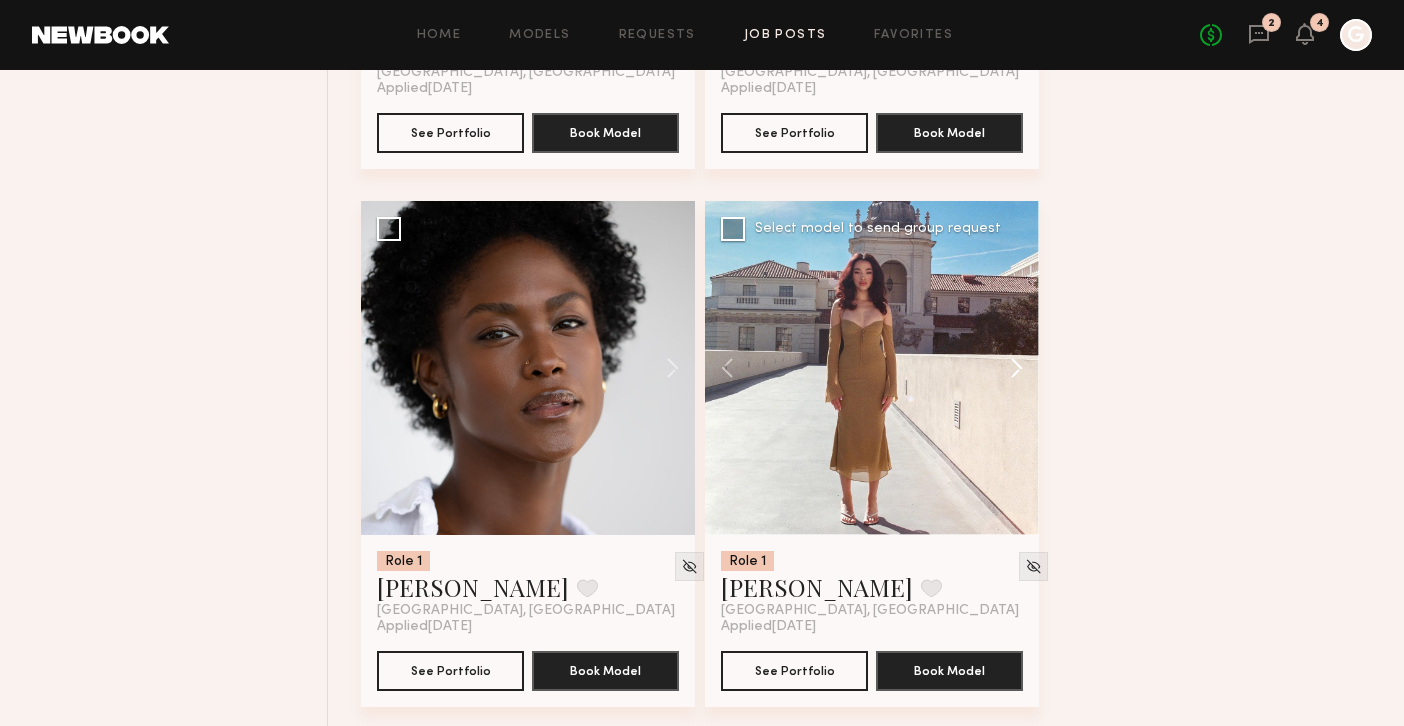 click 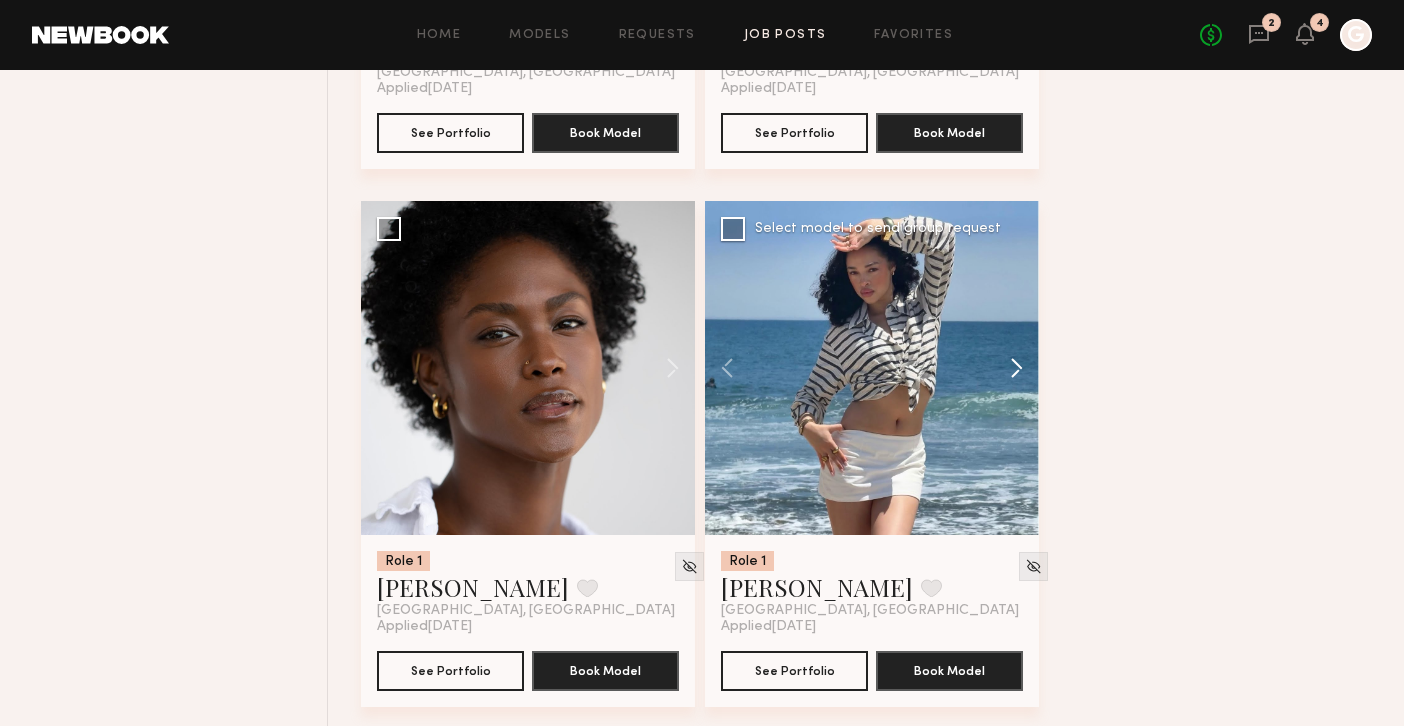 click 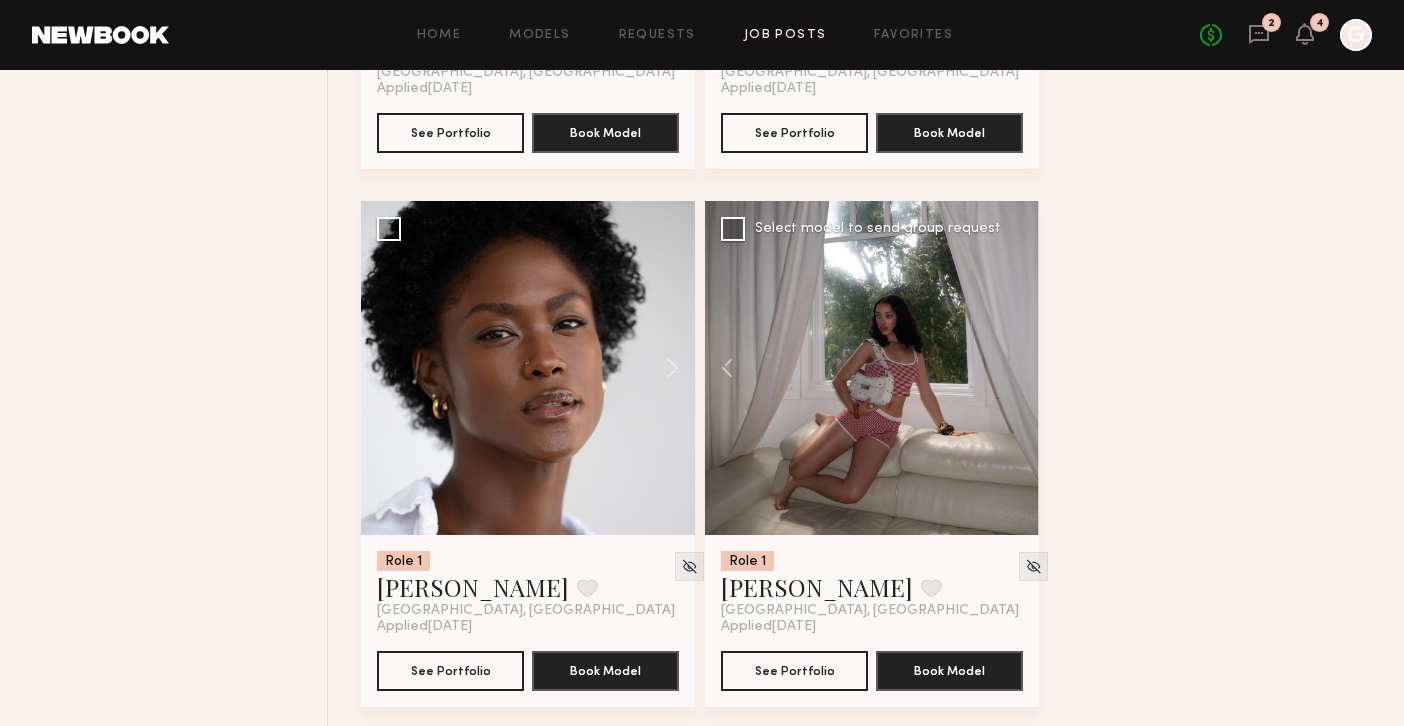 click 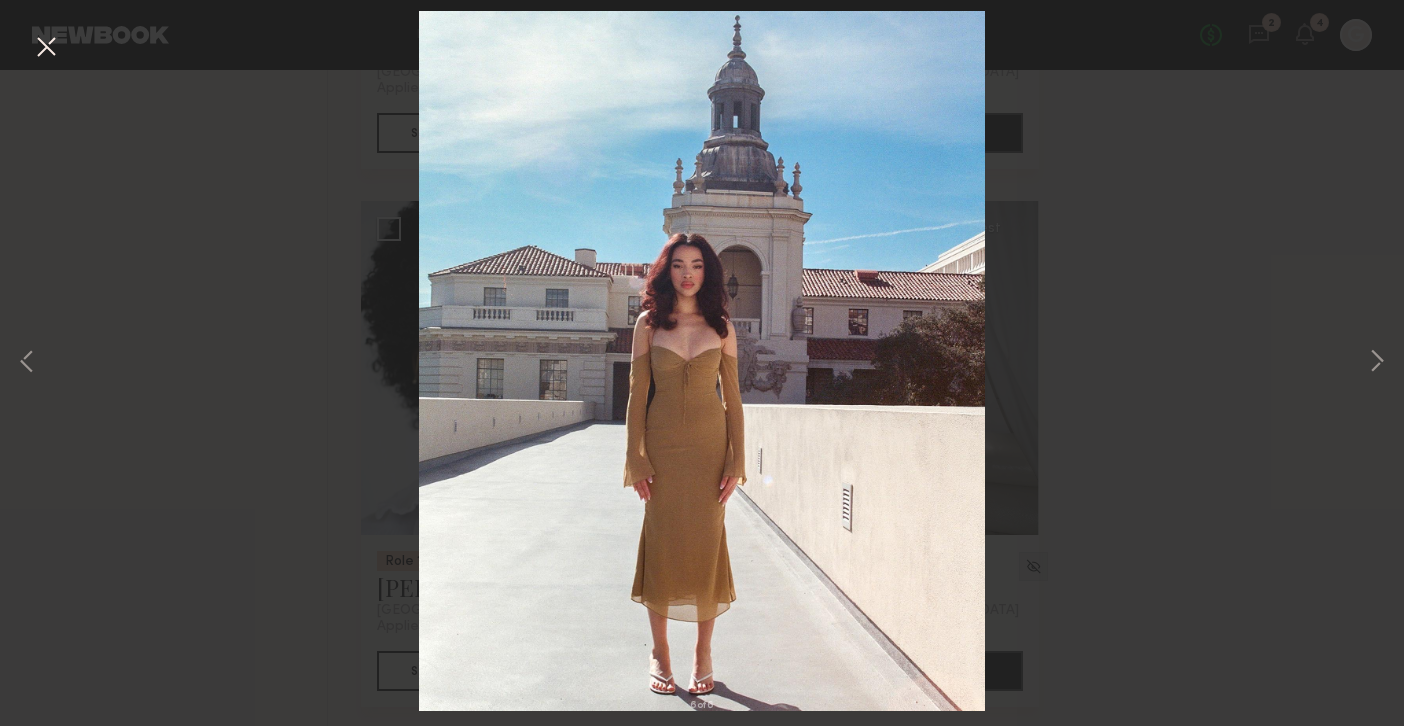 click at bounding box center (46, 48) 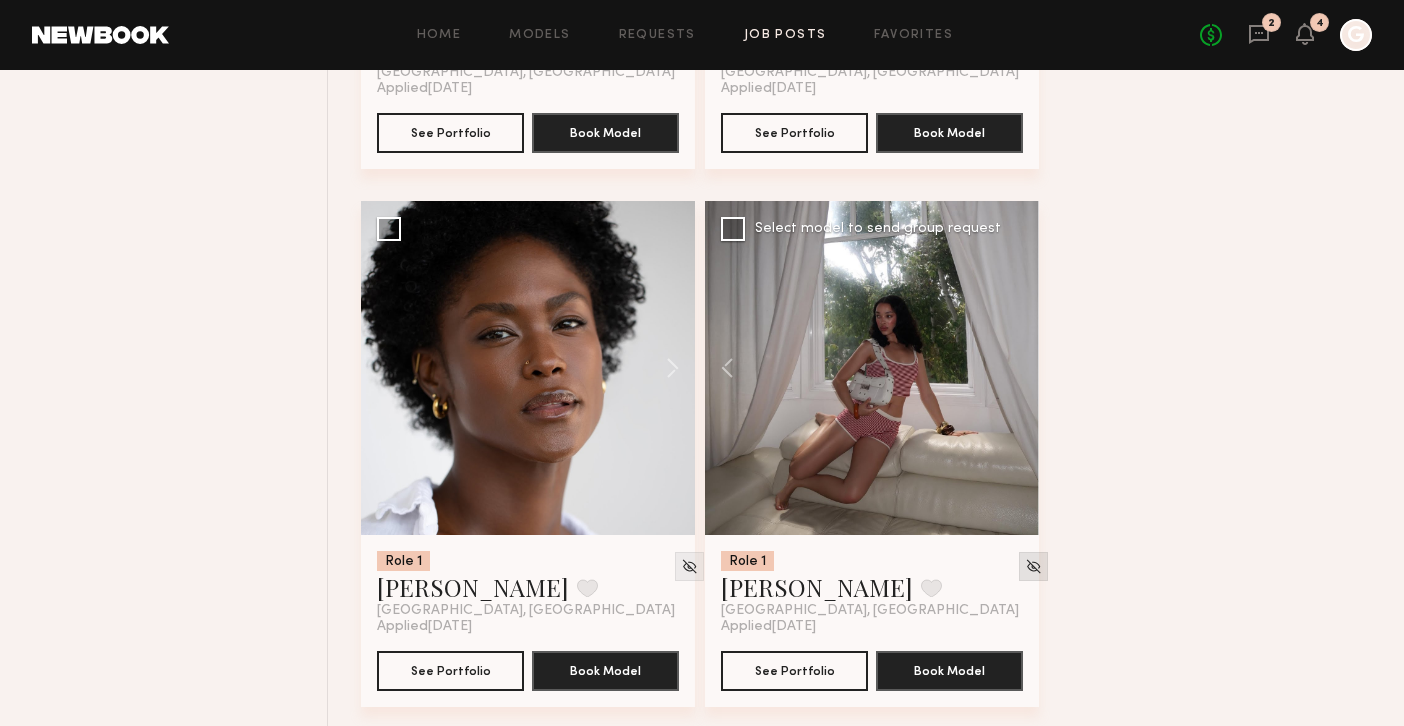 click 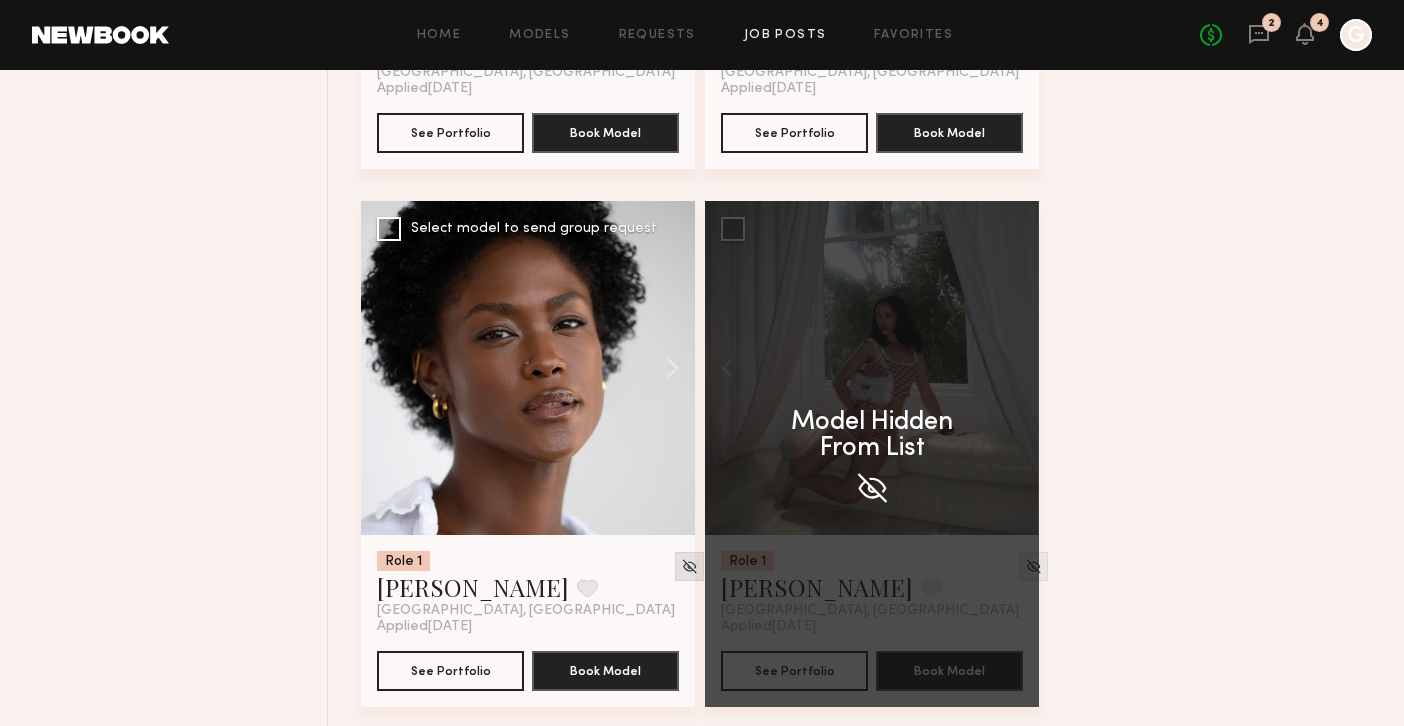 click 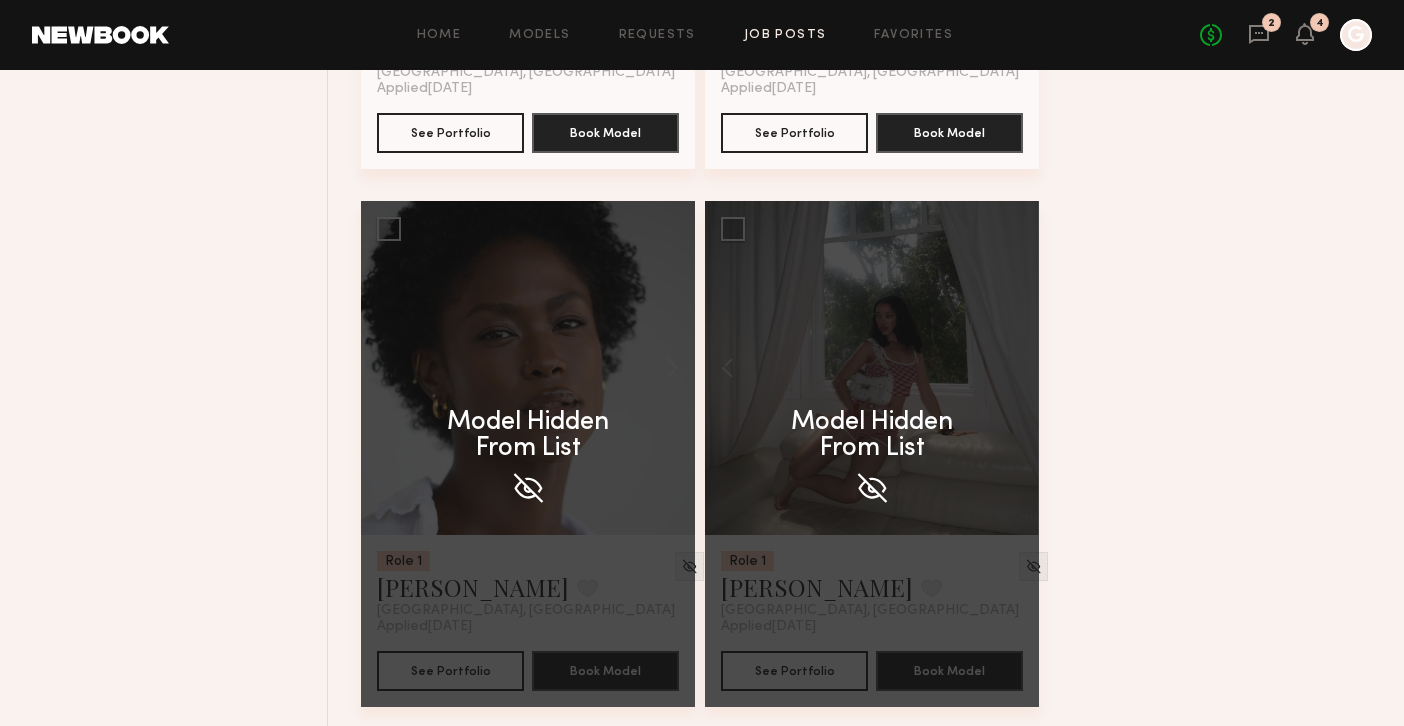 click on "Filter Applications Best Matches Showing  134   models Clear Experienced Talent we’ve deemed to have ample paid, professional modeling experience 124 New Faces Talent we’ve deemed to be in the early stages of their professional careers 64 Order By Newest to Oldest Newest to Oldest Oldest to Newest Show Less Best Matches Models shown below match all requirements specified in your job post 134 Other Submissions Models shown below have applied to this job but do not match all requirements specified in your job posting 50 Role 1 Female, 25–45, All ethnicities 188 Show Hidden Talent you’ve removed from consideration 5" 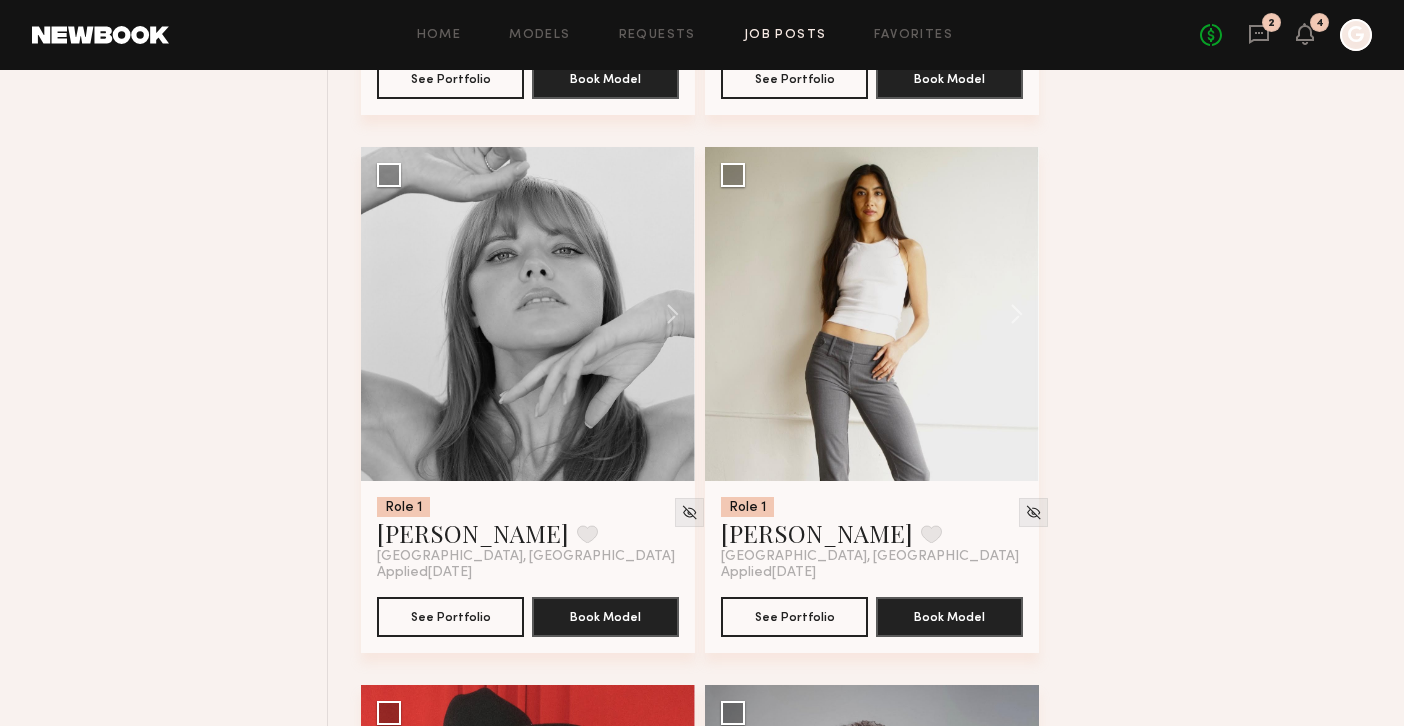 scroll, scrollTop: 3396, scrollLeft: 0, axis: vertical 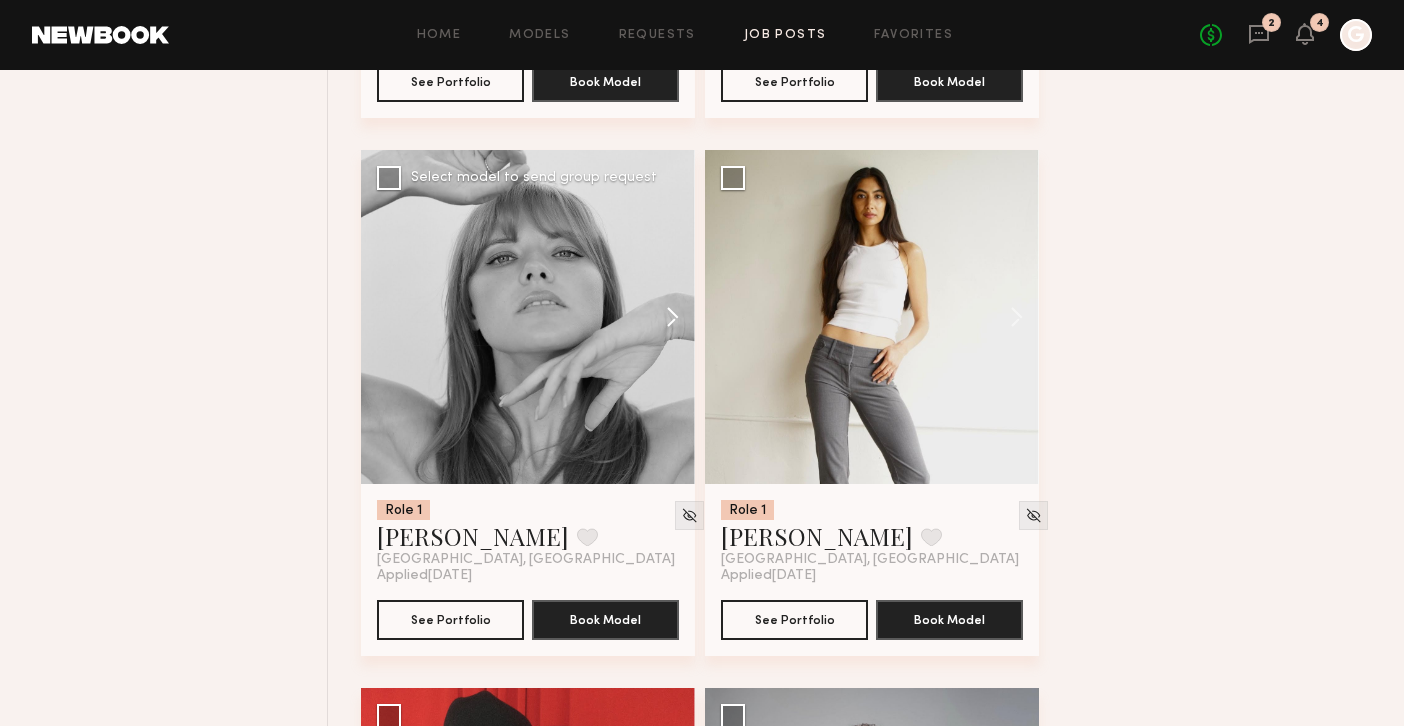 click 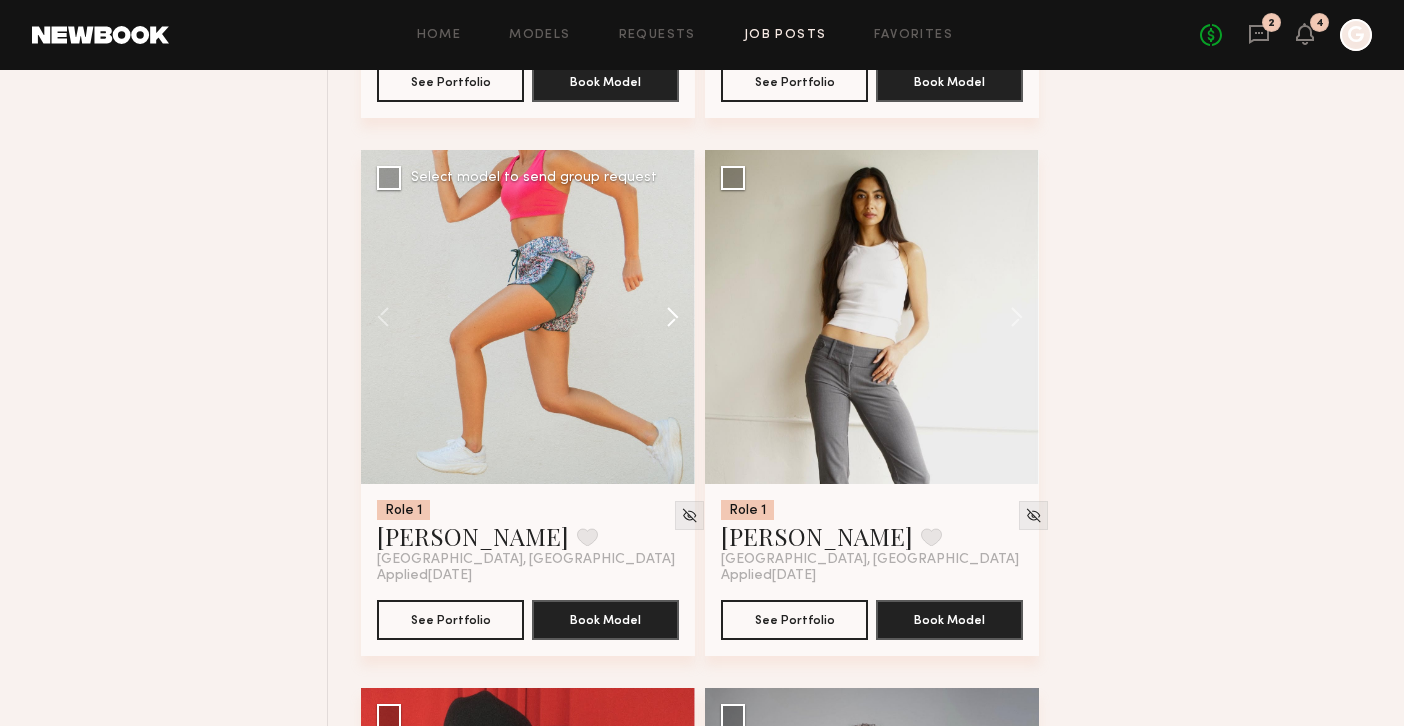 click 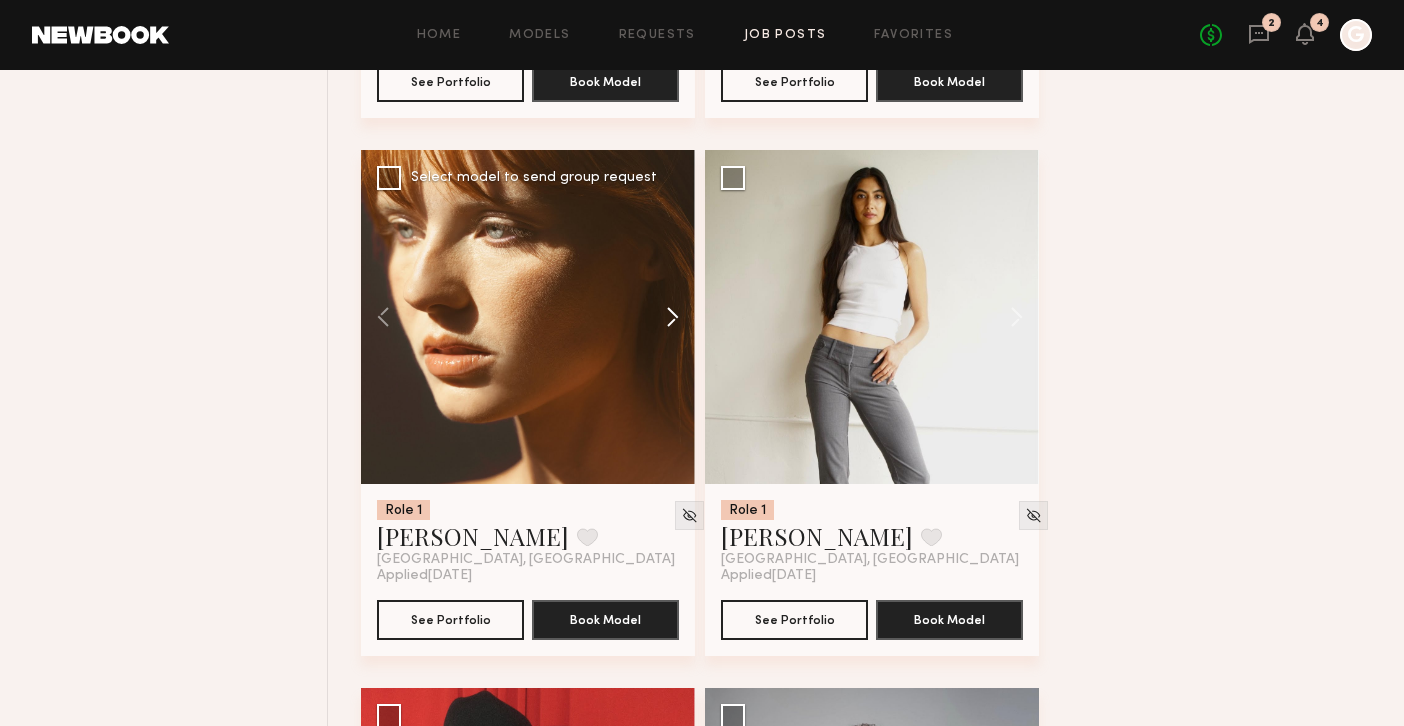 click 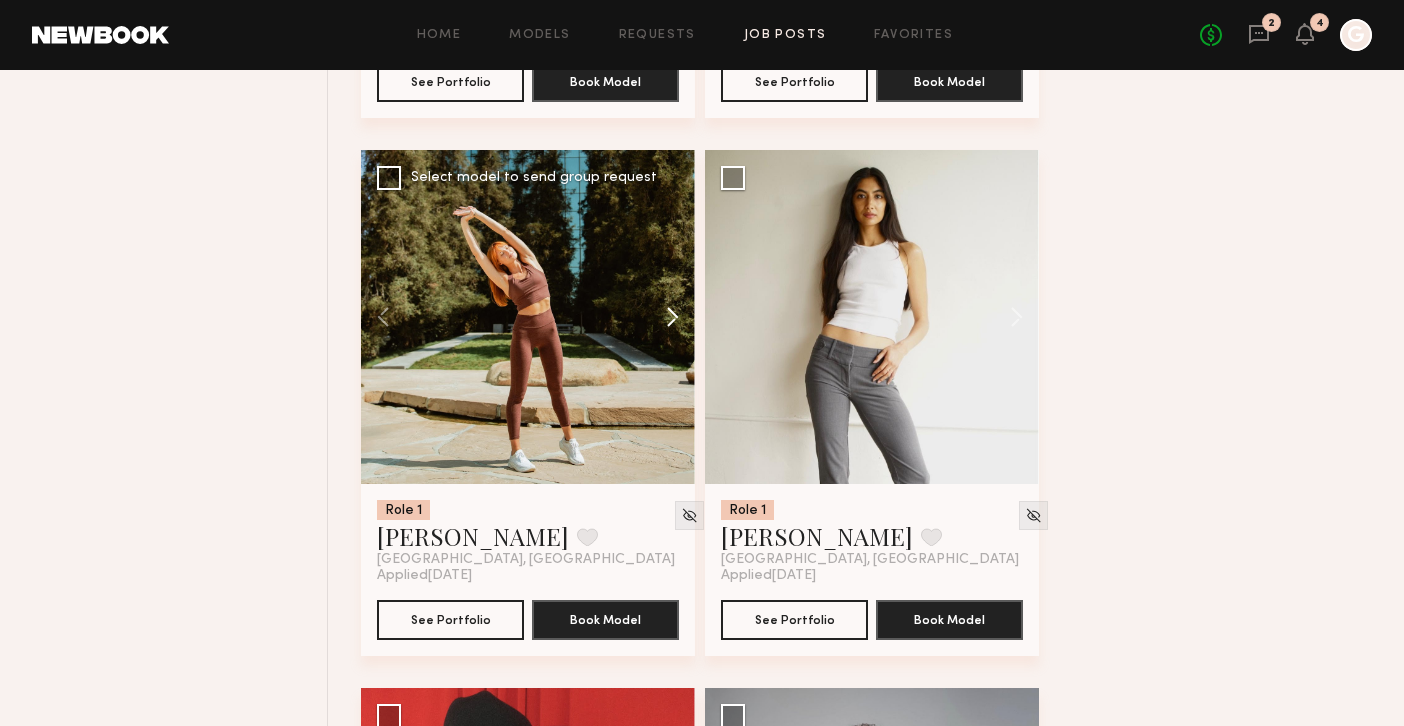 click 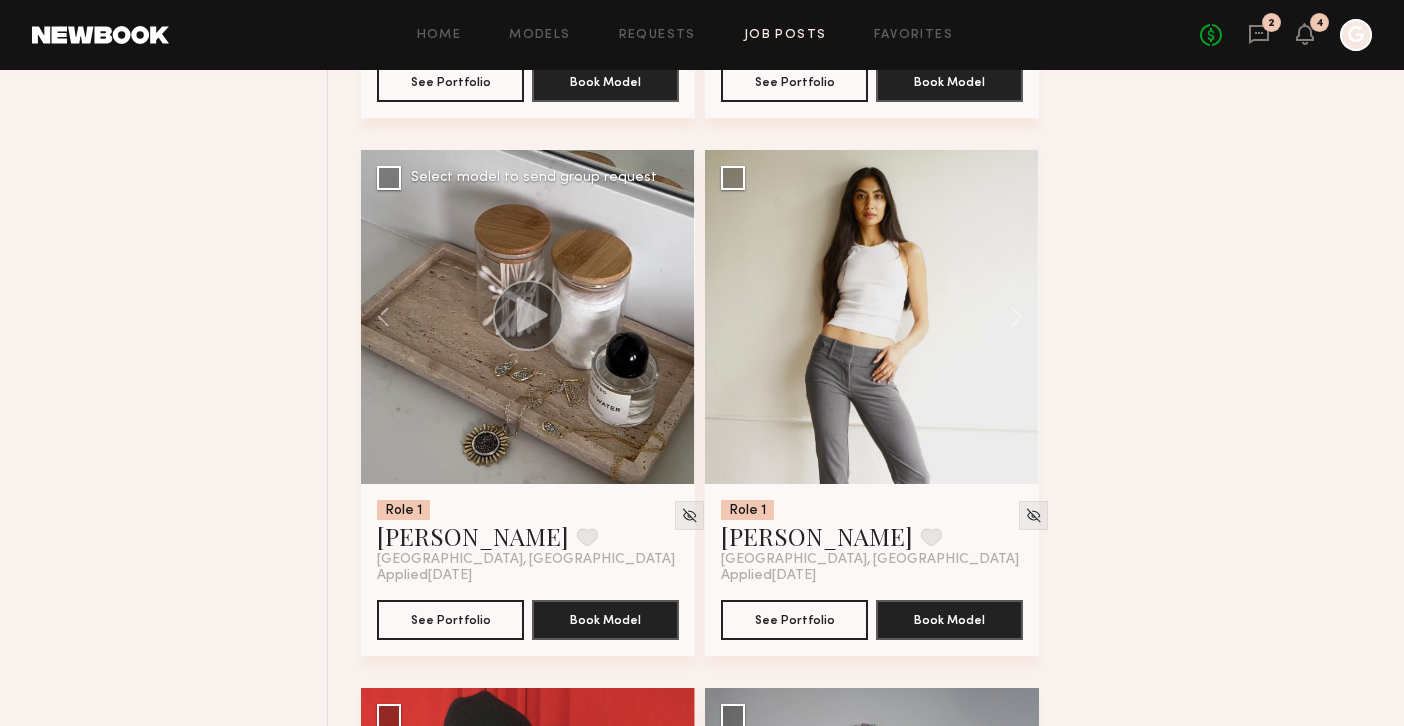 click 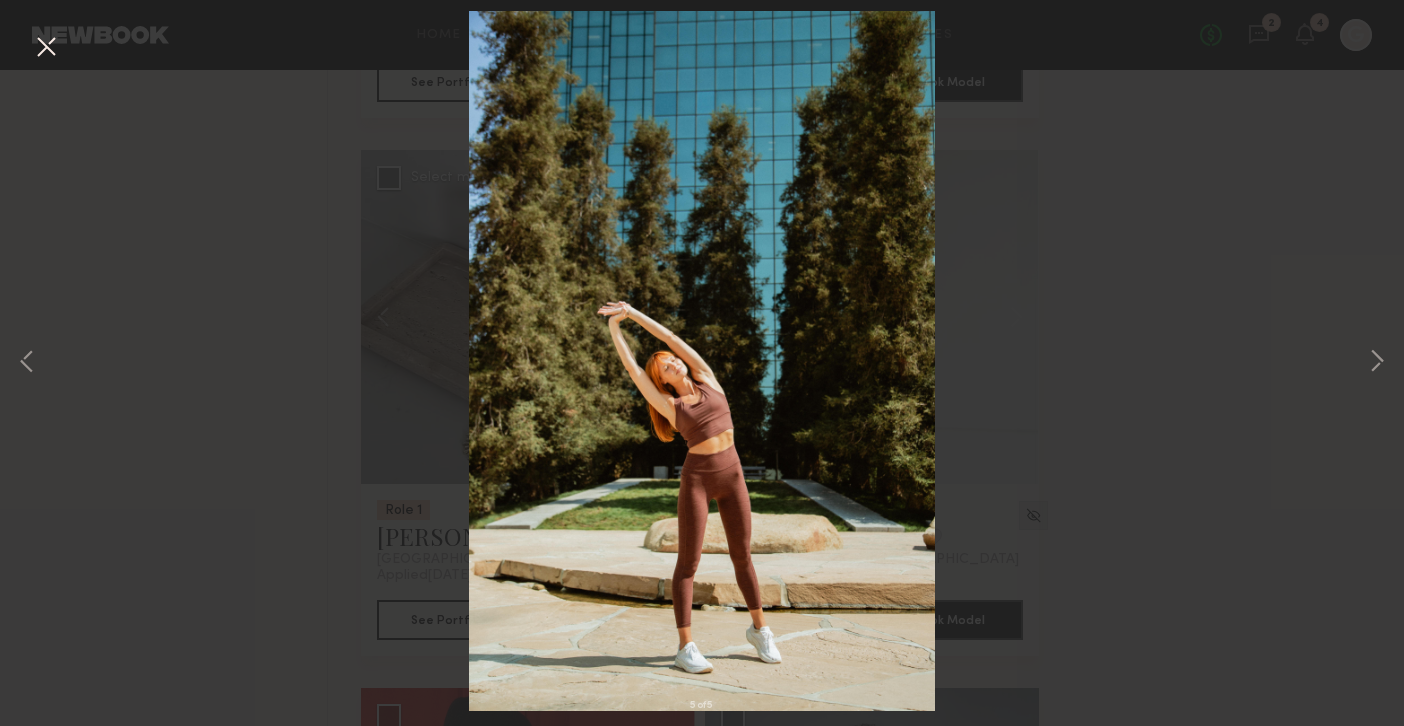 click at bounding box center [46, 48] 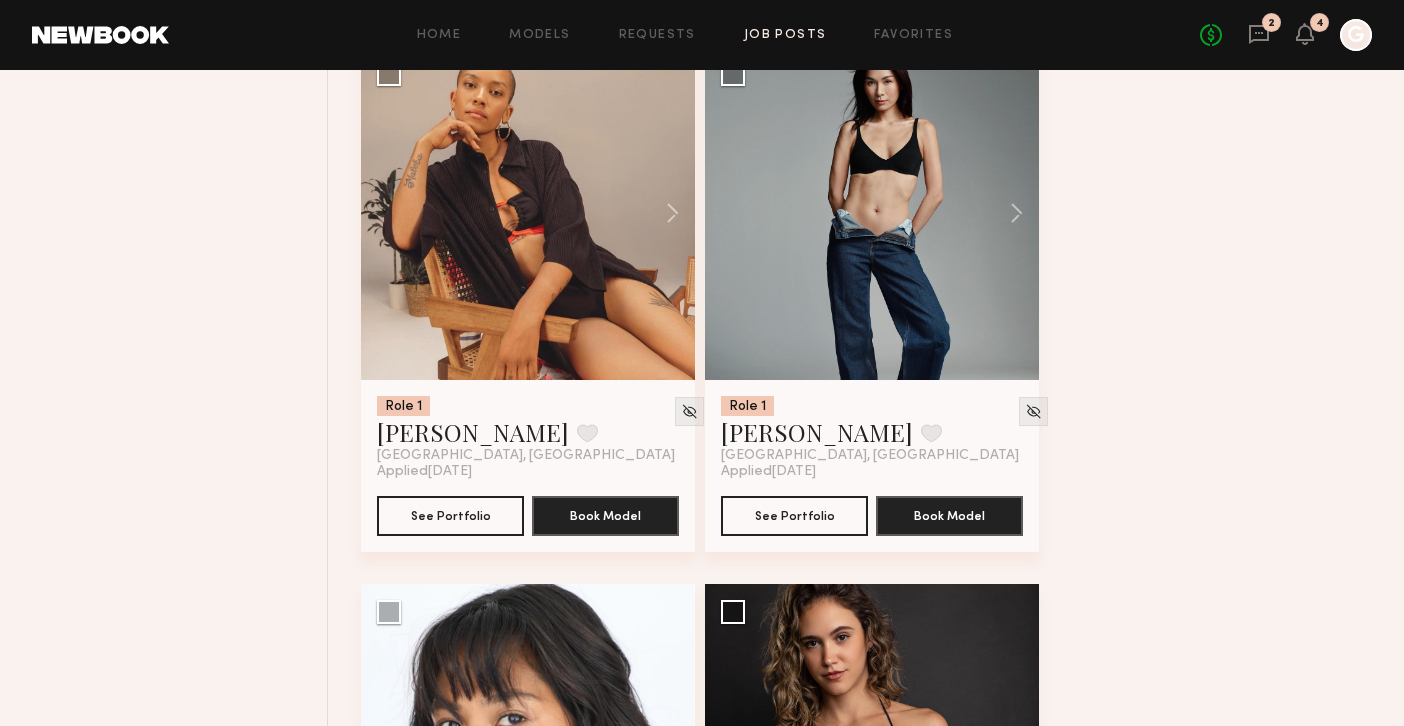 scroll, scrollTop: 4560, scrollLeft: 0, axis: vertical 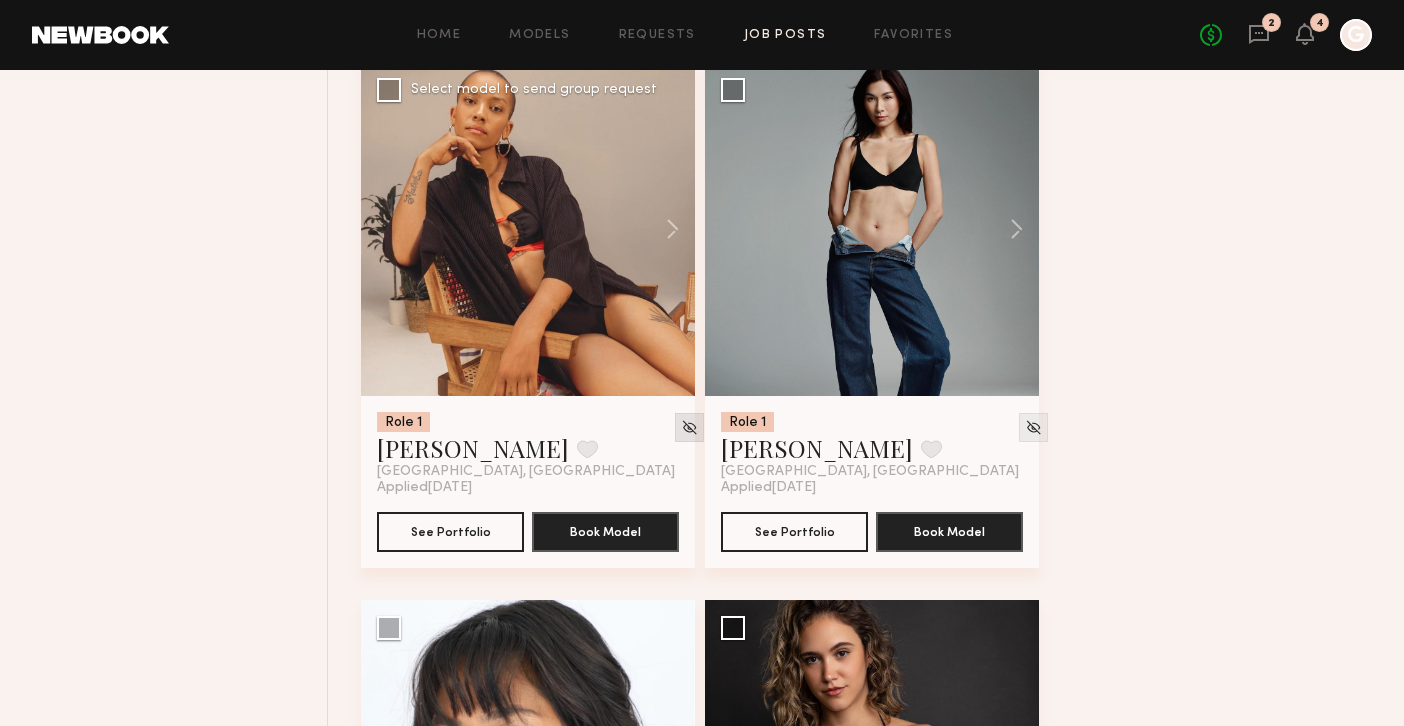 click 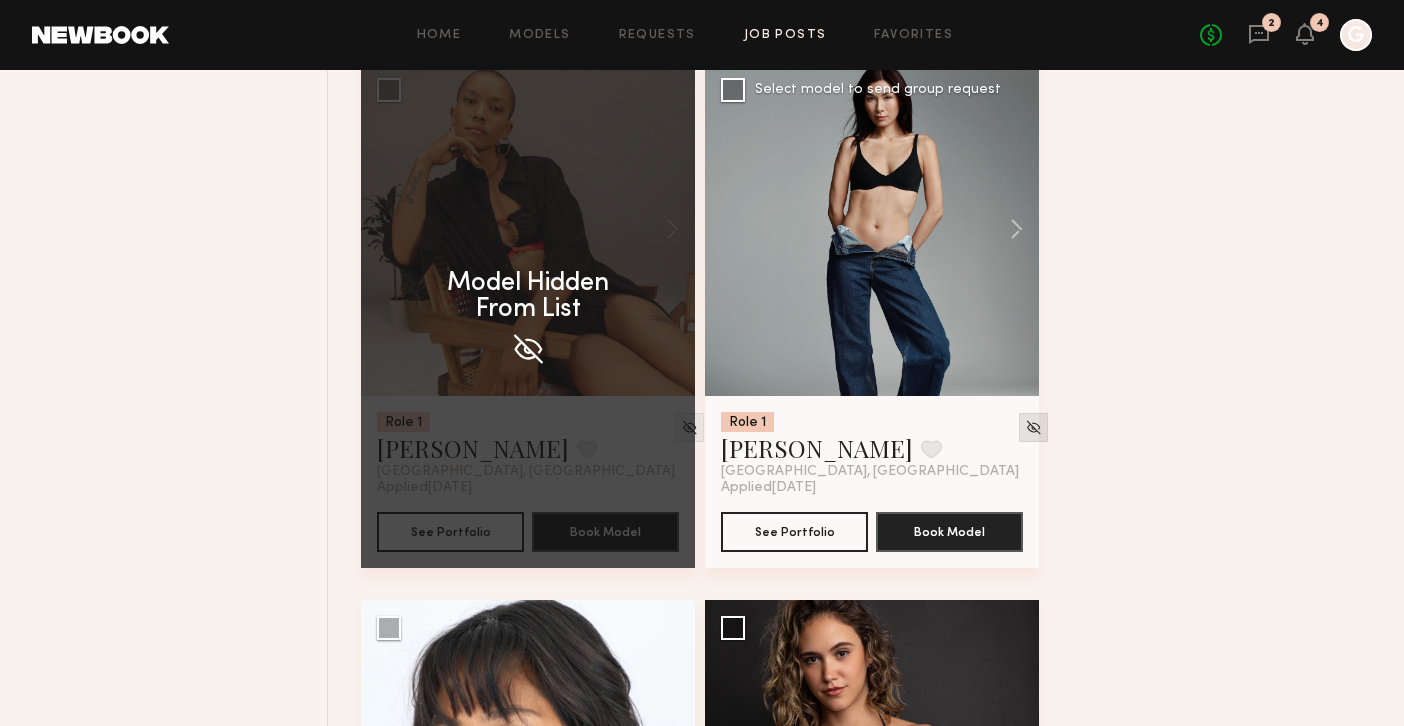 click 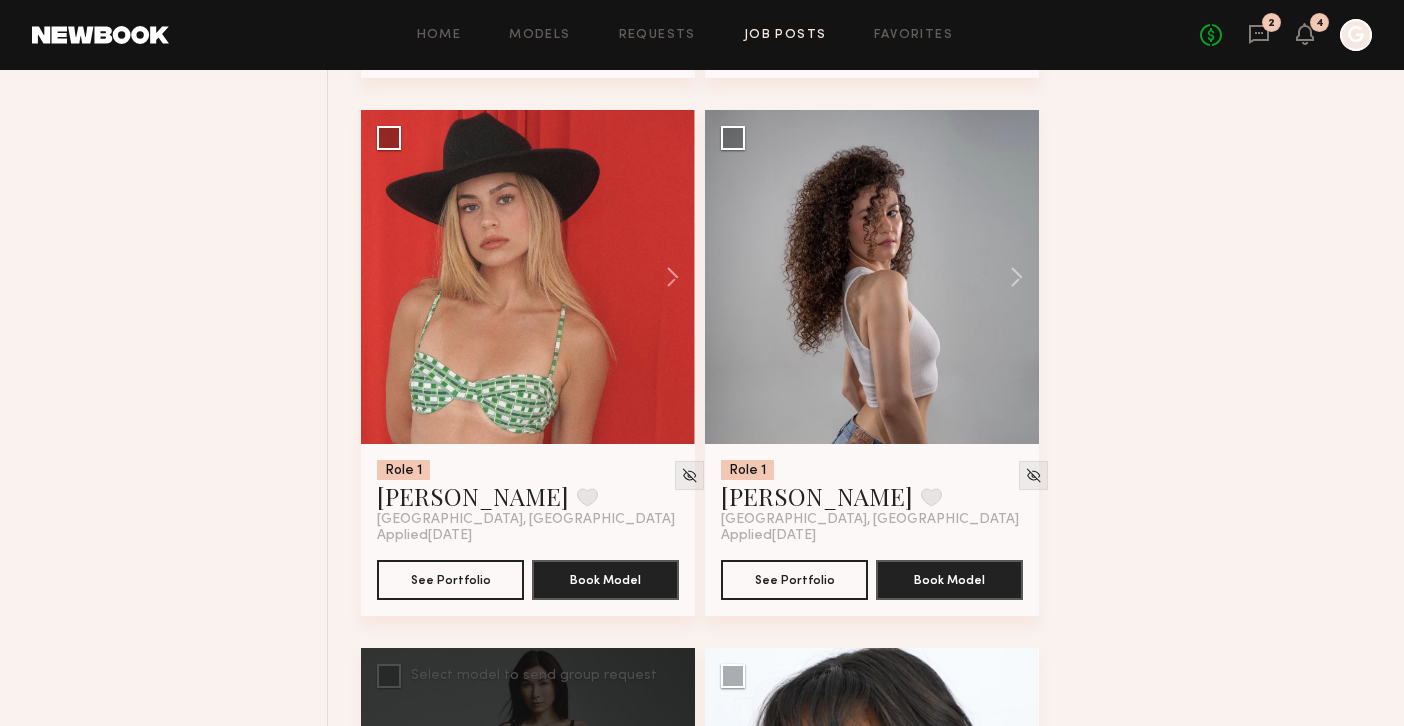 scroll, scrollTop: 3870, scrollLeft: 0, axis: vertical 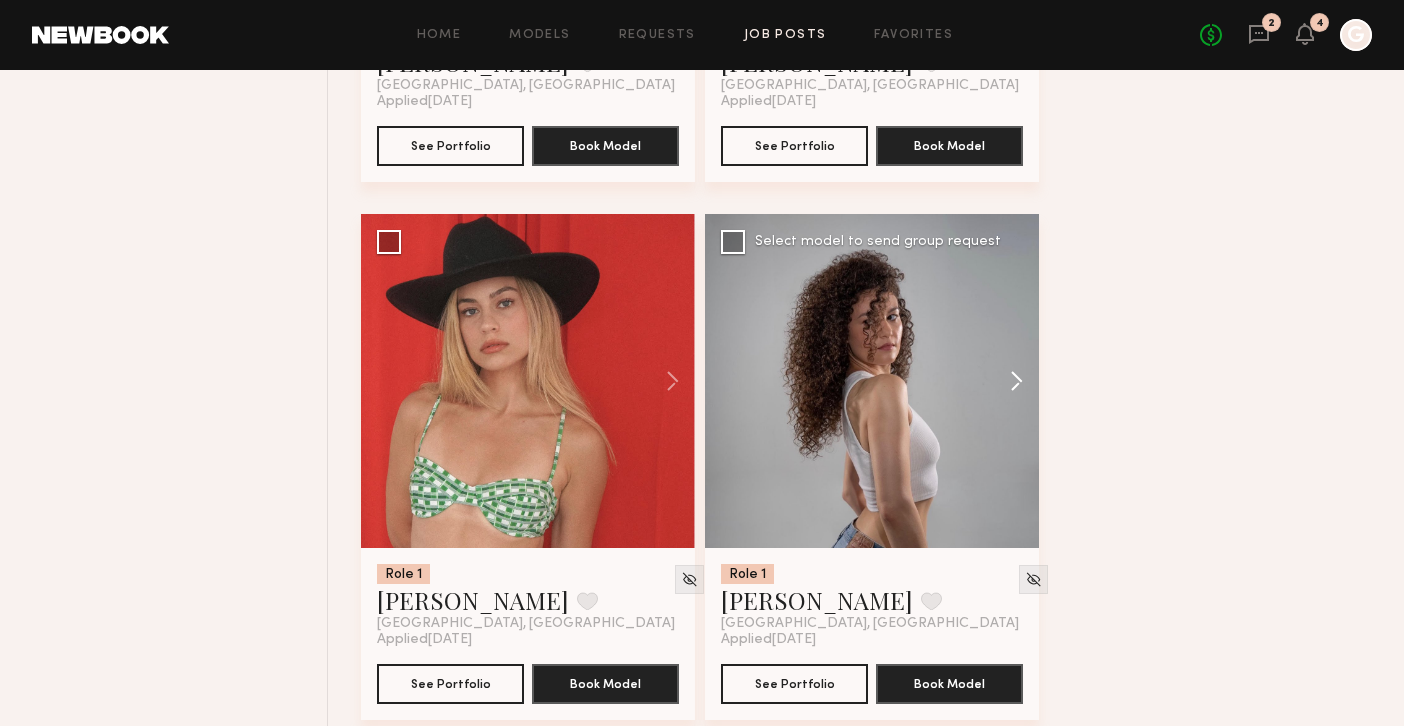 click 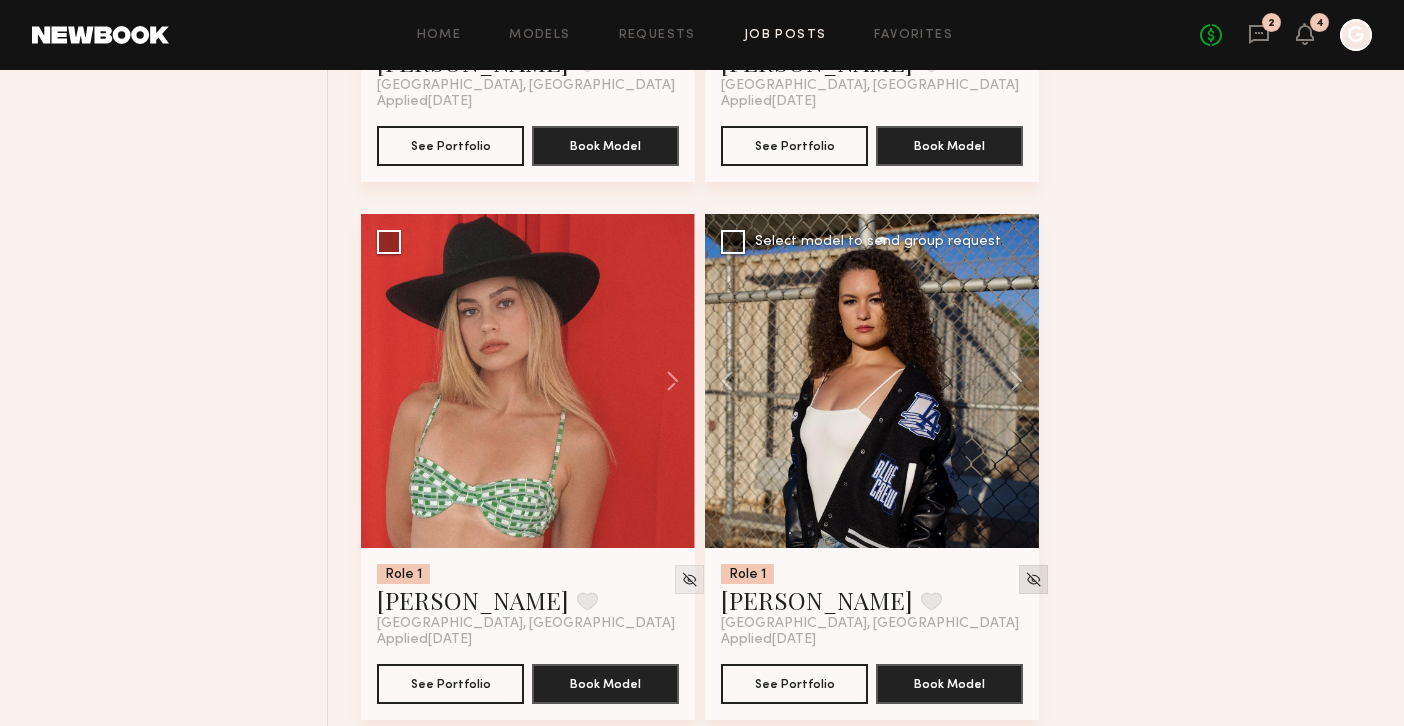 click 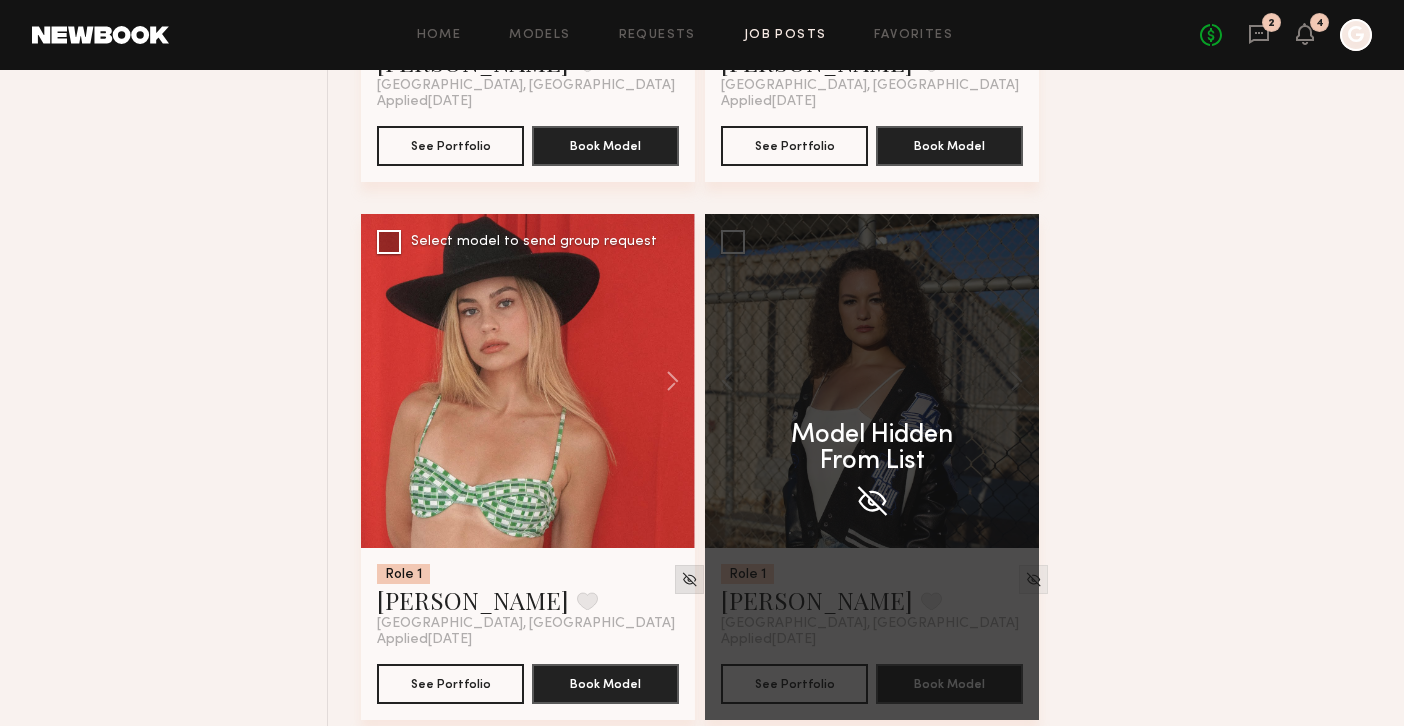 click 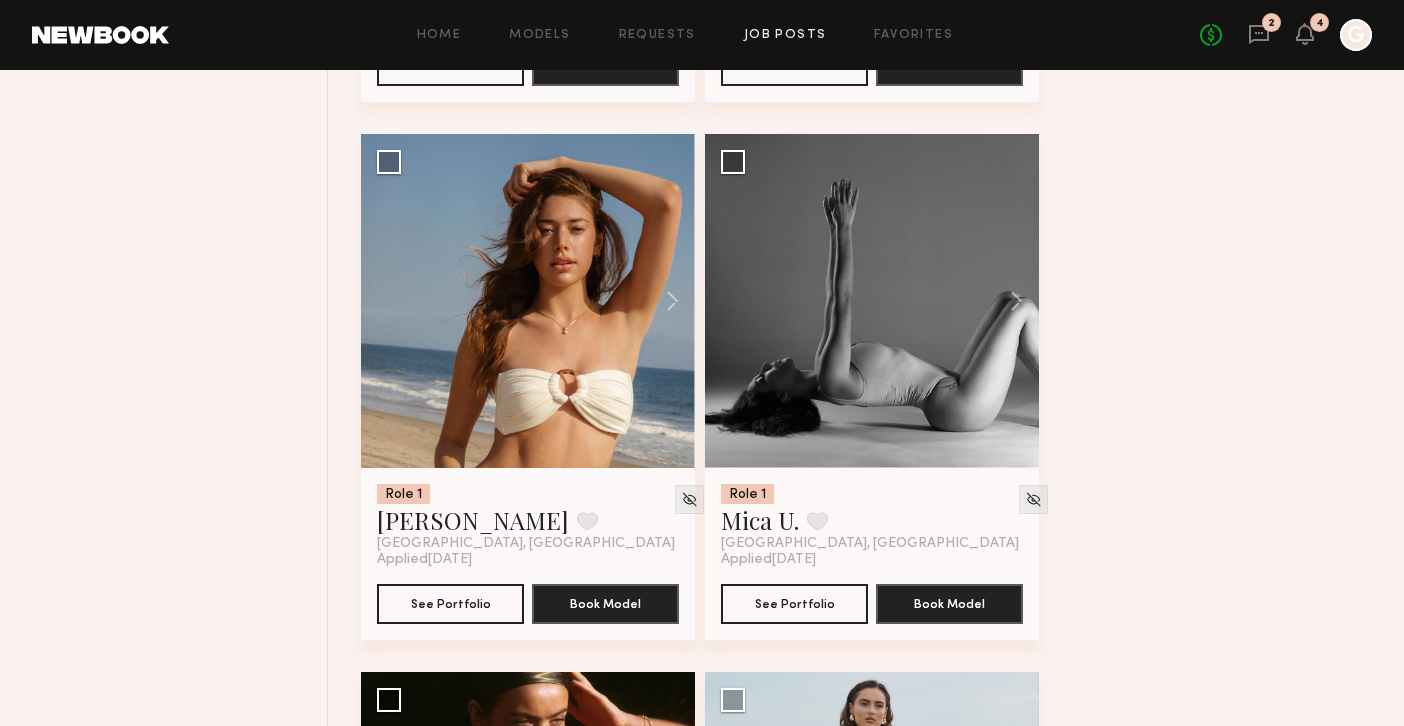 scroll, scrollTop: 4490, scrollLeft: 0, axis: vertical 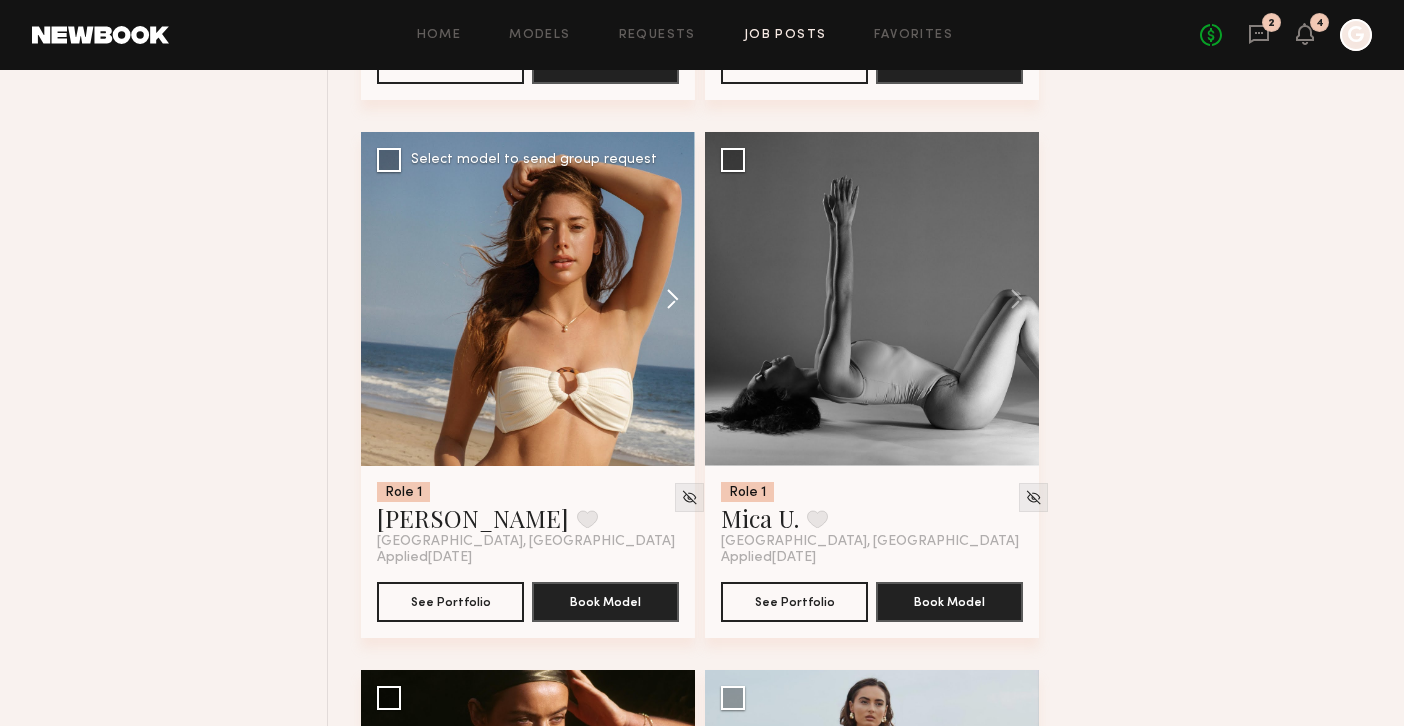 click 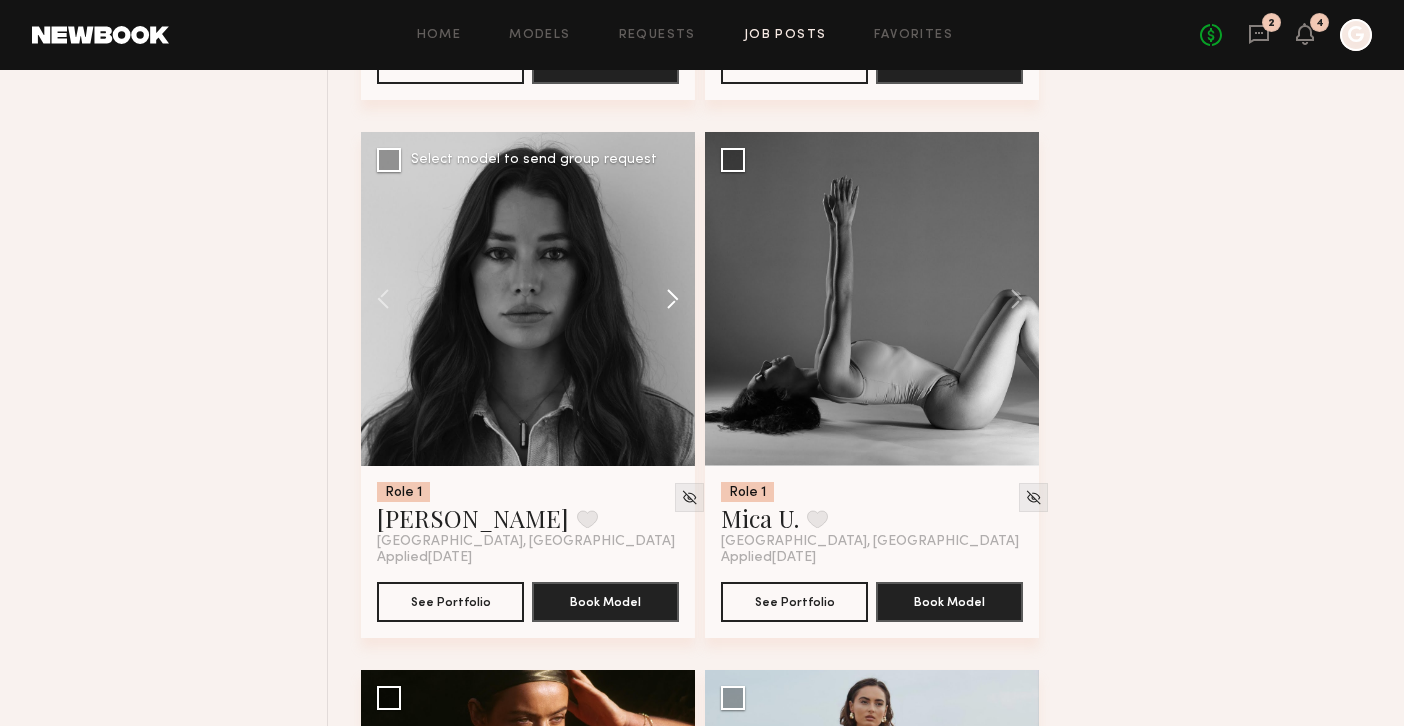 click 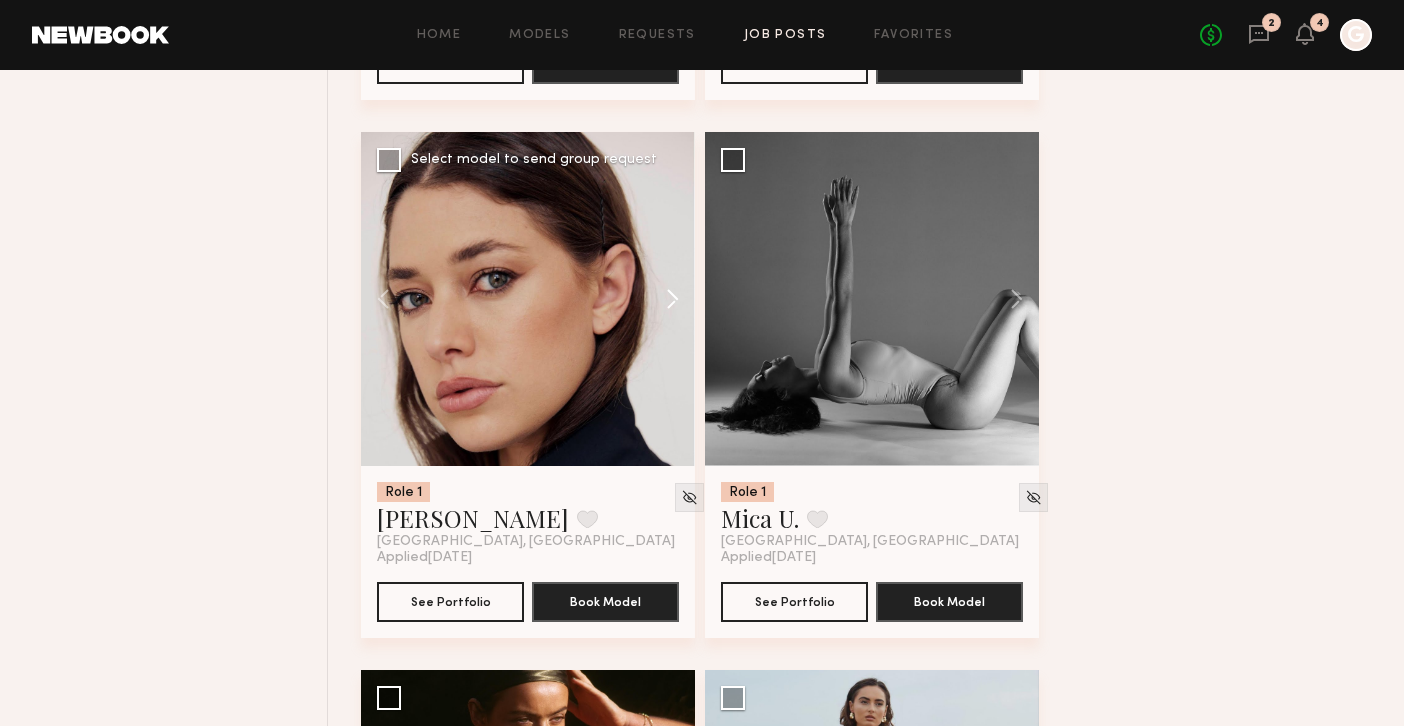 click 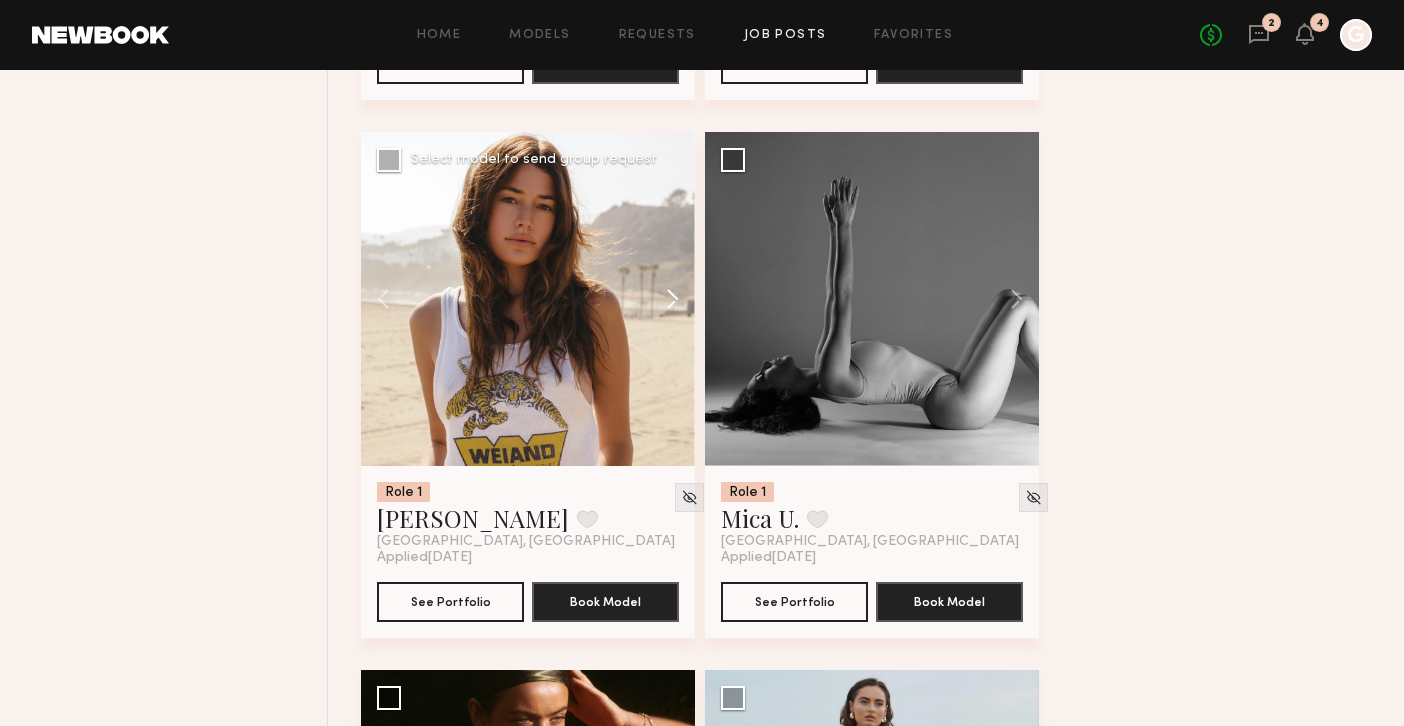 click 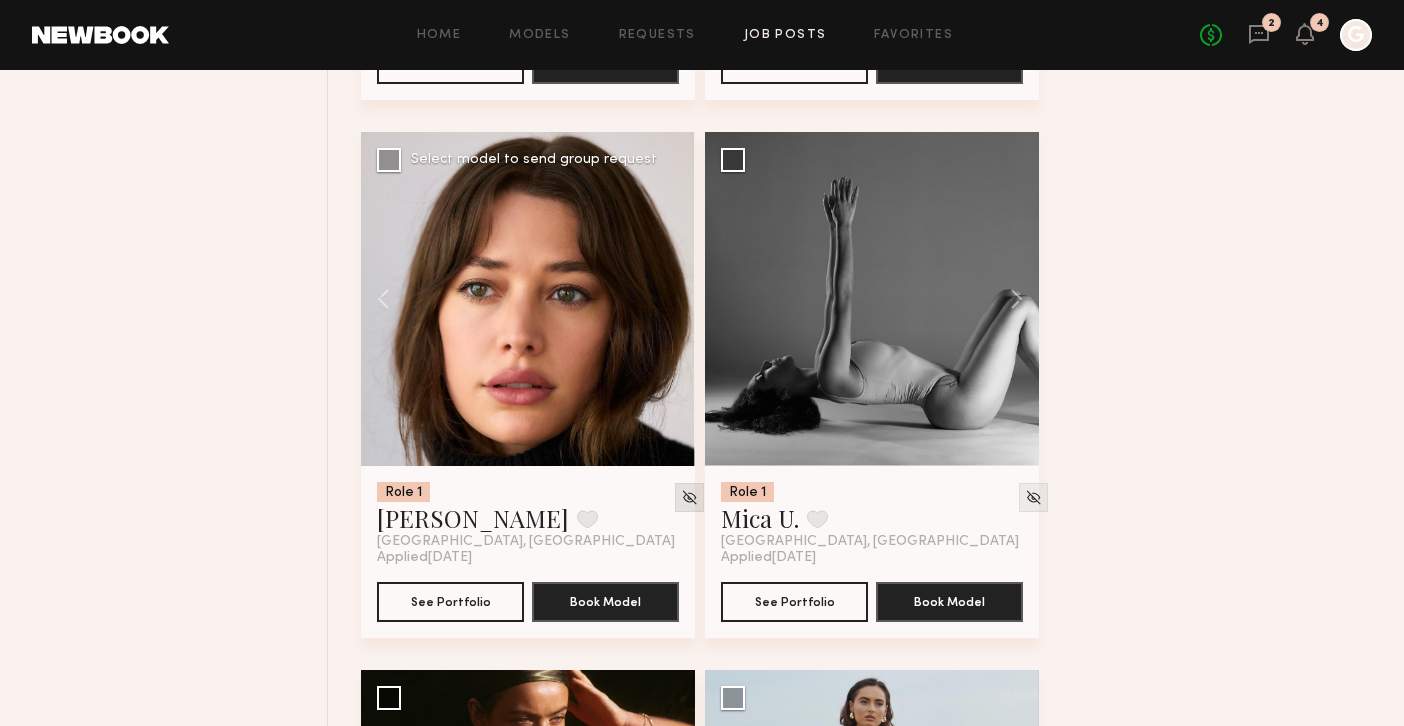 click 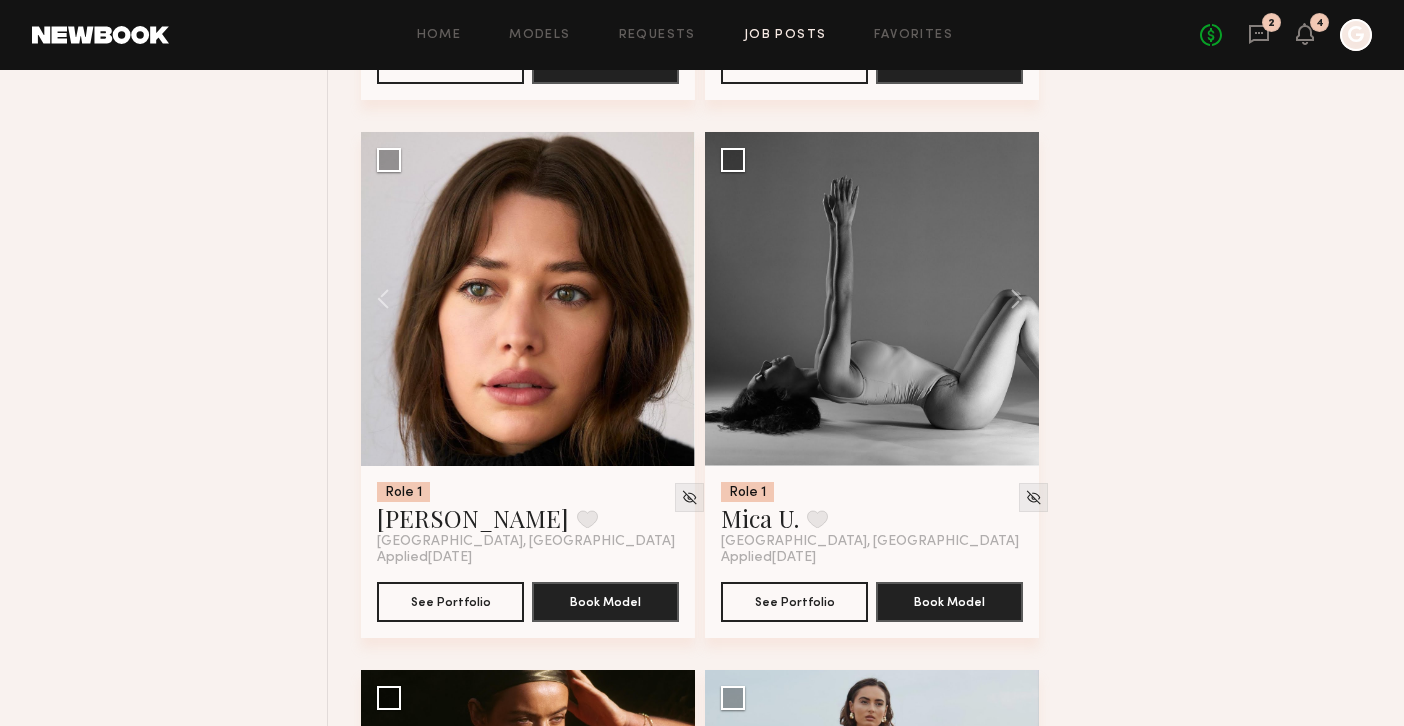 click on "Filter Applications Best Matches Showing  129   models Clear Experienced Talent we’ve deemed to have ample paid, professional modeling experience 121 New Faces Talent we’ve deemed to be in the early stages of their professional careers 61 Order By Newest to Oldest Newest to Oldest Oldest to Newest Show Less Best Matches Models shown below match all requirements specified in your job post 128 Other Submissions Models shown below have applied to this job but do not match all requirements specified in your job posting 50 Role 1 Female, 25–45, All ethnicities 182 Show Hidden Talent you’ve removed from consideration 11" 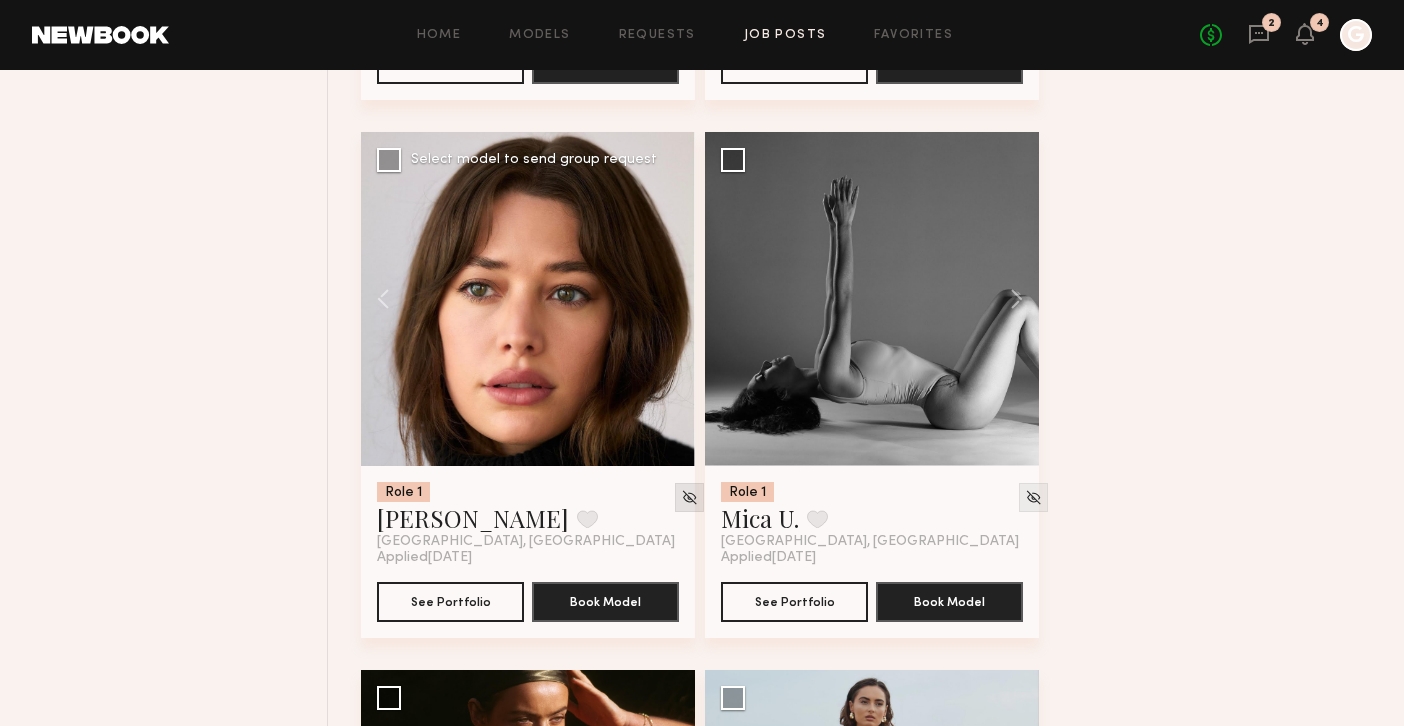 click 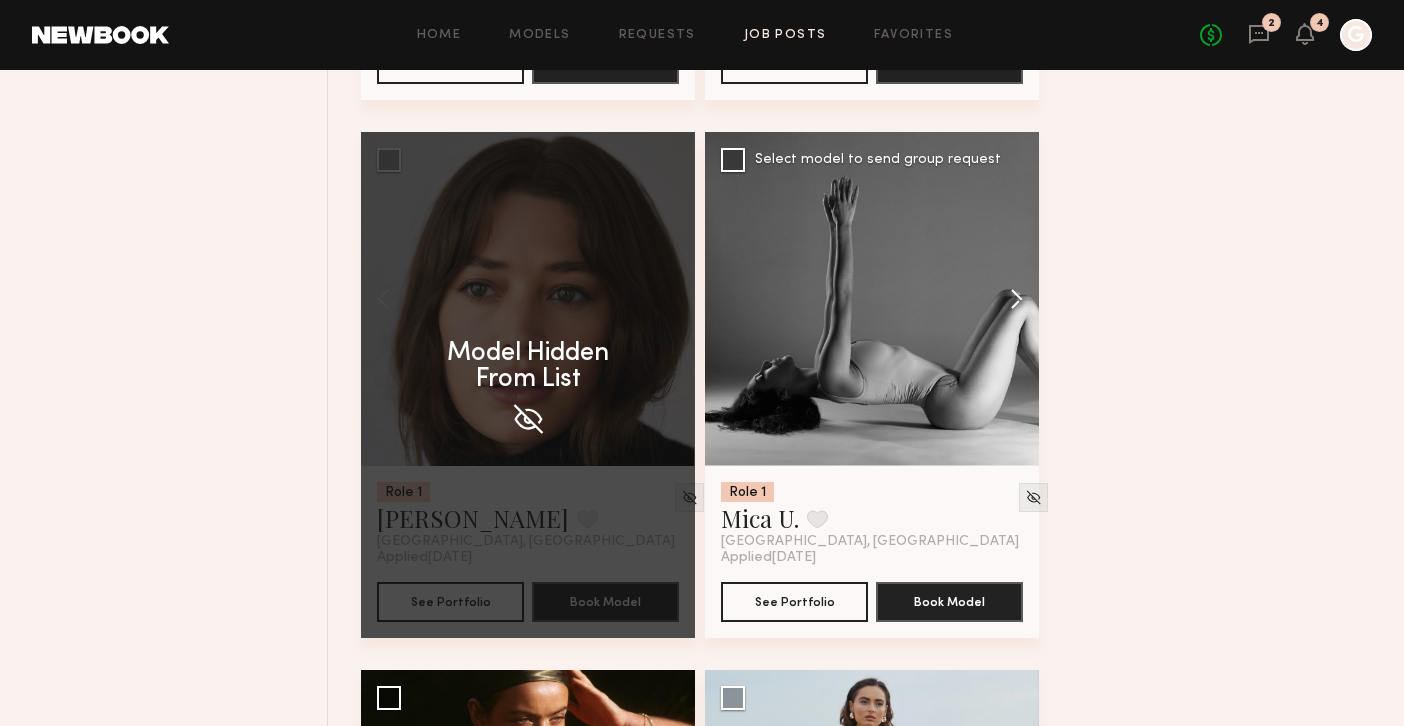 click 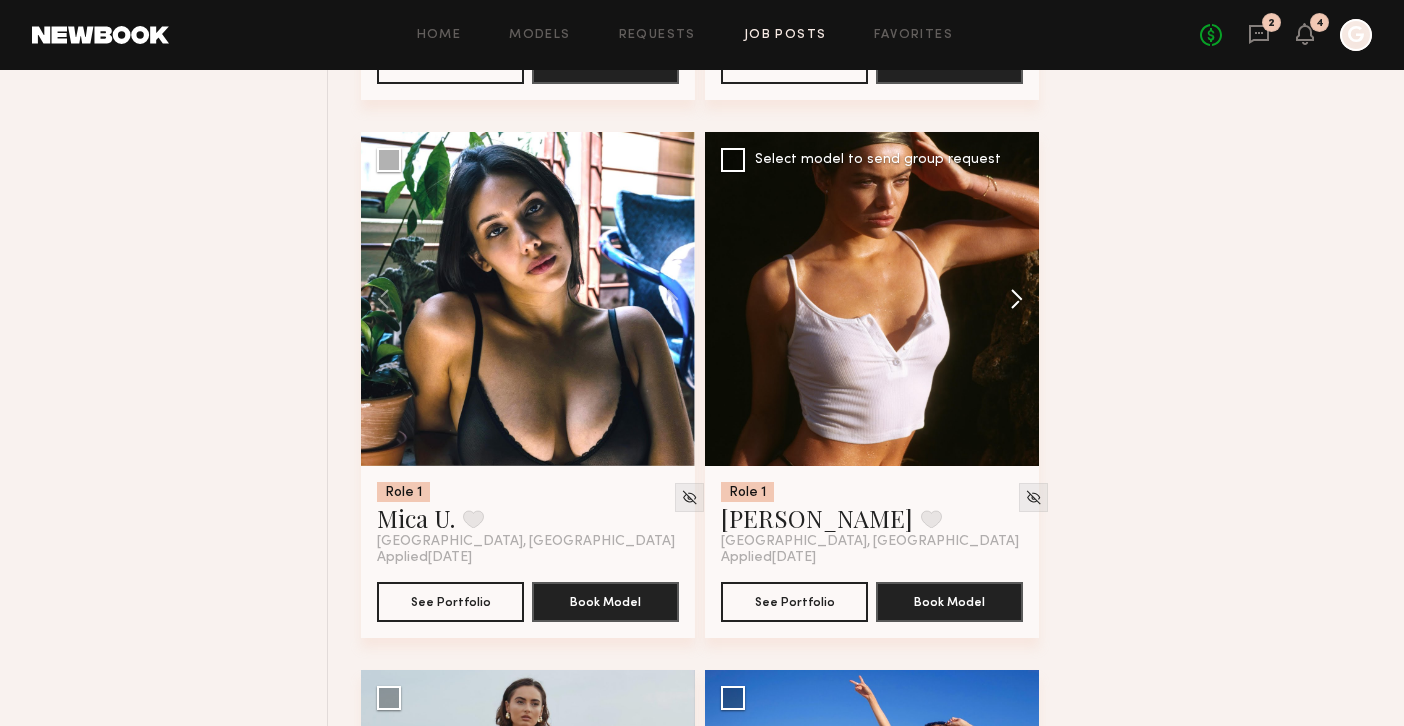 click 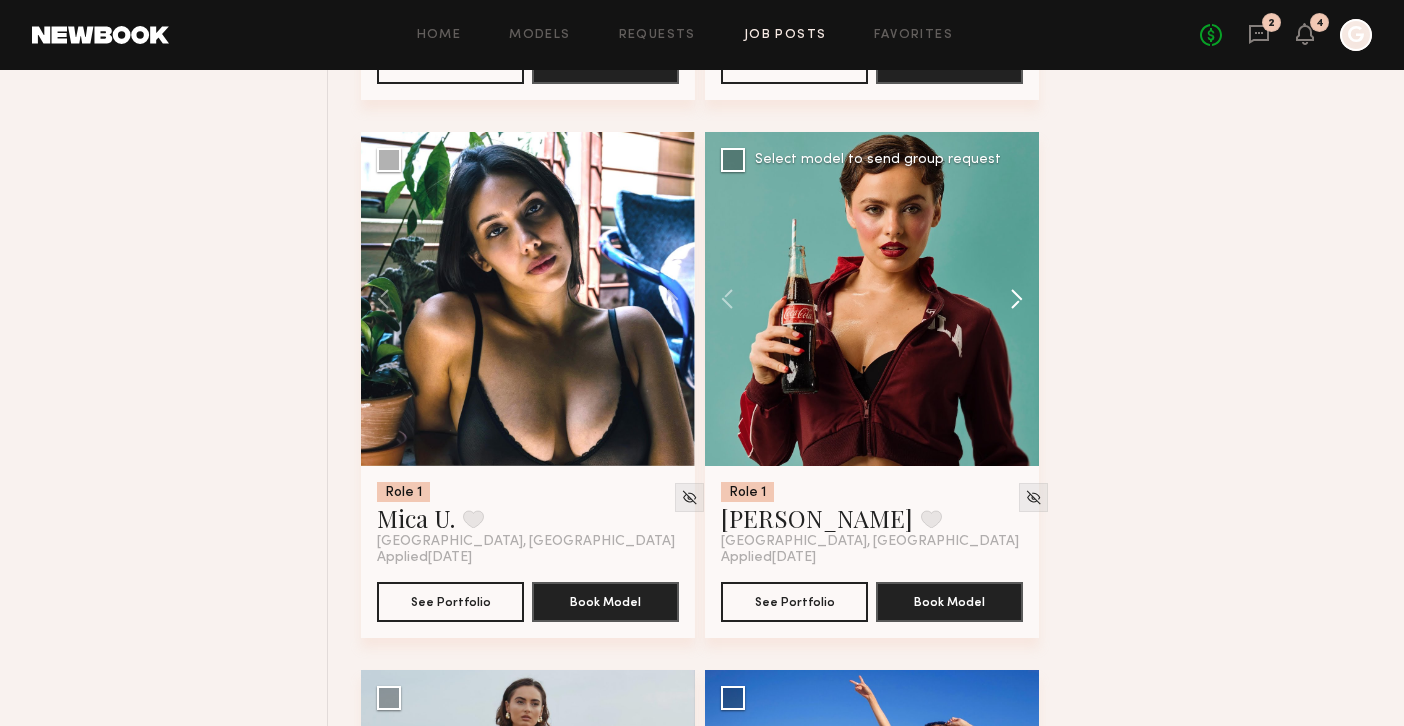 click 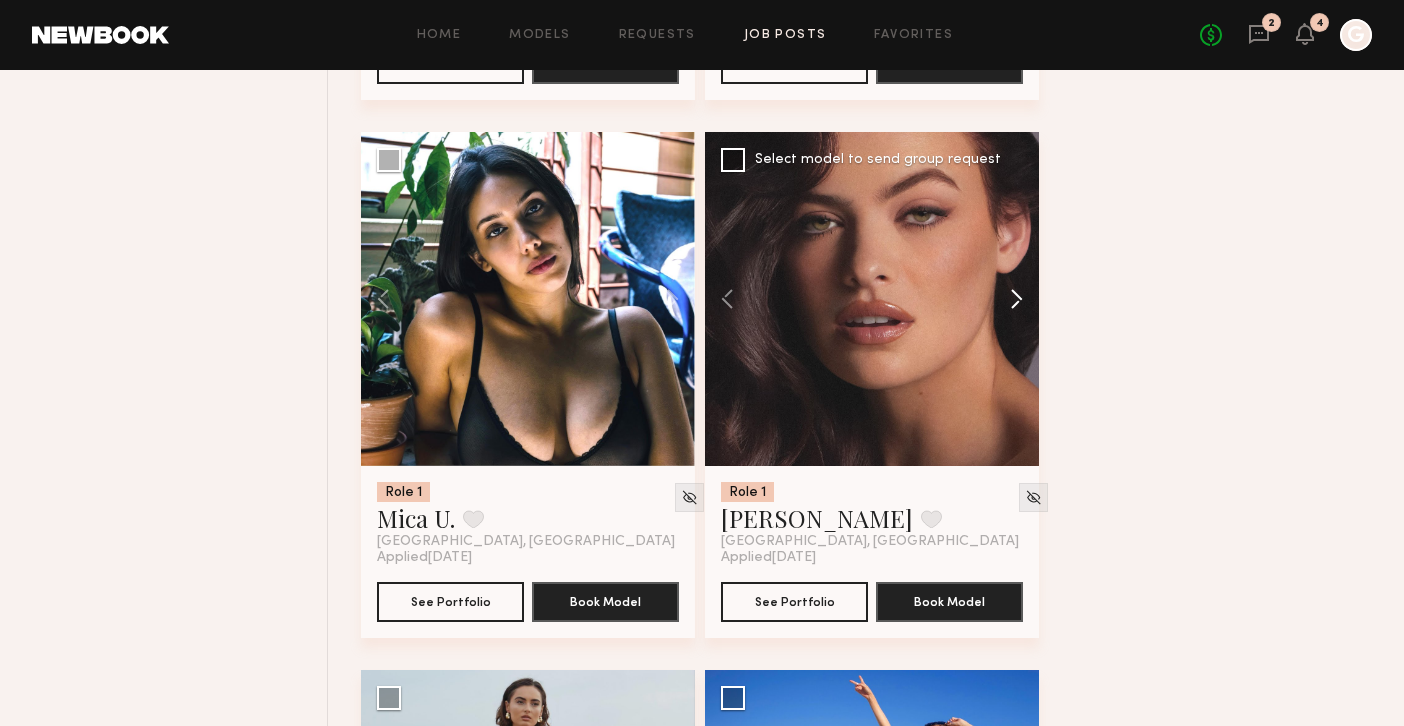 click 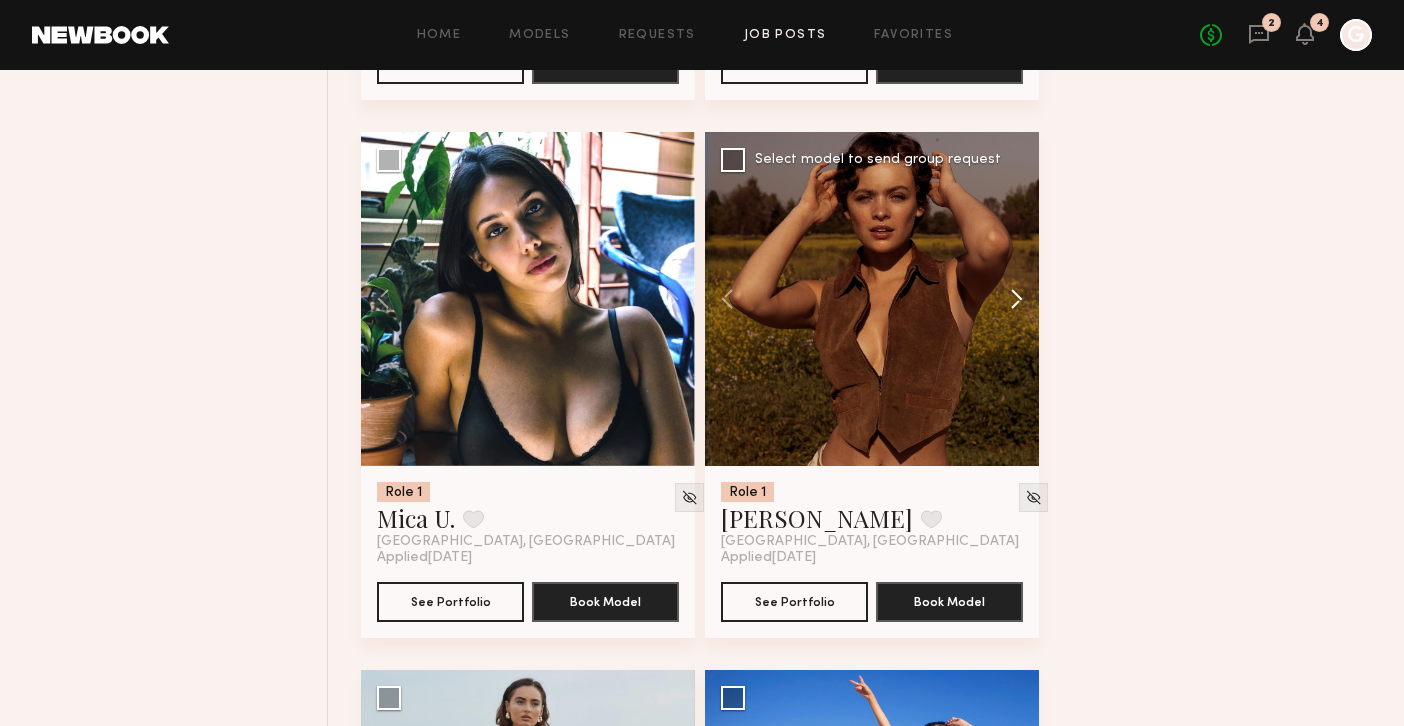 click 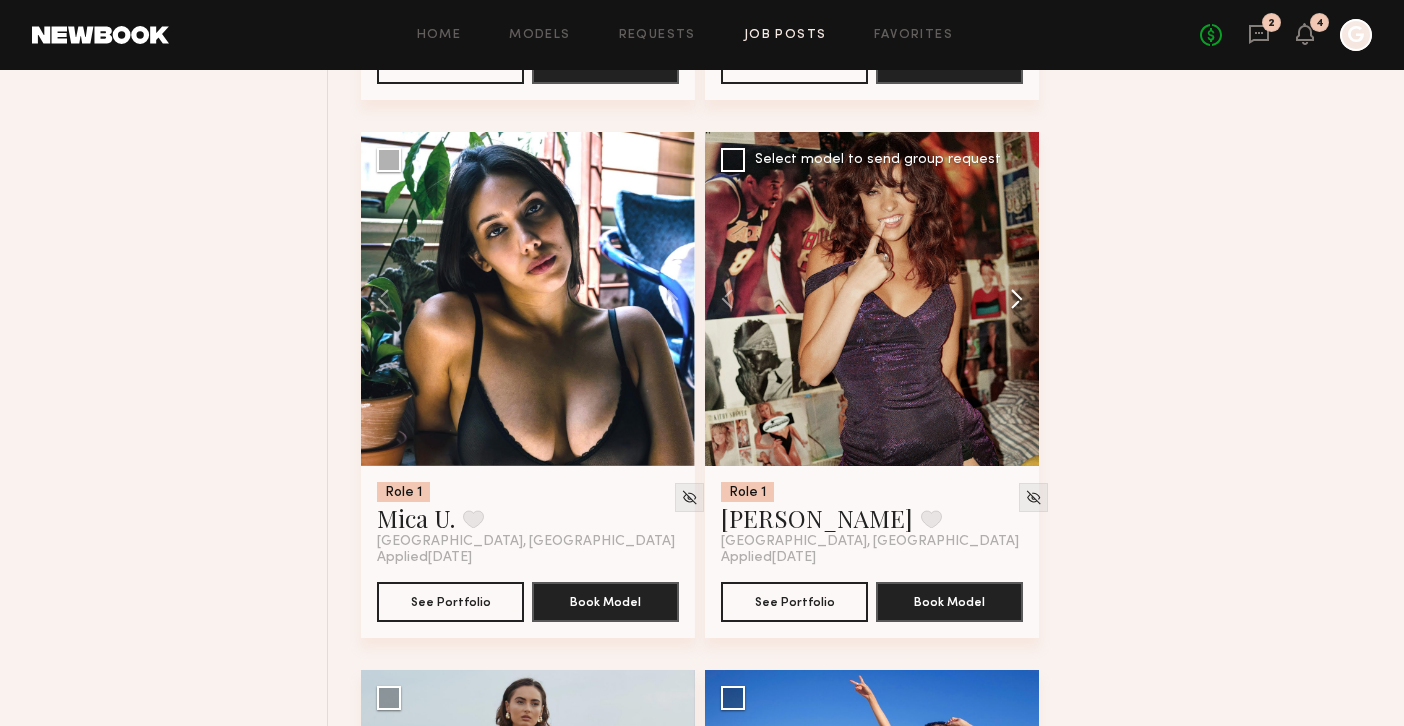 click 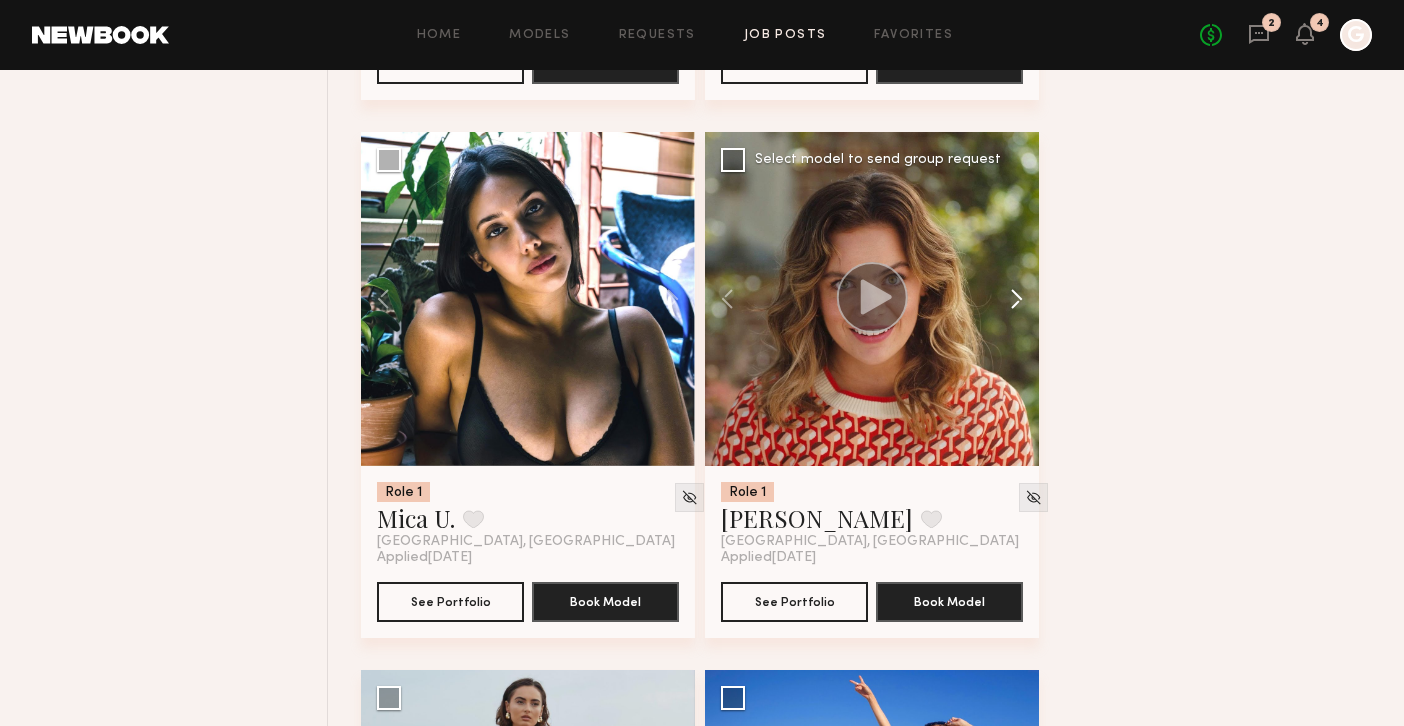 click 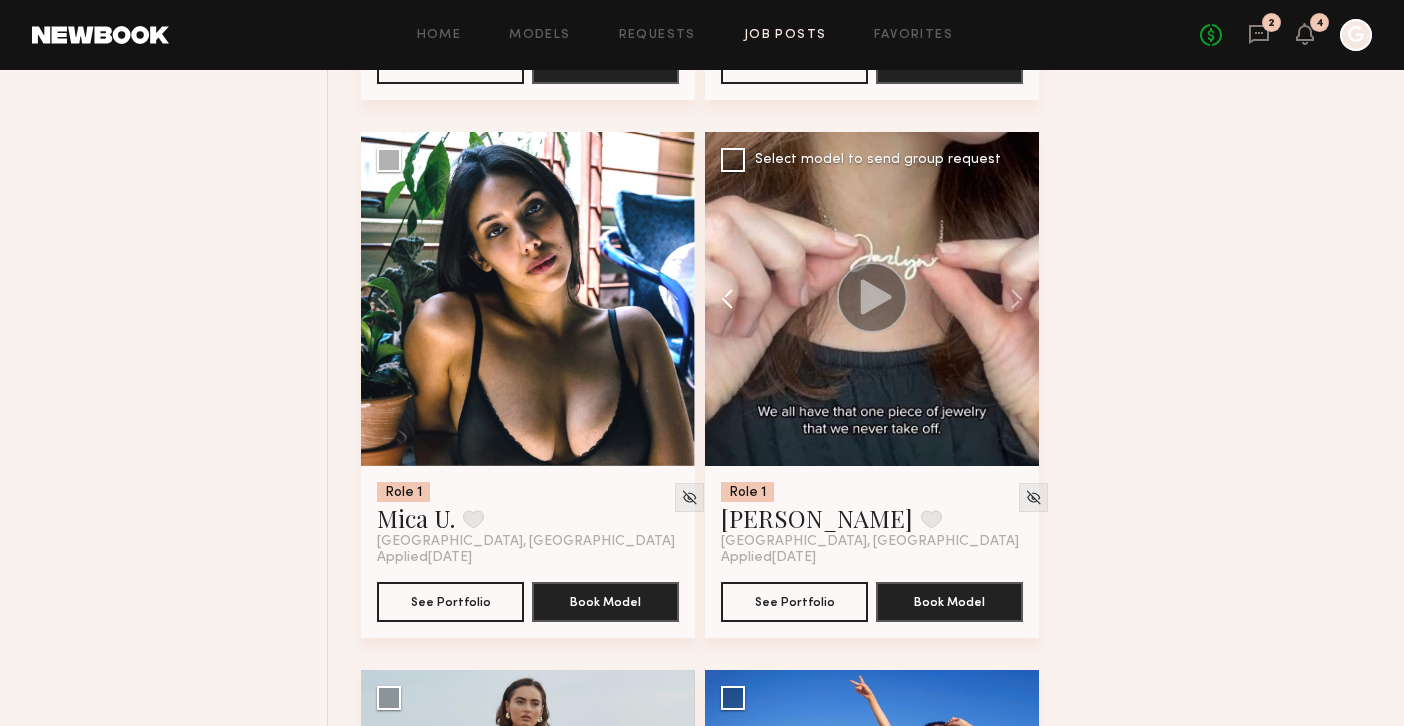 click 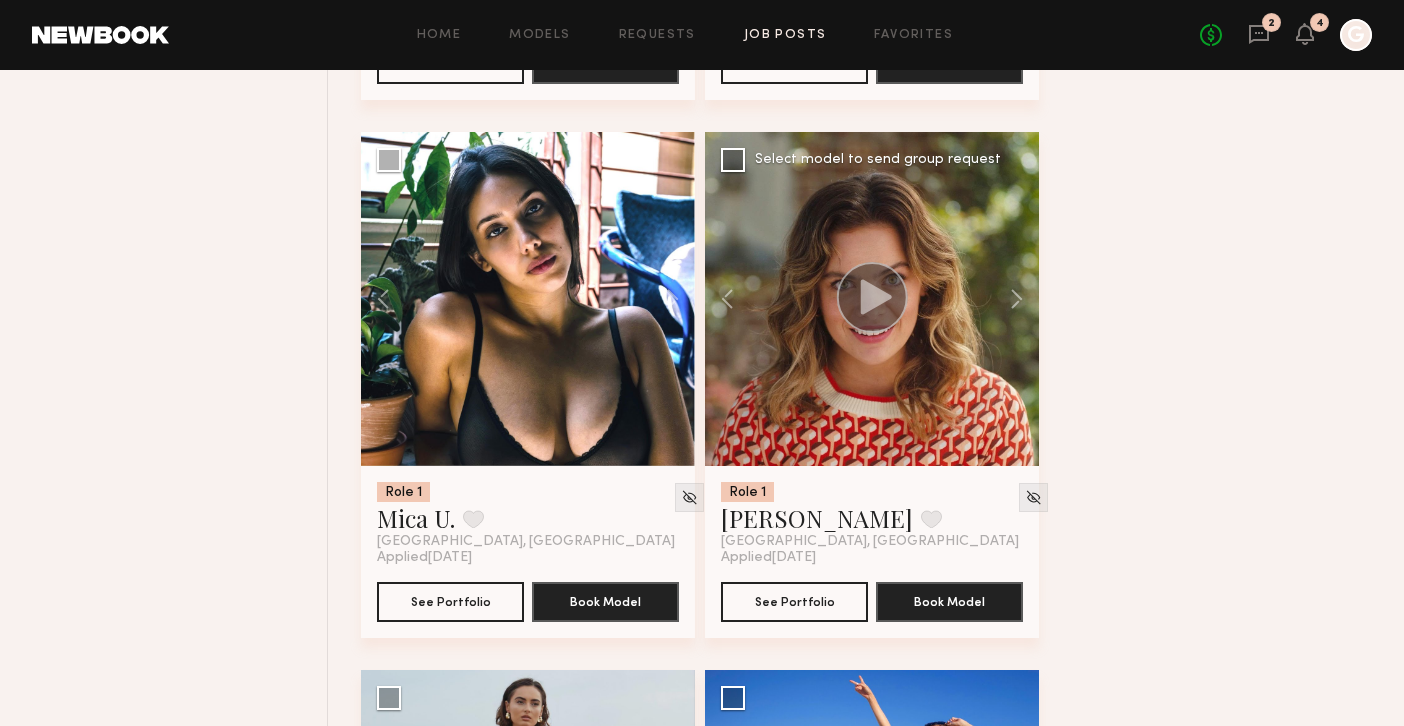 click 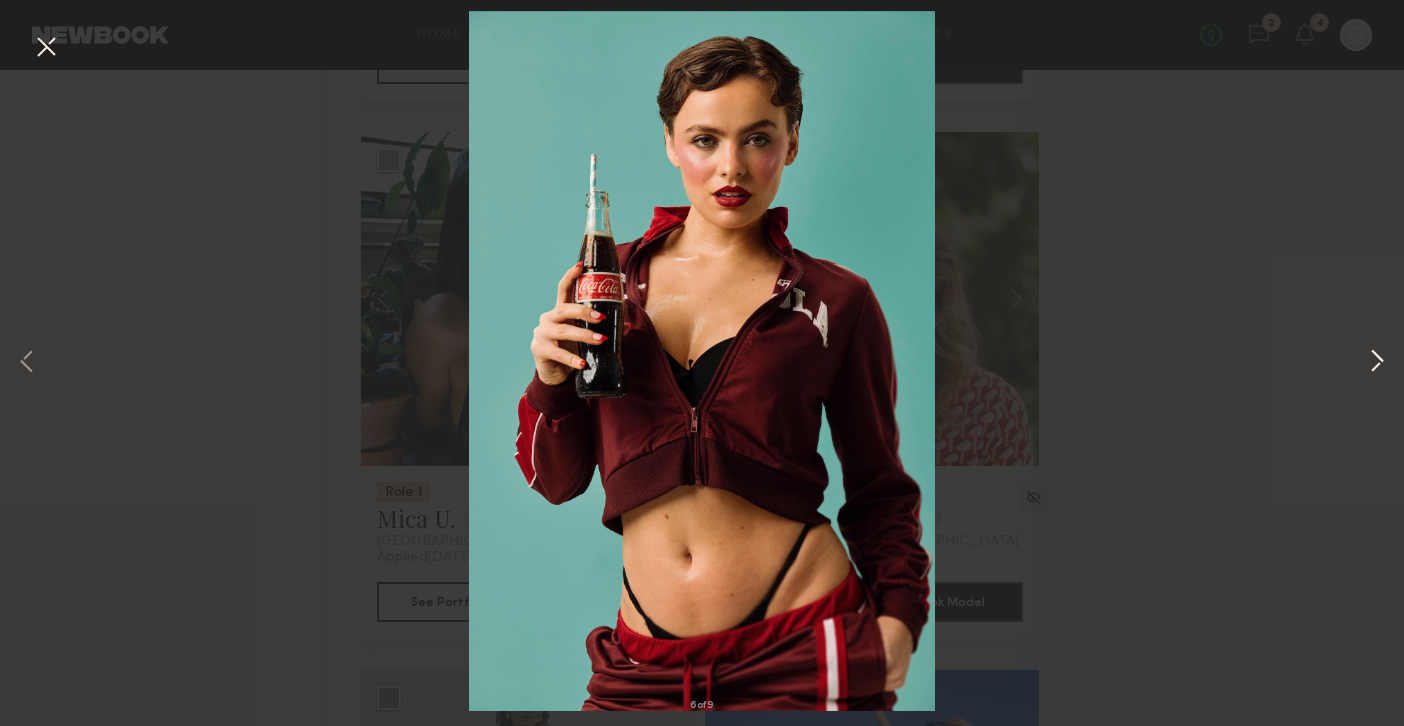 click at bounding box center [1377, 363] 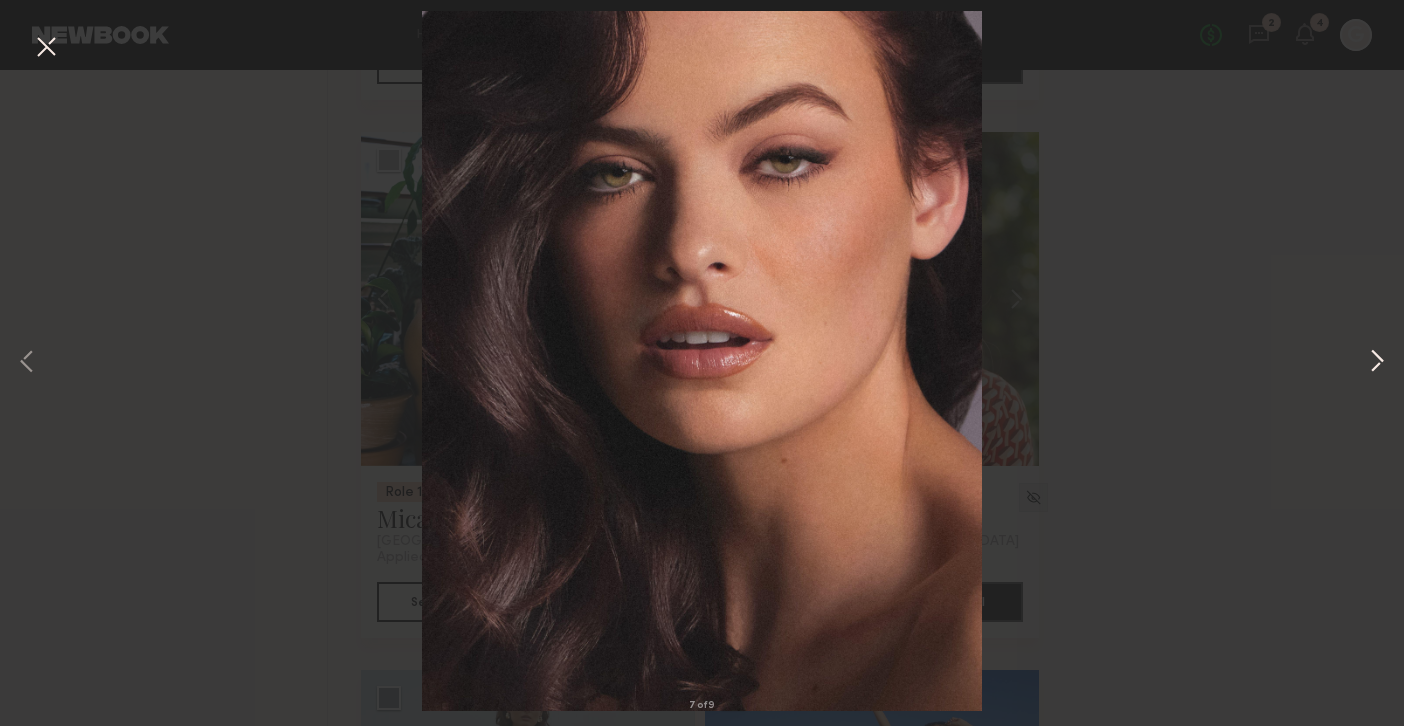 click at bounding box center [1377, 363] 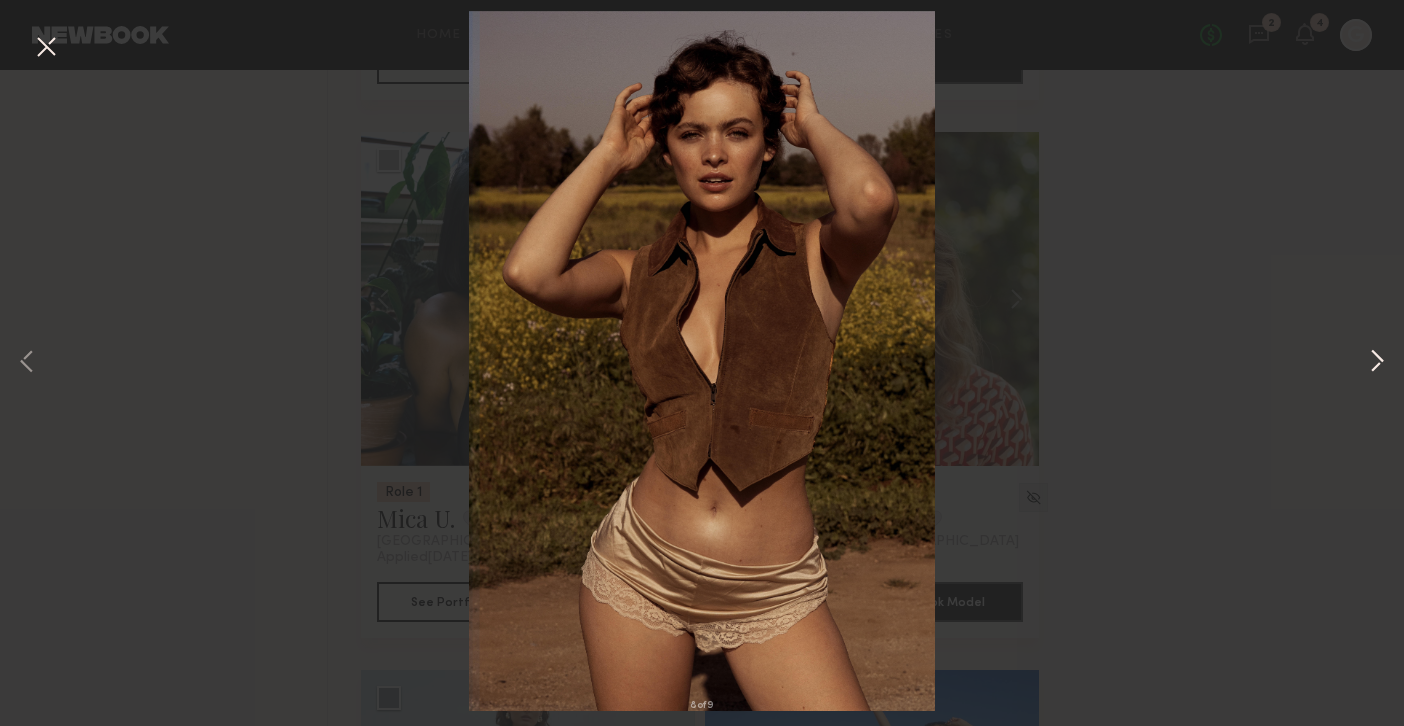 click at bounding box center [1377, 363] 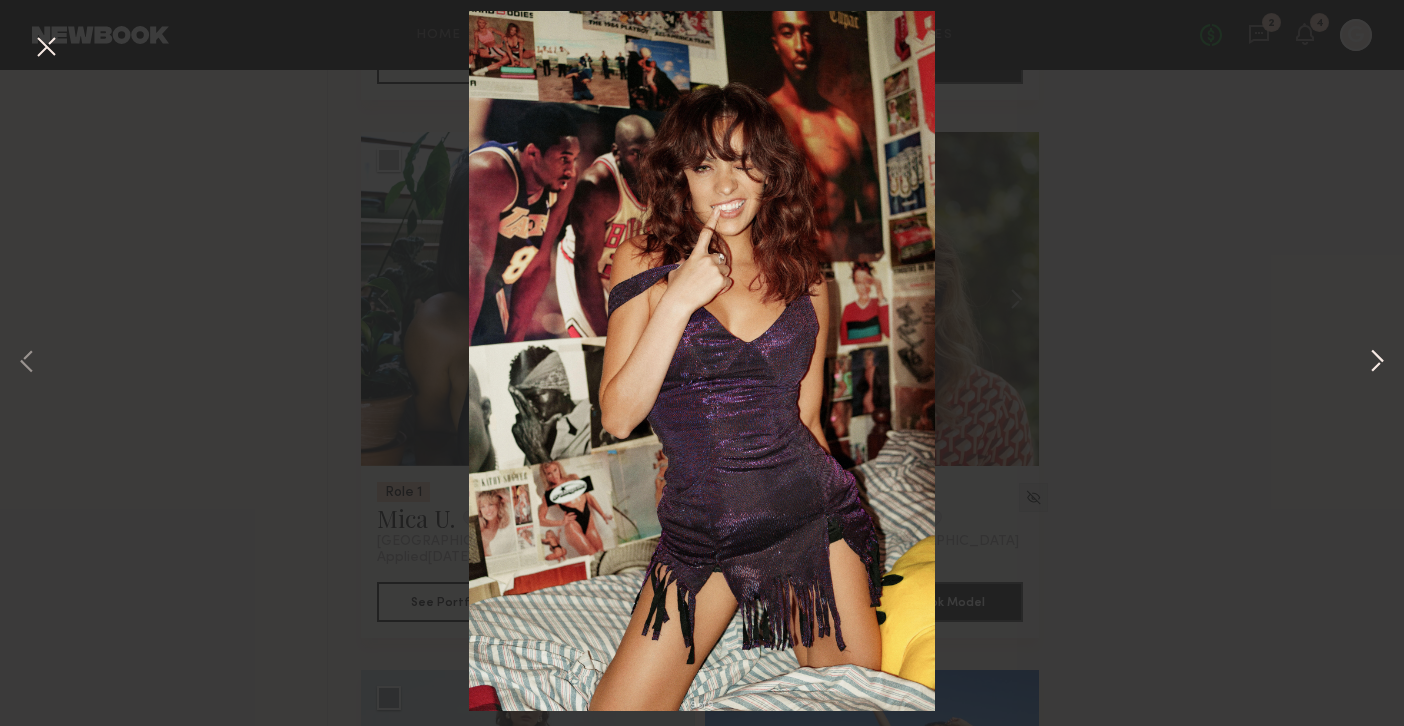 click at bounding box center [1377, 363] 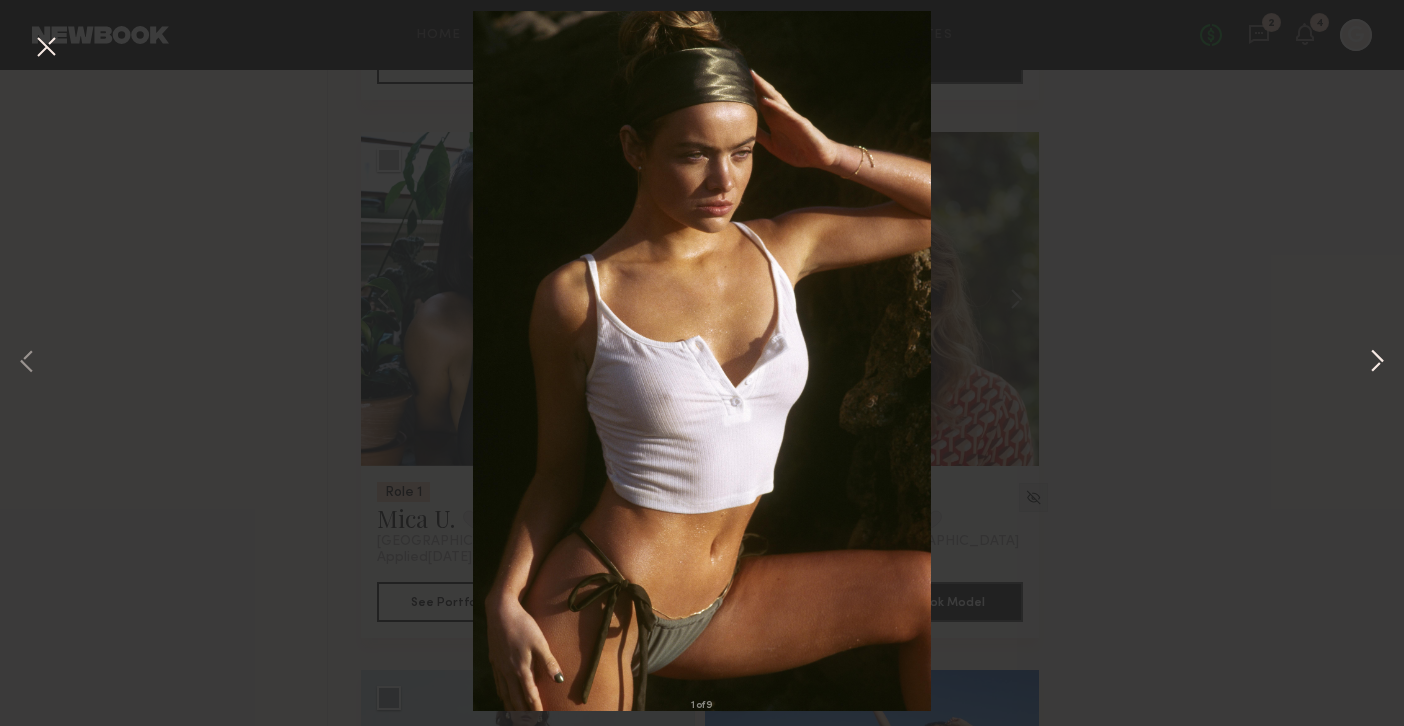 click at bounding box center [1377, 363] 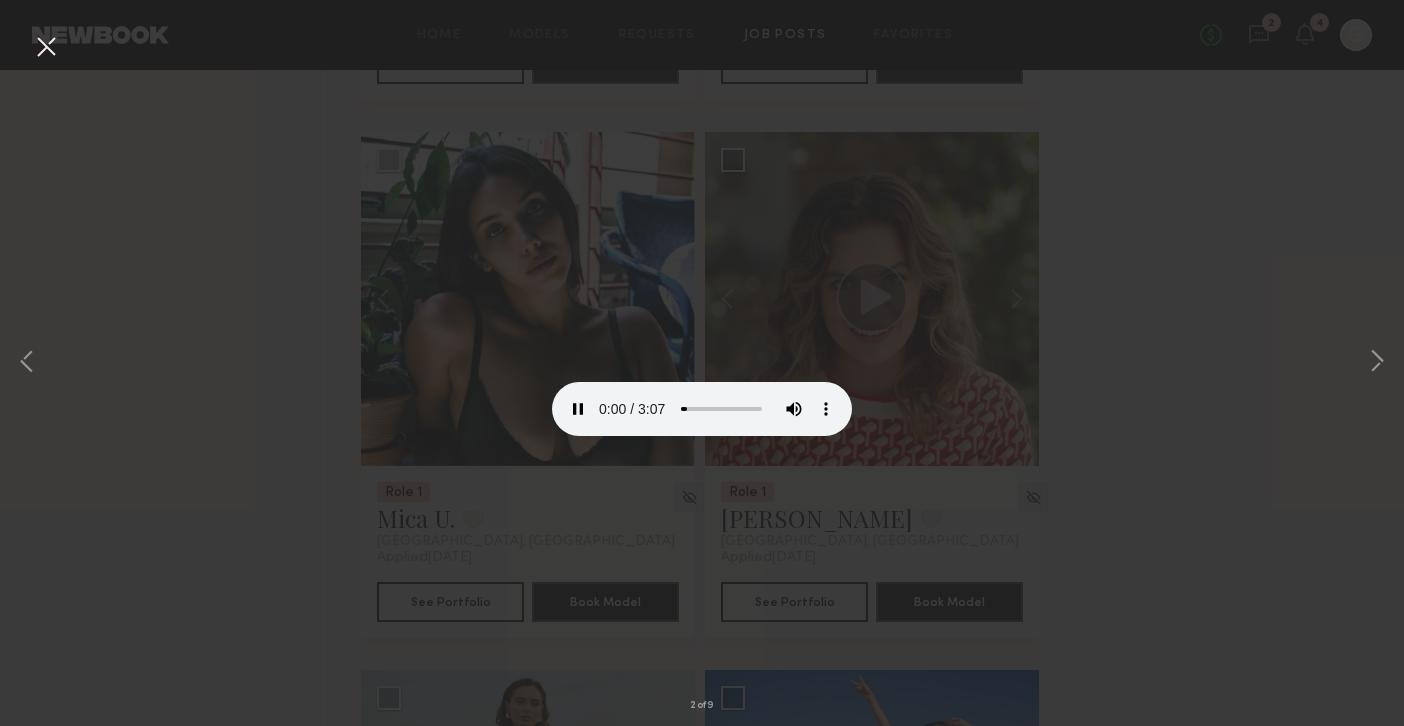 click on "2  of  9" at bounding box center (702, 363) 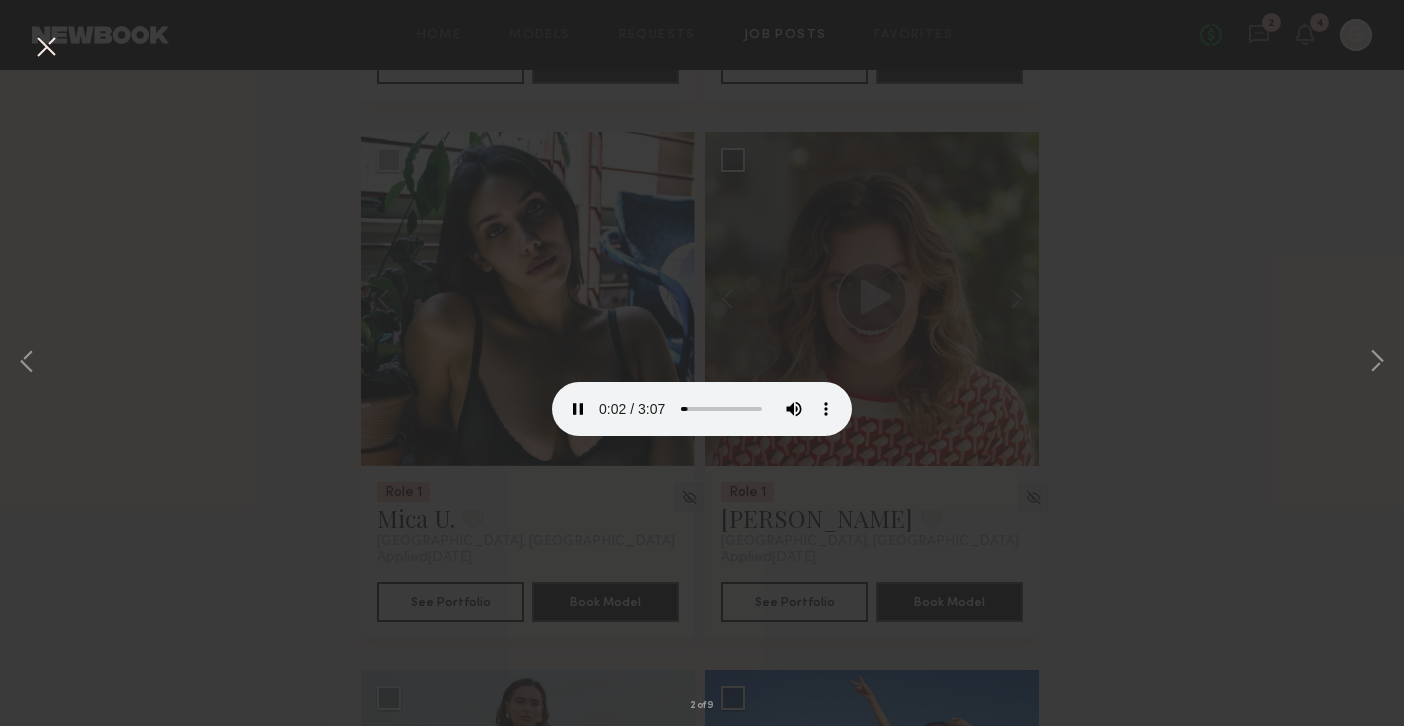 click at bounding box center [46, 48] 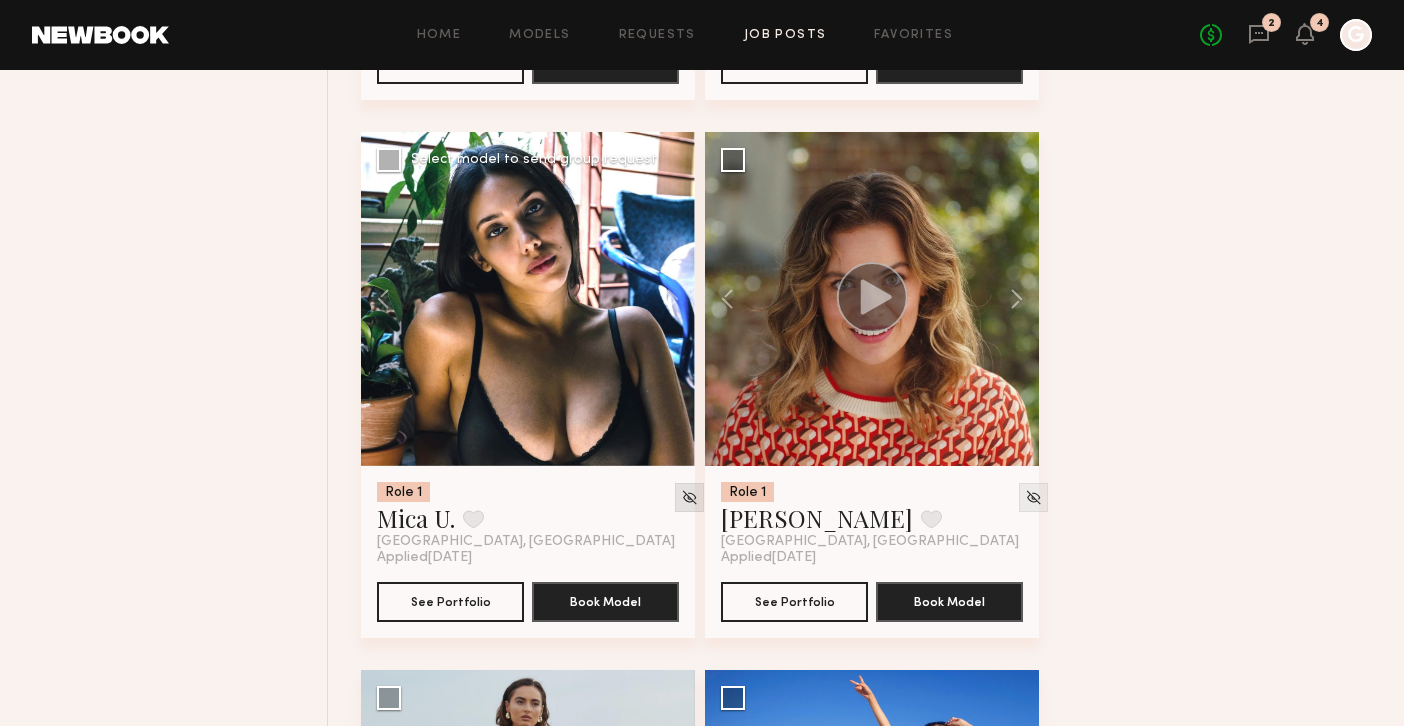 click 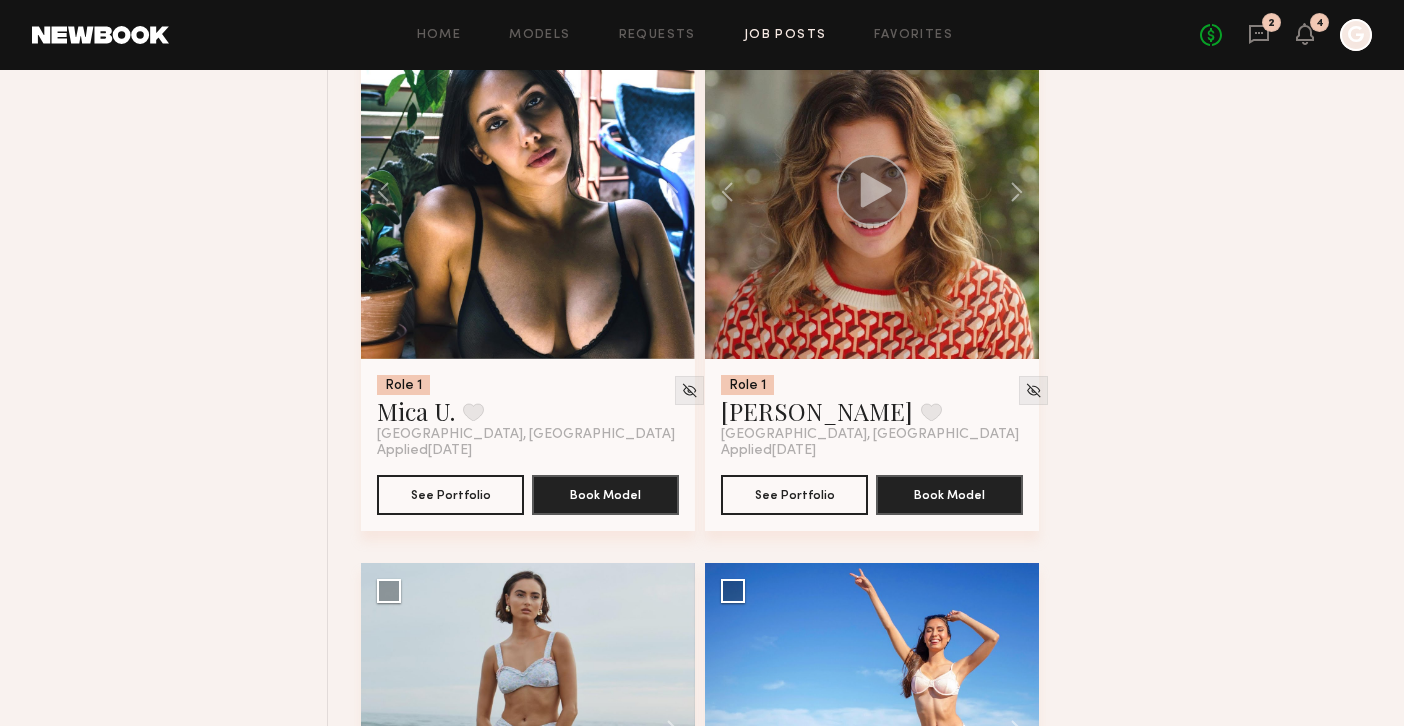 scroll, scrollTop: 4890, scrollLeft: 0, axis: vertical 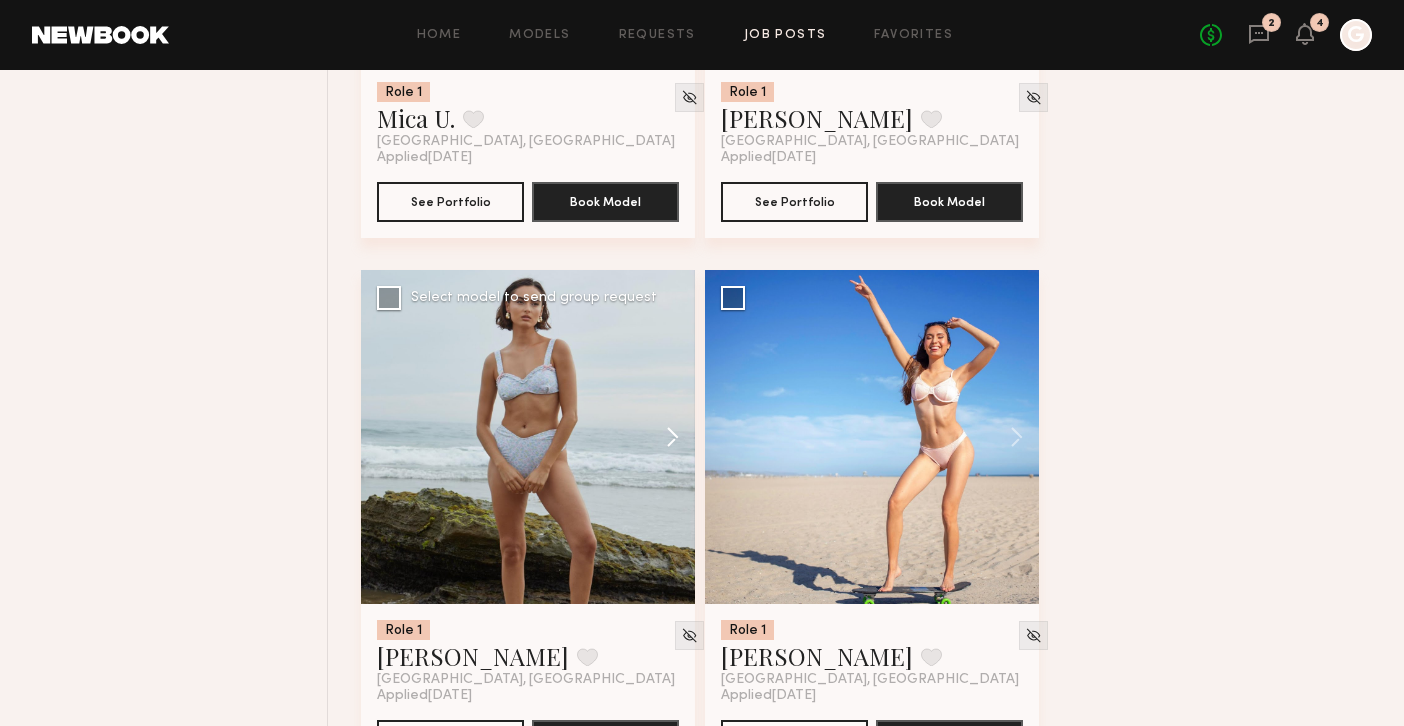 click 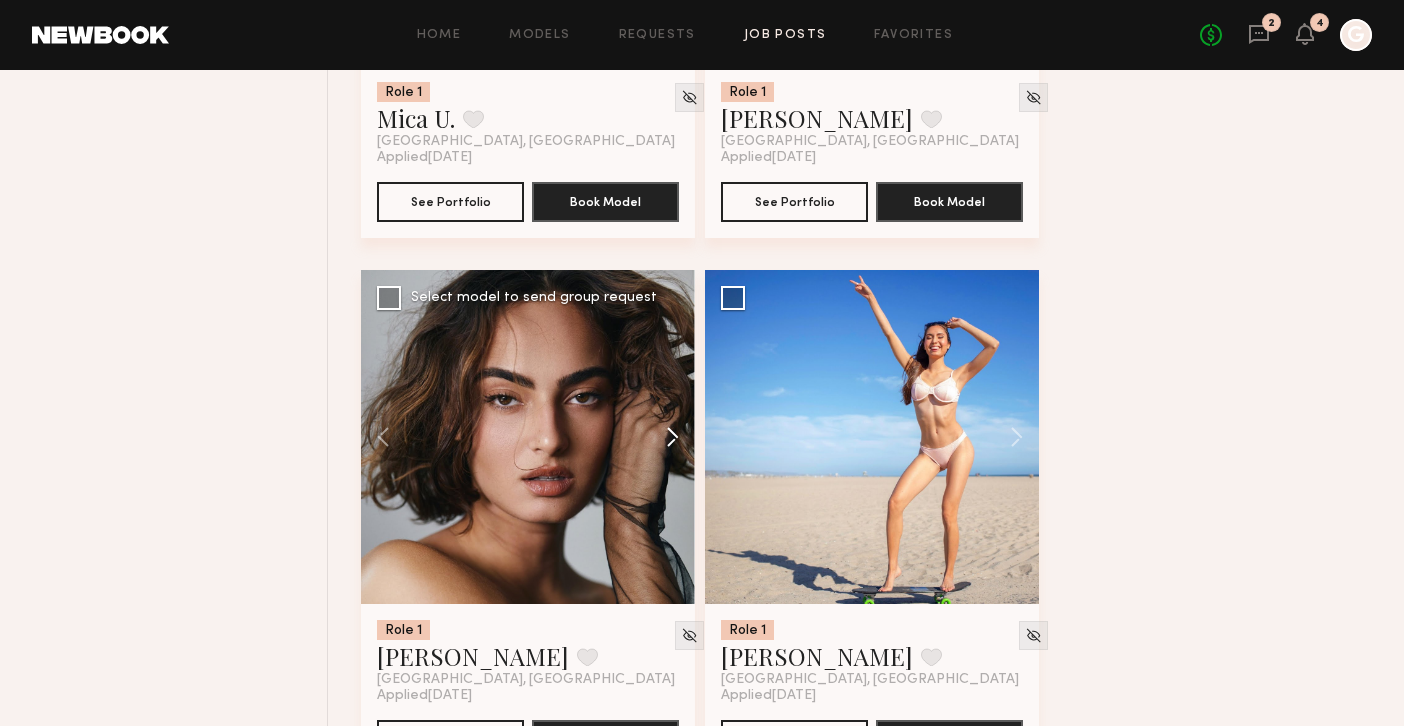 click 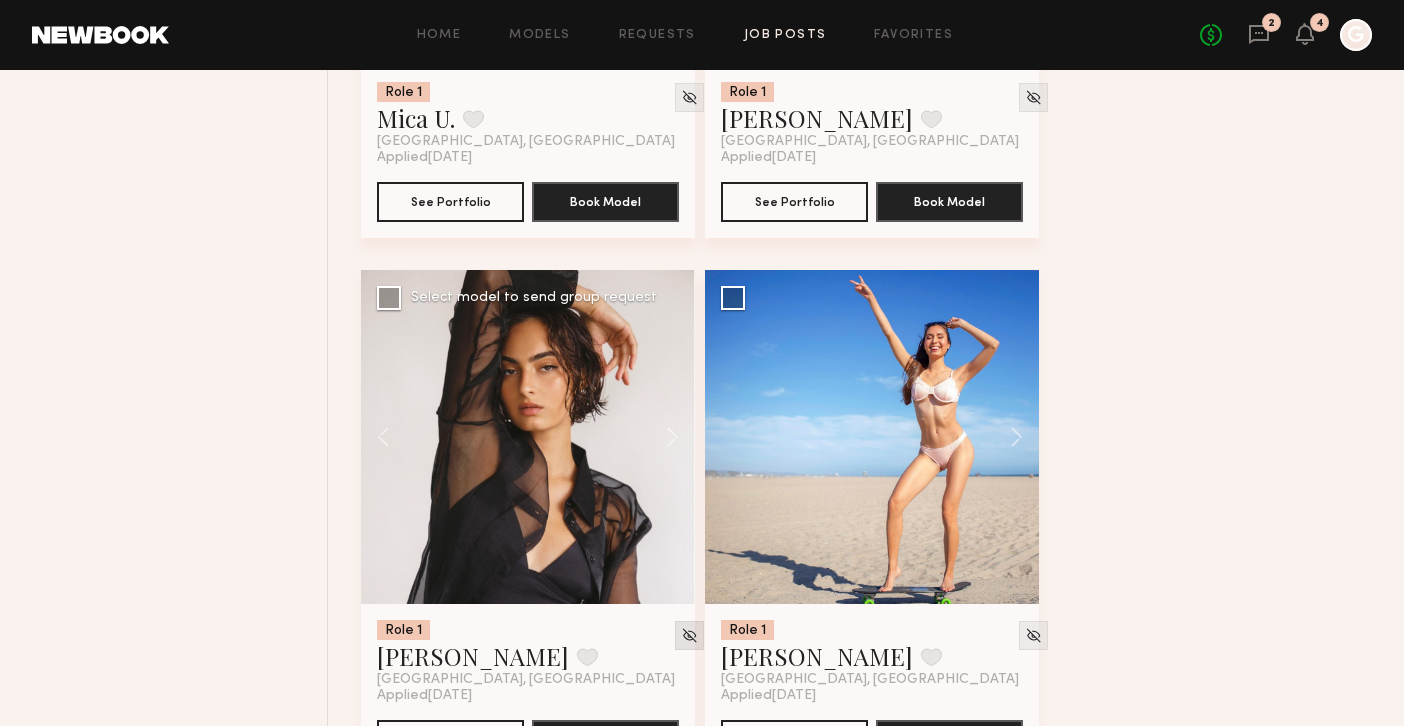 click 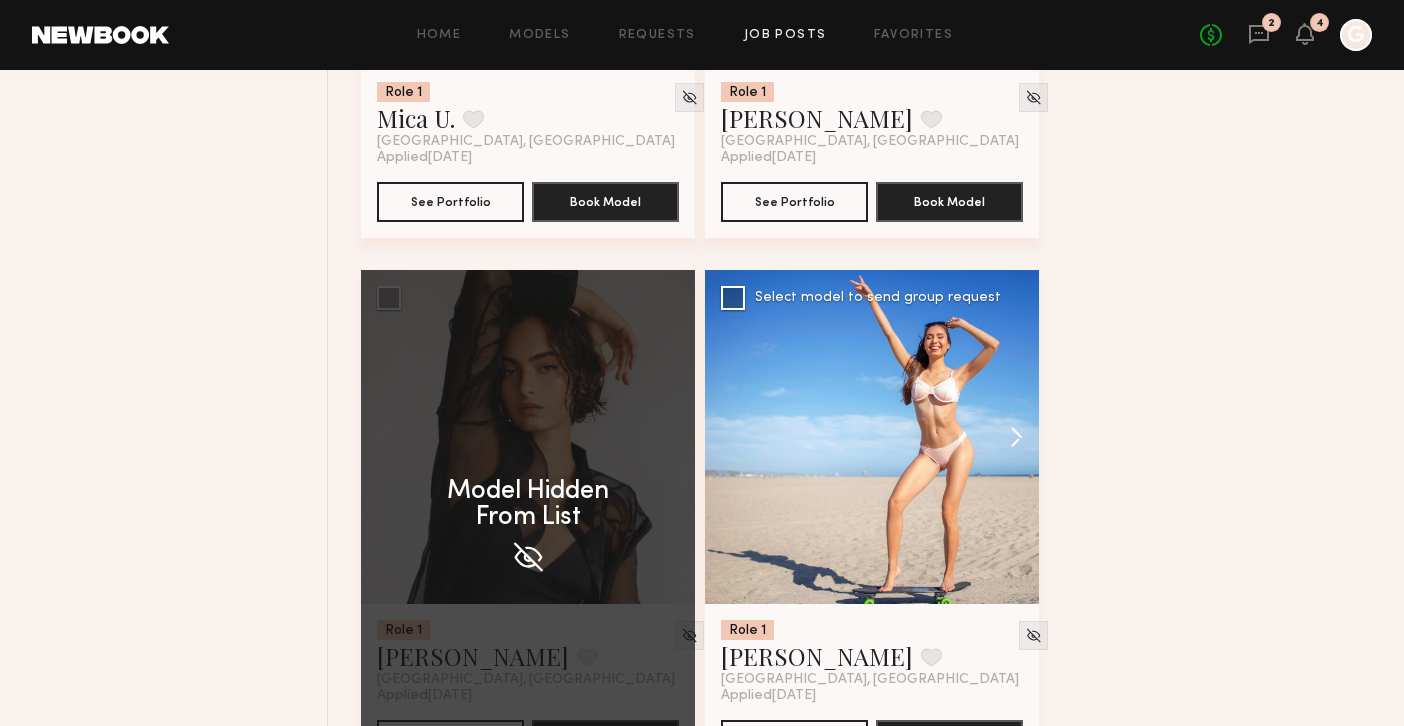 click 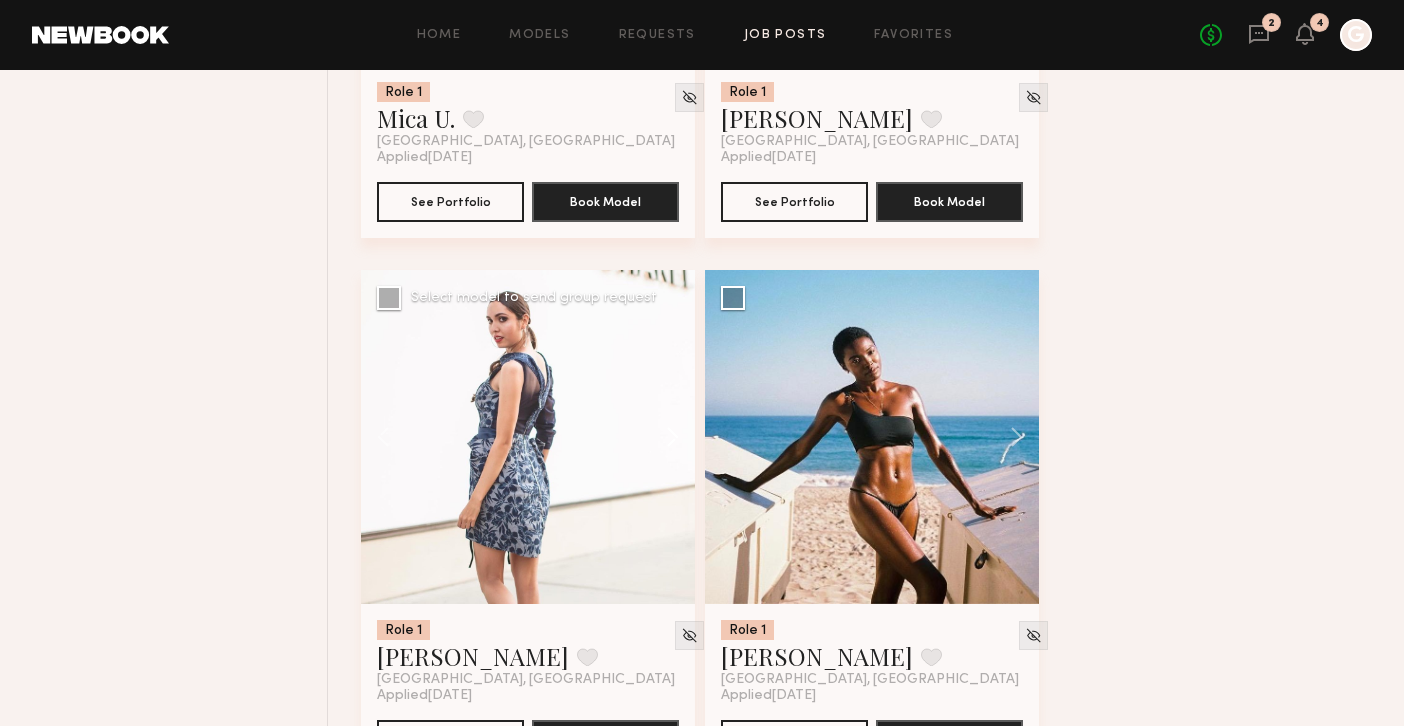 click 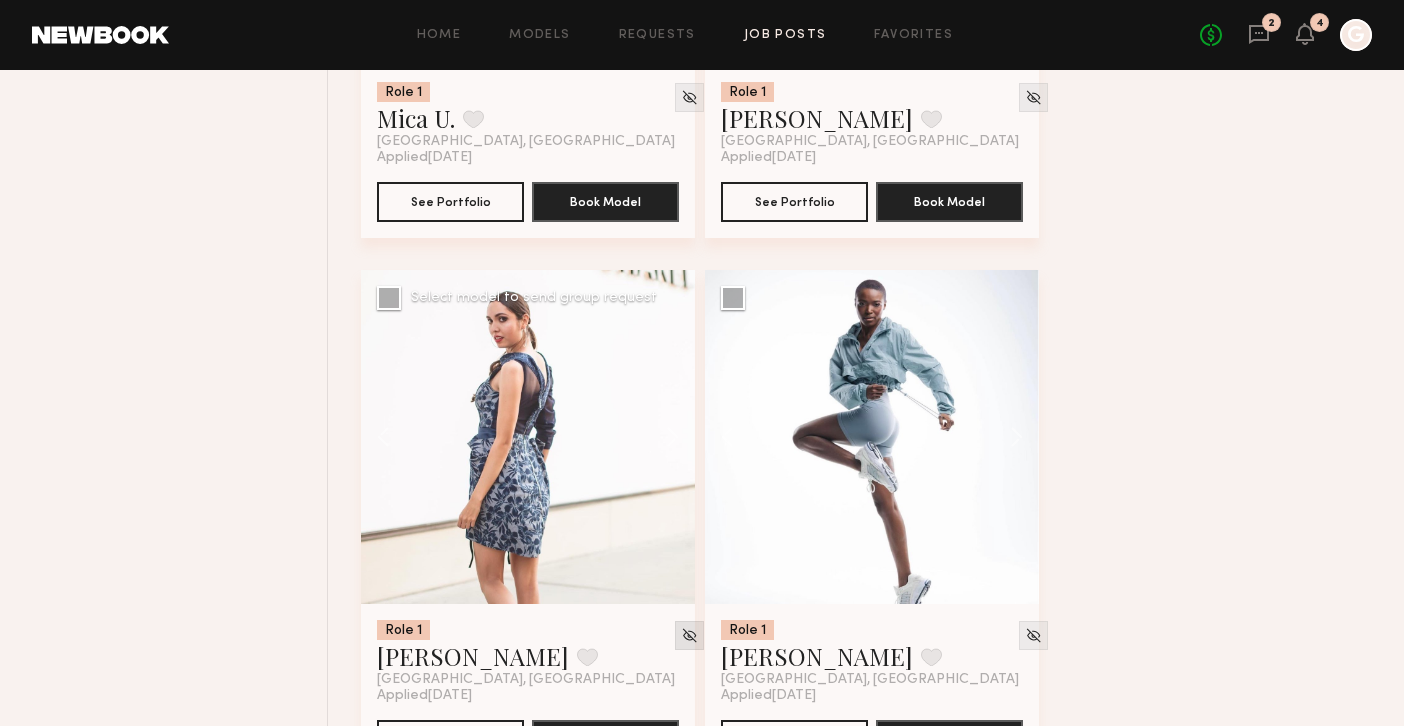click 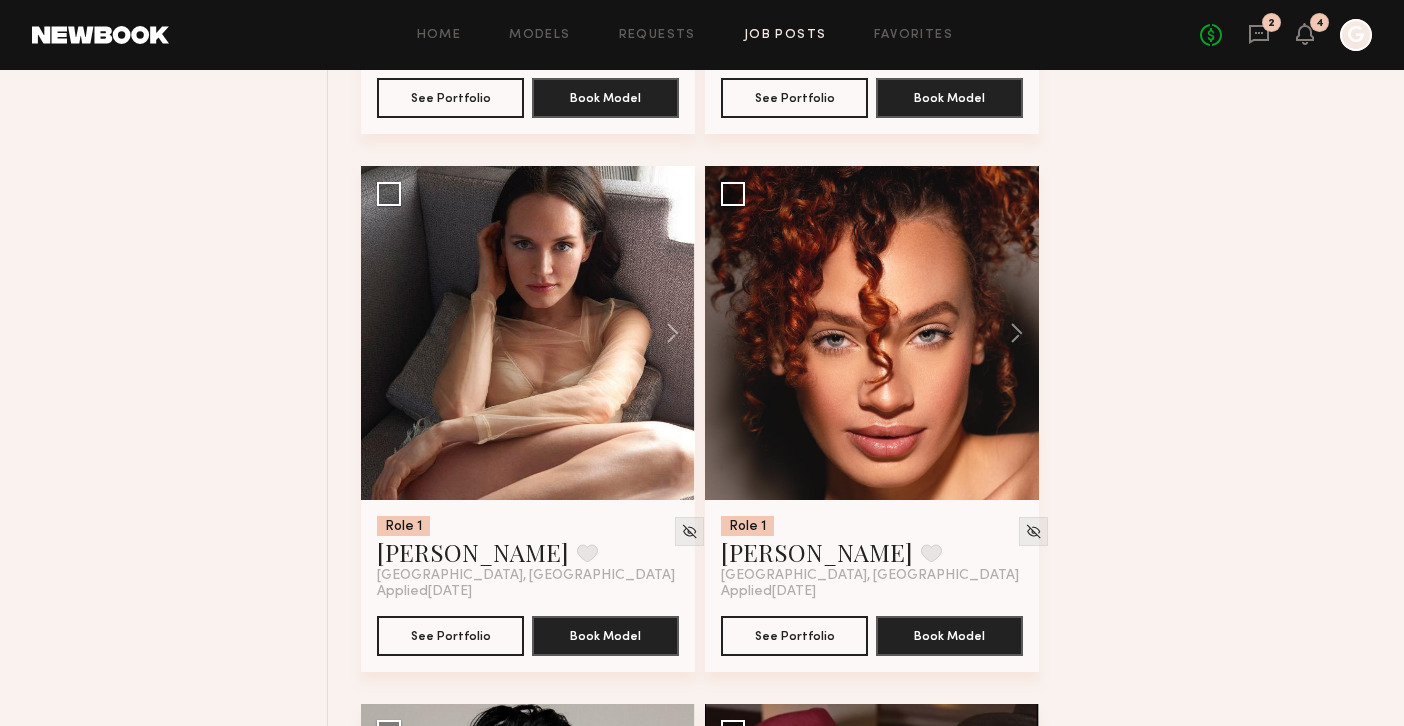 scroll, scrollTop: 5530, scrollLeft: 0, axis: vertical 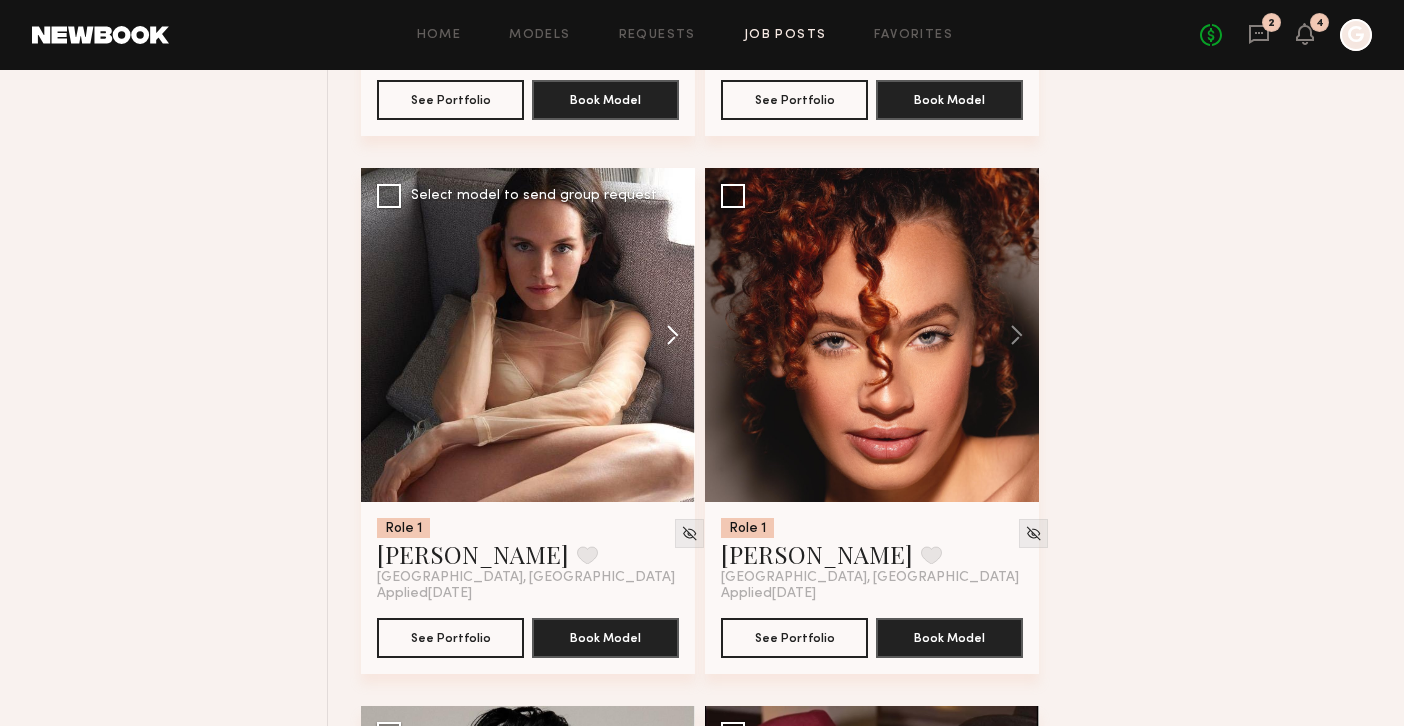 click 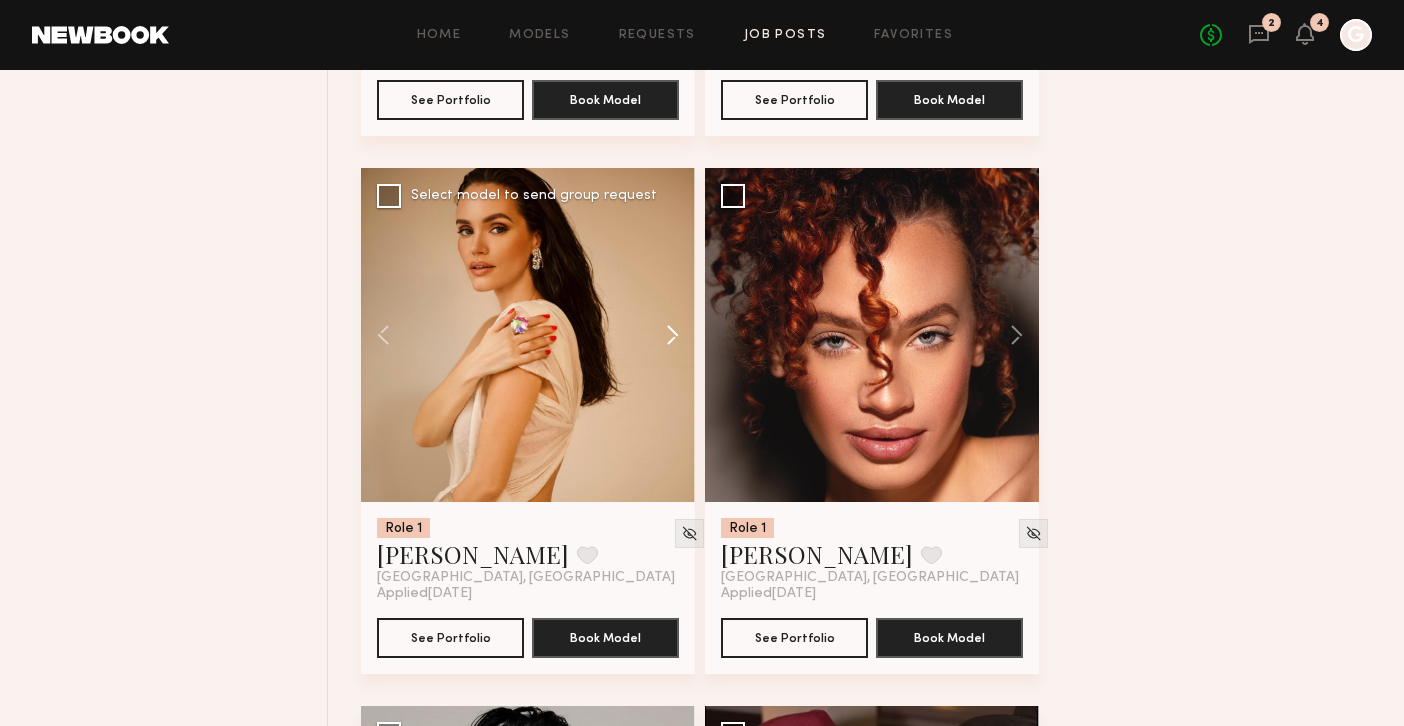 click 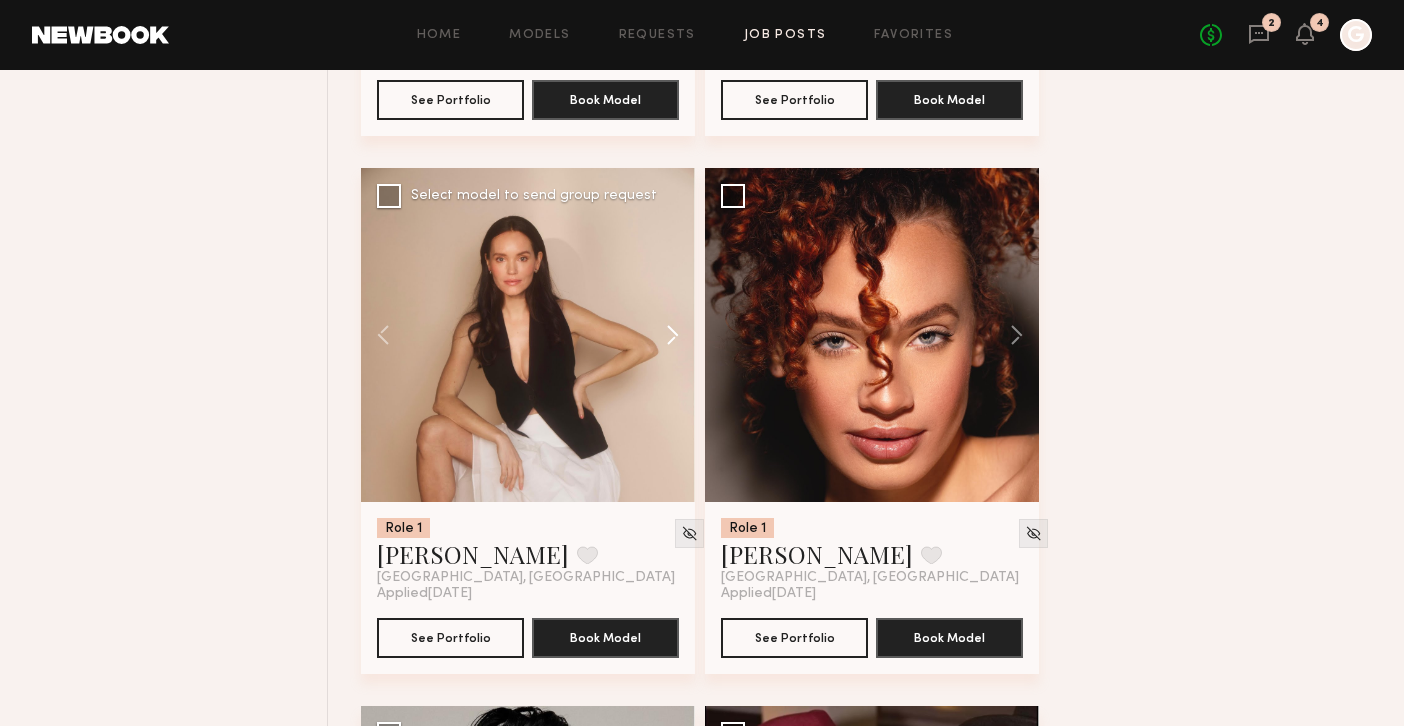 click 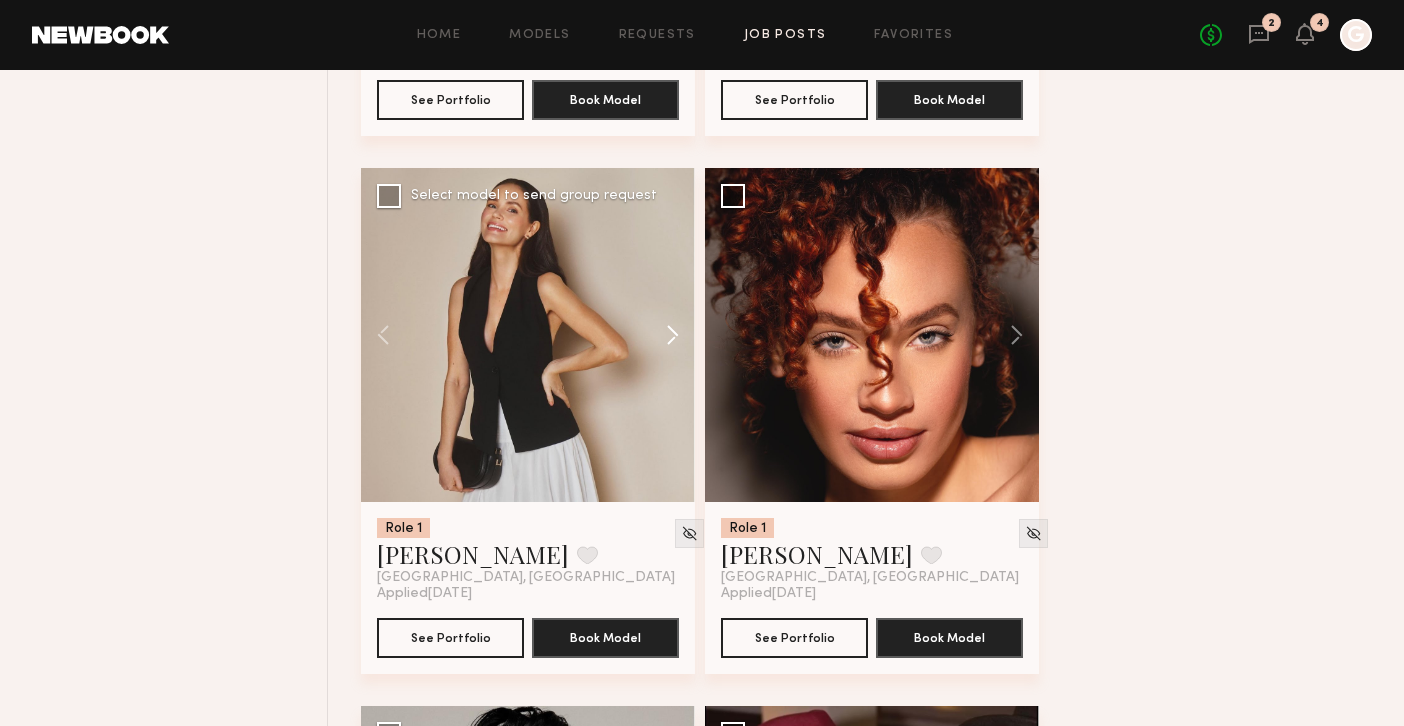 click 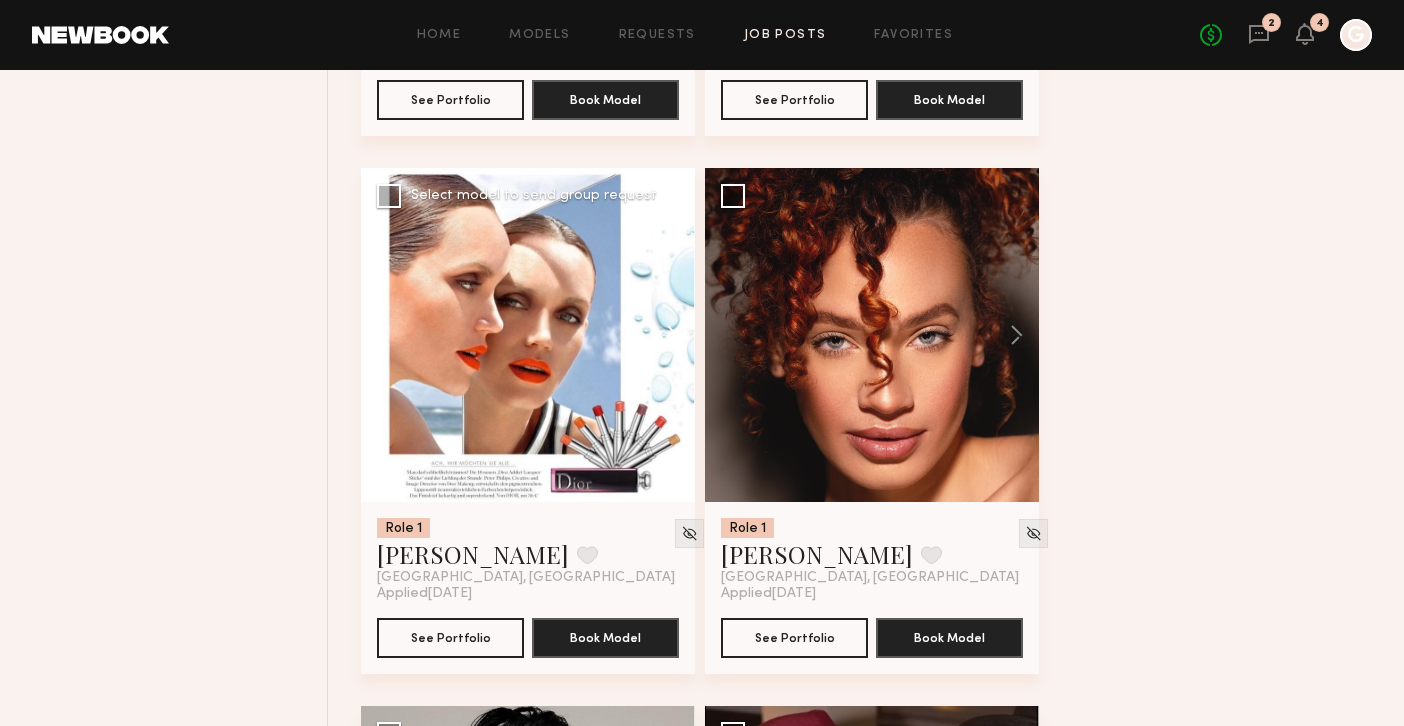 click 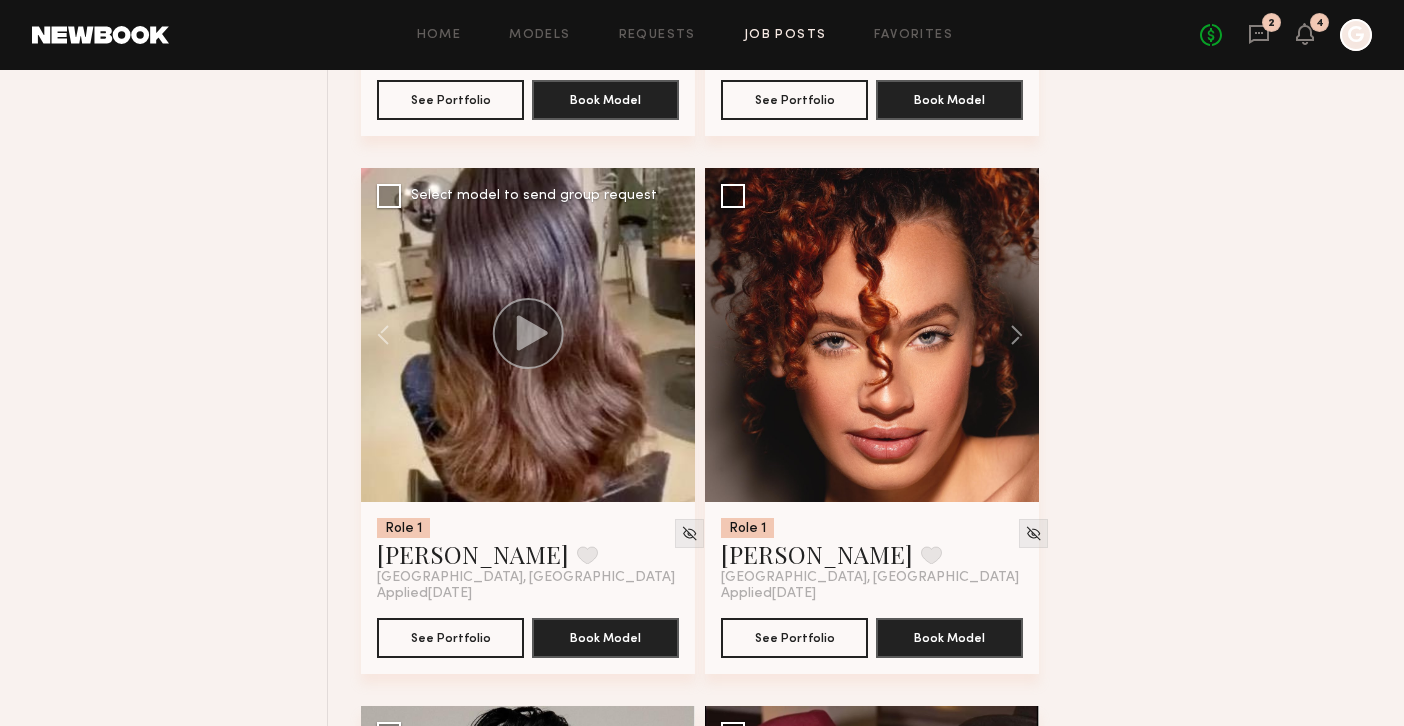 click 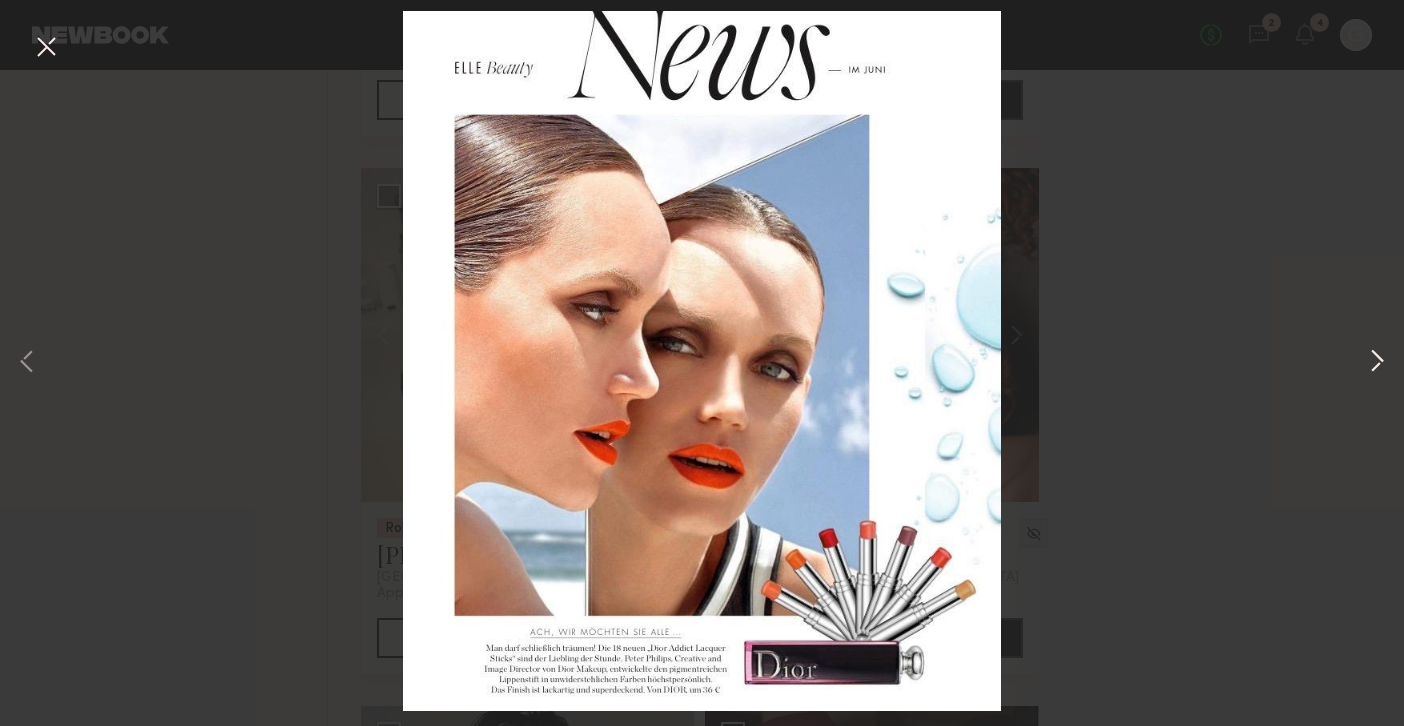 click at bounding box center [1377, 363] 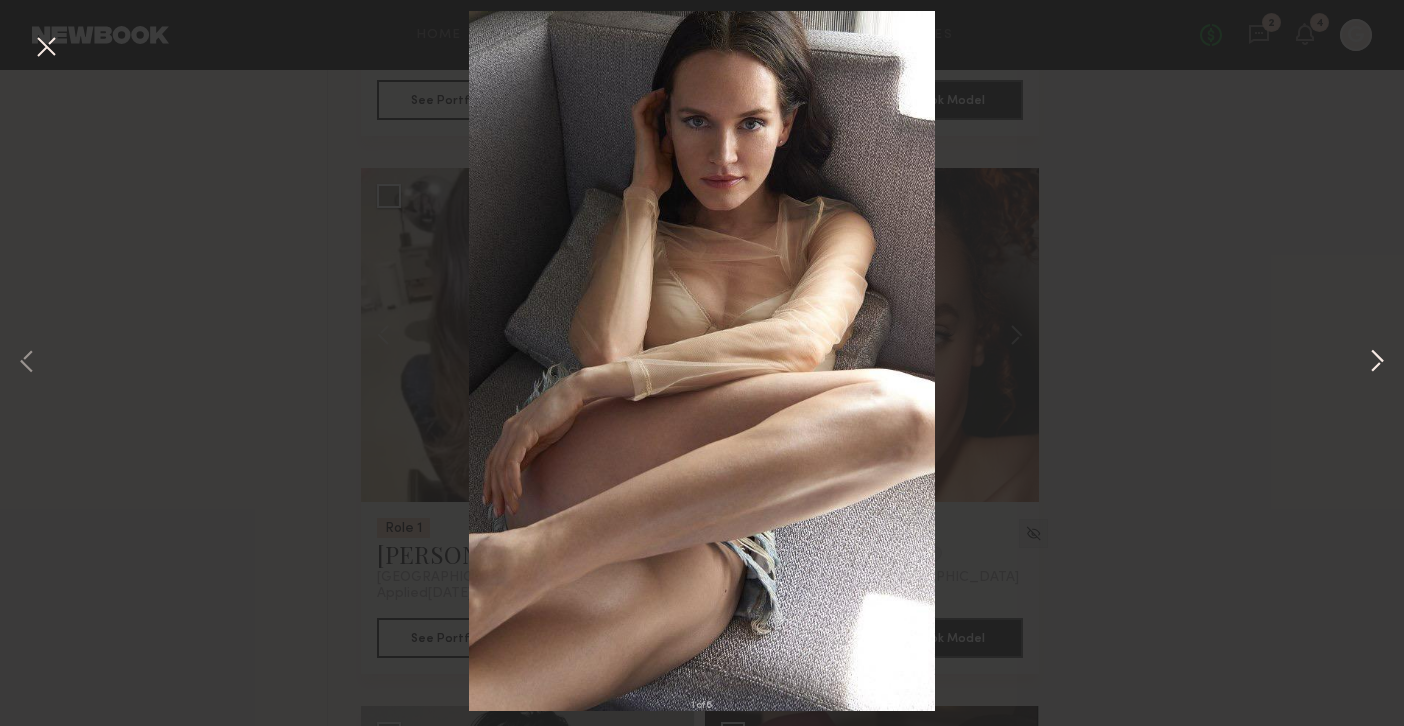 click at bounding box center [1377, 363] 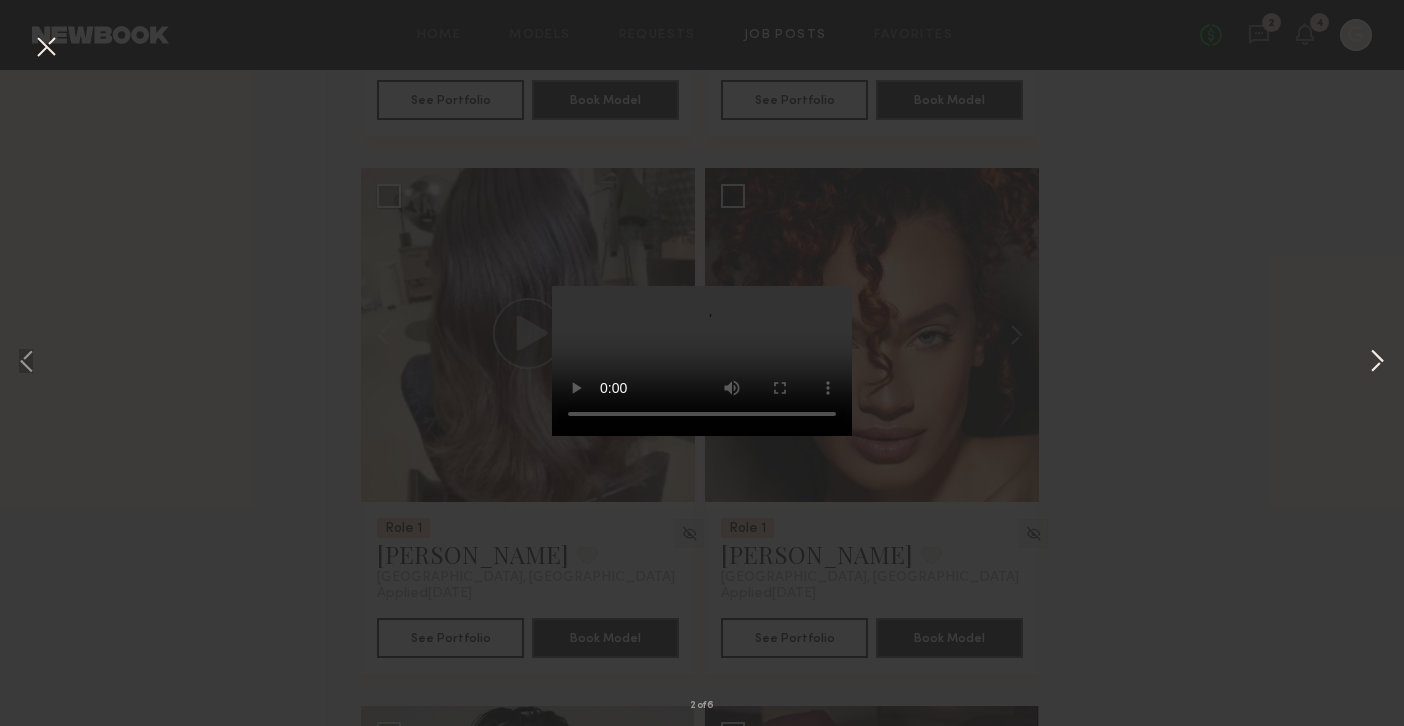 click at bounding box center [1377, 363] 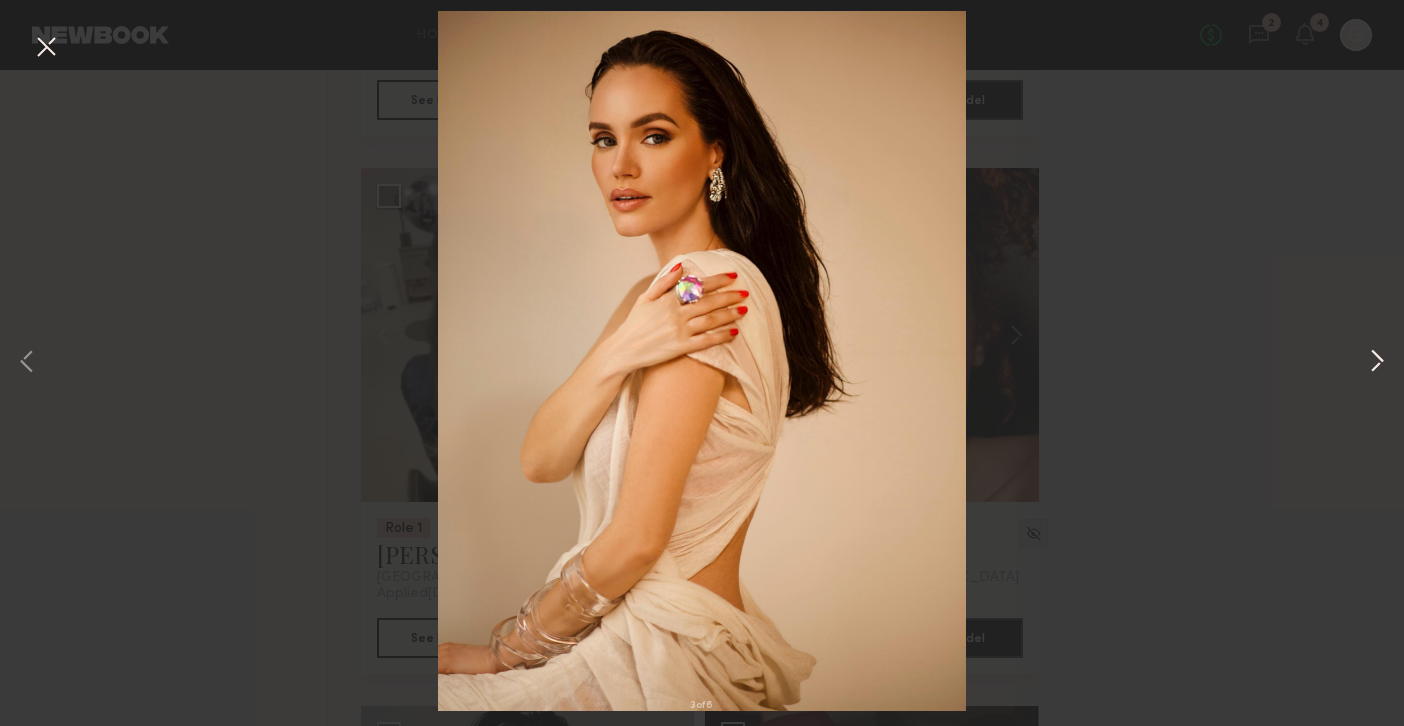 click at bounding box center (1377, 363) 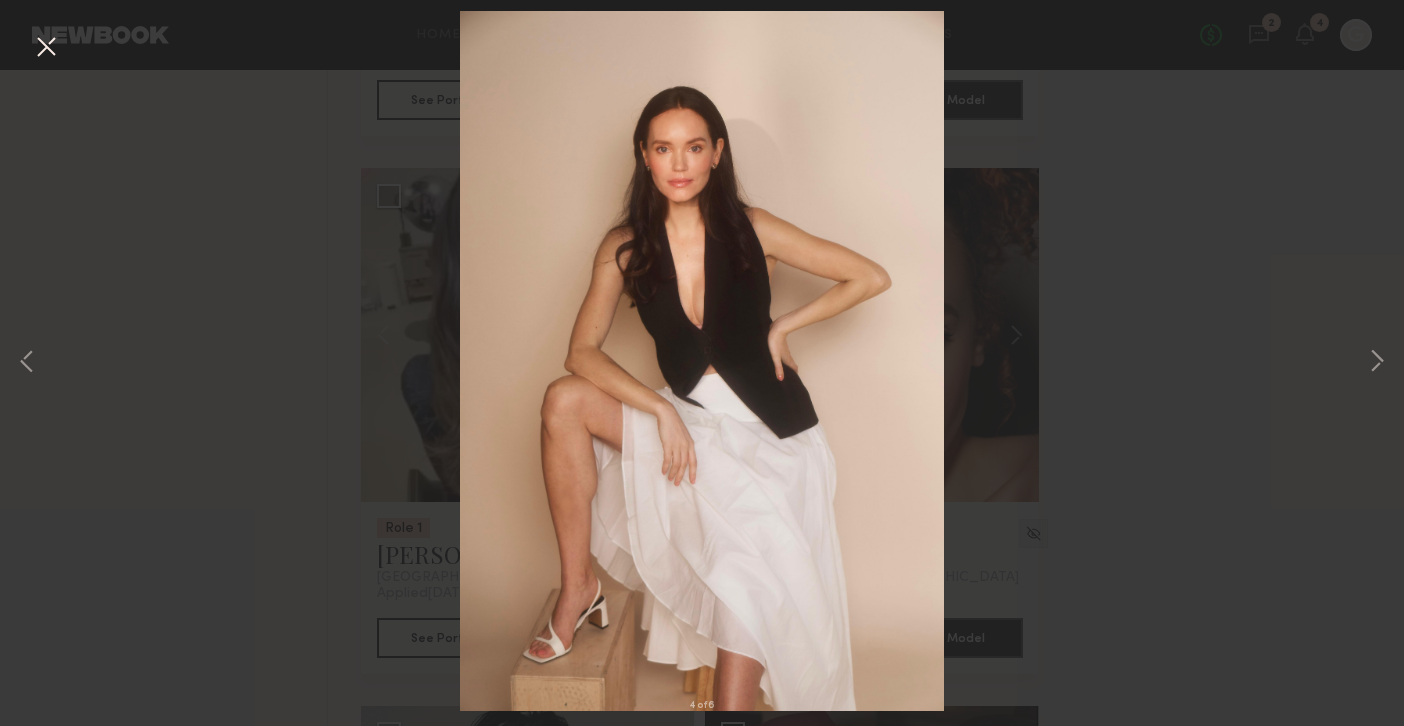 click on "4  of  6" at bounding box center [702, 363] 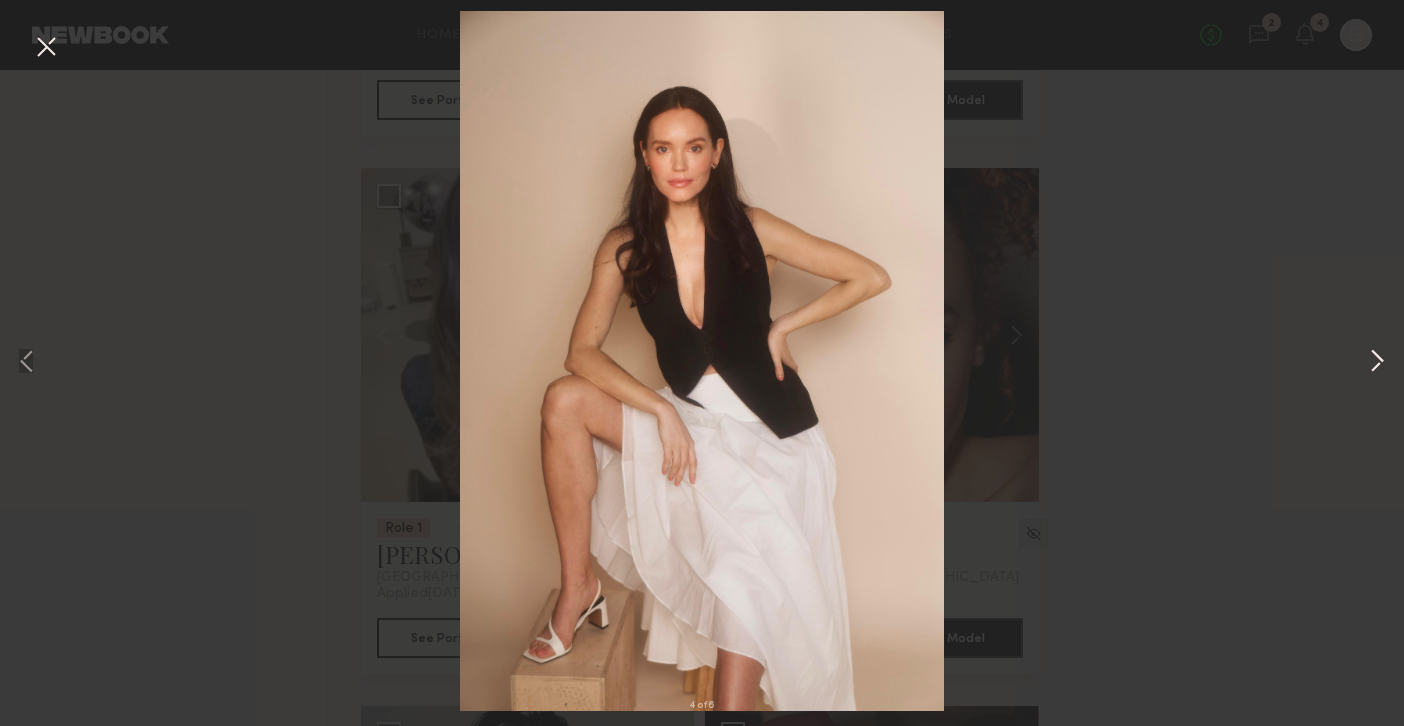 click at bounding box center [1377, 363] 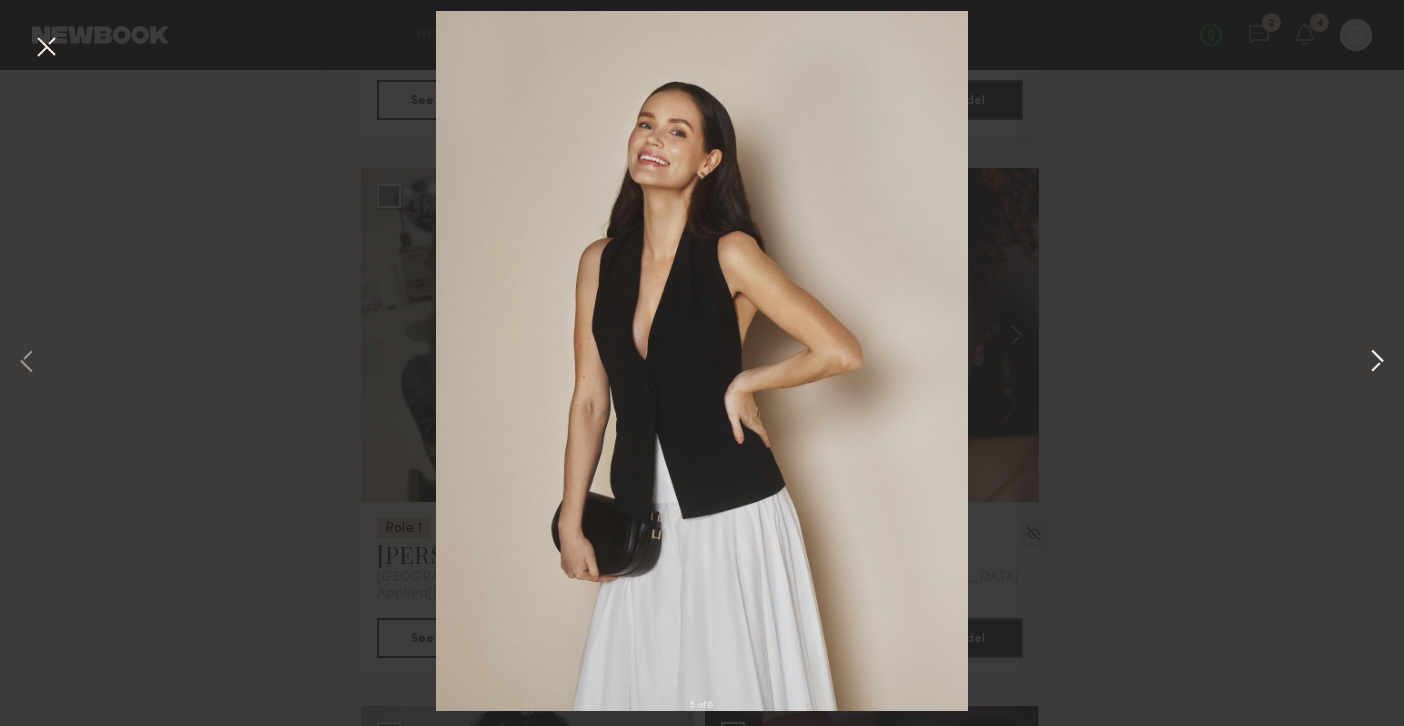 click at bounding box center (1377, 363) 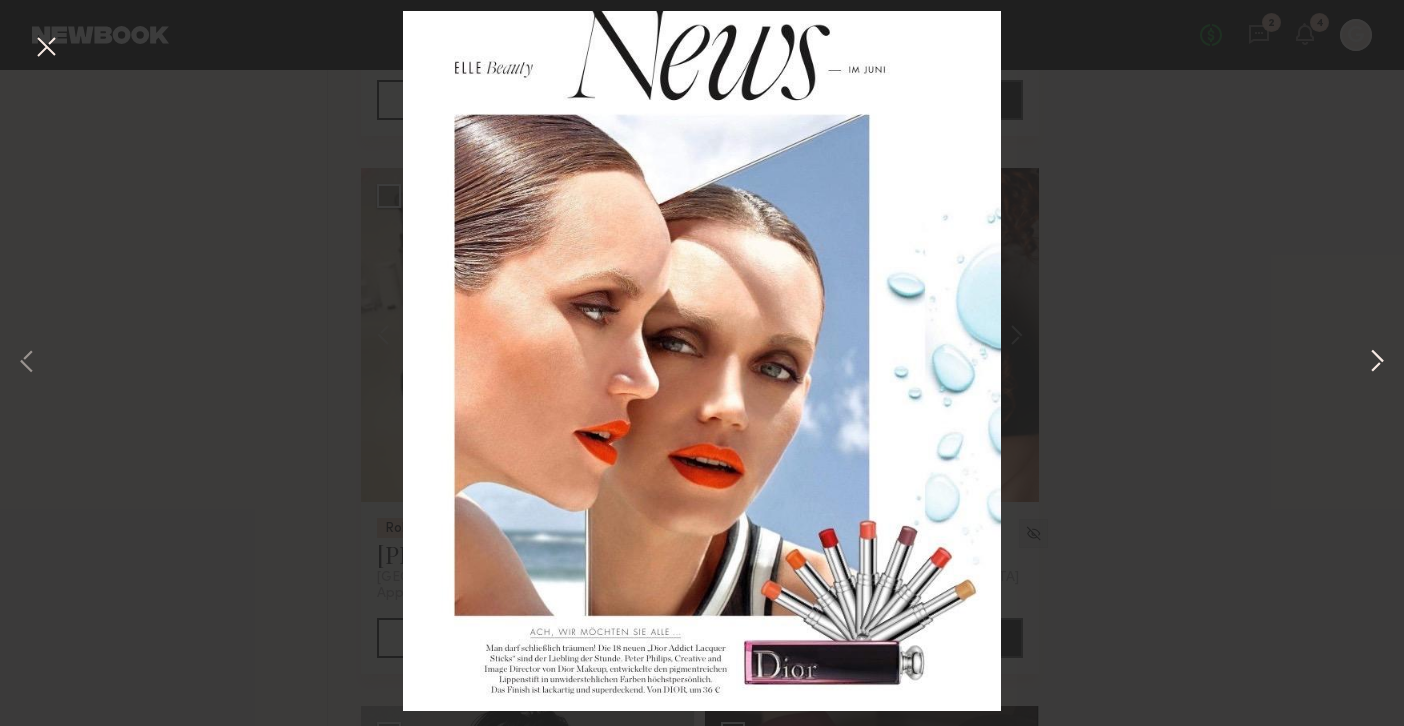 click at bounding box center [1377, 363] 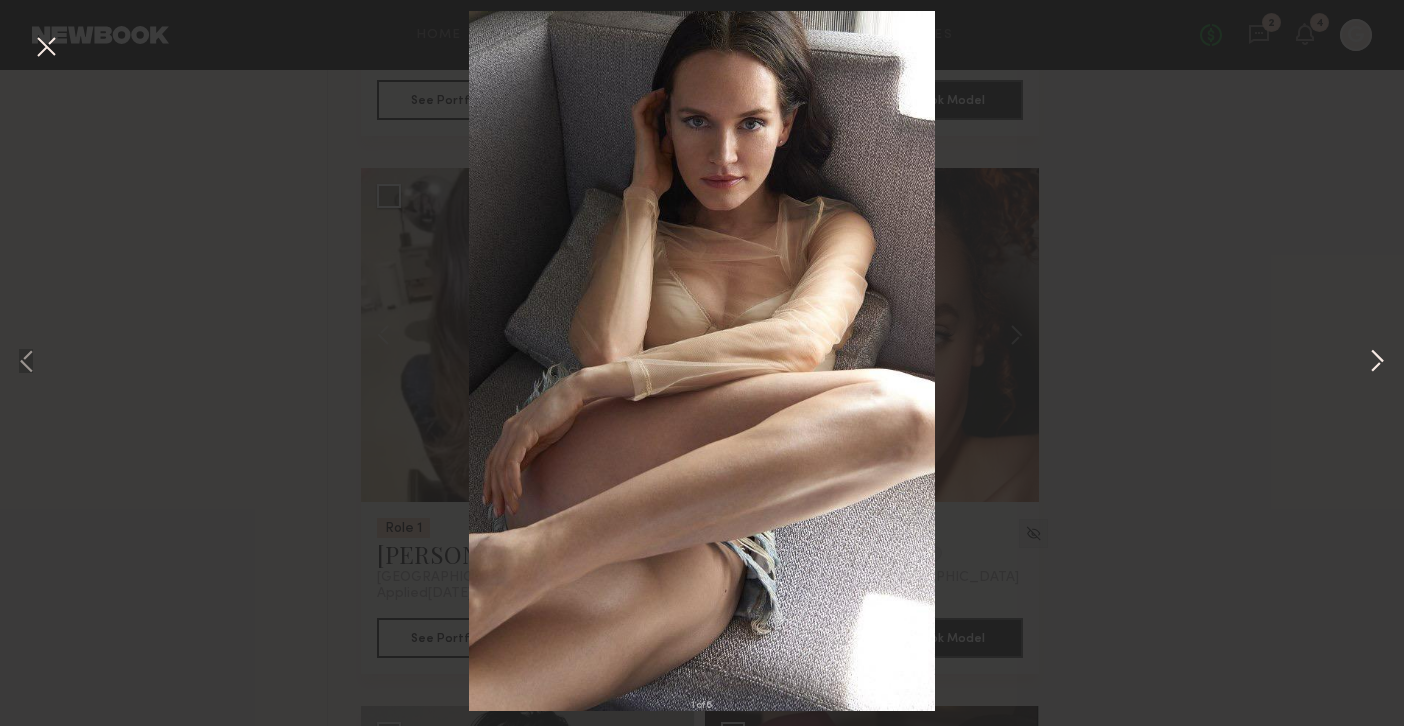 click at bounding box center (1377, 363) 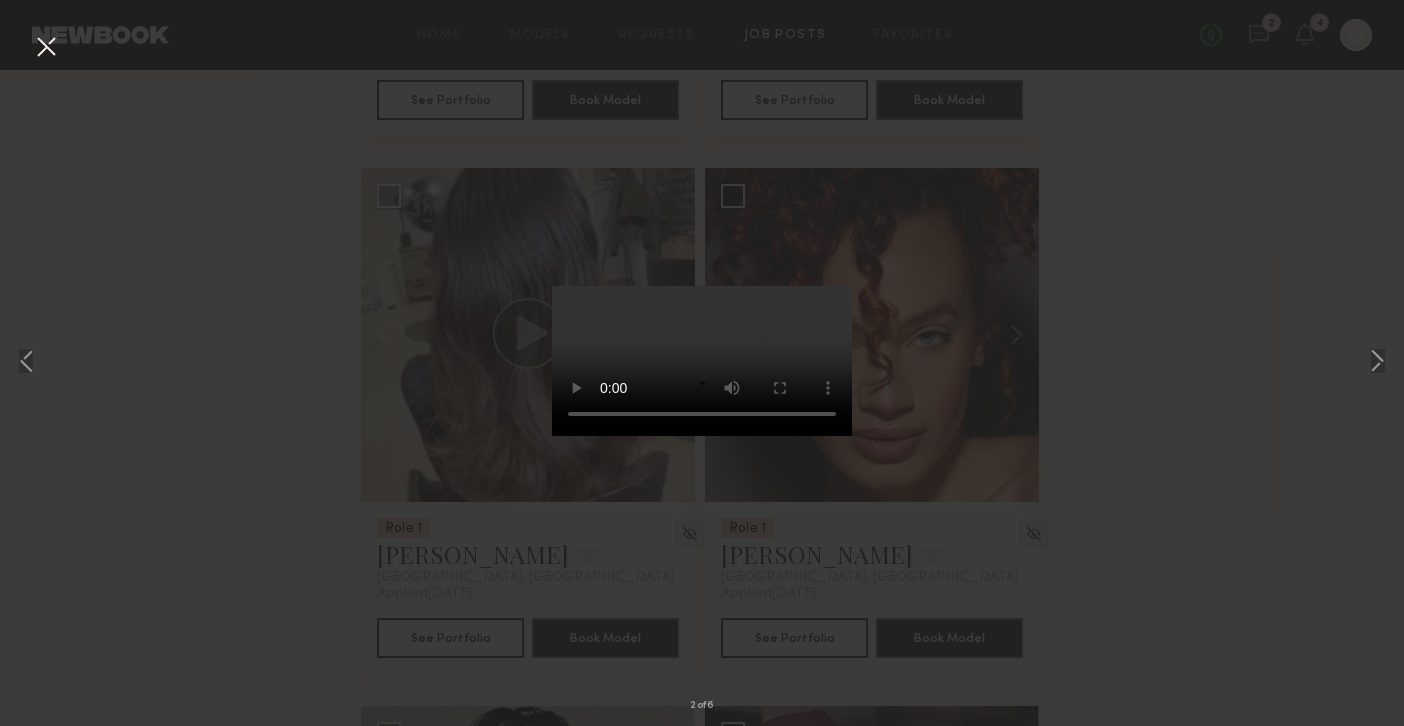 click on "2  of  6" at bounding box center [702, 363] 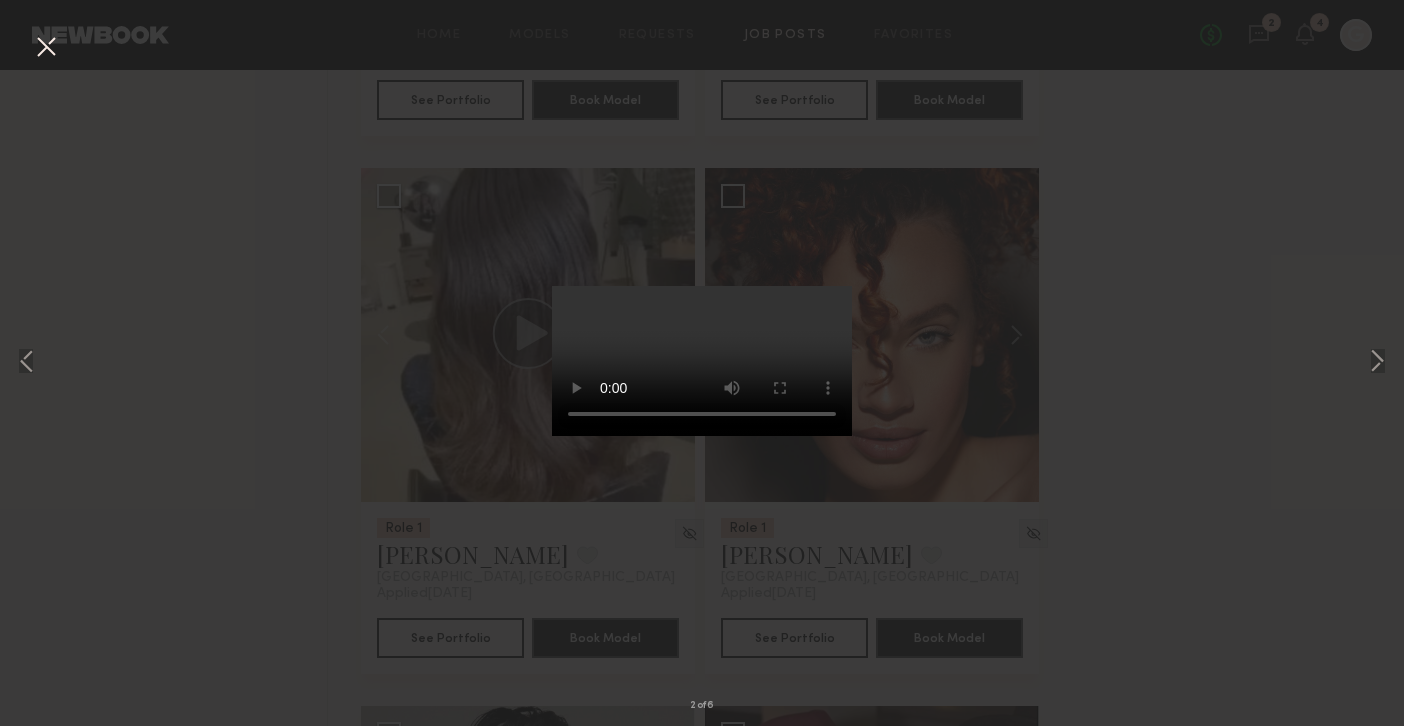 click at bounding box center (46, 48) 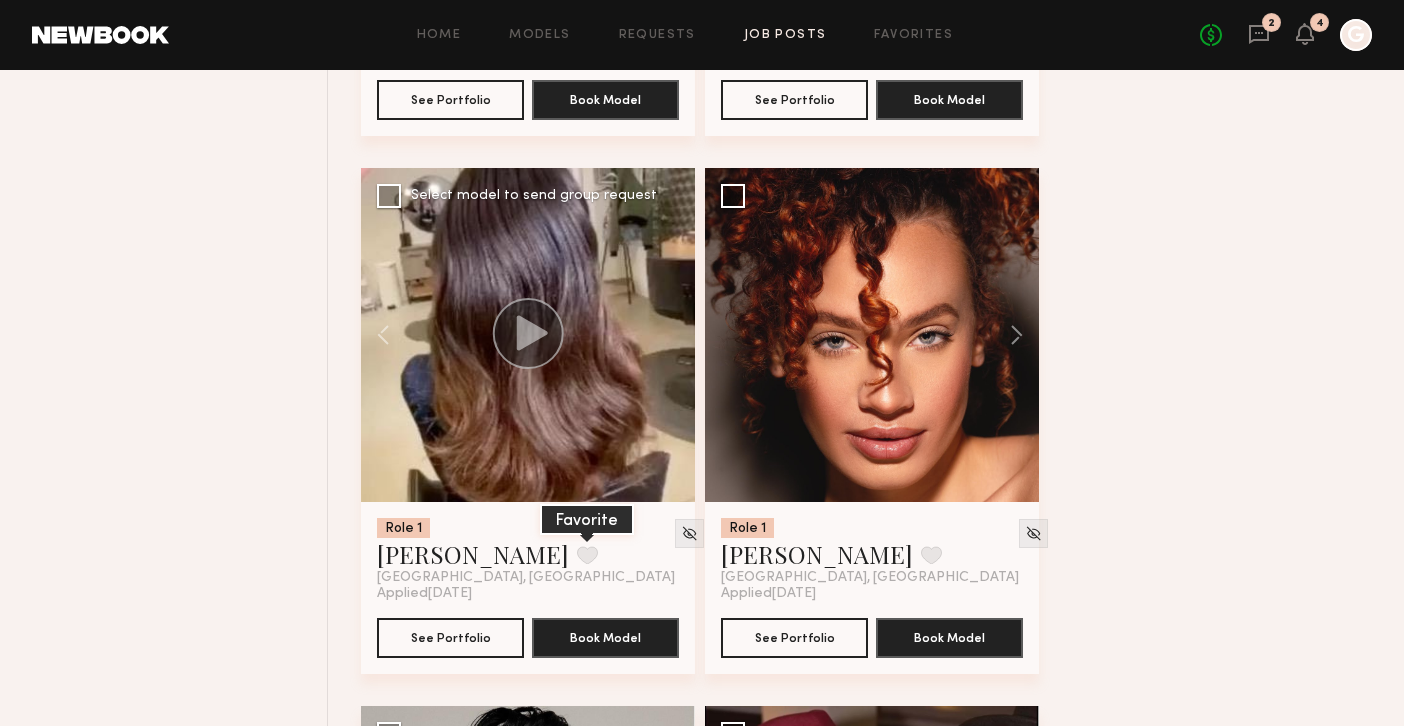 click 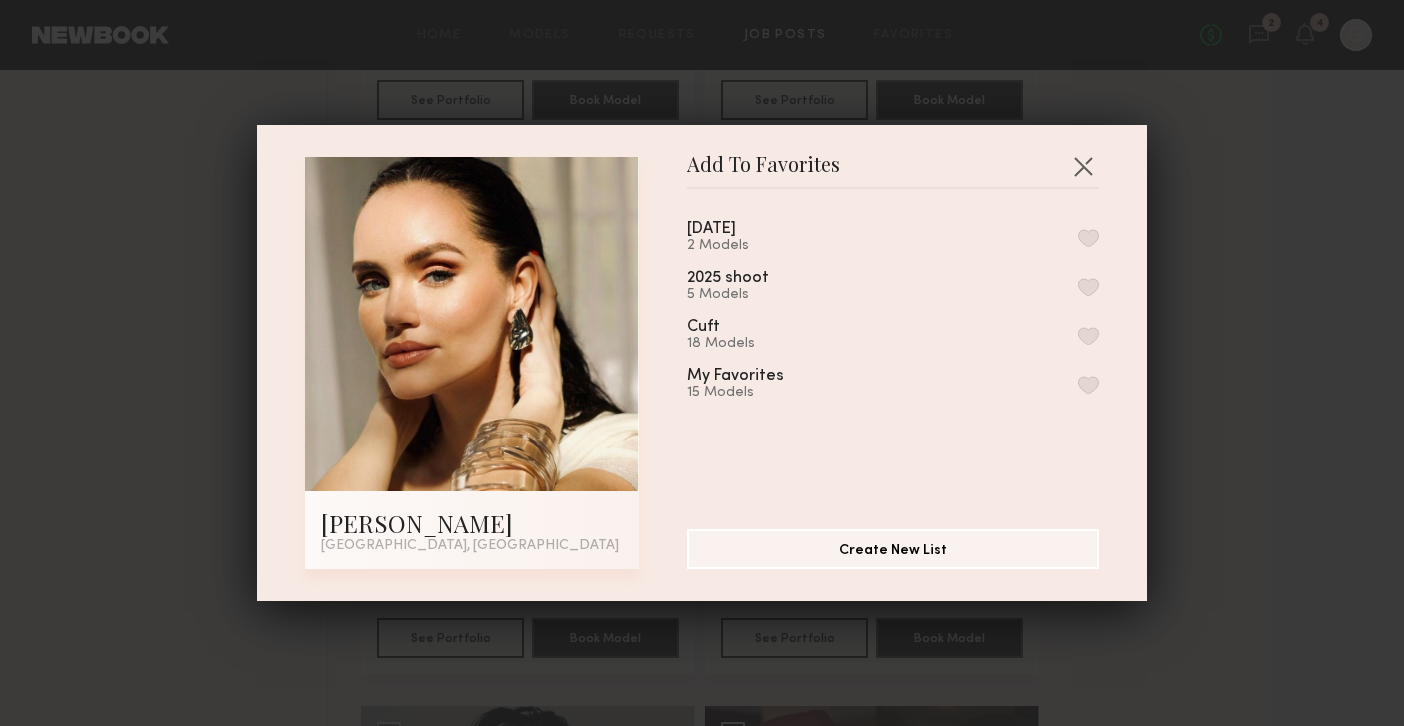 click at bounding box center (1088, 238) 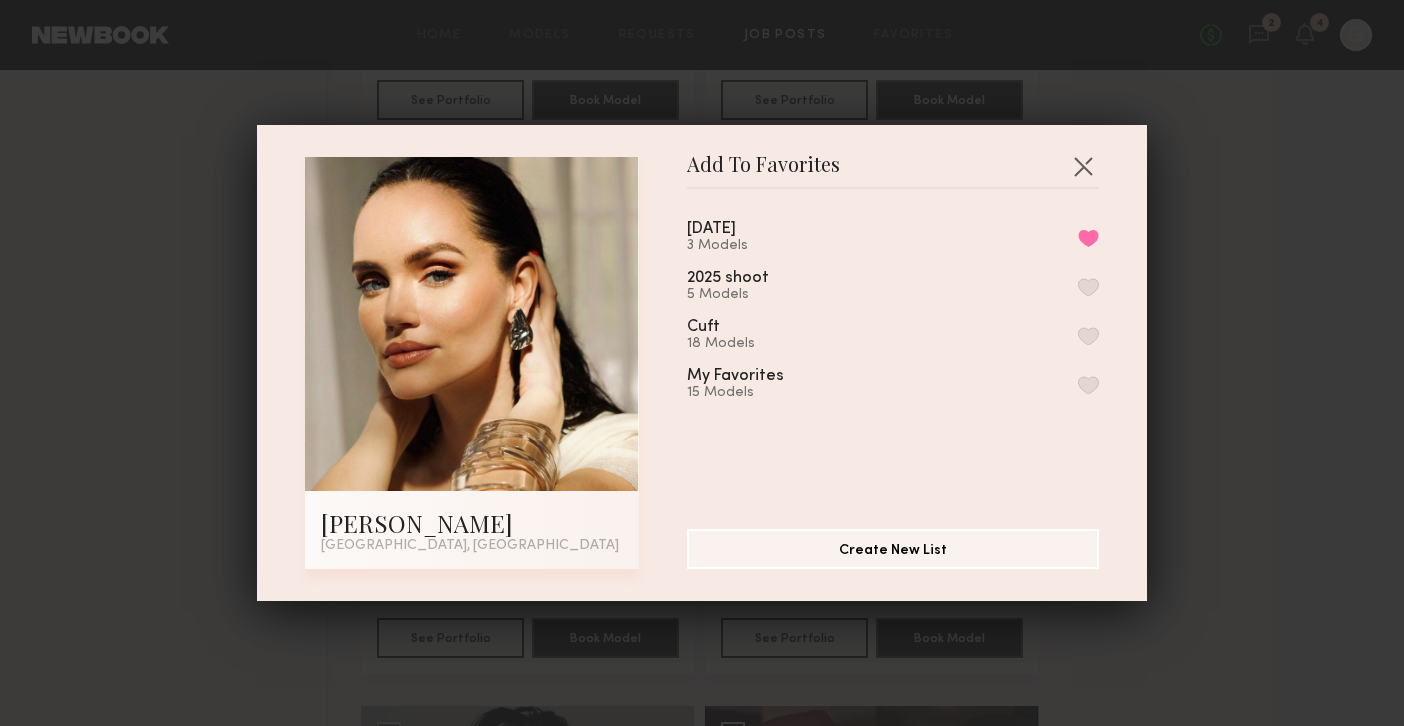 click on "Add To Favorites Alia B. Los Angeles, CA Add To Favorites August 8, 2025 3   Models Remove from favorite list 2025 shoot 5   Models Cuft 18   Models My Favorites 15   Models Create New List" at bounding box center [702, 363] 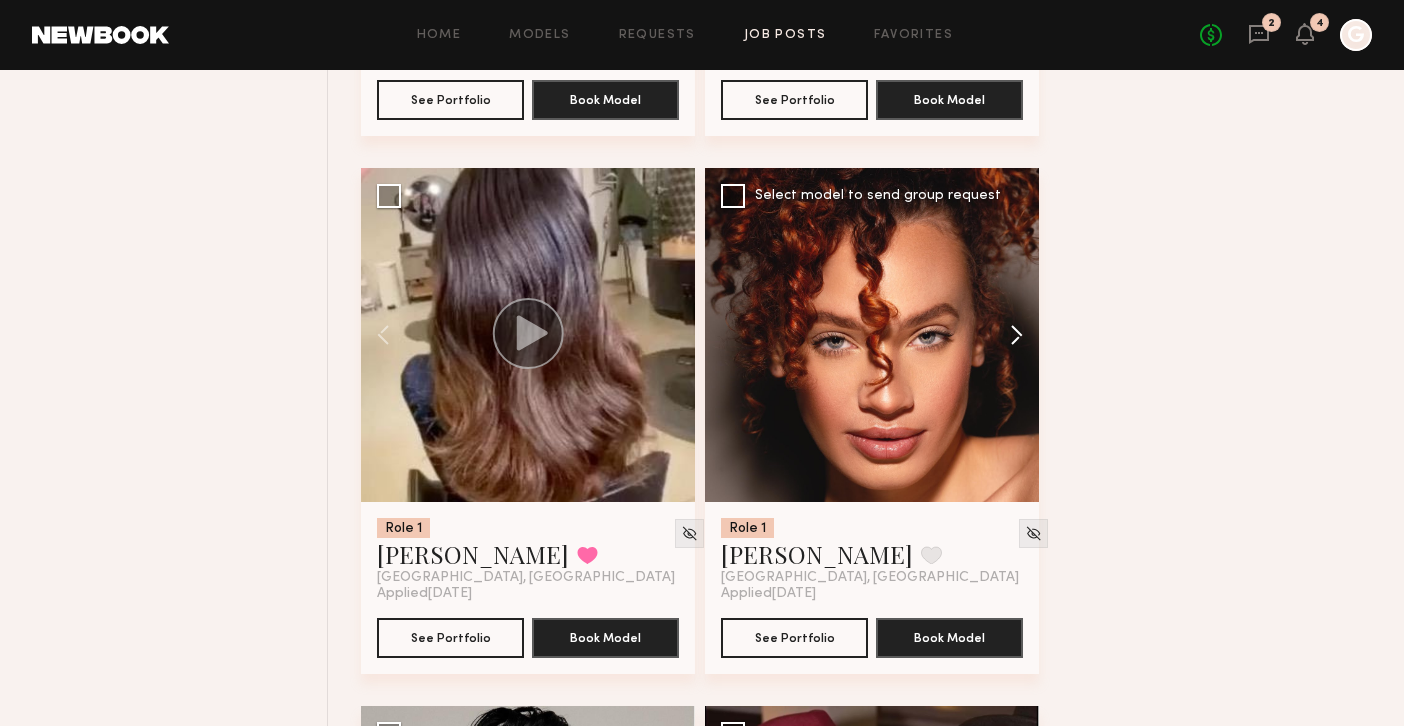 click 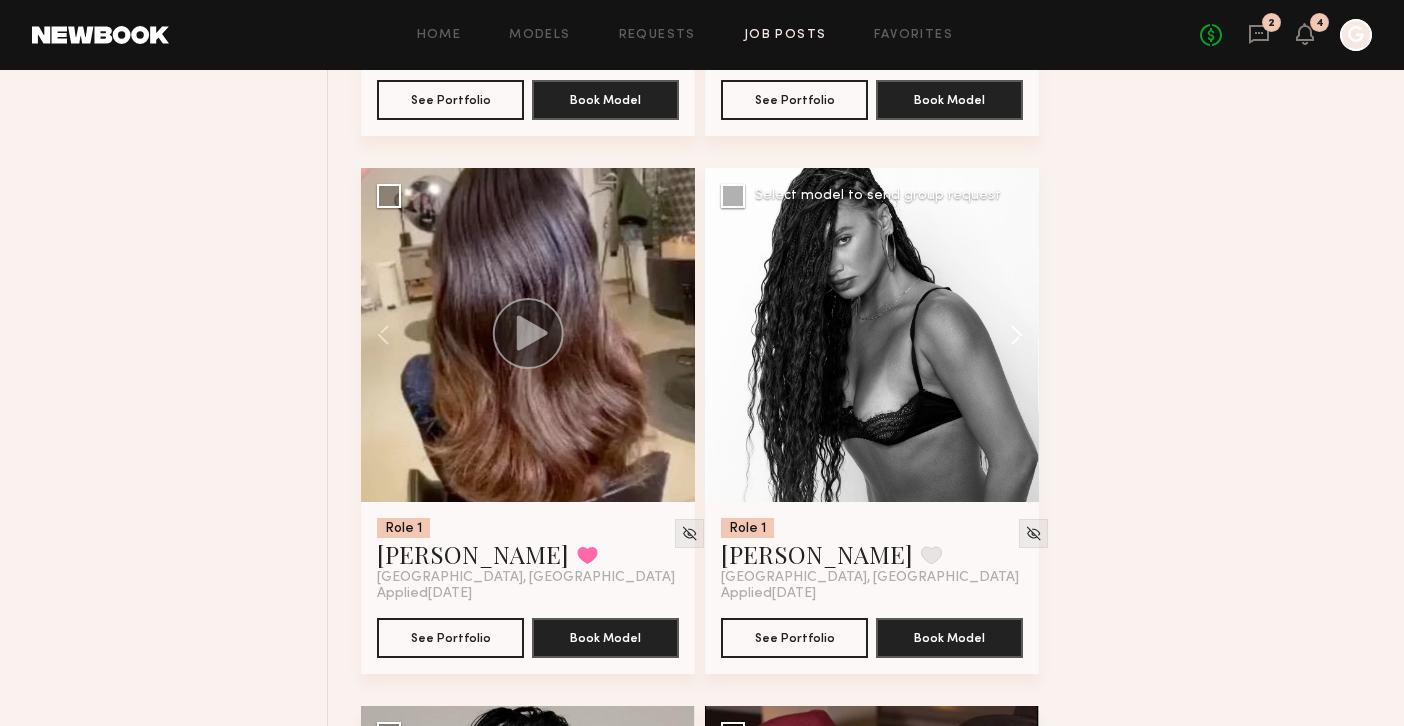 click 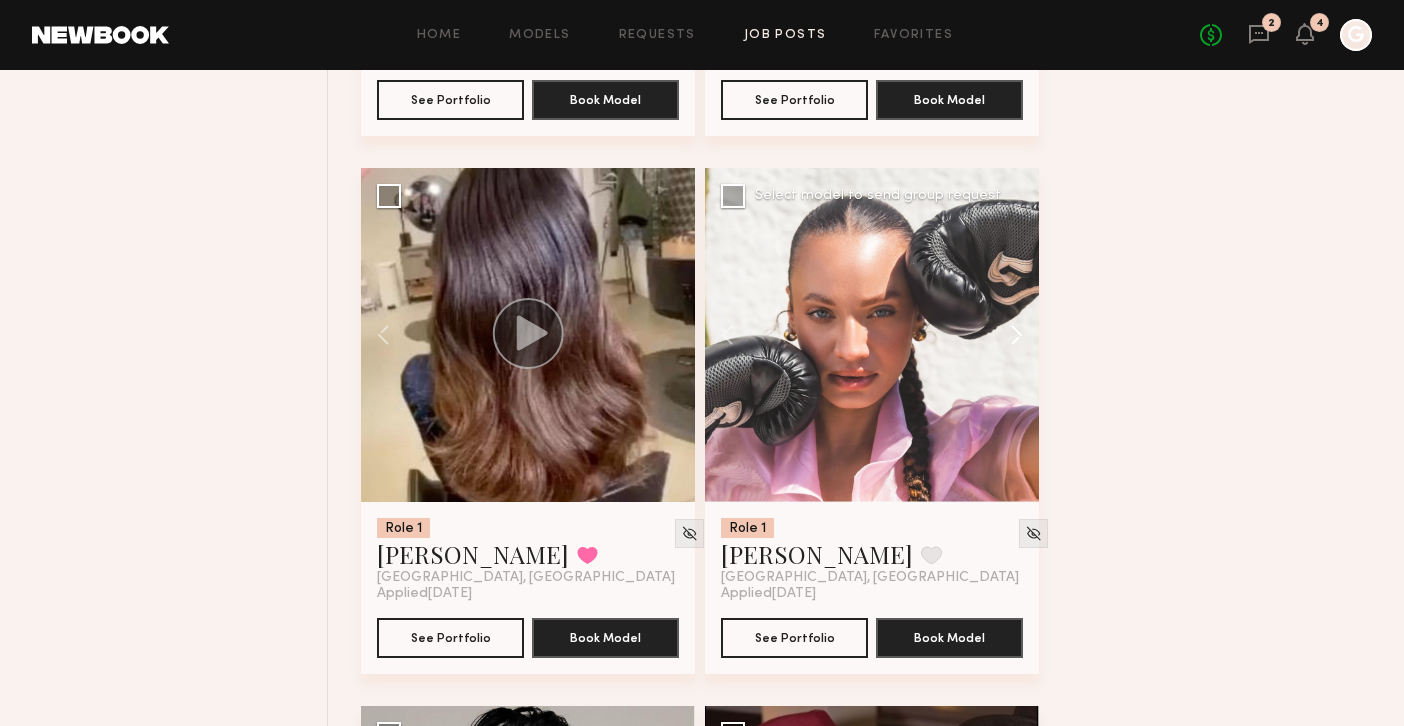 click 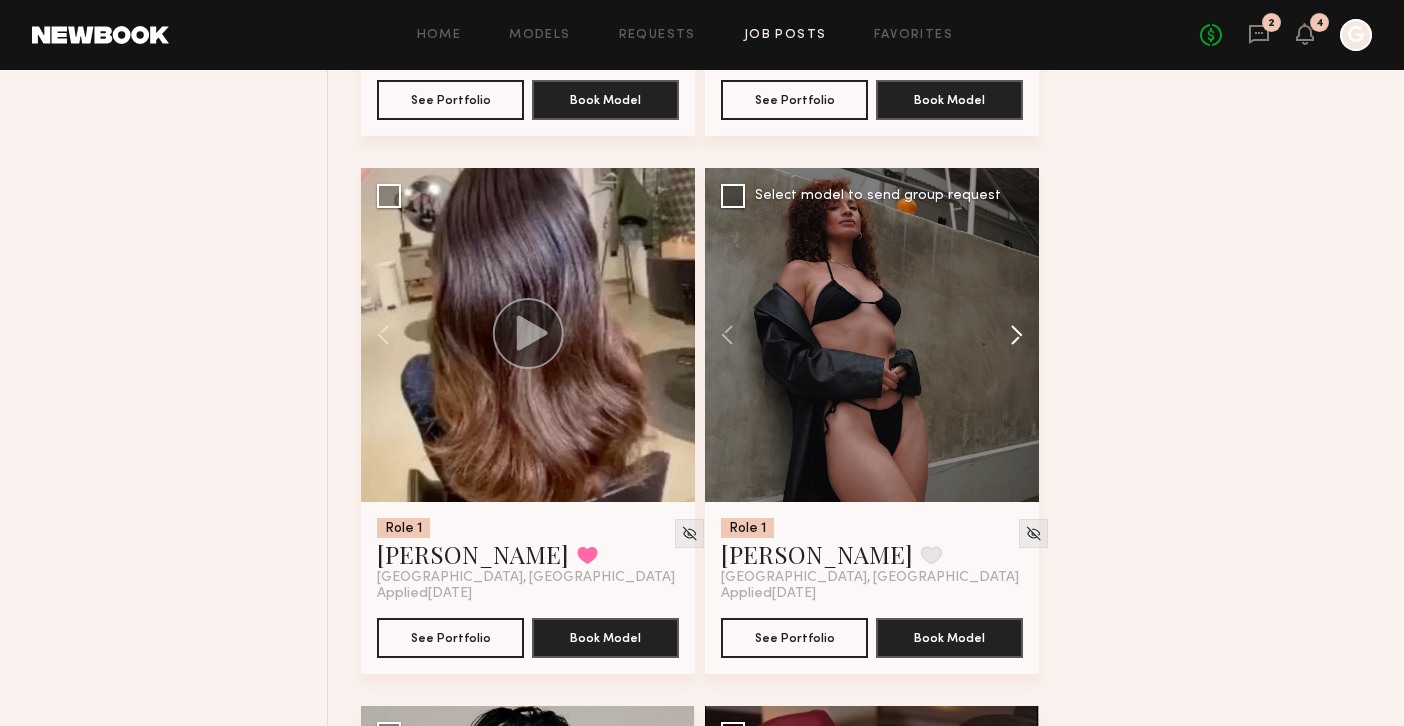 click 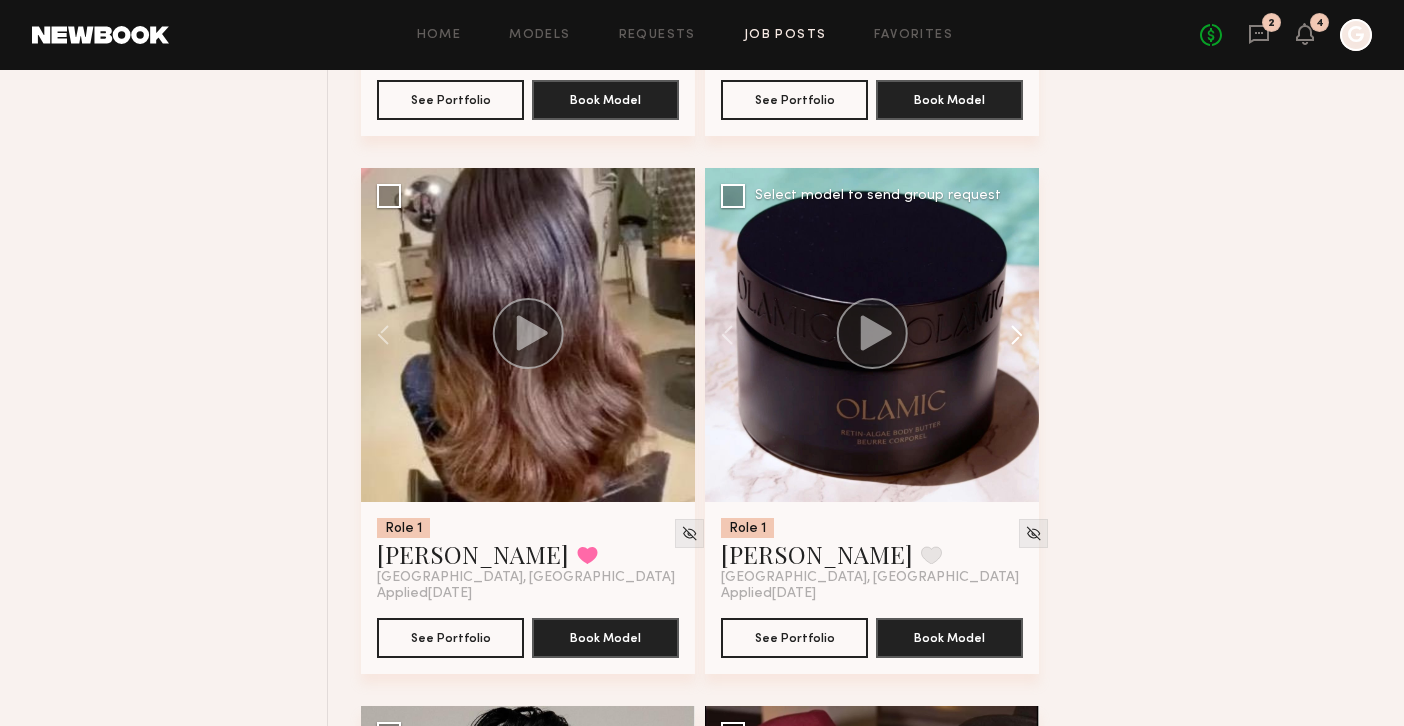 click 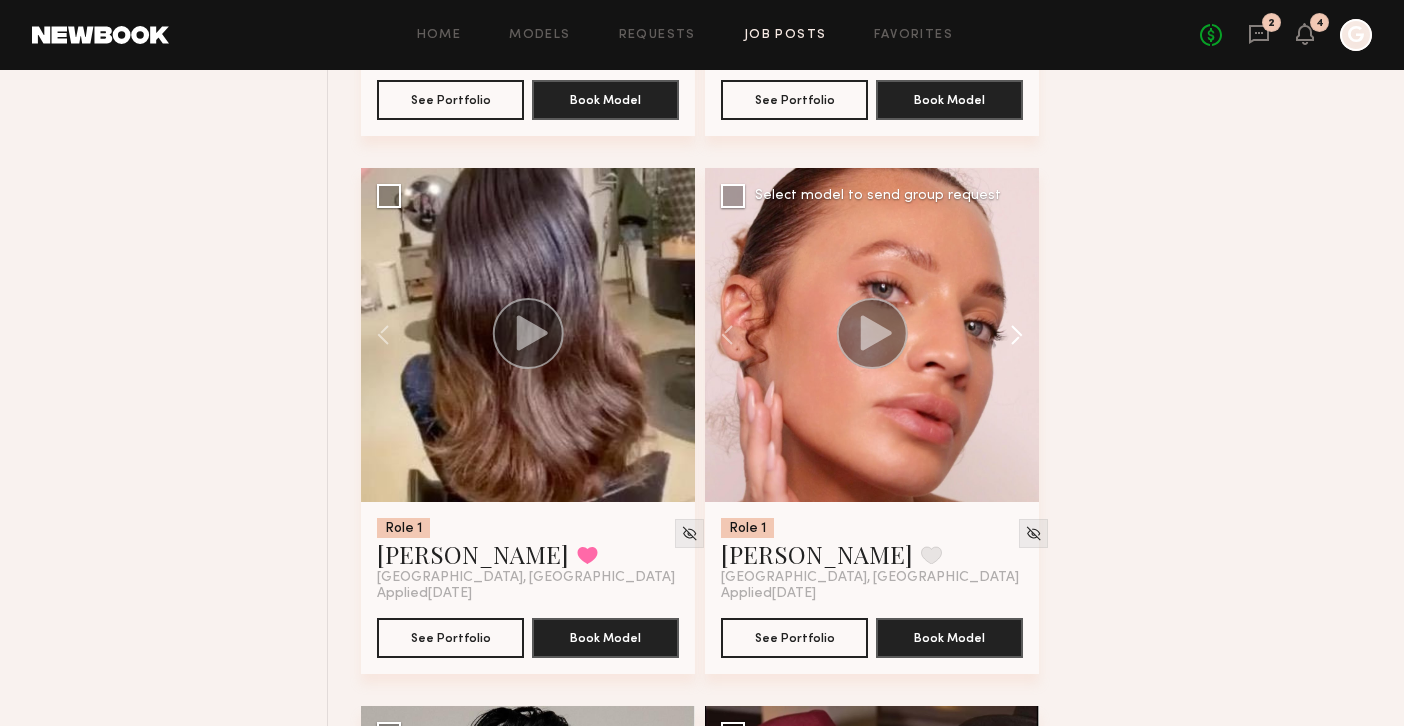 click 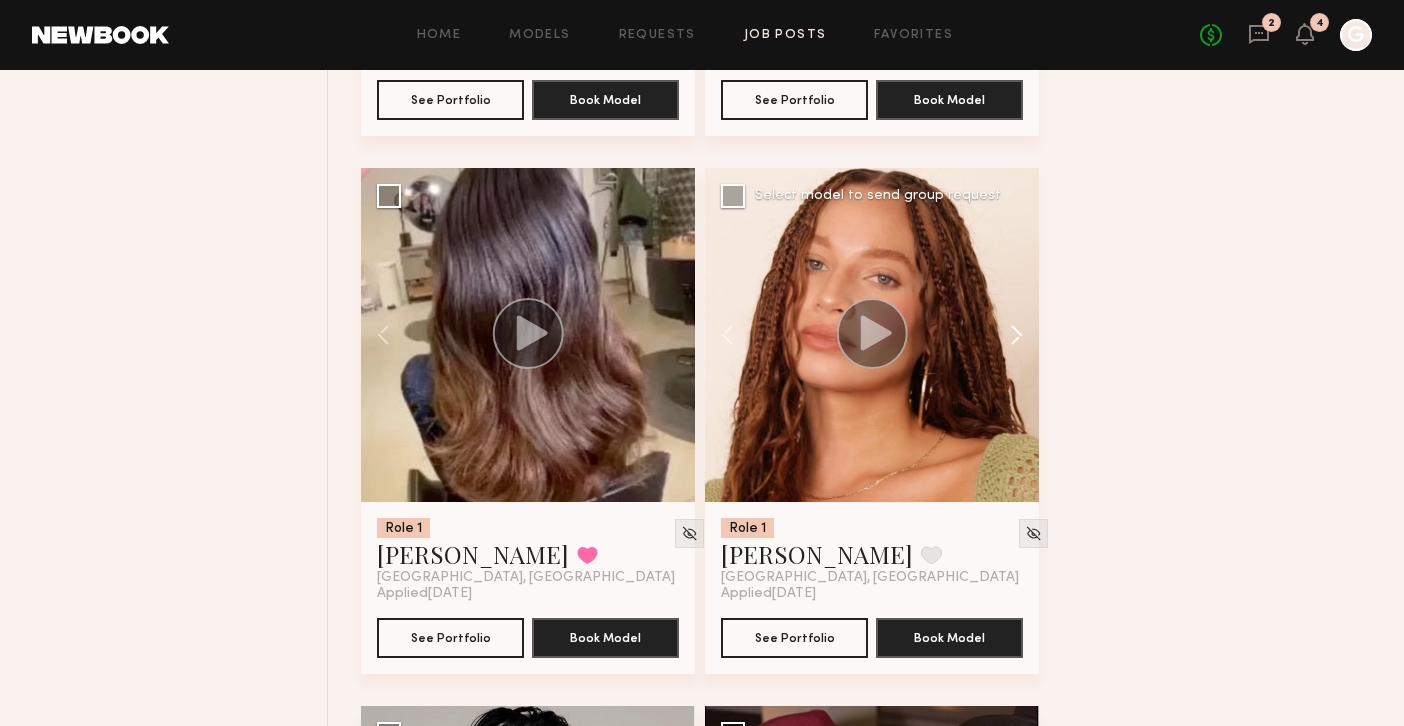 click 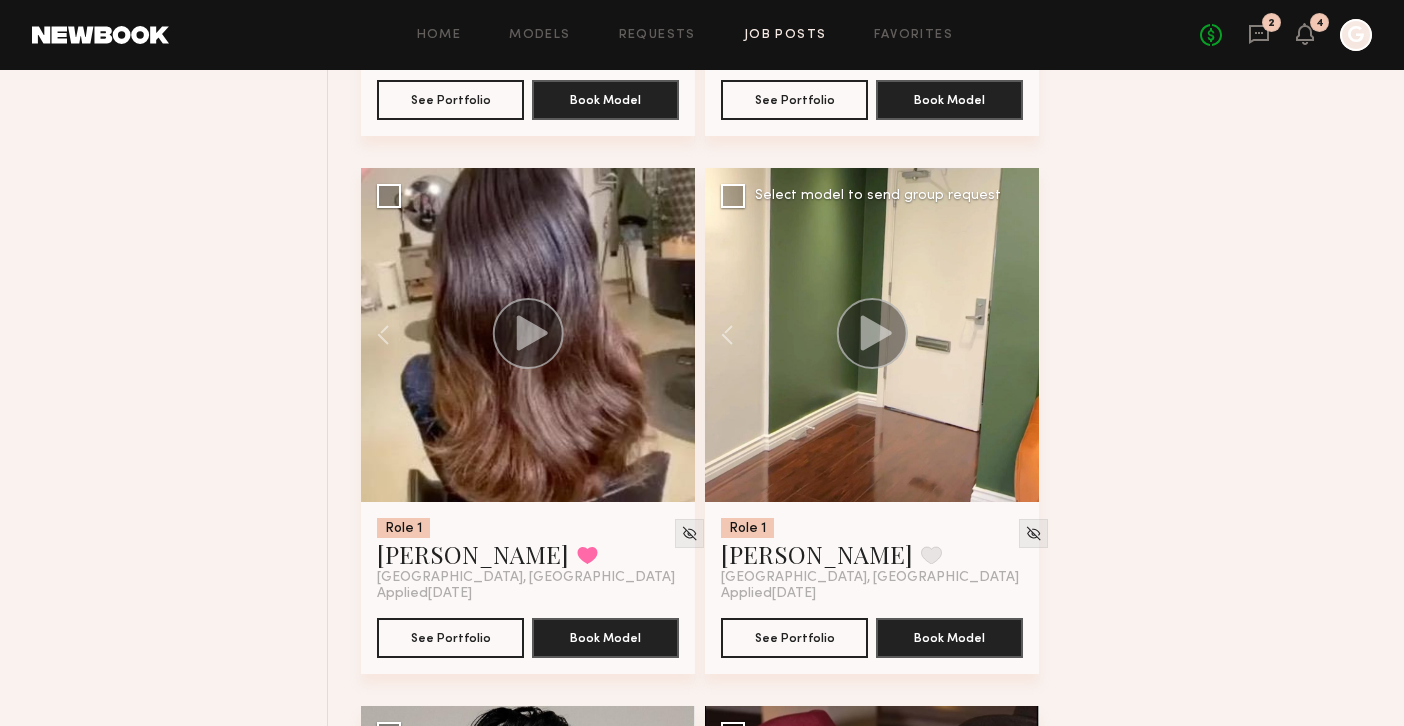 click 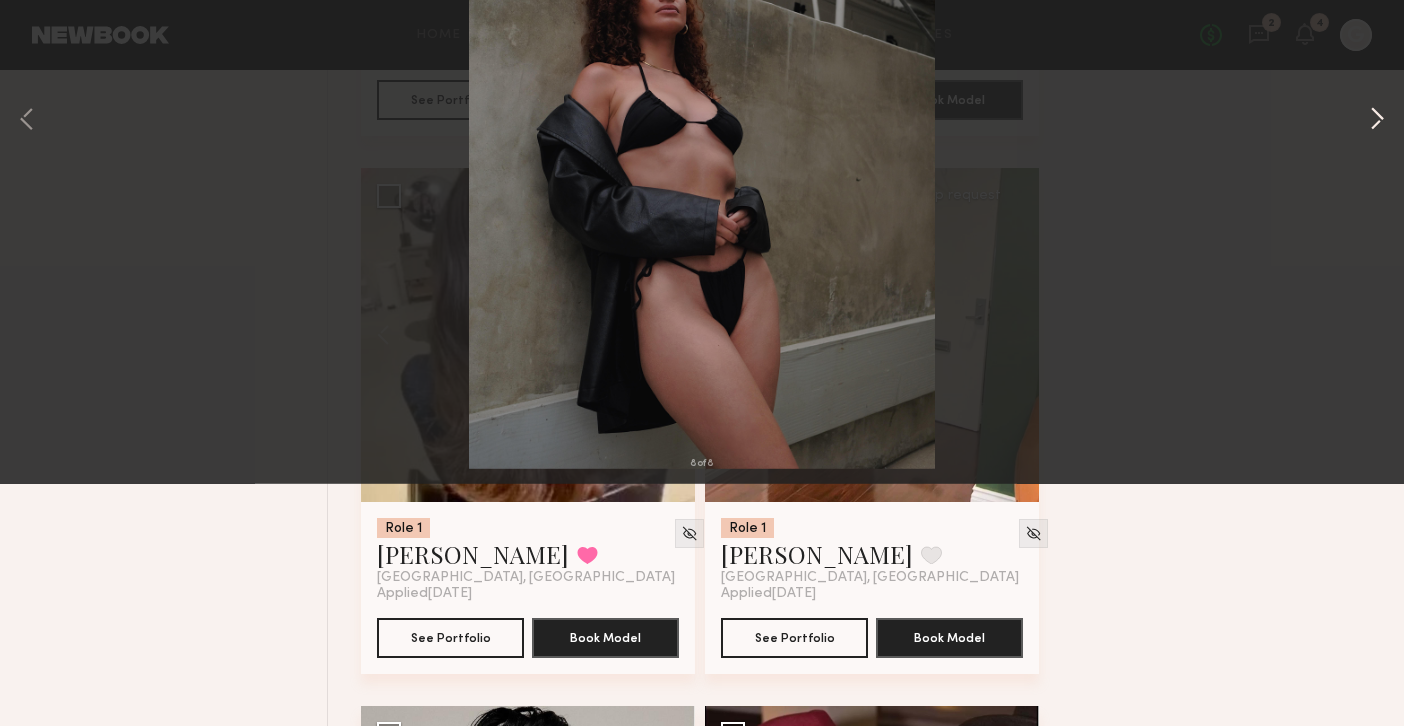 click at bounding box center (1377, 363) 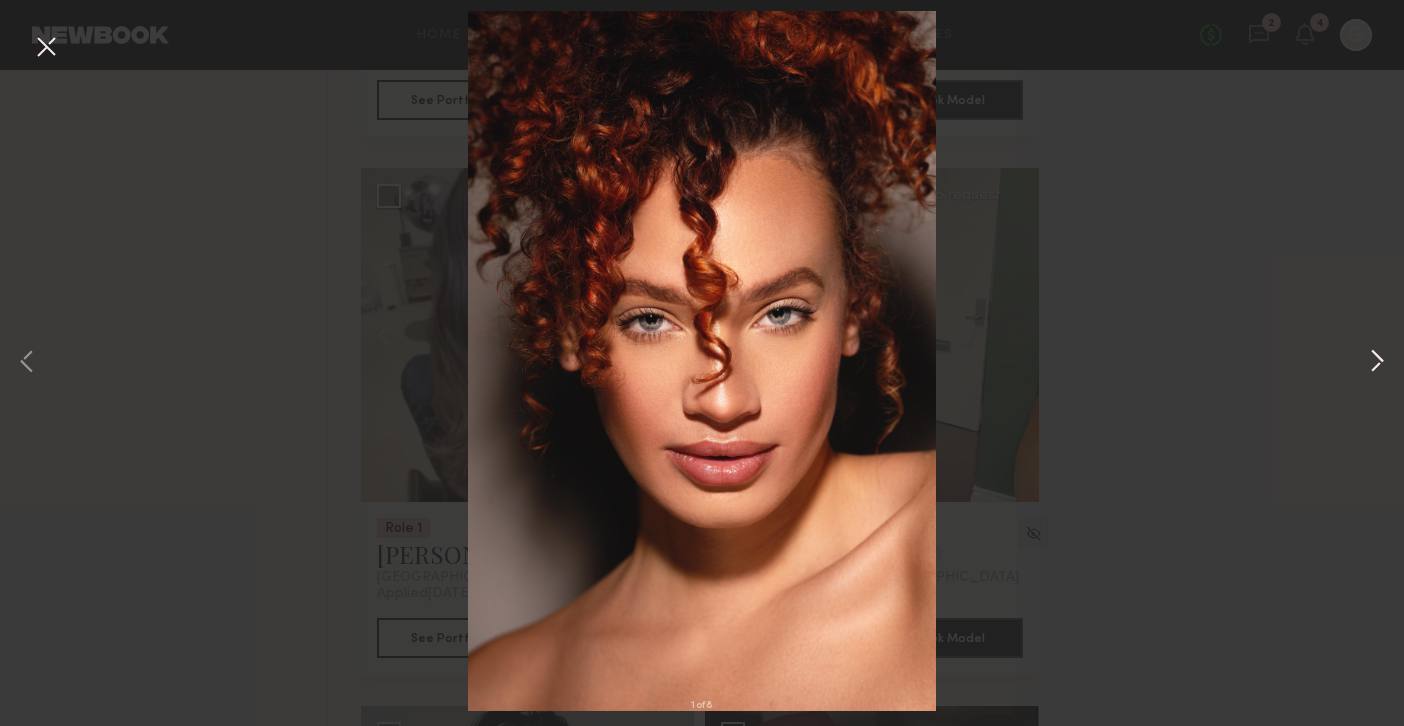 click at bounding box center (1377, 363) 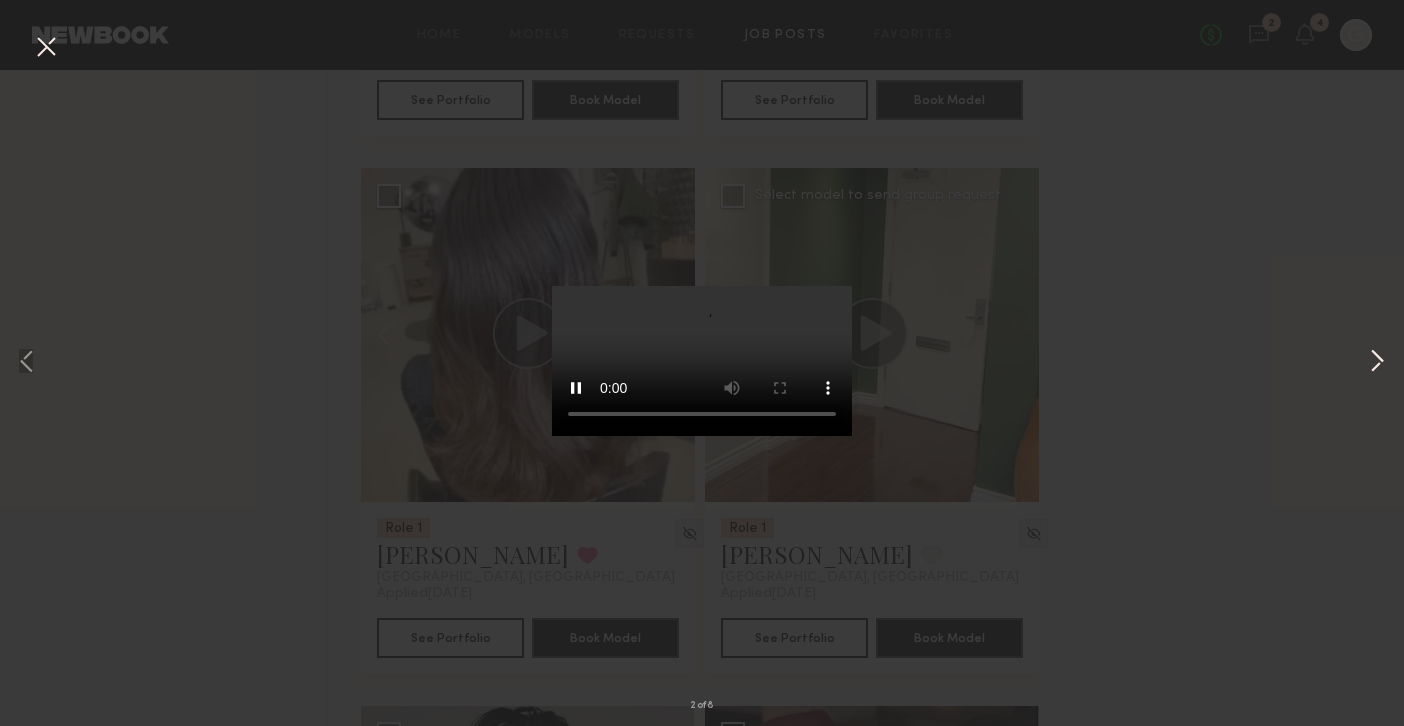 click at bounding box center (1377, 363) 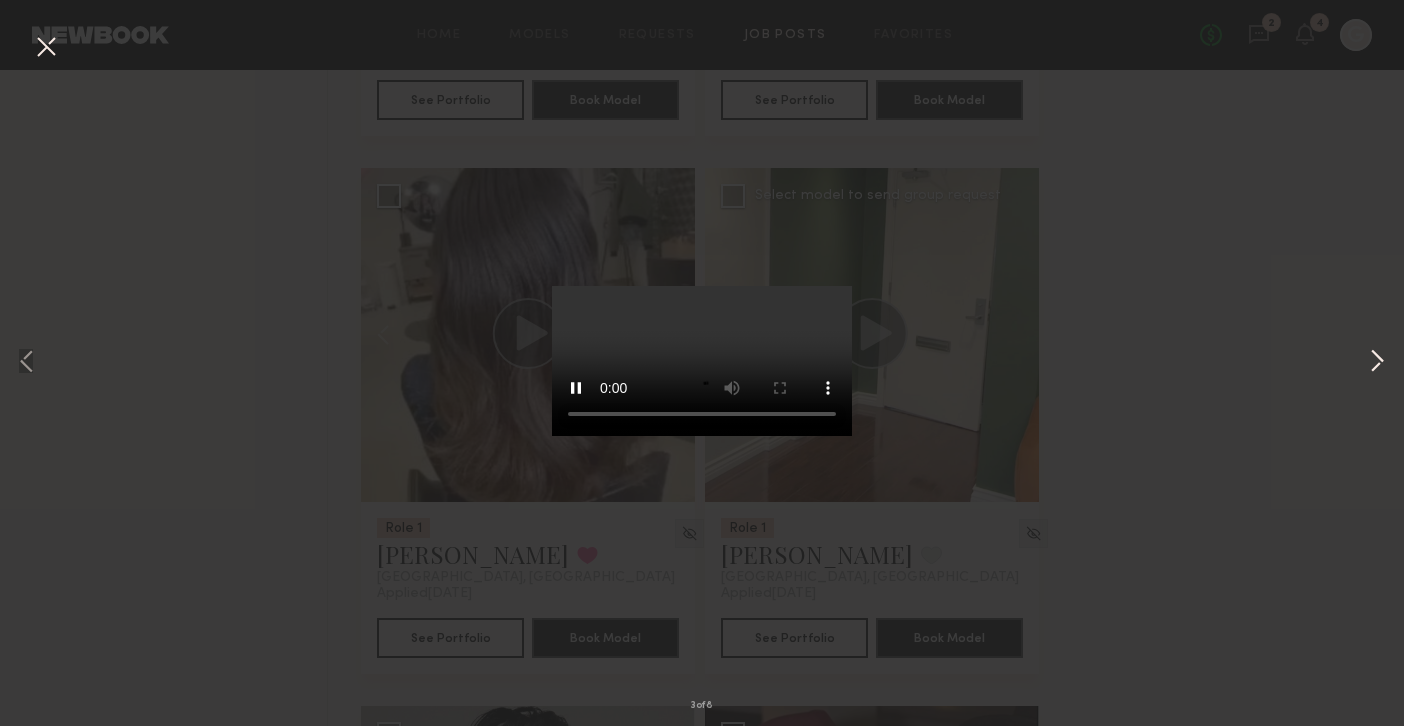 click at bounding box center (1377, 363) 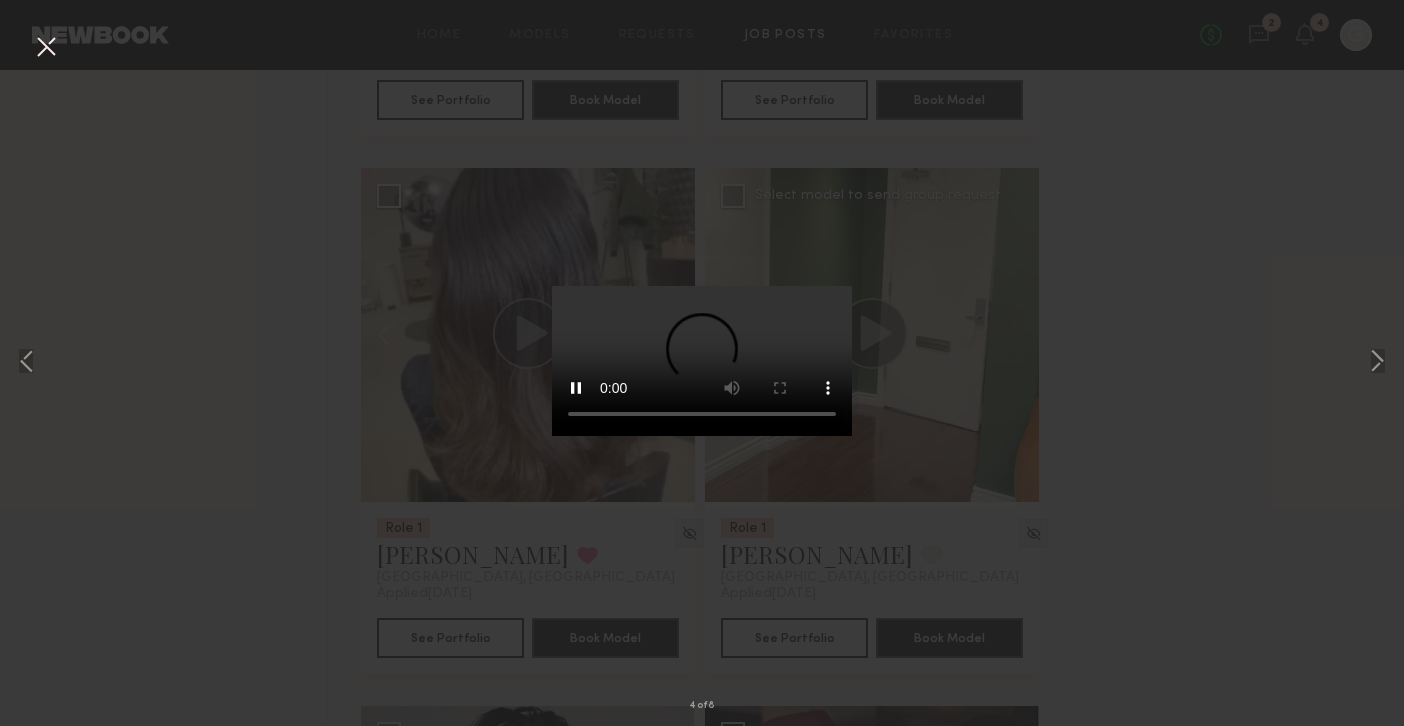 click at bounding box center [46, 48] 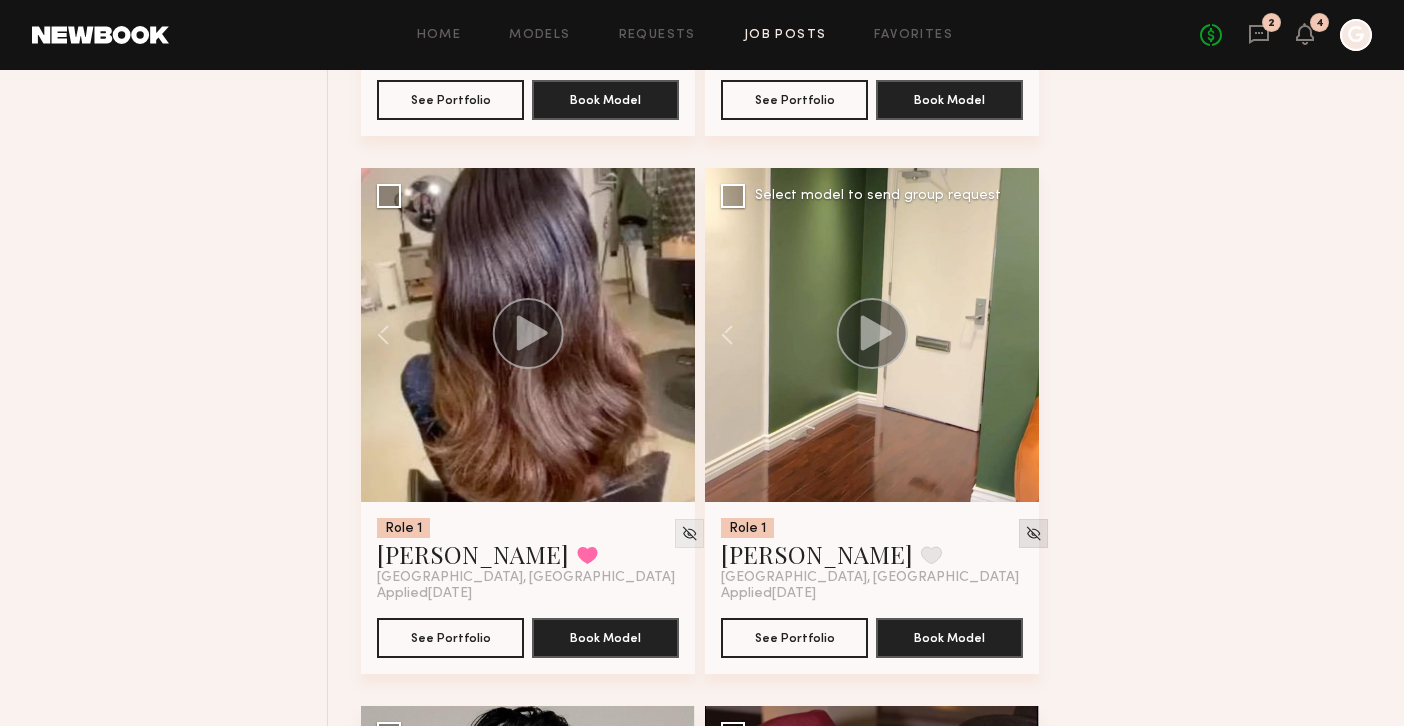 click 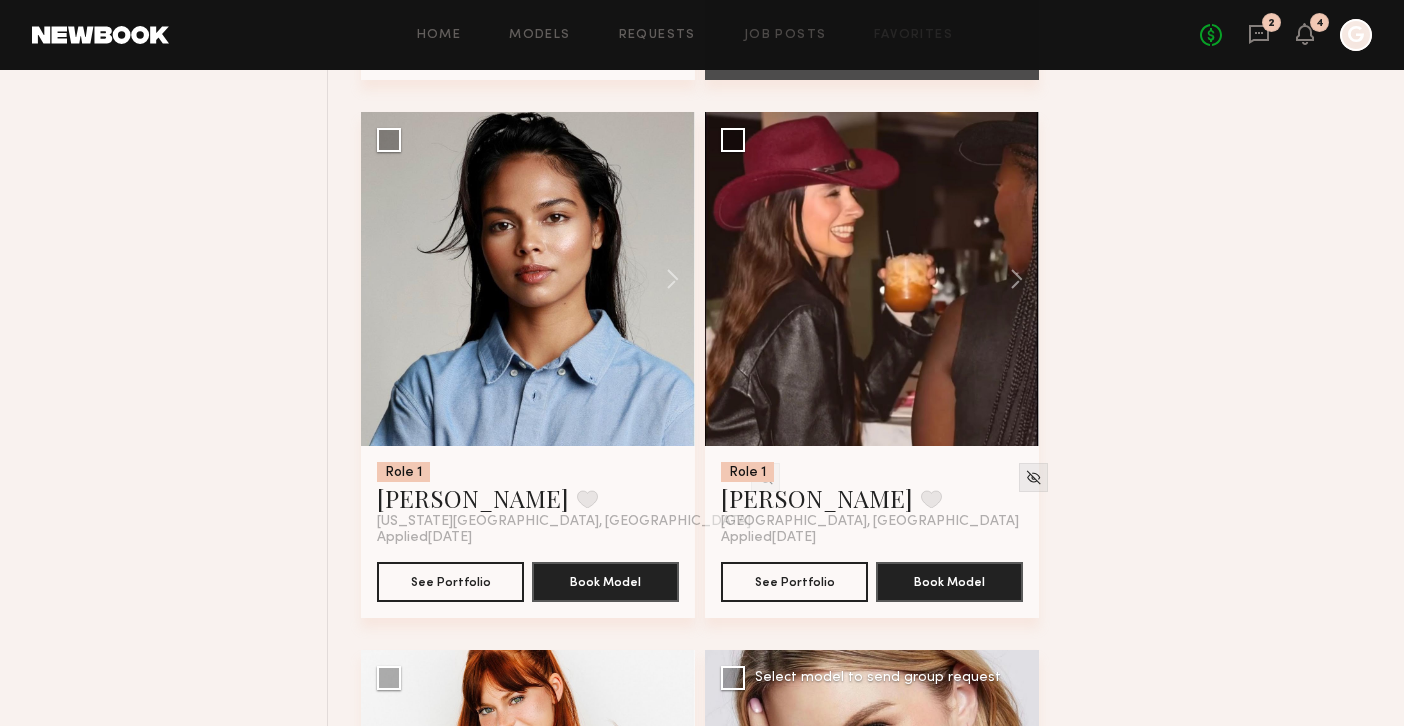 scroll, scrollTop: 6084, scrollLeft: 0, axis: vertical 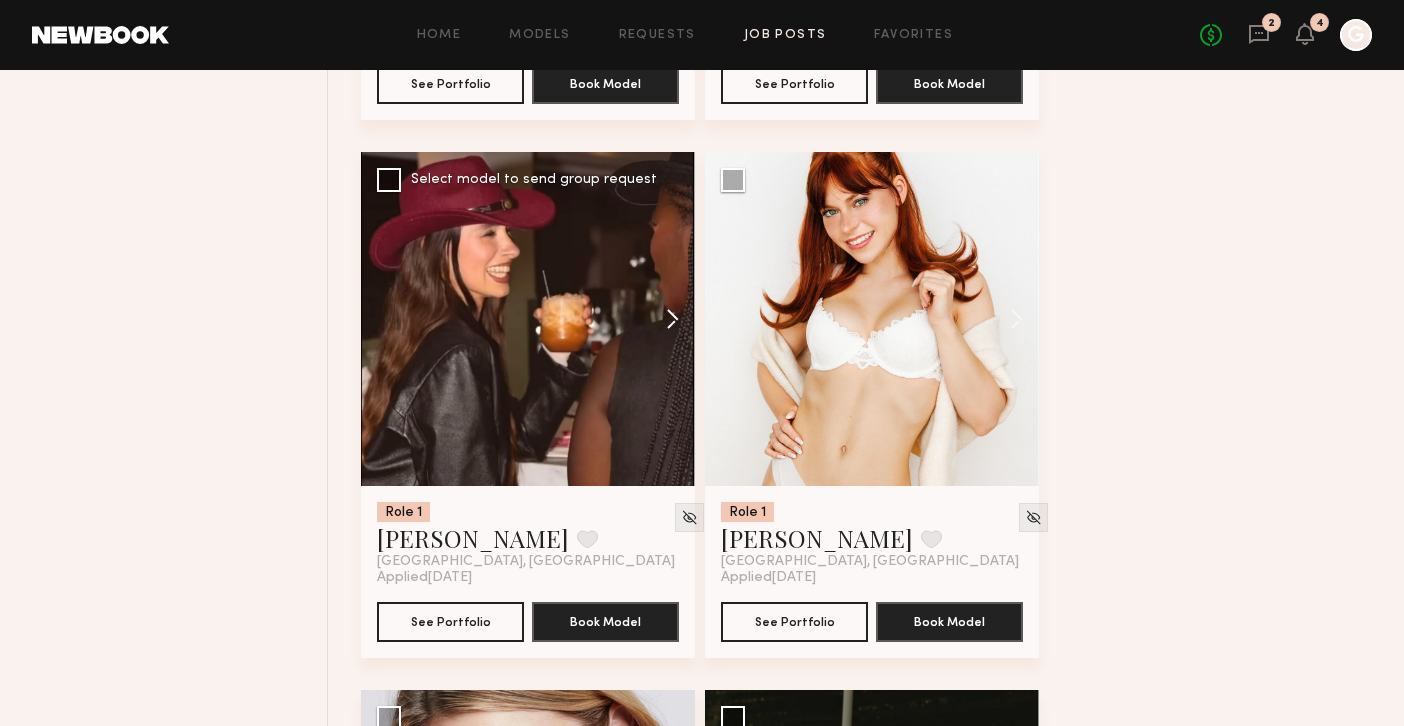 click 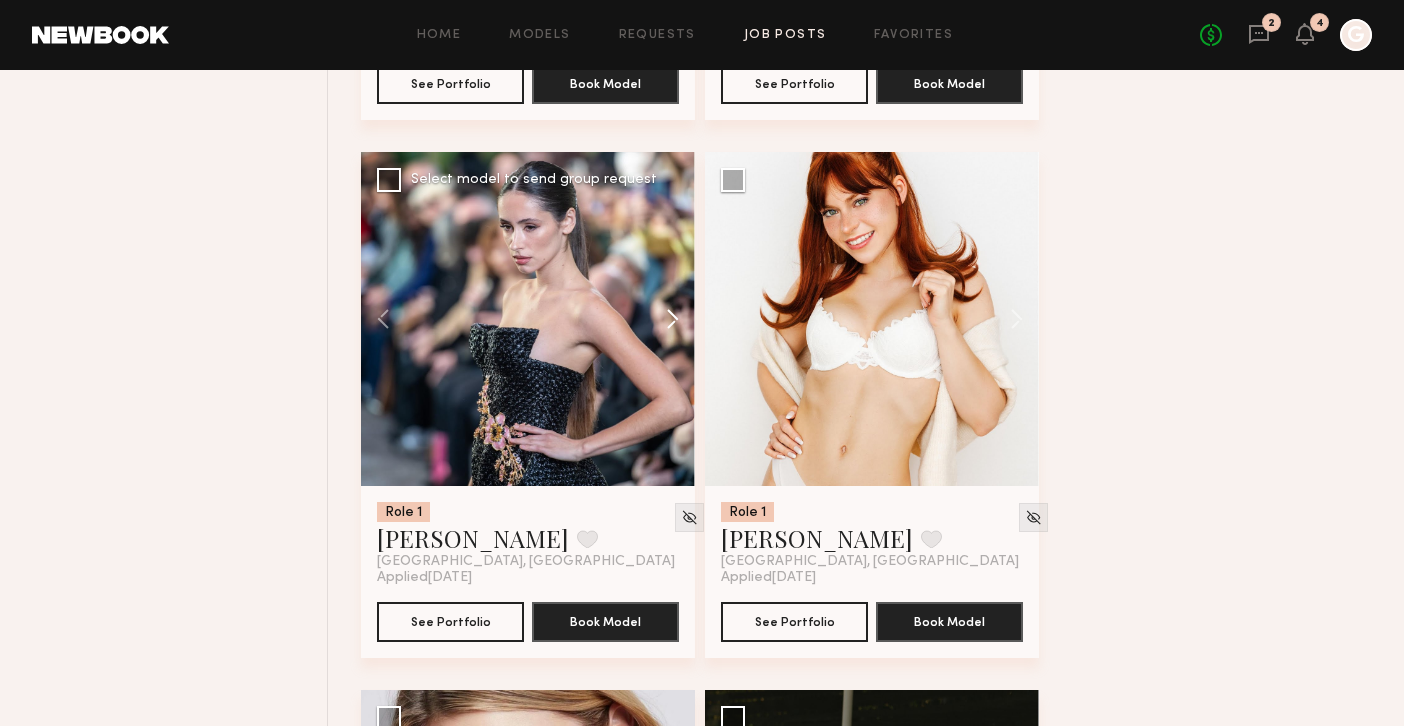 click 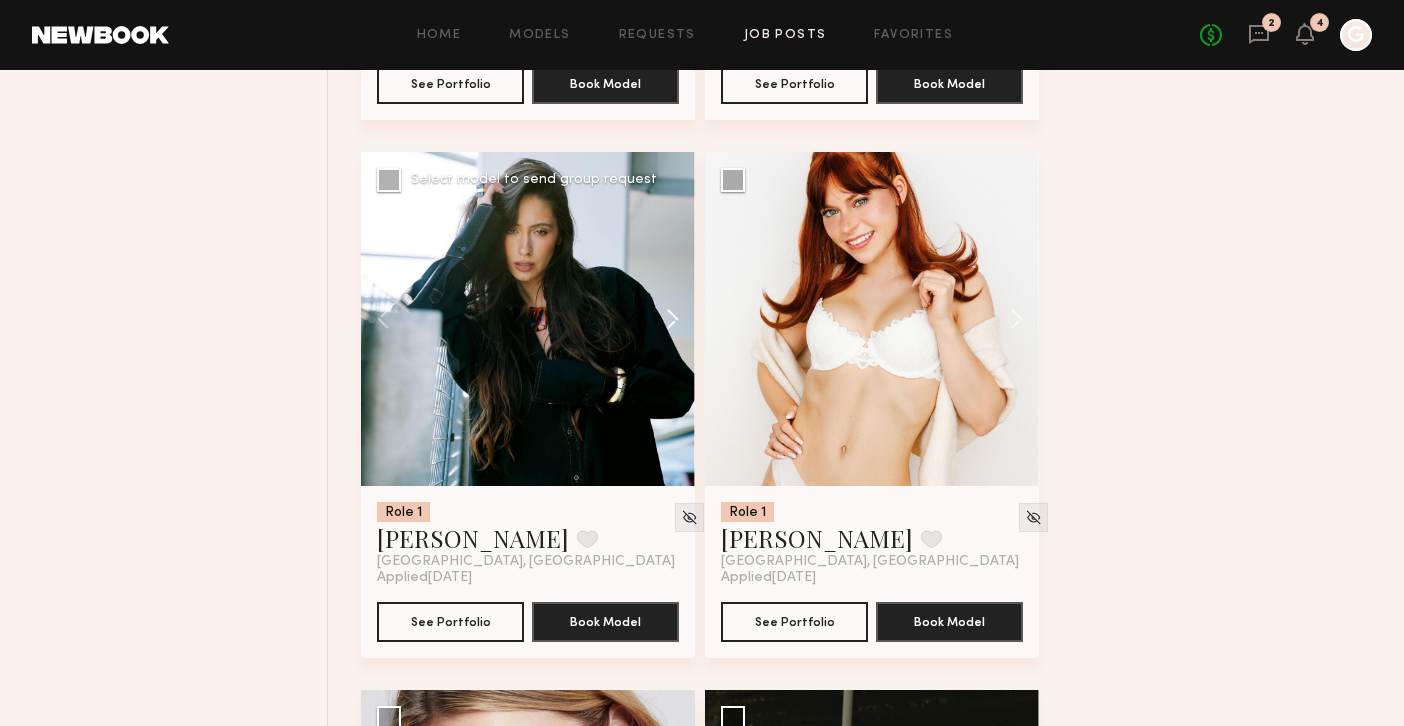 click 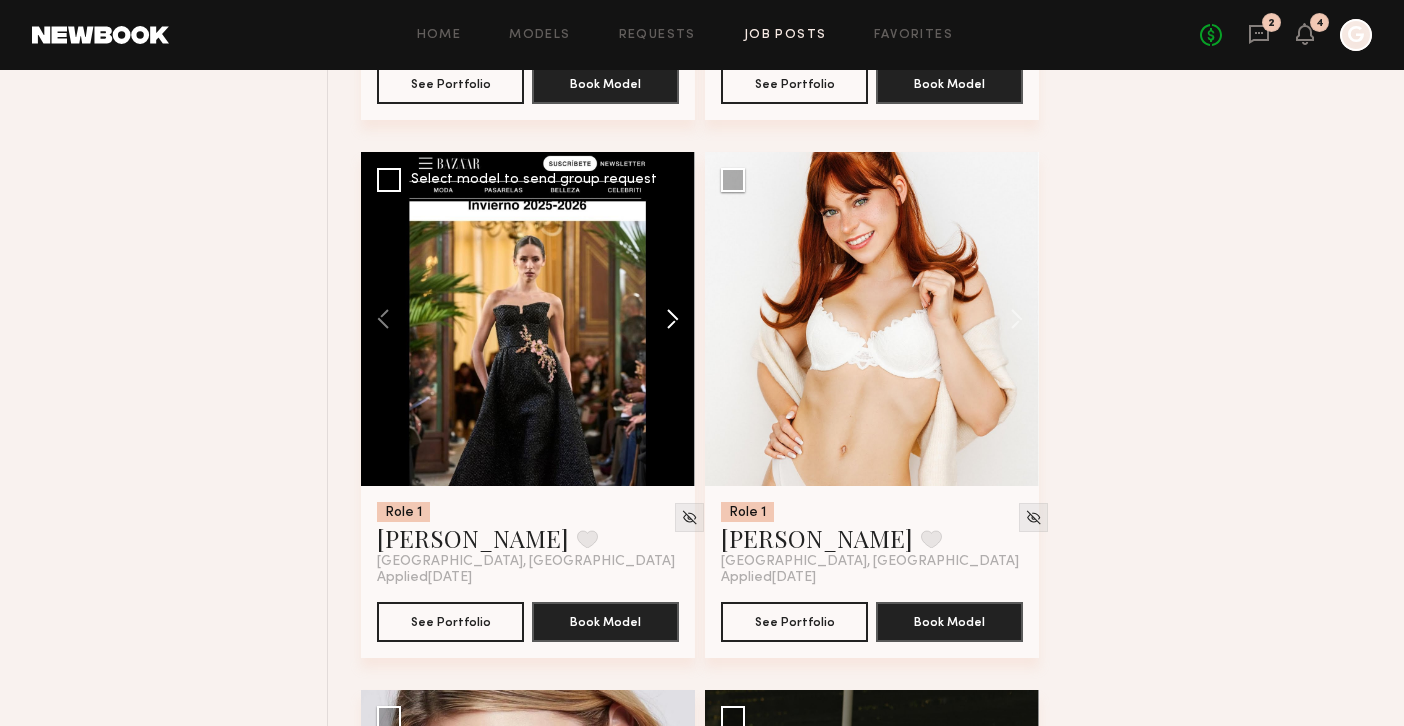click 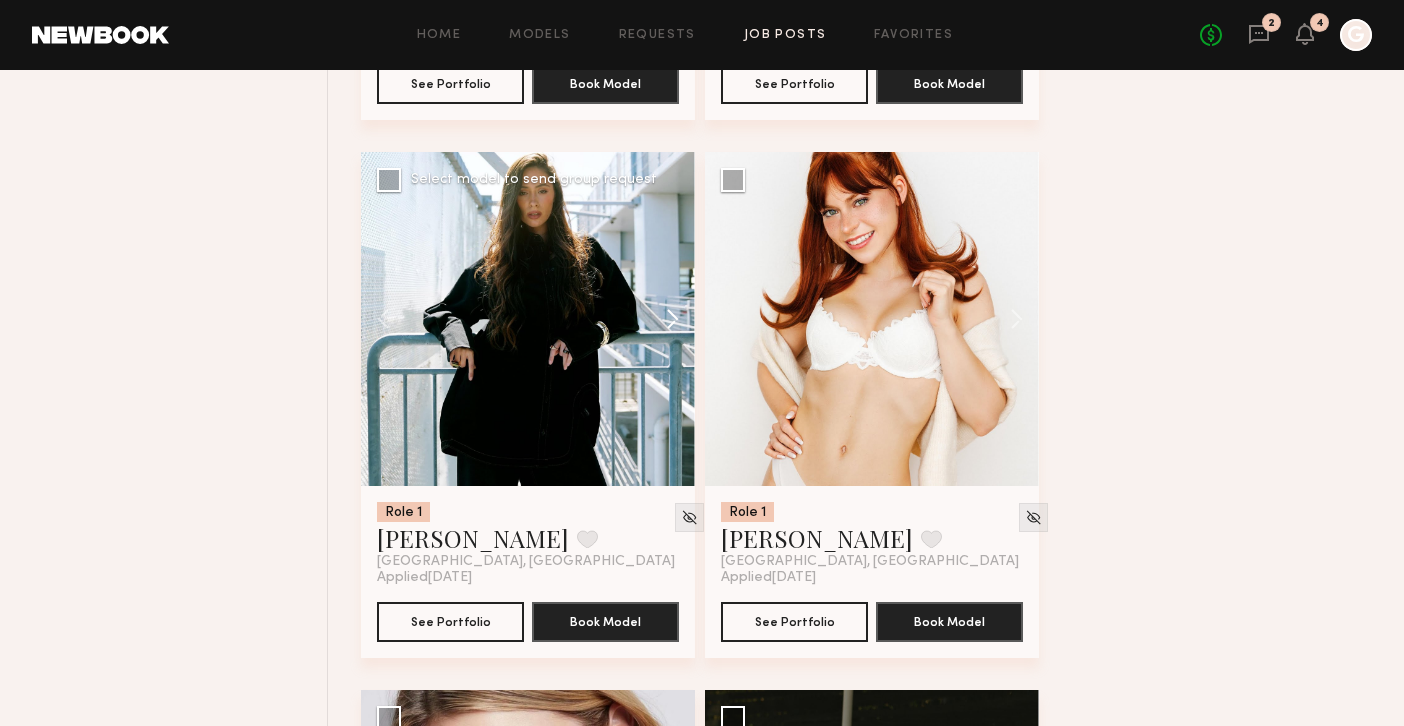 click 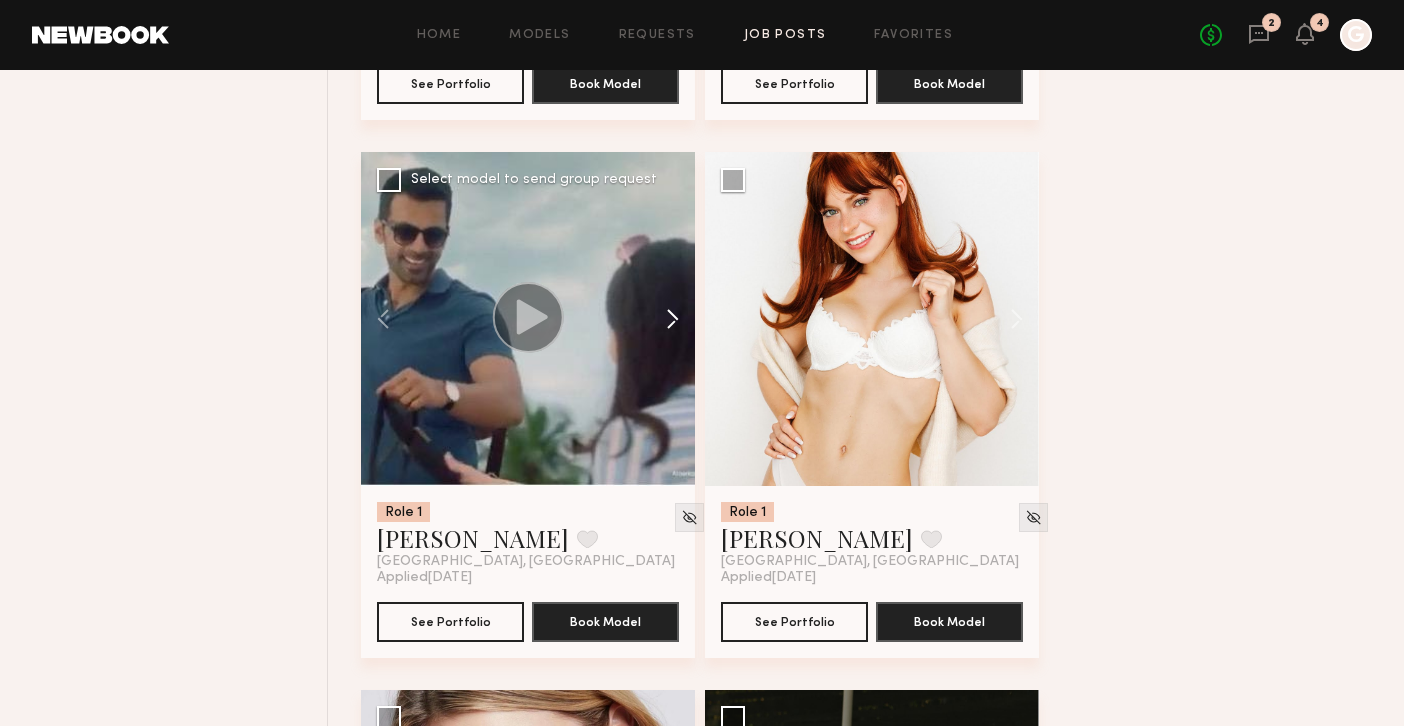 click 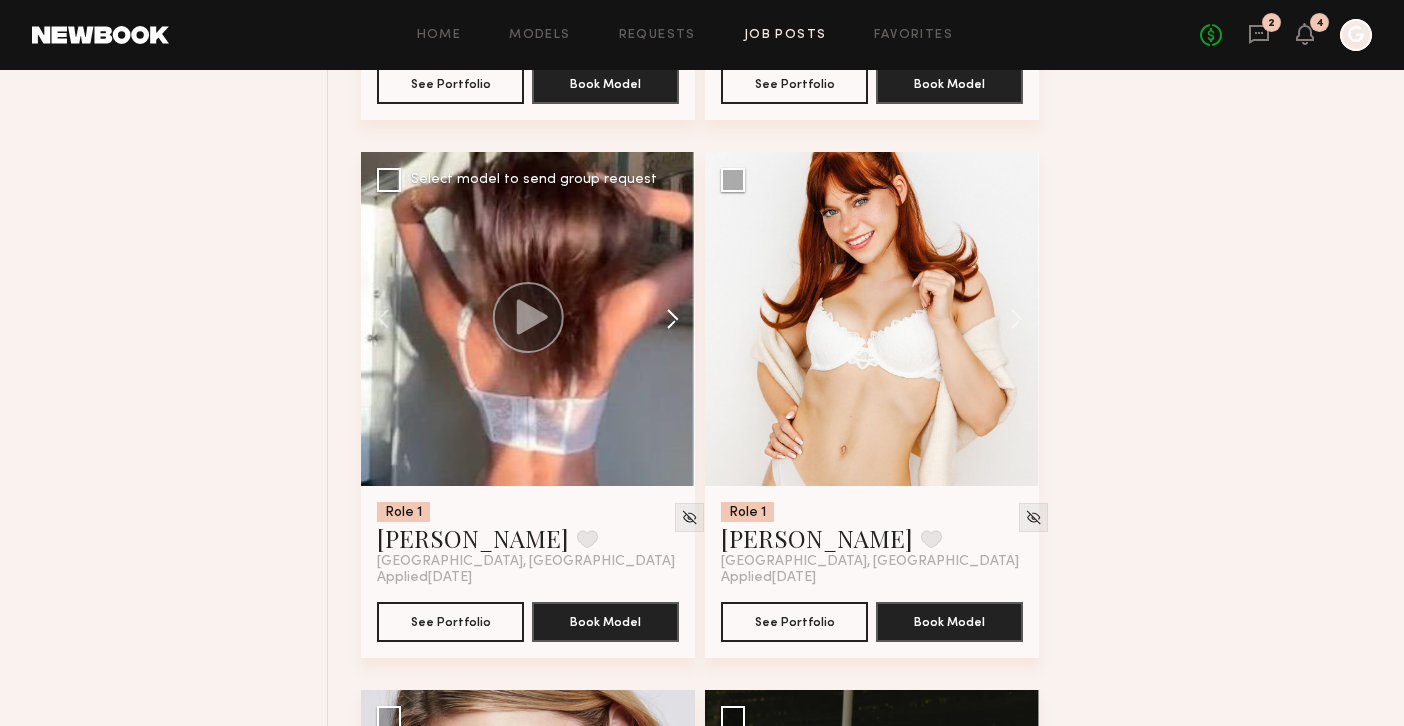 click 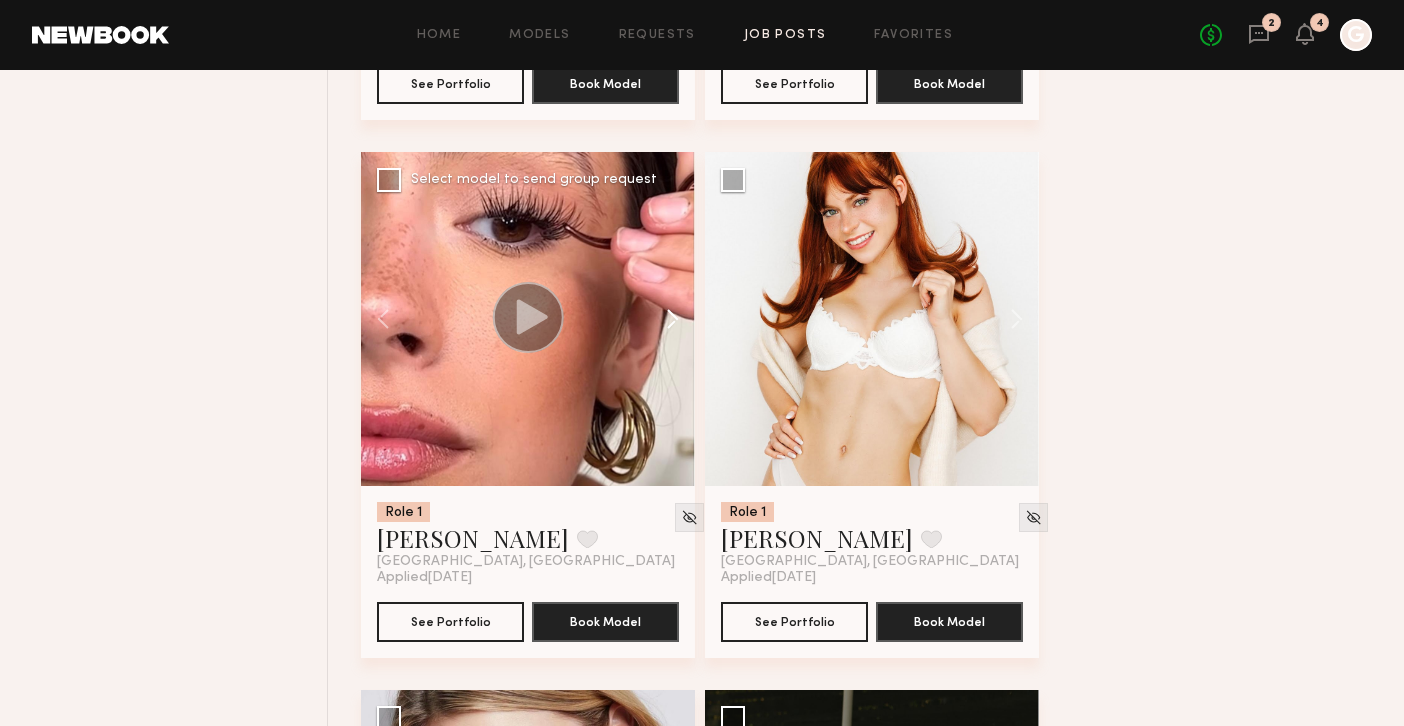 click 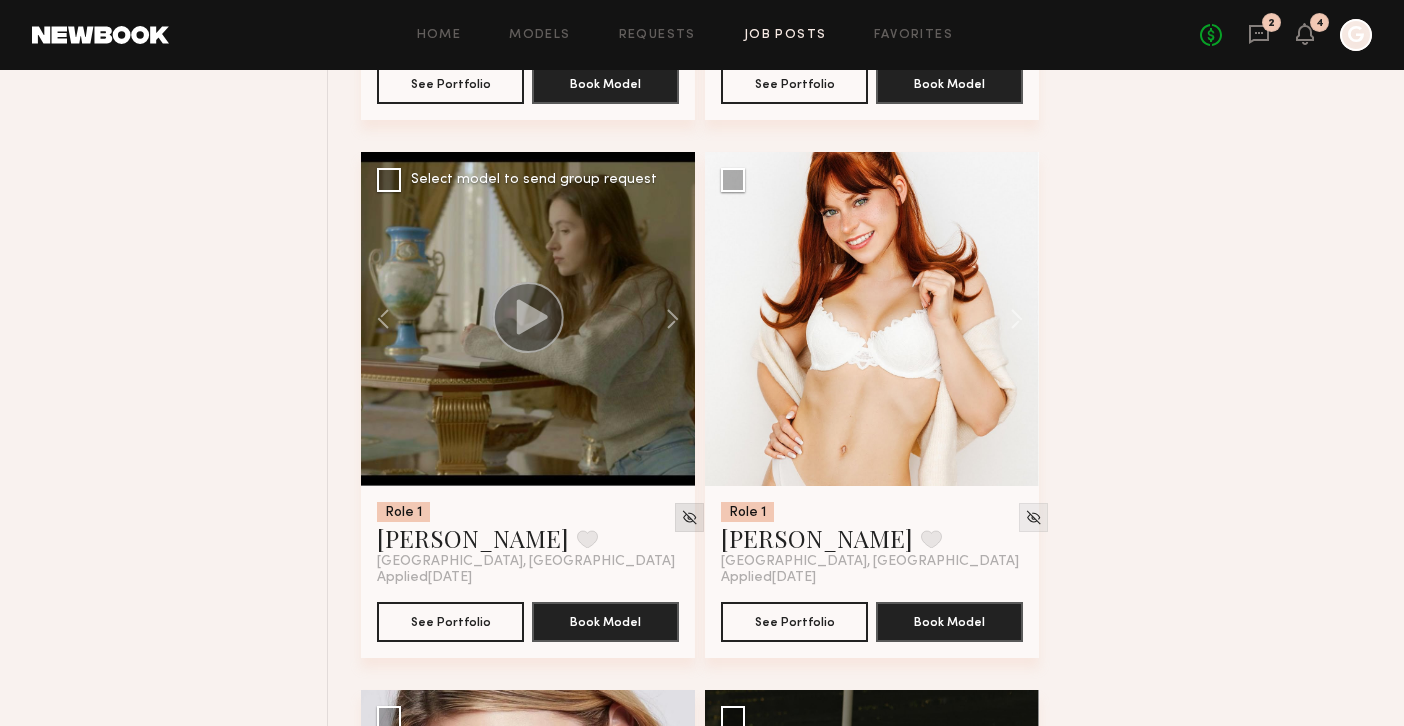 click 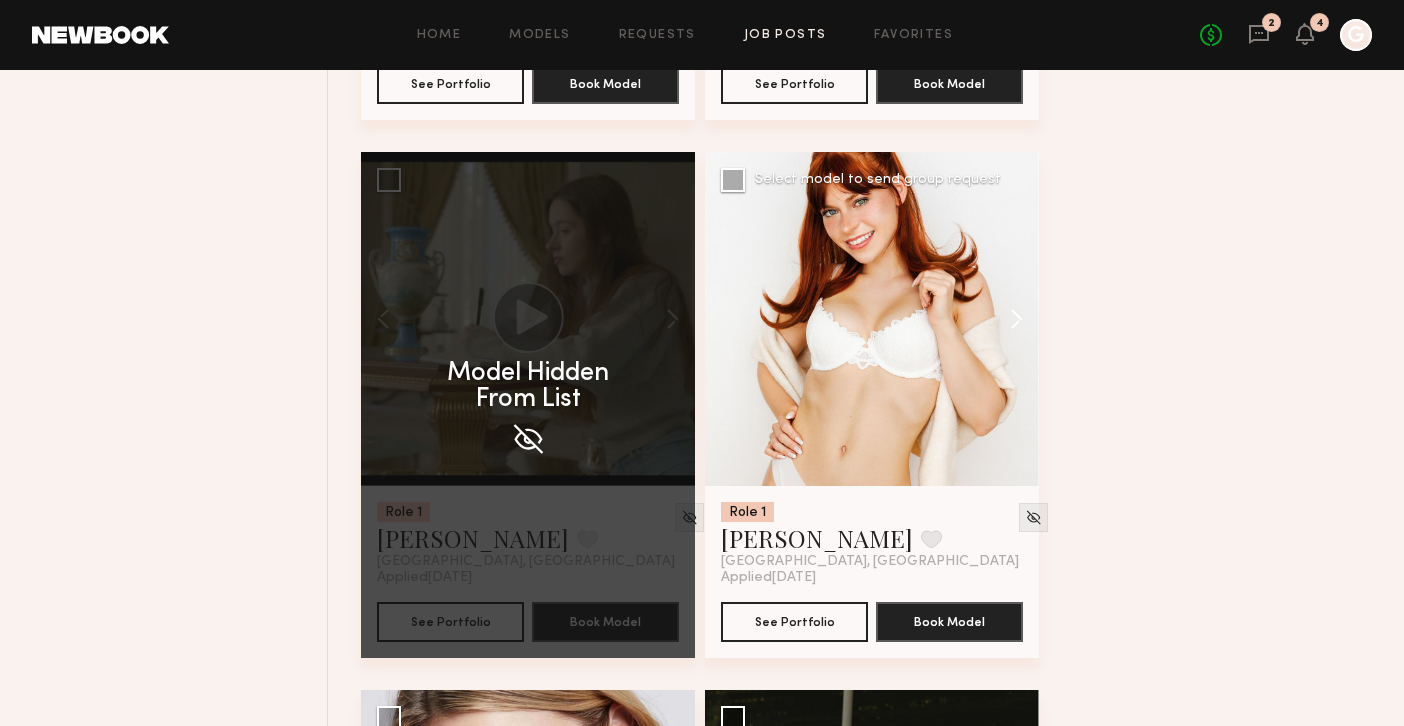 click 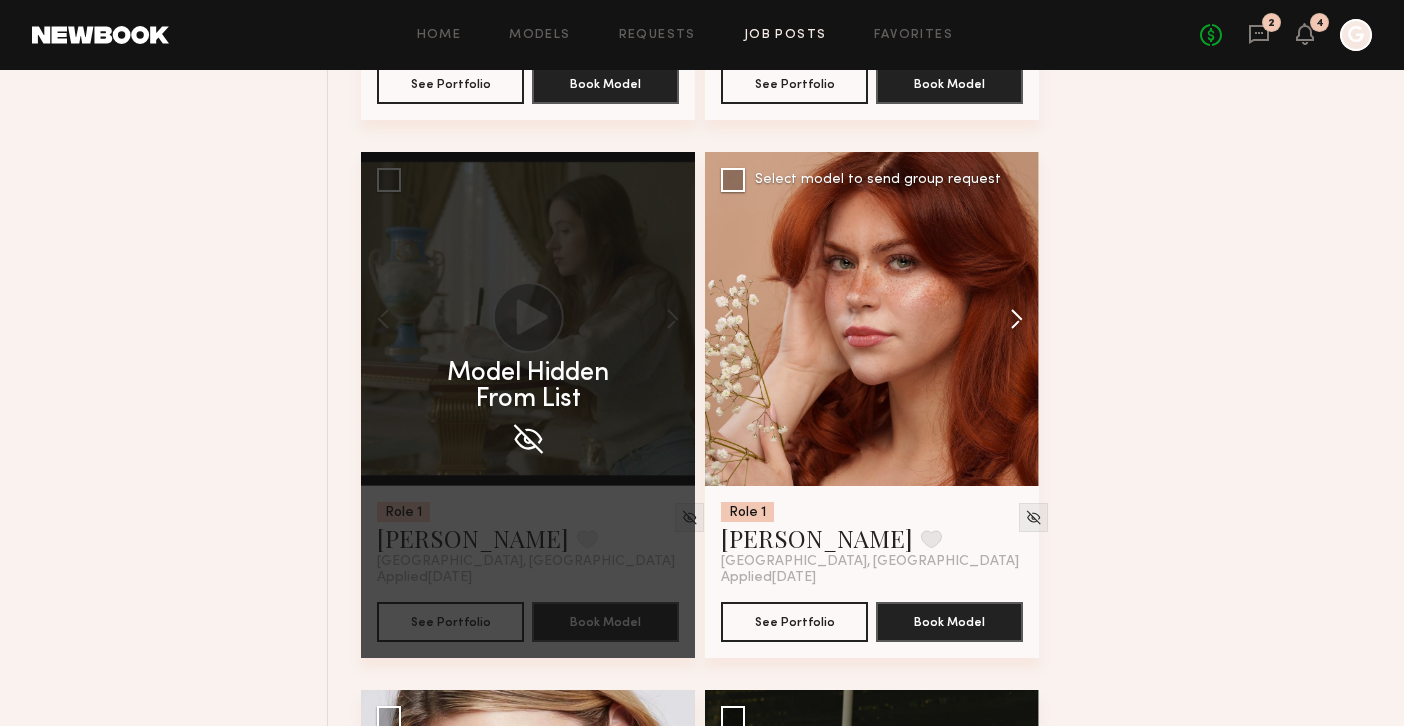 click 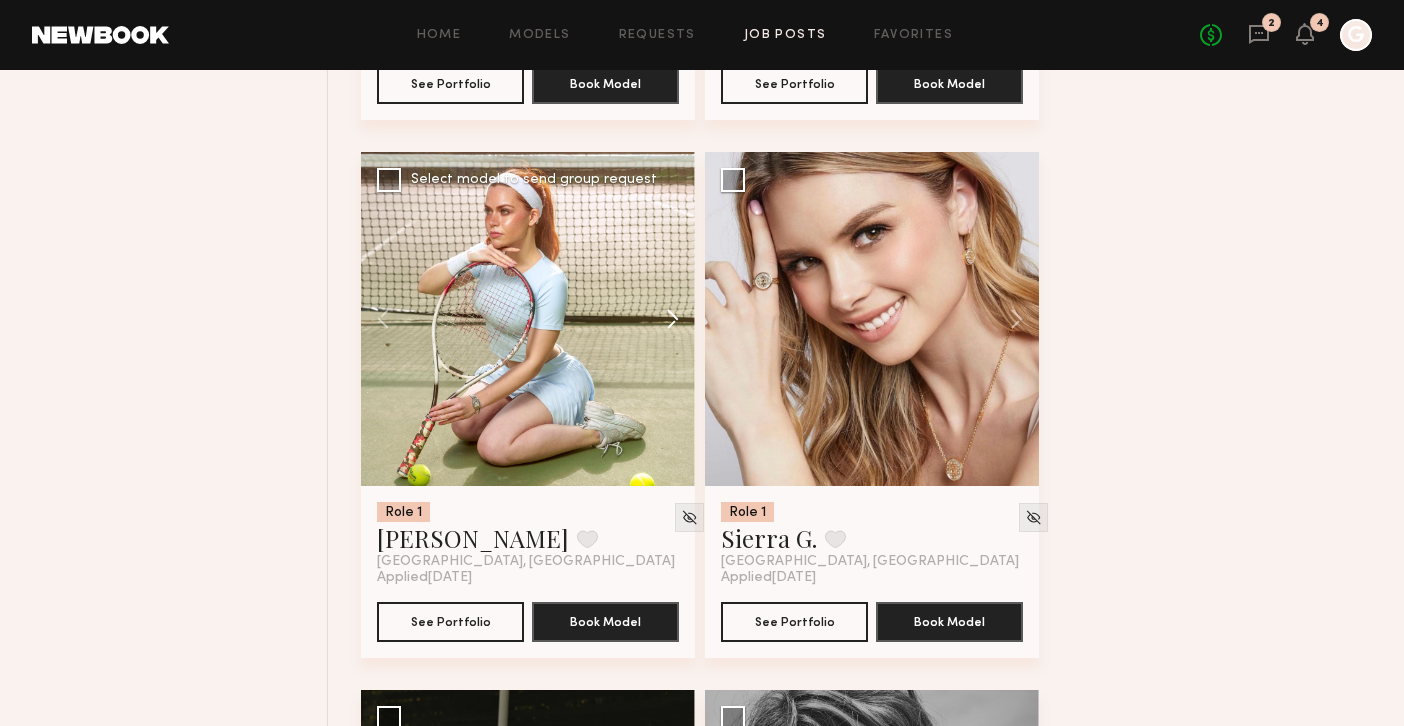 click 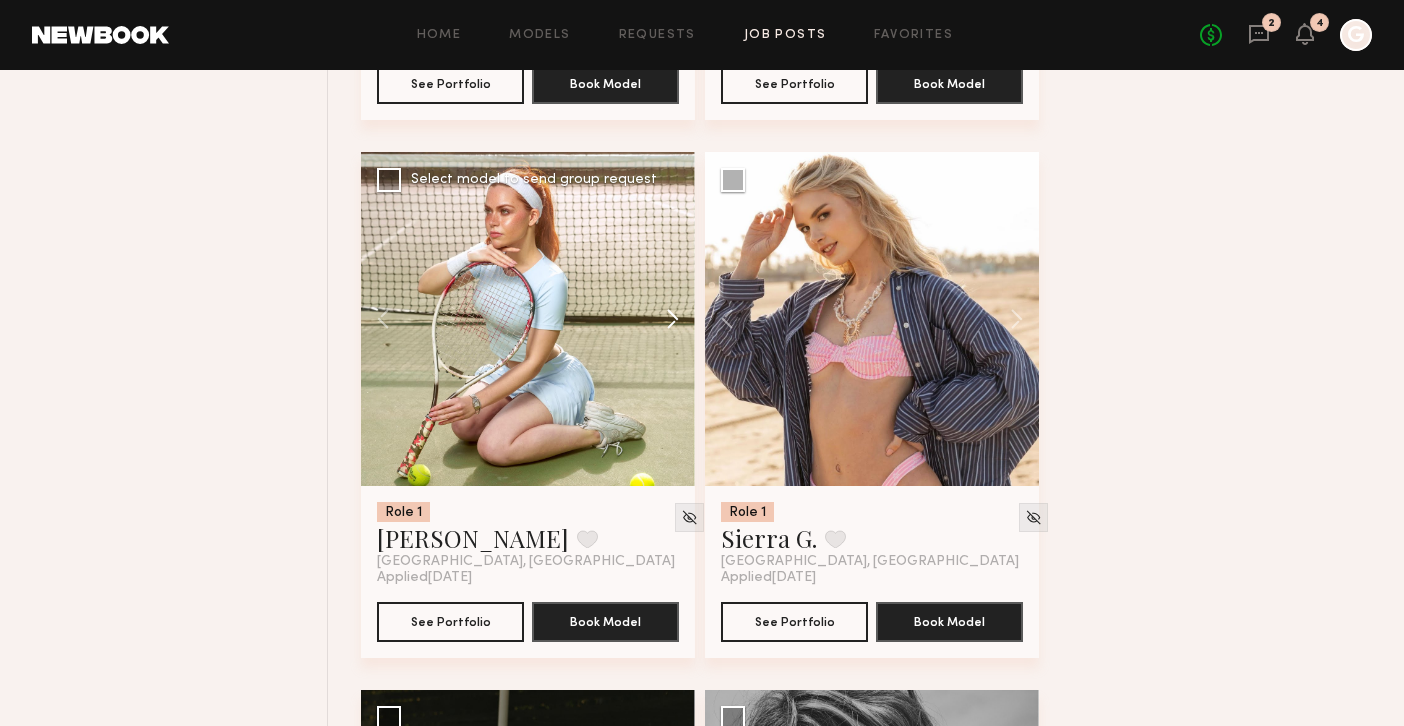 click 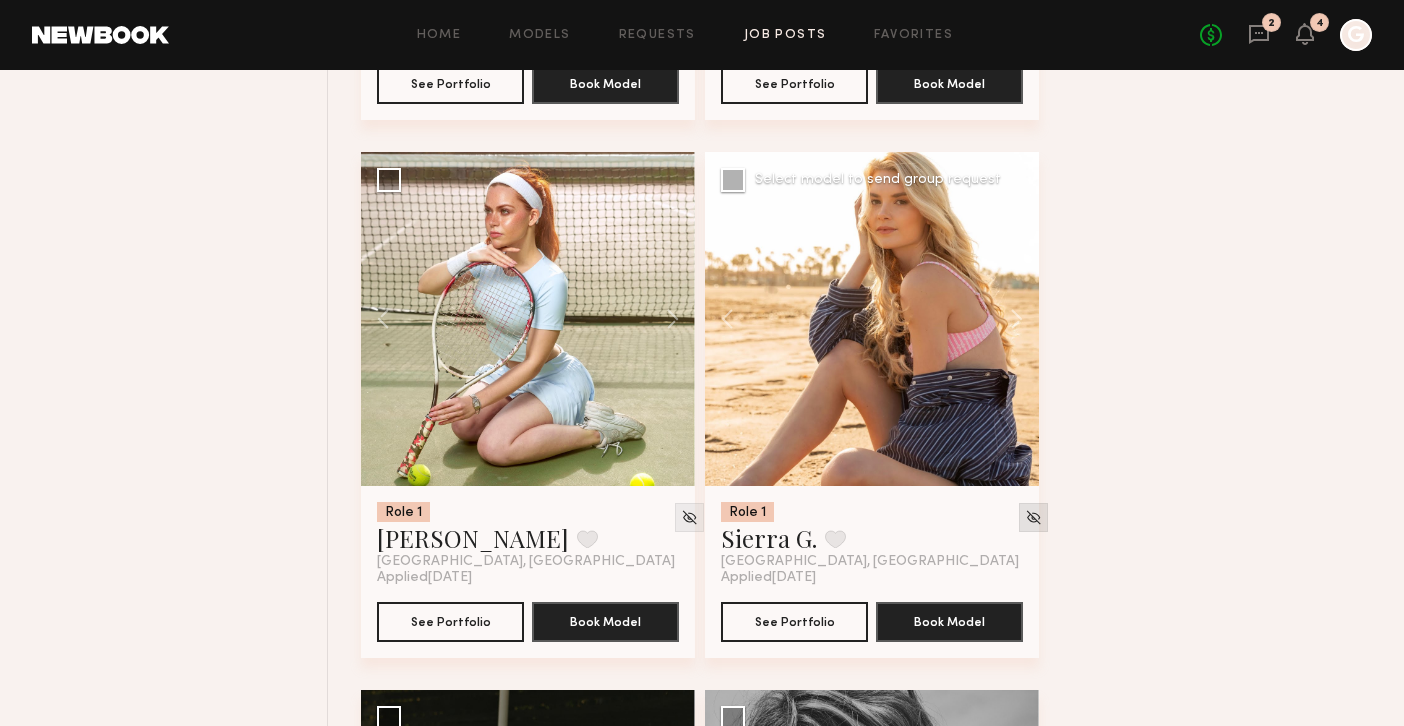 click 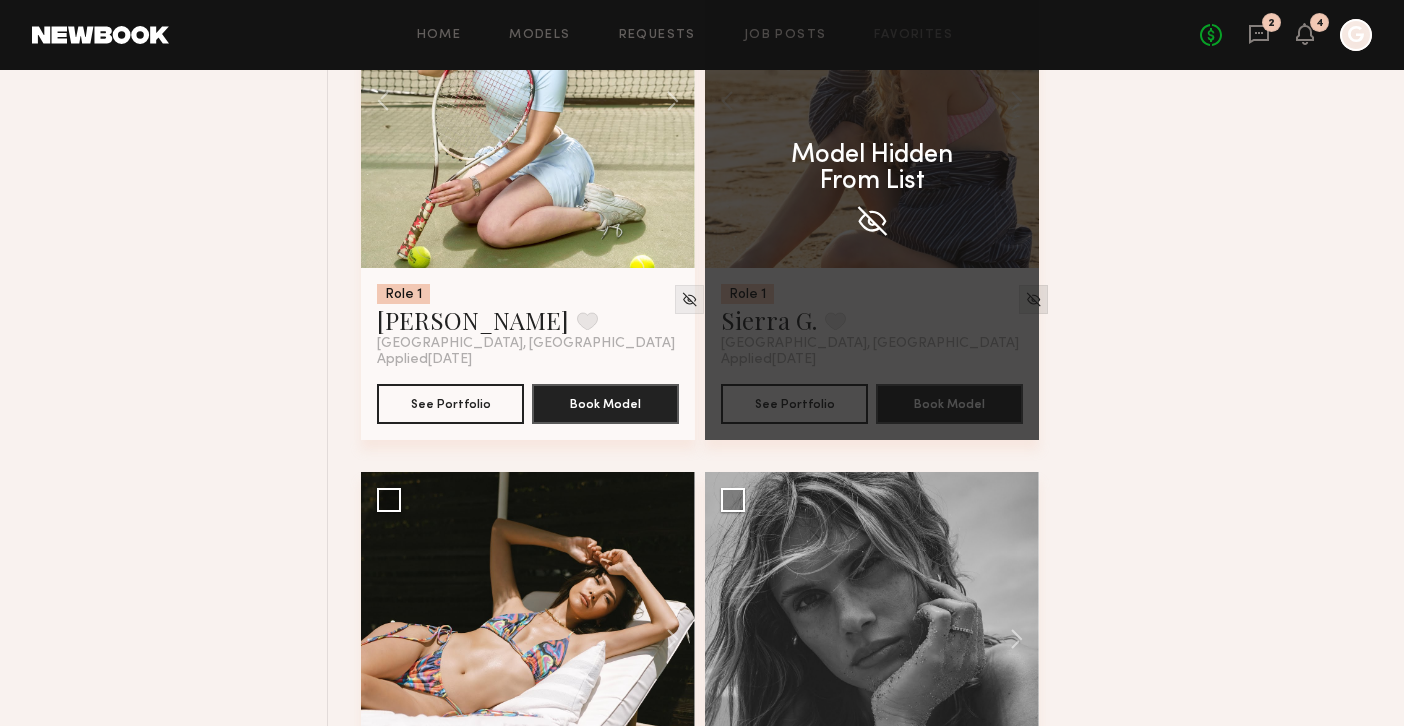scroll, scrollTop: 6513, scrollLeft: 0, axis: vertical 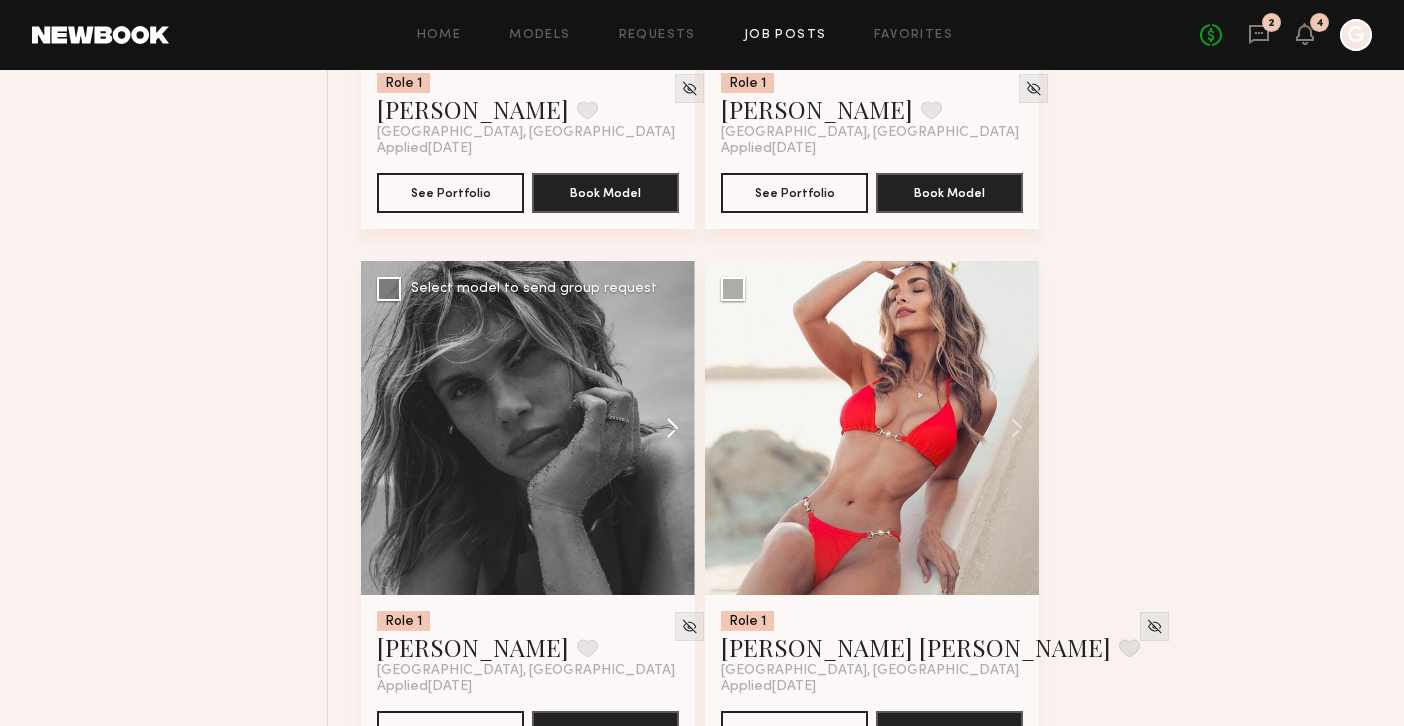 click 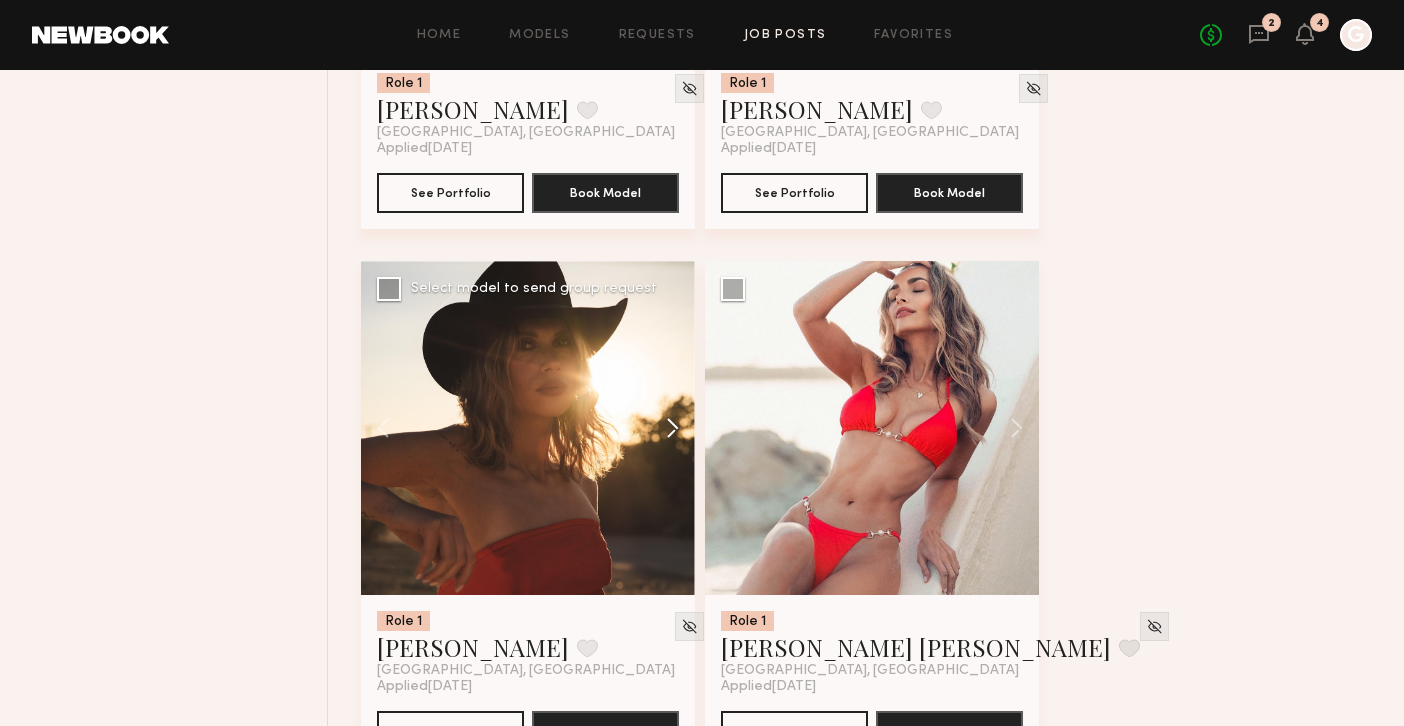 click 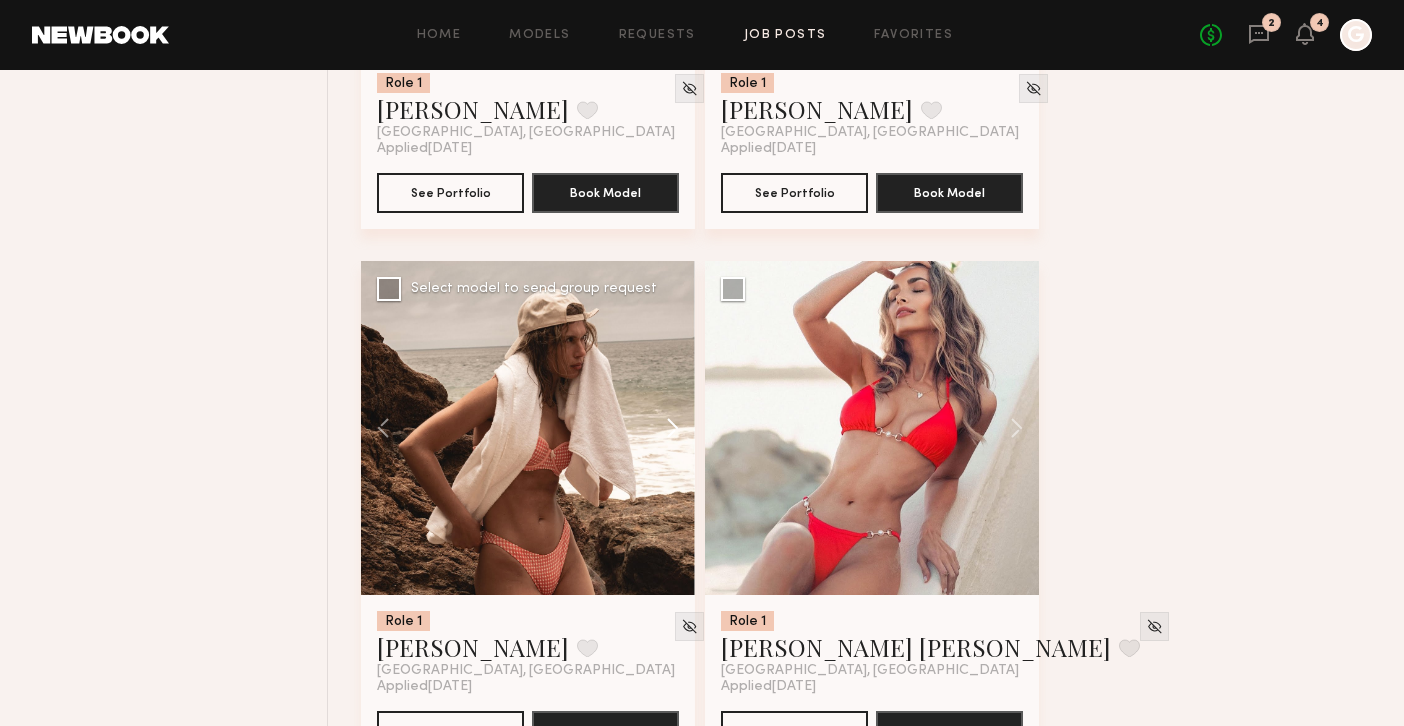 click 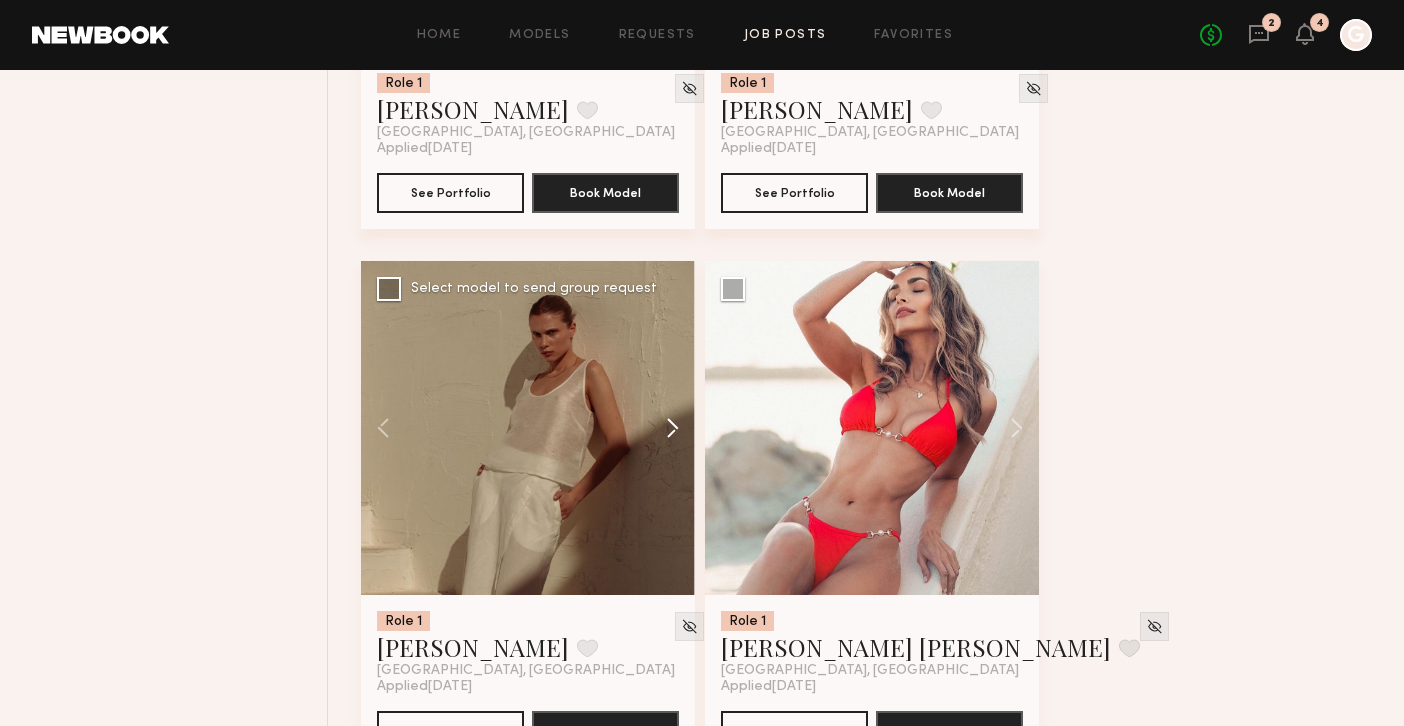 click 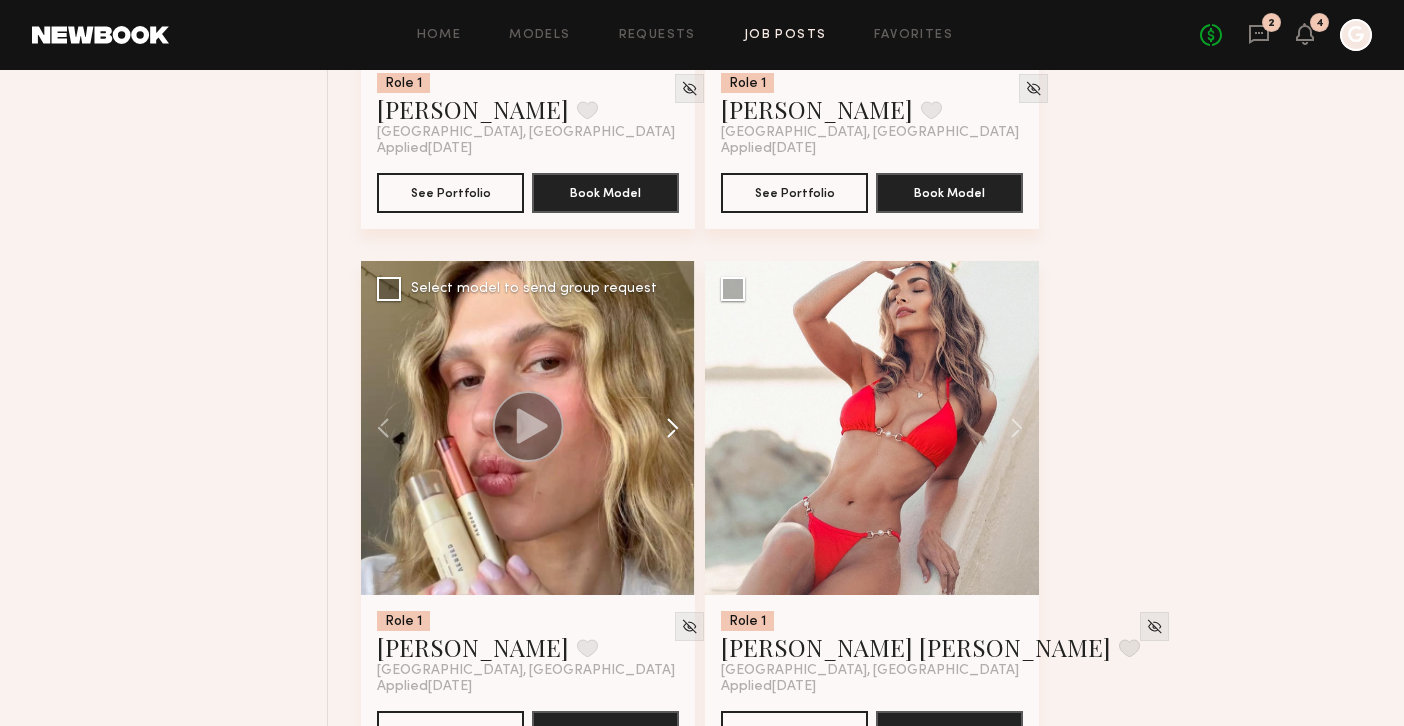 click 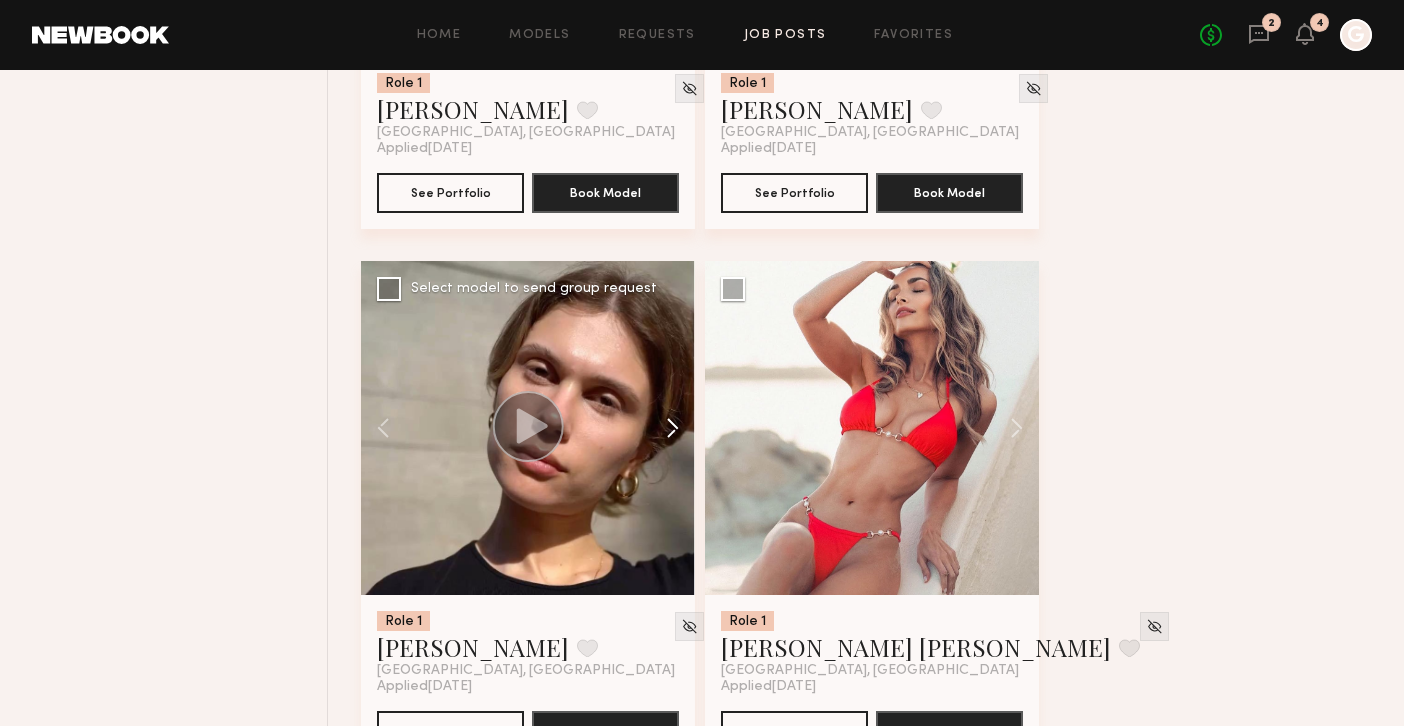 click 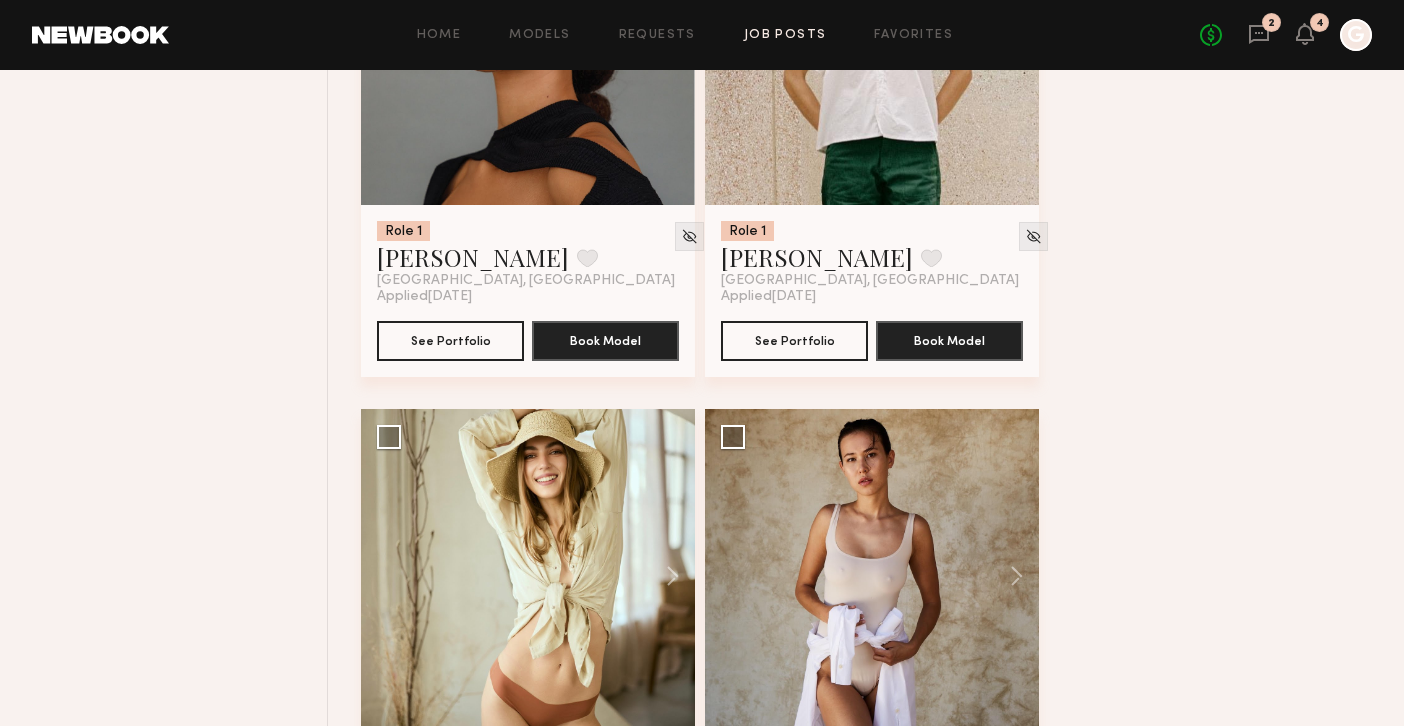 scroll, scrollTop: 7449, scrollLeft: 0, axis: vertical 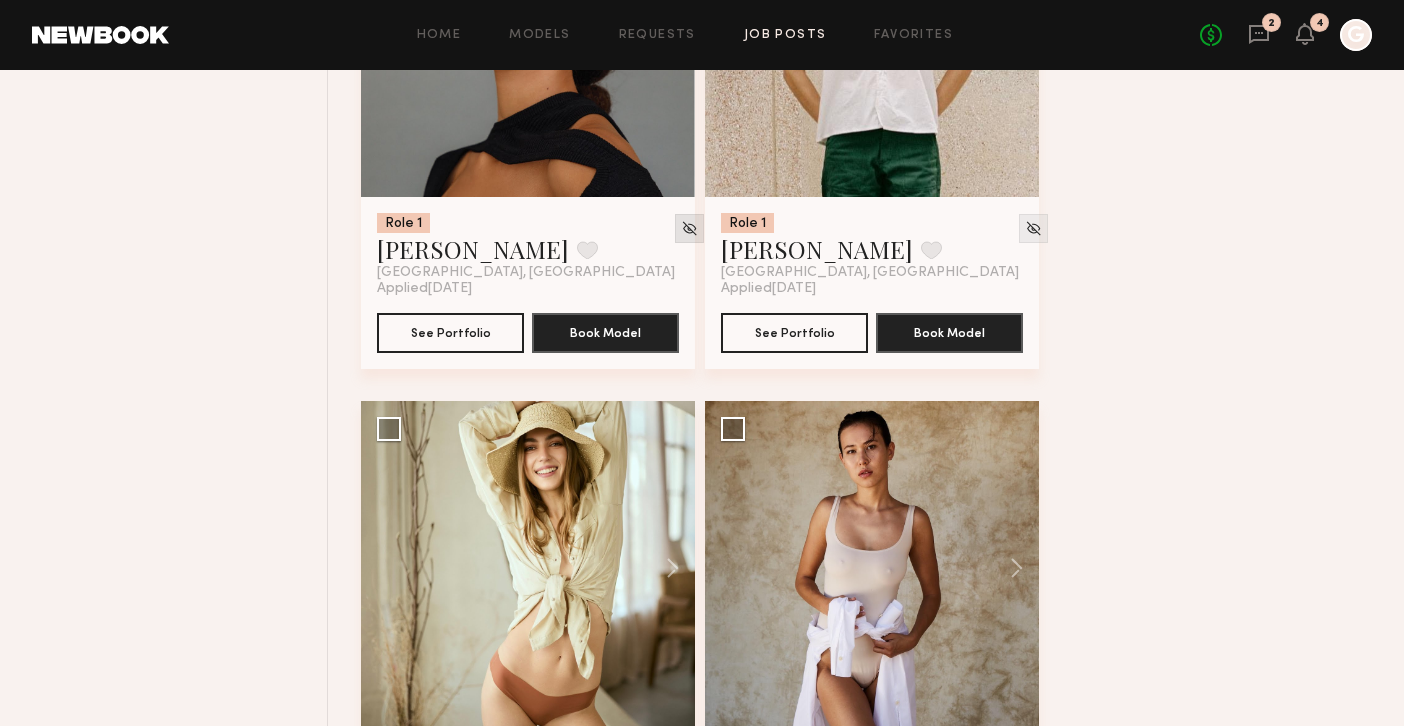 click 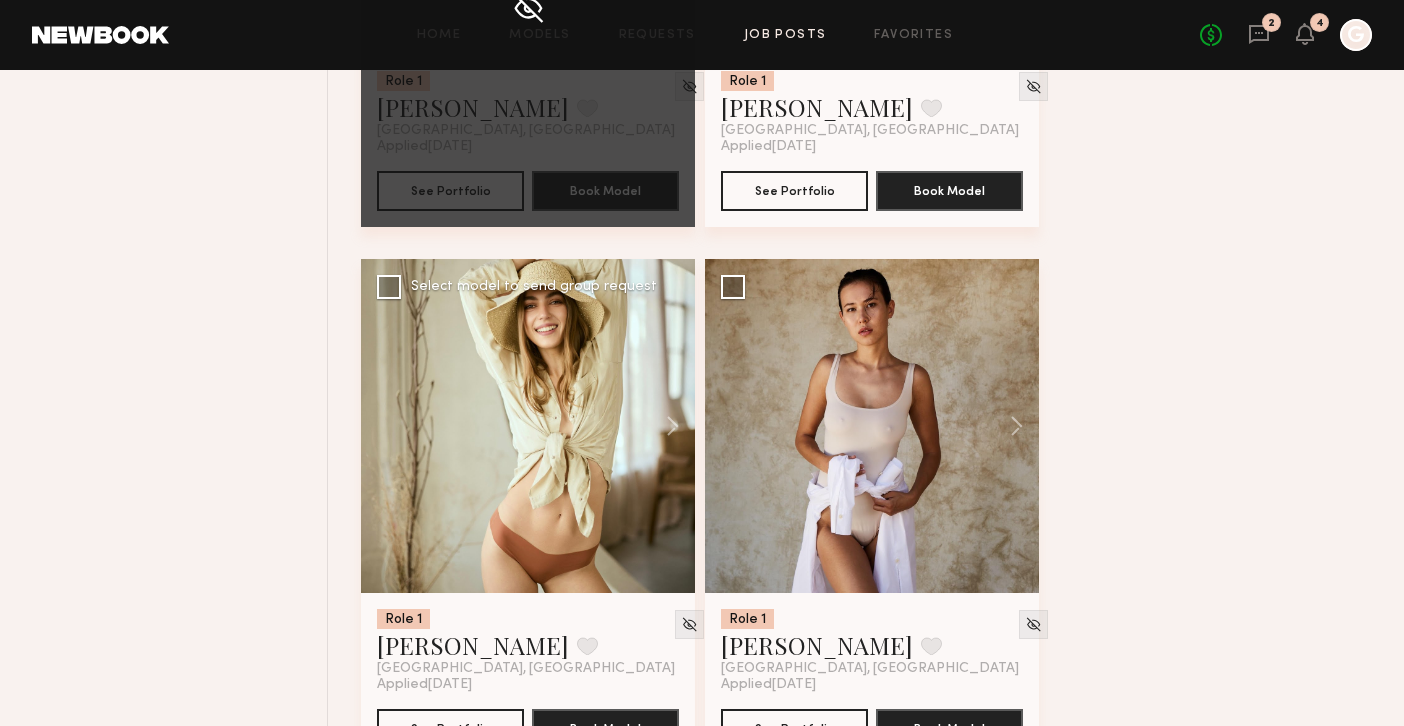 scroll, scrollTop: 7594, scrollLeft: 0, axis: vertical 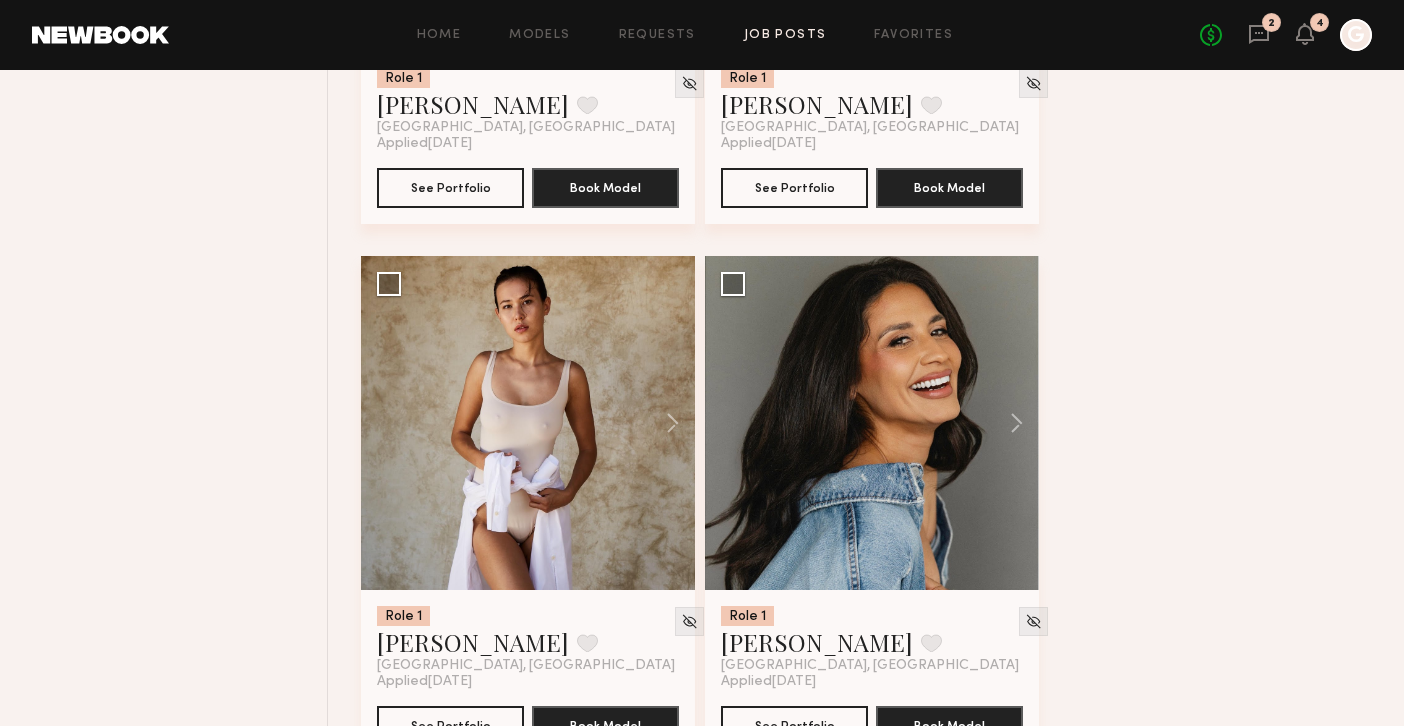 click on "Role 1 Julyah R. Favorite Los Angeles, CA Applied  07/28/2025 See Portfolio Book Model Select model to send group request Role 1 Anna Y. Favorite Los Angeles, CA Applied  07/28/2025 See Portfolio Book Model Select model to send group request Role 1 Jenn L. Favorite Los Angeles, CA Applied  07/28/2025 See Portfolio Book Model Select model to send group request Role 1 Natalia K. Favorited Los Angeles, CA Applied  07/28/2025 See Portfolio Book Model Select model to send group request Role 1 Anna R. Favorited Los Angeles, CA Applied  07/28/2025 See Portfolio Book Model Select model to send group request Role 1 Tiffany L. Favorite Los Angeles, CA Applied  07/28/2025 See Portfolio Book Model Select model to send group request Role 1 Jules H. Favorite Los Angeles, CA Applied  07/27/2025 See Portfolio Book Model Select model to send group request Role 1 Mariia K. Favorite Los Angeles, CA Applied  07/27/2025 See Portfolio Book Model Select model to send group request Role 1 Ashley W. Favorite Los Angeles, CA" 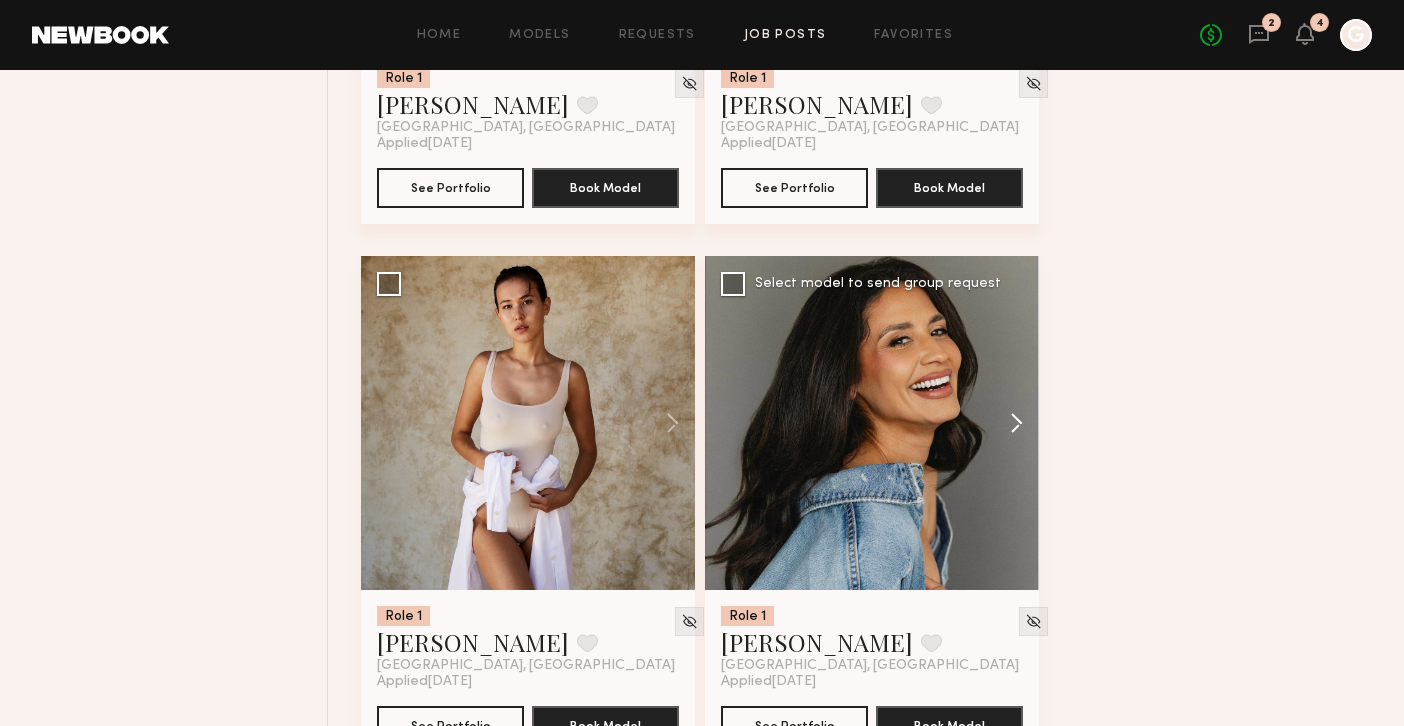 click 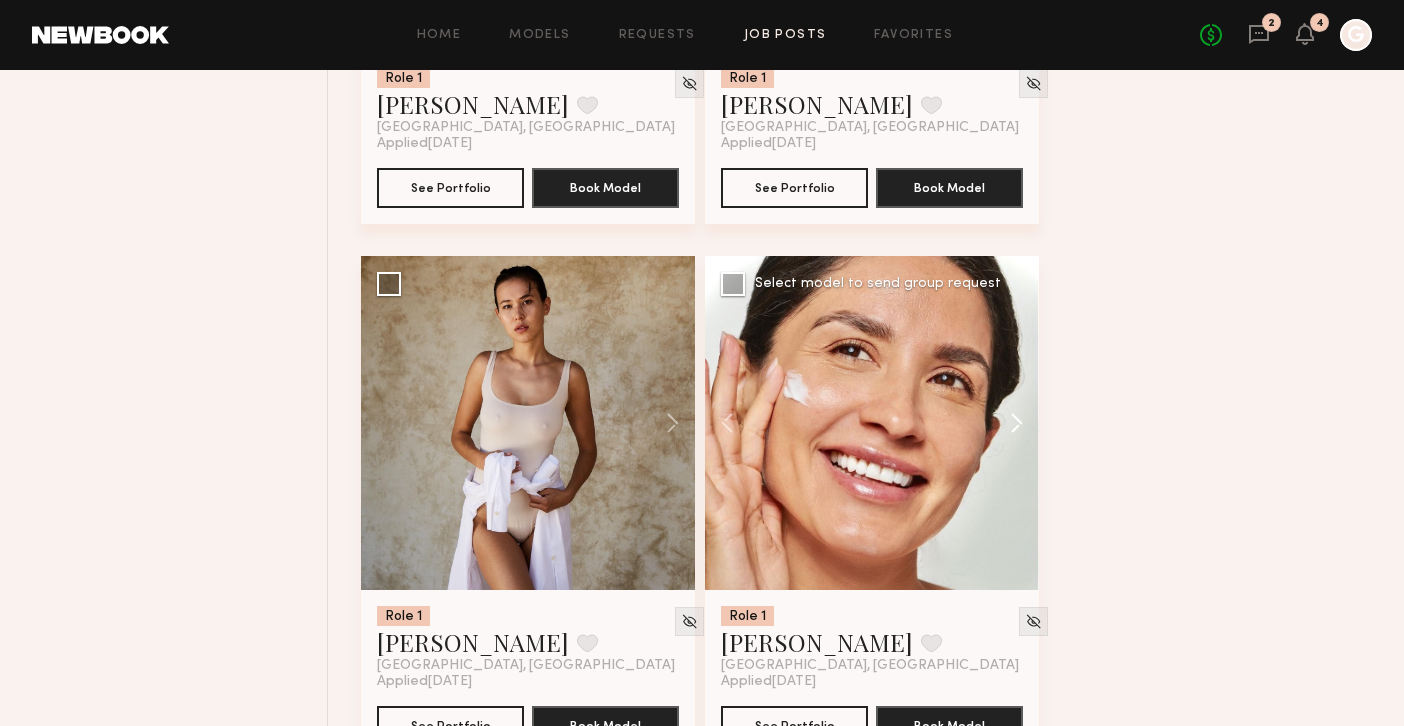 click 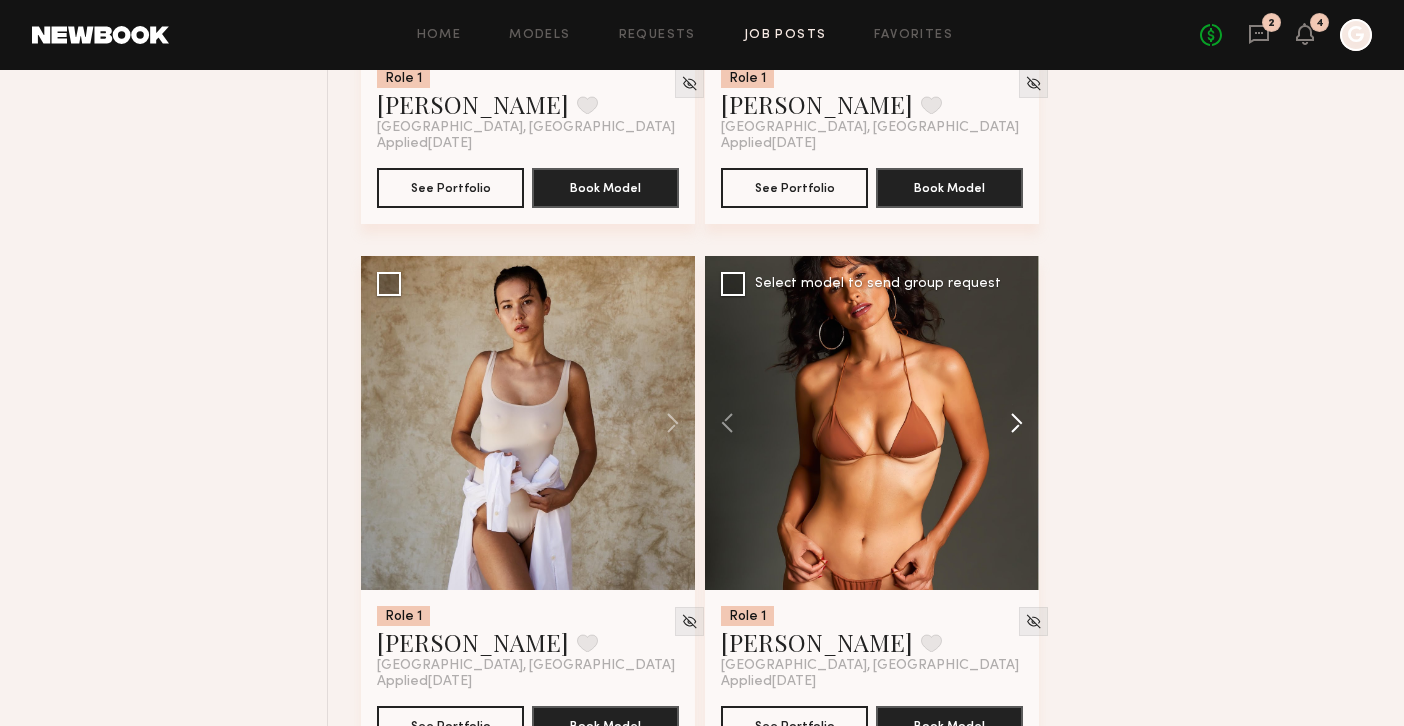 click 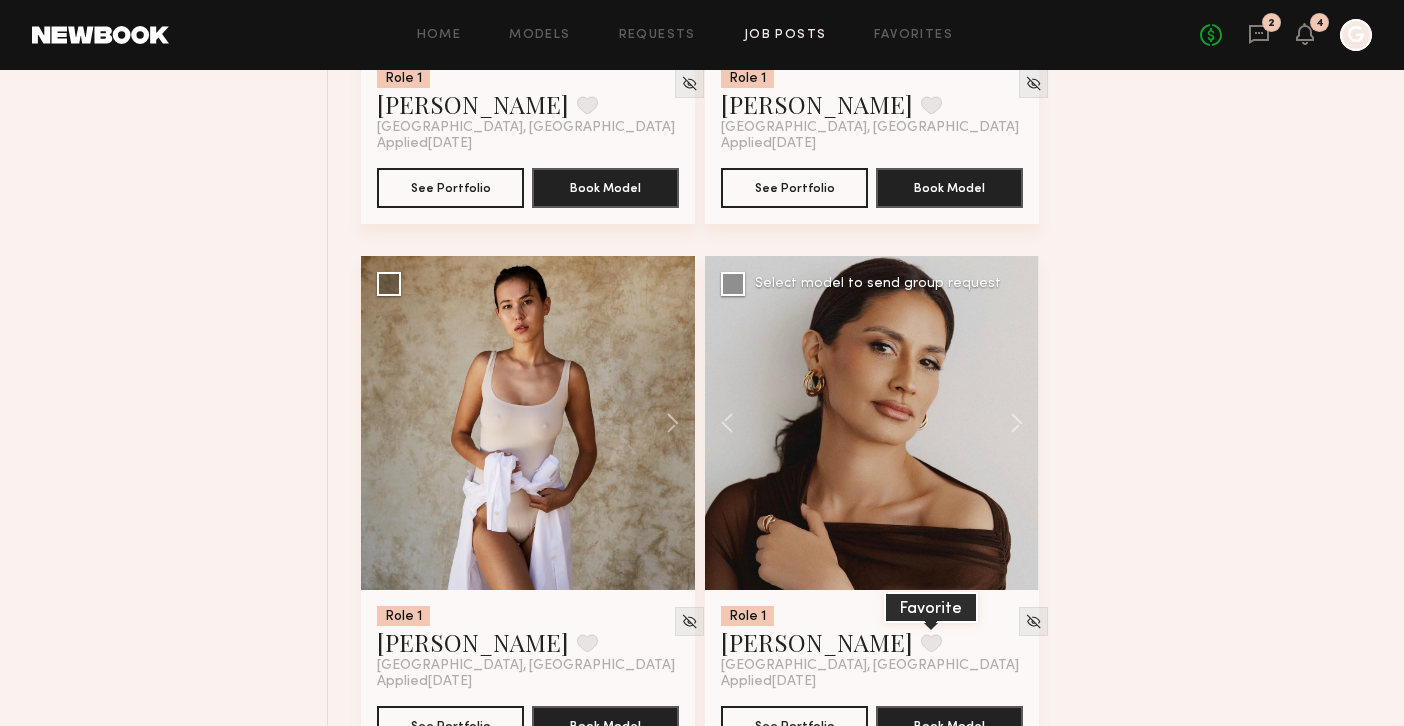 click 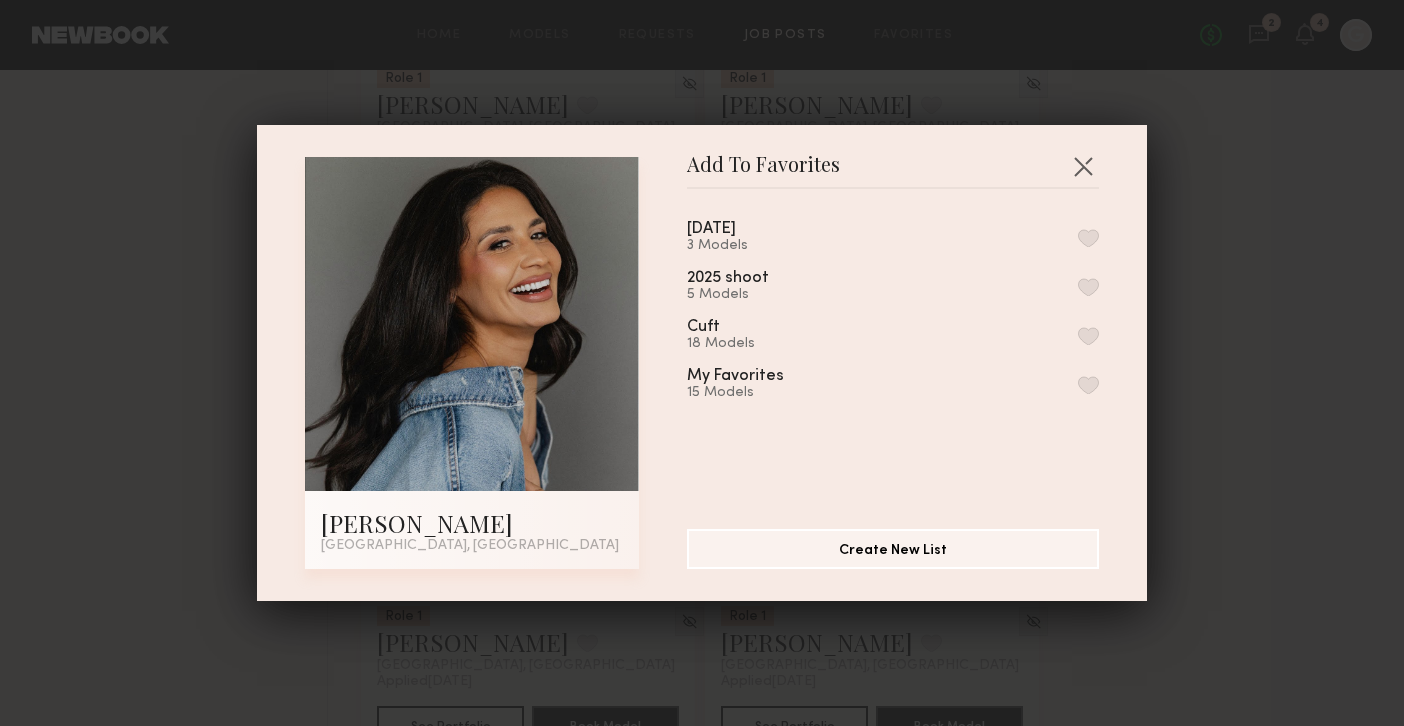 click at bounding box center (1088, 238) 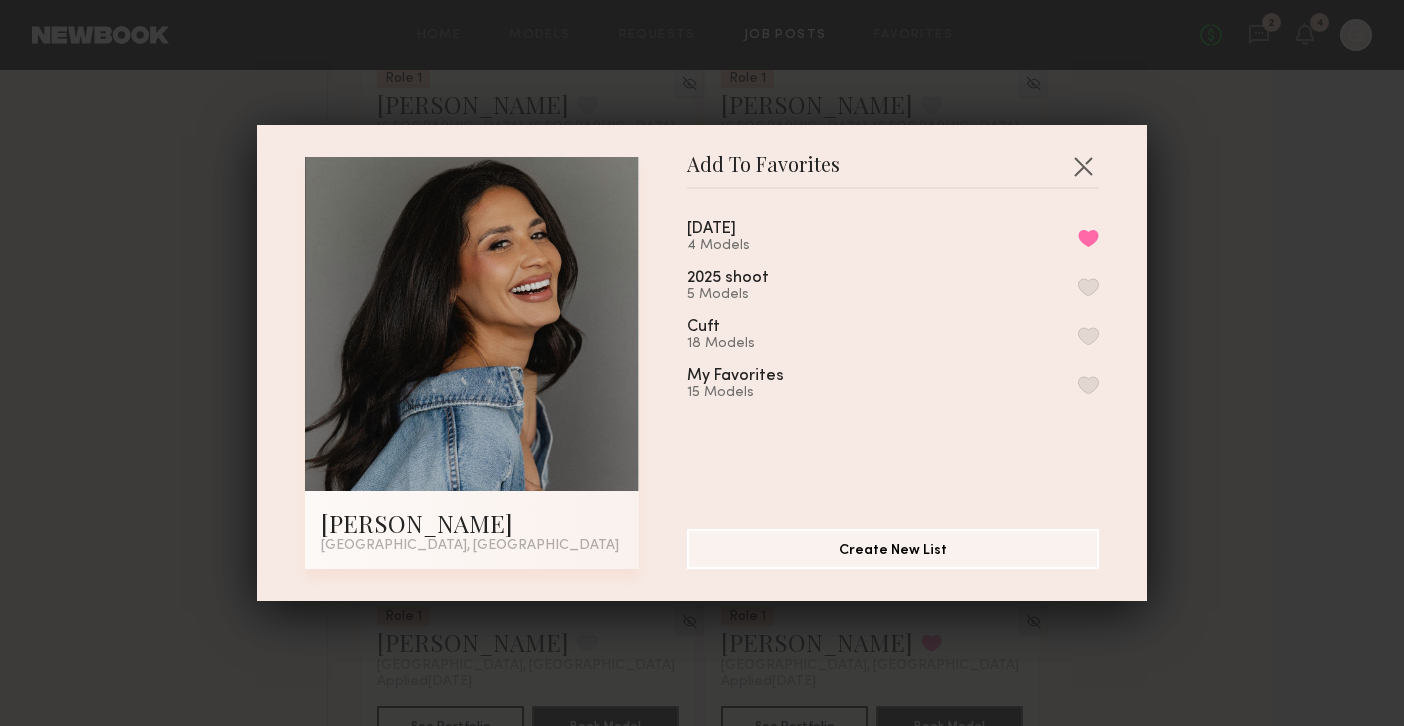 click on "Add To Favorites Andrea P. Los Angeles, CA Add To Favorites August 8, 2025 4   Models Remove from favorite list 2025 shoot 5   Models Cuft 18   Models My Favorites 15   Models Create New List" at bounding box center [702, 363] 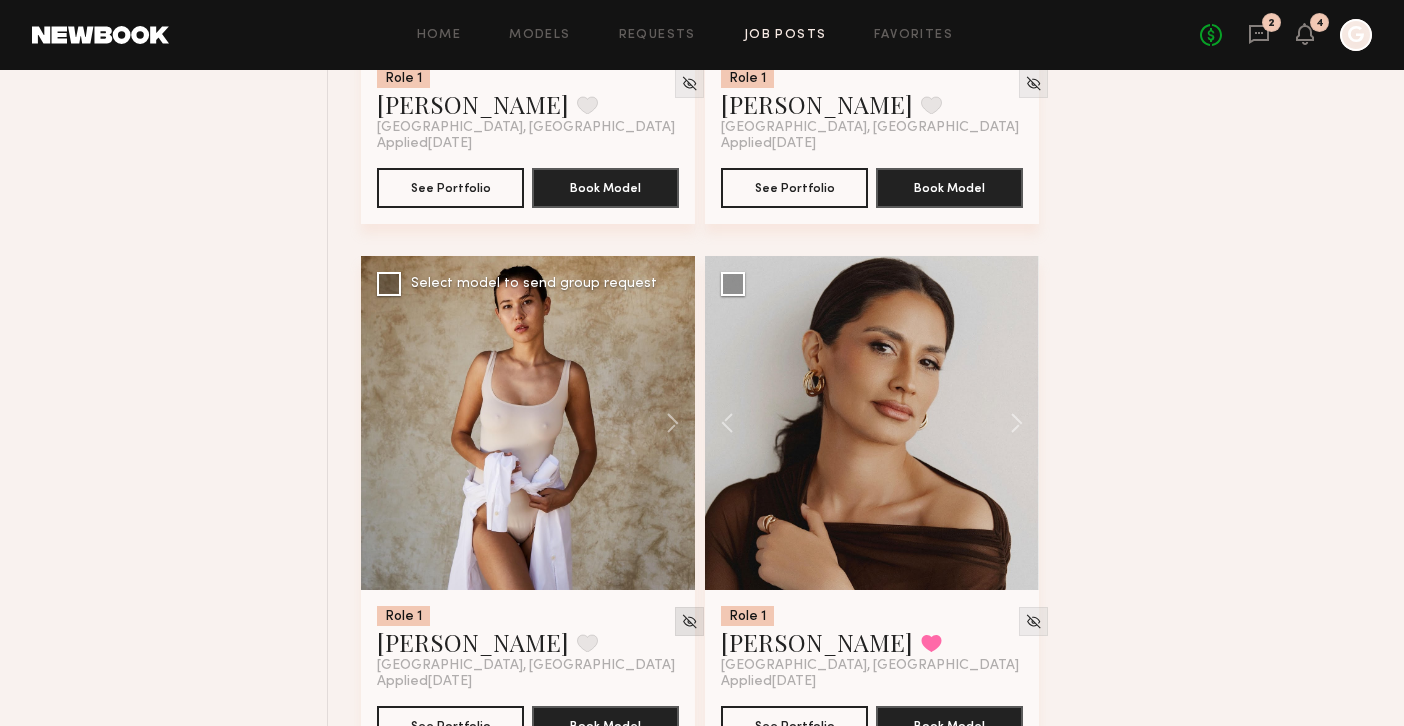 click 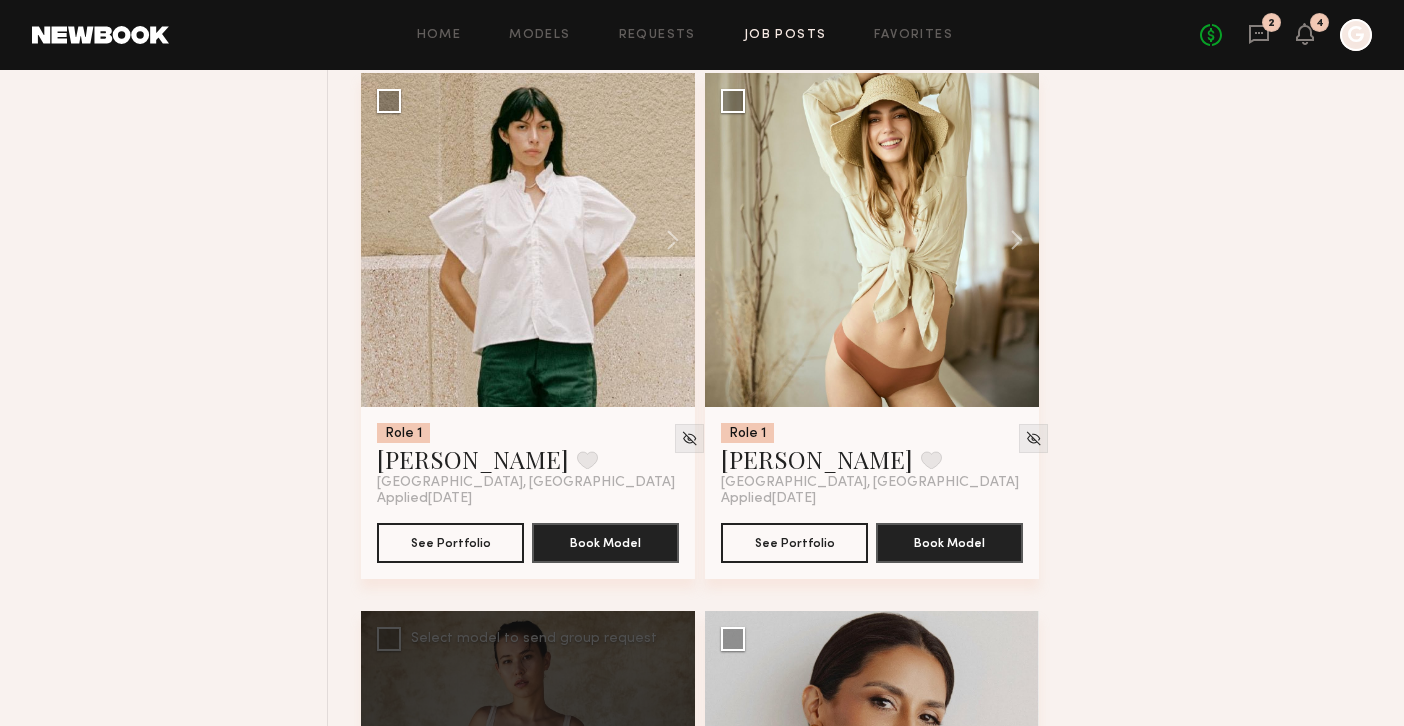 scroll, scrollTop: 7241, scrollLeft: 0, axis: vertical 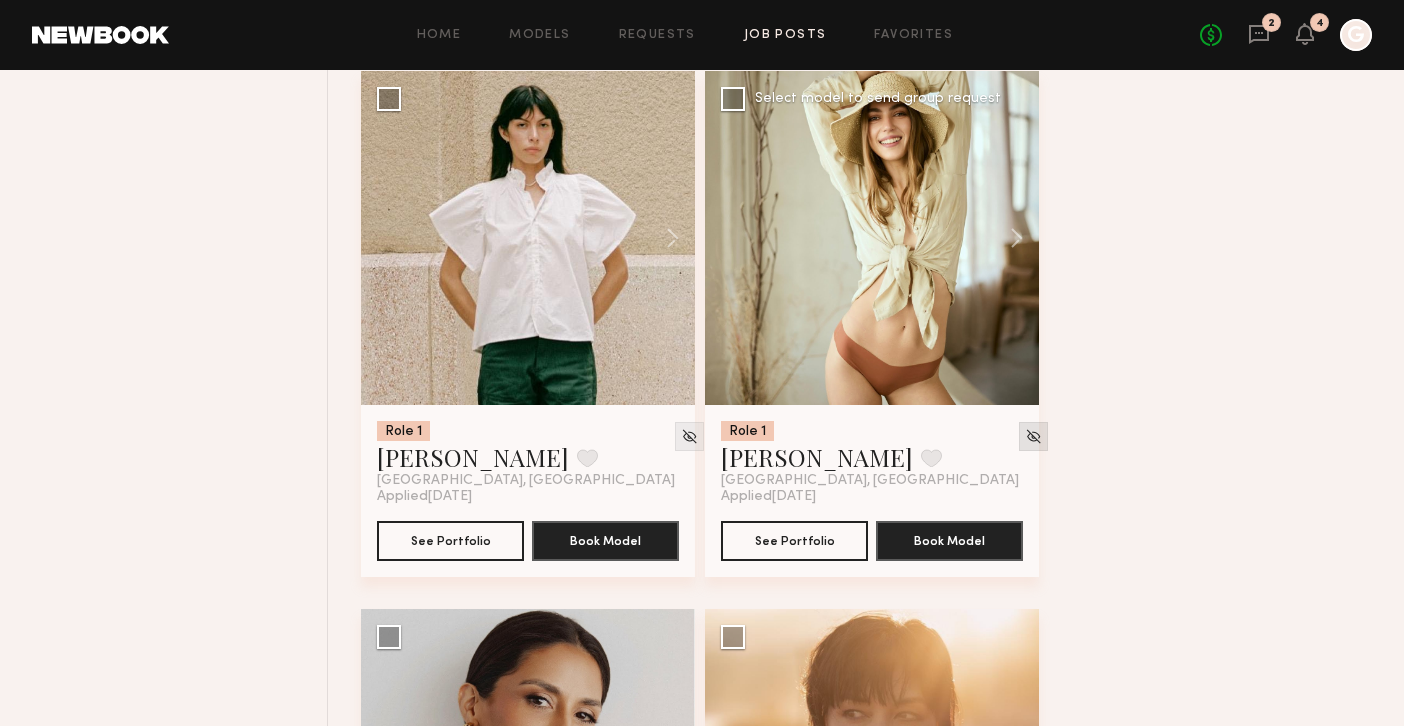 click 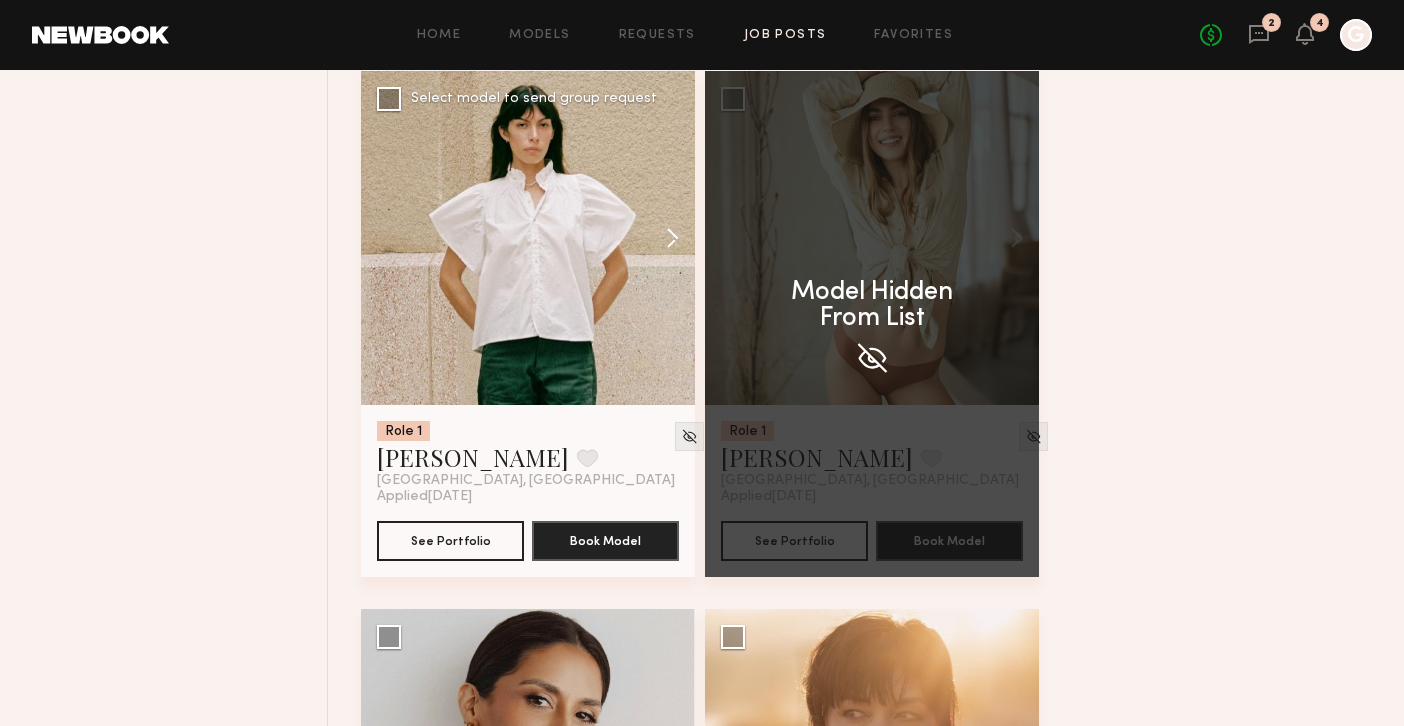 click 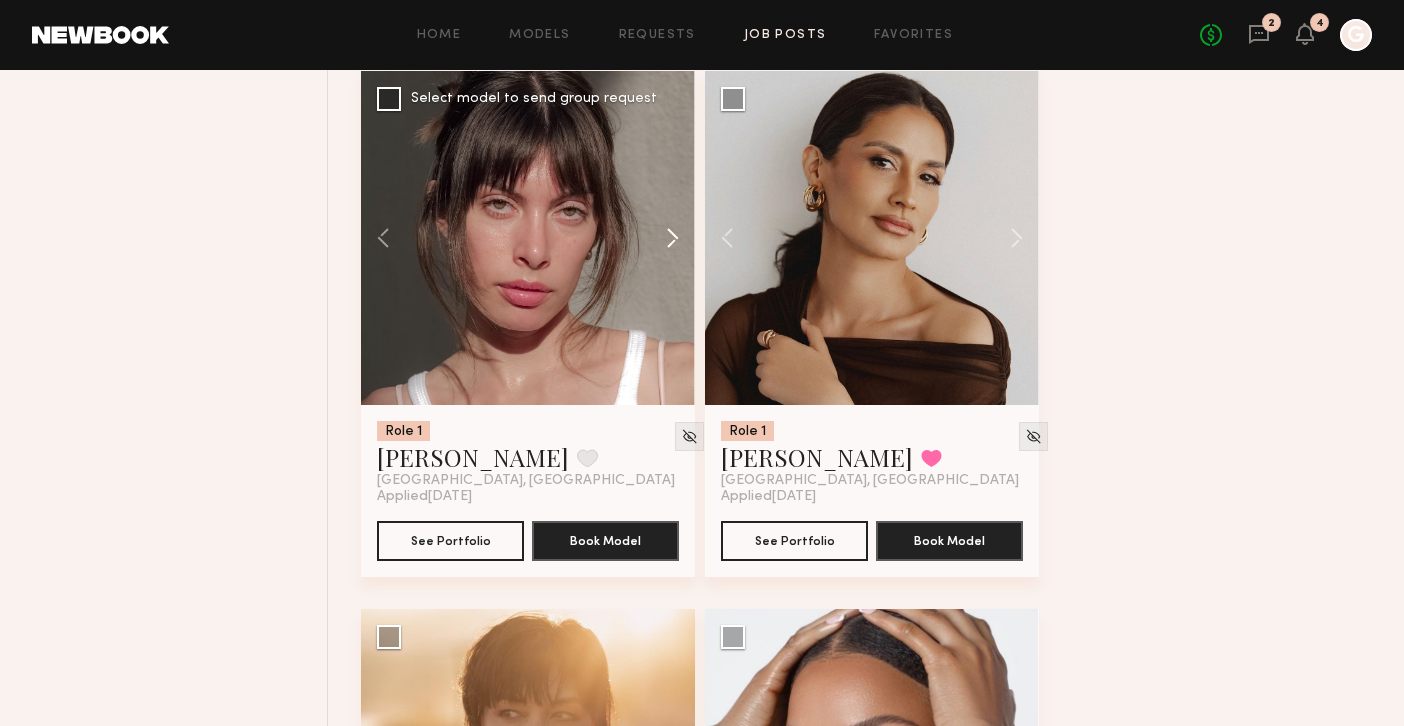 click 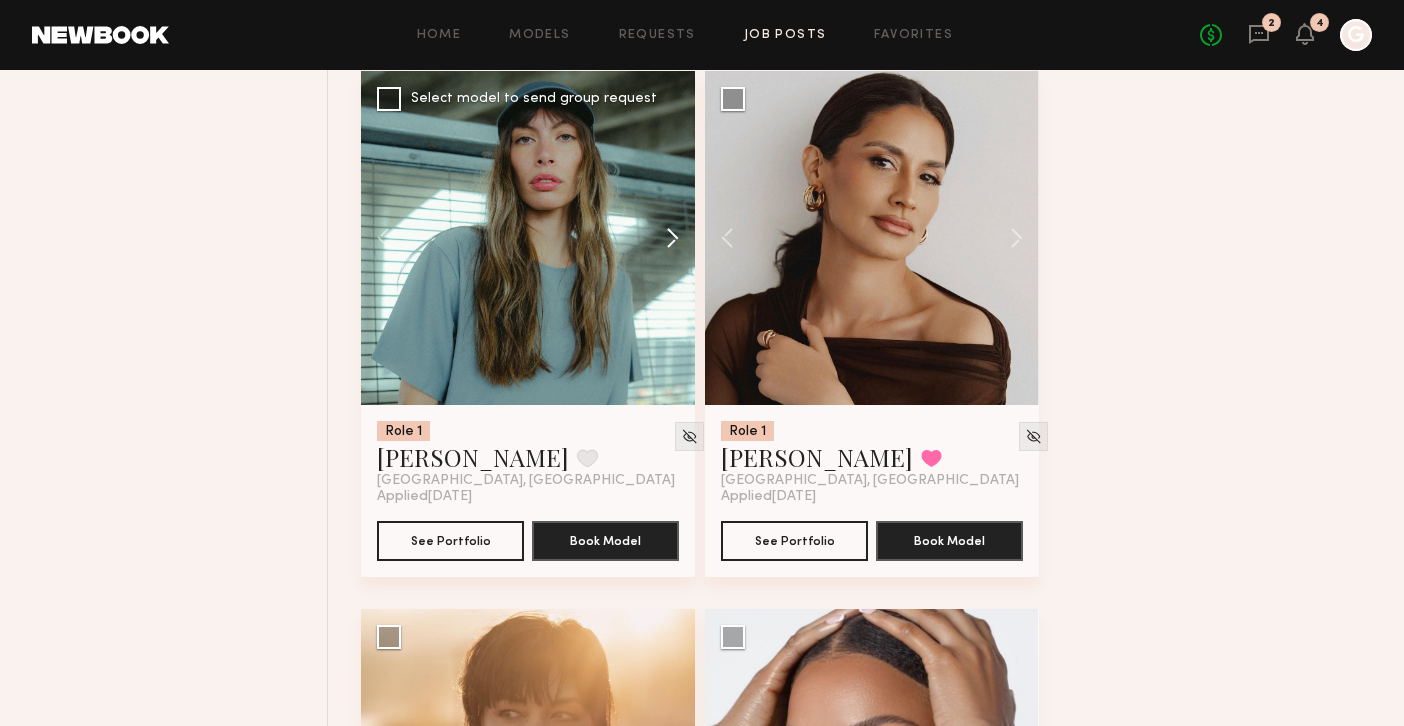 click 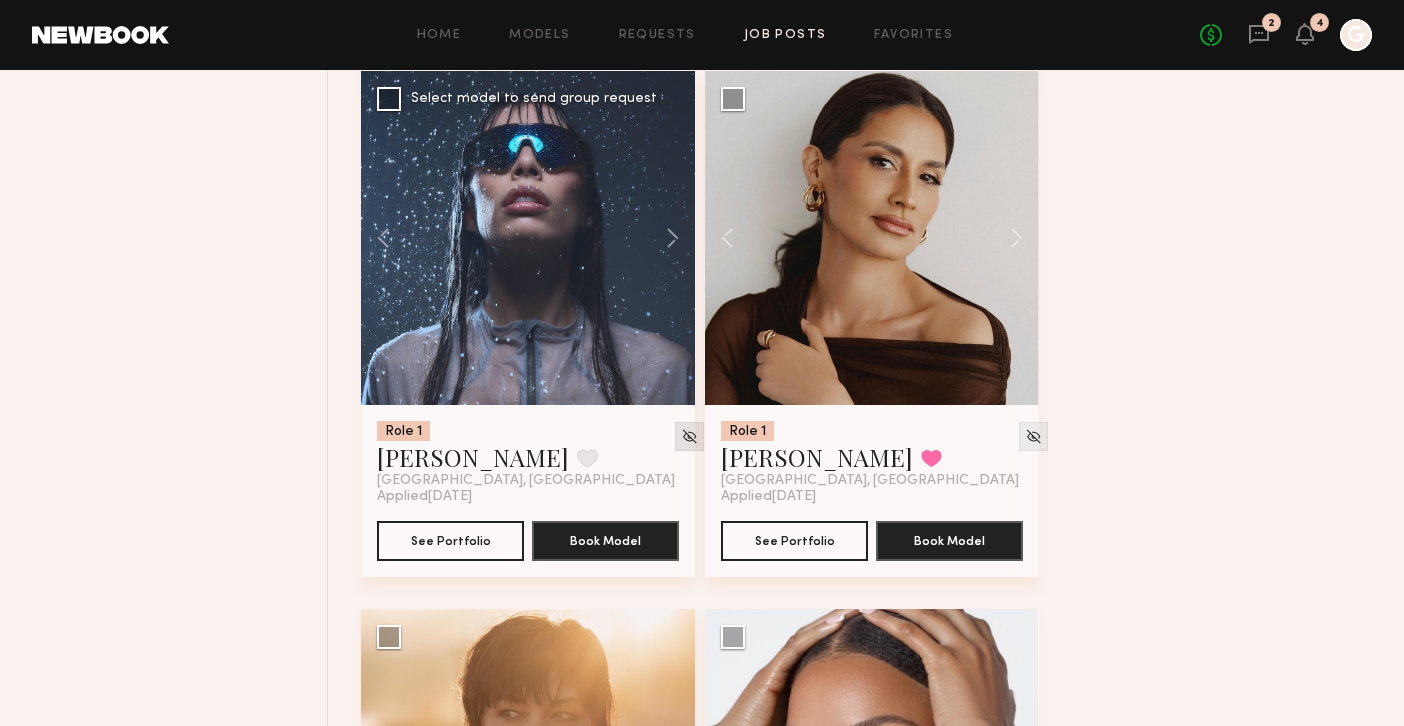 click 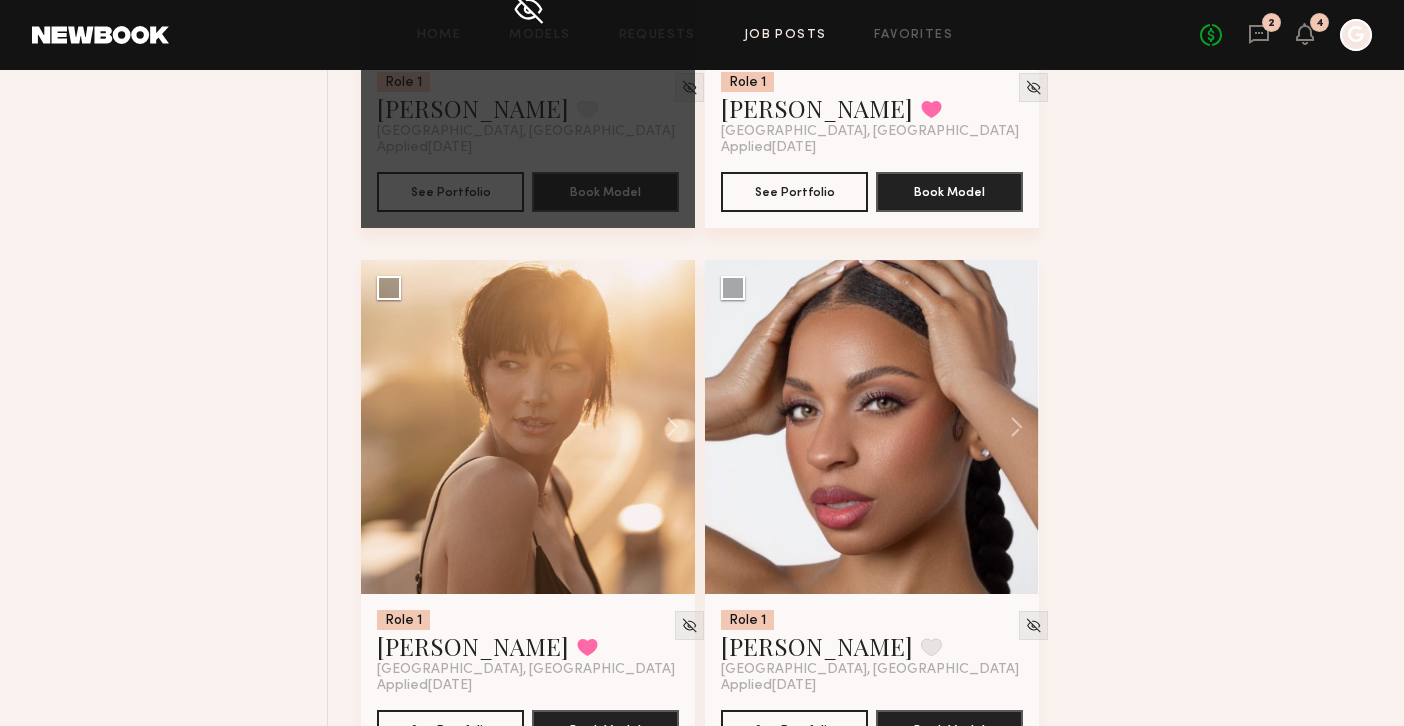 scroll, scrollTop: 7594, scrollLeft: 0, axis: vertical 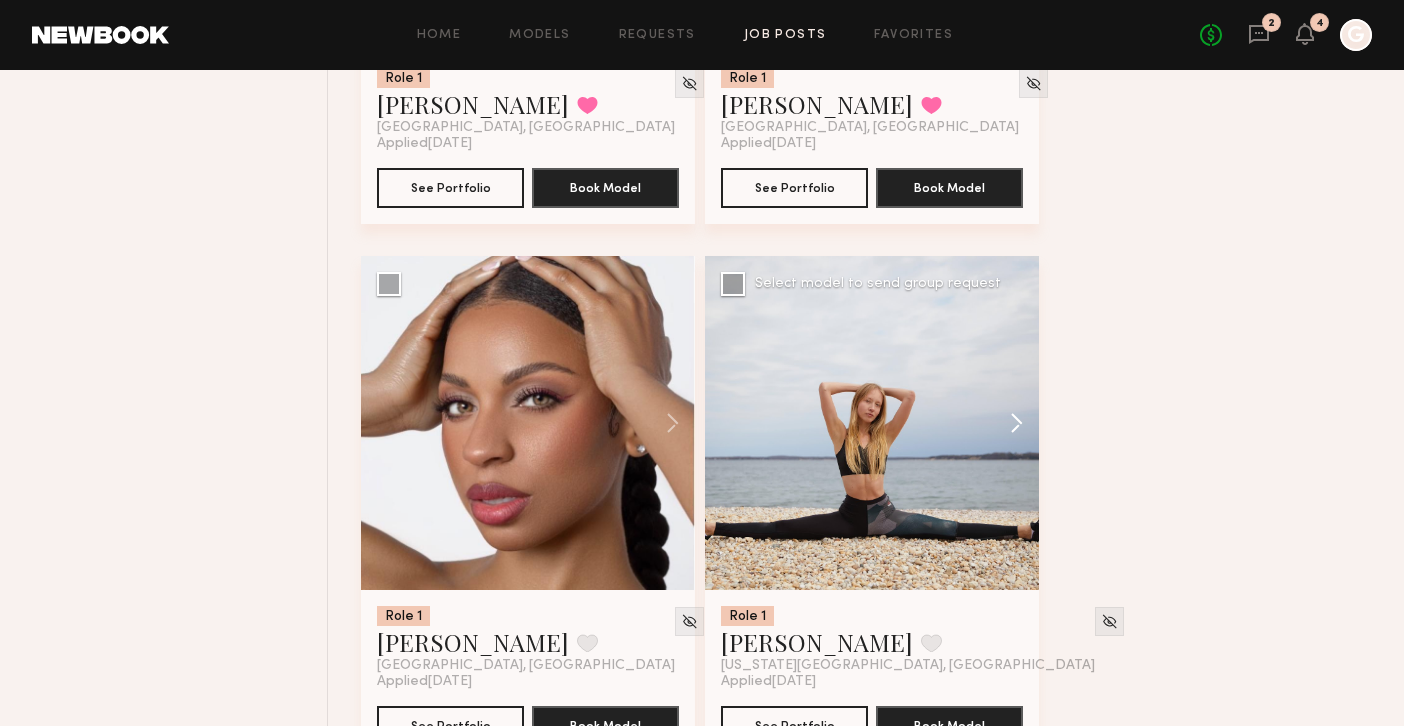 click 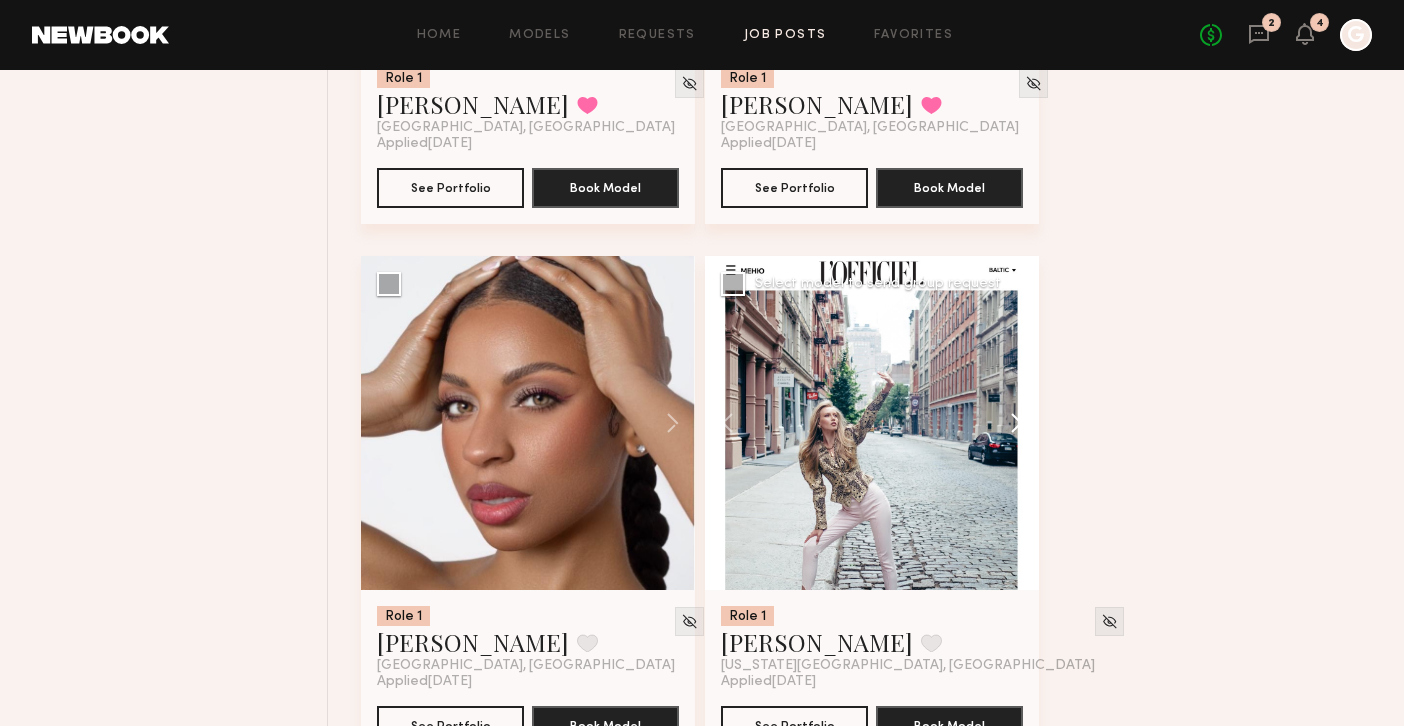 click 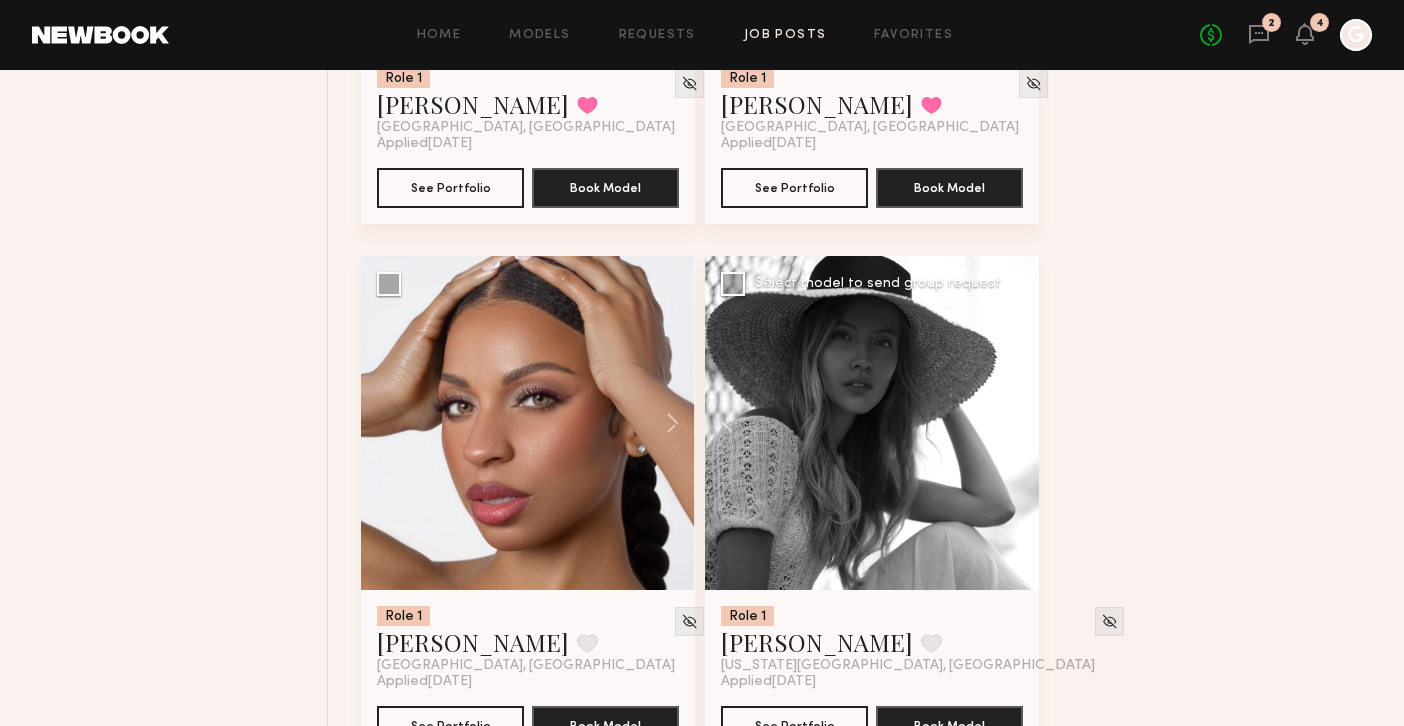 click 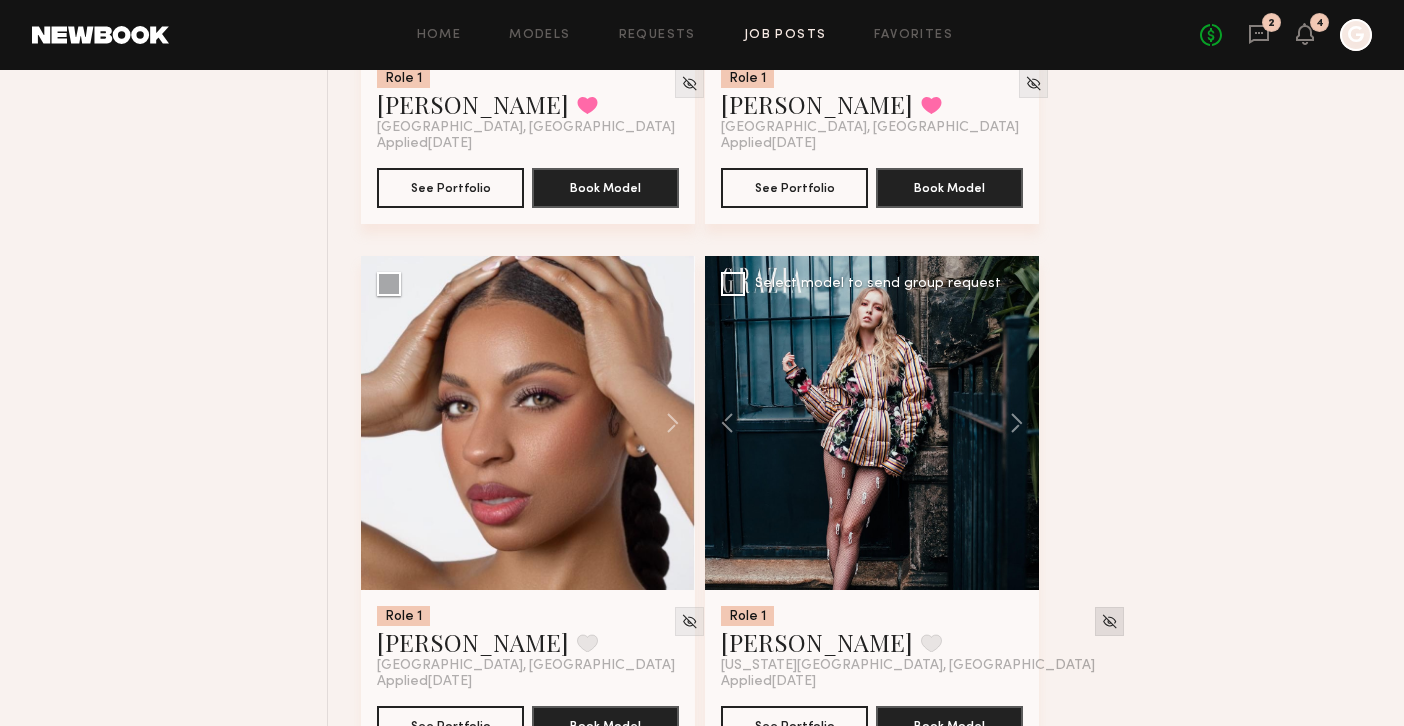 click 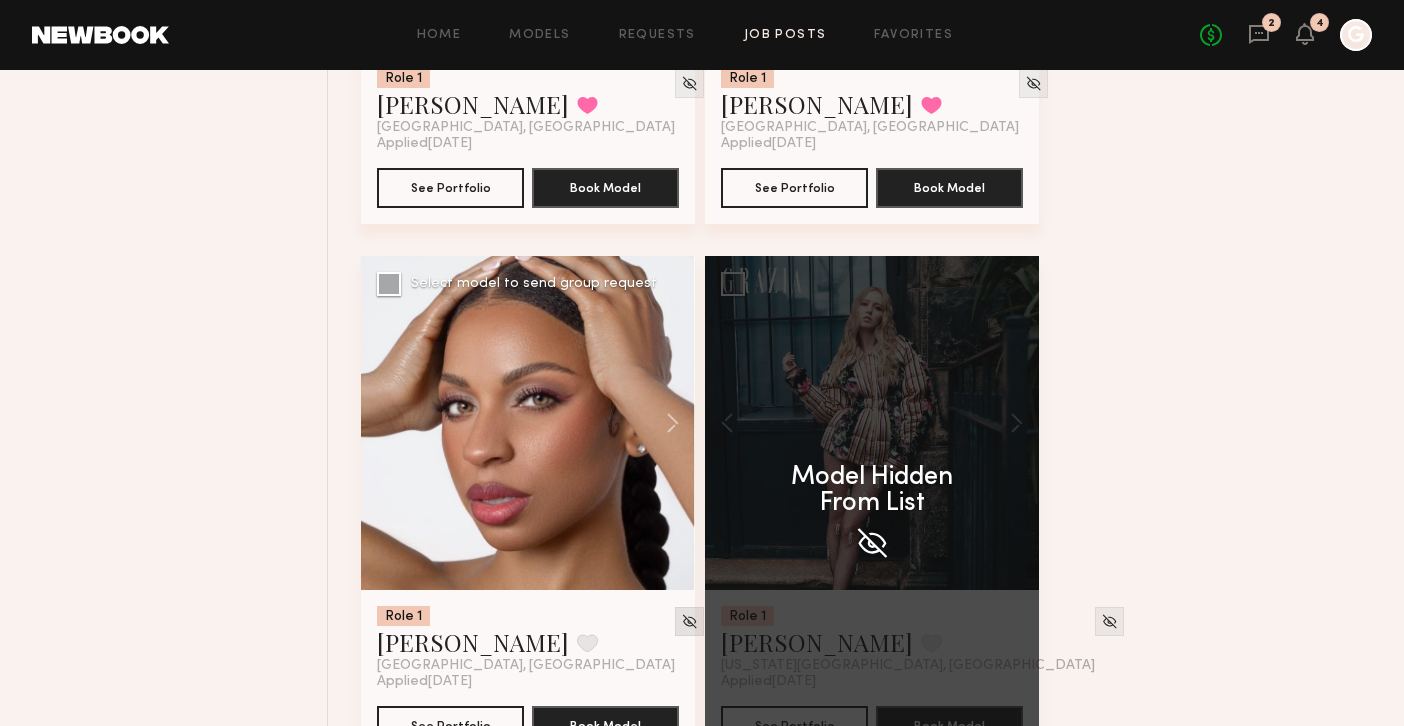 click 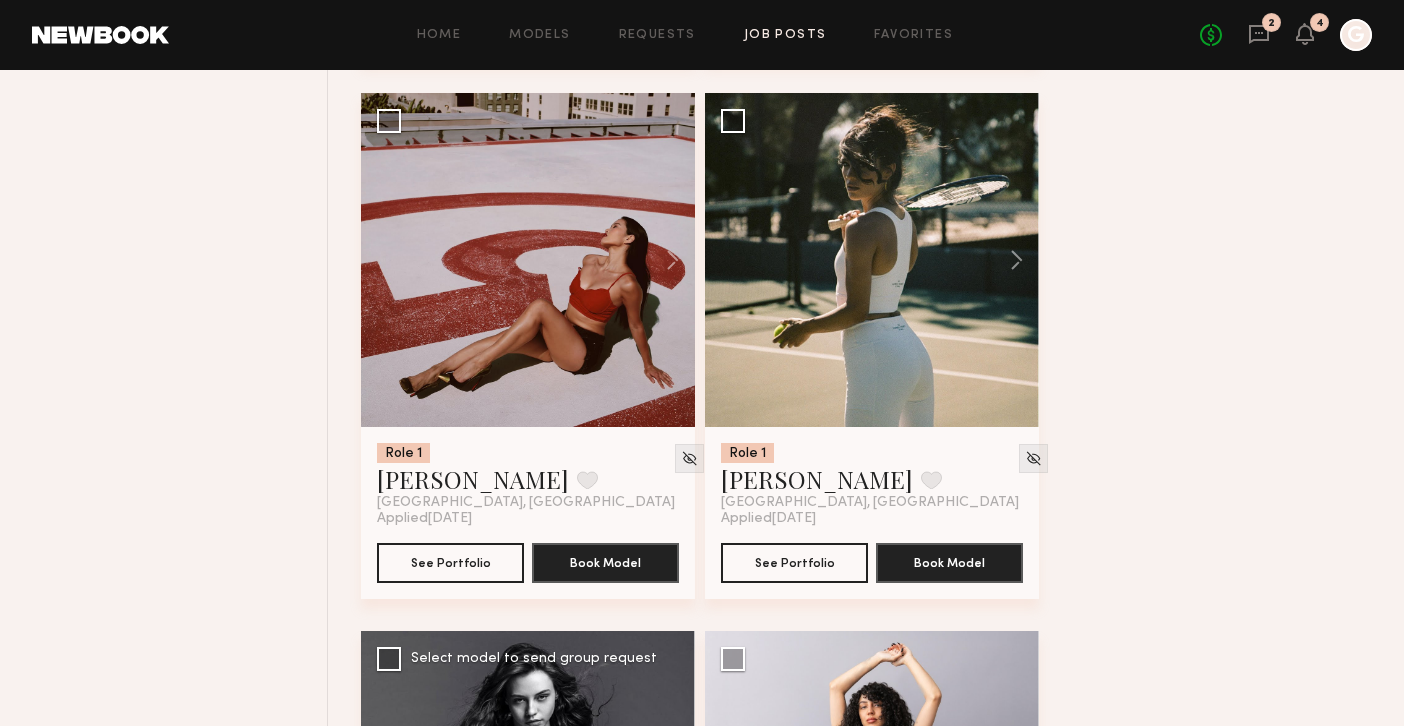 scroll, scrollTop: 7755, scrollLeft: 0, axis: vertical 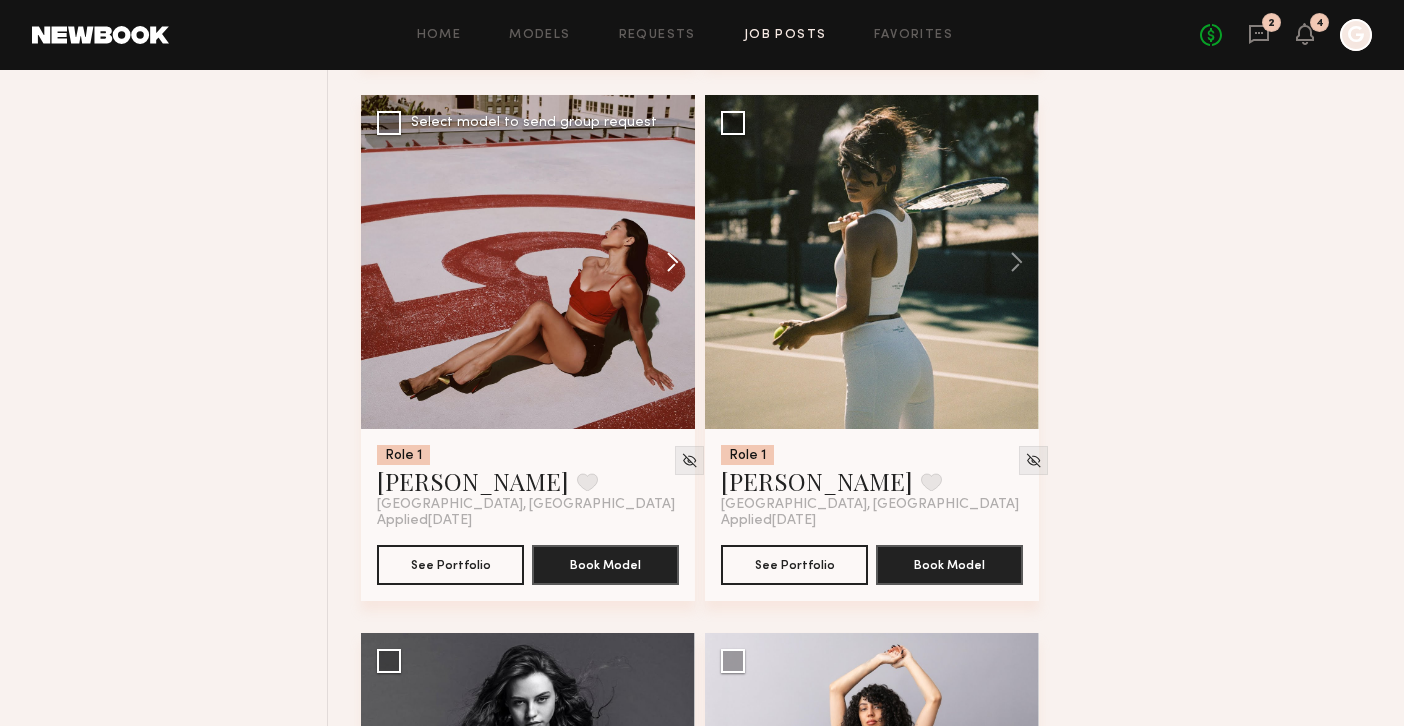 click 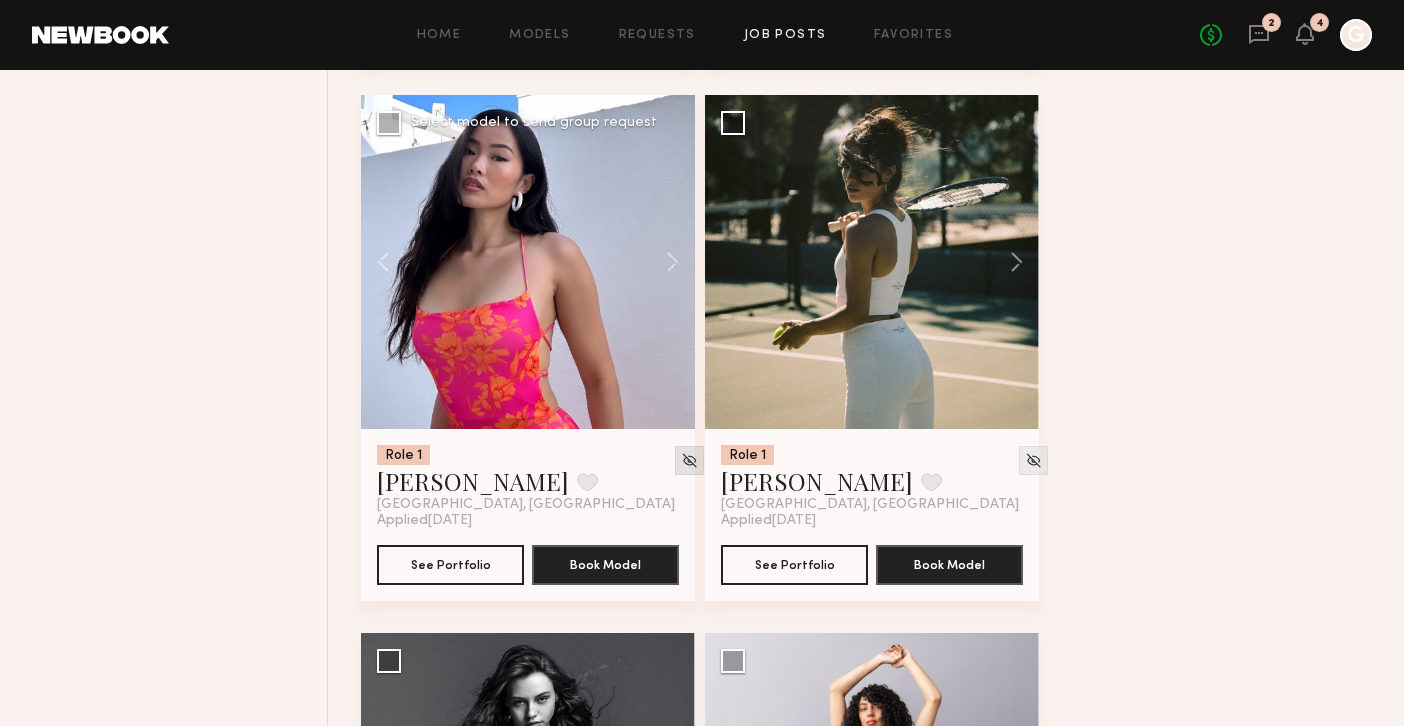 click 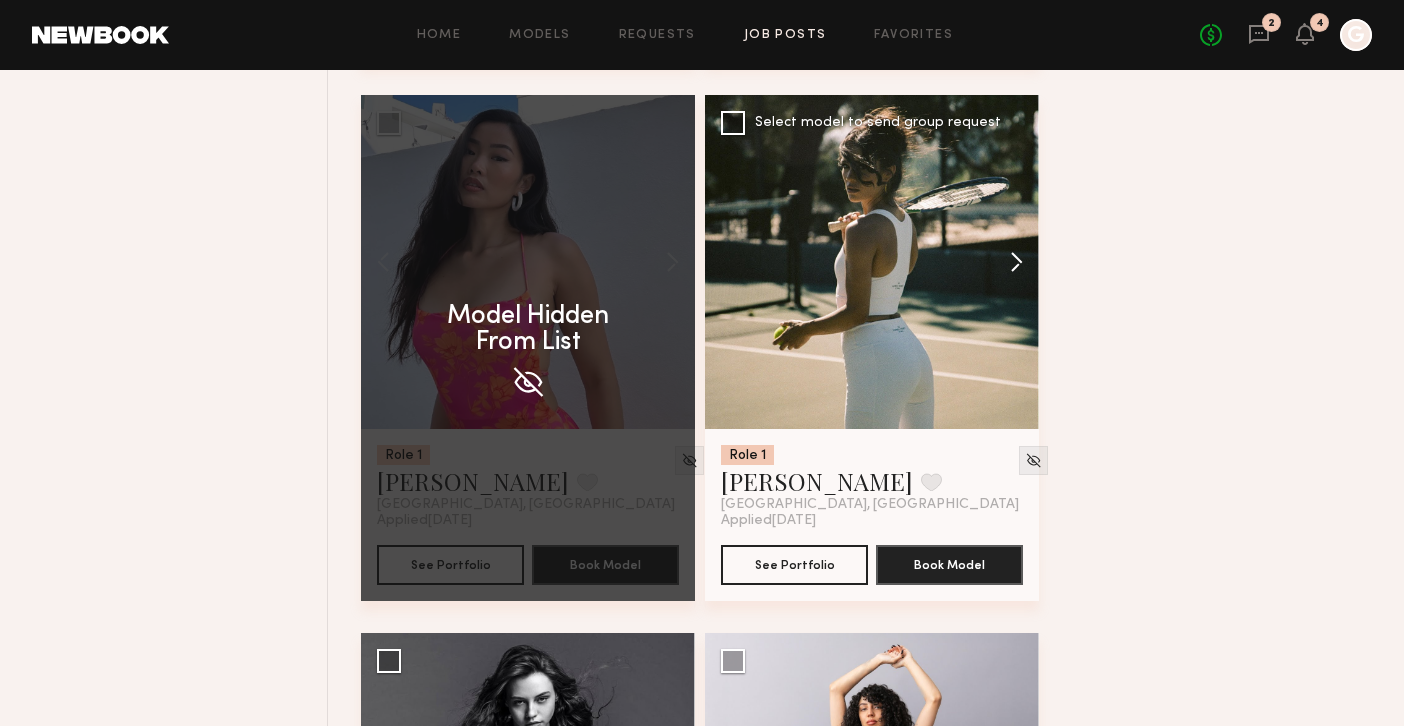 click 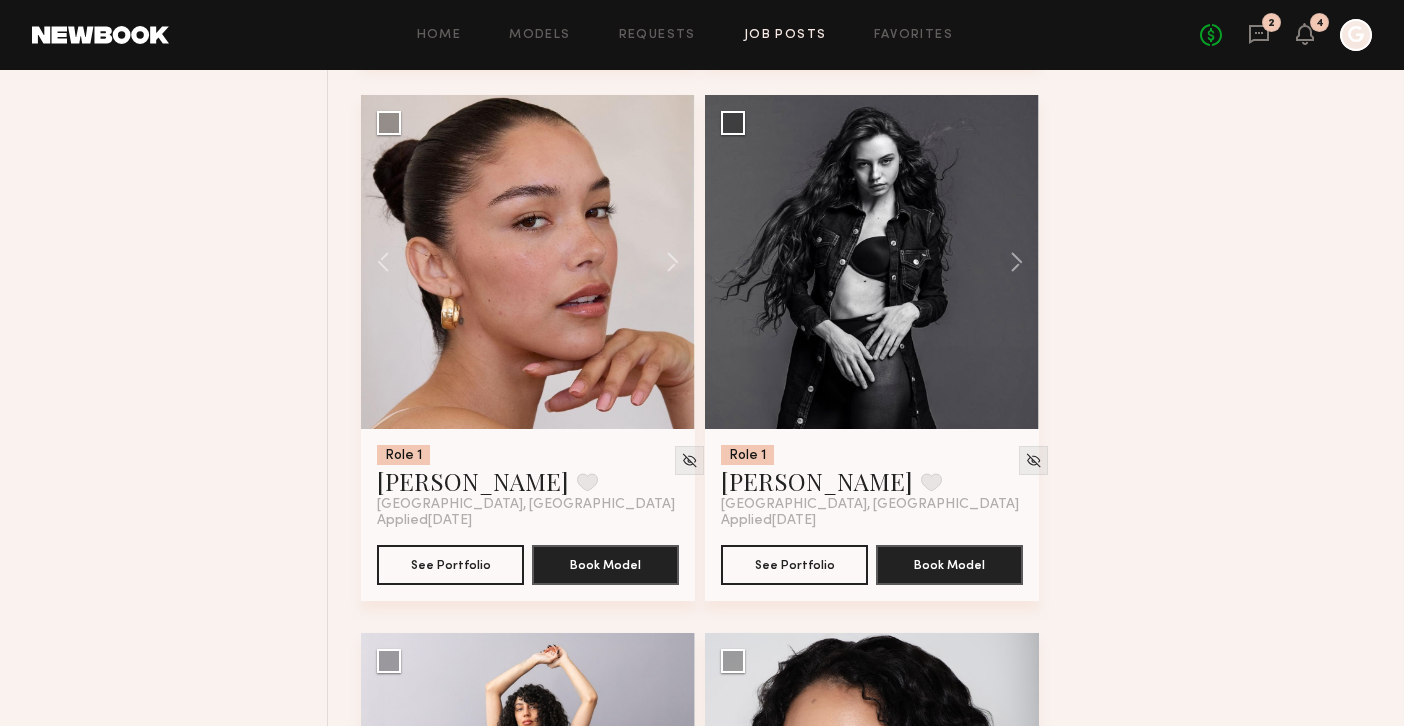 drag, startPoint x: 1012, startPoint y: 279, endPoint x: 1118, endPoint y: 308, distance: 109.89541 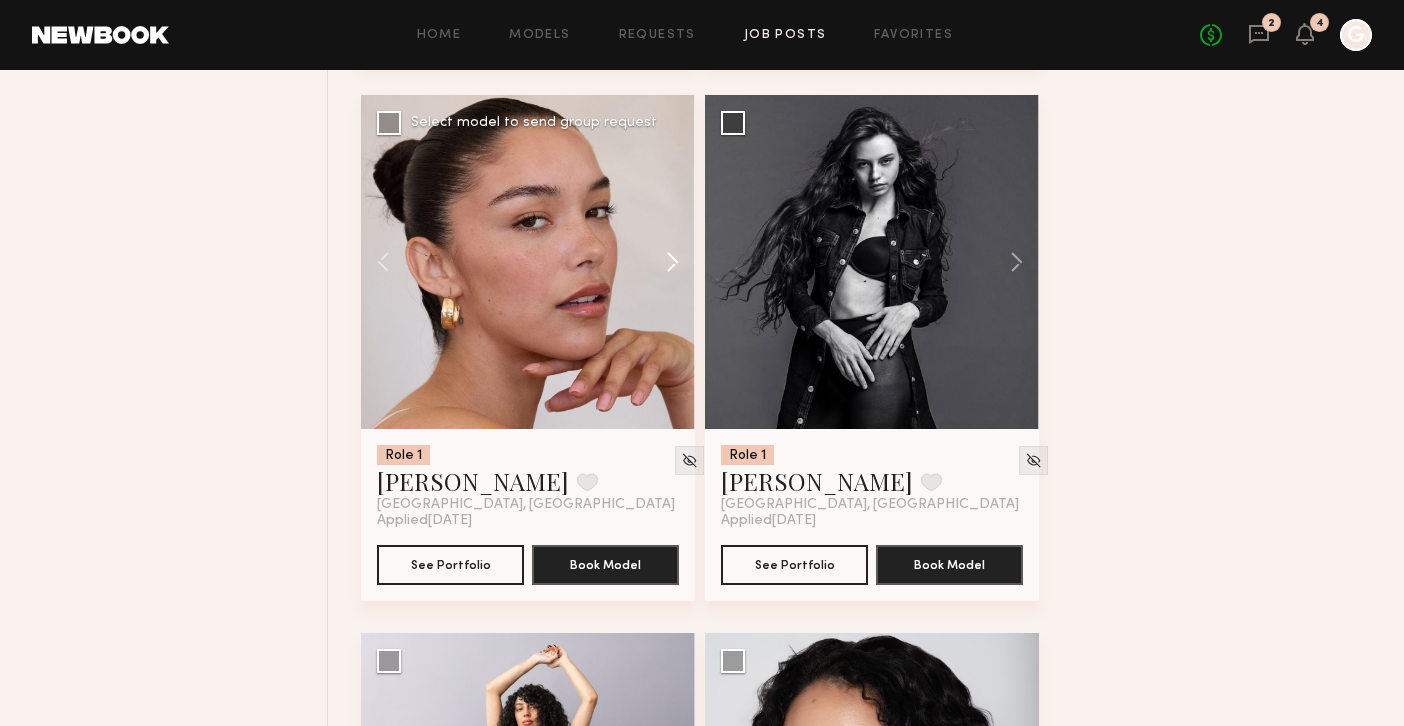click 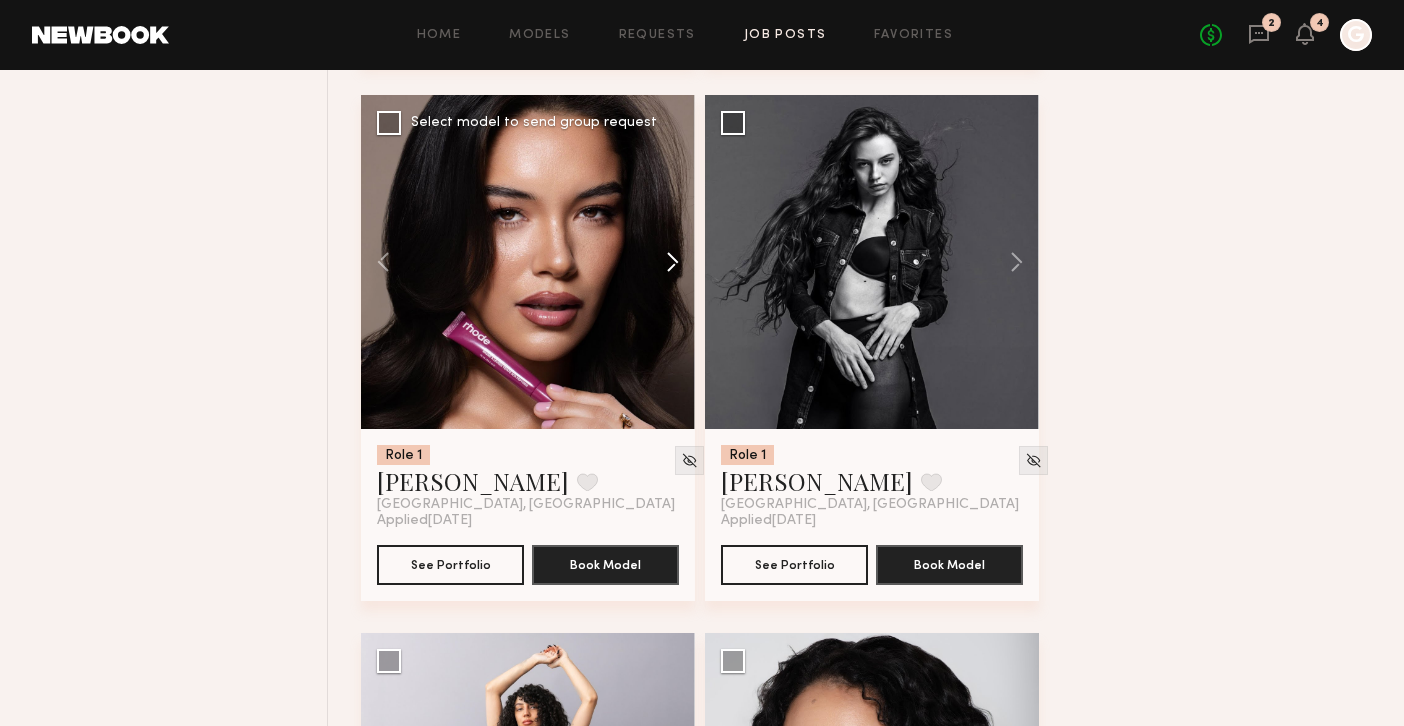 click 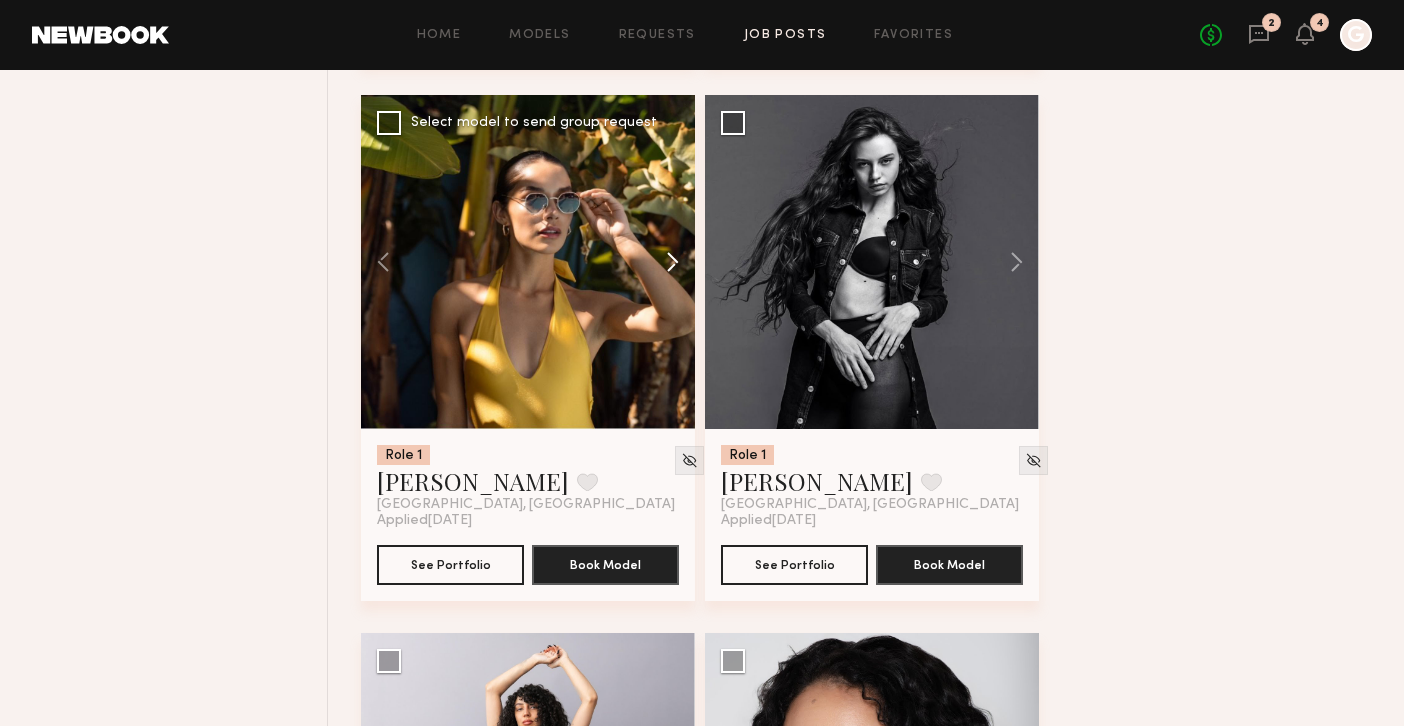 click 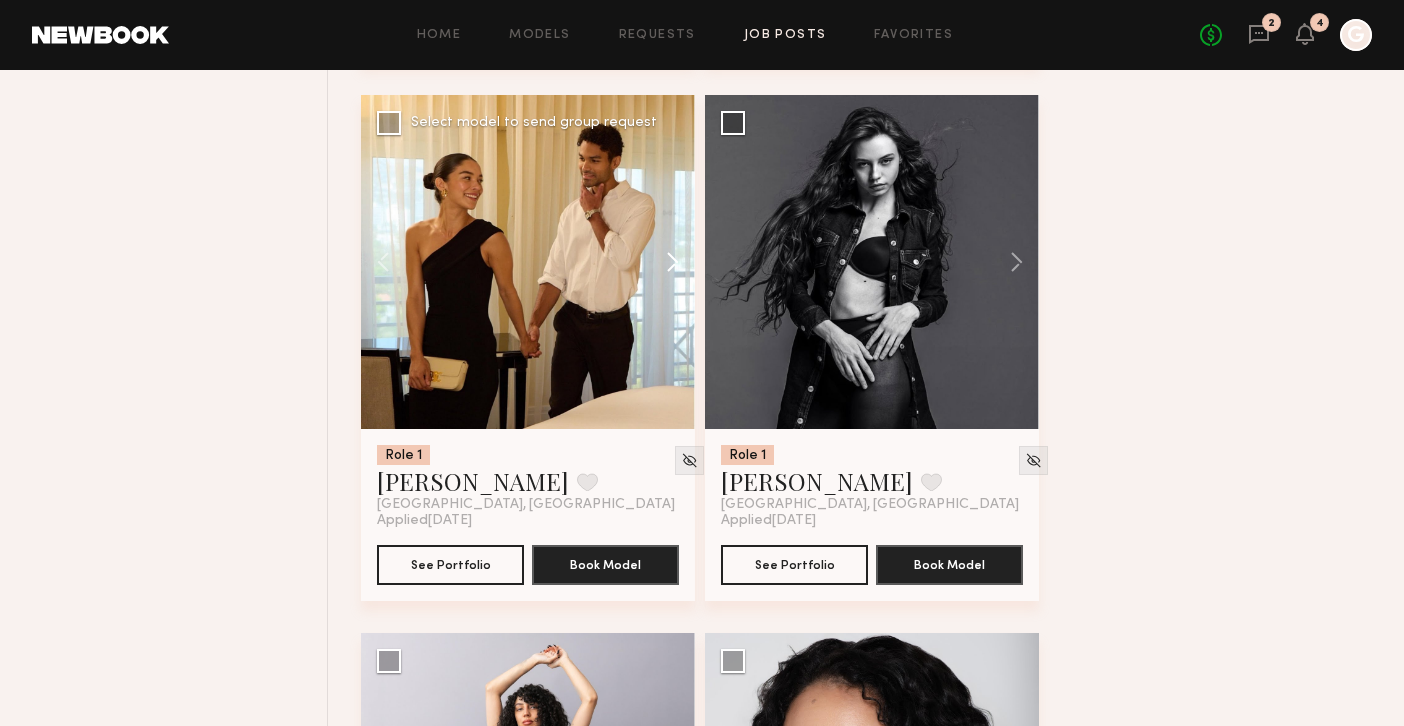 click 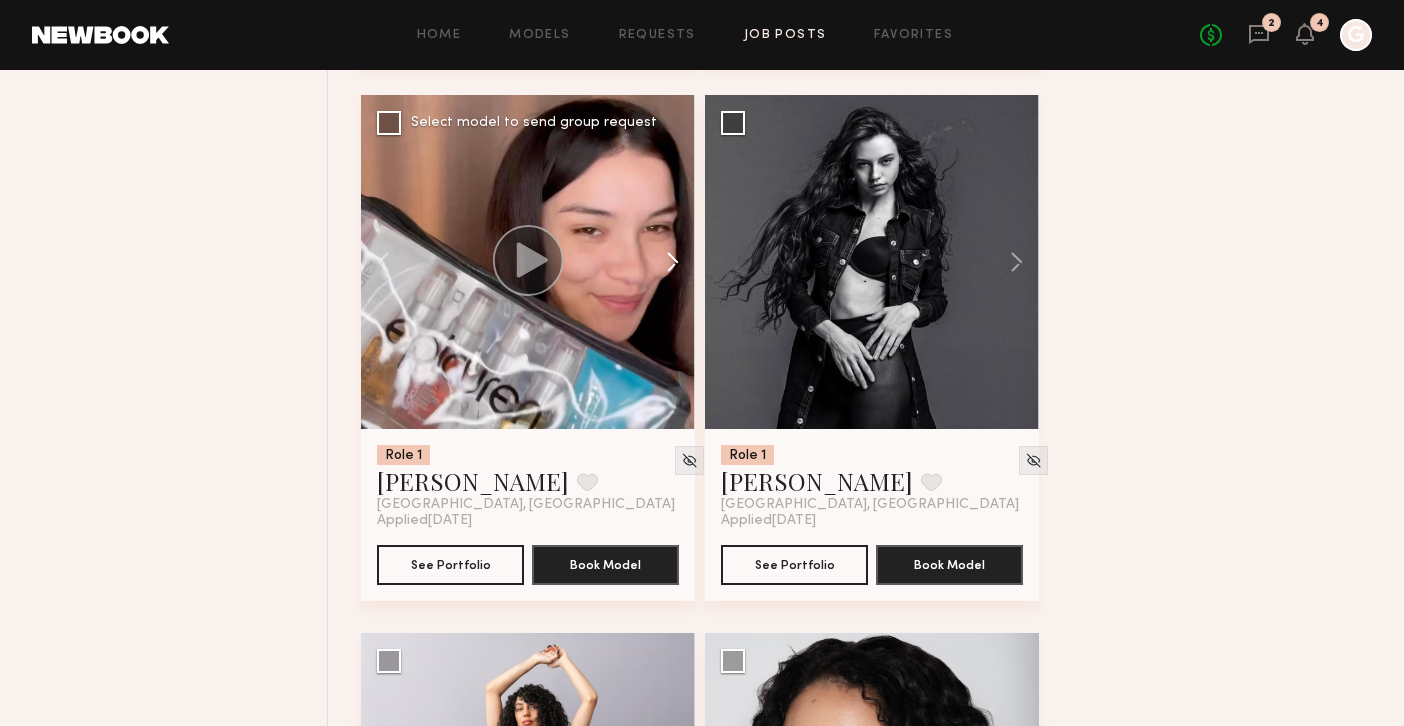 click 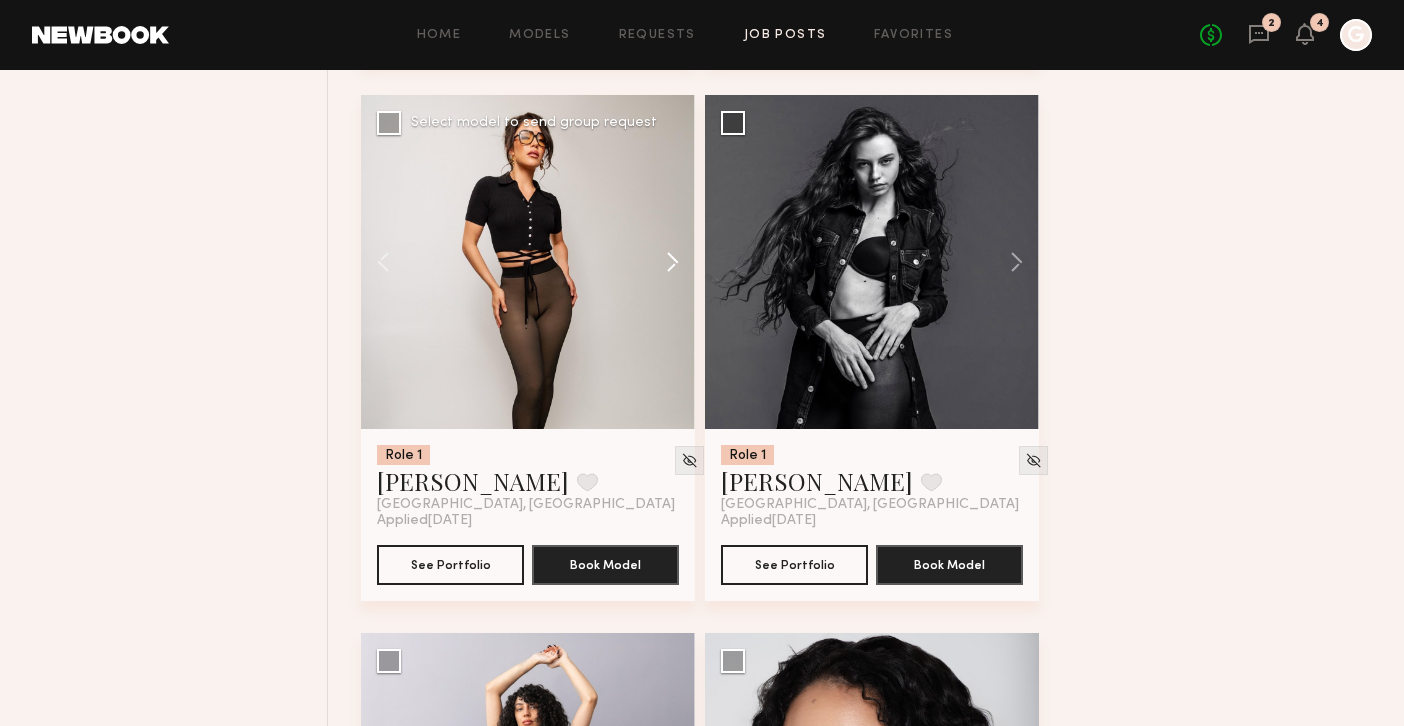 click 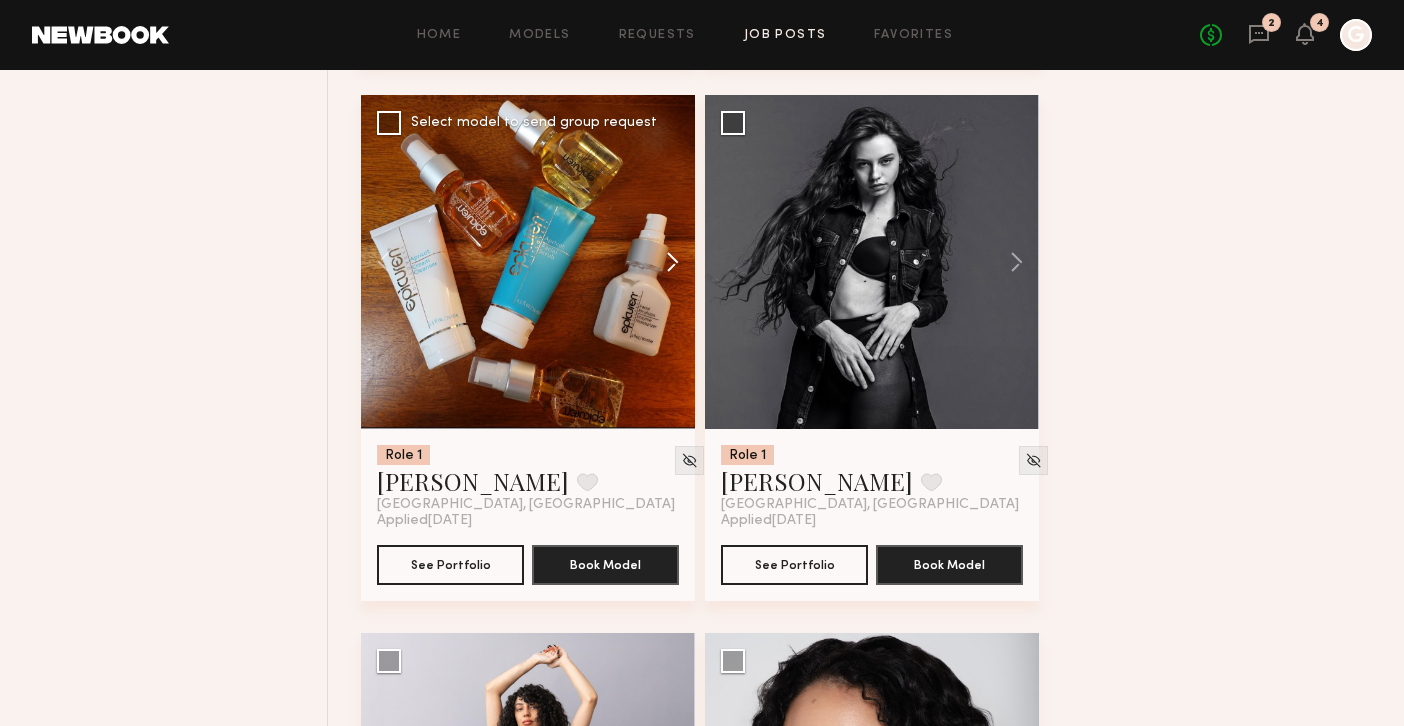 click 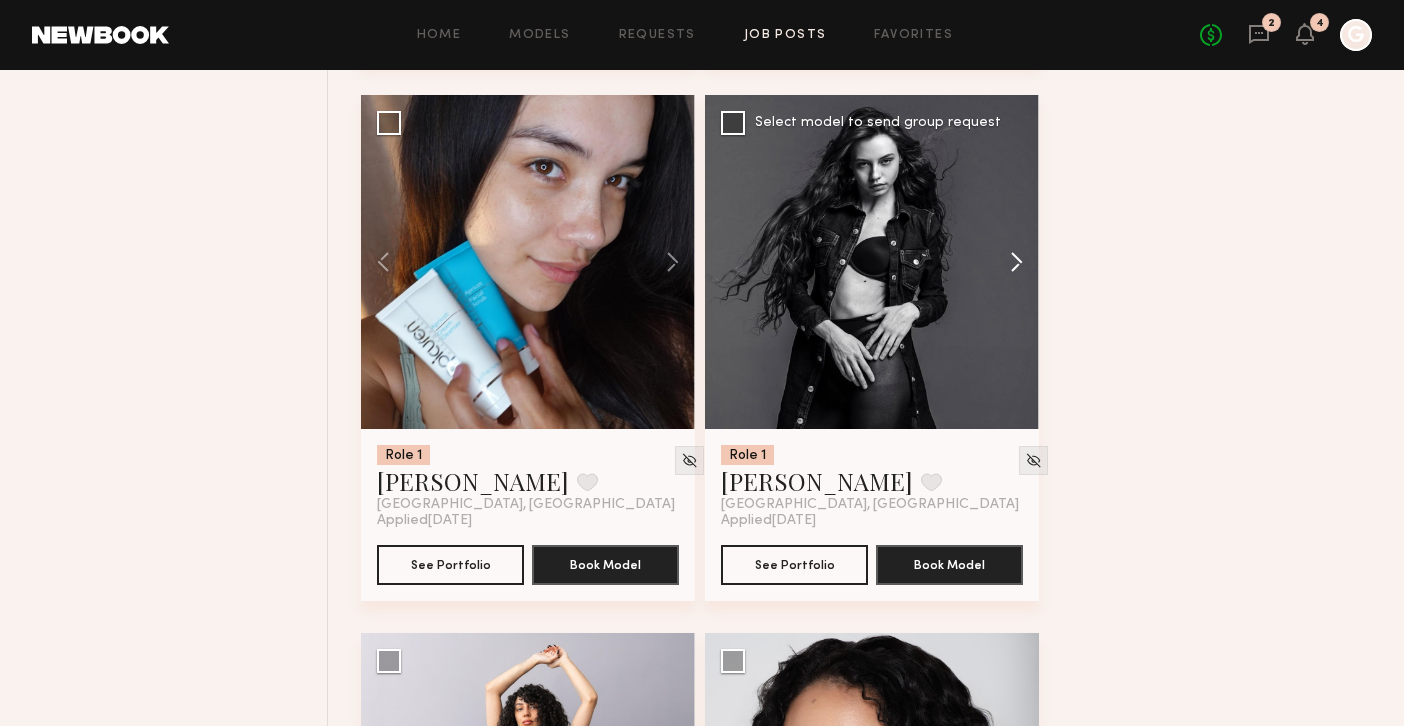 click 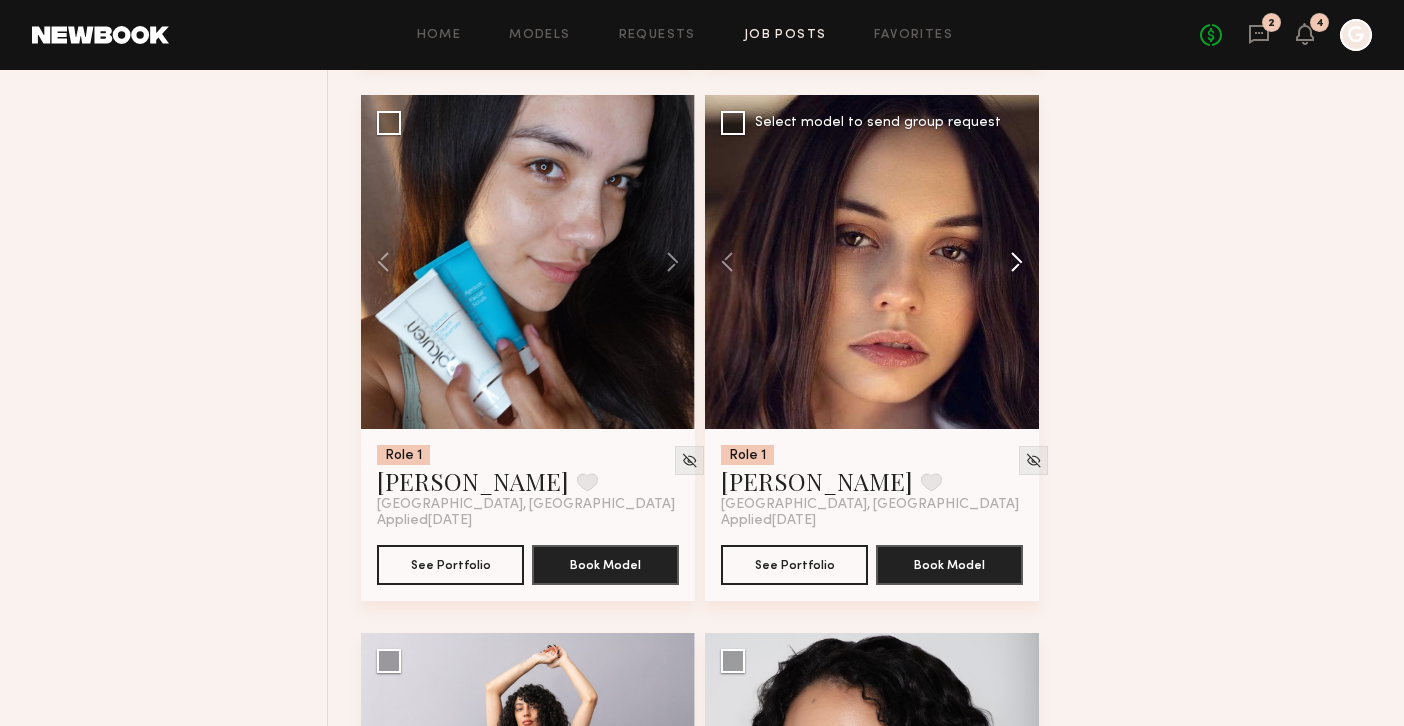 click 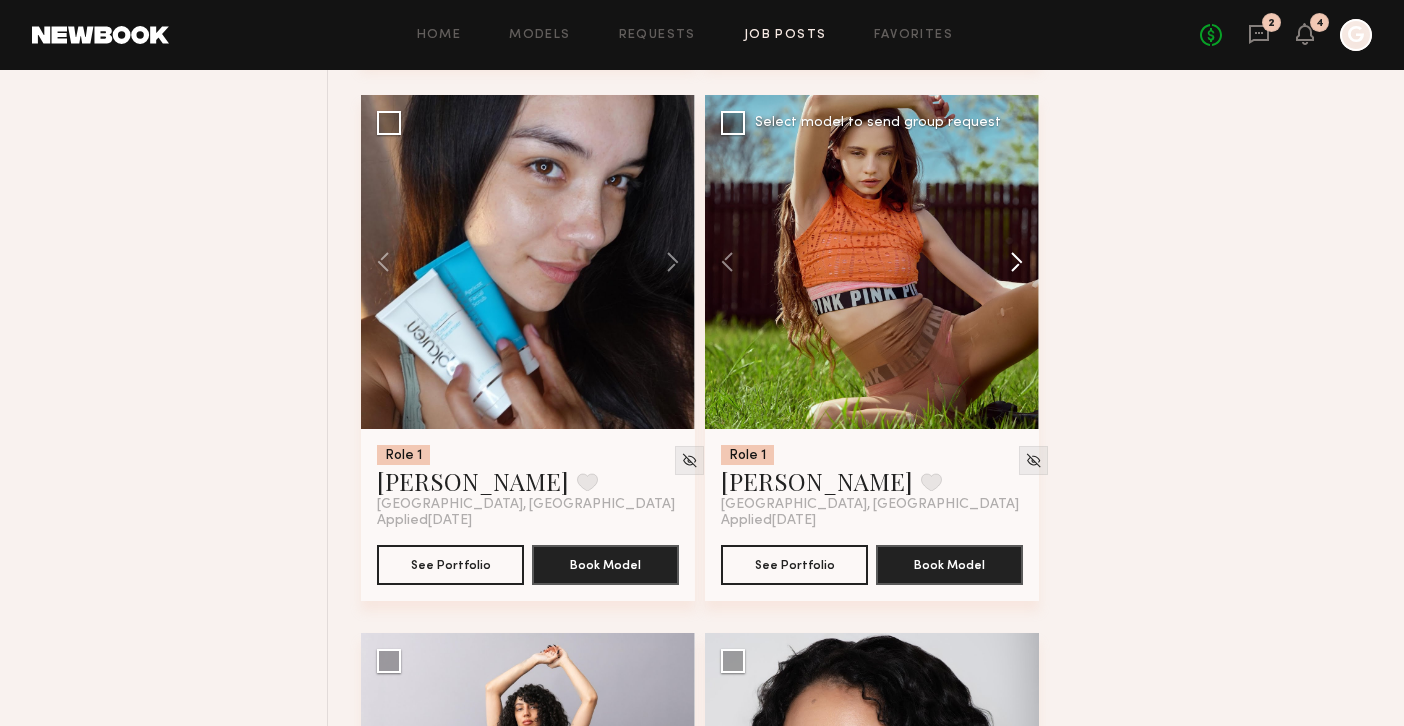 click 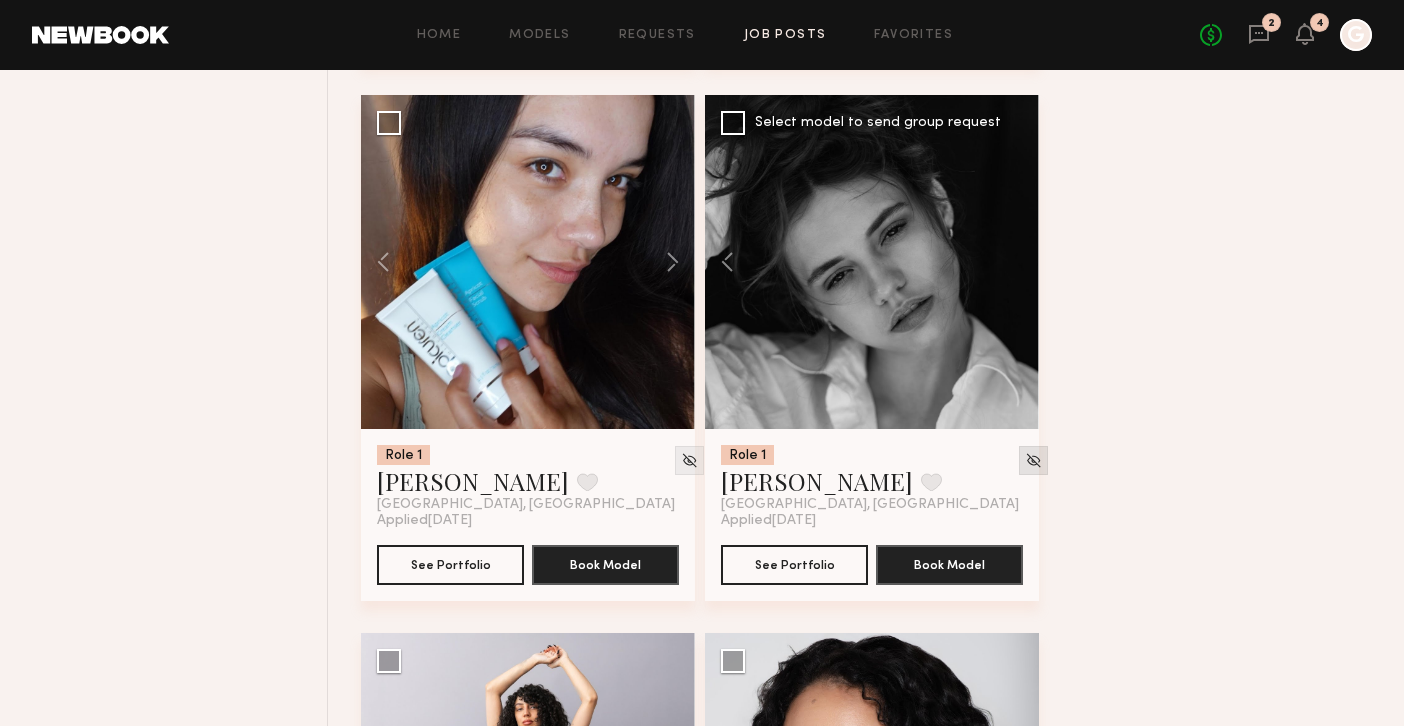 click 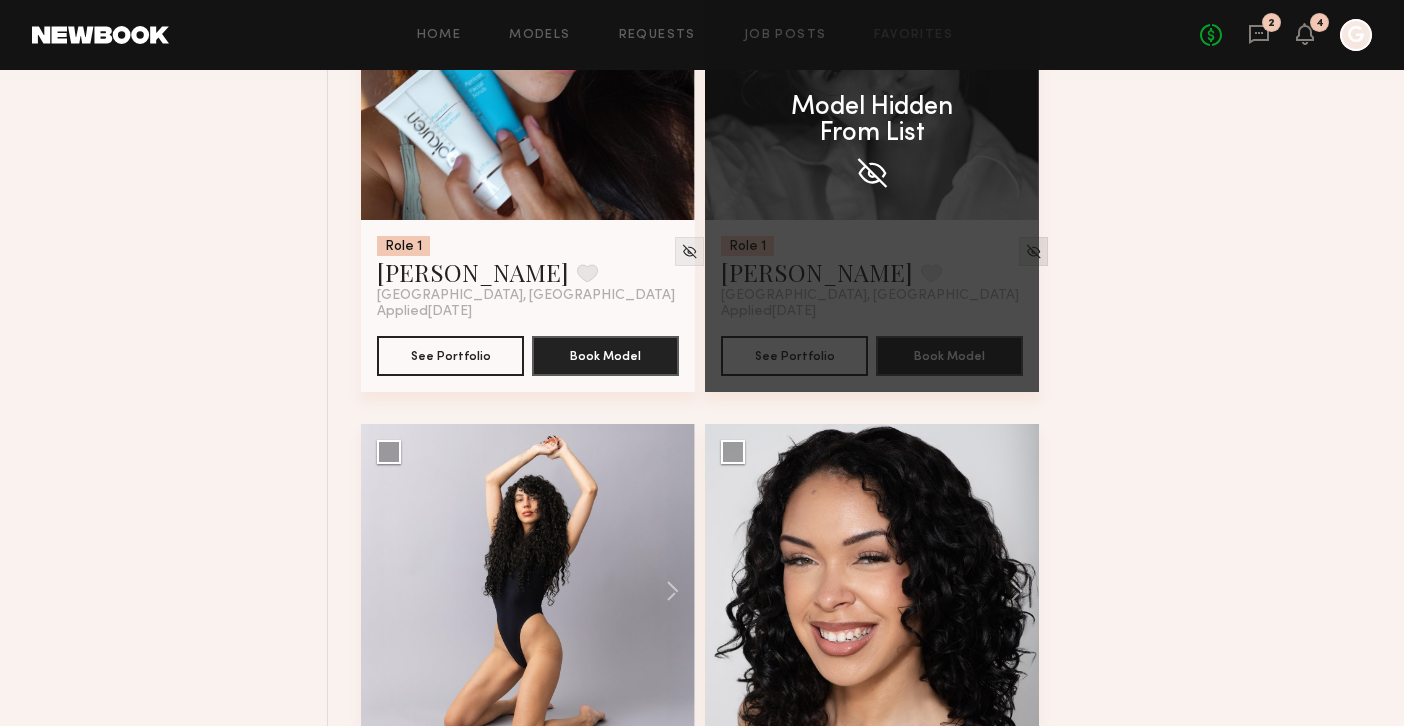 scroll, scrollTop: 7968, scrollLeft: 0, axis: vertical 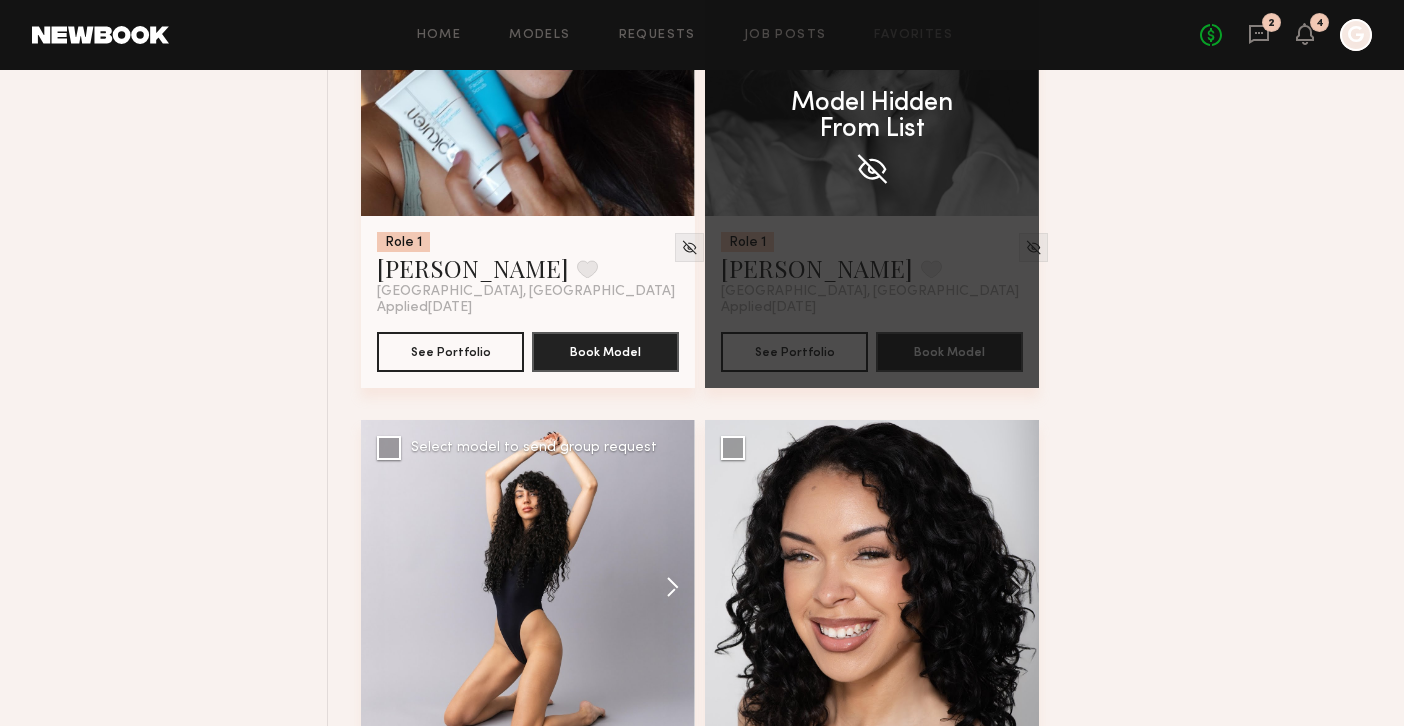click 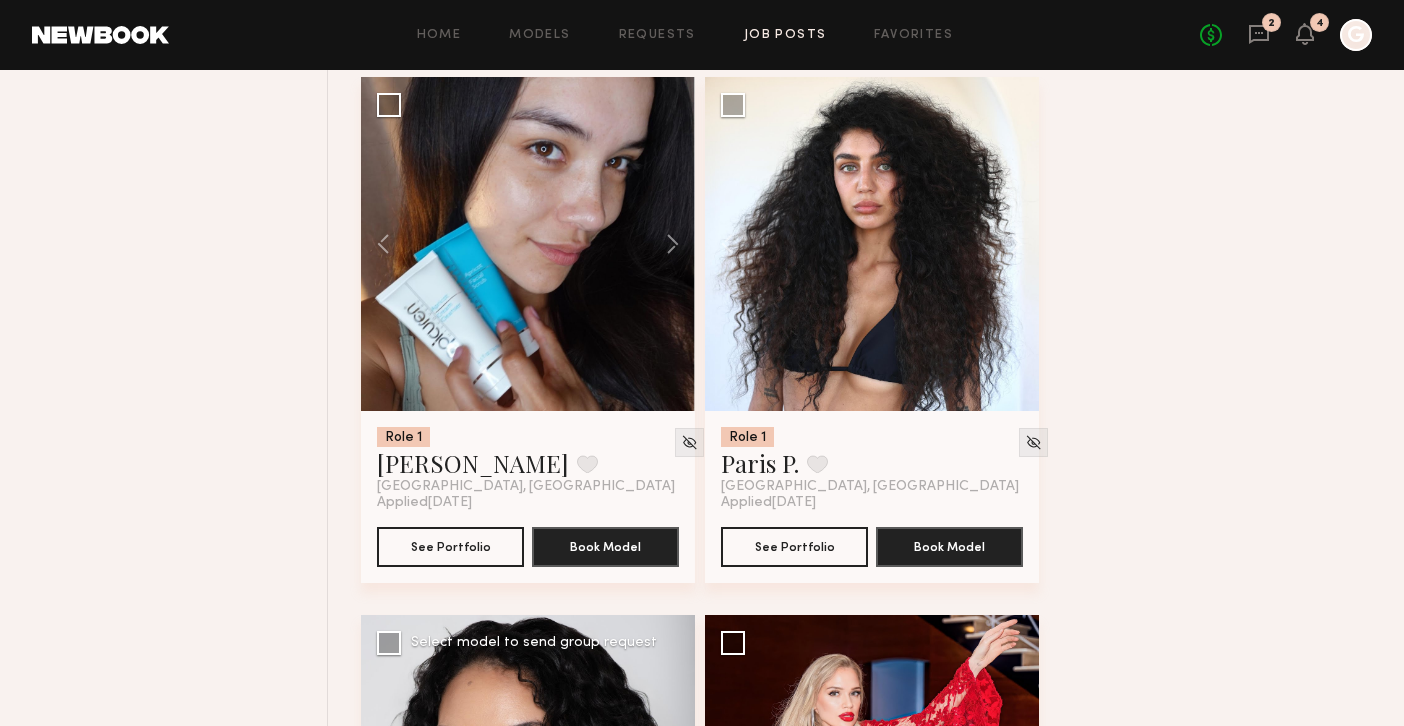 scroll, scrollTop: 7715, scrollLeft: 0, axis: vertical 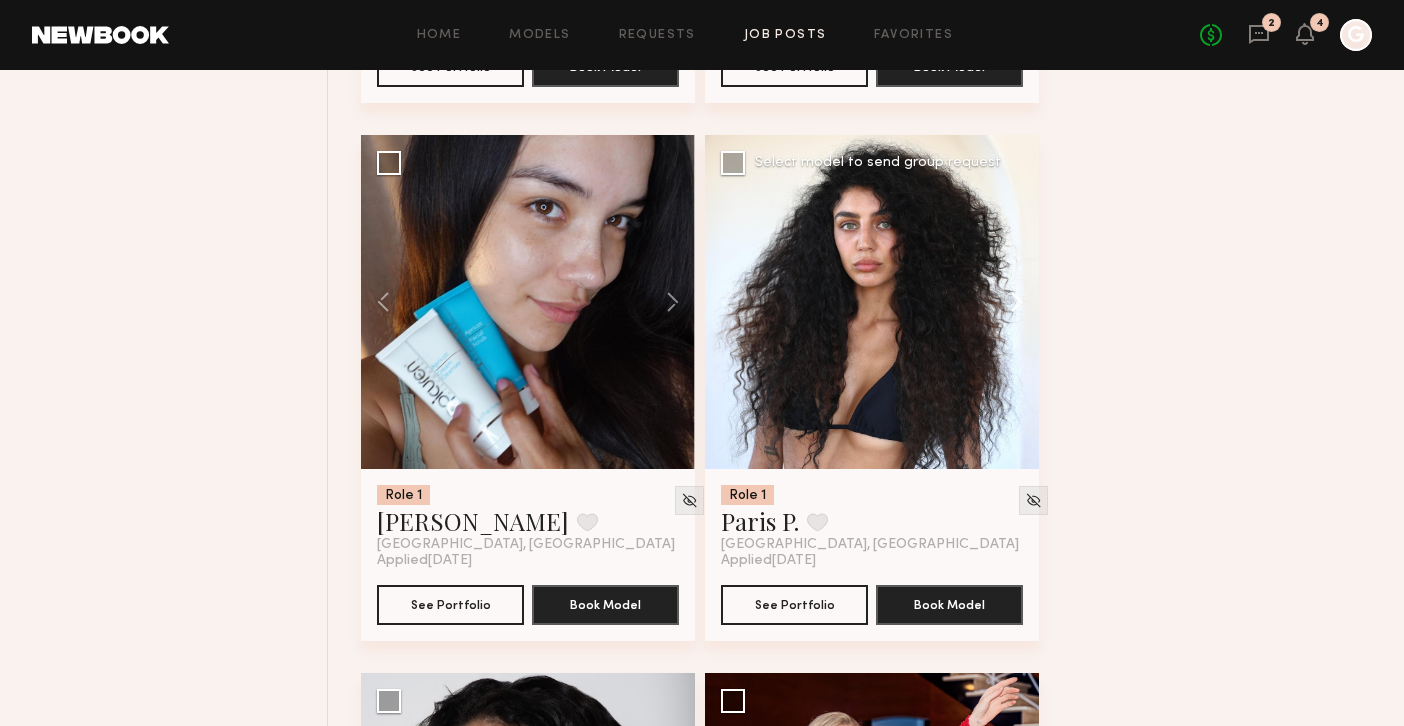 click 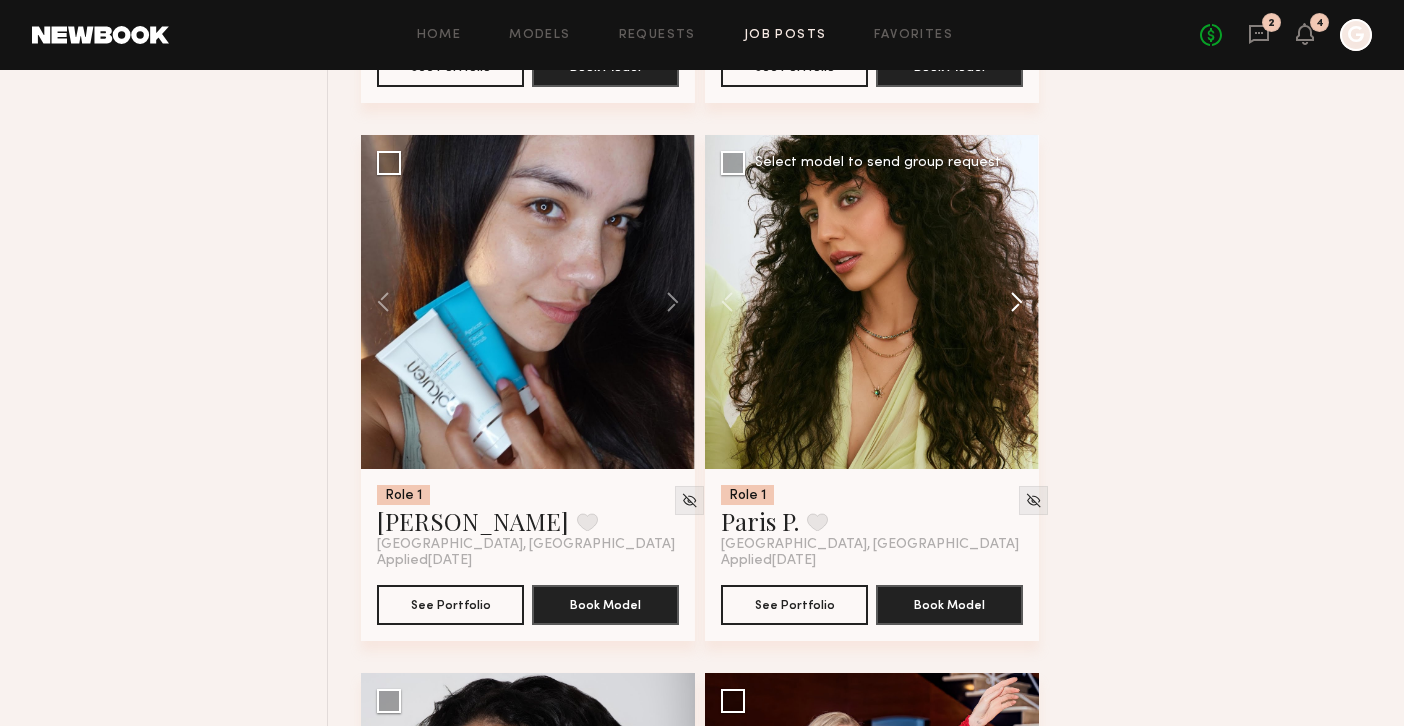 click 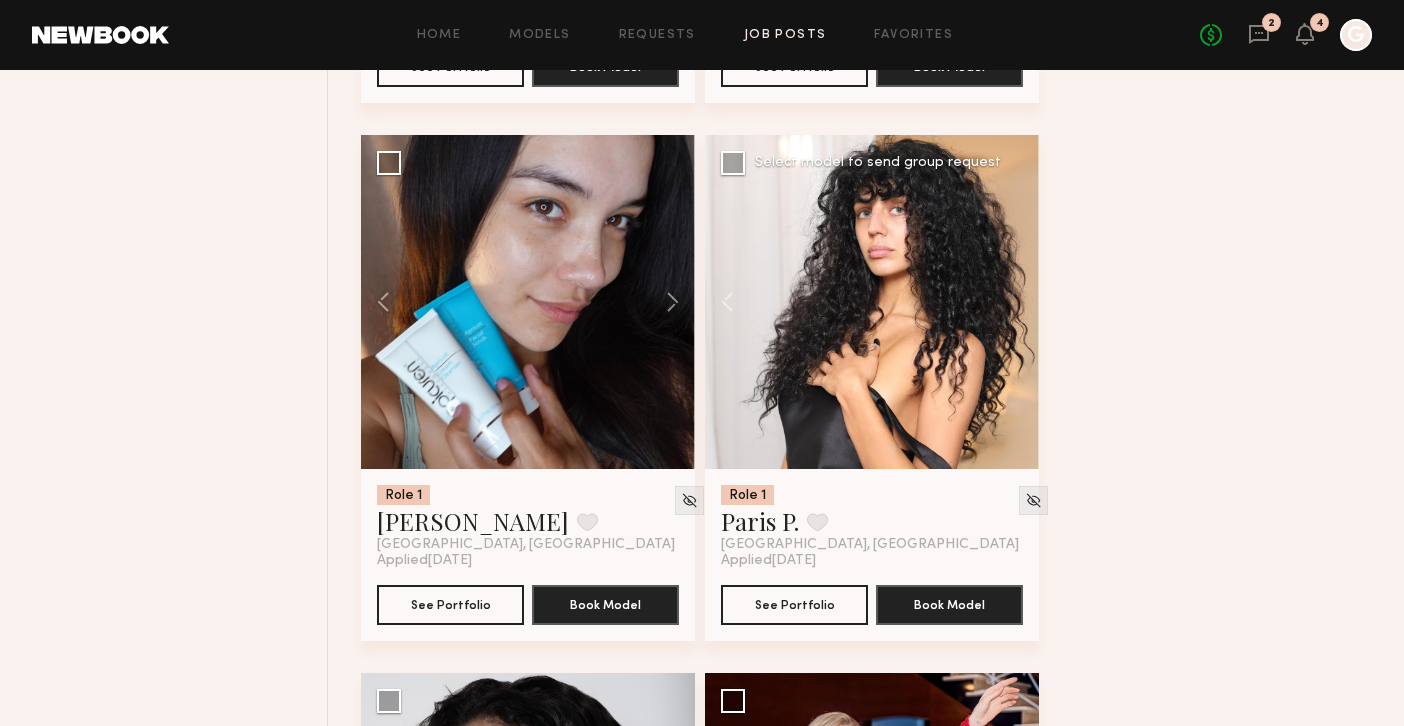 click 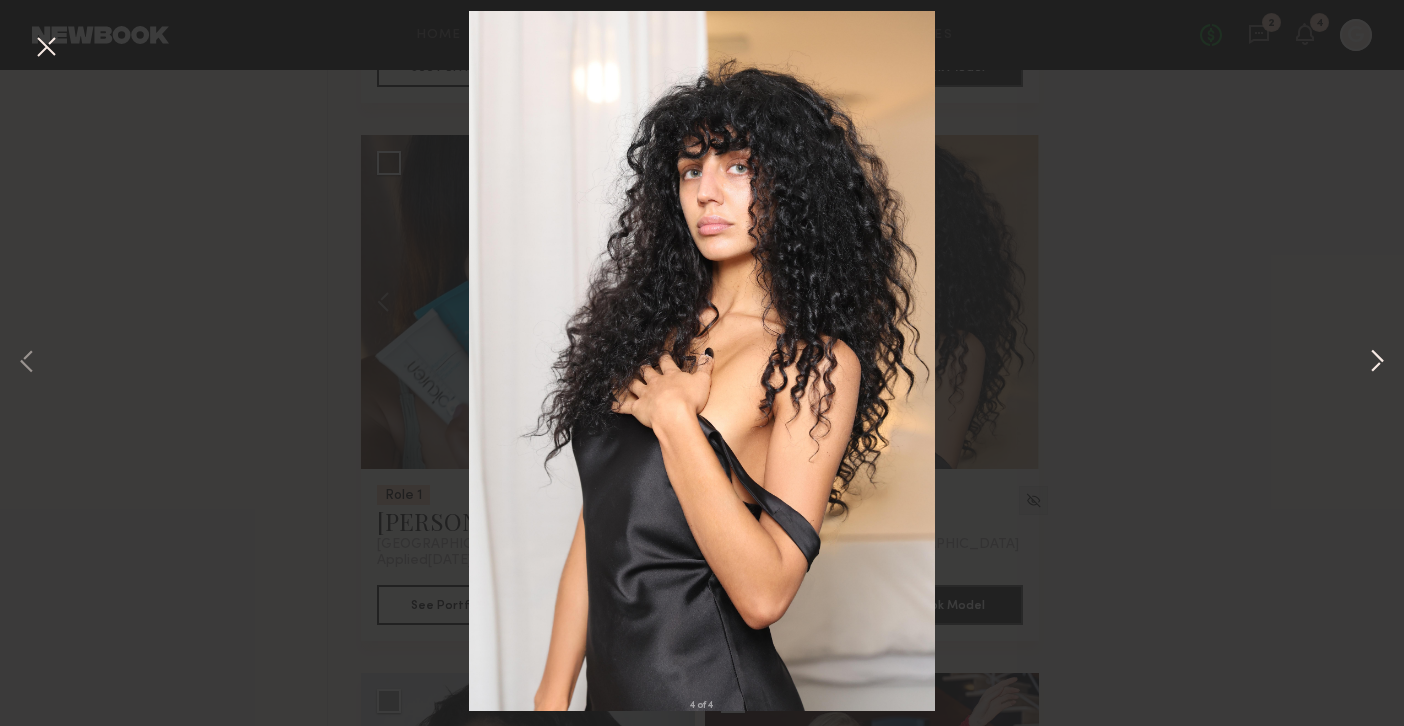 click at bounding box center (1377, 363) 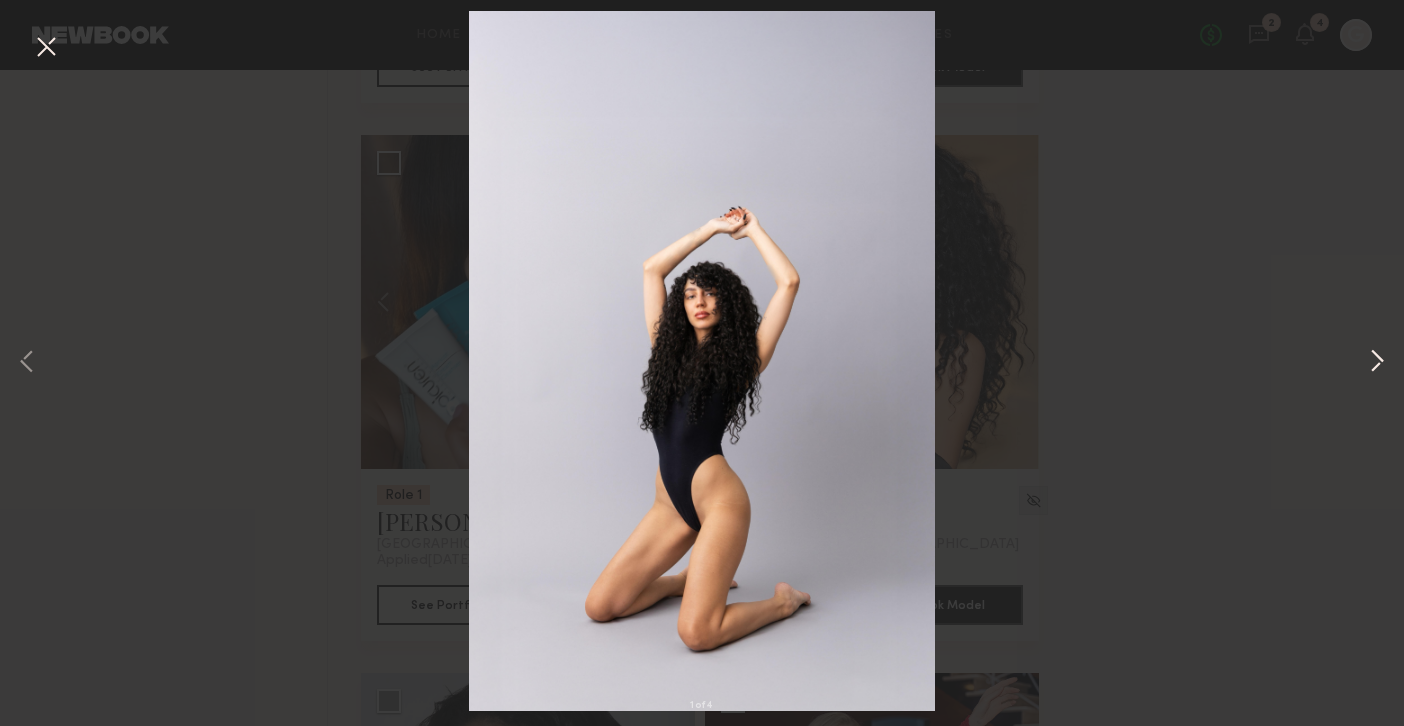 click at bounding box center (1377, 363) 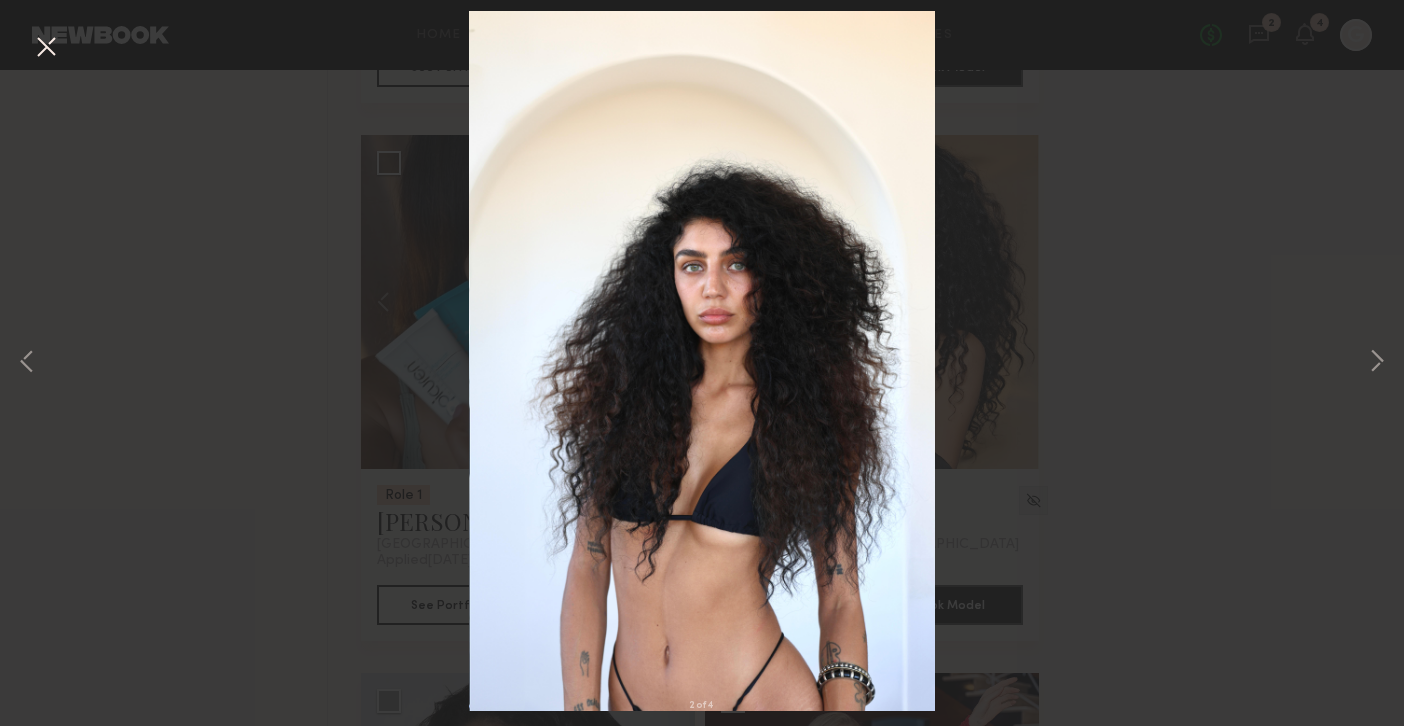 click at bounding box center [46, 48] 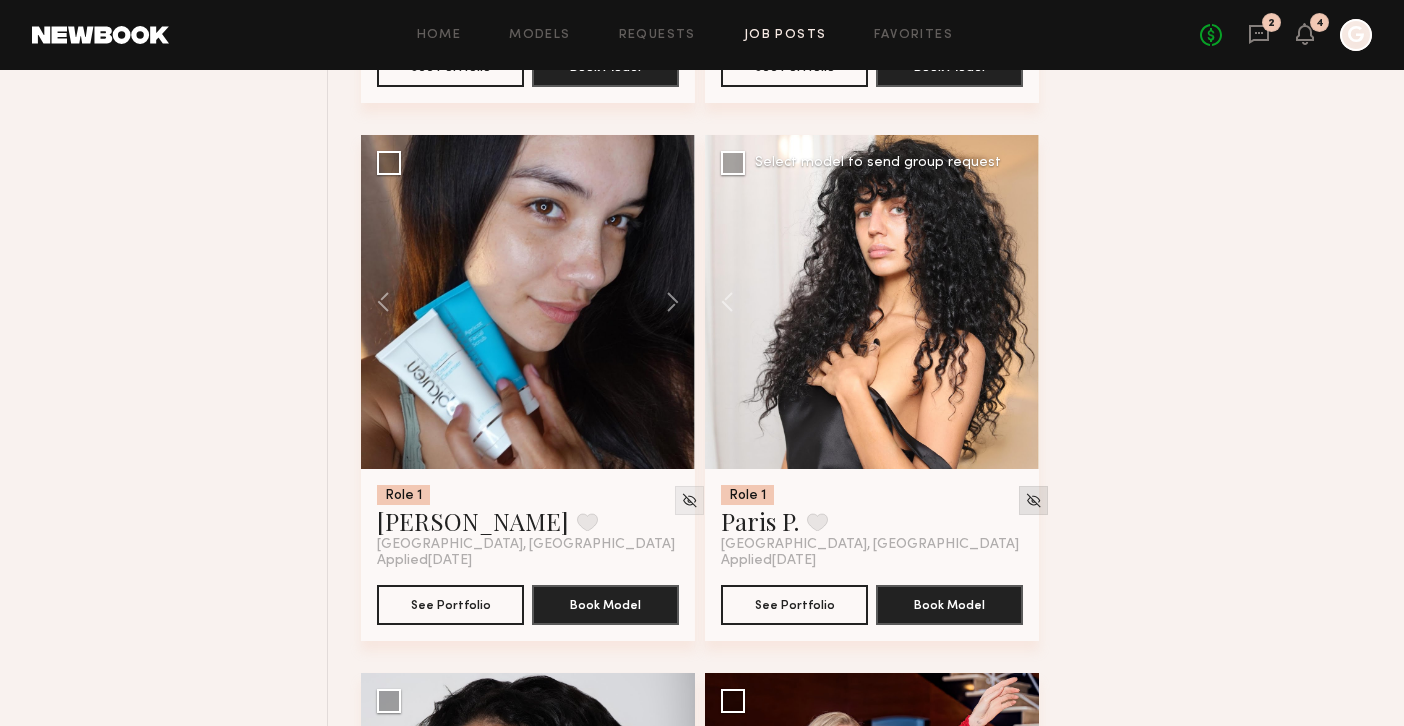click 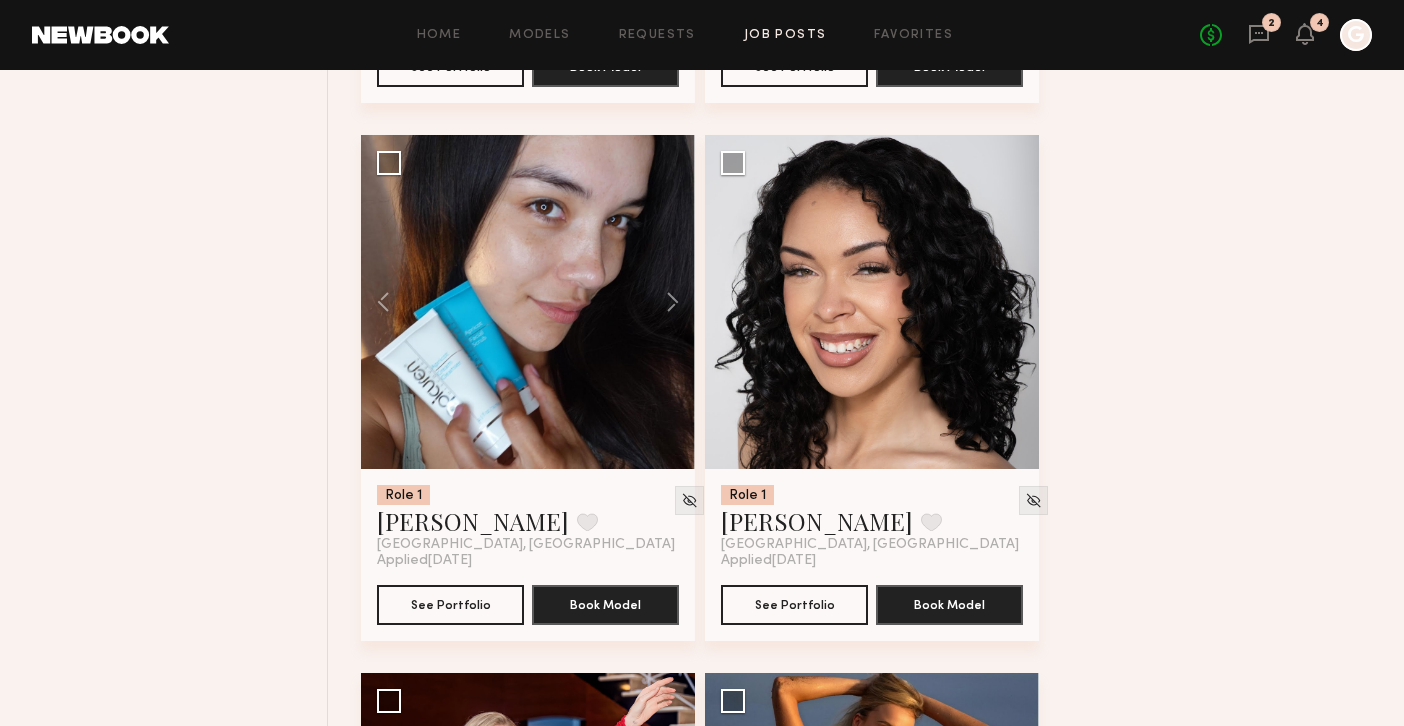 scroll, scrollTop: 7713, scrollLeft: 0, axis: vertical 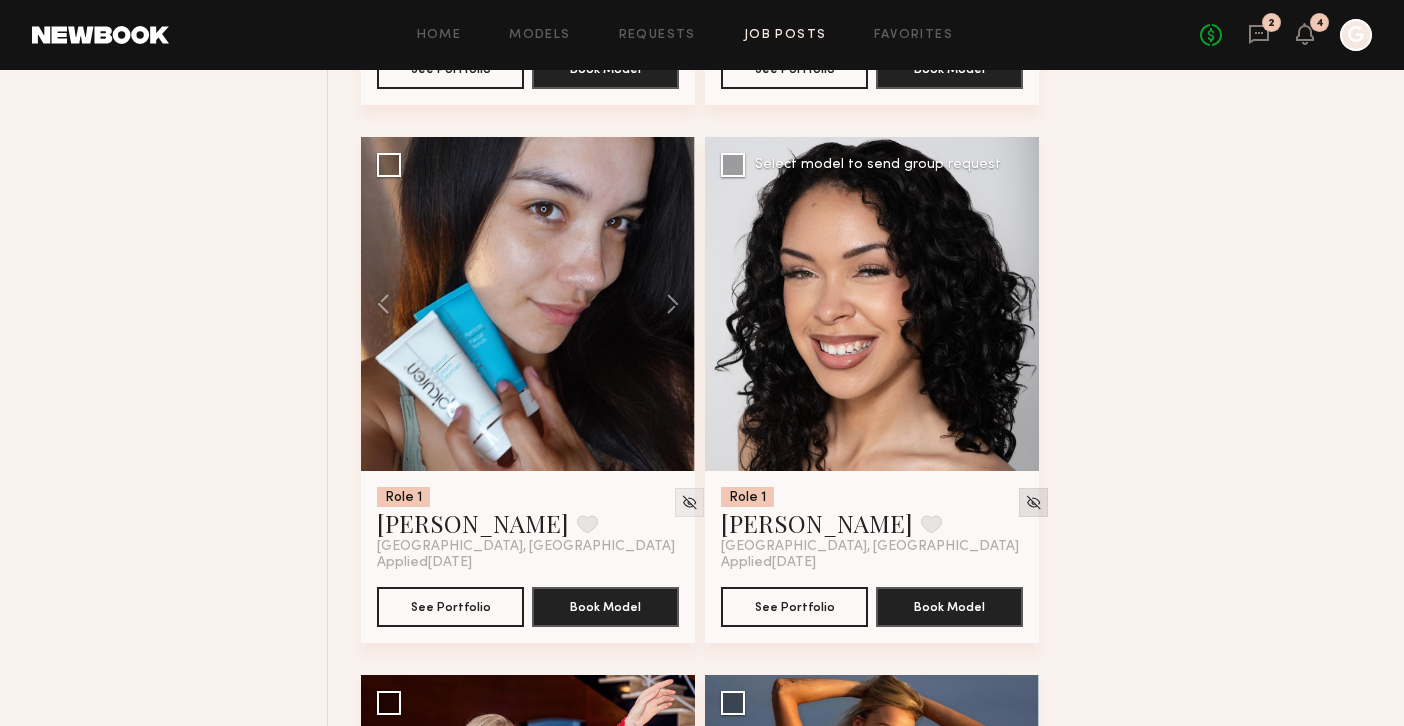 click 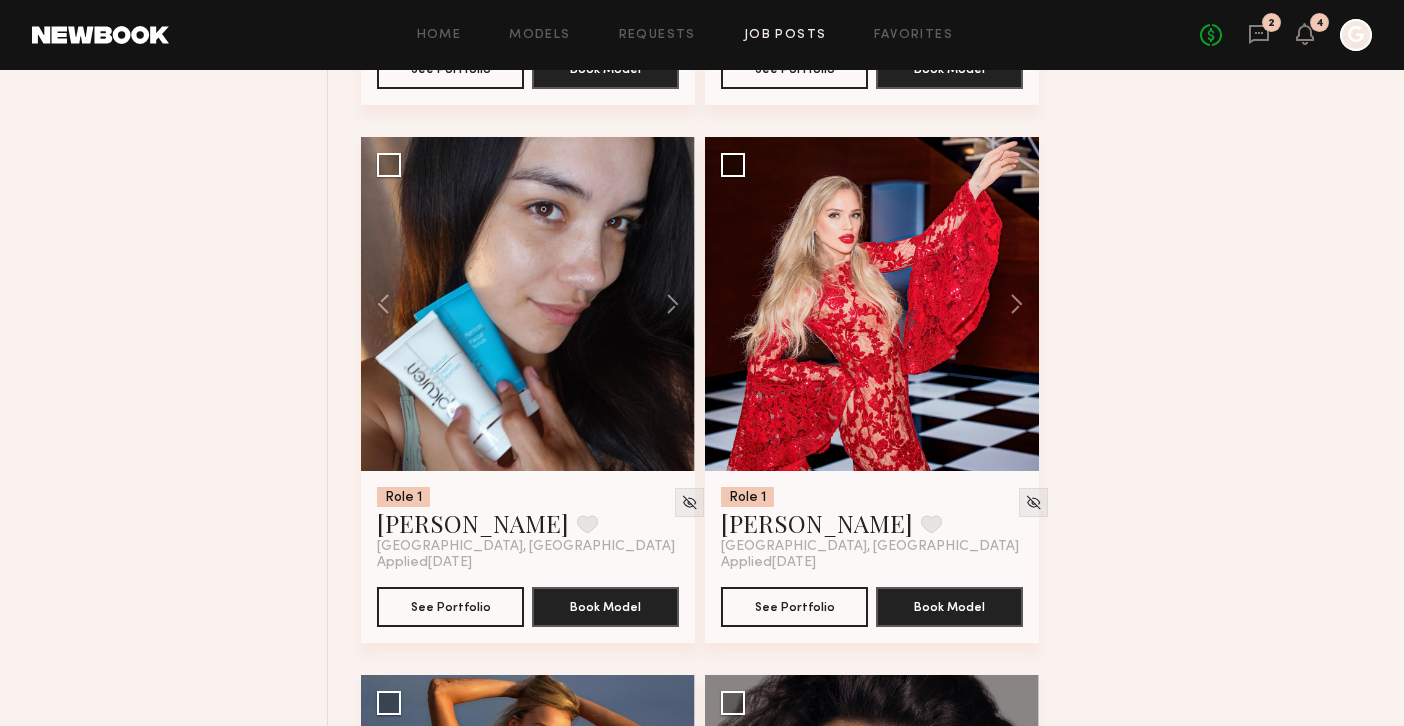 click 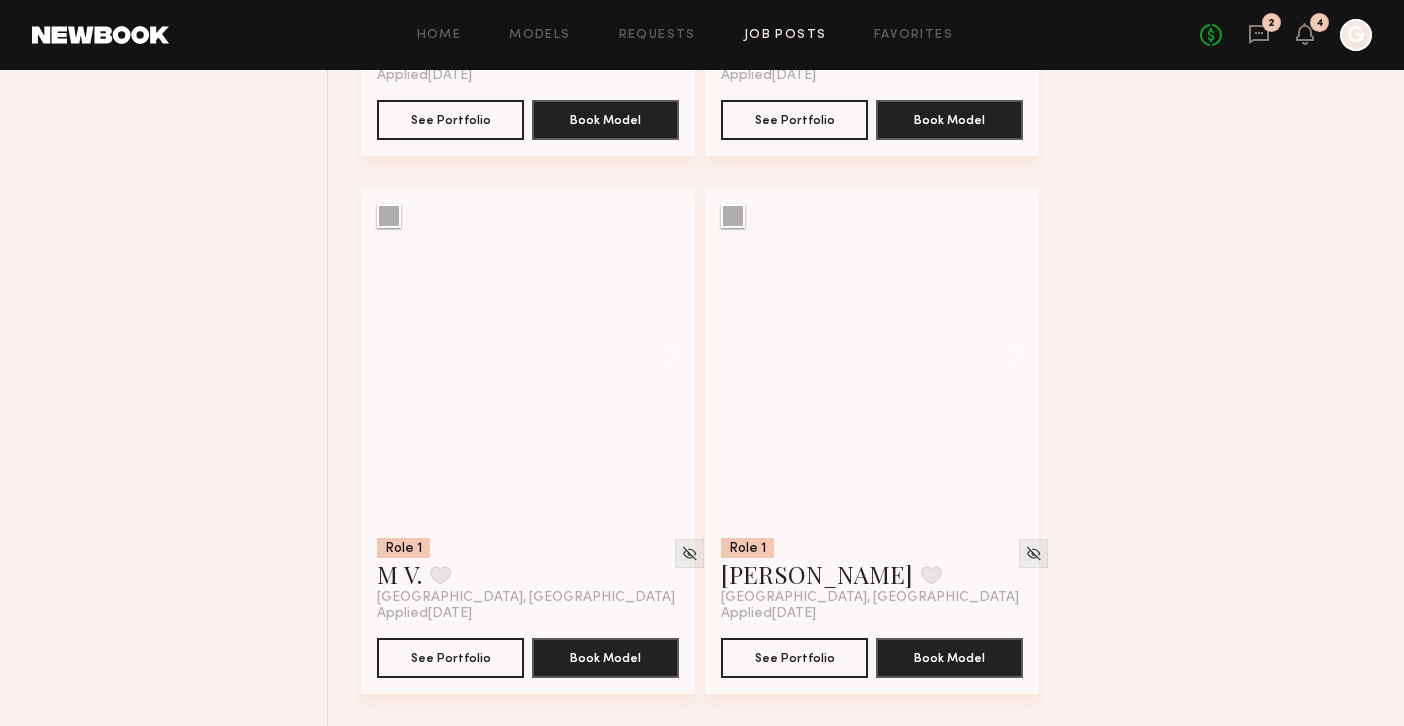 scroll, scrollTop: 22202, scrollLeft: 0, axis: vertical 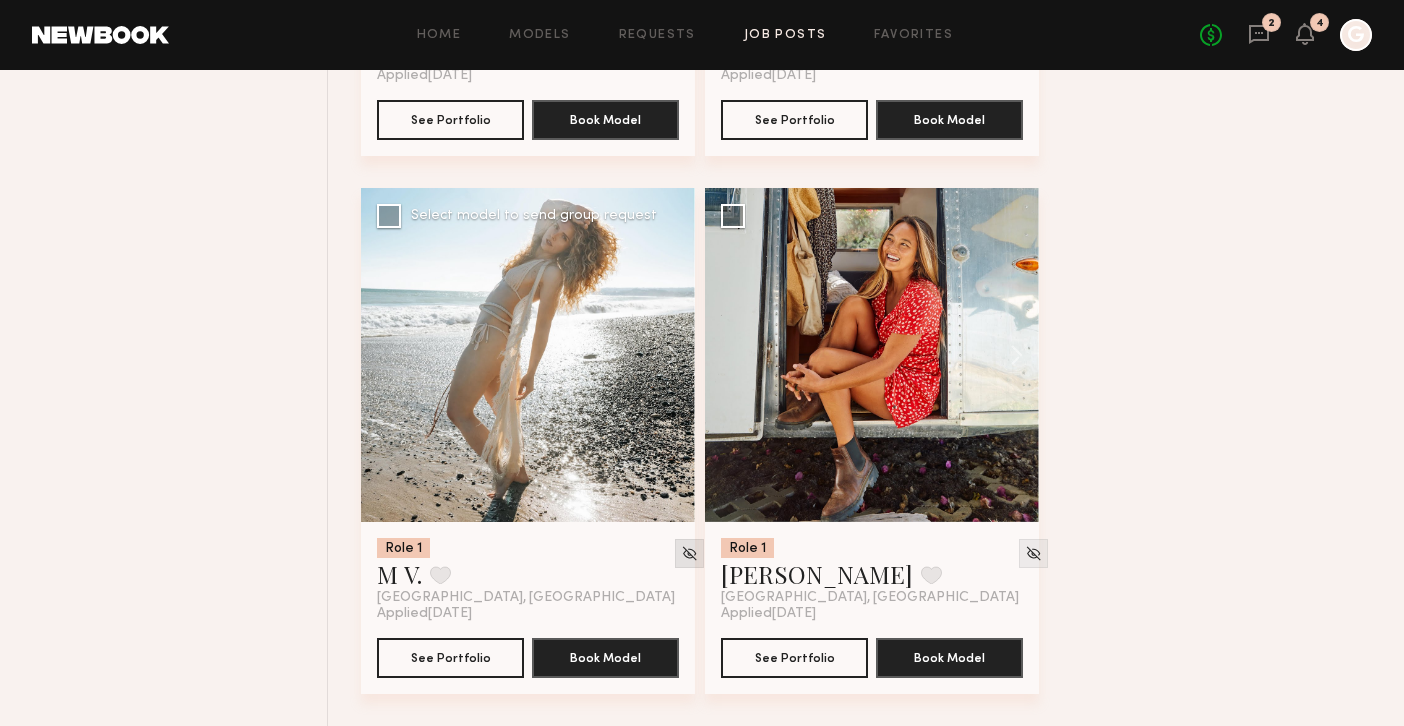click 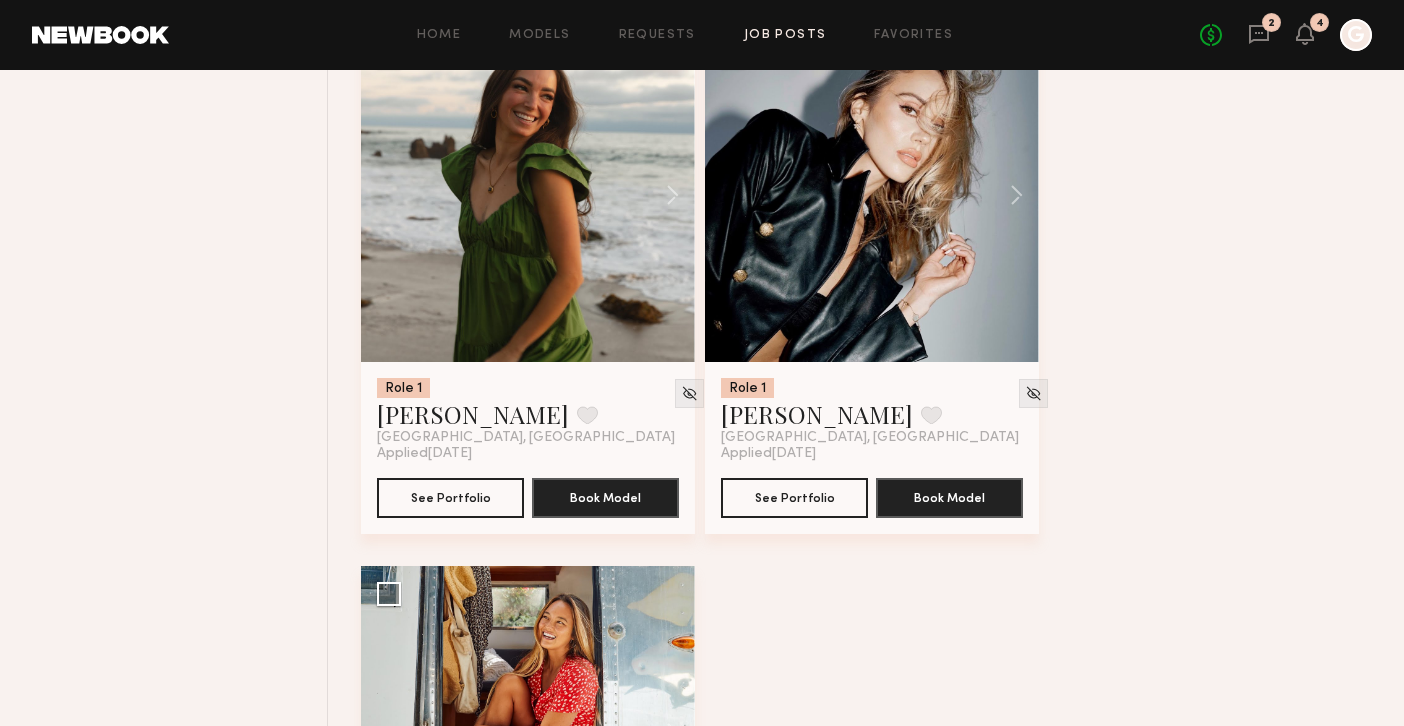 scroll, scrollTop: 21803, scrollLeft: 0, axis: vertical 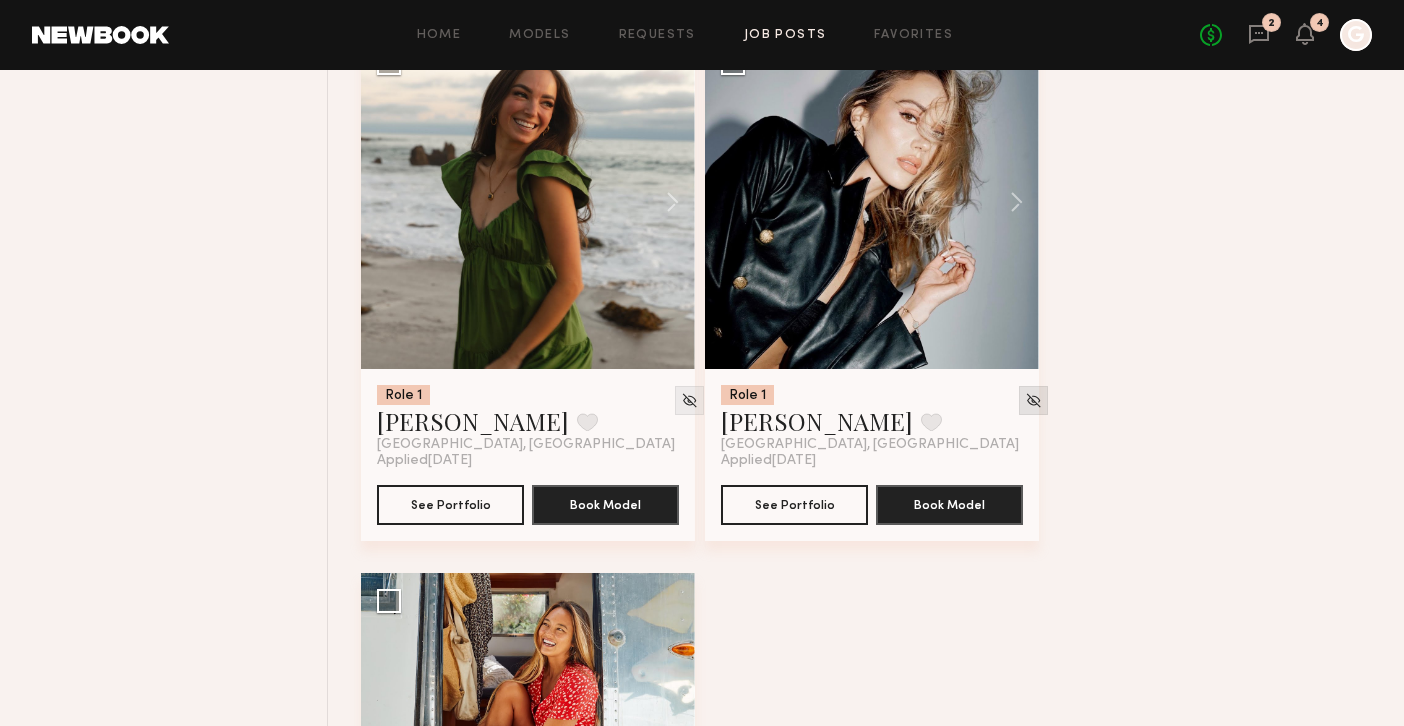 click 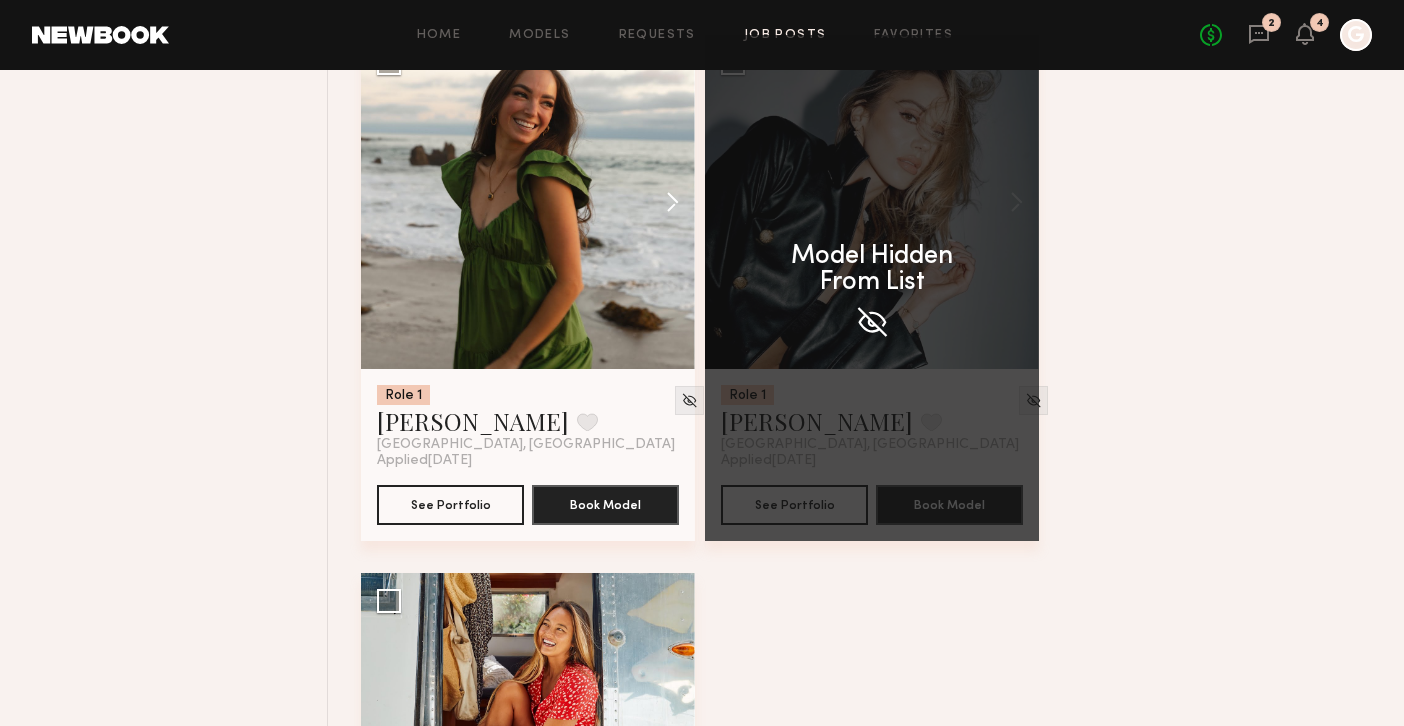 click 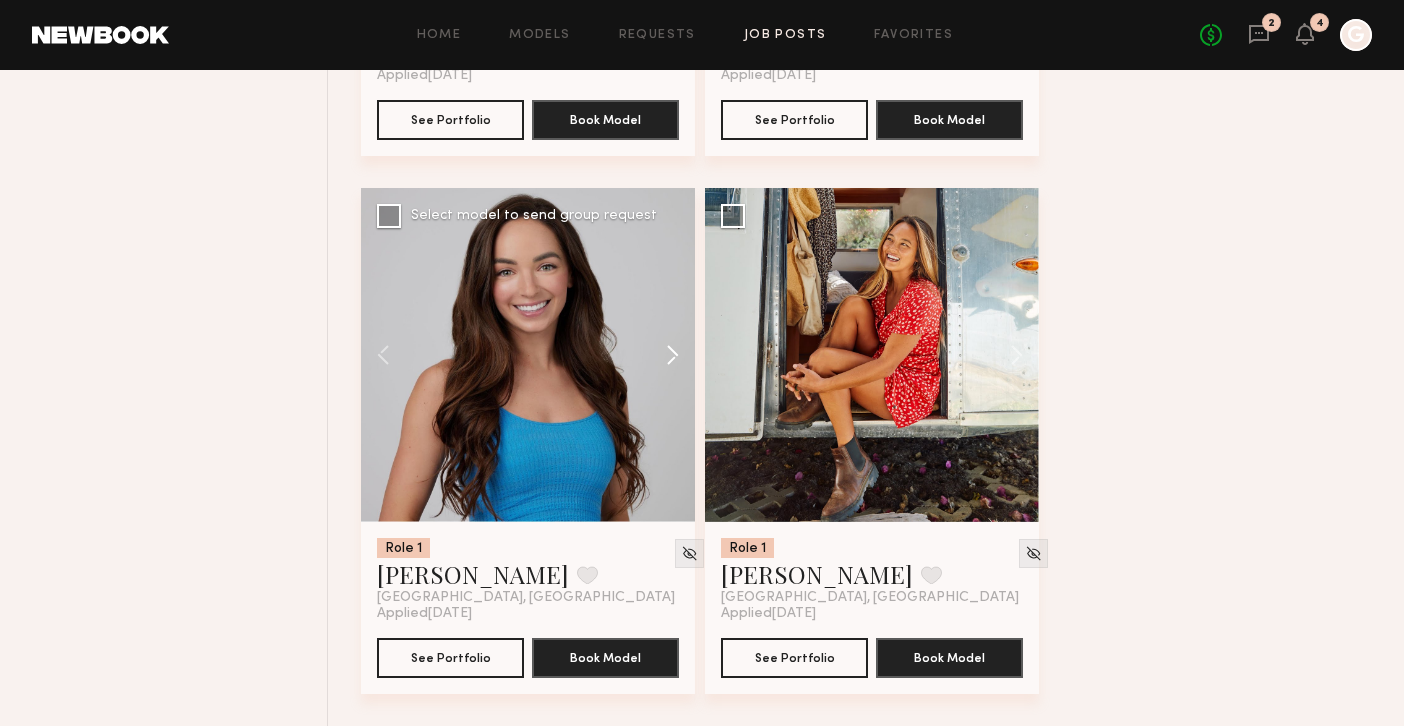 scroll, scrollTop: 21670, scrollLeft: 0, axis: vertical 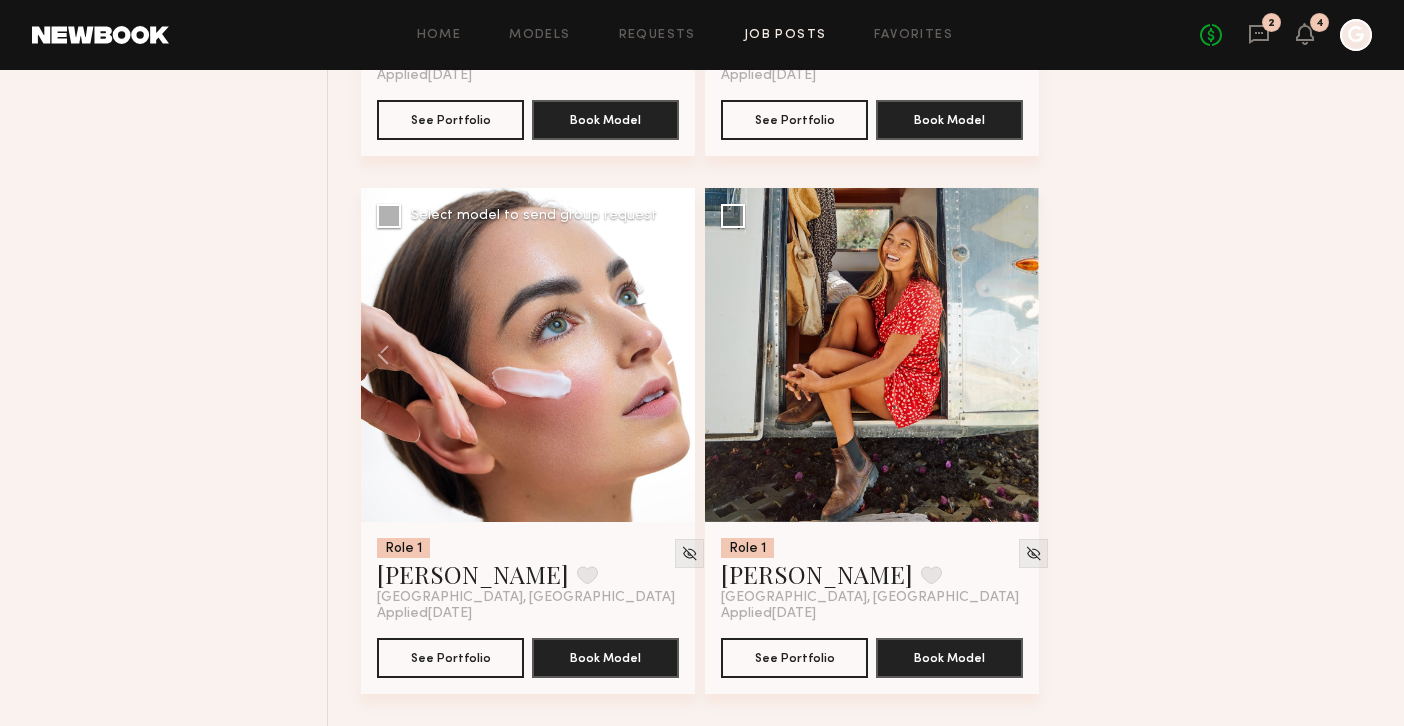 click 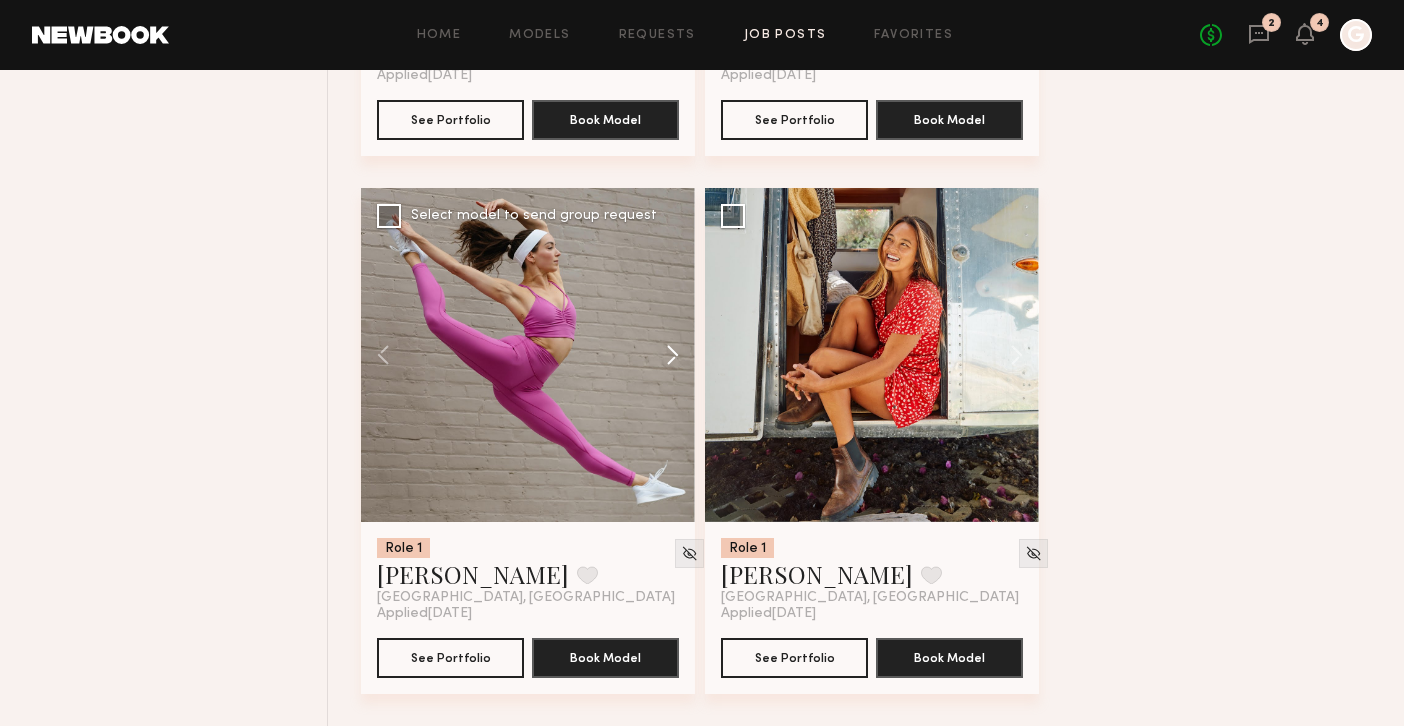 click 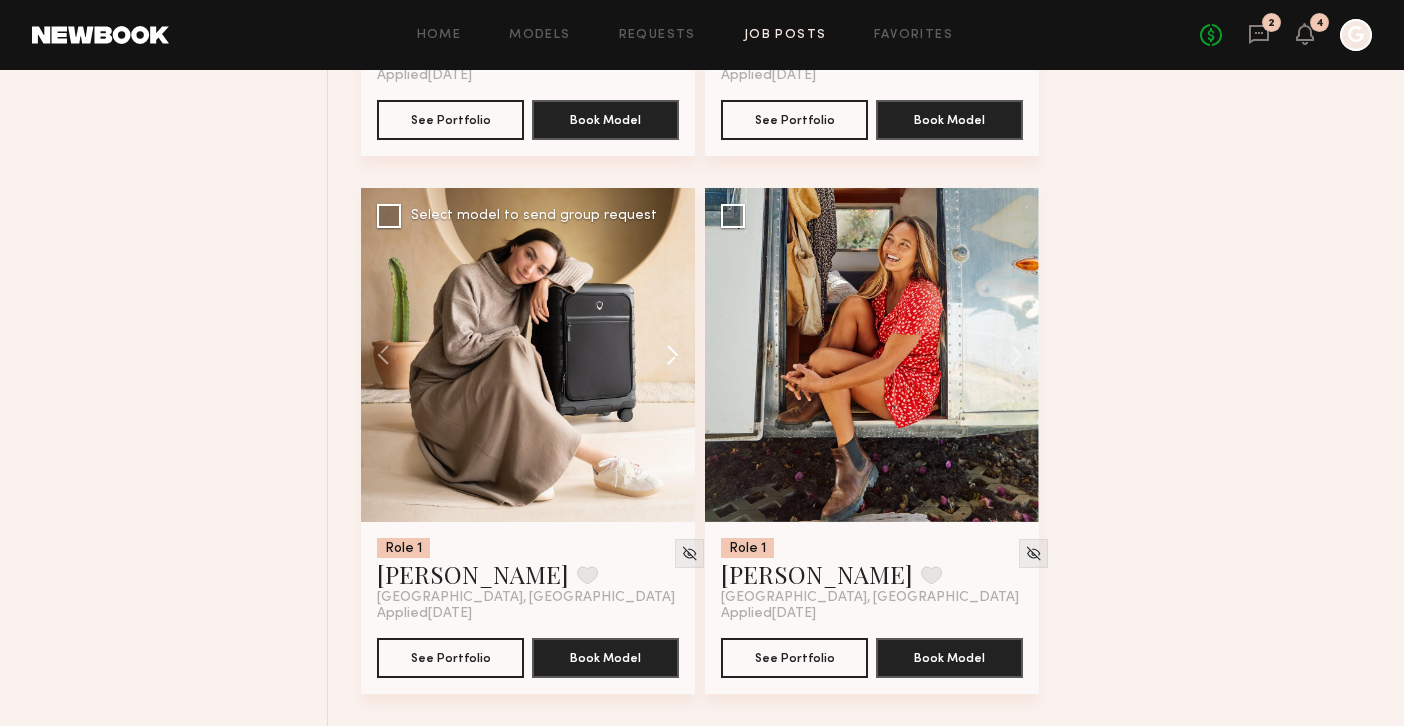 click 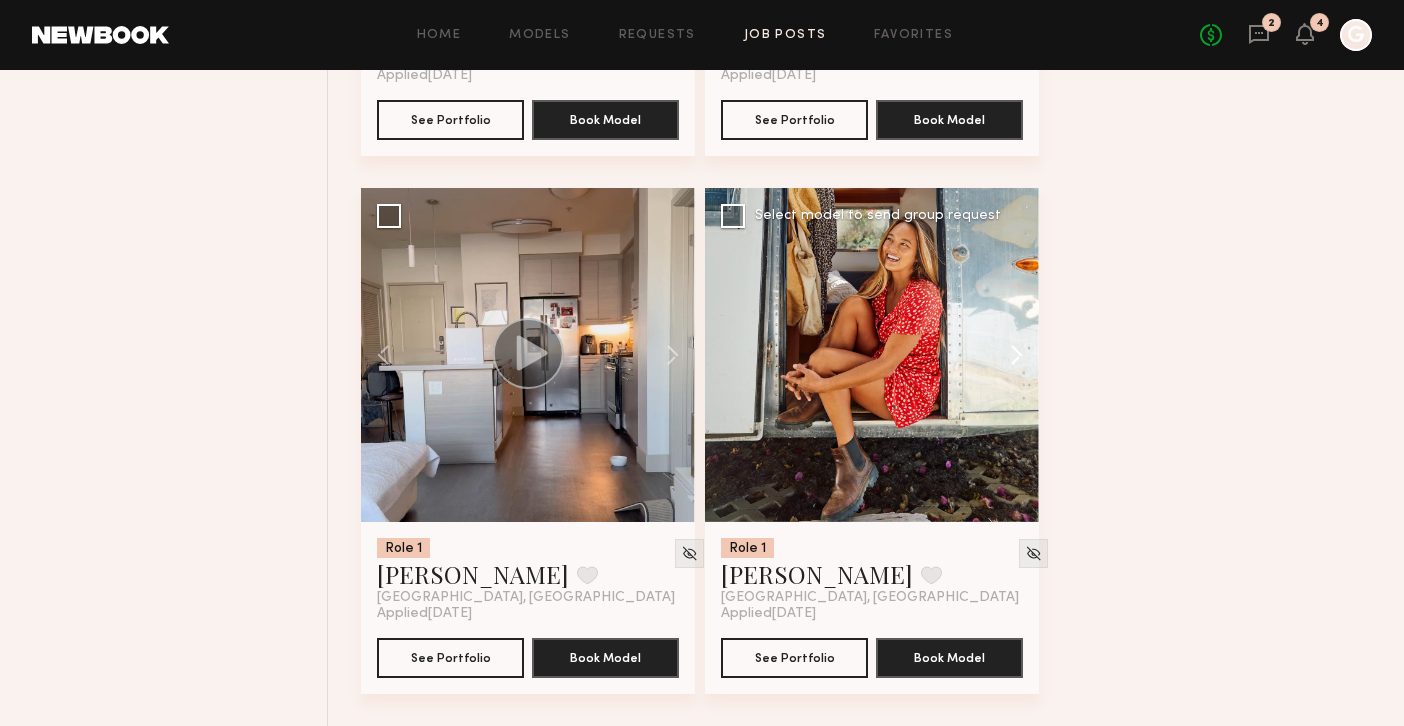 click 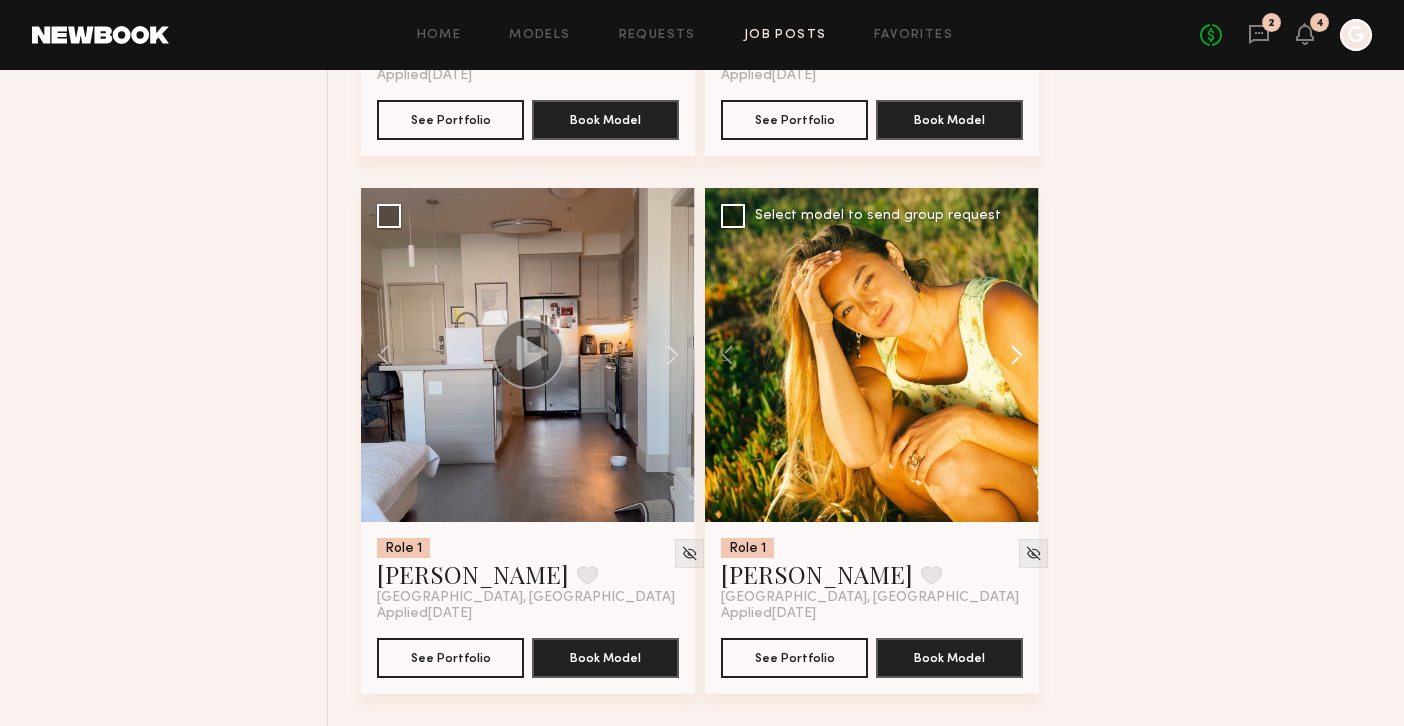 click 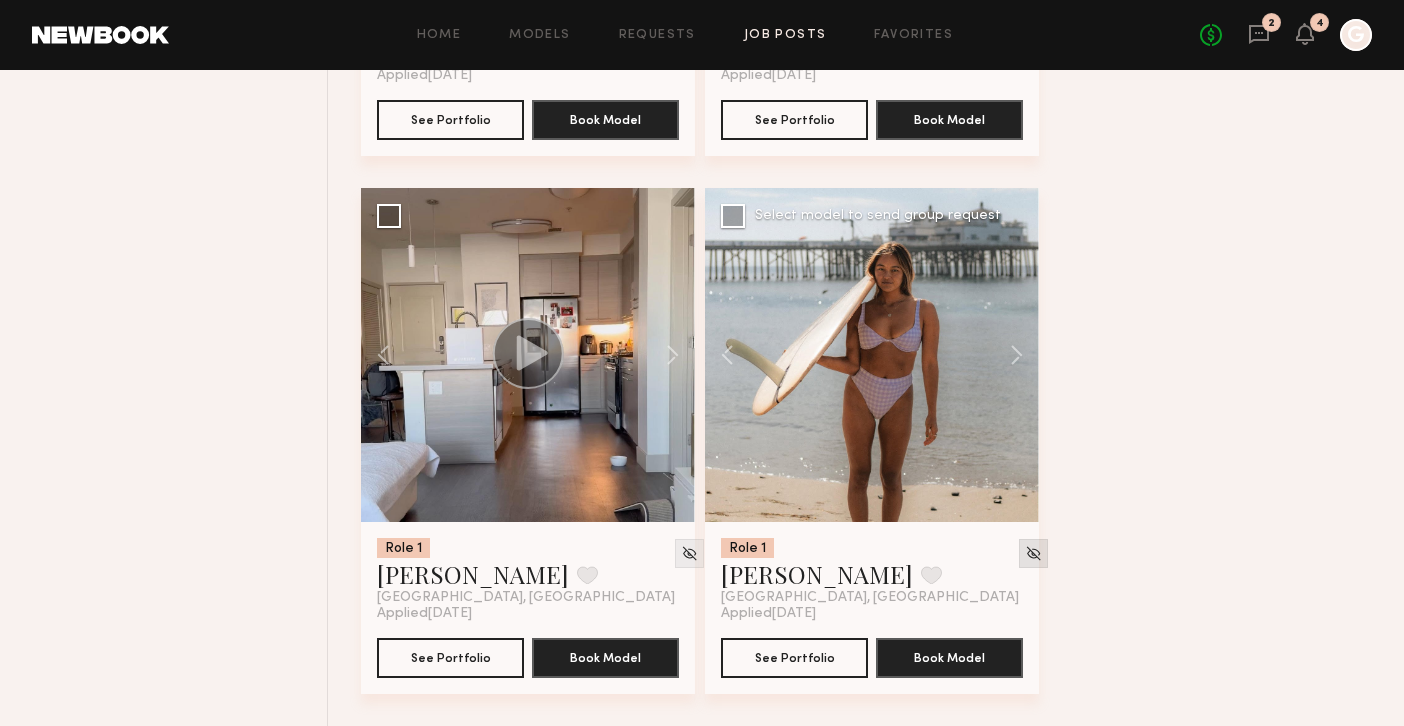 click 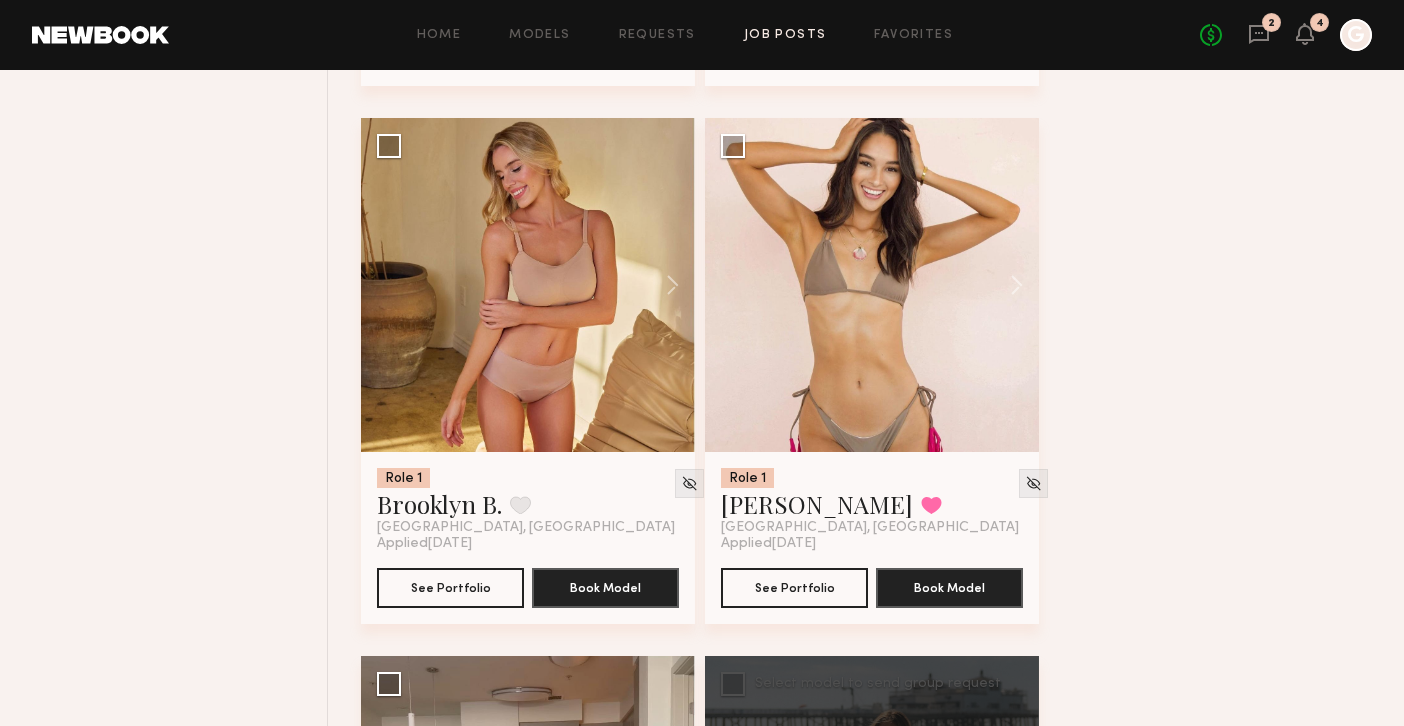 scroll, scrollTop: 21188, scrollLeft: 0, axis: vertical 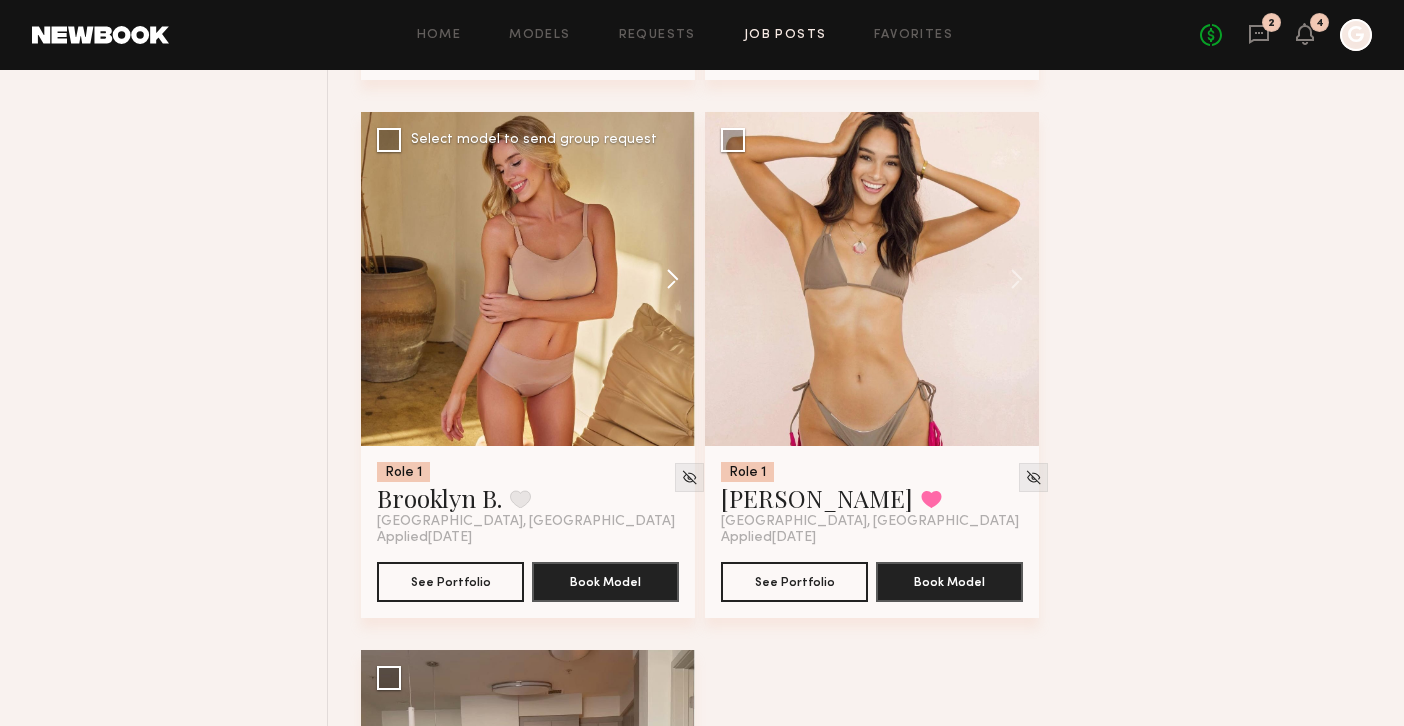 click 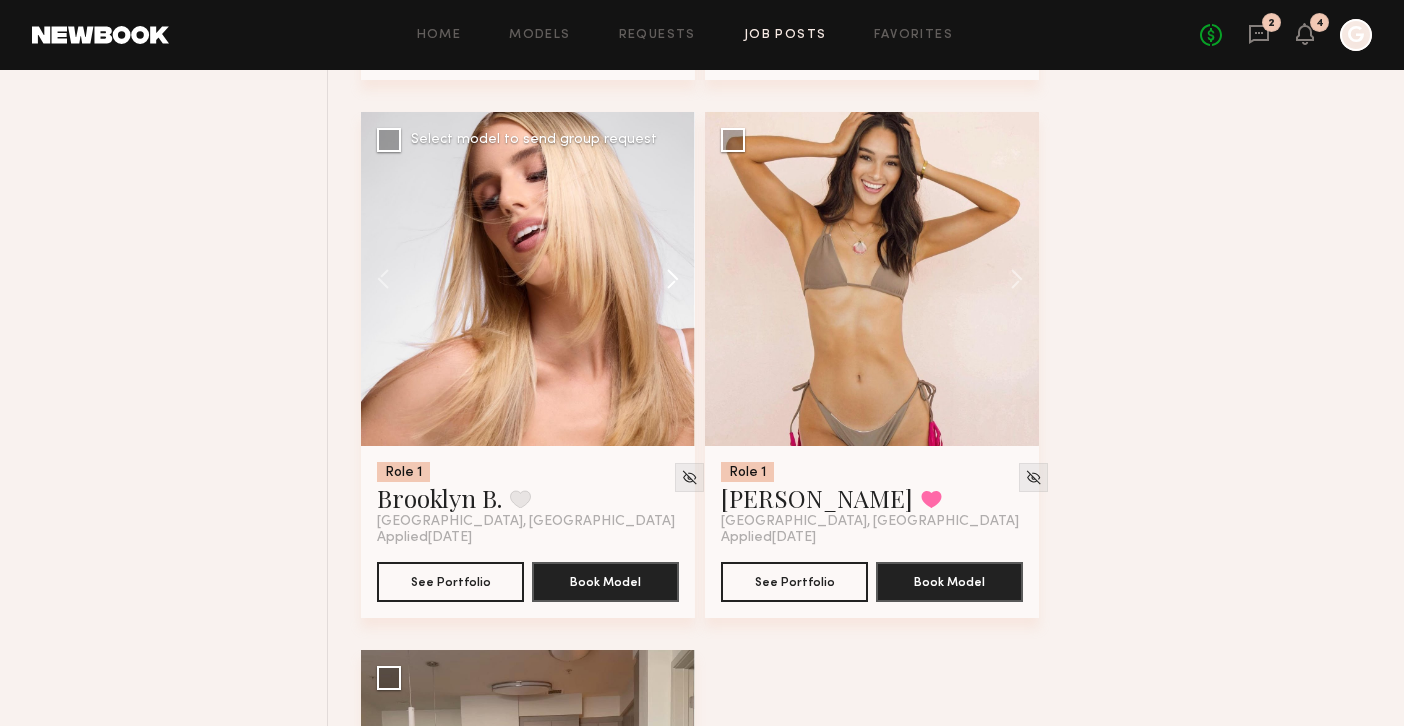 click 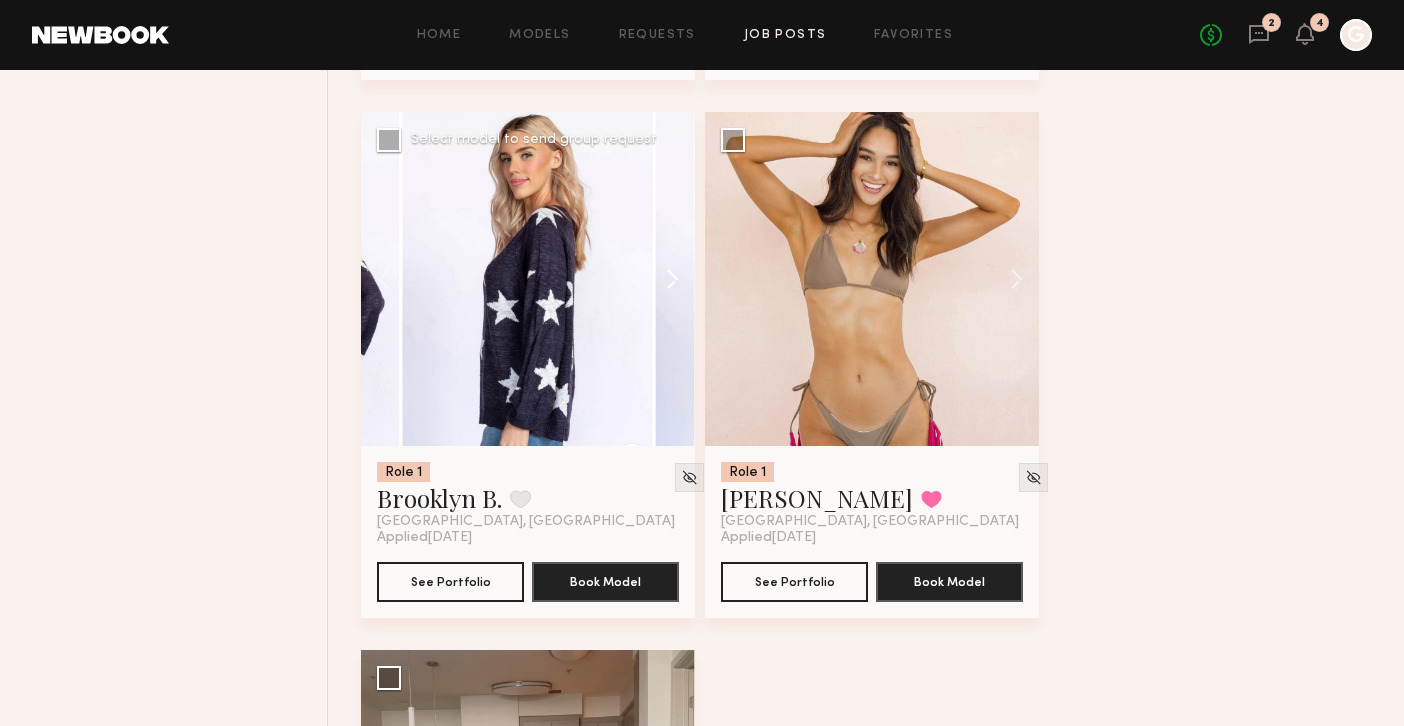 click 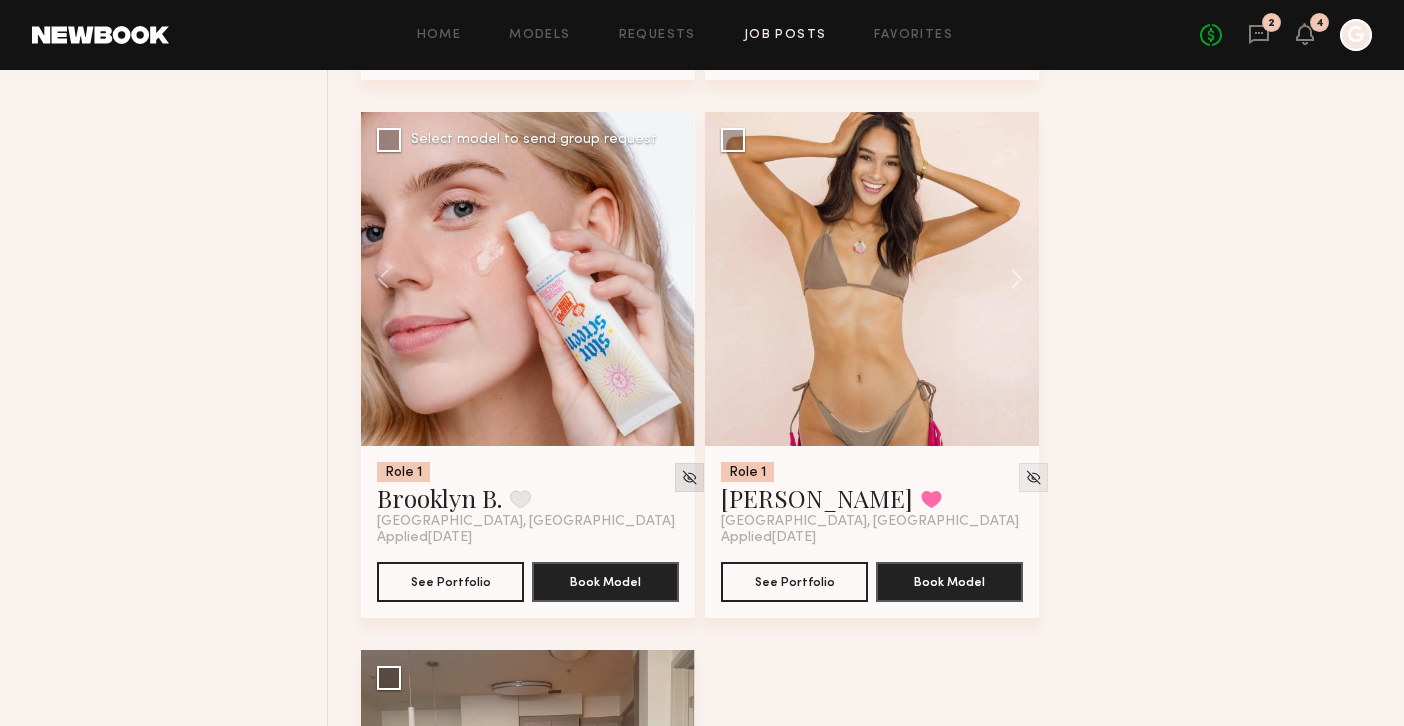 click 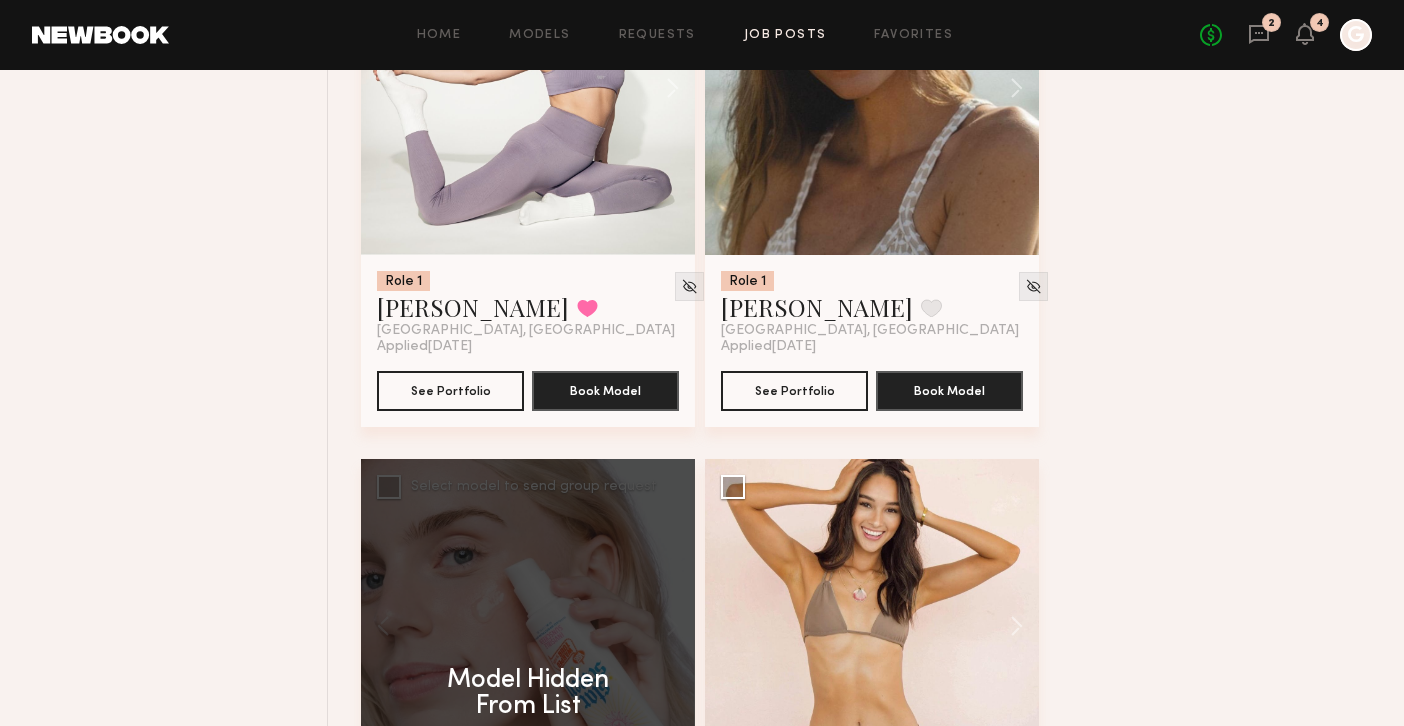 scroll, scrollTop: 20475, scrollLeft: 0, axis: vertical 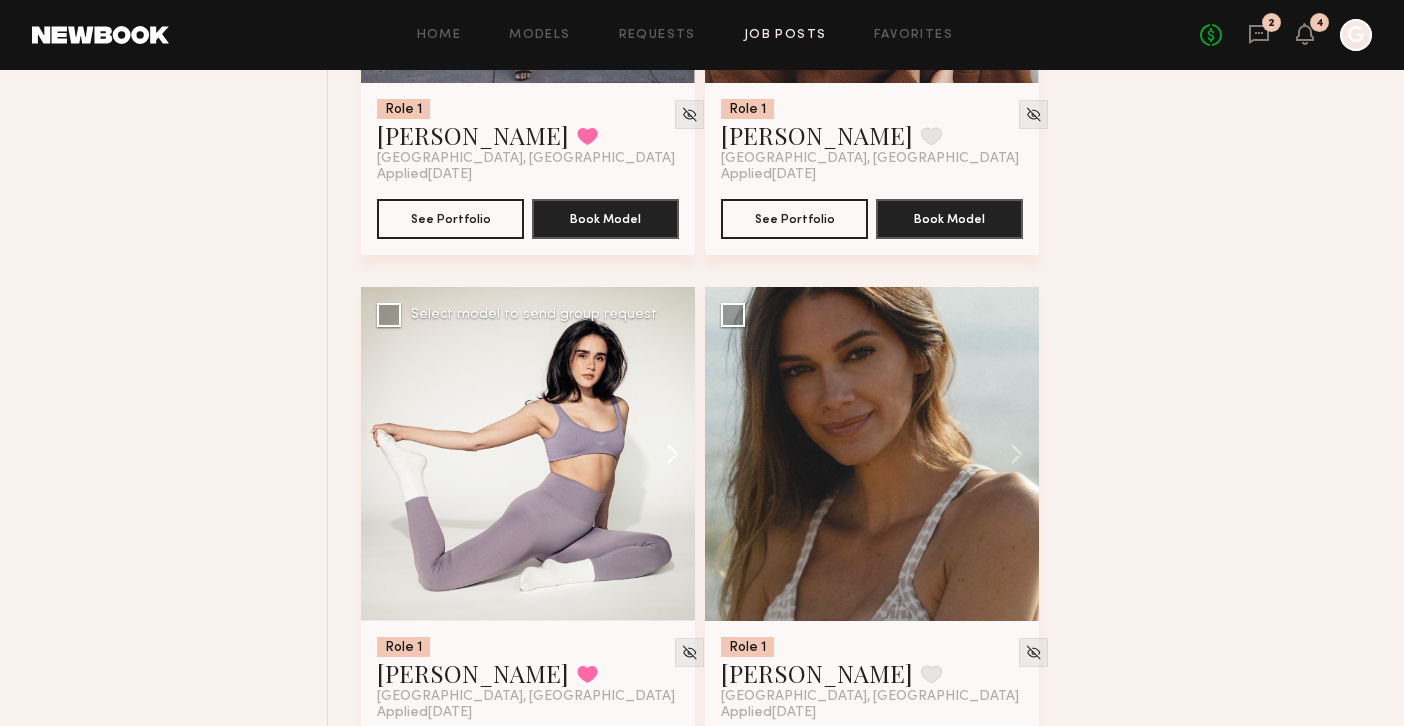 click 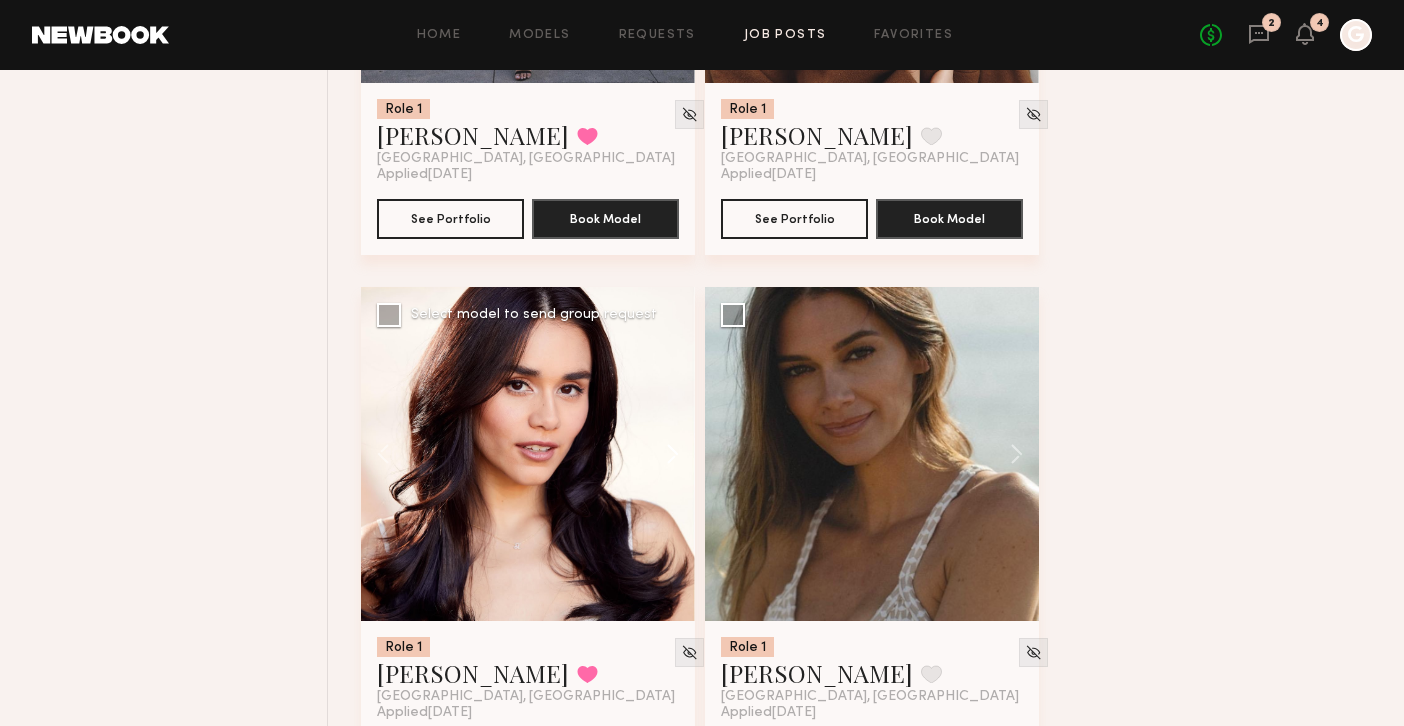 click 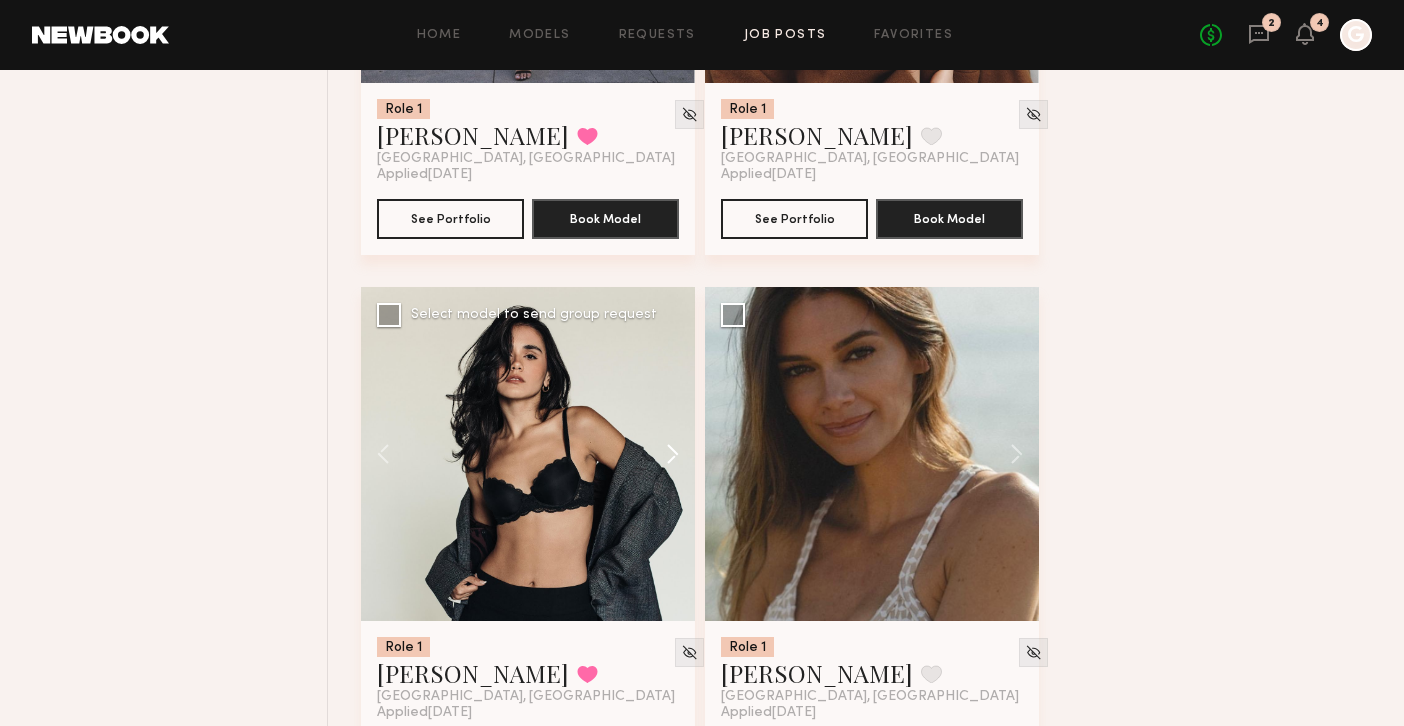 click 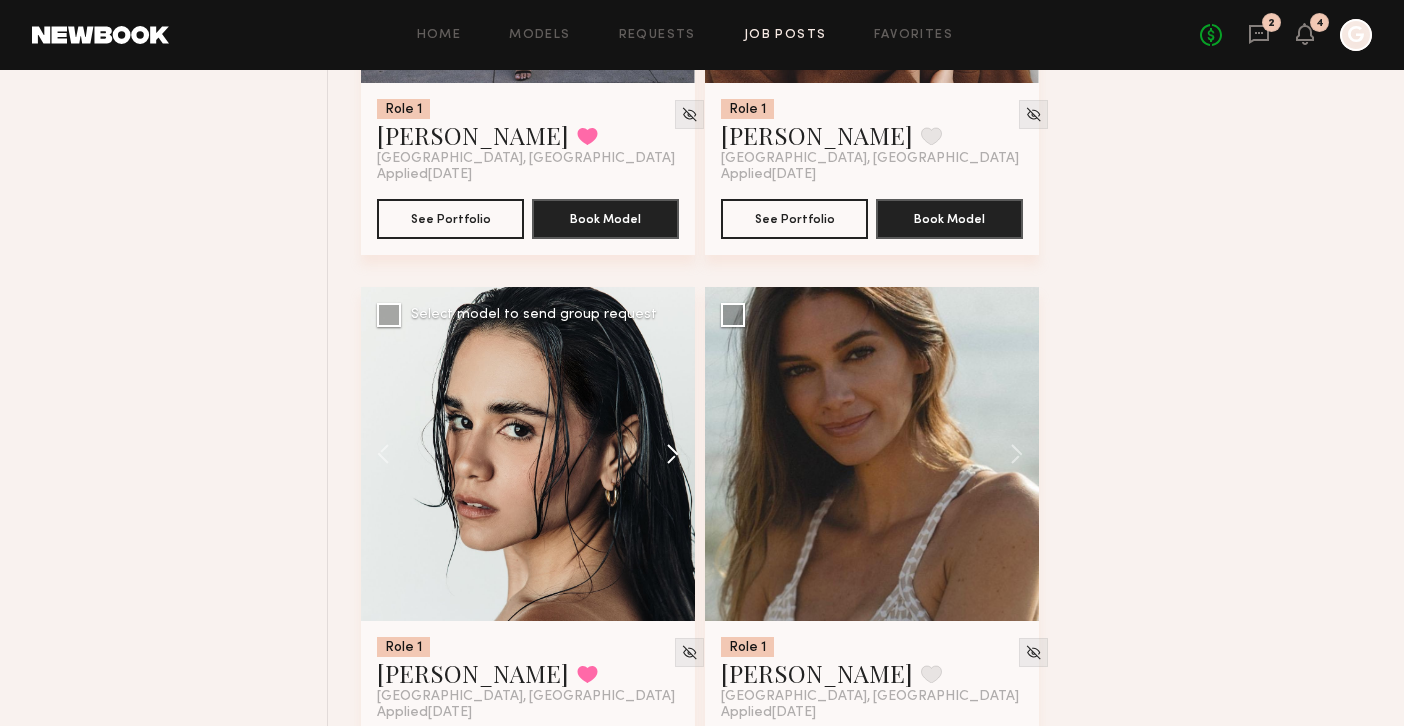 click 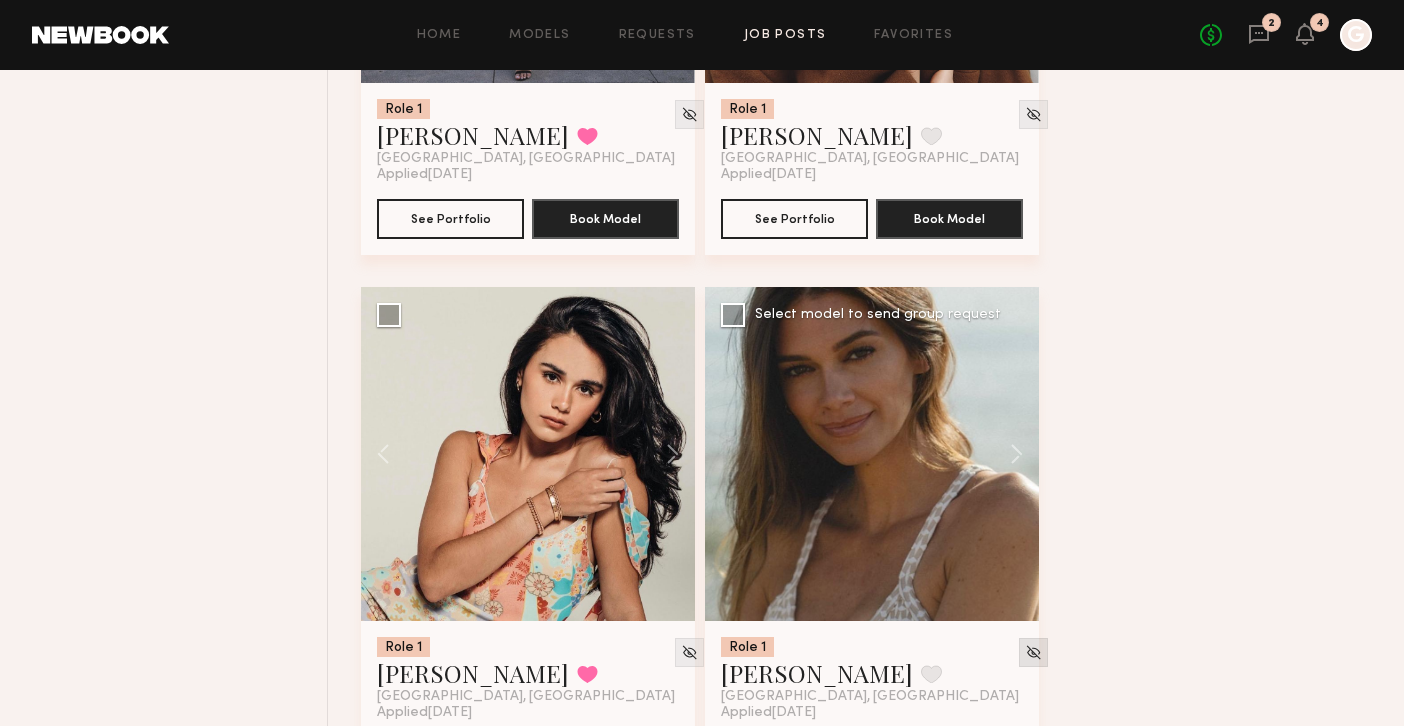 click 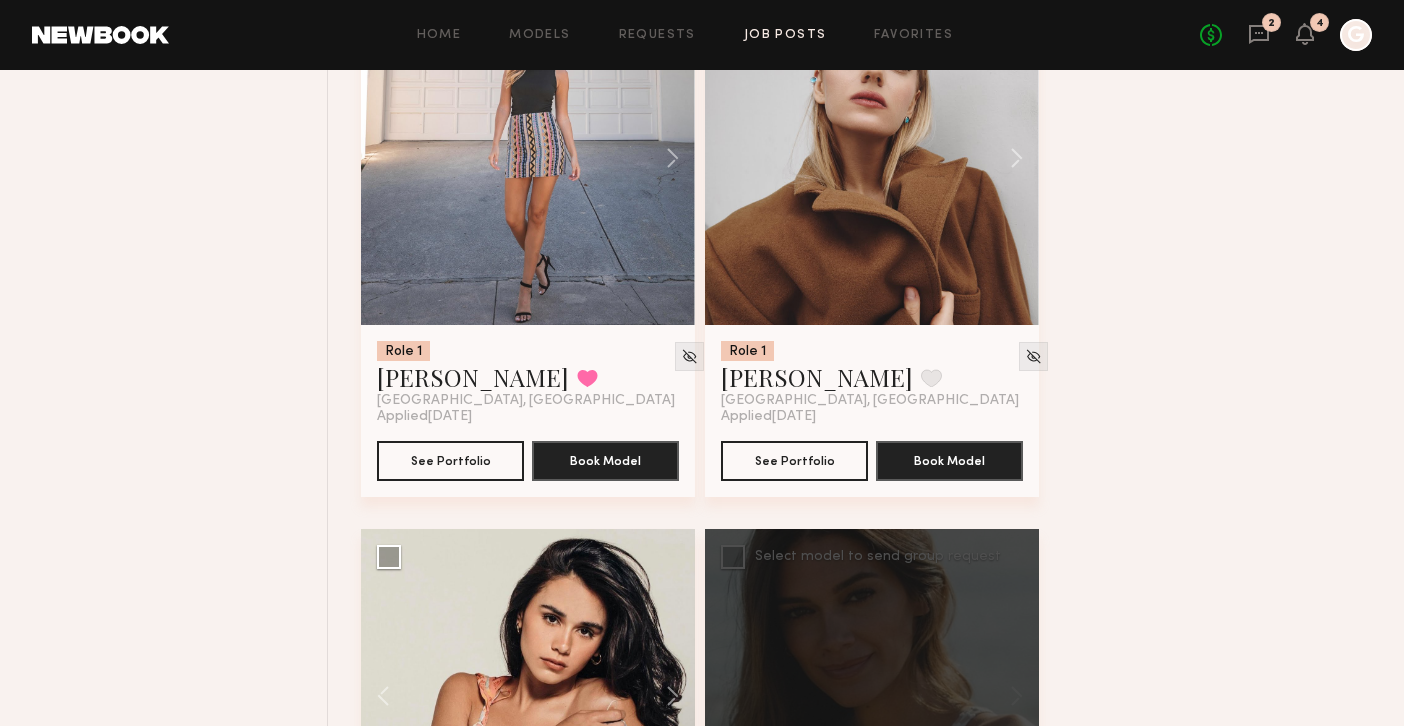 scroll, scrollTop: 20118, scrollLeft: 0, axis: vertical 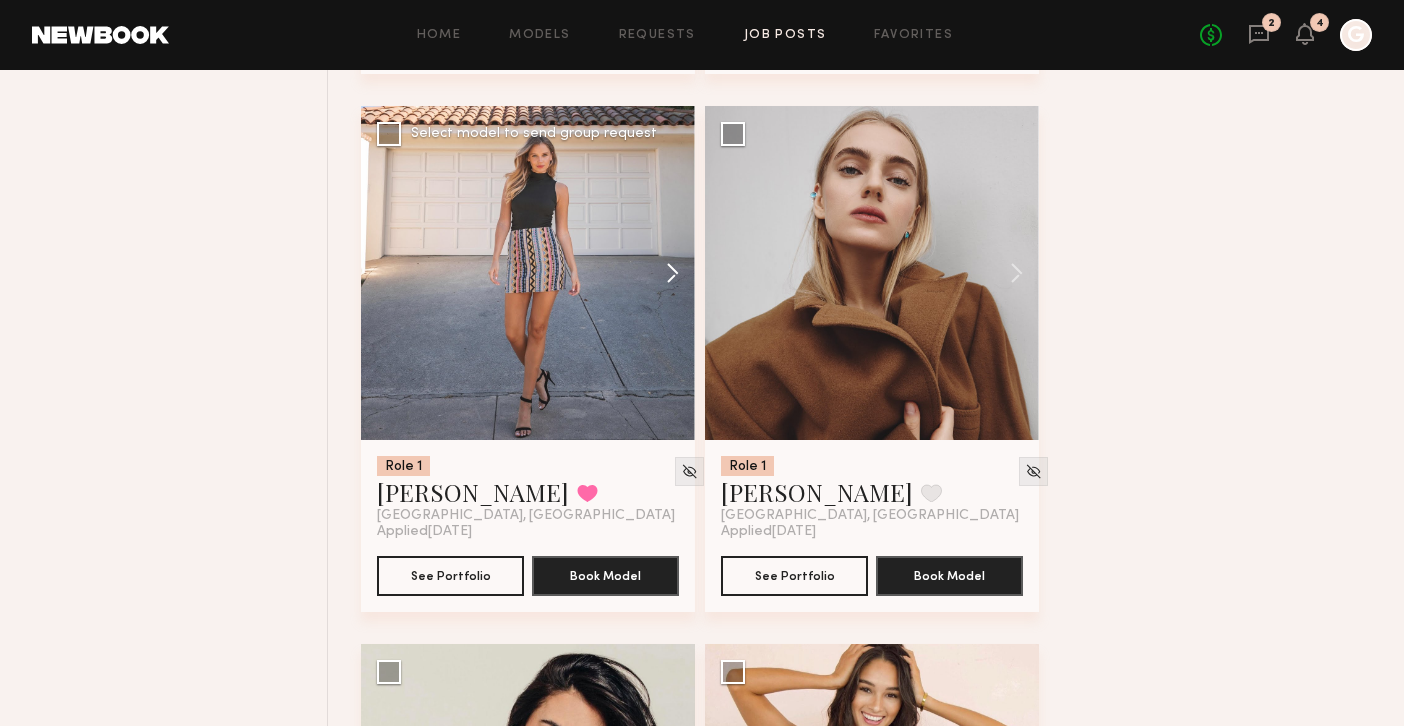click 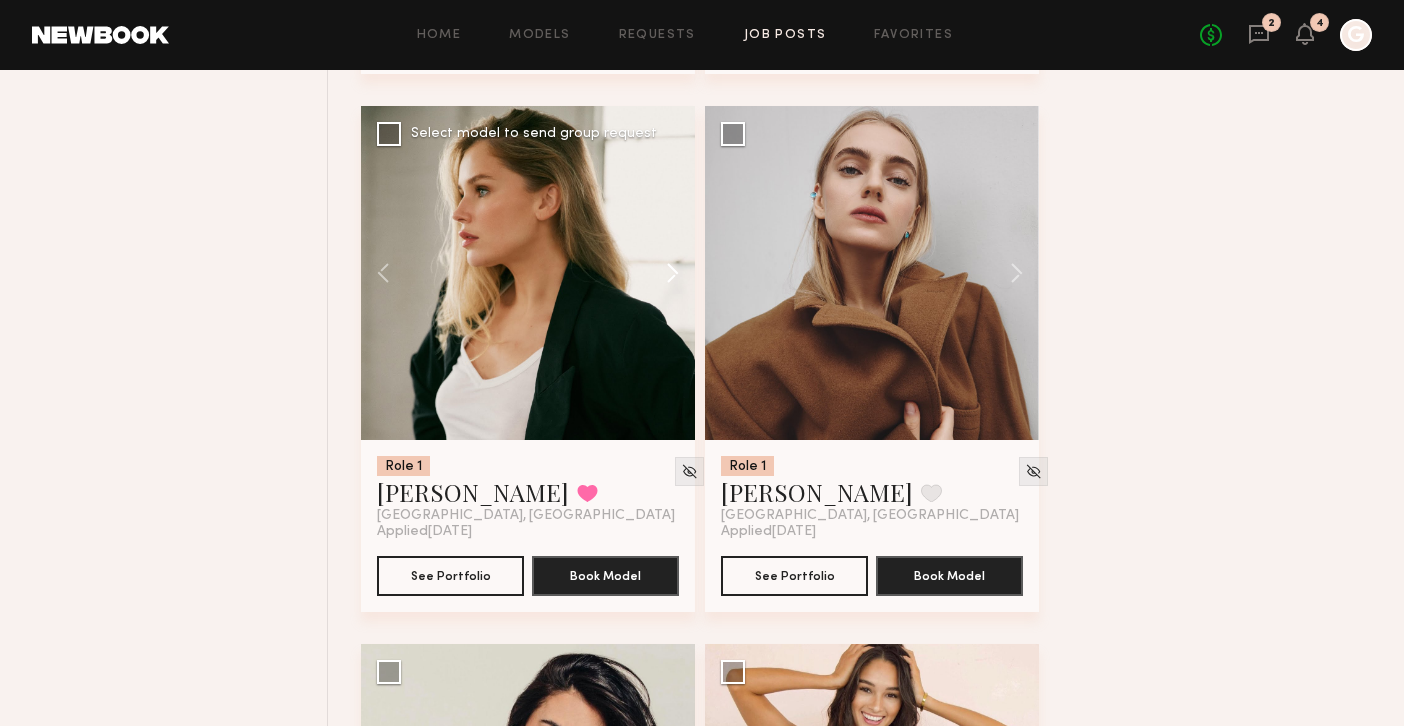 click 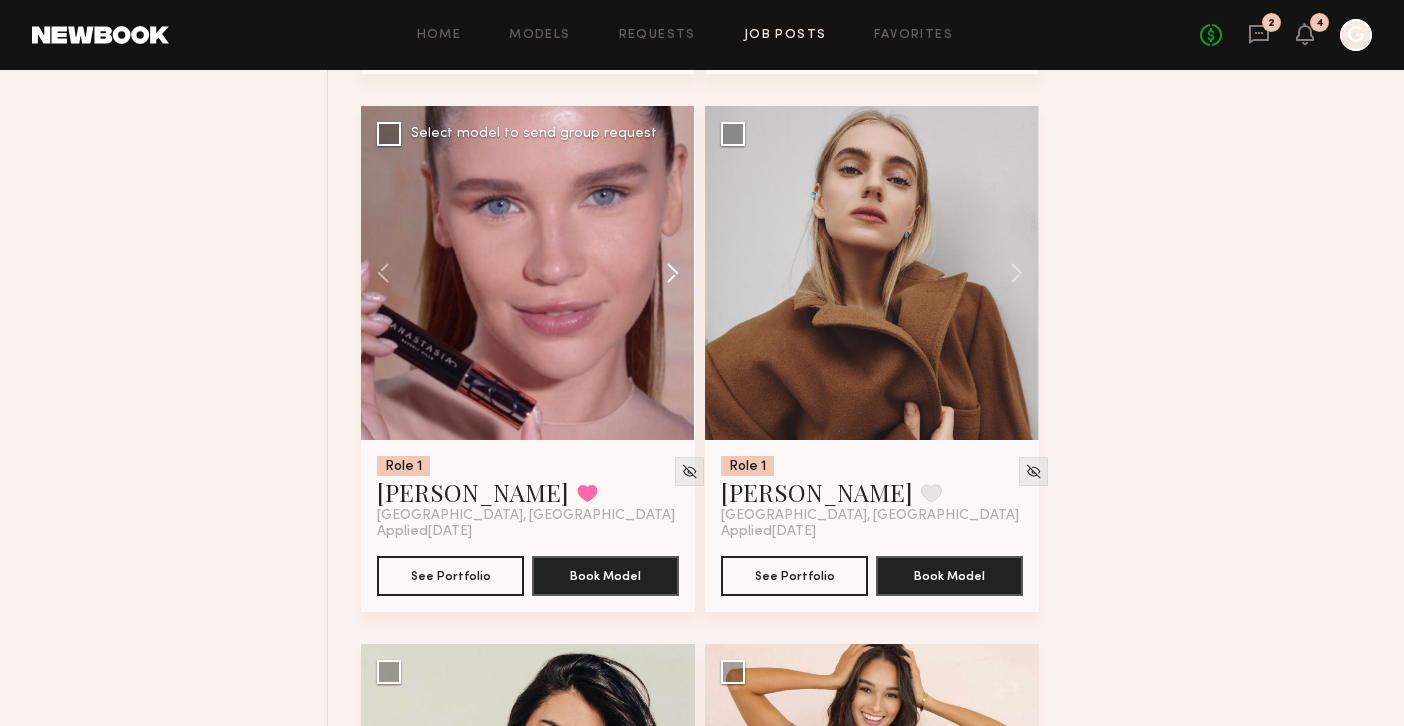 click 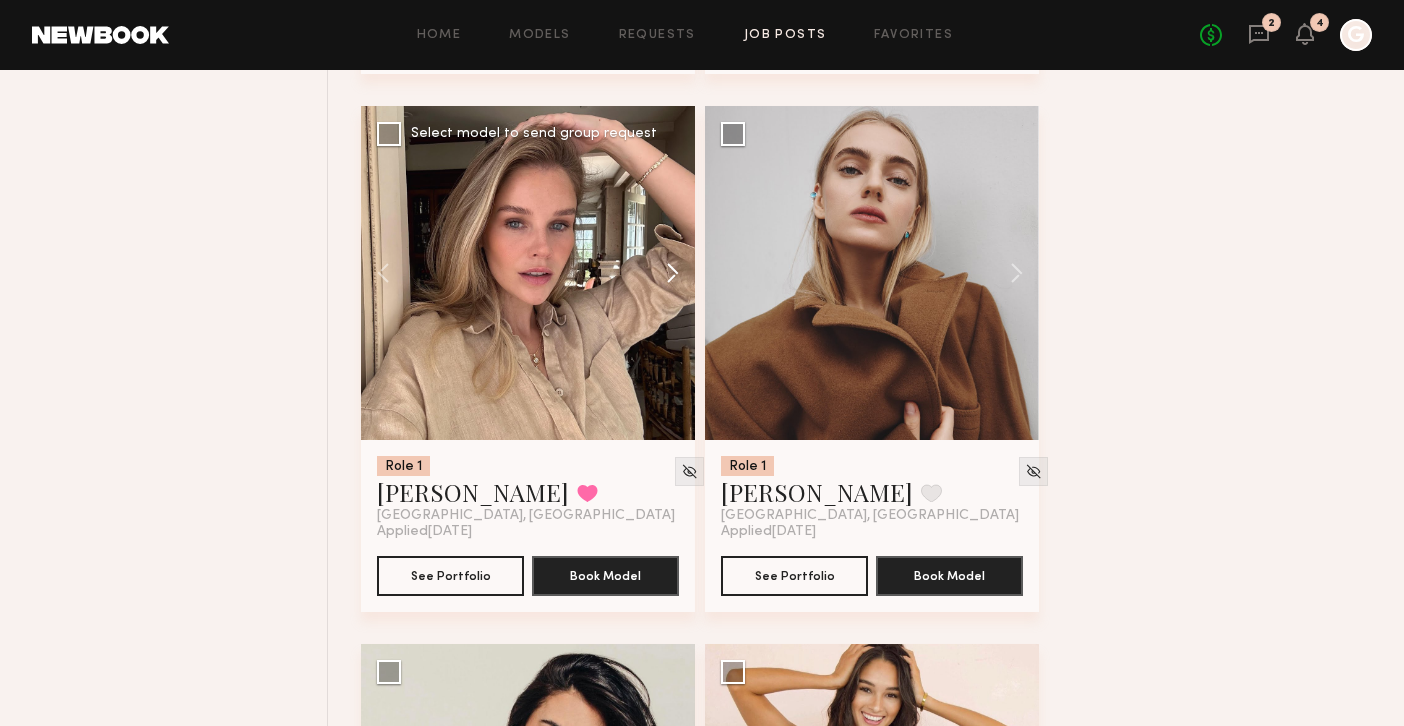 click 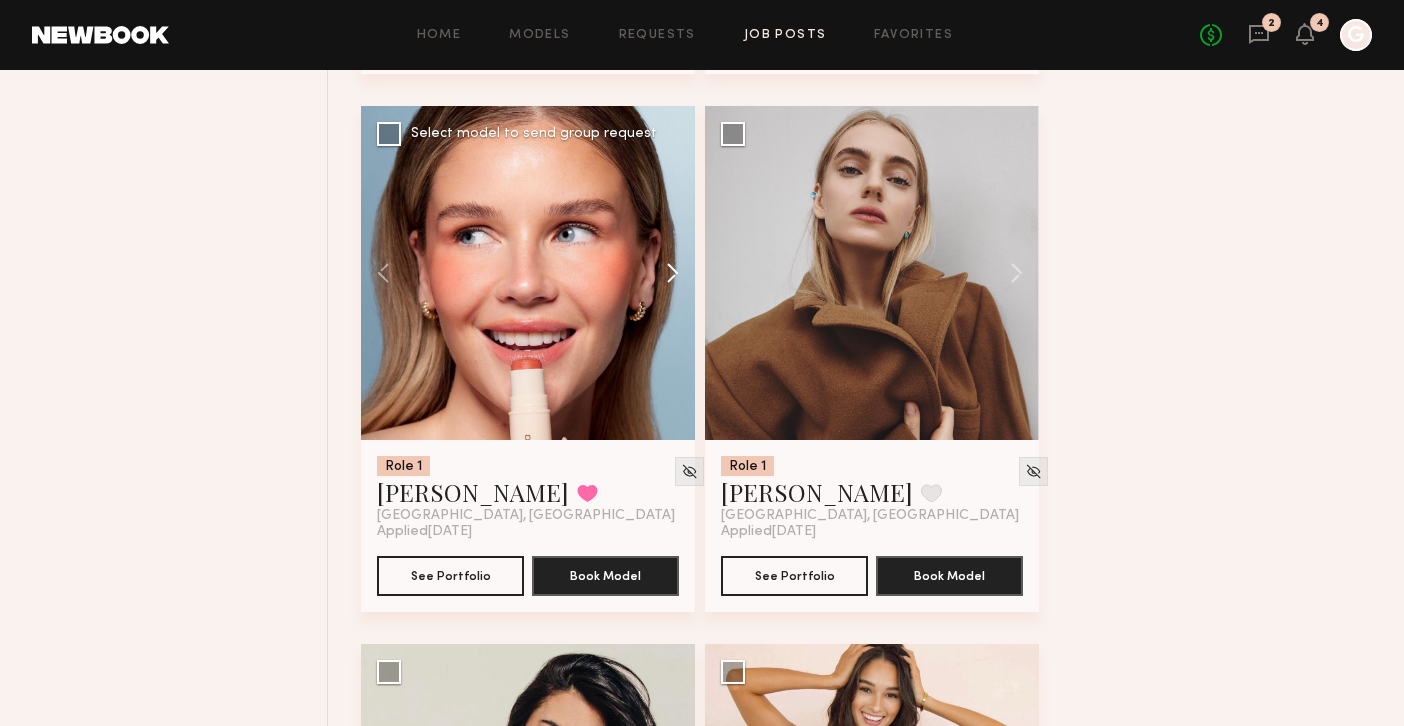 click 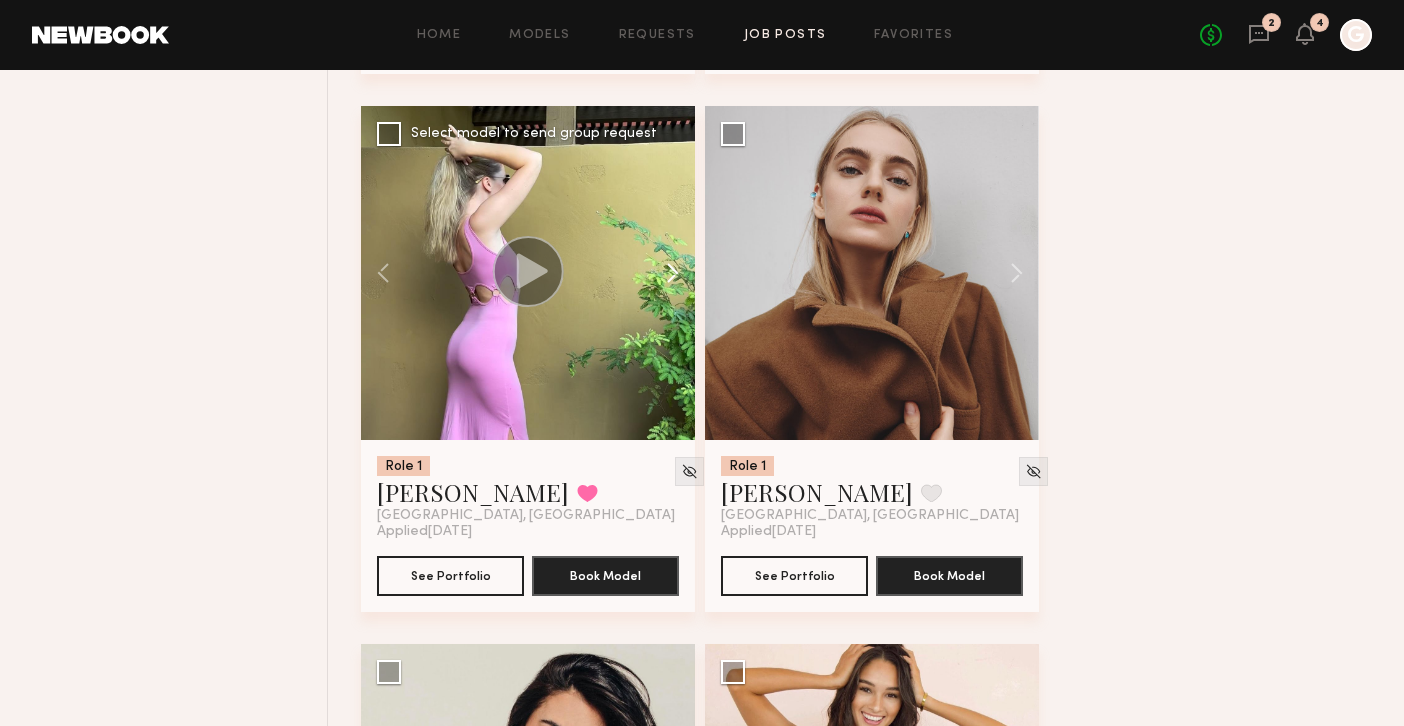 click 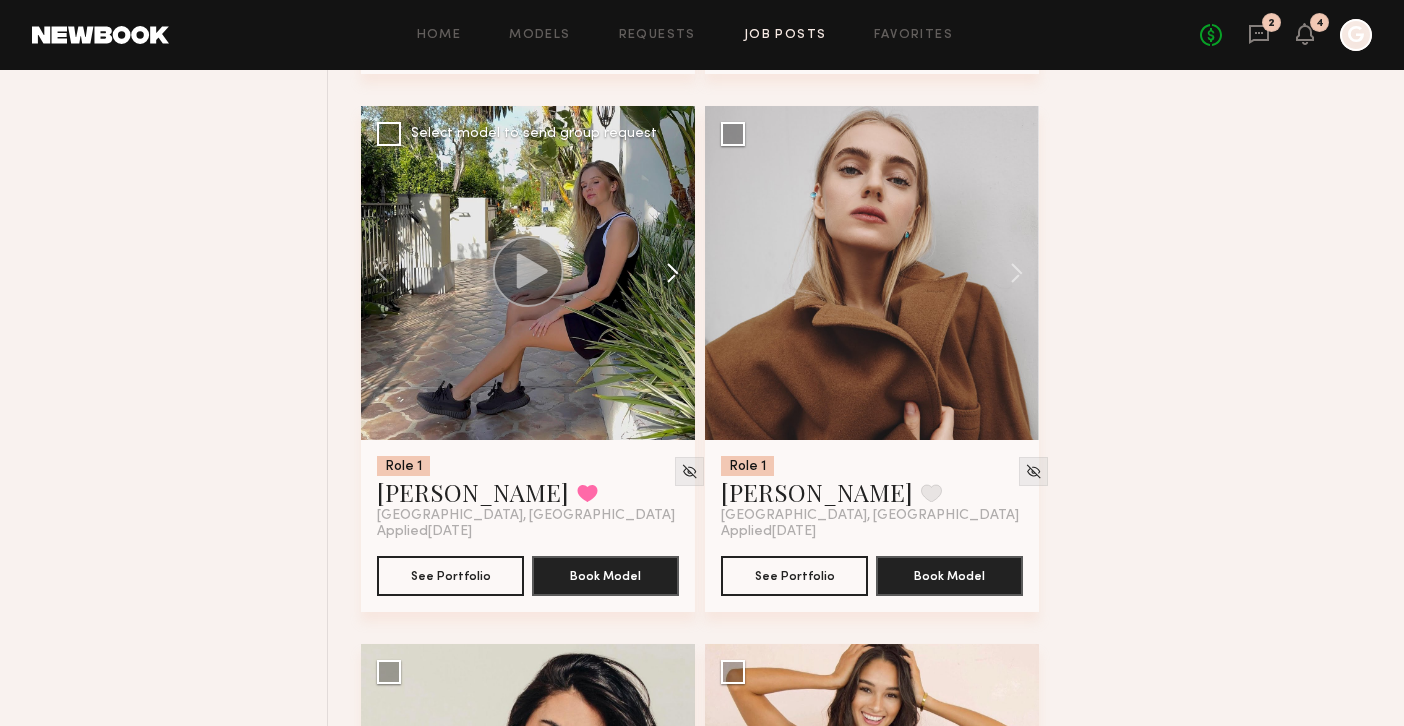 click 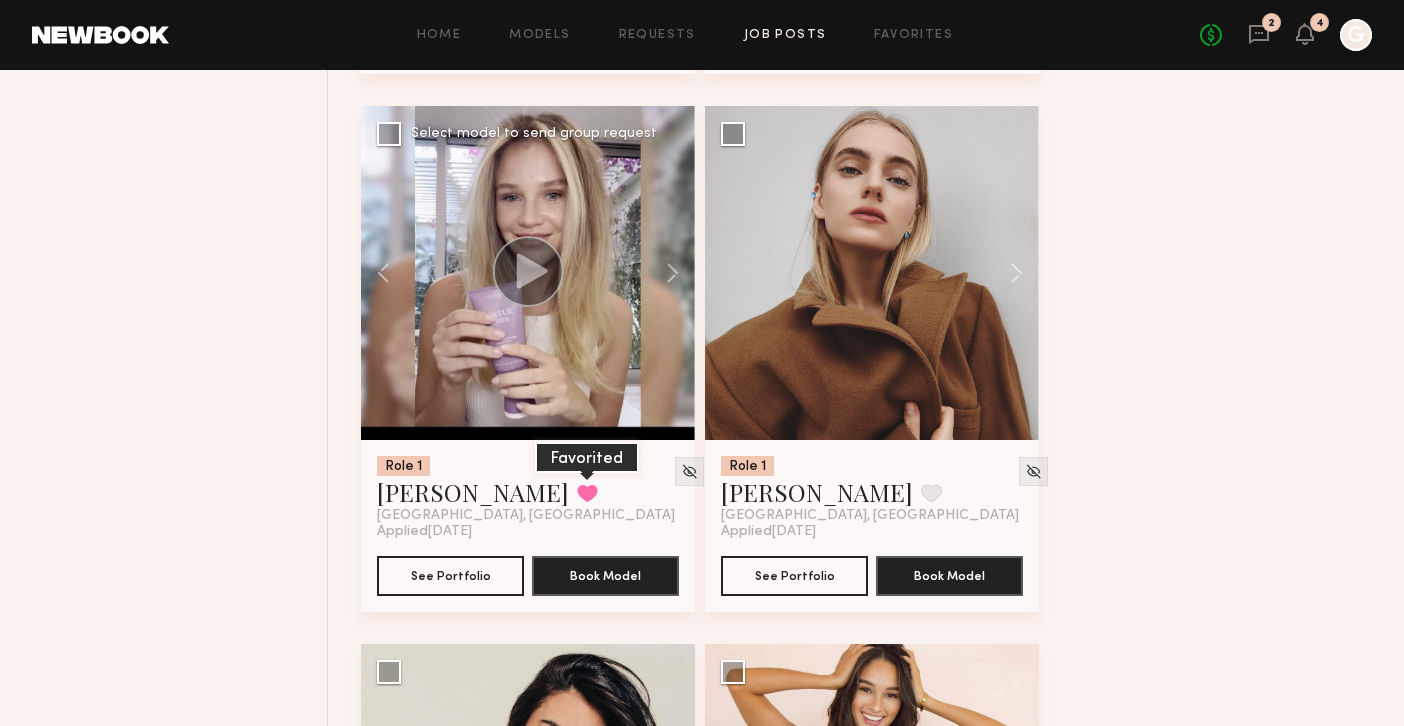 click 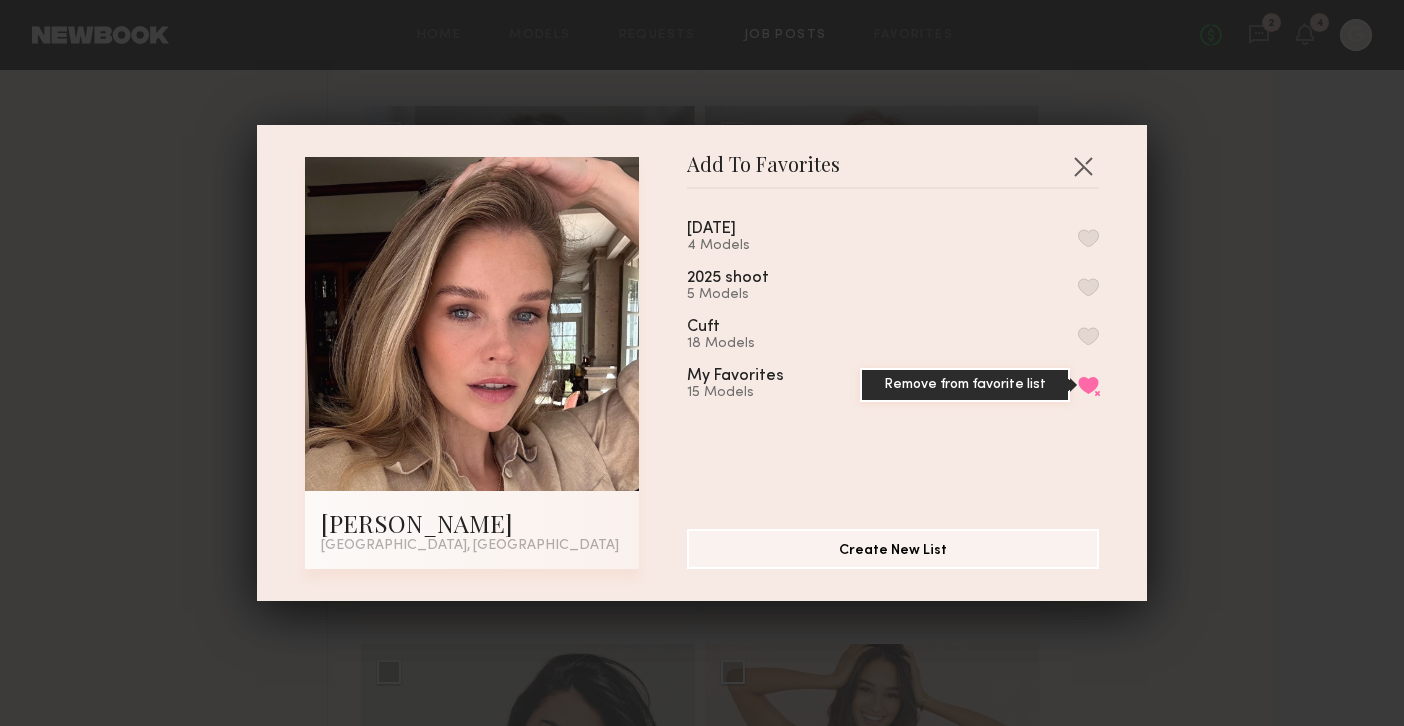 click on "Remove from favorite list" at bounding box center (1088, 385) 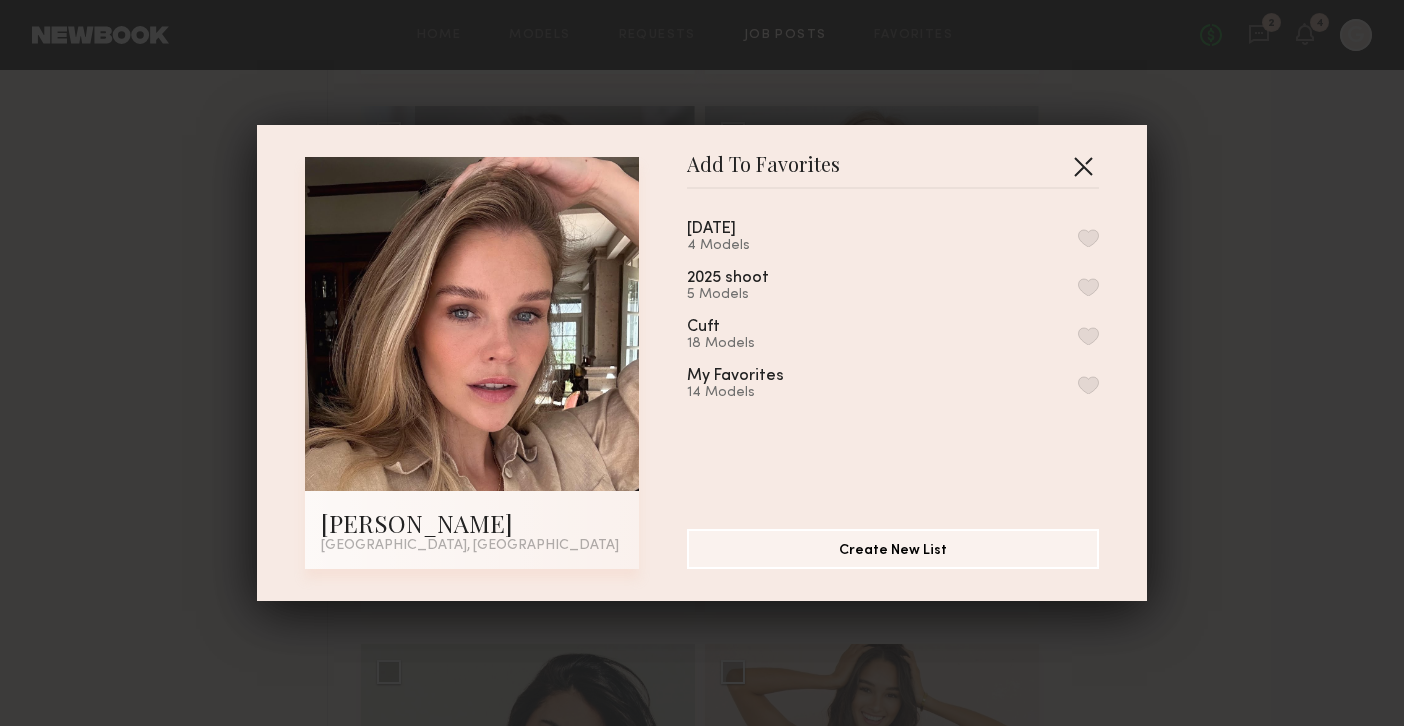 click at bounding box center (1083, 166) 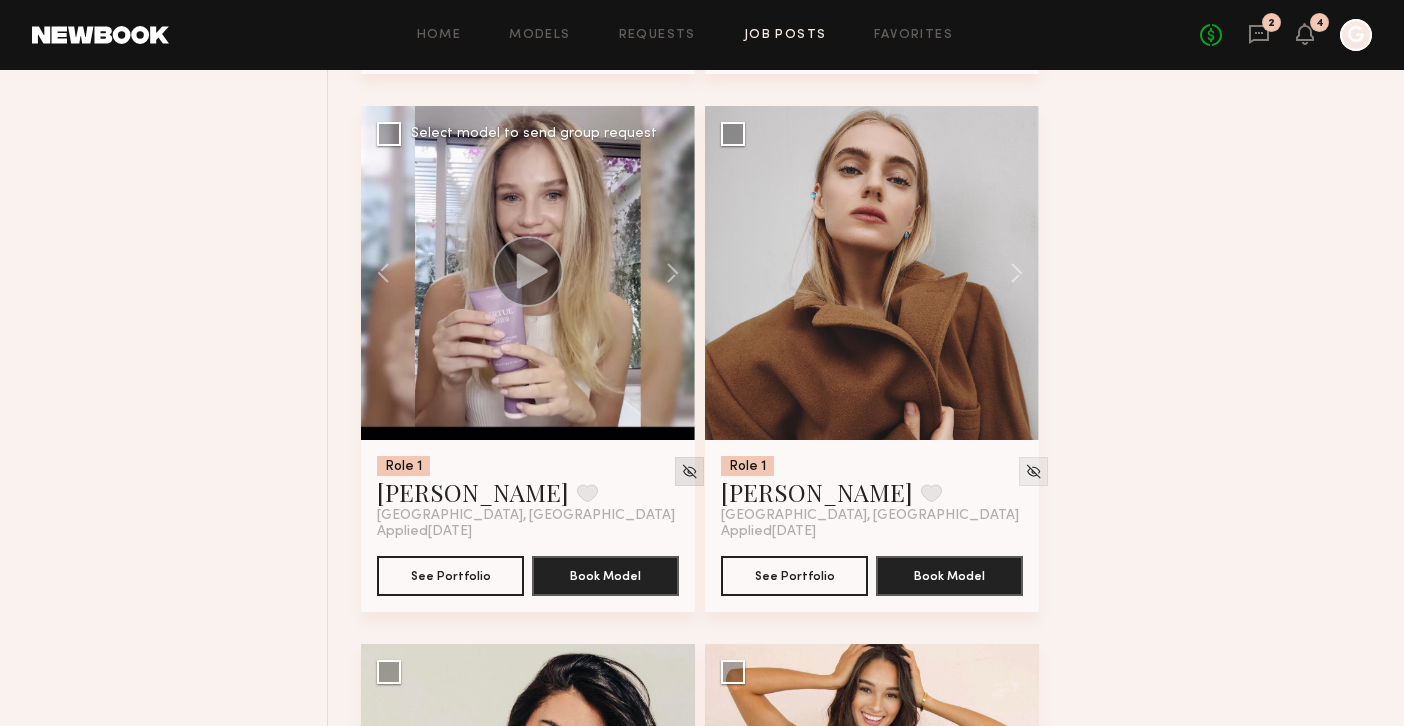 click 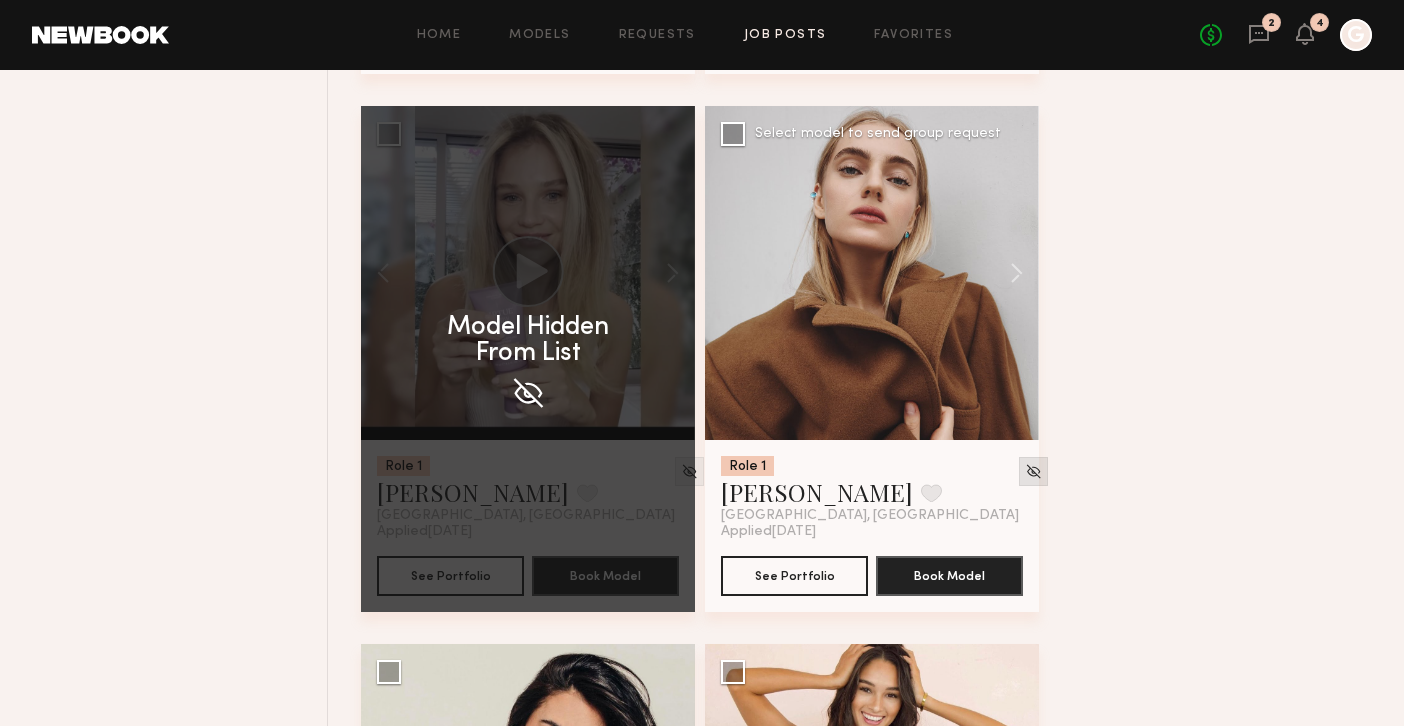 click 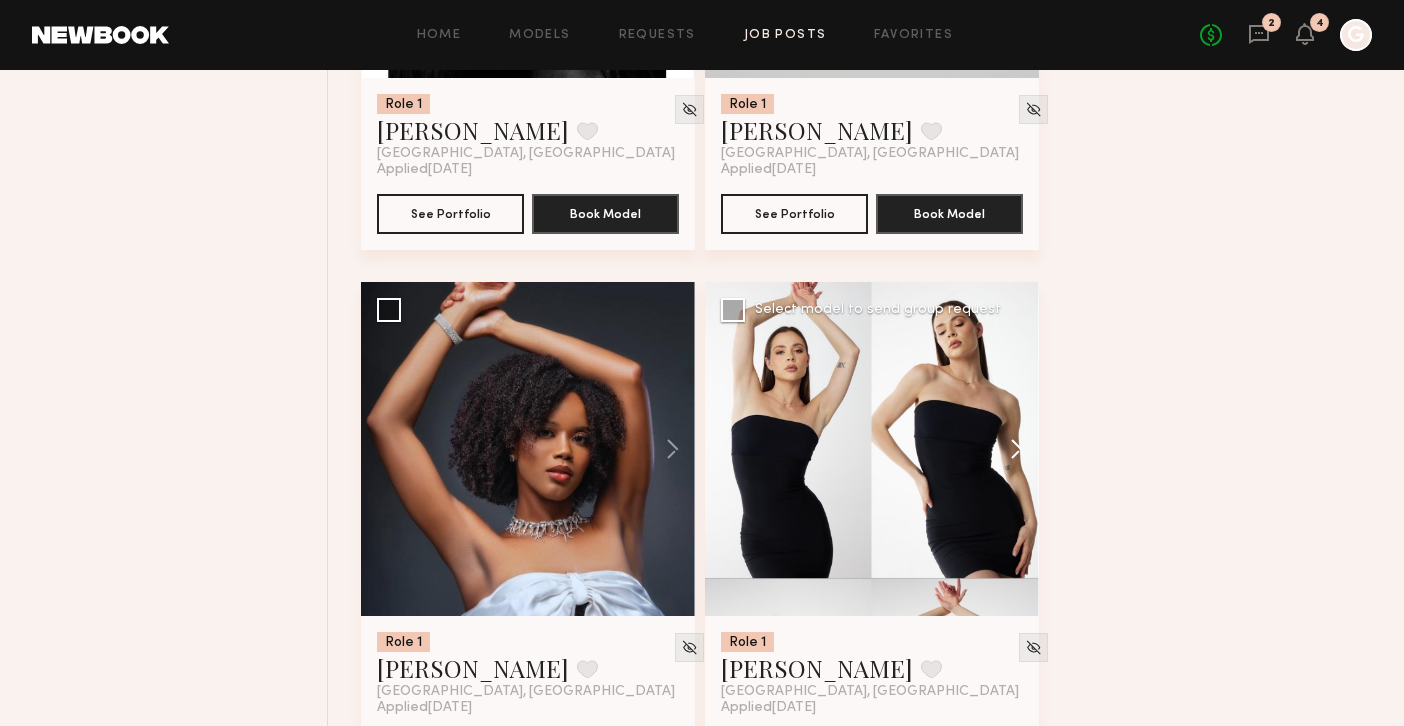 scroll, scrollTop: 19387, scrollLeft: 0, axis: vertical 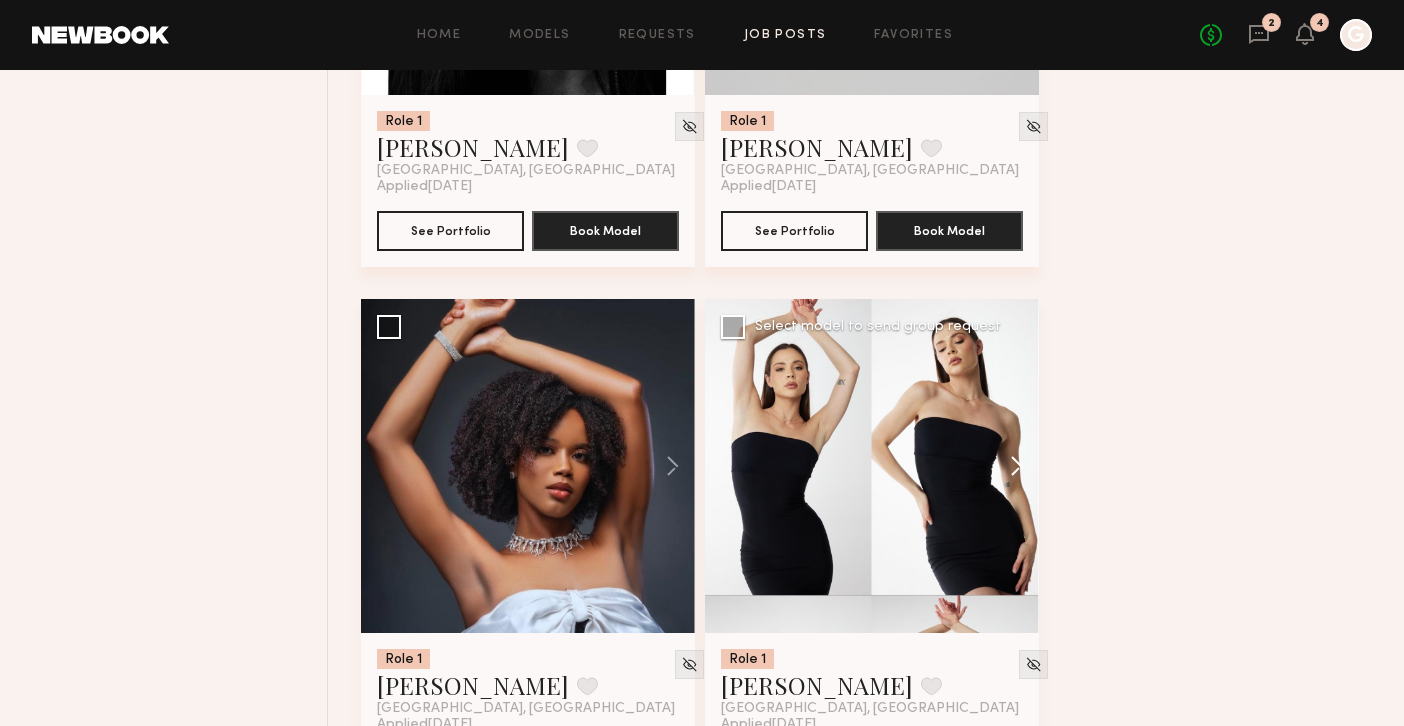 click 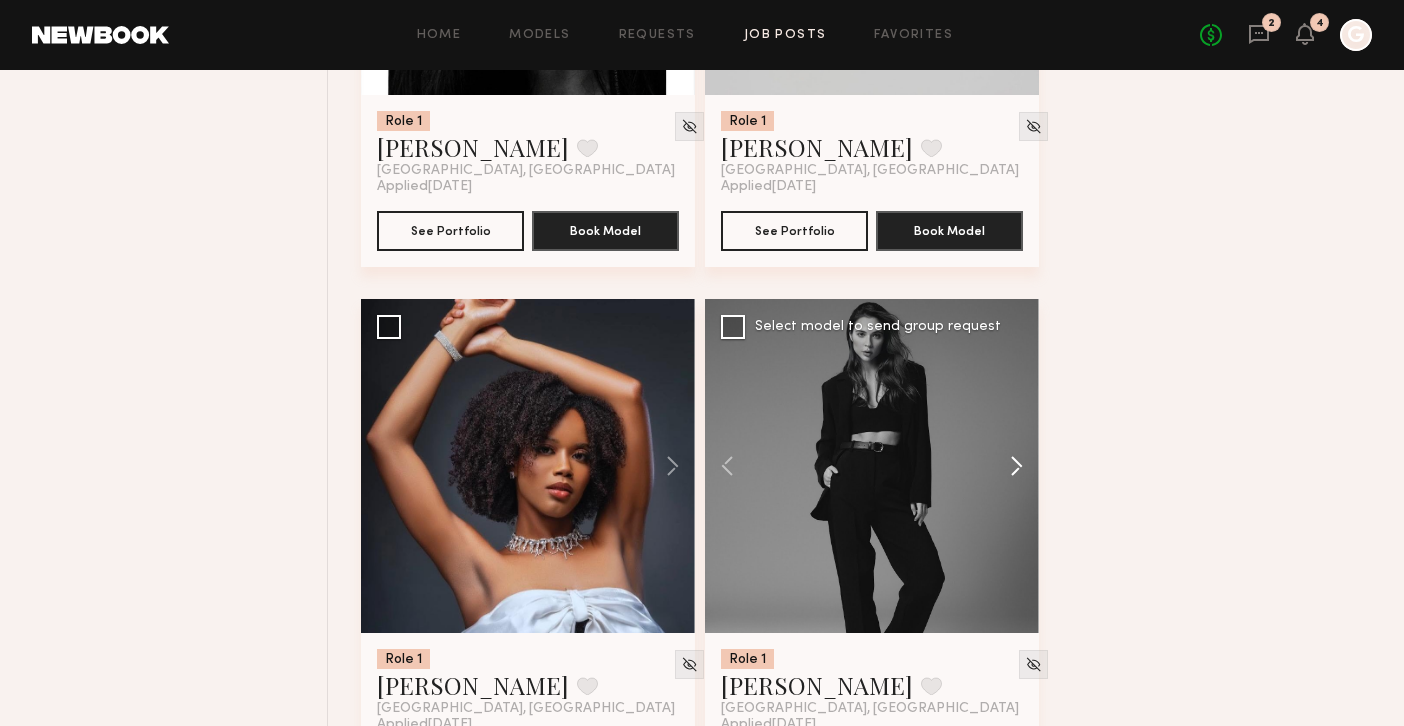 click 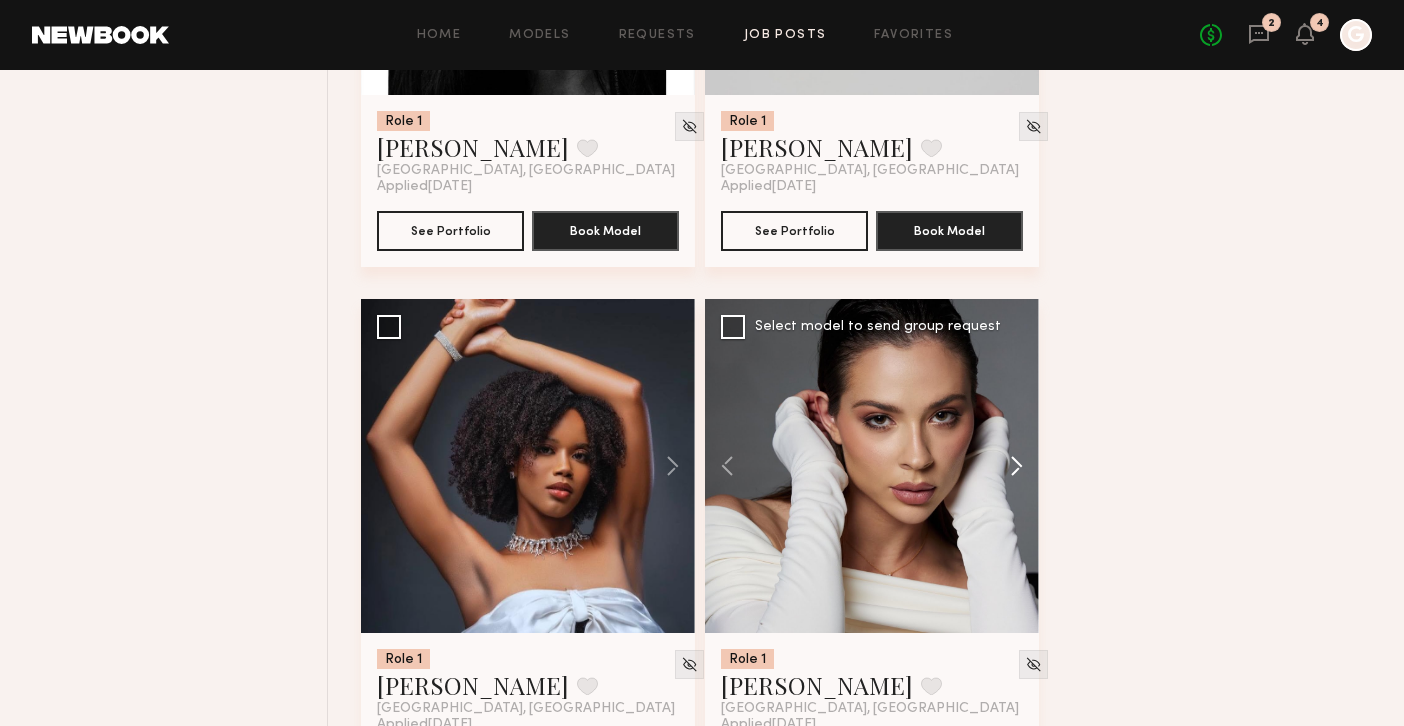 click 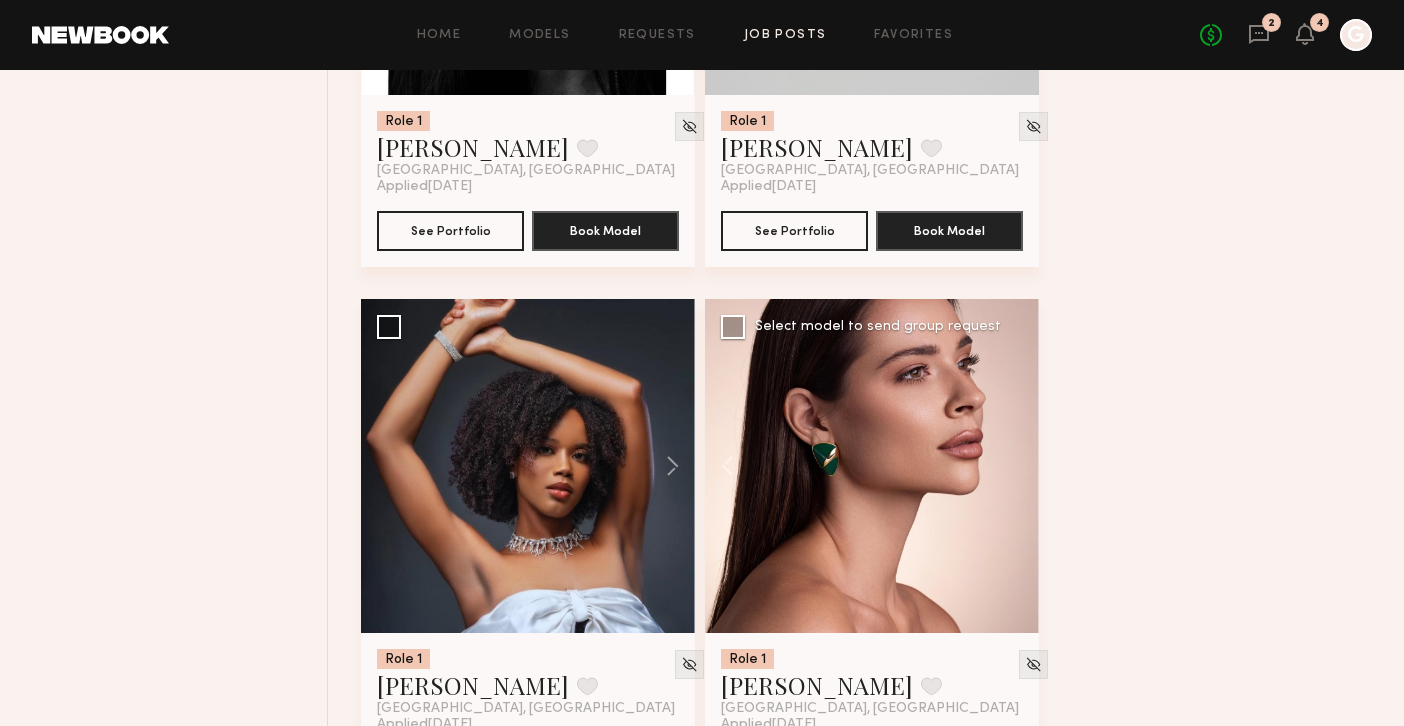 click 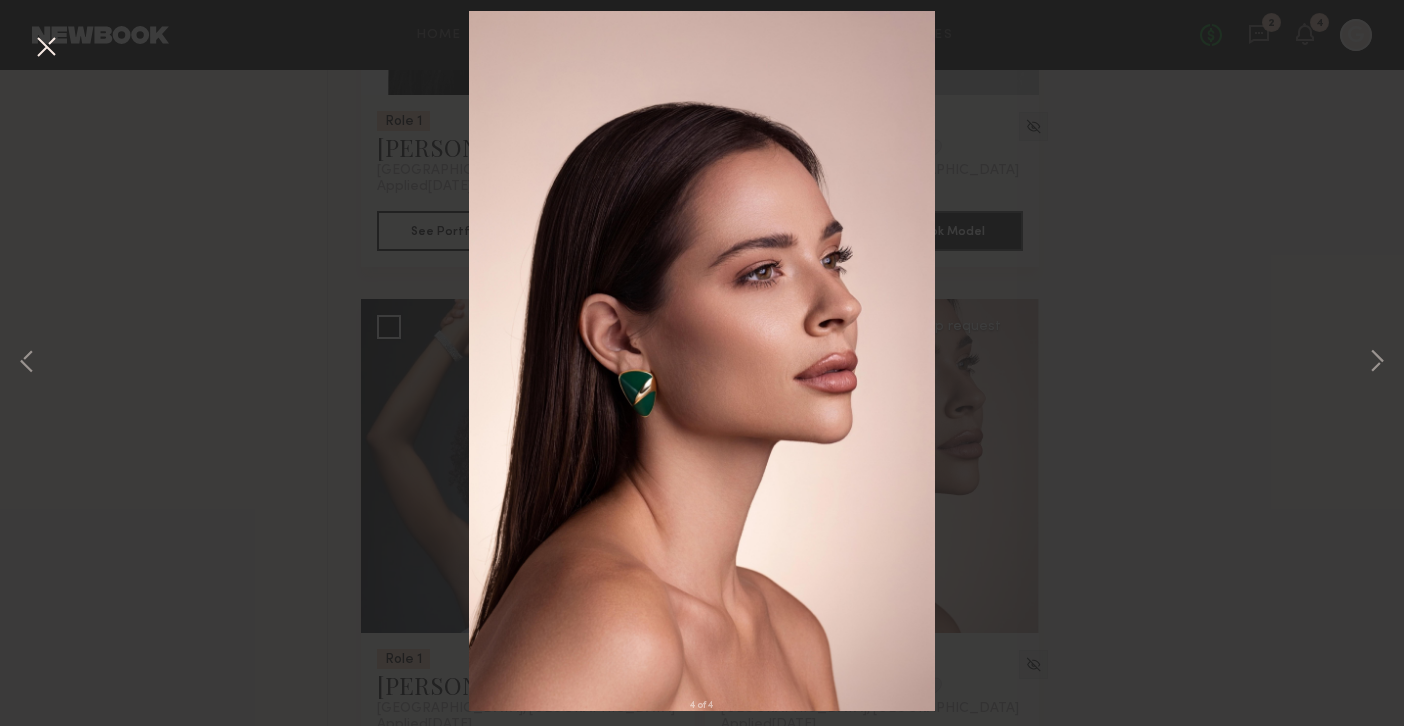 click on "4  of  4" at bounding box center (702, 363) 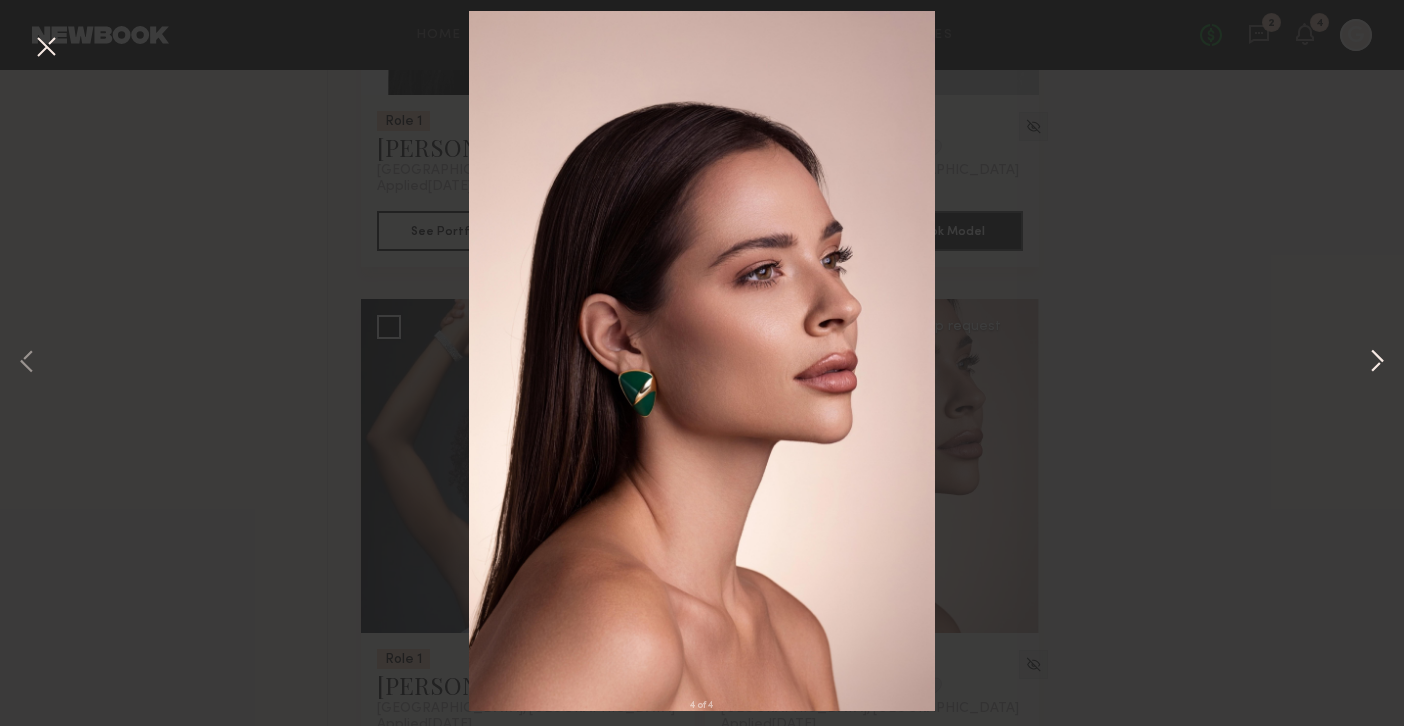 click at bounding box center (1377, 363) 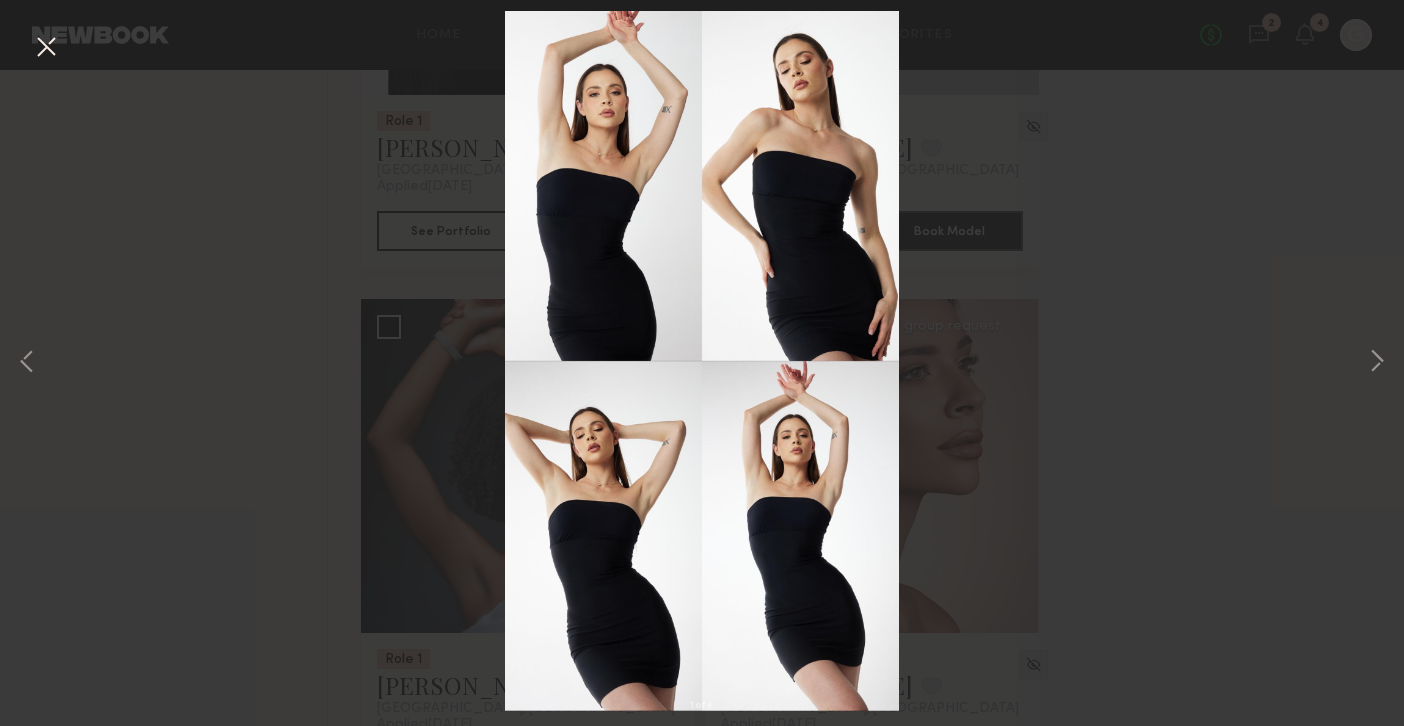 click on "1  of  4" at bounding box center (702, 363) 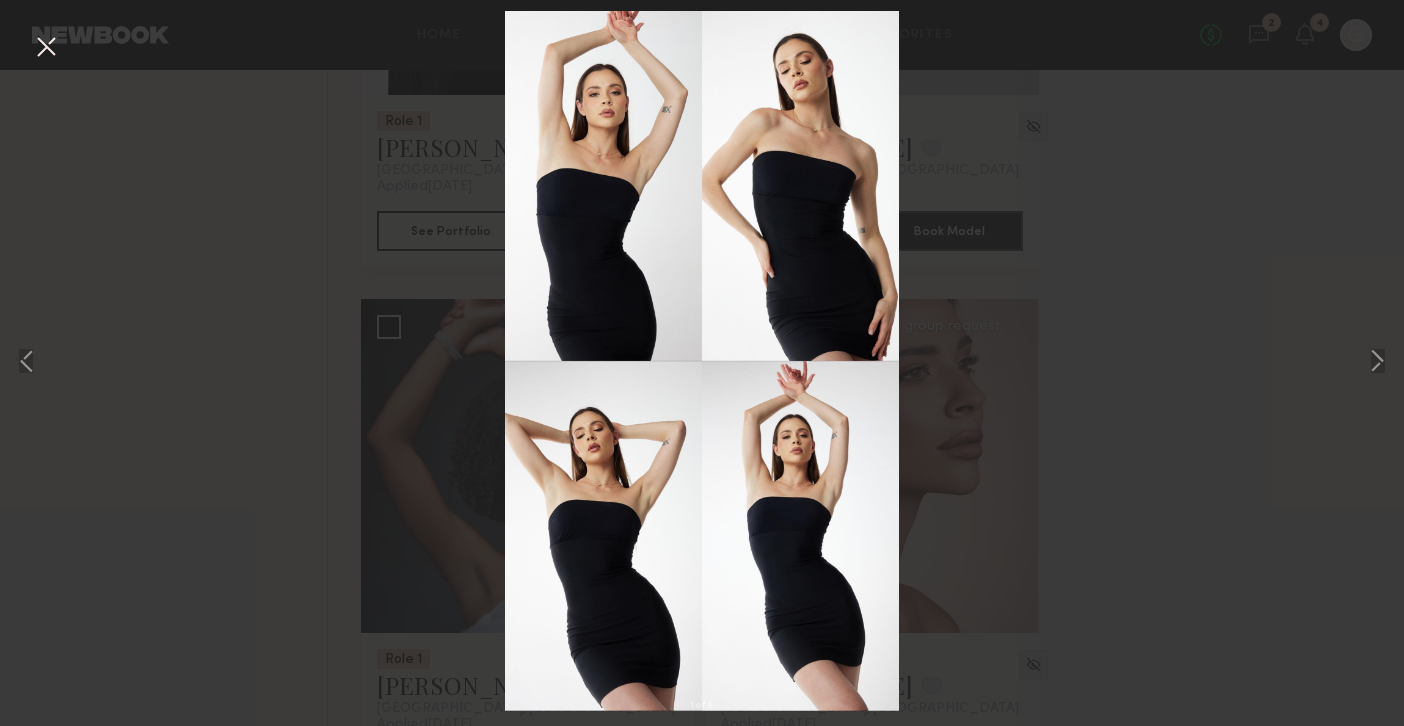 click at bounding box center [46, 48] 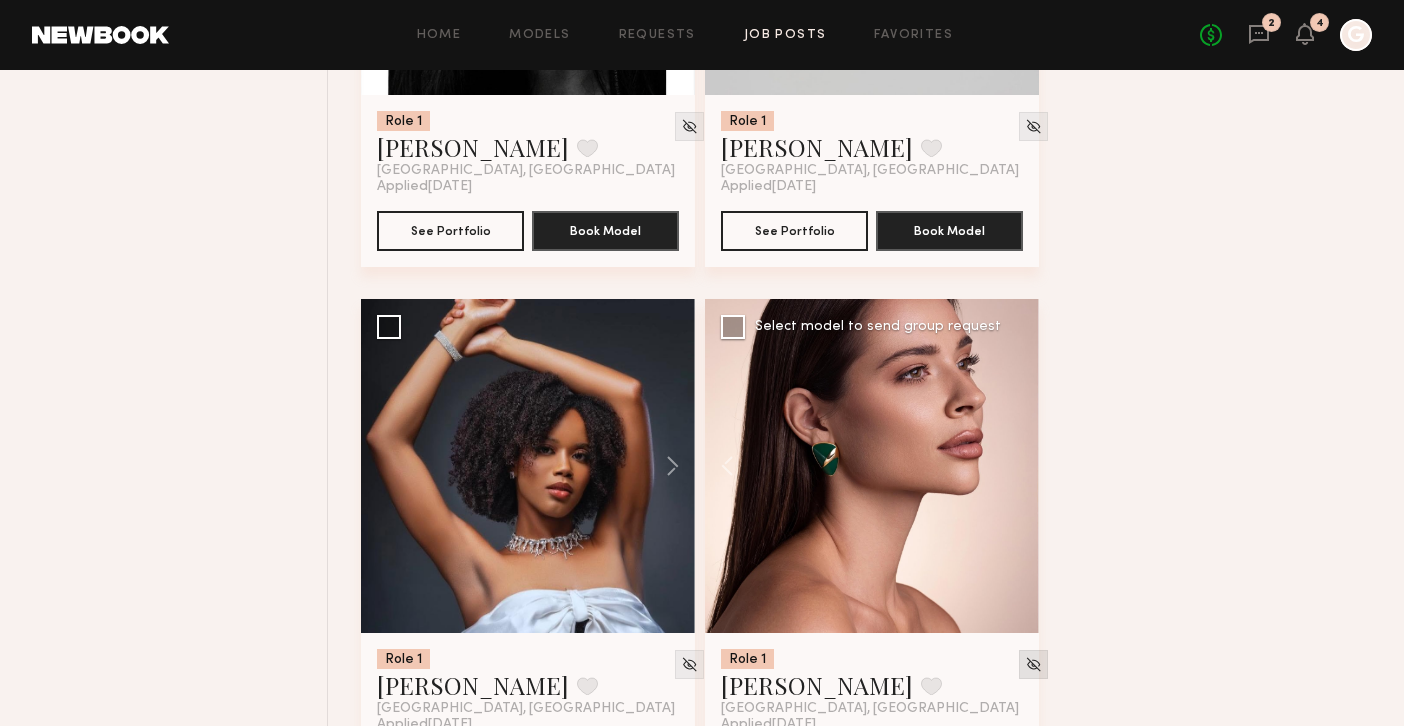 click 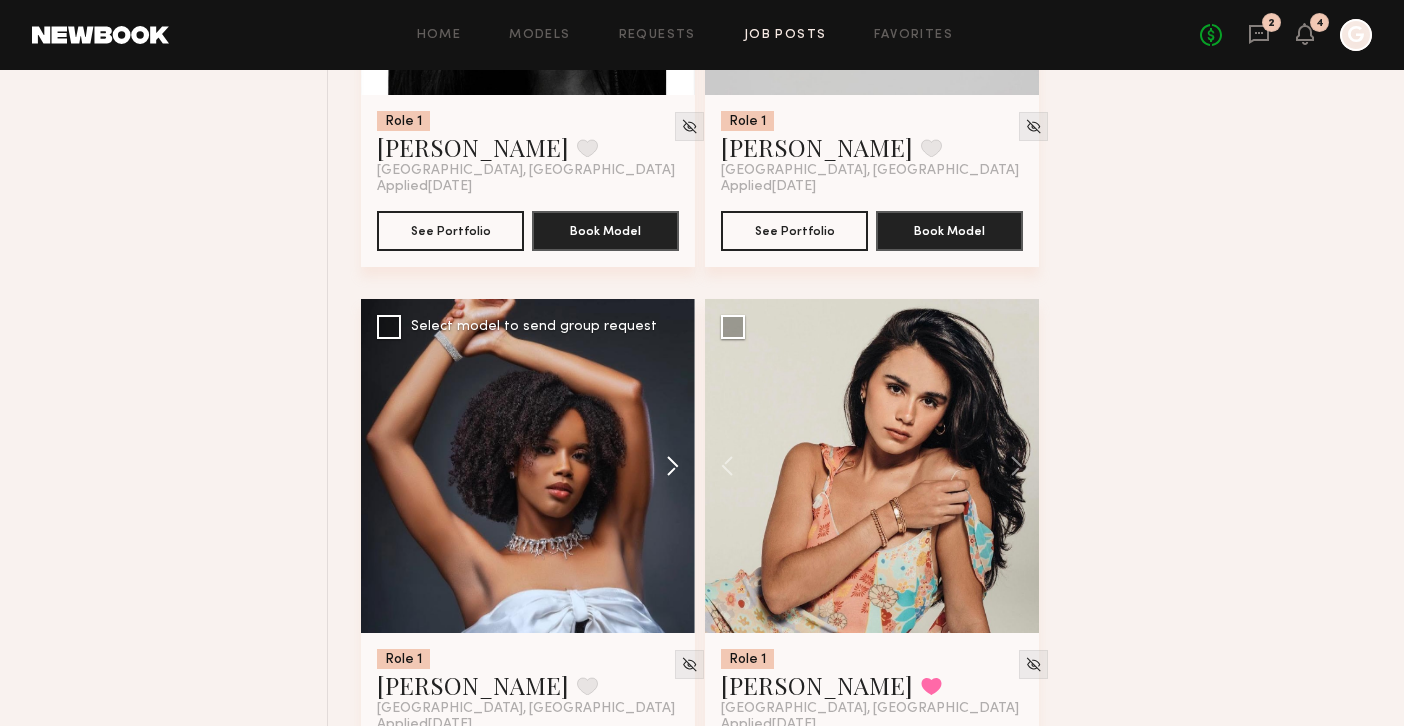 click 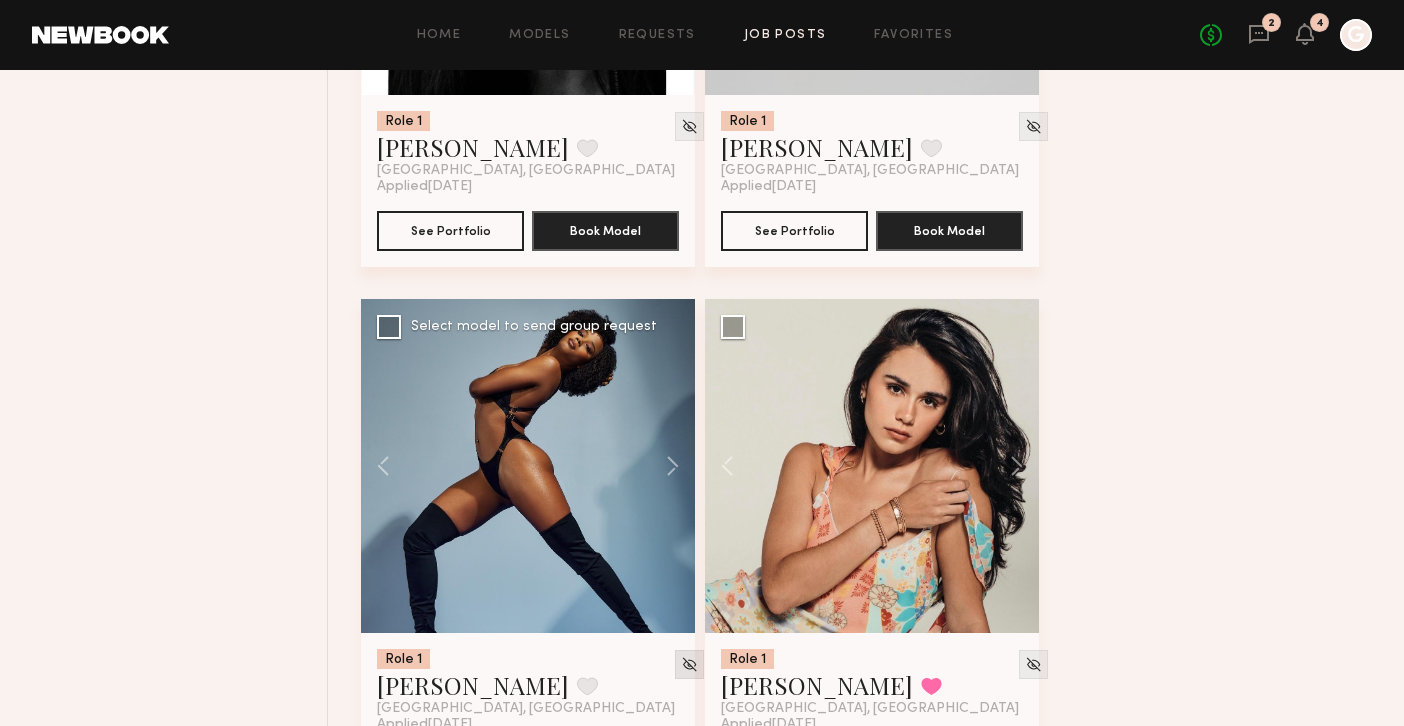 click 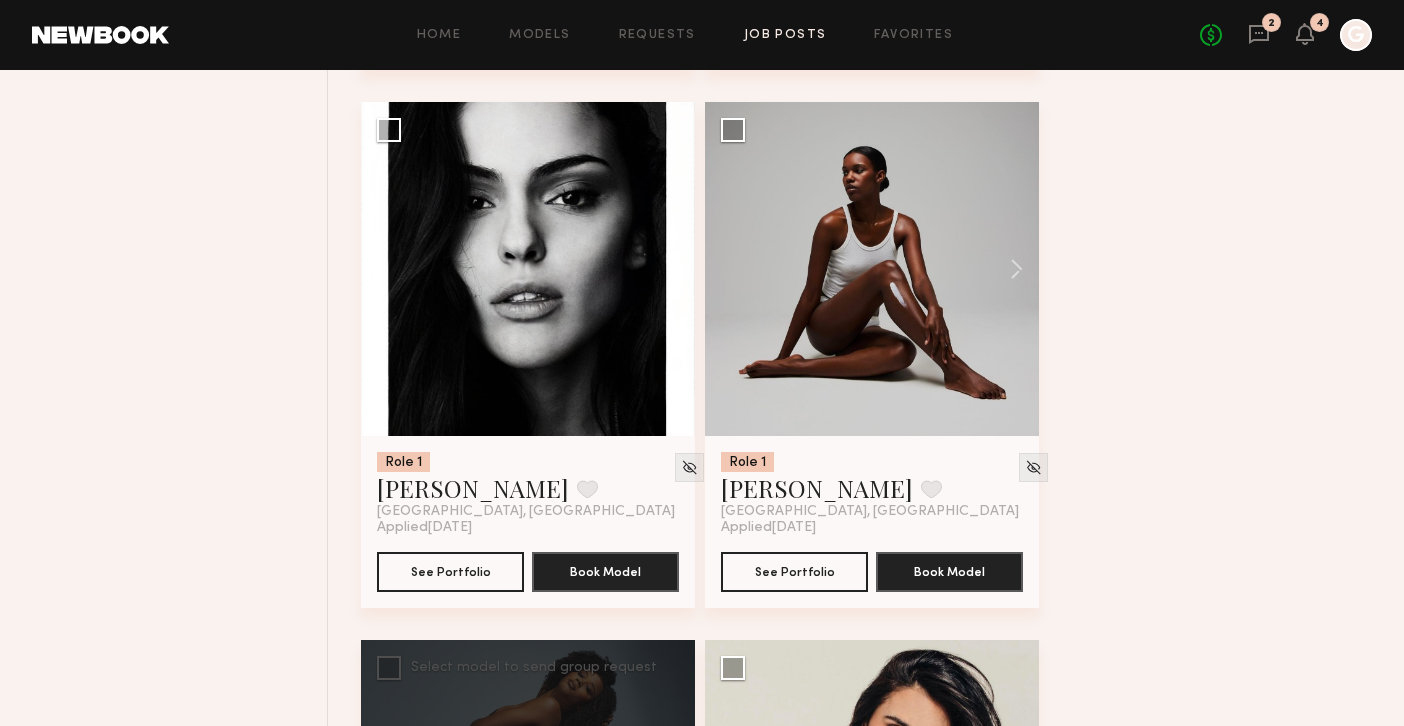 scroll, scrollTop: 19053, scrollLeft: 0, axis: vertical 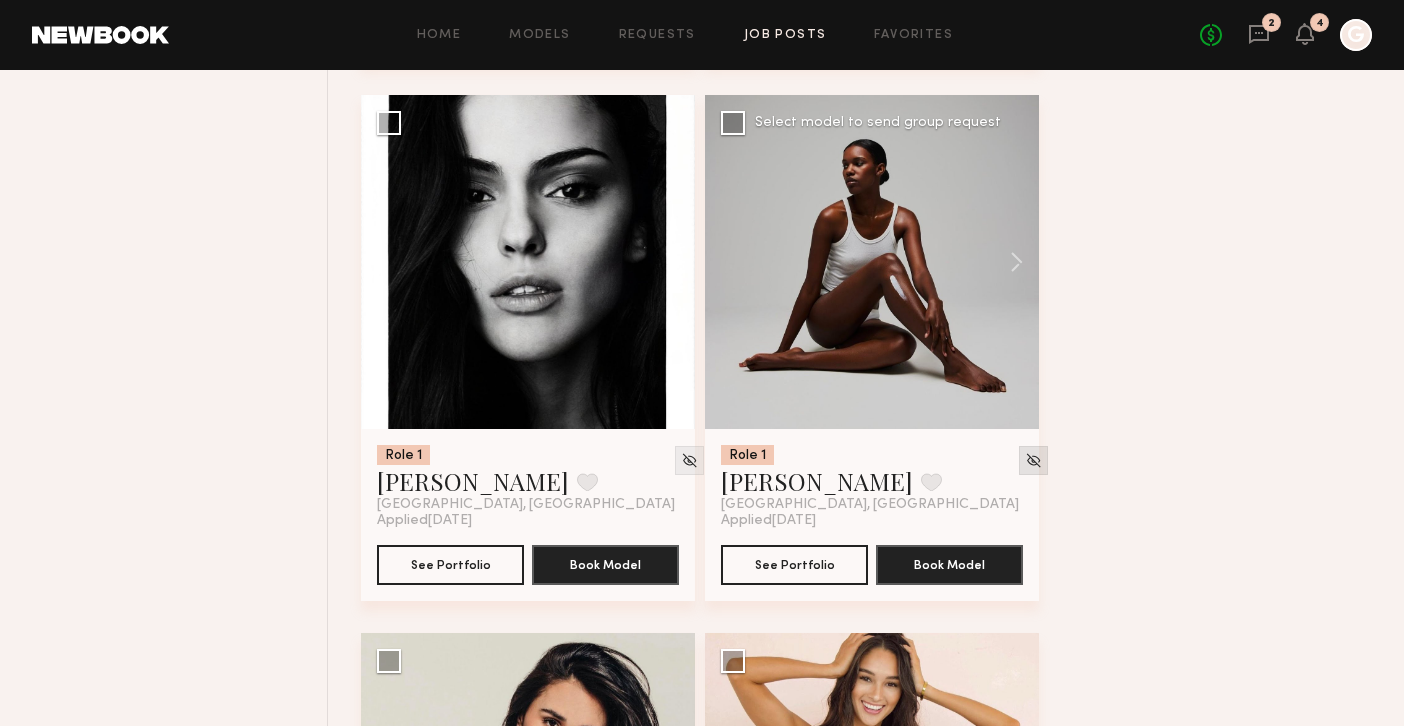 click 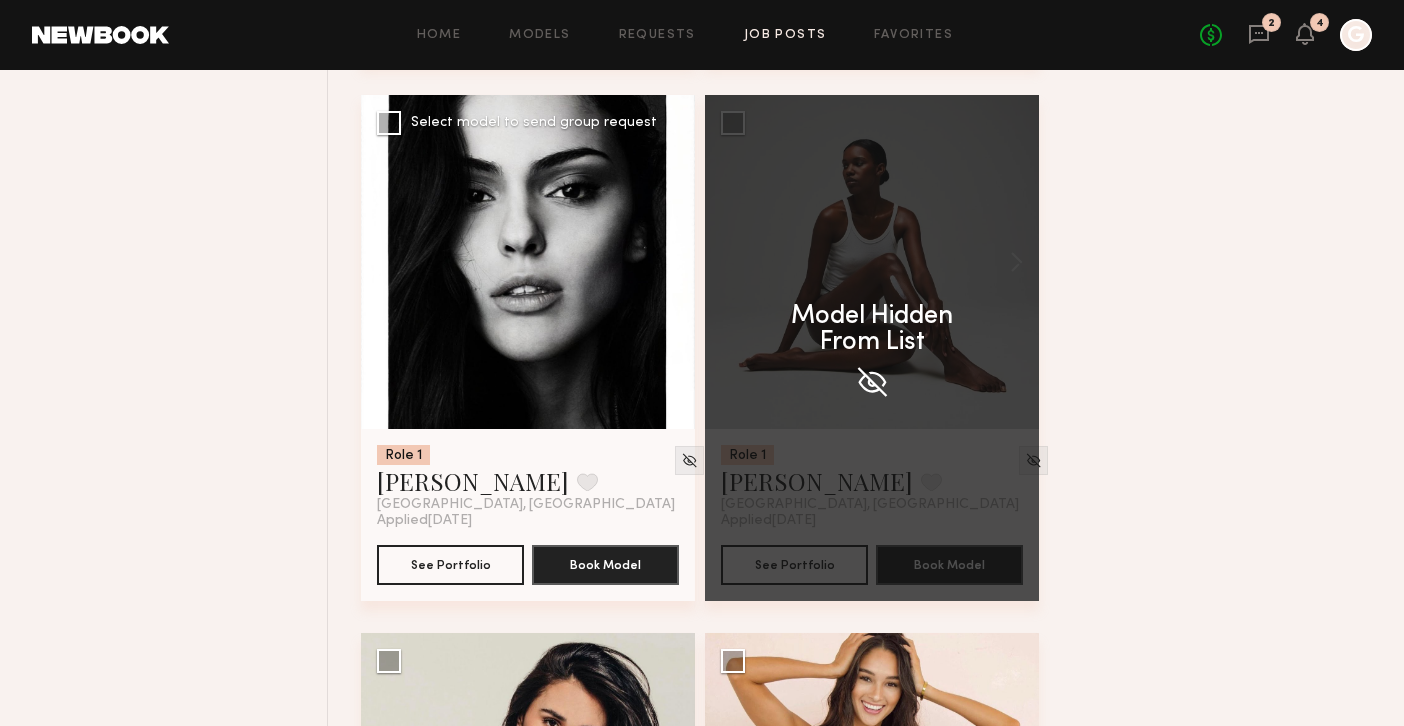 click 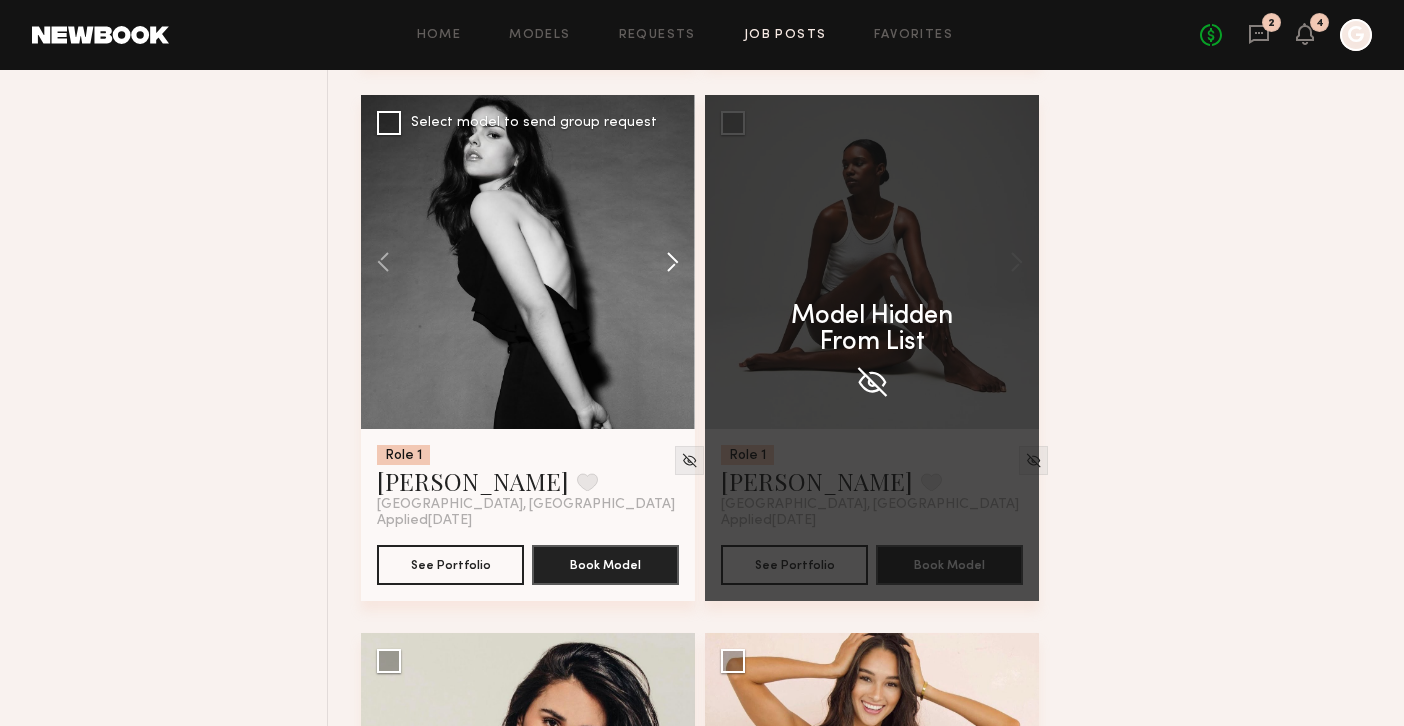 click 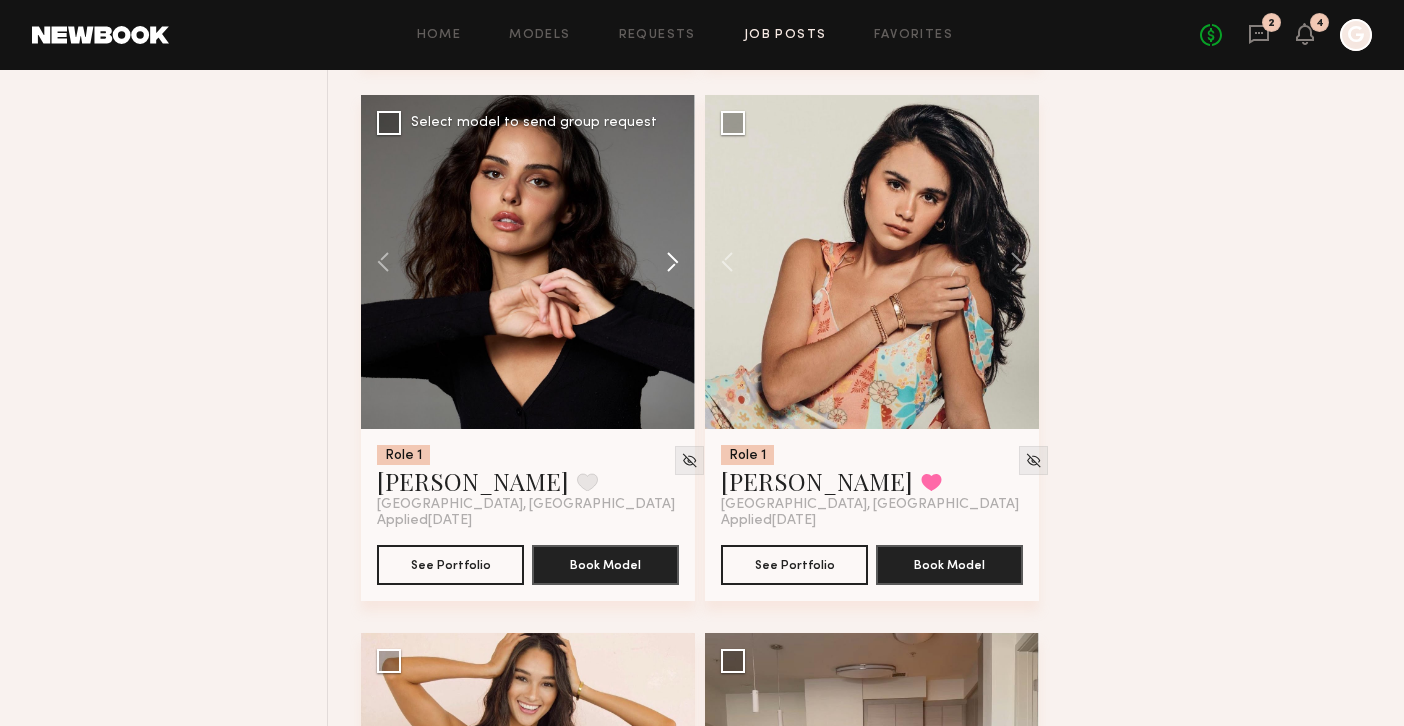 click 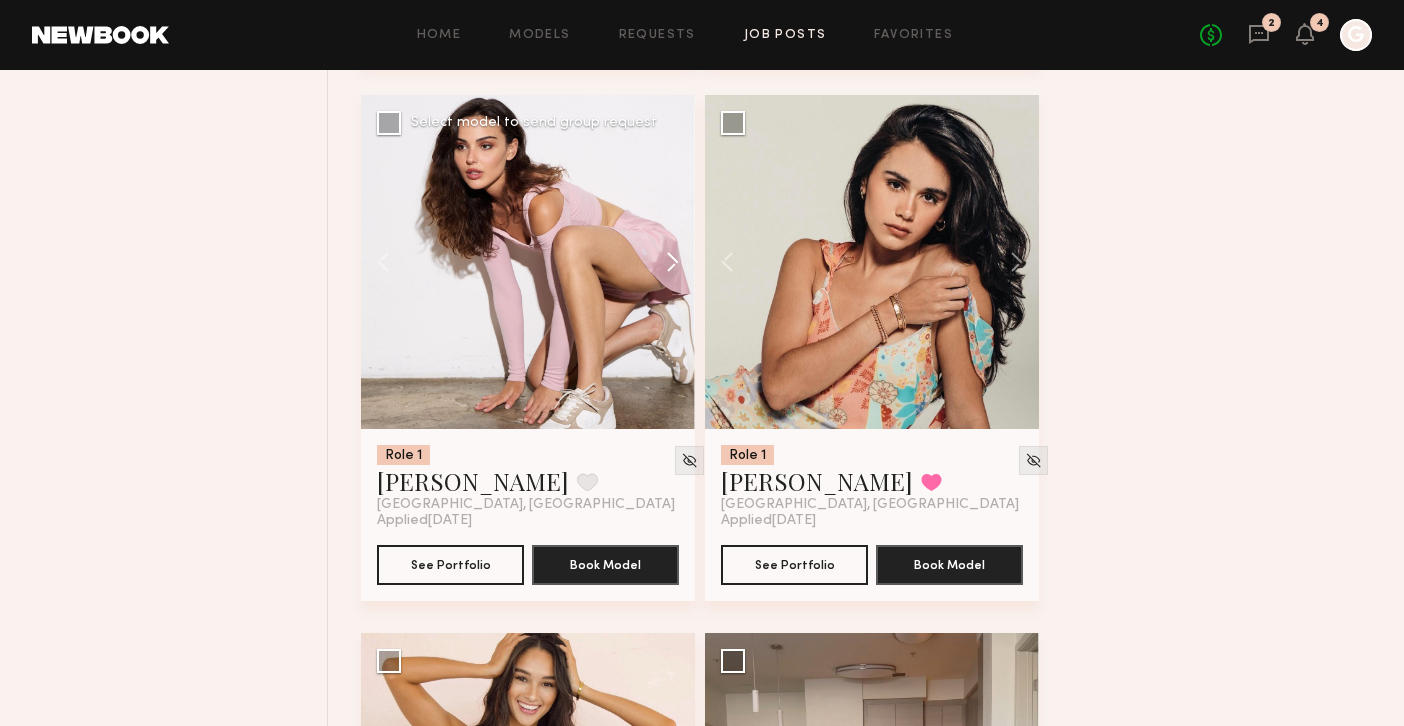 click 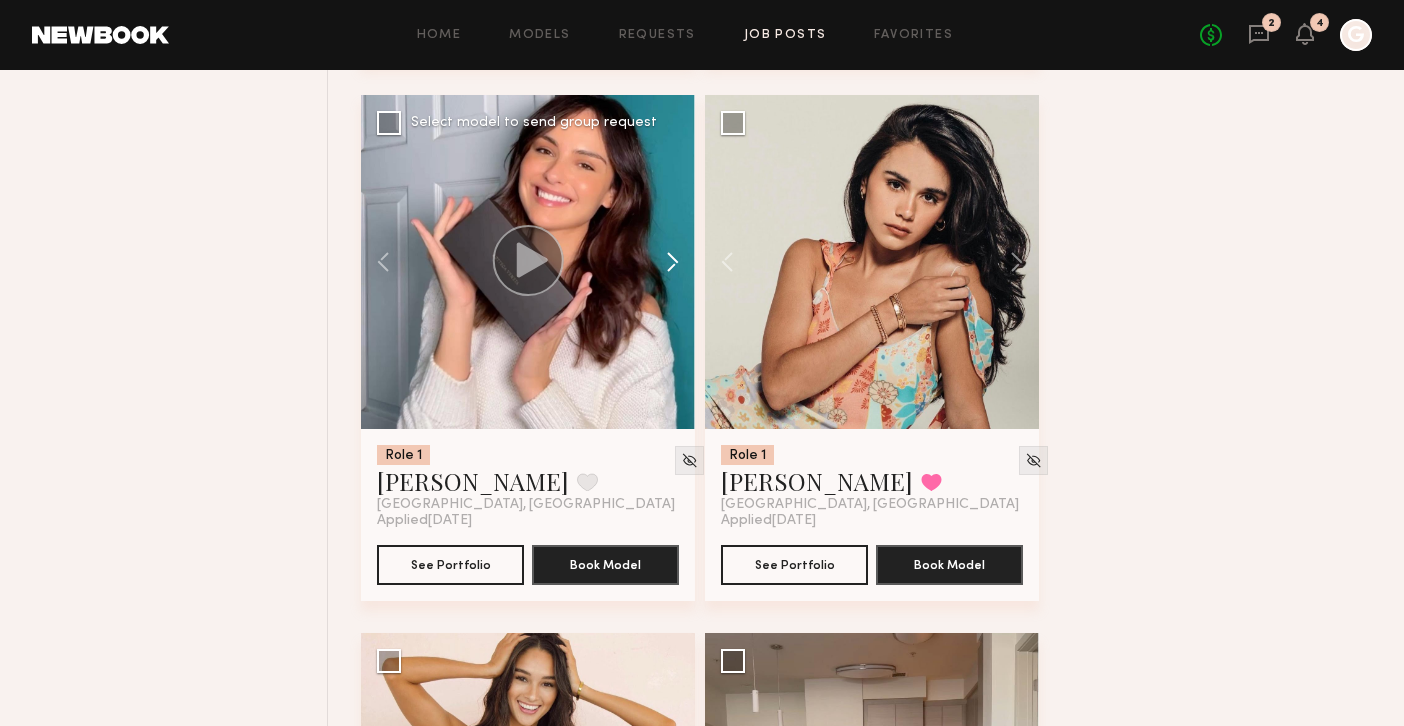 click 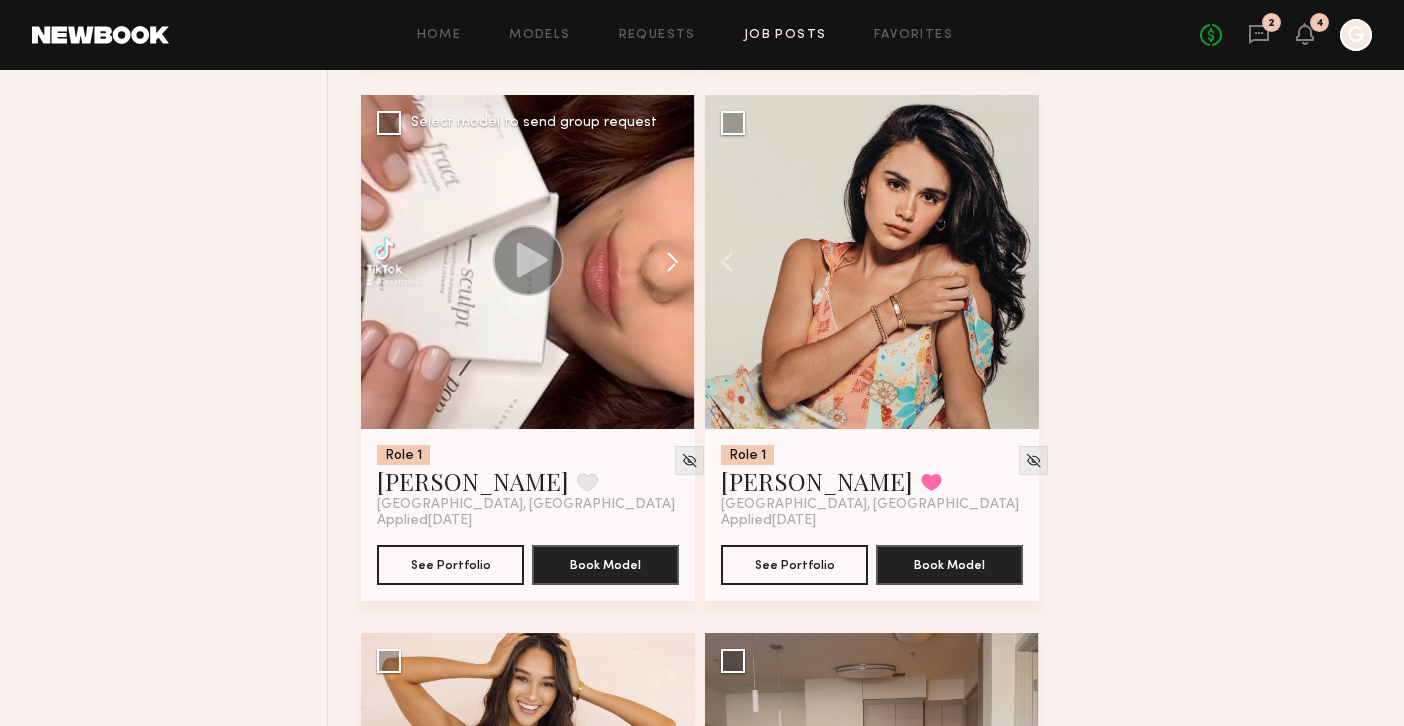 click 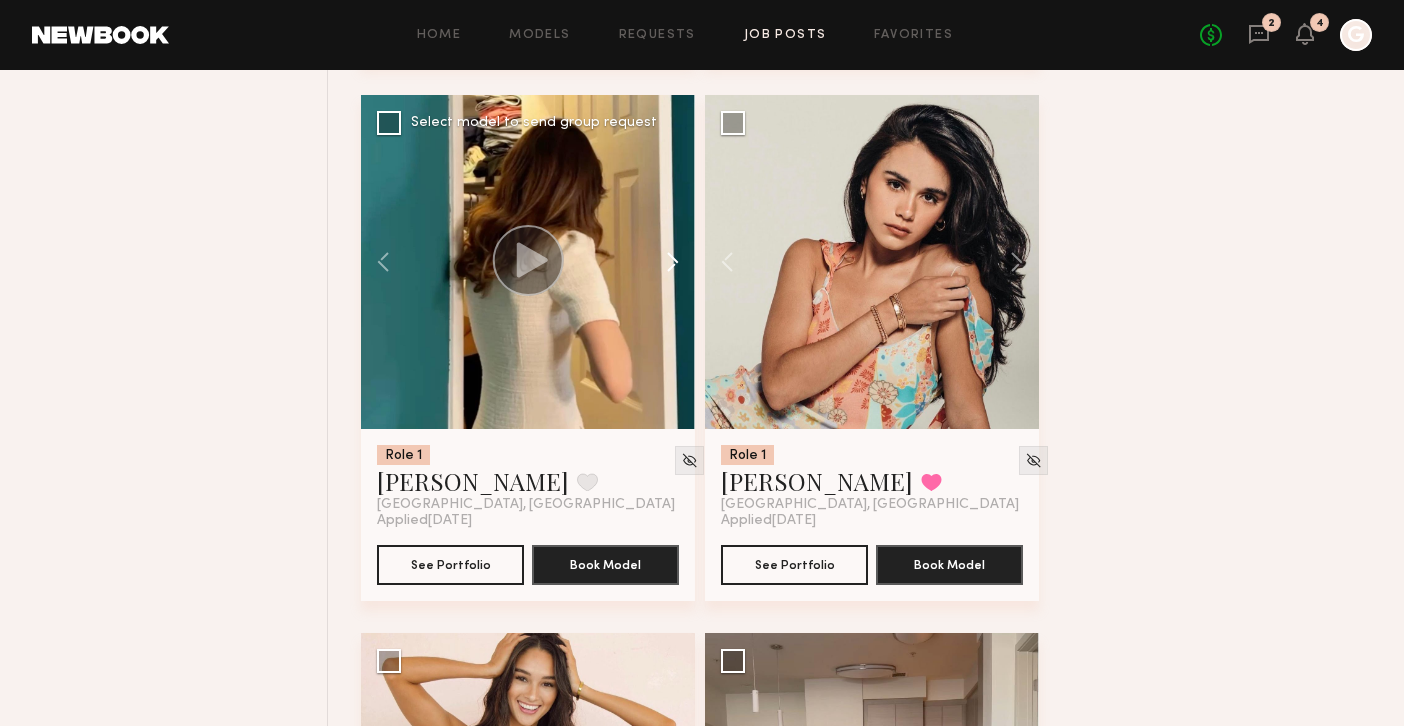 click 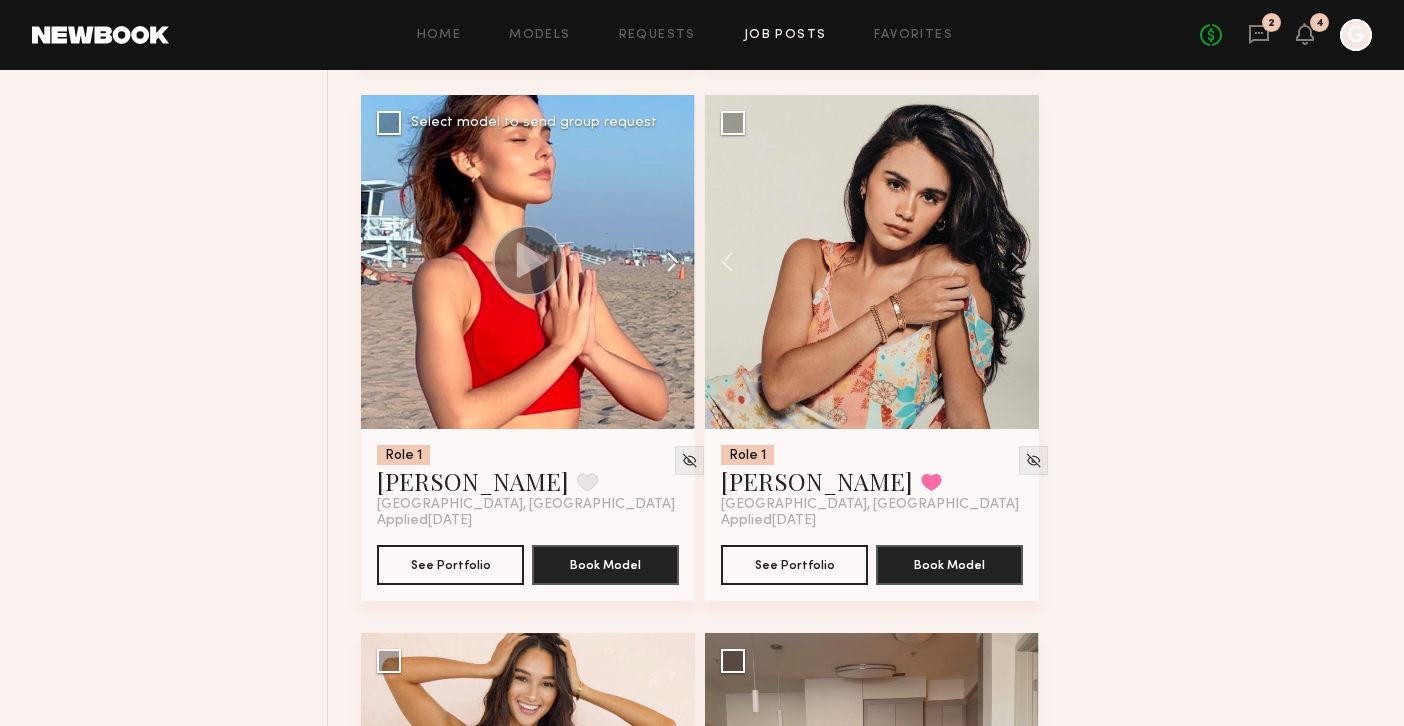 click 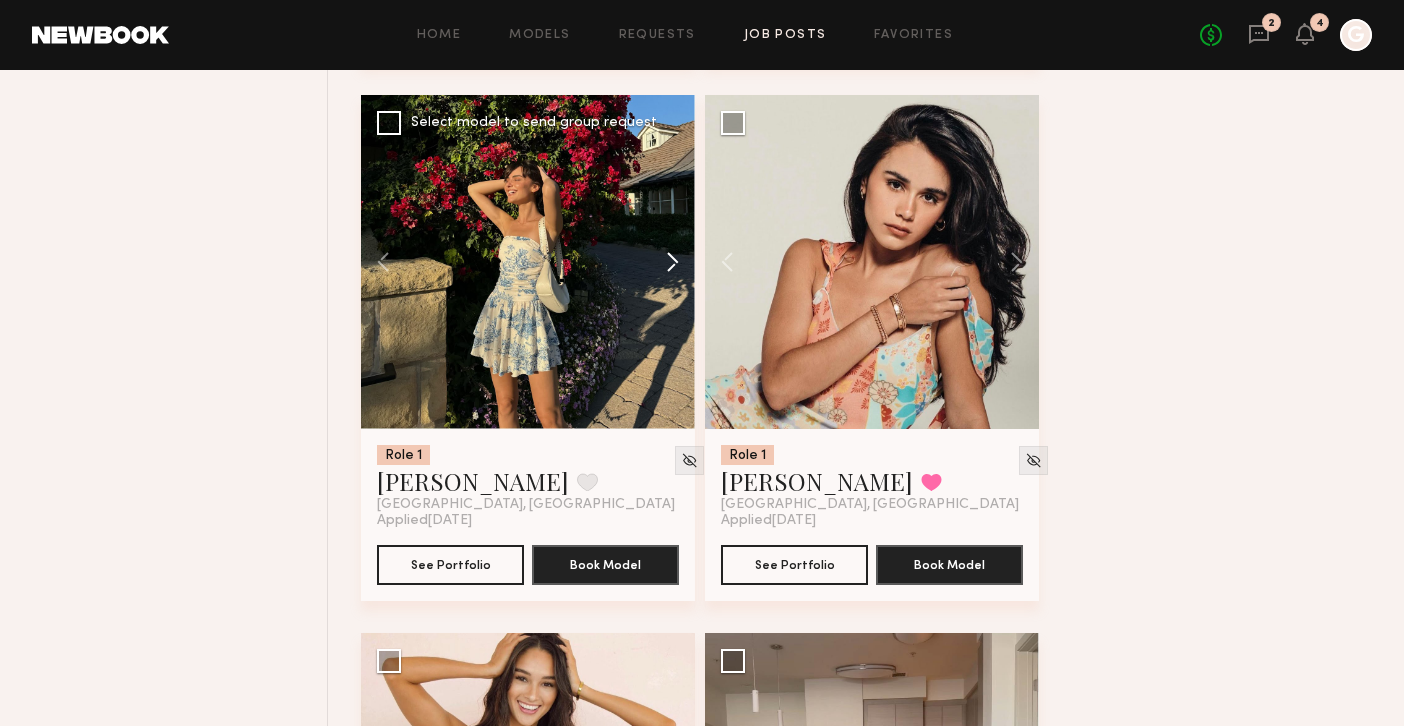 click 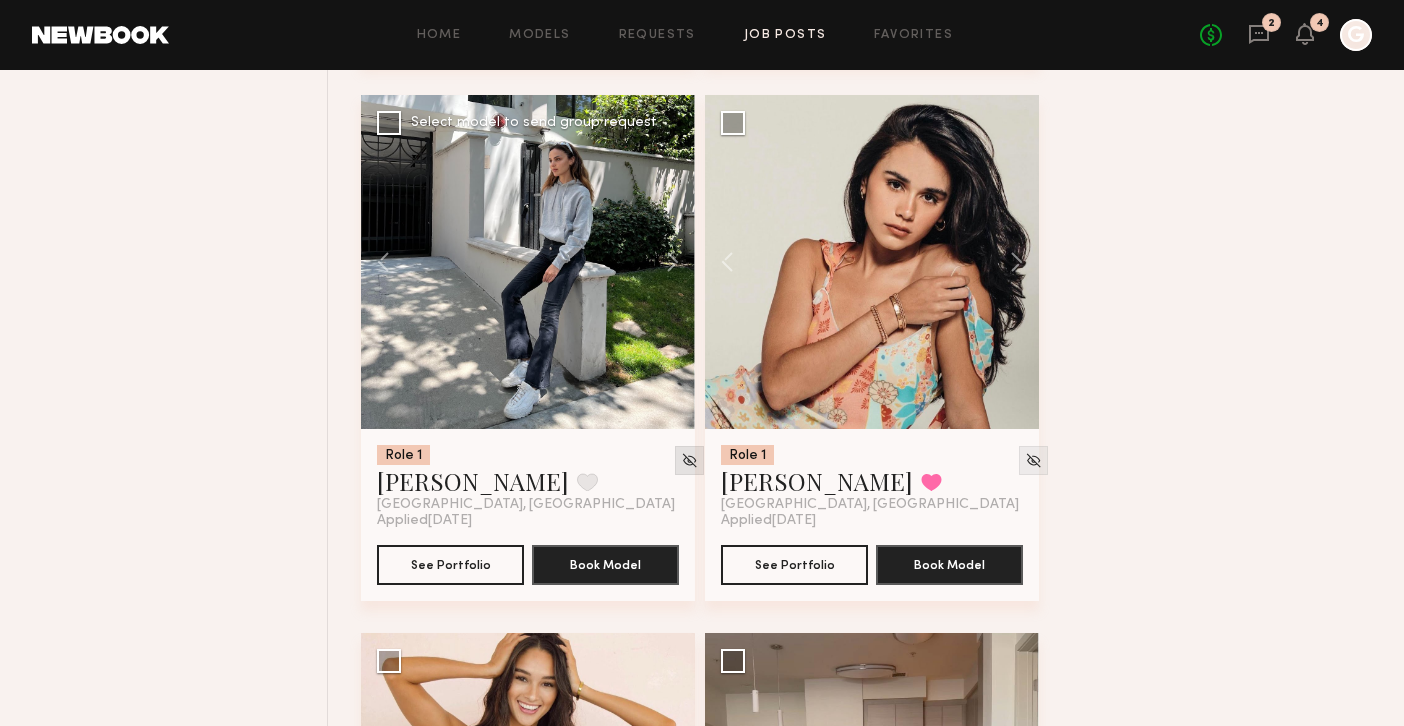 click 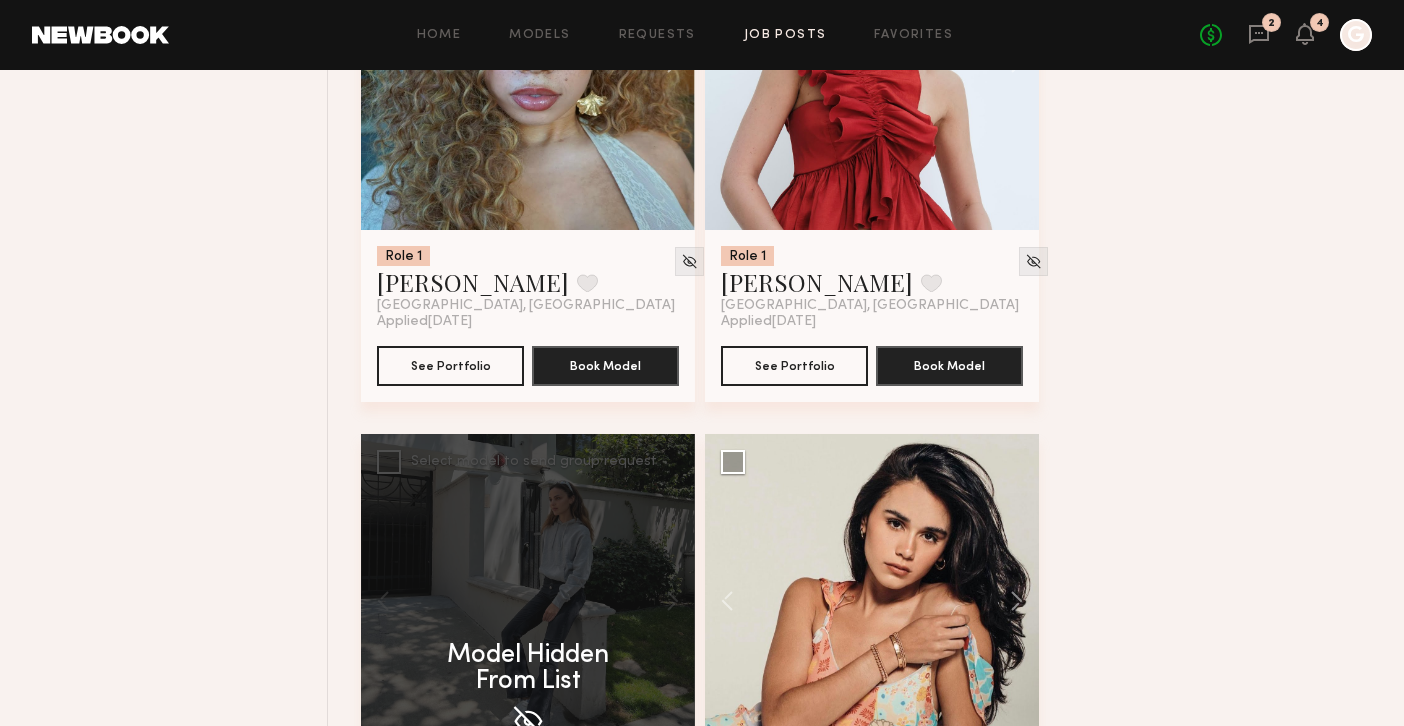 scroll, scrollTop: 18577, scrollLeft: 0, axis: vertical 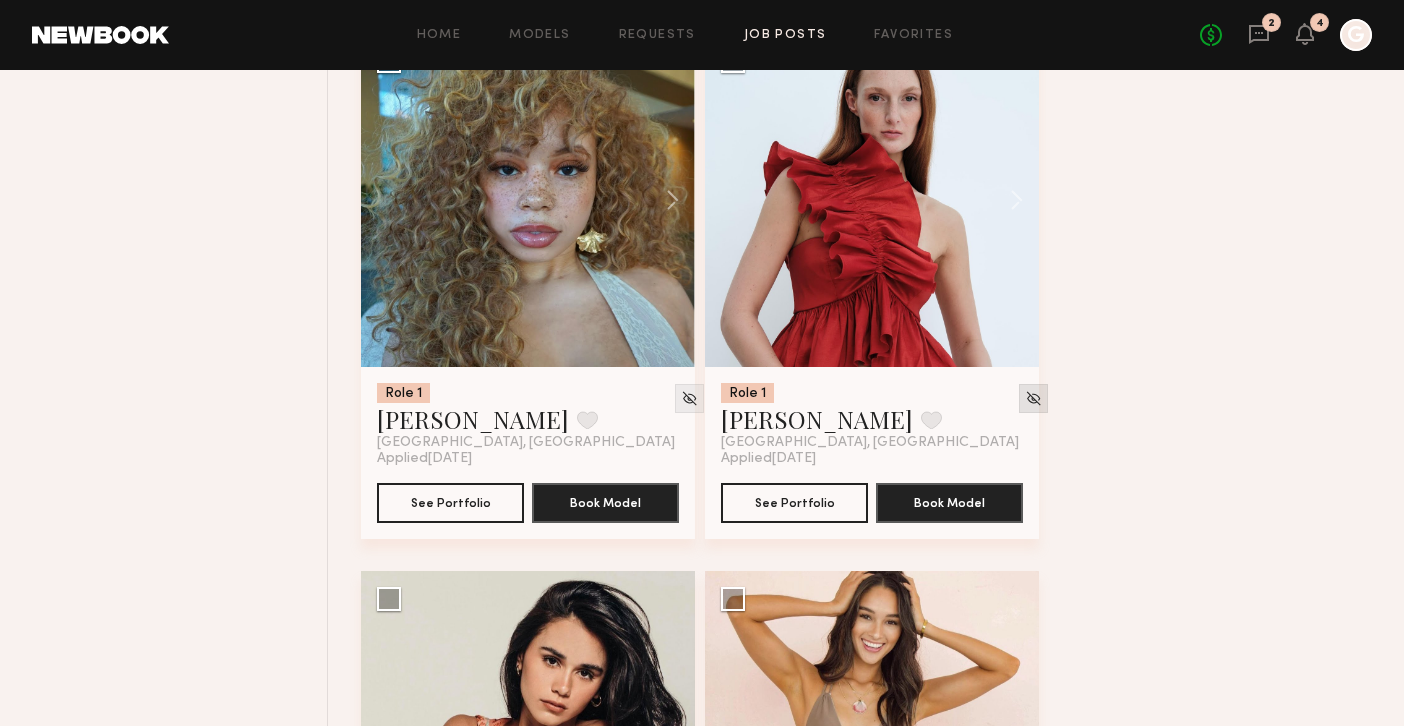 click 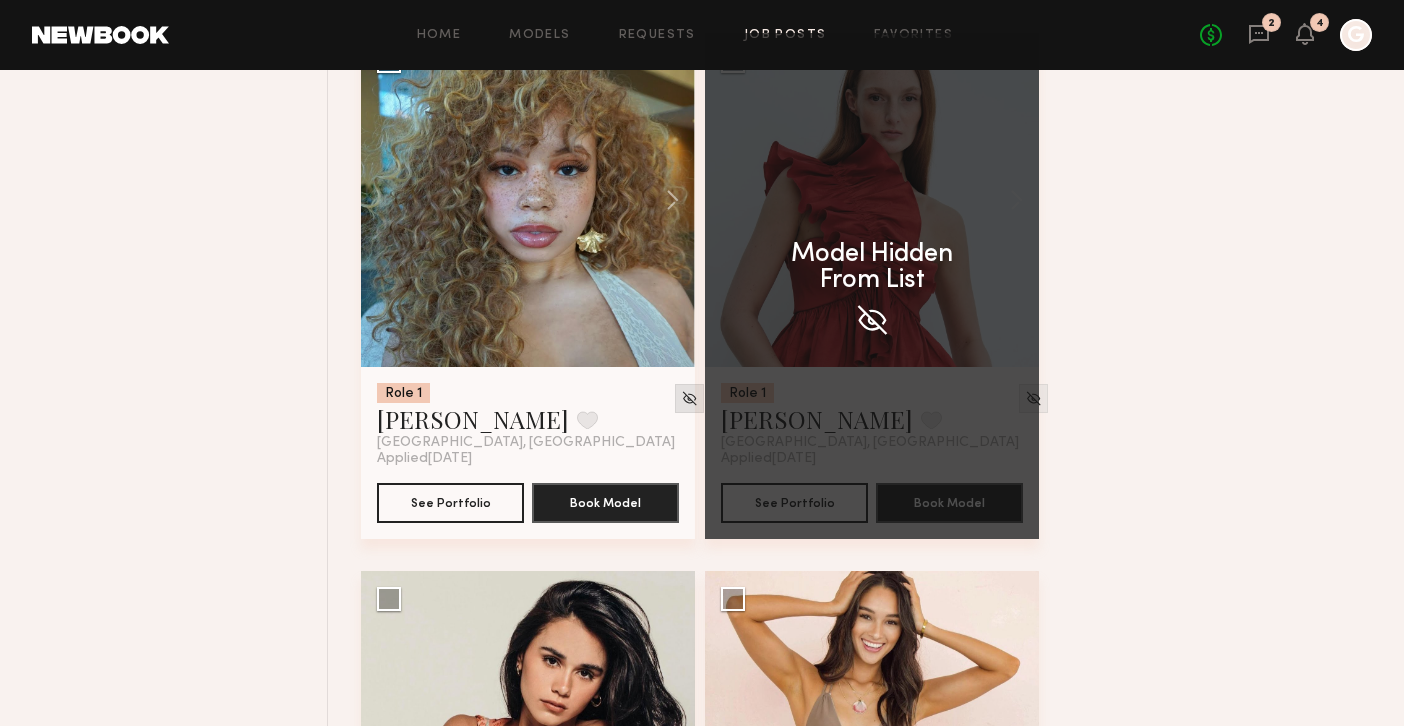click 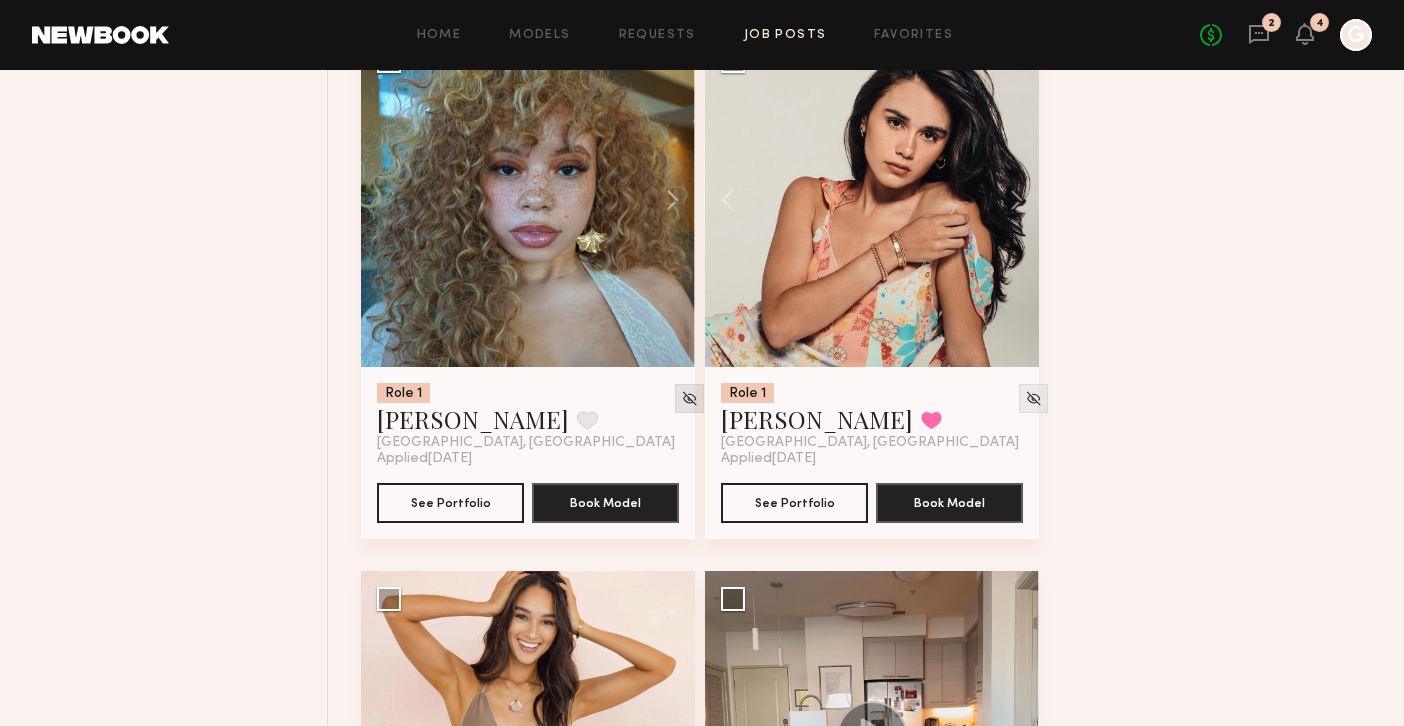 click 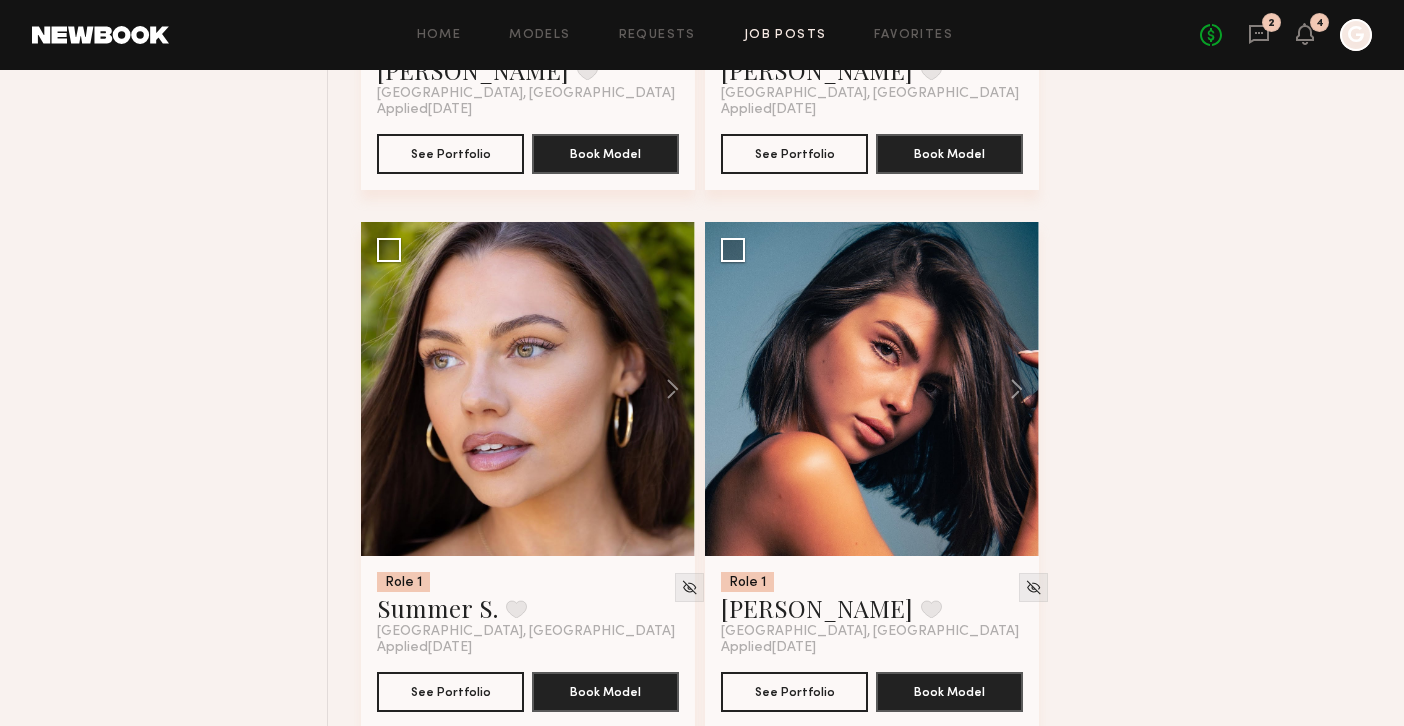 scroll, scrollTop: 17867, scrollLeft: 0, axis: vertical 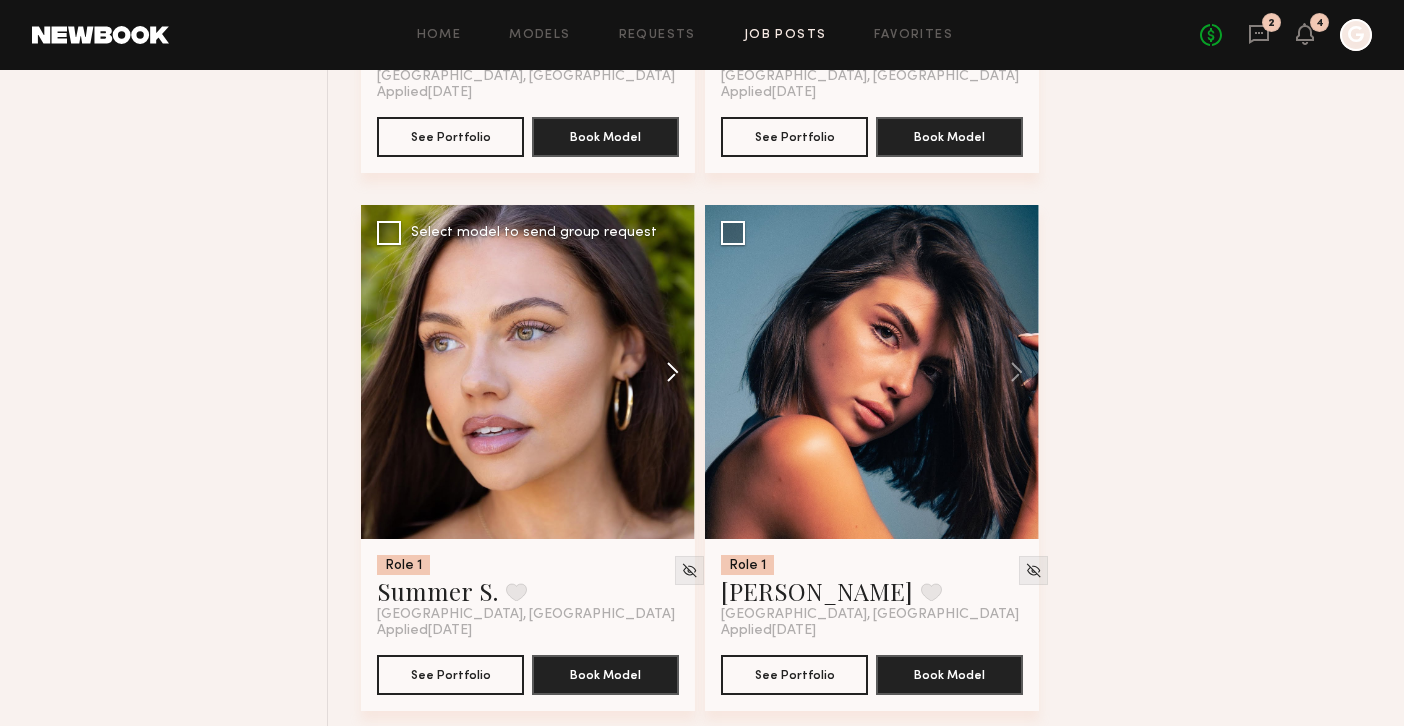click 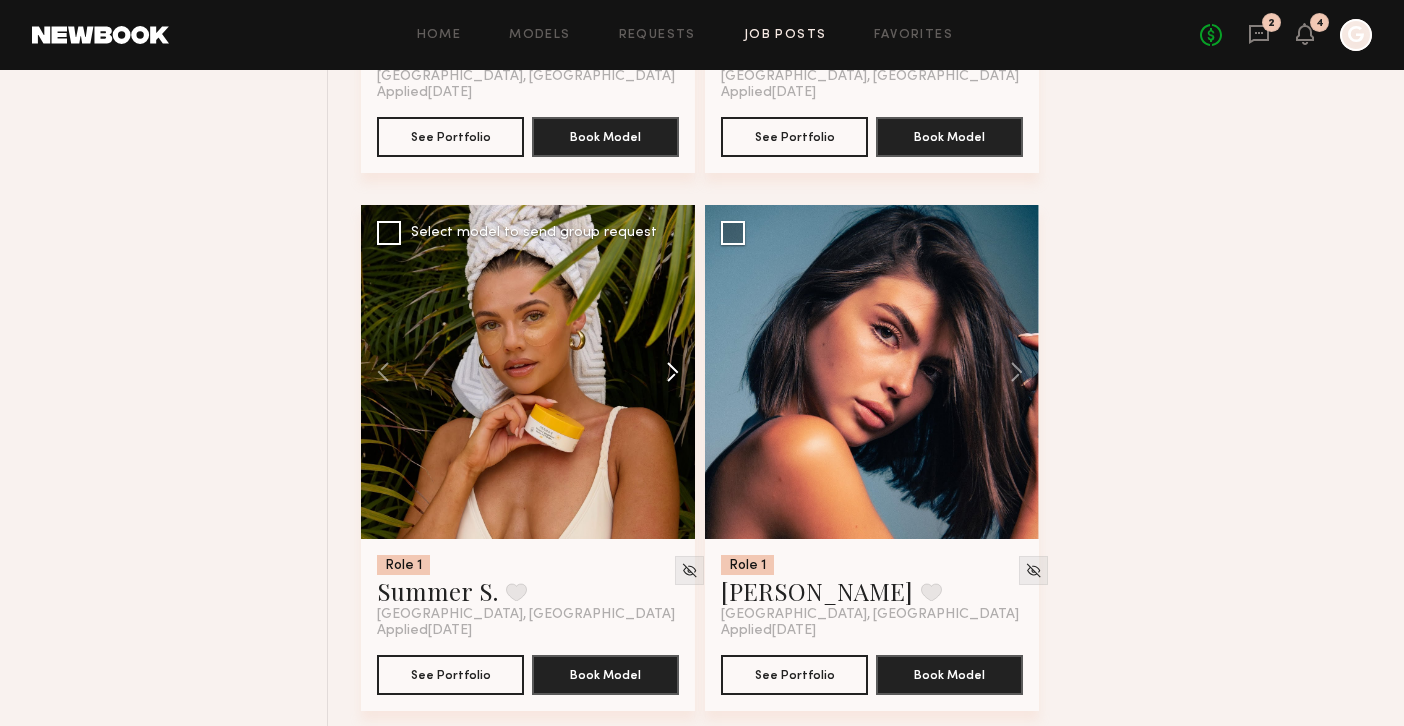 click 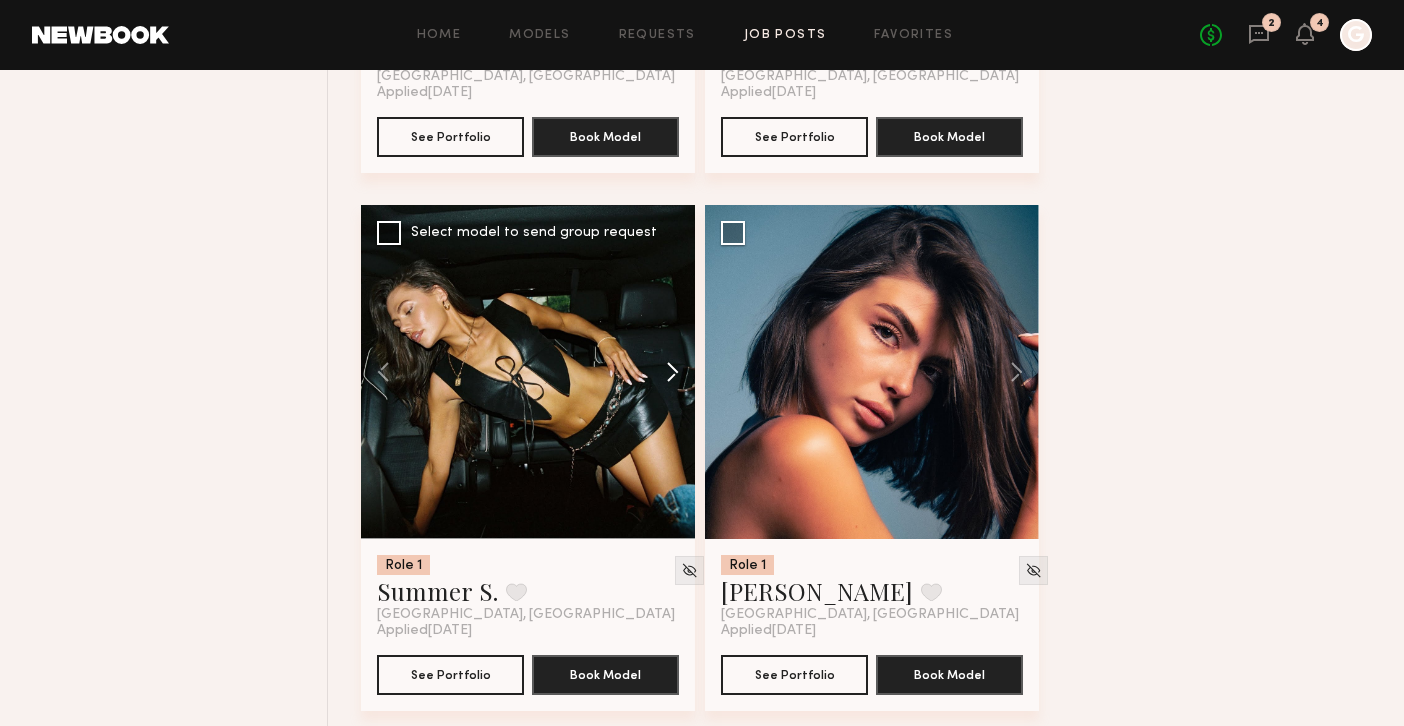 click 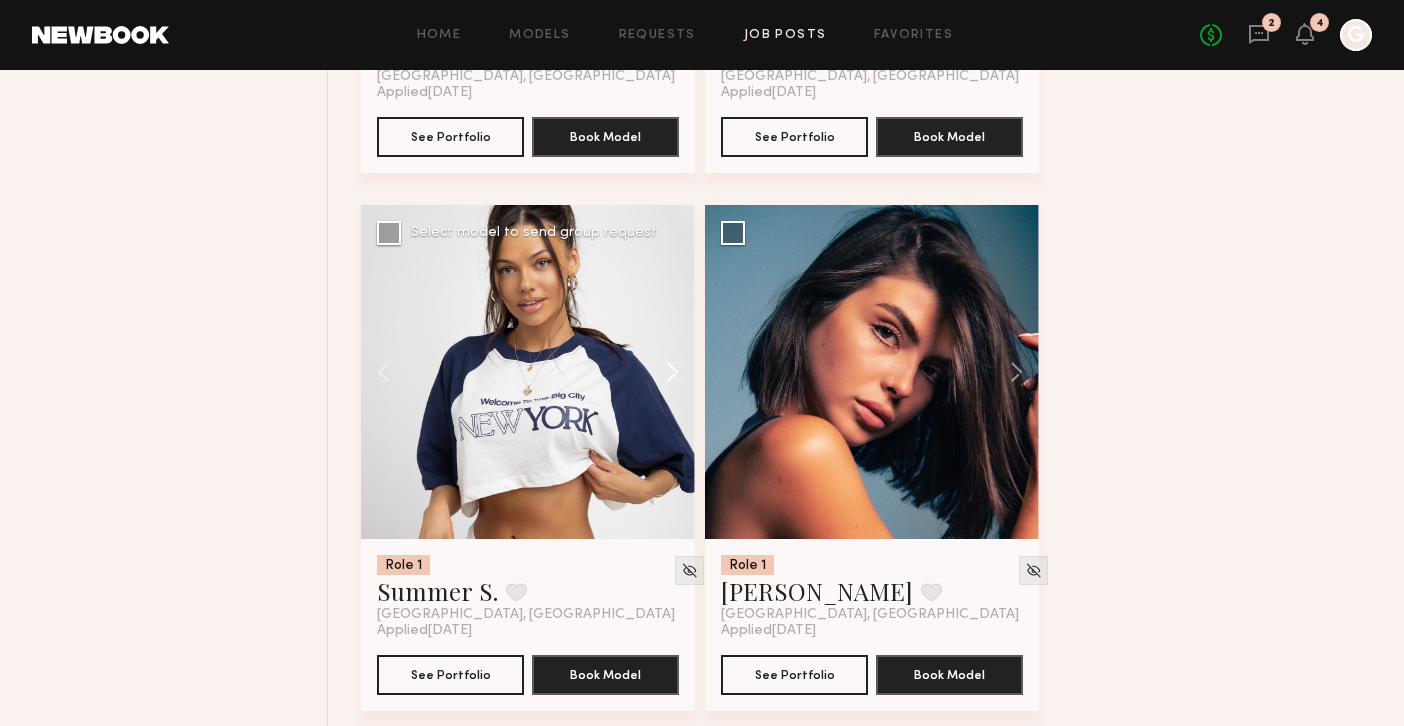 click 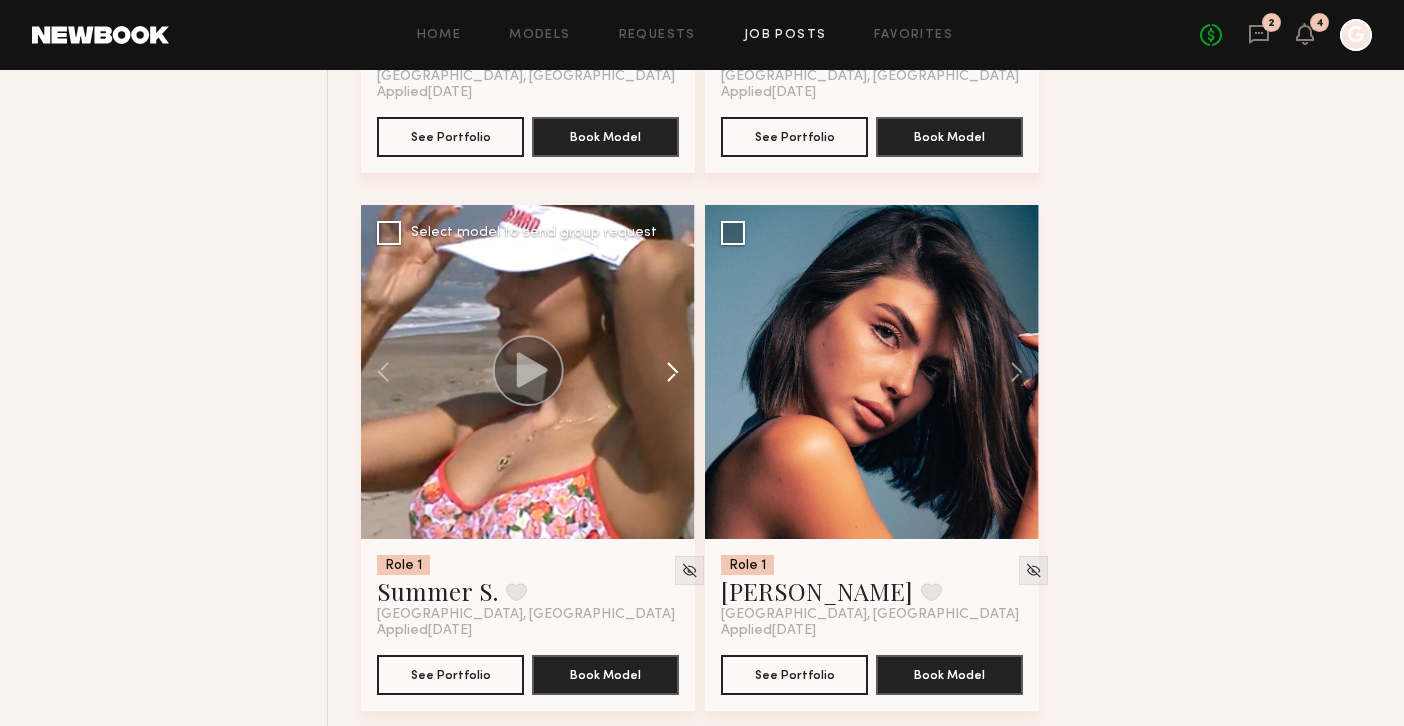 click 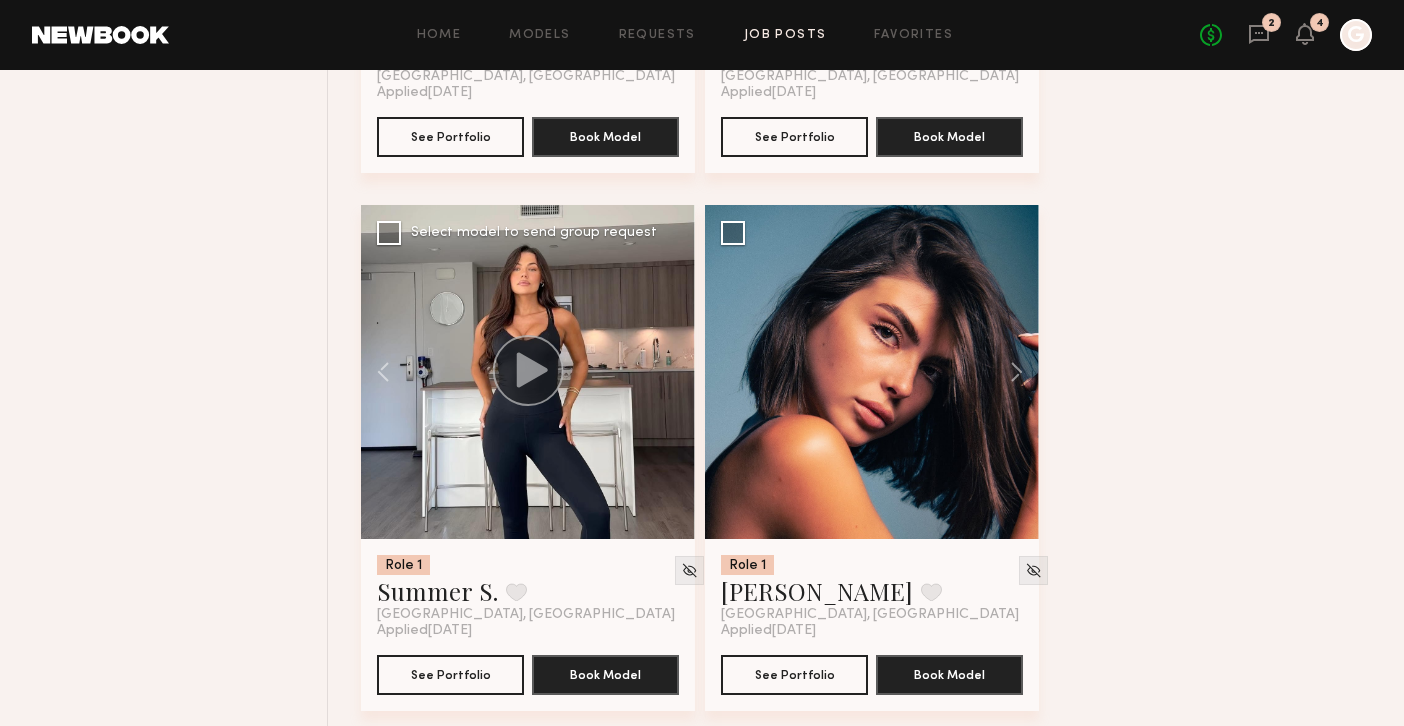 click 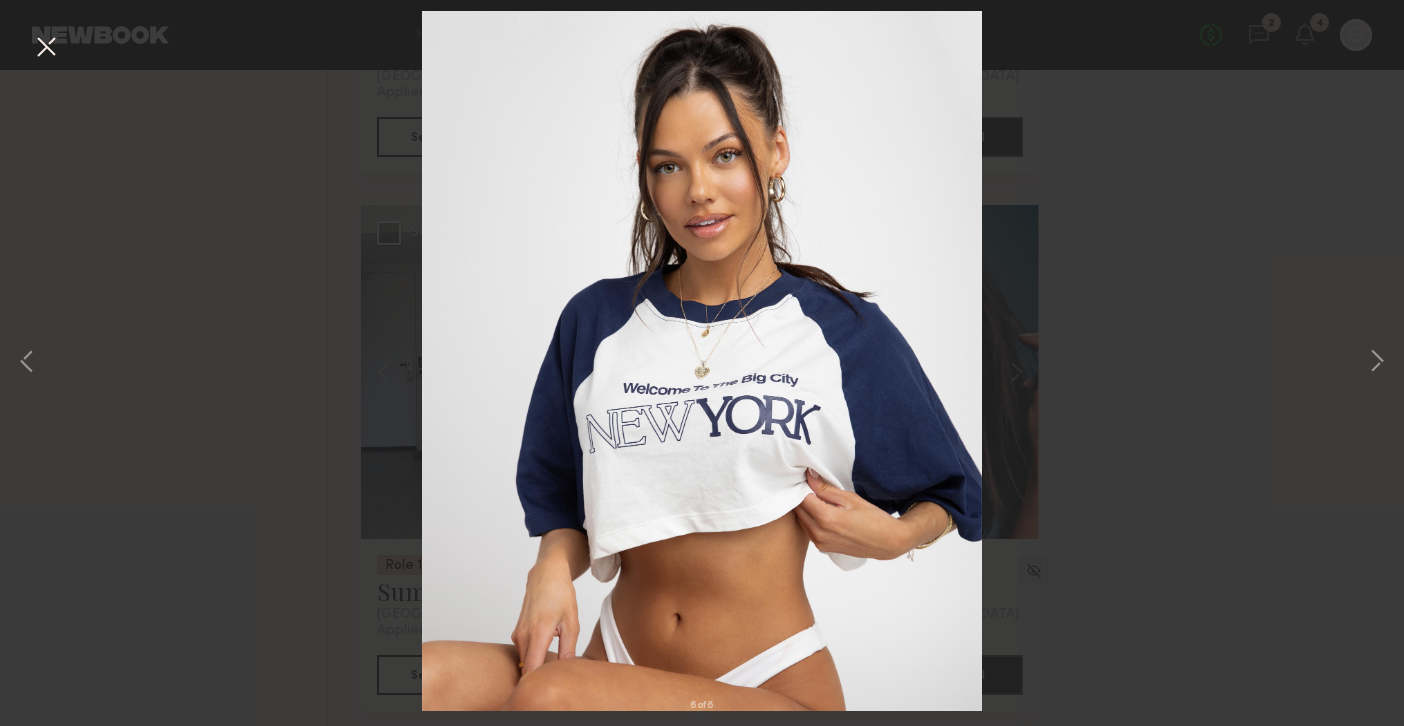 click at bounding box center [46, 48] 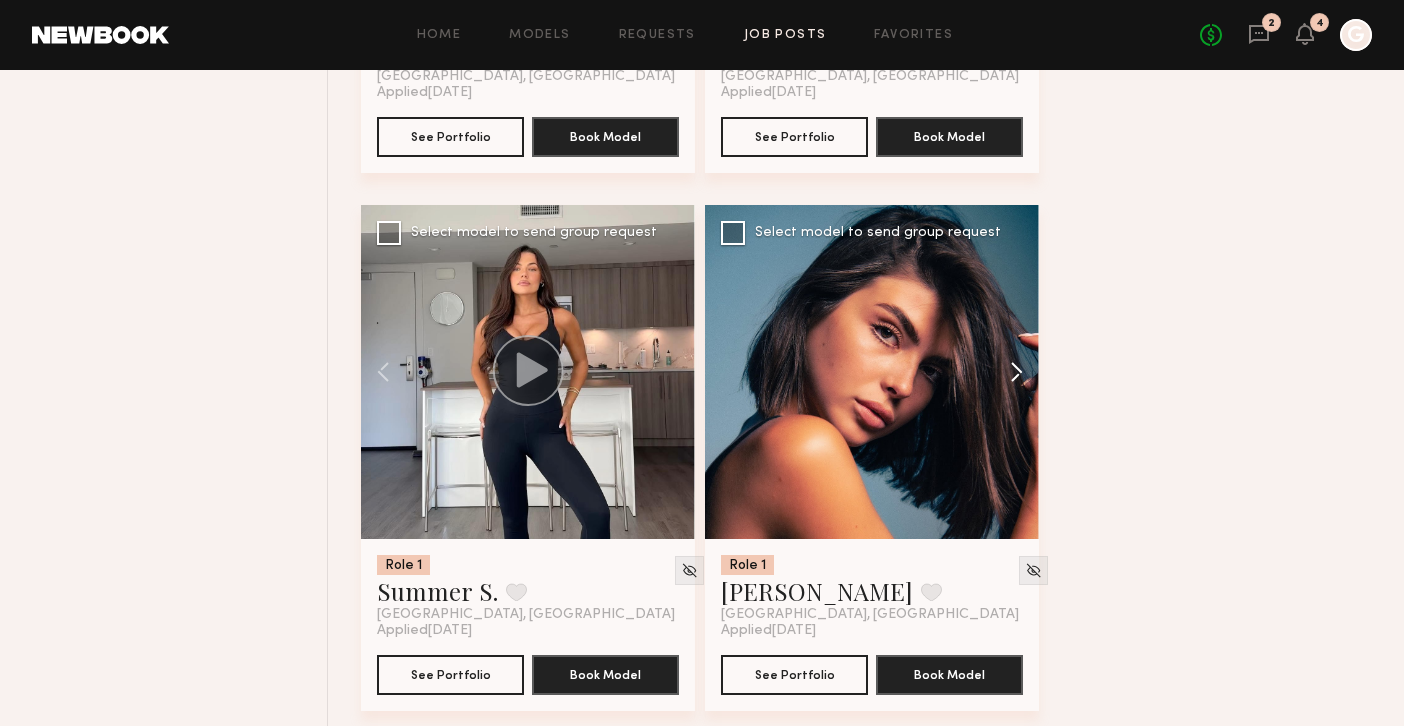 click 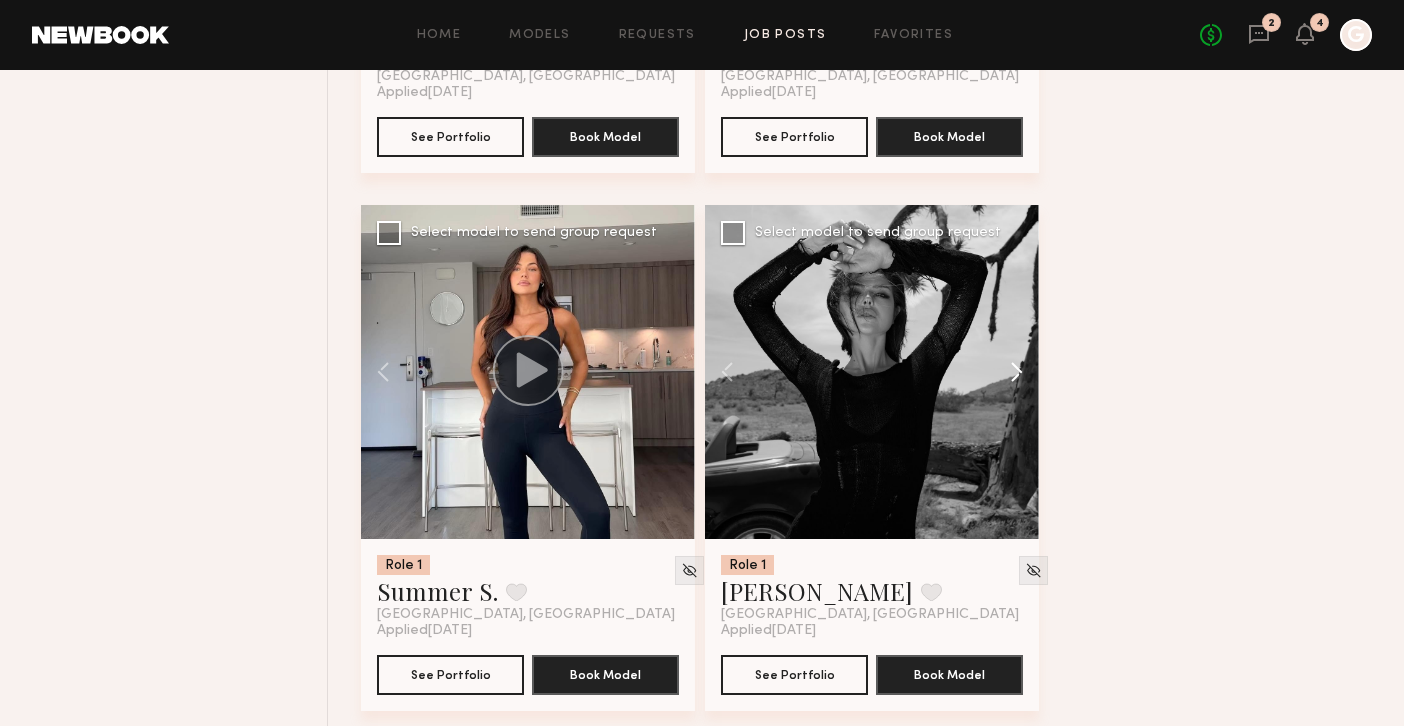 click 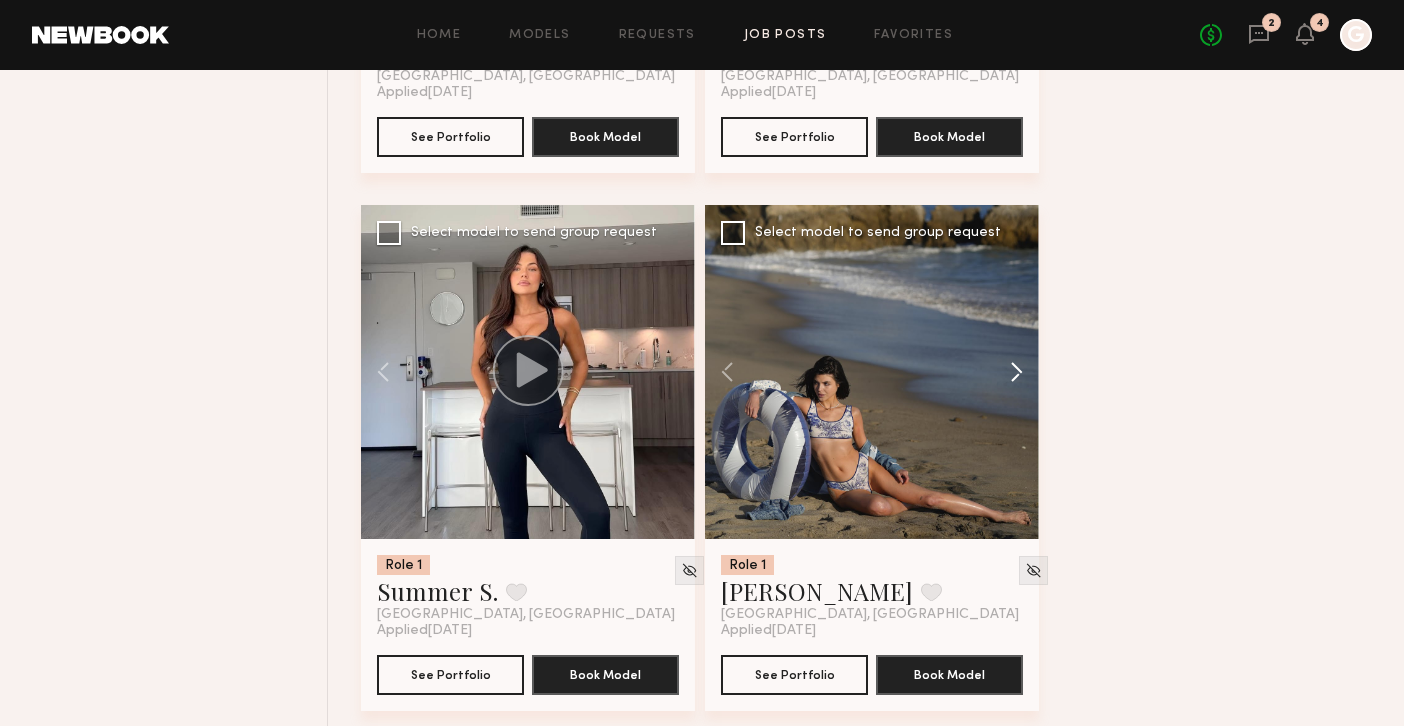 click 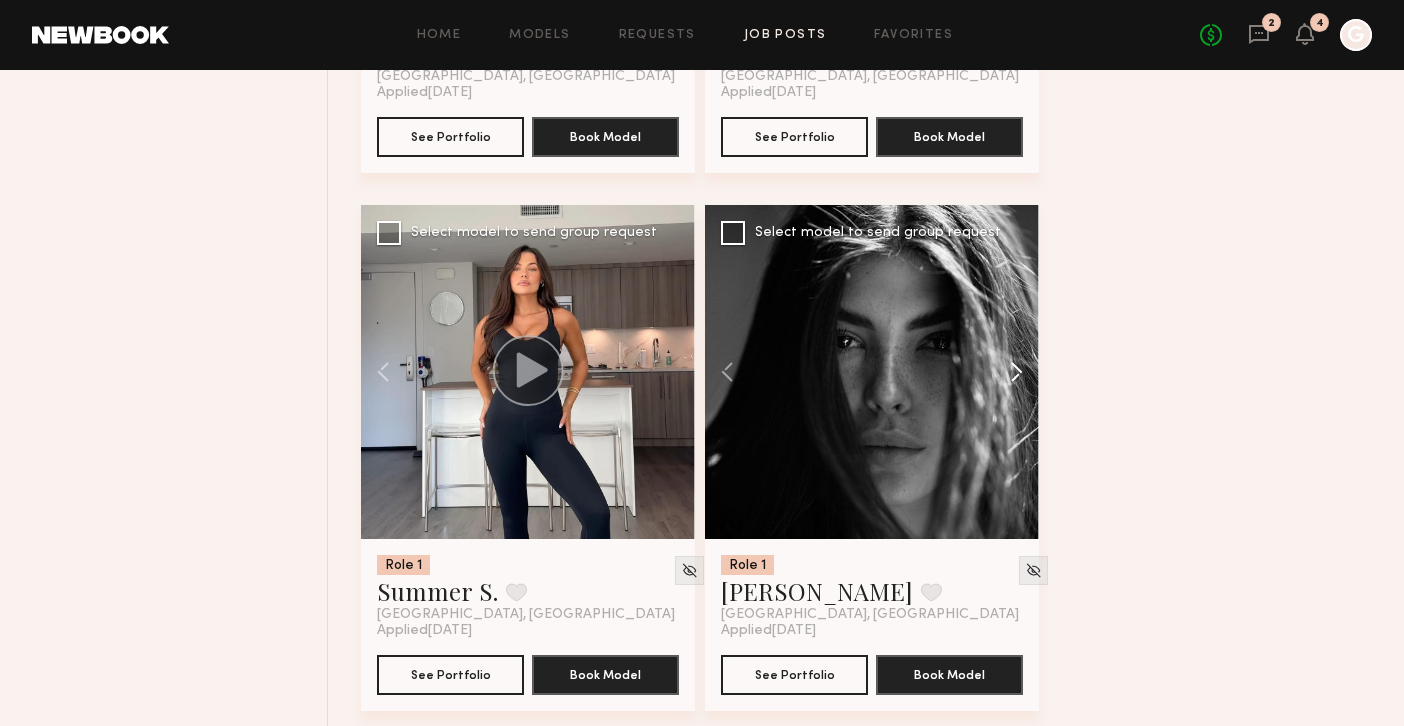 click 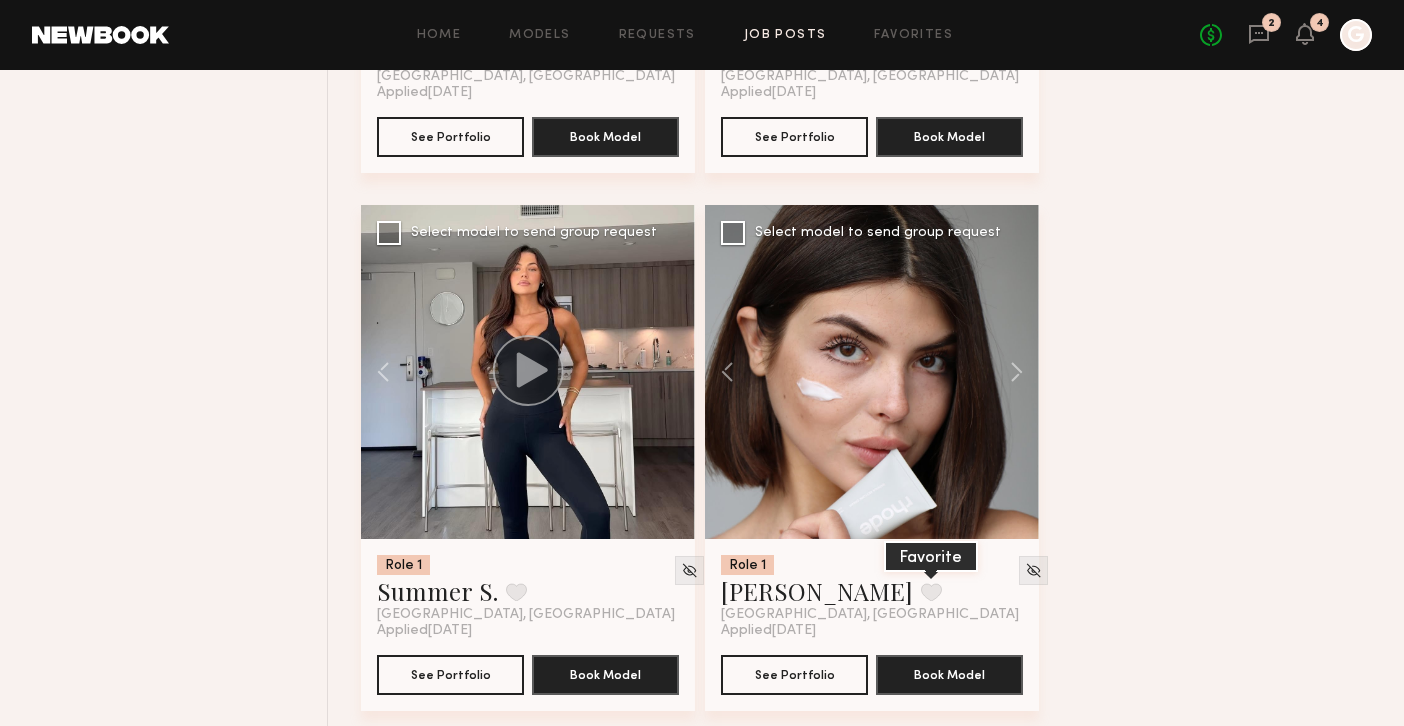click 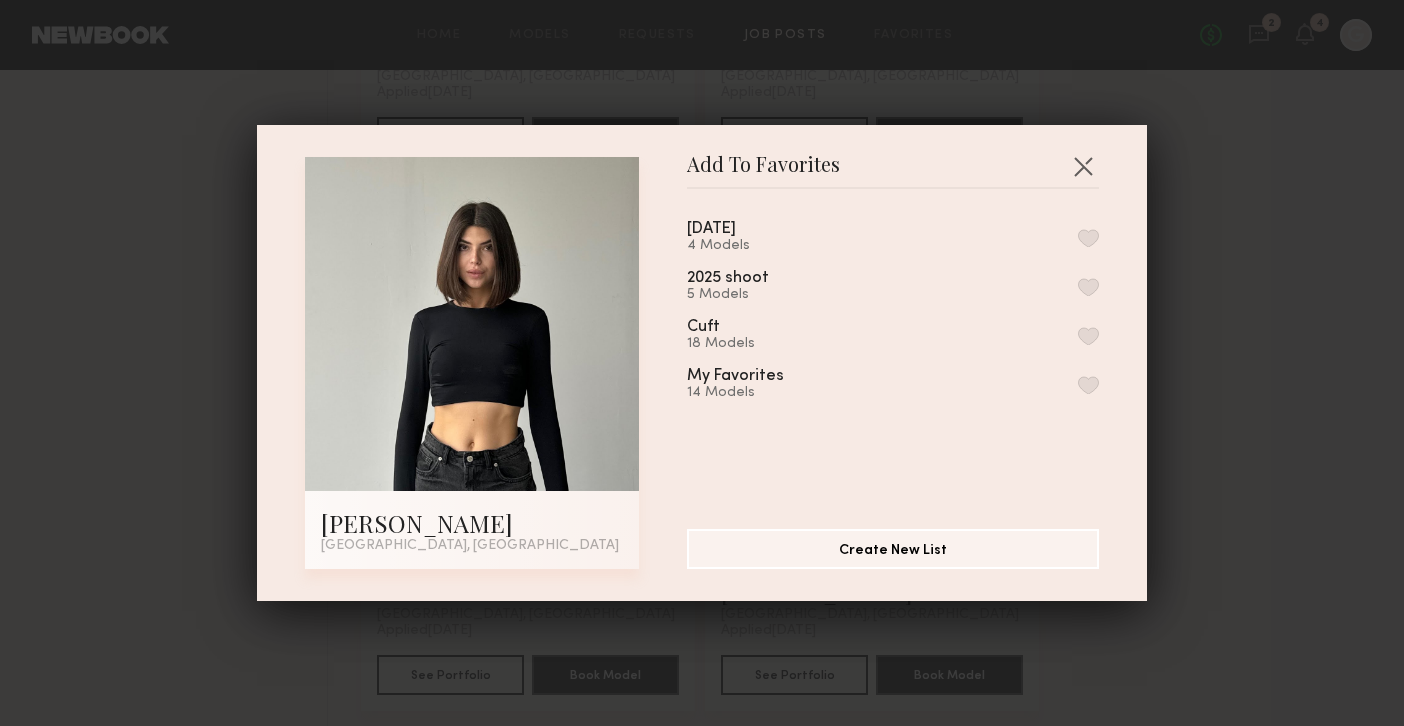 click on "August 8, 2025 4   Models" at bounding box center [893, 237] 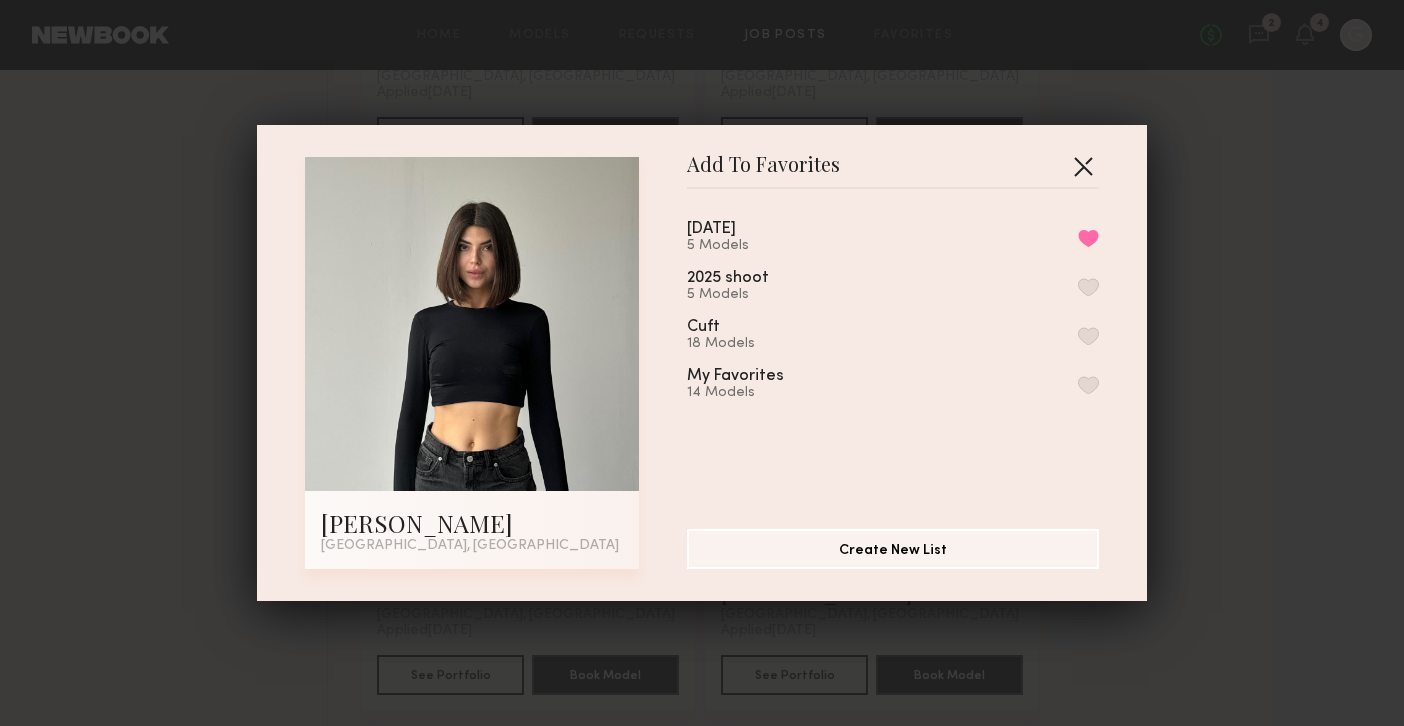 click at bounding box center [1083, 166] 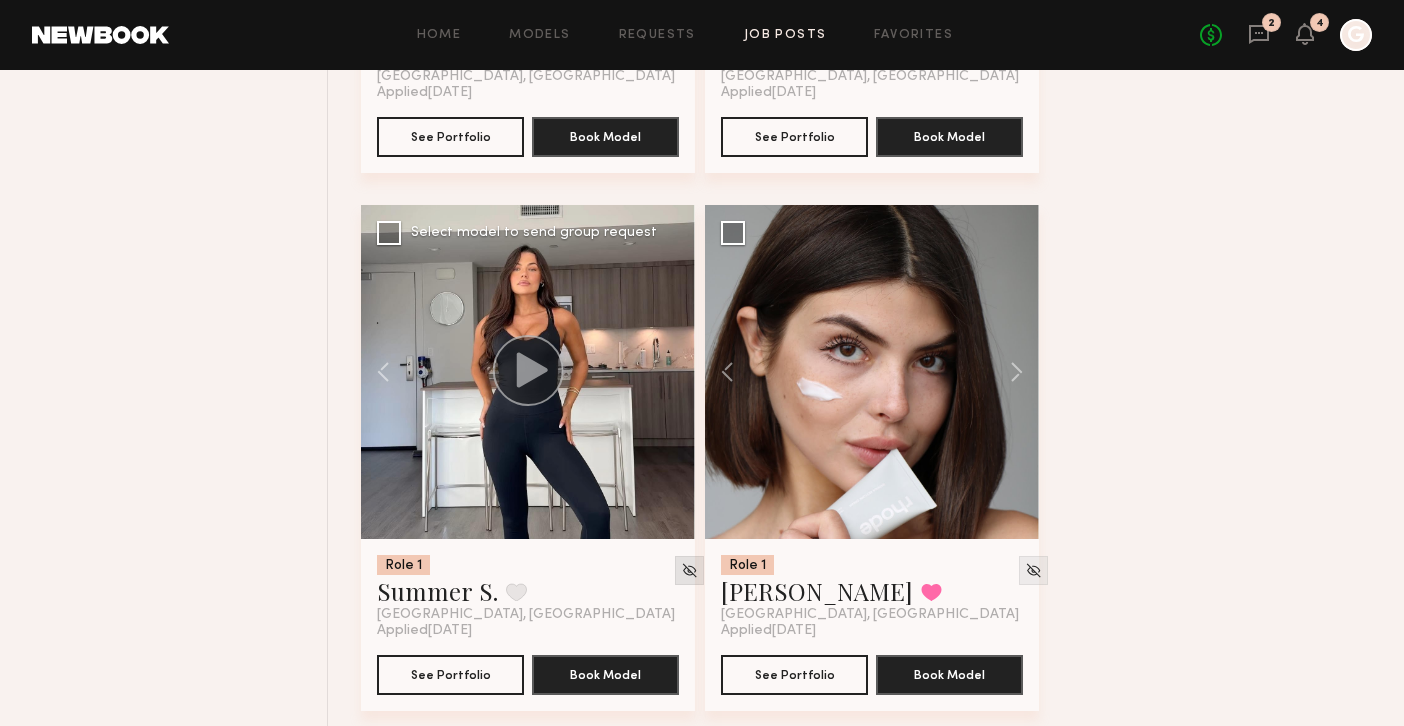 click 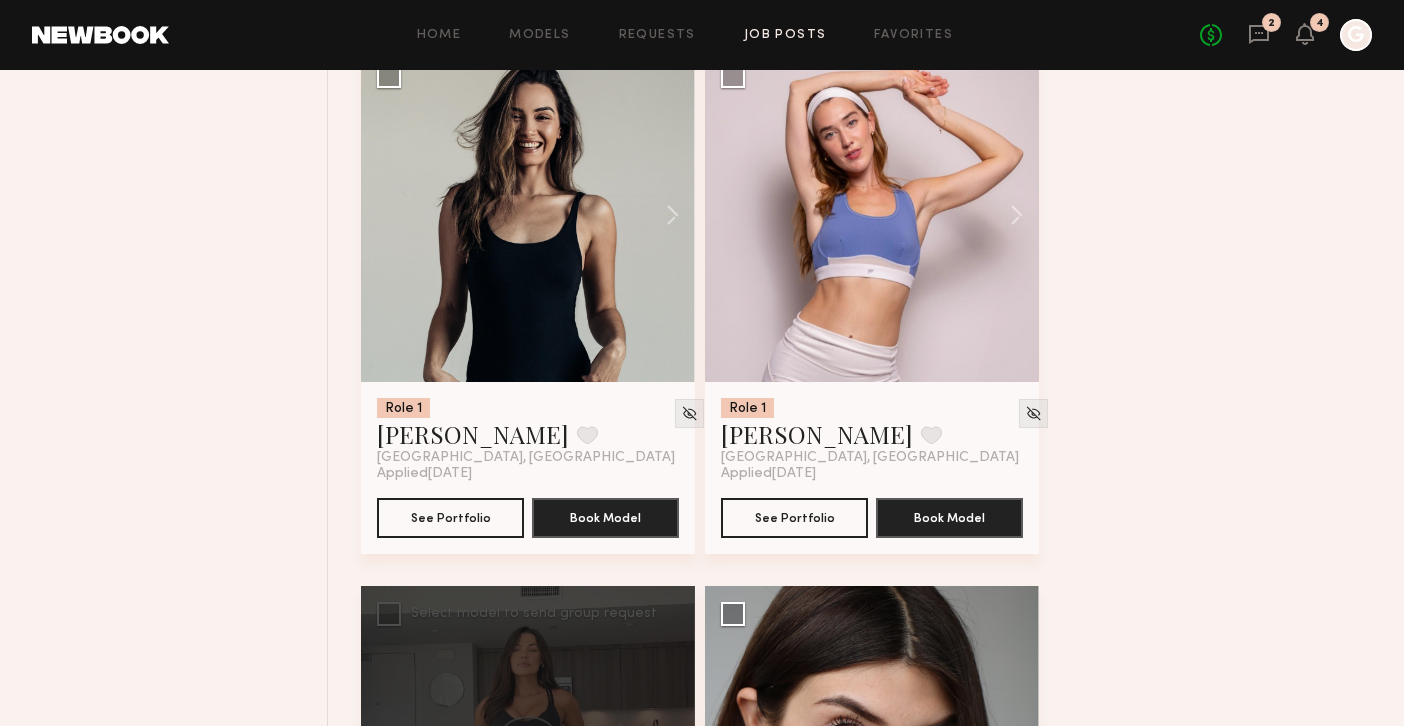 scroll, scrollTop: 17438, scrollLeft: 0, axis: vertical 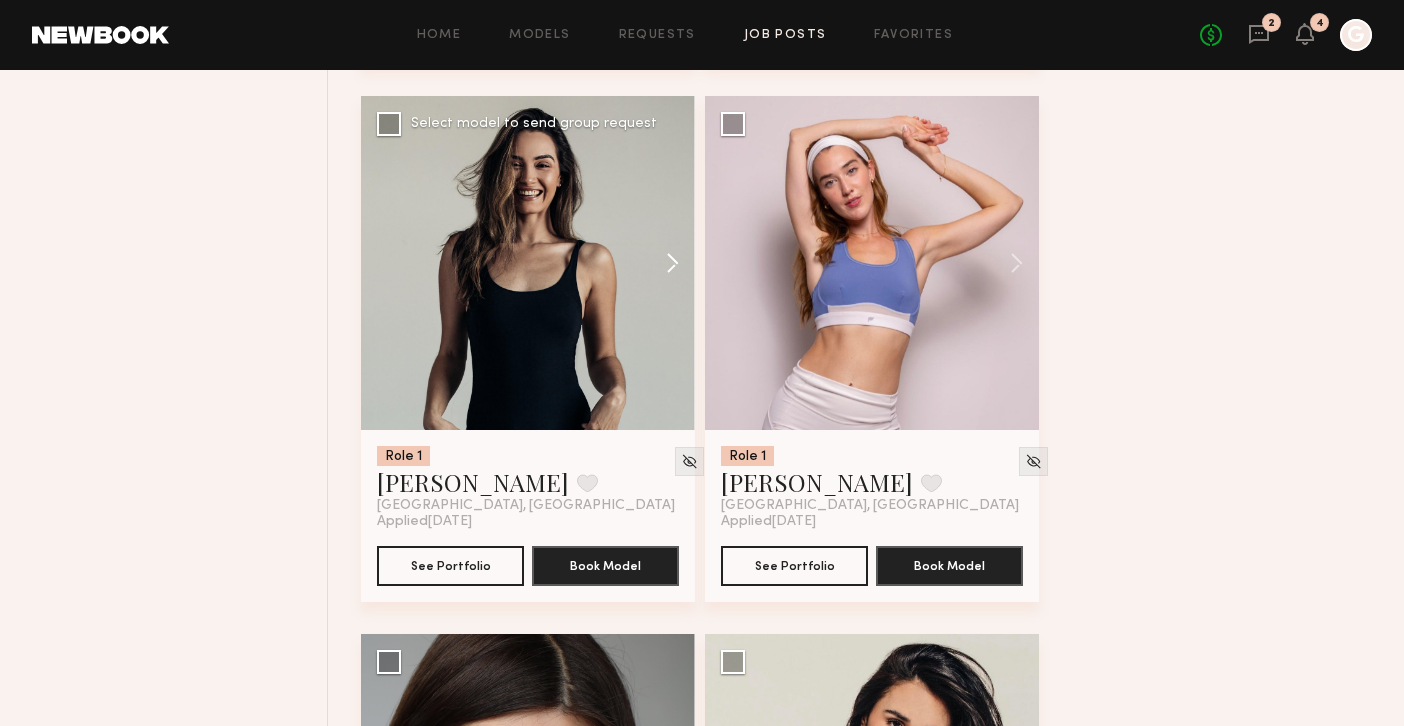 click 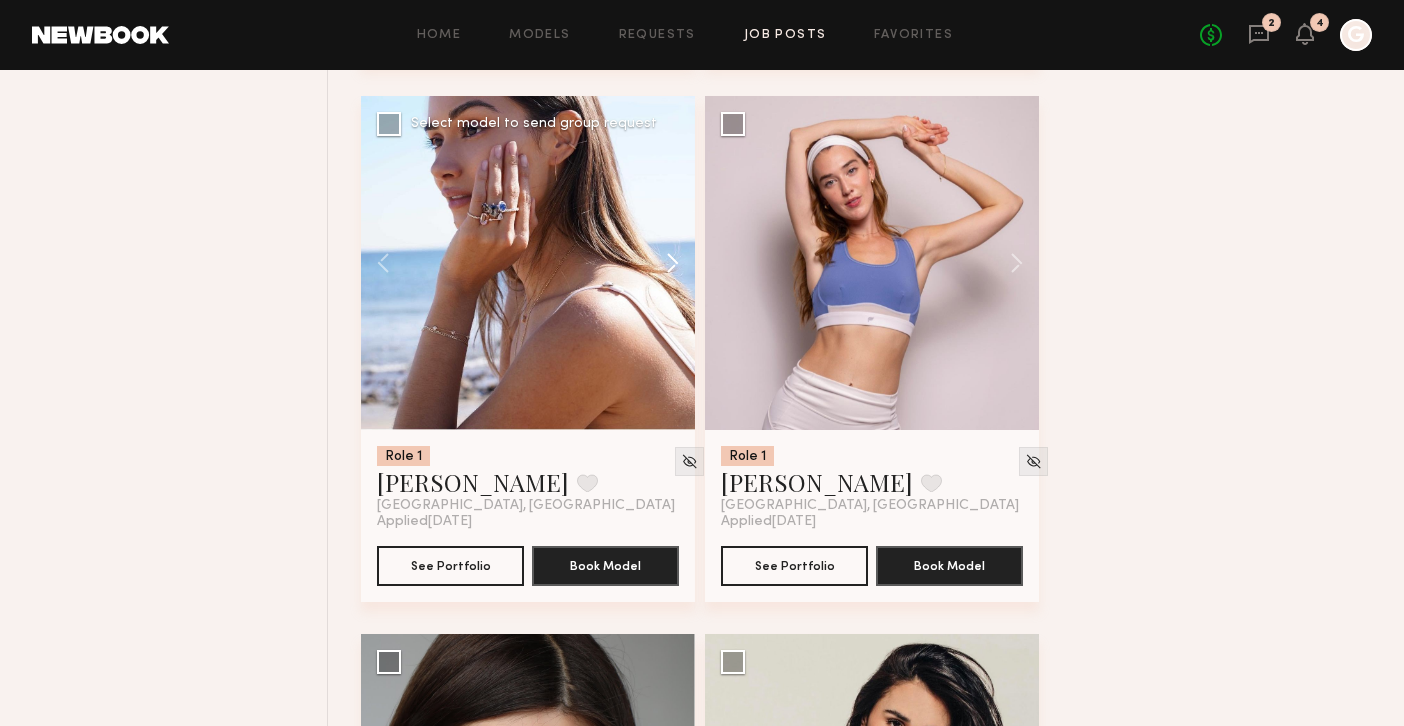 click 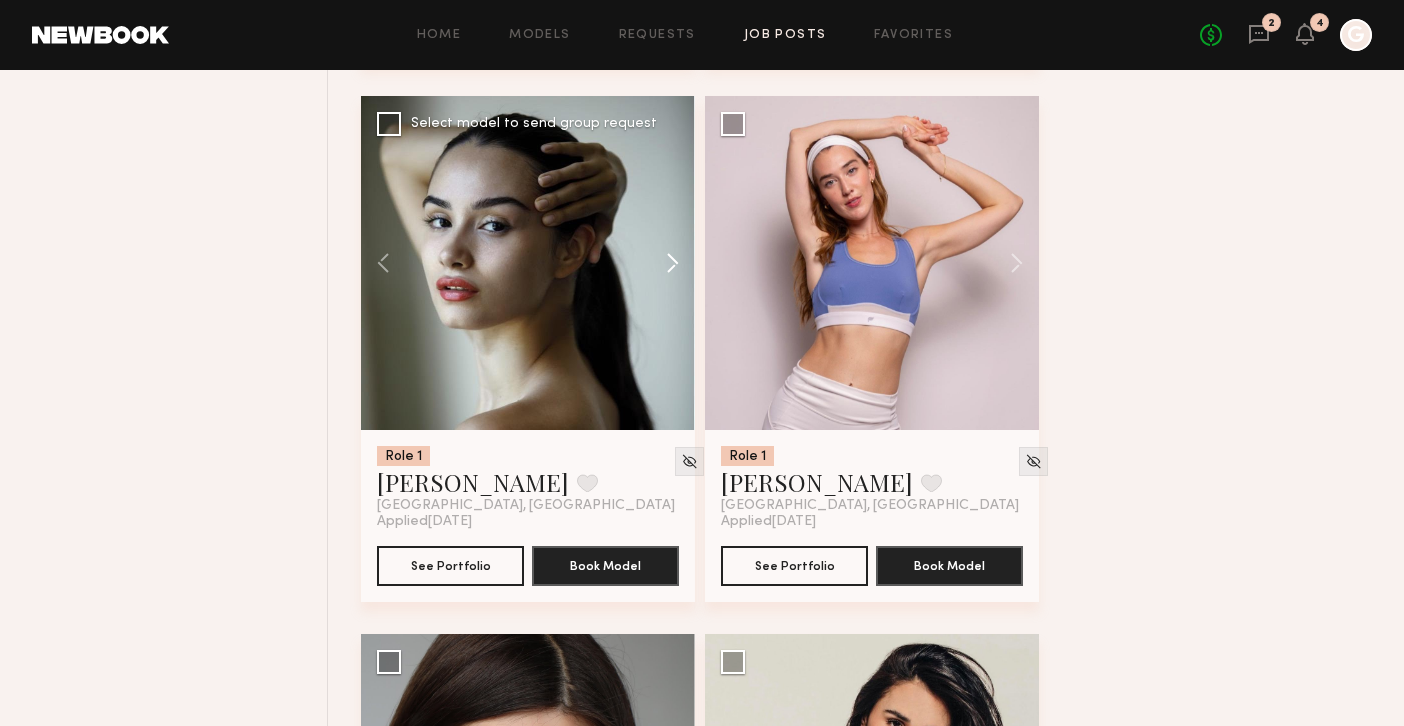 click 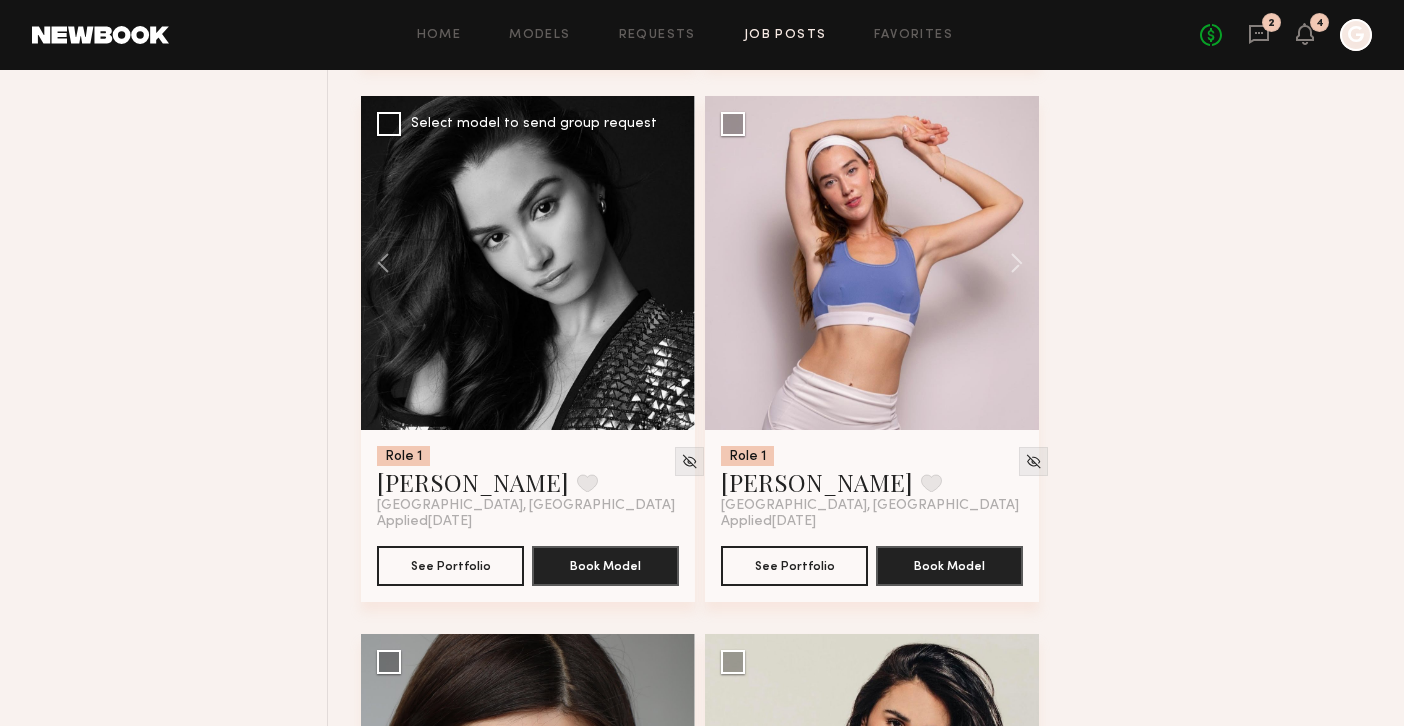 click 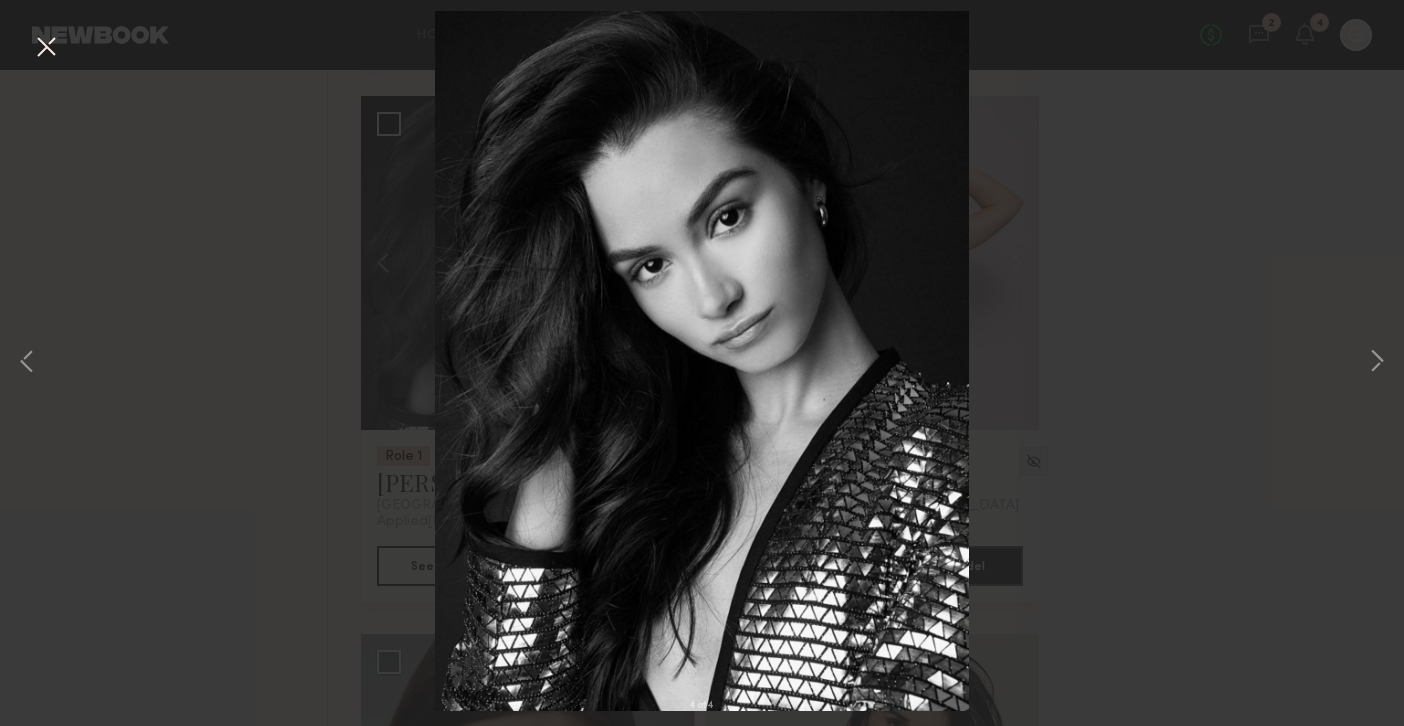 click at bounding box center [46, 48] 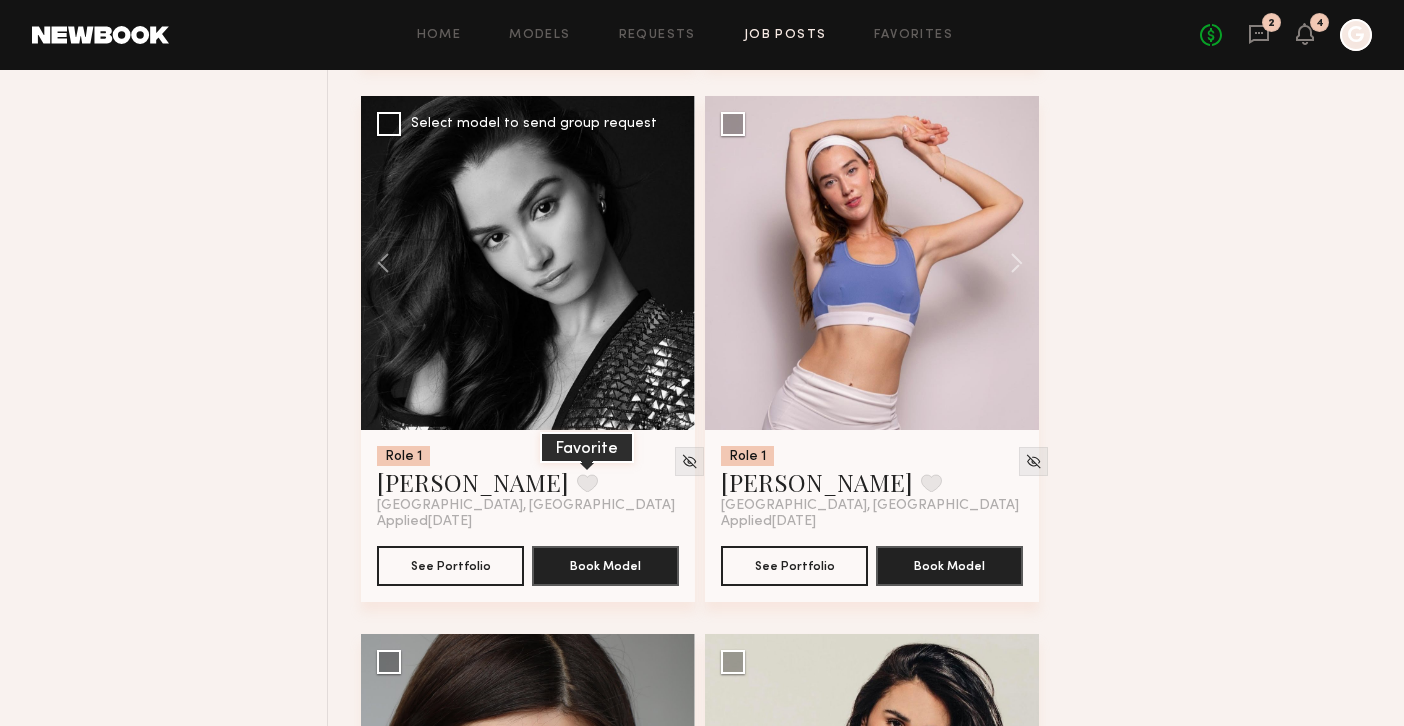 click 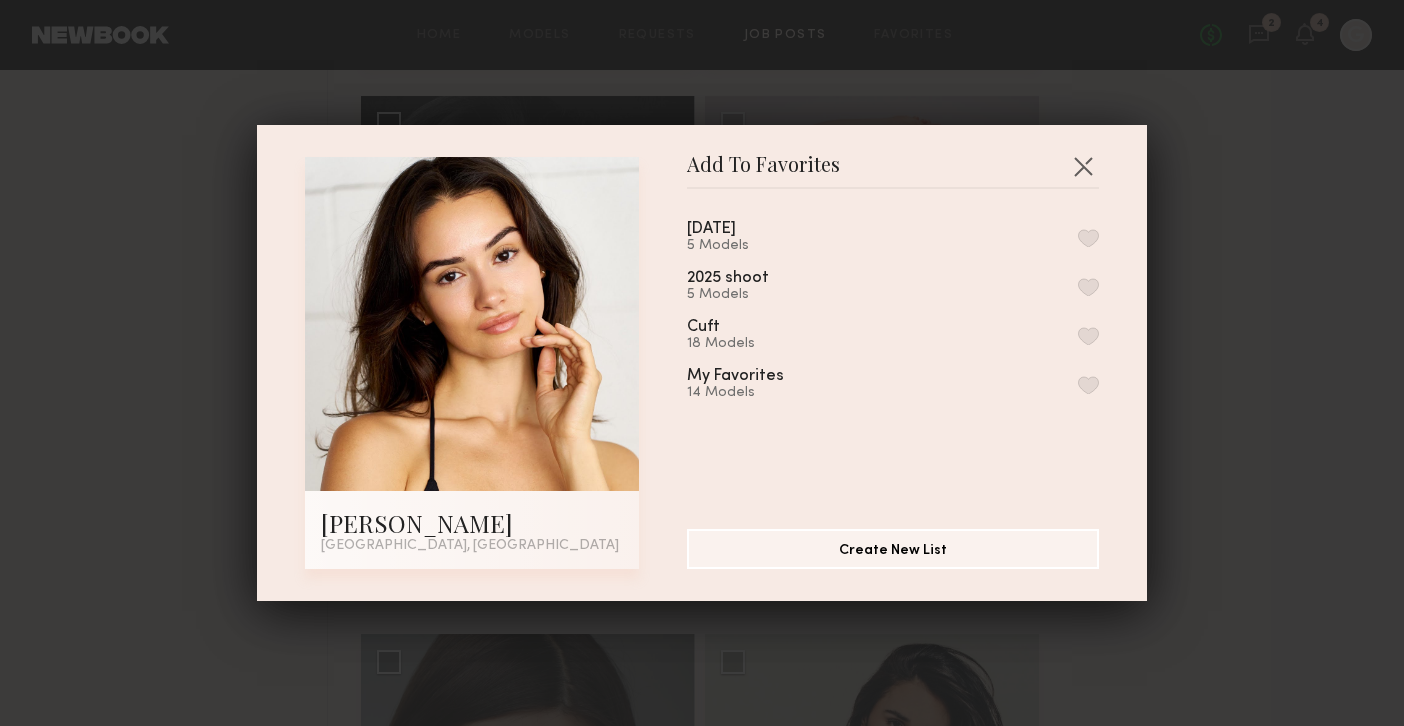click on "August 8, 2025 5   Models 2025 shoot 5   Models Cuft 18   Models My Favorites 14   Models" at bounding box center (903, 351) 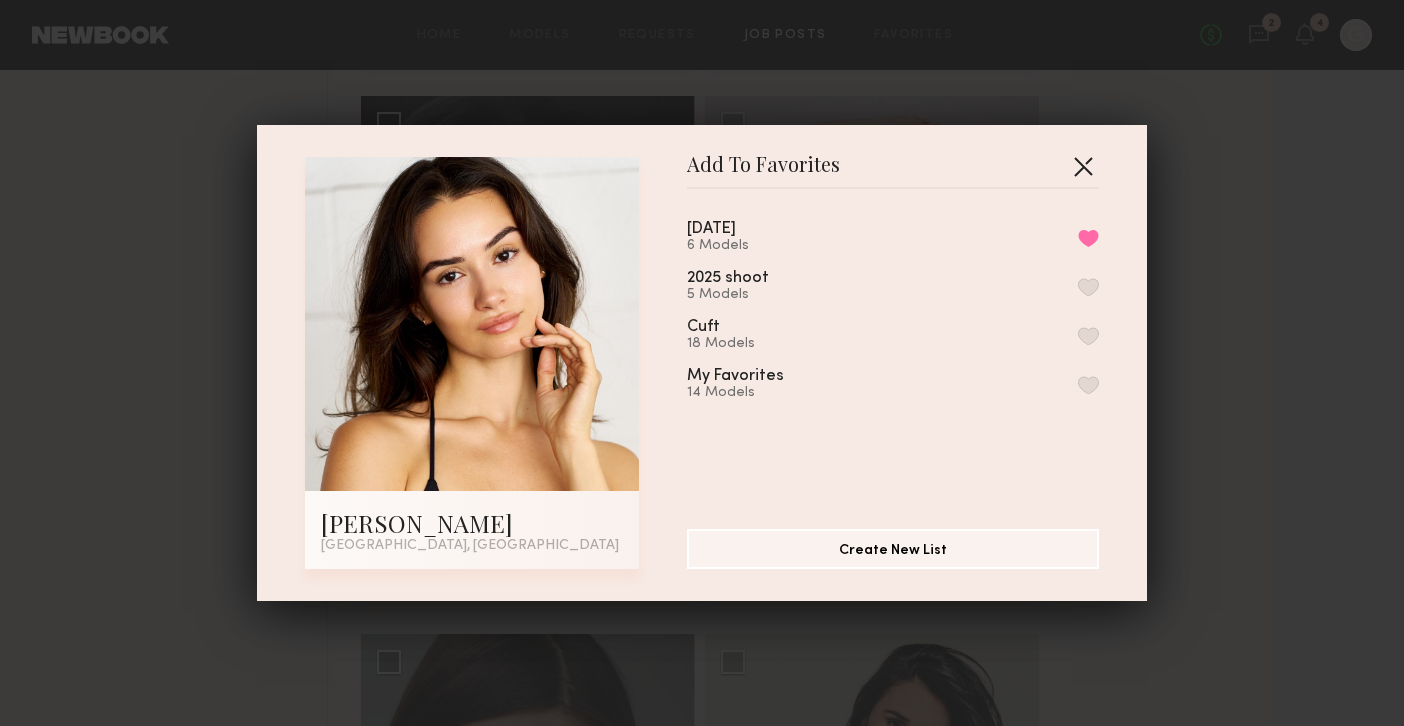 click at bounding box center [1083, 166] 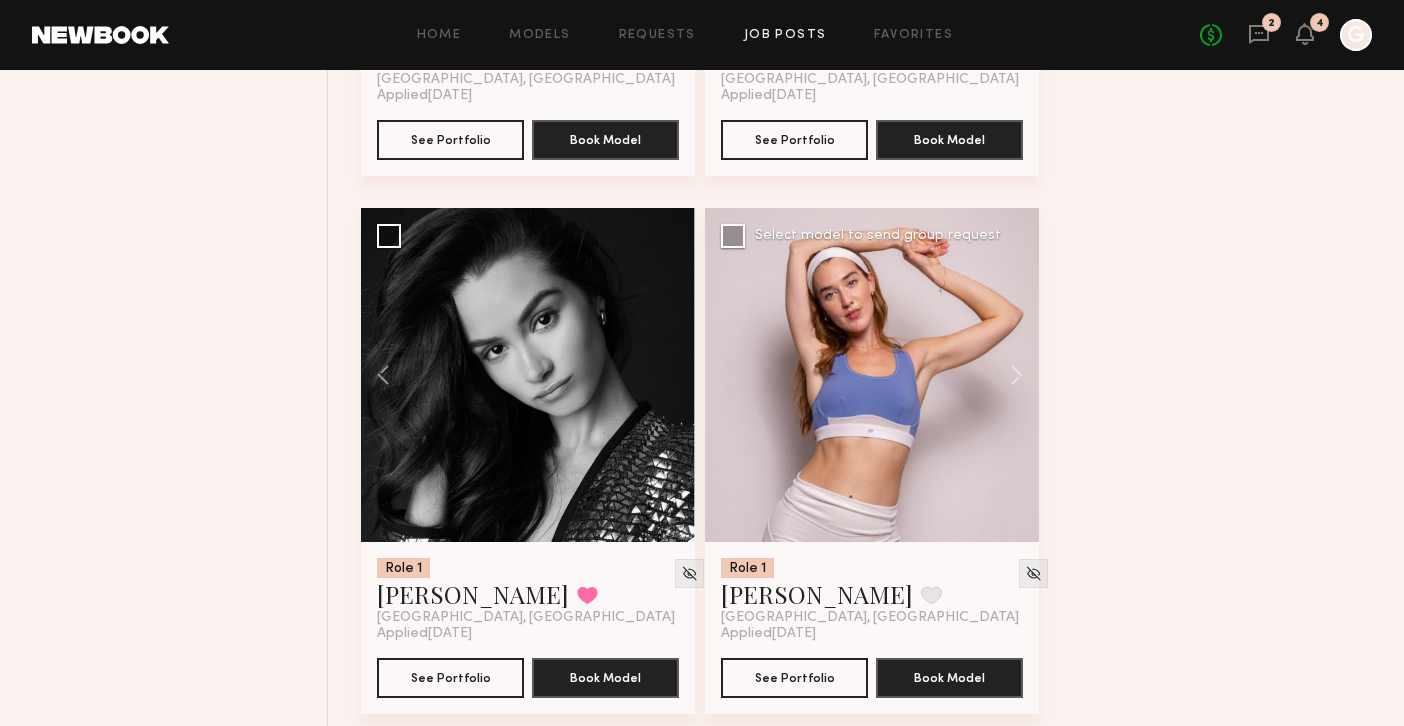 scroll, scrollTop: 17336, scrollLeft: 0, axis: vertical 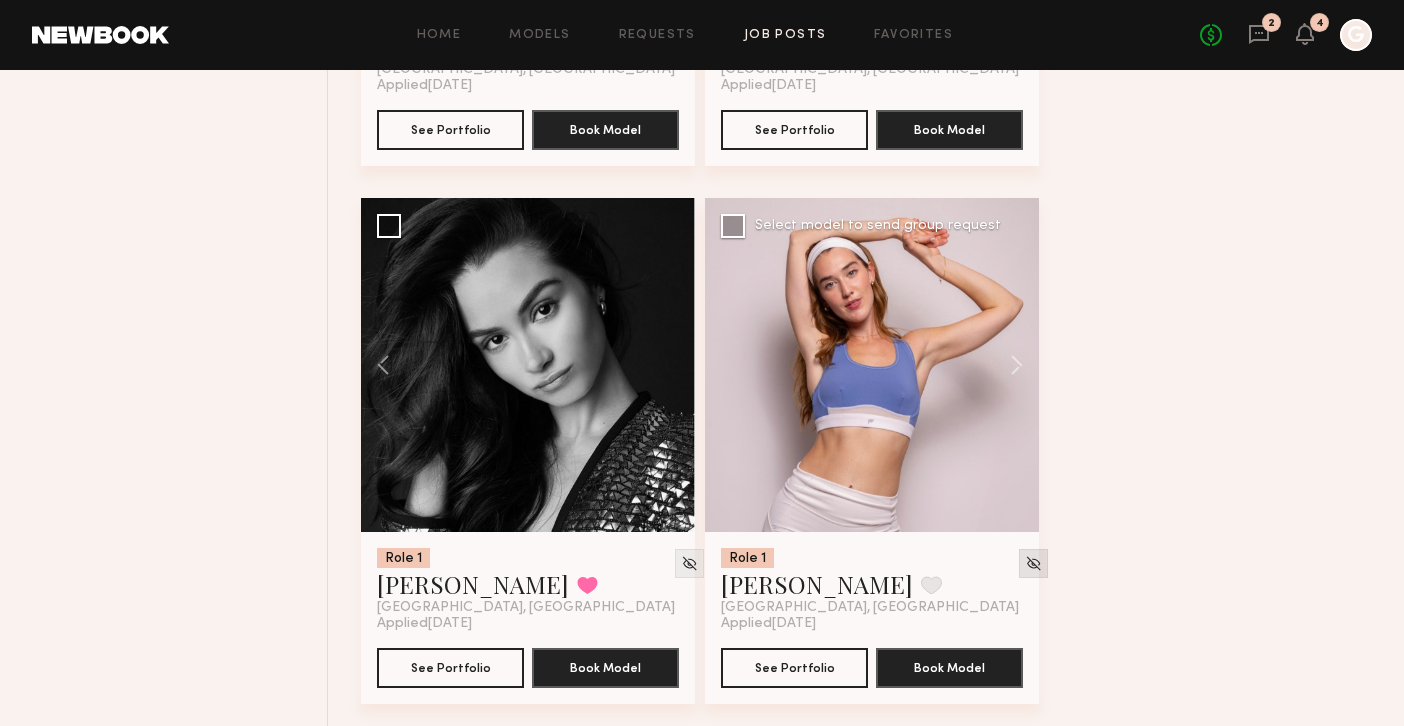 click 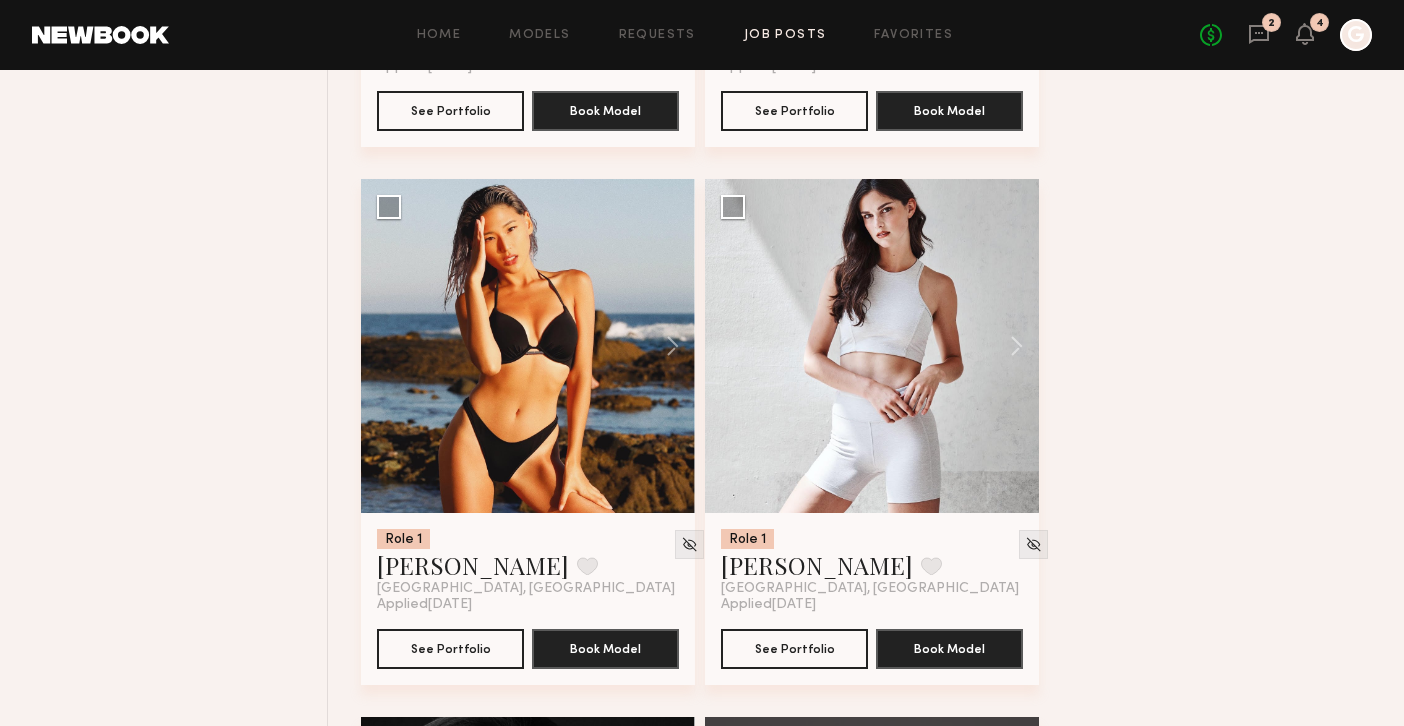 scroll, scrollTop: 16820, scrollLeft: 0, axis: vertical 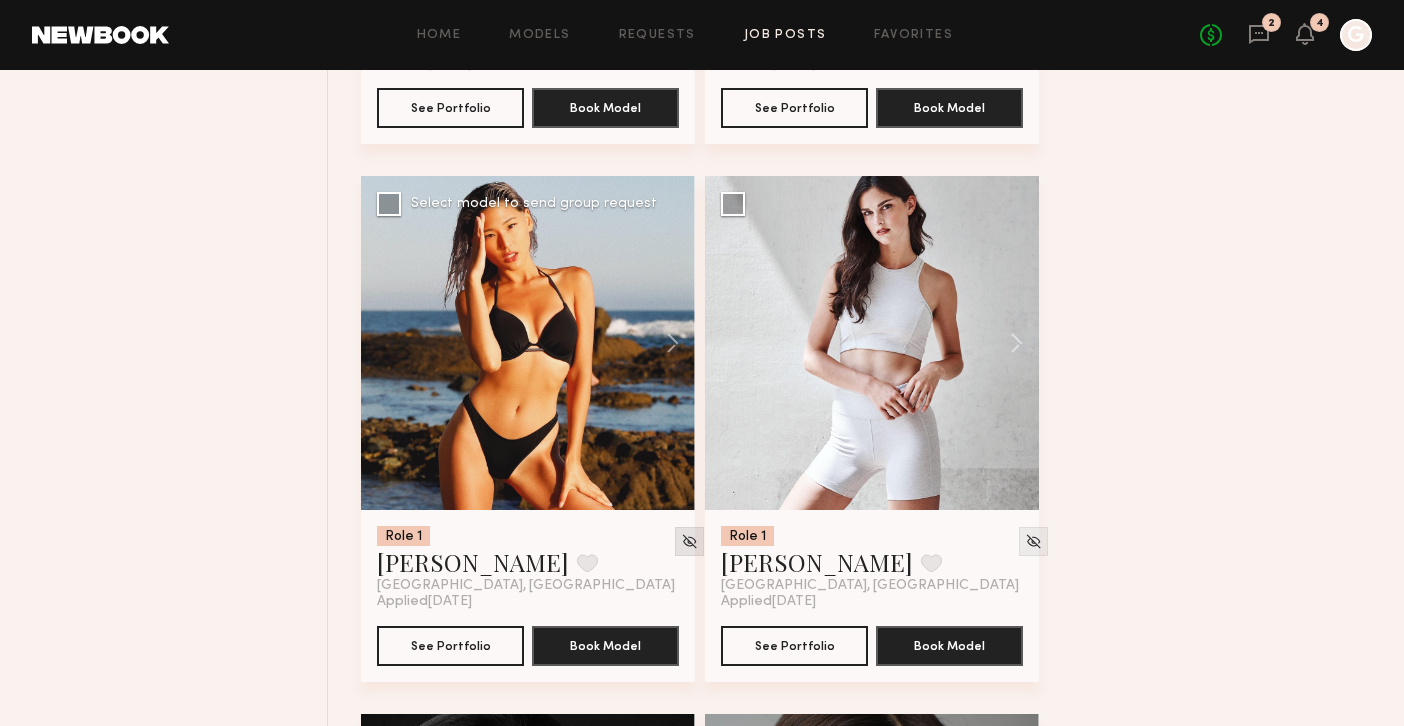 click 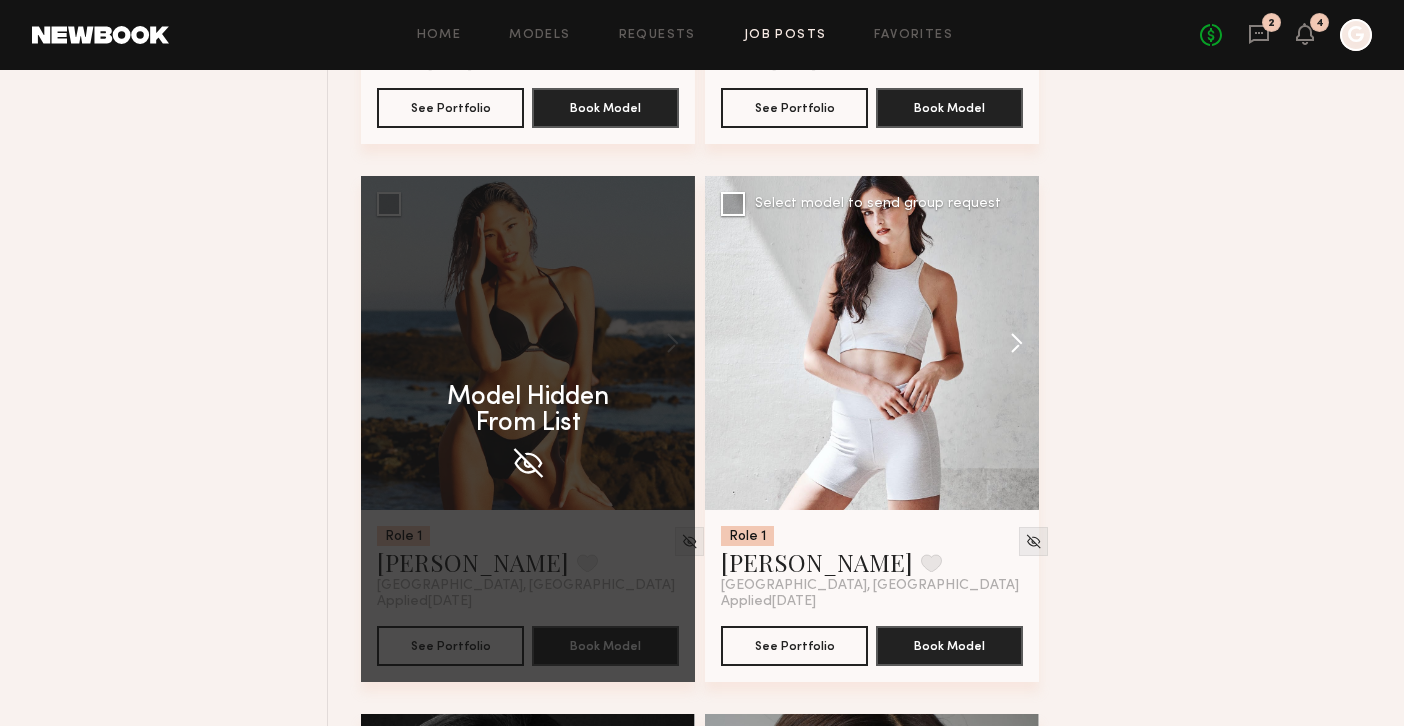 click 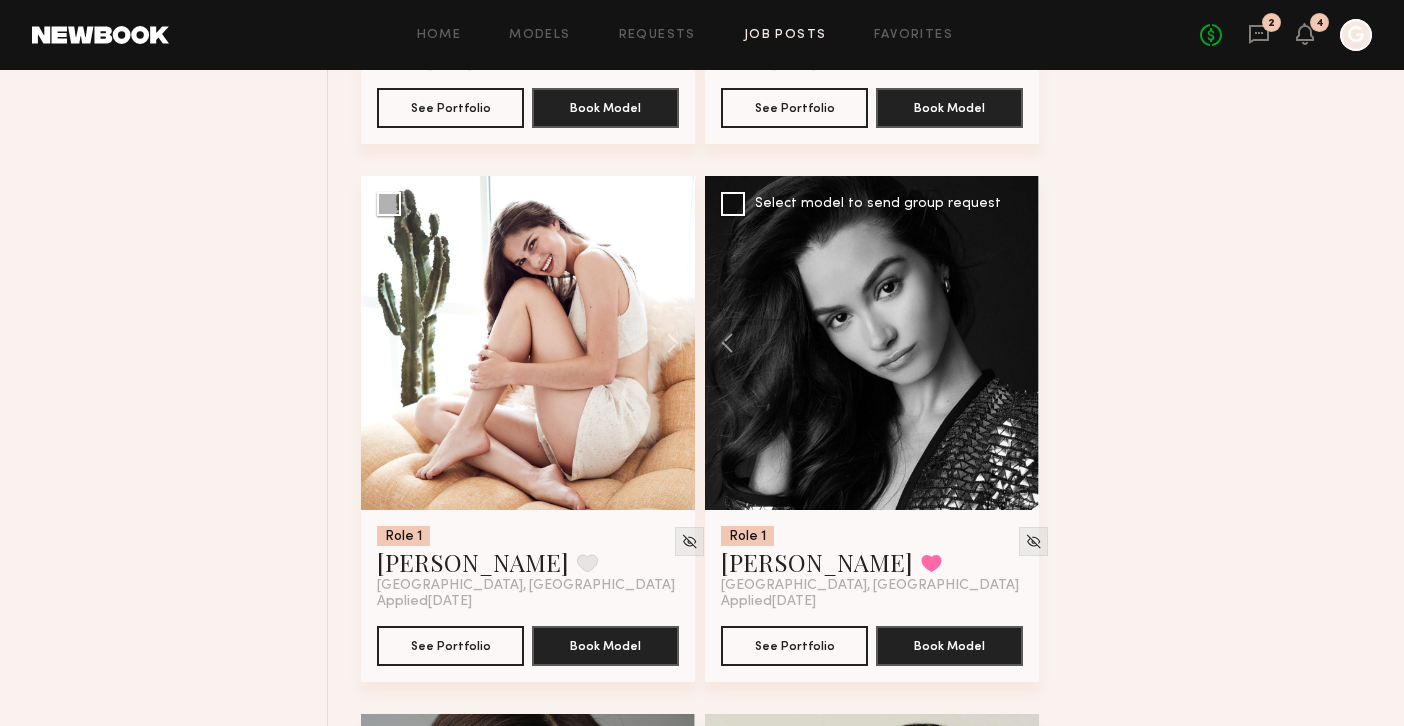 click 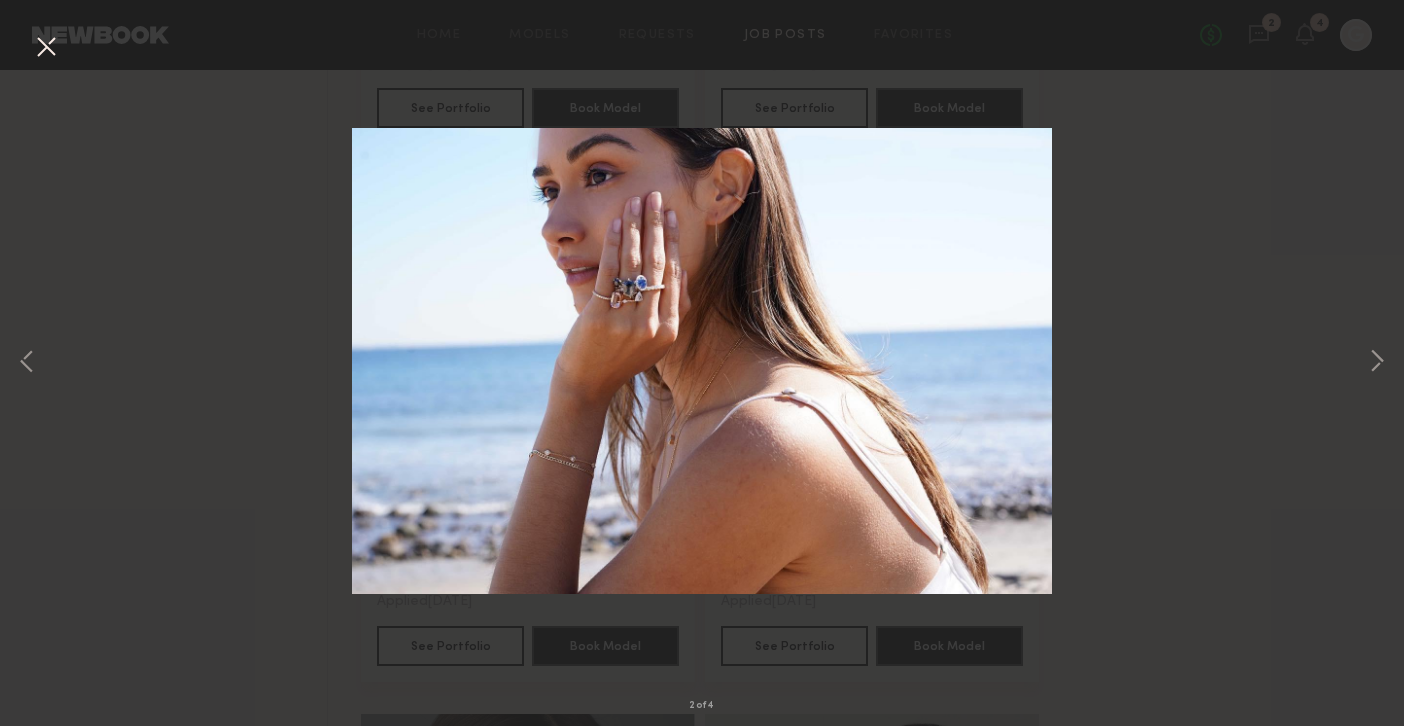click at bounding box center (46, 48) 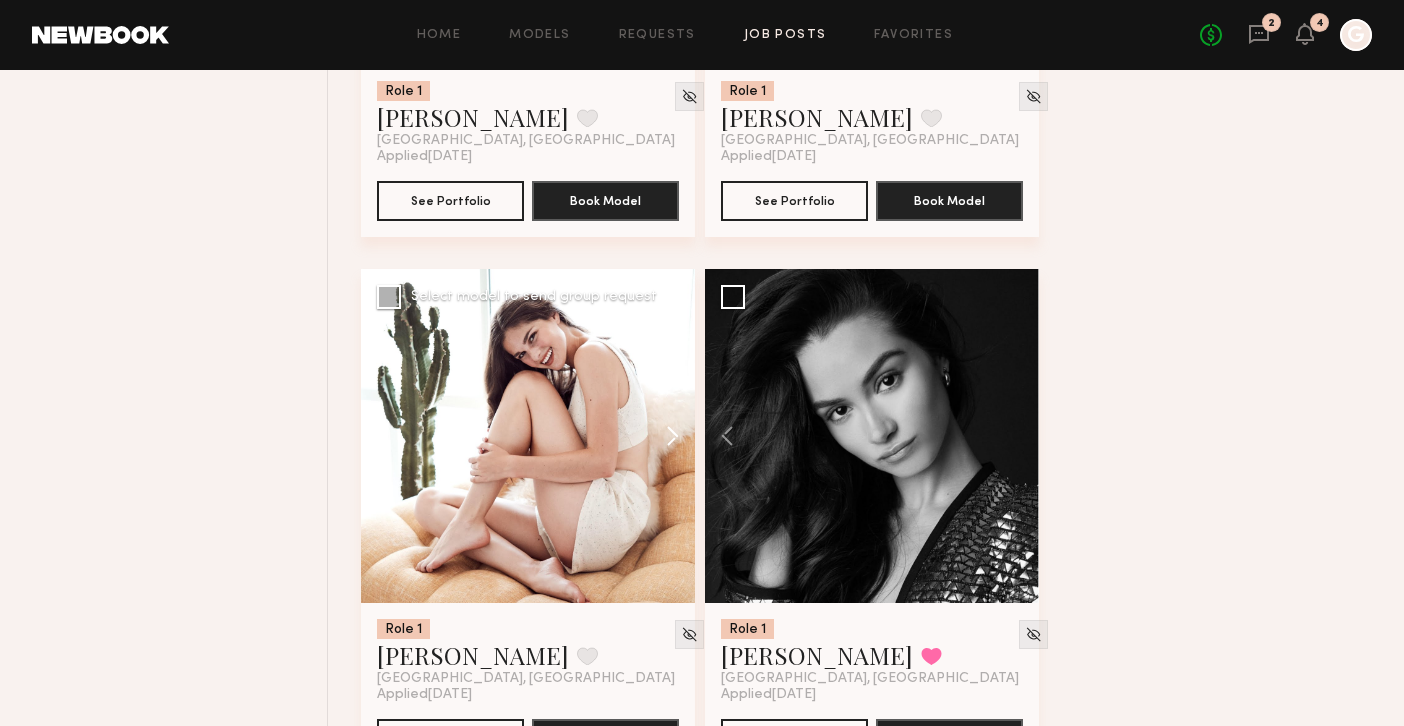 scroll, scrollTop: 16714, scrollLeft: 0, axis: vertical 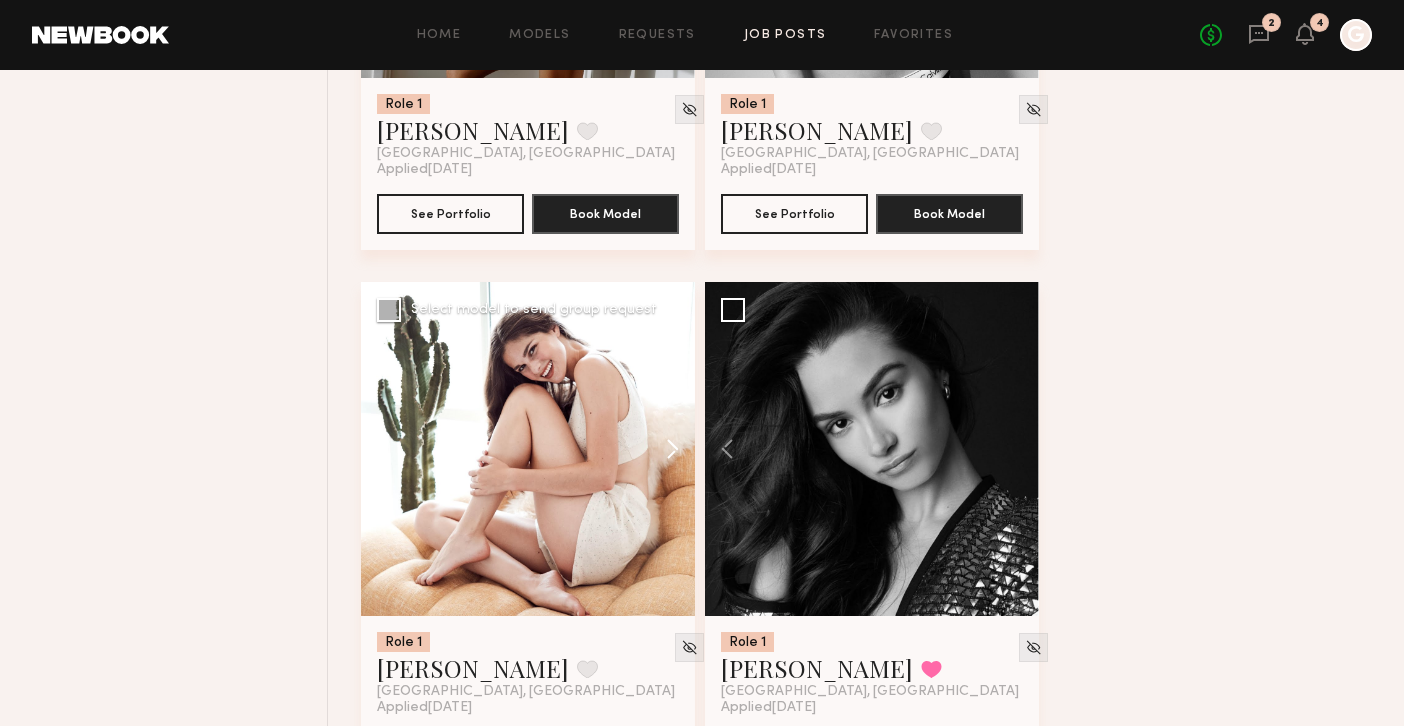 click 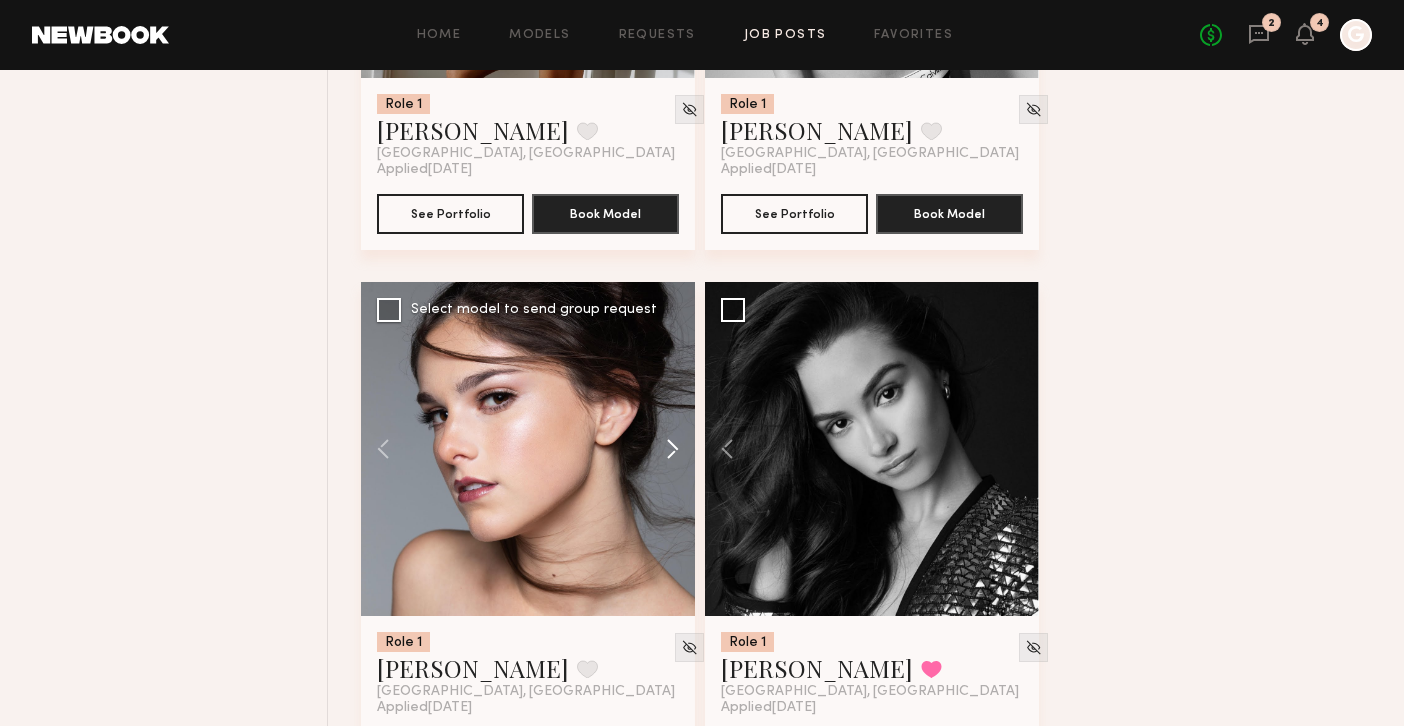 click 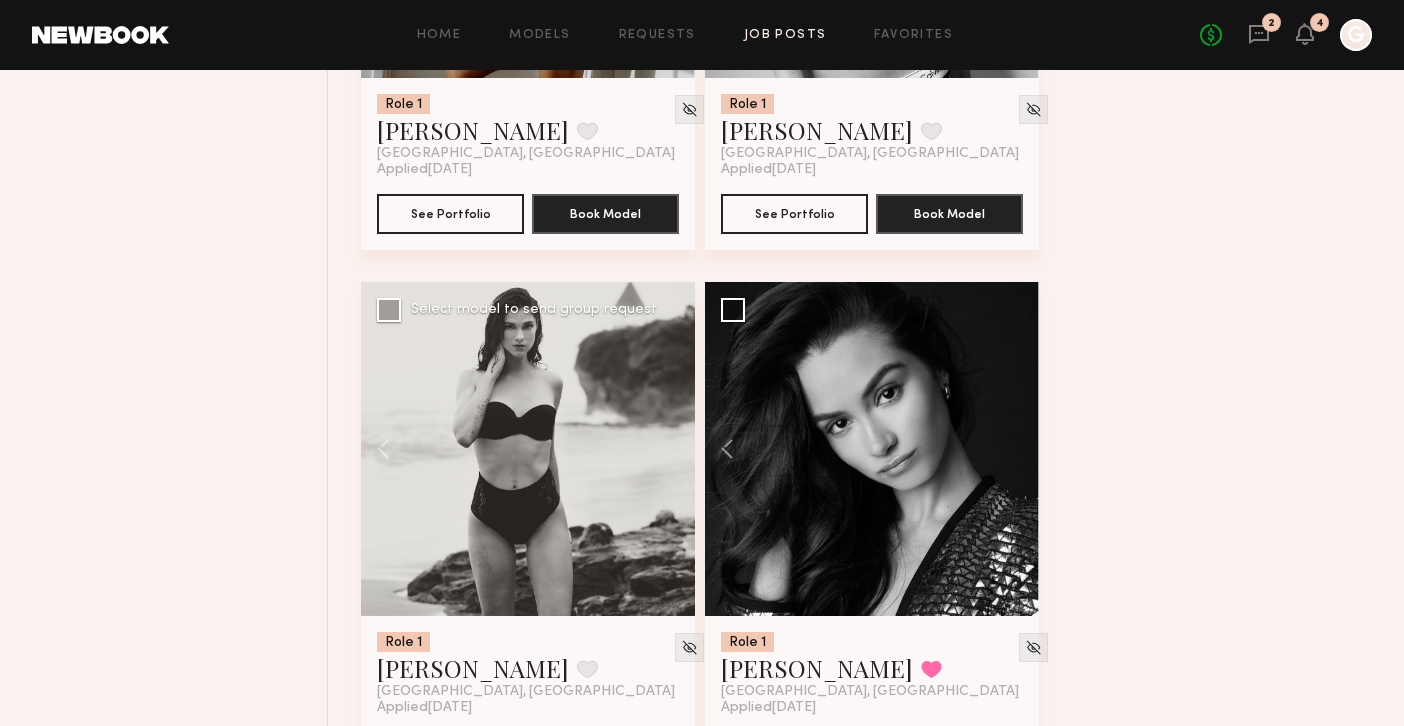 click 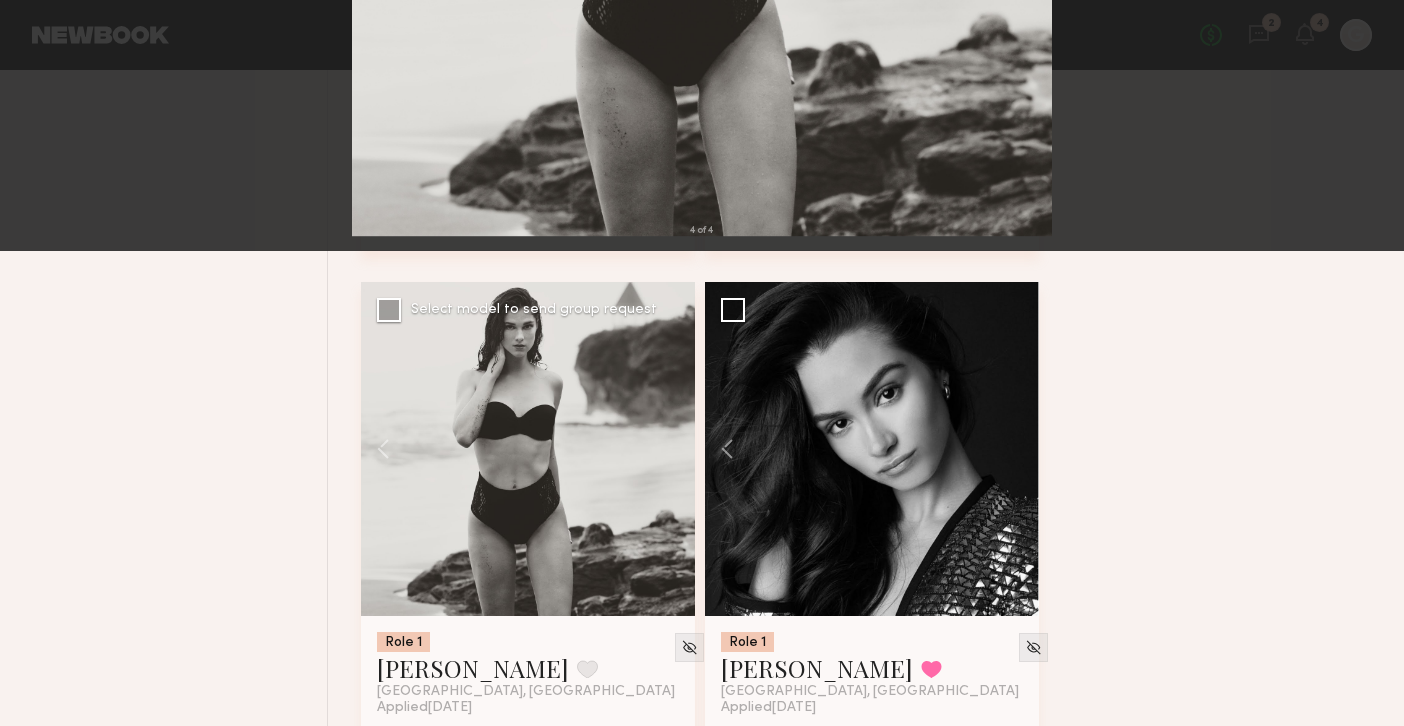 click at bounding box center (46, 48) 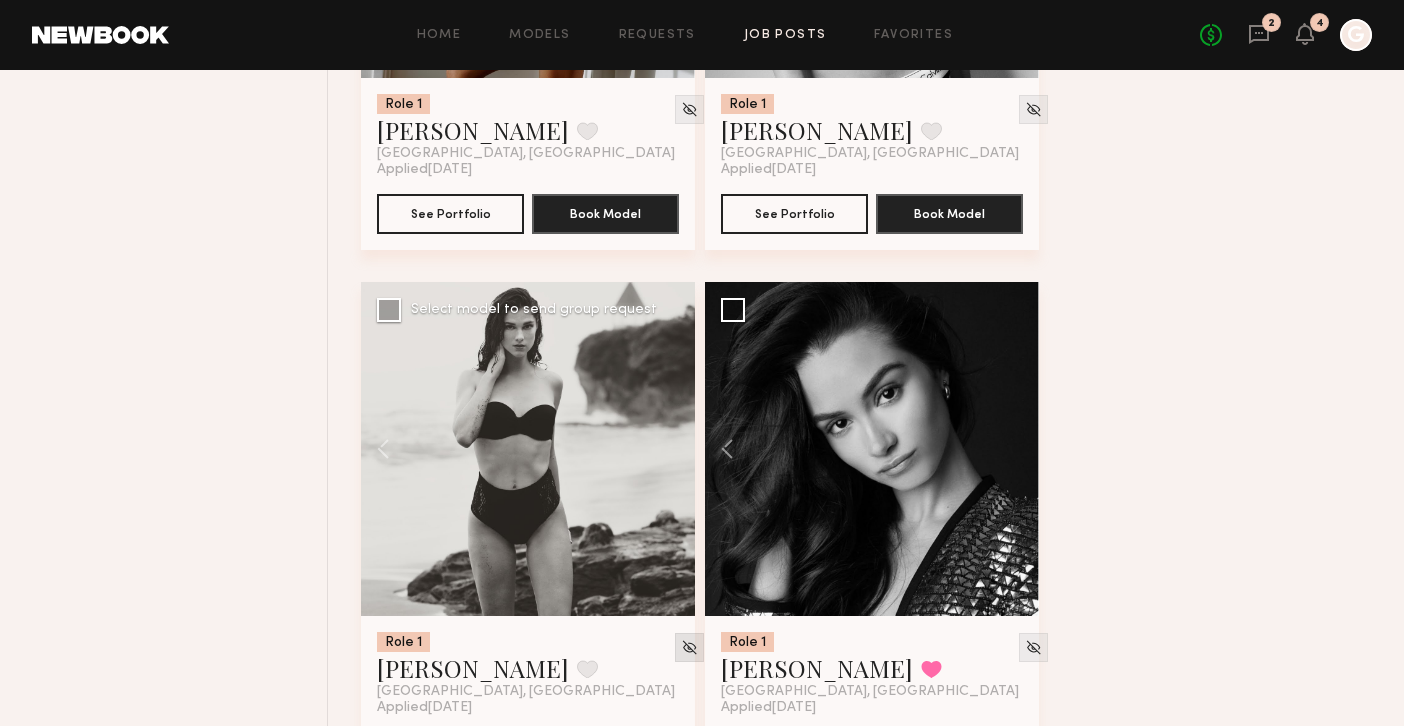 click 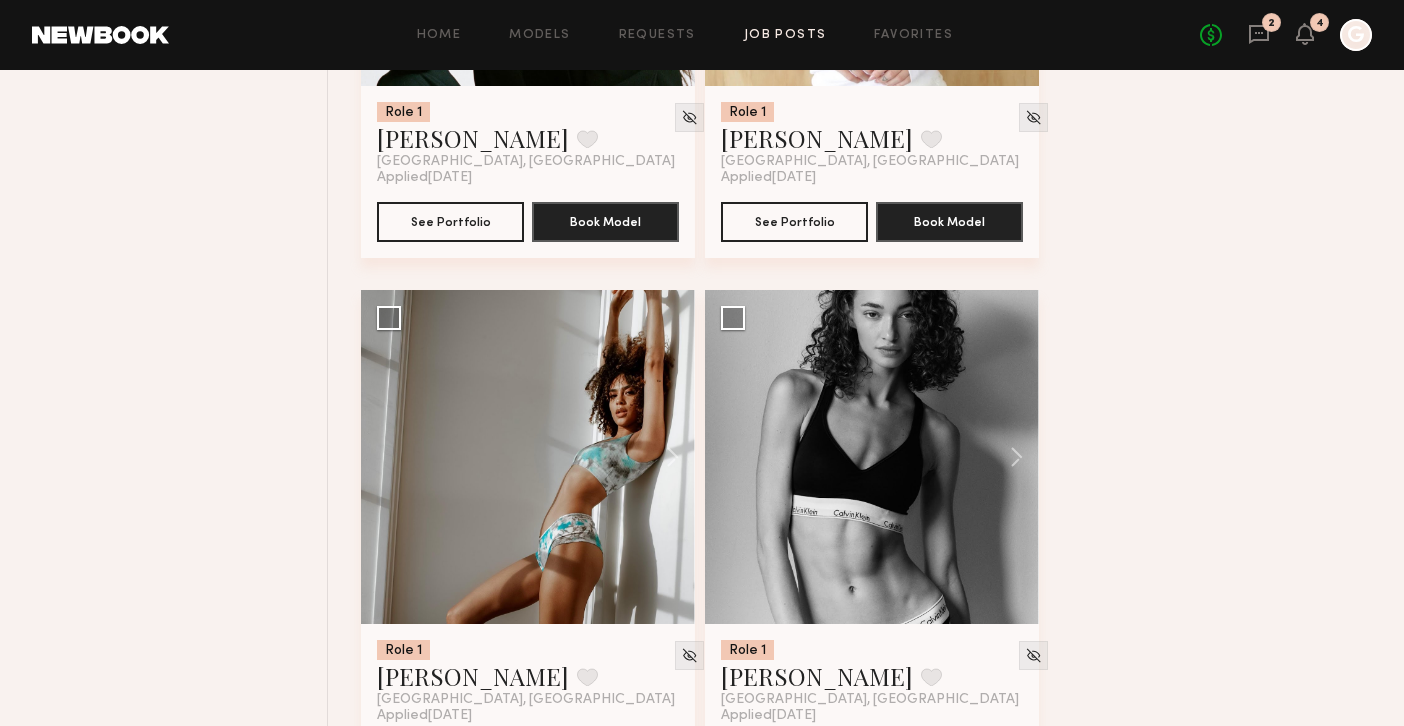 scroll, scrollTop: 16170, scrollLeft: 0, axis: vertical 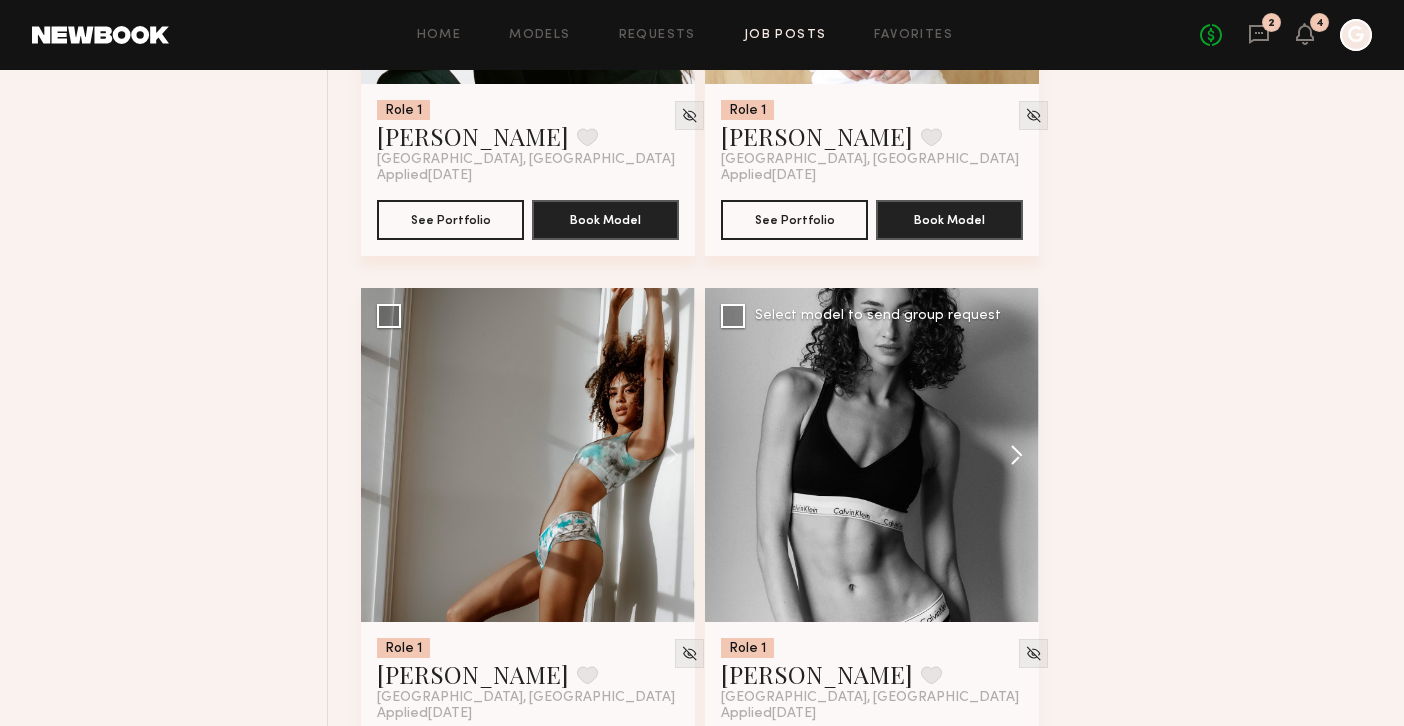 click 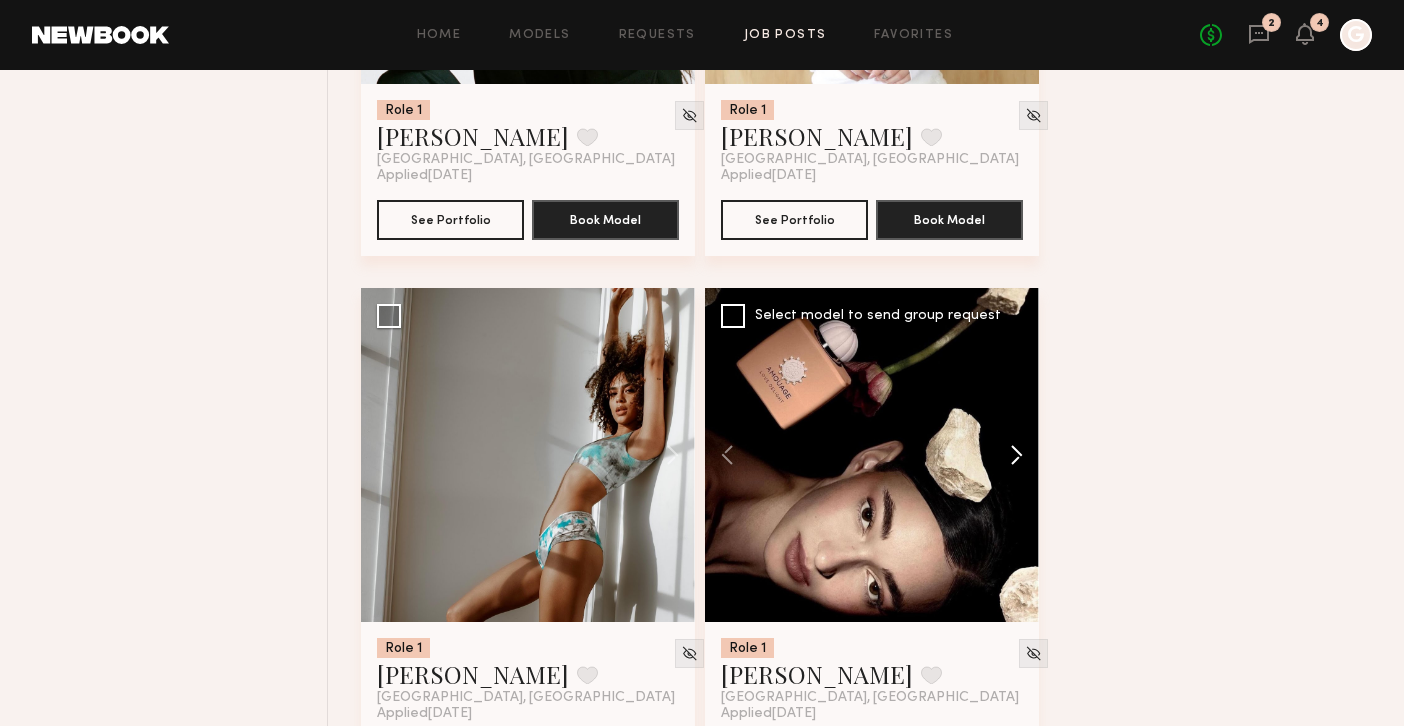 click 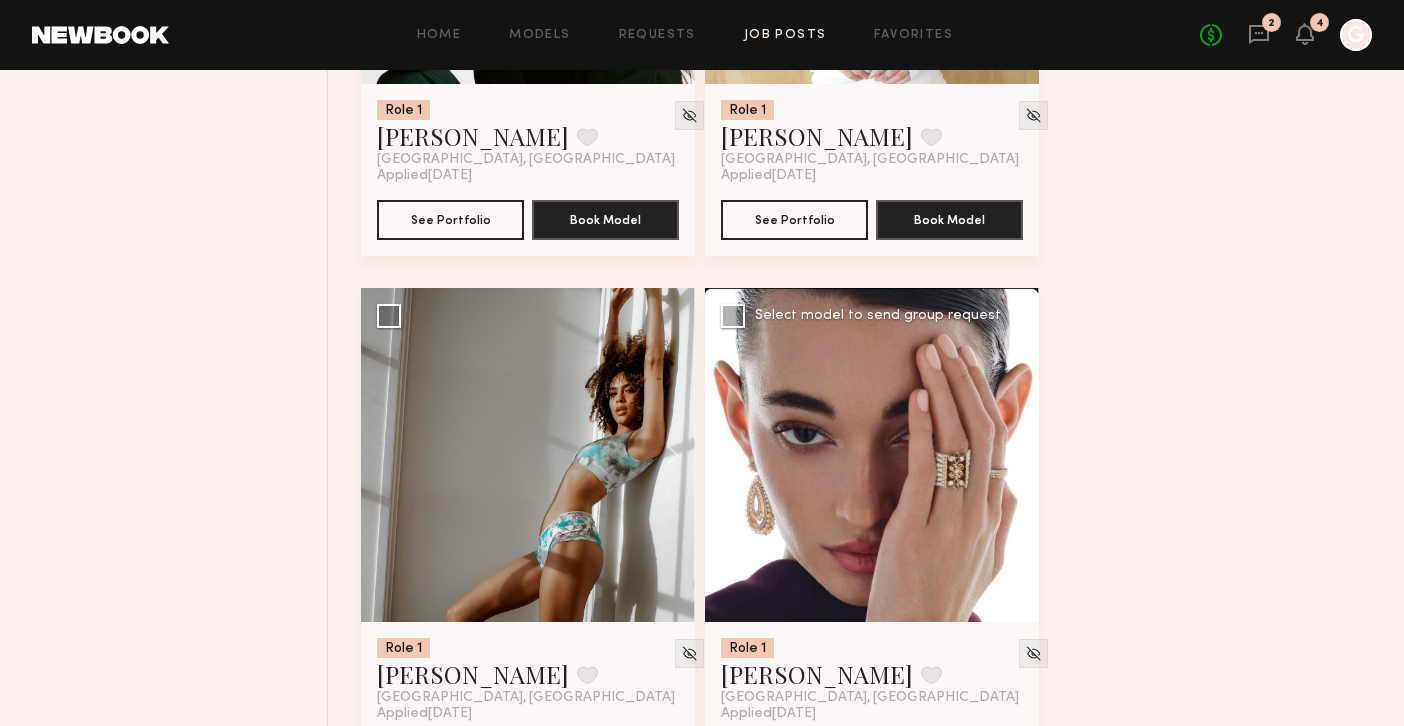 click 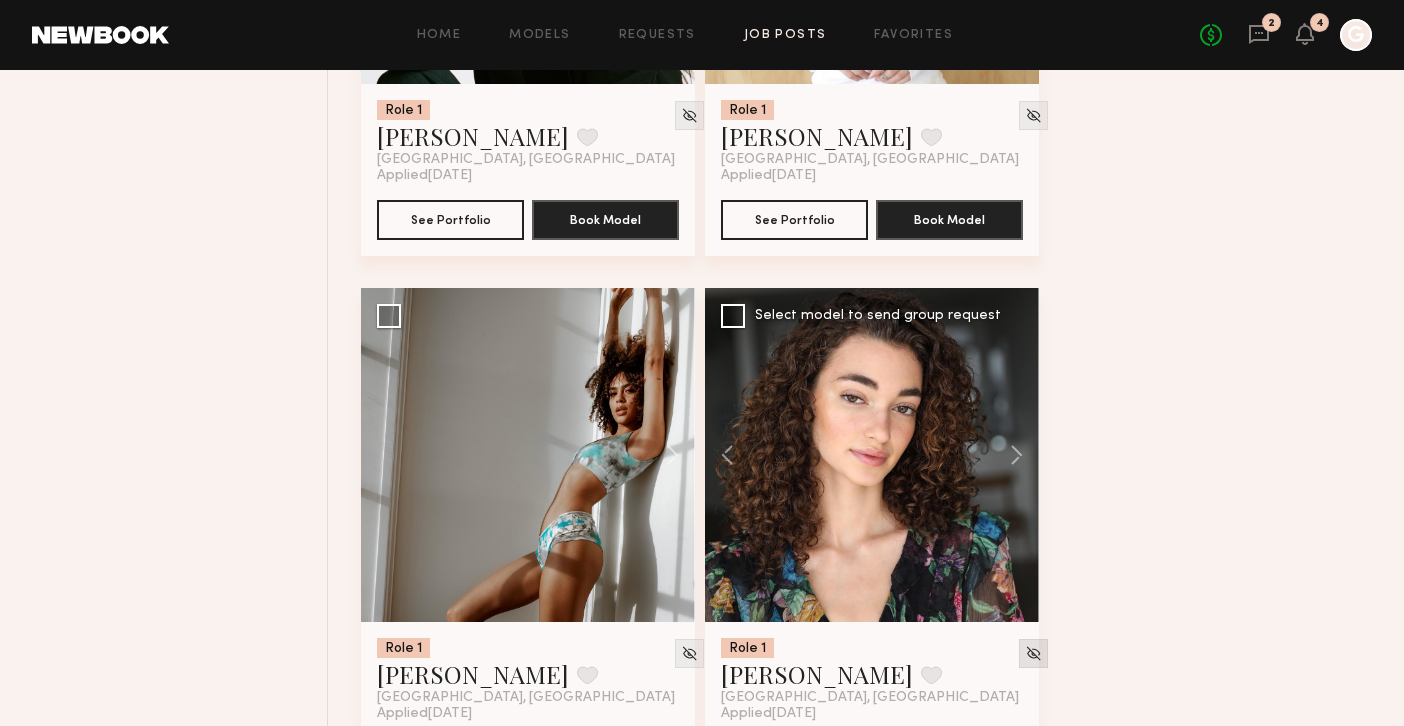 click 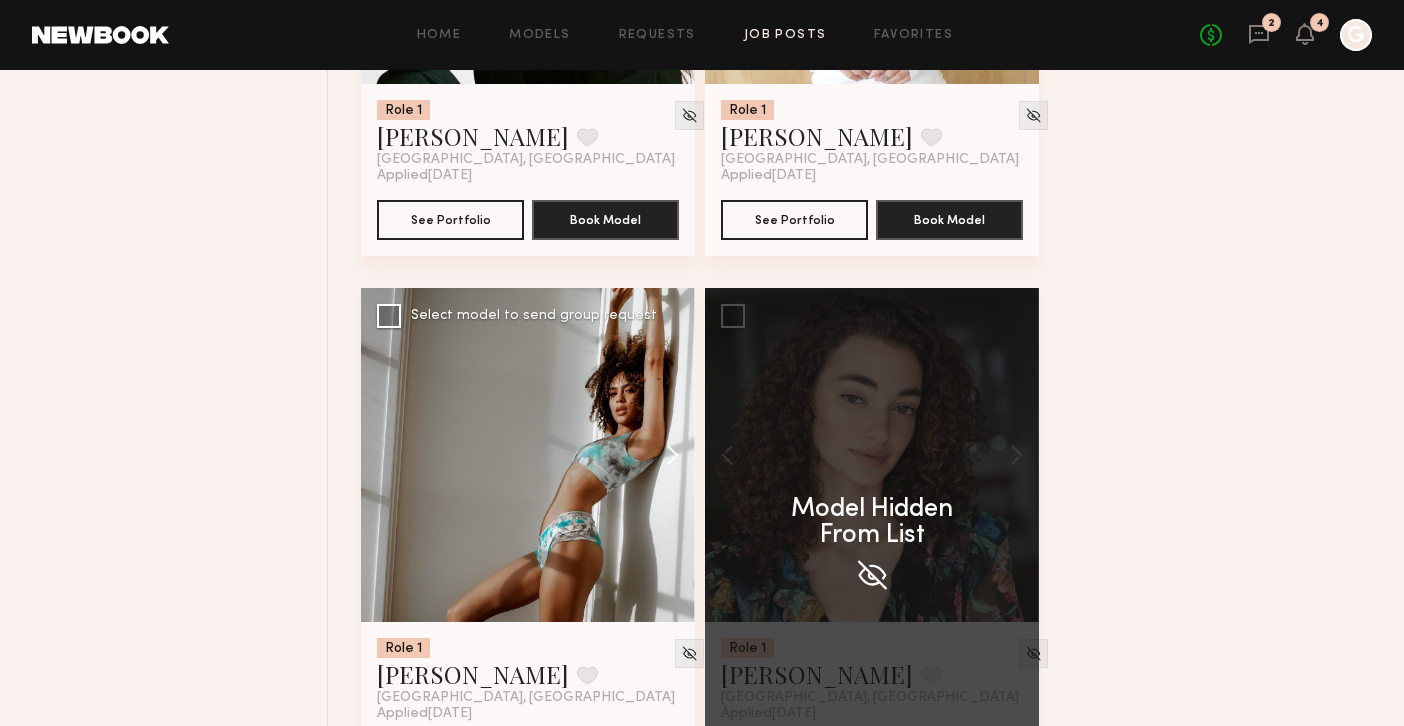 click 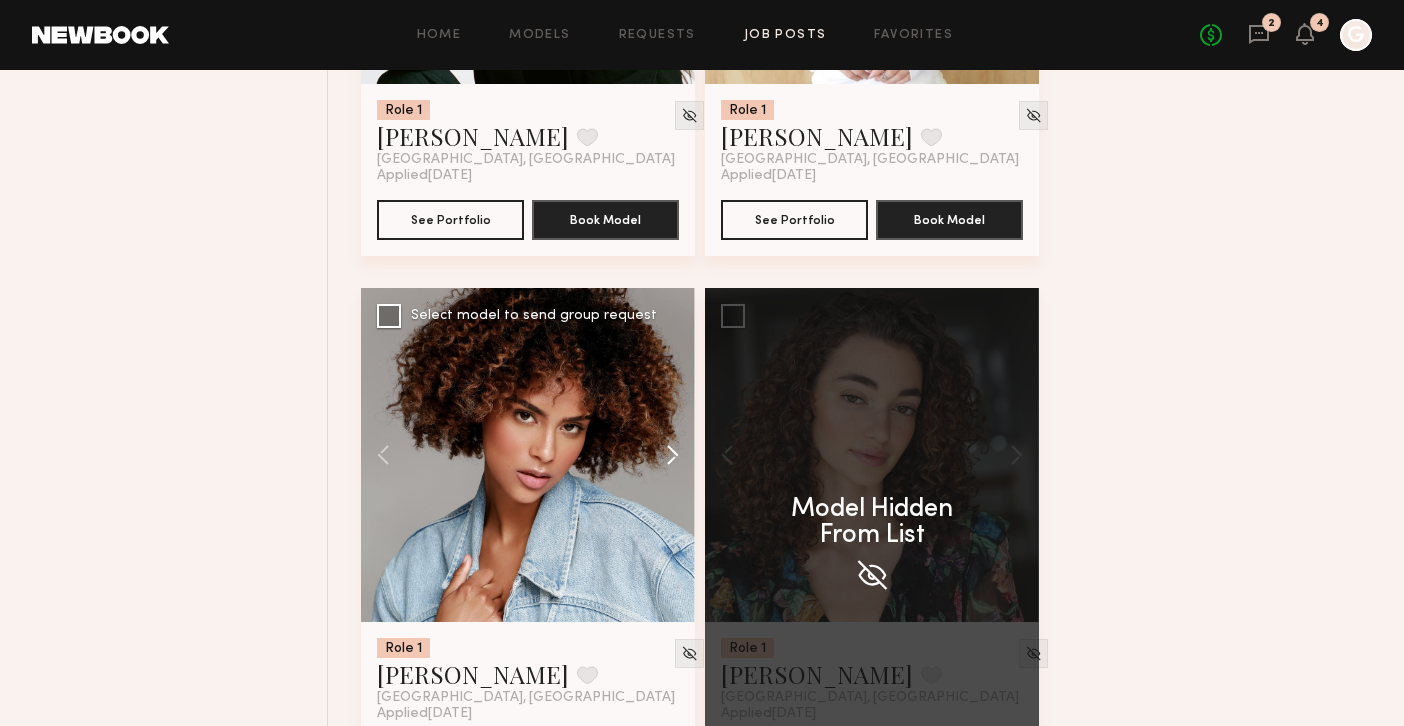 click 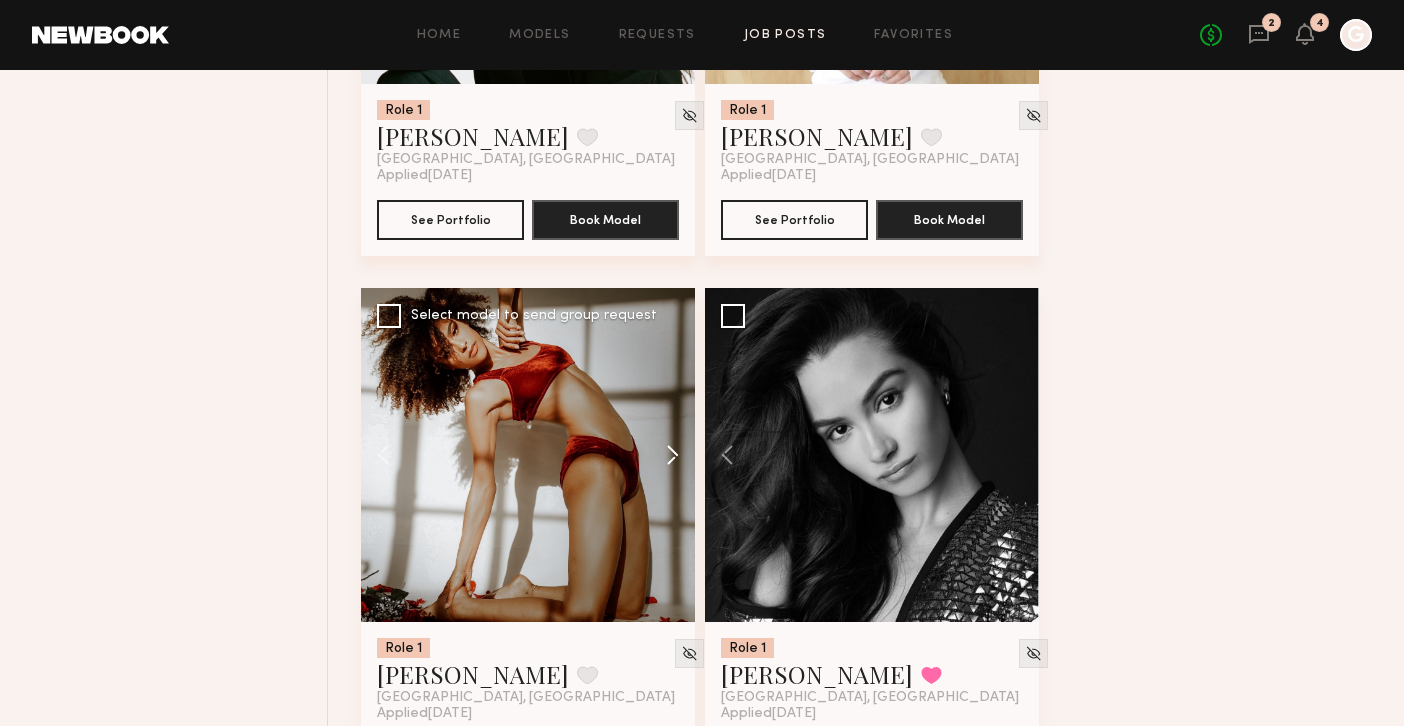 click 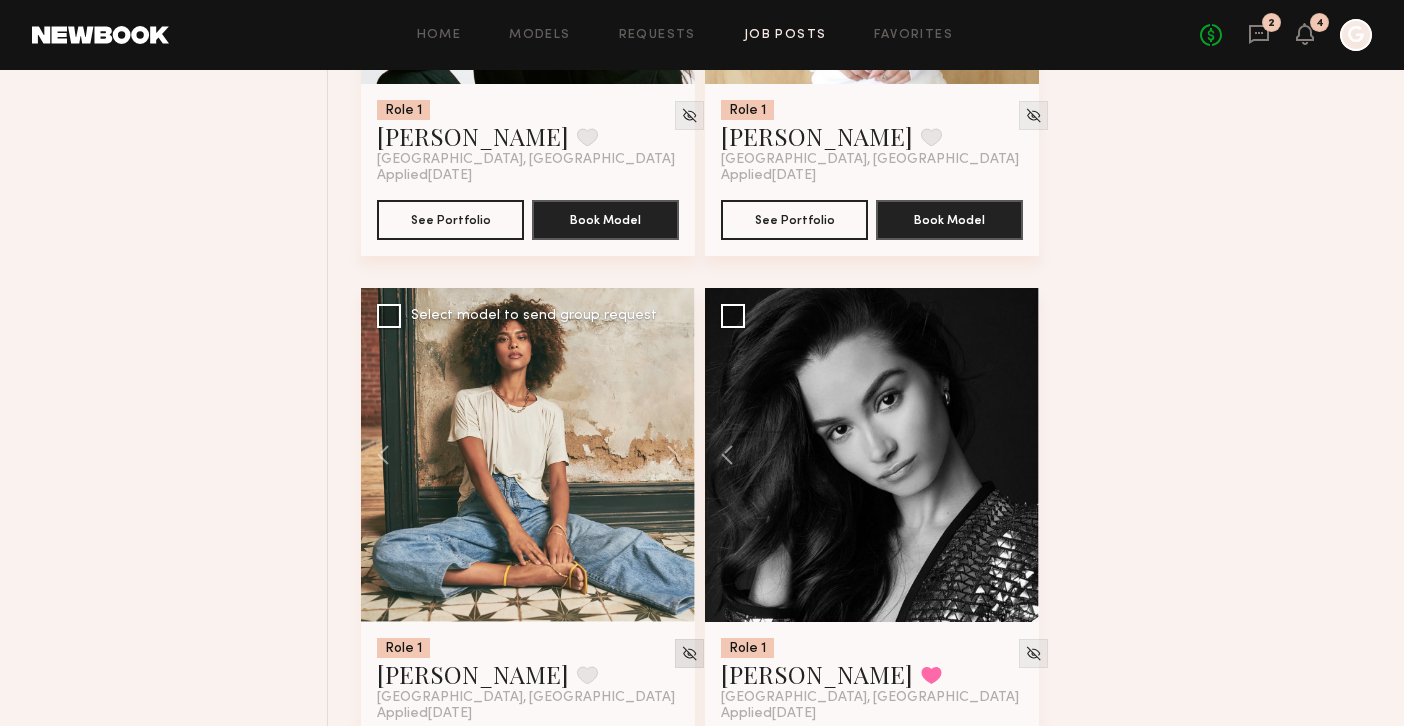 click 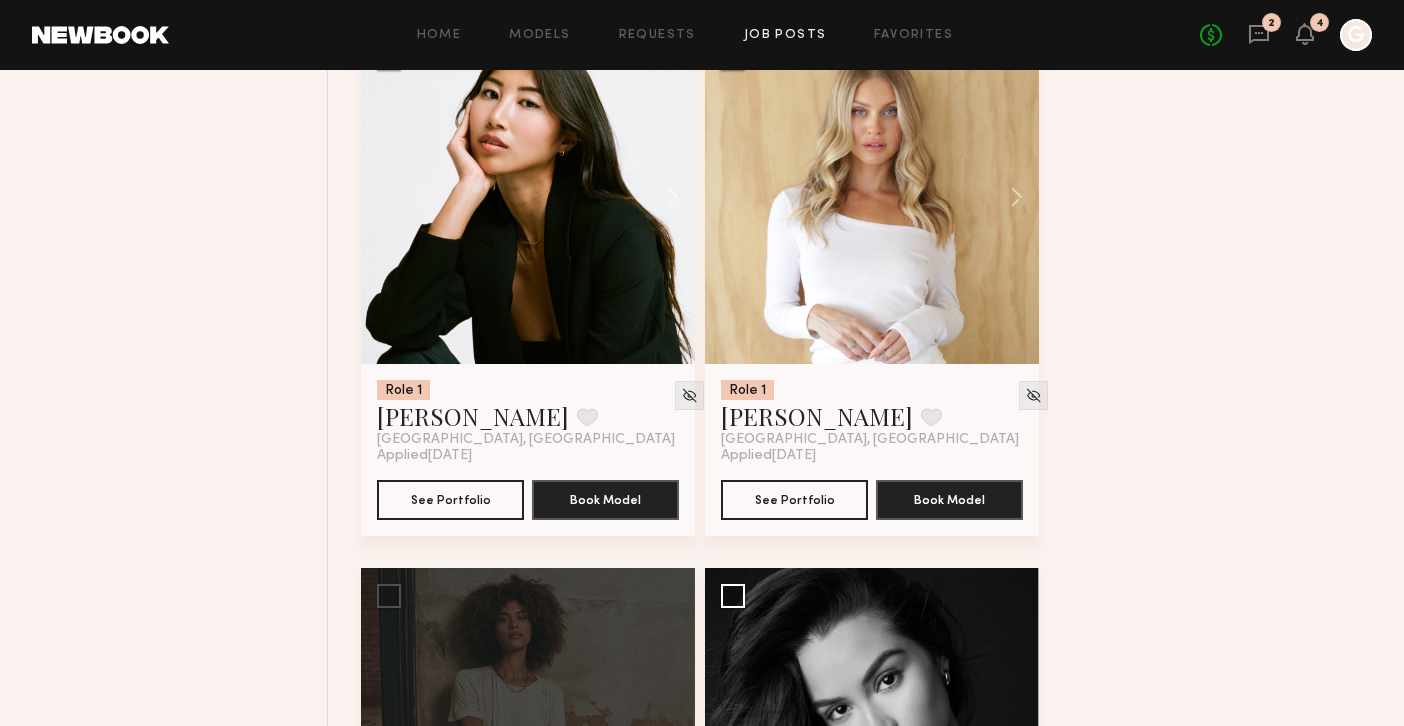 scroll, scrollTop: 15854, scrollLeft: 0, axis: vertical 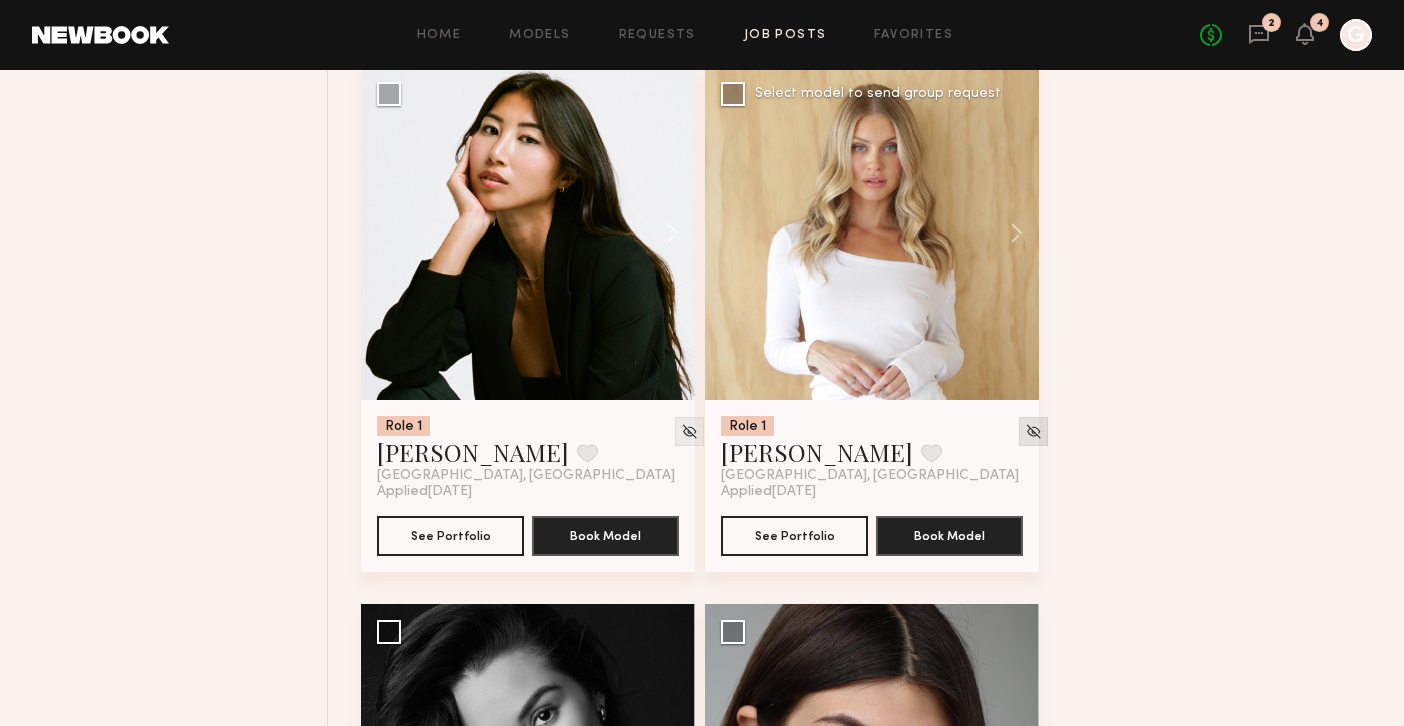 click 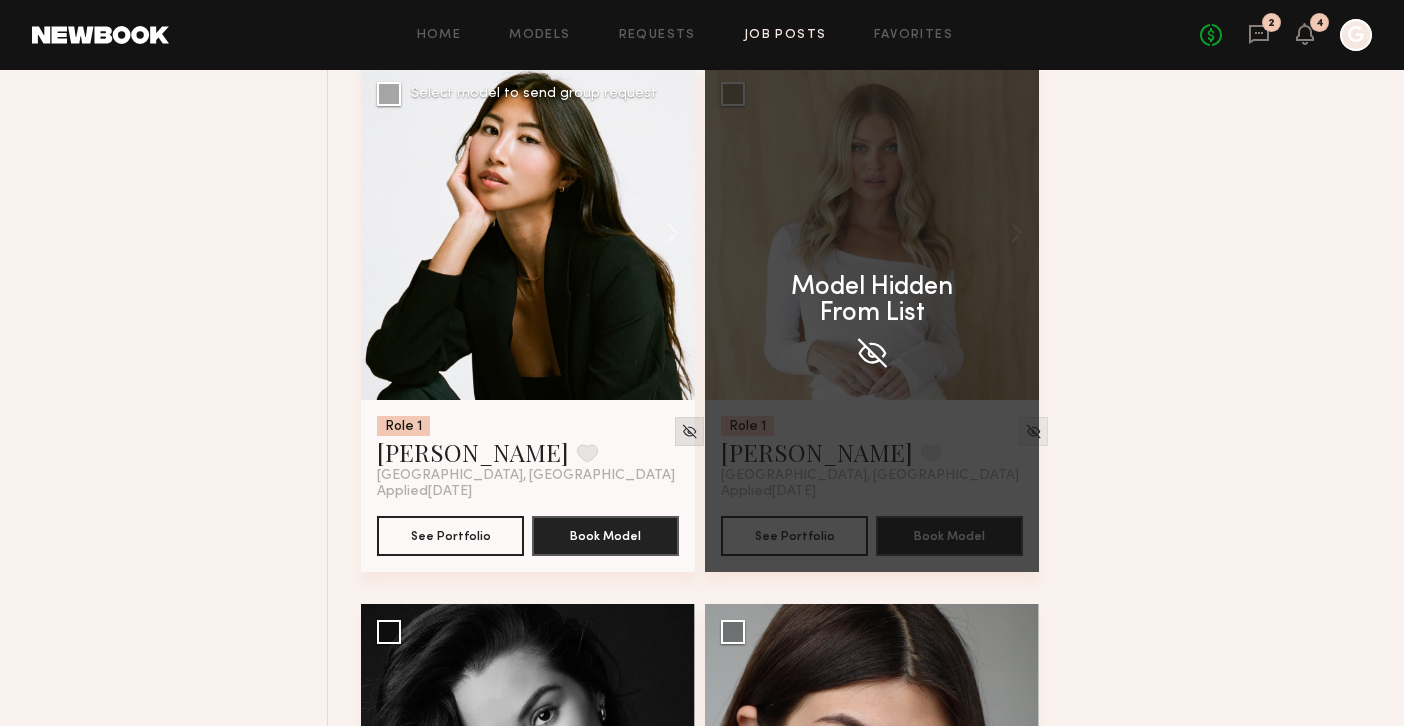 click 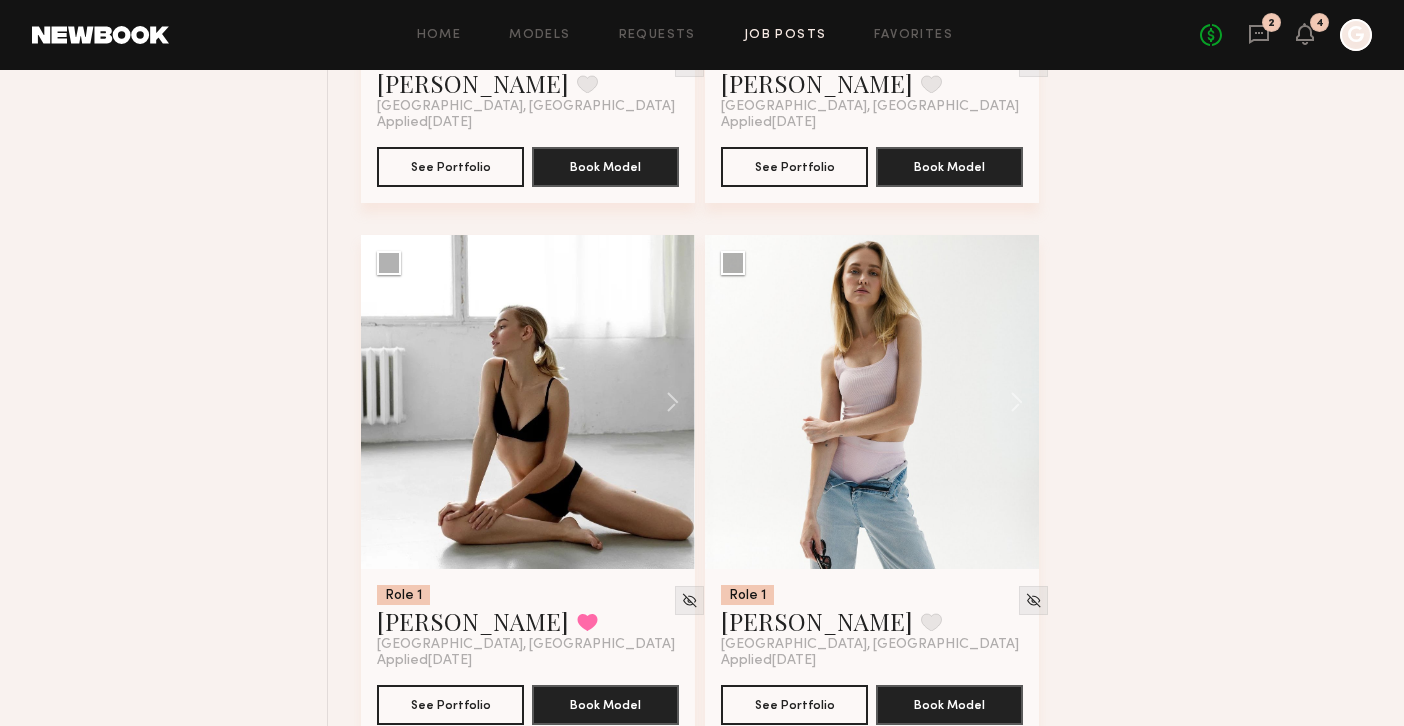 scroll, scrollTop: 15150, scrollLeft: 0, axis: vertical 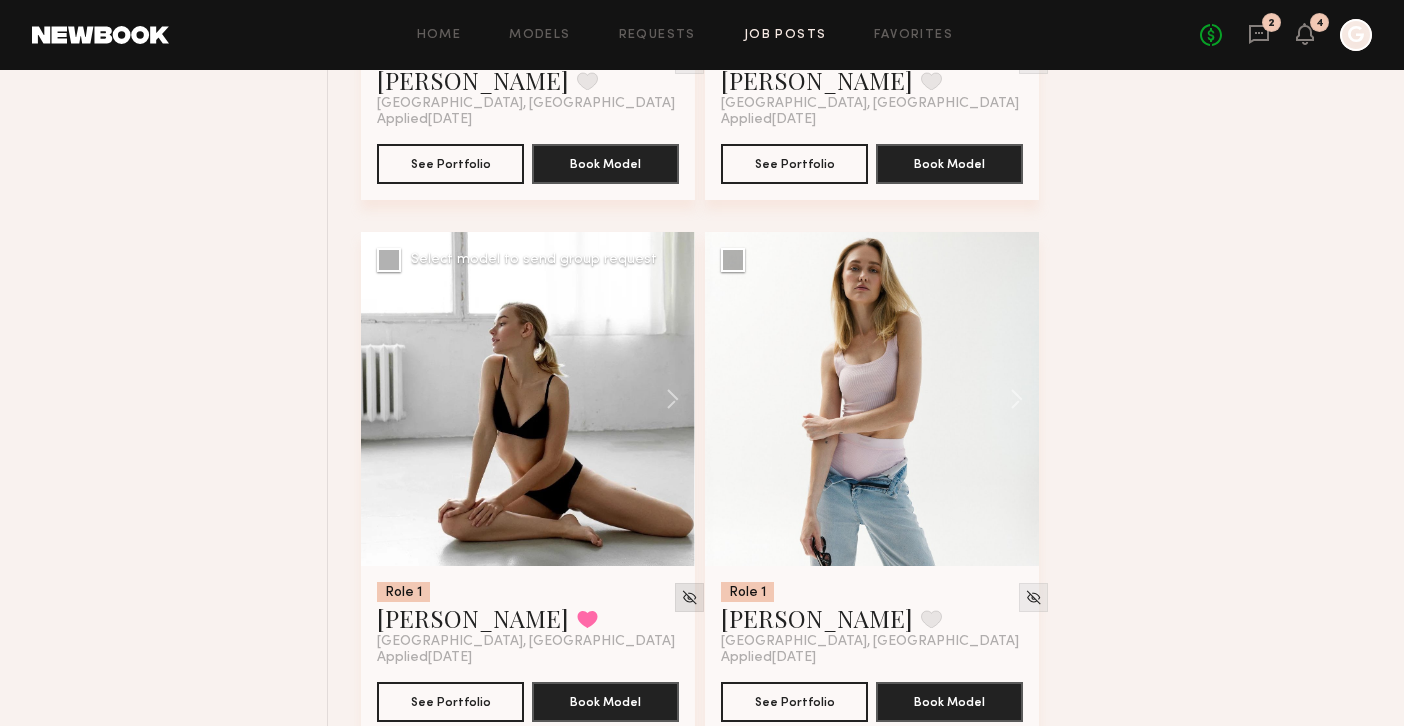 click 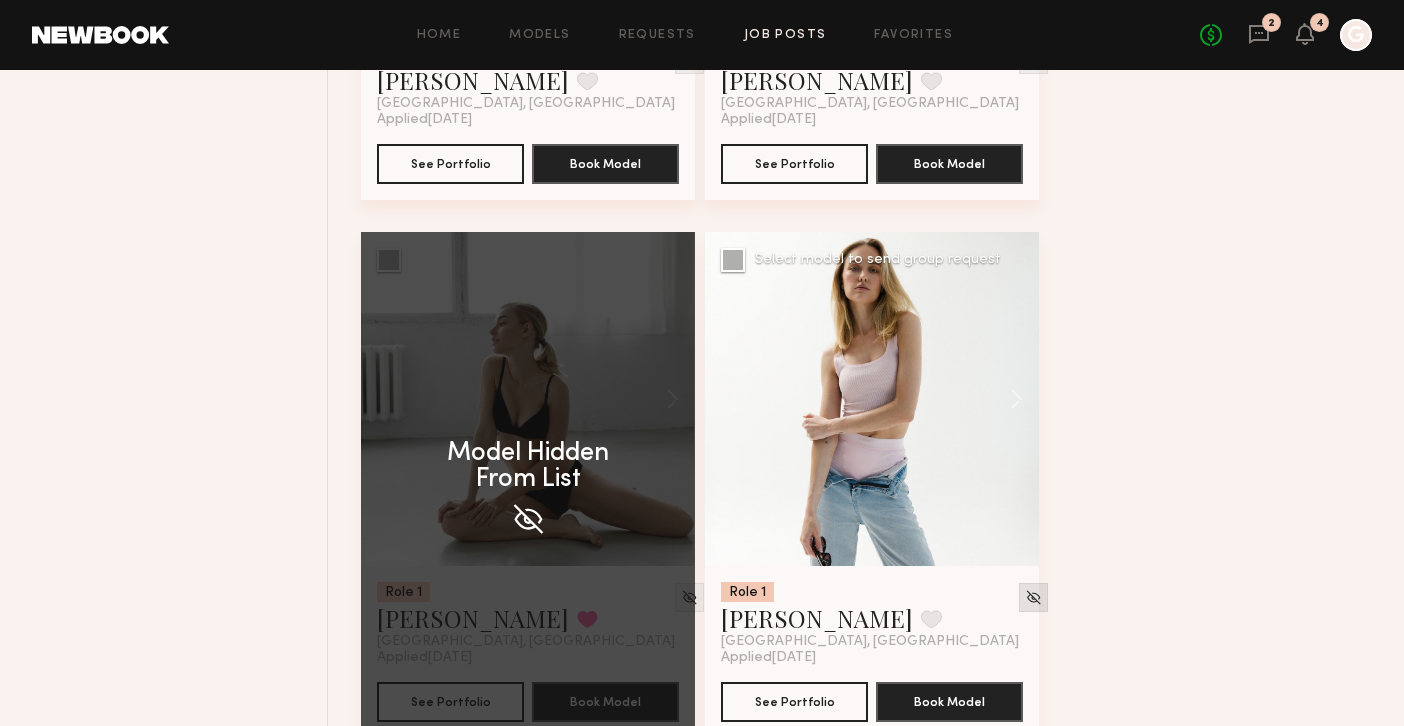 click 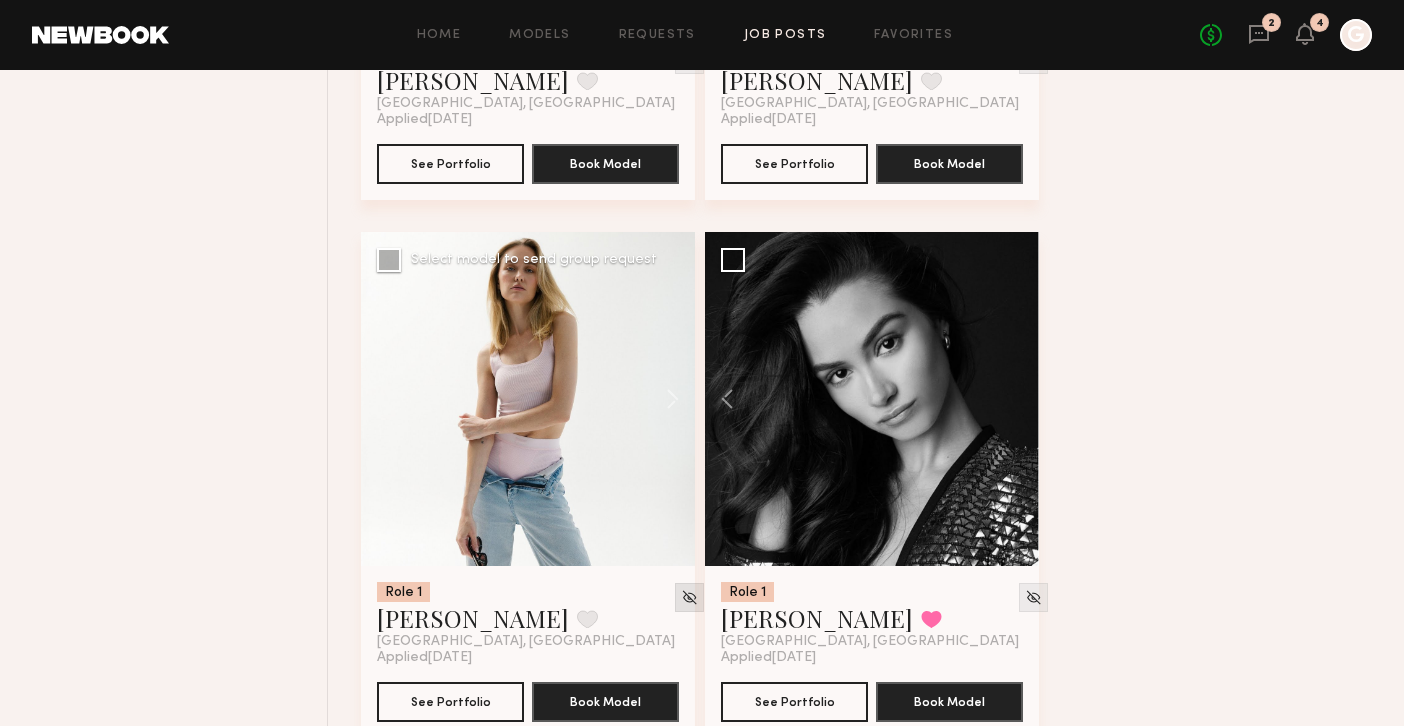 click 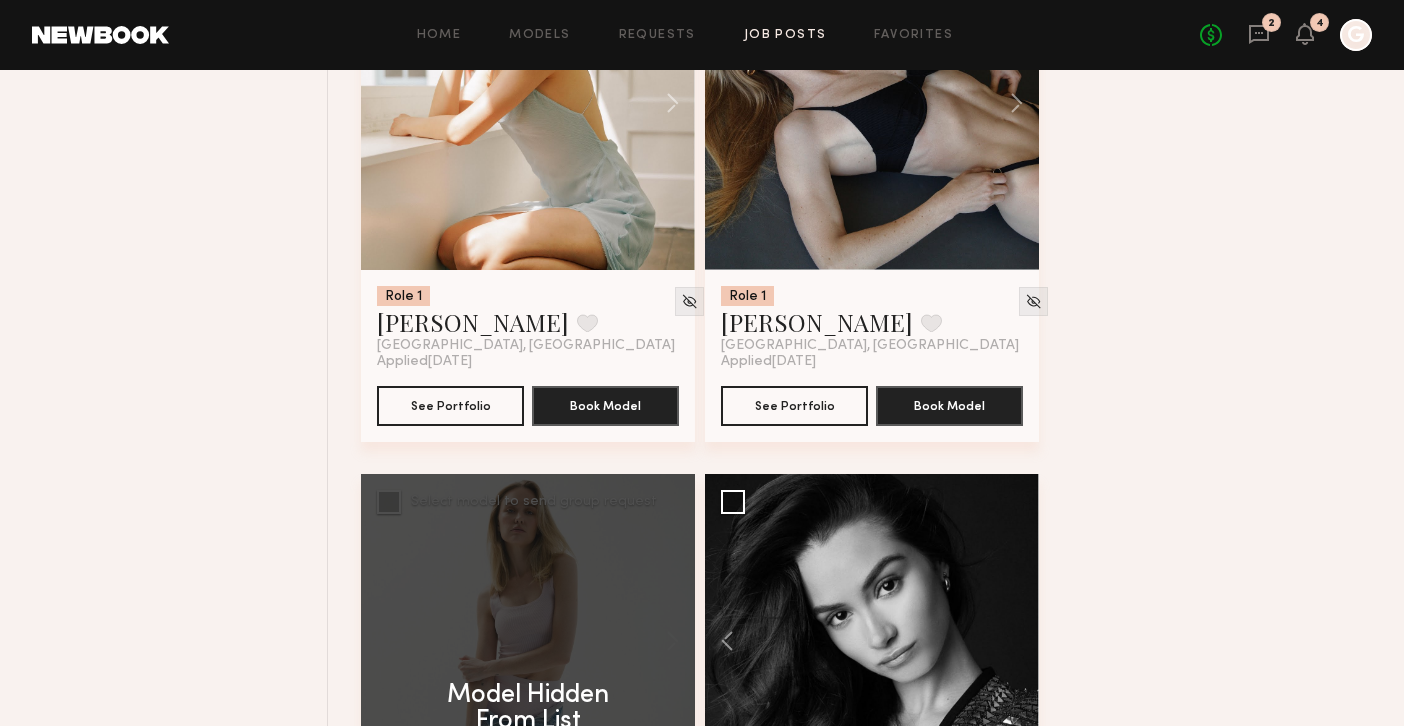 scroll, scrollTop: 14692, scrollLeft: 0, axis: vertical 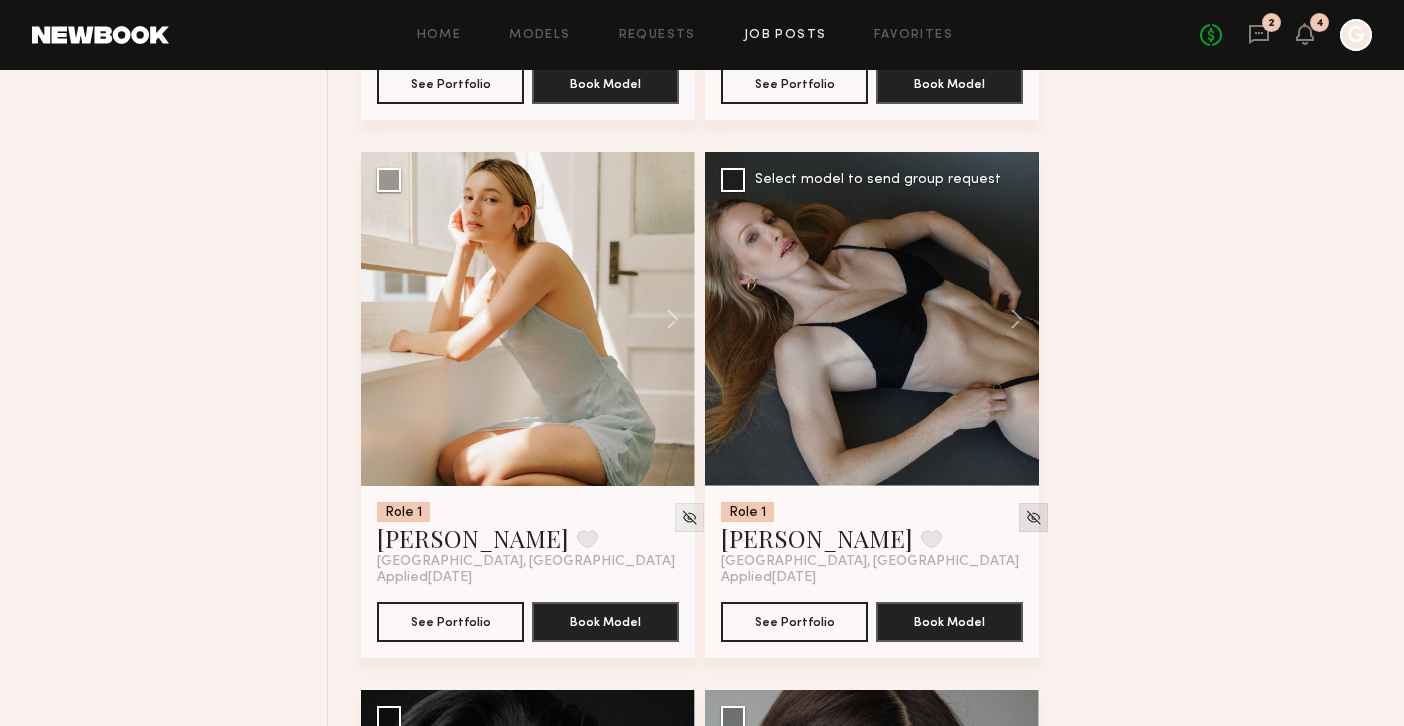 click 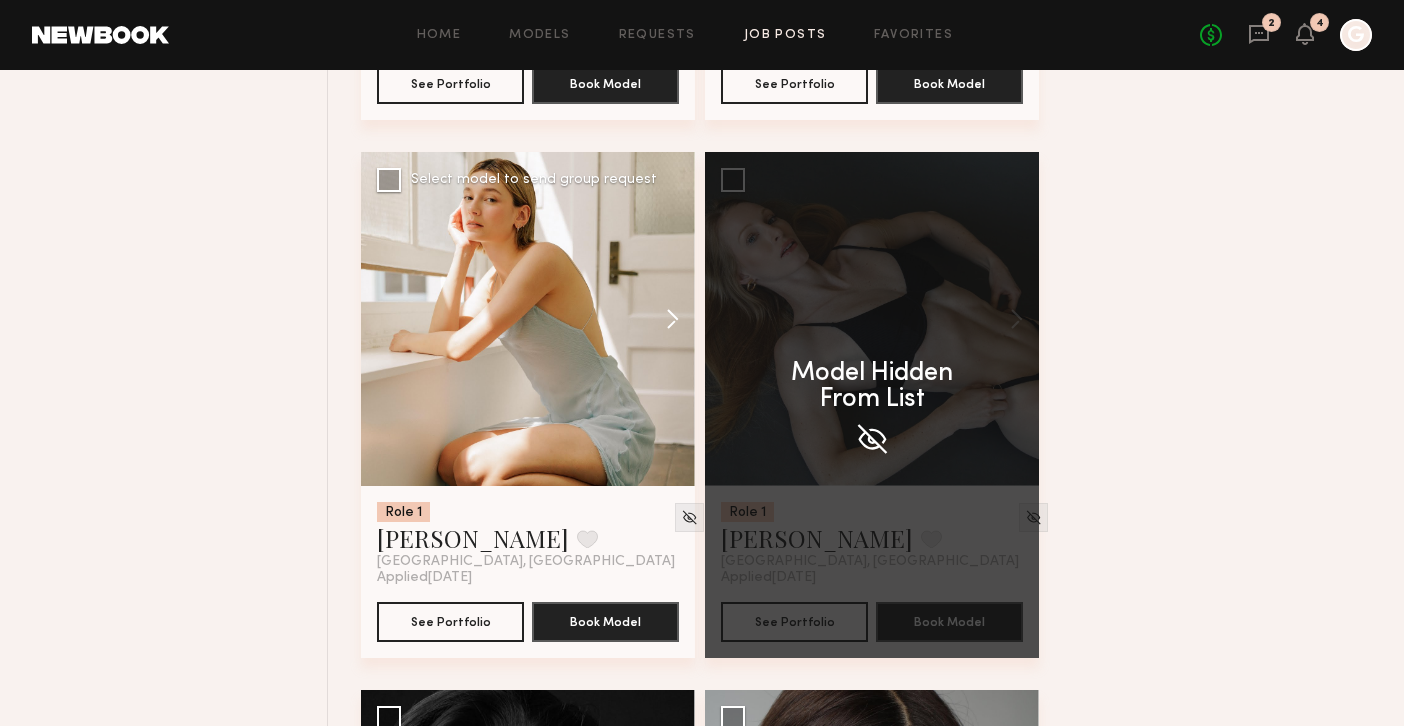 click 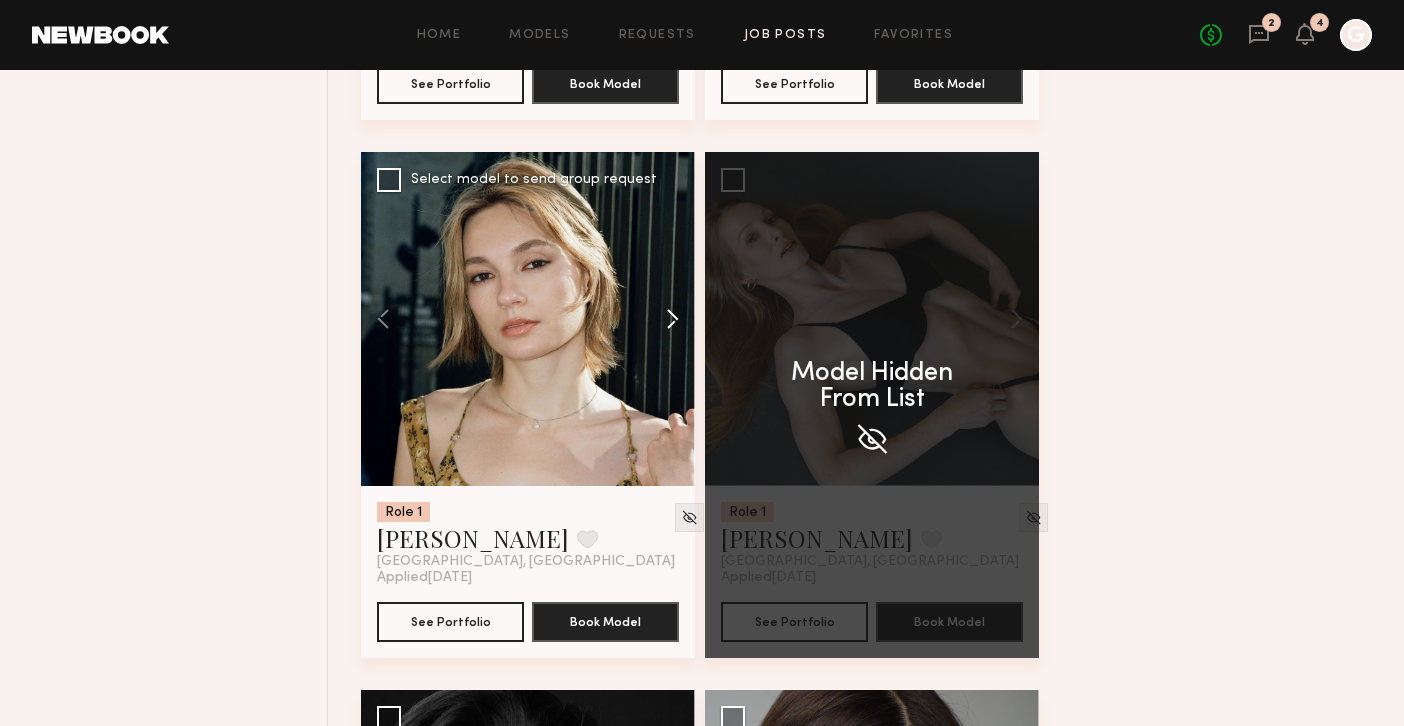click 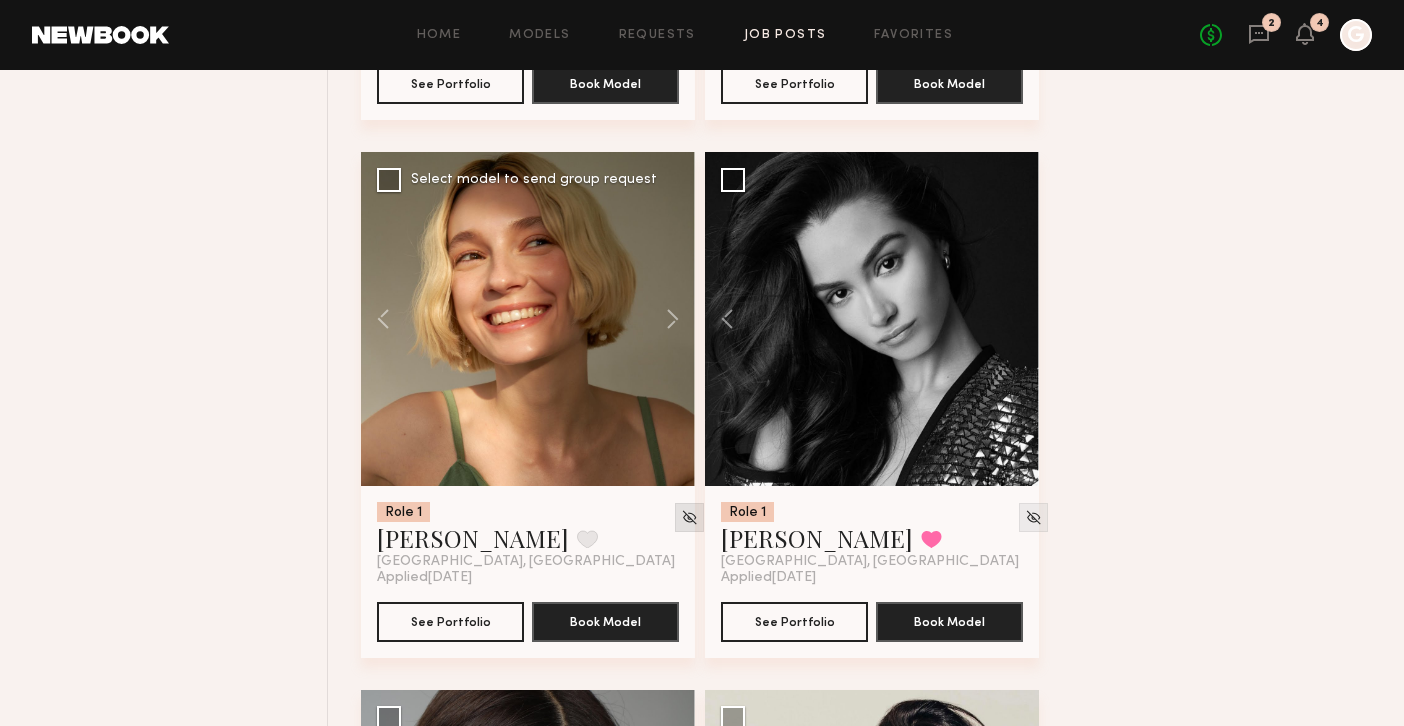 click 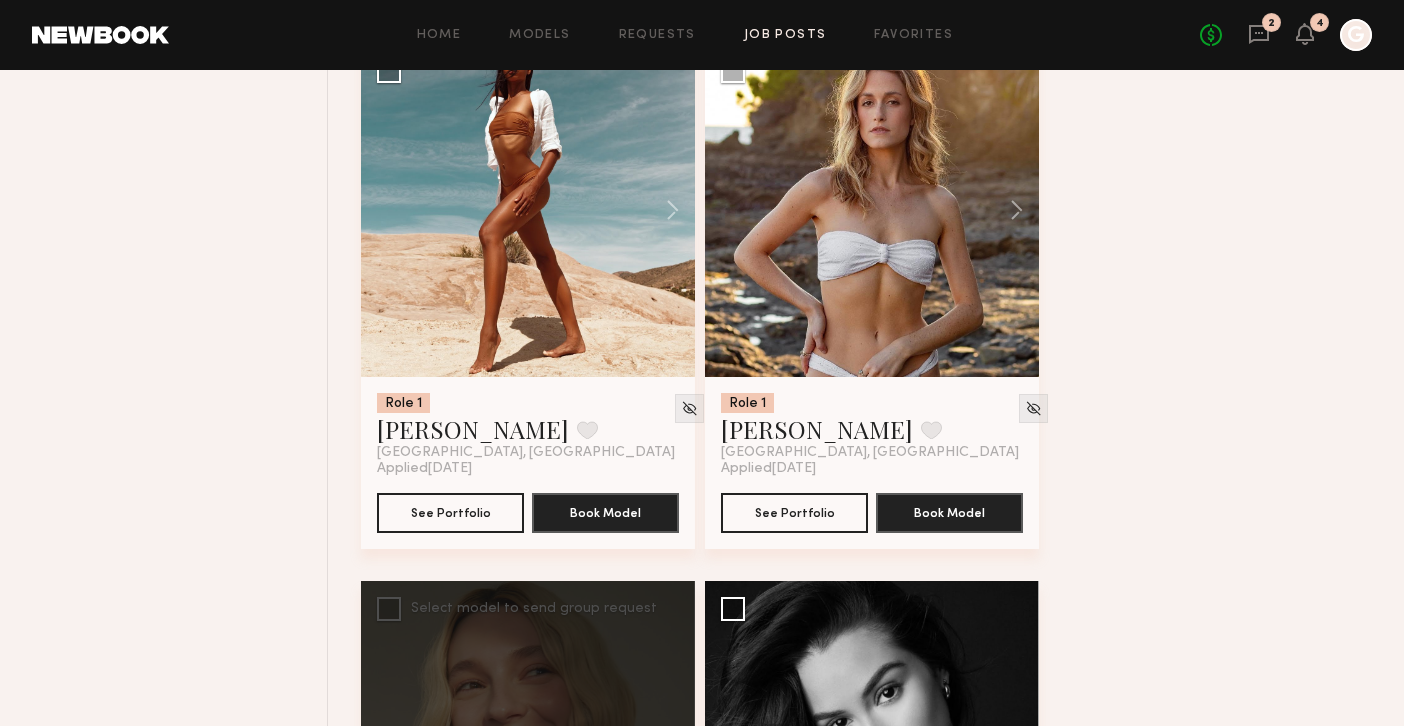 scroll, scrollTop: 14239, scrollLeft: 0, axis: vertical 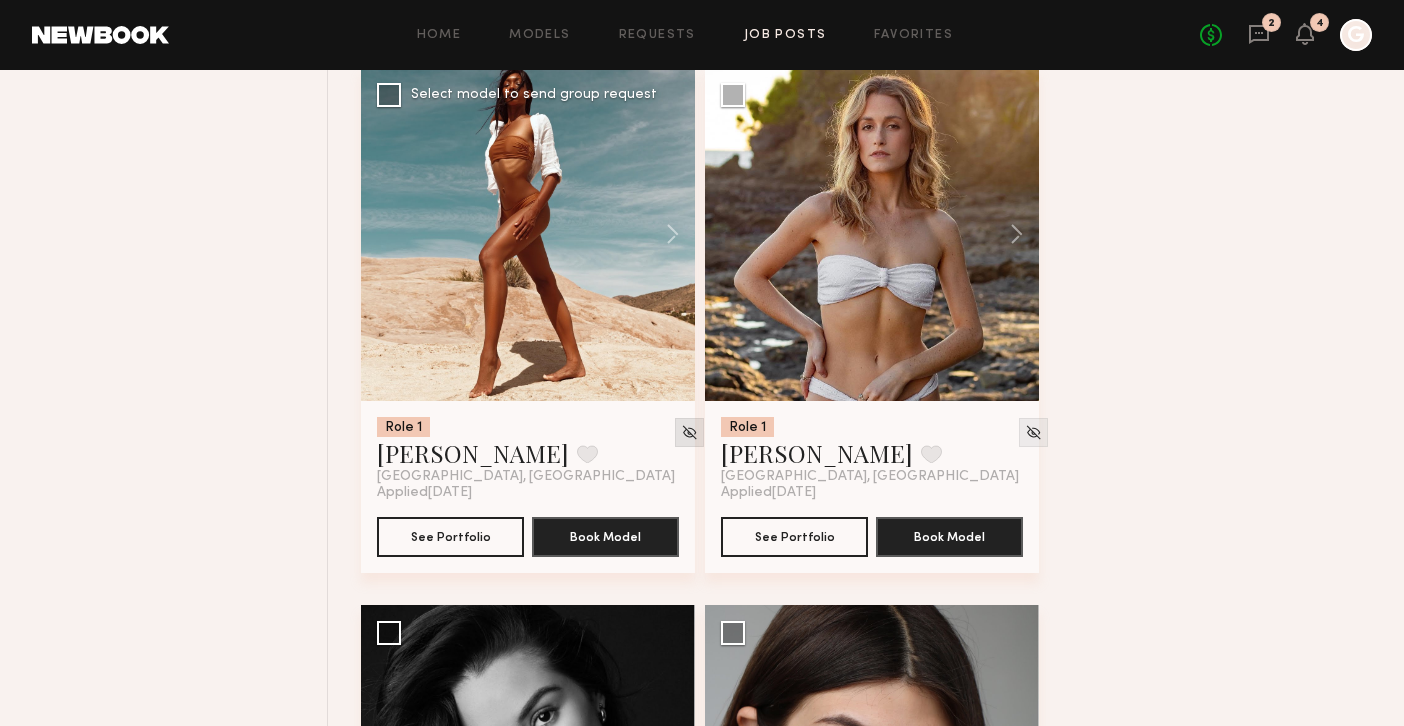 click 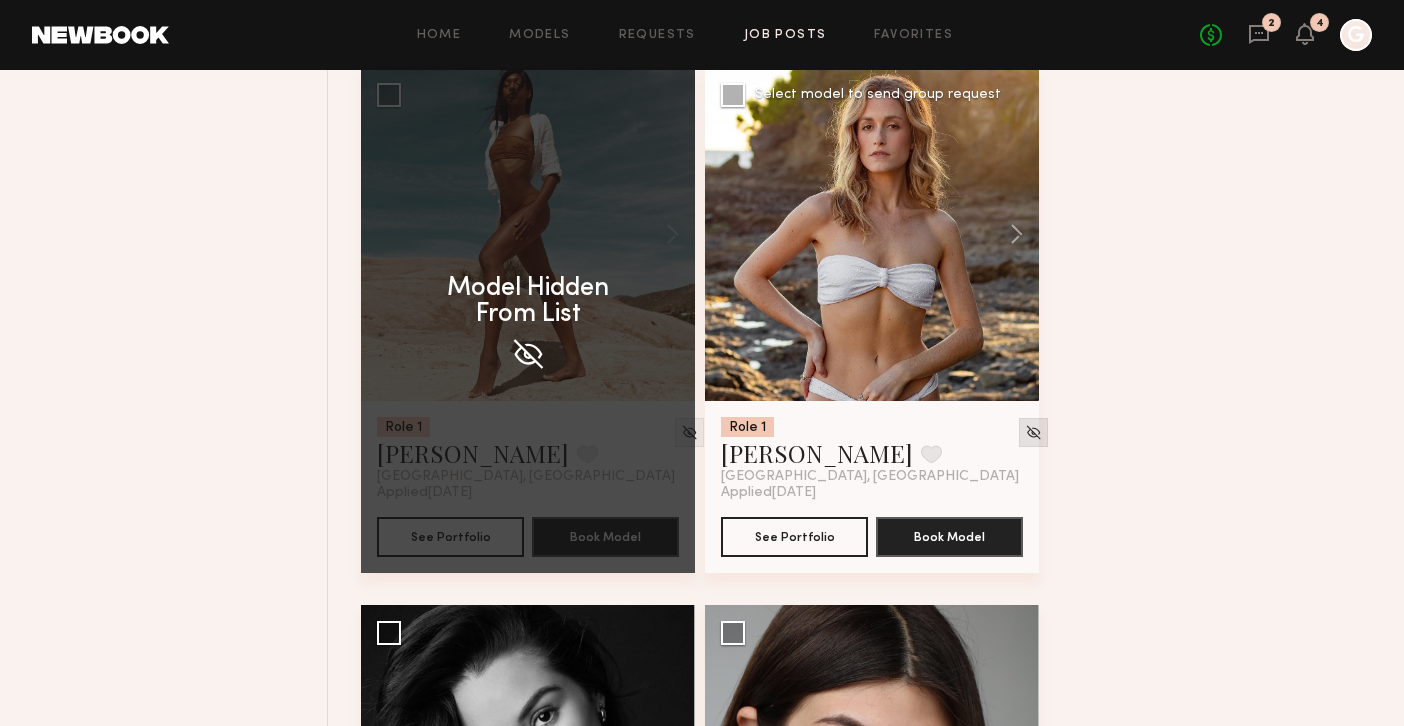 click 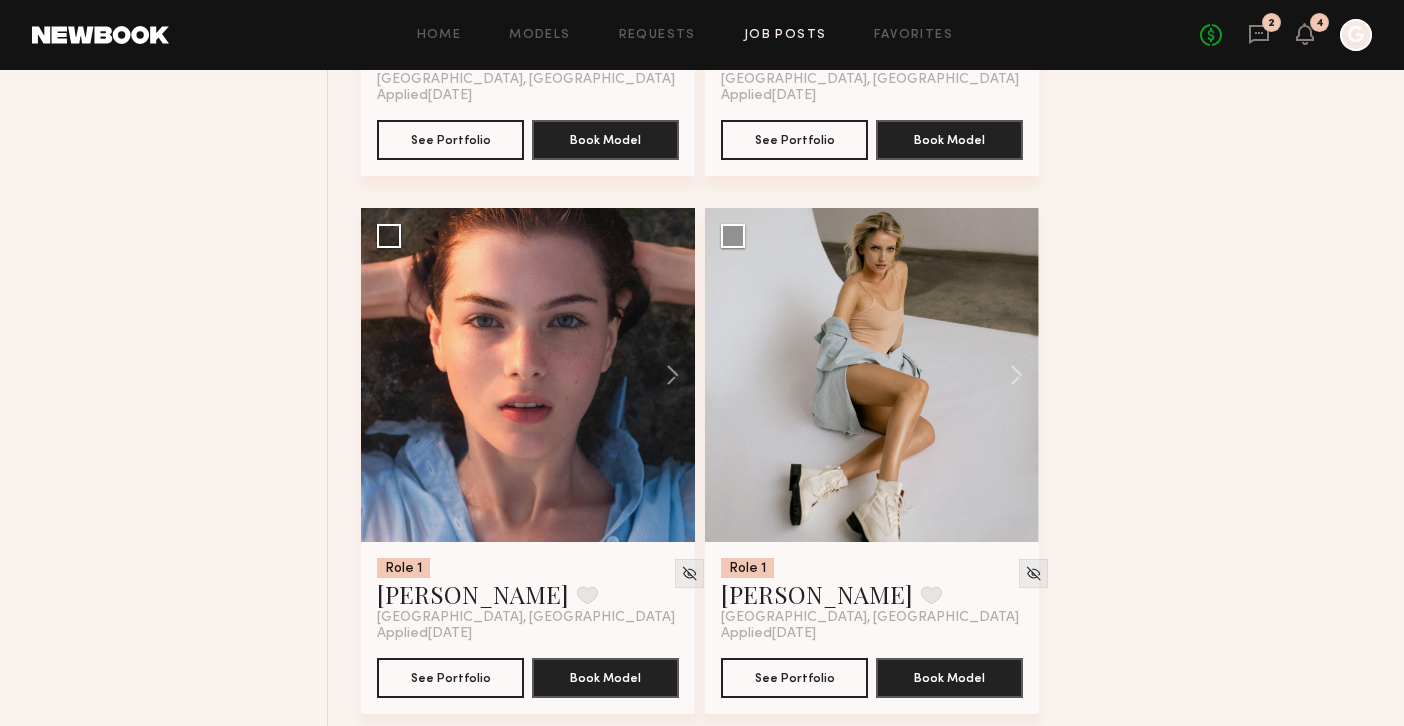 scroll, scrollTop: 13559, scrollLeft: 0, axis: vertical 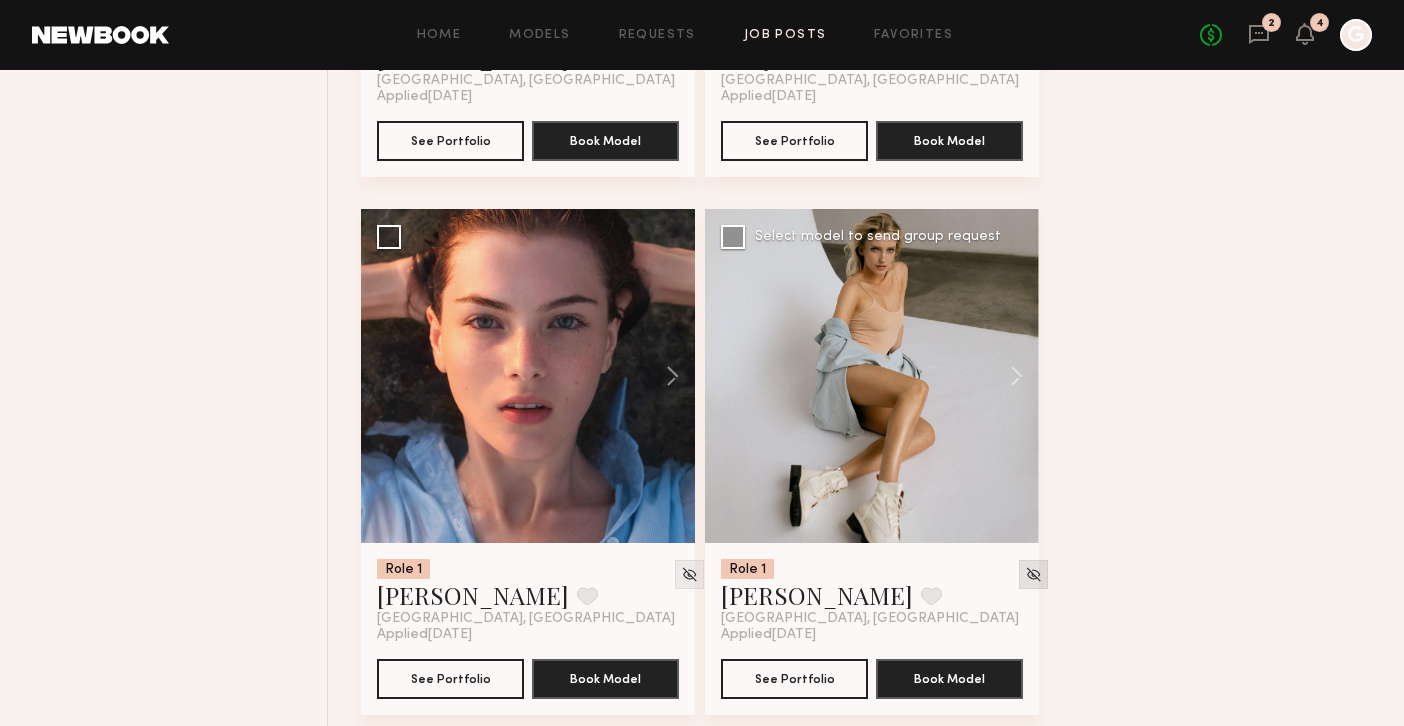 click 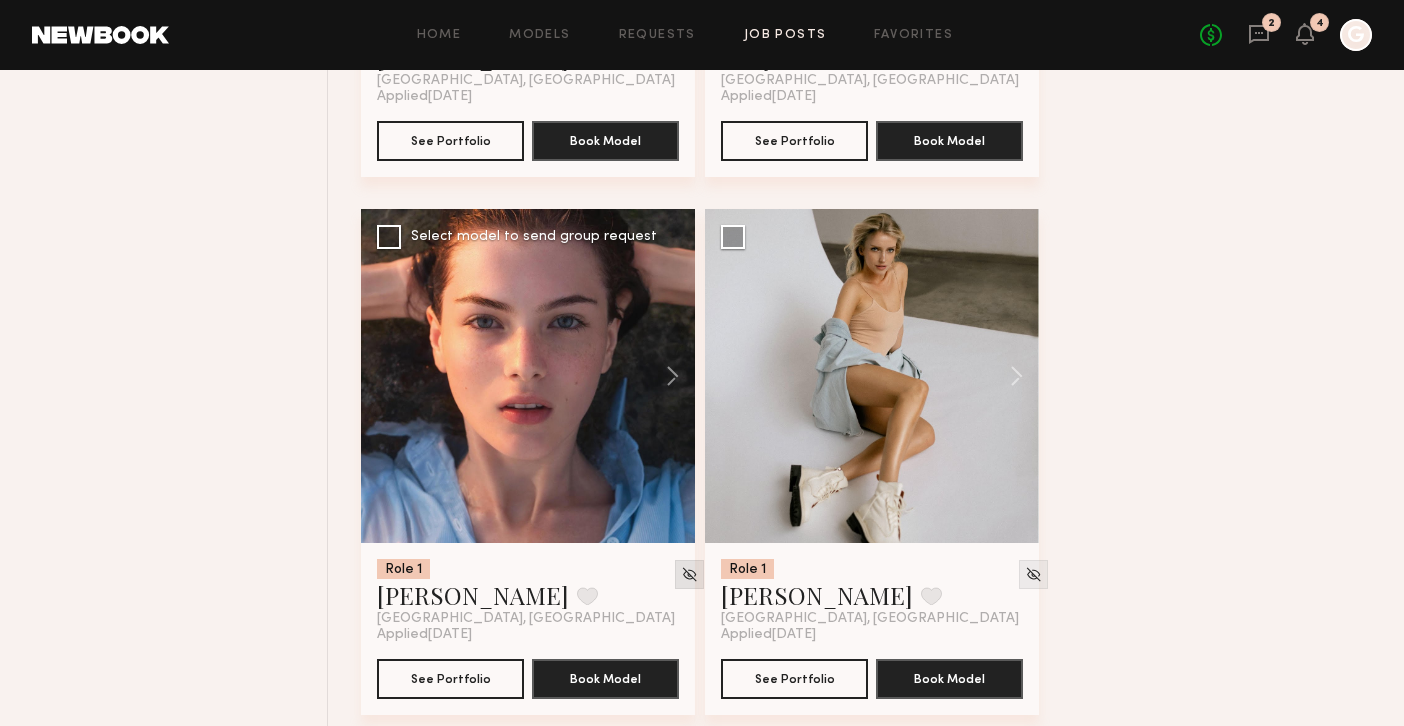 click 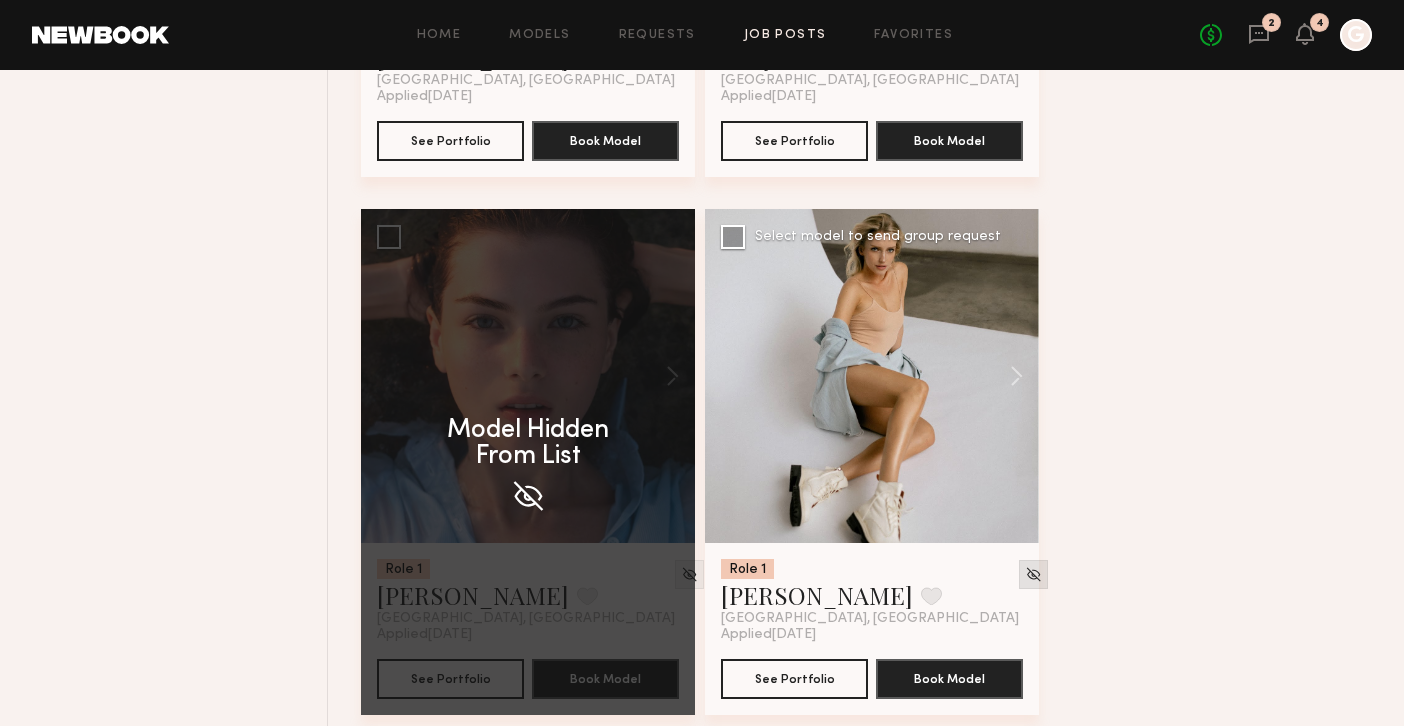 click 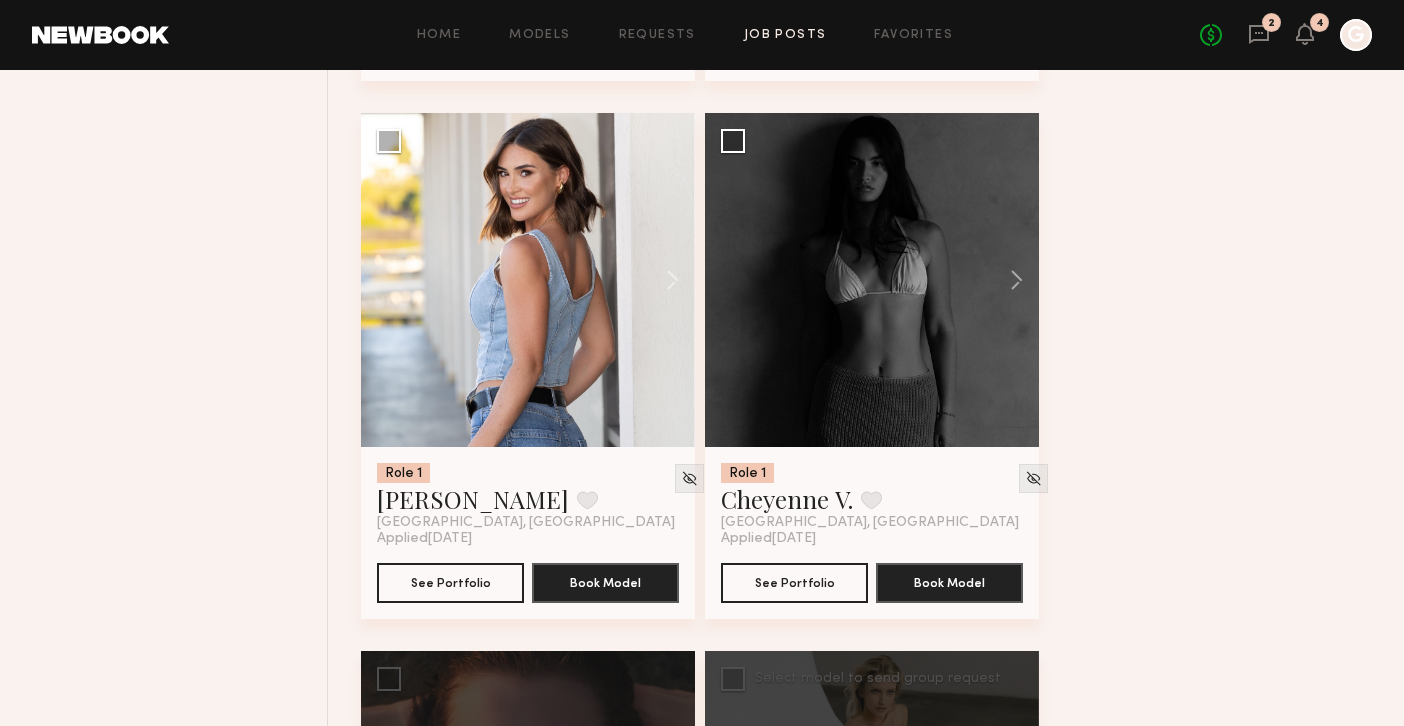 scroll, scrollTop: 13072, scrollLeft: 0, axis: vertical 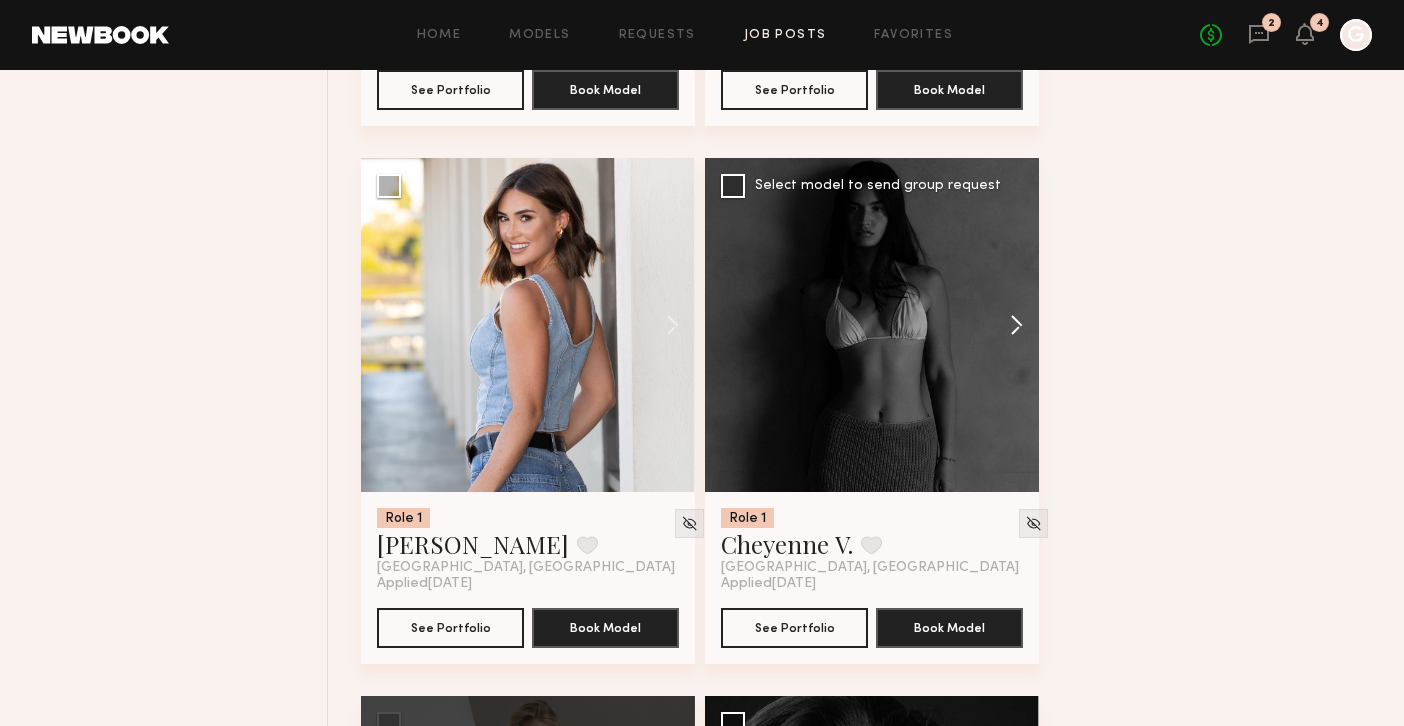 click 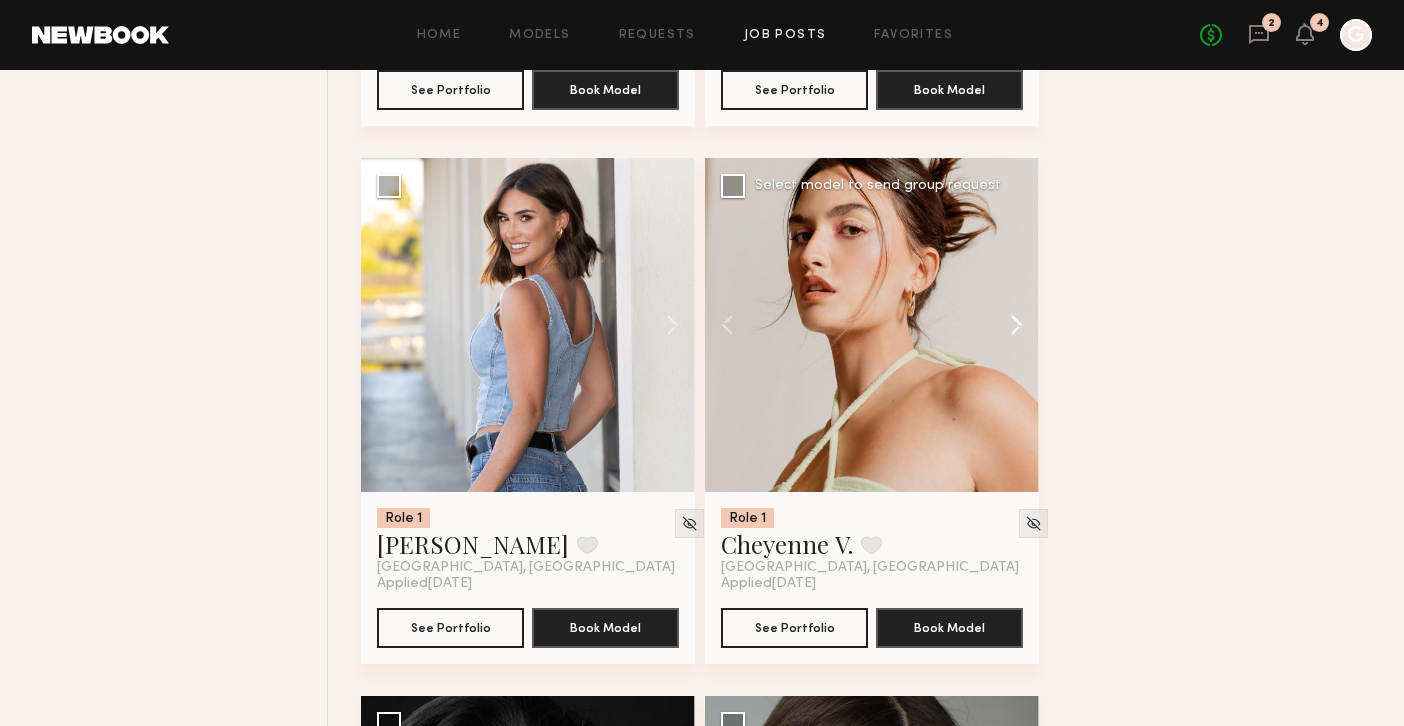 click 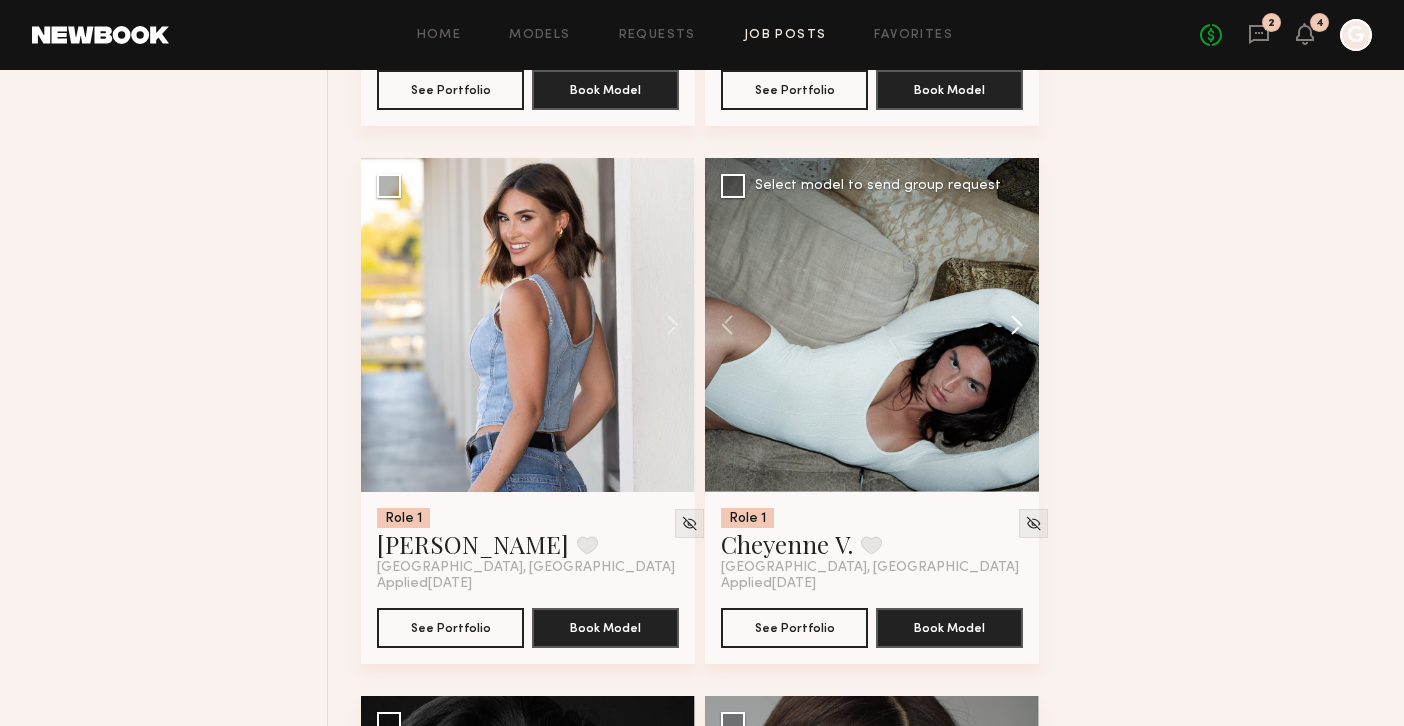 click 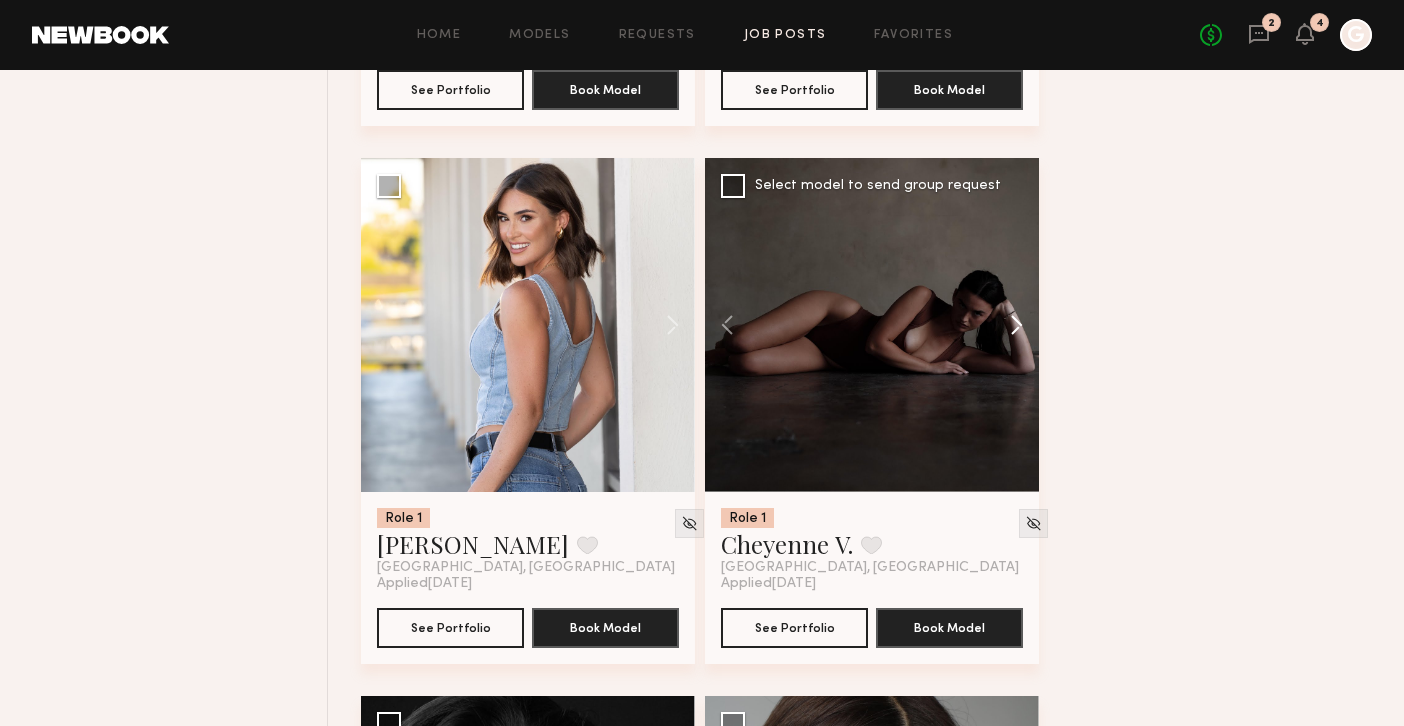 click 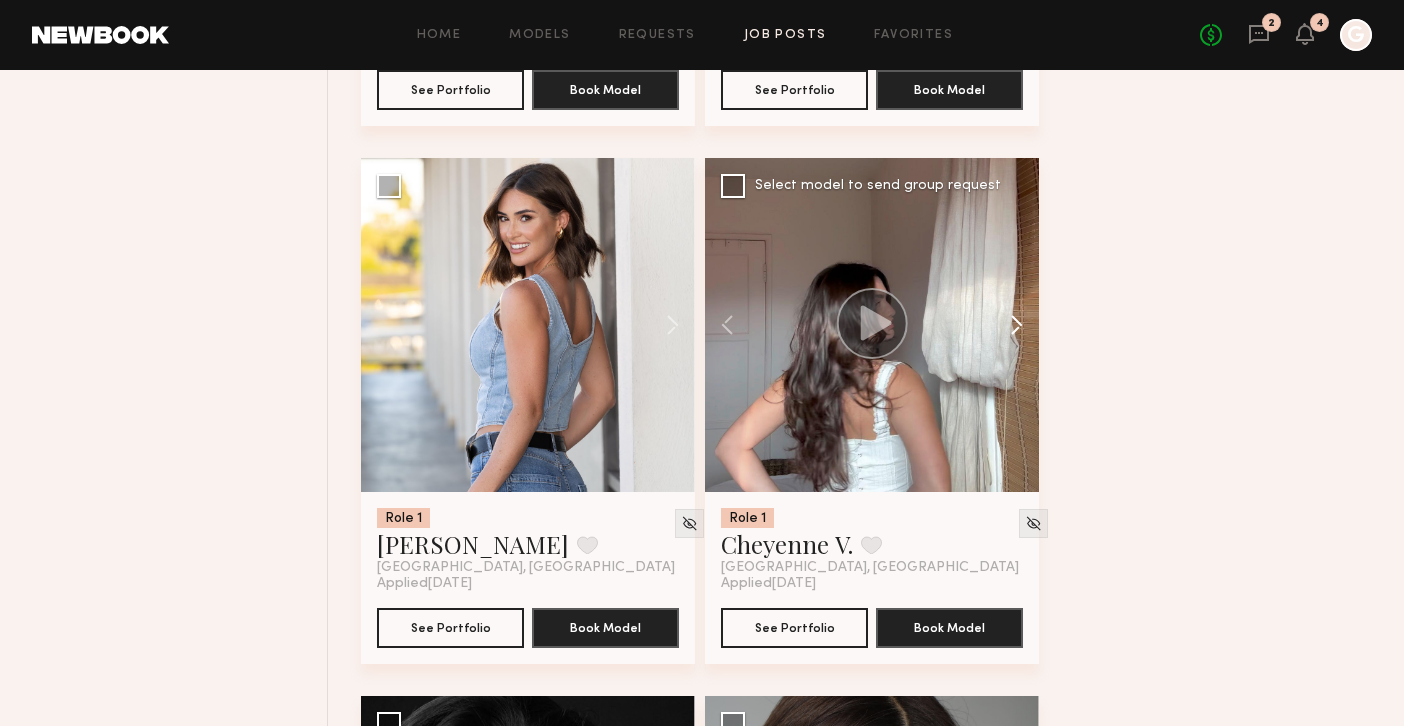 click 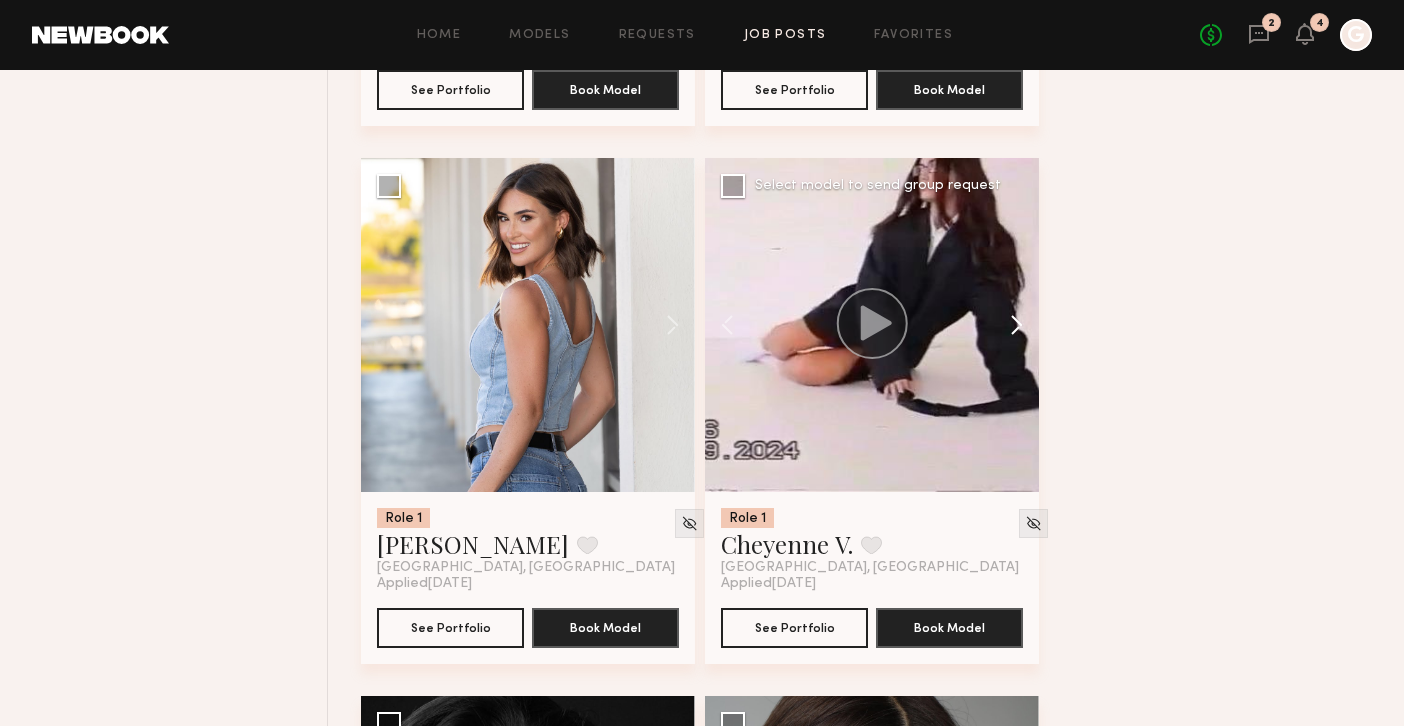 click 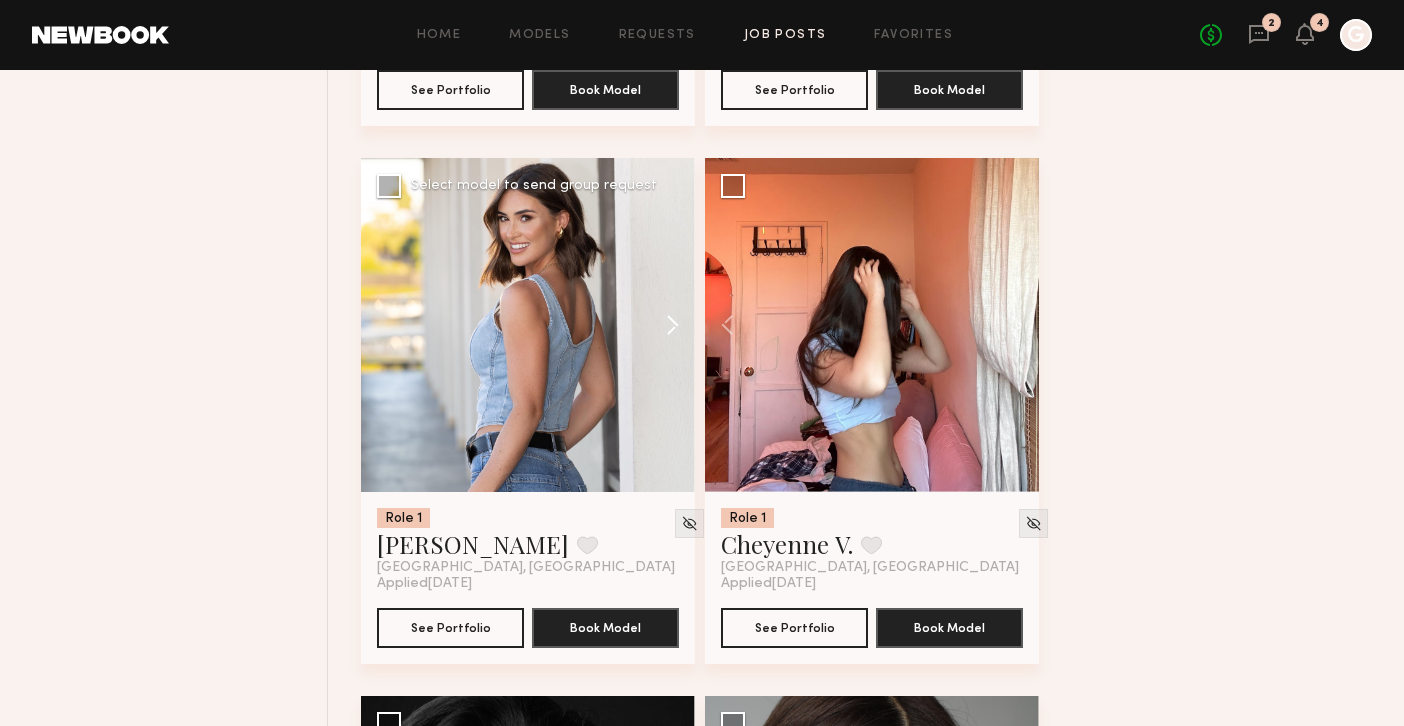 click 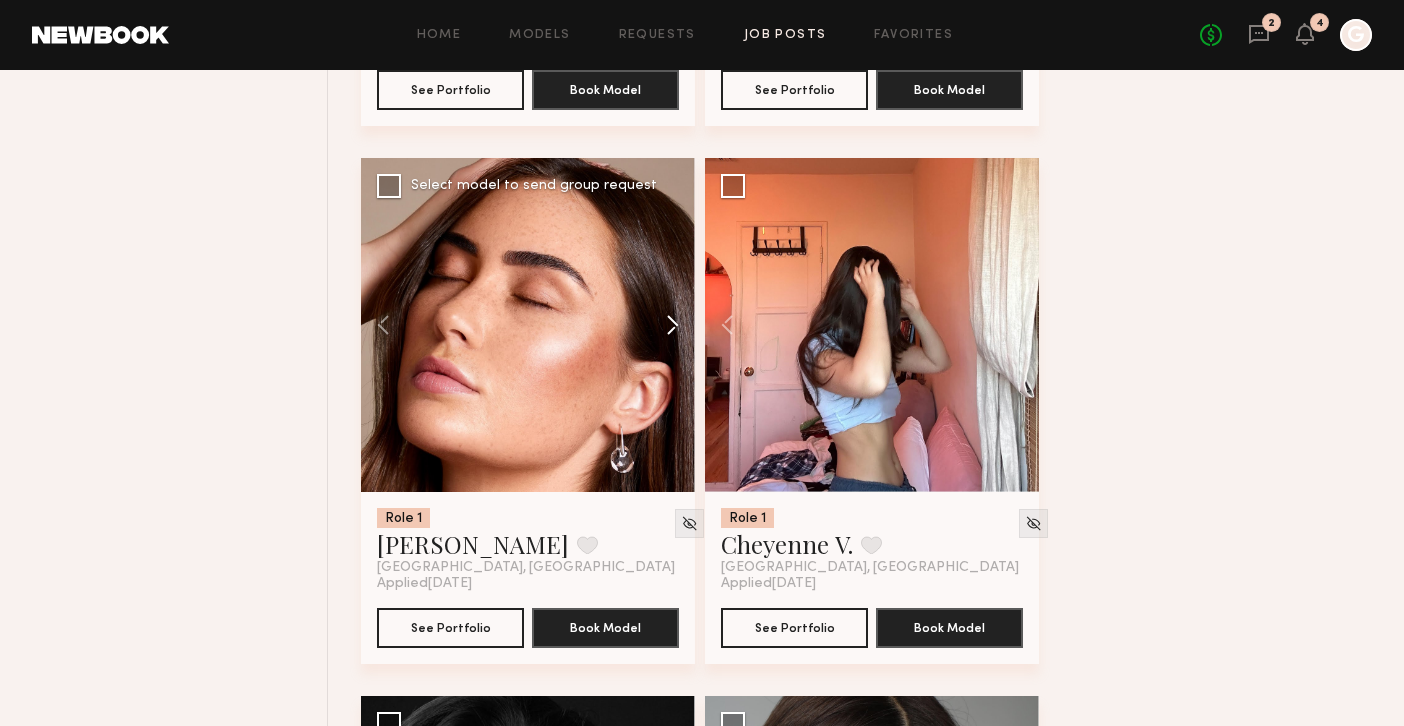 click 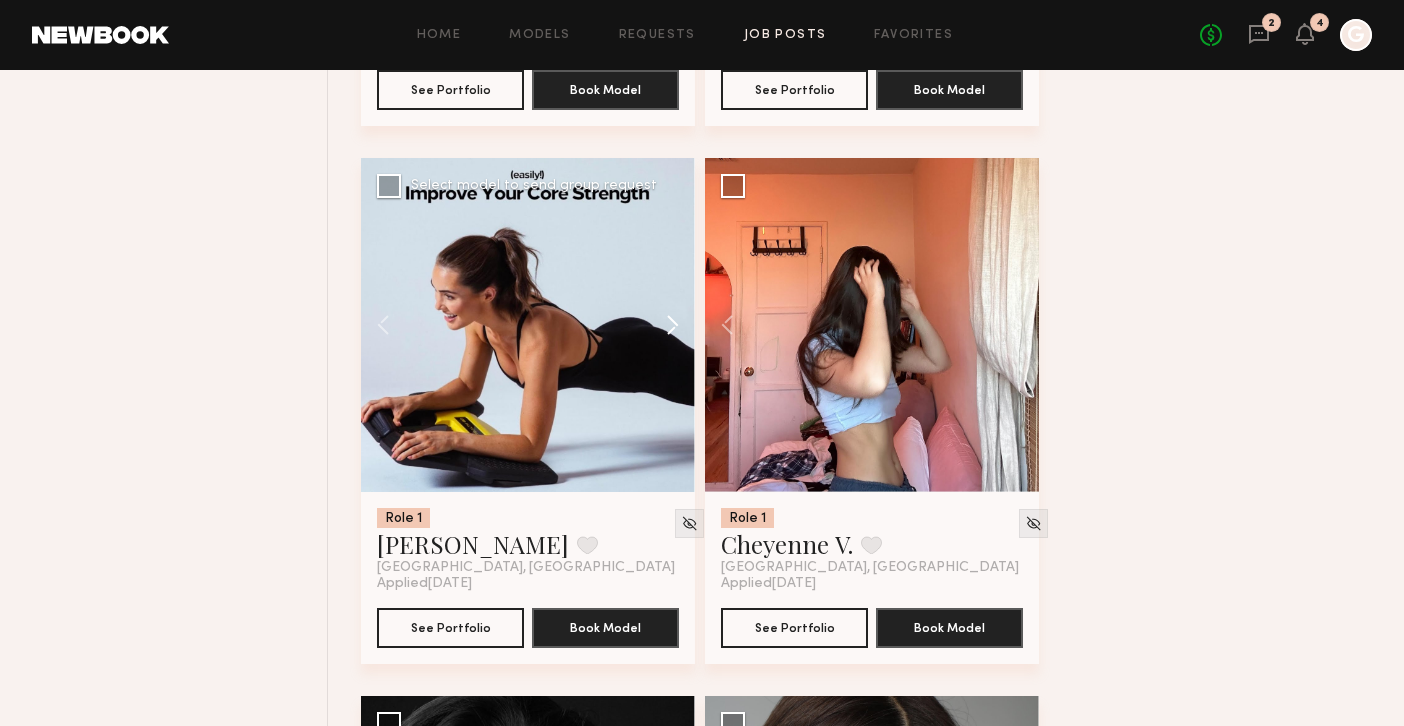 click 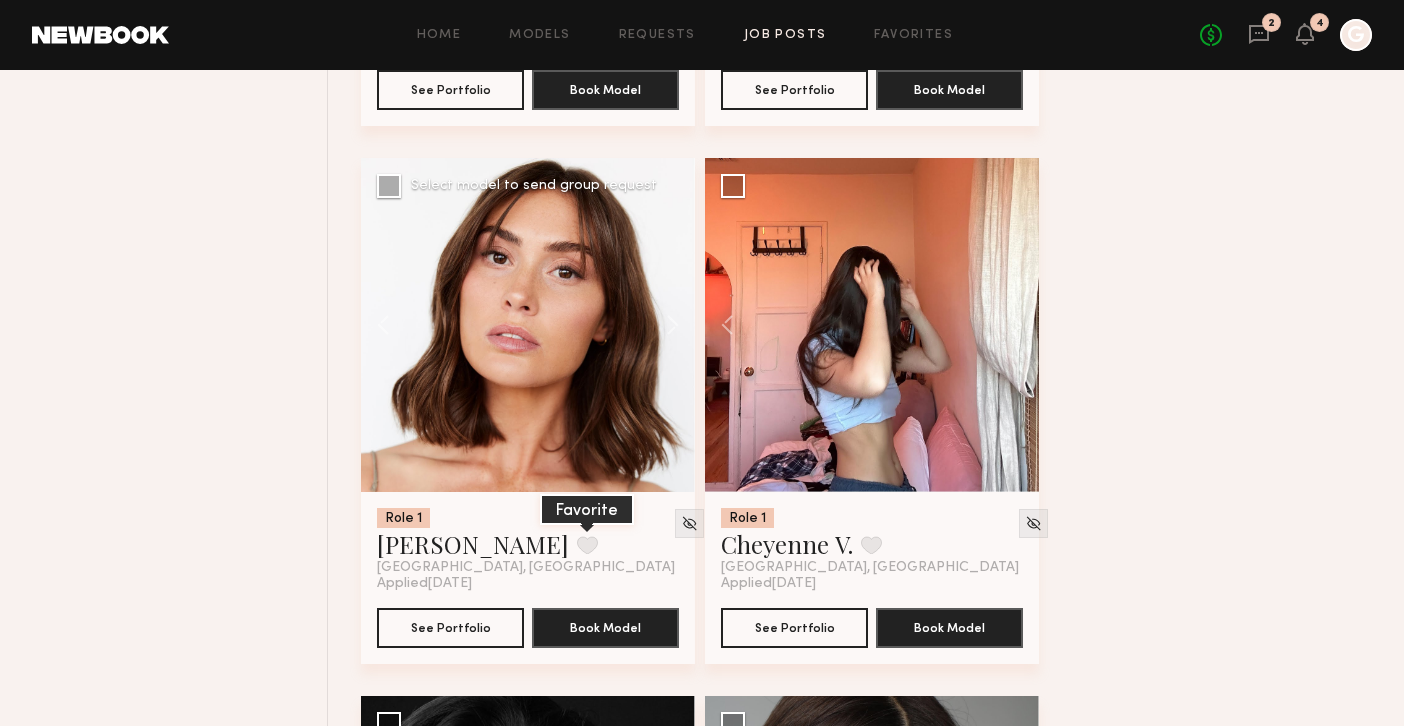 click 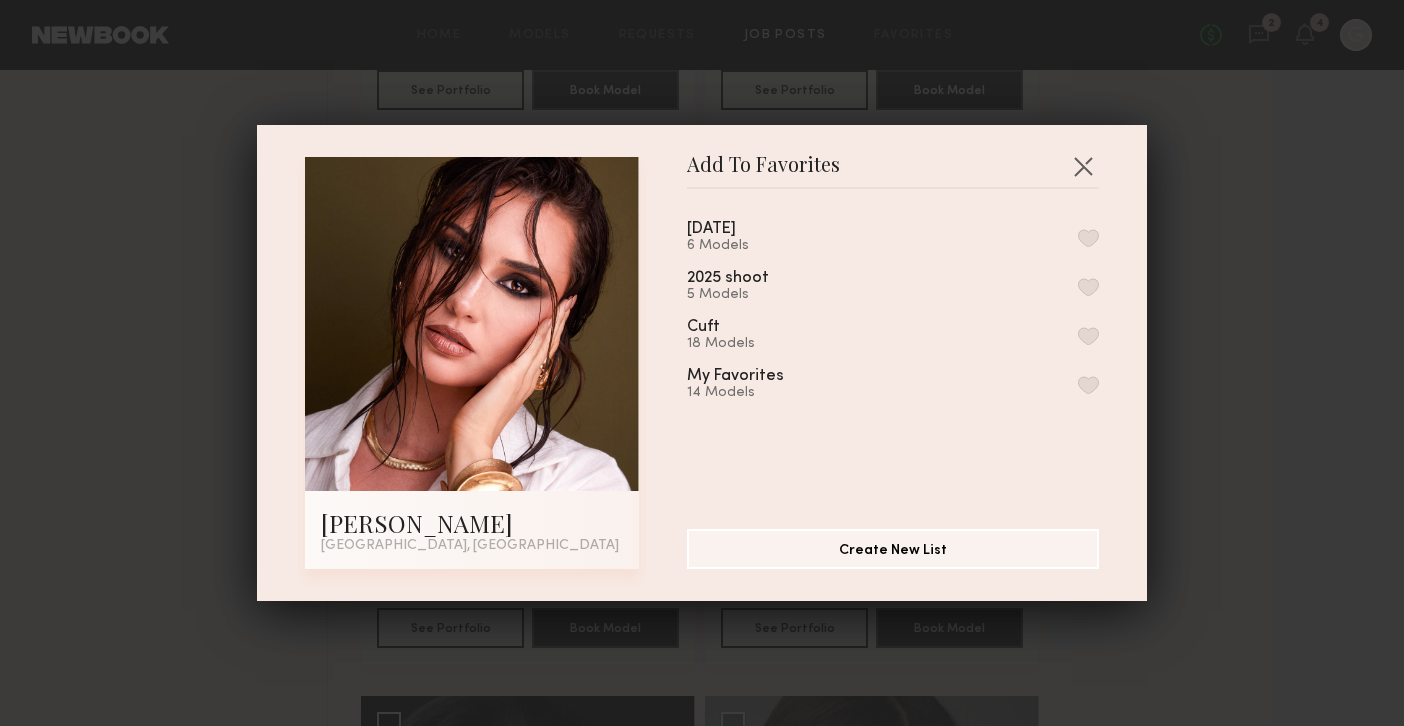 click at bounding box center (1088, 238) 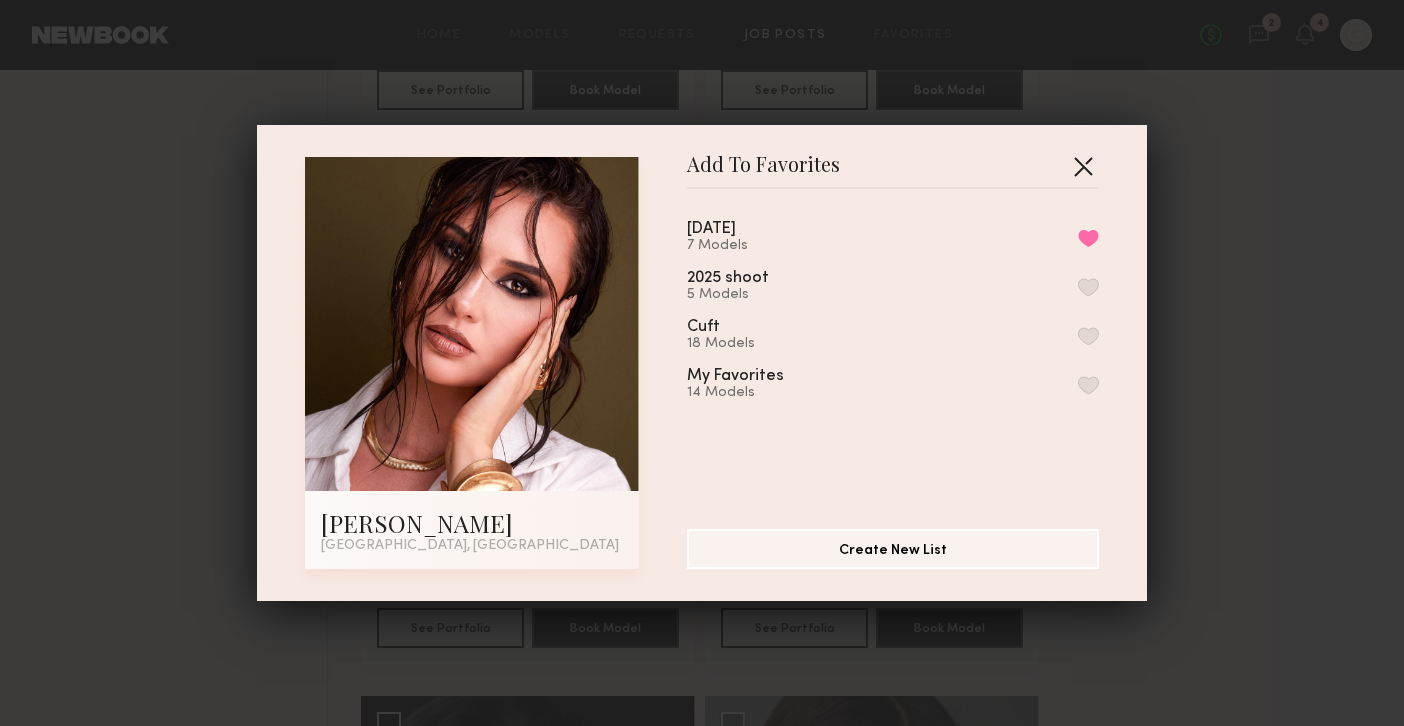 click at bounding box center (1083, 166) 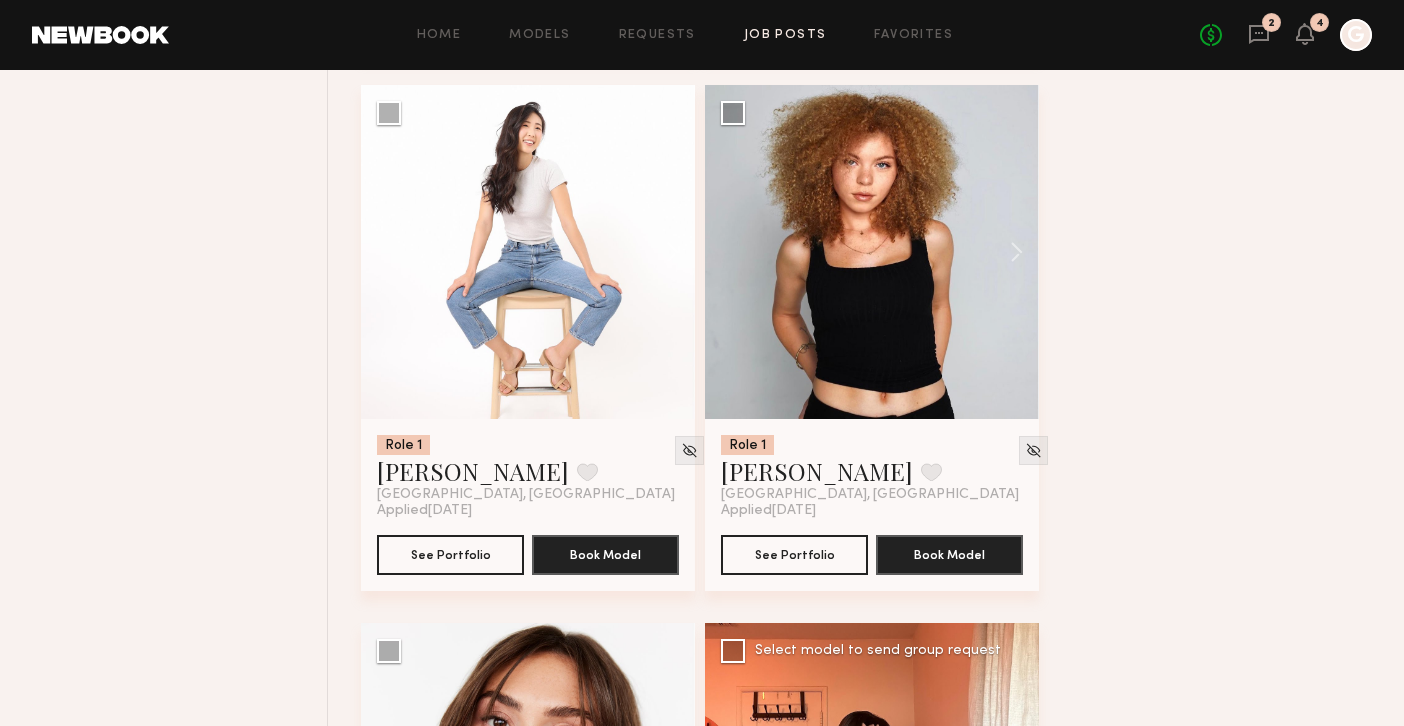 scroll, scrollTop: 12606, scrollLeft: 0, axis: vertical 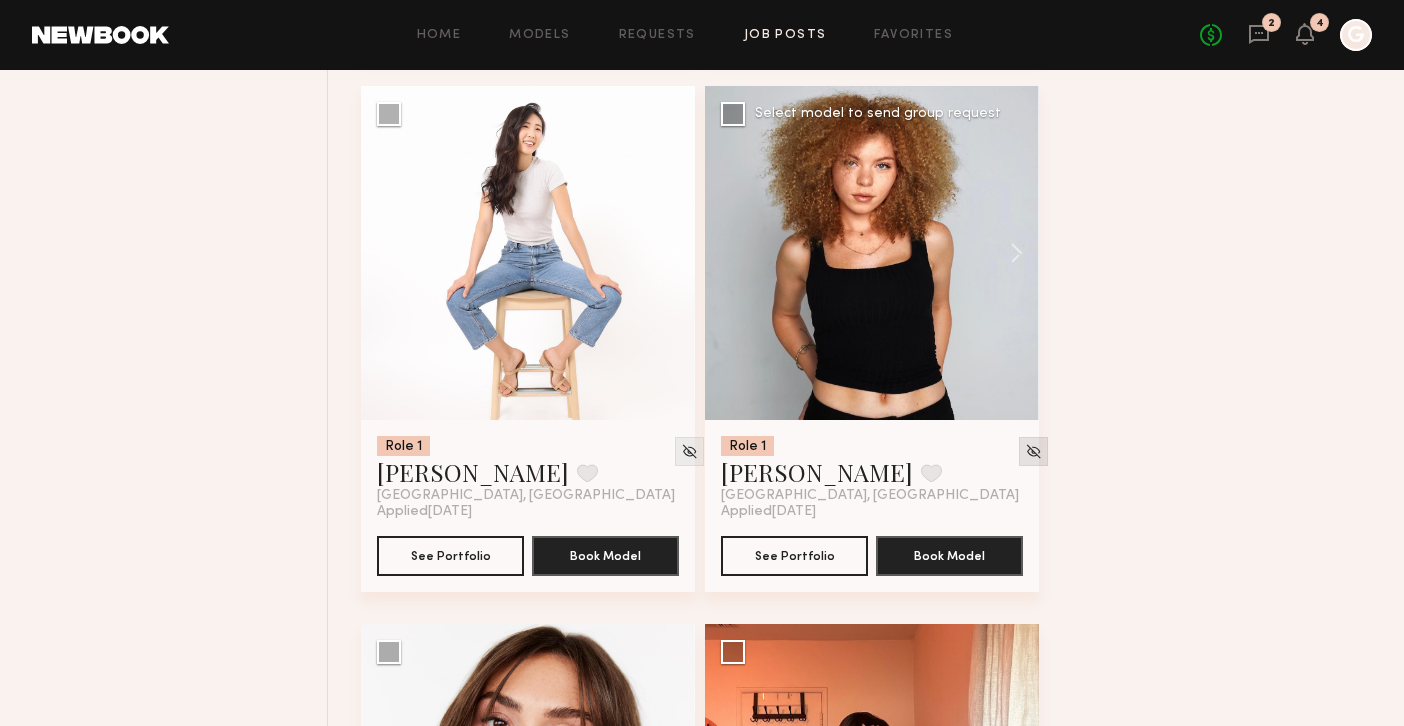 click 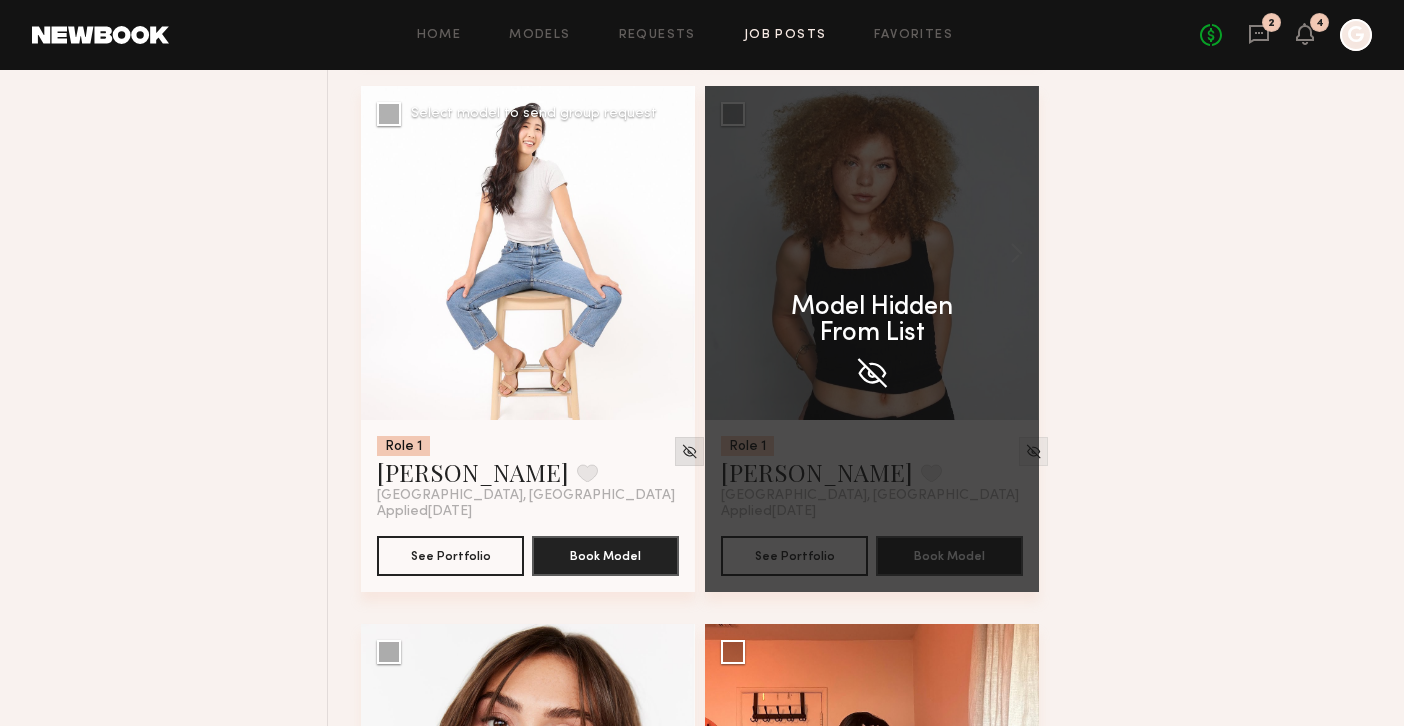 click 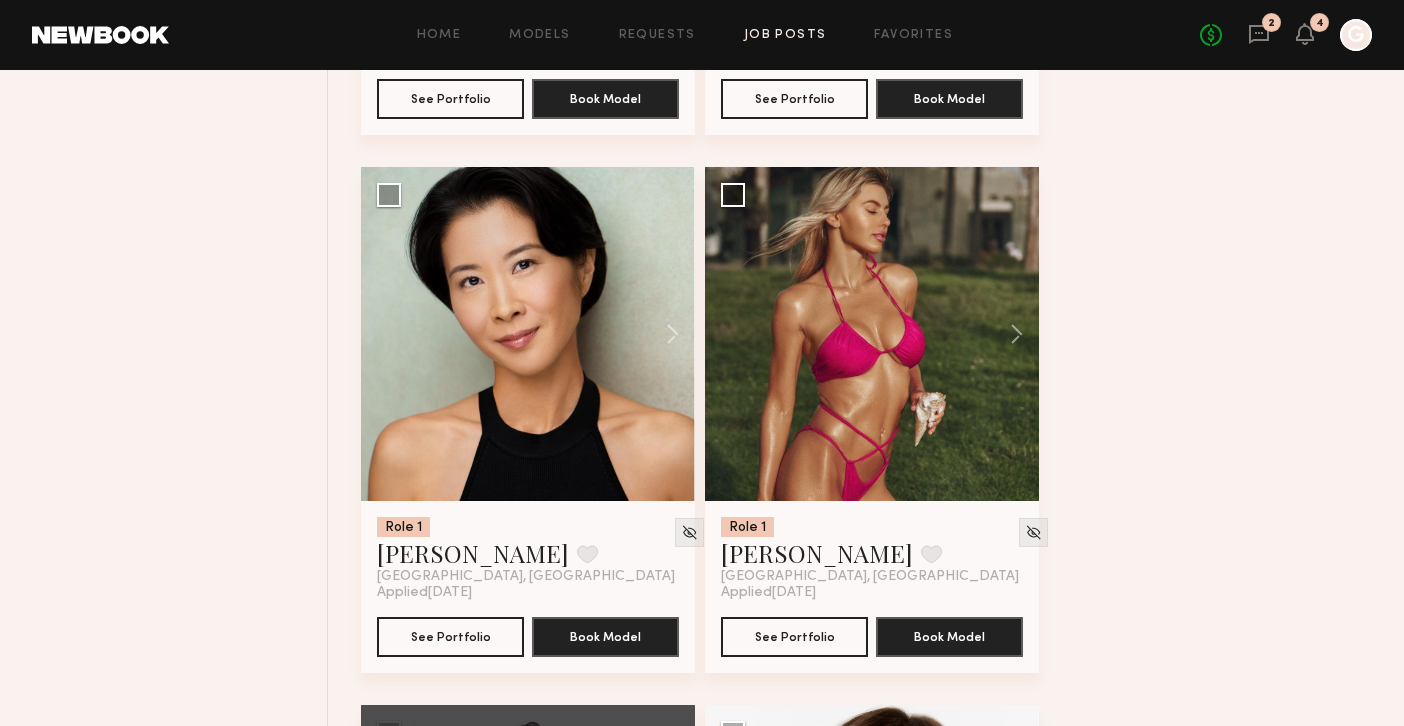 scroll, scrollTop: 11988, scrollLeft: 0, axis: vertical 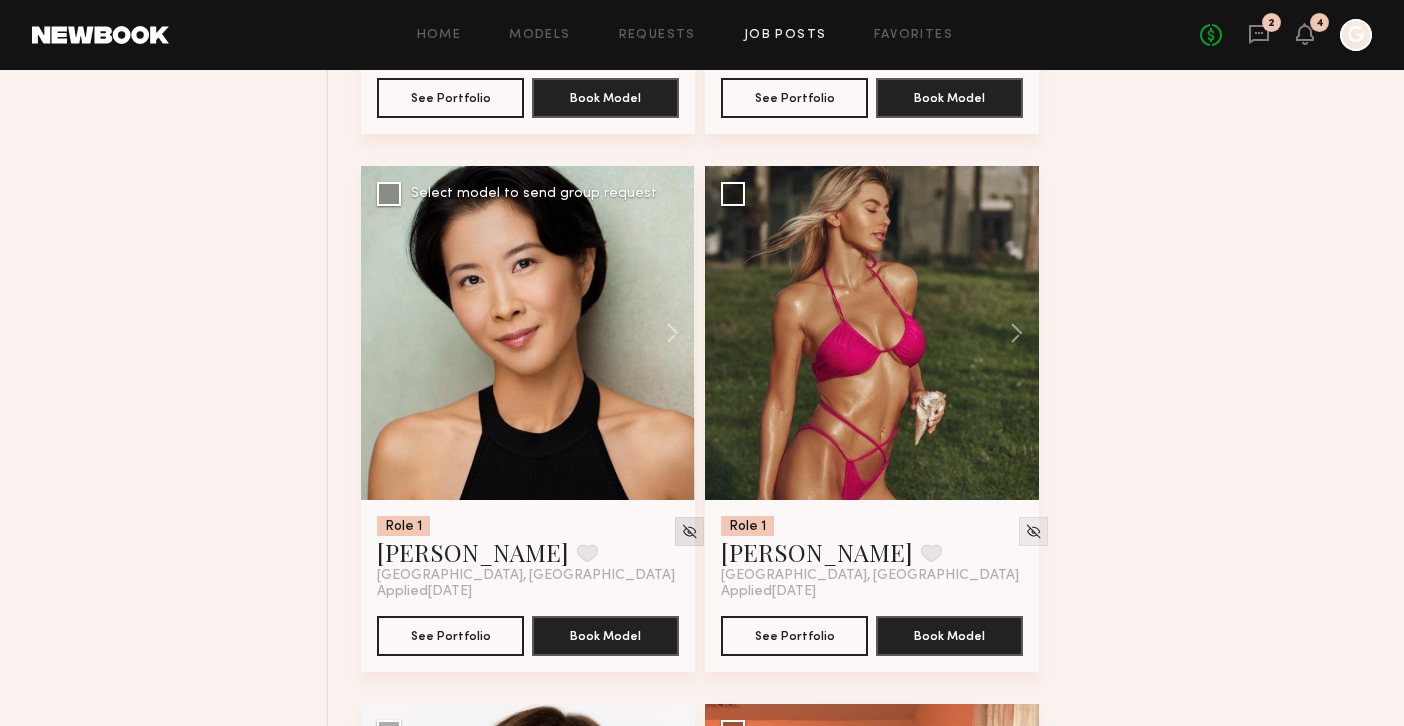 click 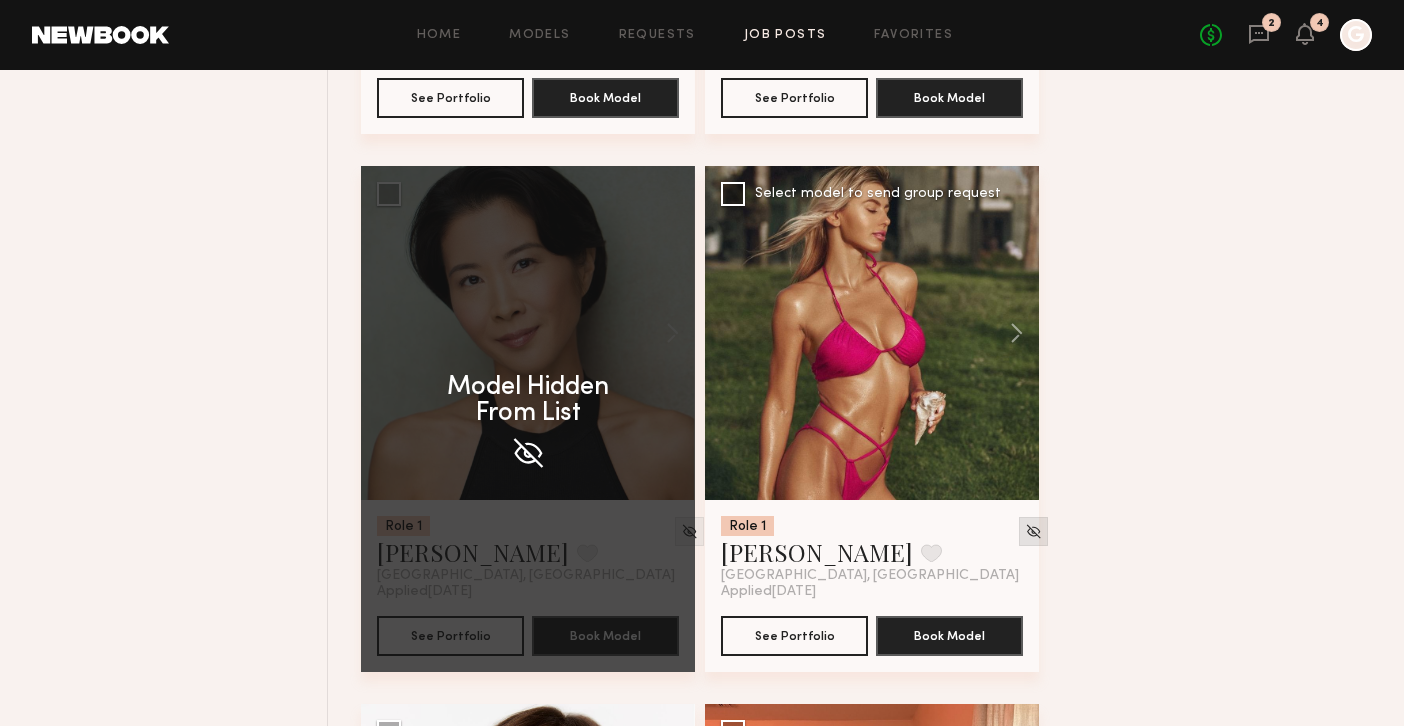 click 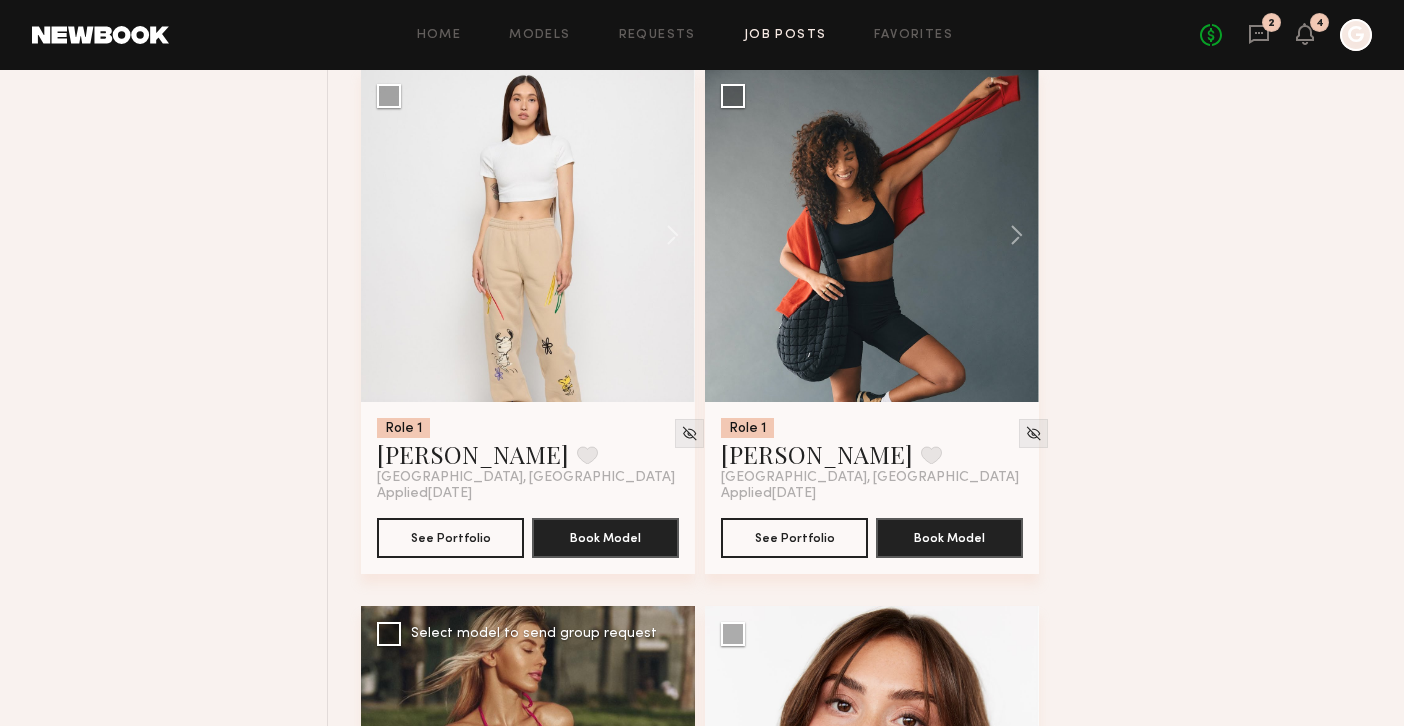 scroll, scrollTop: 11507, scrollLeft: 0, axis: vertical 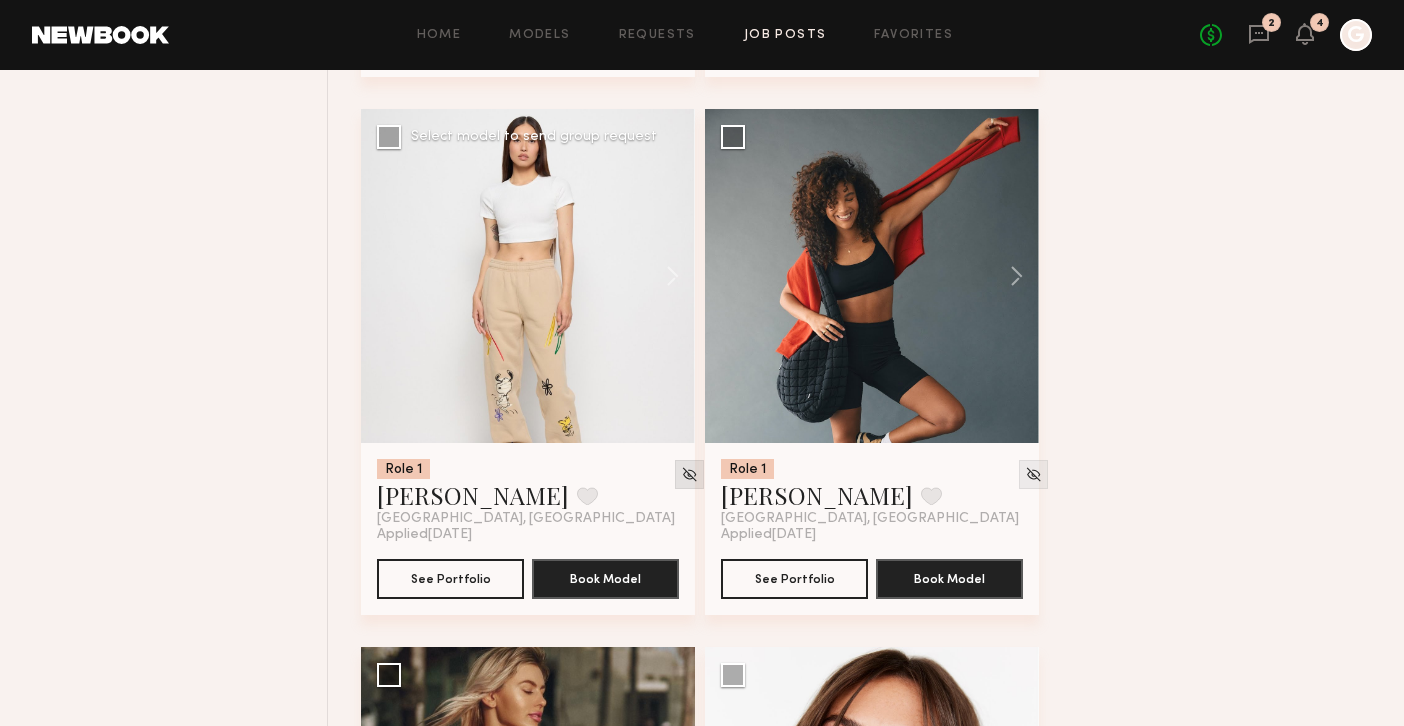 click 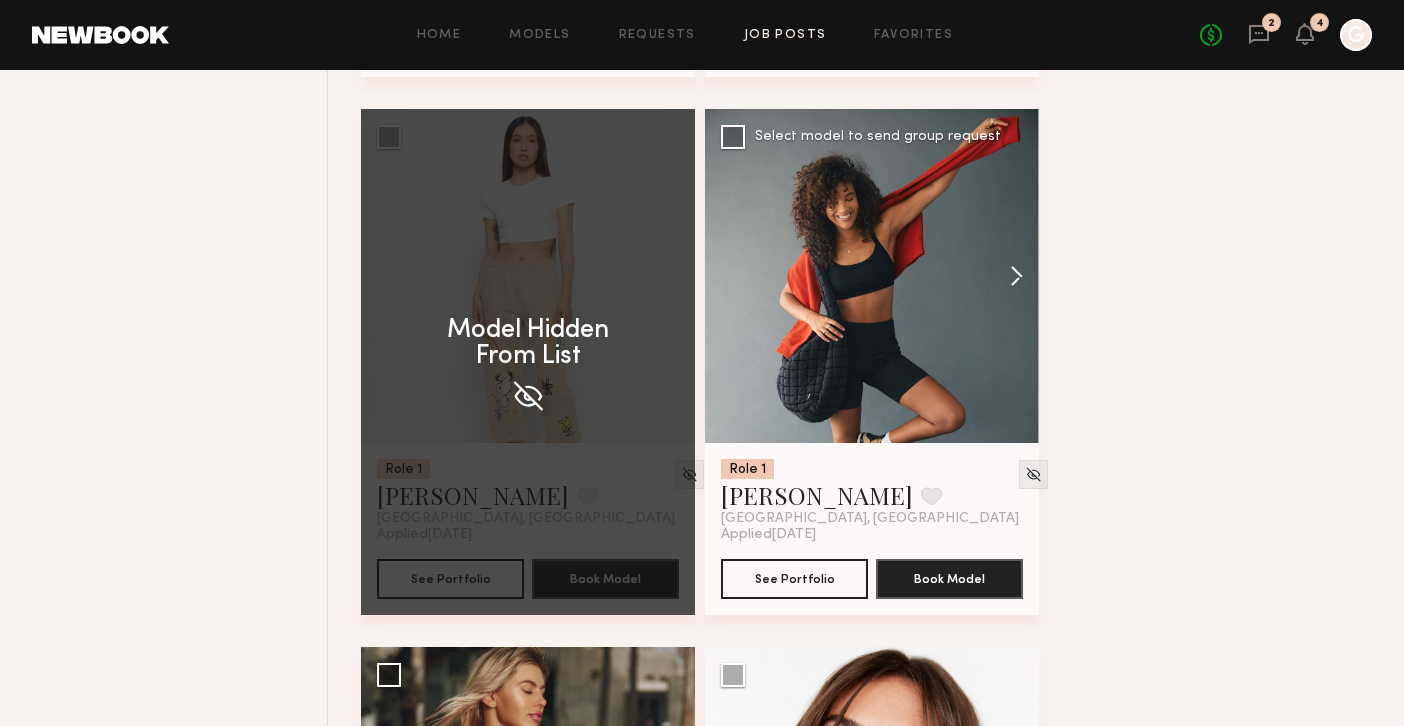 click 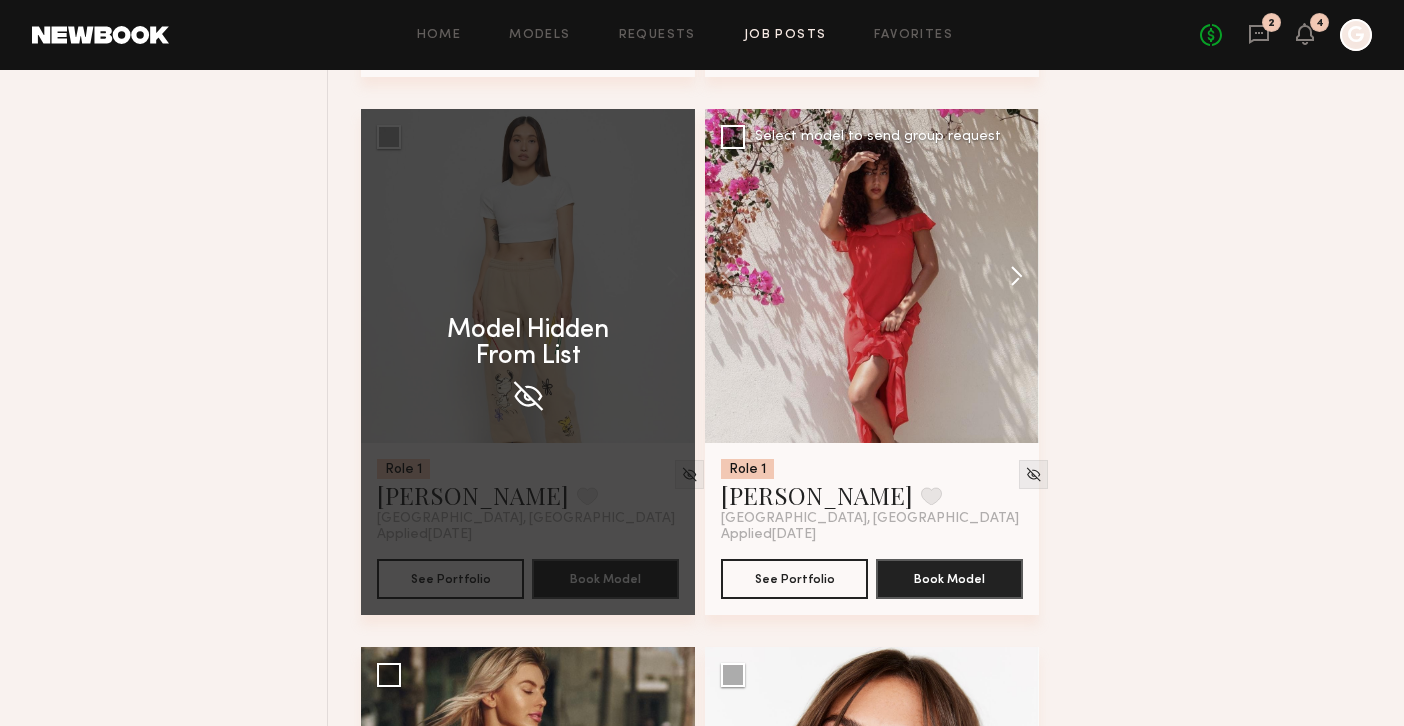 click 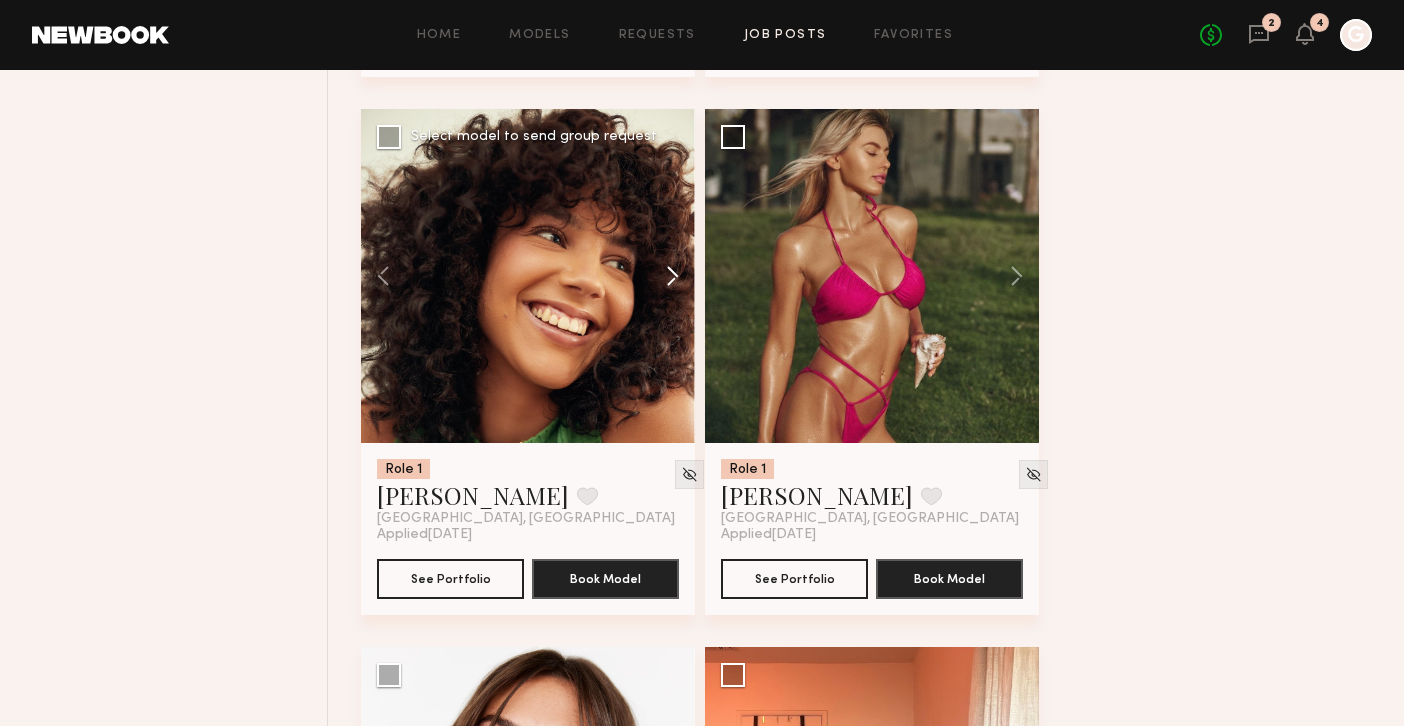 click 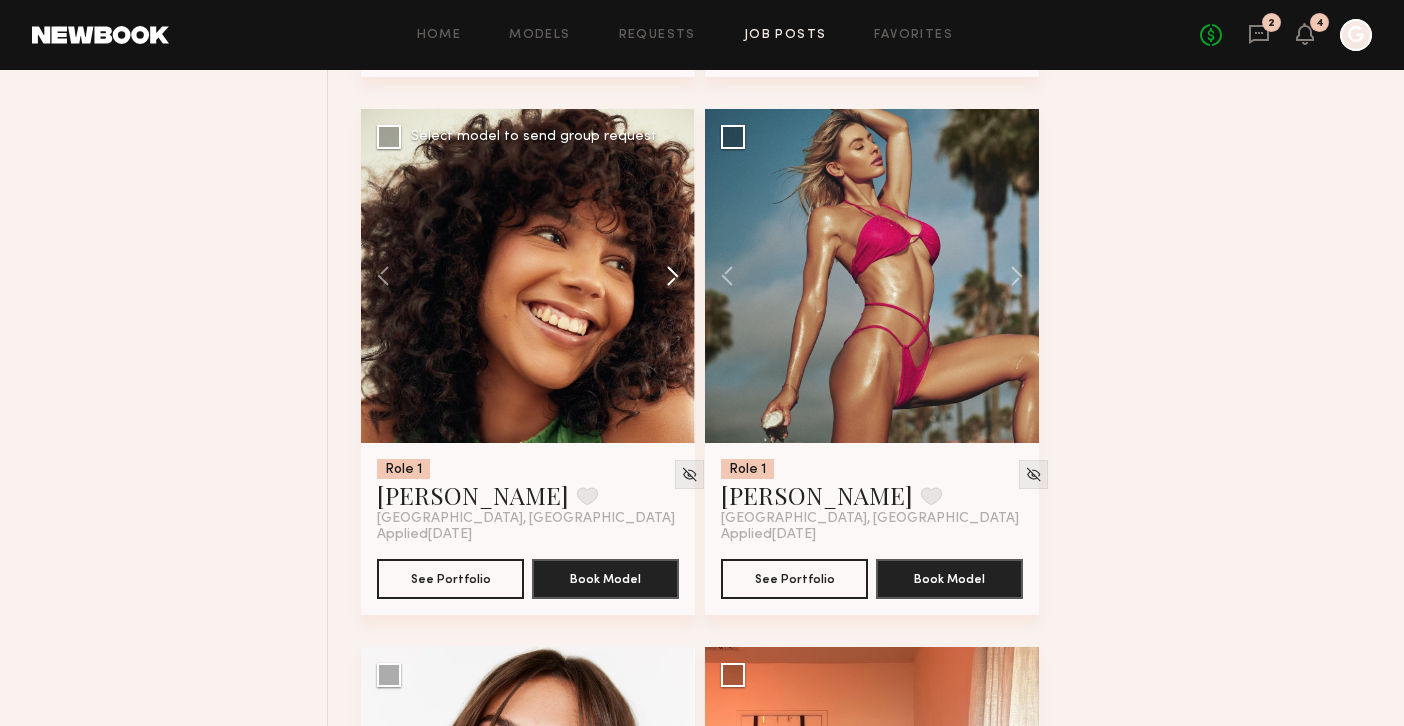 click 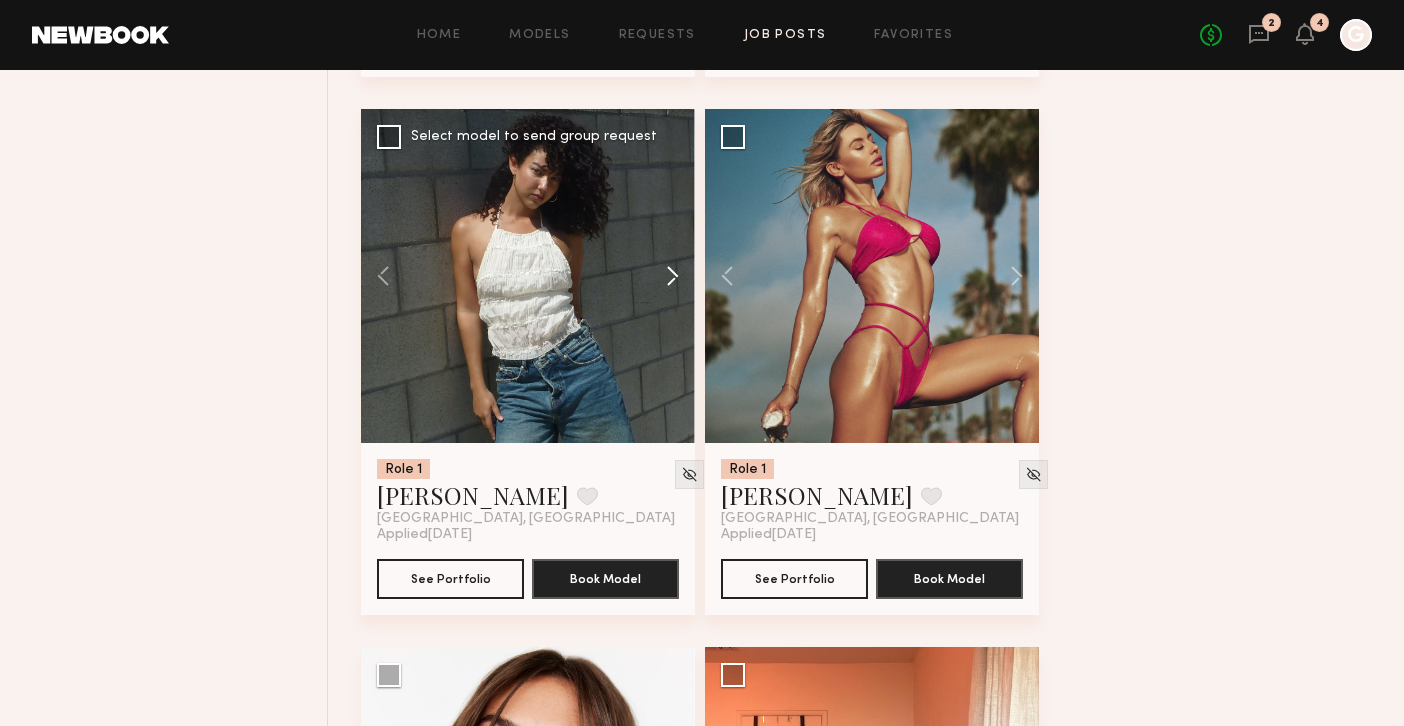click 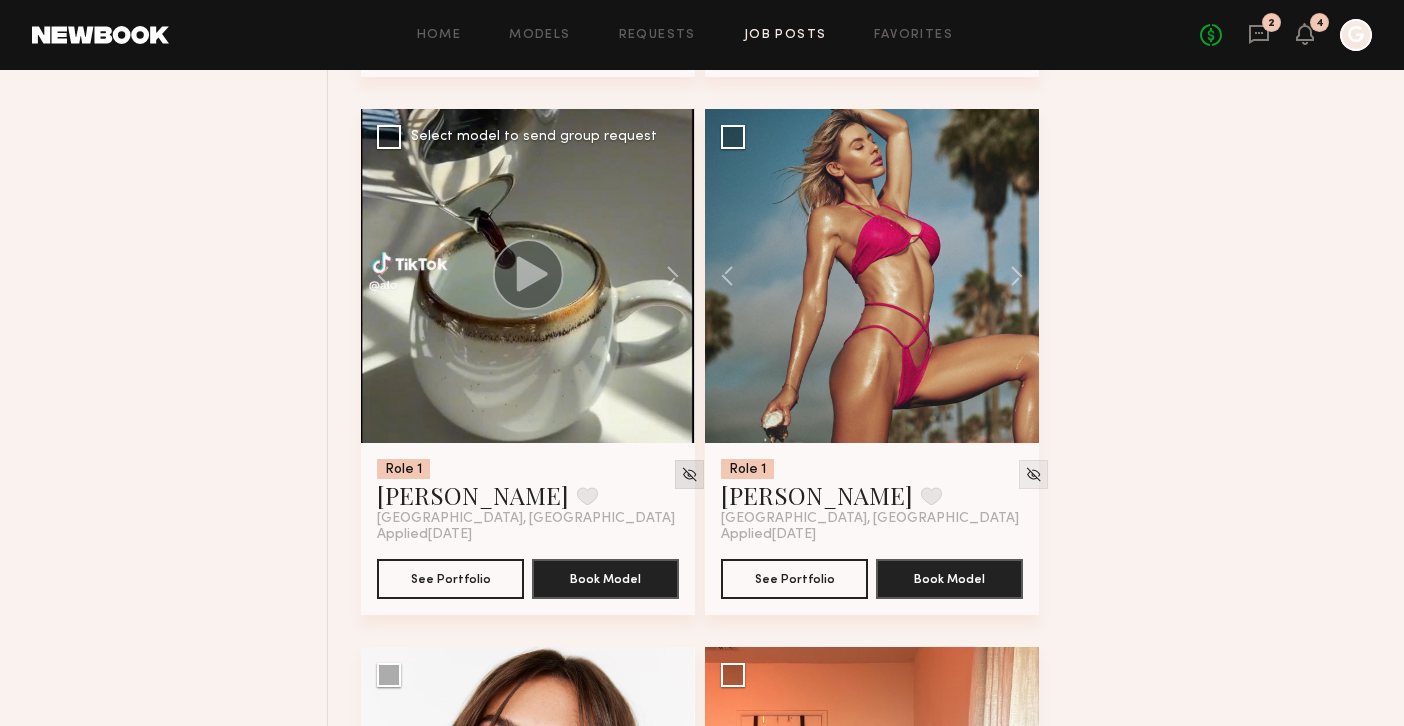 click 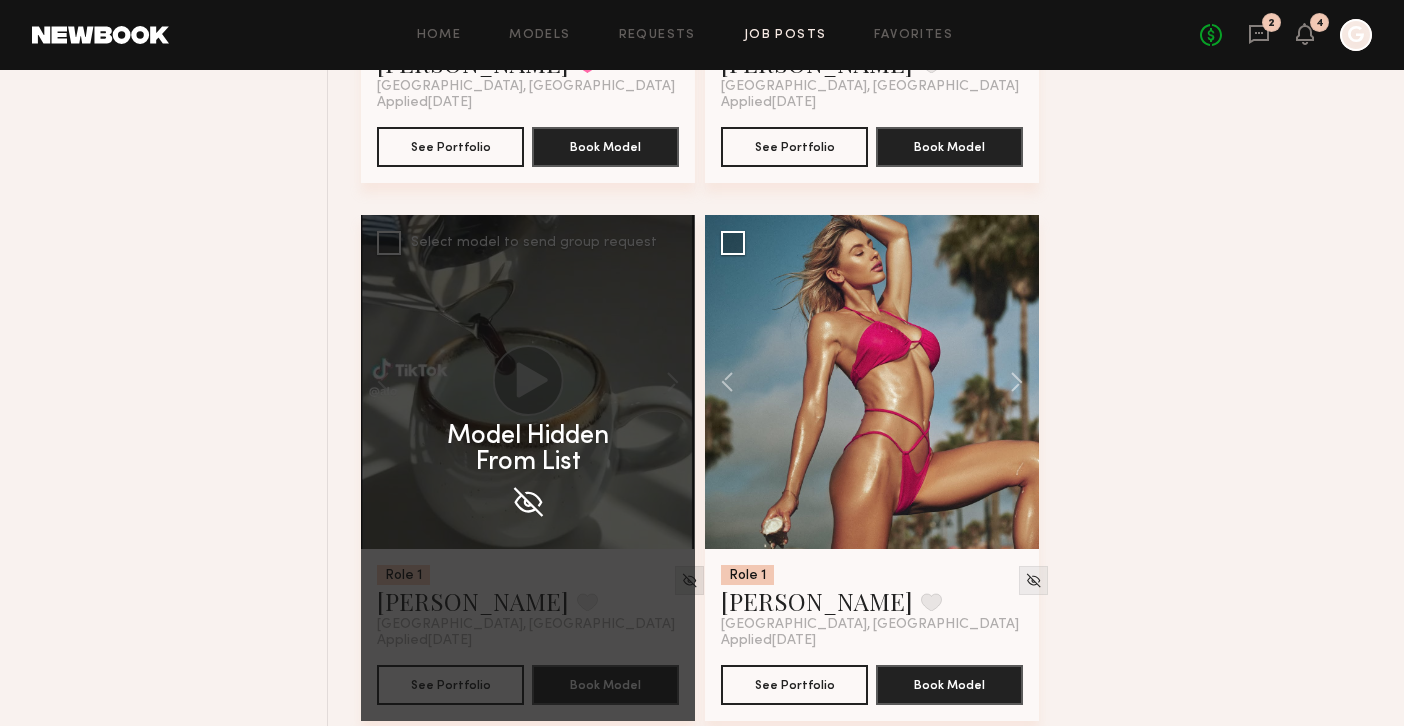 scroll, scrollTop: 11459, scrollLeft: 0, axis: vertical 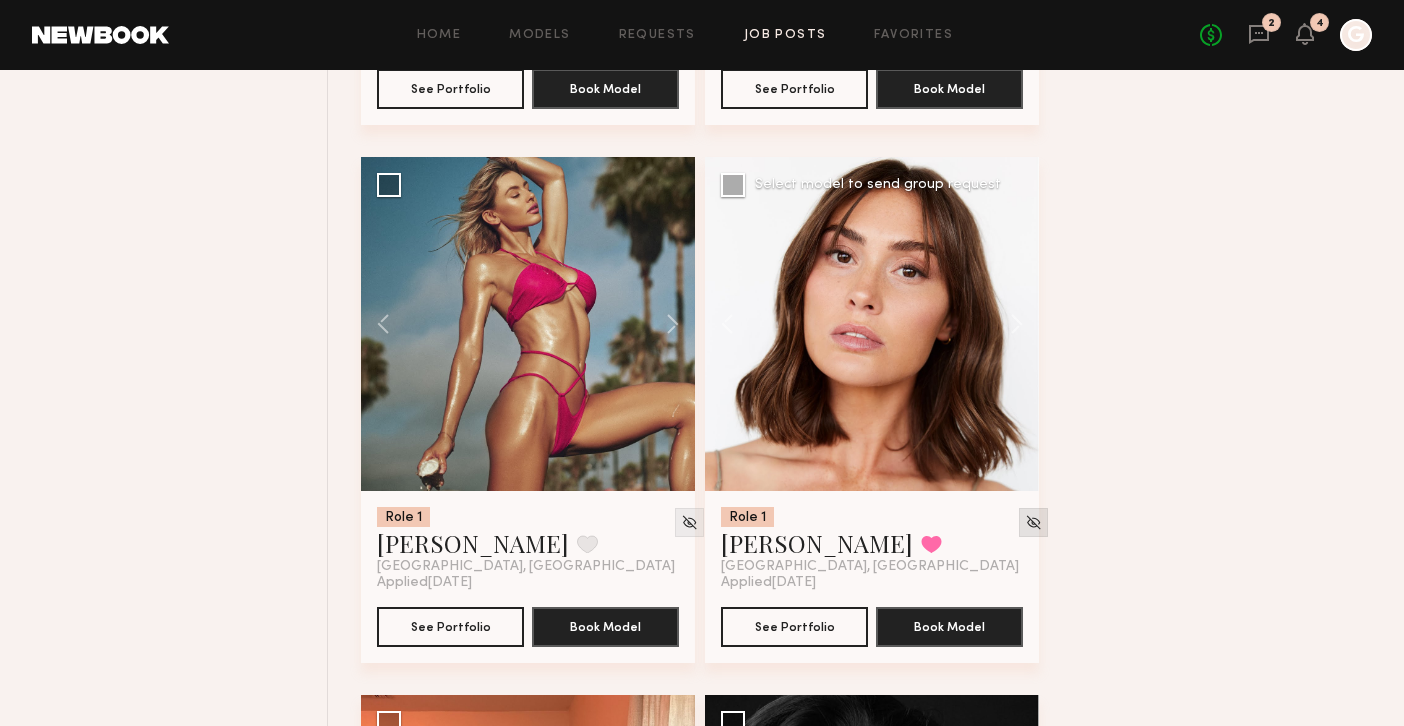 click 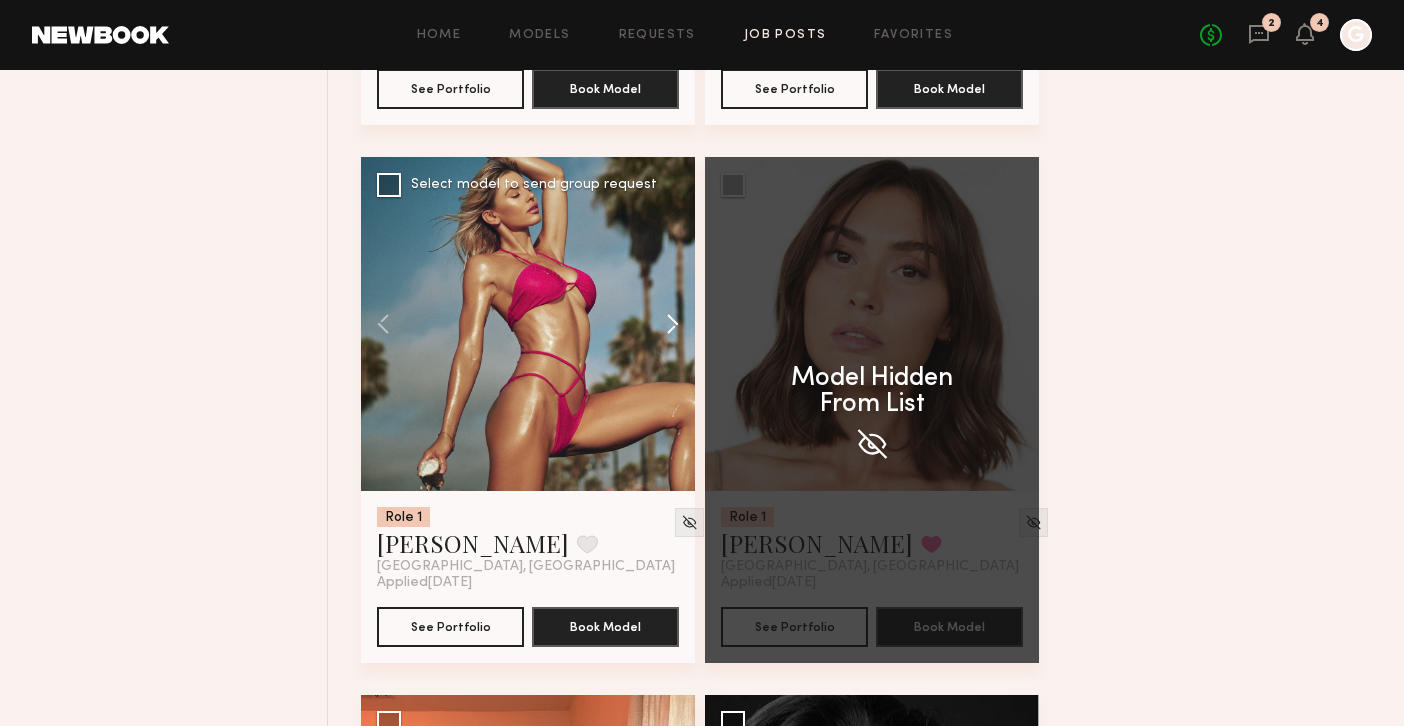 click 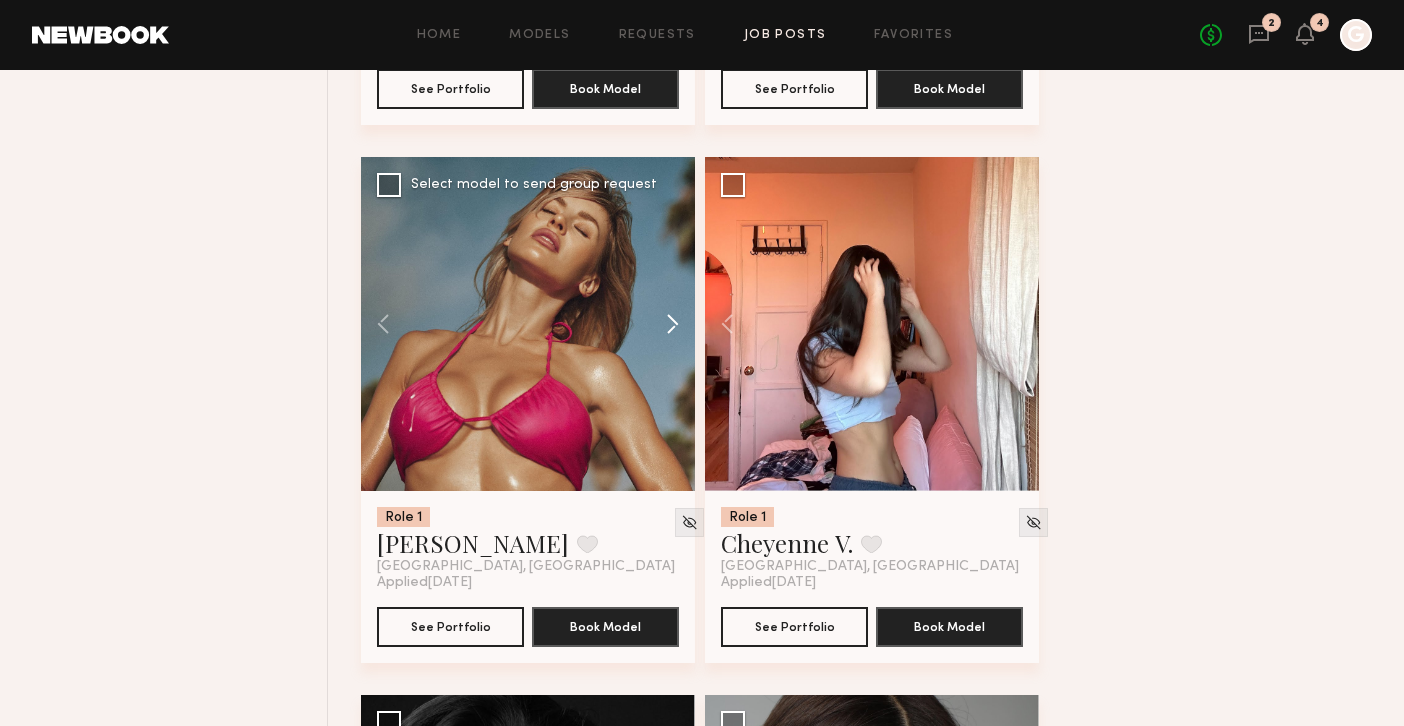 click 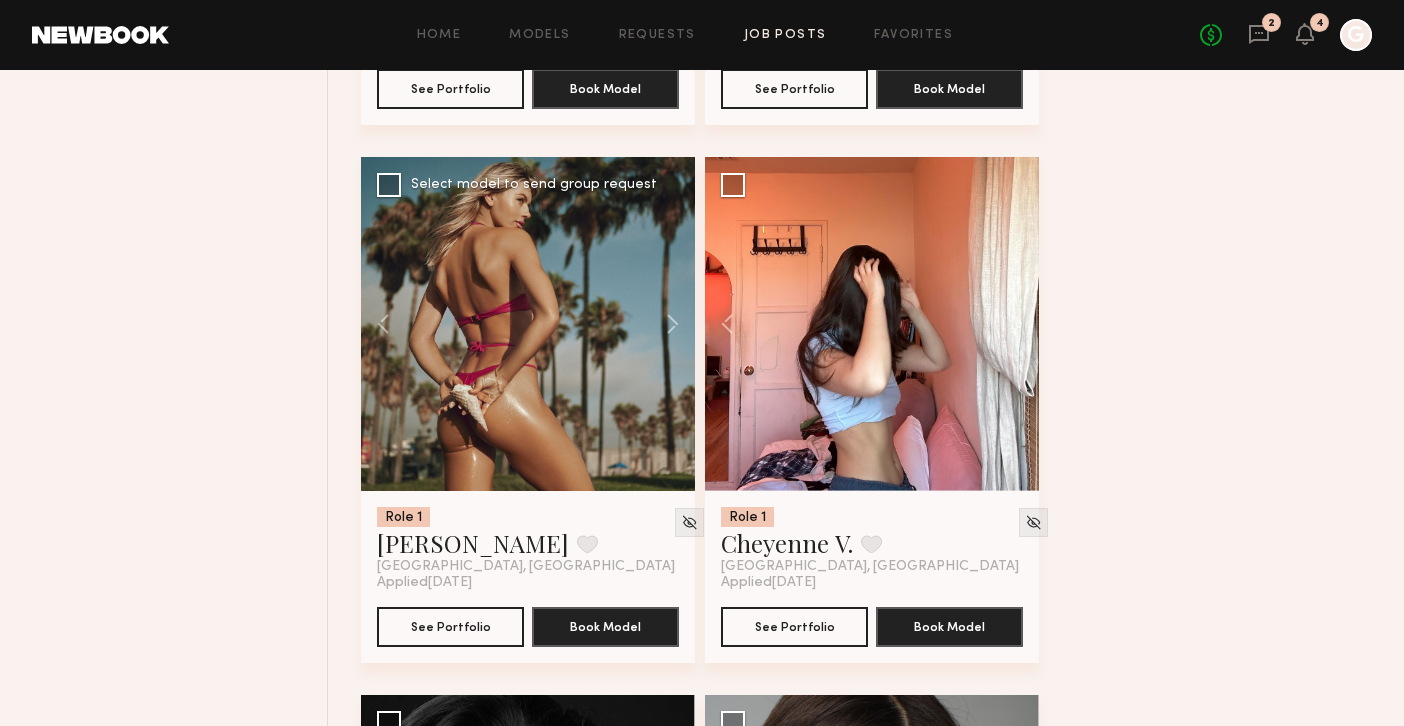 click 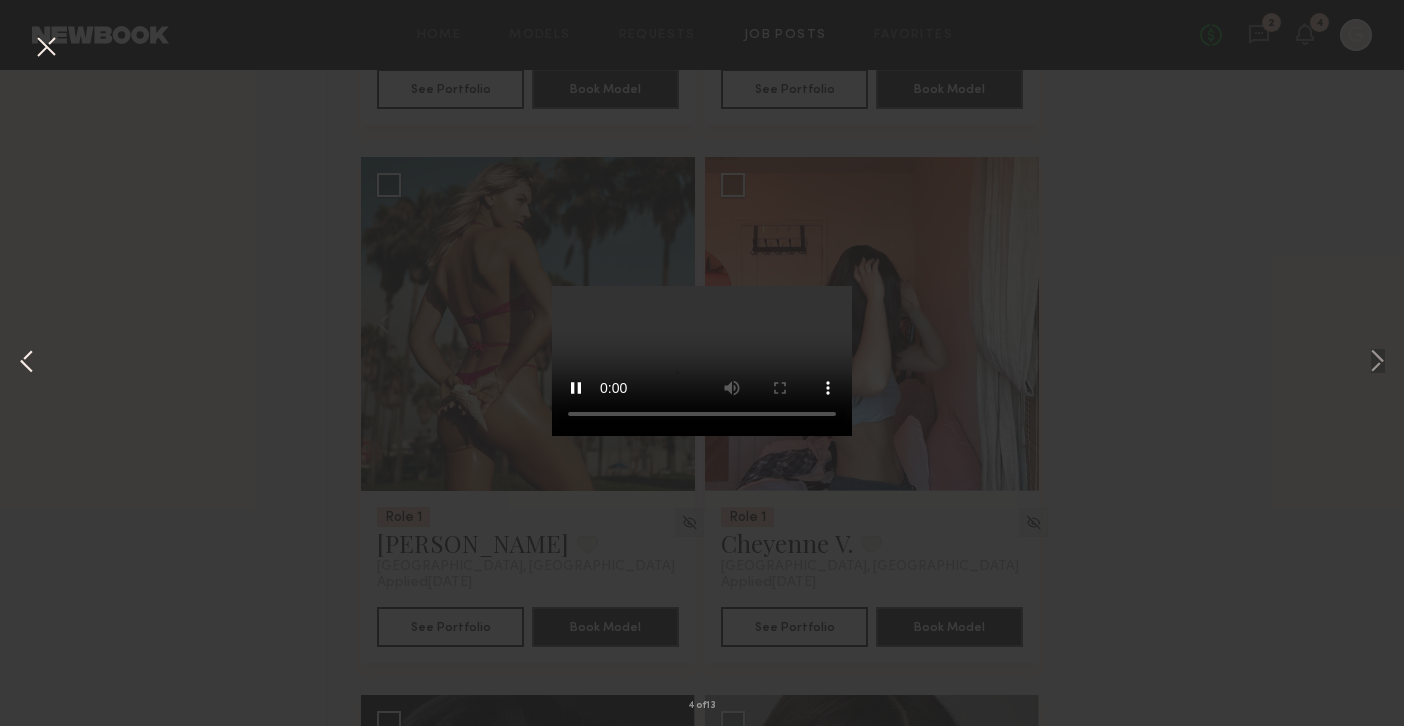 click at bounding box center (27, 363) 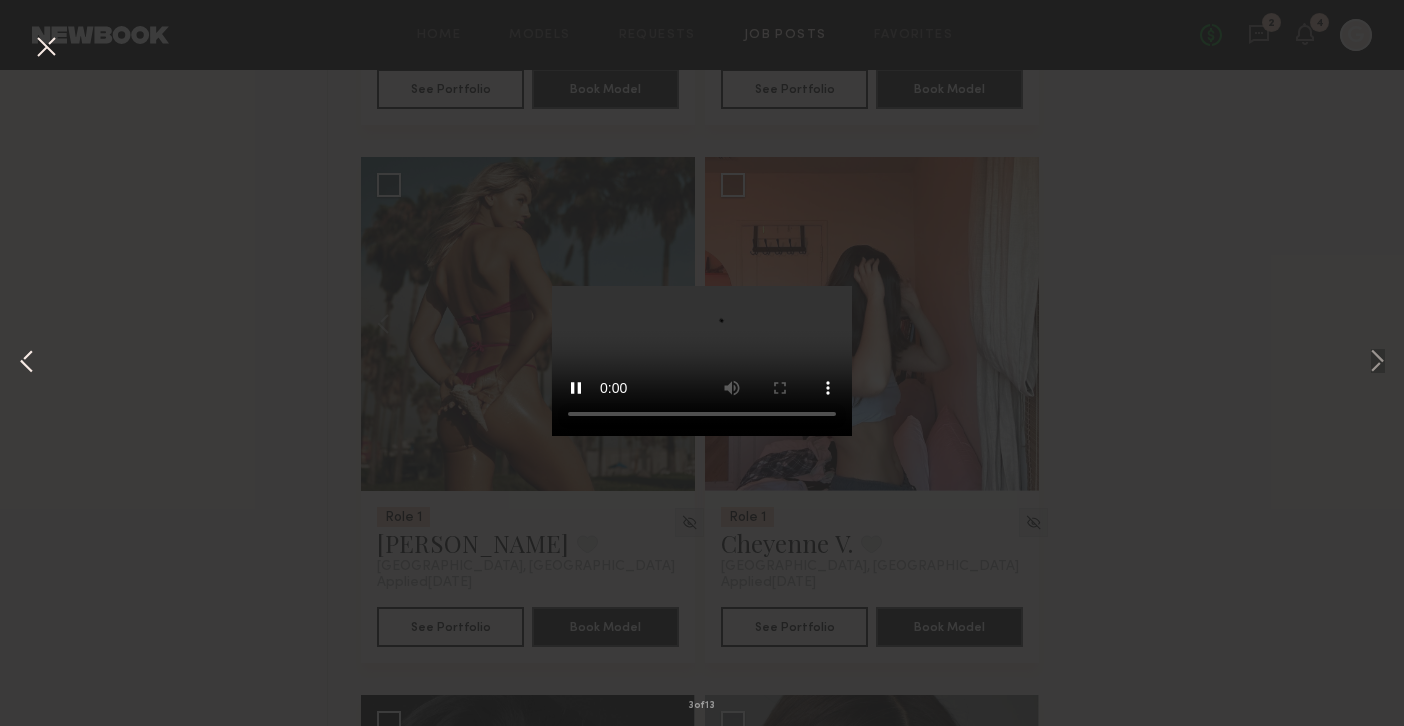 click at bounding box center [27, 363] 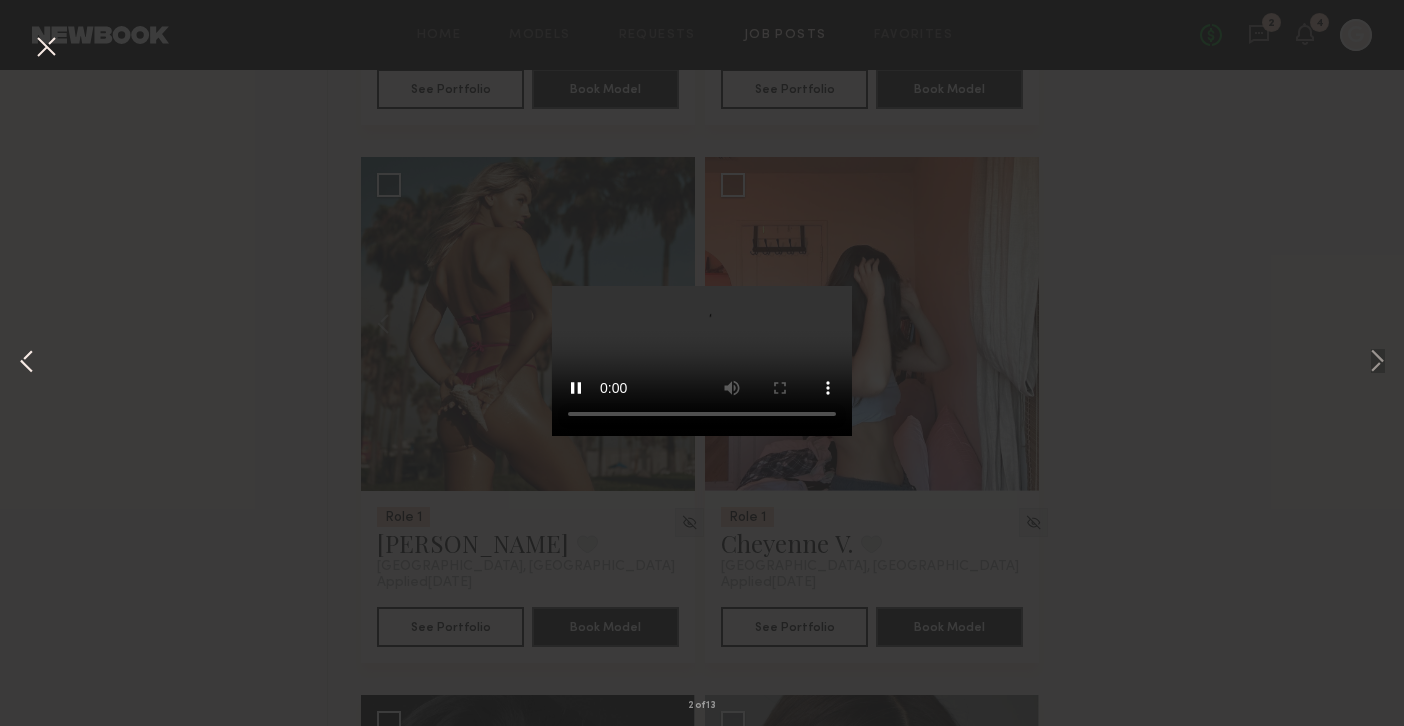 click at bounding box center (27, 363) 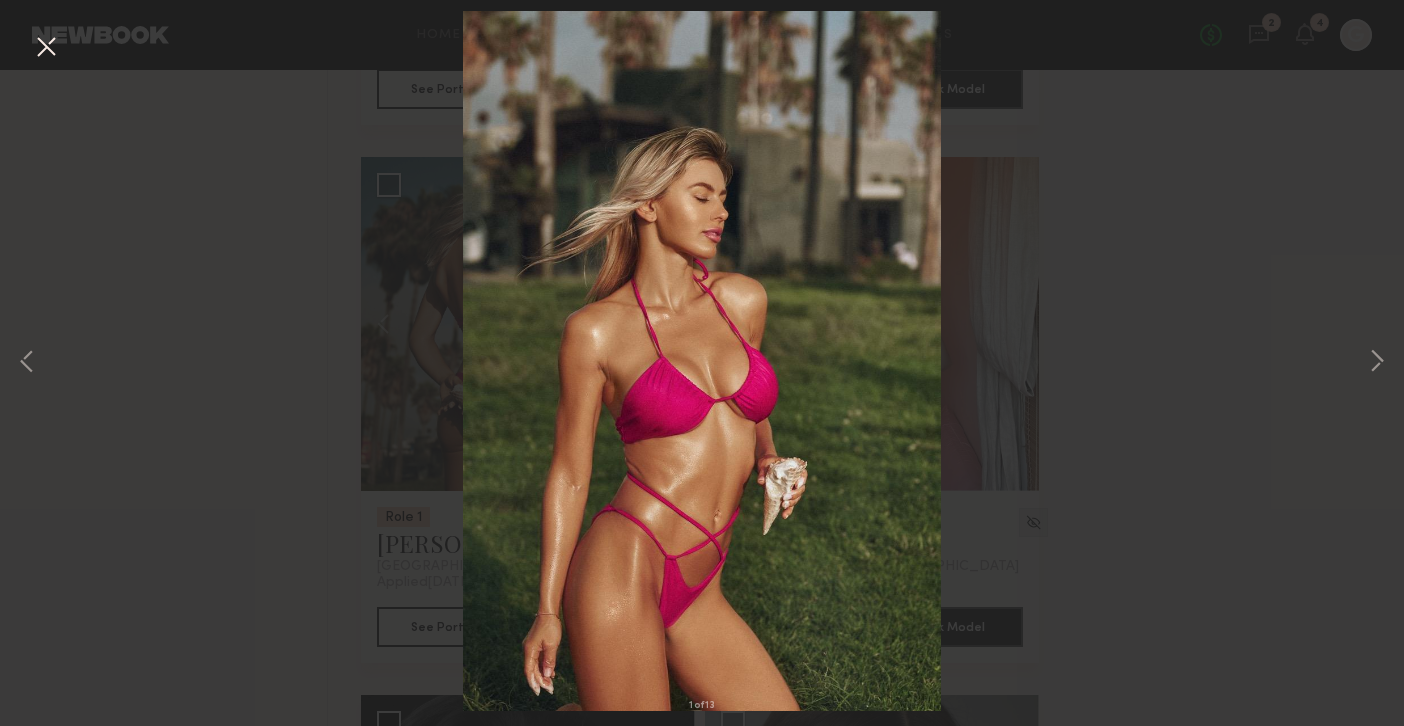 click at bounding box center (46, 48) 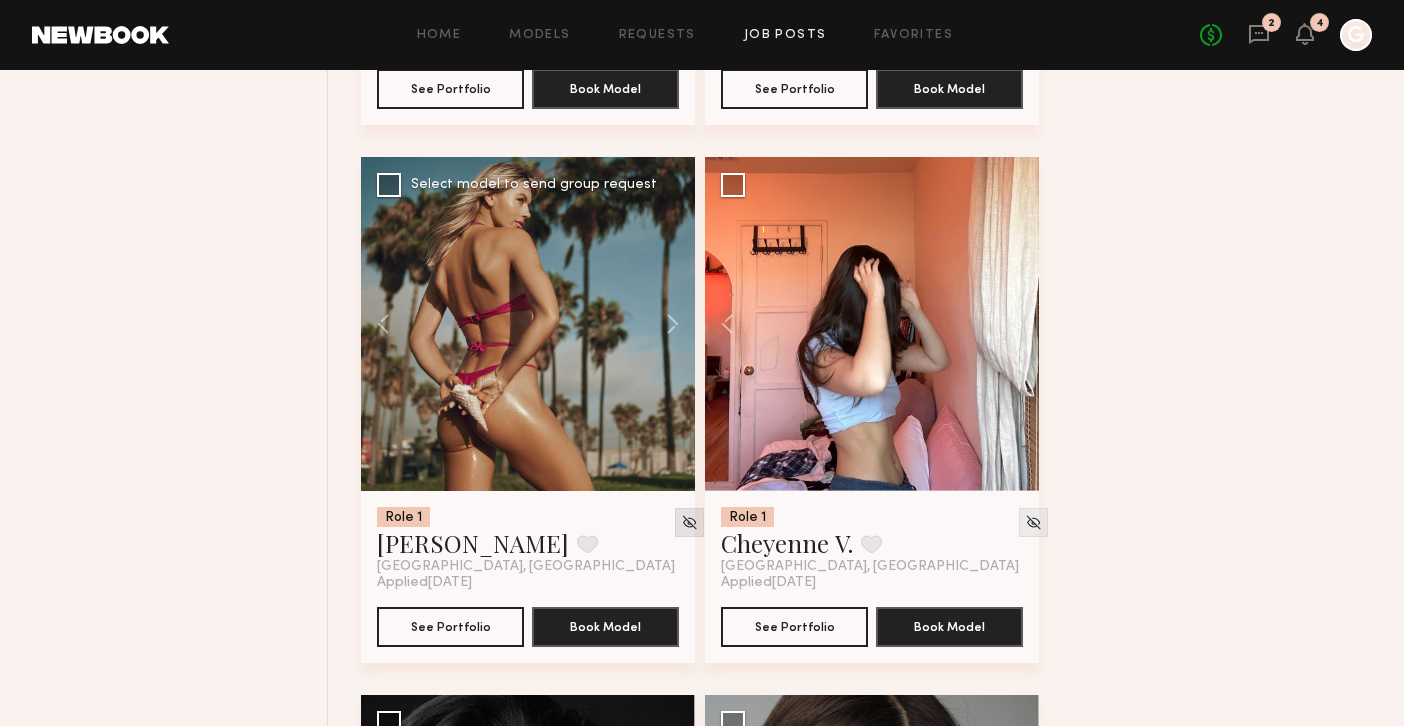 click 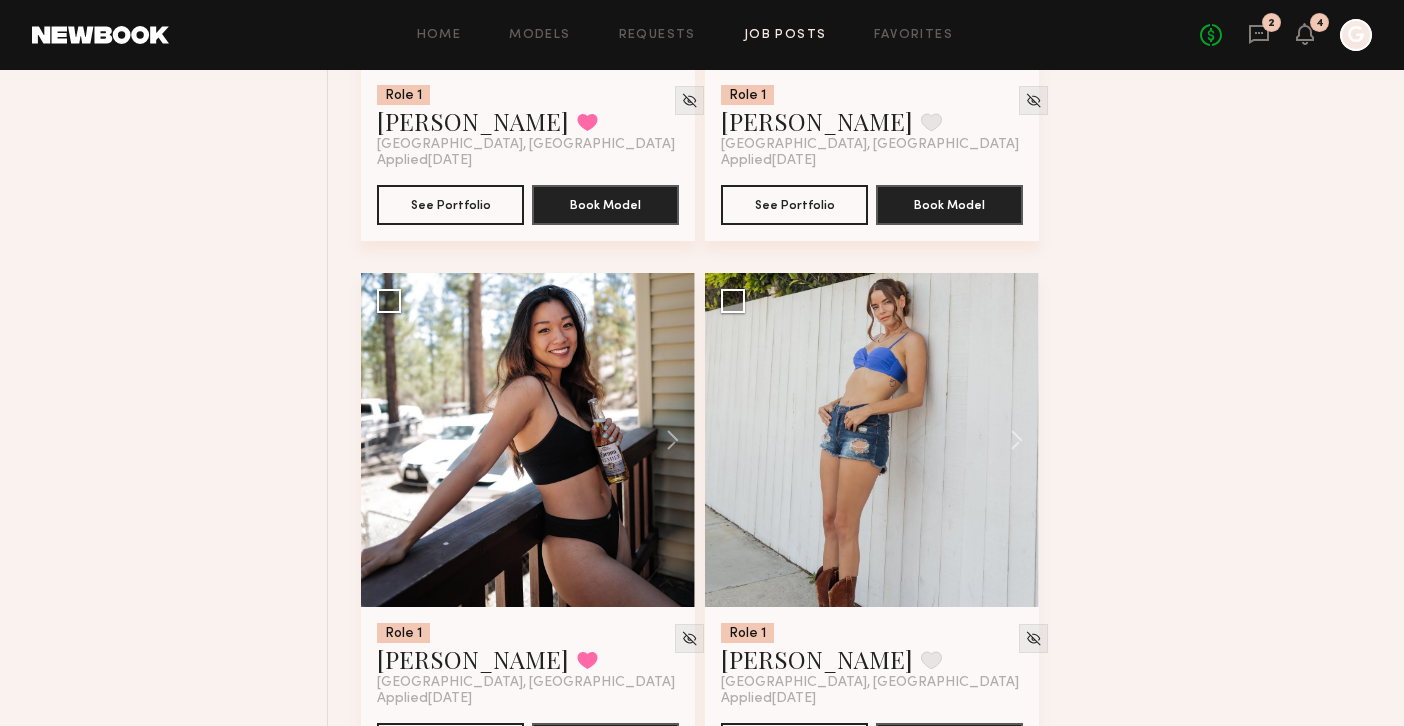 scroll, scrollTop: 10810, scrollLeft: 0, axis: vertical 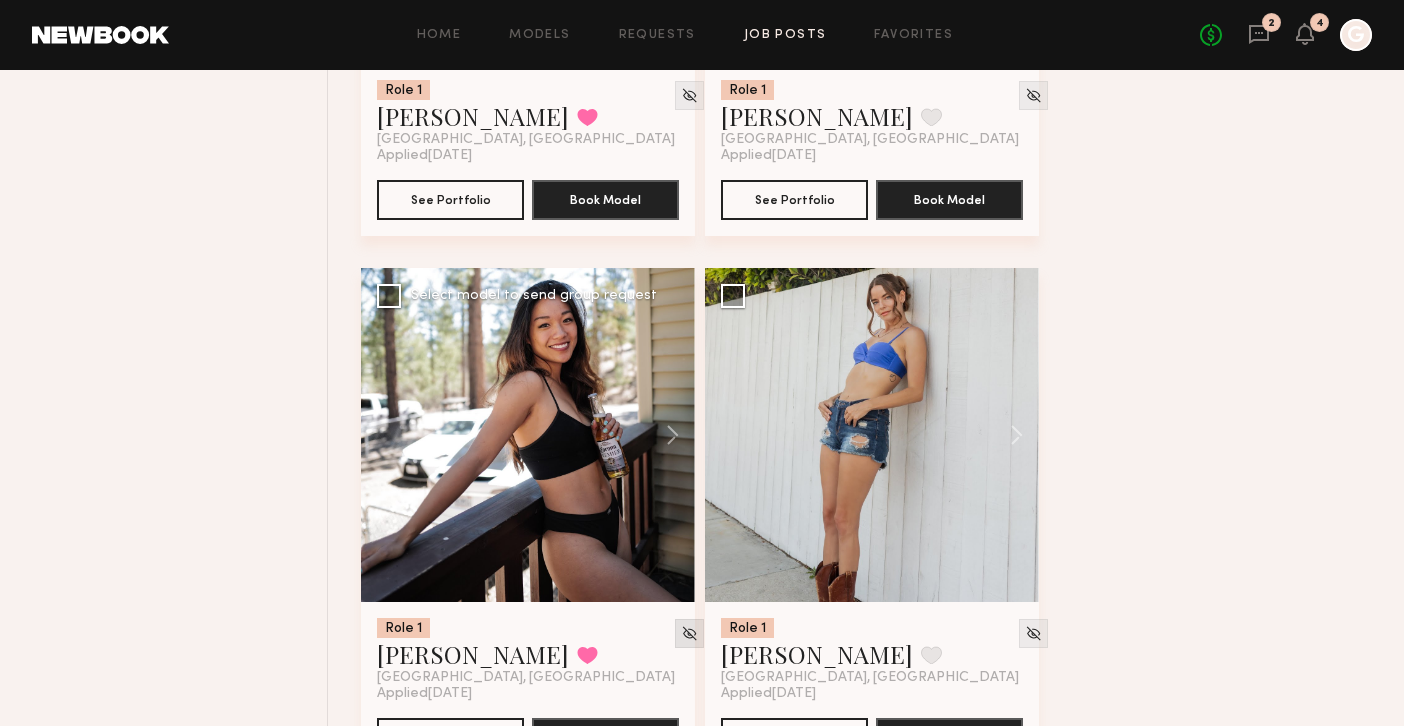 click 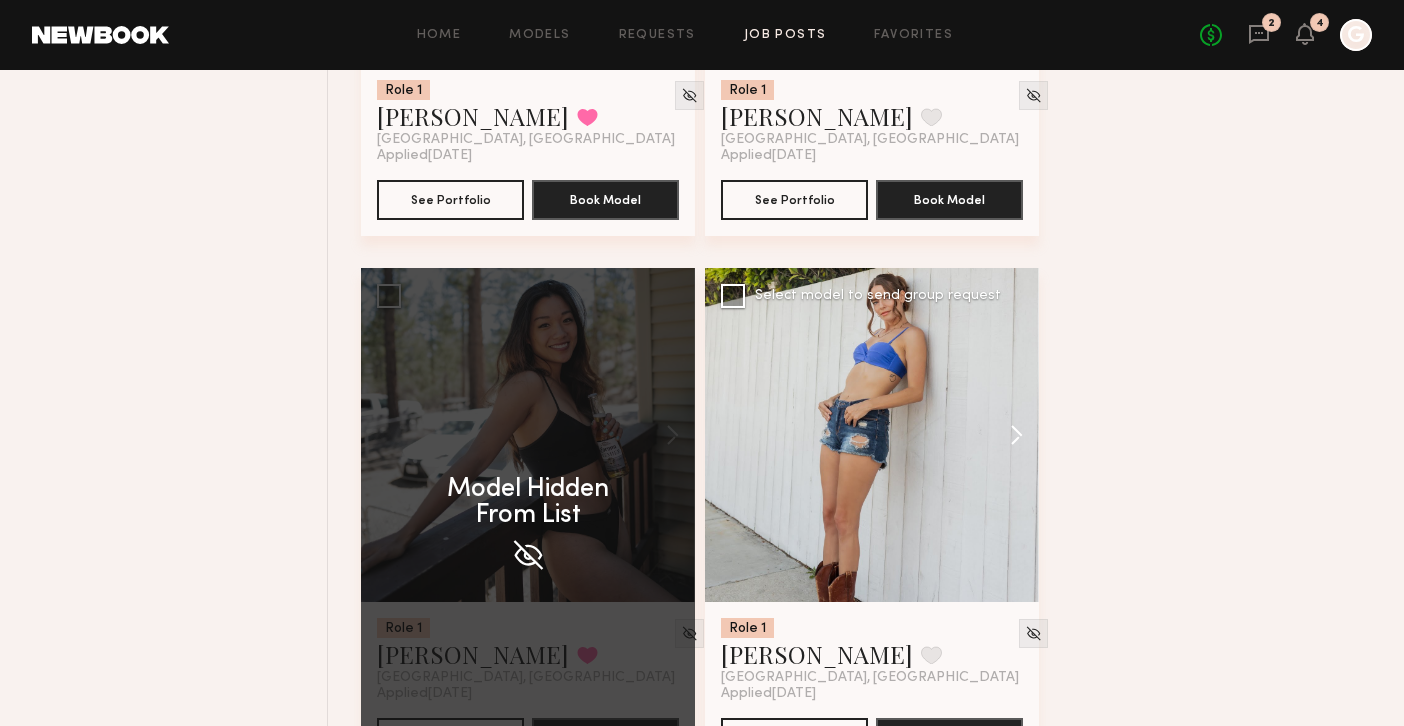 click 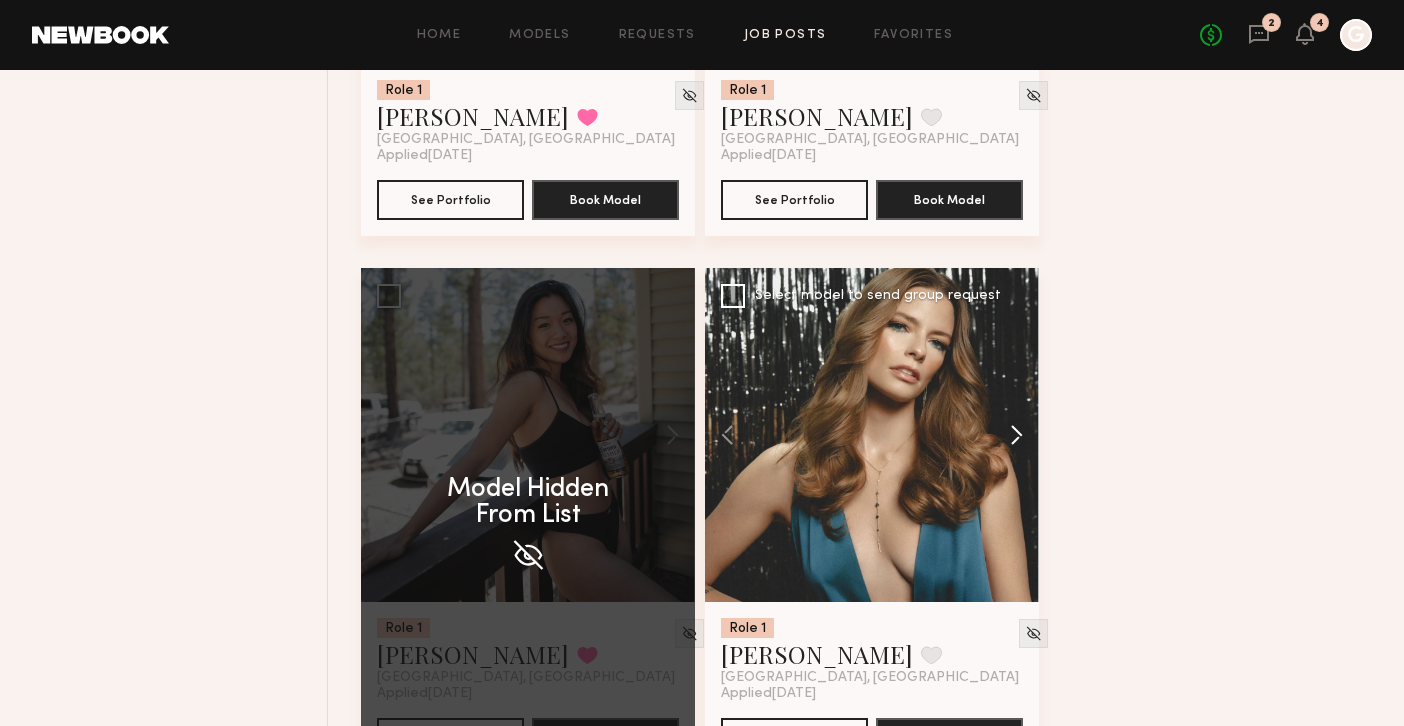 click 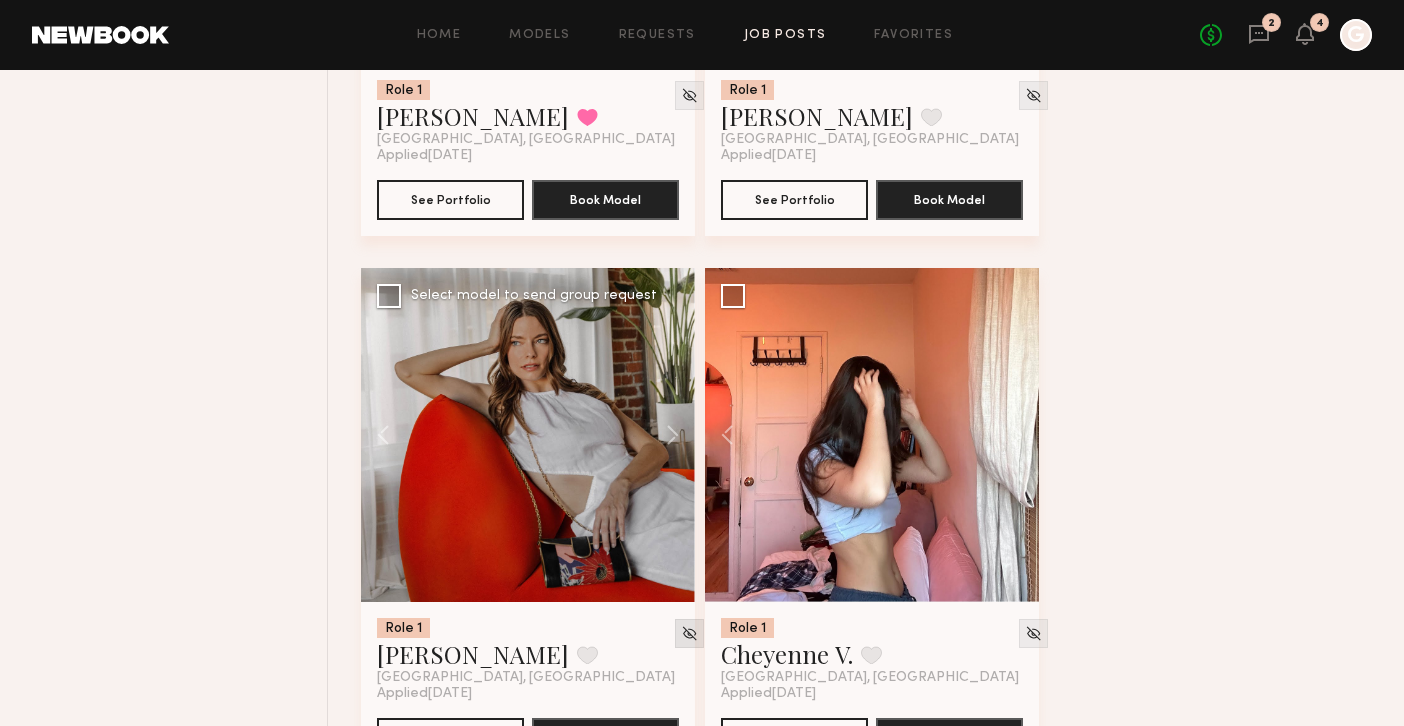 click 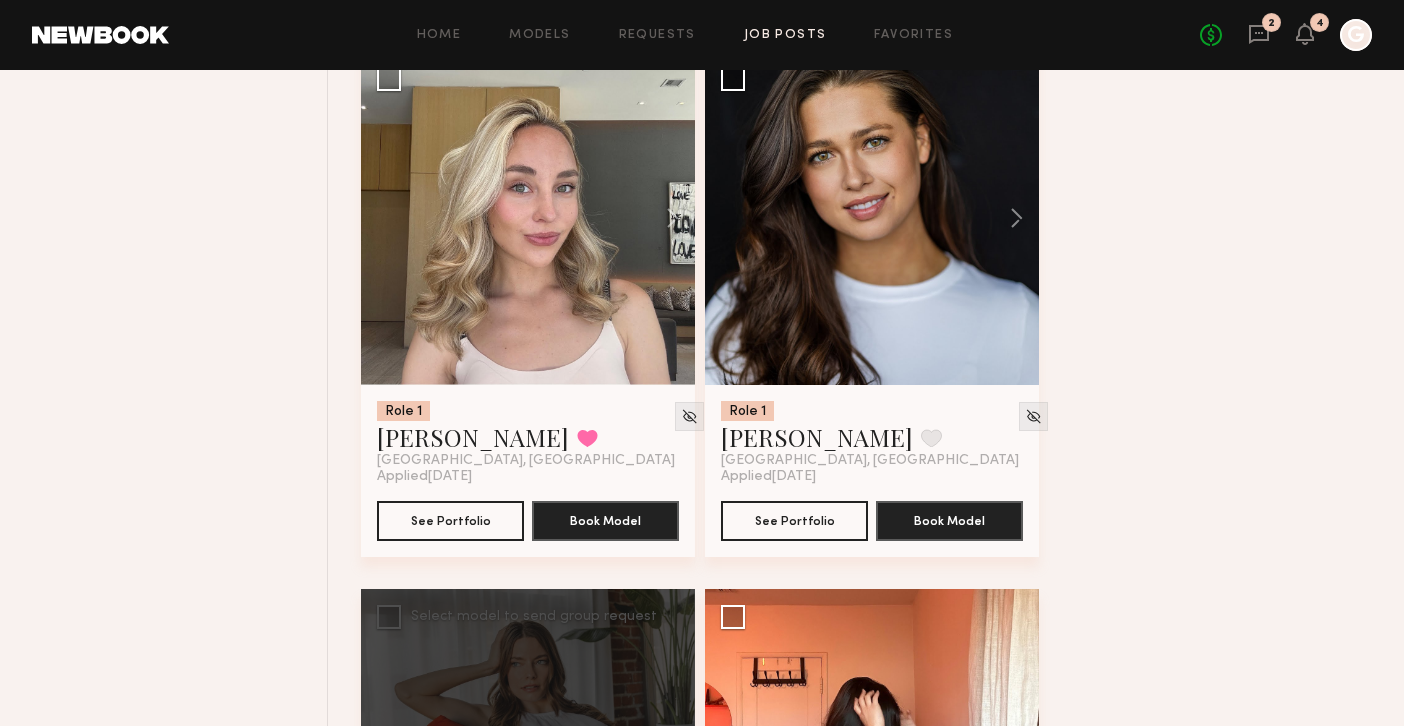 scroll, scrollTop: 10483, scrollLeft: 0, axis: vertical 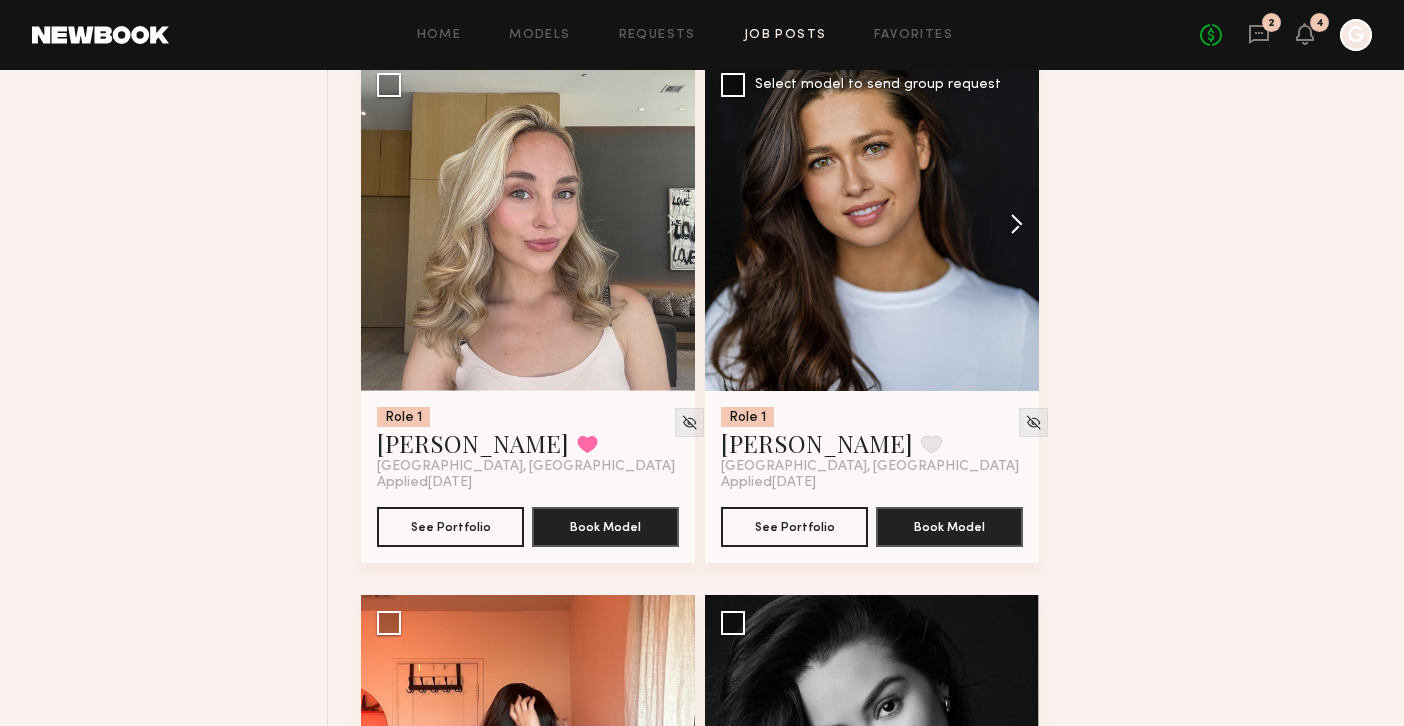 click 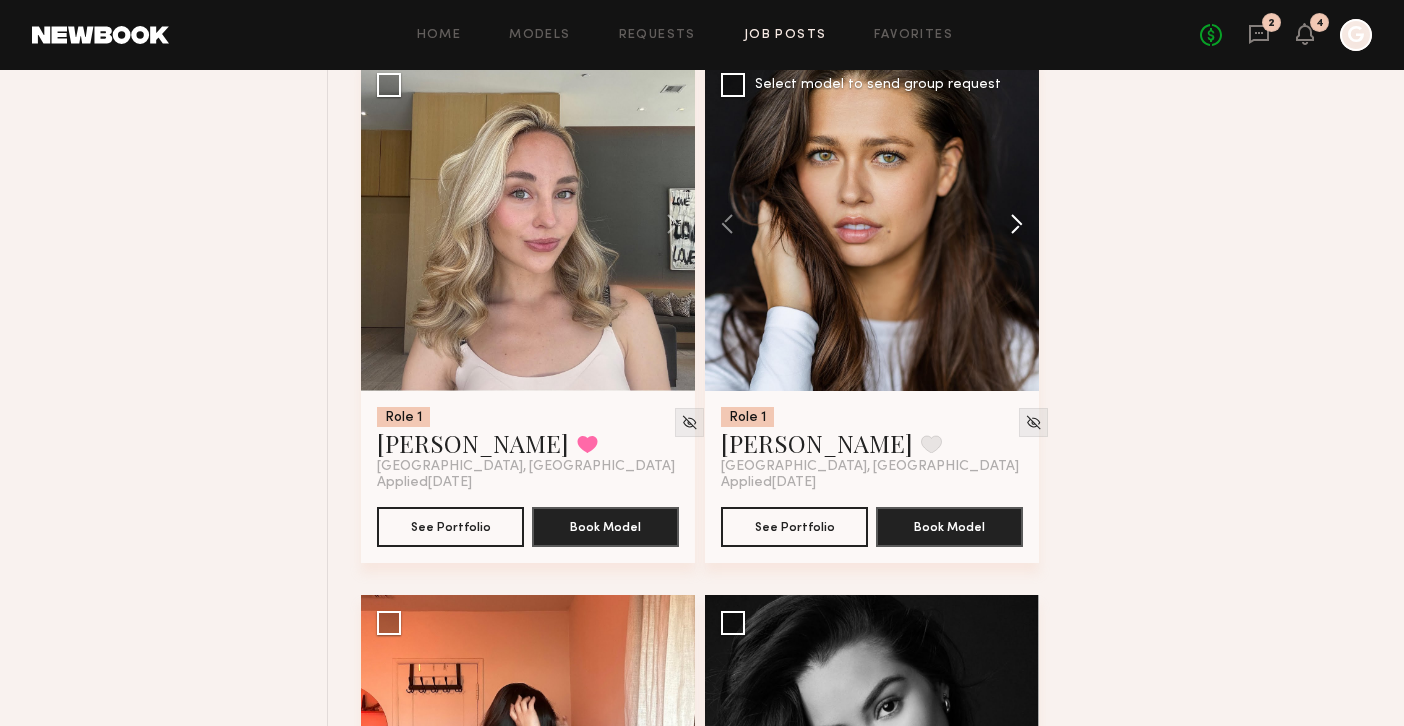 click 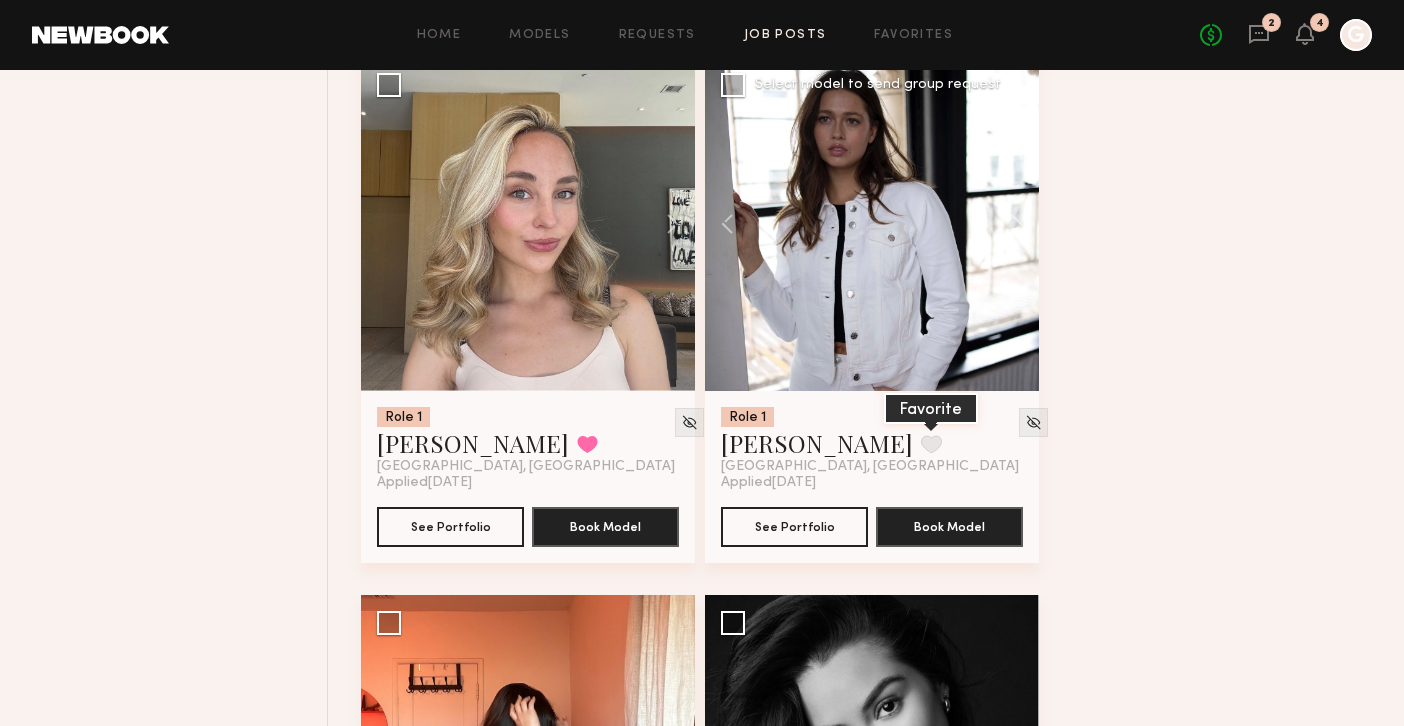 click 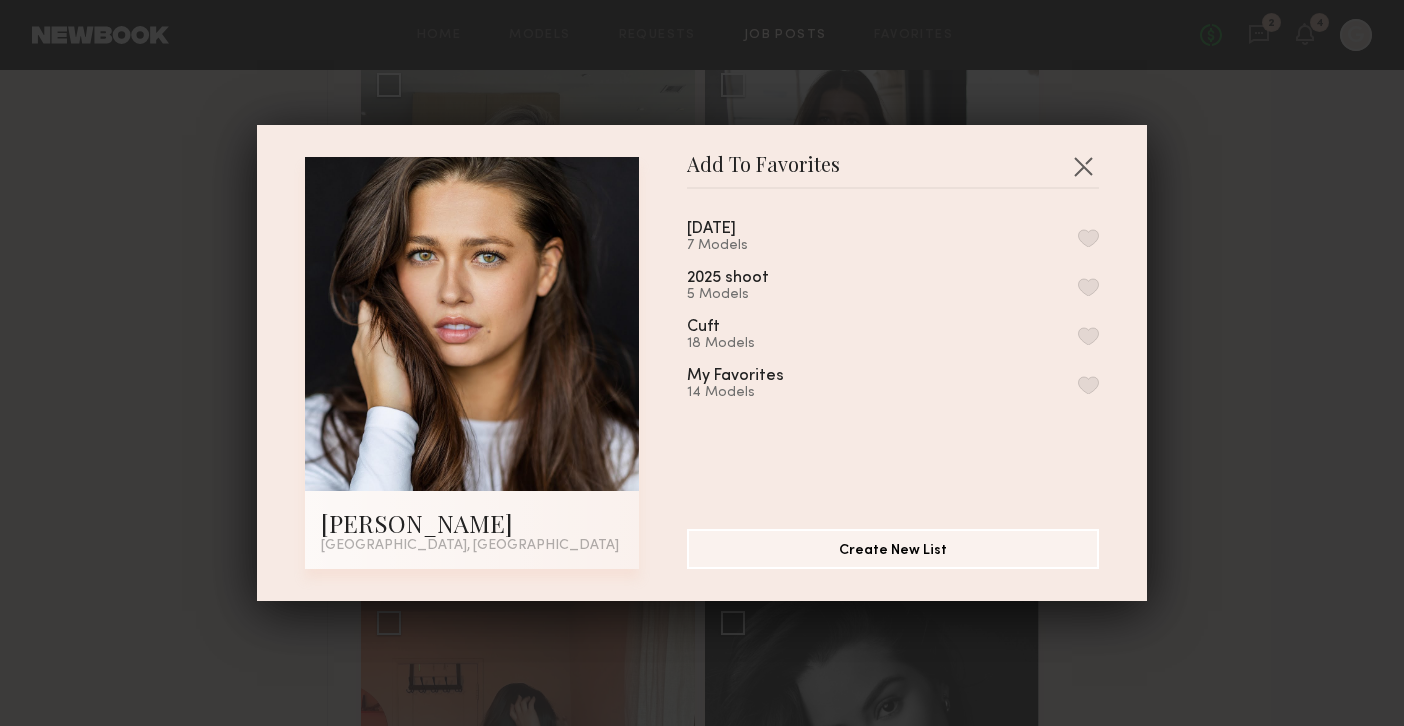 click at bounding box center (1088, 238) 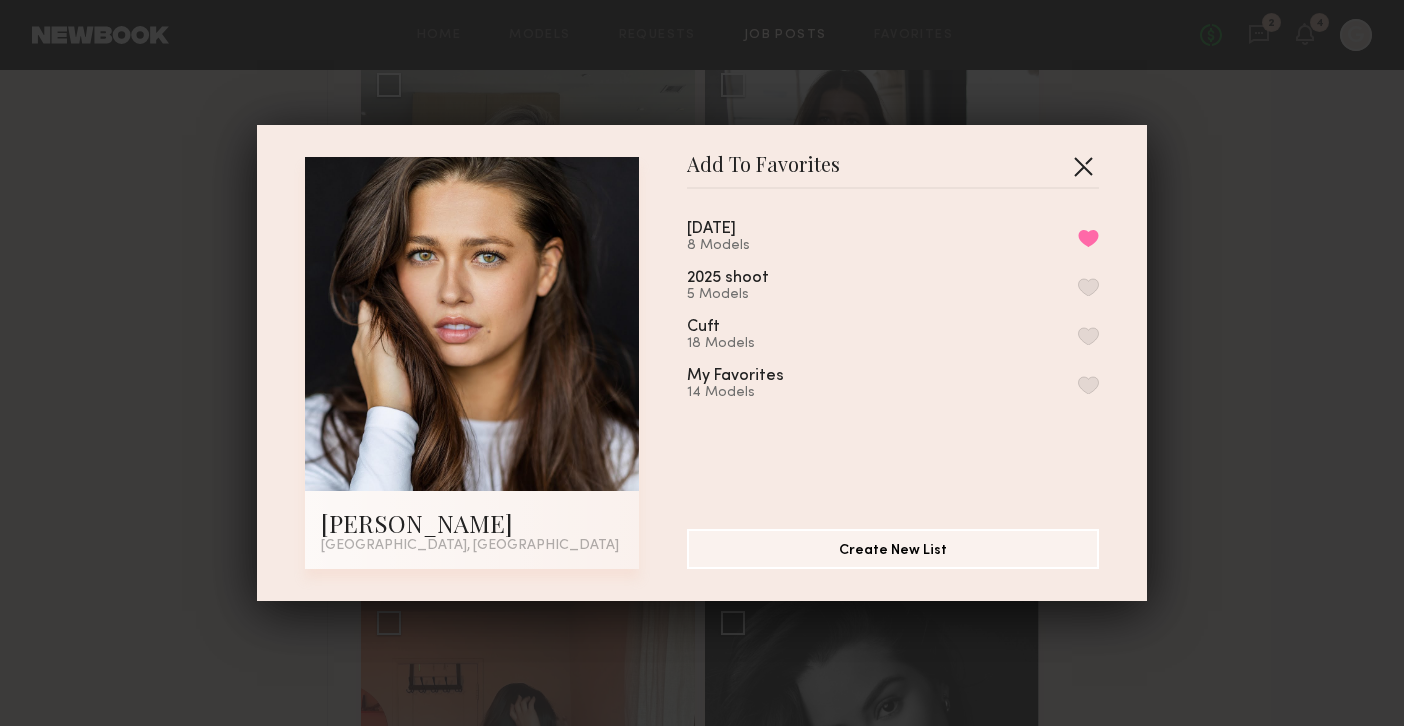 click at bounding box center (1083, 166) 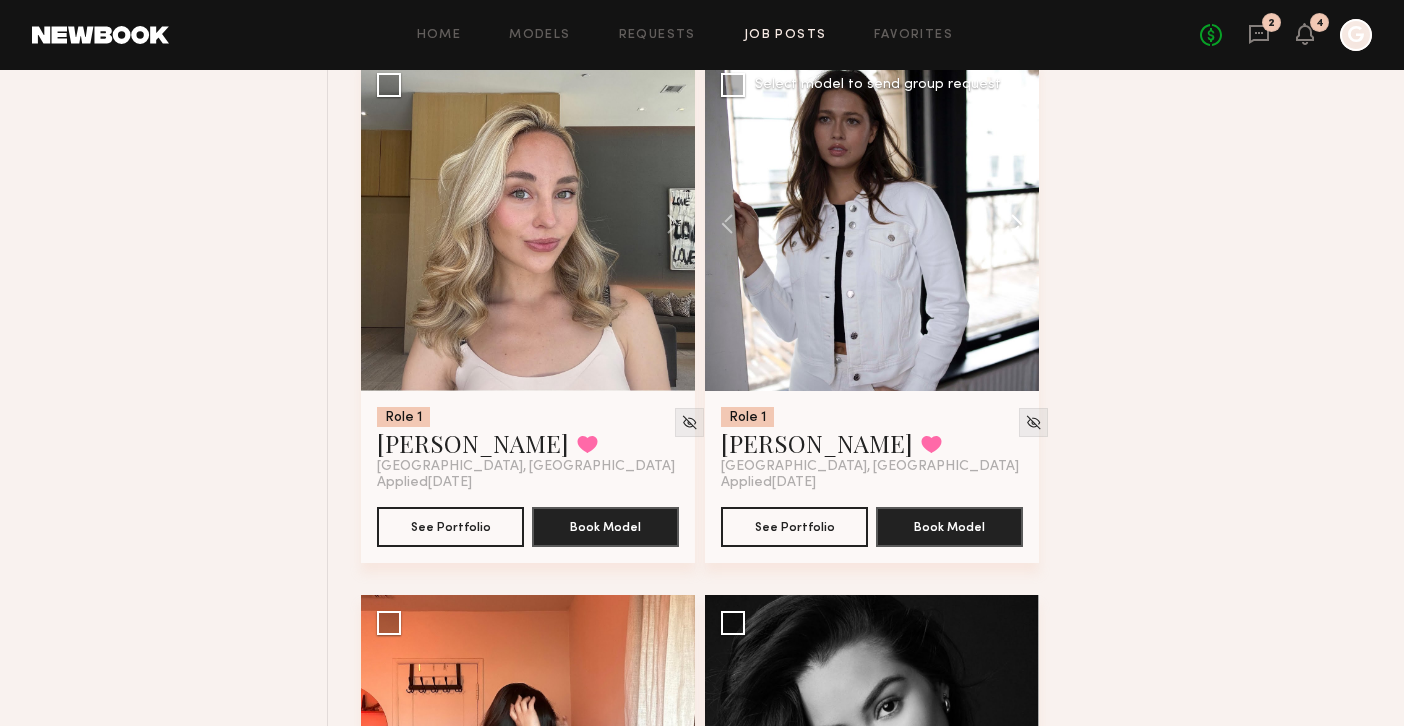click 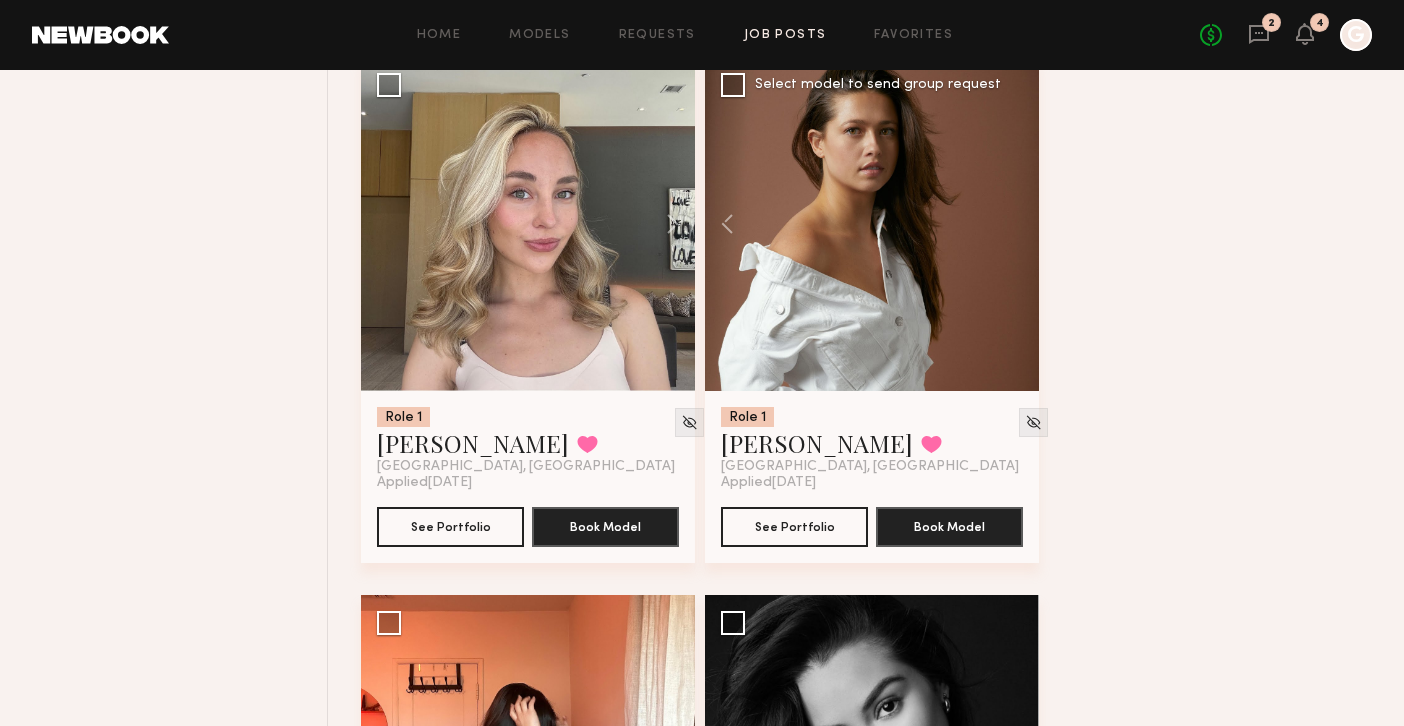 click 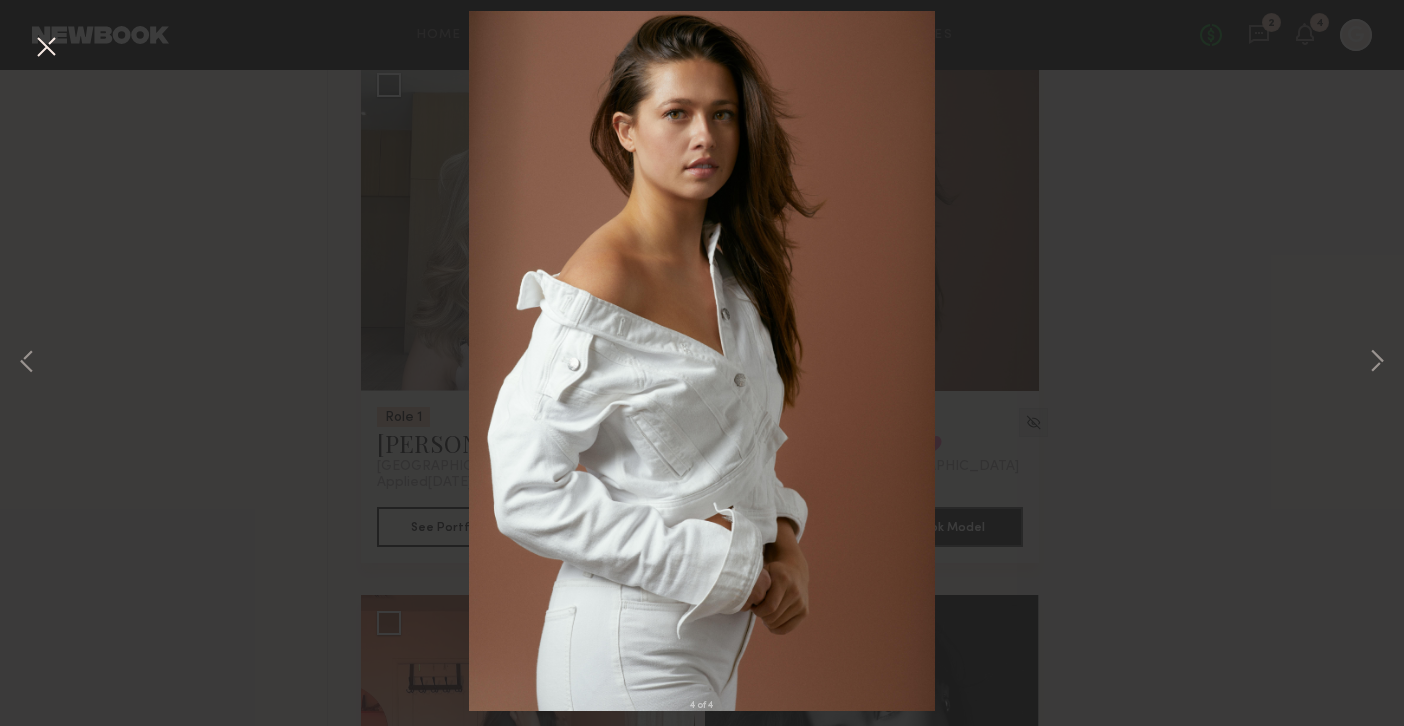 click at bounding box center [46, 48] 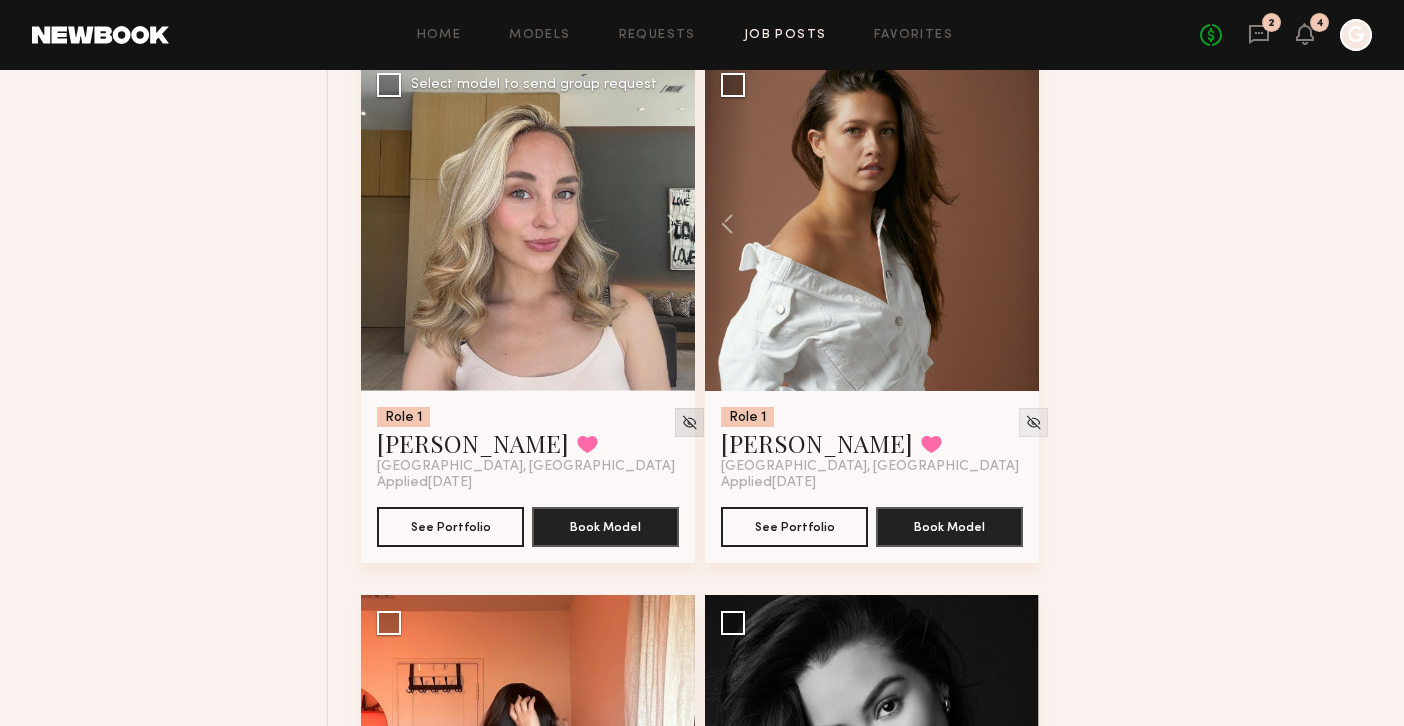 click 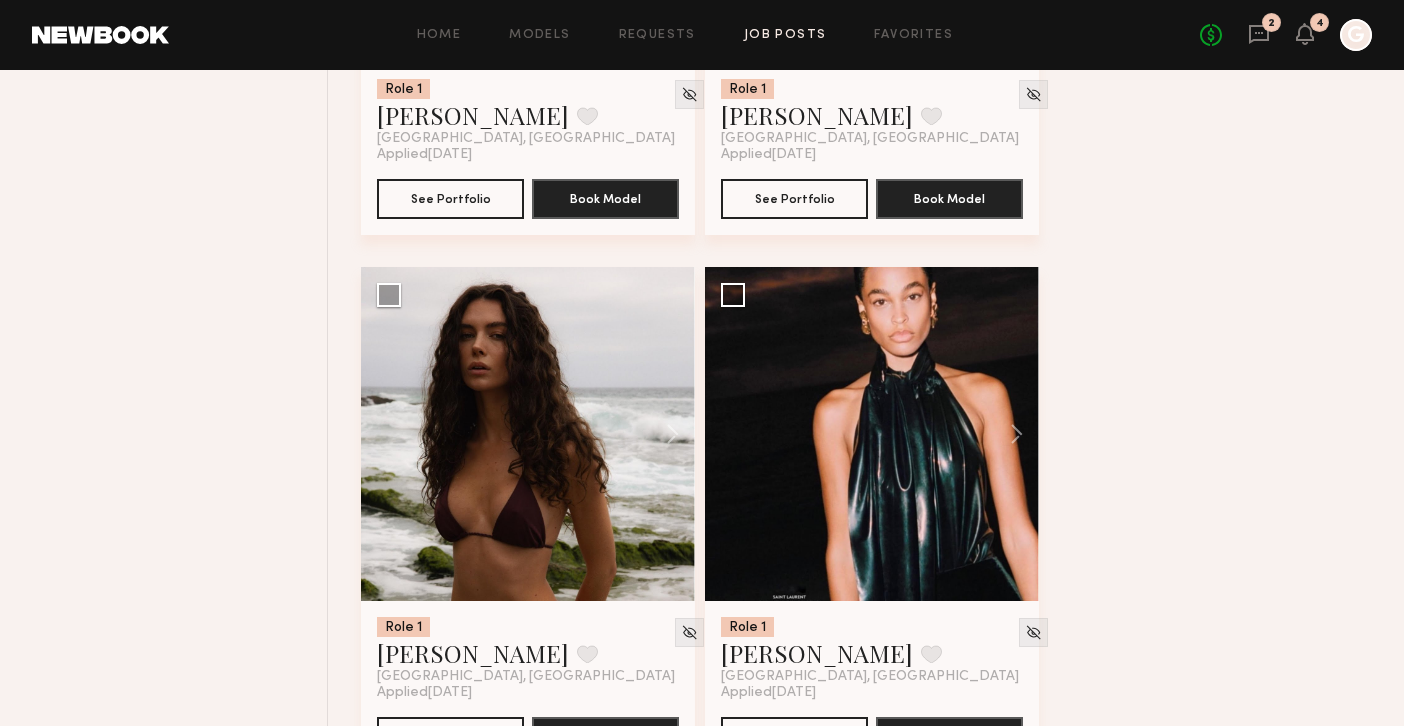 scroll, scrollTop: 9736, scrollLeft: 0, axis: vertical 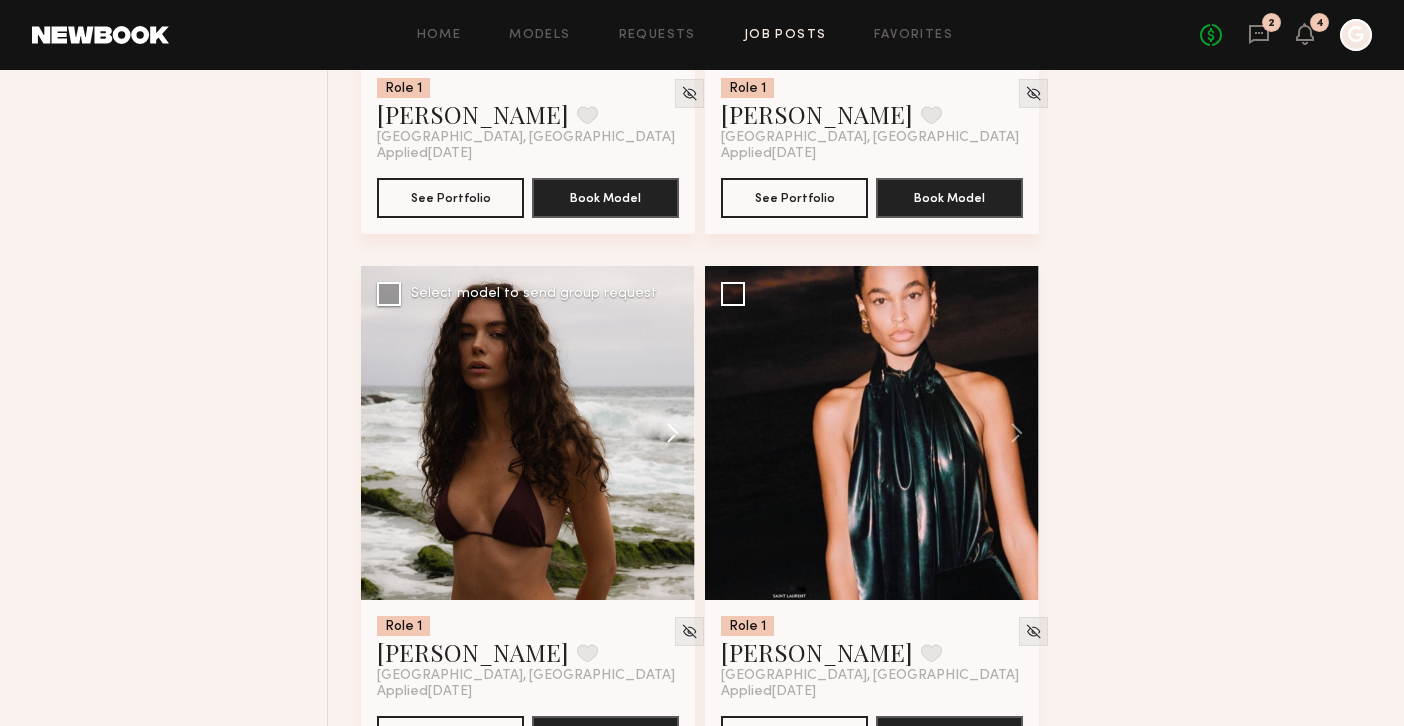 click 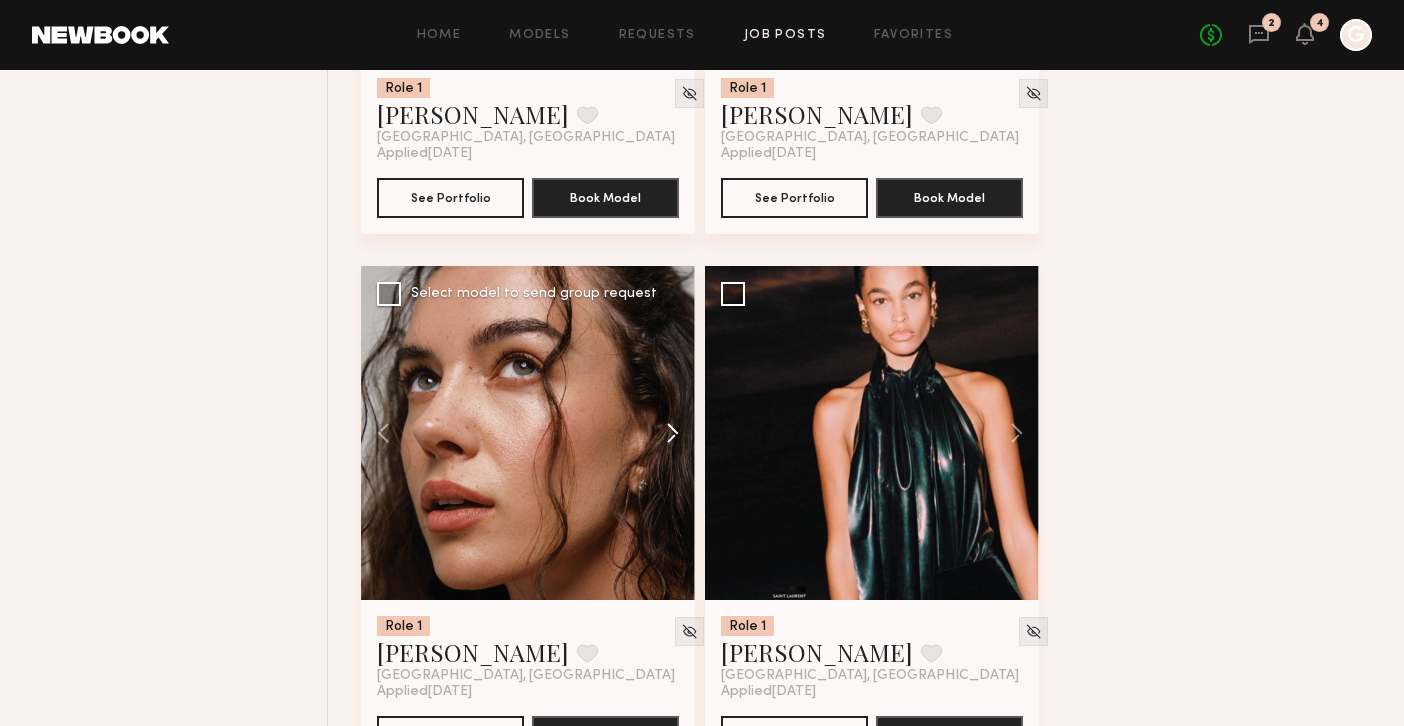 click 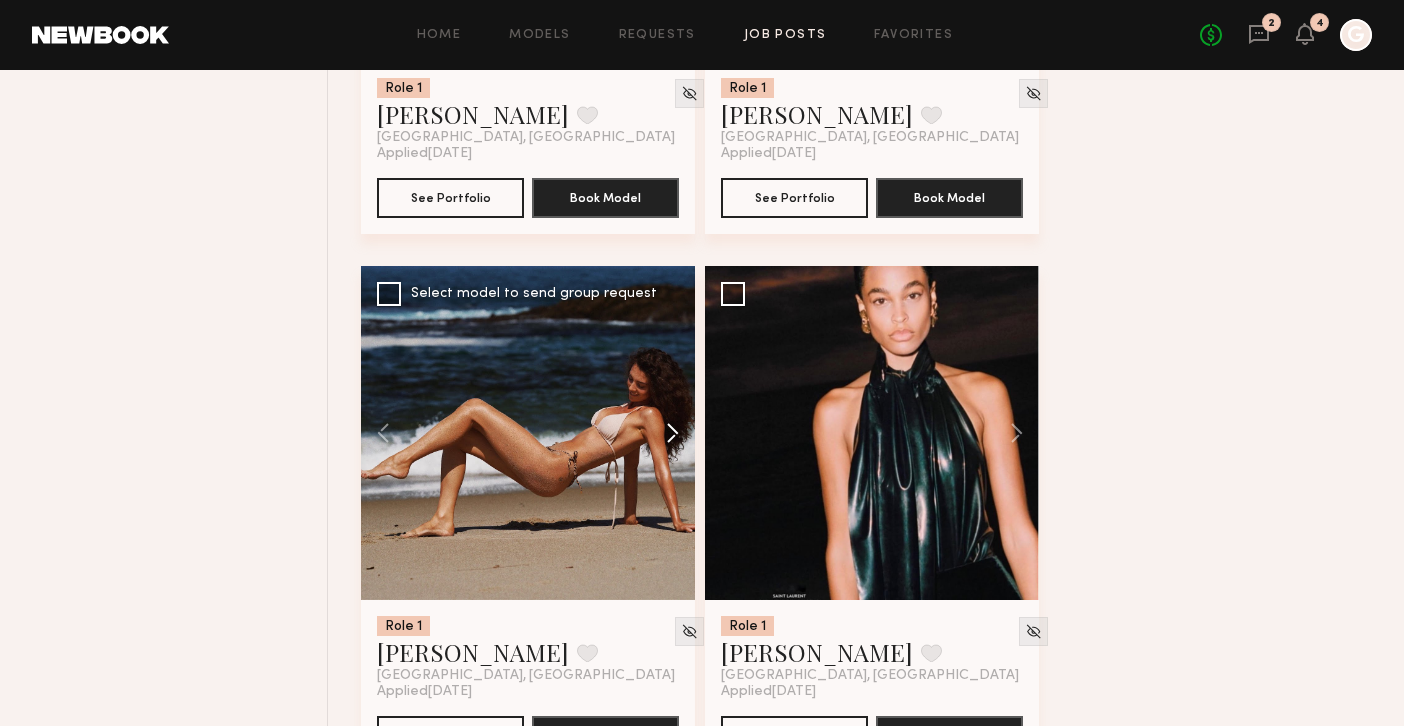 click 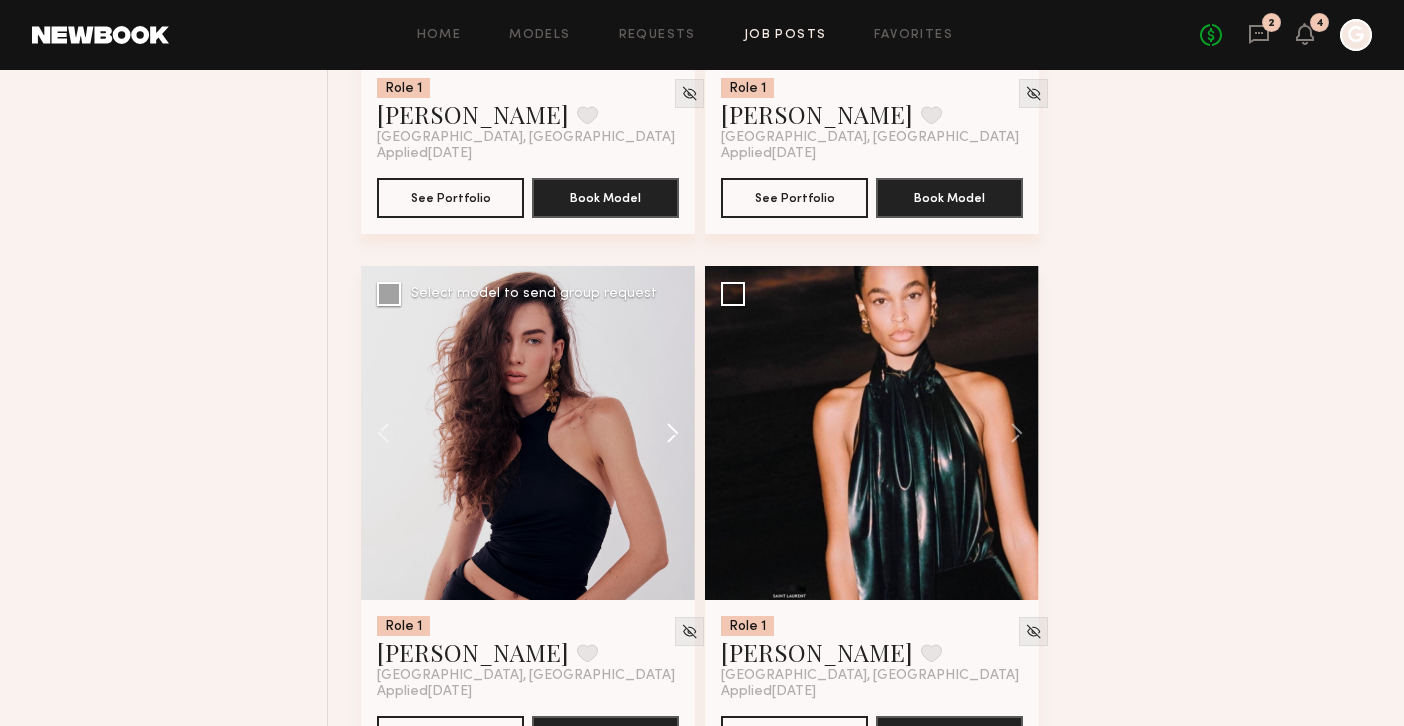 click 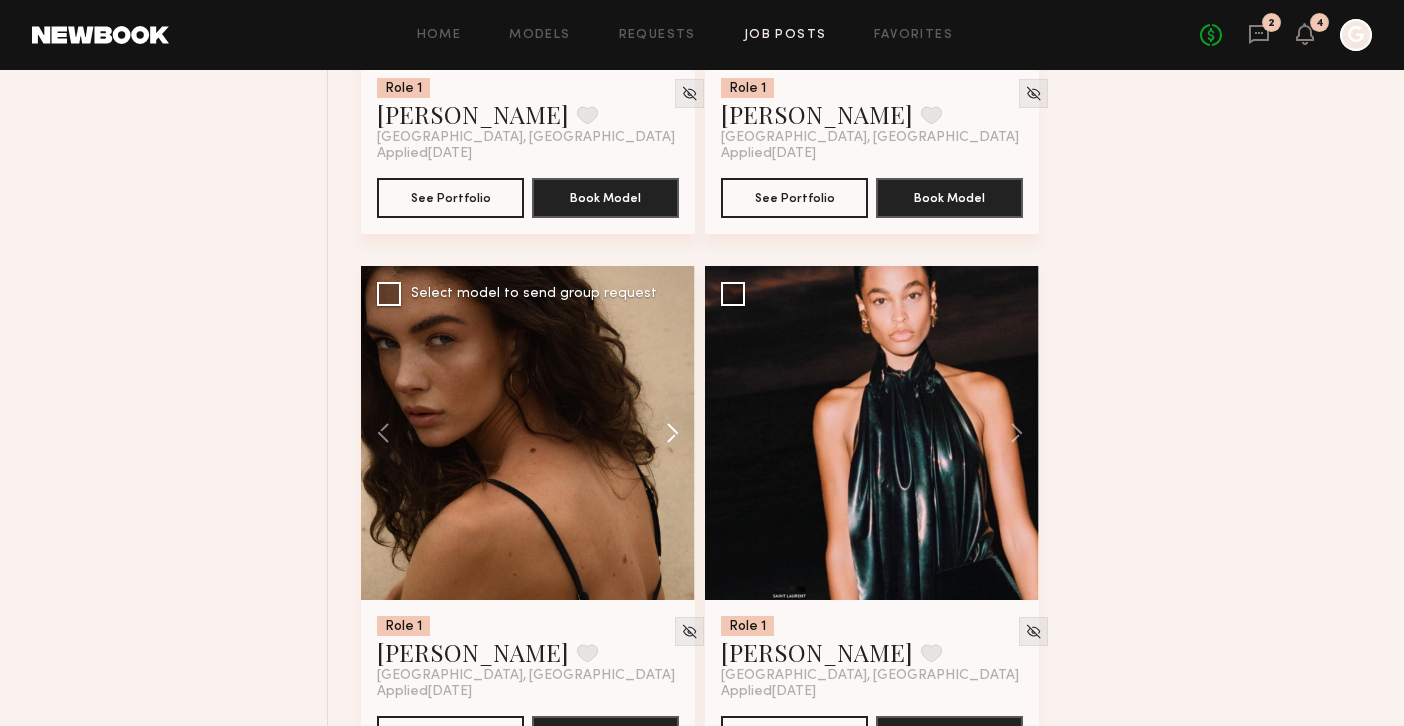 click 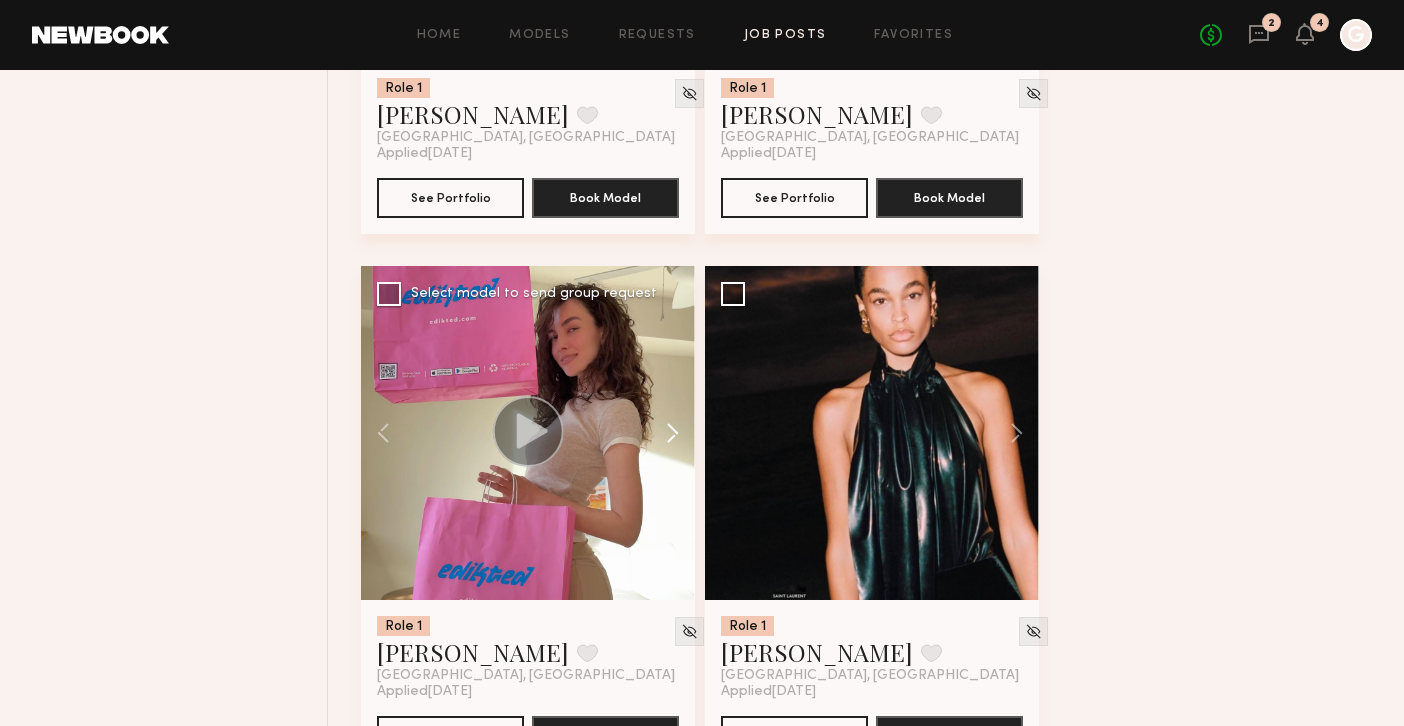 click 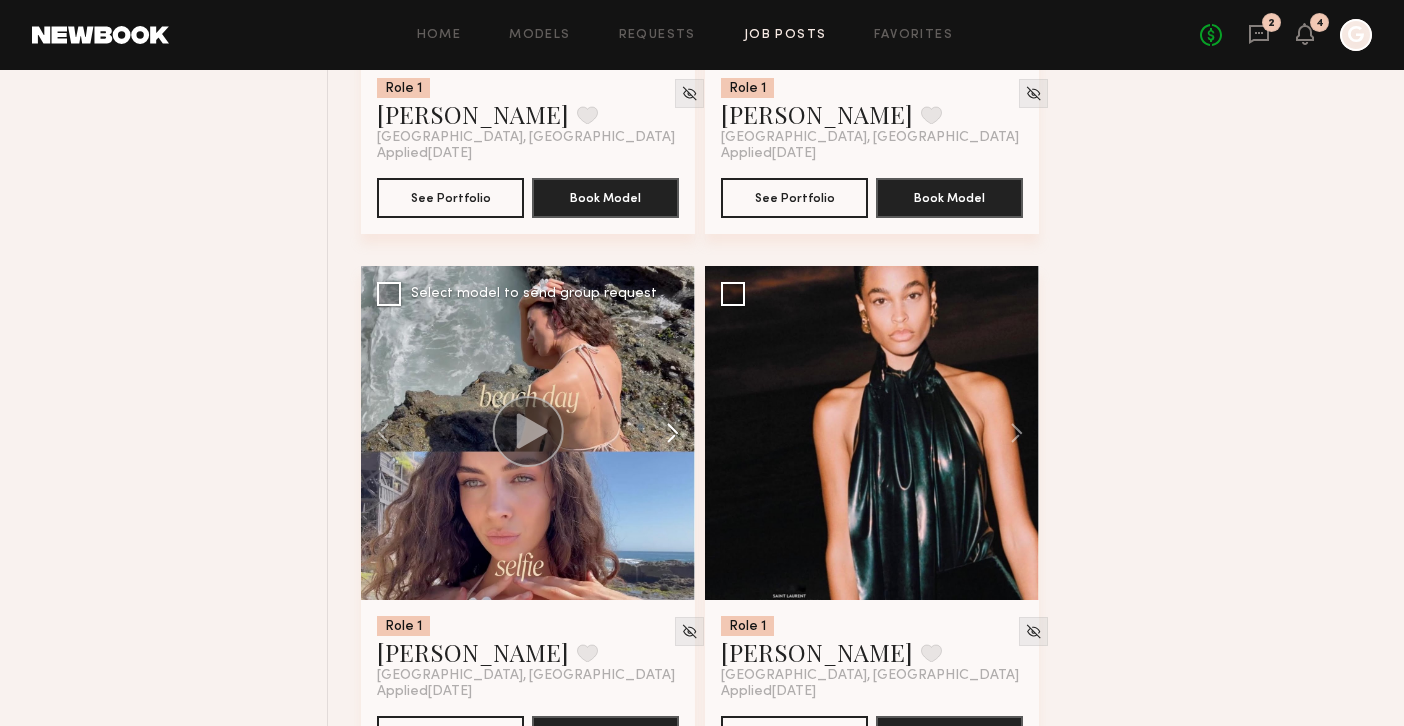 click 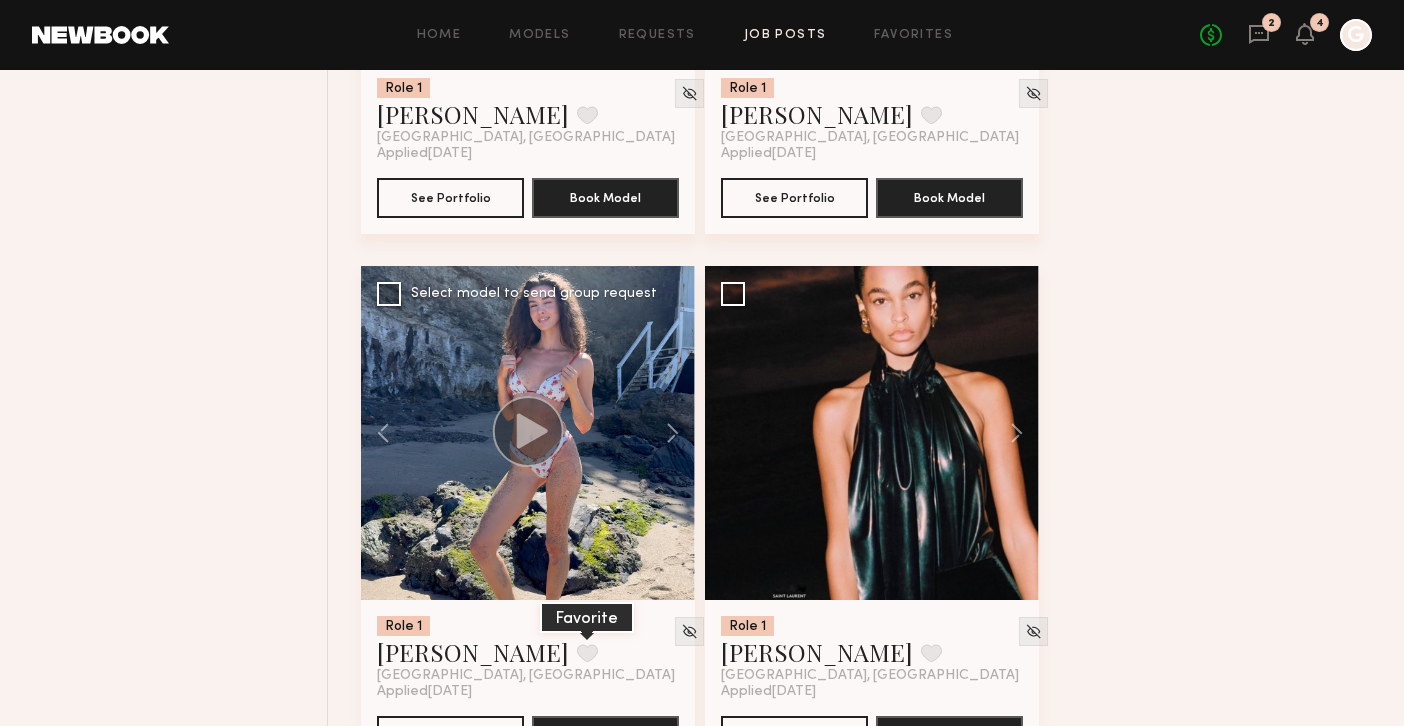 click 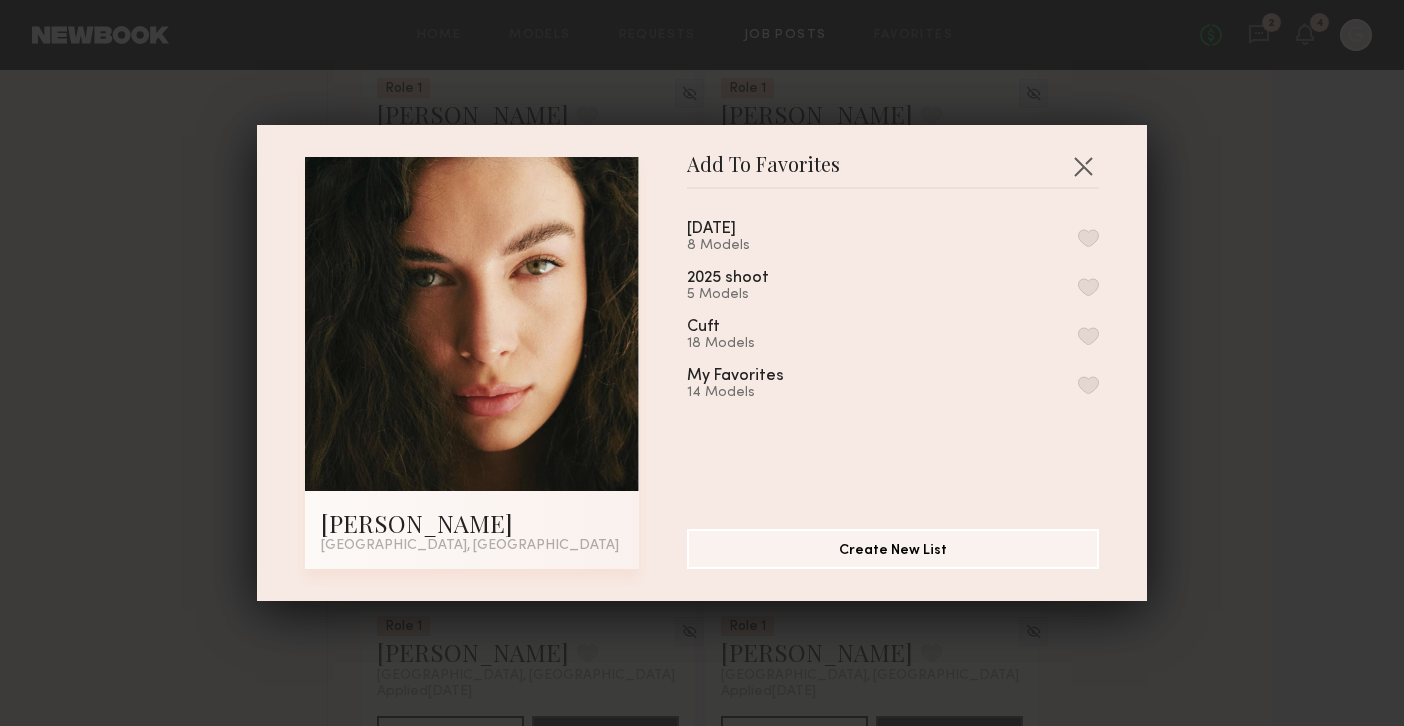click at bounding box center [1088, 238] 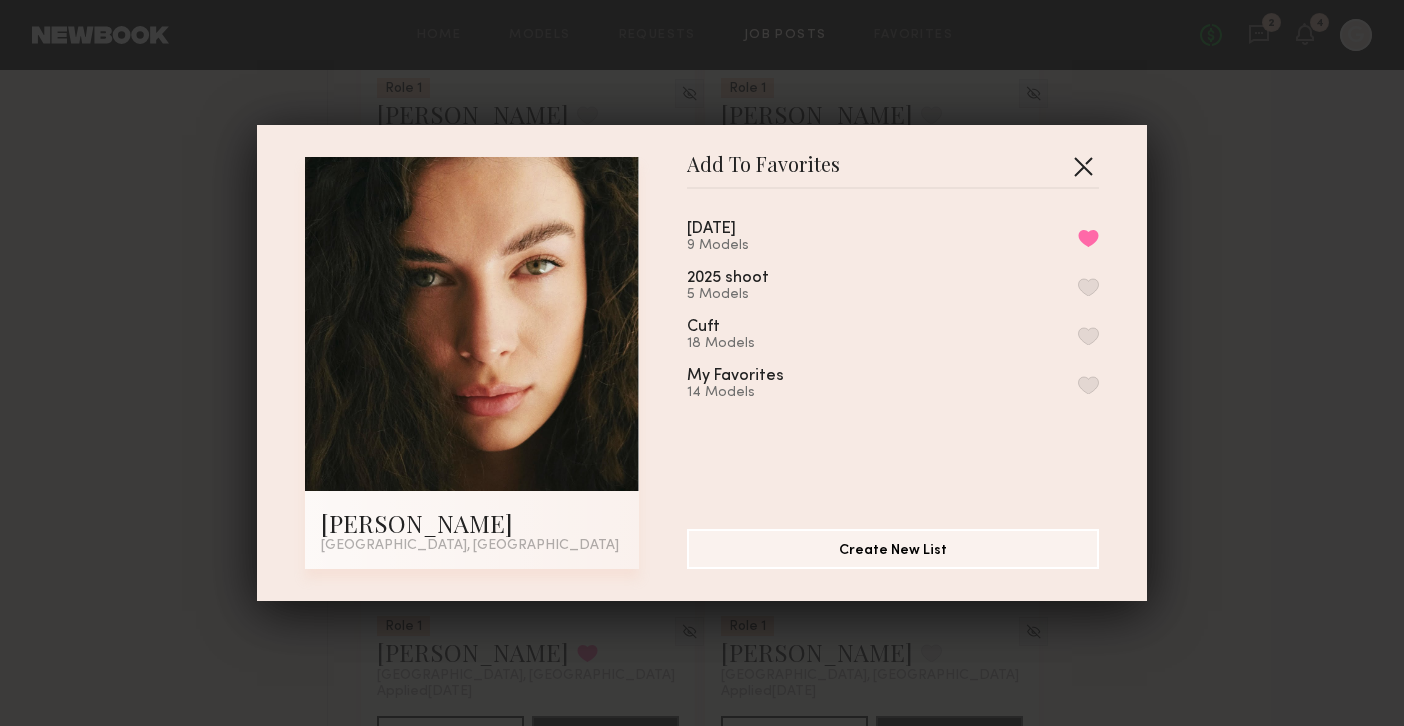 click at bounding box center (1083, 166) 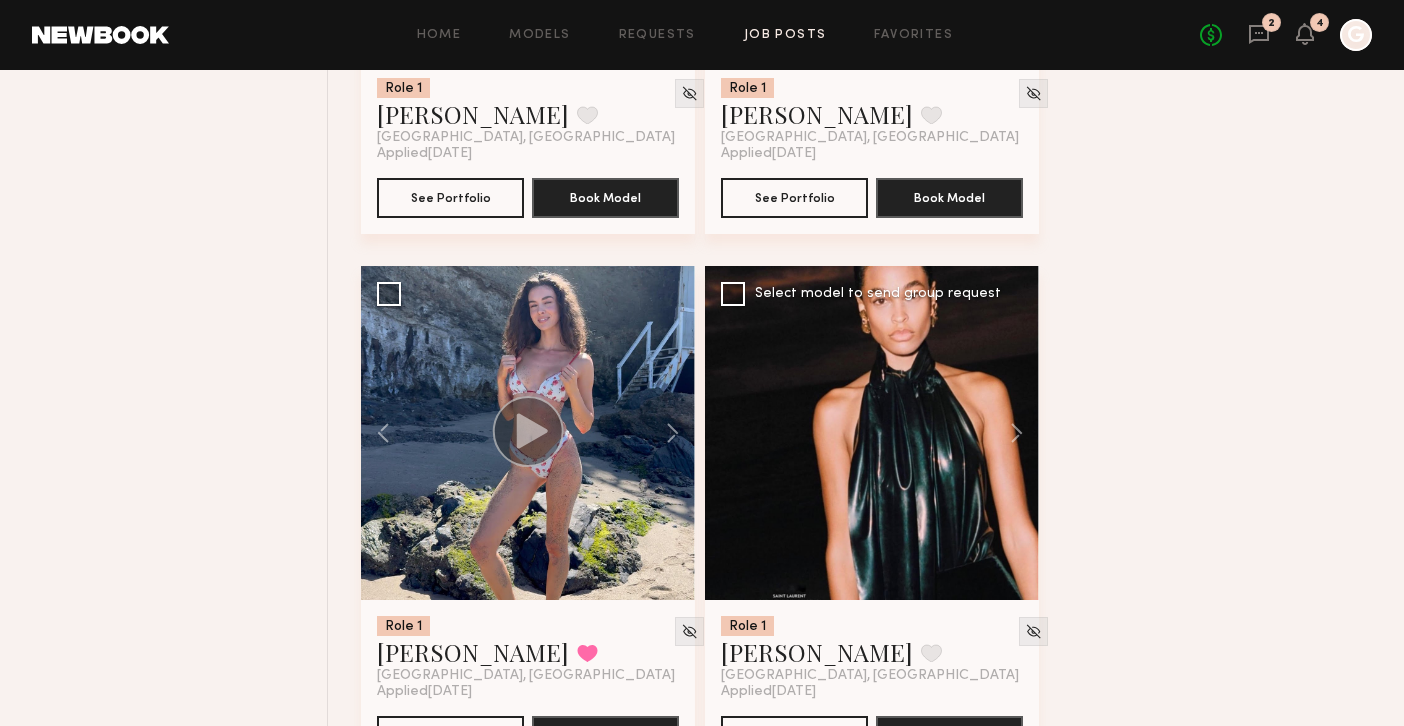 click on "Role 1 Taylor E. Favorite Los Angeles, CA Applied  07/23/2025 See Portfolio Book Model" 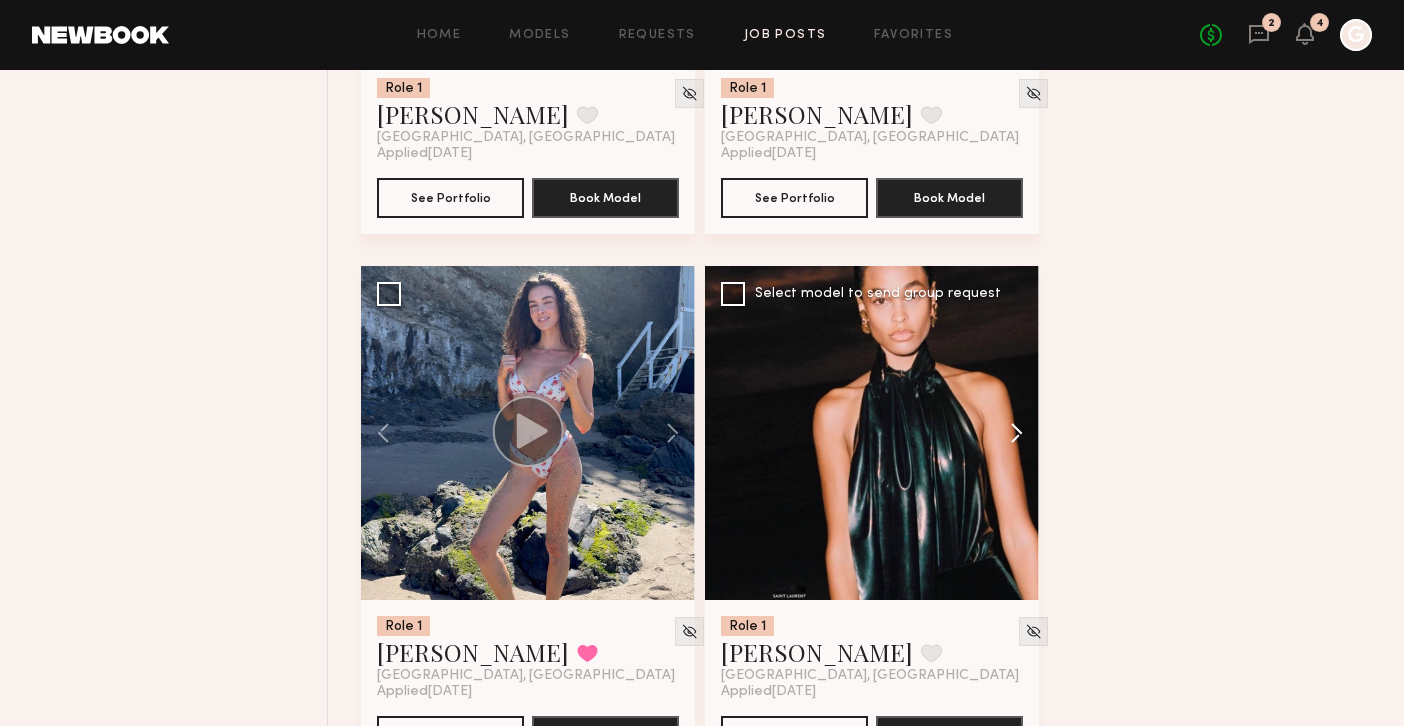 click 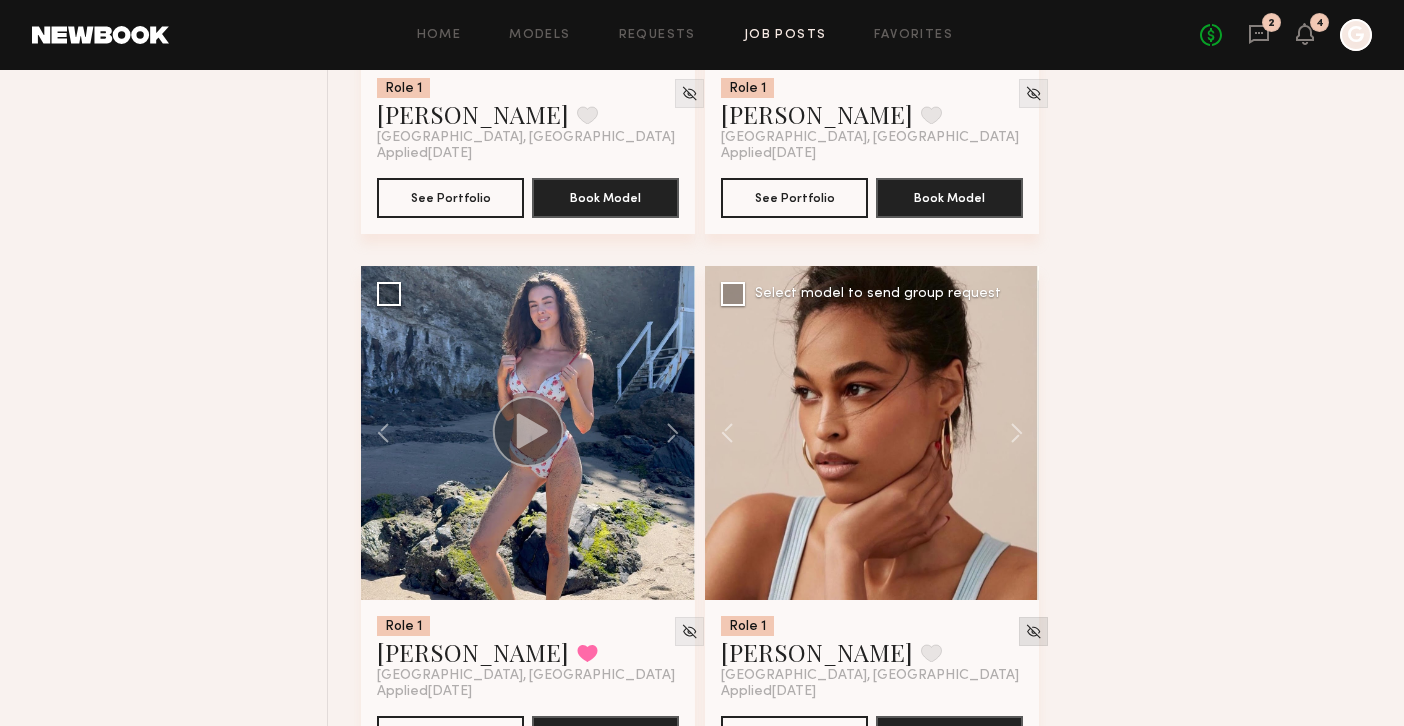 click 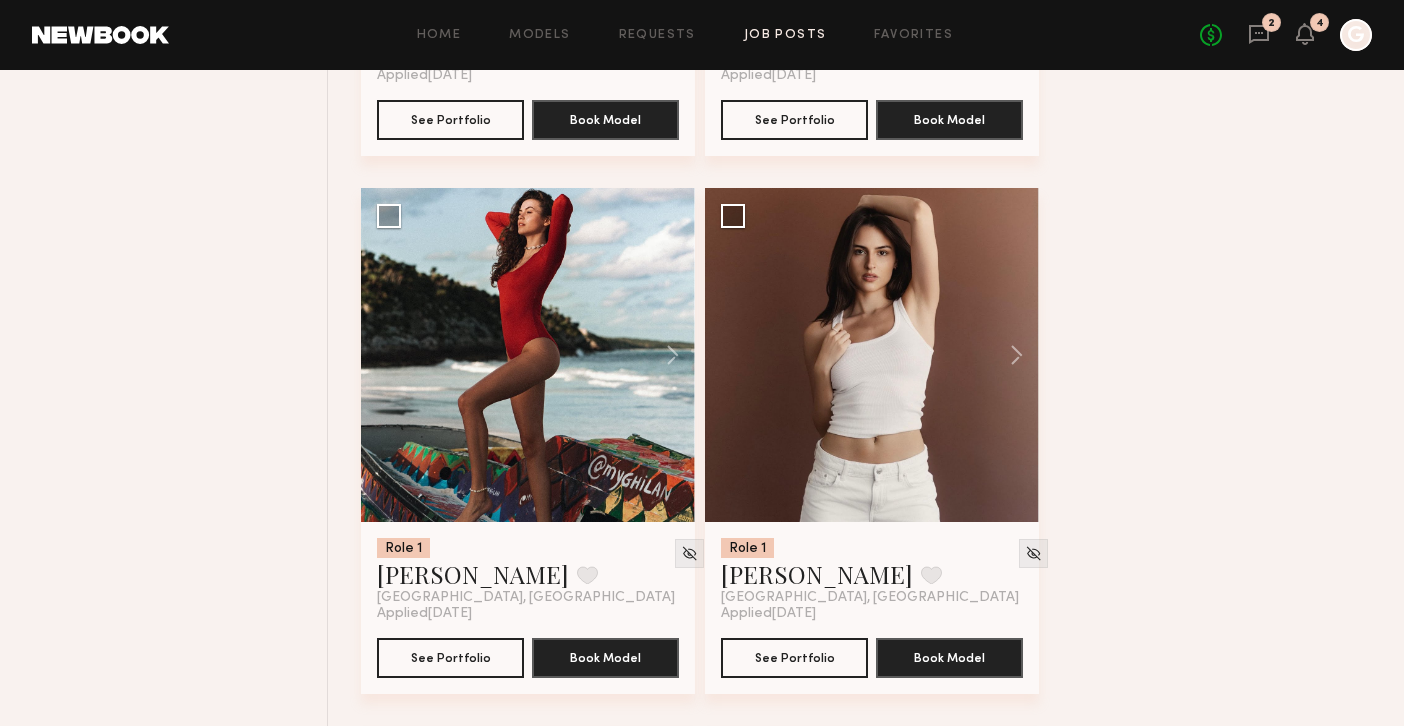 scroll, scrollTop: 9182, scrollLeft: 0, axis: vertical 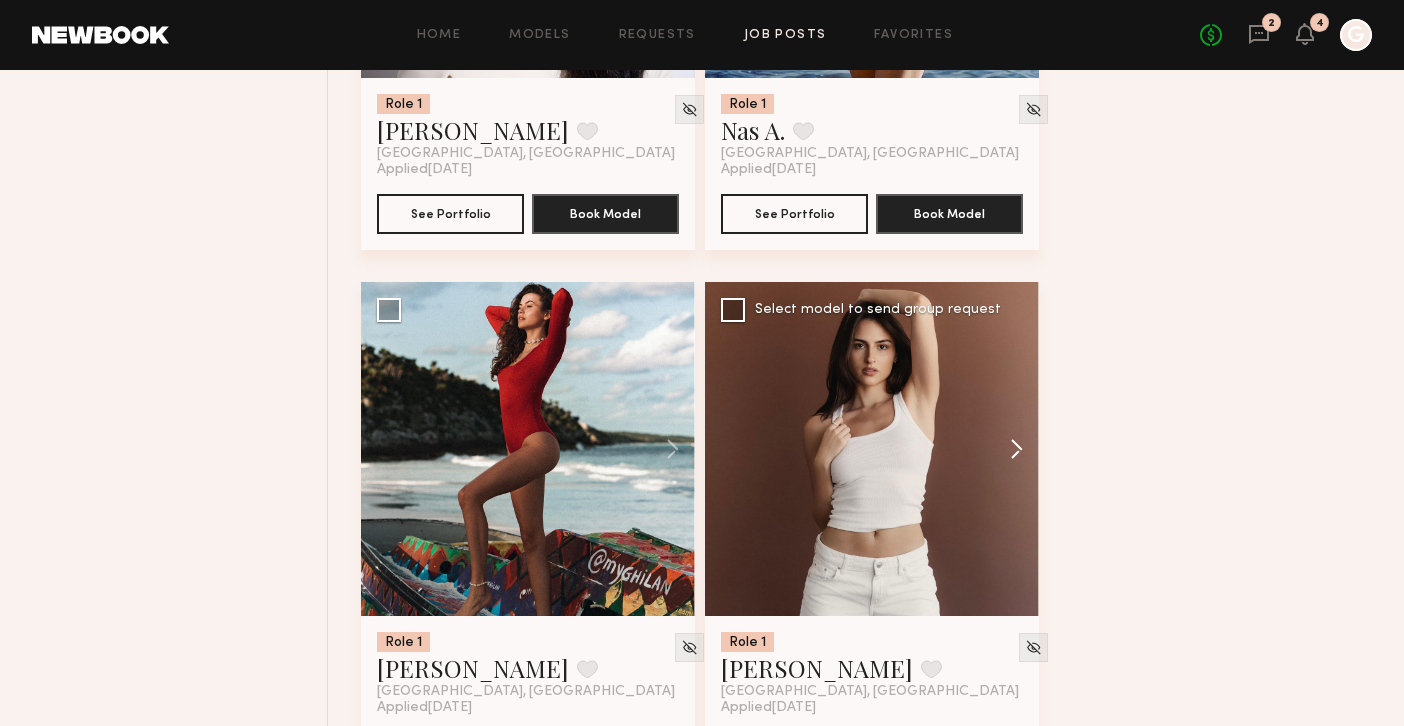 click 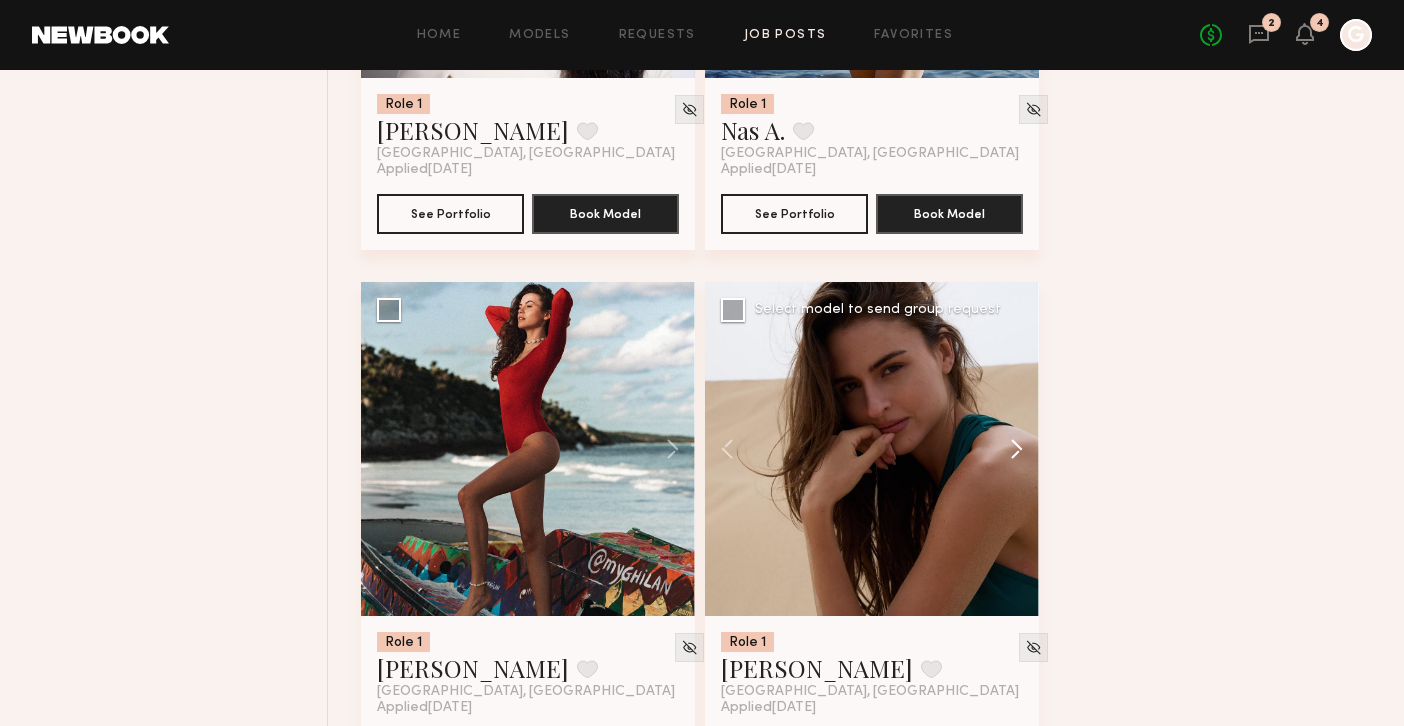 click 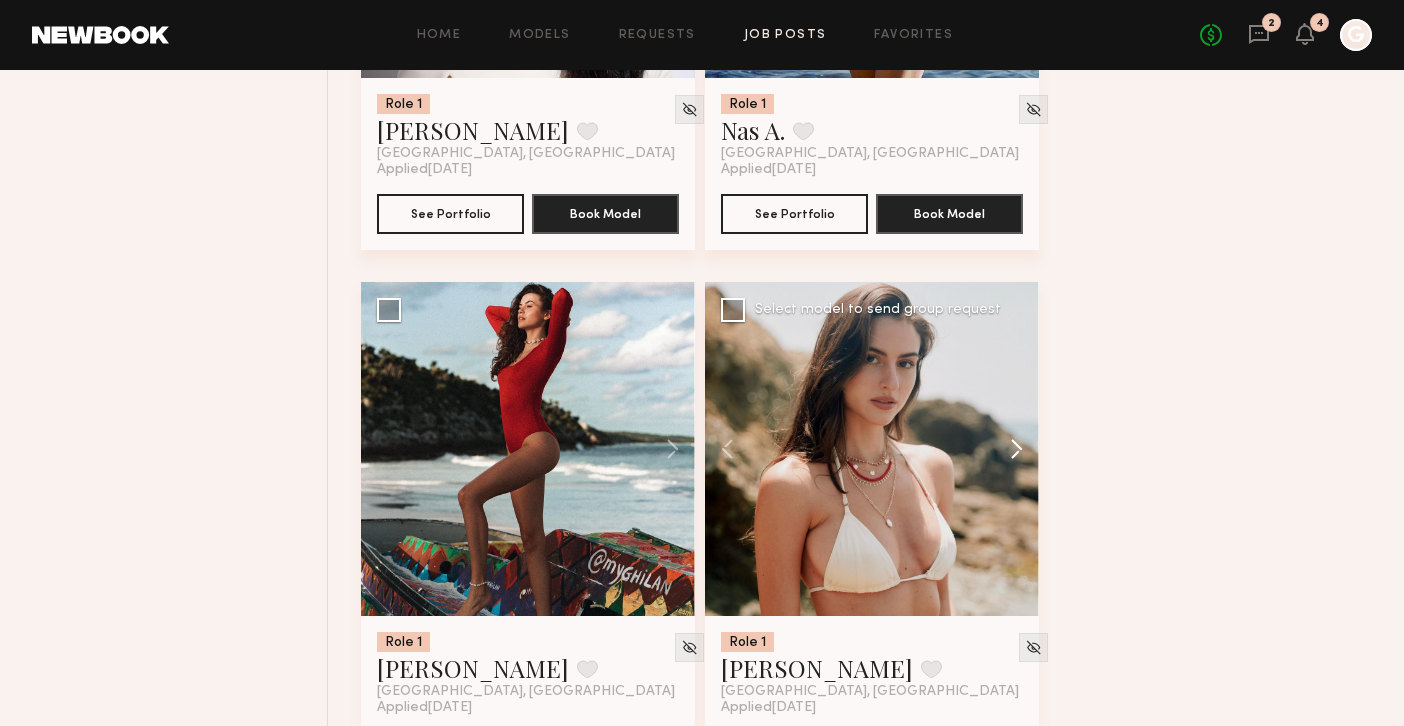 click 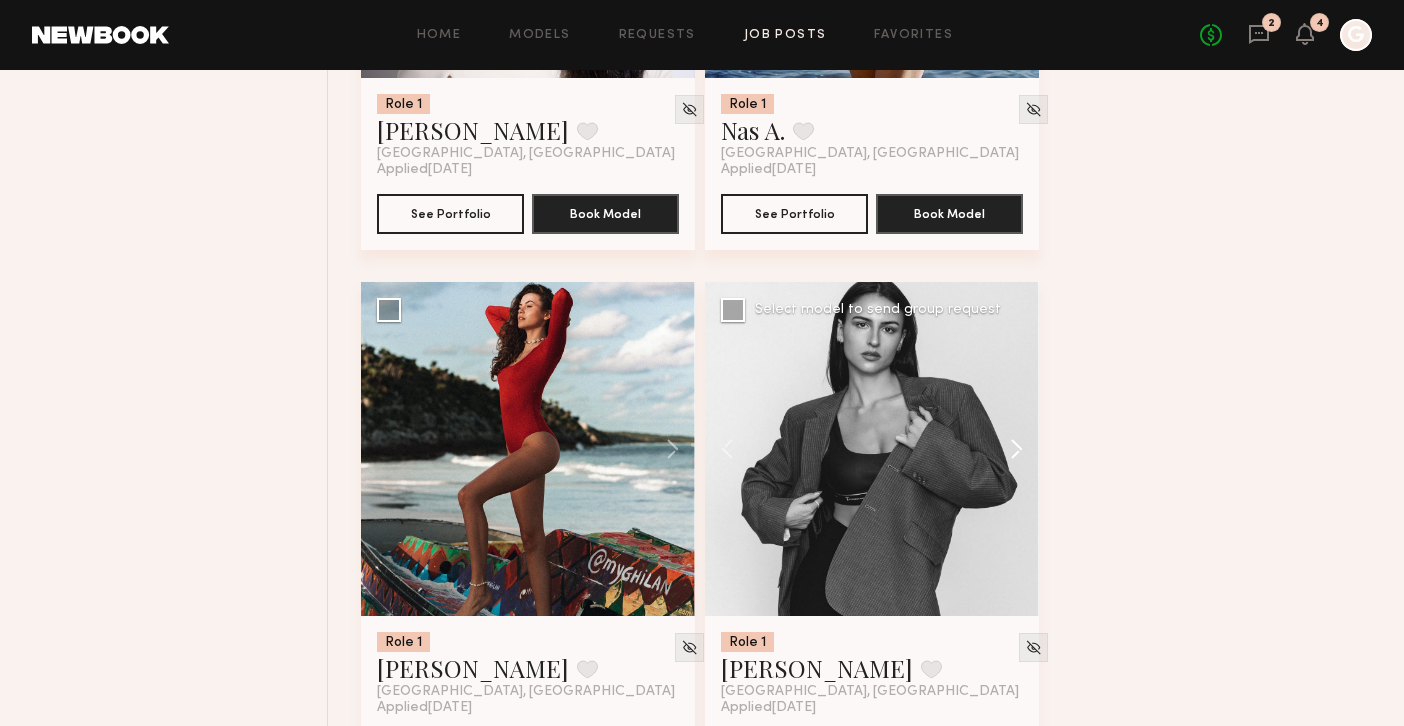 click 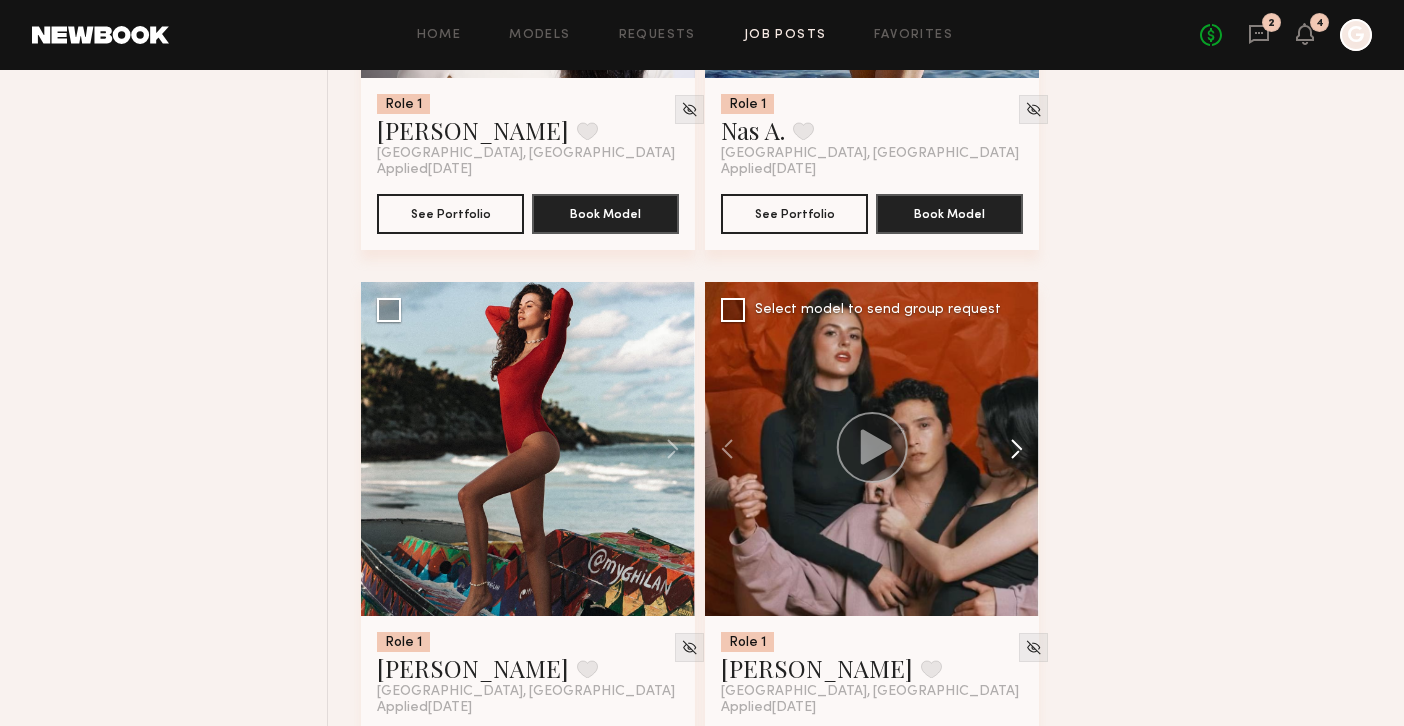 click 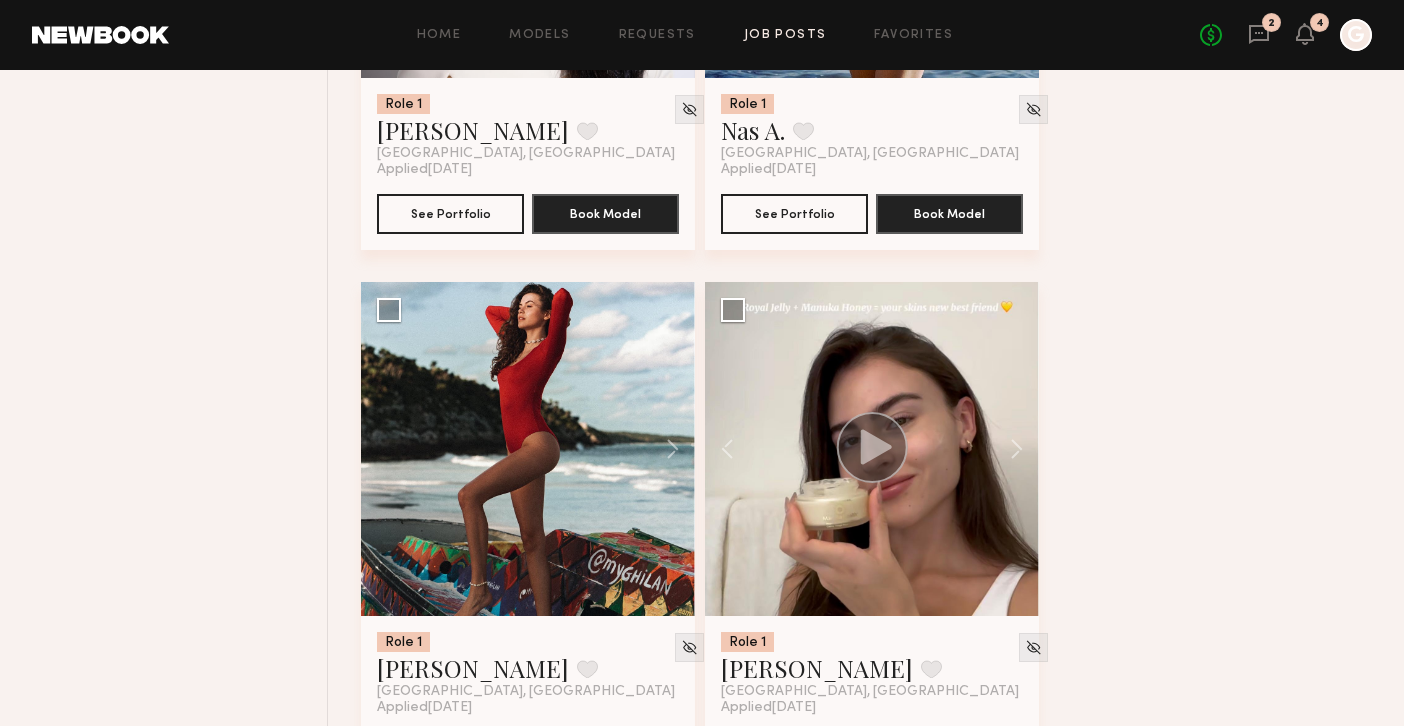 click on "Role 1 Julyah R. Favorite Los Angeles, CA Applied  07/28/2025 See Portfolio Book Model Select model to send group request Role 1 Anna Y. Favorite Los Angeles, CA Applied  07/28/2025 See Portfolio Book Model Select model to send group request Role 1 Jenn L. Favorite Los Angeles, CA Applied  07/28/2025 See Portfolio Book Model Select model to send group request Role 1 Natalia K. Favorited Los Angeles, CA Applied  07/28/2025 See Portfolio Book Model Select model to send group request Role 1 Anna R. Favorited Los Angeles, CA Applied  07/28/2025 See Portfolio Book Model Select model to send group request Role 1 Tiffany L. Favorite Los Angeles, CA Applied  07/28/2025 See Portfolio Book Model Select model to send group request Role 1 Jules H. Favorite Los Angeles, CA Applied  07/27/2025 See Portfolio Book Model Select model to send group request Role 1 Mariia K. Favorite Los Angeles, CA Applied  07/27/2025 See Portfolio Book Model Select model to send group request Role 1 Ashley W. Favorite Los Angeles, CA" 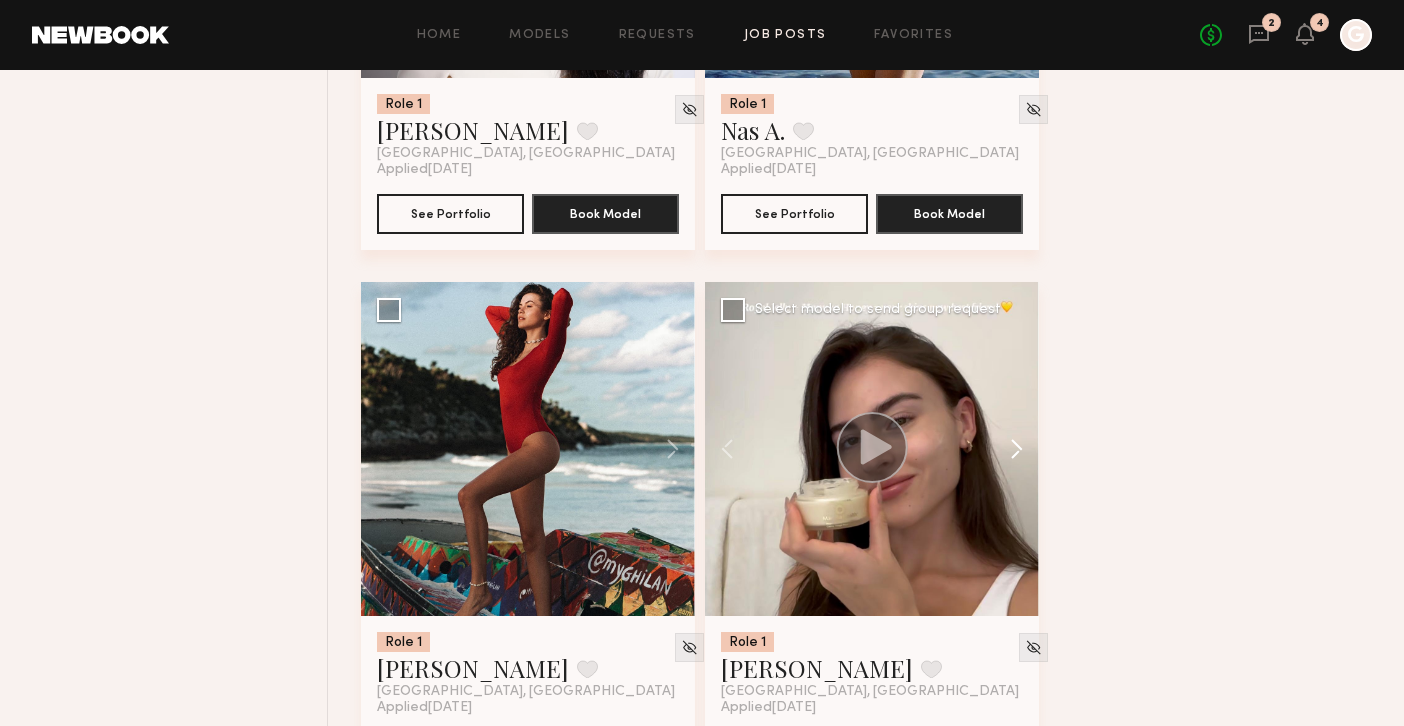 click 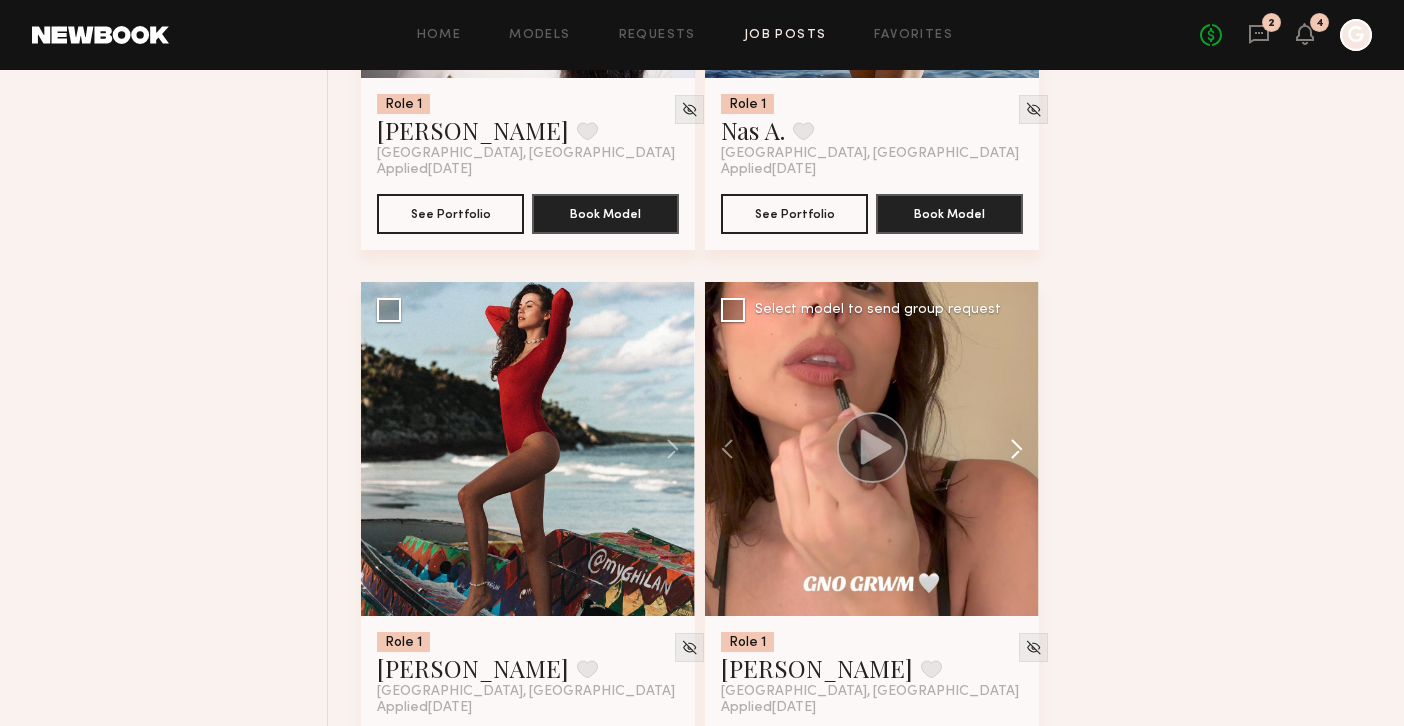 click 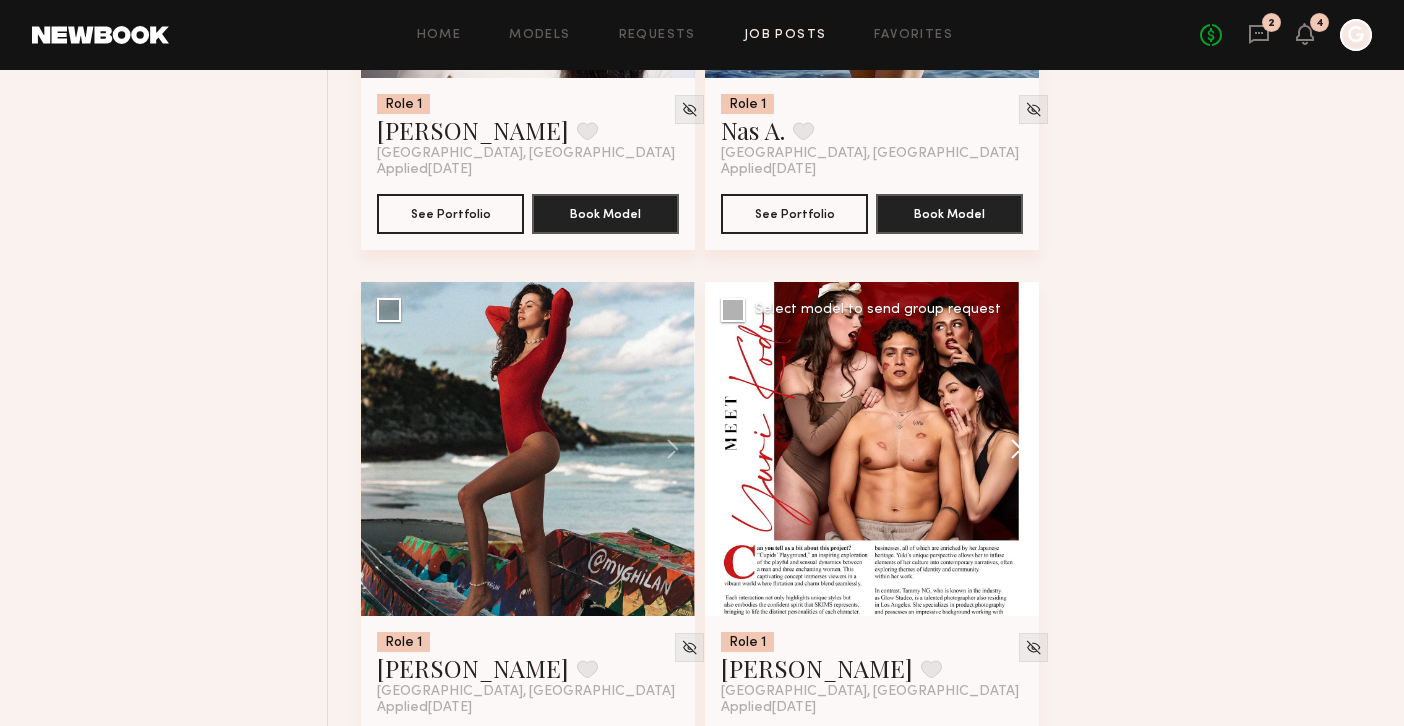 click 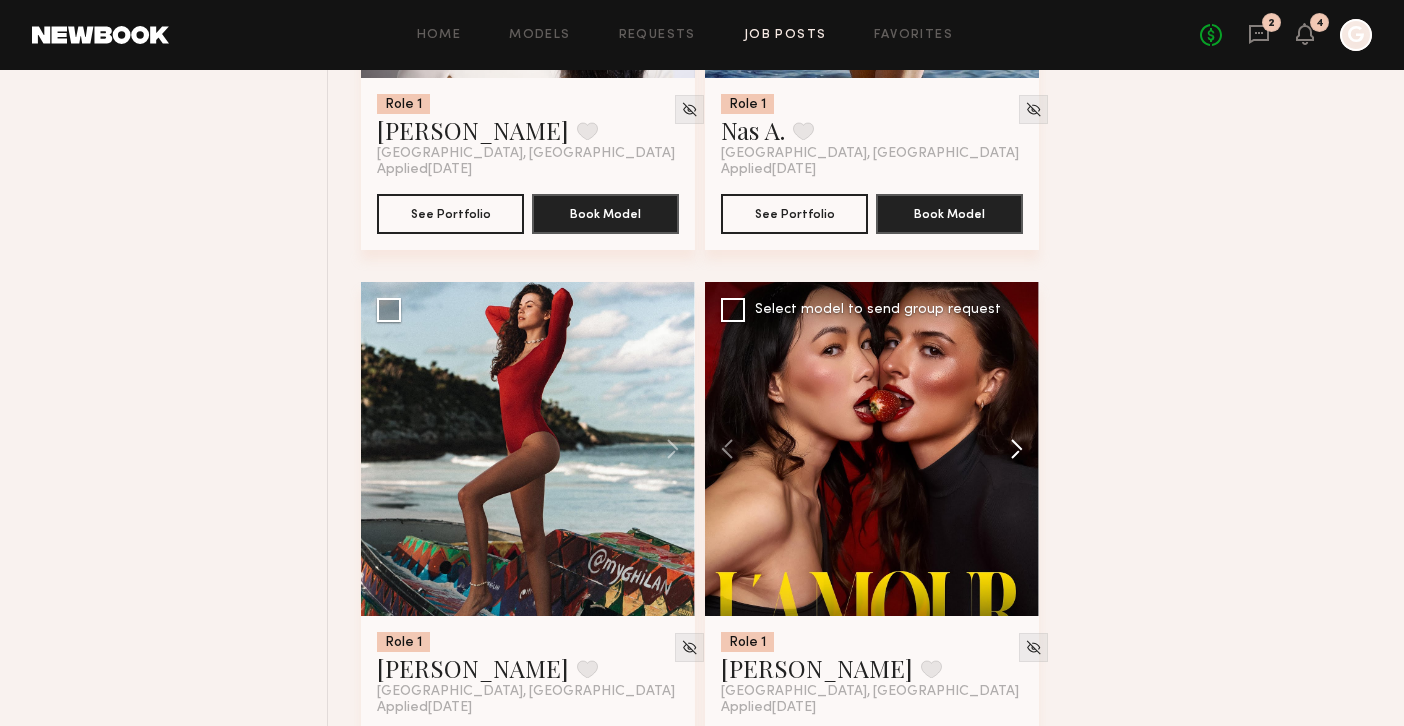 click 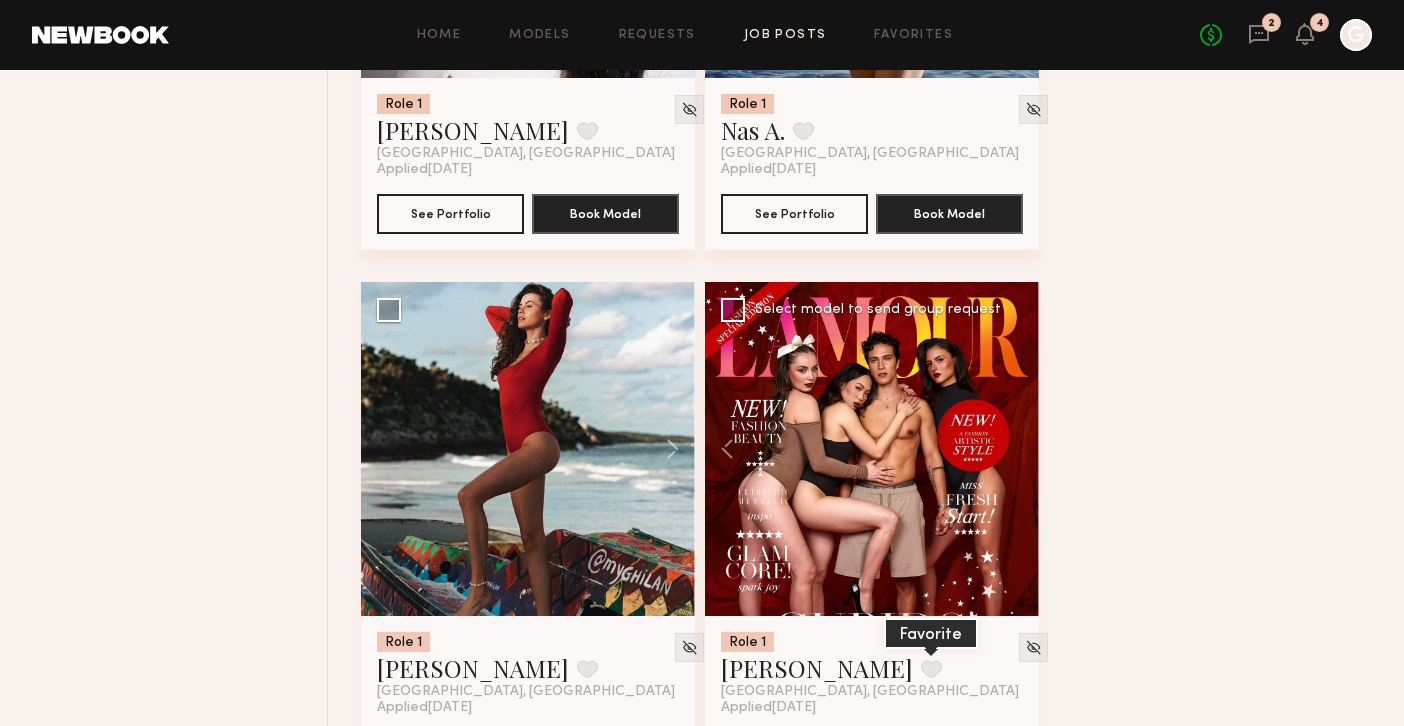 click 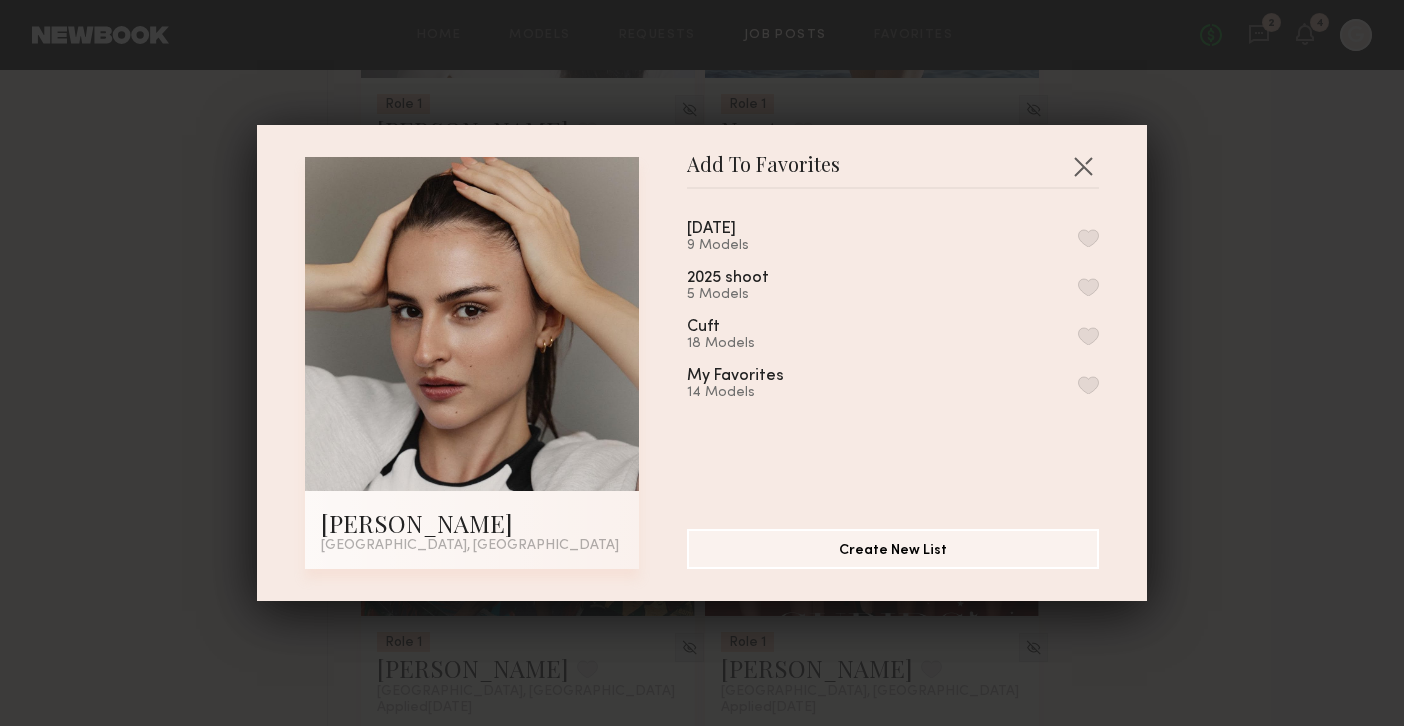 click at bounding box center (1088, 238) 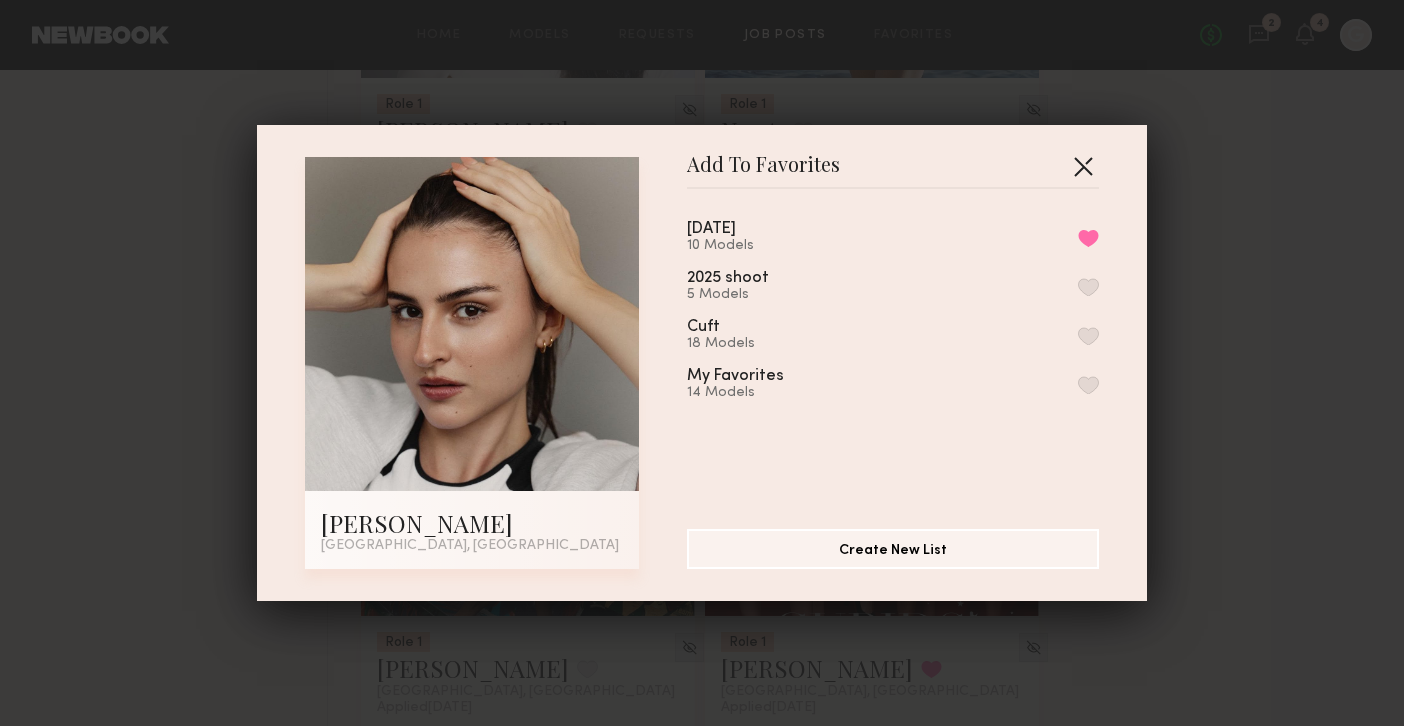 click at bounding box center [1083, 166] 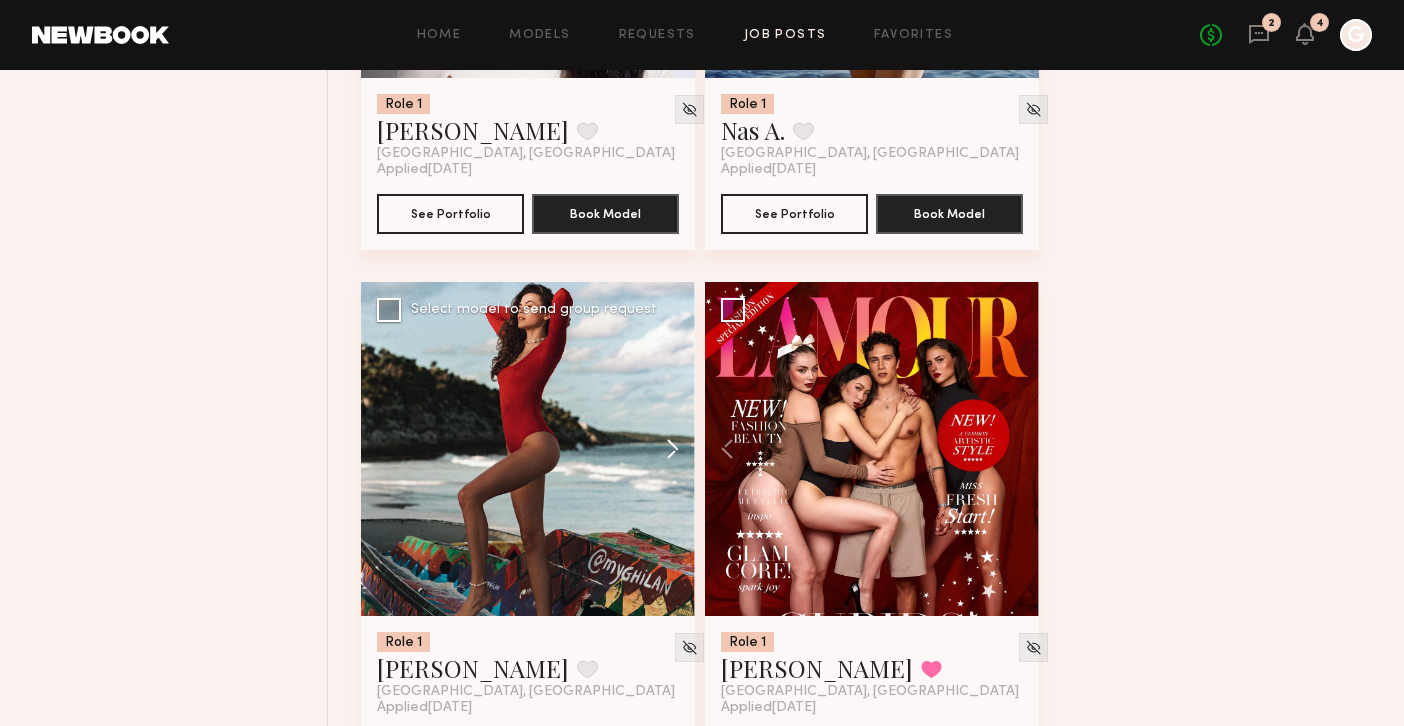 click 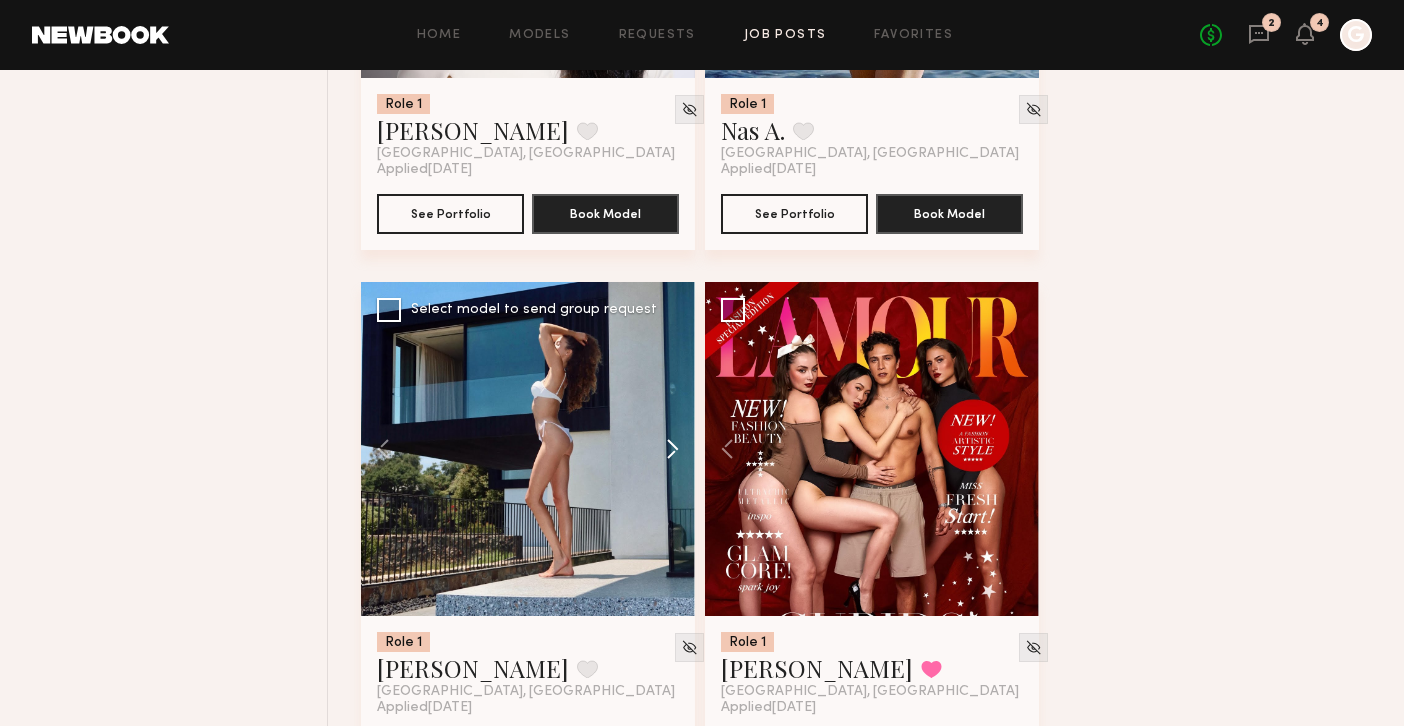 click 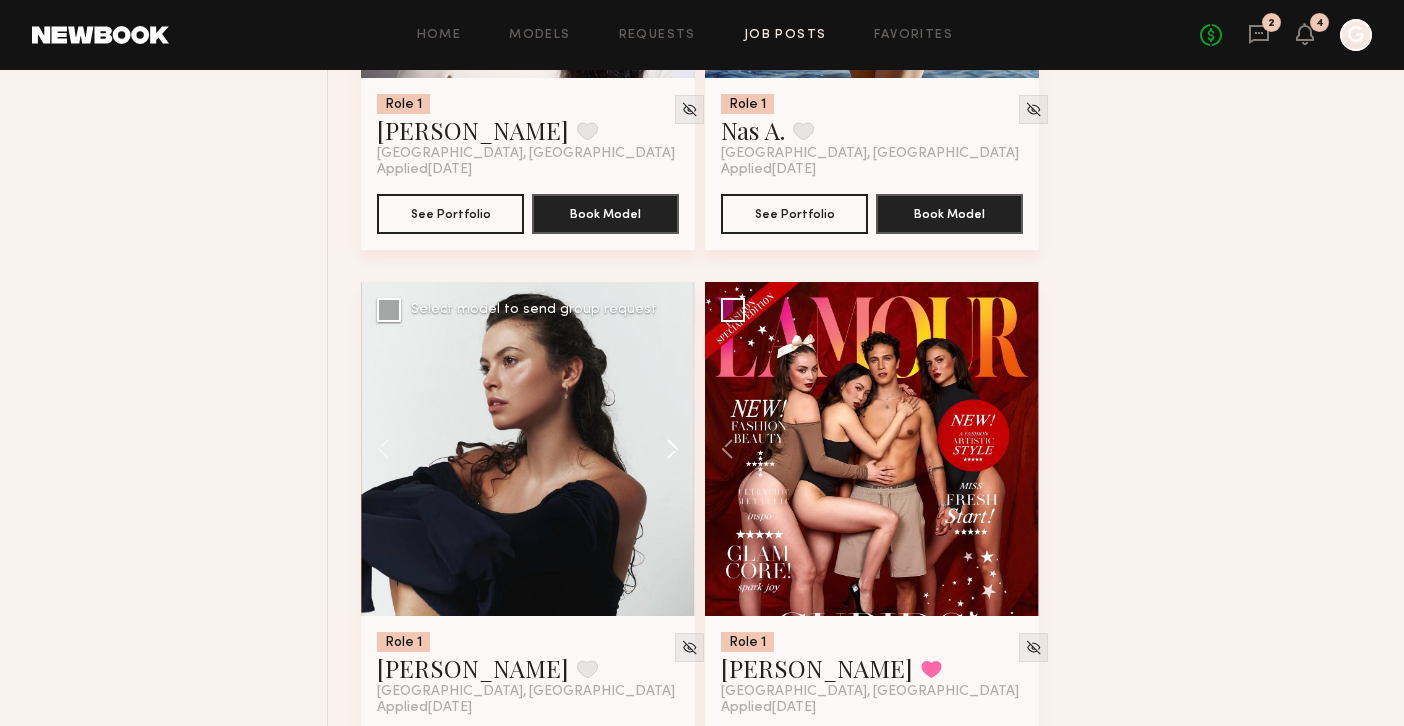 click 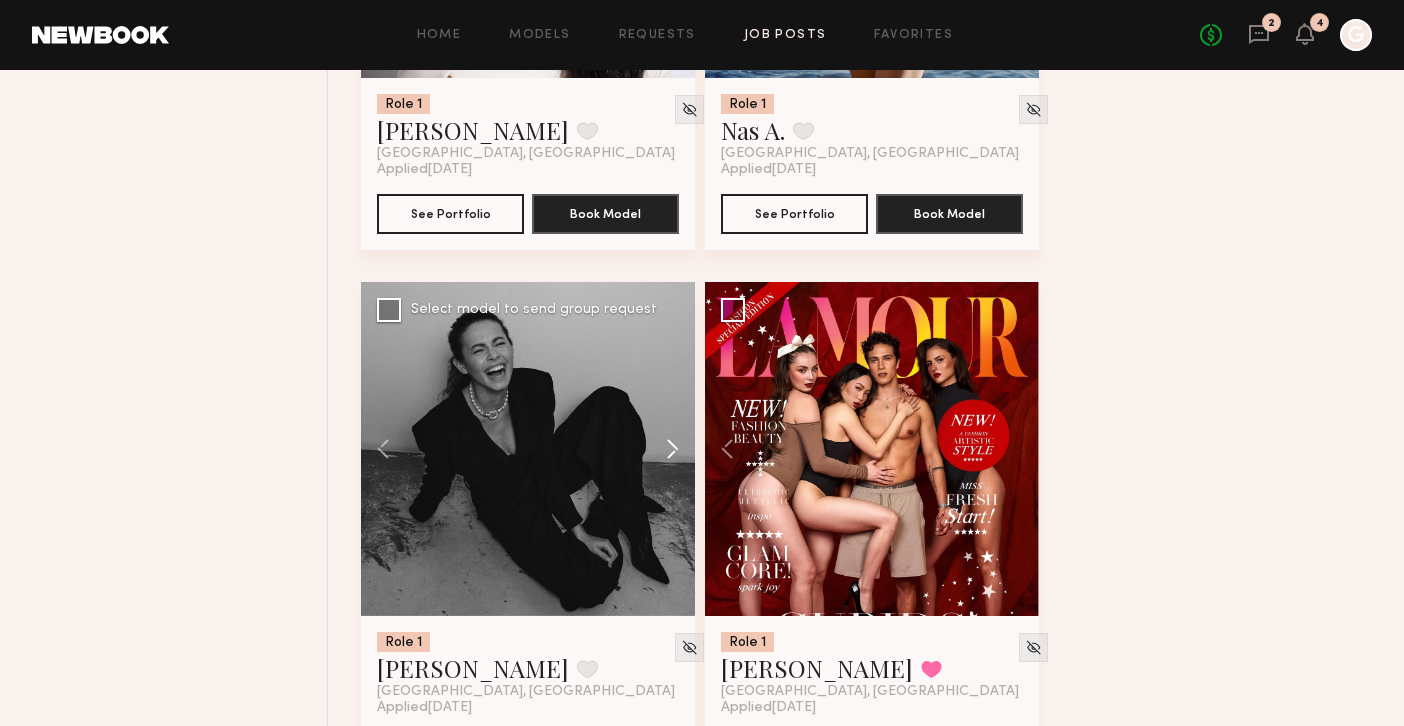 click 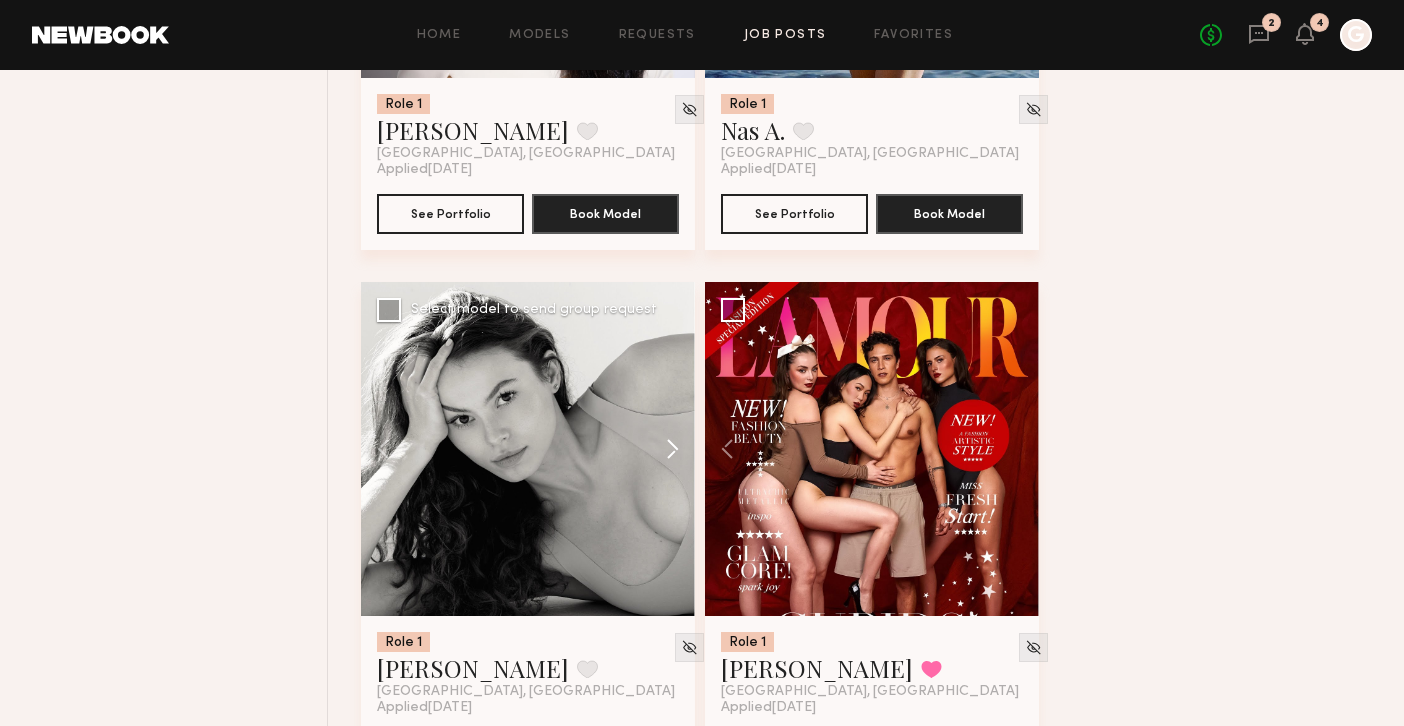 click 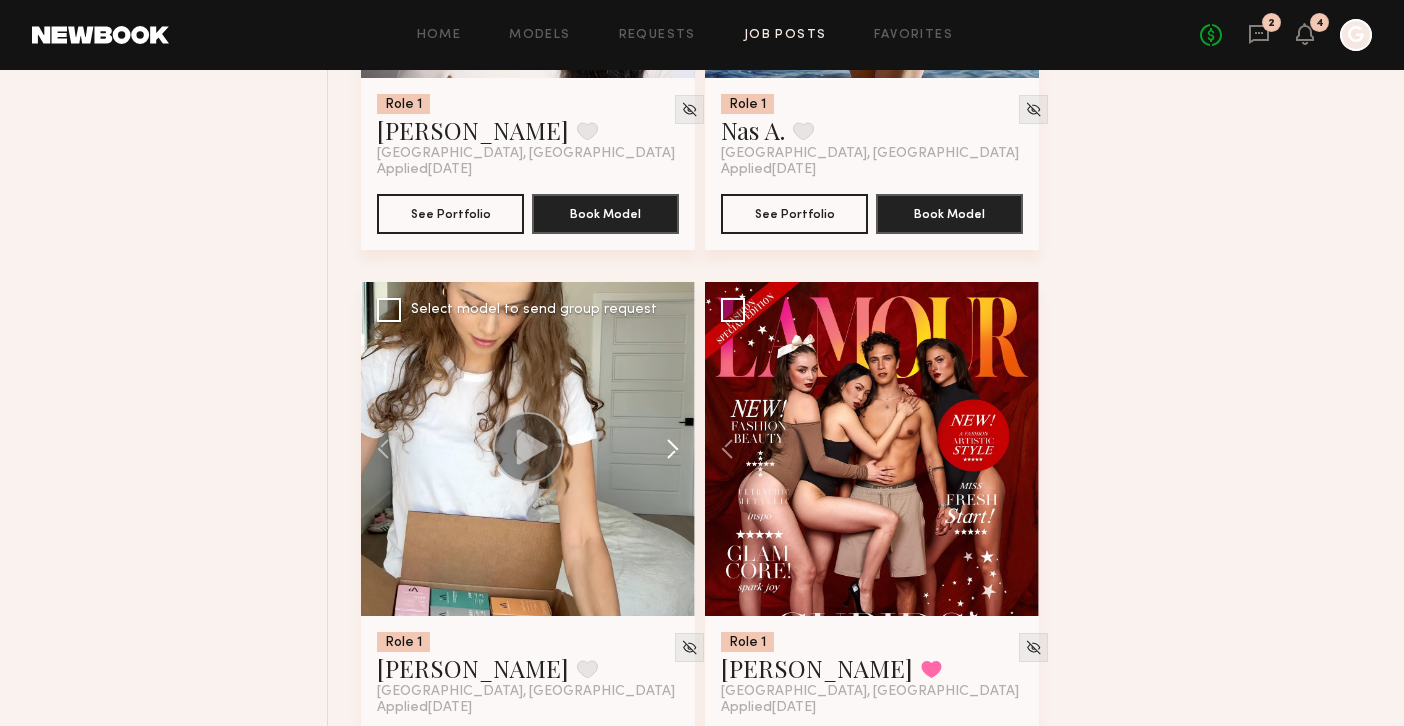 click 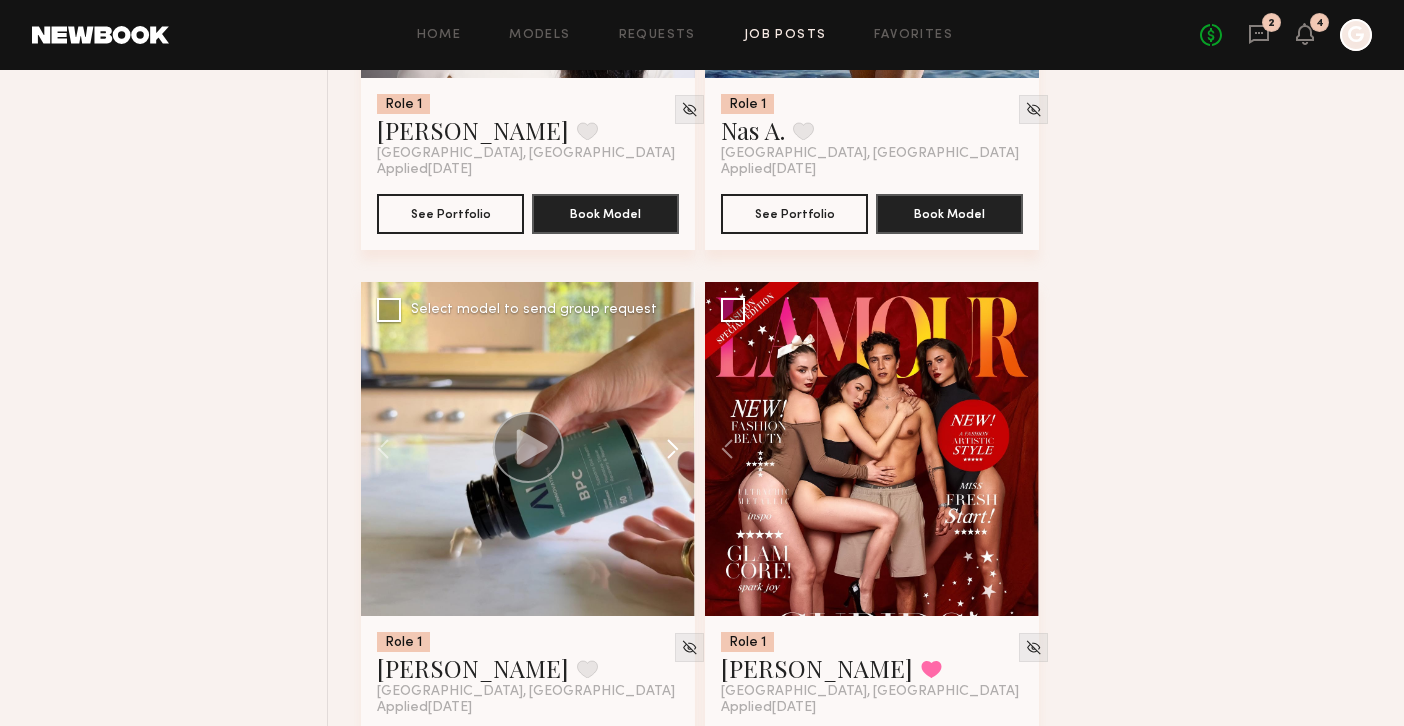 click 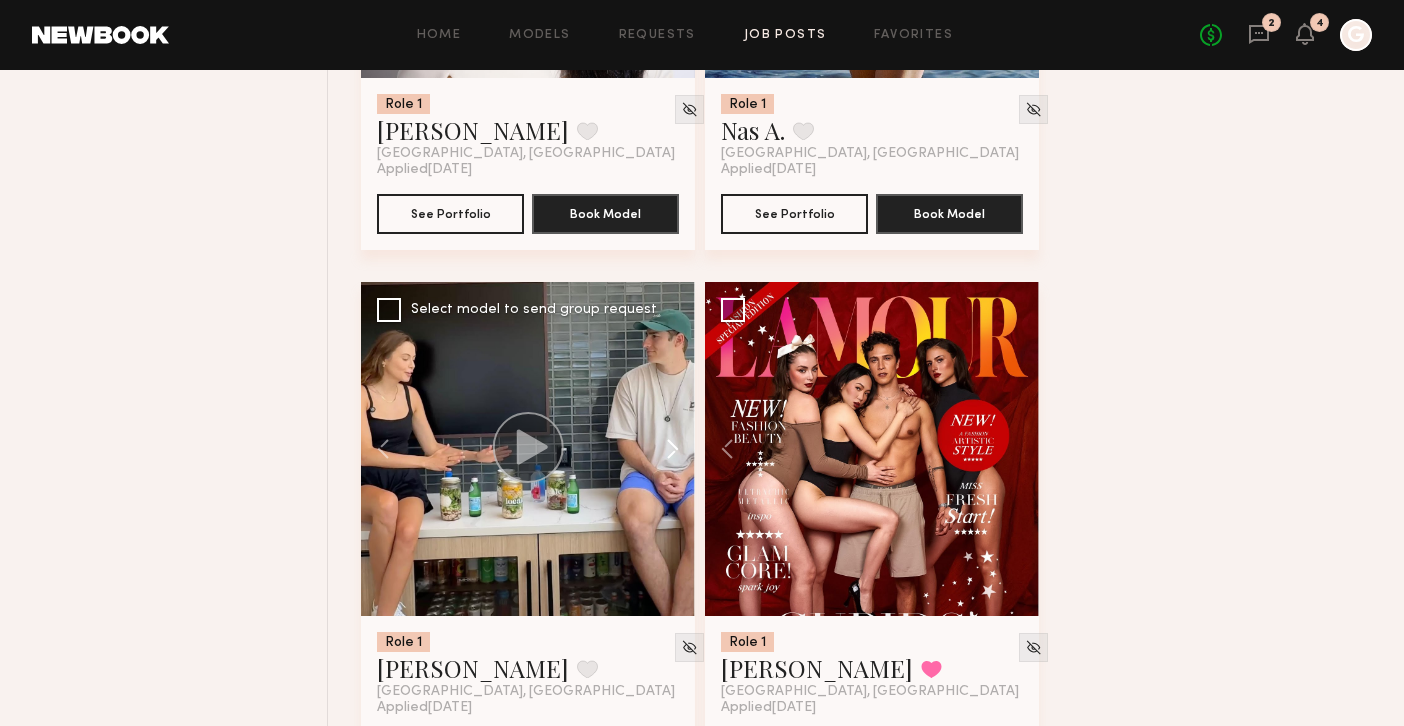 click 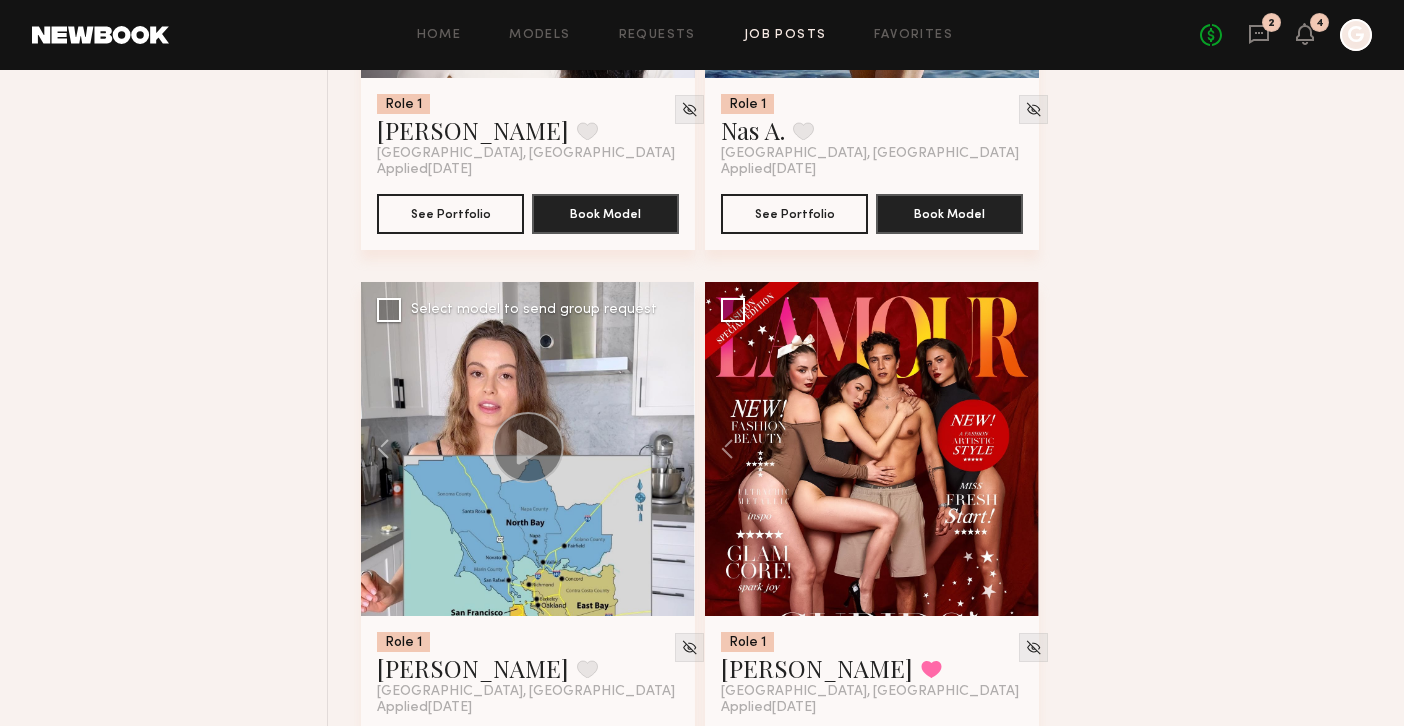 click 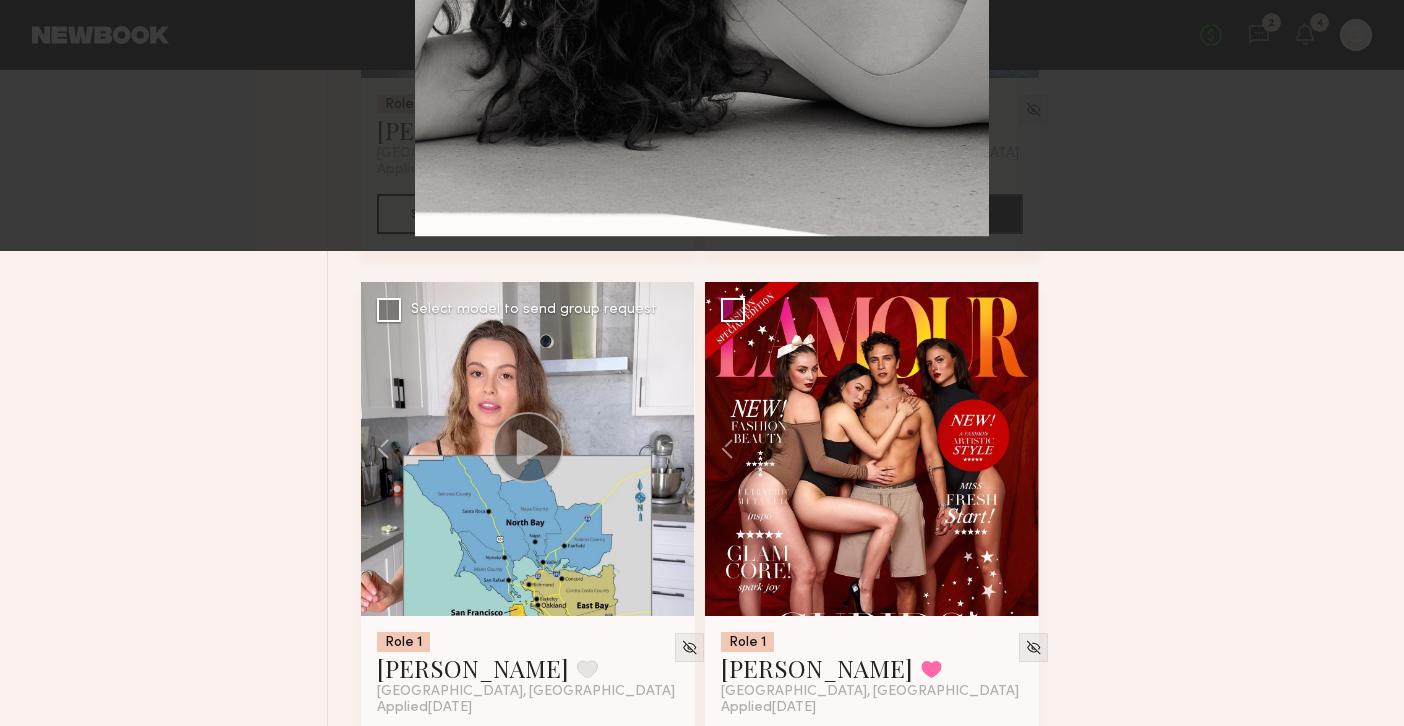 click at bounding box center (46, 48) 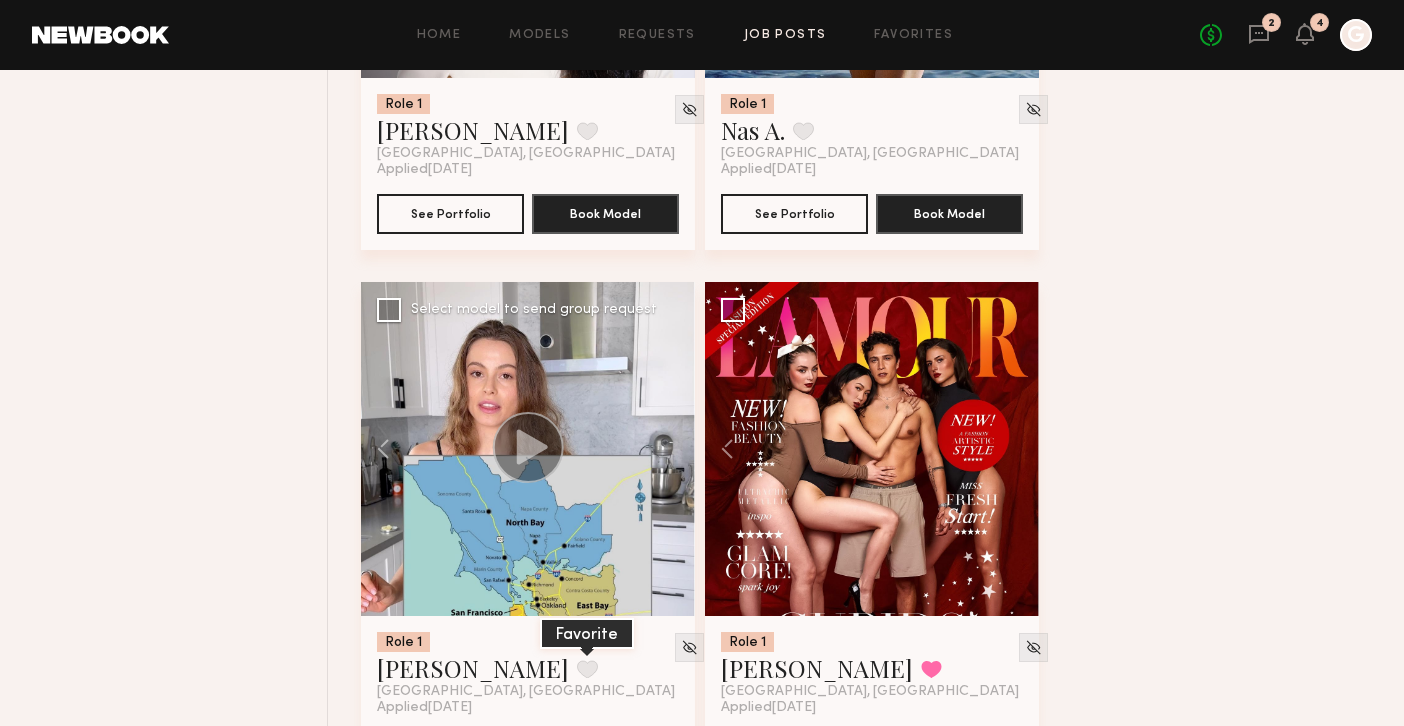 click 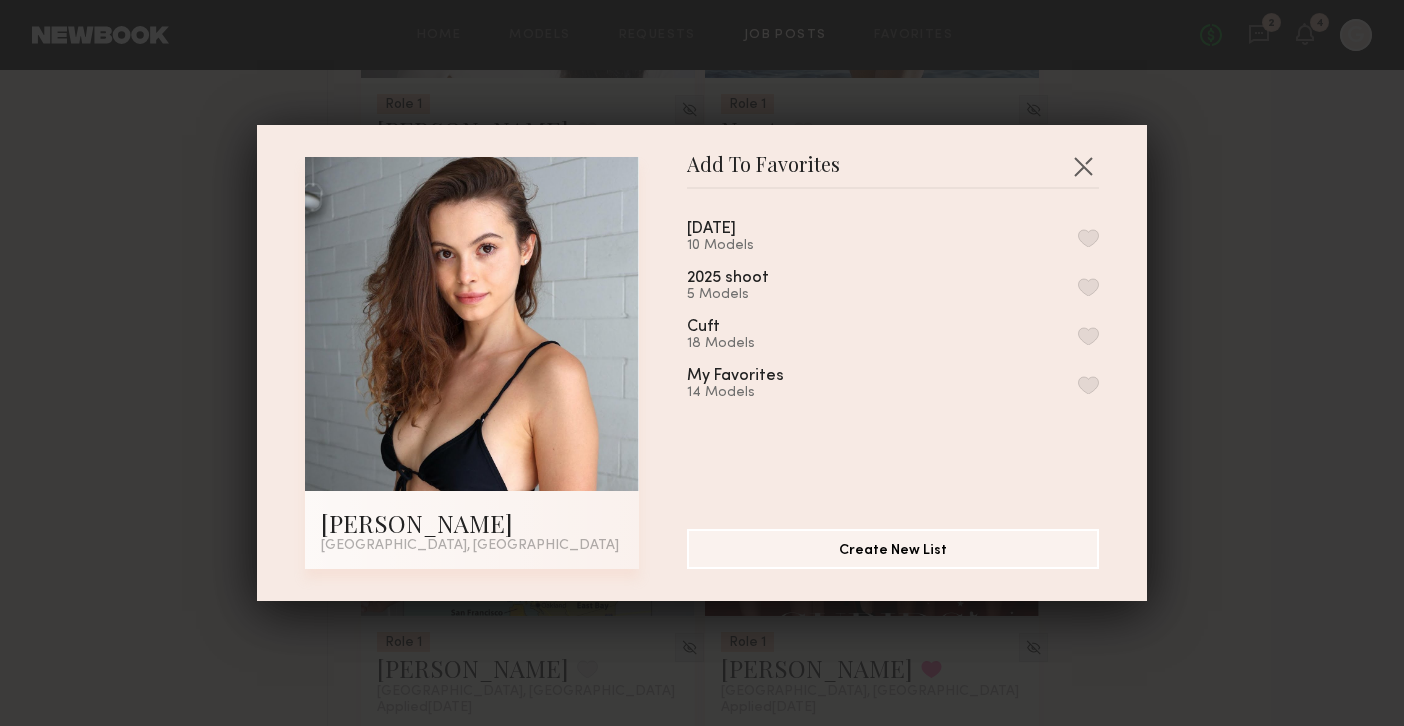 click at bounding box center [1088, 238] 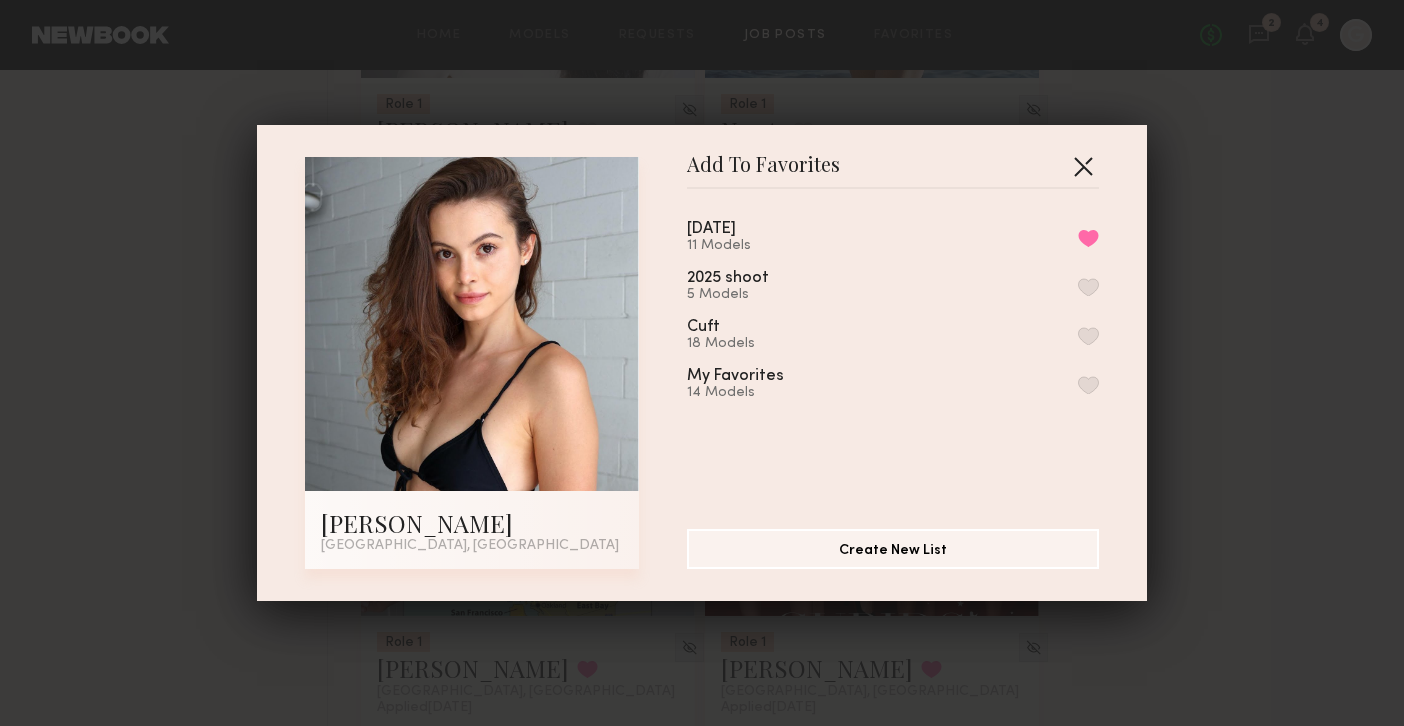 click at bounding box center [1083, 166] 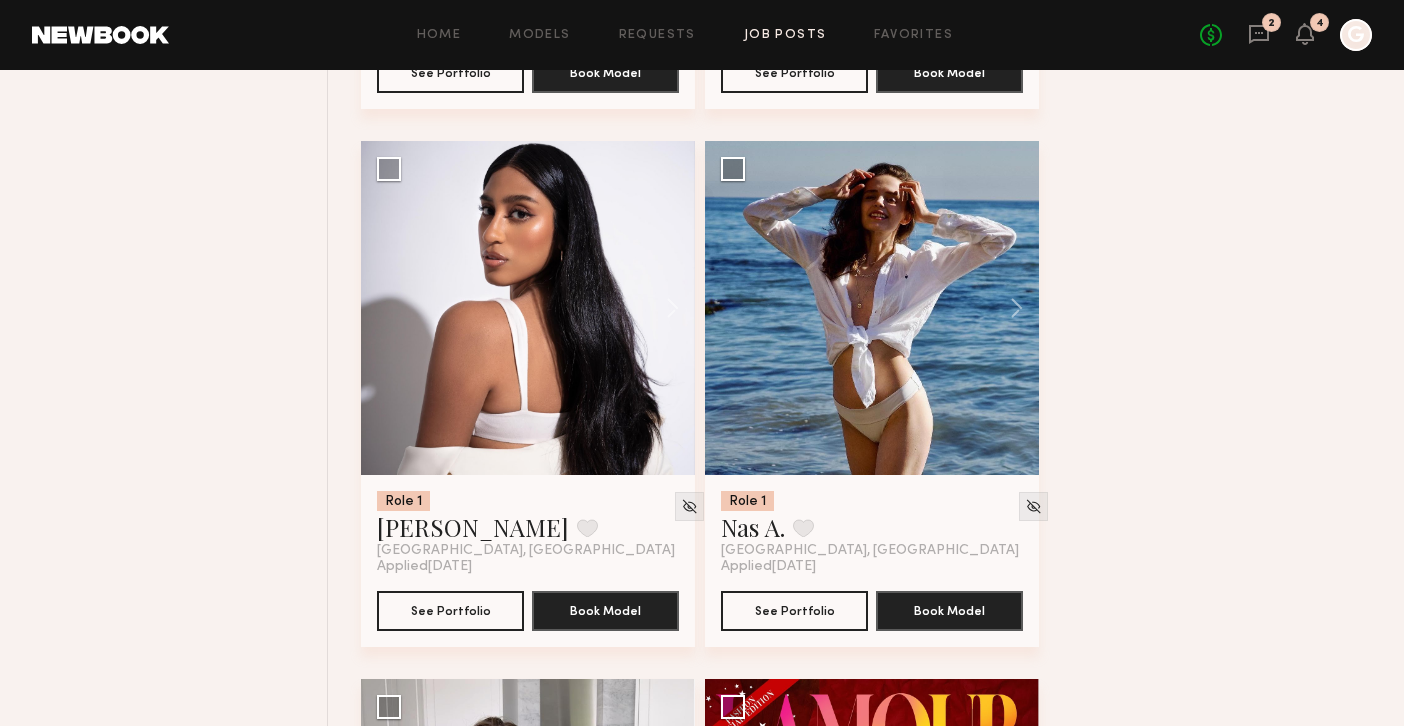 scroll, scrollTop: 8782, scrollLeft: 0, axis: vertical 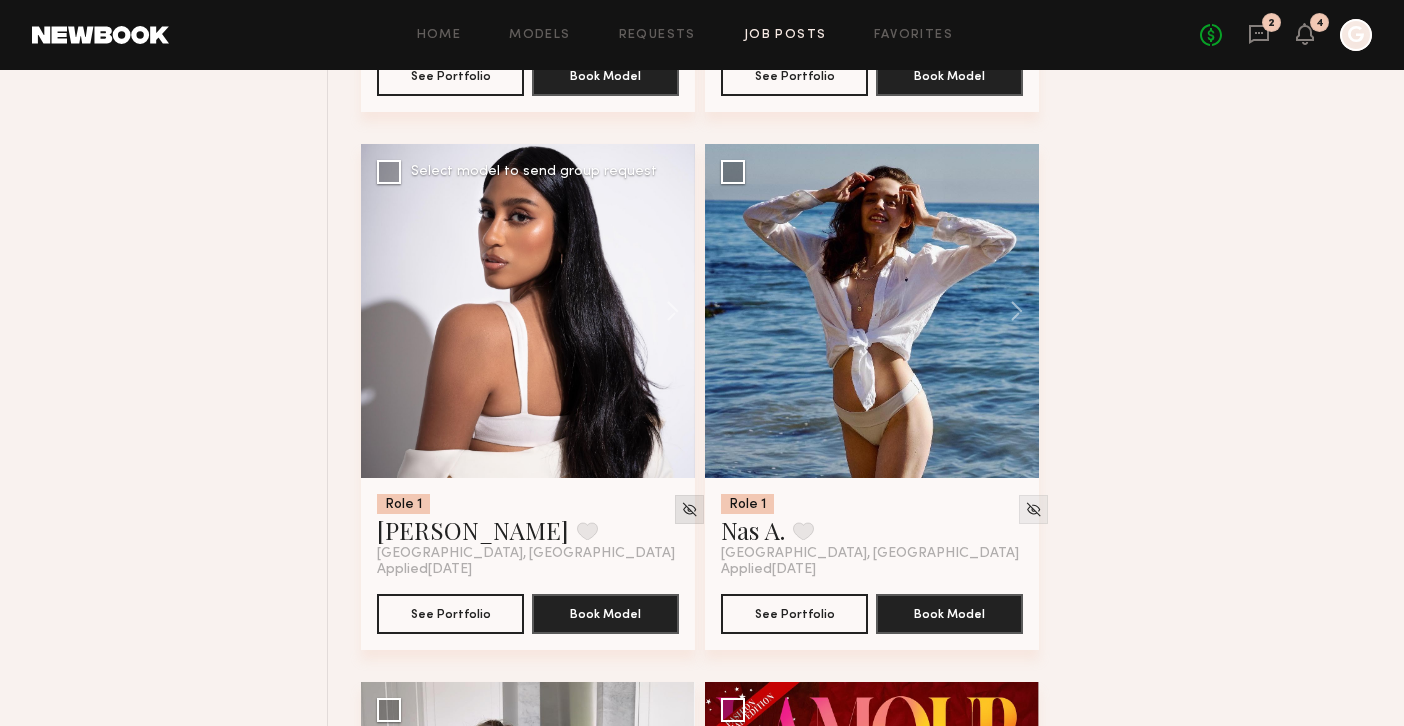 click 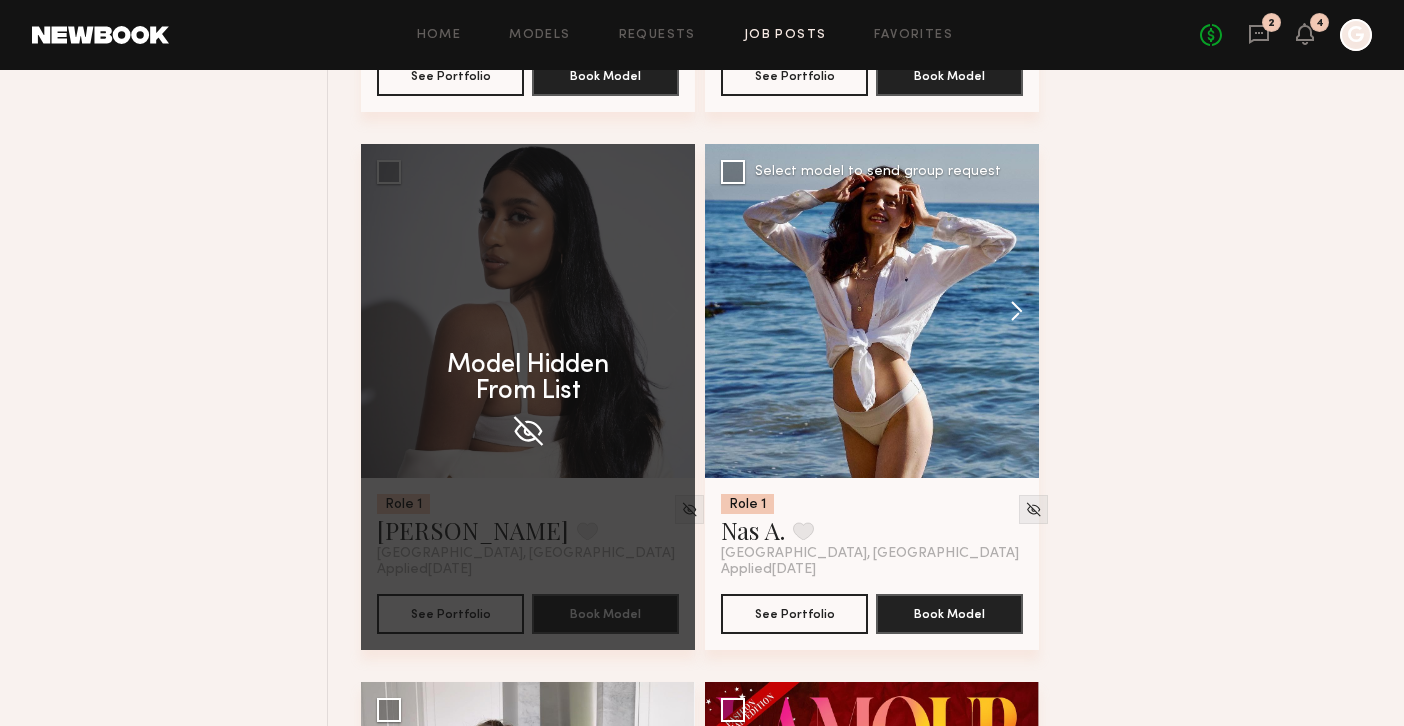 click 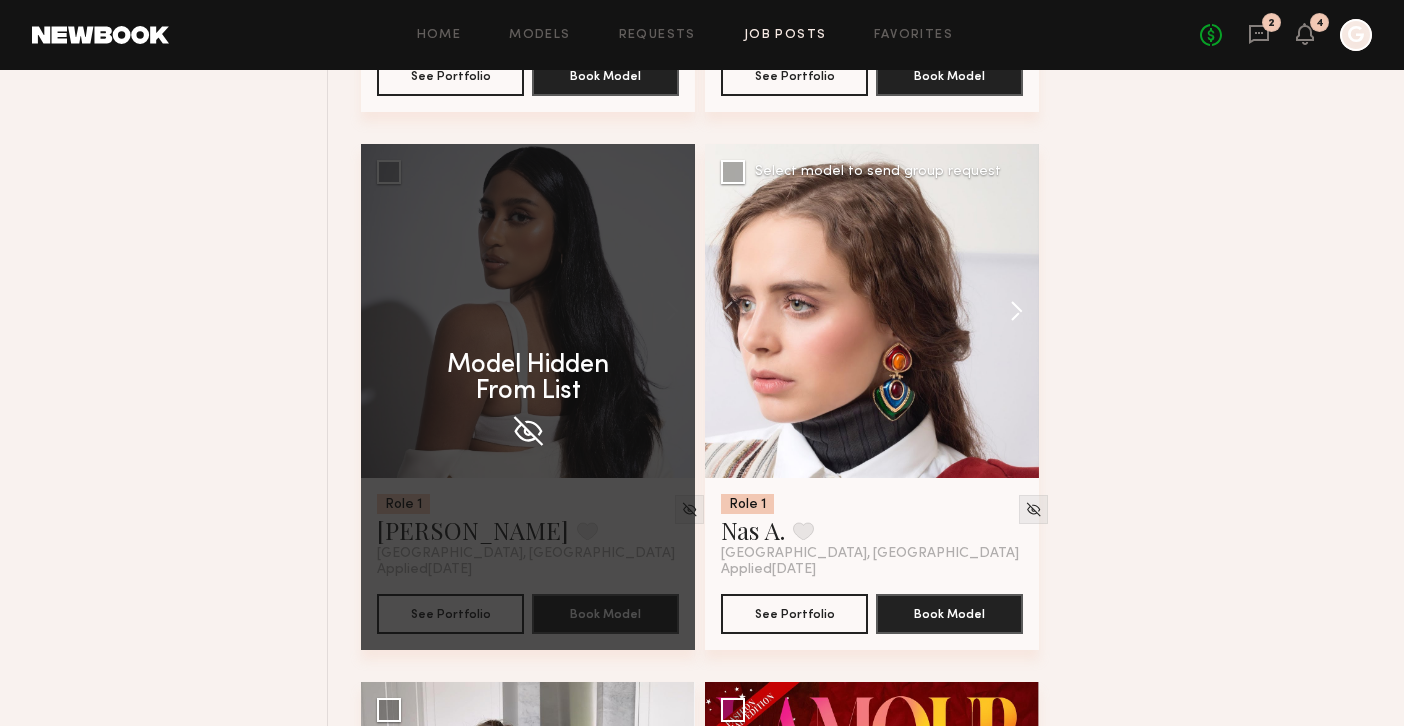 click 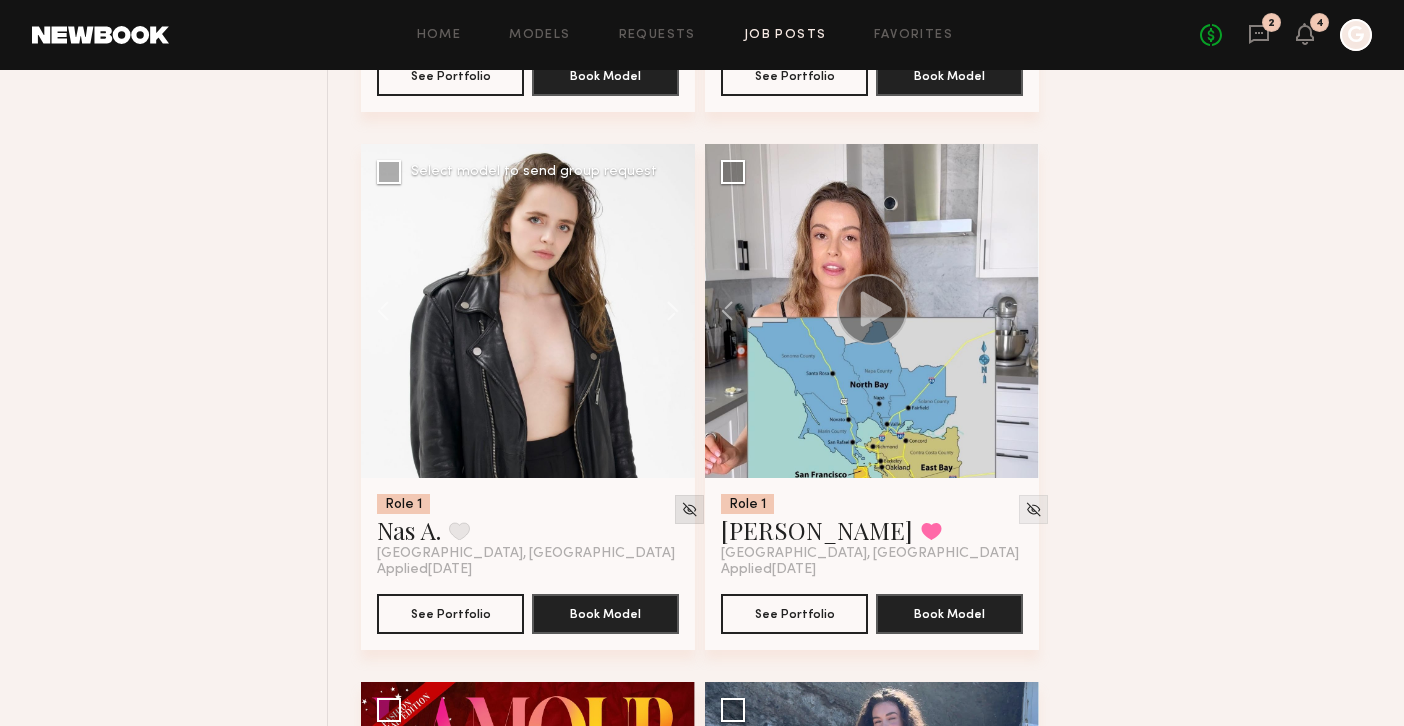 click 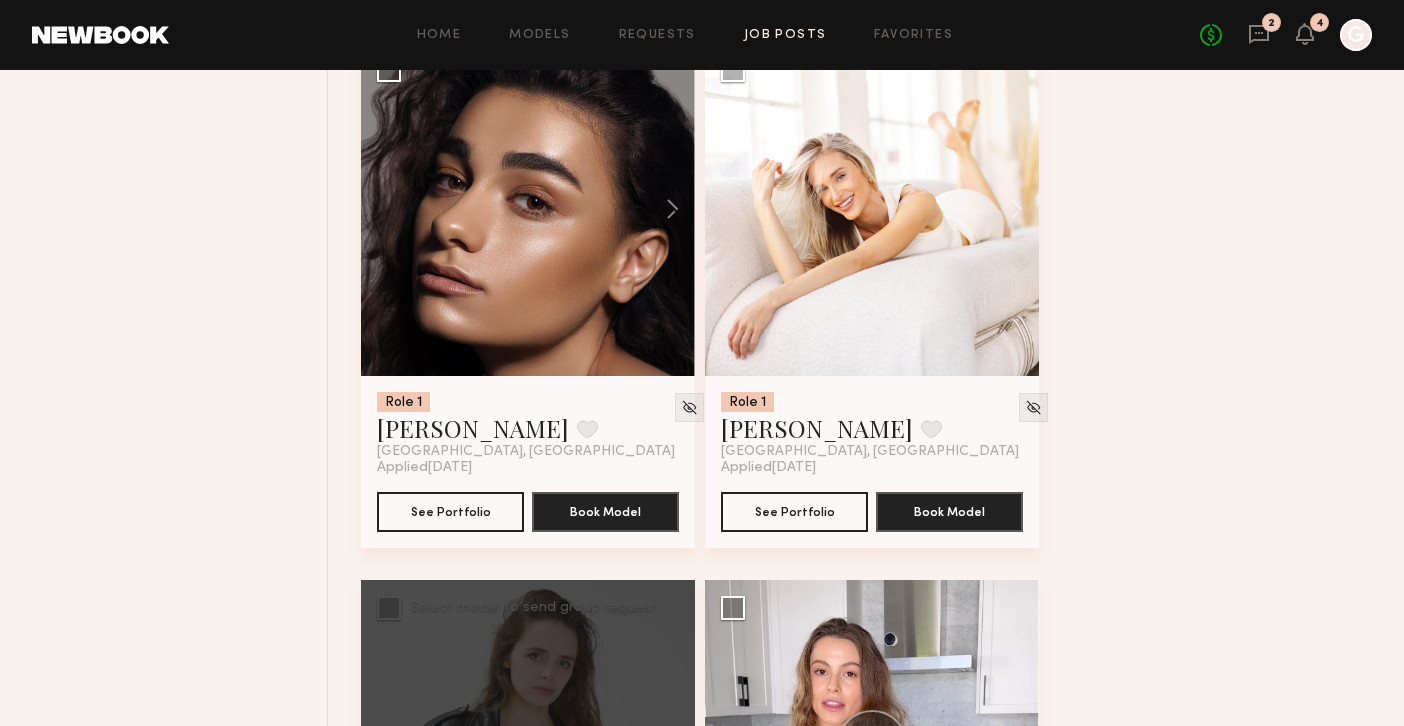 scroll, scrollTop: 8101, scrollLeft: 0, axis: vertical 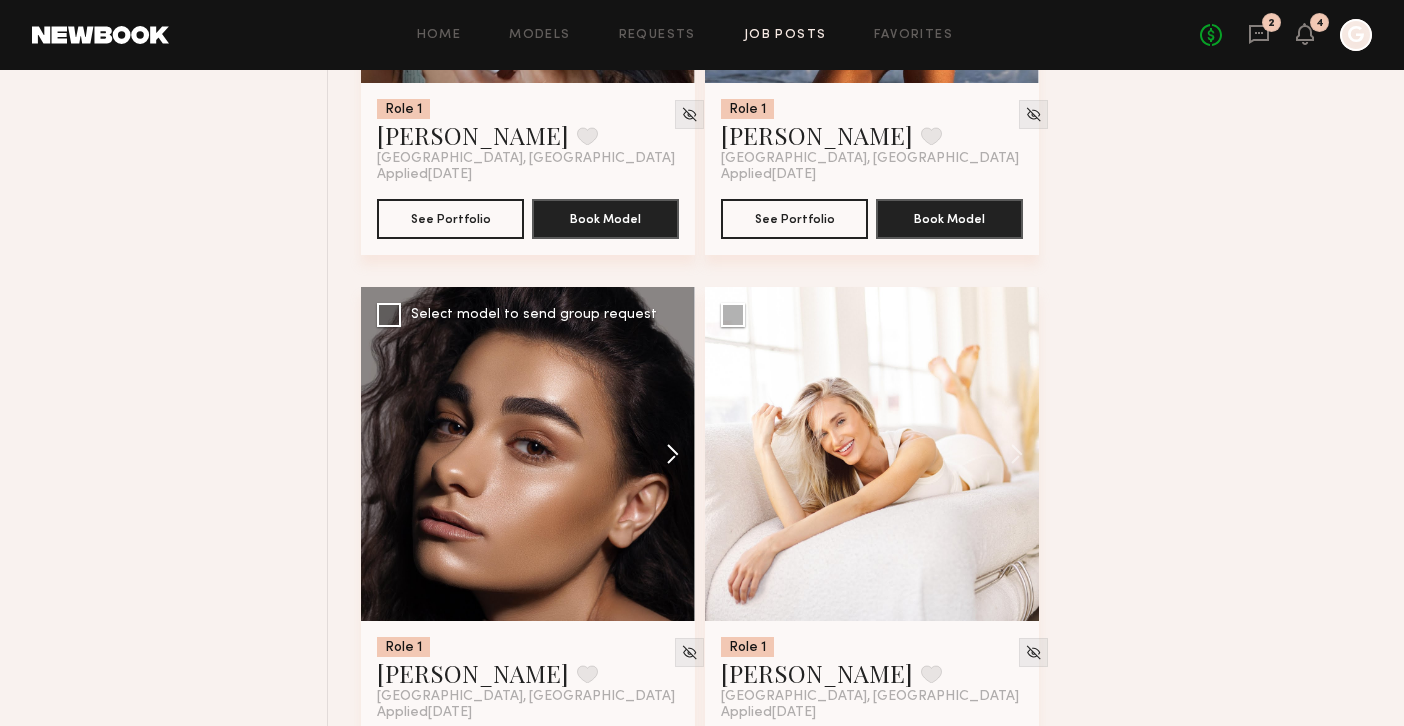 click 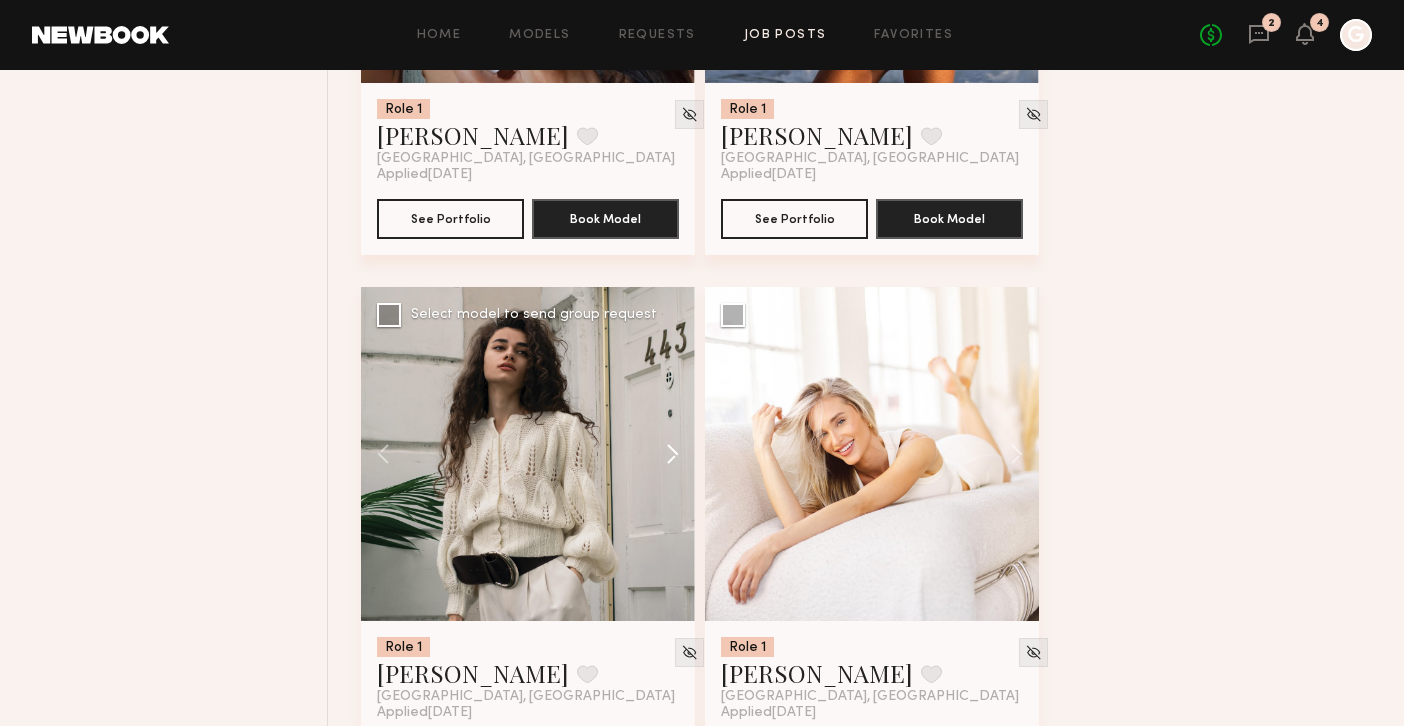 click 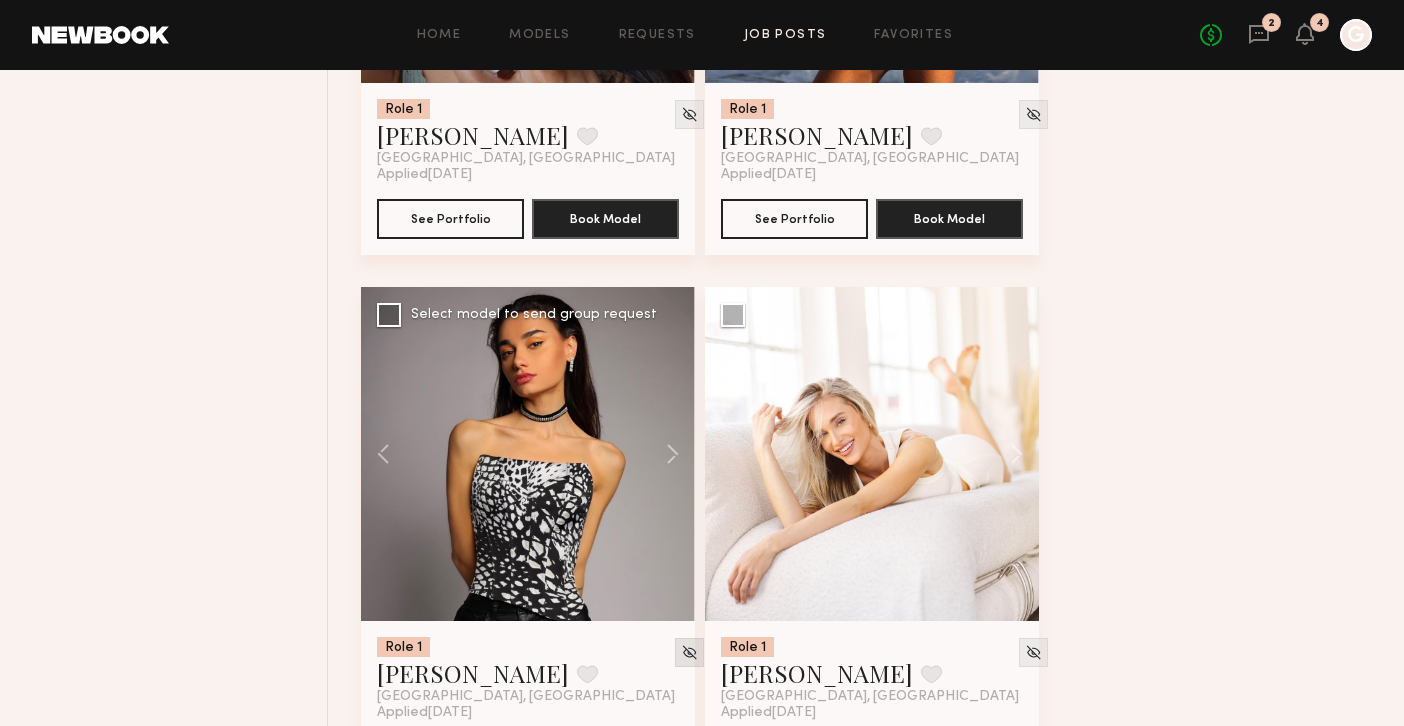 click 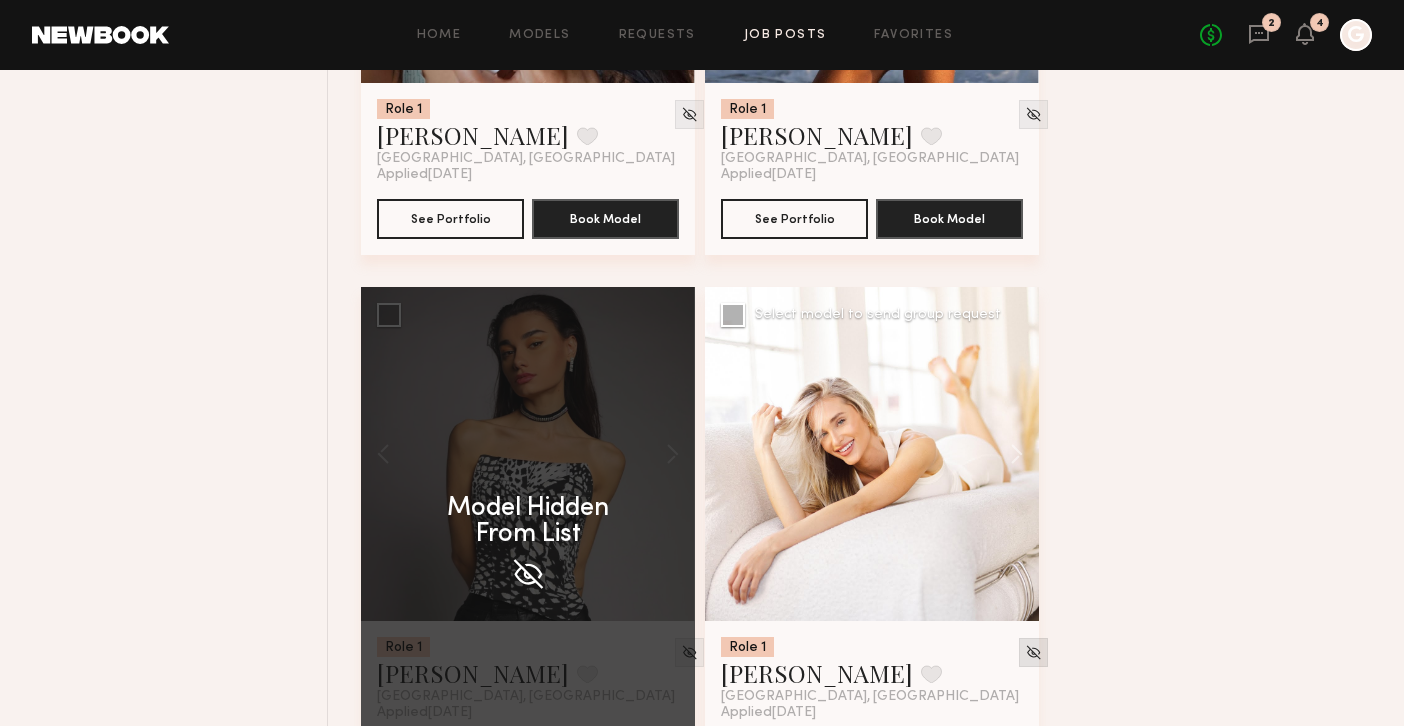 click 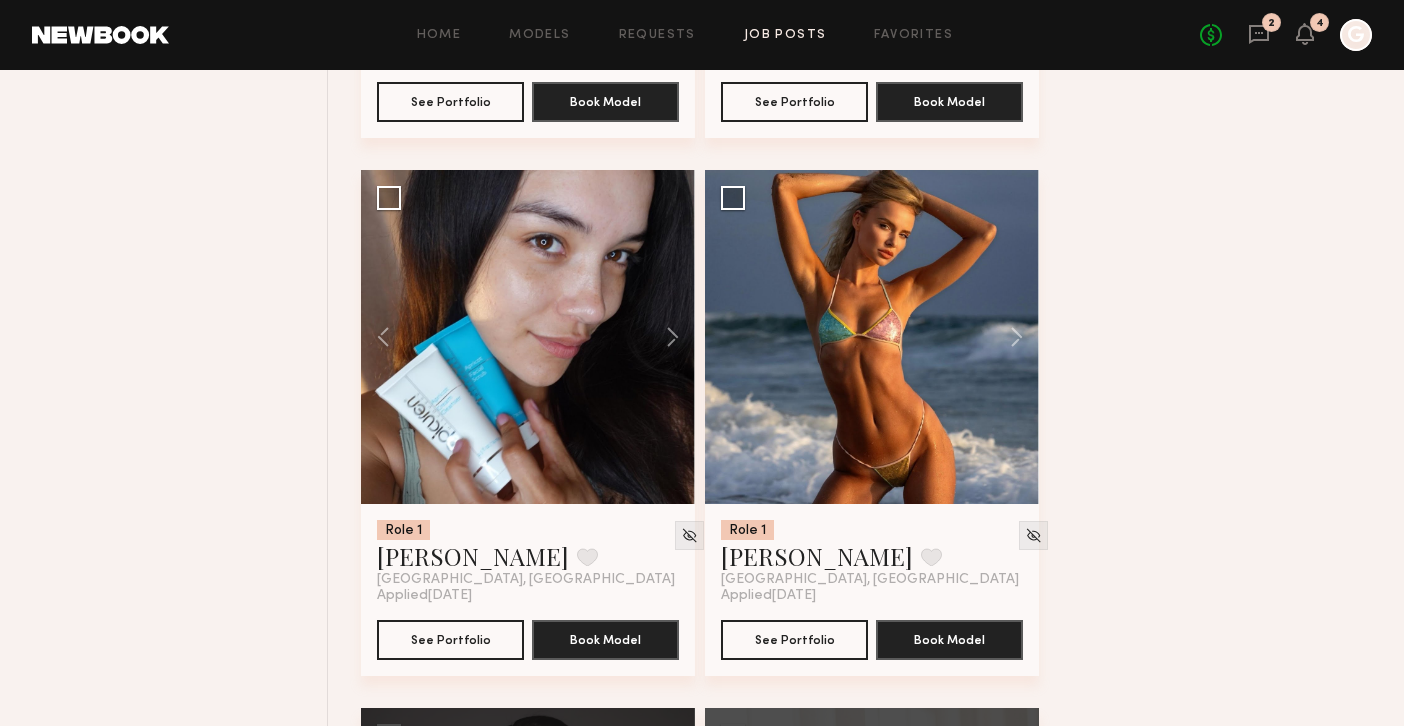 scroll, scrollTop: 7666, scrollLeft: 0, axis: vertical 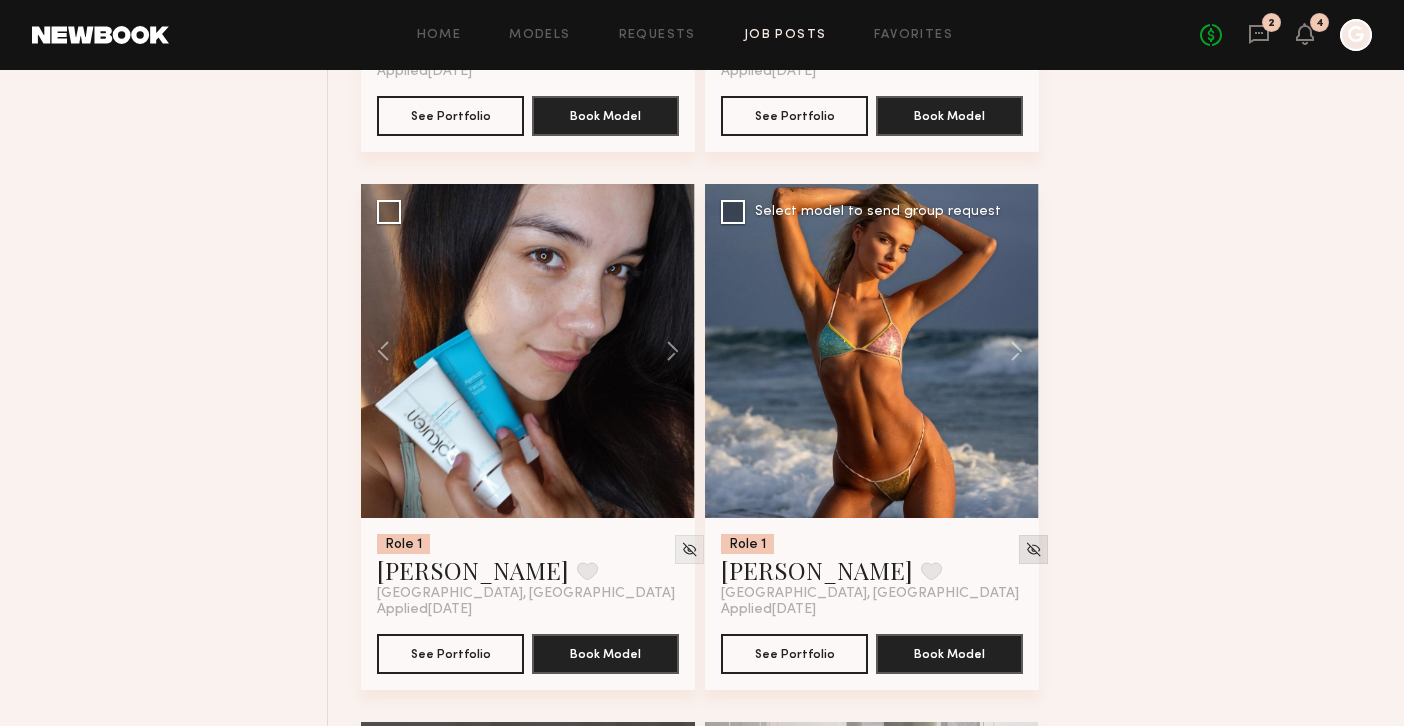 click 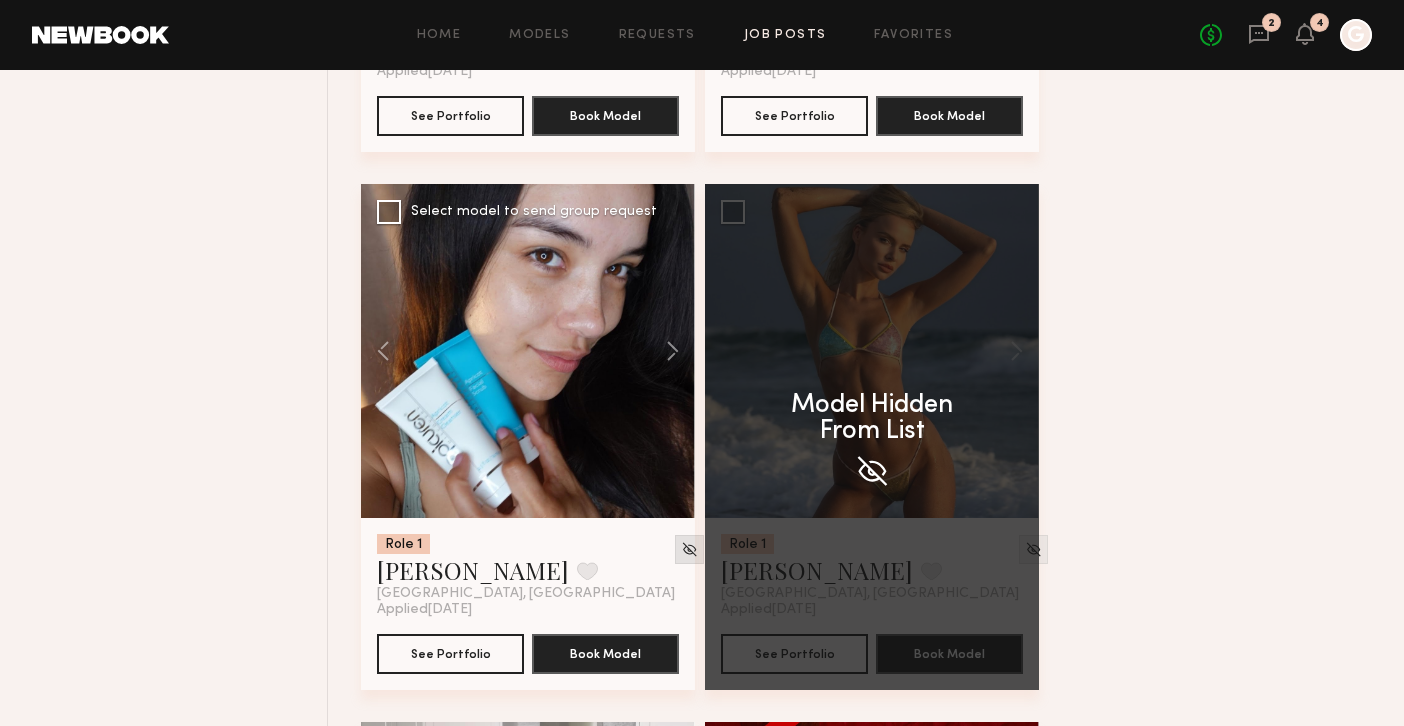 click 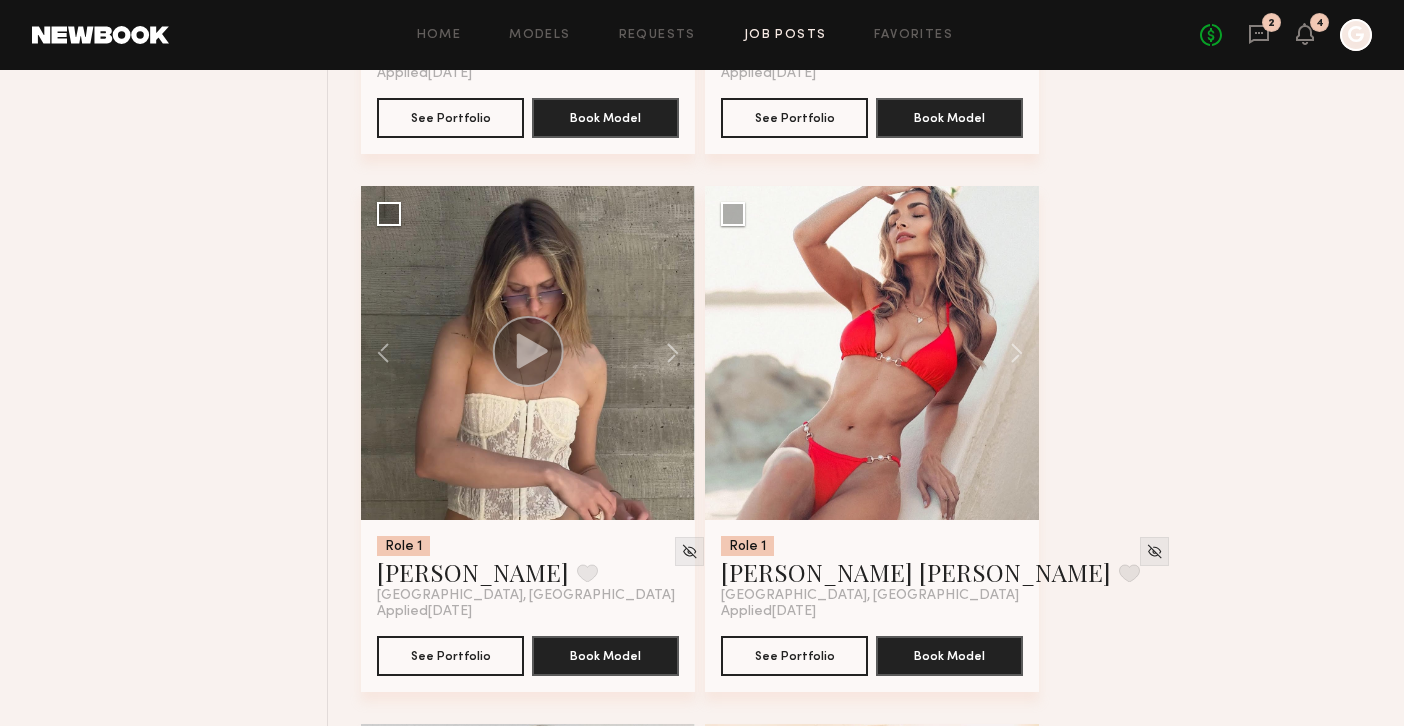 scroll, scrollTop: 6590, scrollLeft: 0, axis: vertical 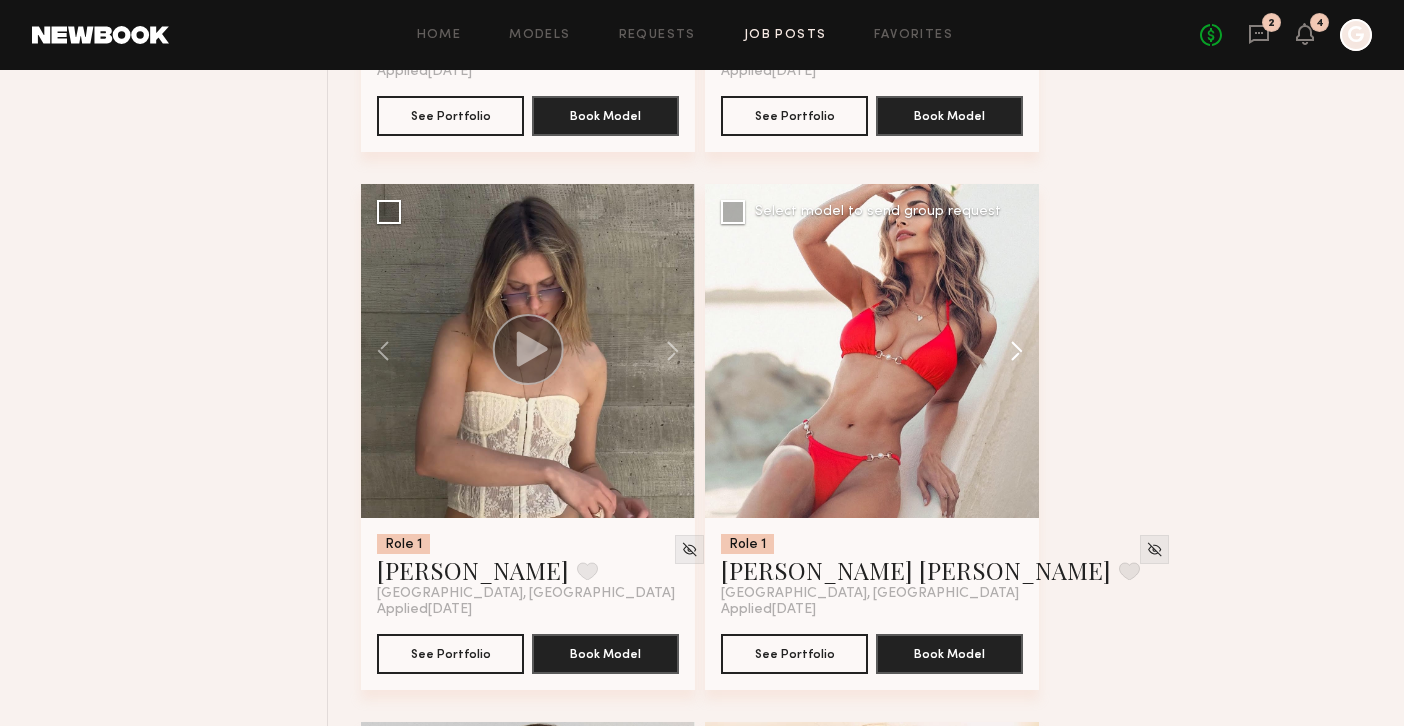 click 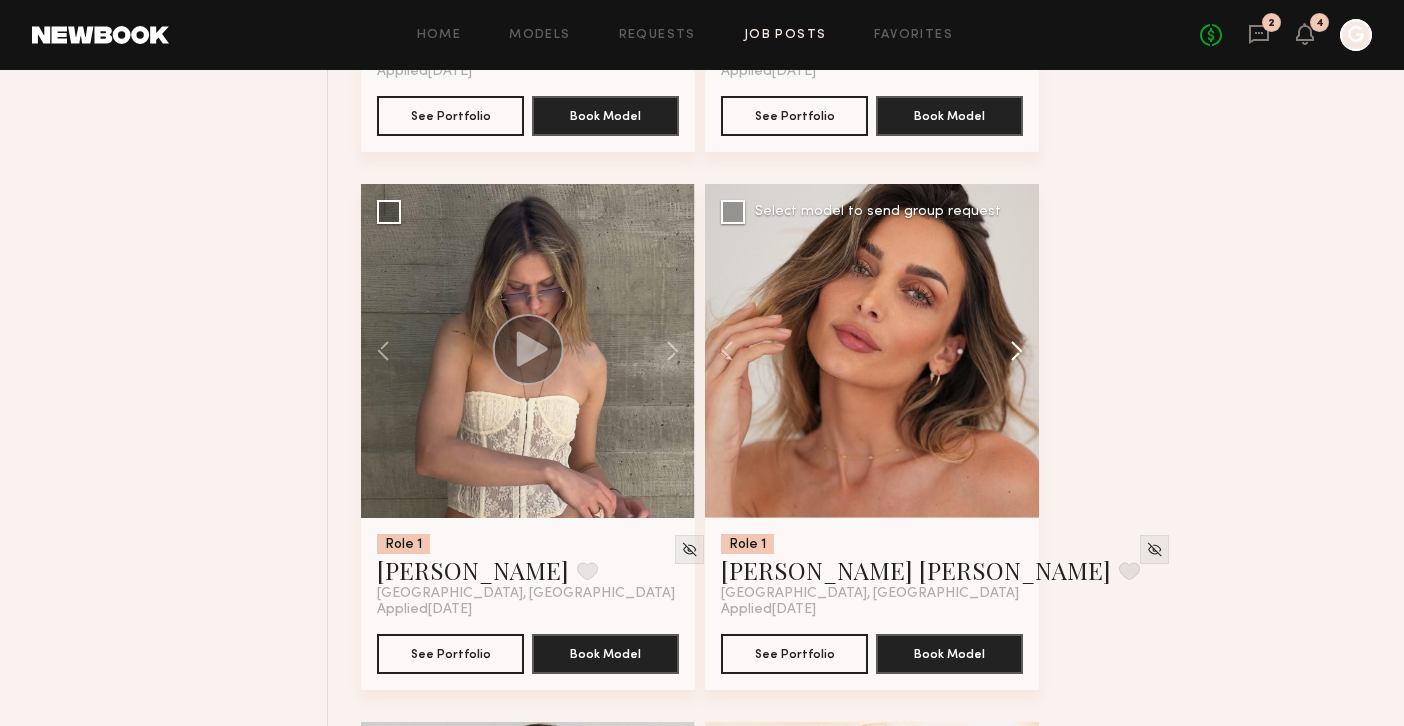 click 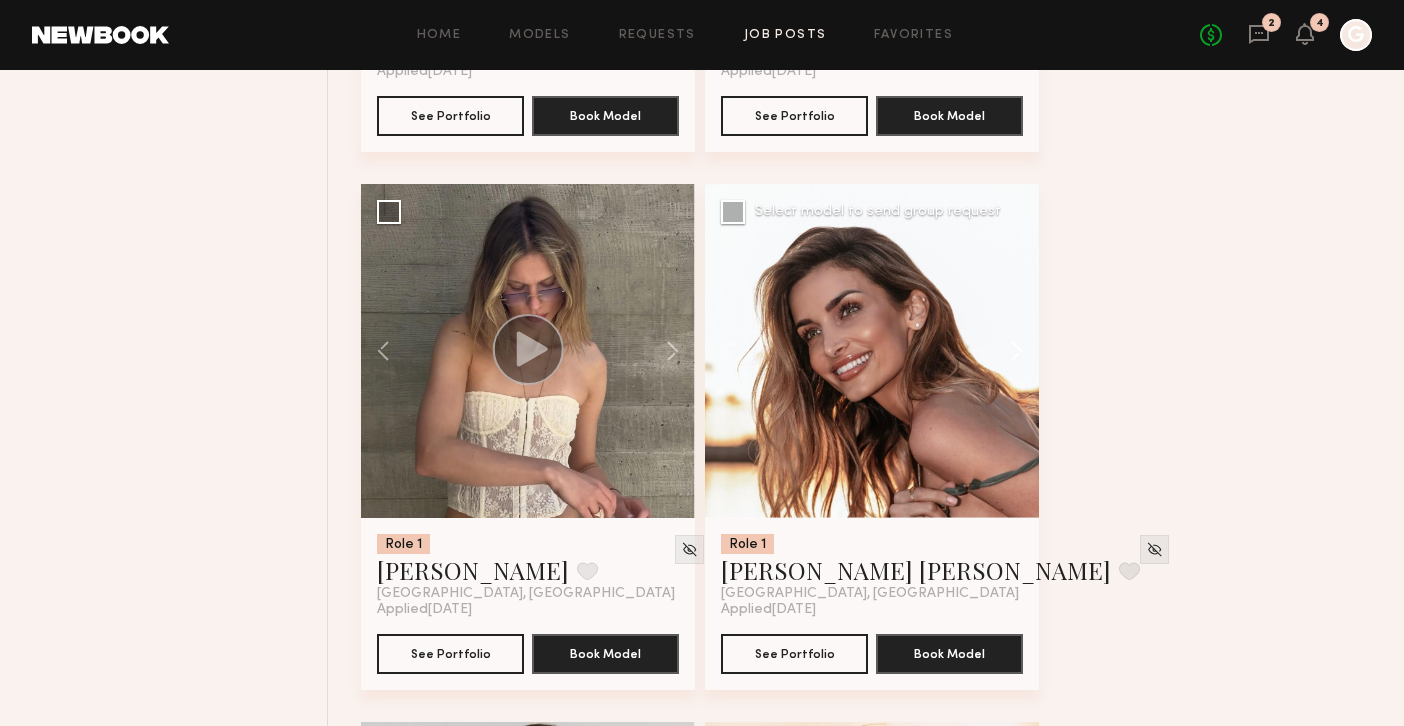 click 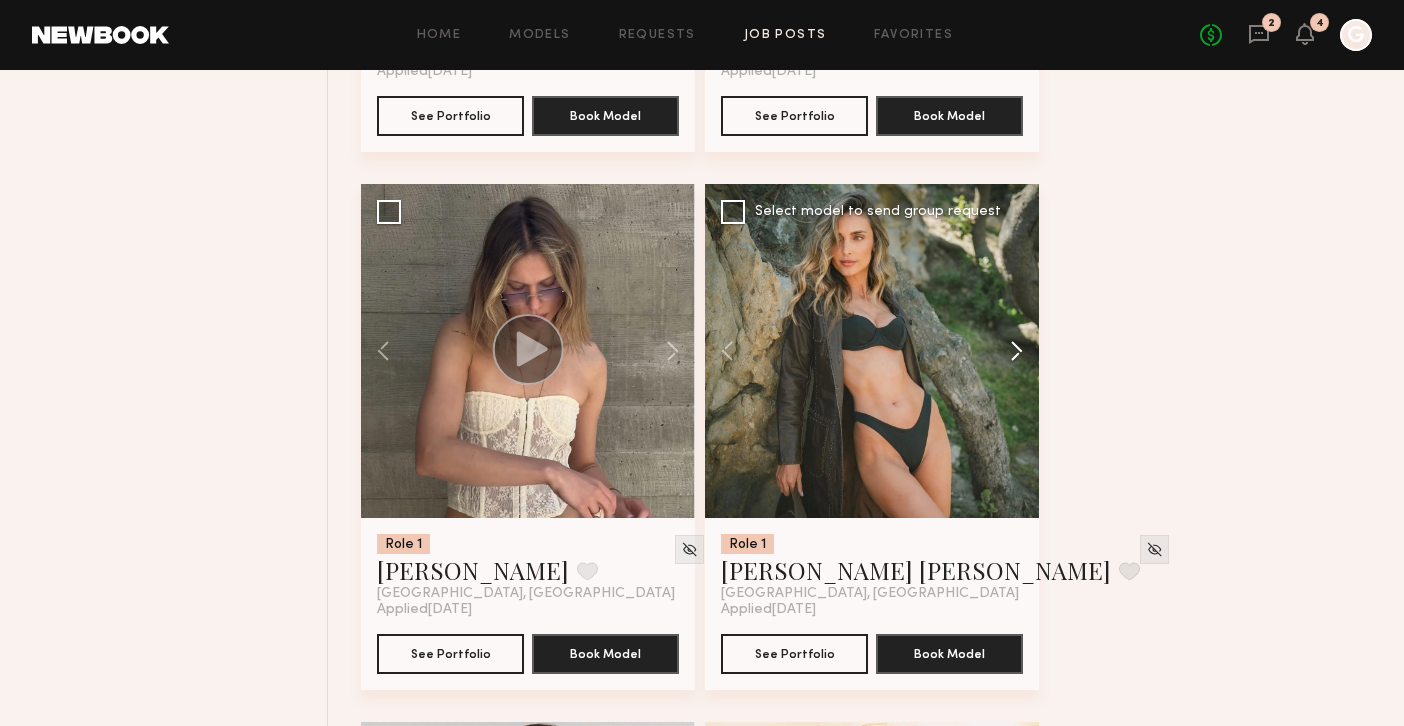 click 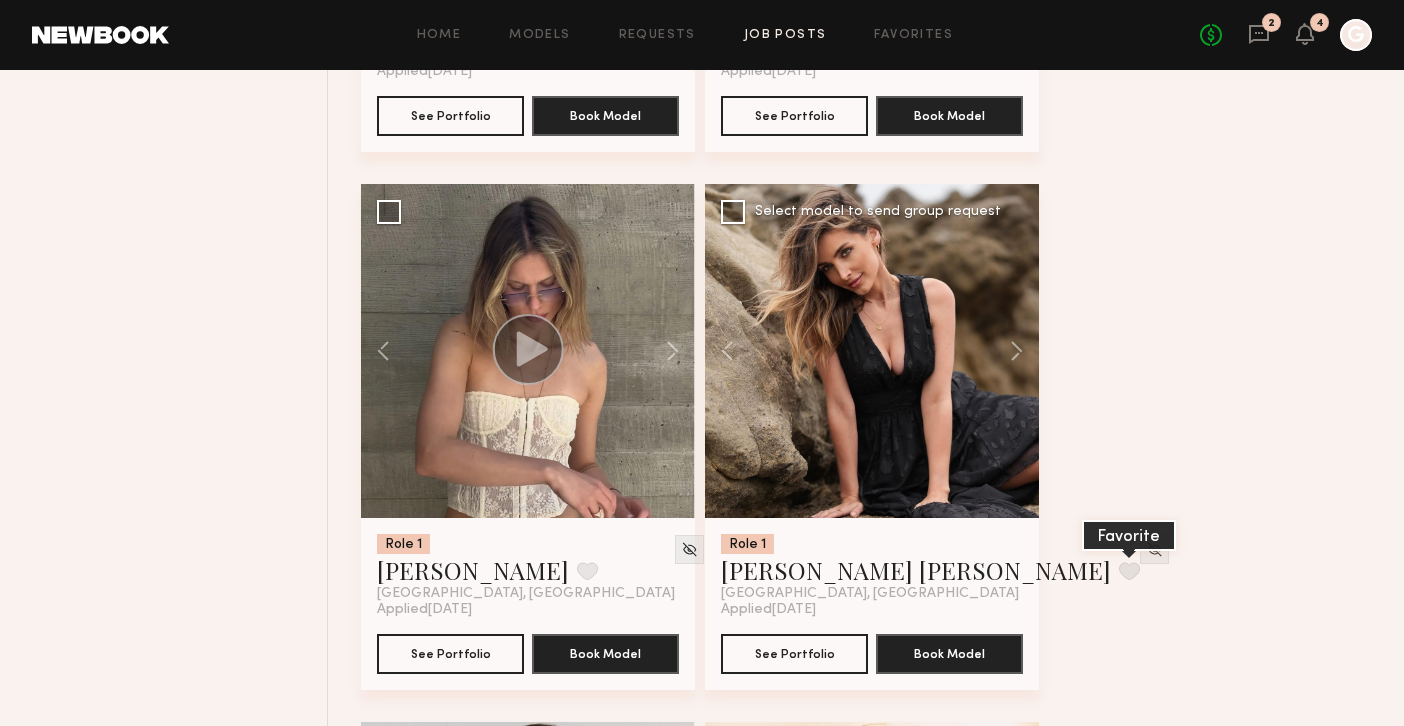 click 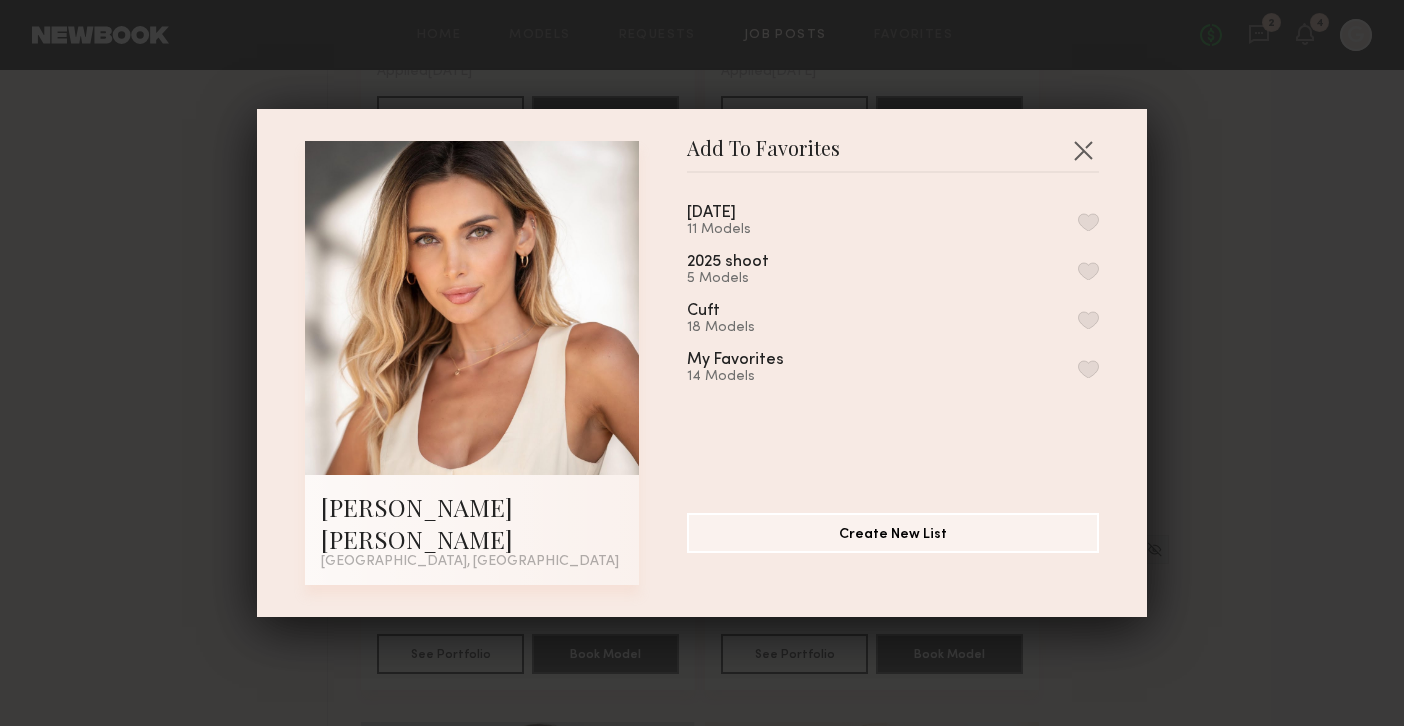 click at bounding box center [1088, 222] 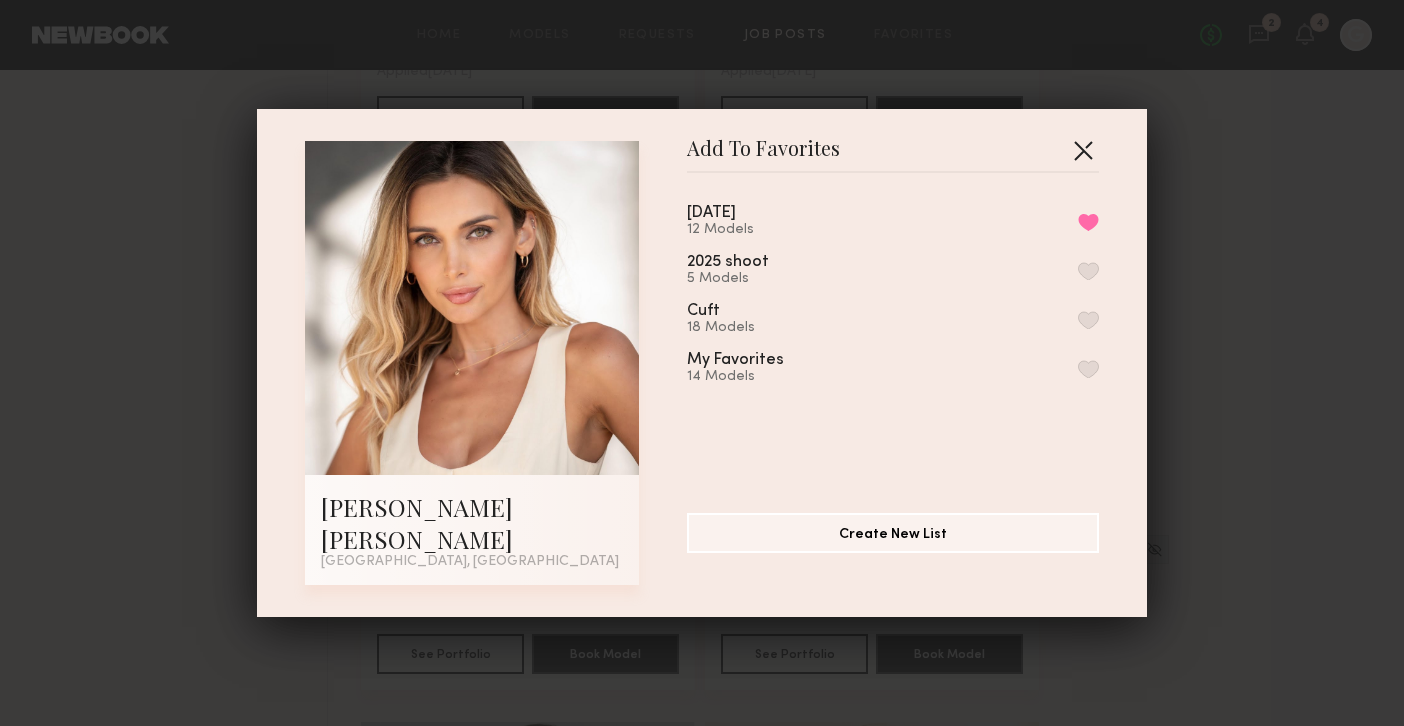 click at bounding box center (1083, 150) 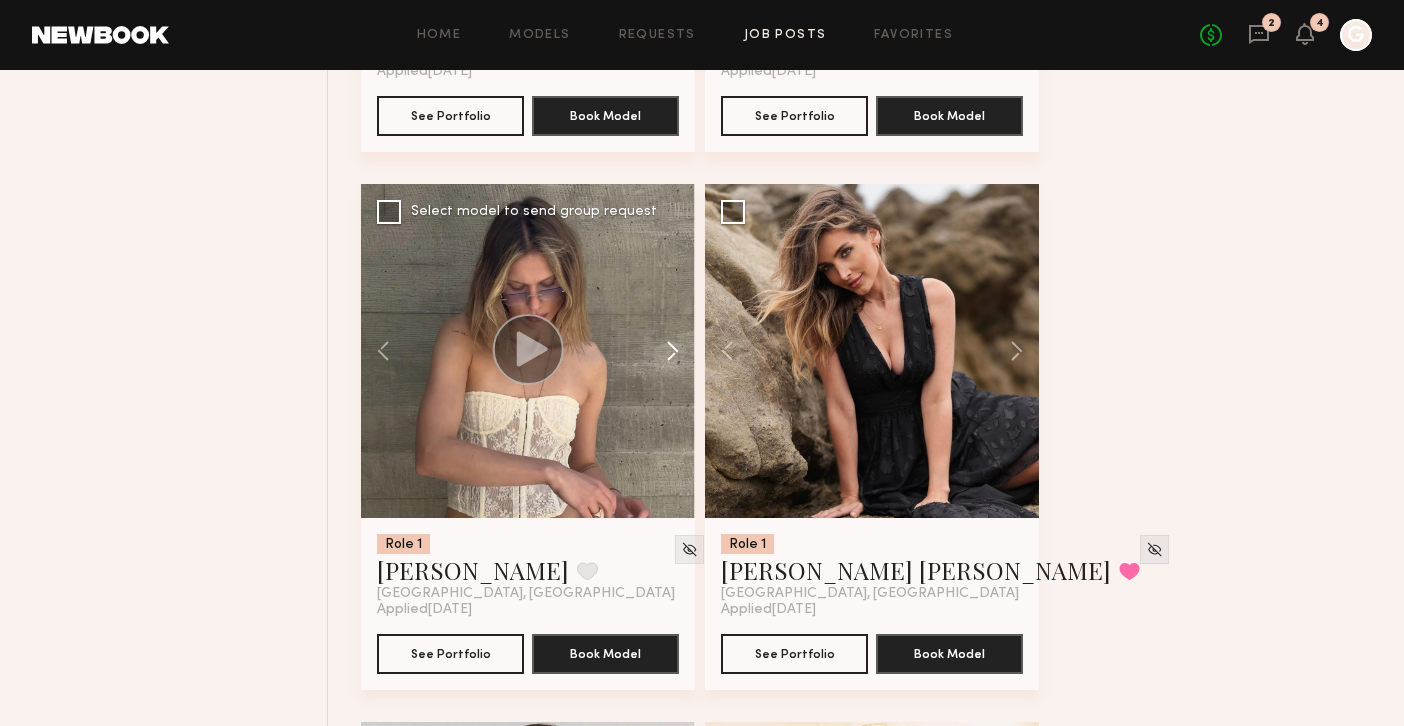 click 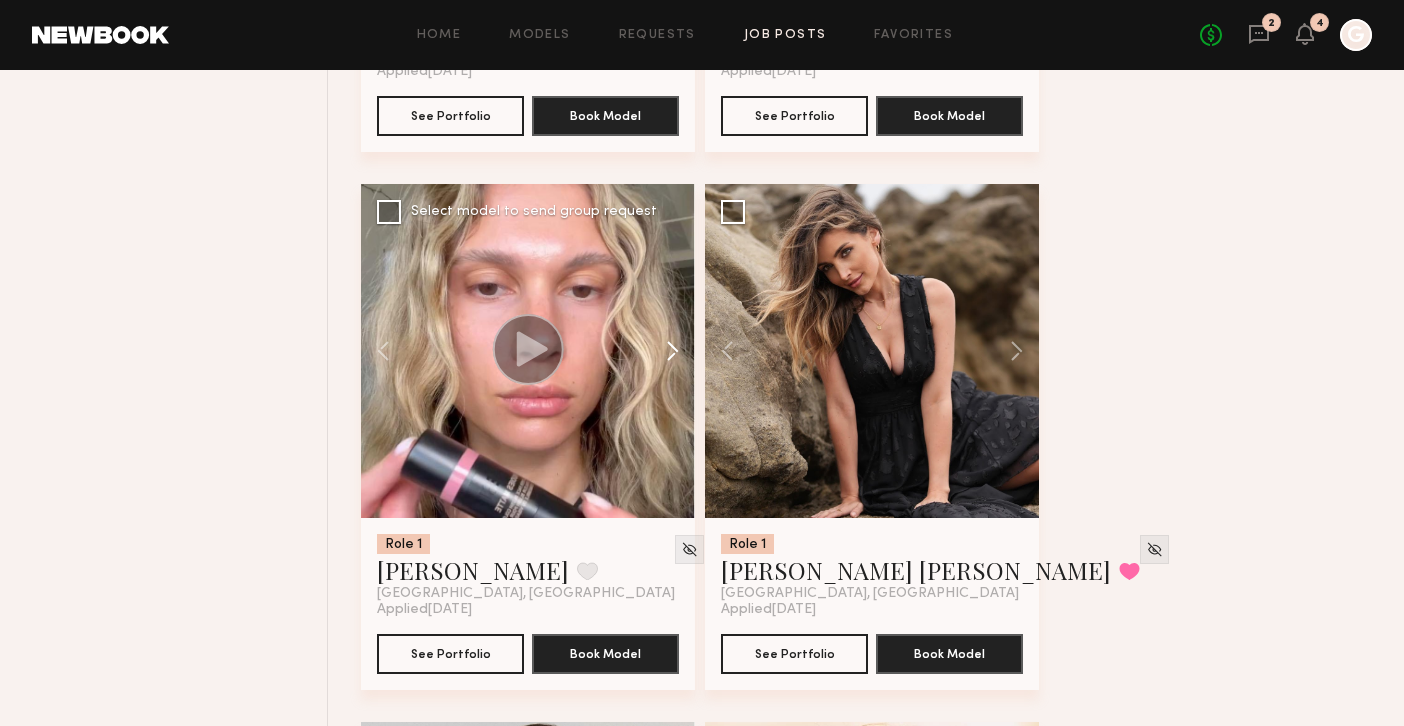 click 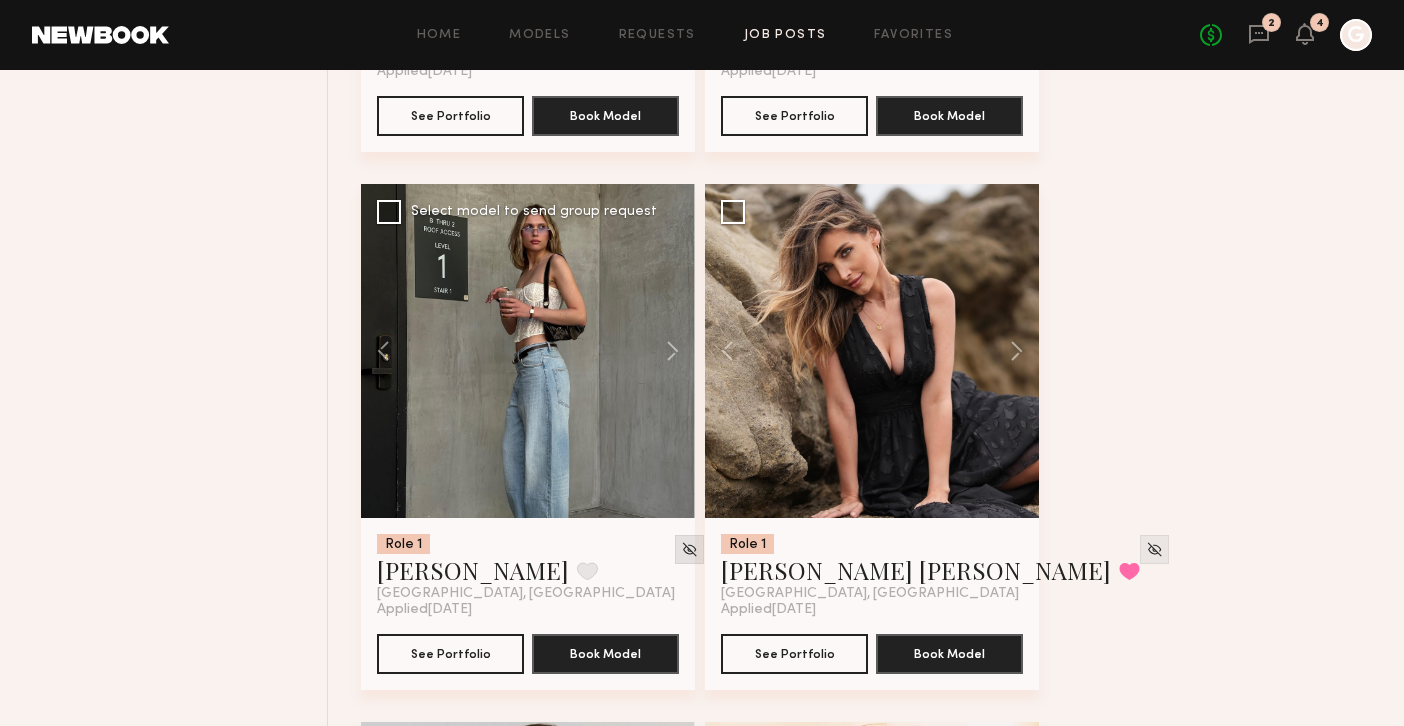 click 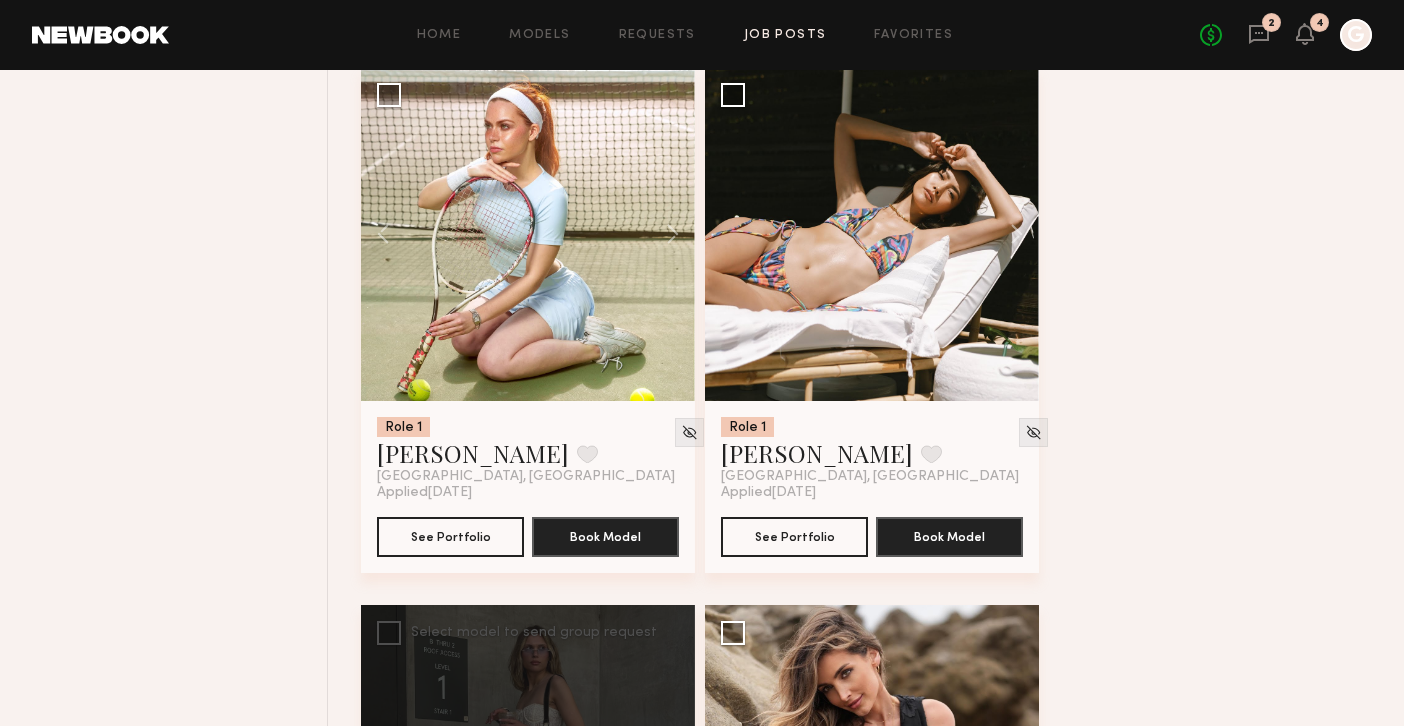 scroll, scrollTop: 6168, scrollLeft: 0, axis: vertical 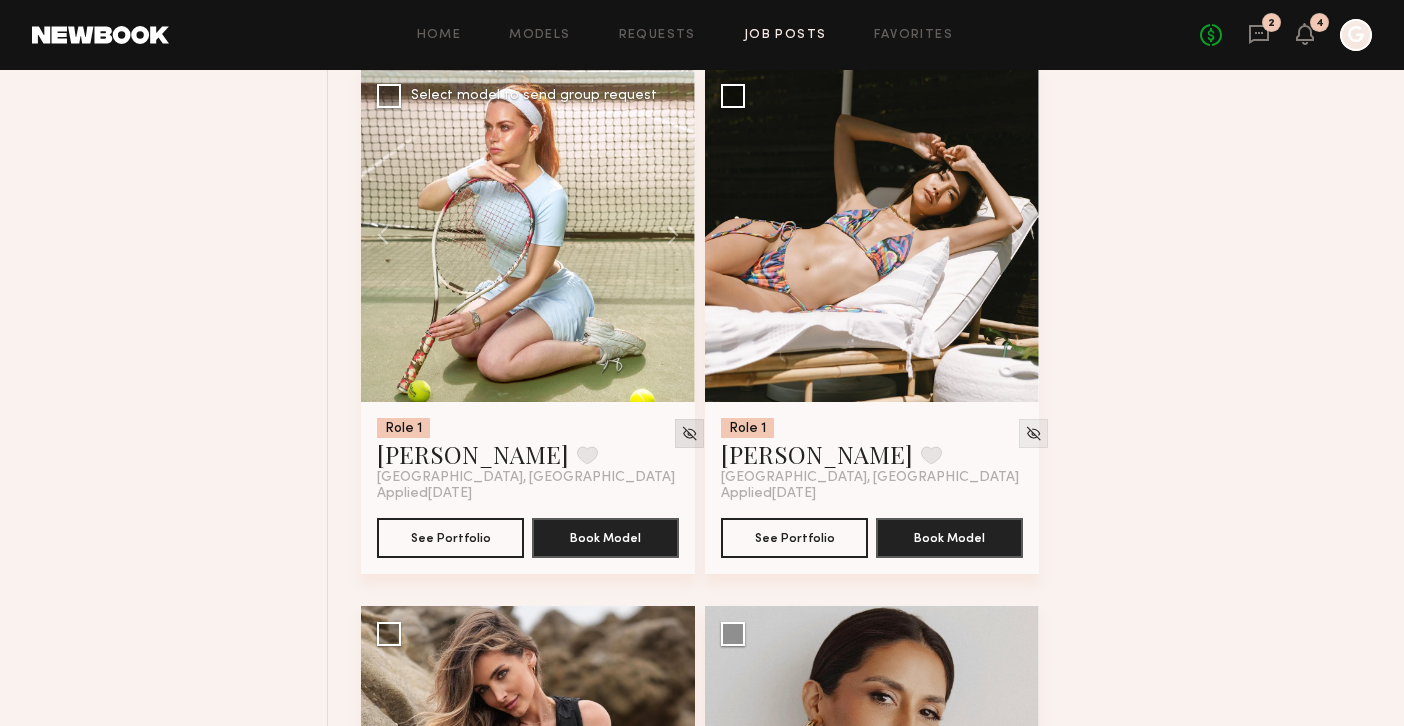 click 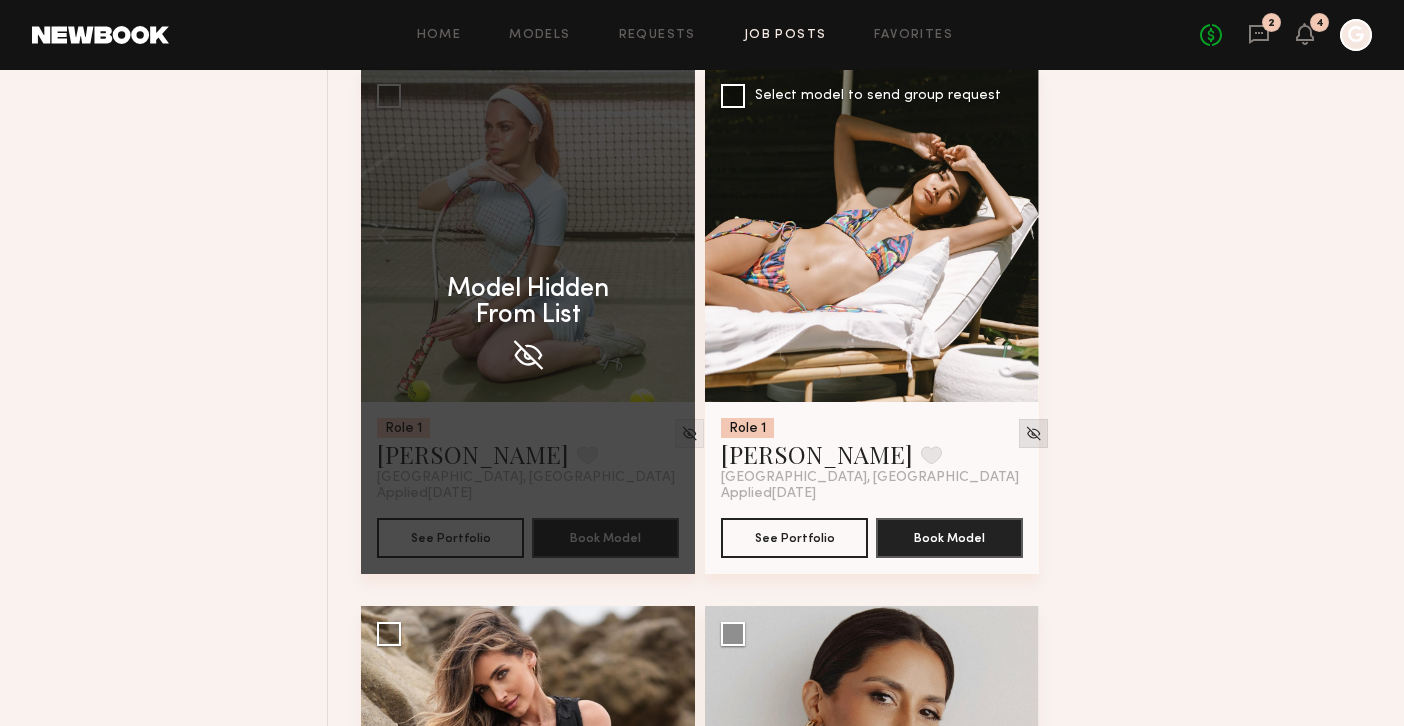 click 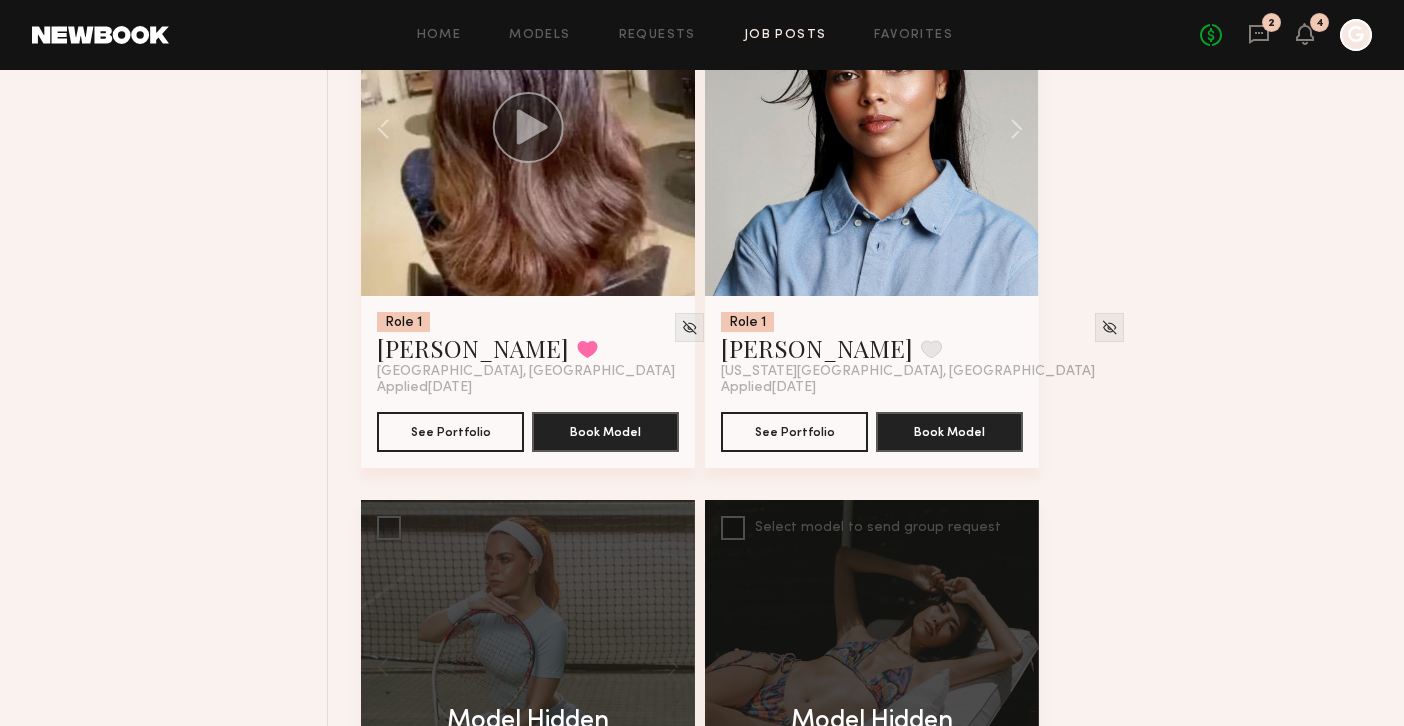scroll, scrollTop: 5575, scrollLeft: 0, axis: vertical 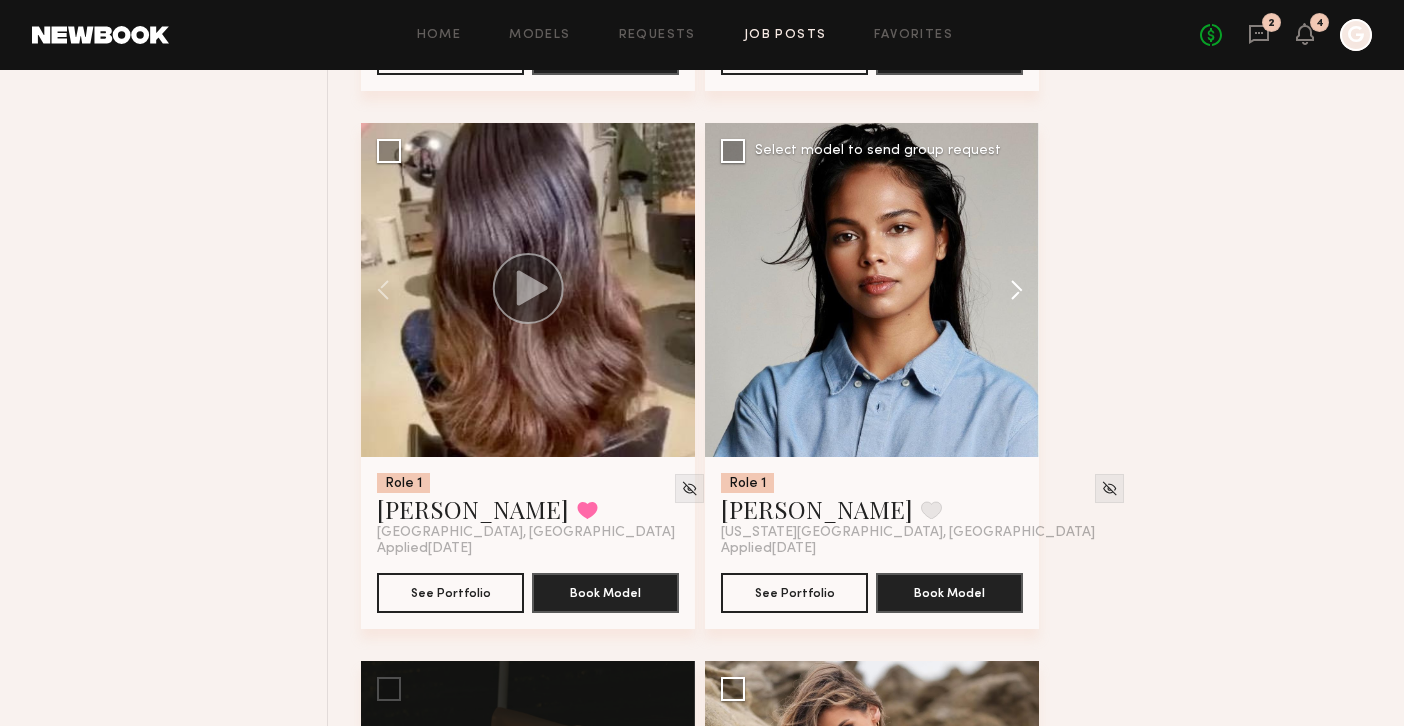 click 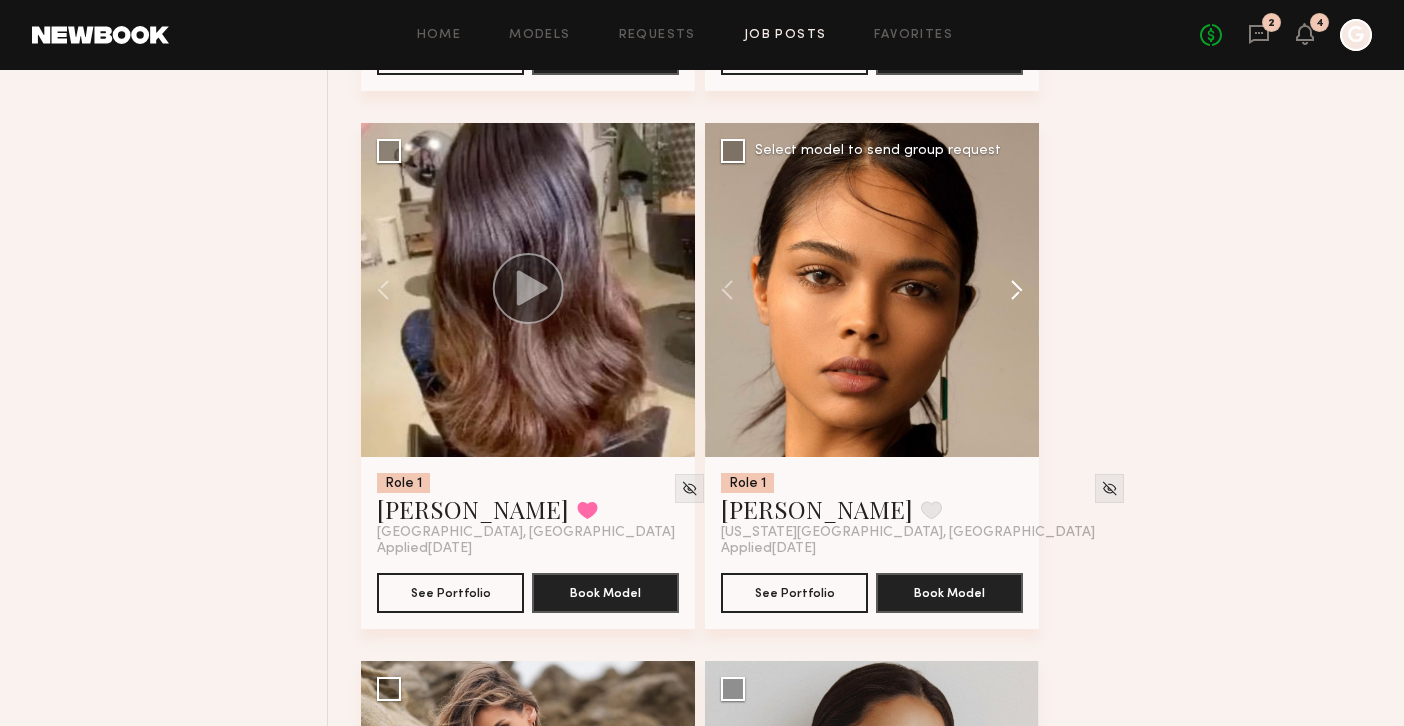 click 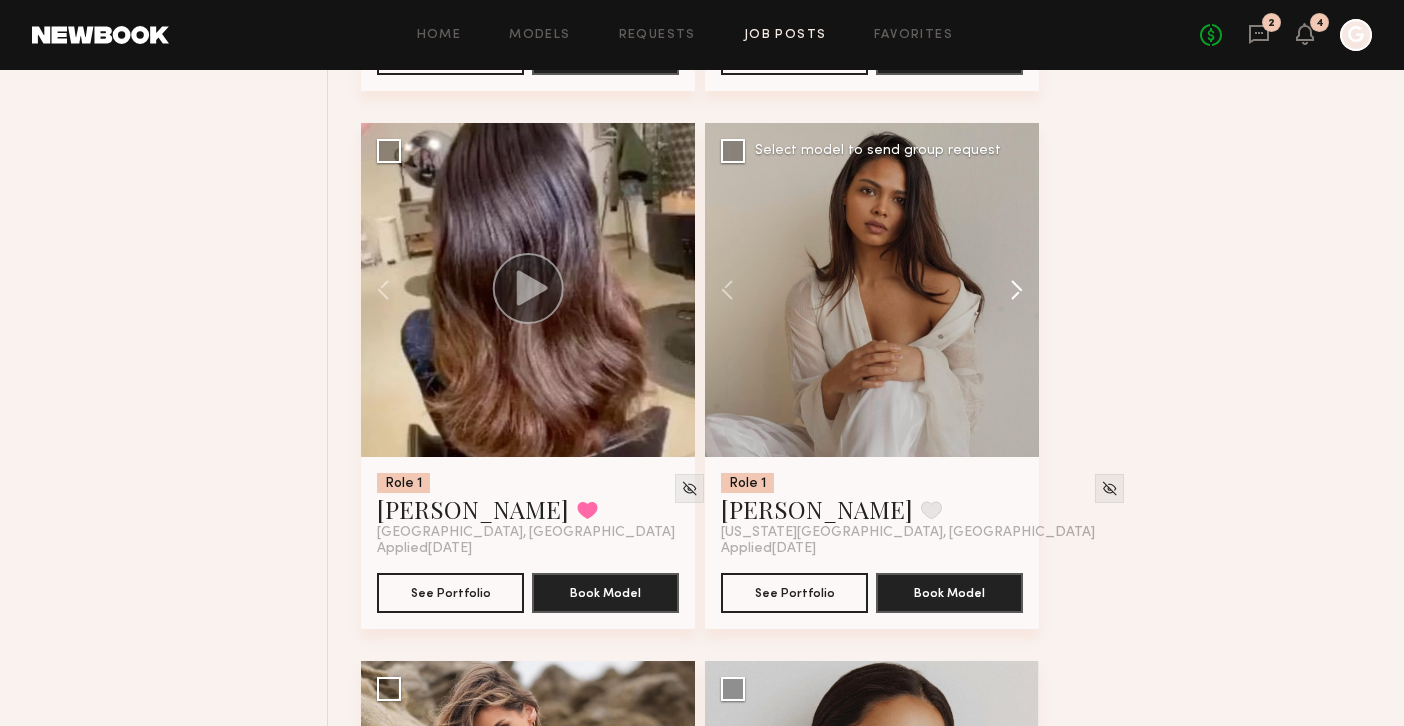 click 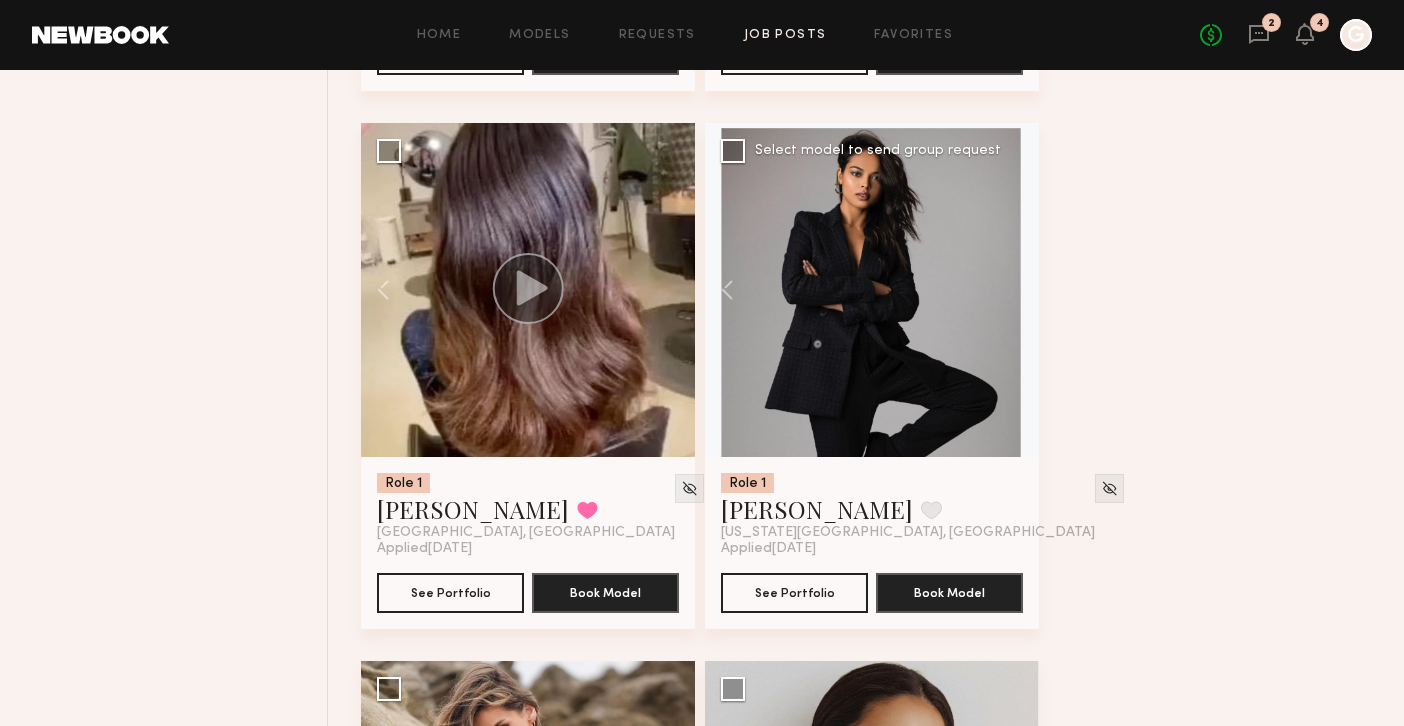 click 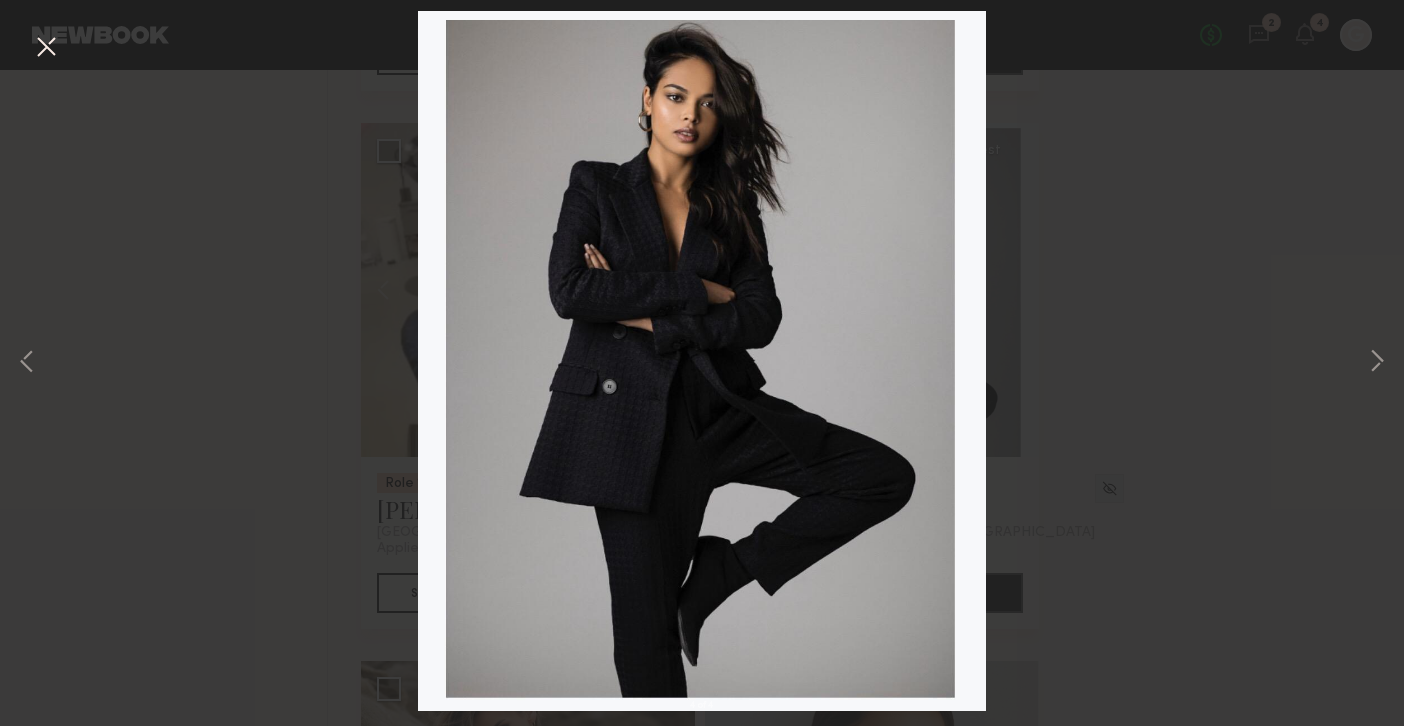 click at bounding box center [46, 48] 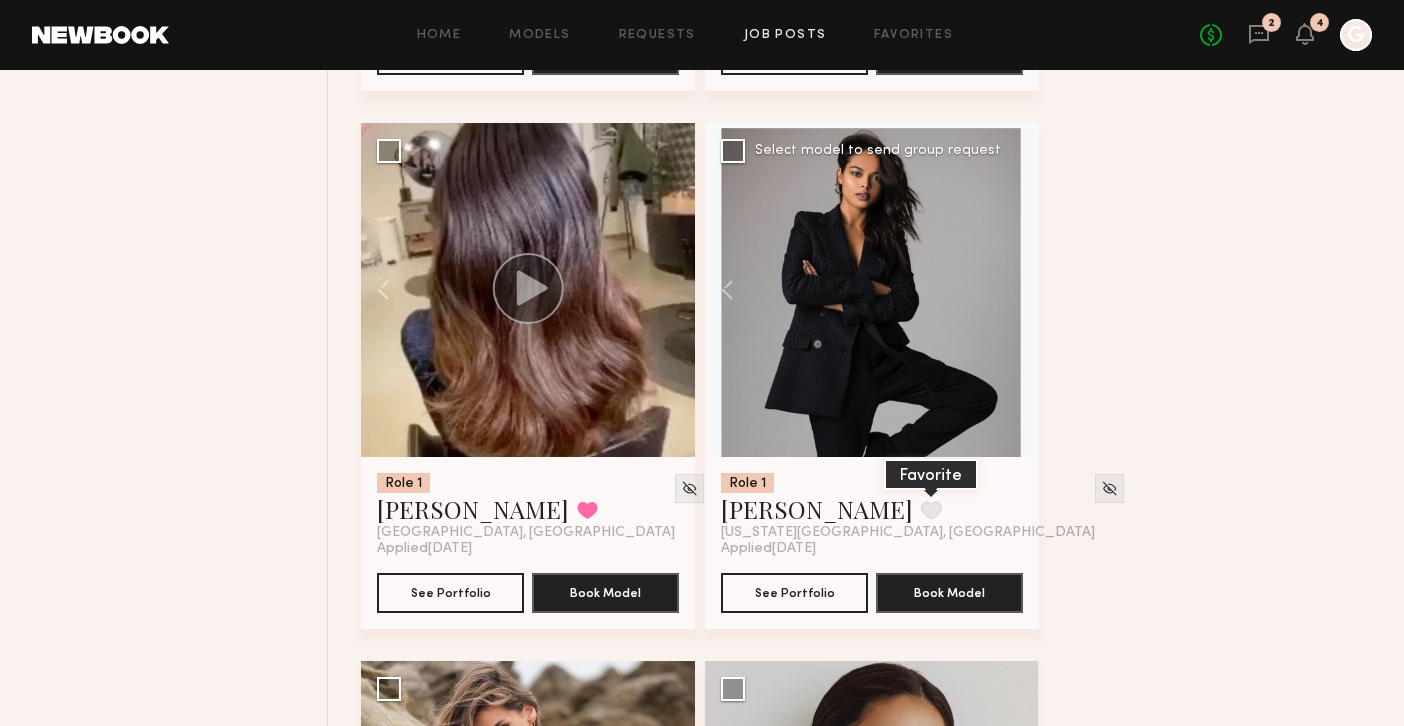 click 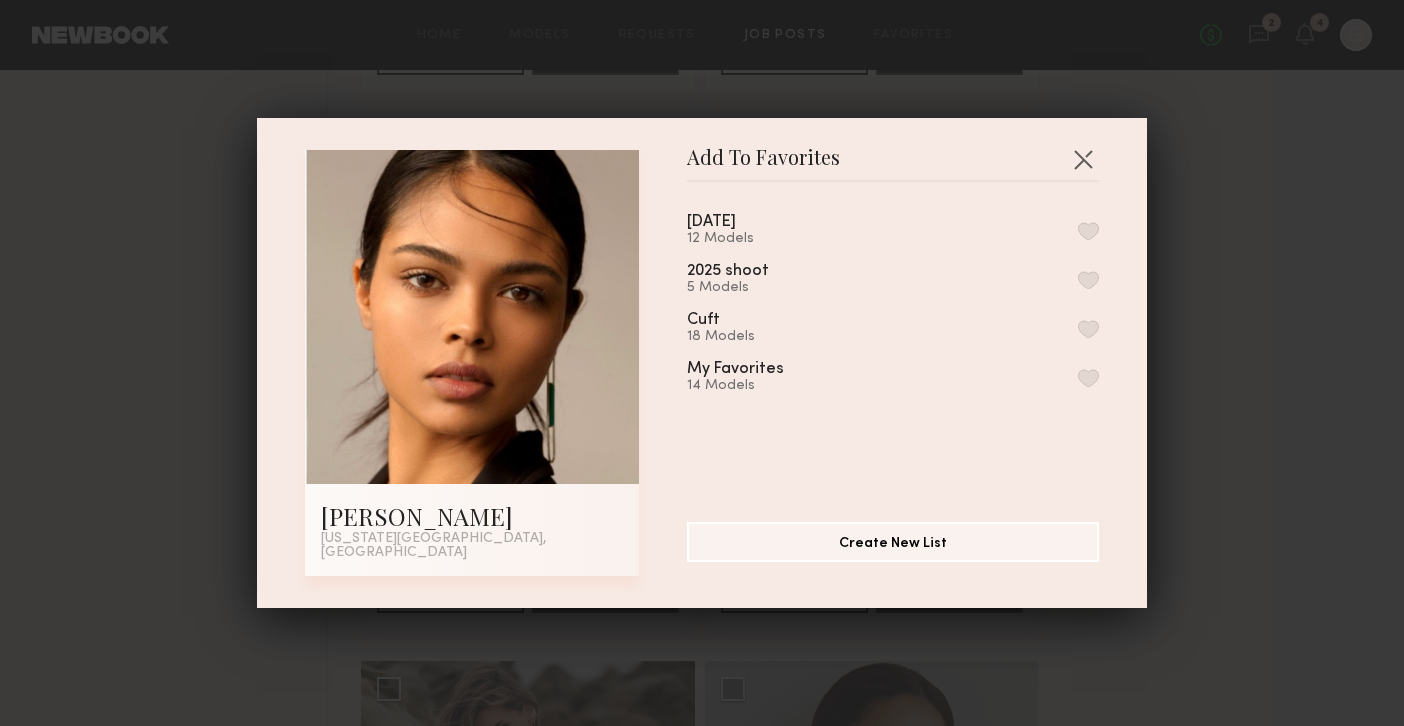 click at bounding box center (1088, 231) 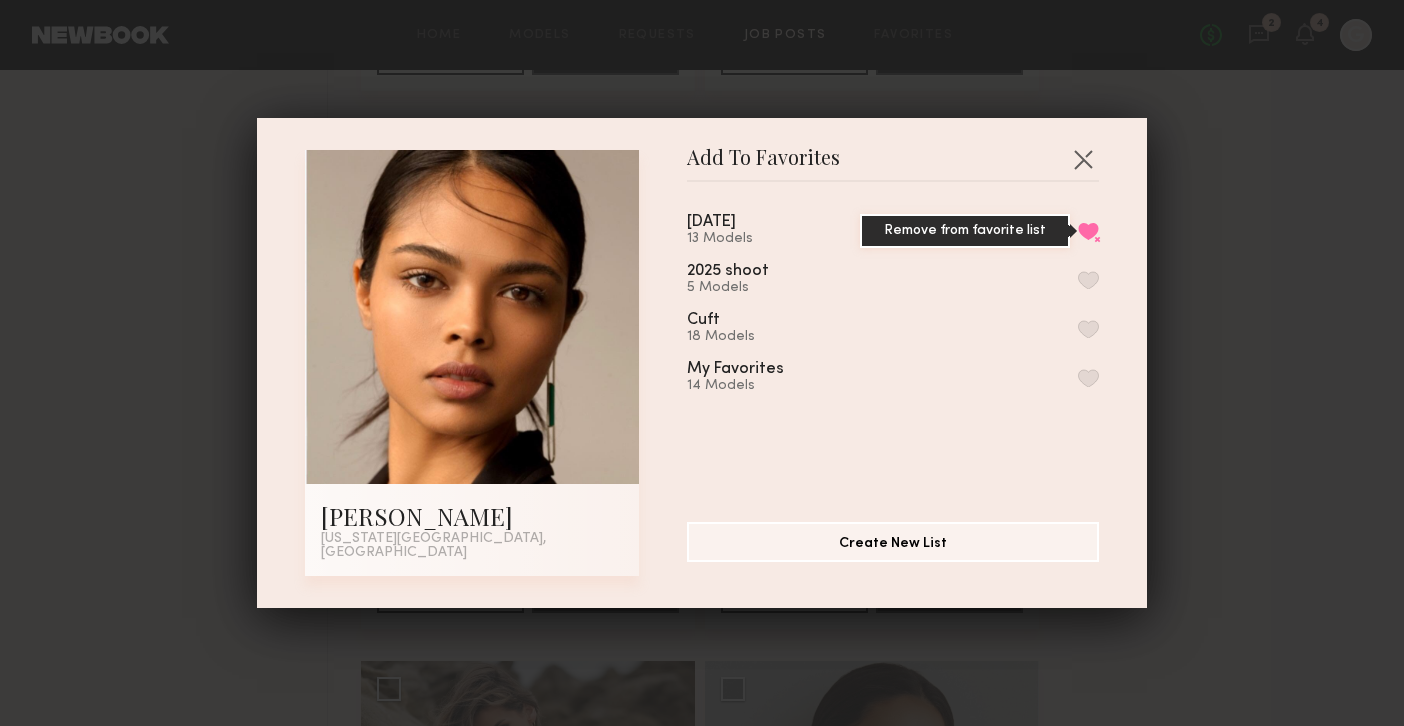 click on "Remove from favorite list" at bounding box center (1088, 231) 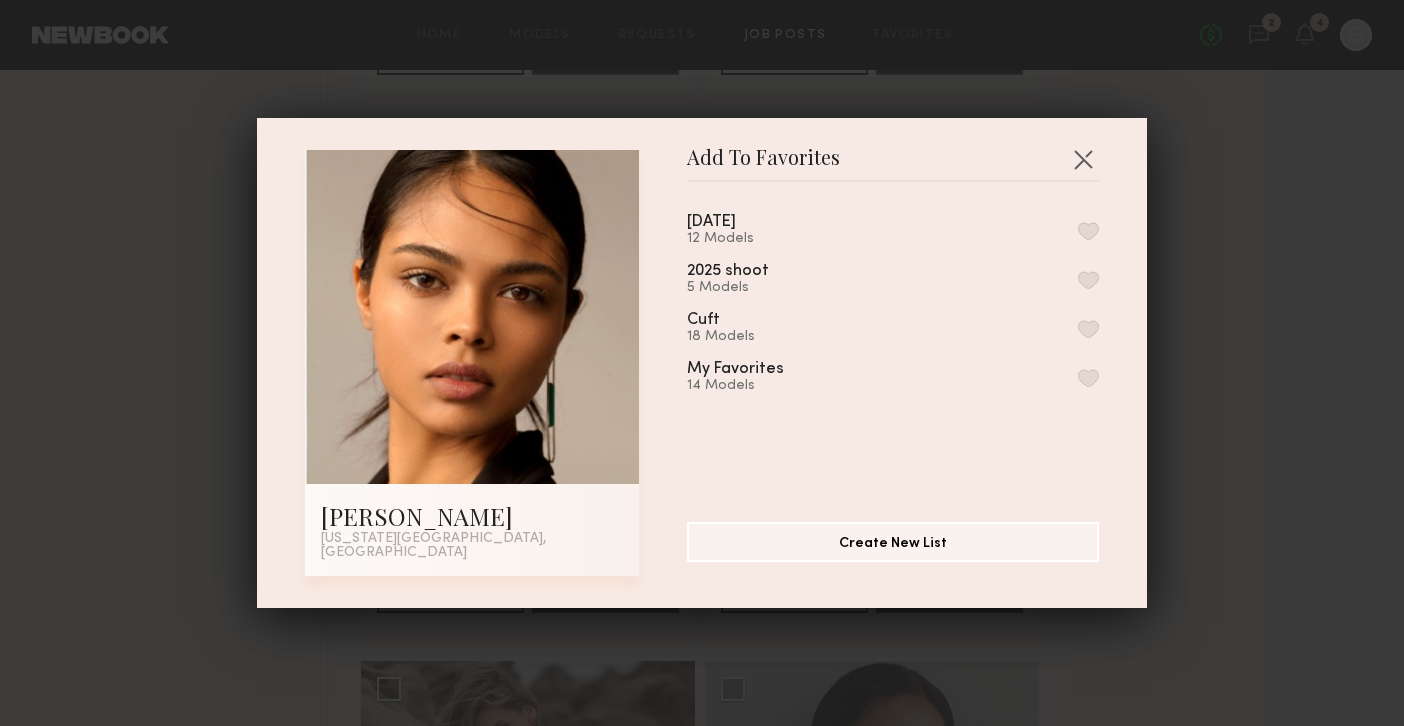 click at bounding box center (1088, 231) 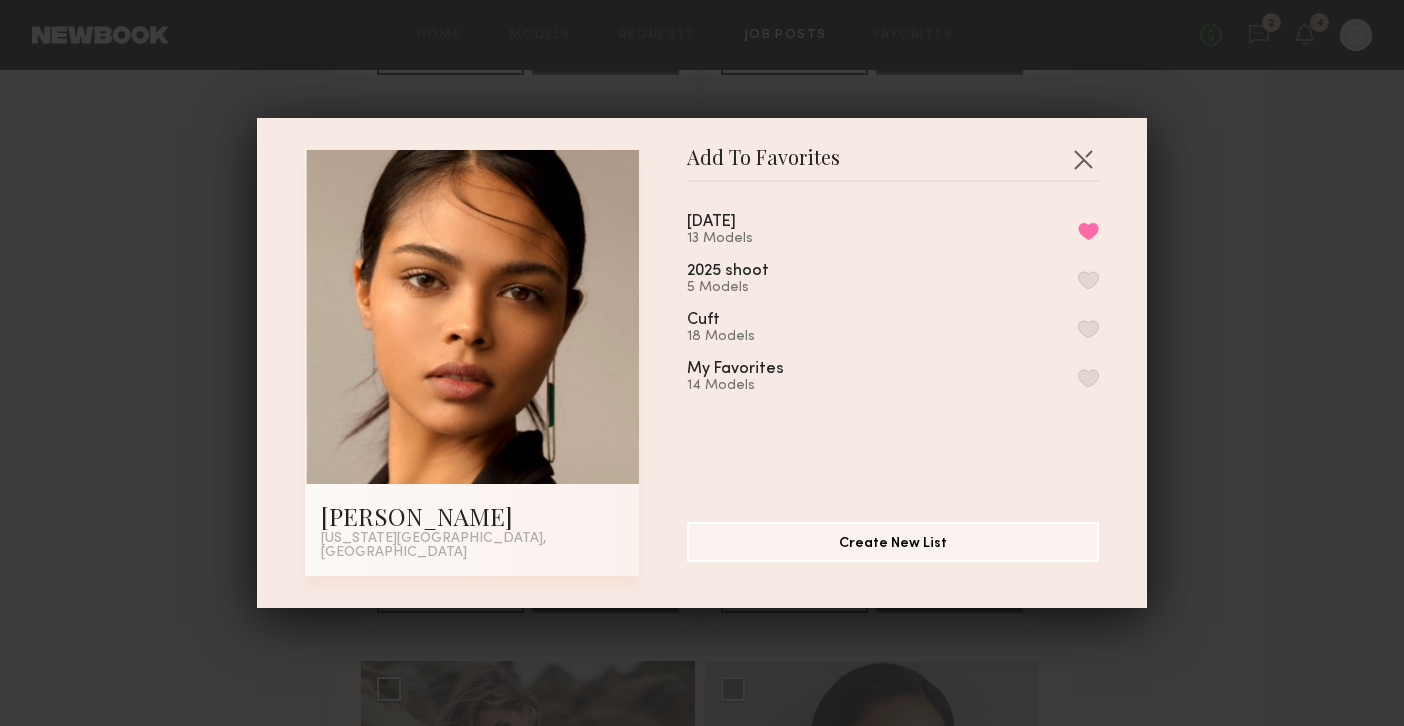 click on "Add To Favorites Sharmin E. New York City, NY Add To Favorites August 8, 2025 13   Models Remove from favorite list 2025 shoot 5   Models Cuft 18   Models My Favorites 14   Models Create New List" at bounding box center [702, 363] 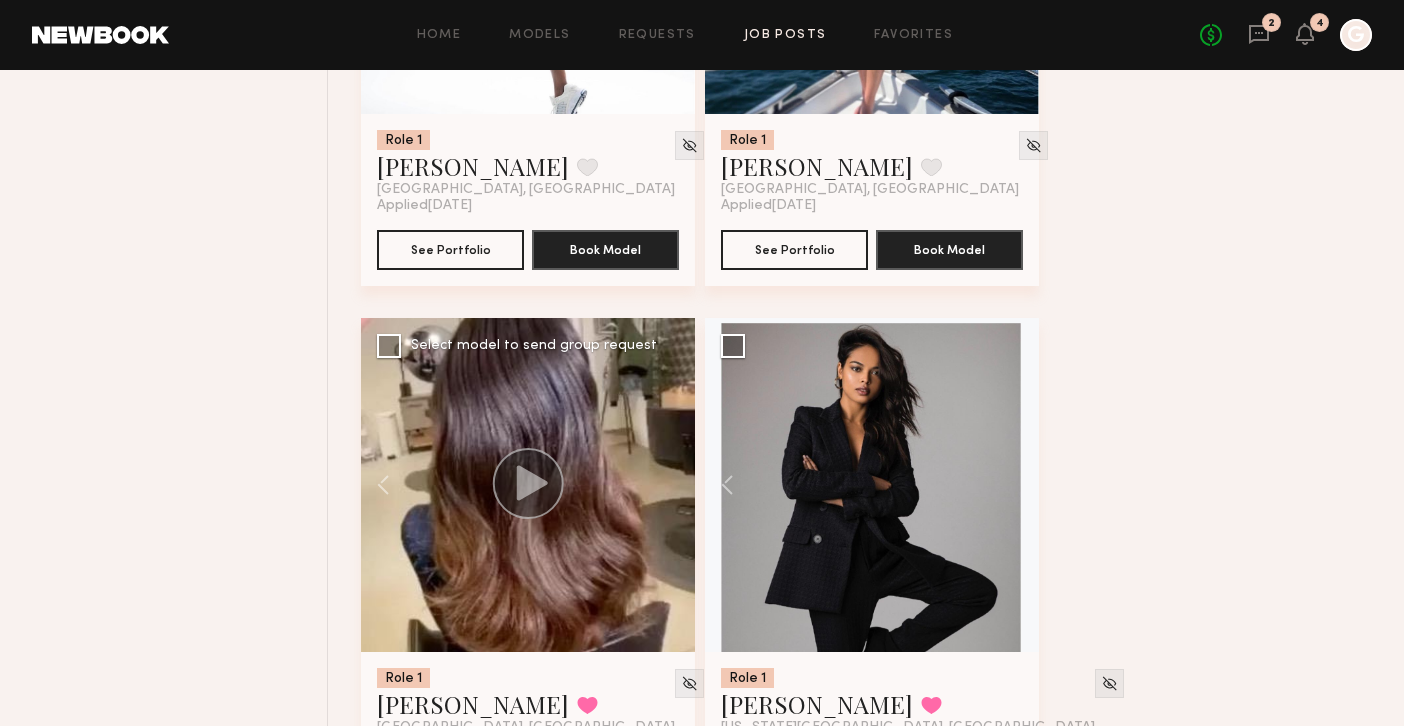 scroll, scrollTop: 4954, scrollLeft: 0, axis: vertical 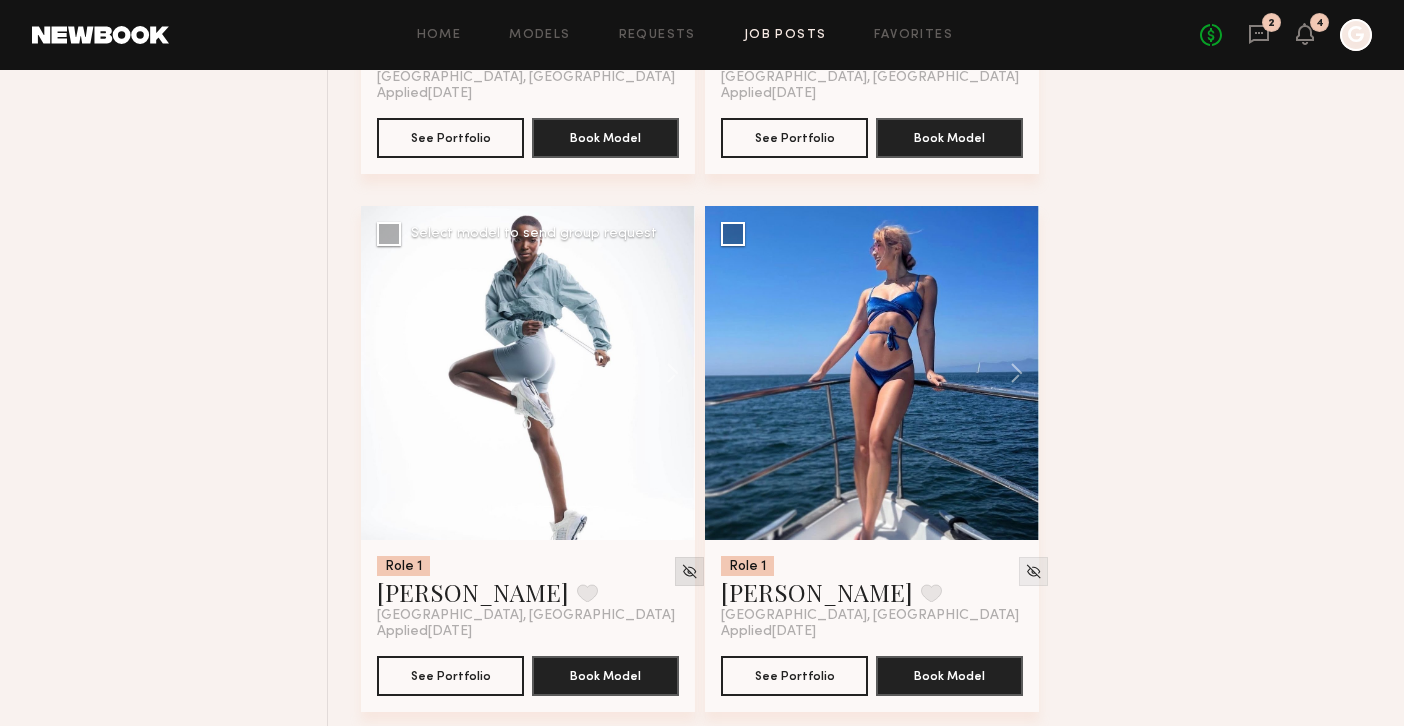 click 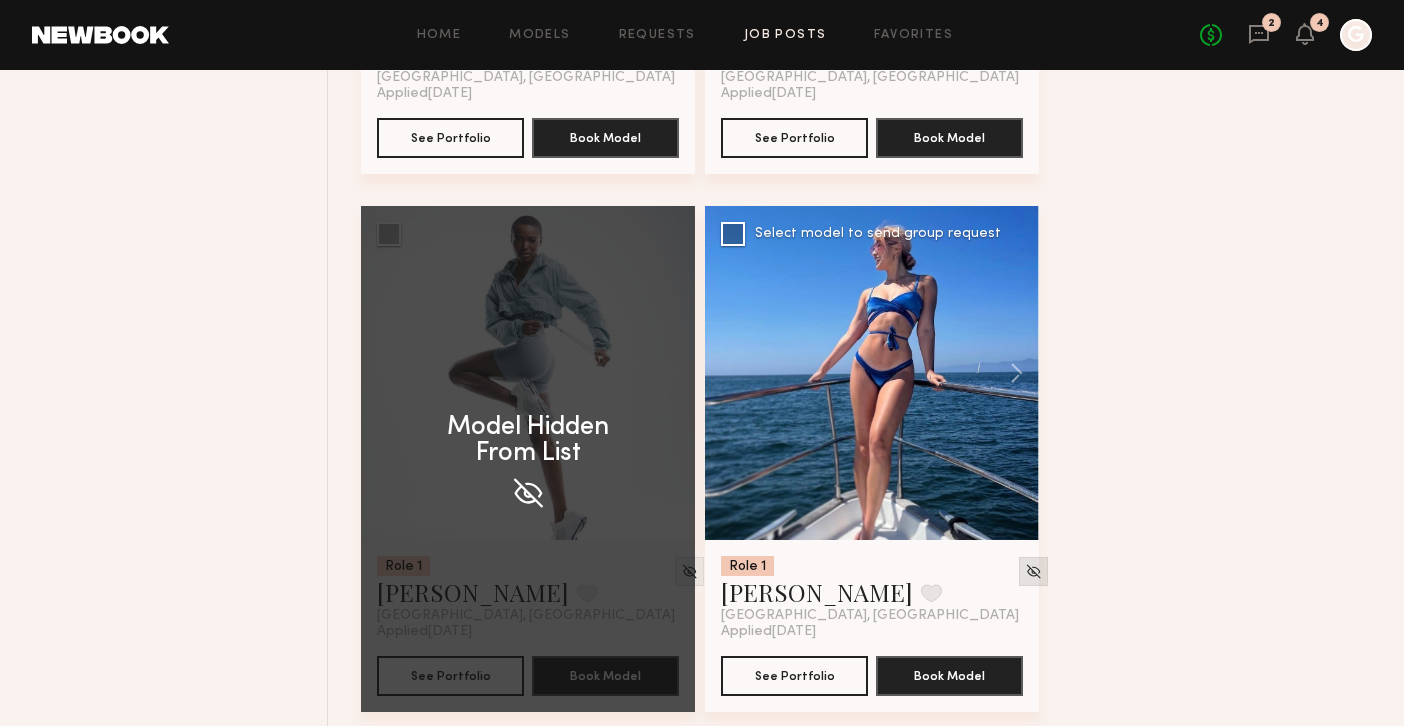 click 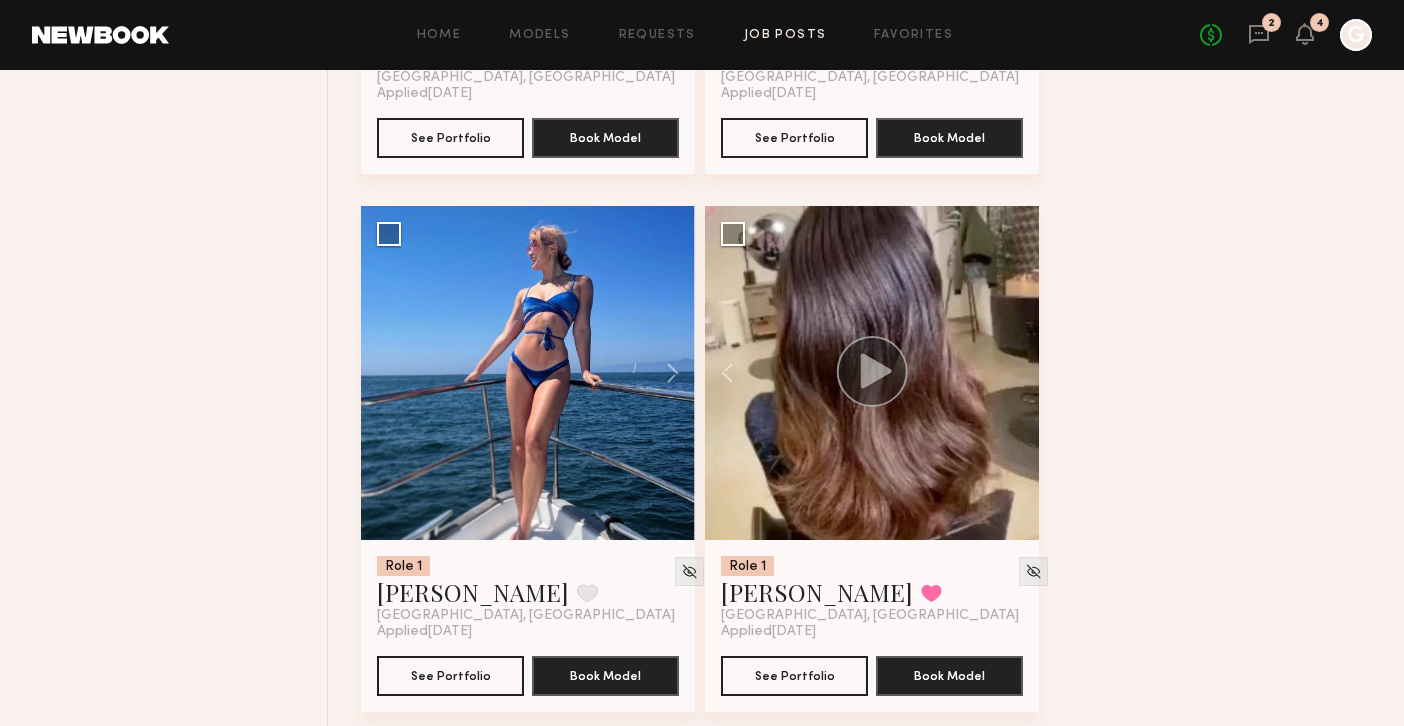 click on "Role 1 Julyah R. Favorite Los Angeles, CA Applied  07/28/2025 See Portfolio Book Model Select model to send group request Role 1 Anna Y. Favorite Los Angeles, CA Applied  07/28/2025 See Portfolio Book Model Select model to send group request Role 1 Jenn L. Favorite Los Angeles, CA Applied  07/28/2025 See Portfolio Book Model Select model to send group request Role 1 Natalia K. Favorited Los Angeles, CA Applied  07/28/2025 See Portfolio Book Model Select model to send group request Role 1 Anna R. Favorited Los Angeles, CA Applied  07/28/2025 See Portfolio Book Model Select model to send group request Role 1 Tiffany L. Favorite Los Angeles, CA Applied  07/28/2025 See Portfolio Book Model Select model to send group request Role 1 Jules H. Favorite Los Angeles, CA Applied  07/27/2025 See Portfolio Book Model Select model to send group request Role 1 Mariia K. Favorite Los Angeles, CA Applied  07/27/2025 See Portfolio Book Model Select model to send group request Role 1 Ashley W. Favorite Los Angeles, CA" 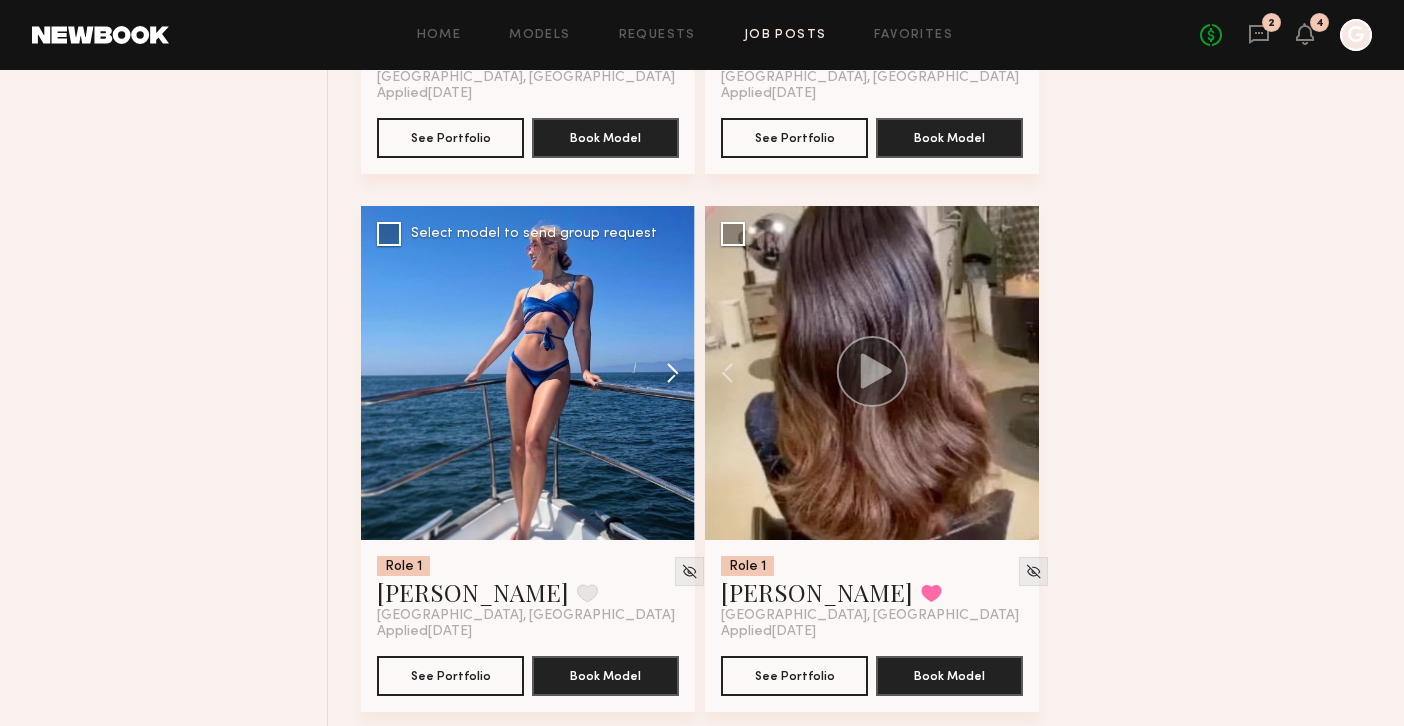 click 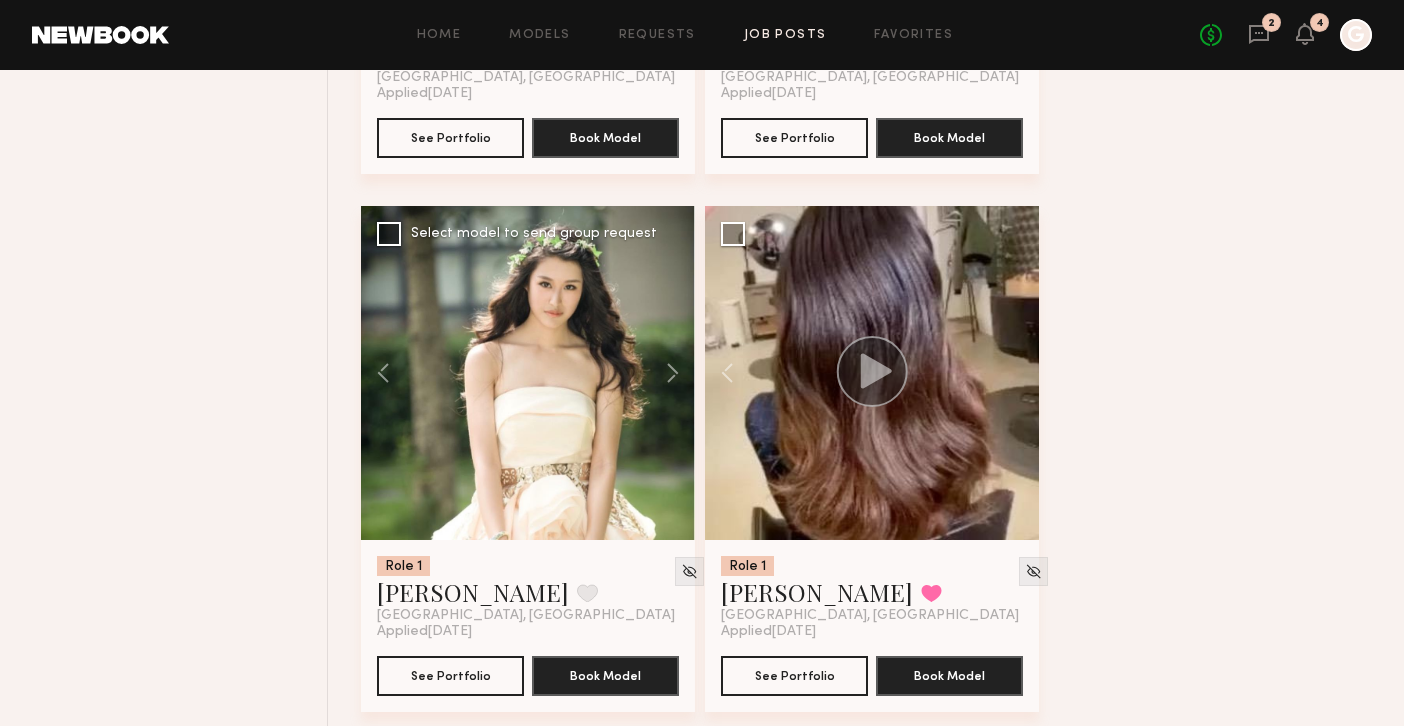 click 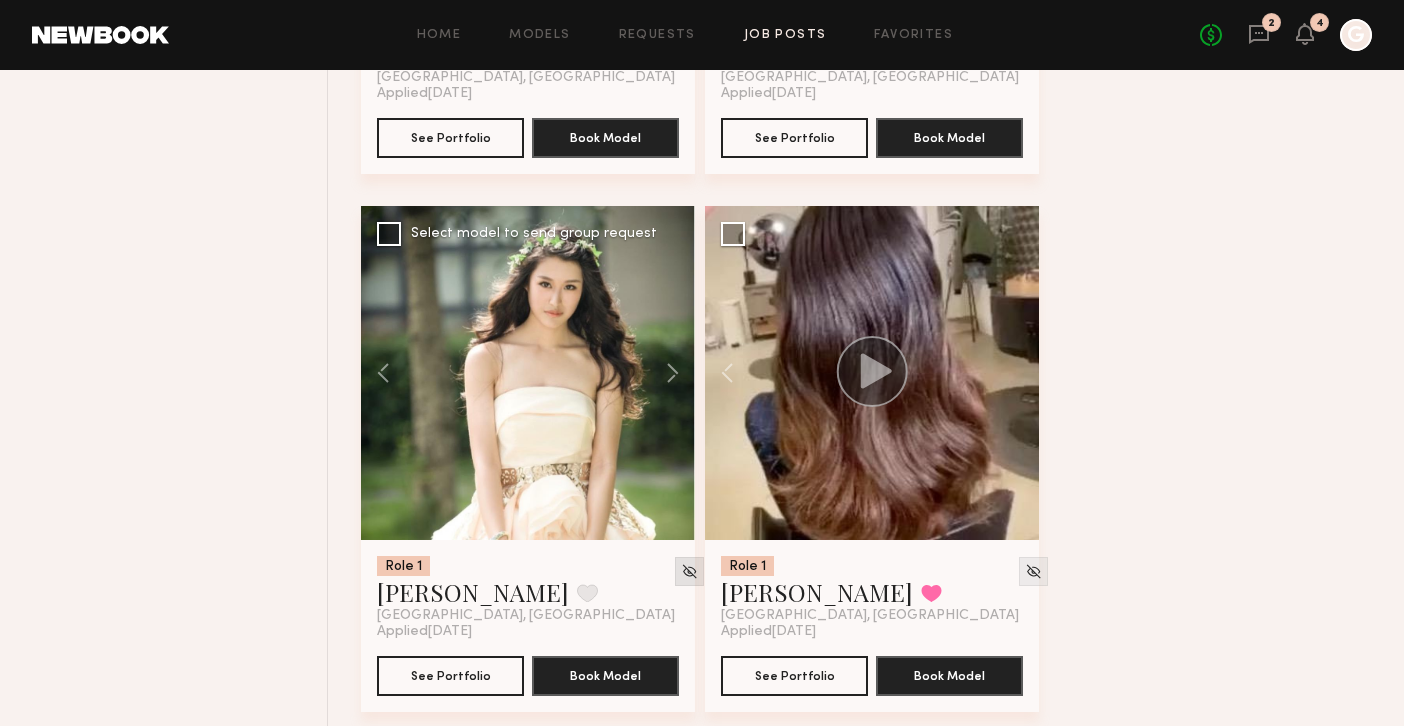 click 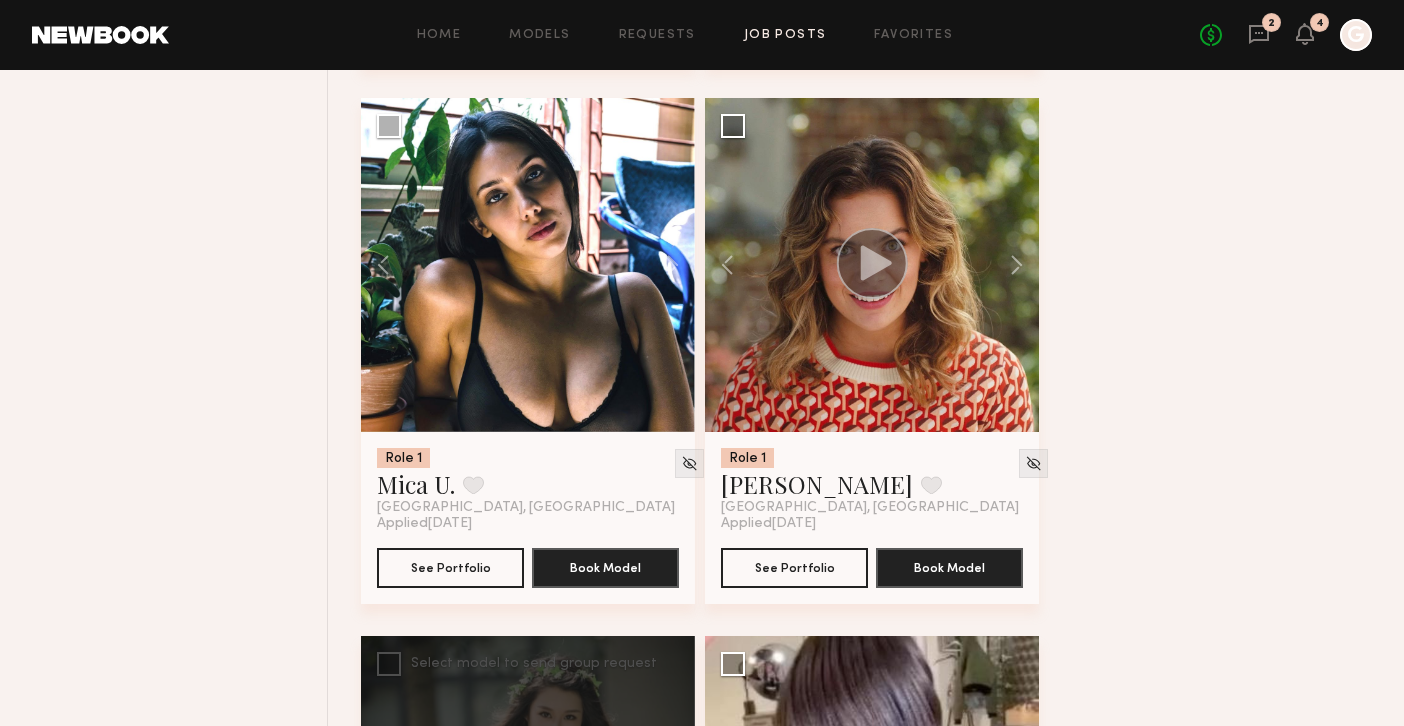 scroll, scrollTop: 4526, scrollLeft: 0, axis: vertical 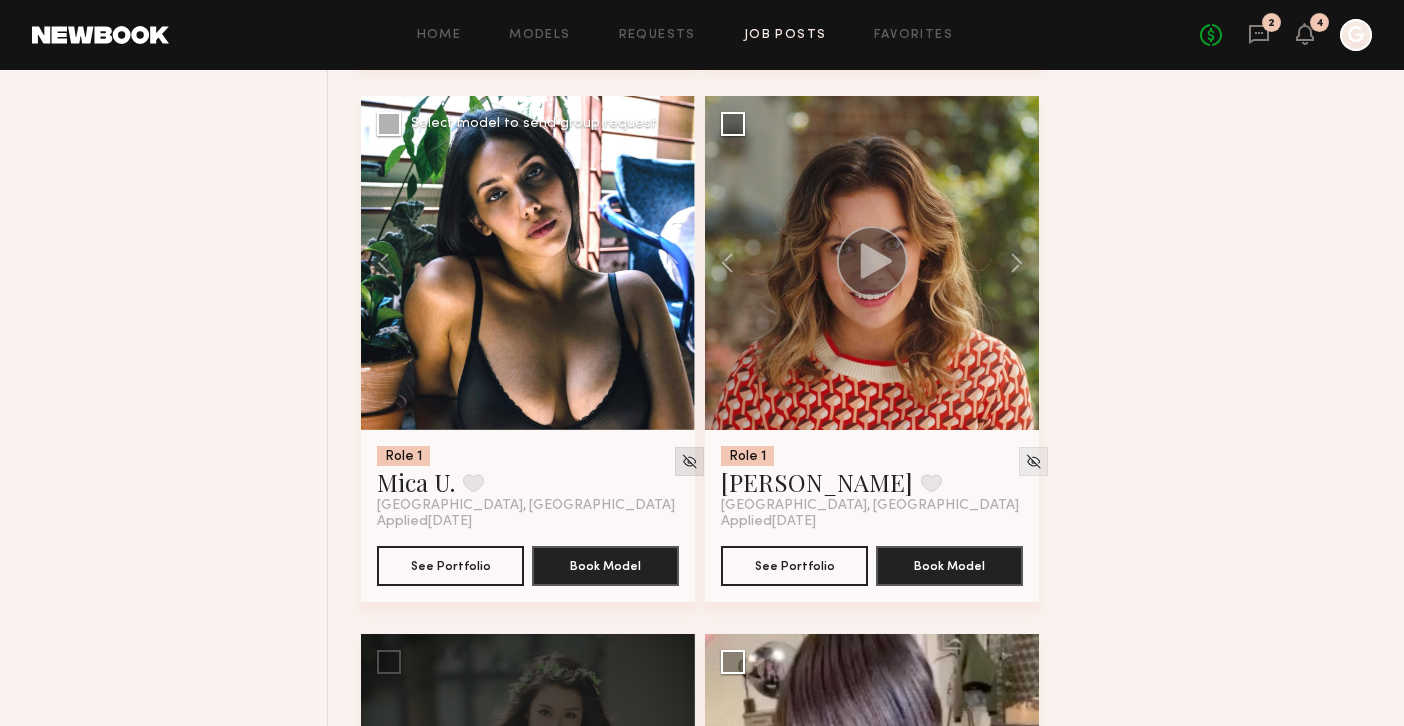 click 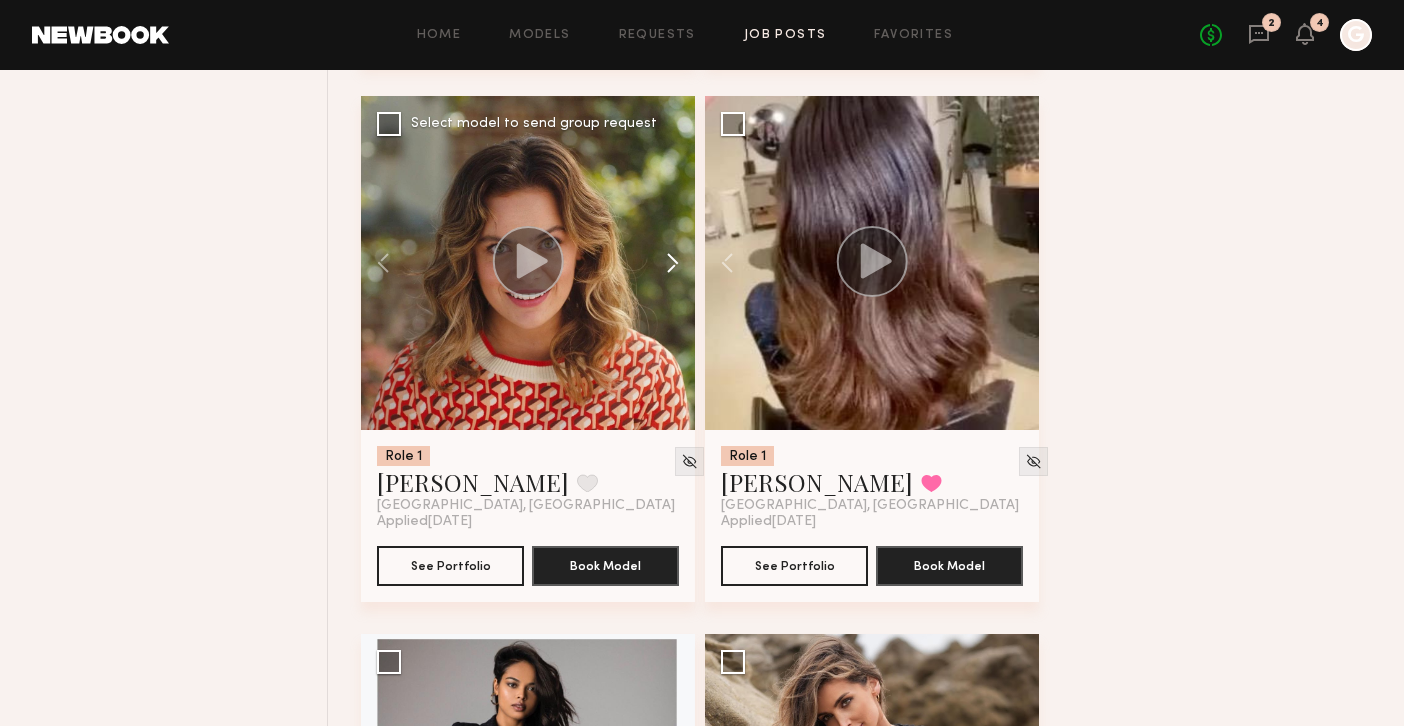 click 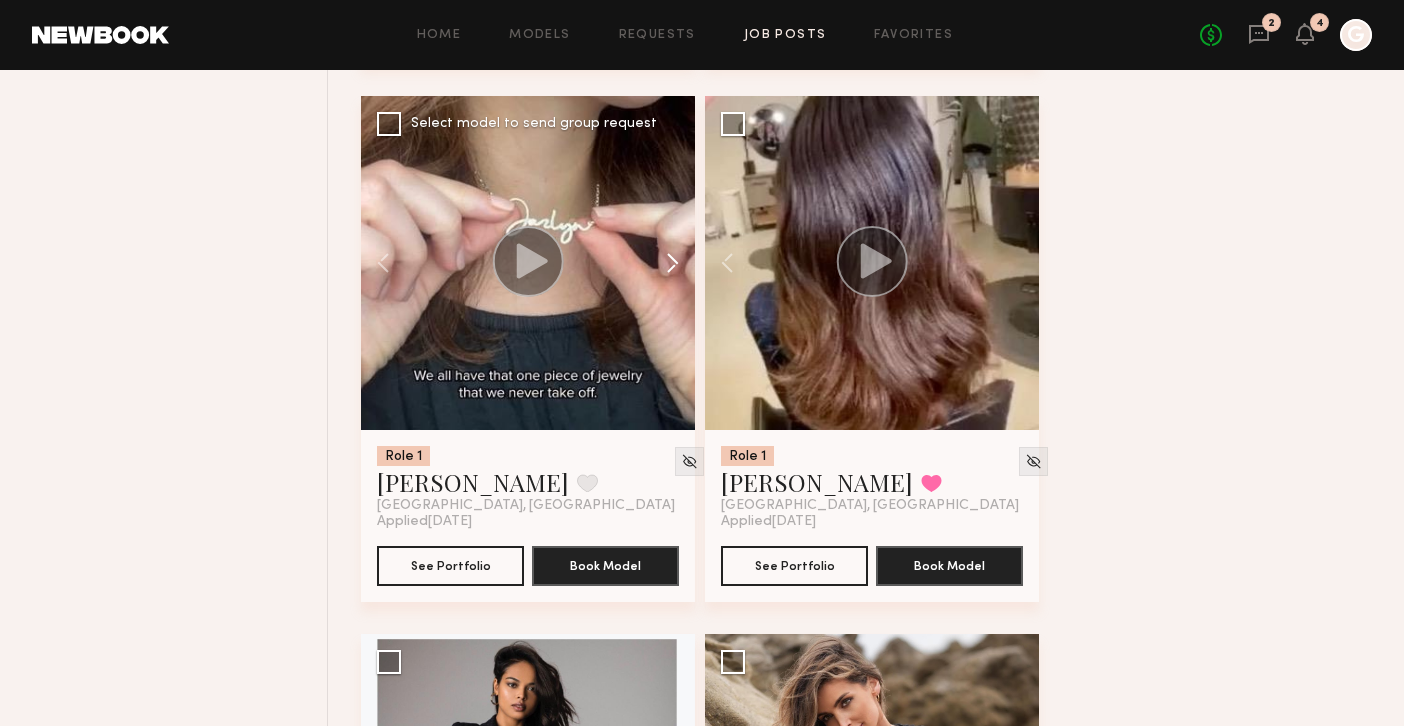 click 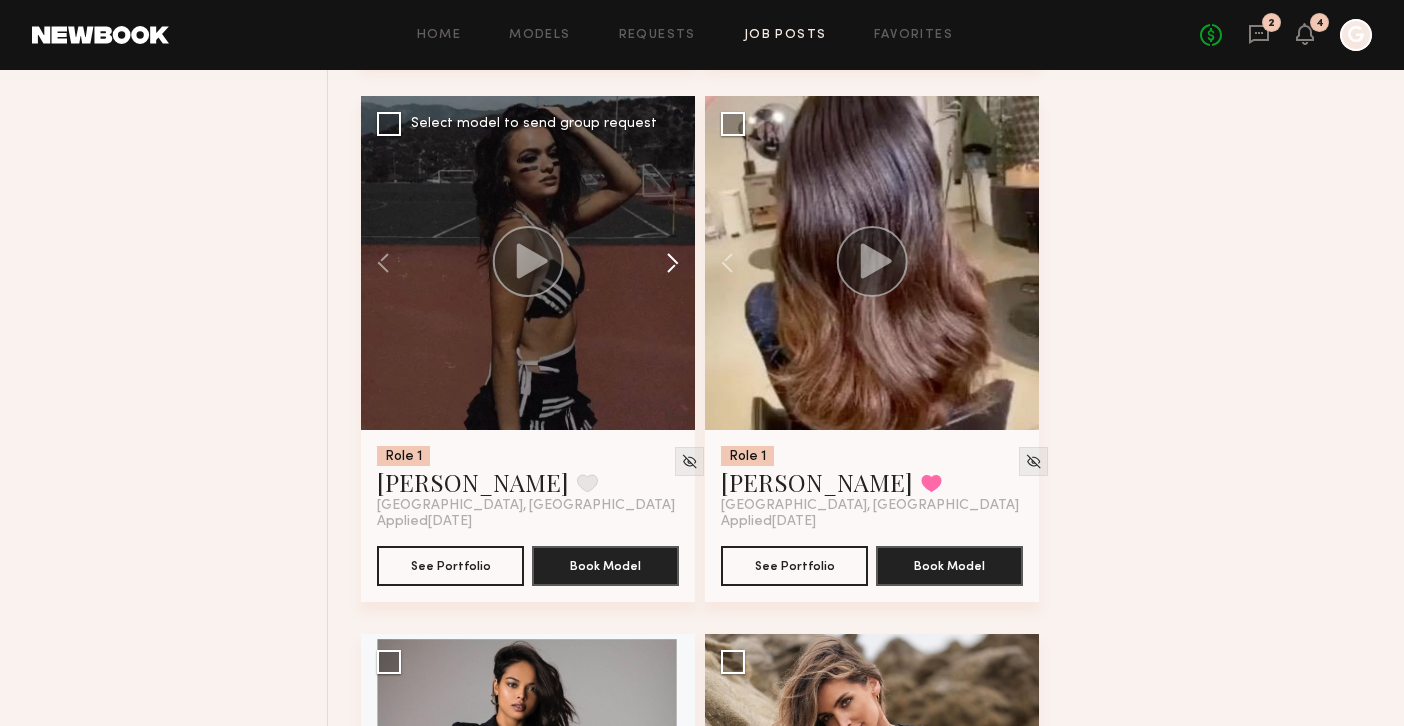 click 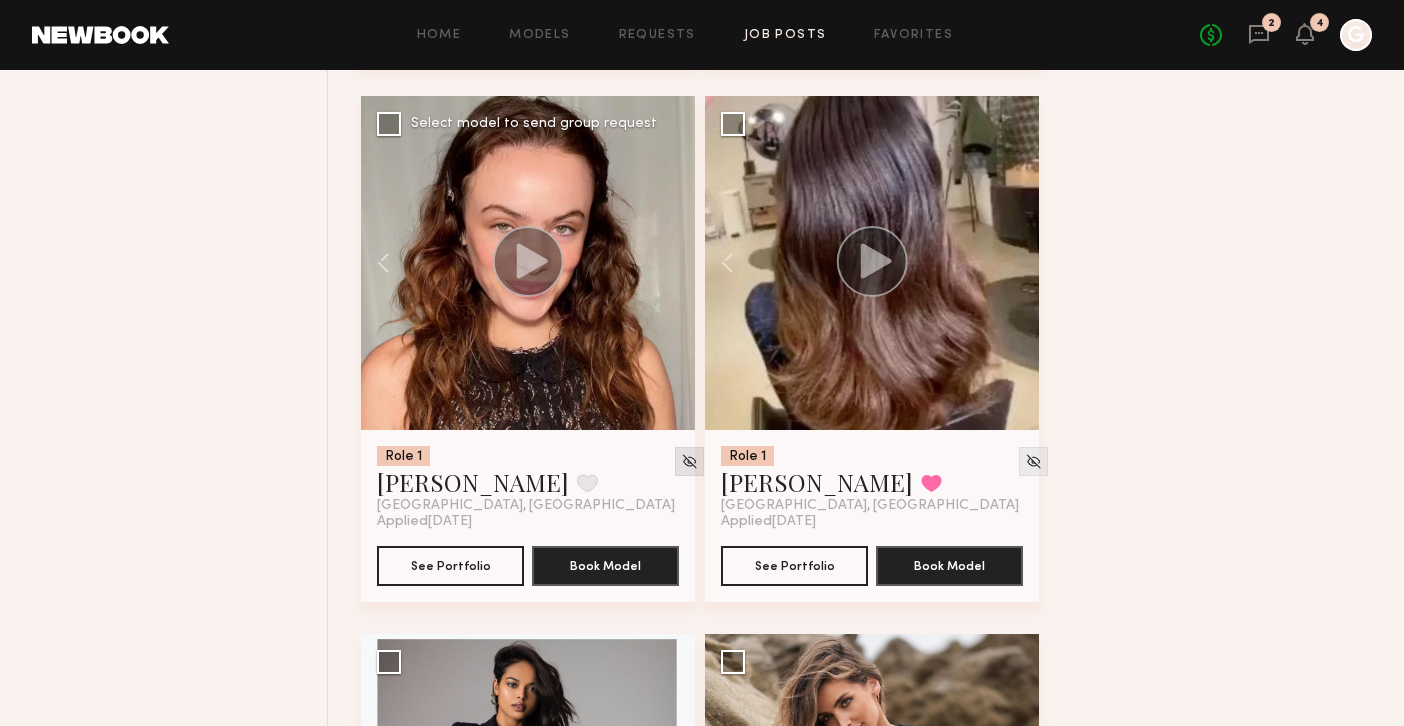 click 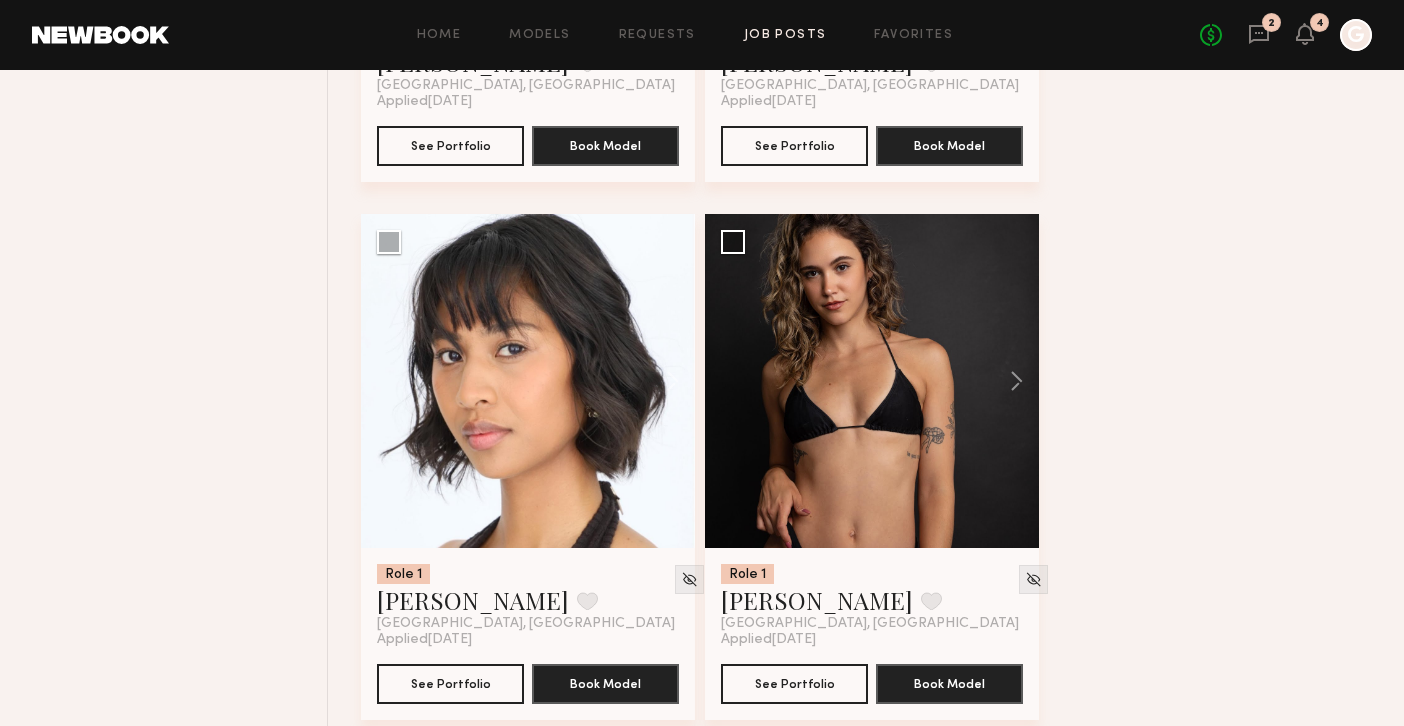 scroll, scrollTop: 3875, scrollLeft: 0, axis: vertical 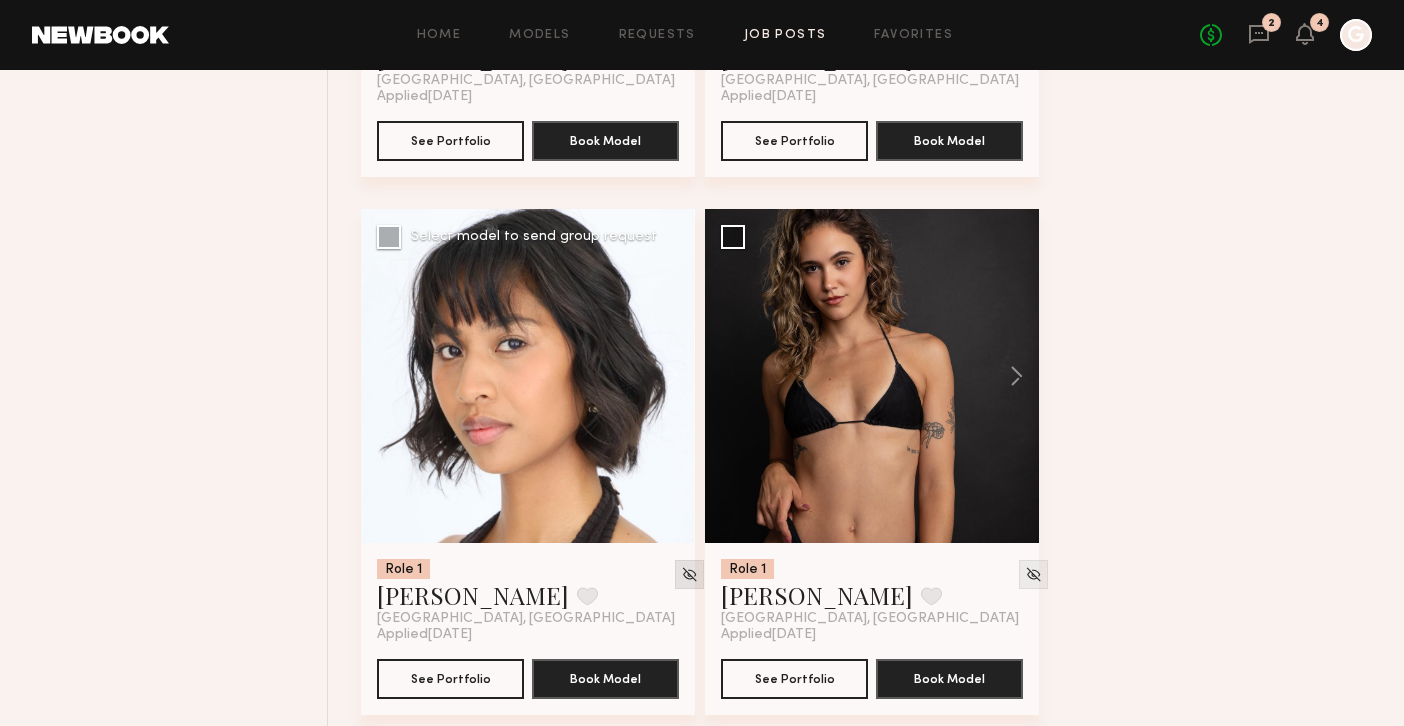 click 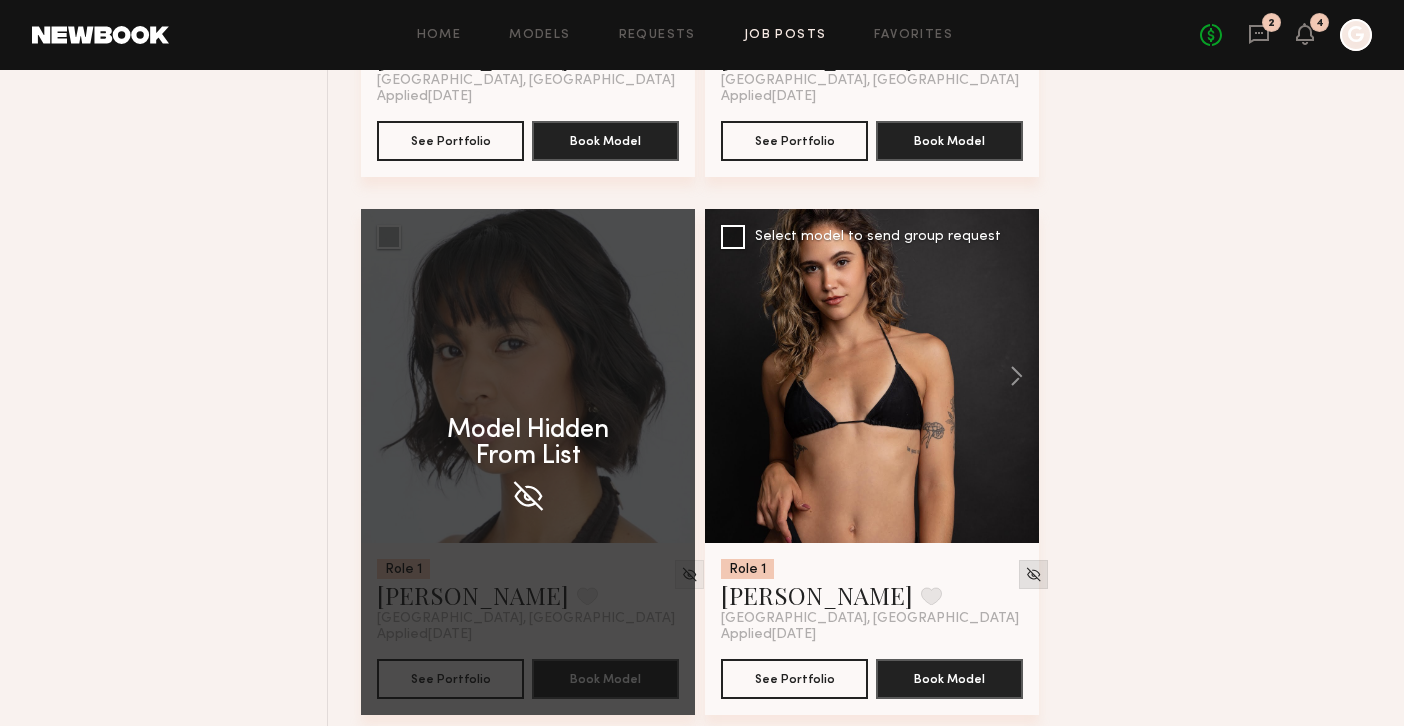 click 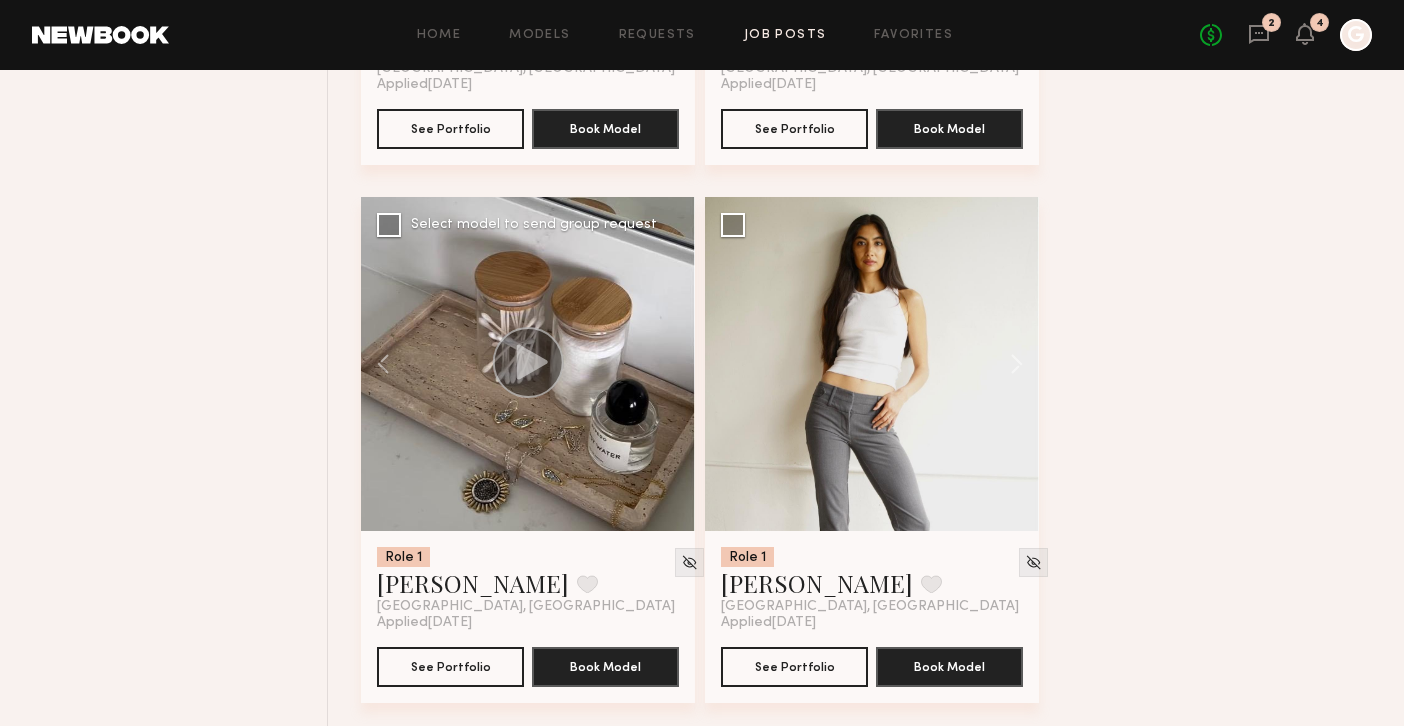 scroll, scrollTop: 3298, scrollLeft: 0, axis: vertical 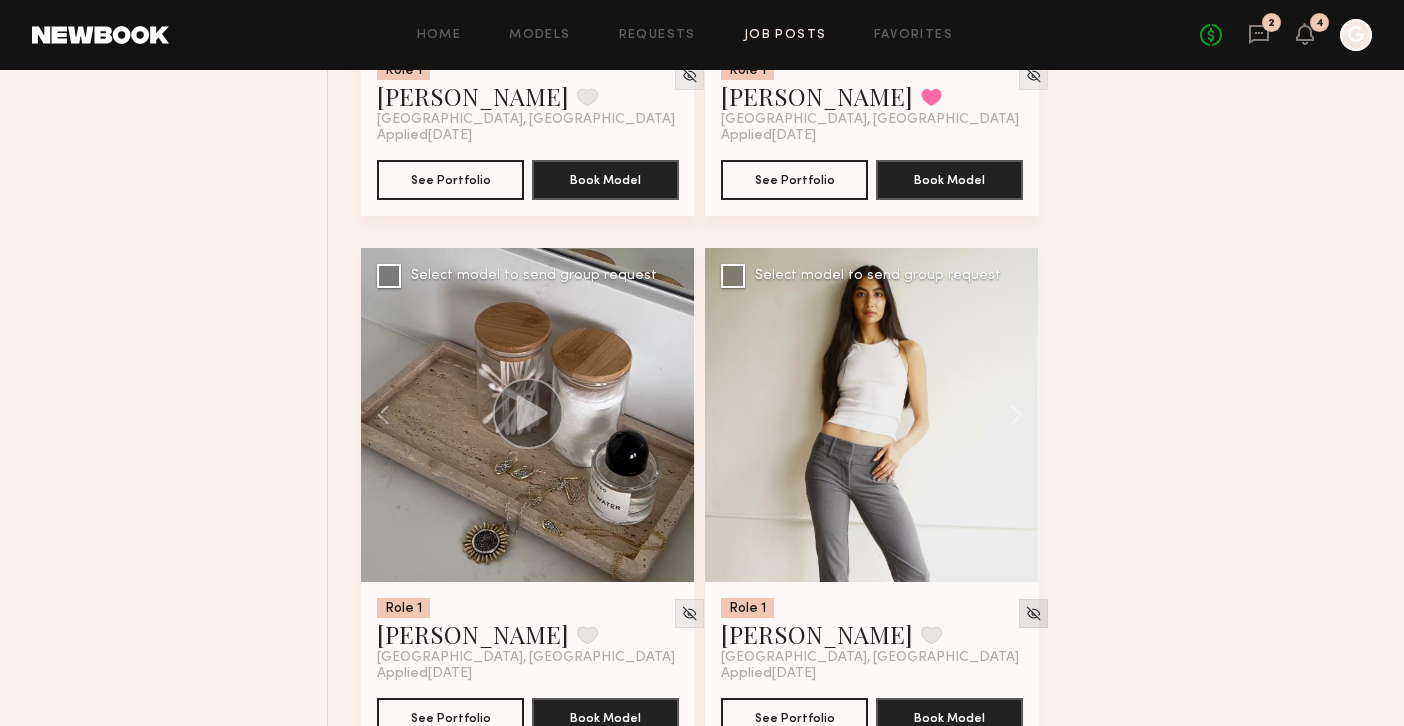 click 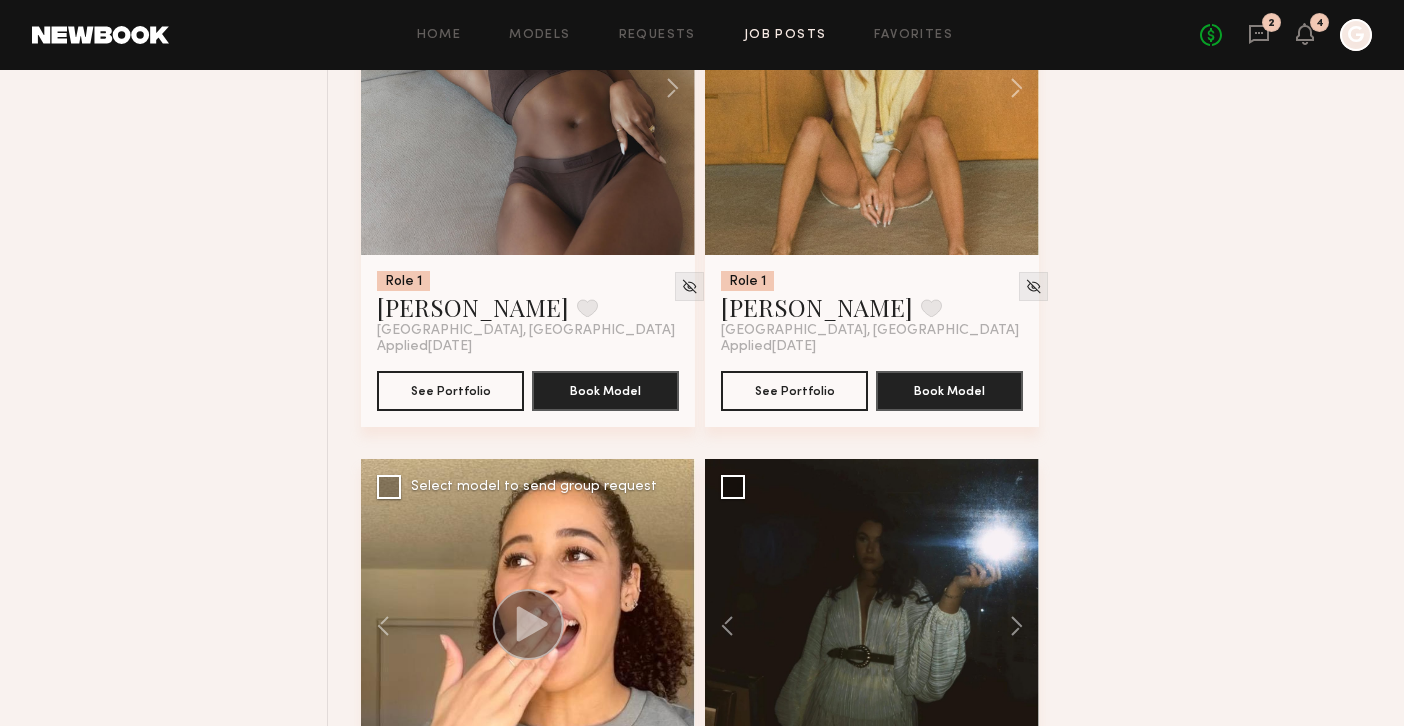 scroll, scrollTop: 2438, scrollLeft: 0, axis: vertical 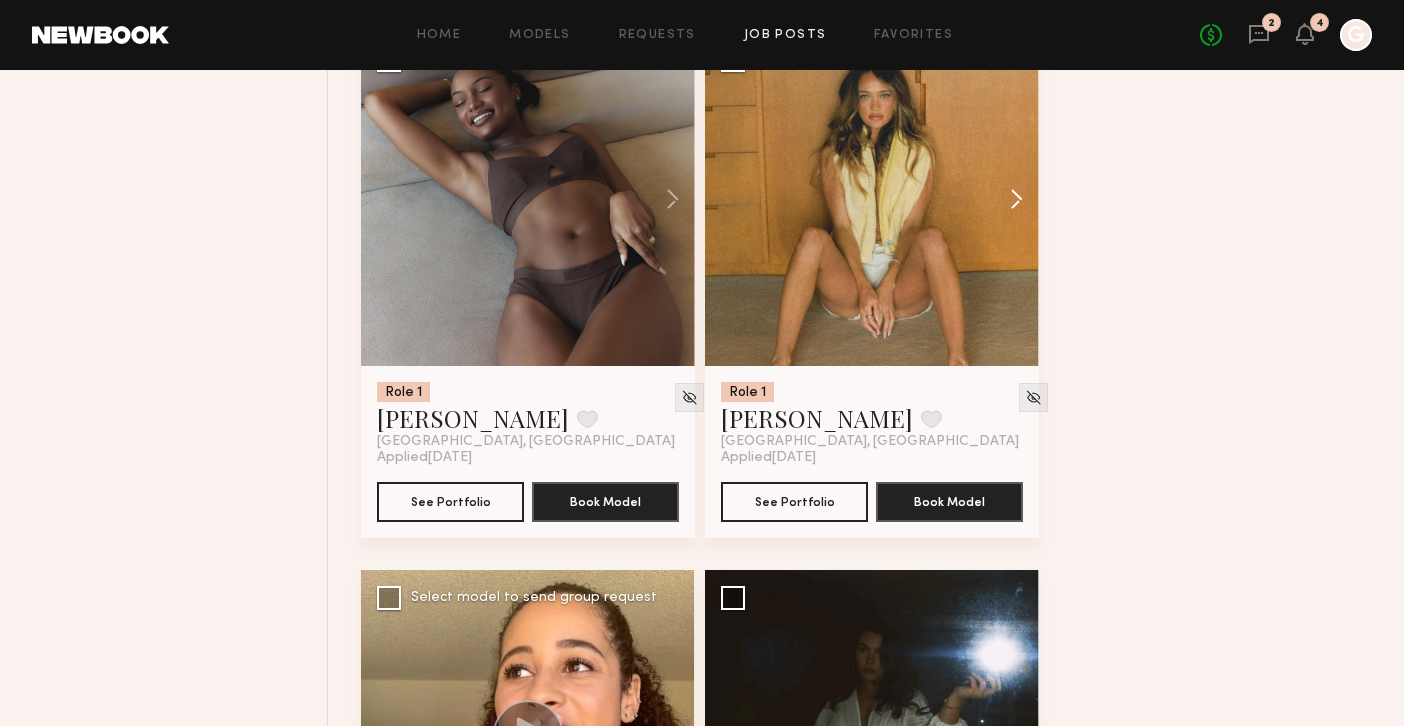 click 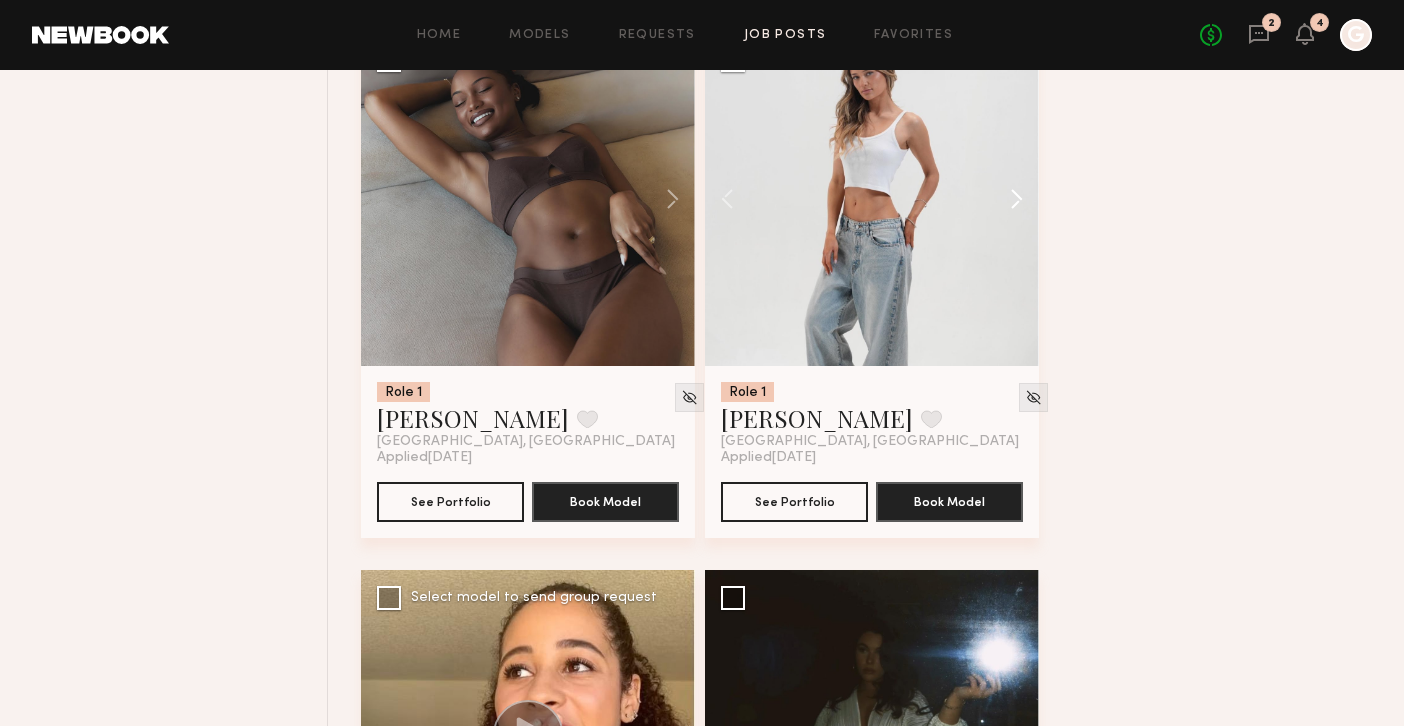 click 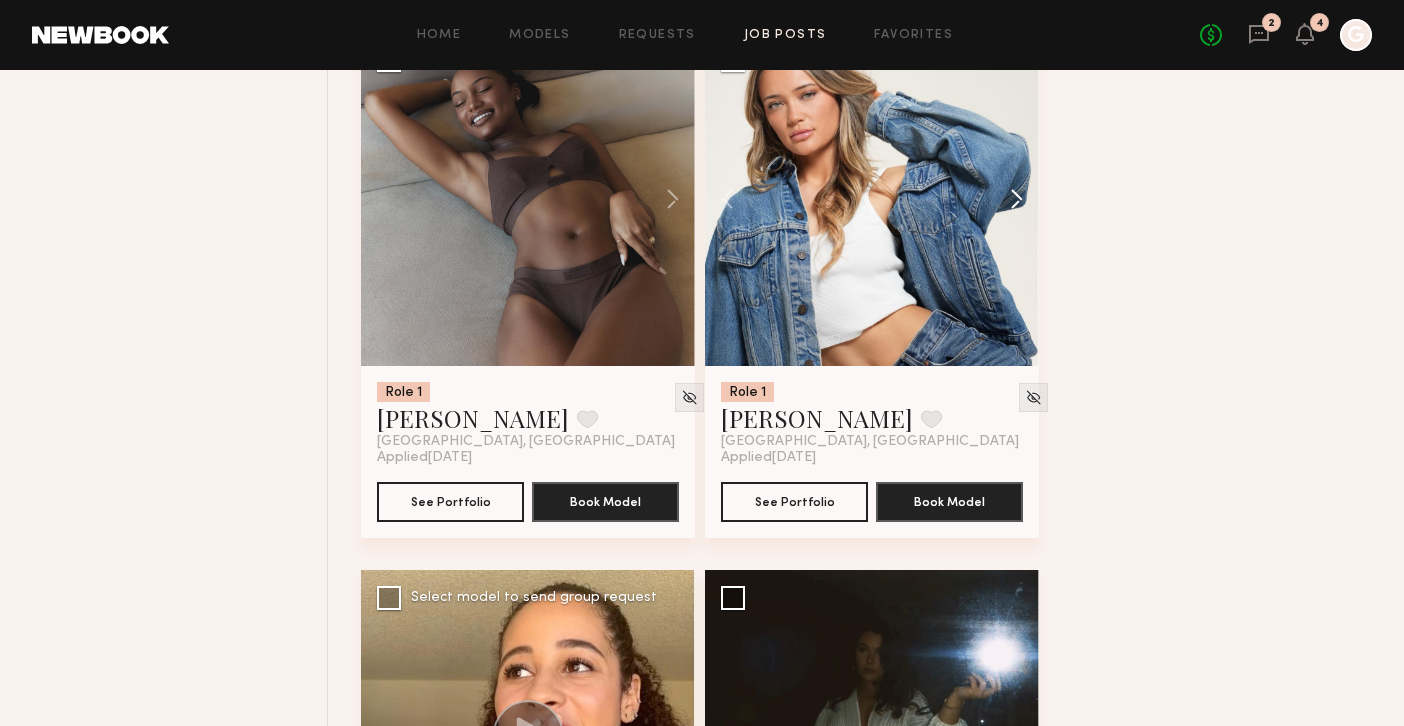 click 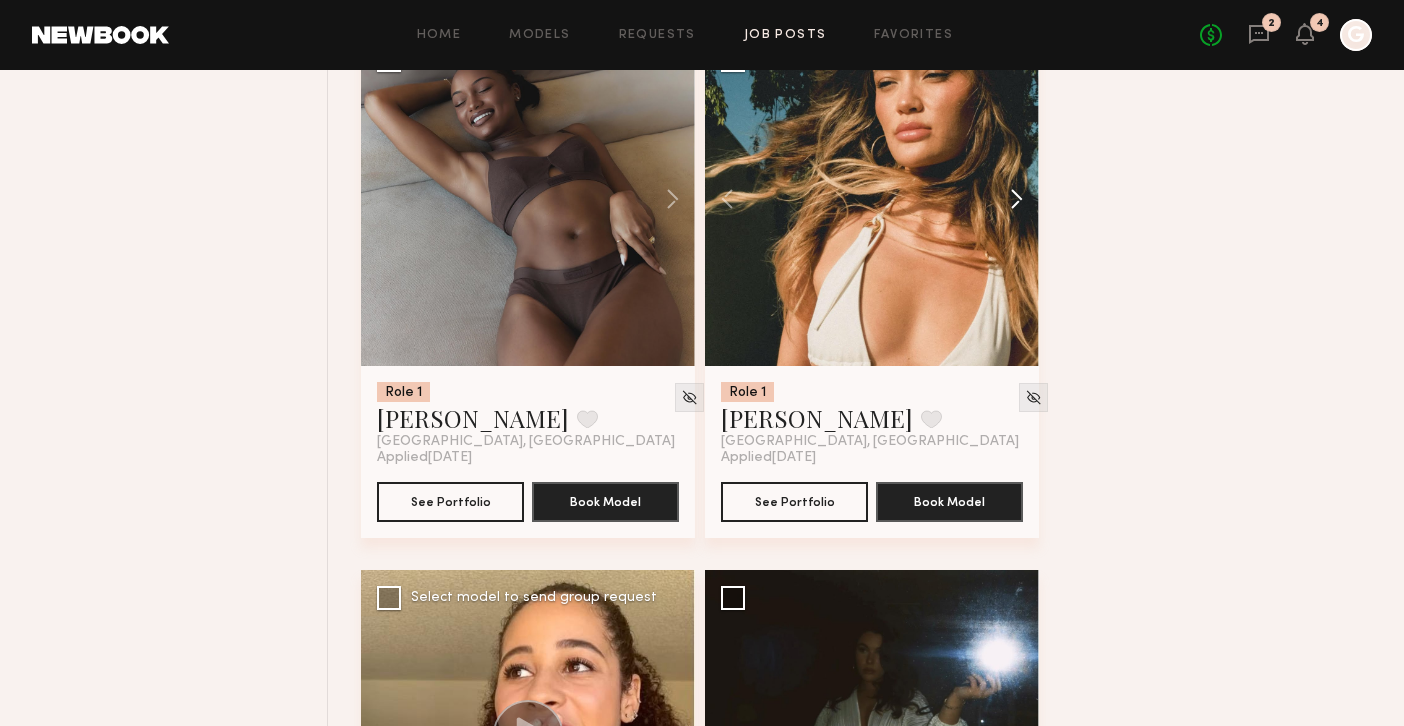 click 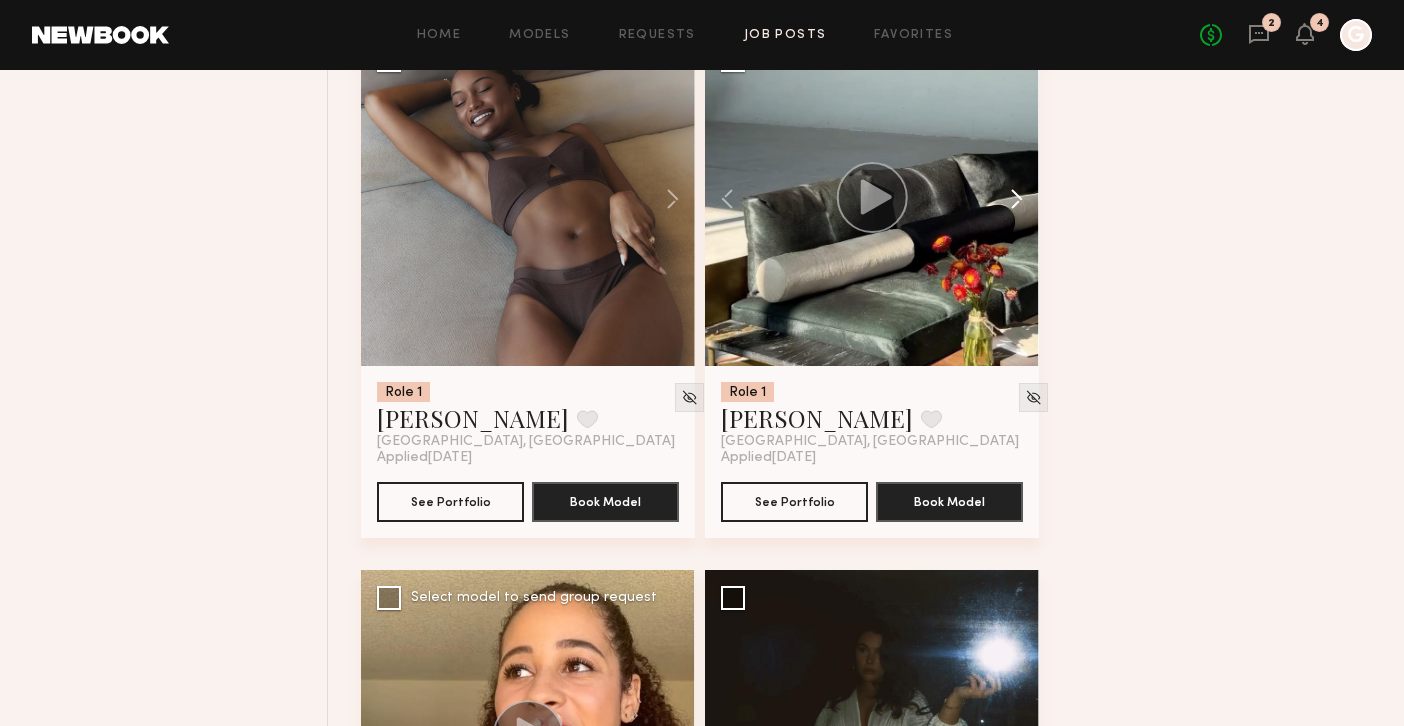 click 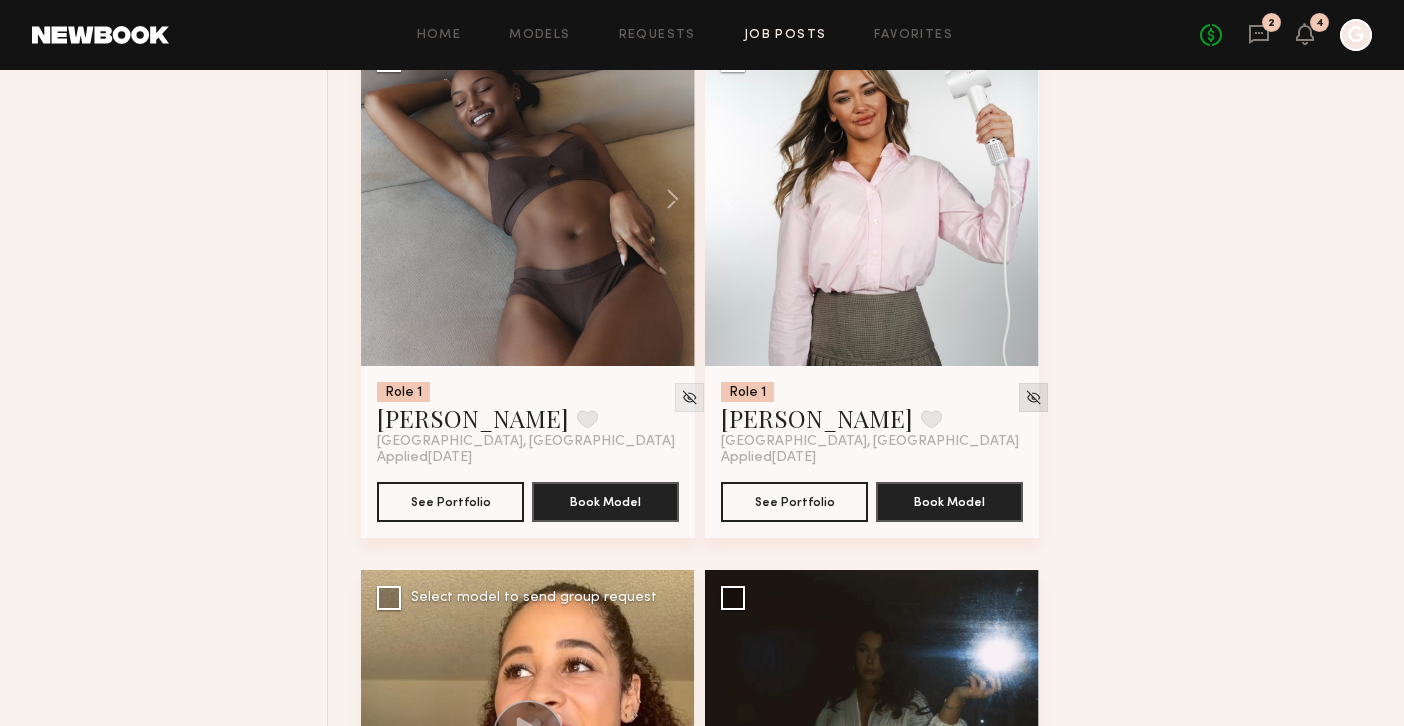 click 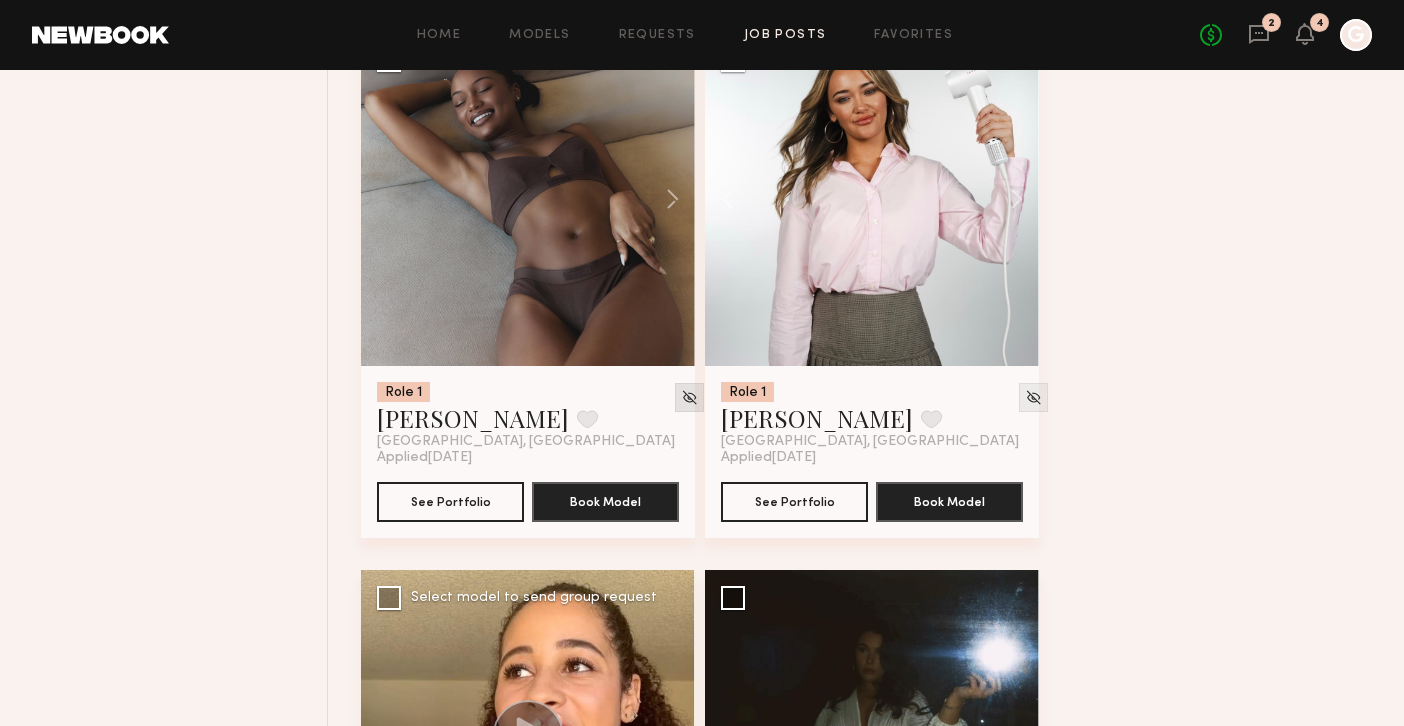 click 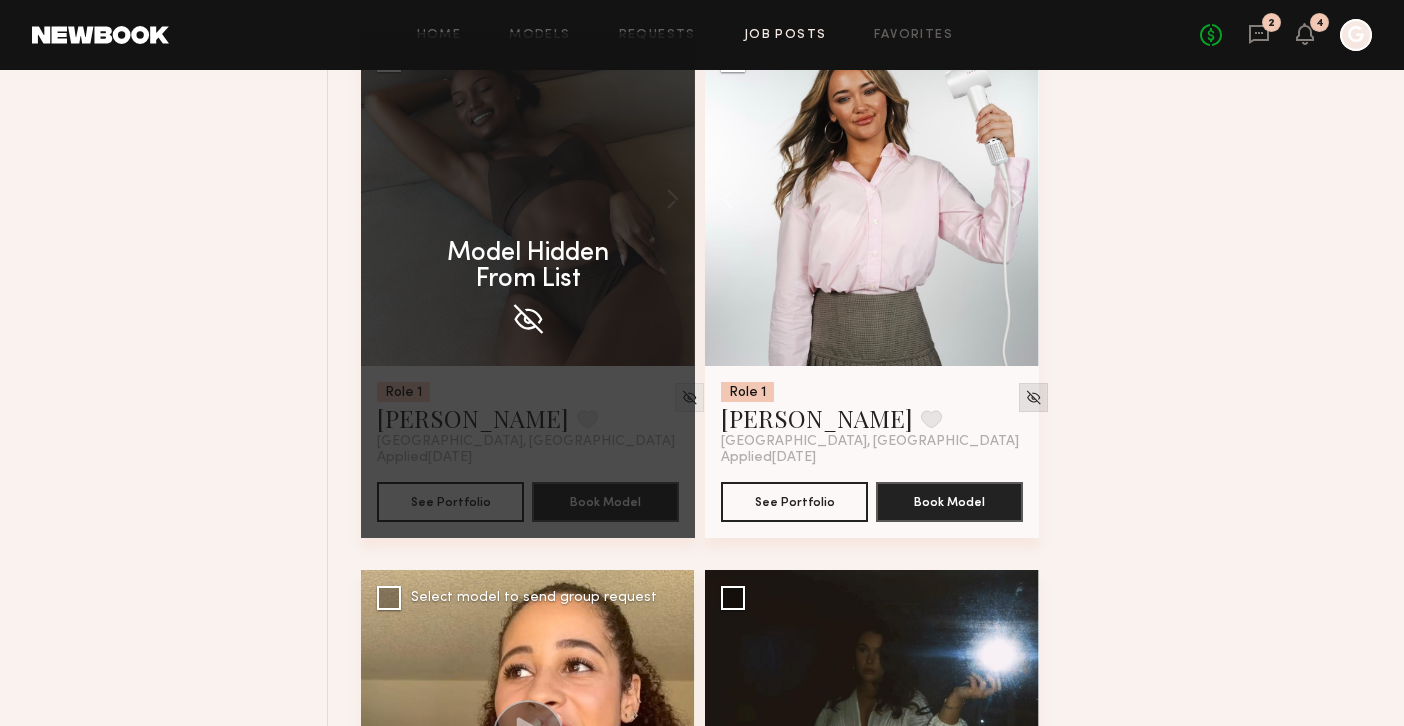 click 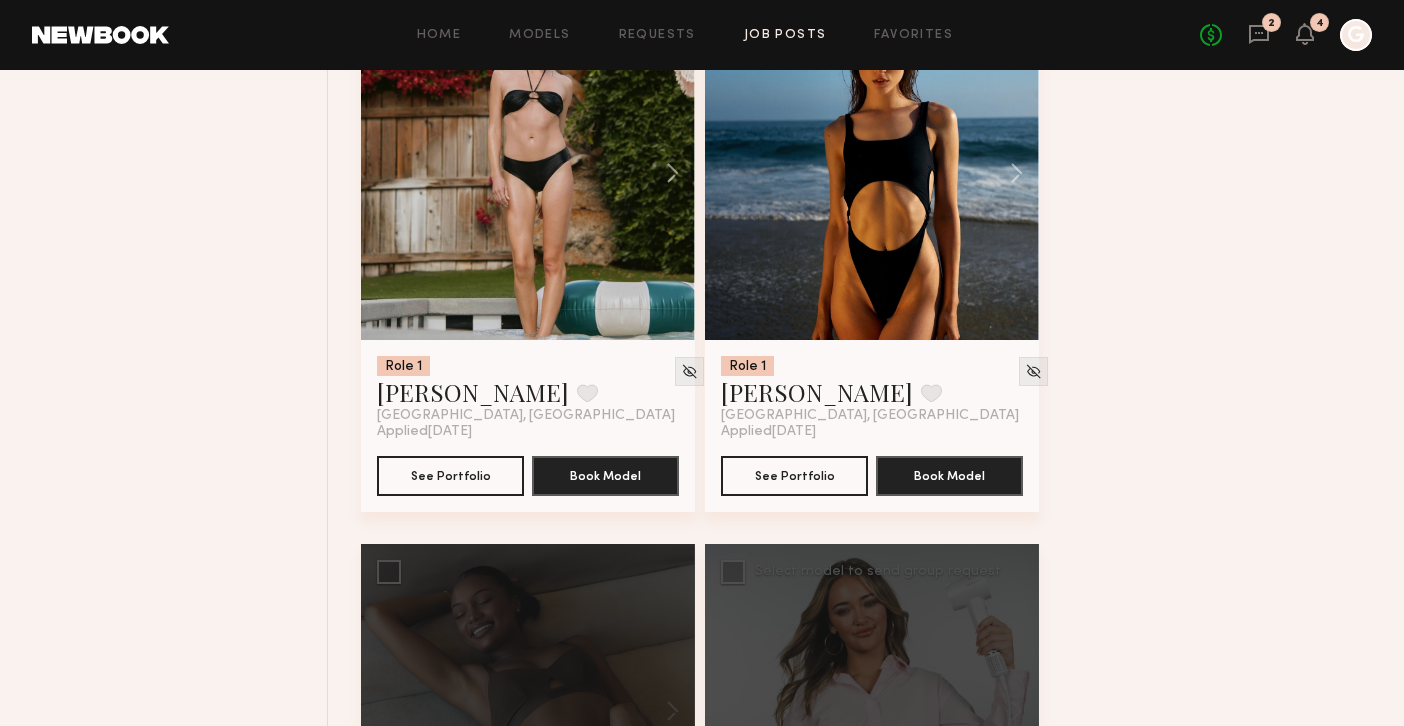 scroll, scrollTop: 1873, scrollLeft: 0, axis: vertical 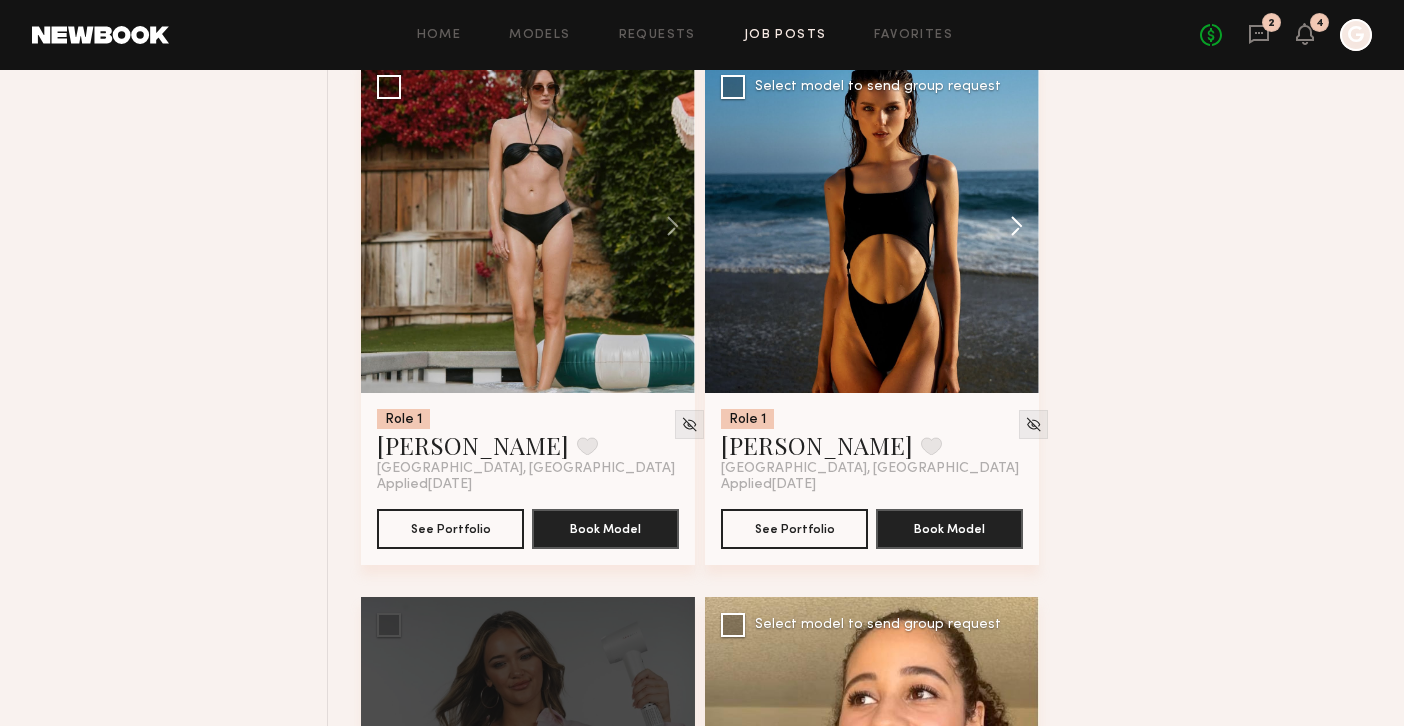 click 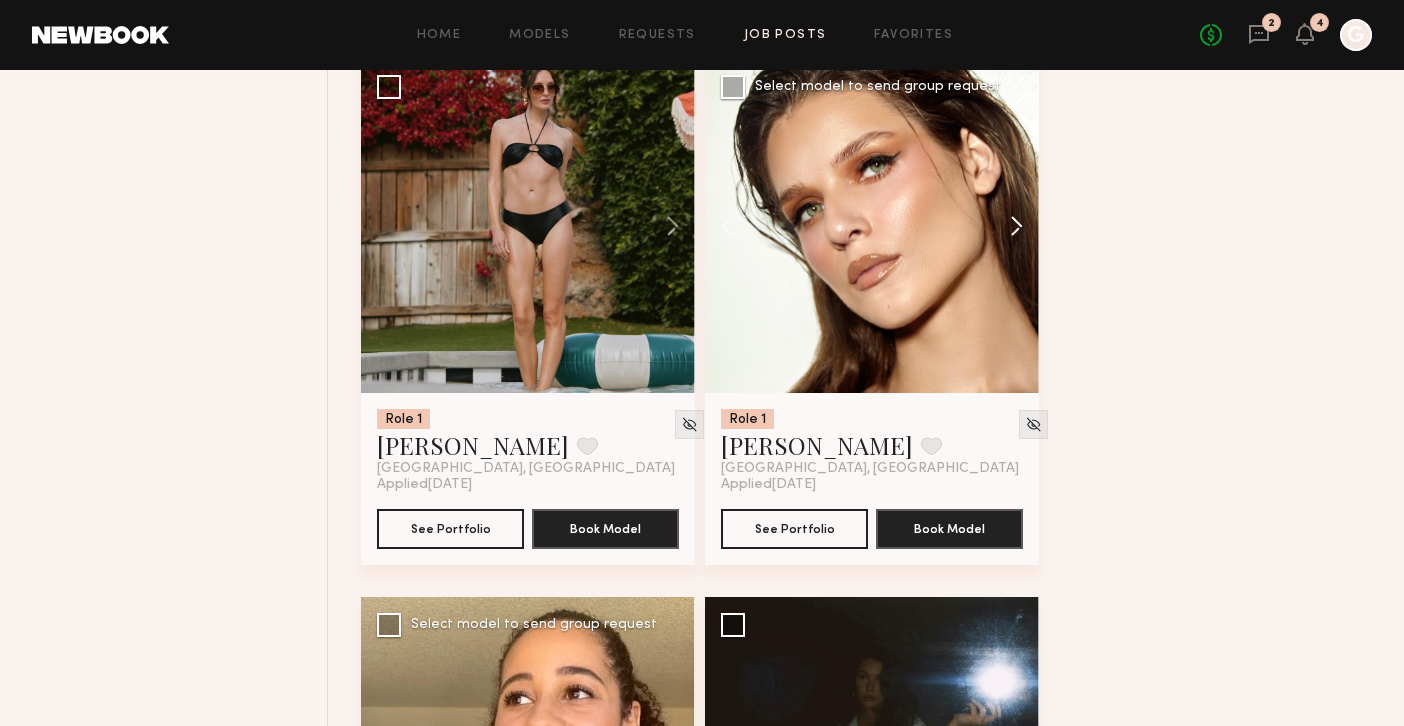 click 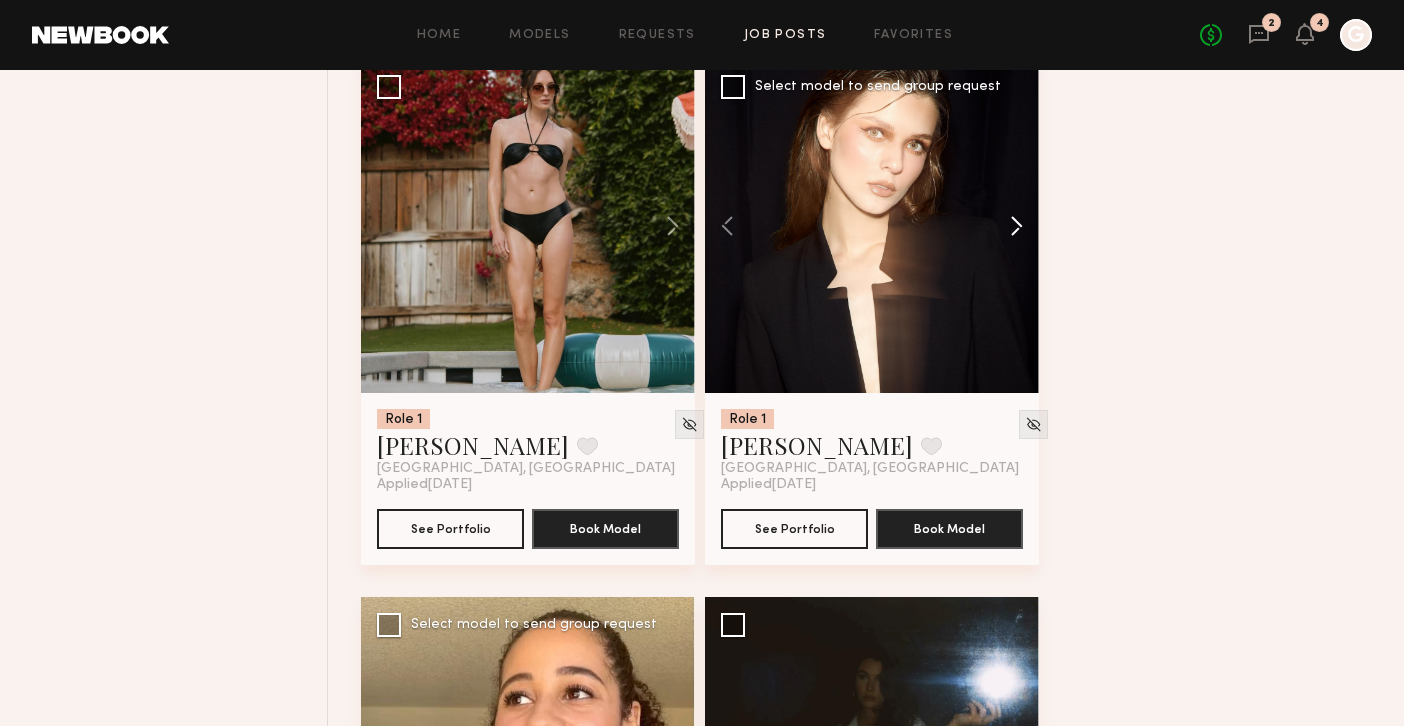 click 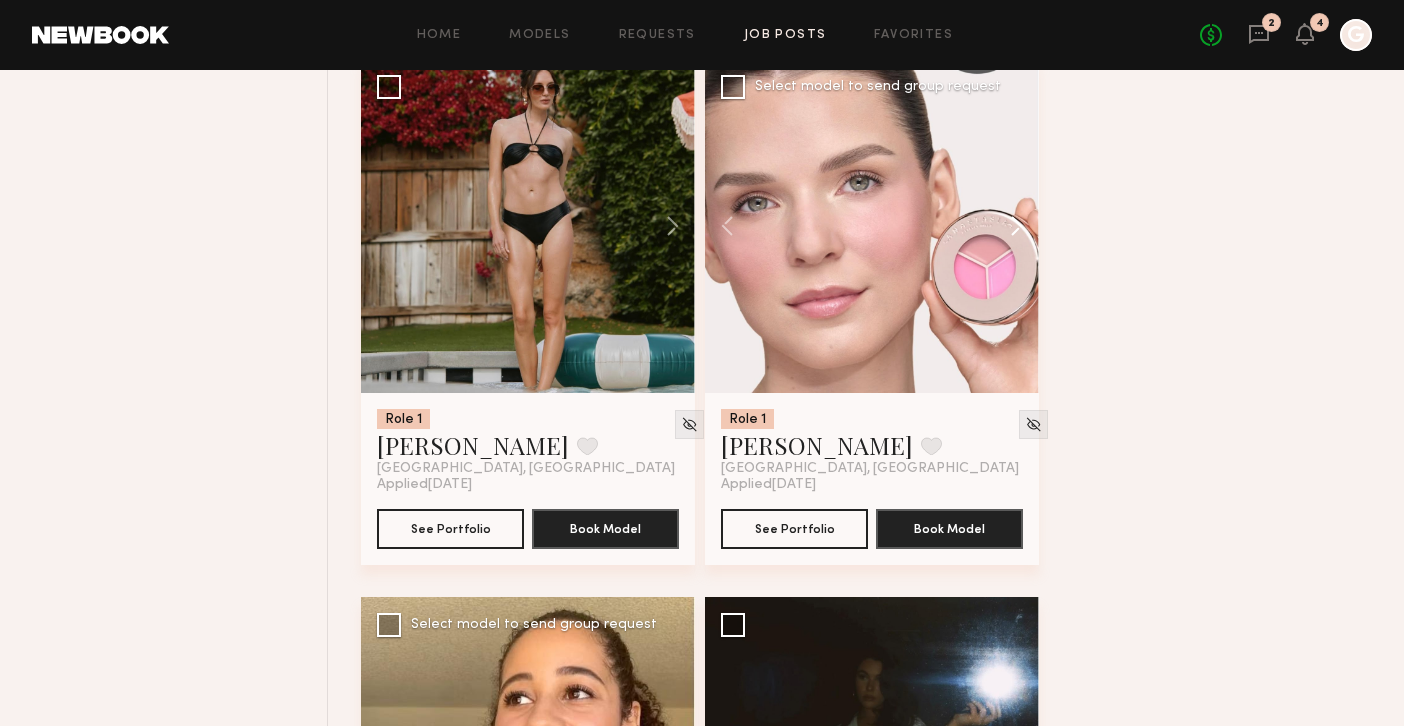 click 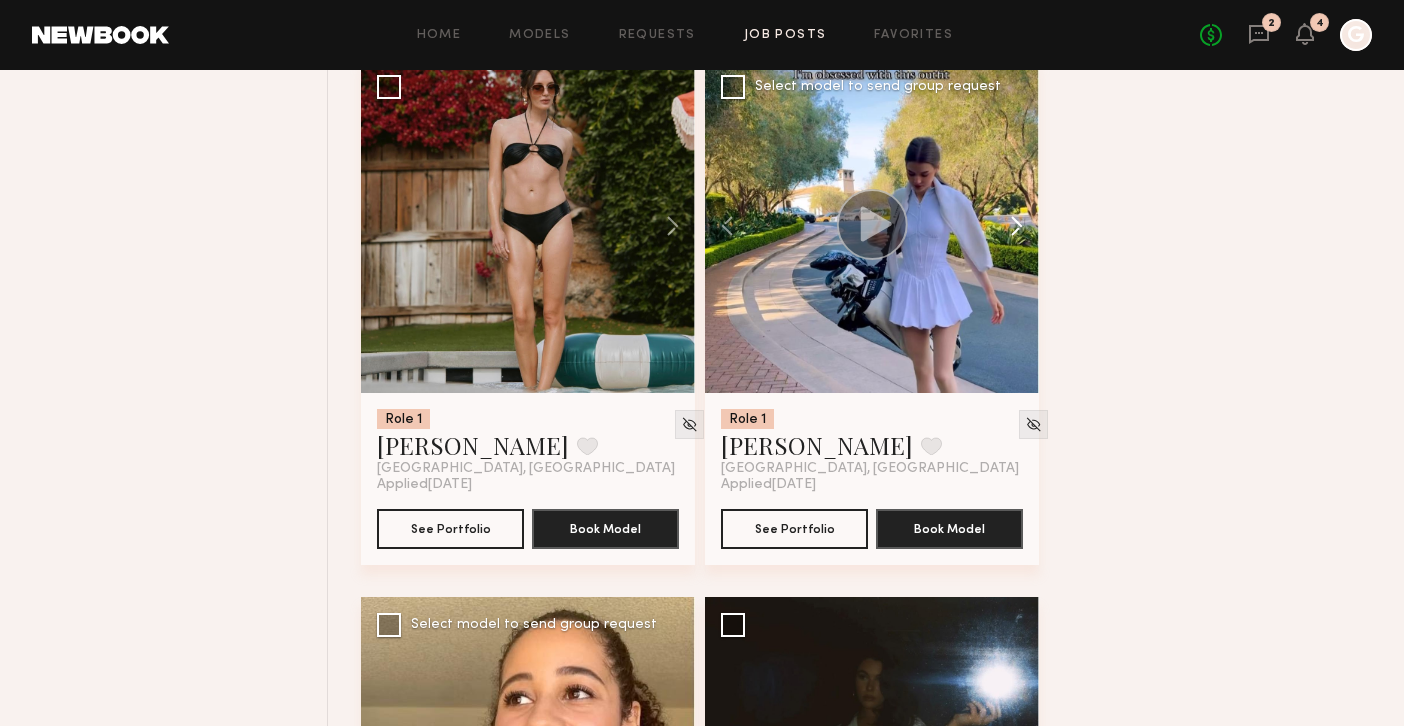 click 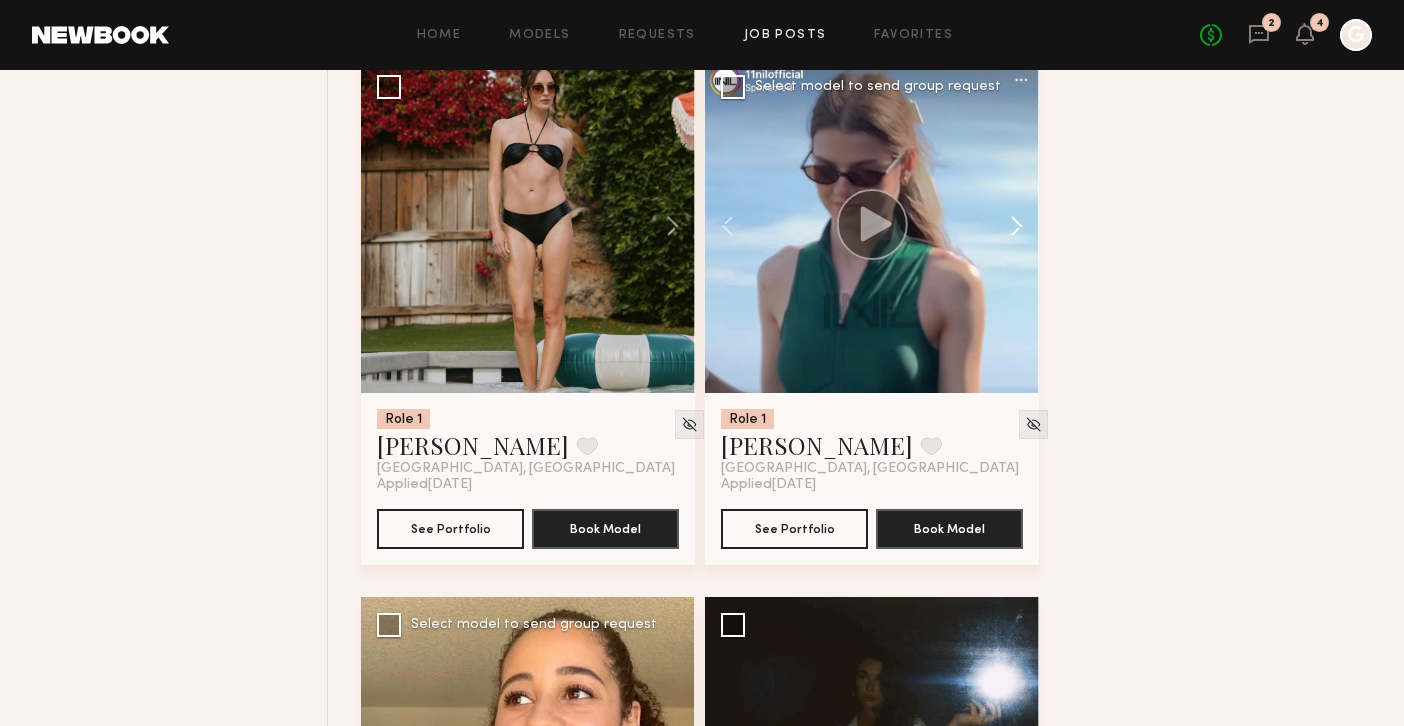click 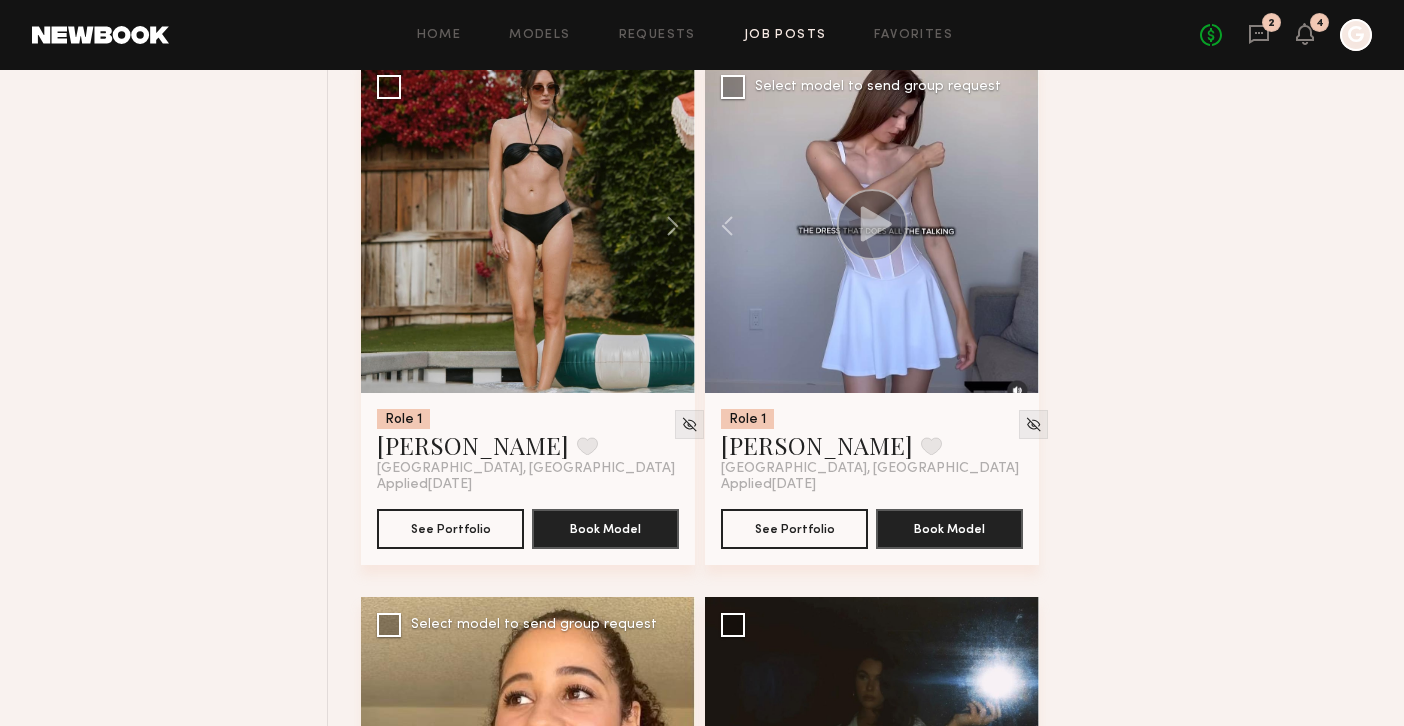 click 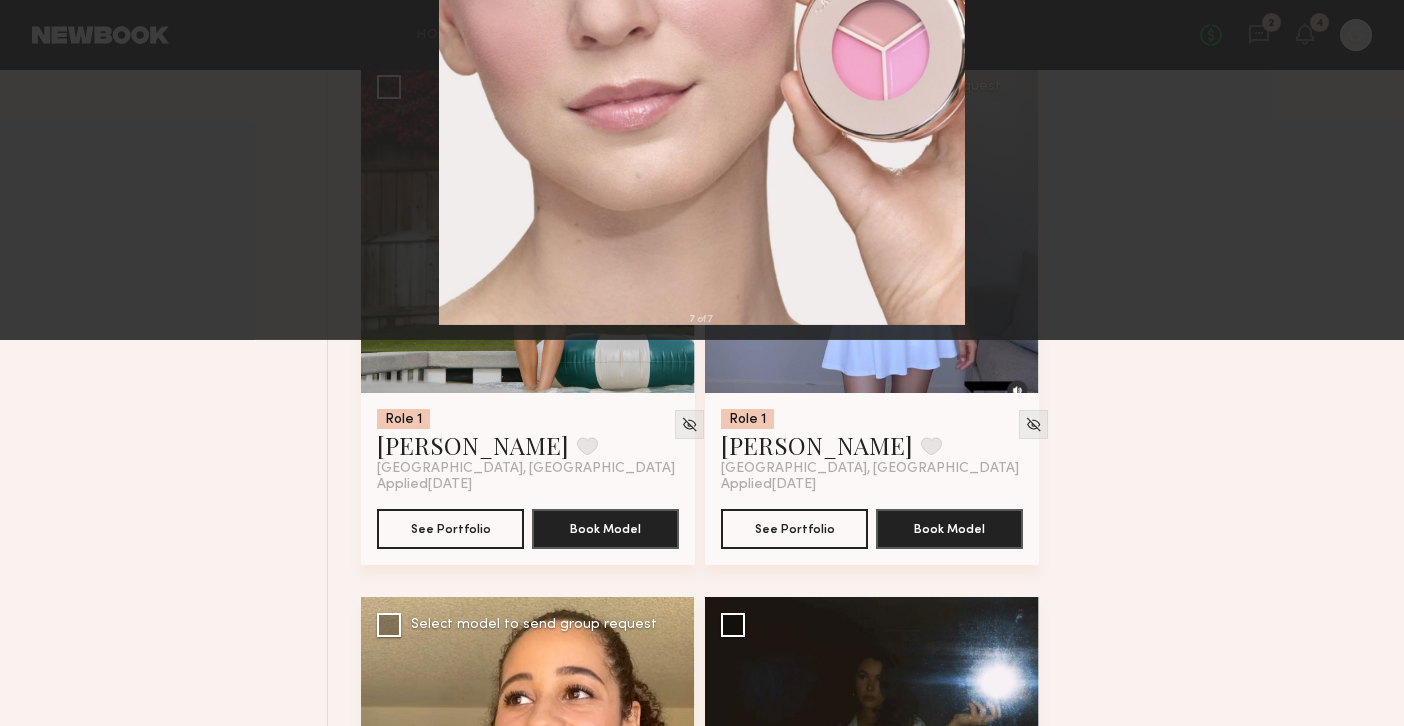 click at bounding box center [46, 48] 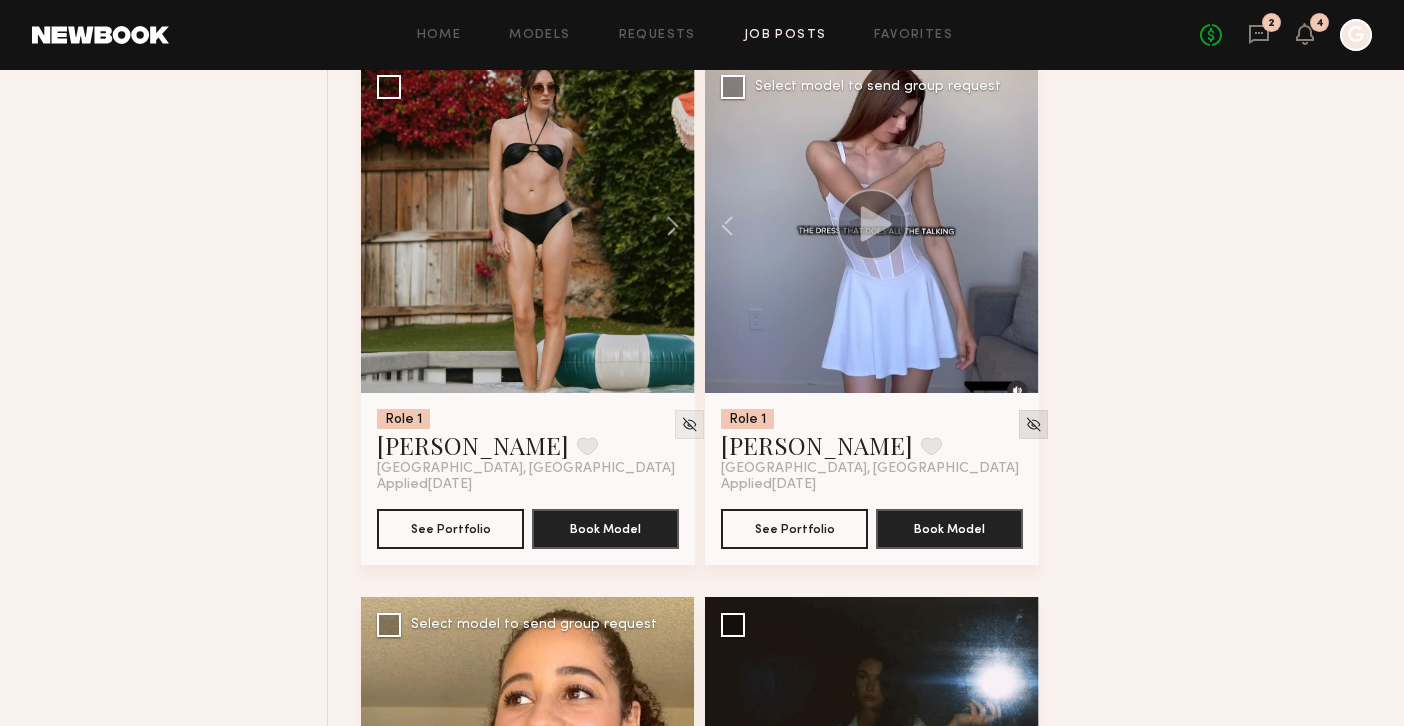 click 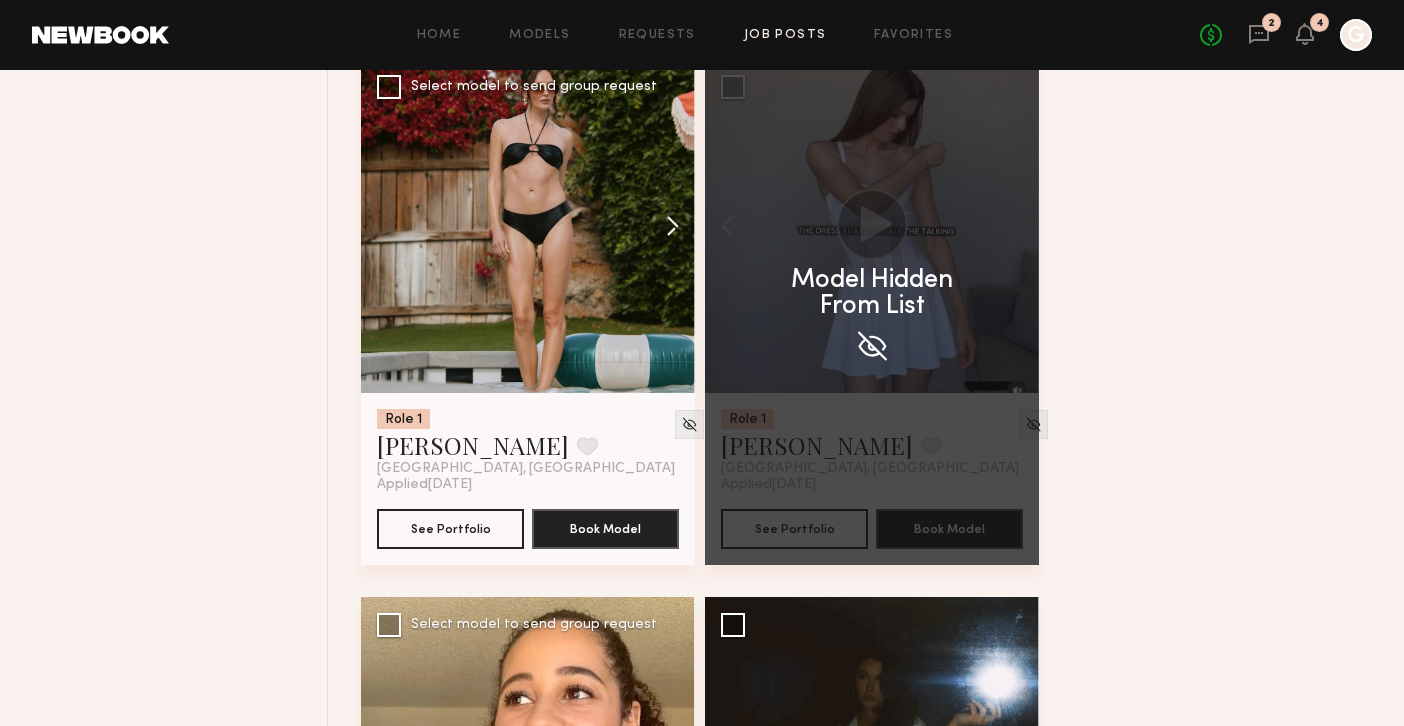 click 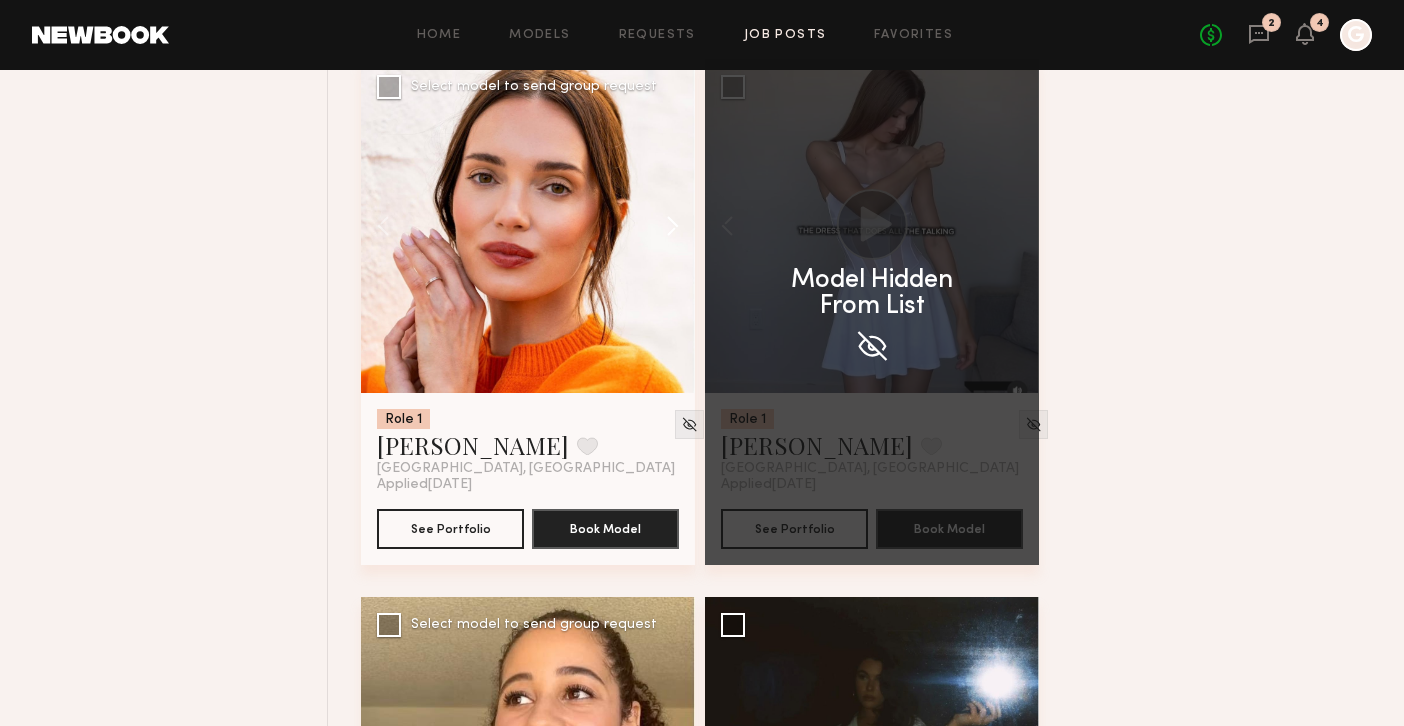 click 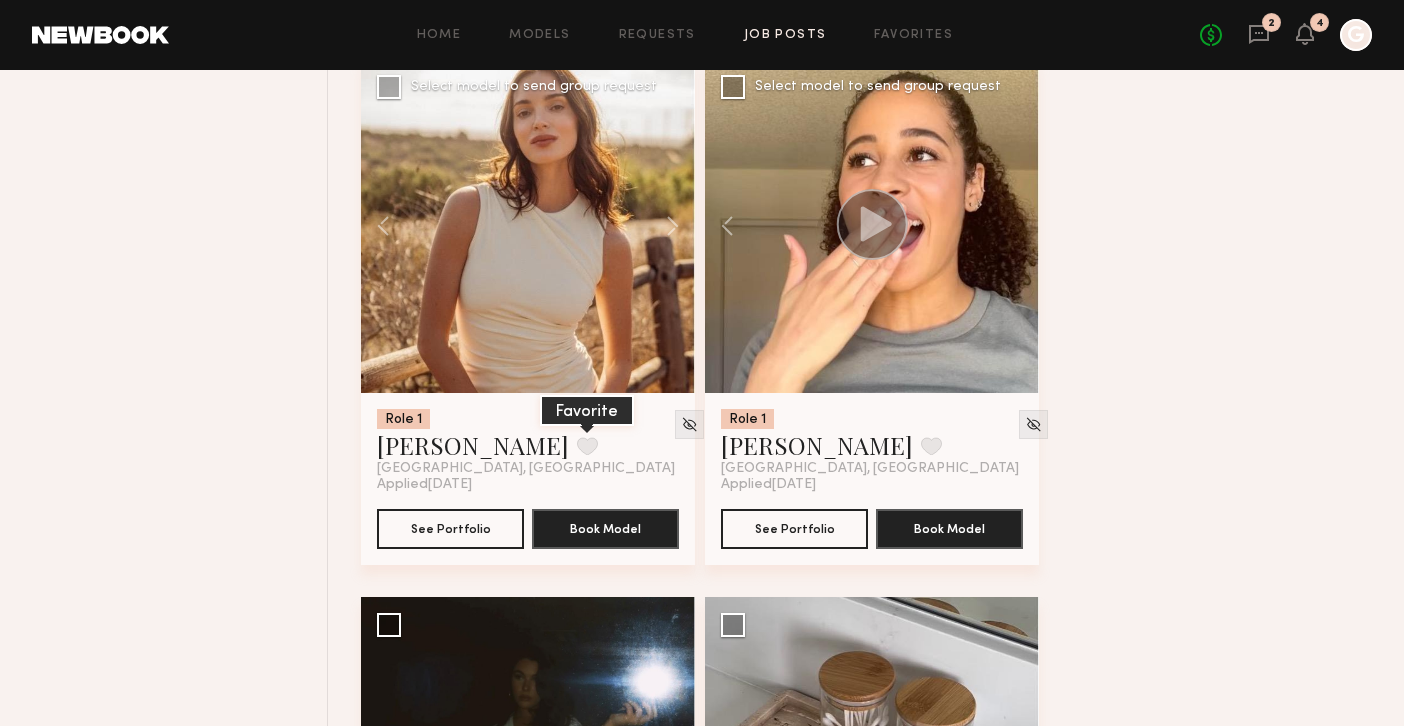 click 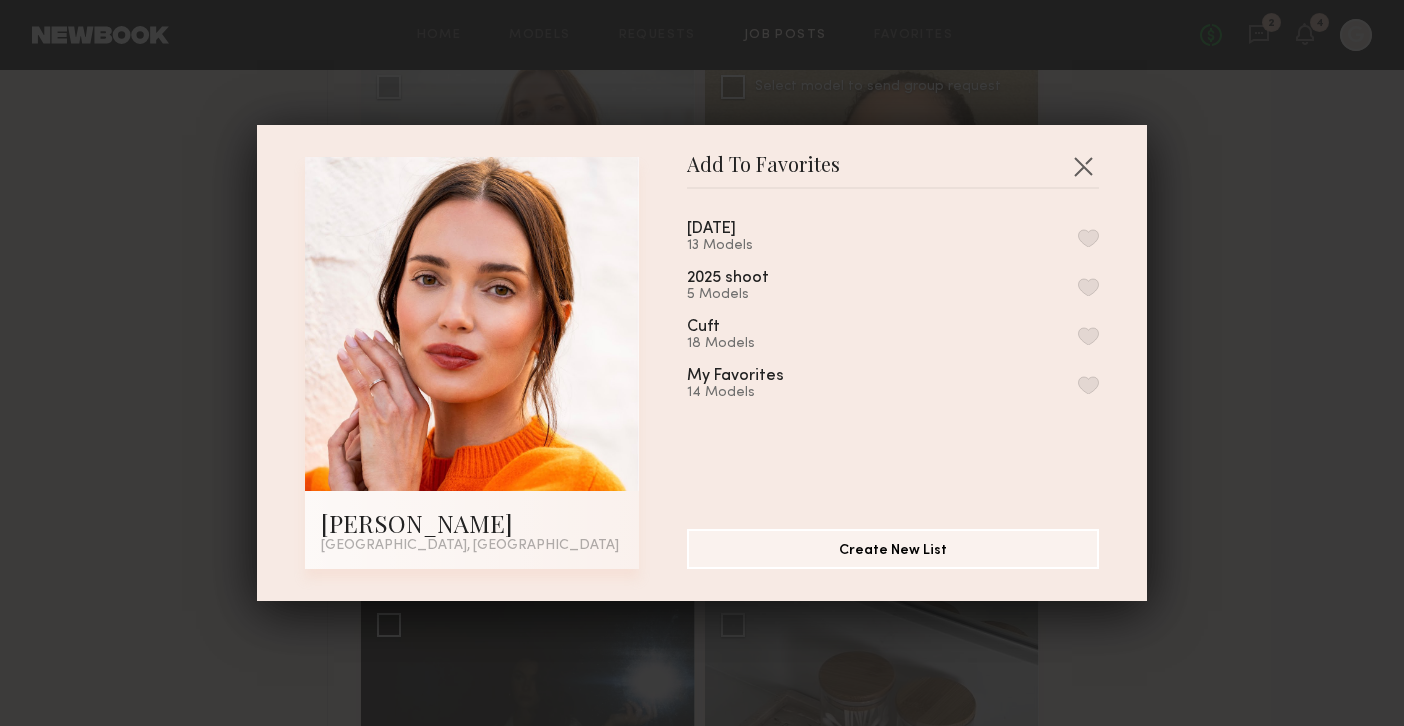 click at bounding box center (1088, 238) 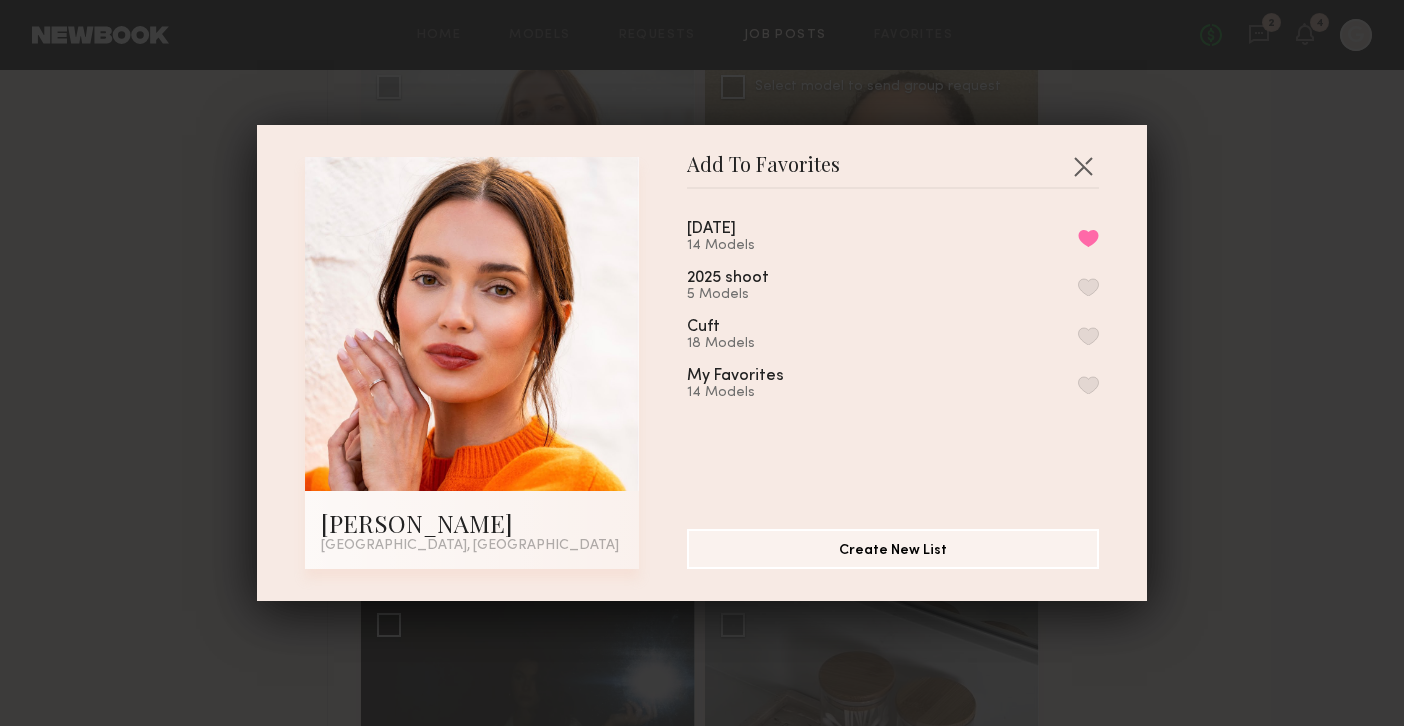 click on "Add To Favorites Jules H. Los Angeles, CA Add To Favorites August 8, 2025 14   Models Remove from favorite list 2025 shoot 5   Models Cuft 18   Models My Favorites 14   Models Create New List" at bounding box center (702, 363) 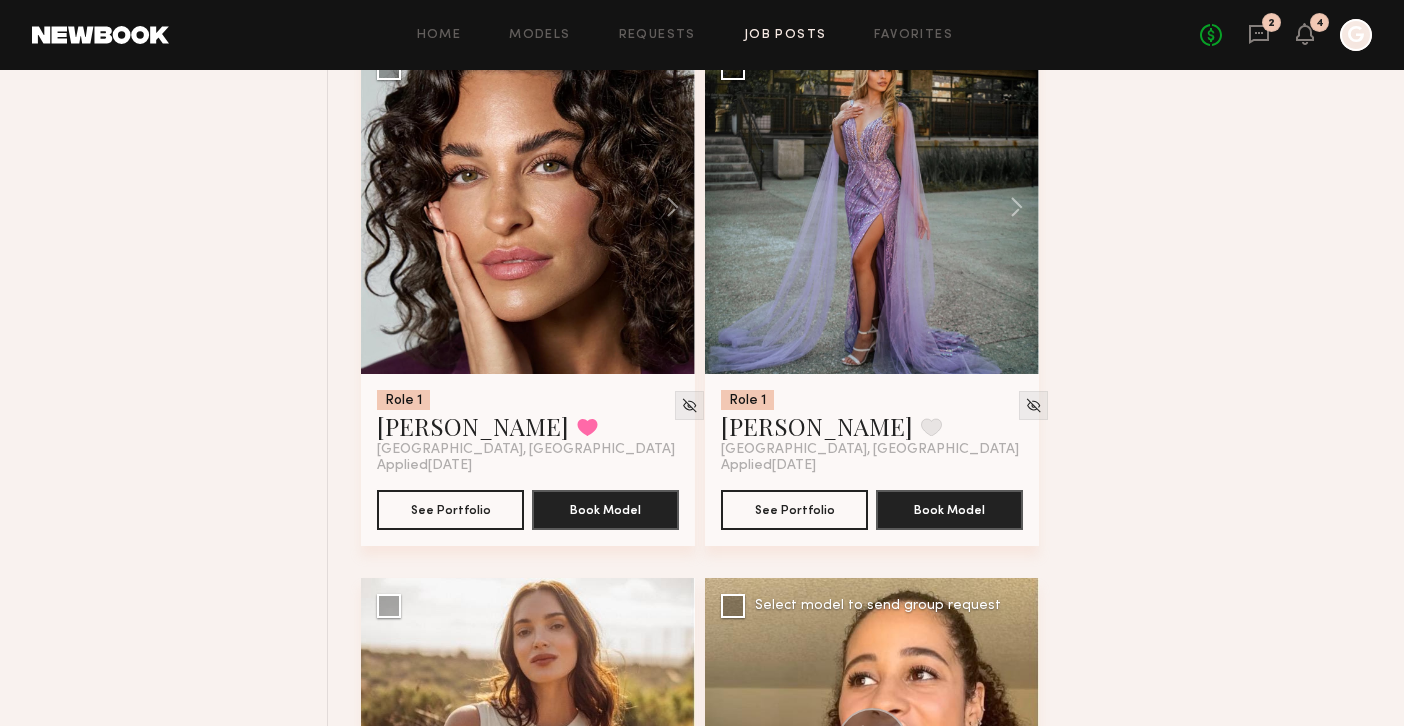 scroll, scrollTop: 1208, scrollLeft: 0, axis: vertical 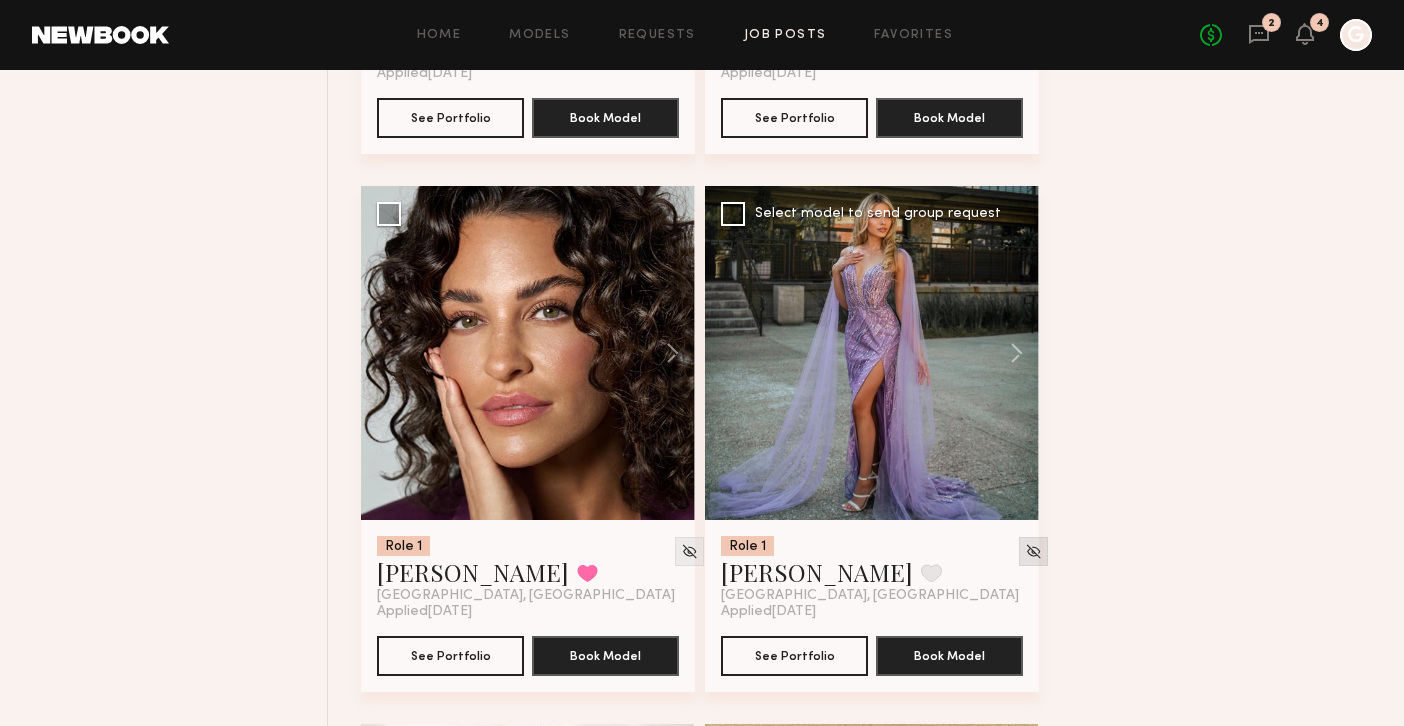 click 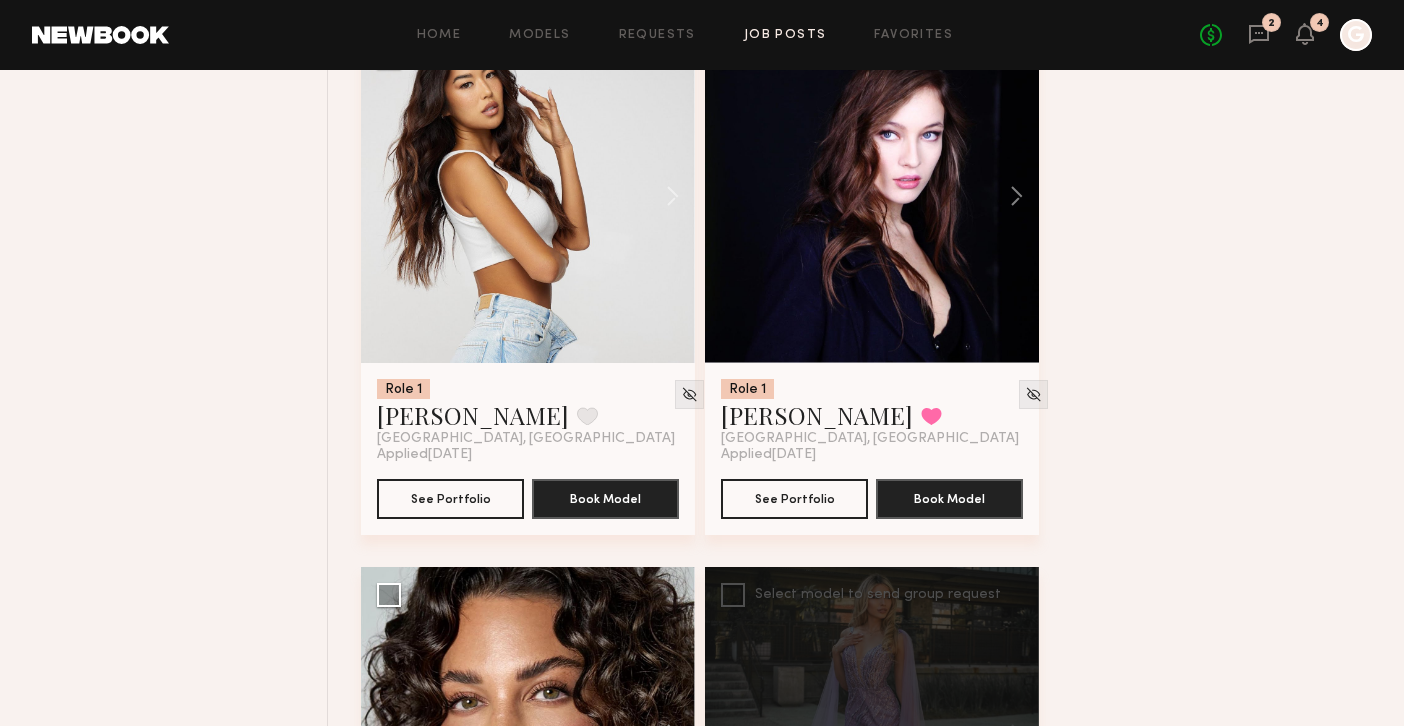 scroll, scrollTop: 746, scrollLeft: 0, axis: vertical 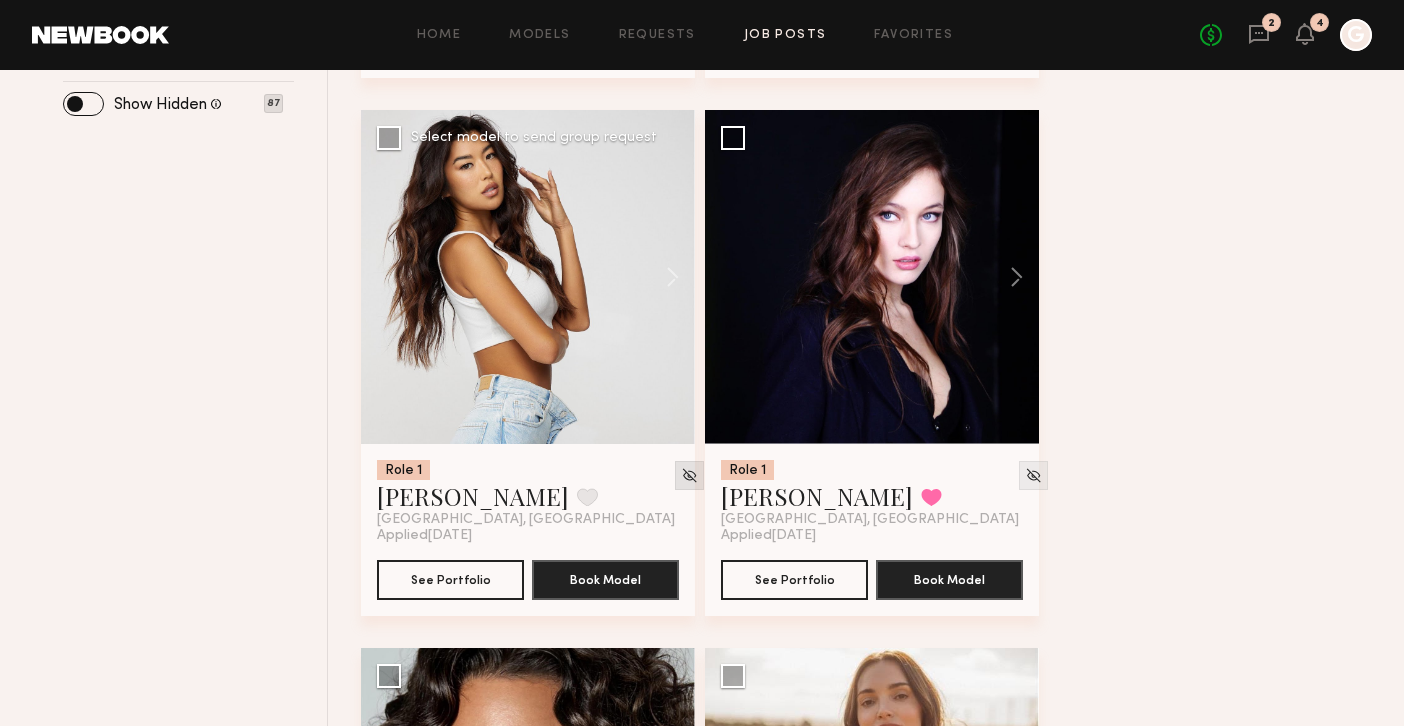click 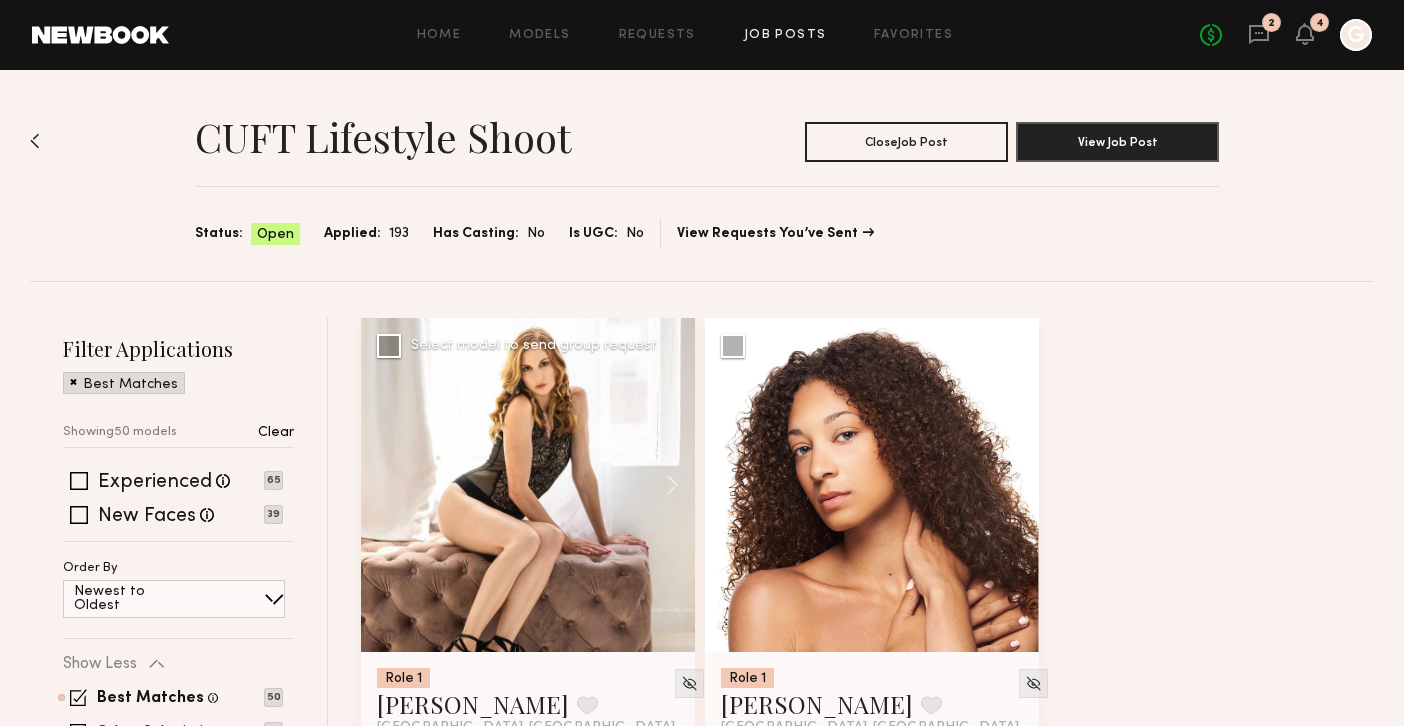 scroll, scrollTop: 144, scrollLeft: 0, axis: vertical 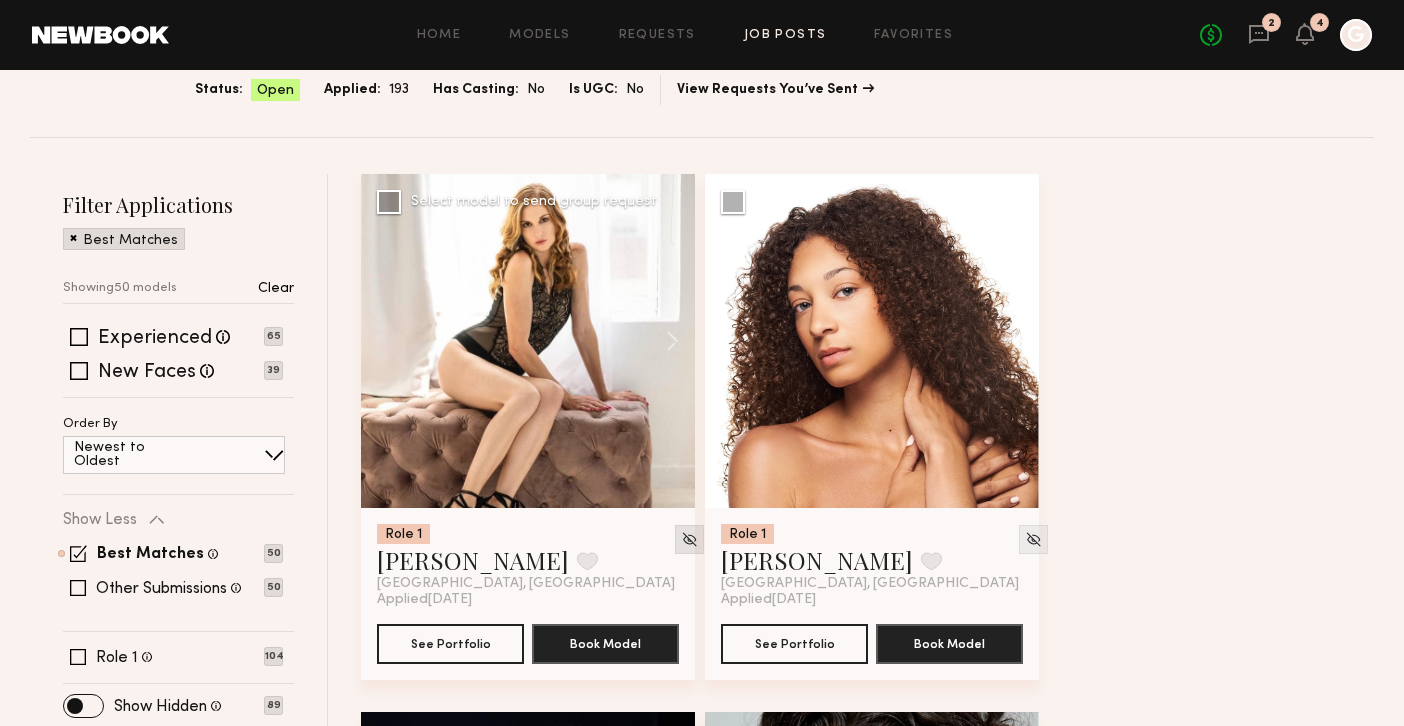 click 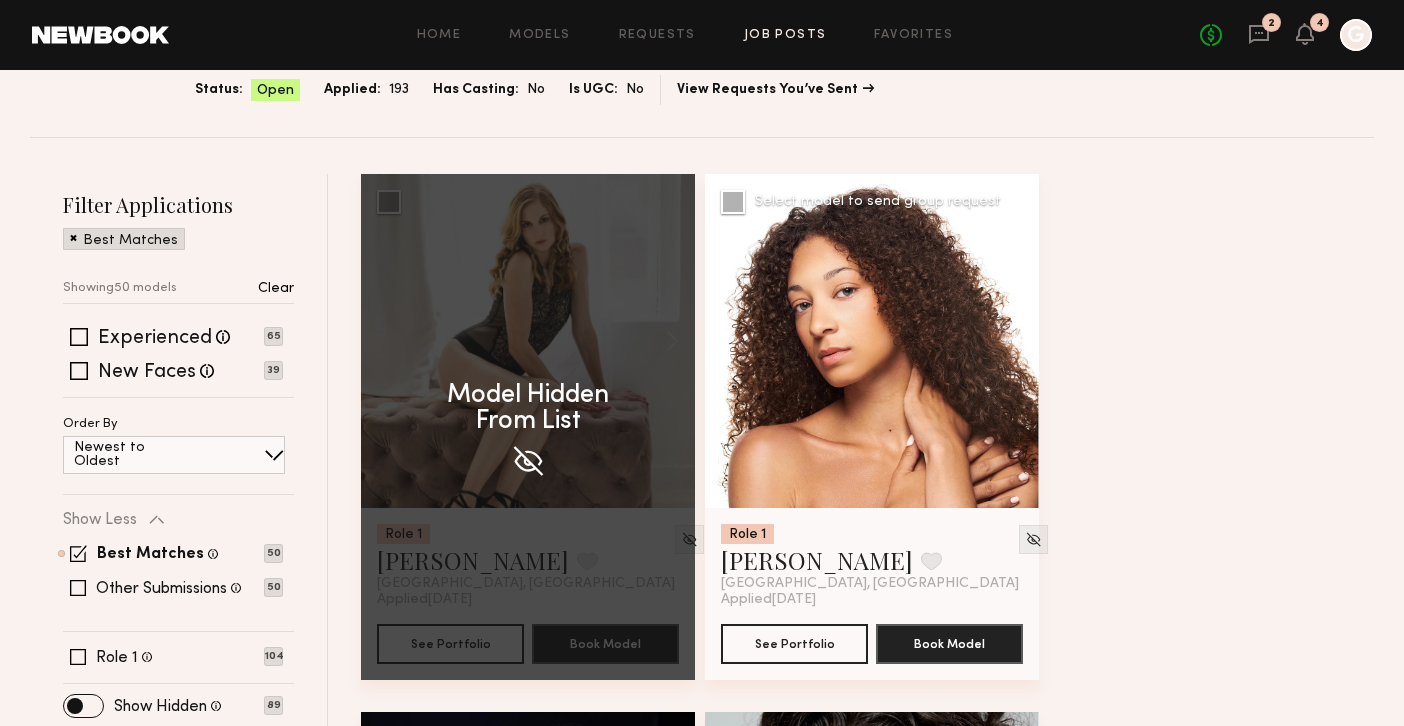 click on "Role 1 Anna Y. Favorite Los Angeles, CA Applied  07/28/2025 See Portfolio Book Model" 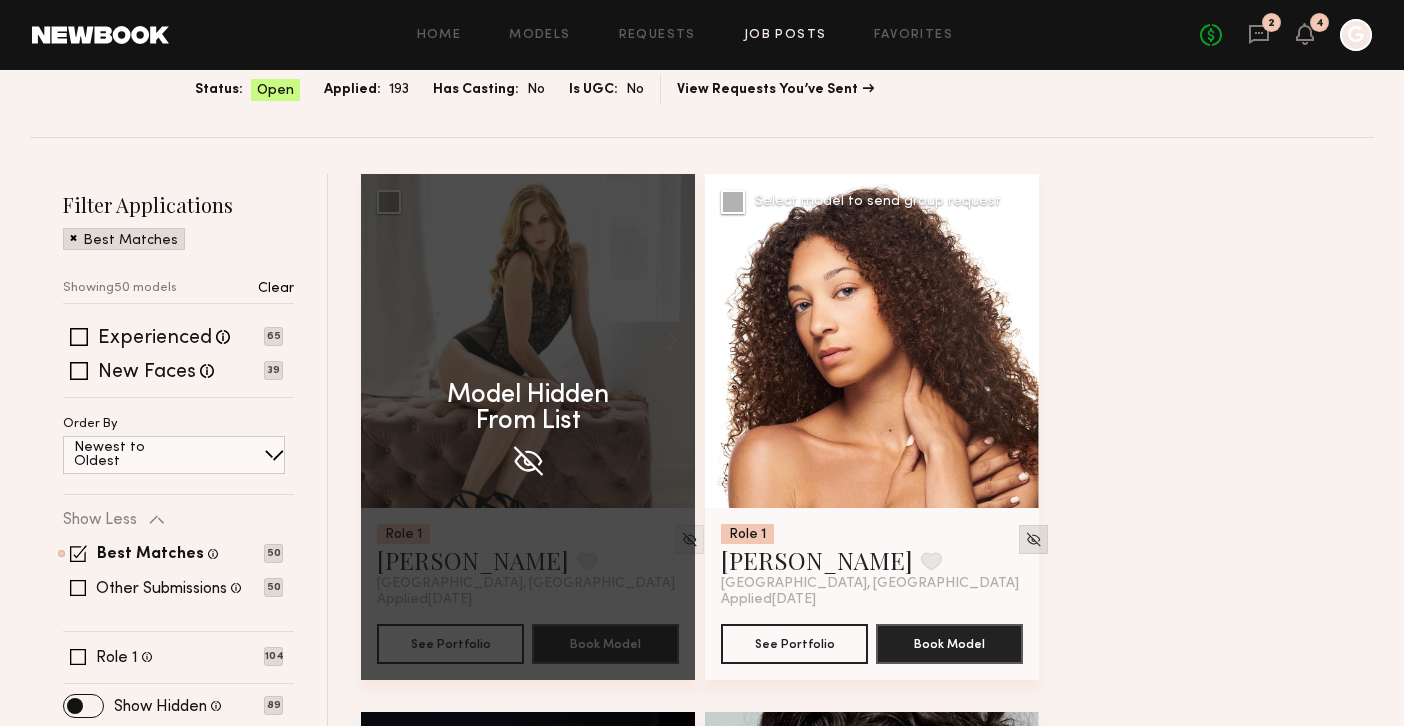 click 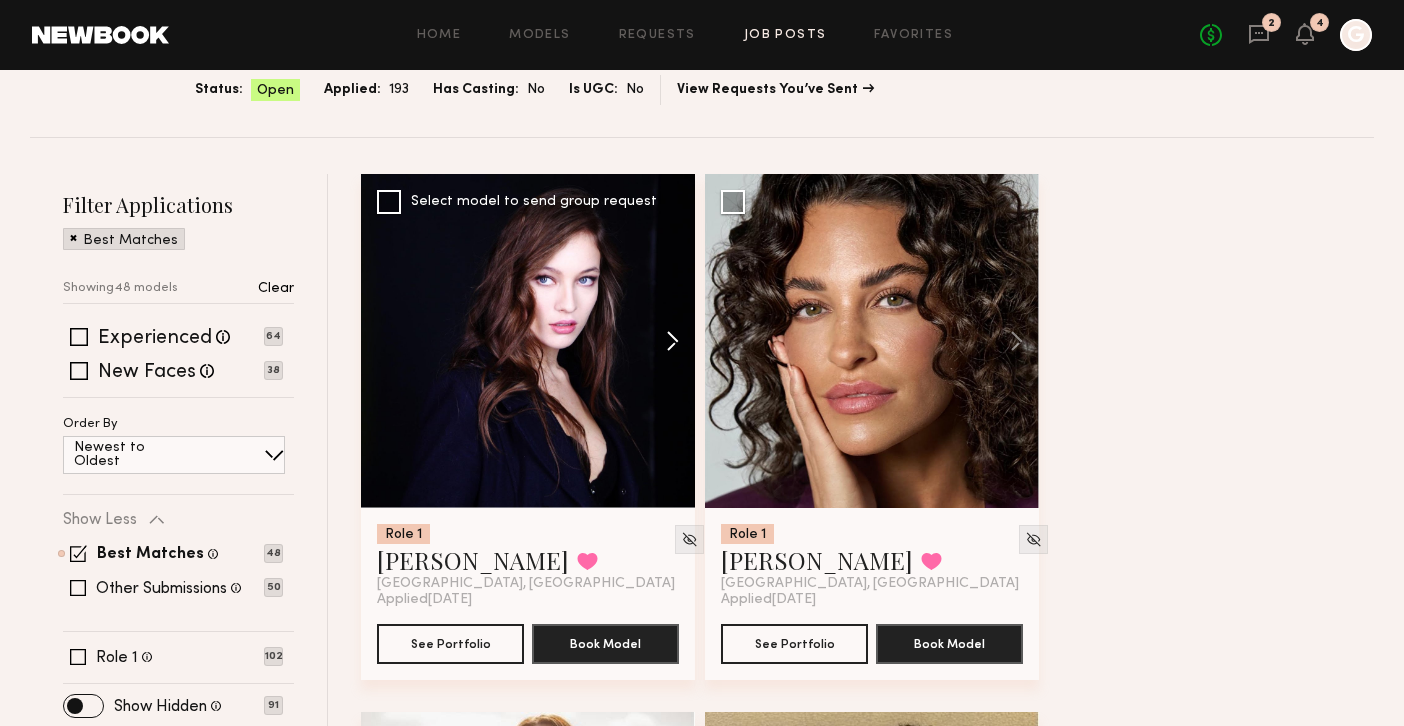 click 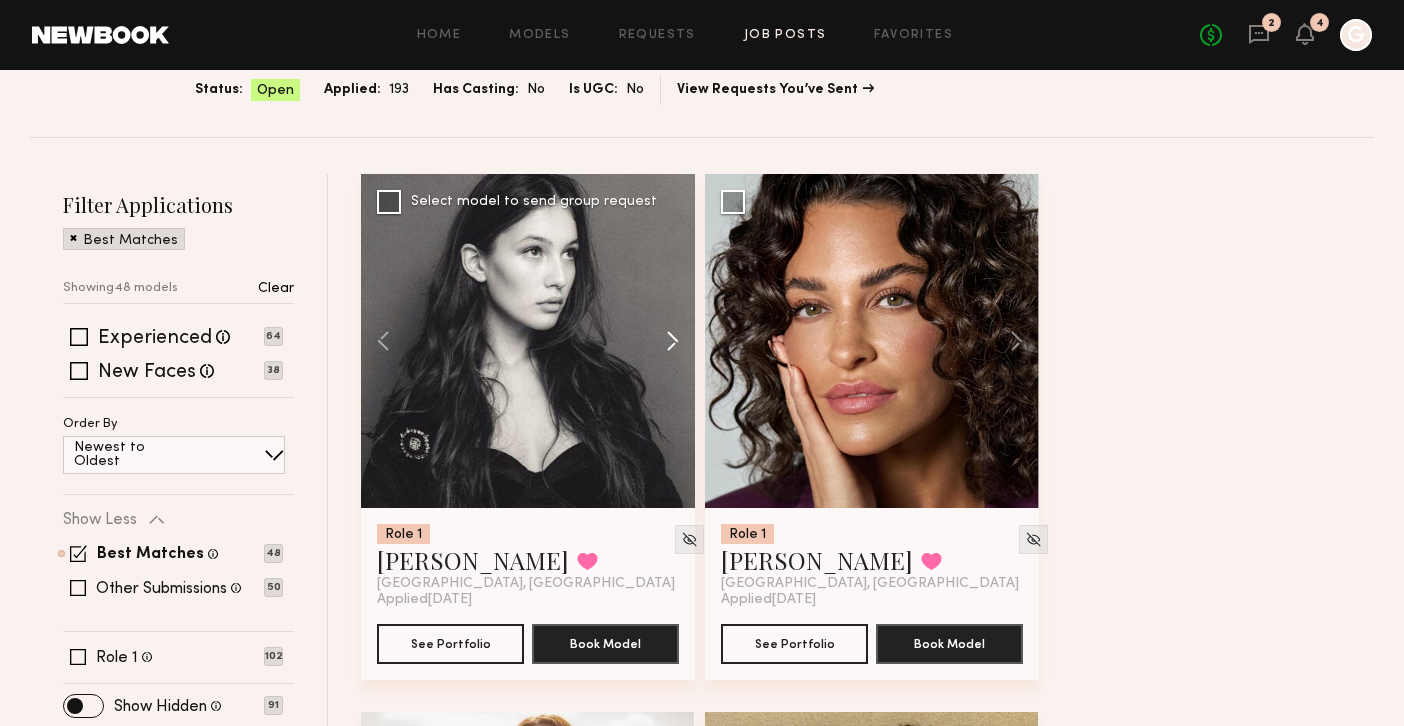 click 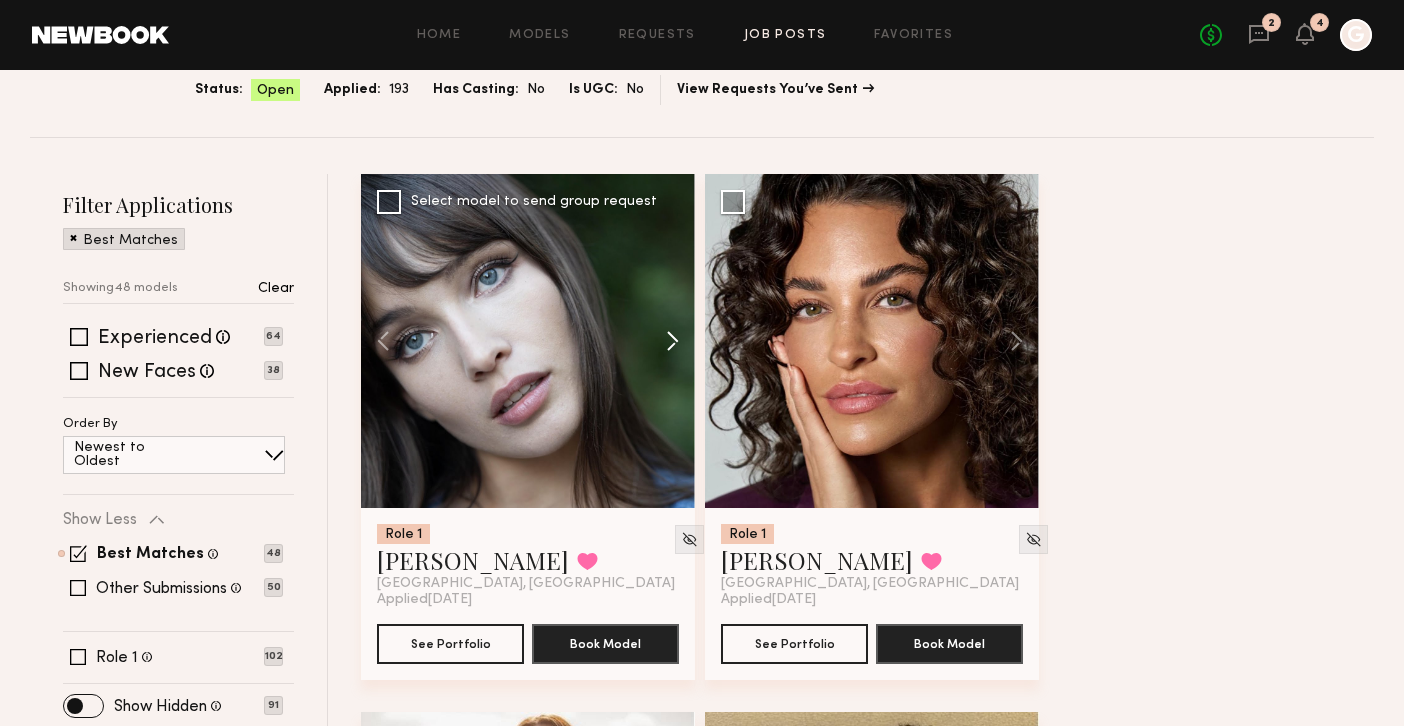 click 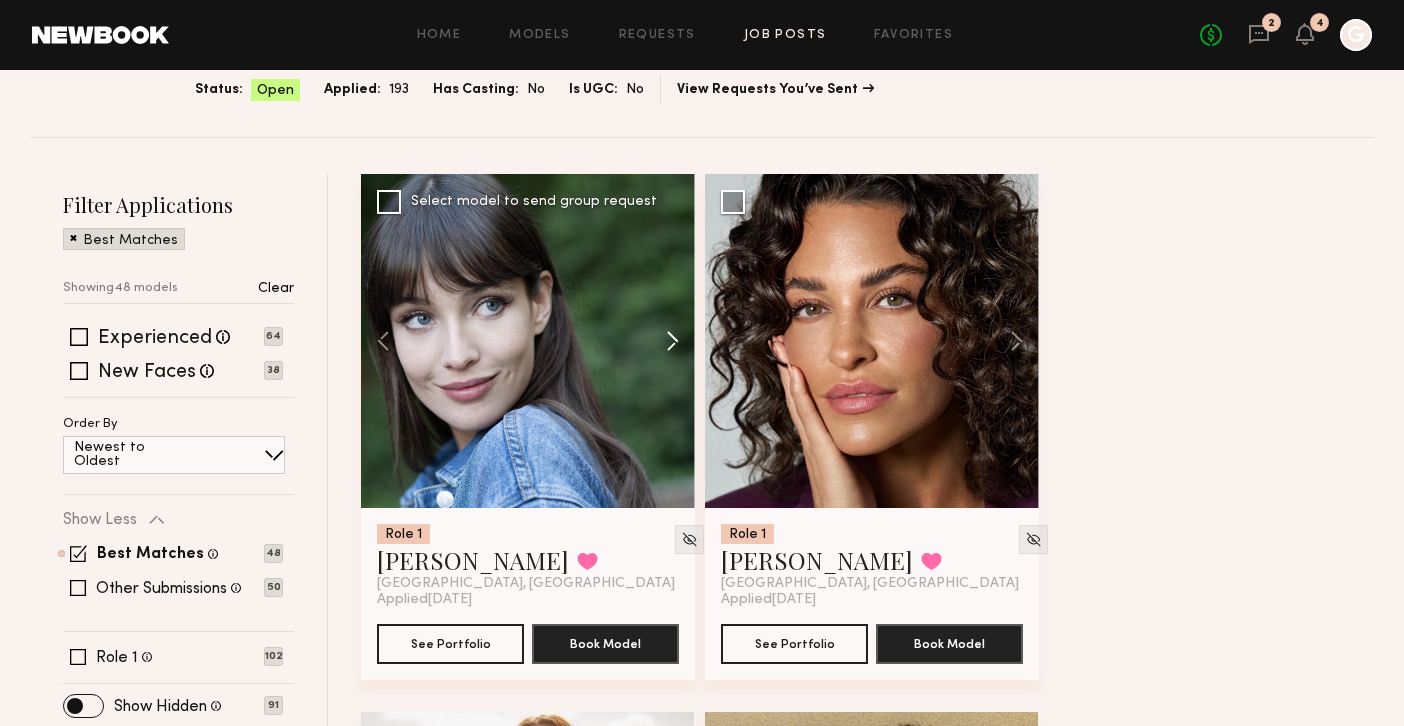 click 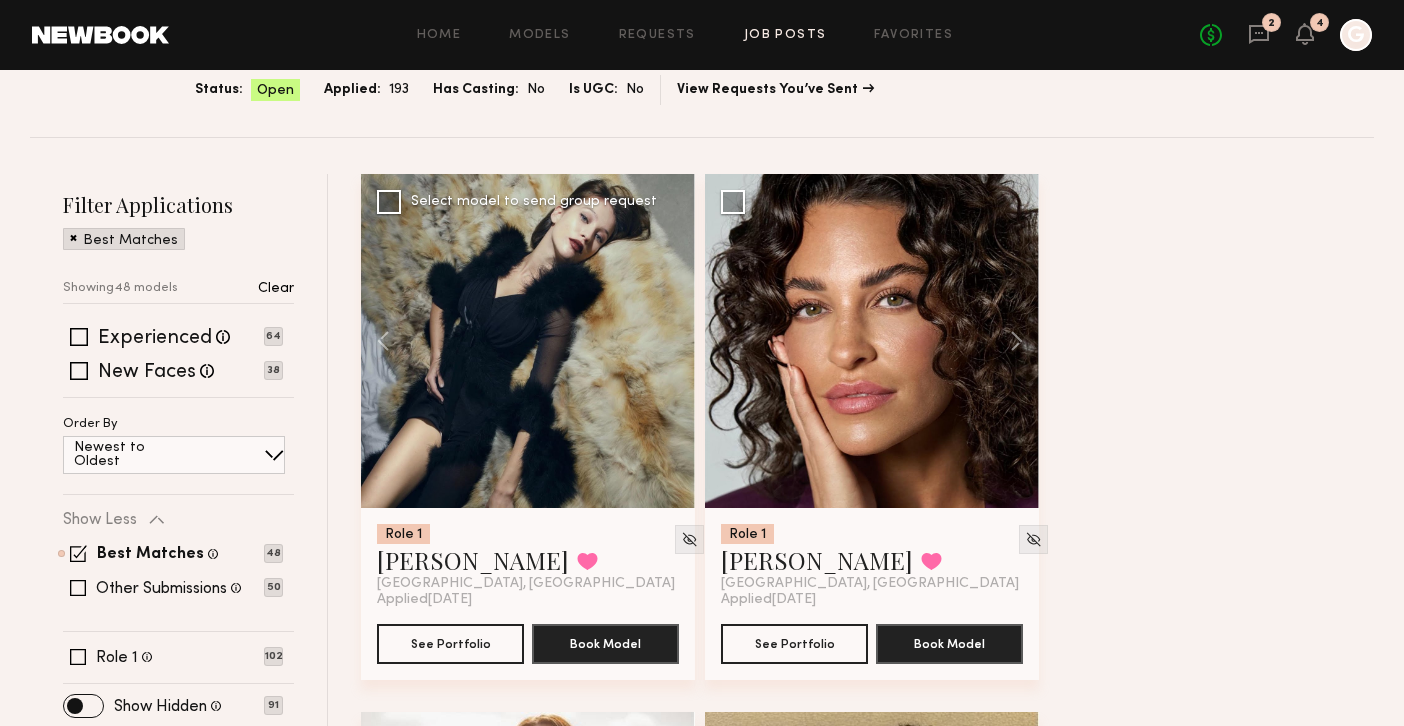click 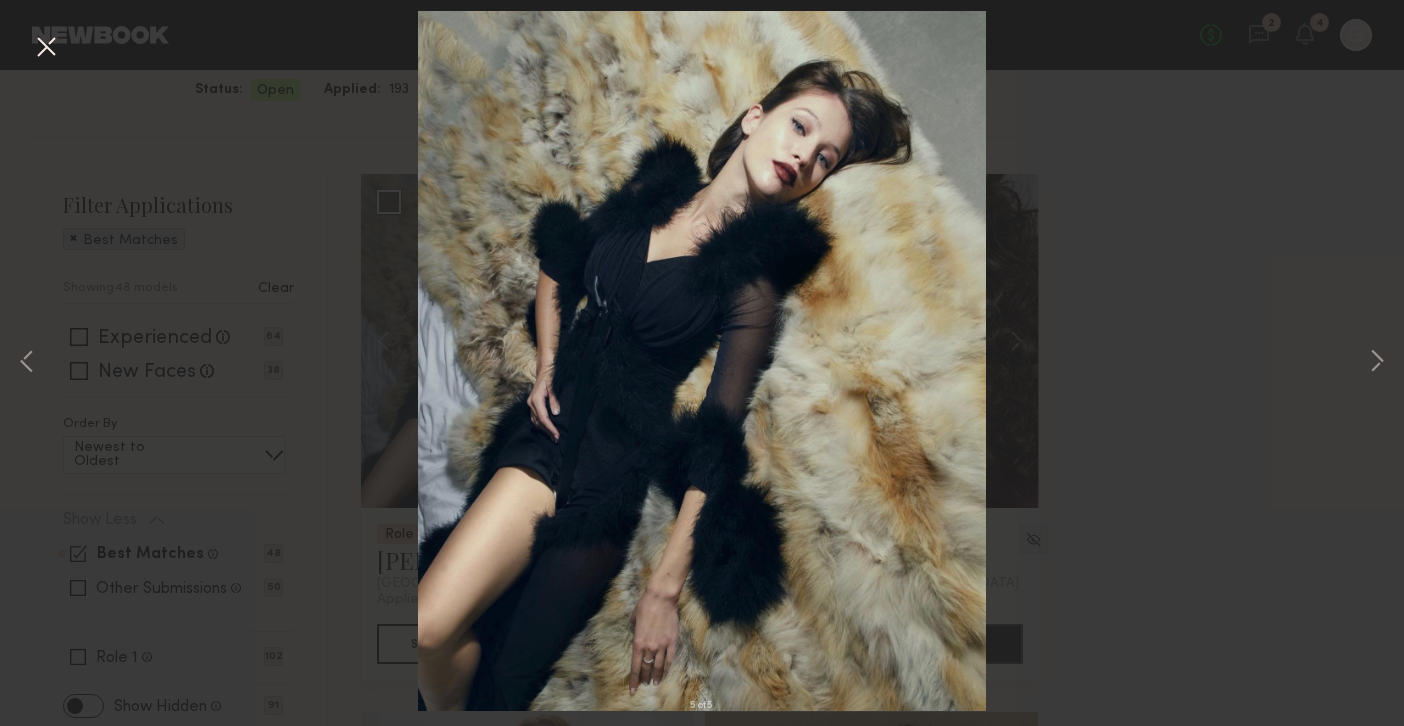click on "5  of  5" at bounding box center (702, 363) 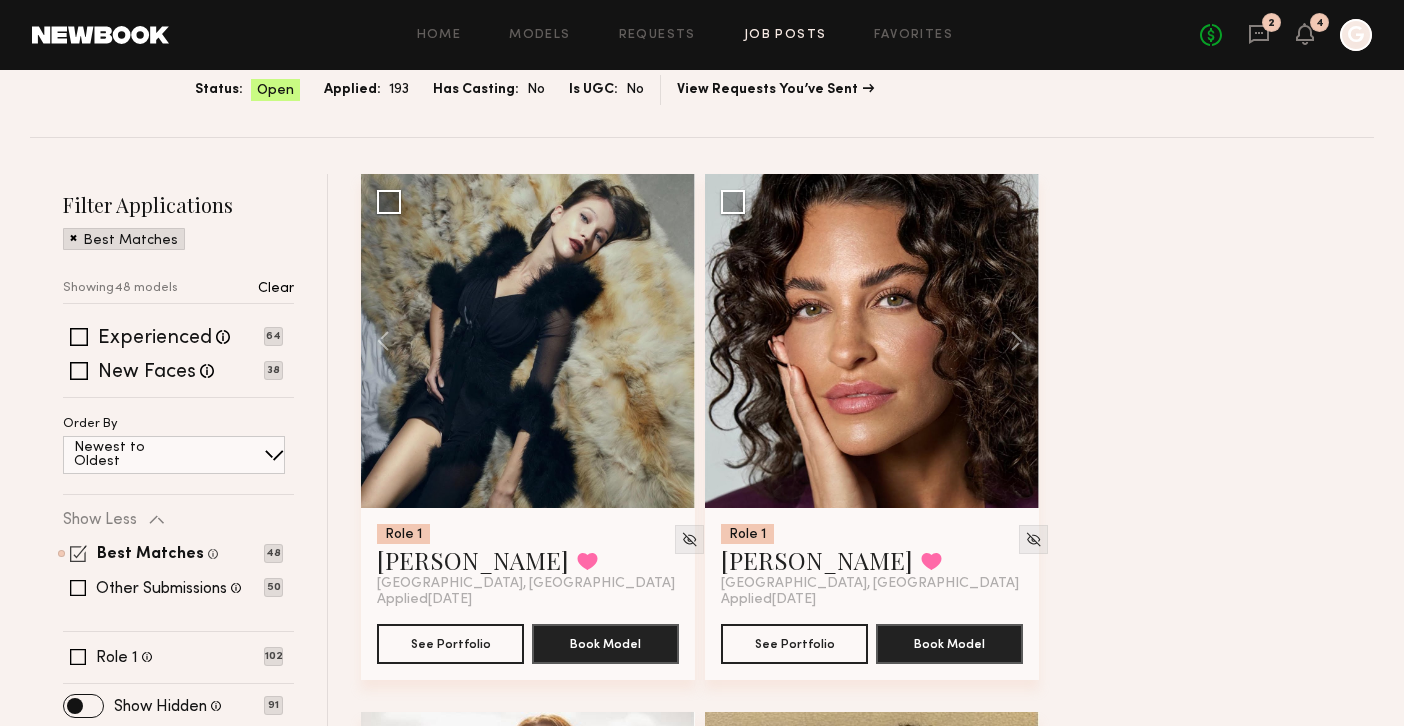click 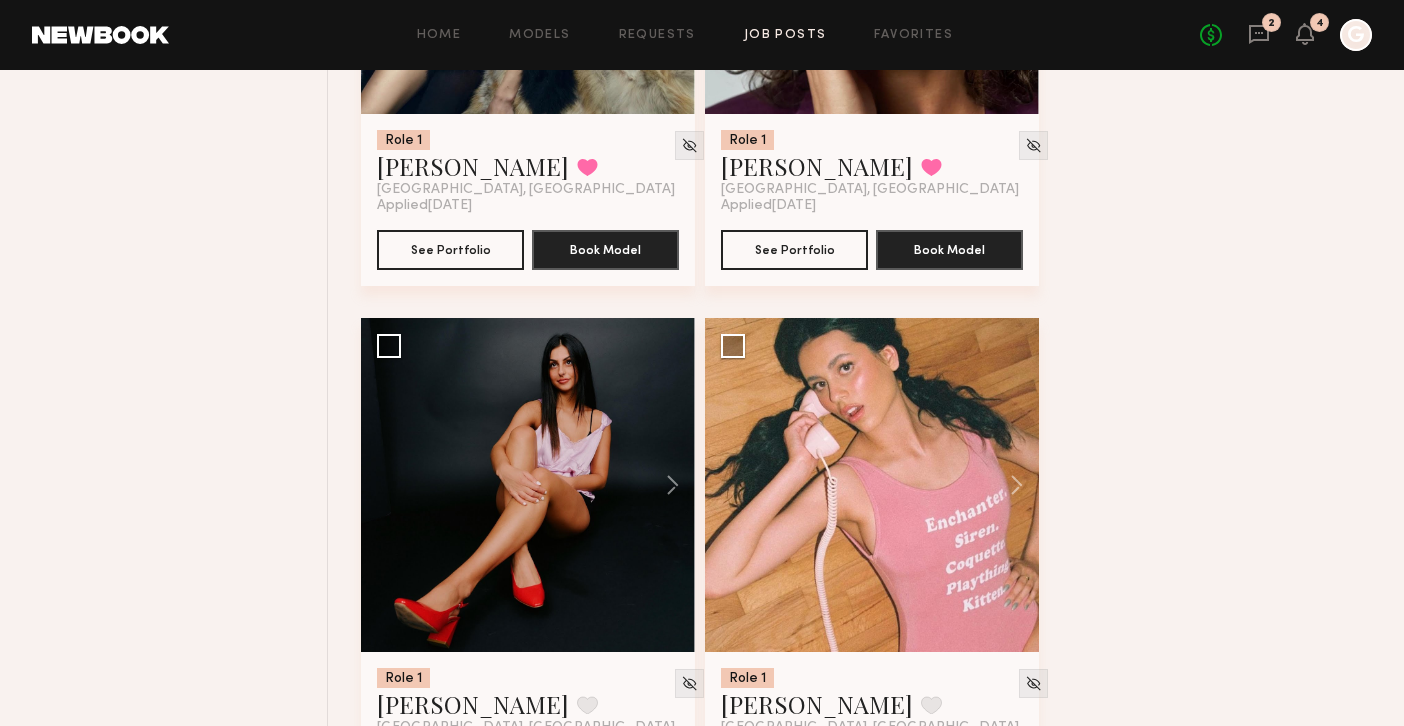 scroll, scrollTop: 1266, scrollLeft: 0, axis: vertical 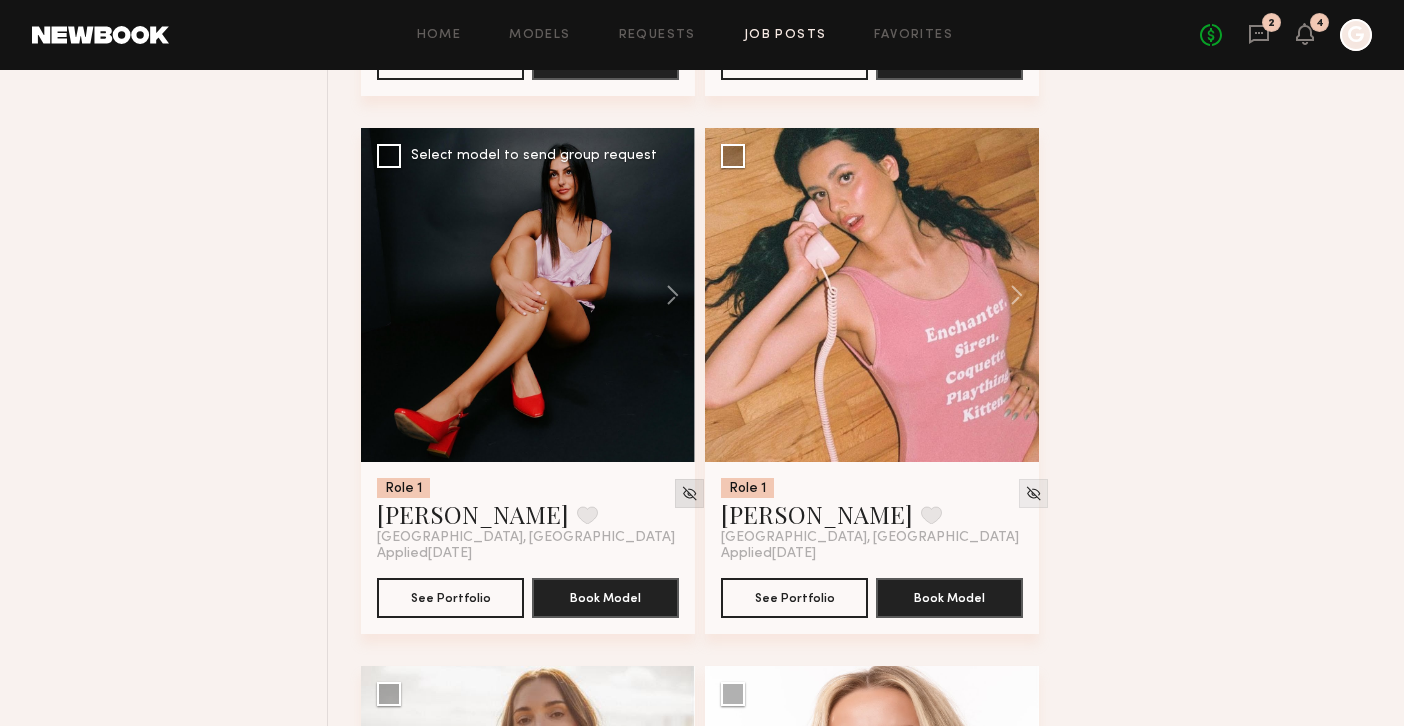 click 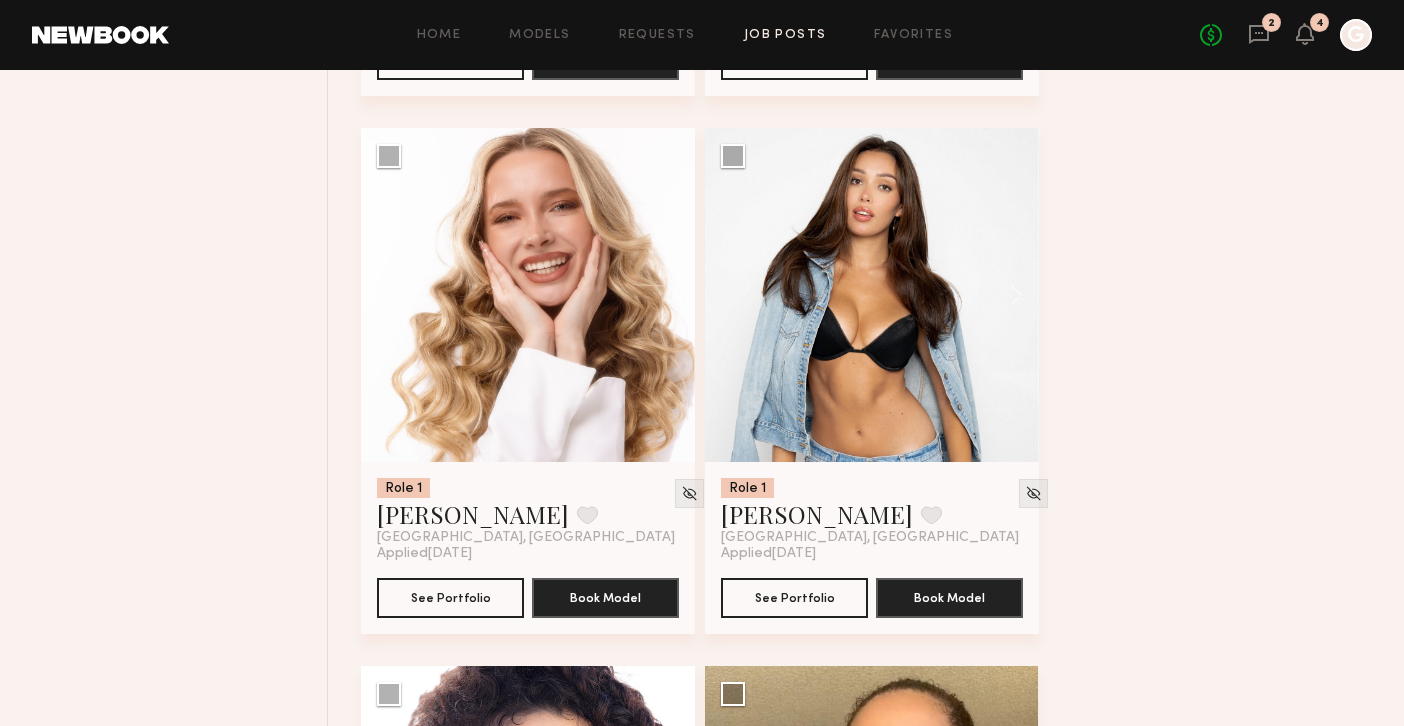 scroll, scrollTop: 1798, scrollLeft: 0, axis: vertical 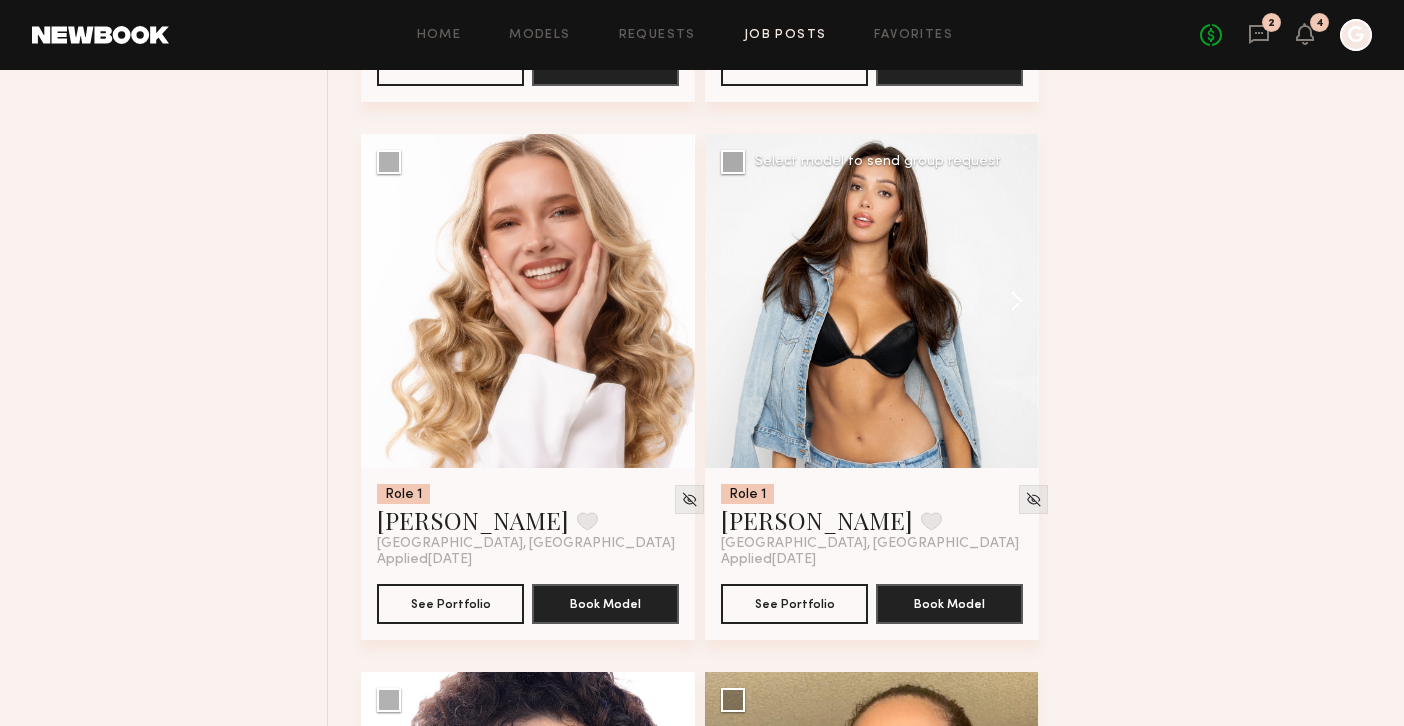 click 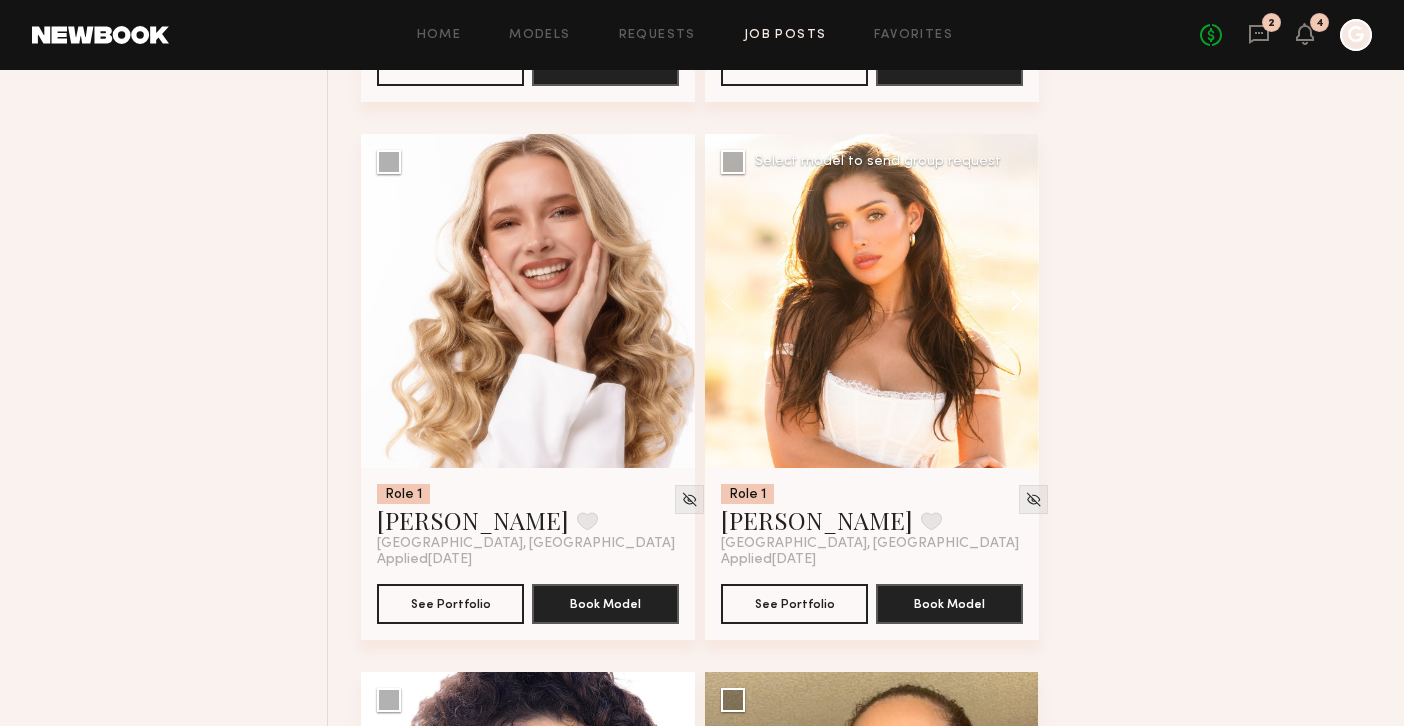 click 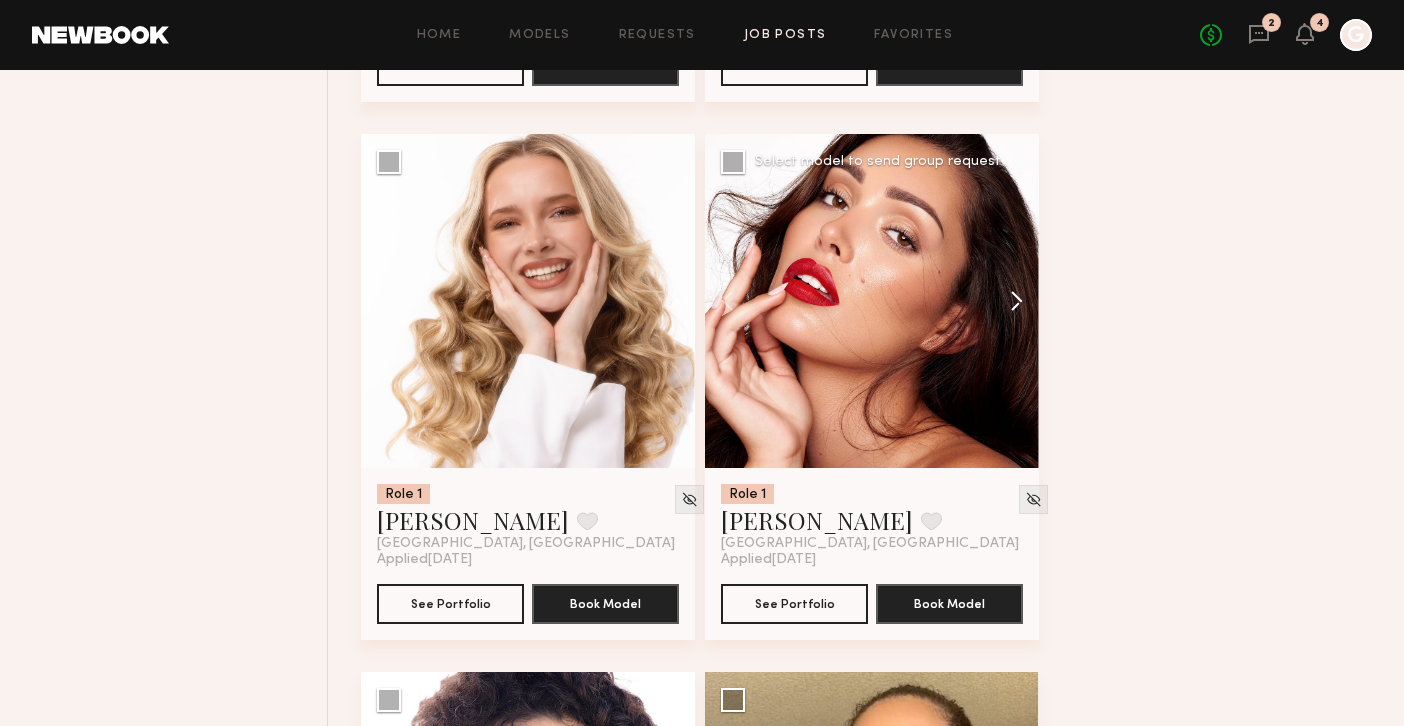click 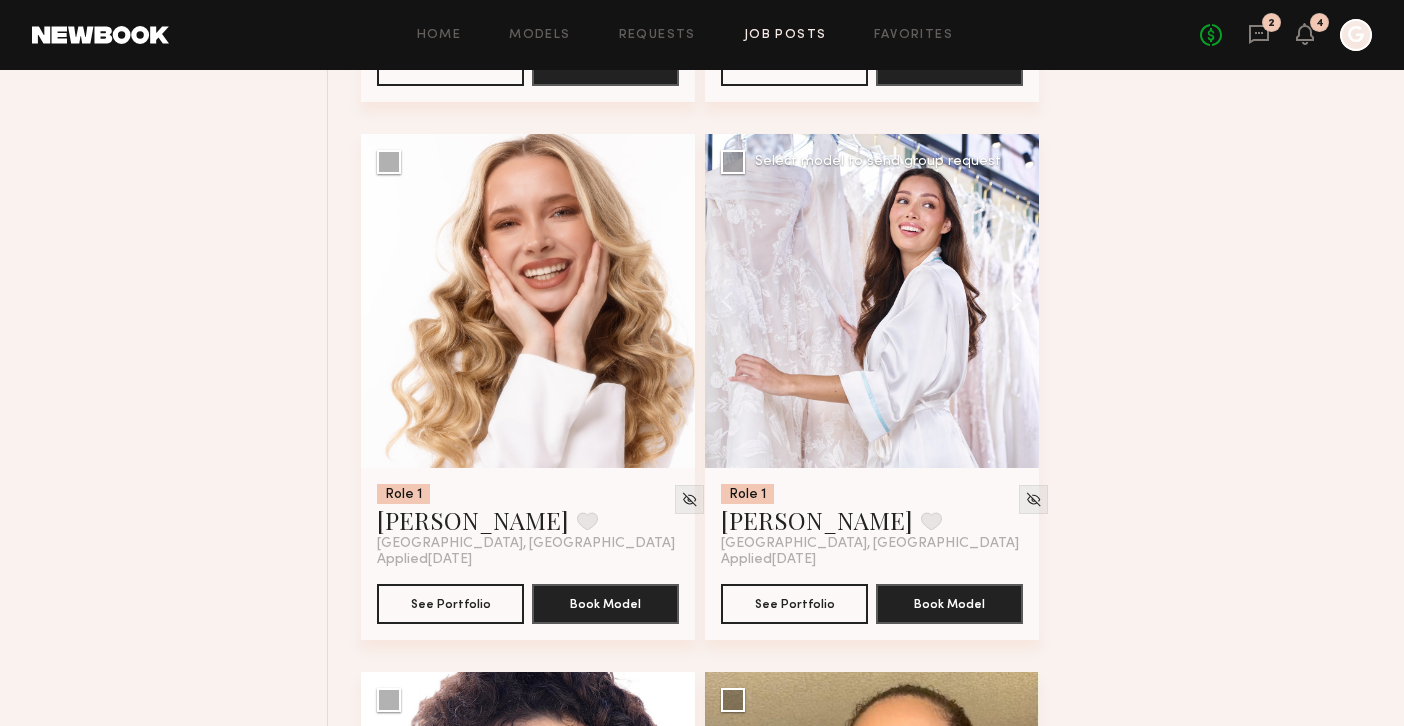 click 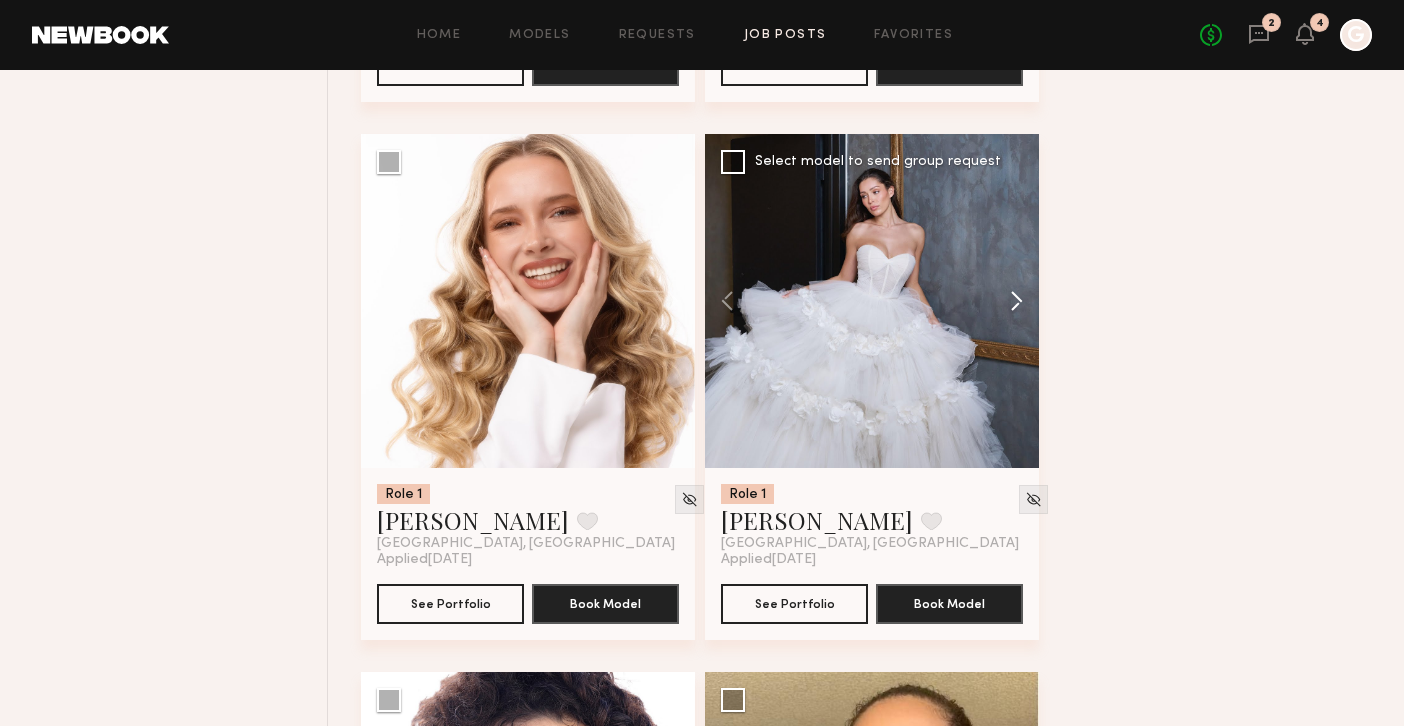 click 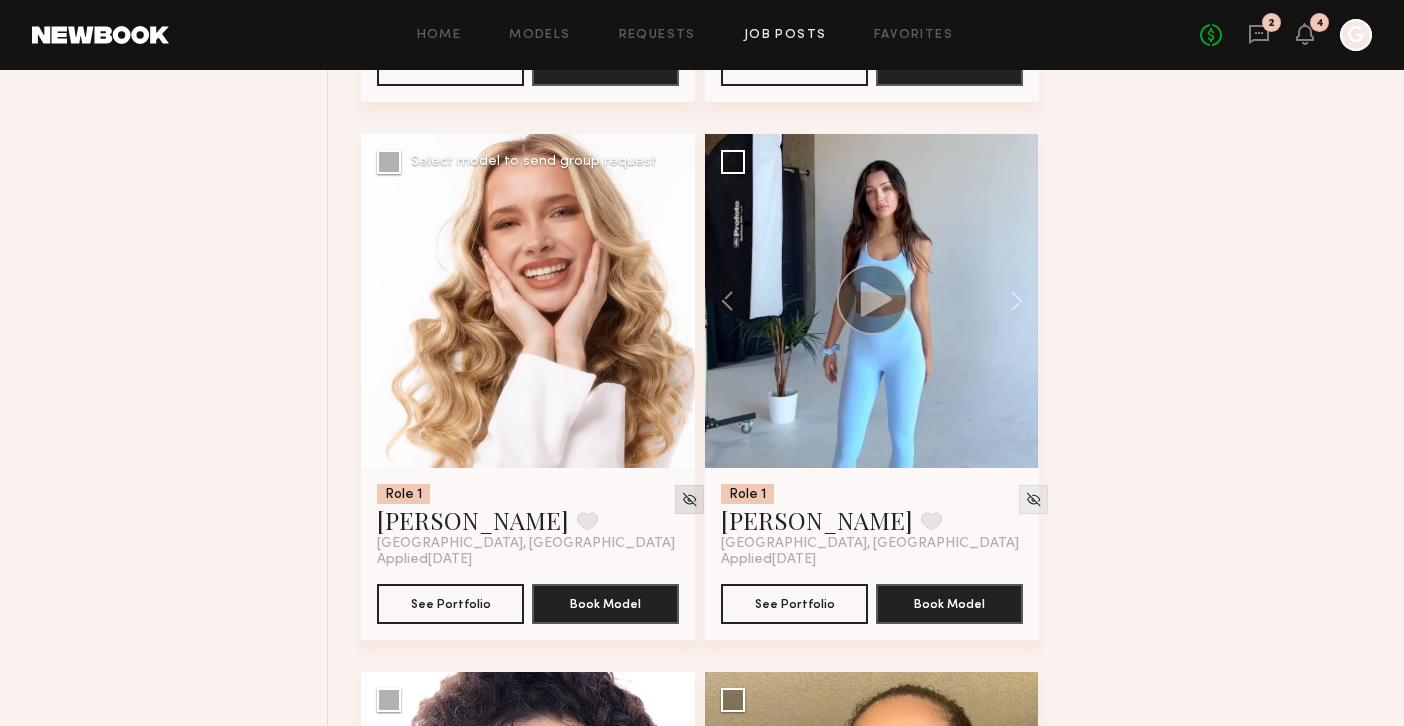 click 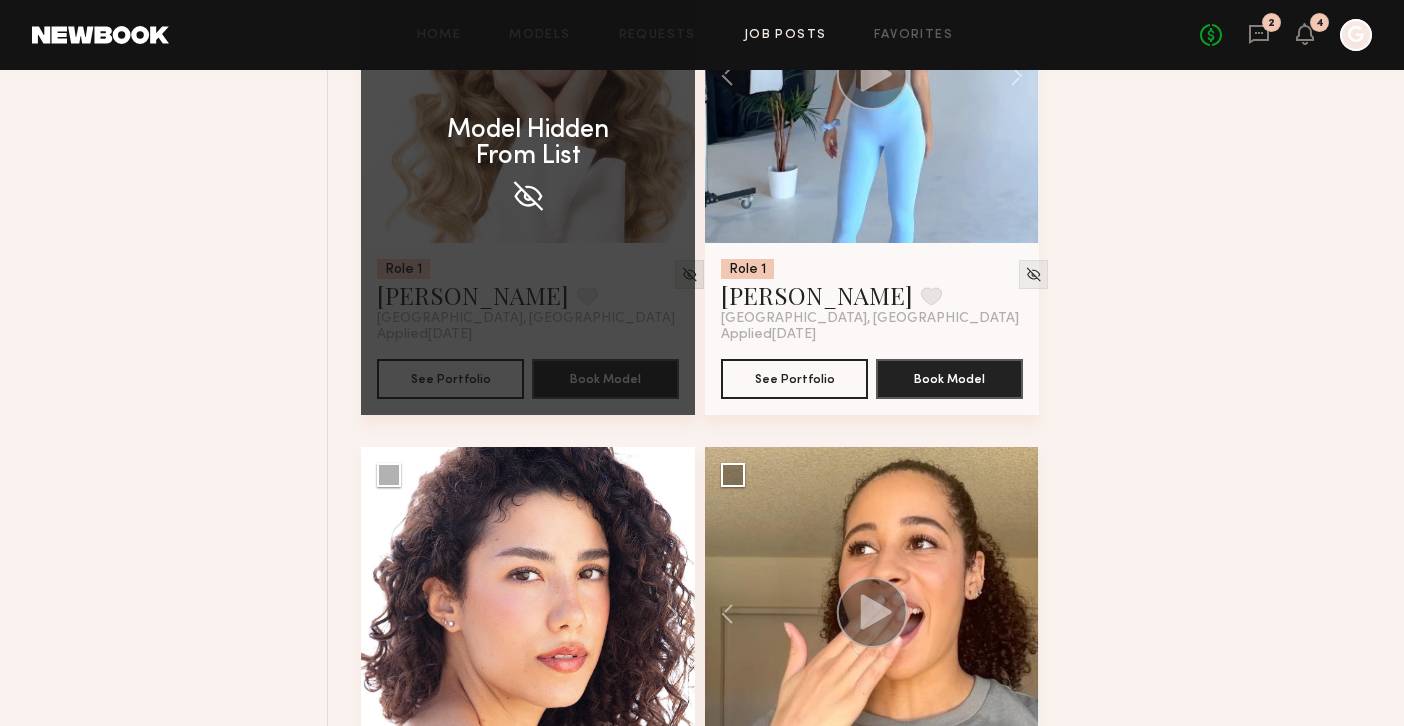 scroll, scrollTop: 2352, scrollLeft: 0, axis: vertical 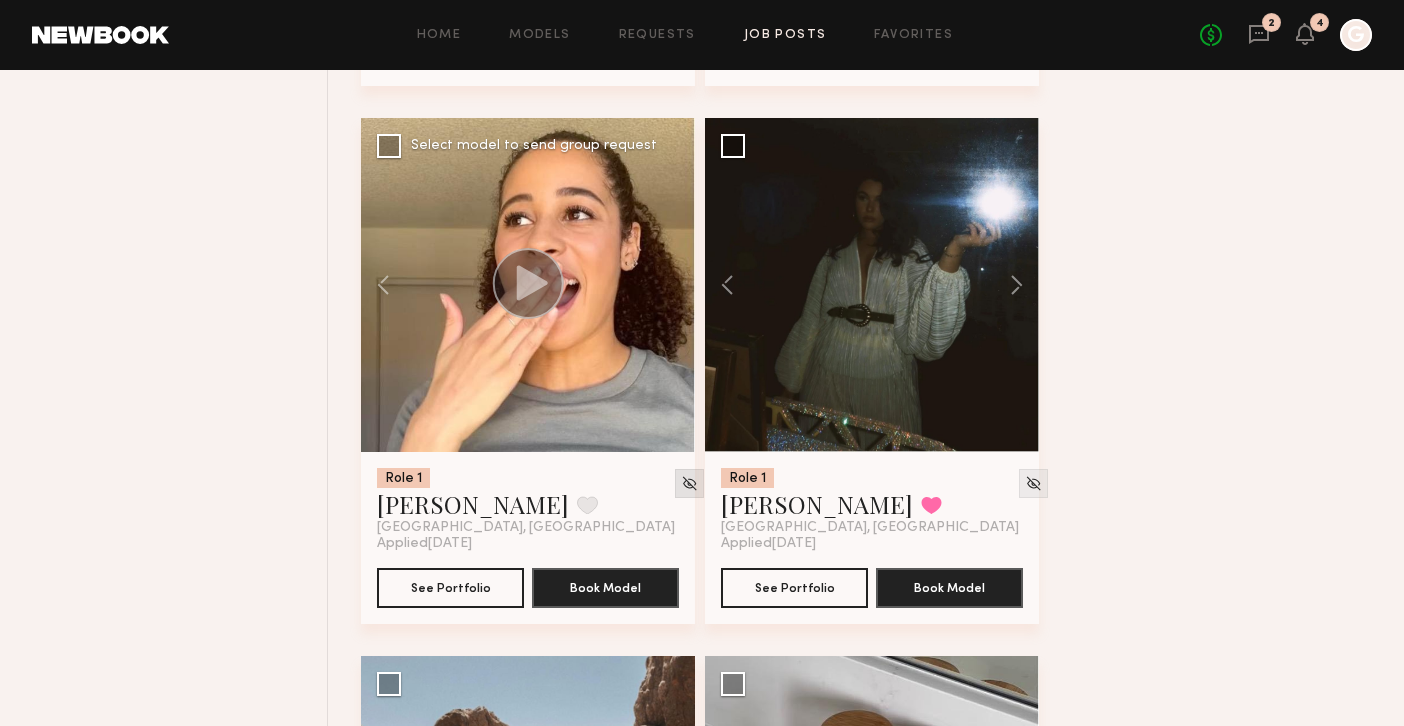 click 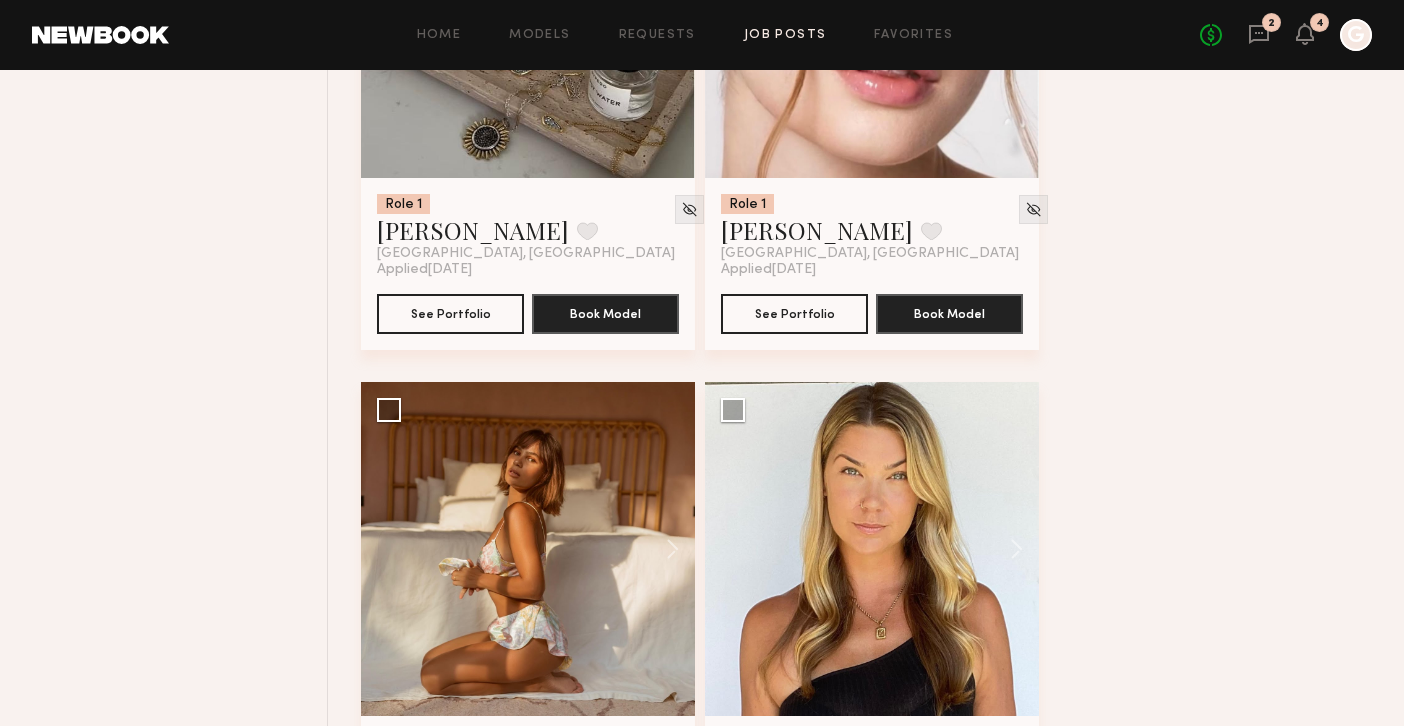 scroll, scrollTop: 3479, scrollLeft: 0, axis: vertical 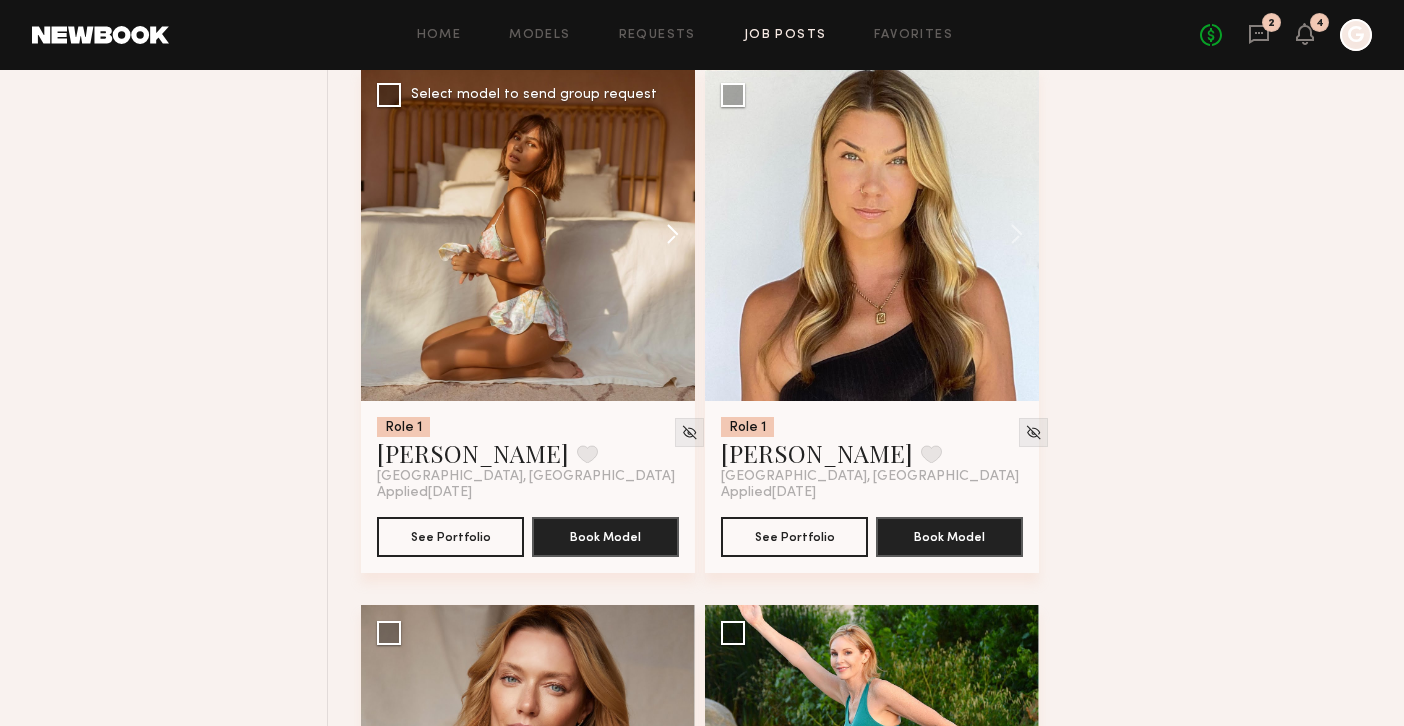 click 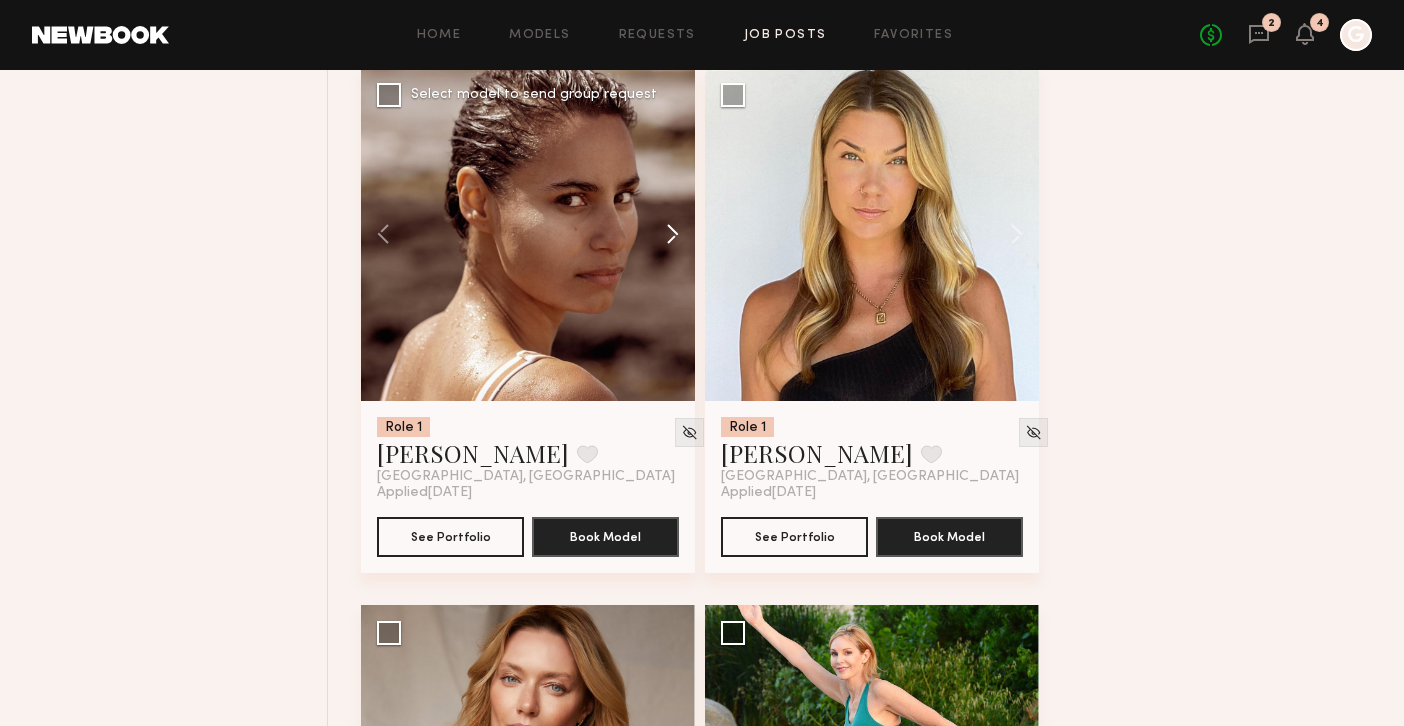 click 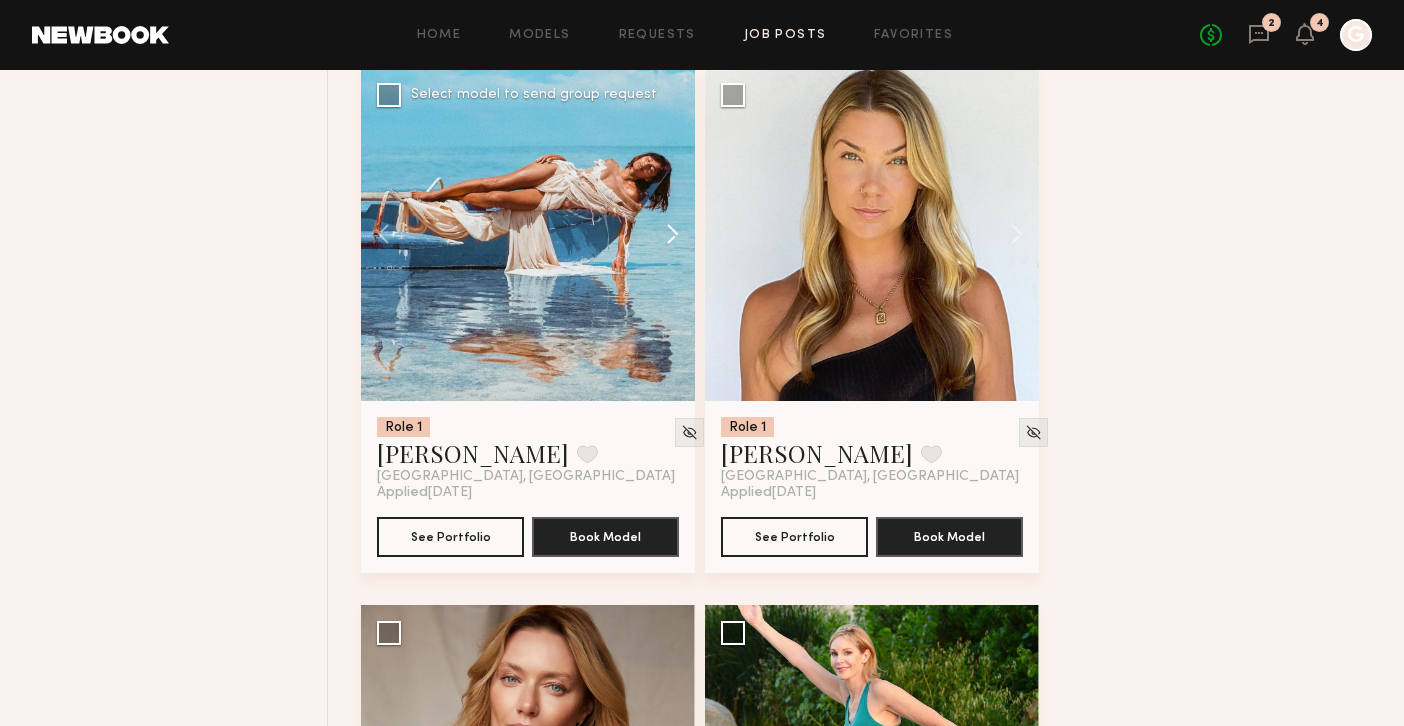 click 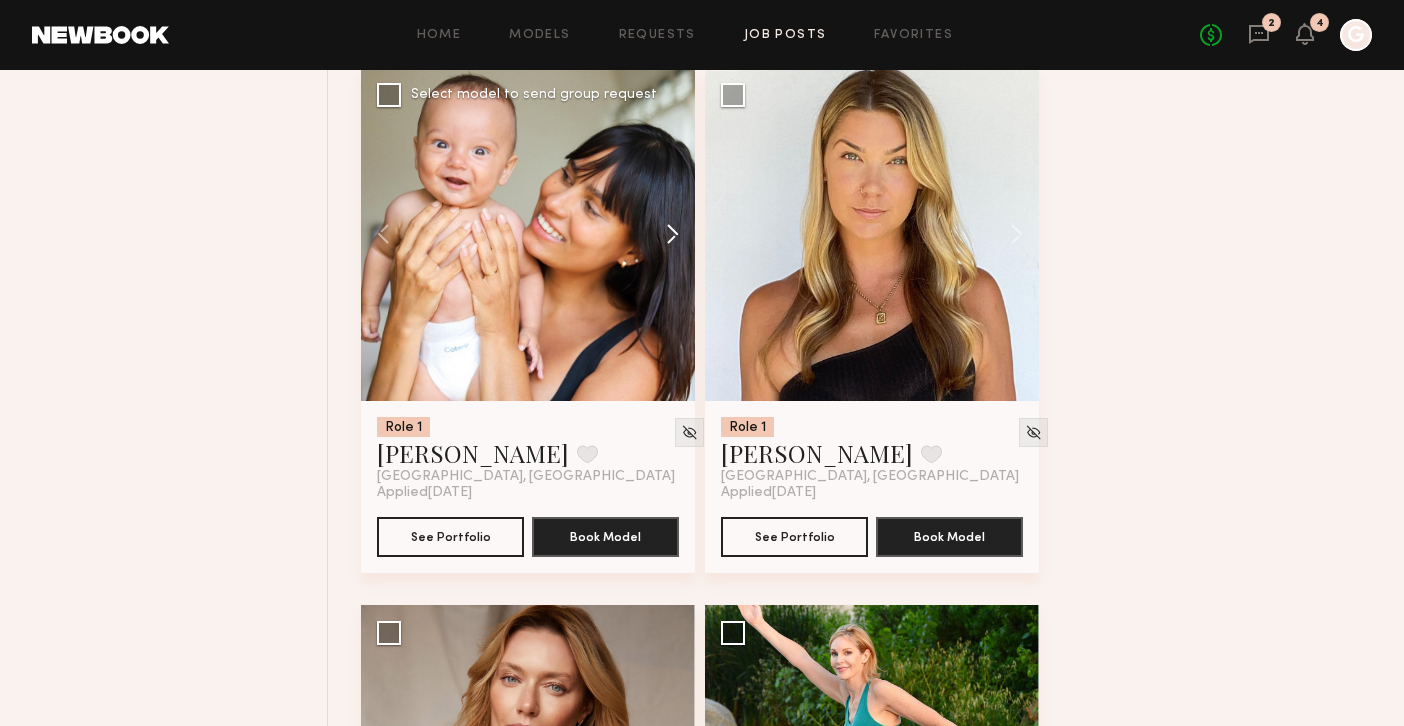 click 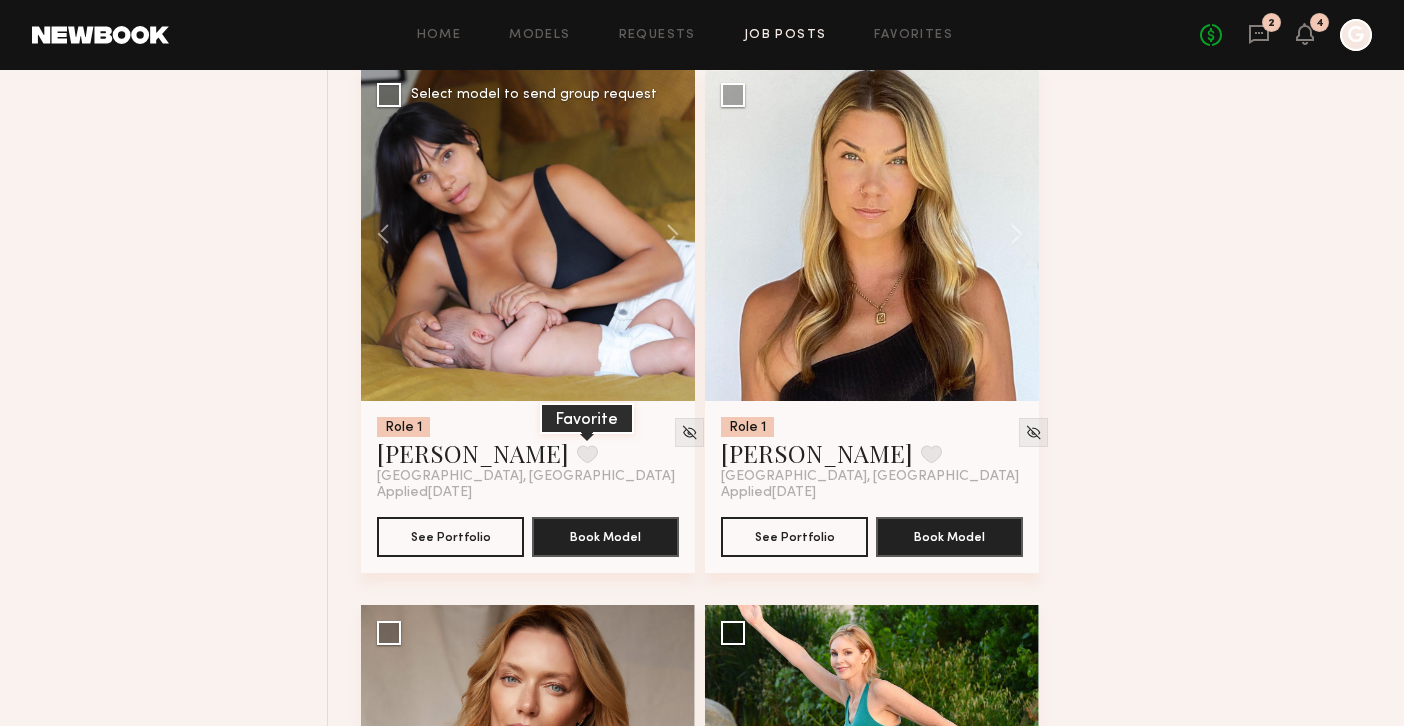 click 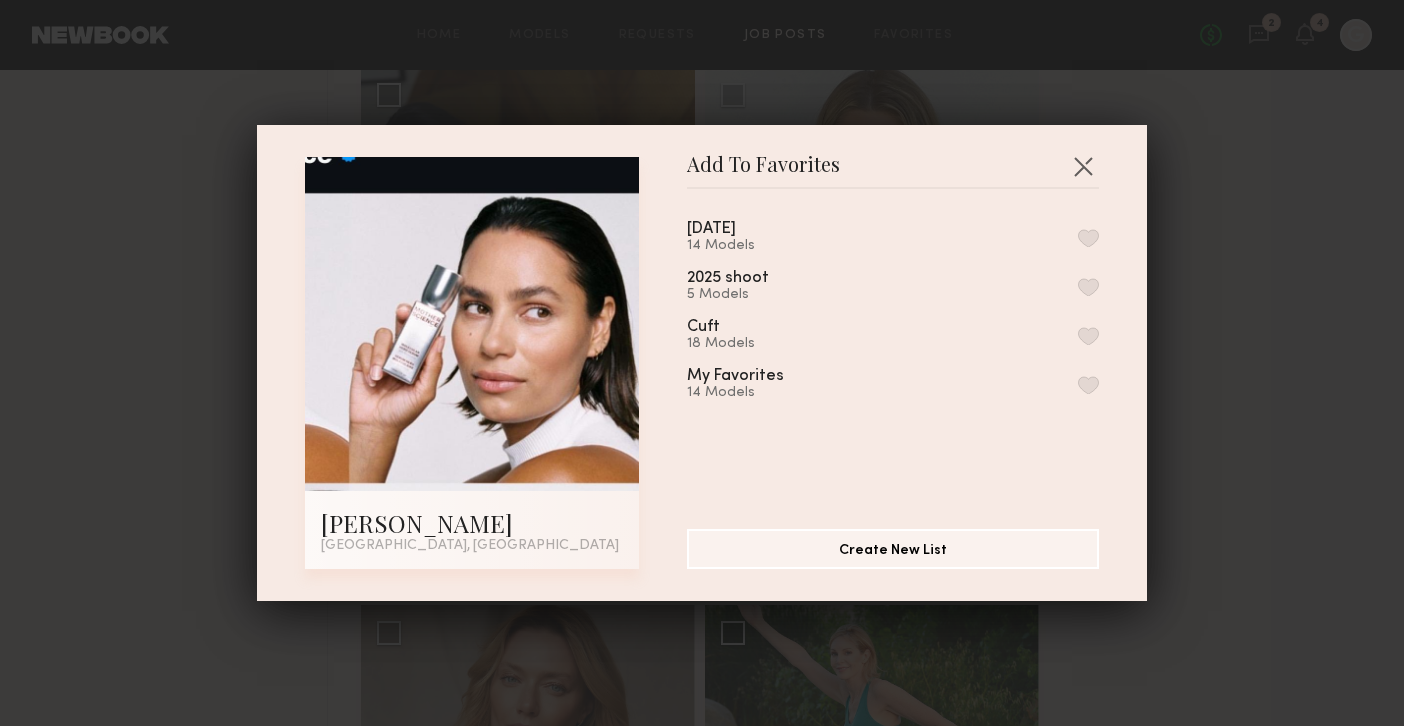 click at bounding box center [1088, 238] 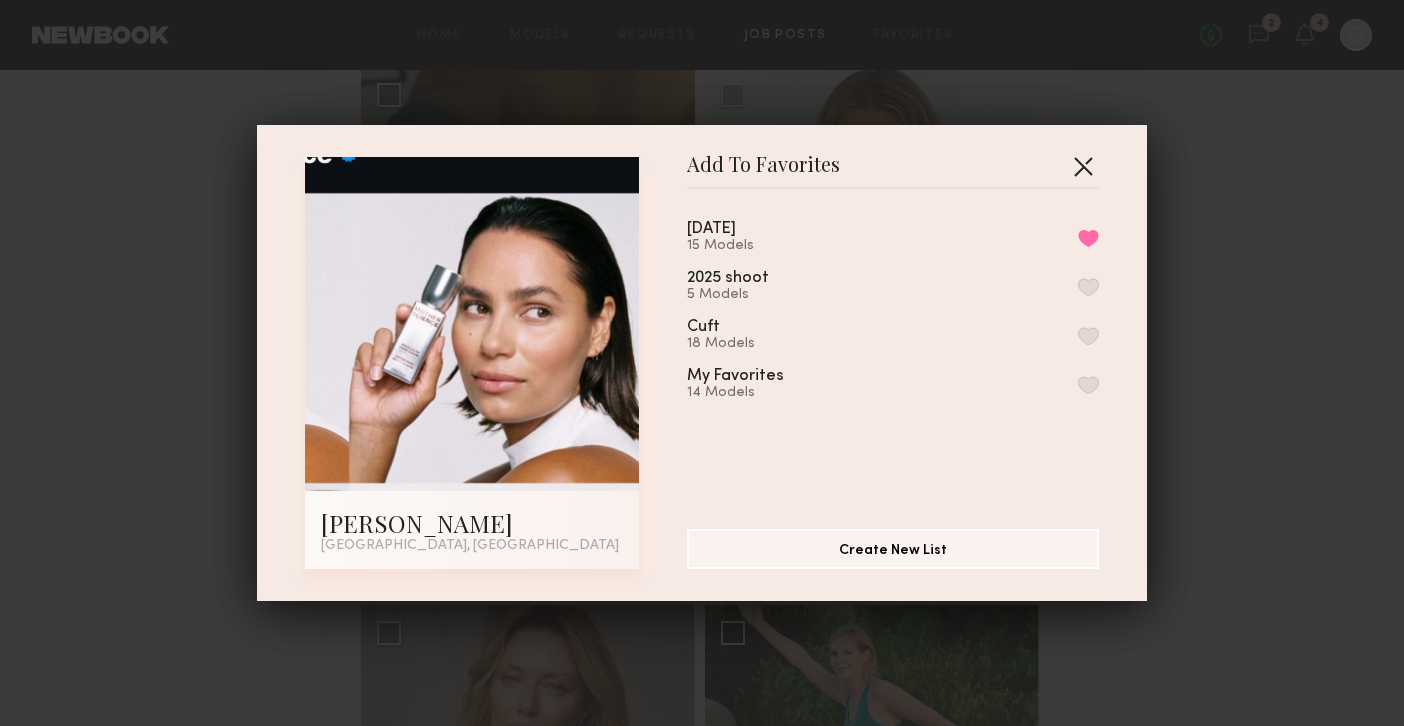 click at bounding box center [1083, 166] 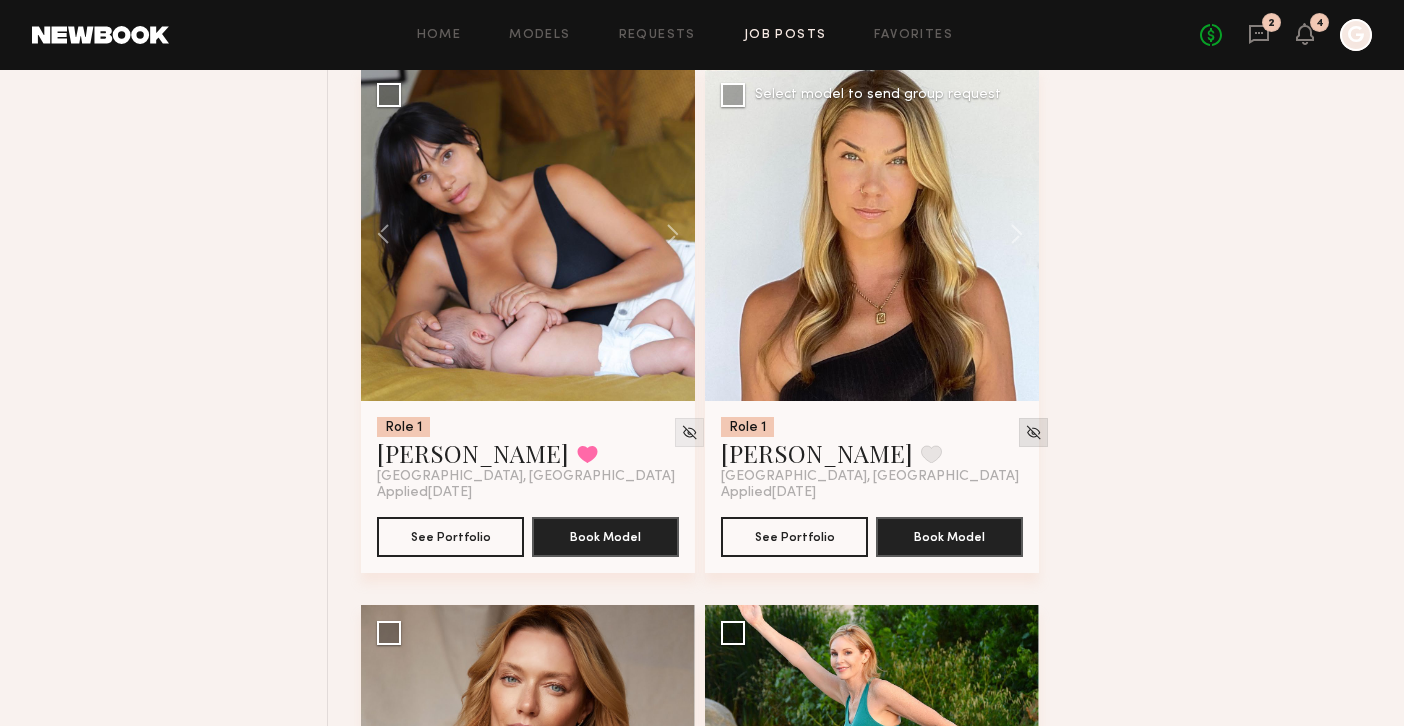 click 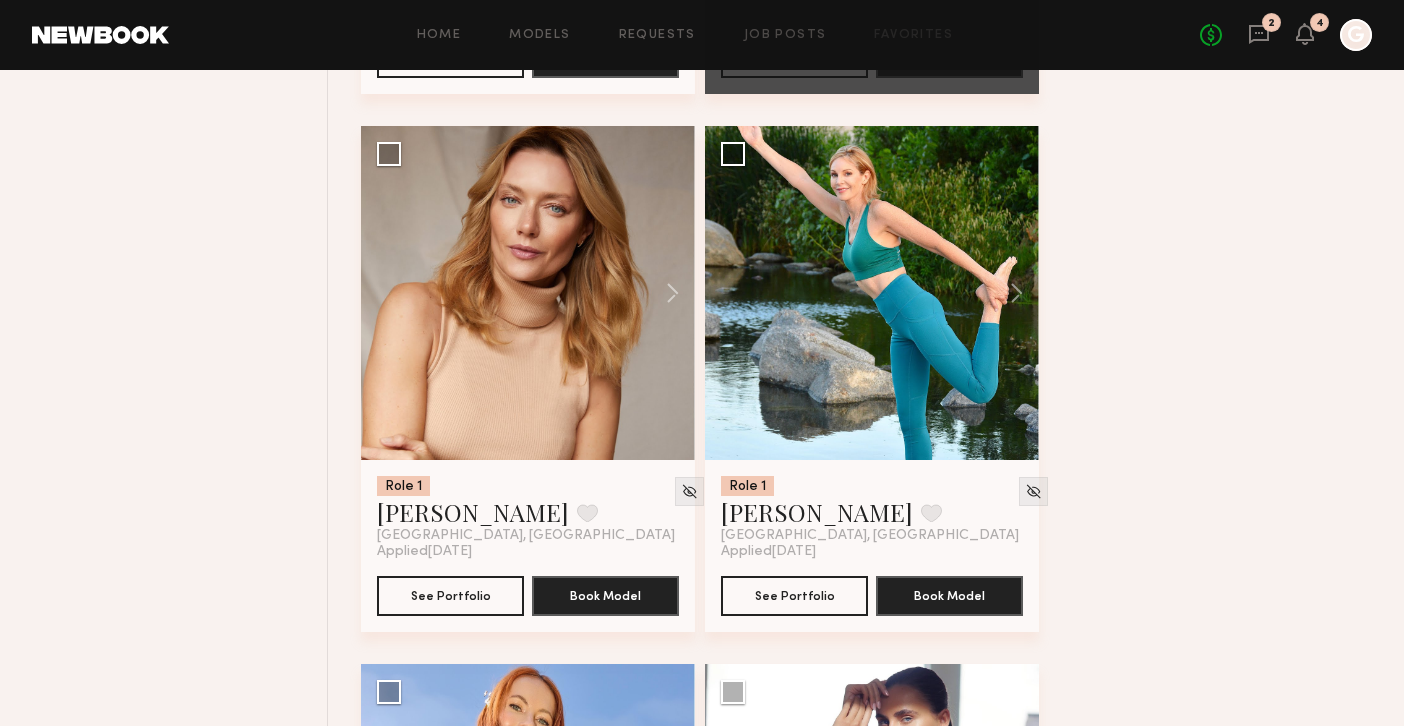 scroll, scrollTop: 3956, scrollLeft: 0, axis: vertical 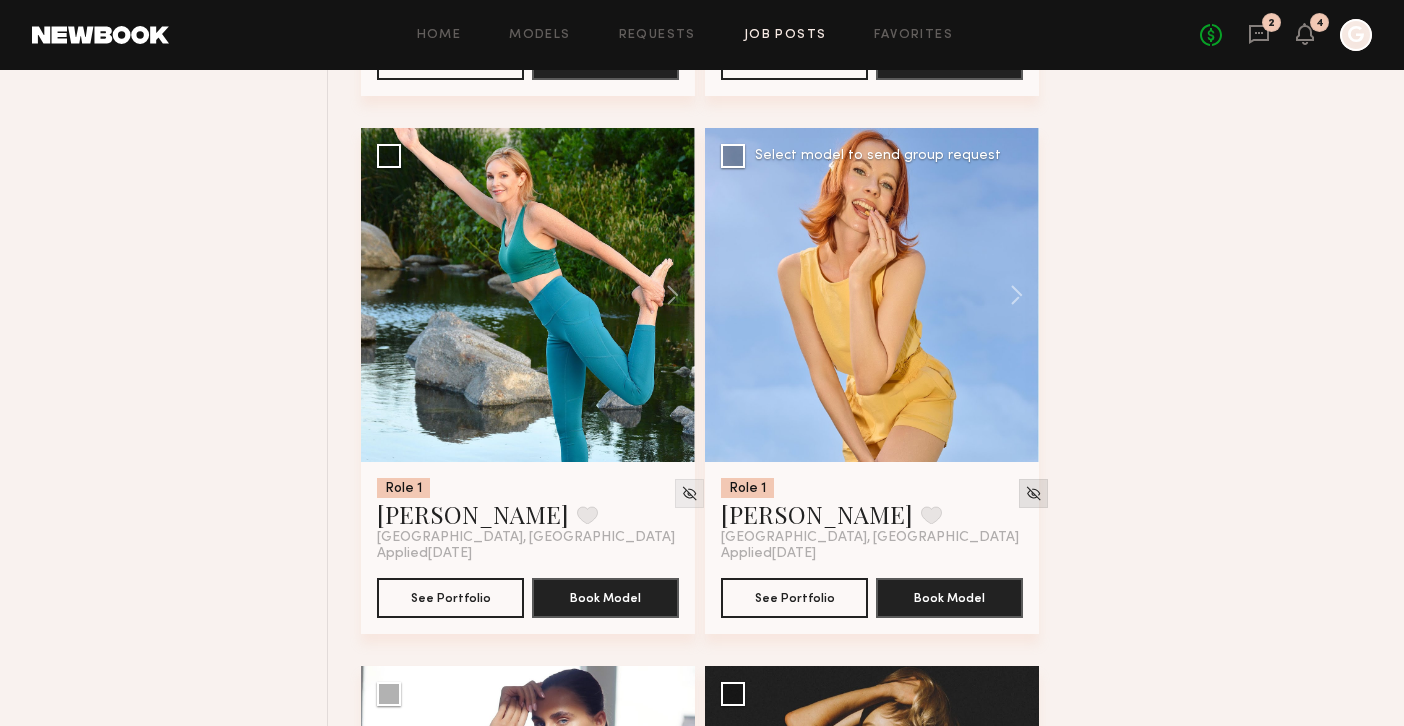 click 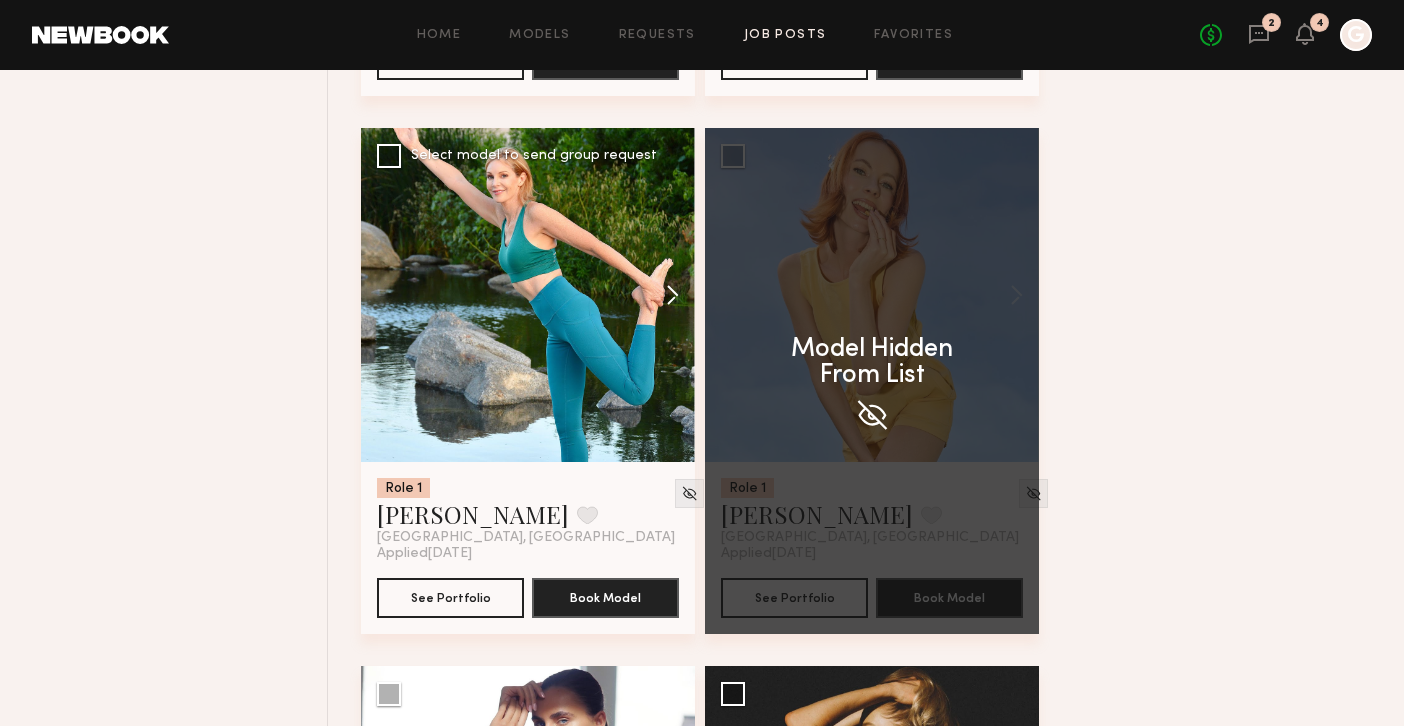 click 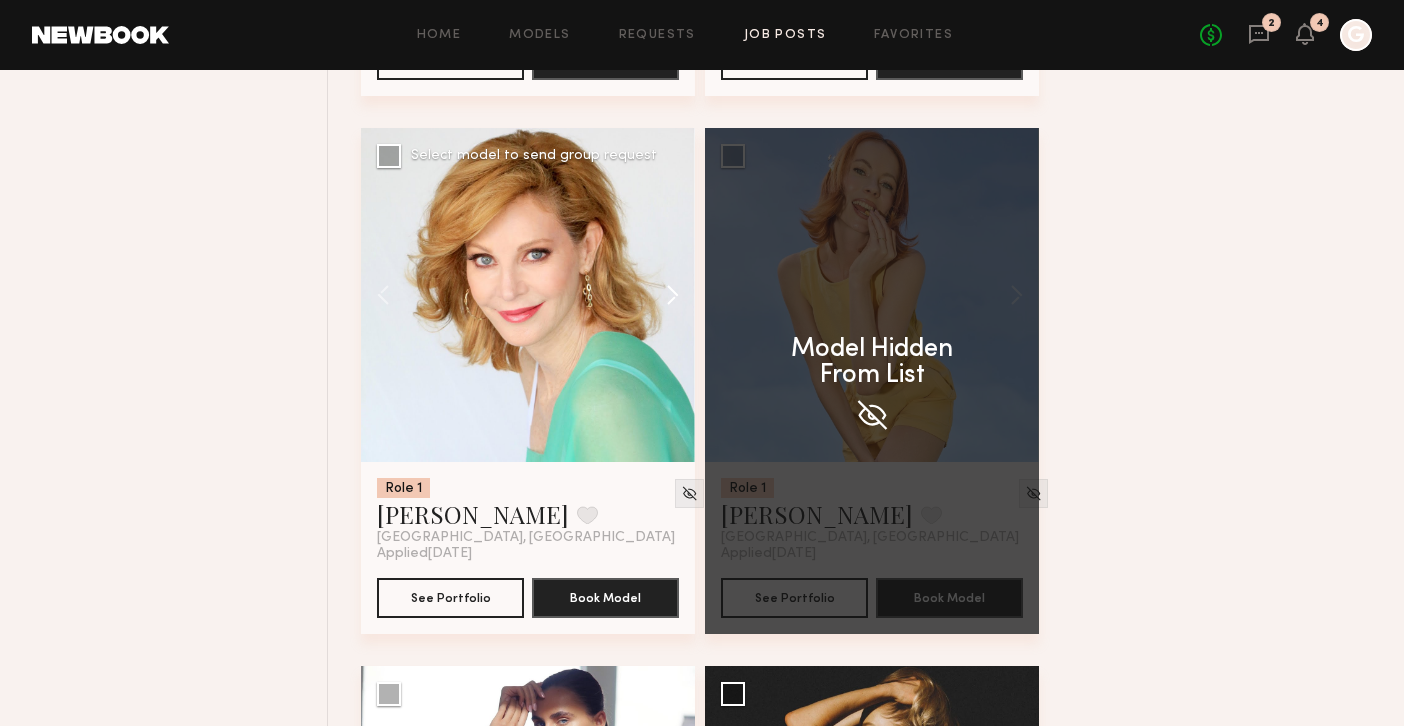 click 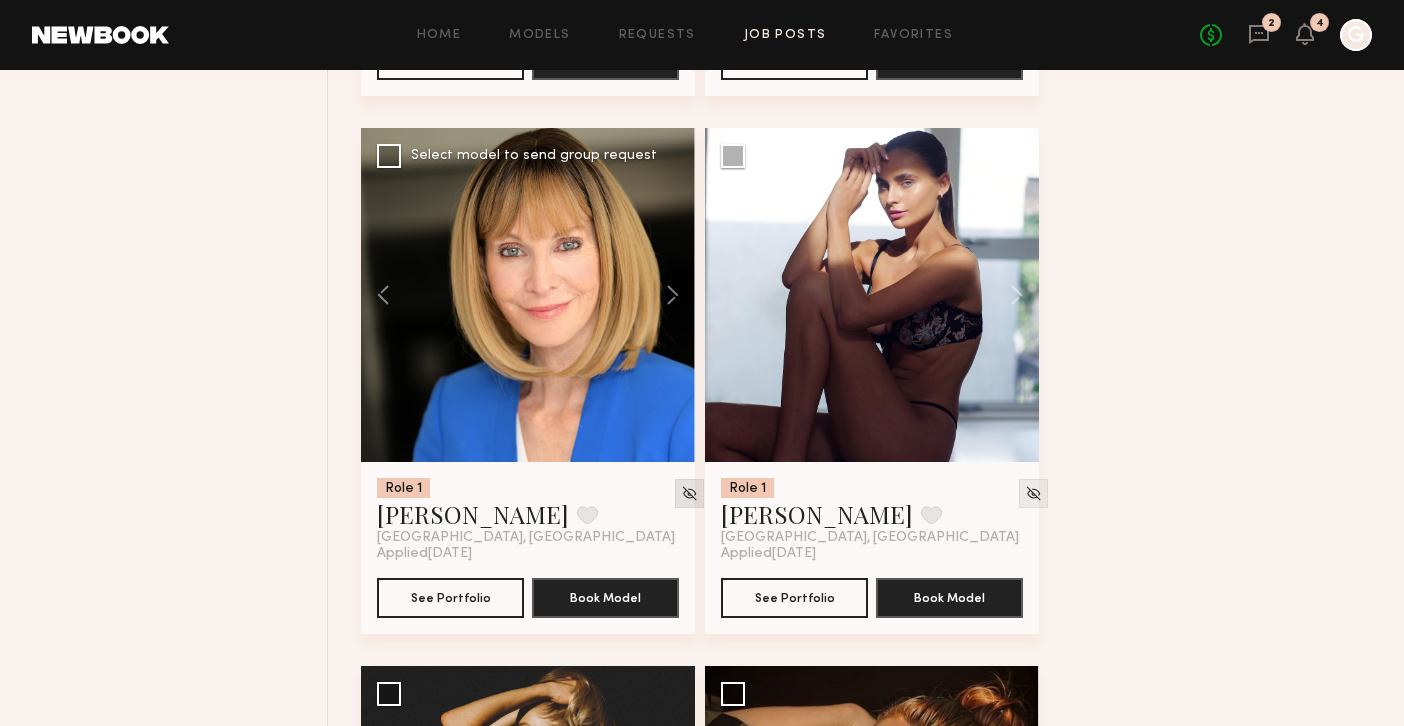click 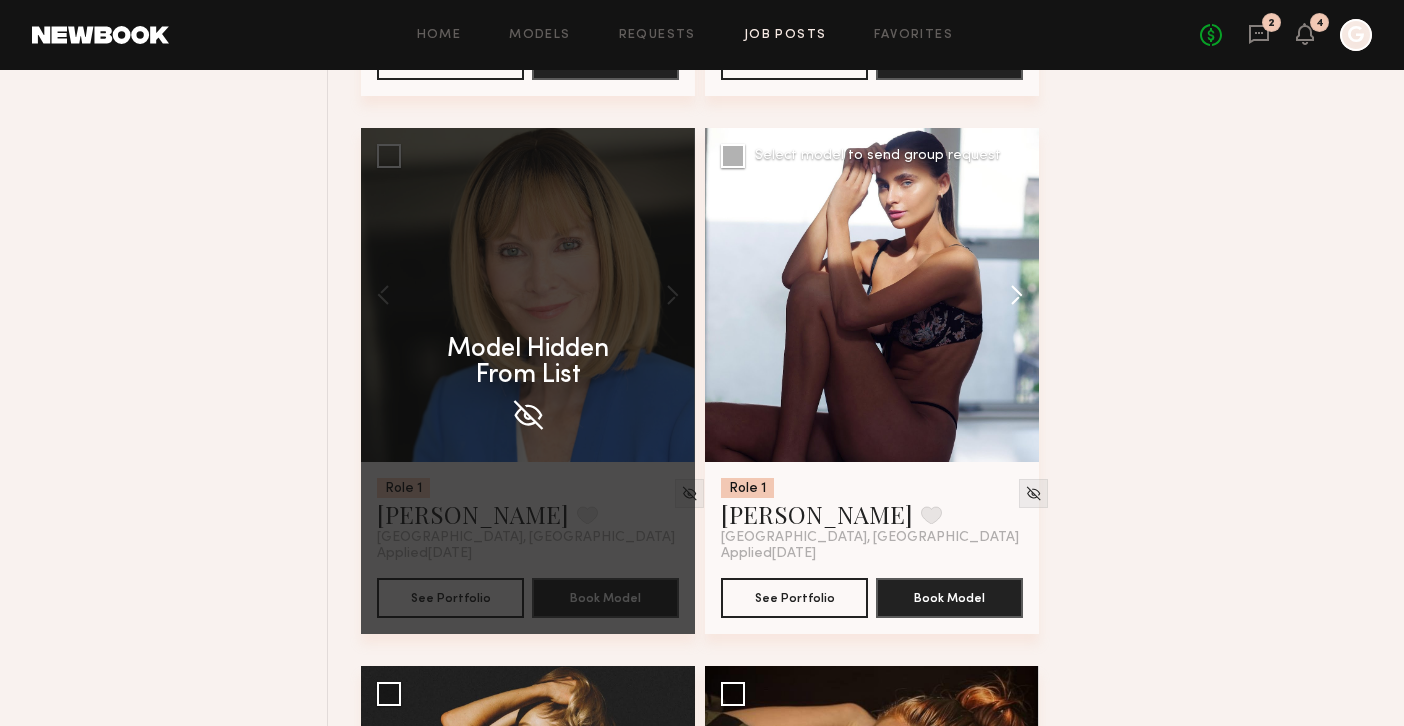 click 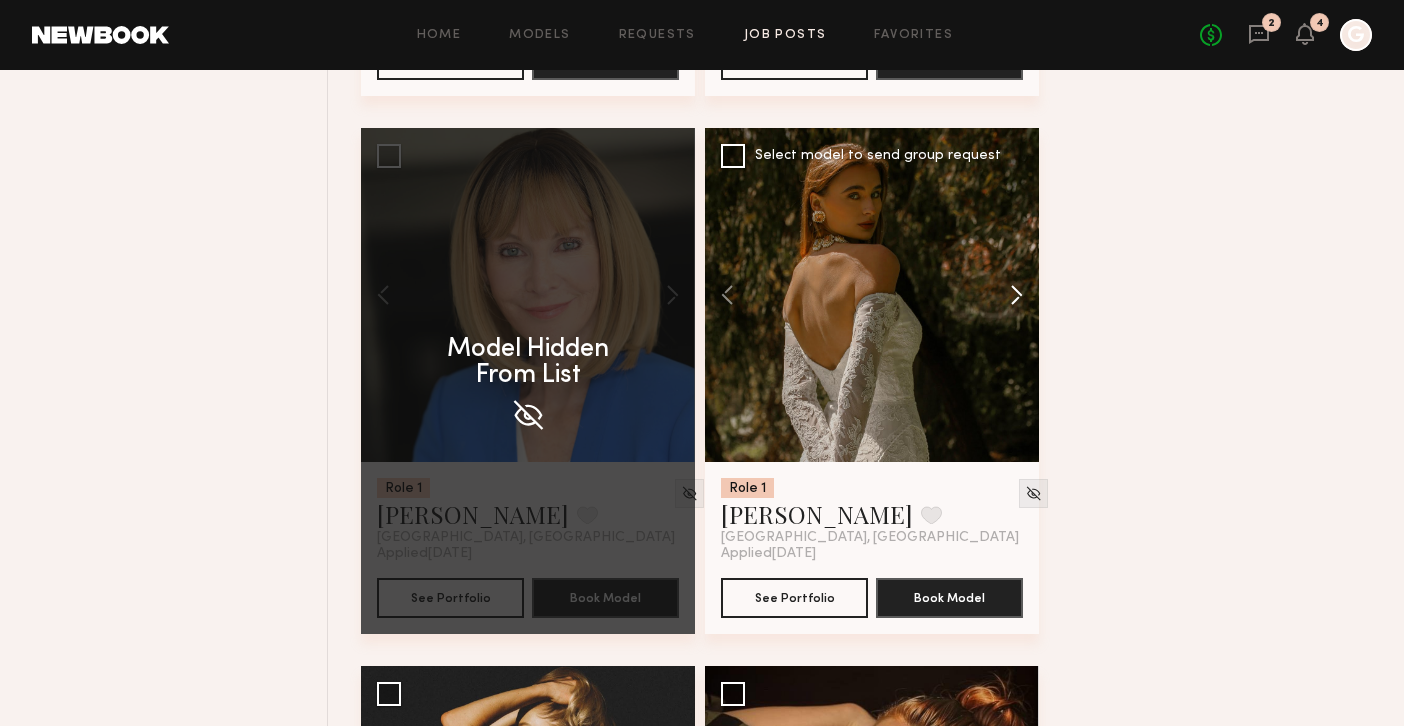 click 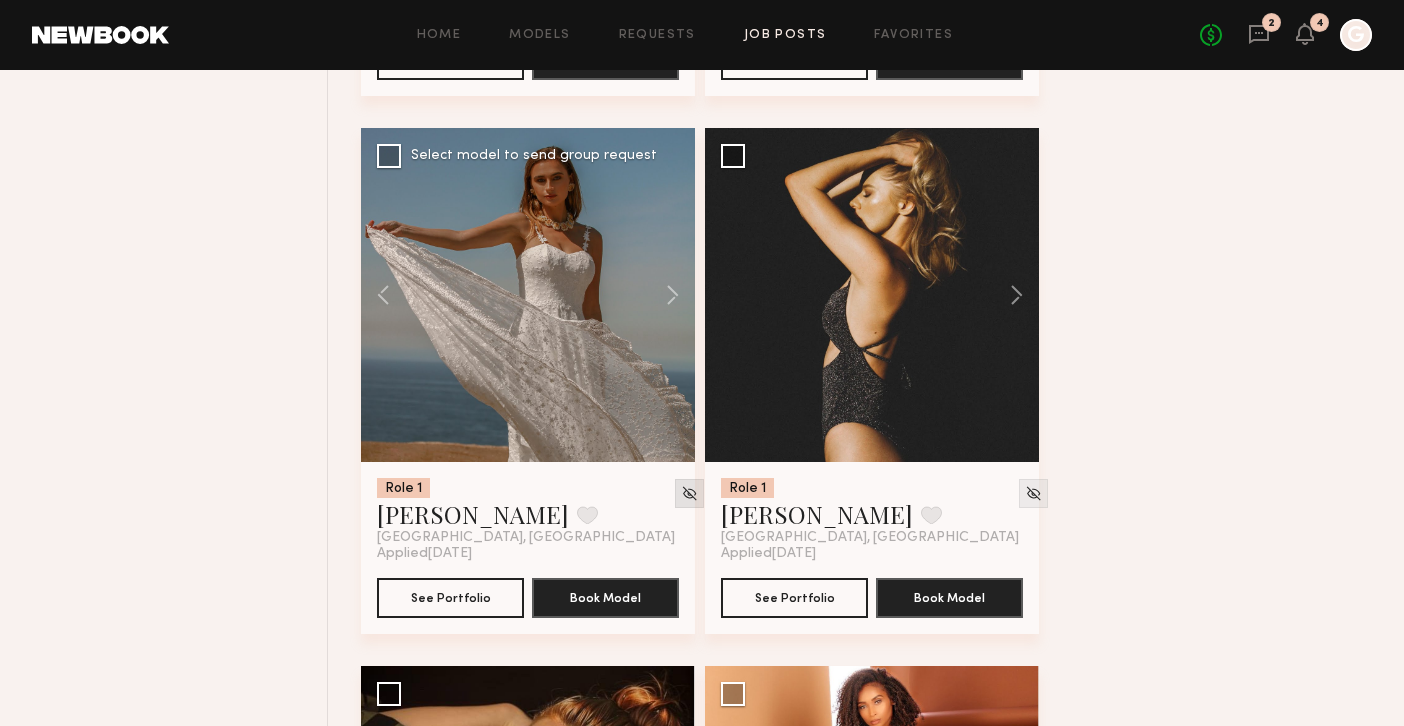 click 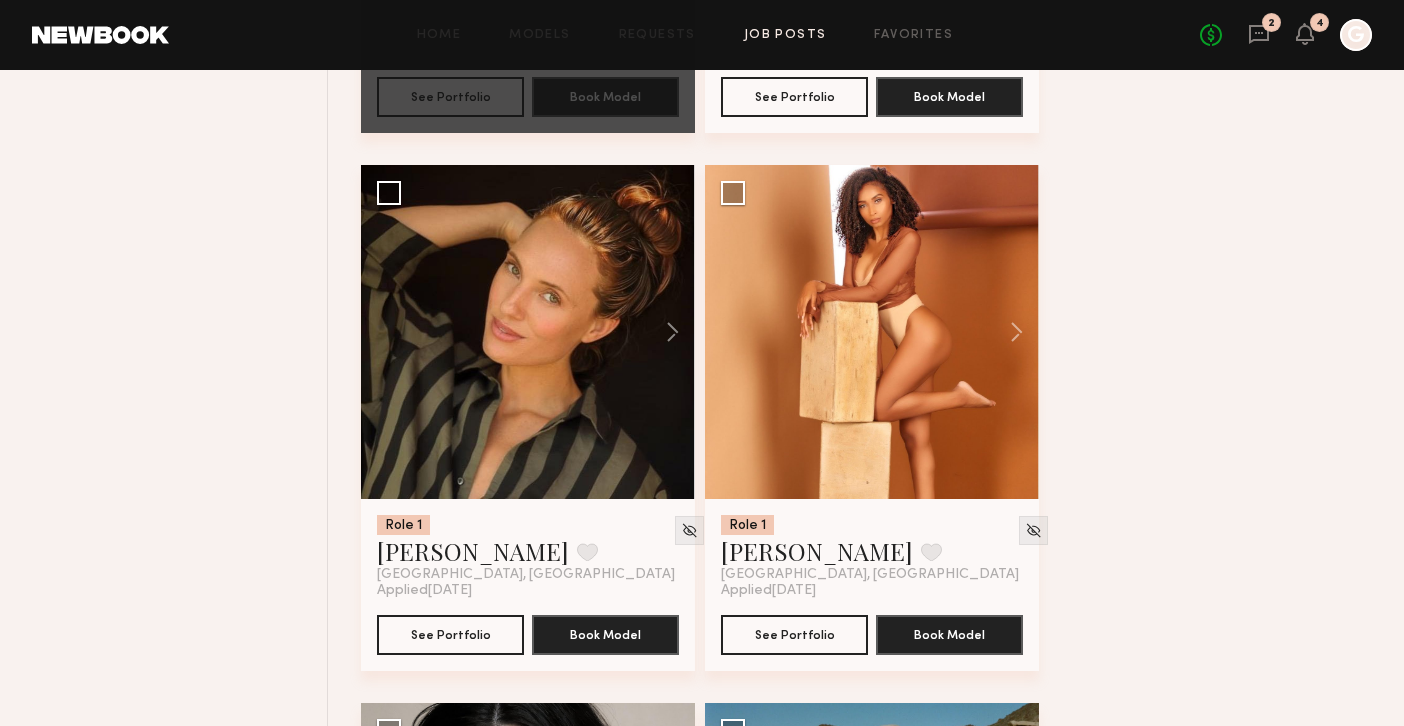 scroll, scrollTop: 4459, scrollLeft: 0, axis: vertical 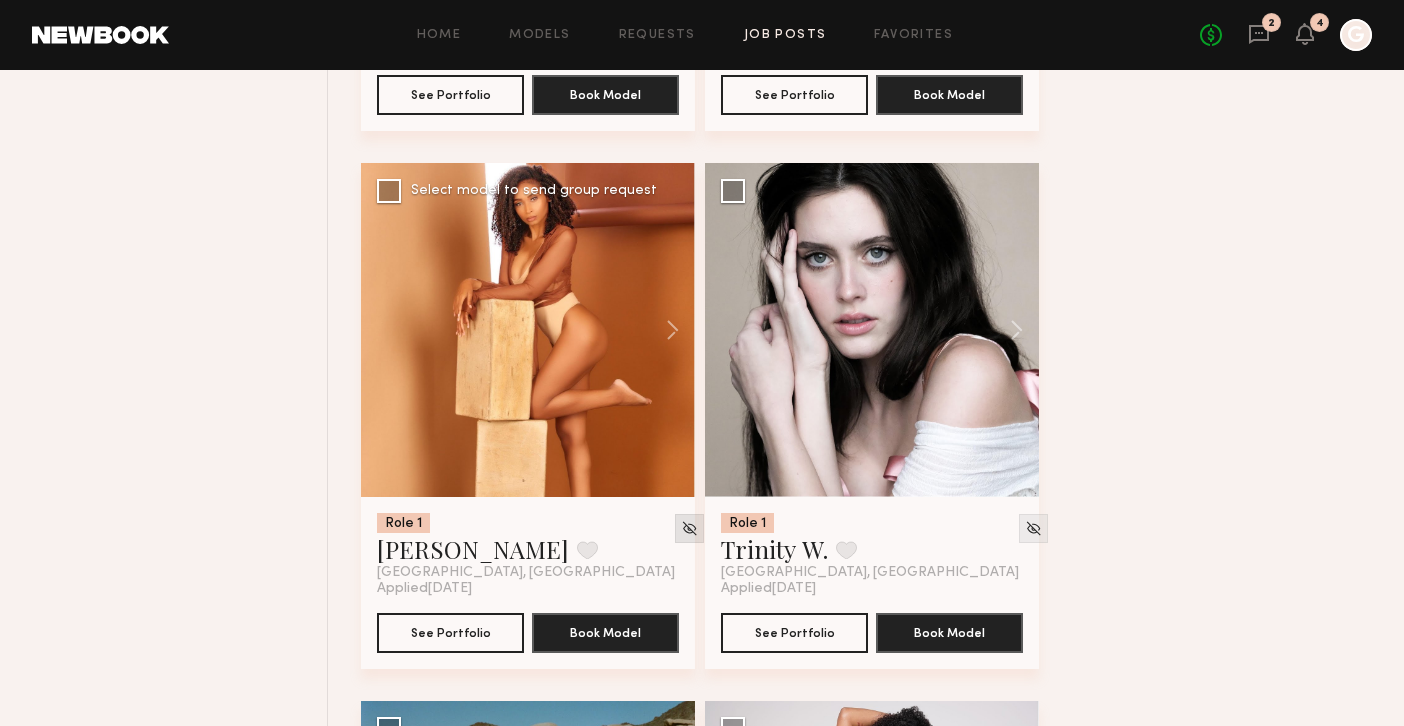 click 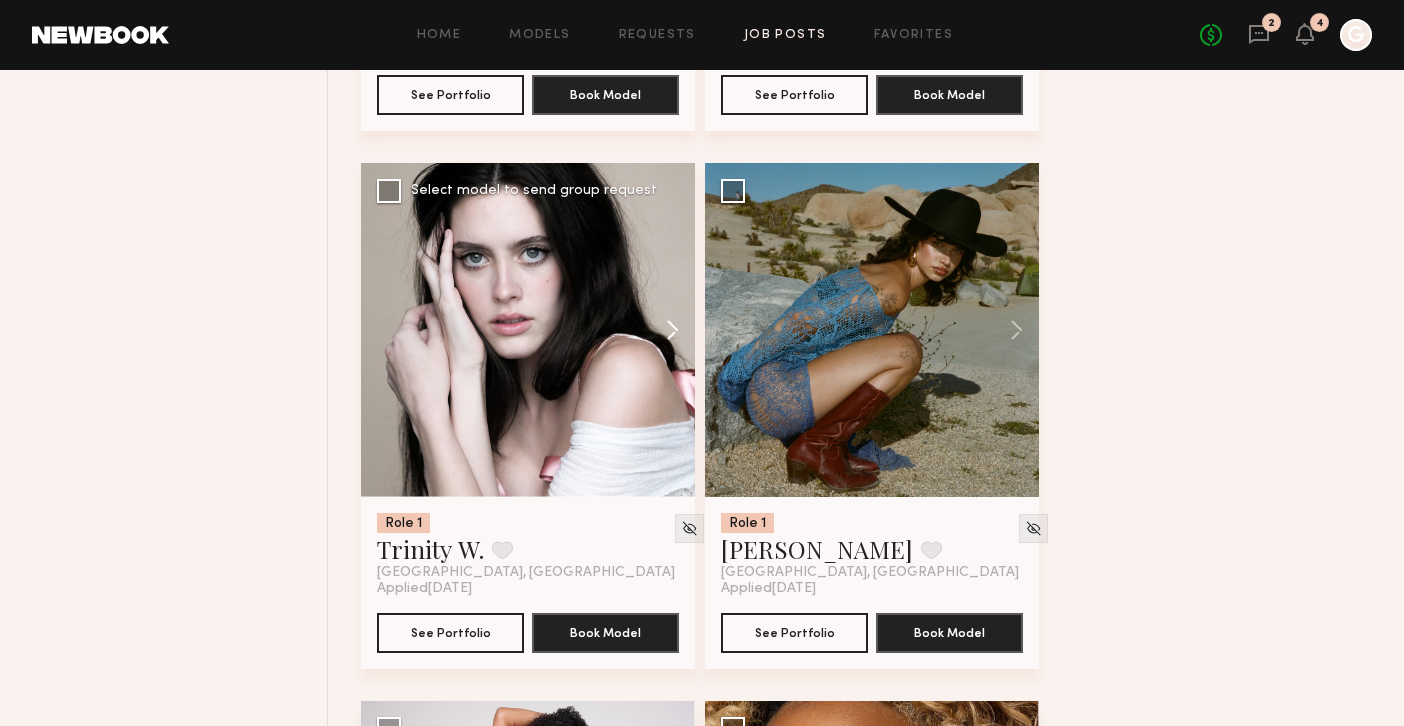click 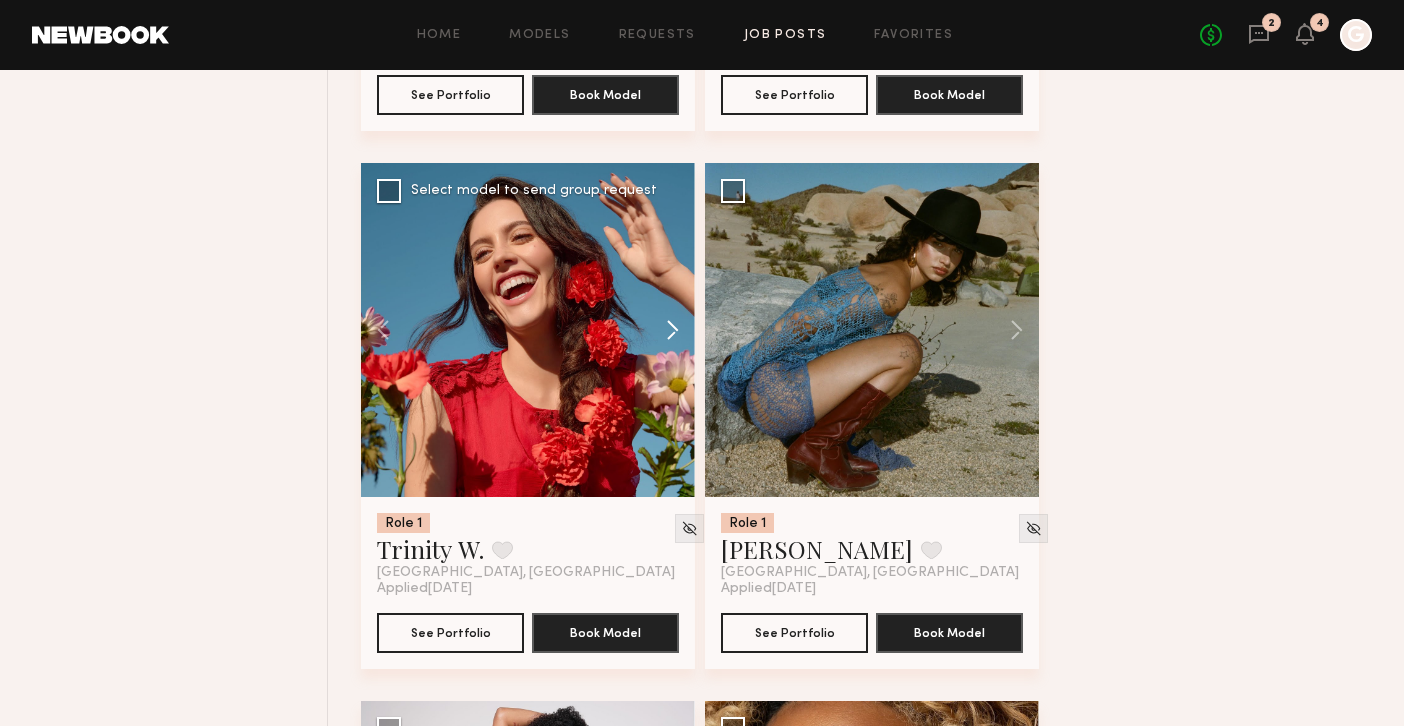 click 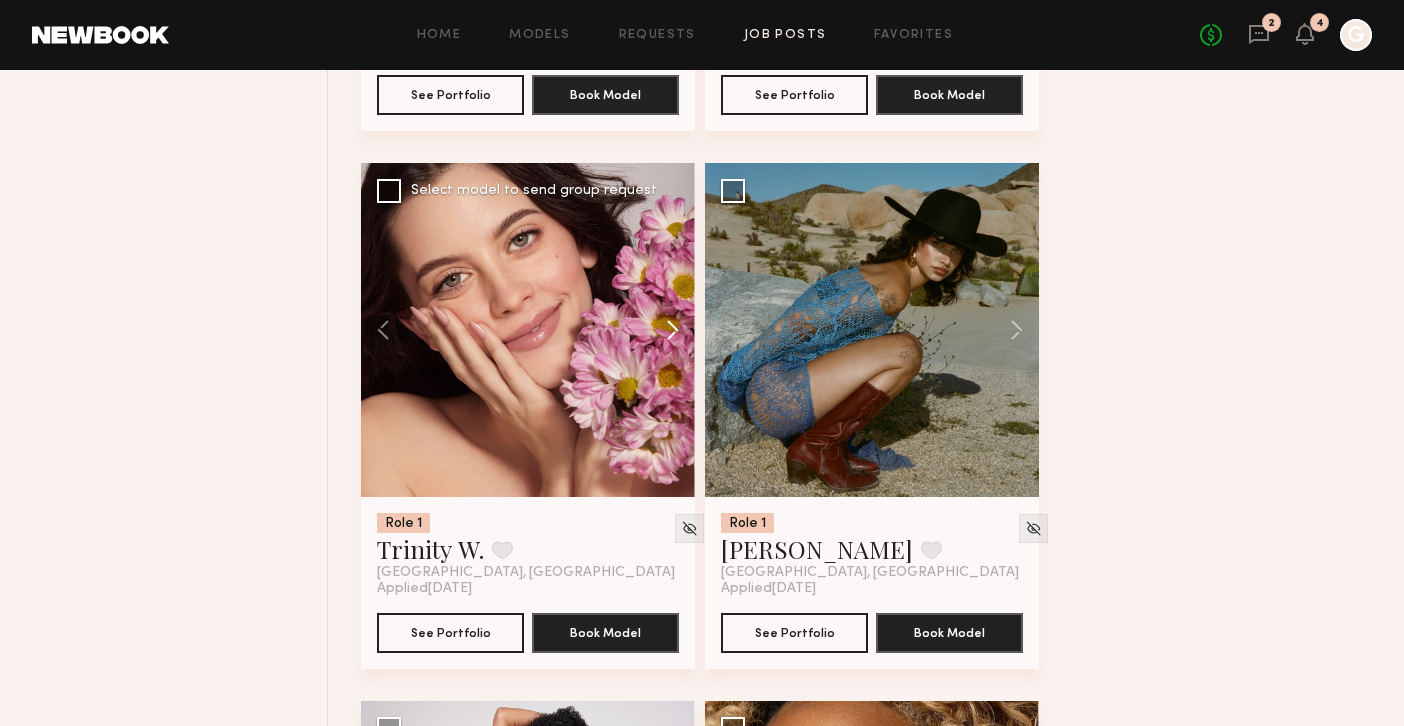 click 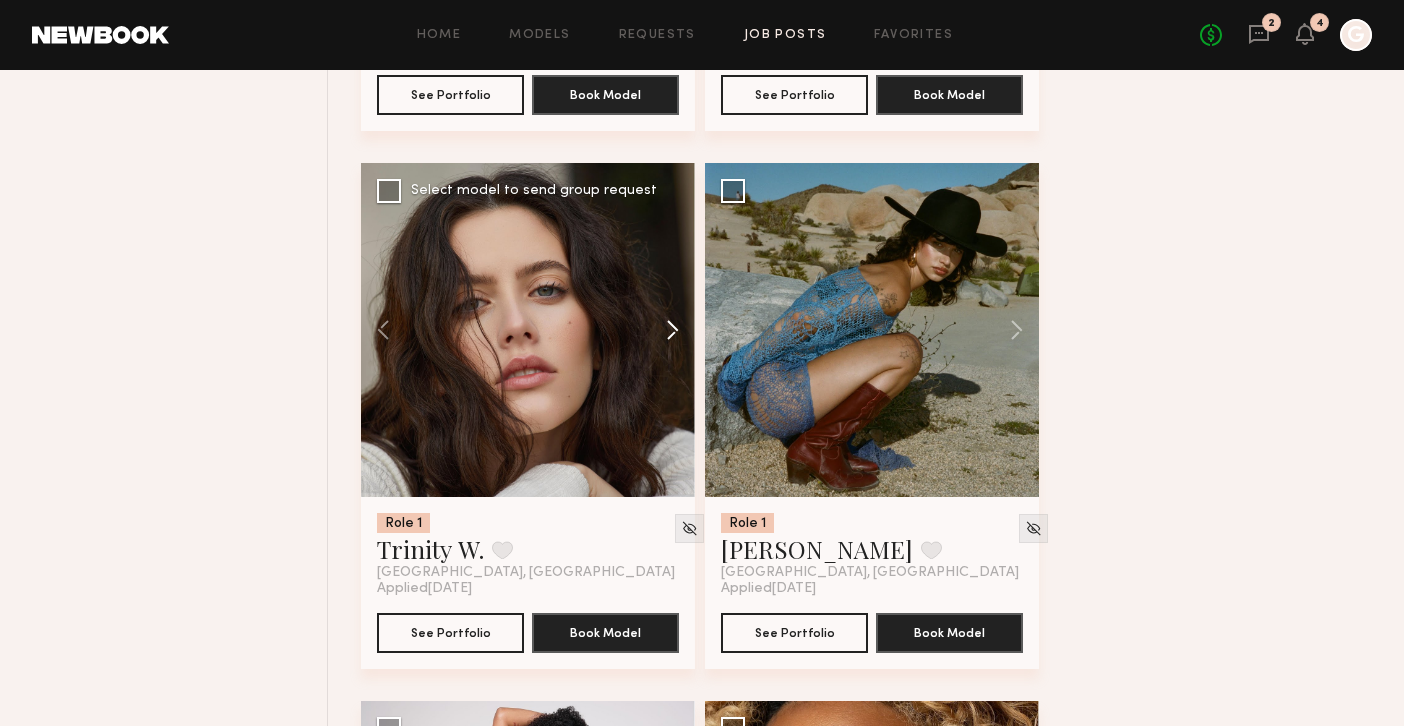 click 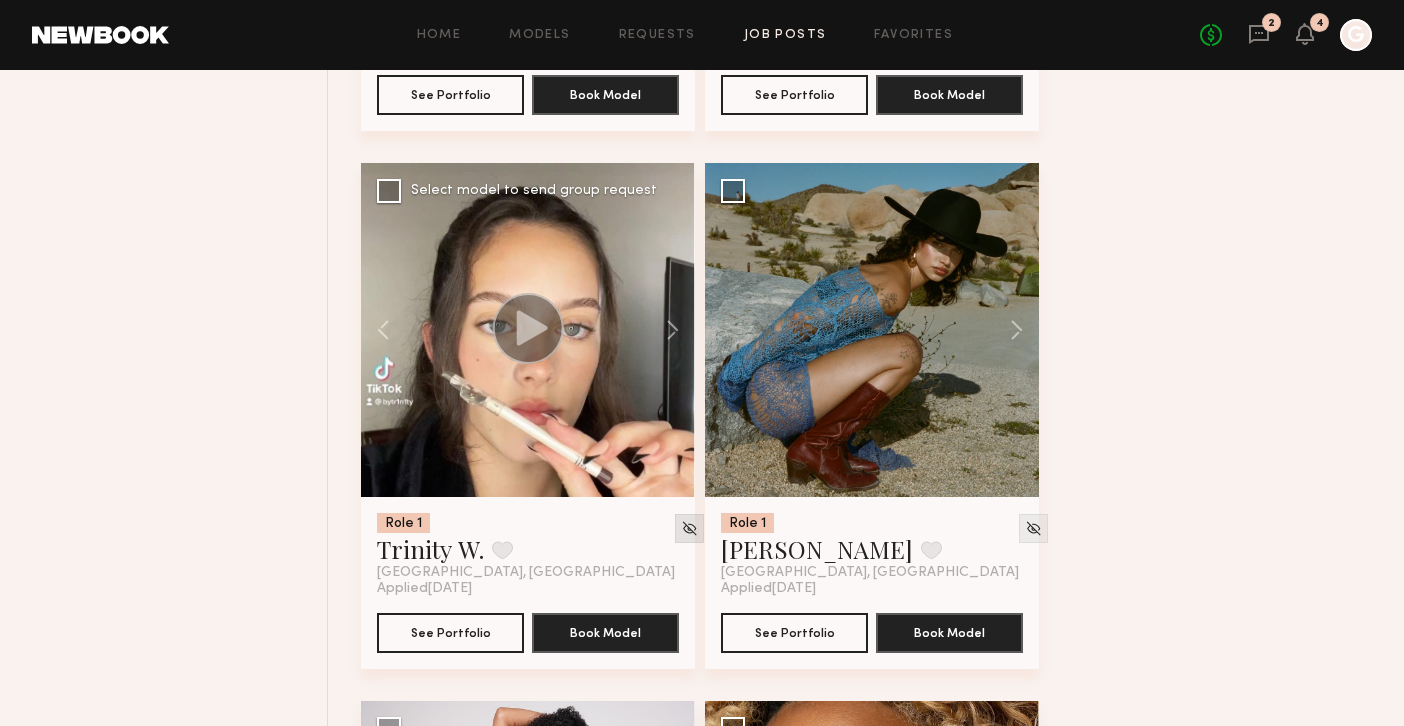 click 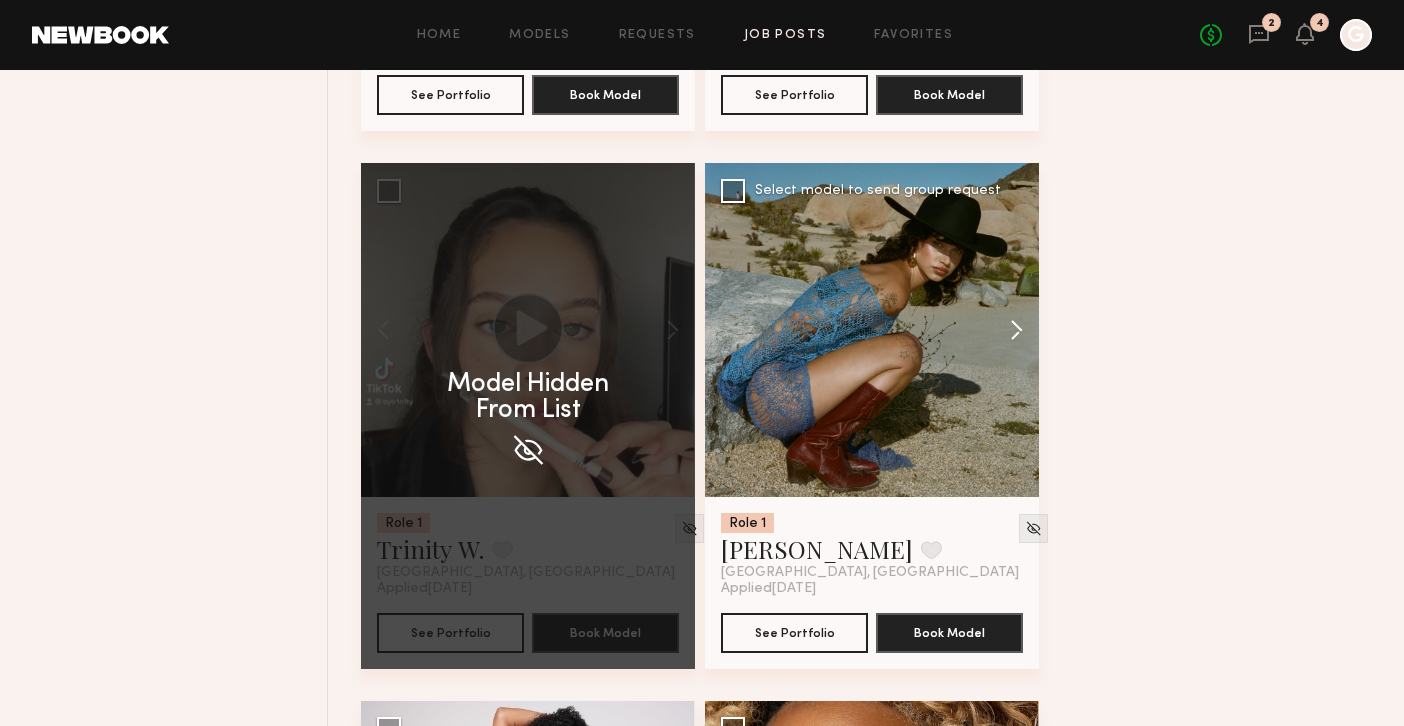 click 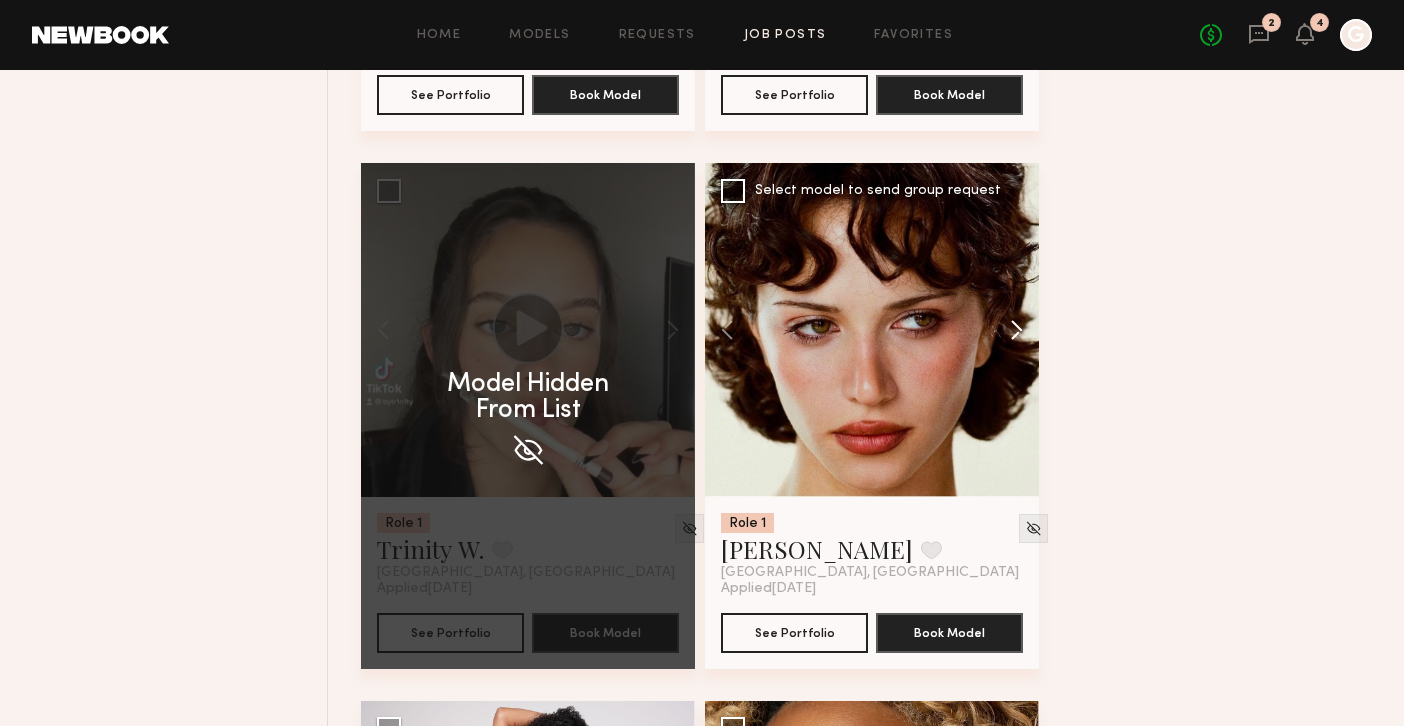 click 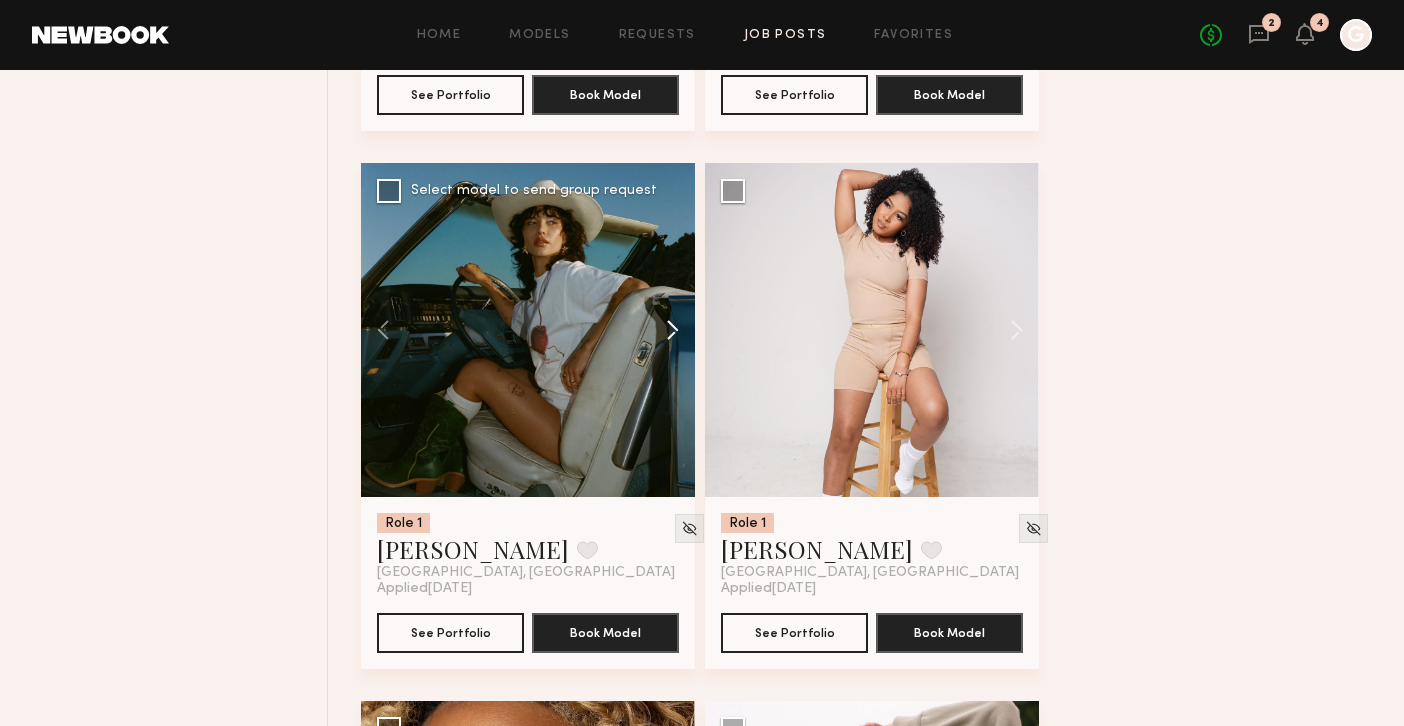 click 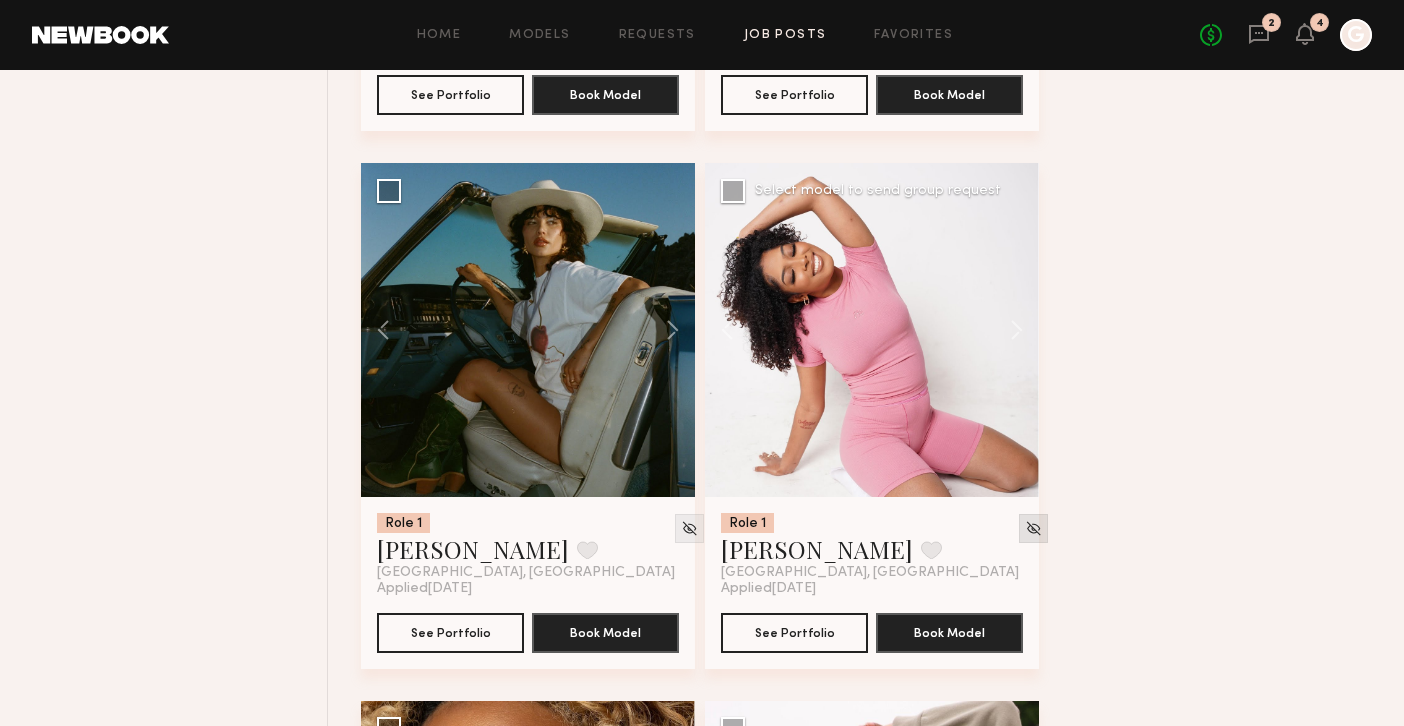 click 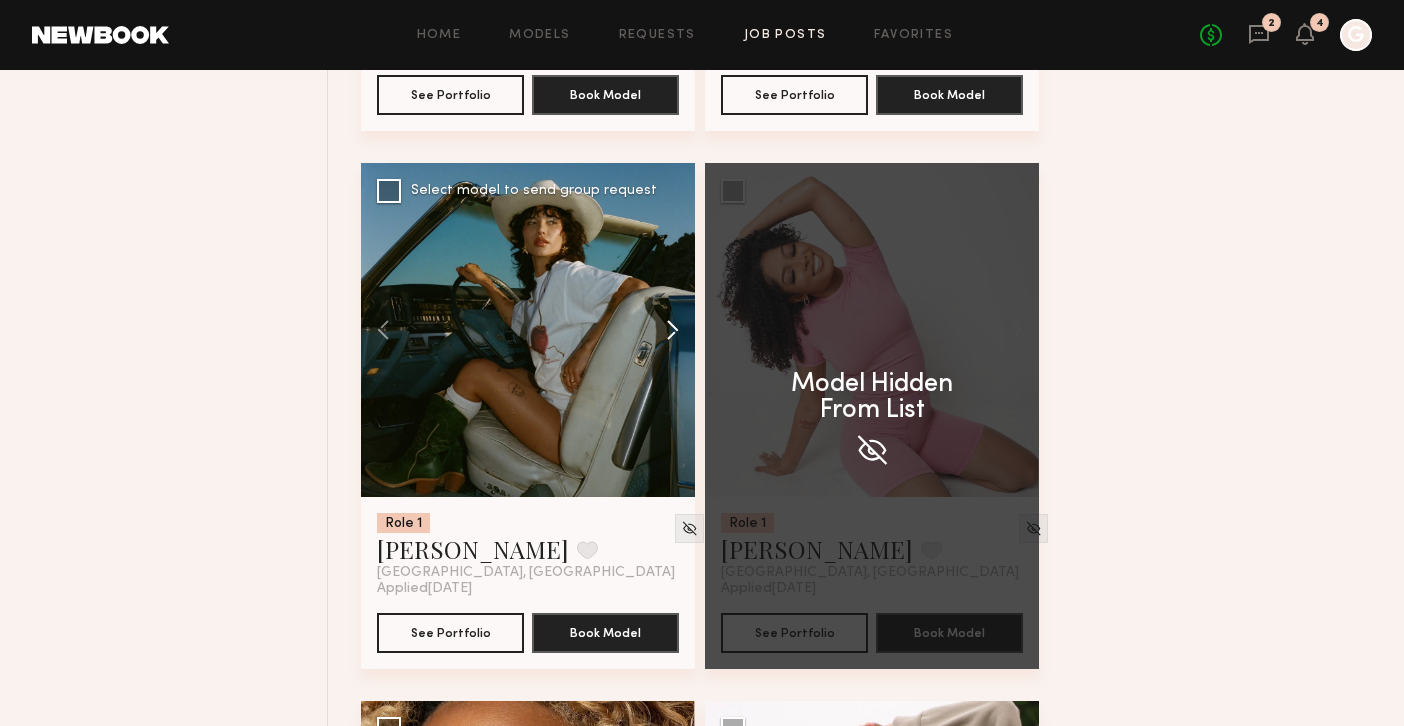 click 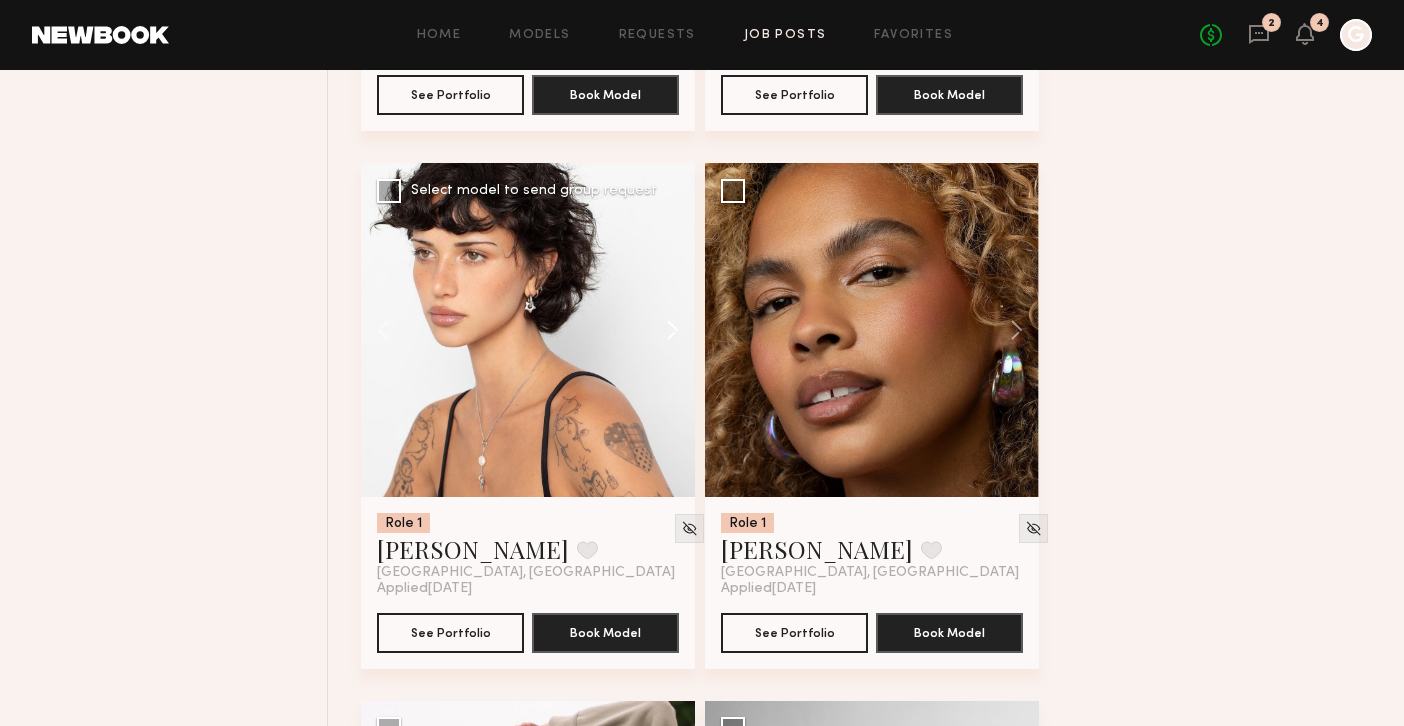 click 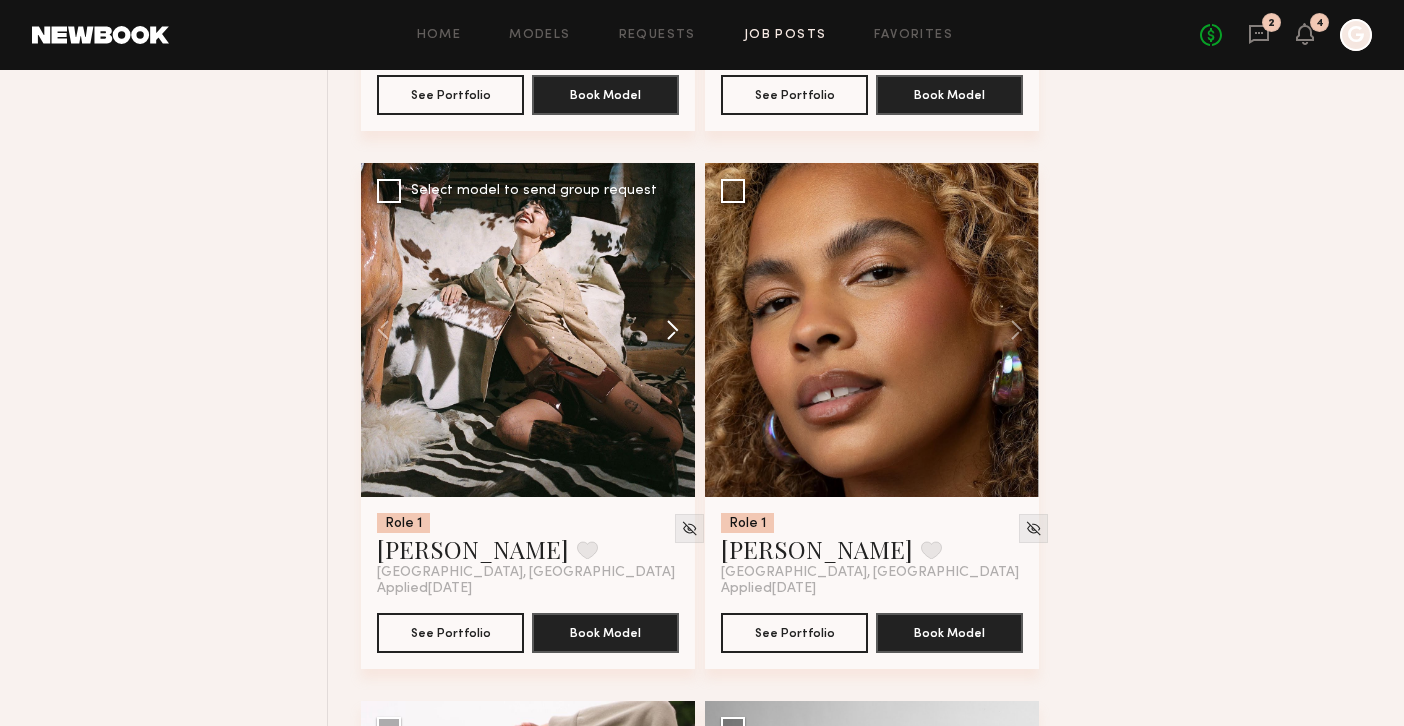 click 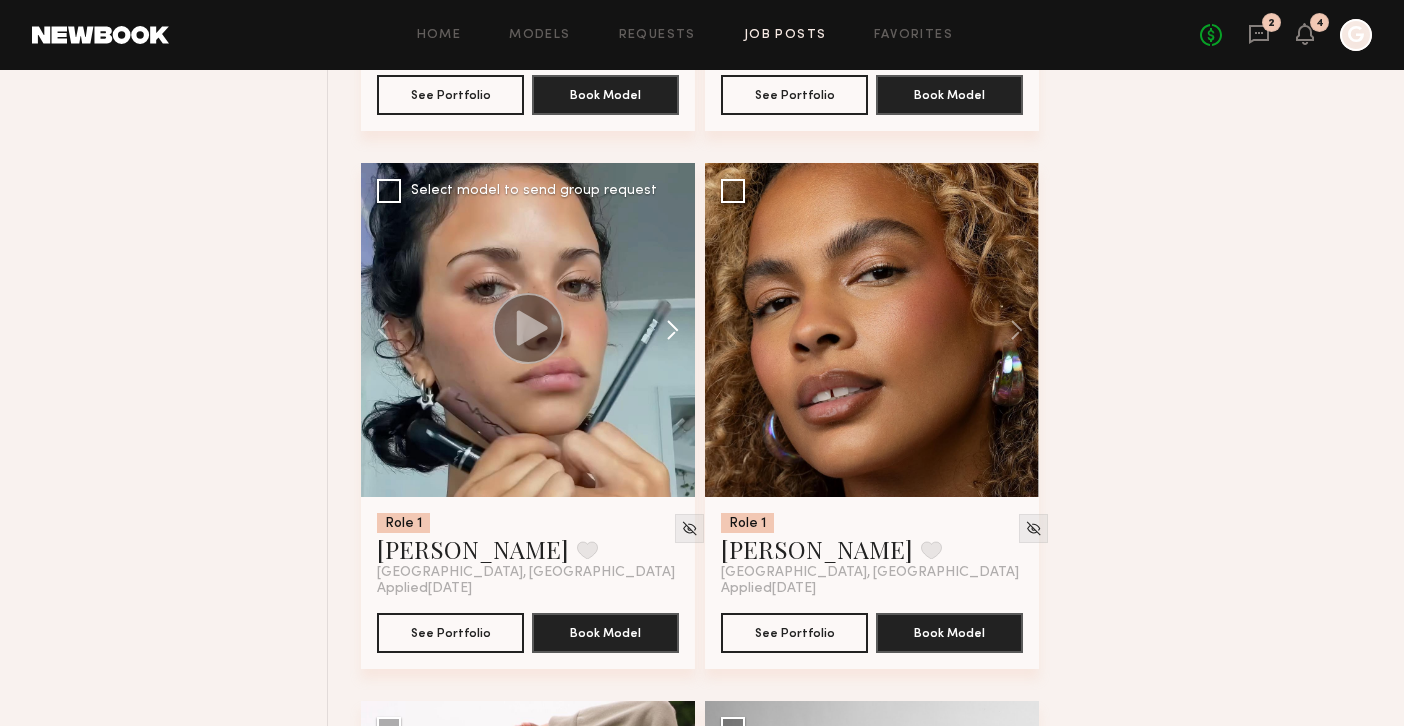 click 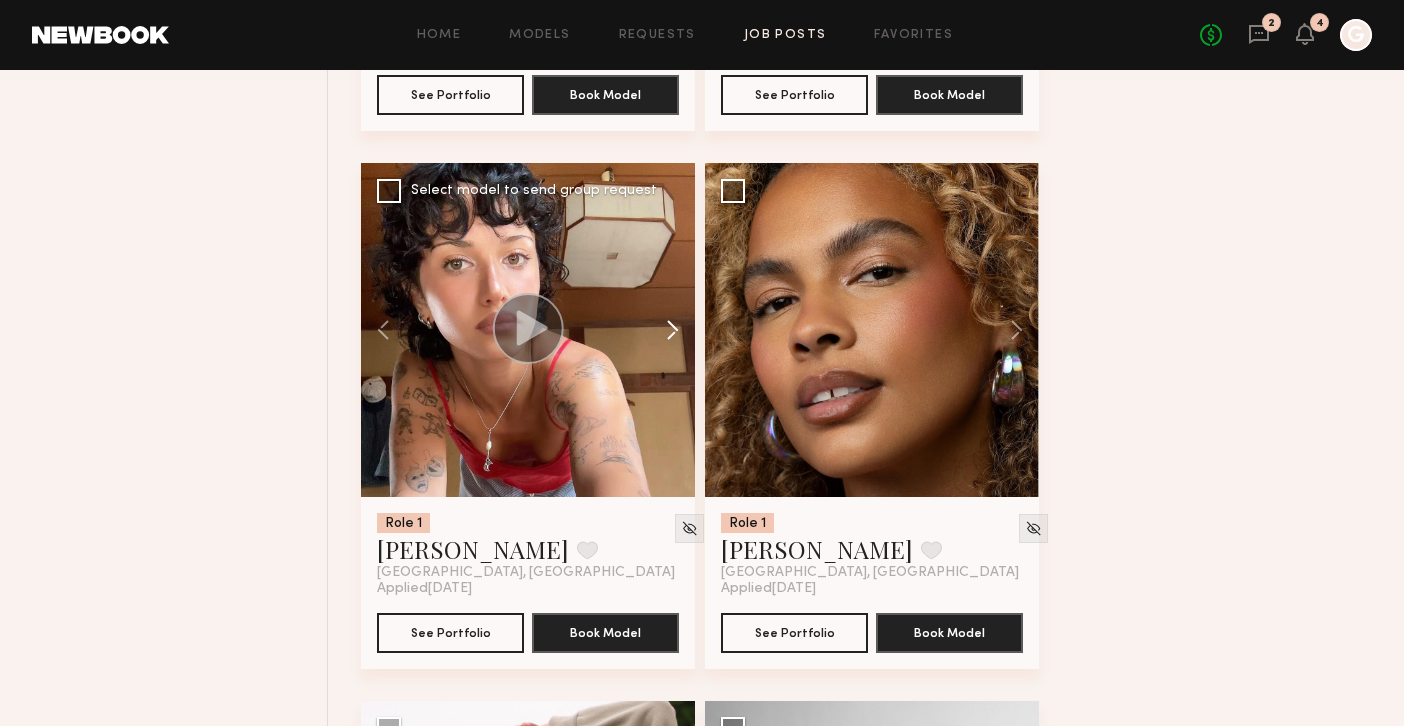 click 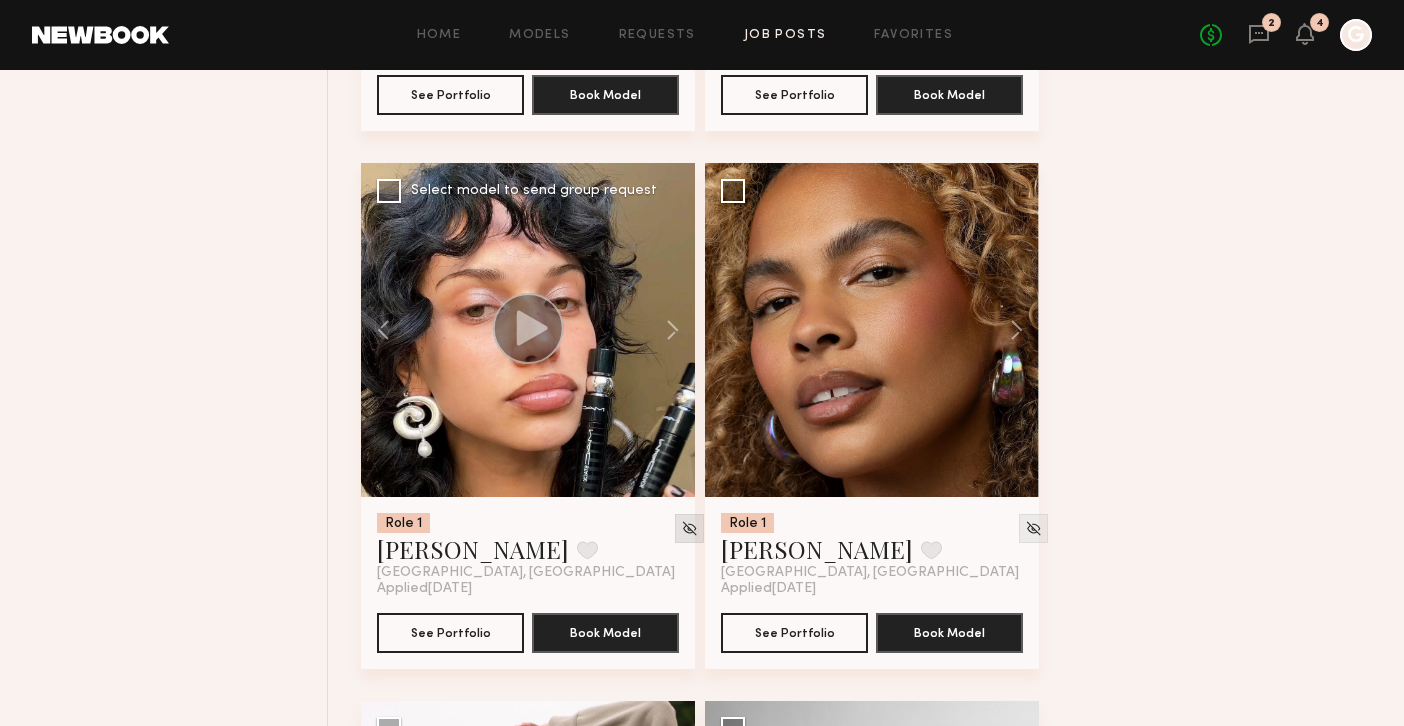 click 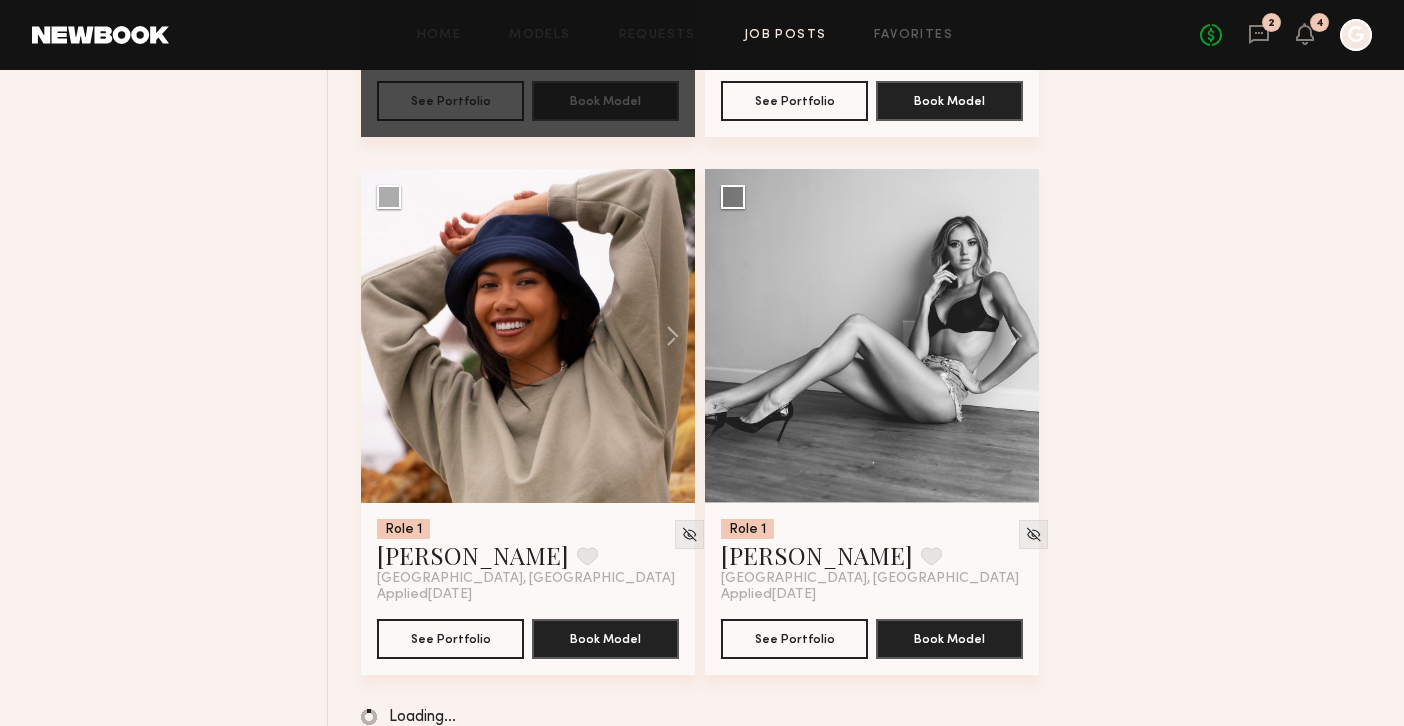 scroll, scrollTop: 4996, scrollLeft: 0, axis: vertical 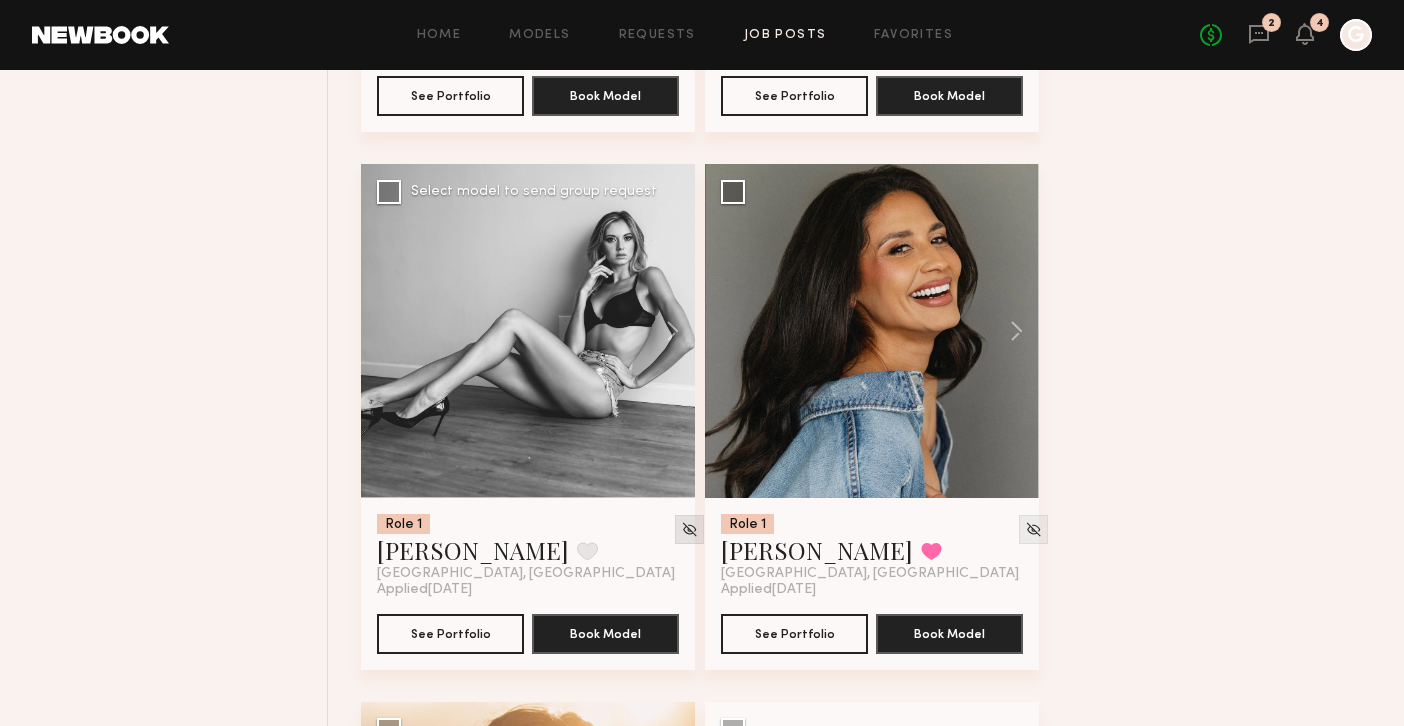 click 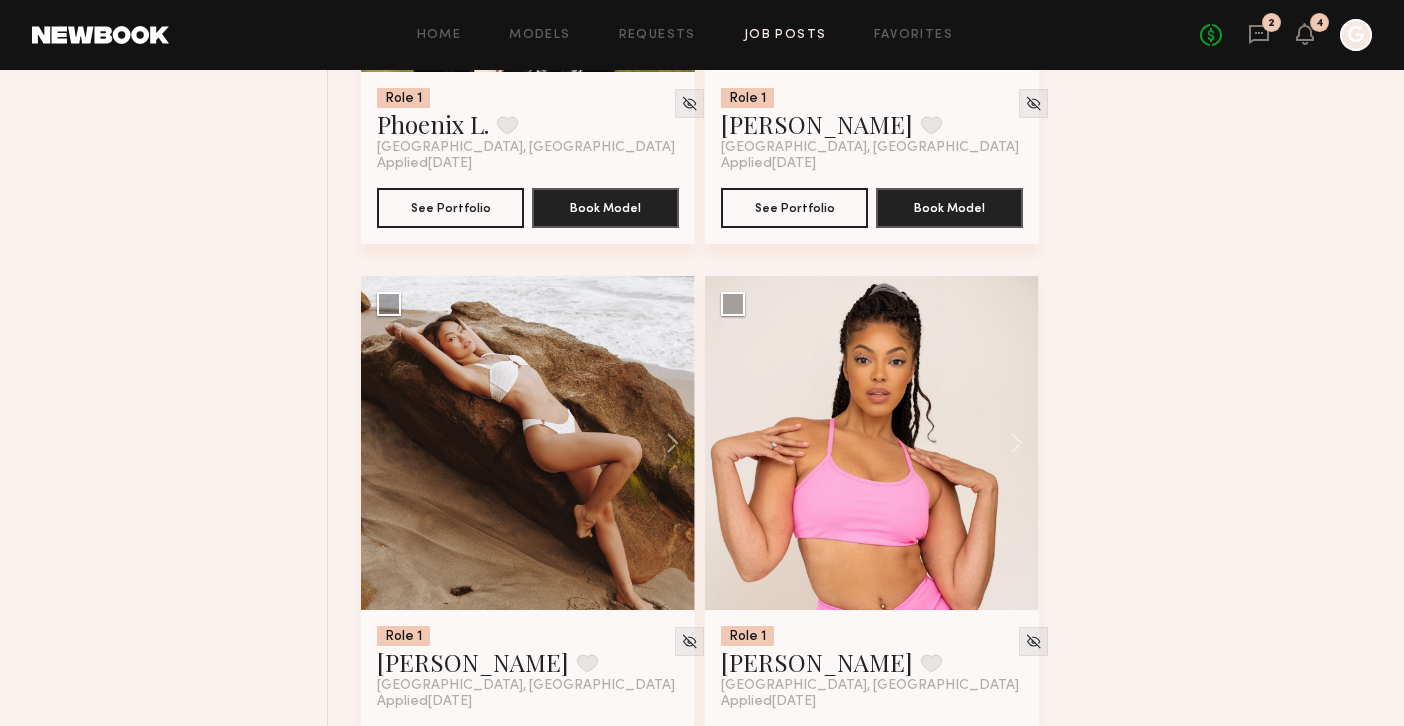 scroll, scrollTop: 6038, scrollLeft: 0, axis: vertical 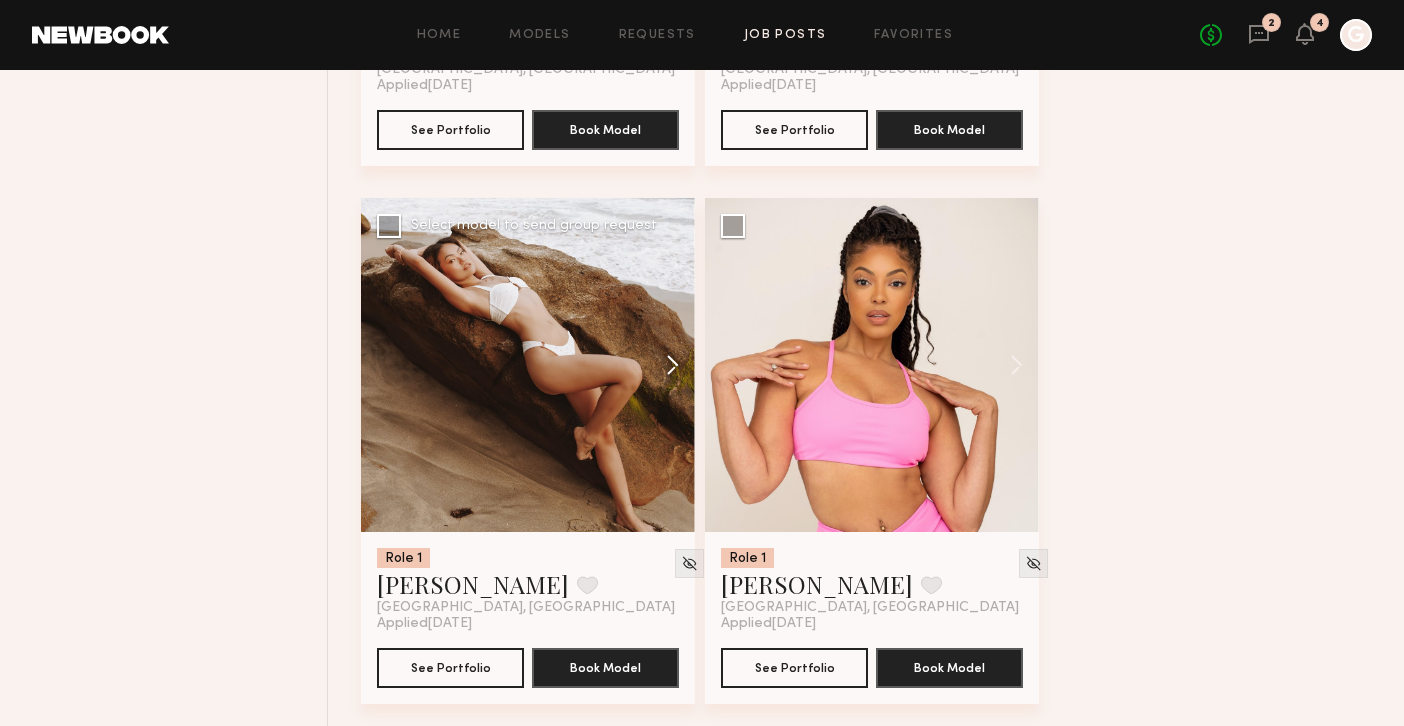 click 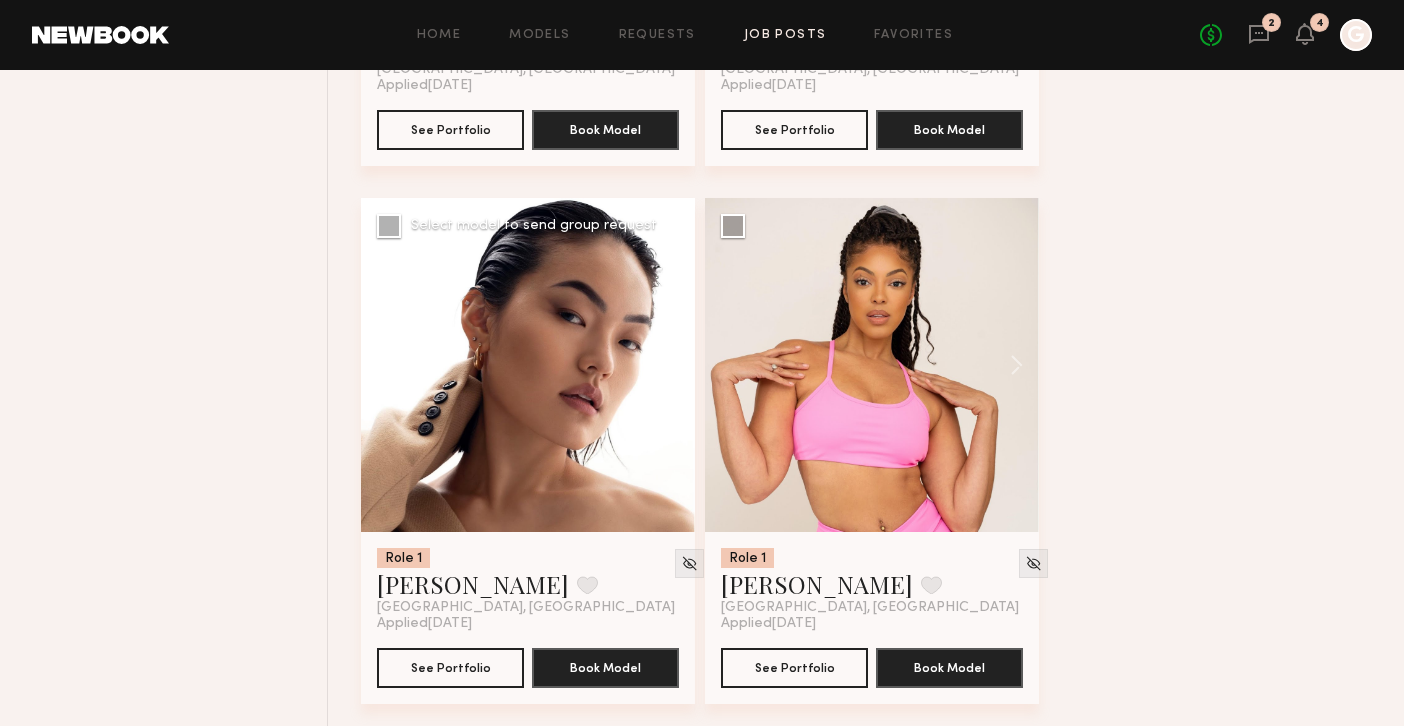 click 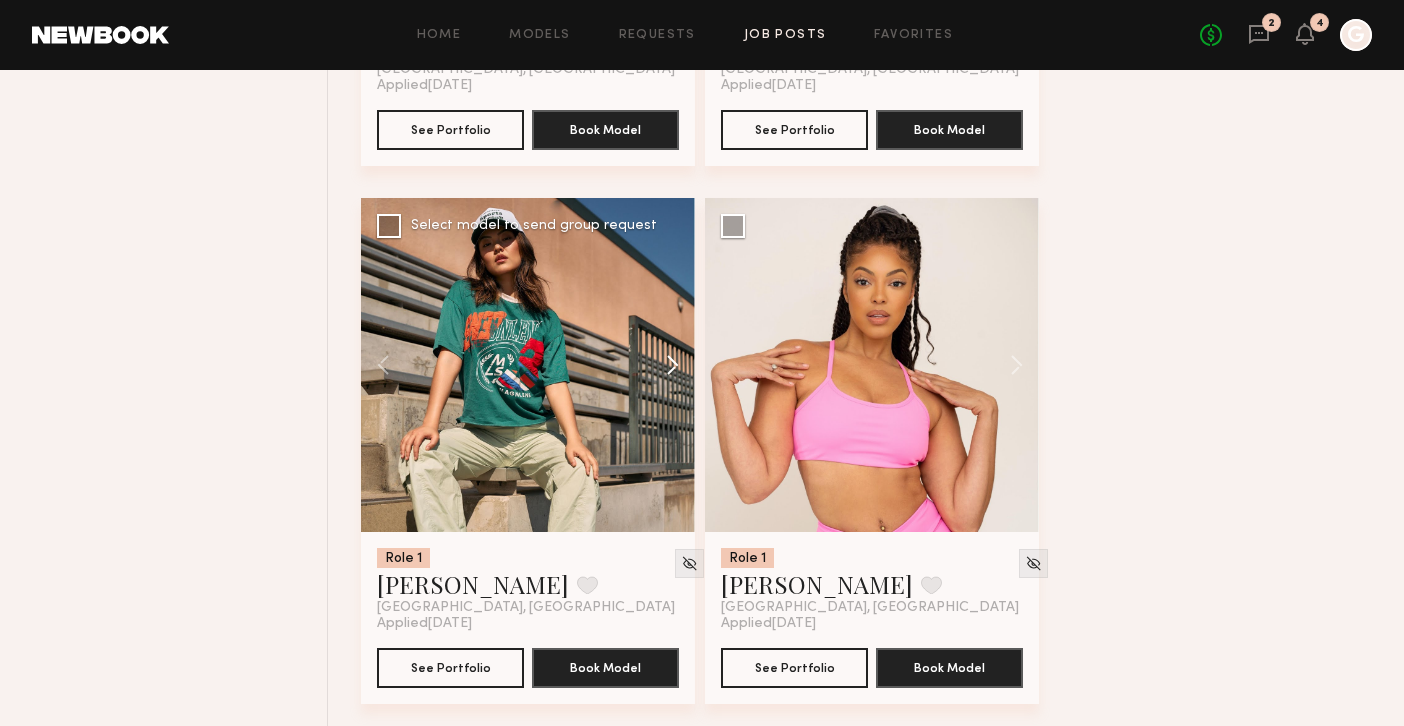click 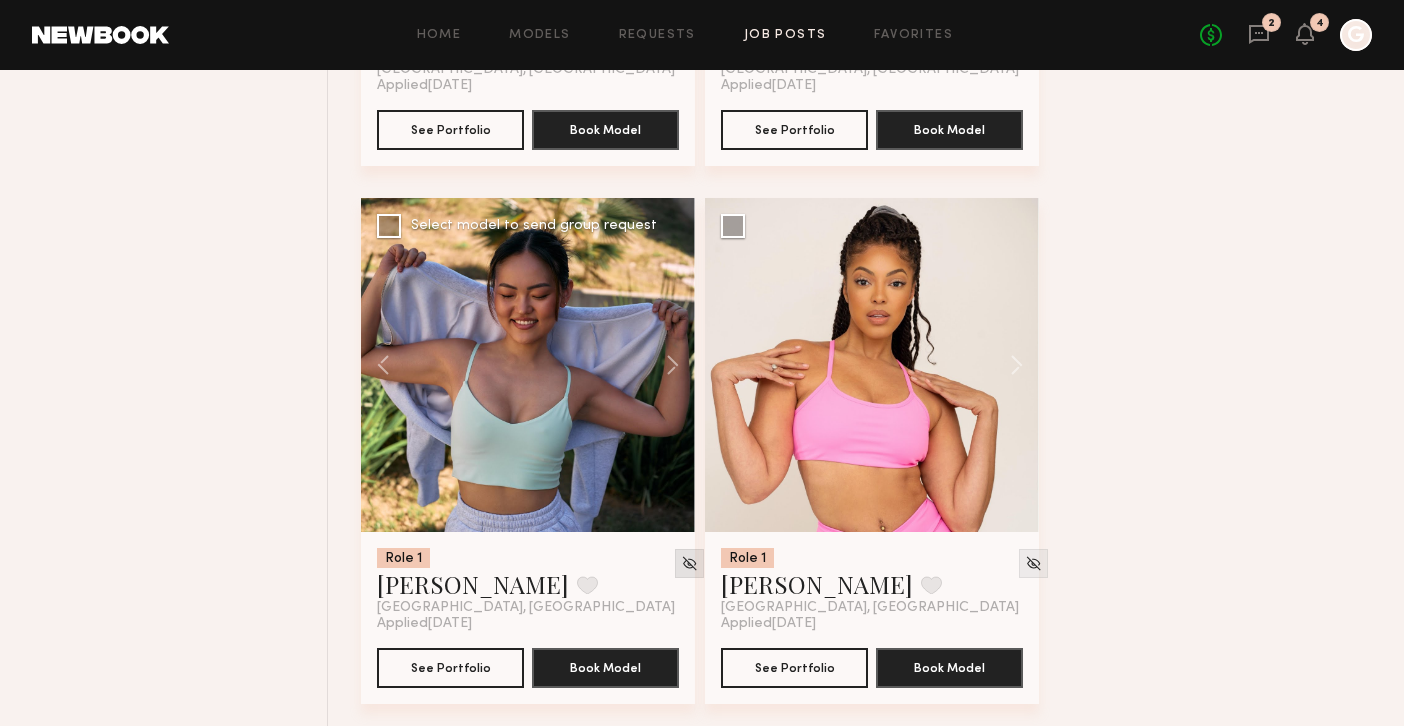 click 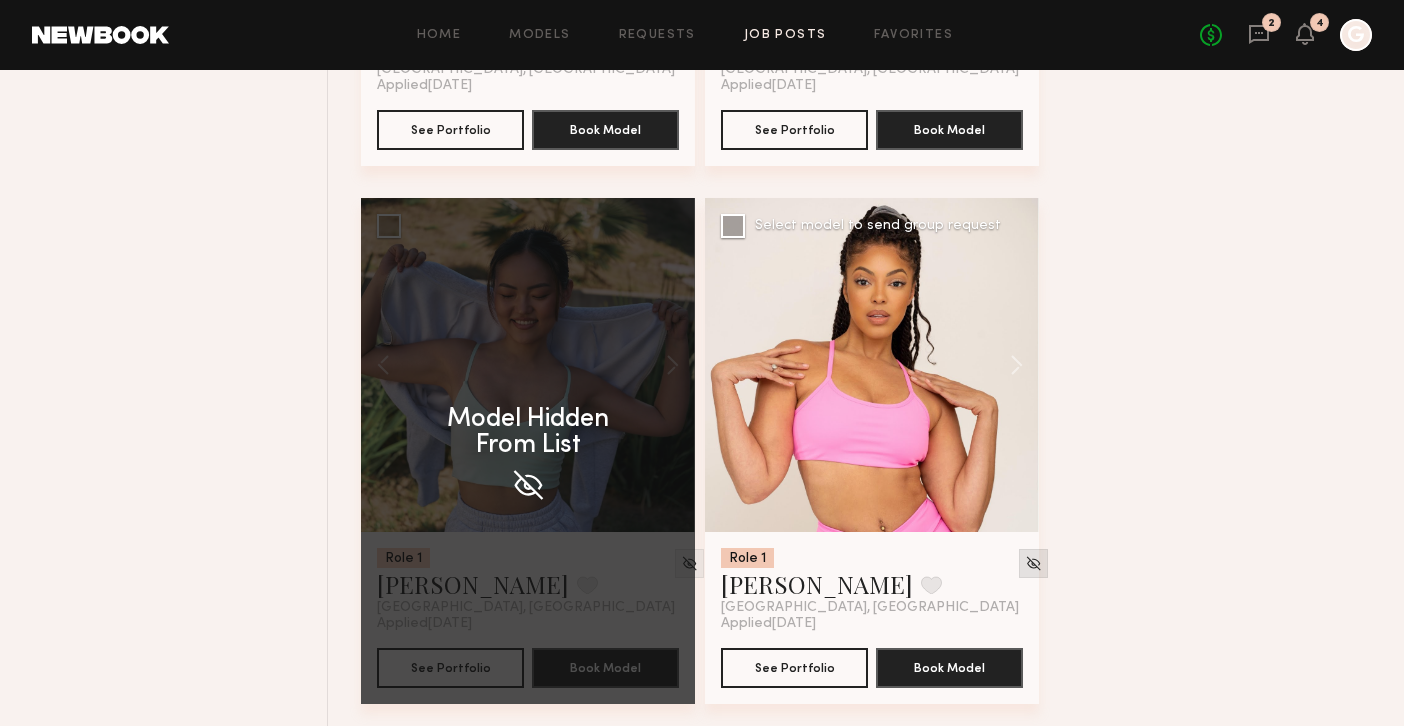 click 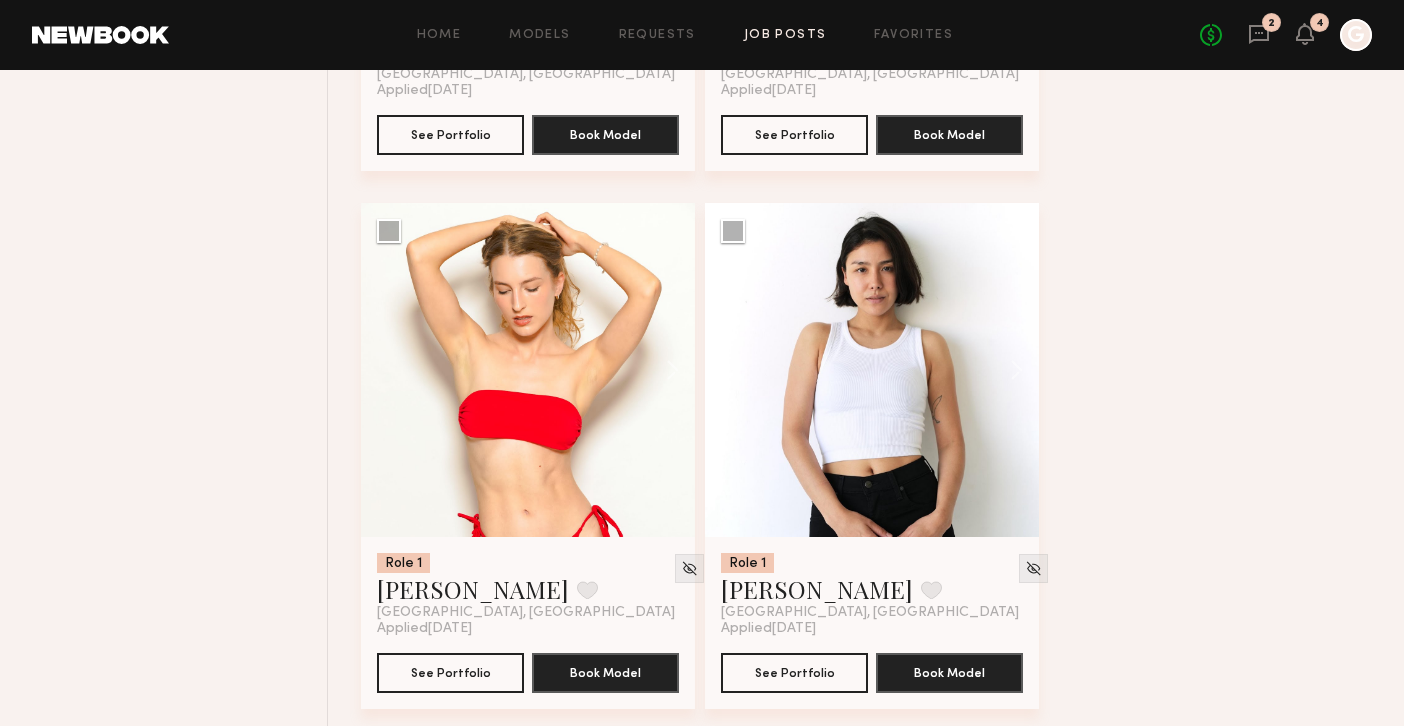scroll, scrollTop: 7225, scrollLeft: 0, axis: vertical 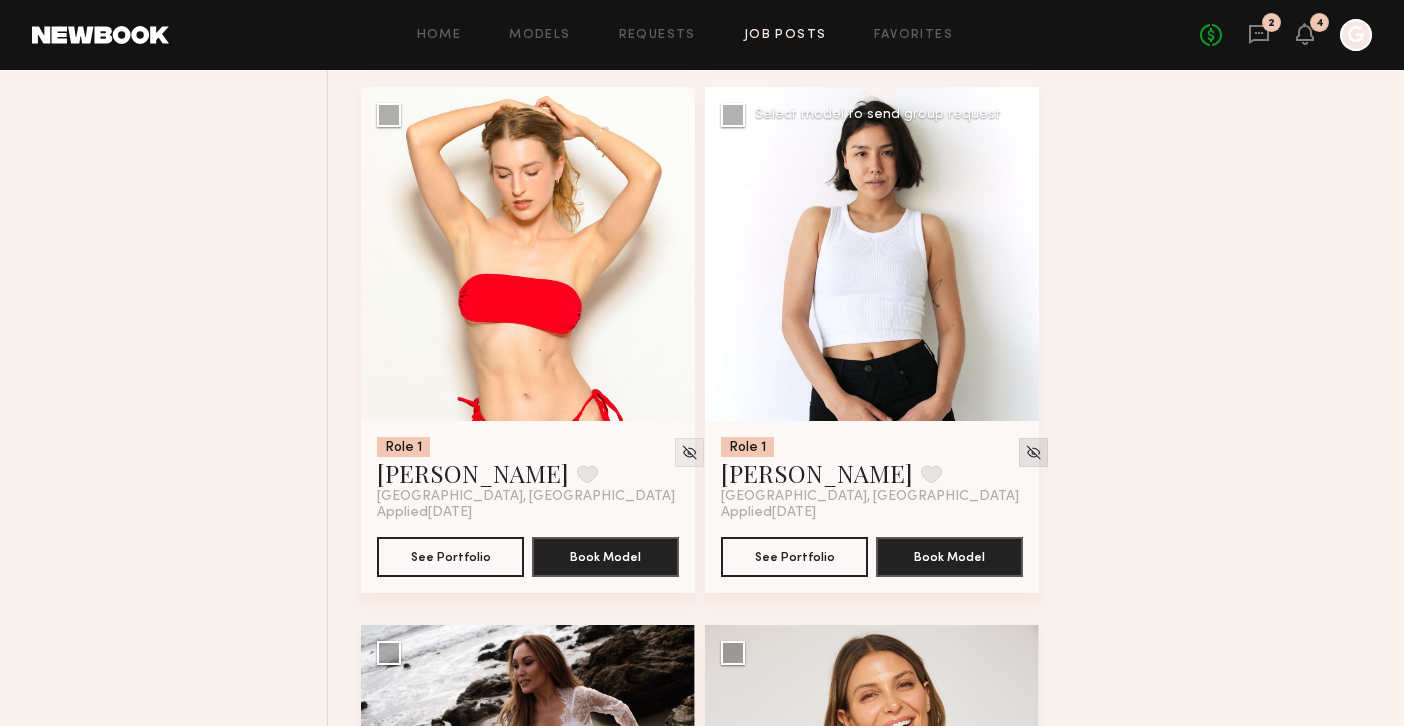 click 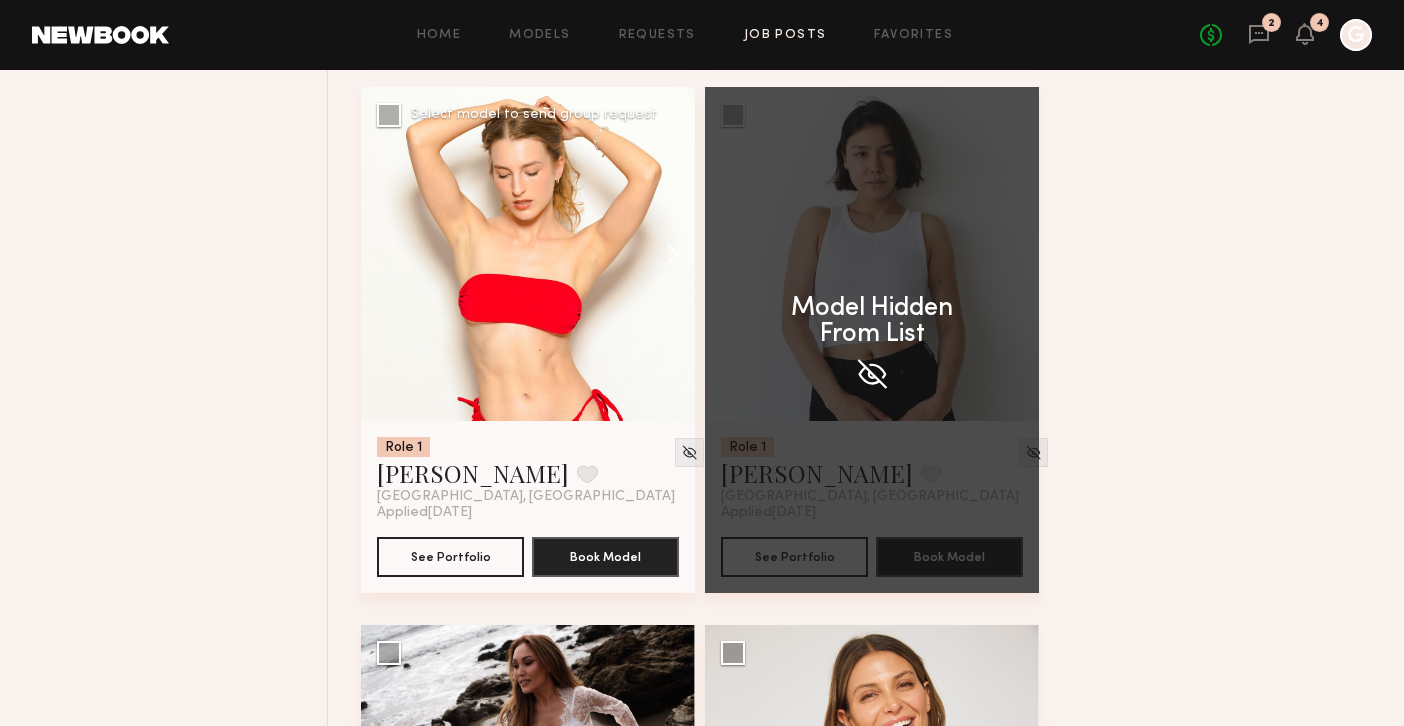 click 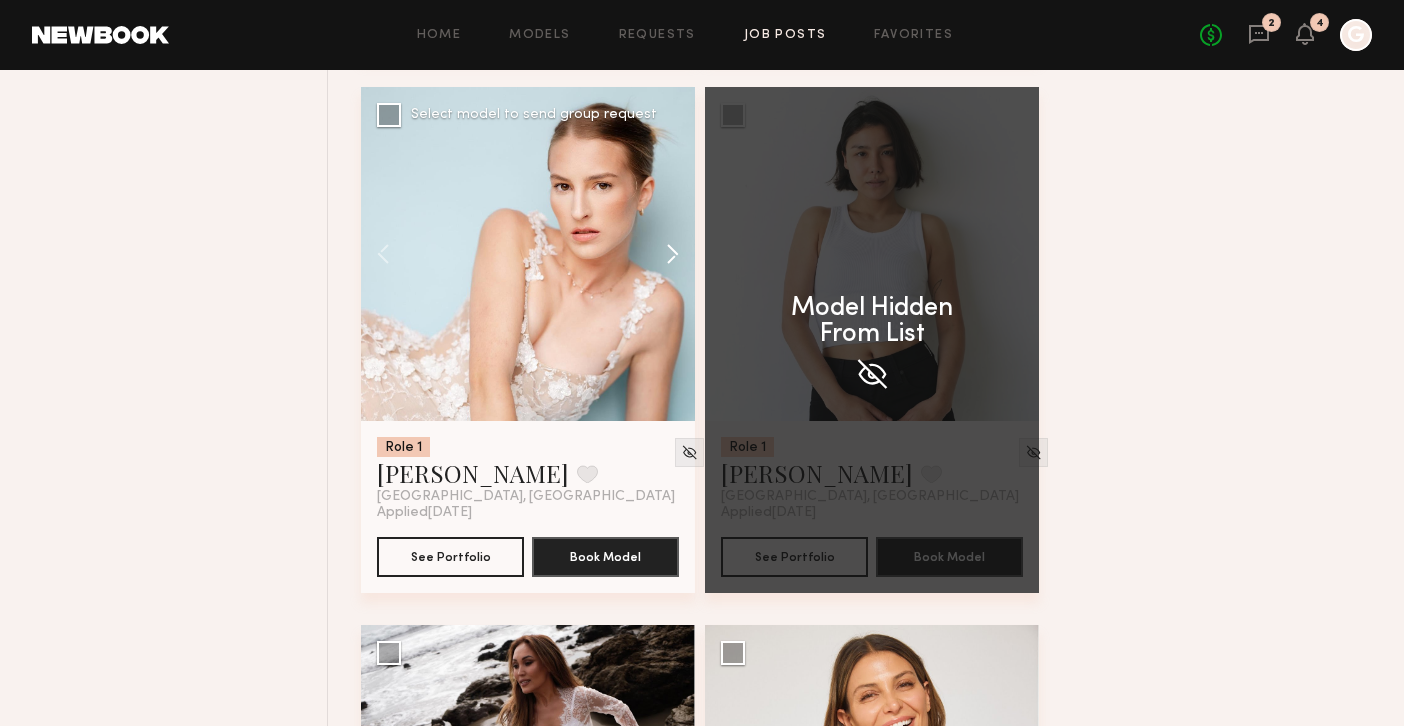 click 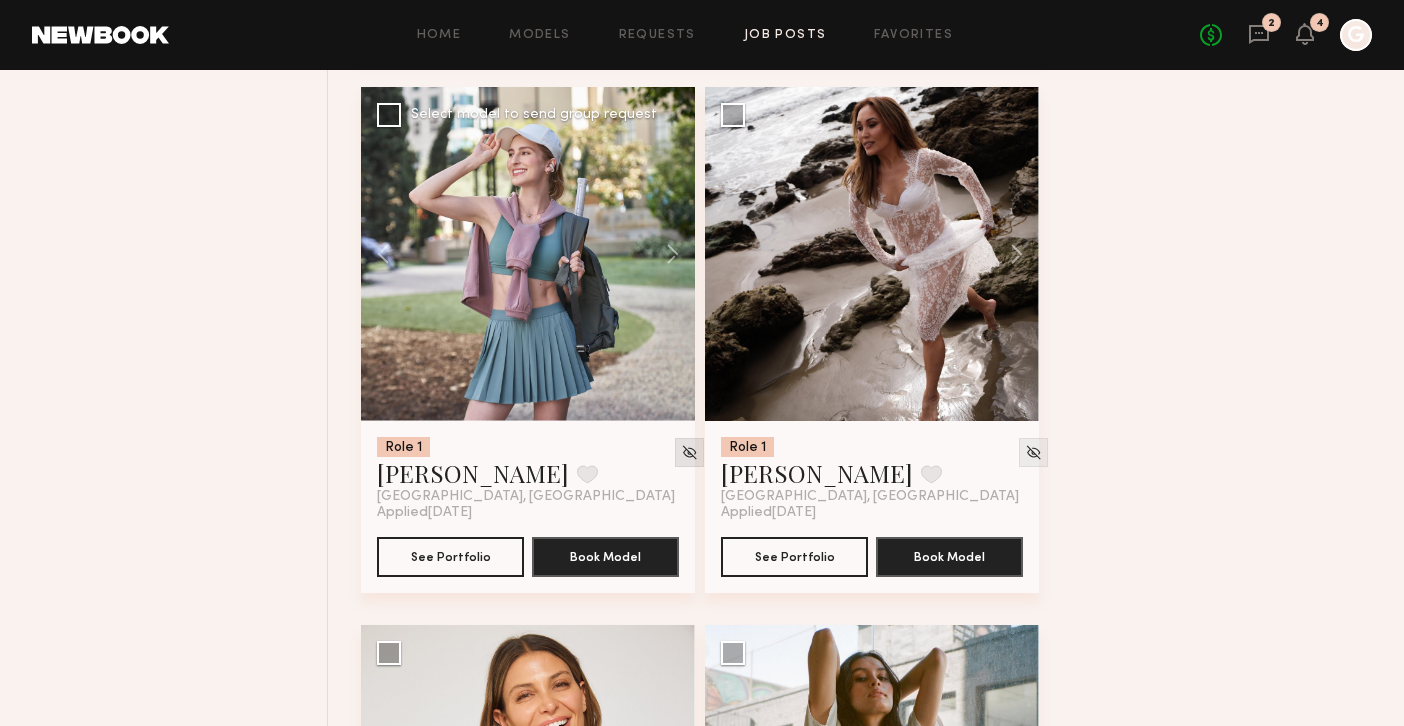 click 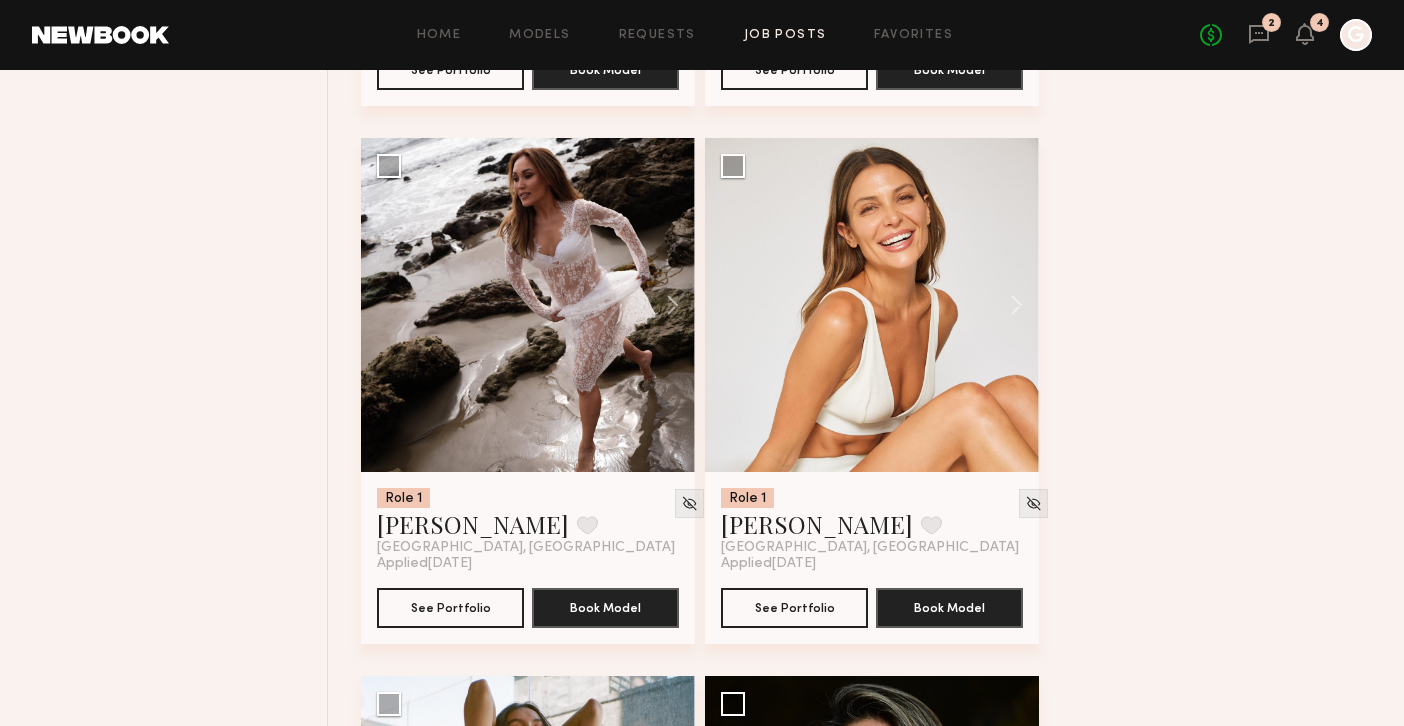 scroll, scrollTop: 7175, scrollLeft: 0, axis: vertical 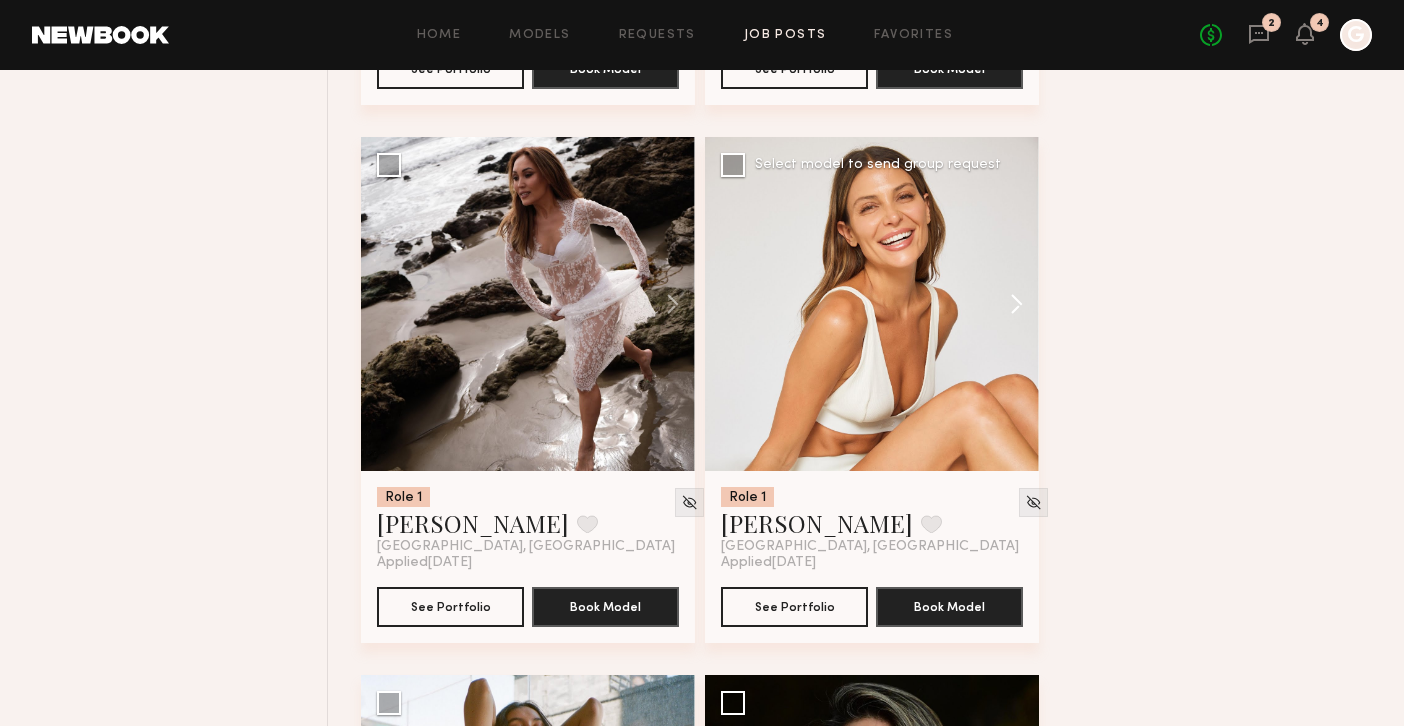 click 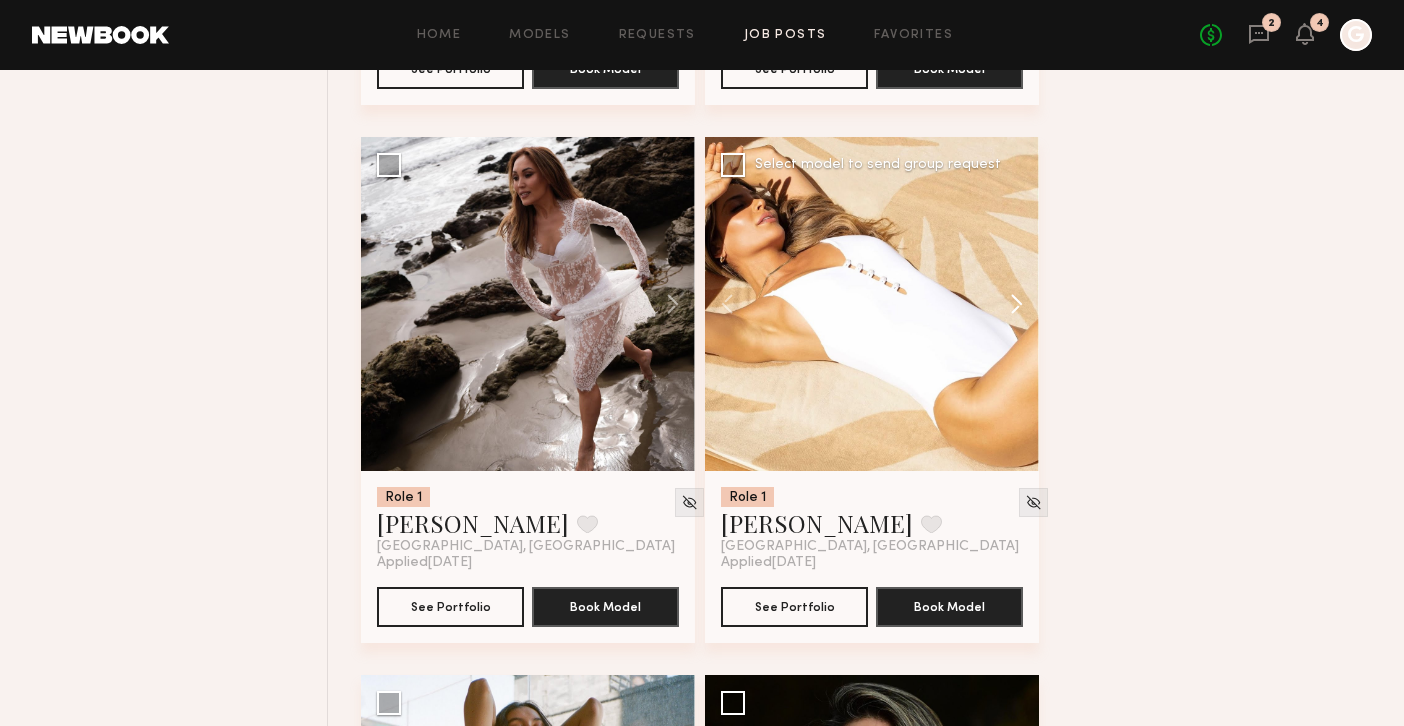 click 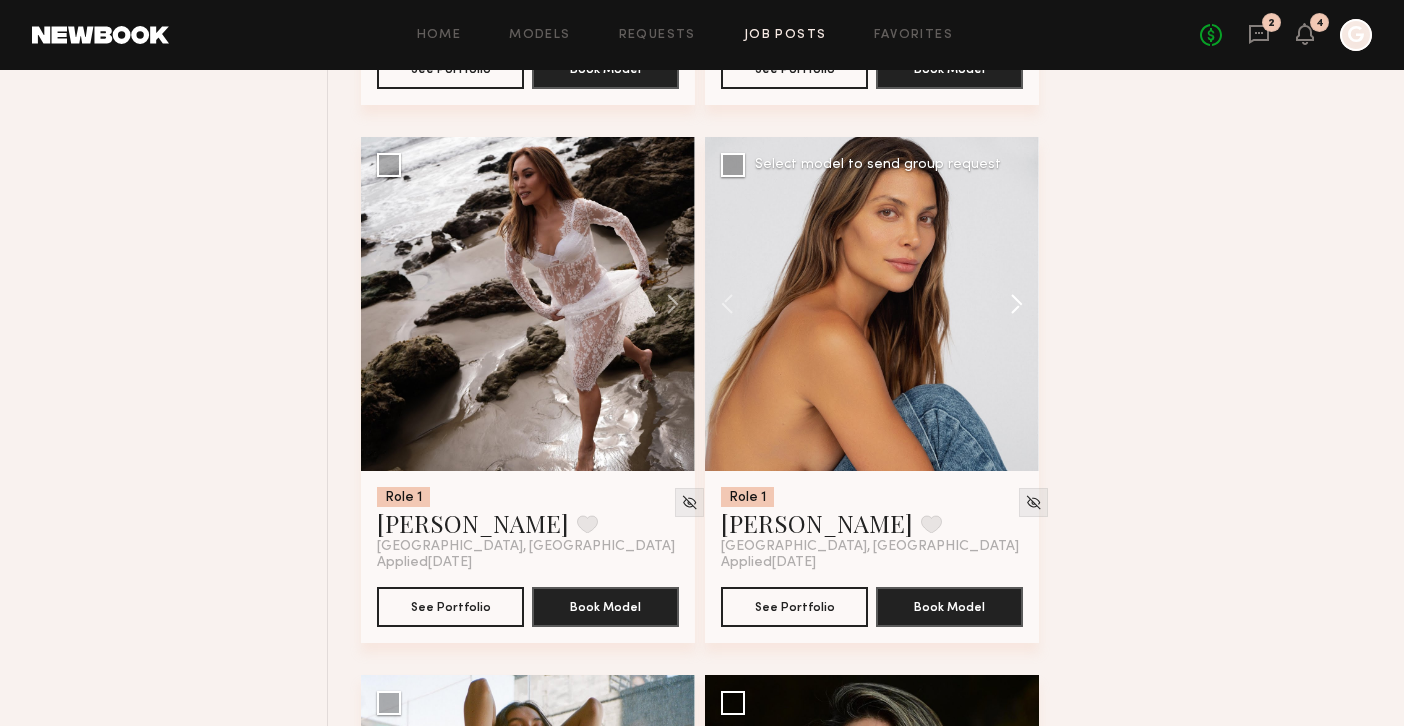 click 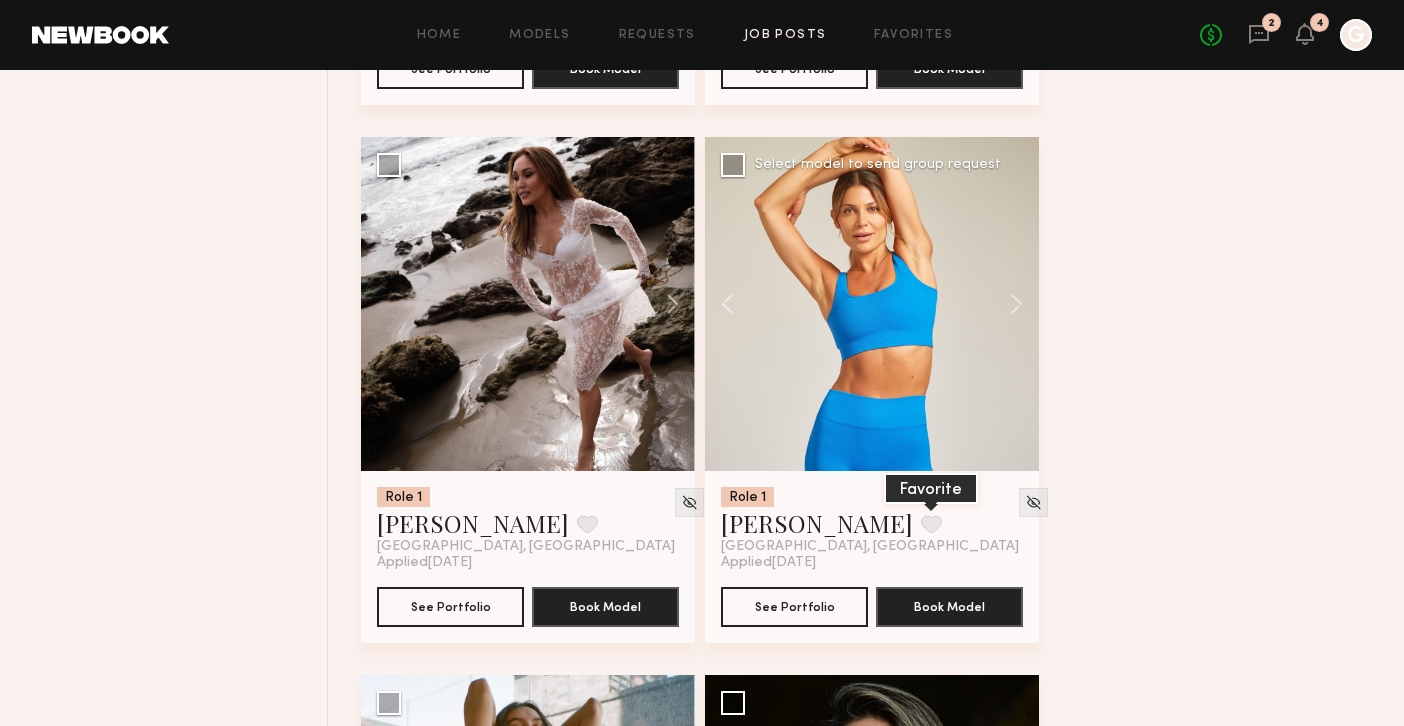 click 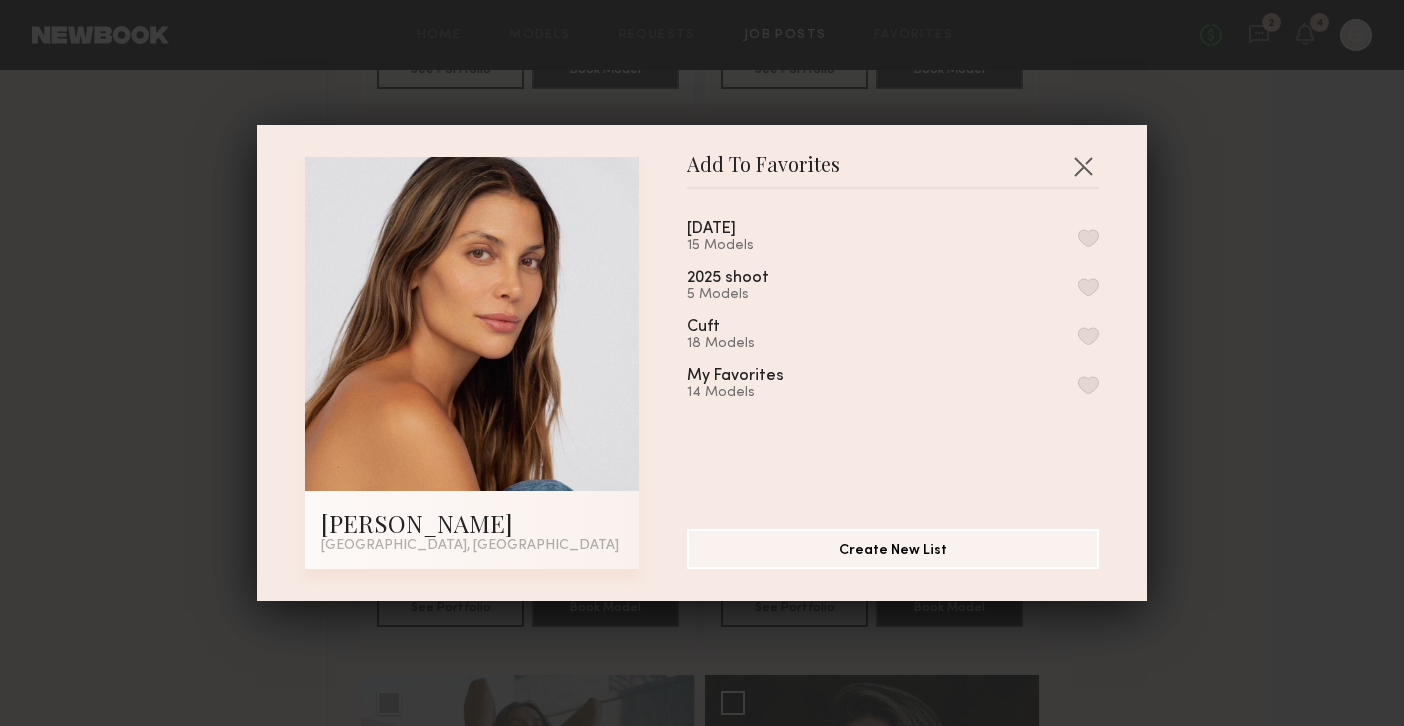 click at bounding box center (1088, 238) 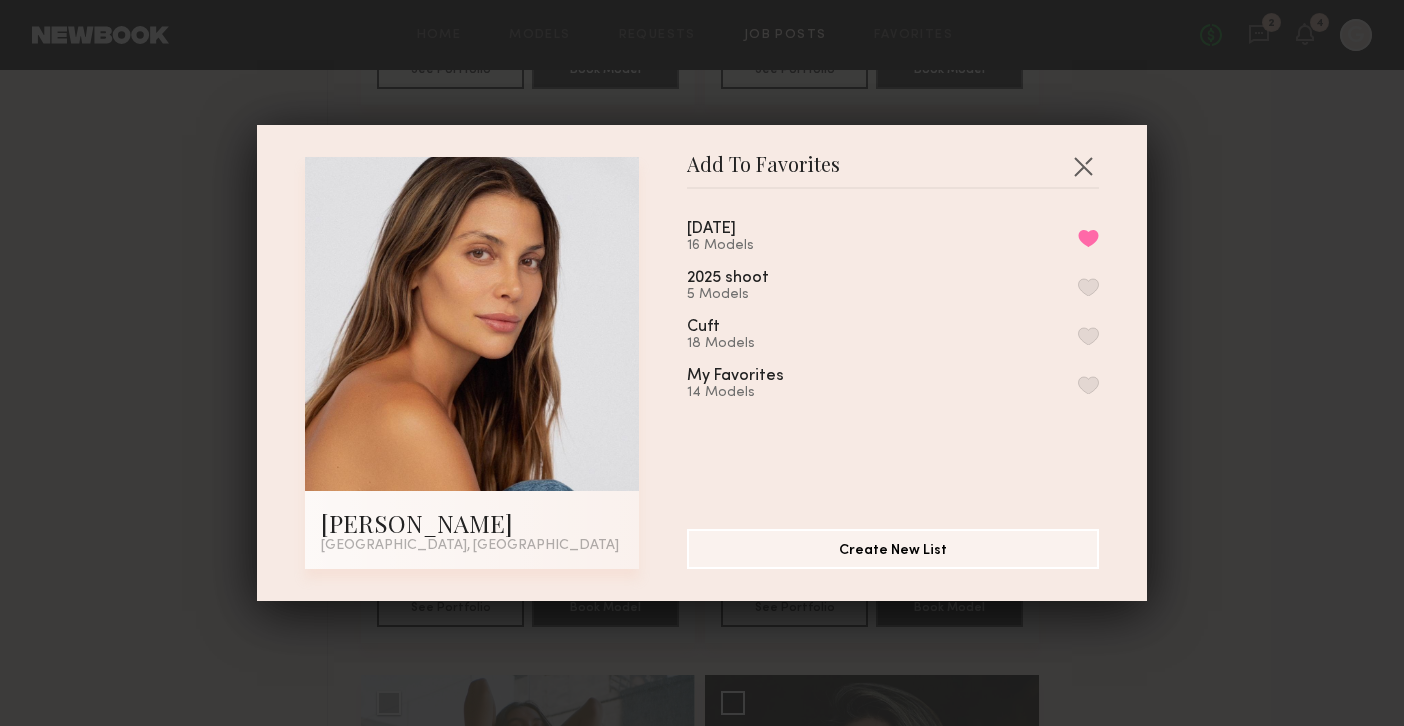click on "Add To Favorites Carly S. Los Angeles, CA Add To Favorites August 8, 2025 16   Models Remove from favorite list 2025 shoot 5   Models Cuft 18   Models My Favorites 14   Models Create New List" at bounding box center [702, 363] 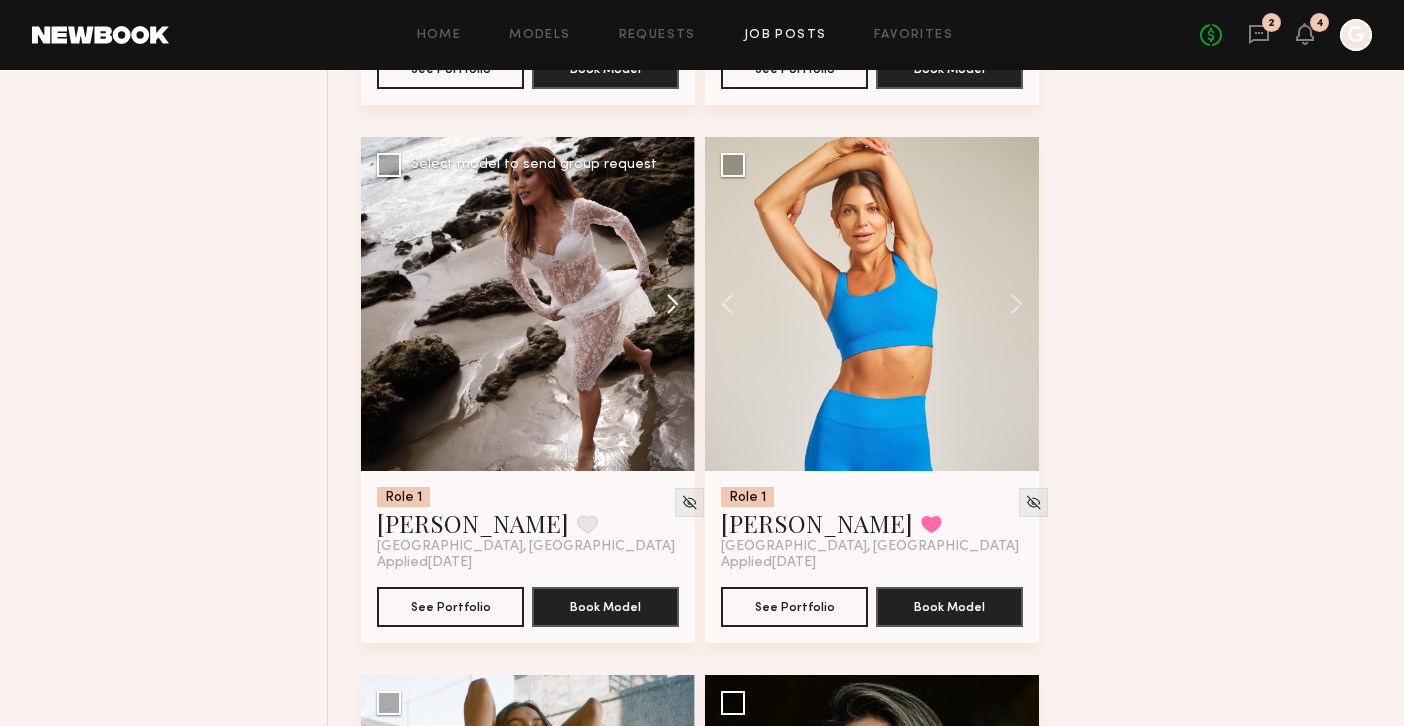 click 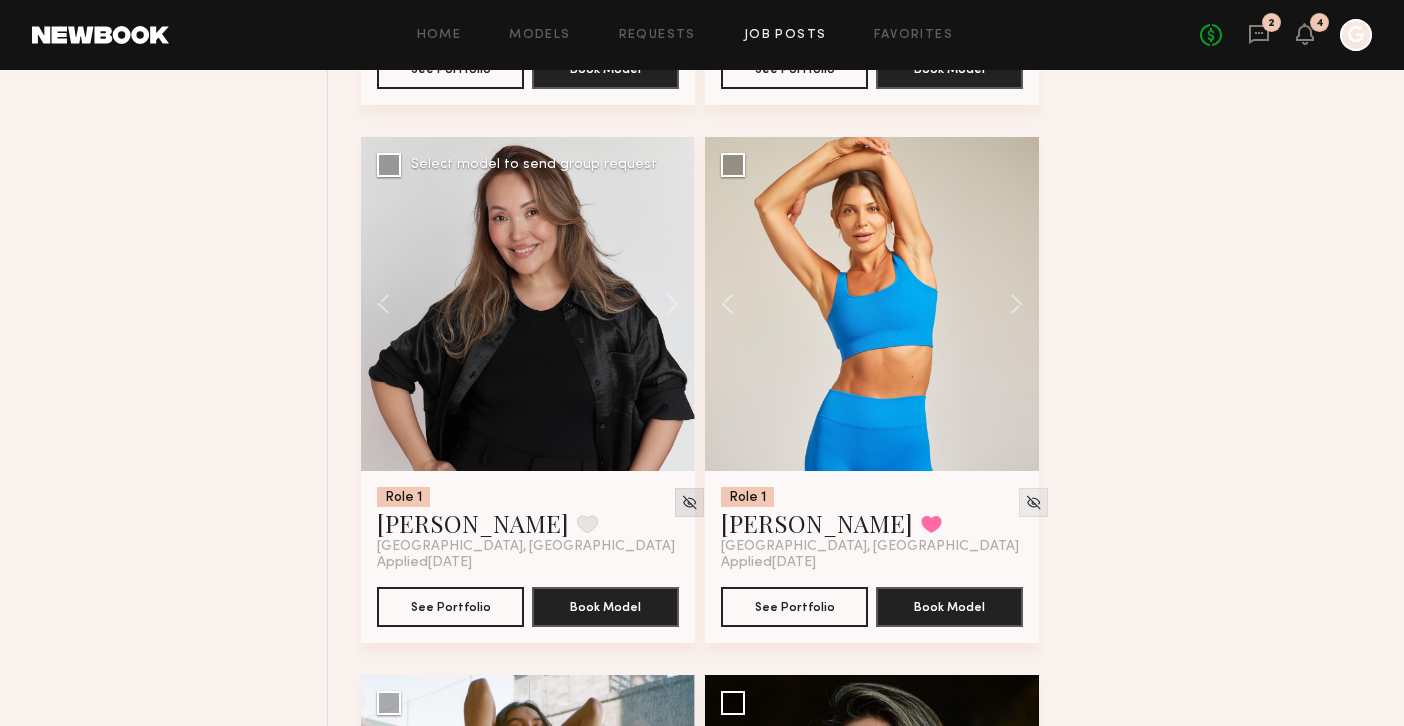 click 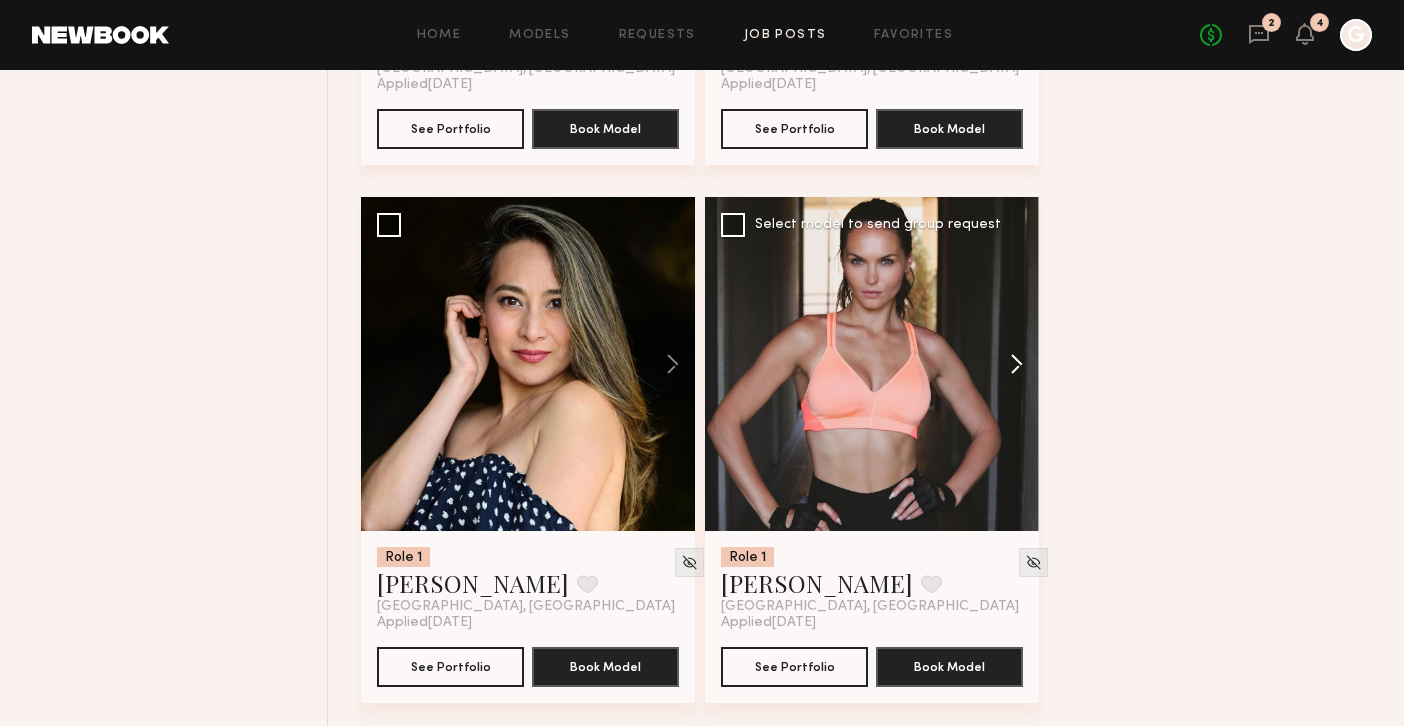 scroll, scrollTop: 7657, scrollLeft: 0, axis: vertical 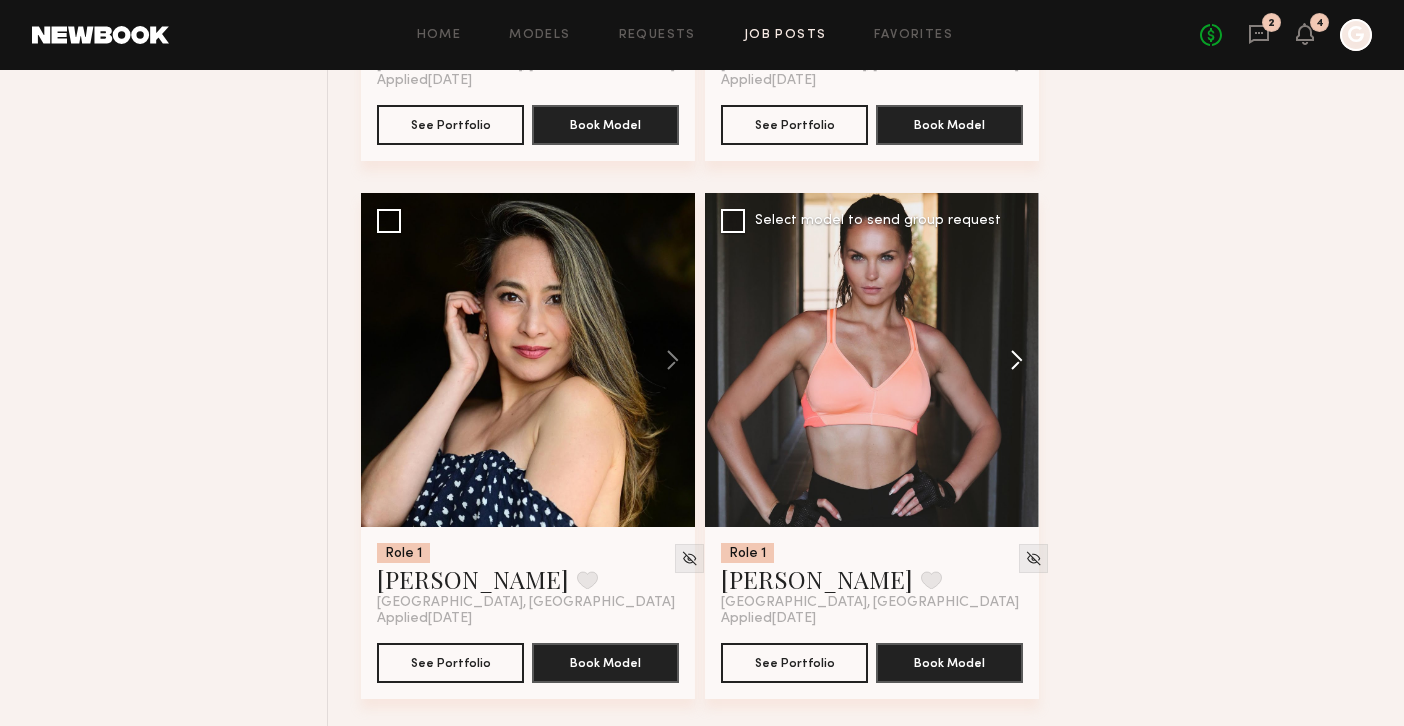 click 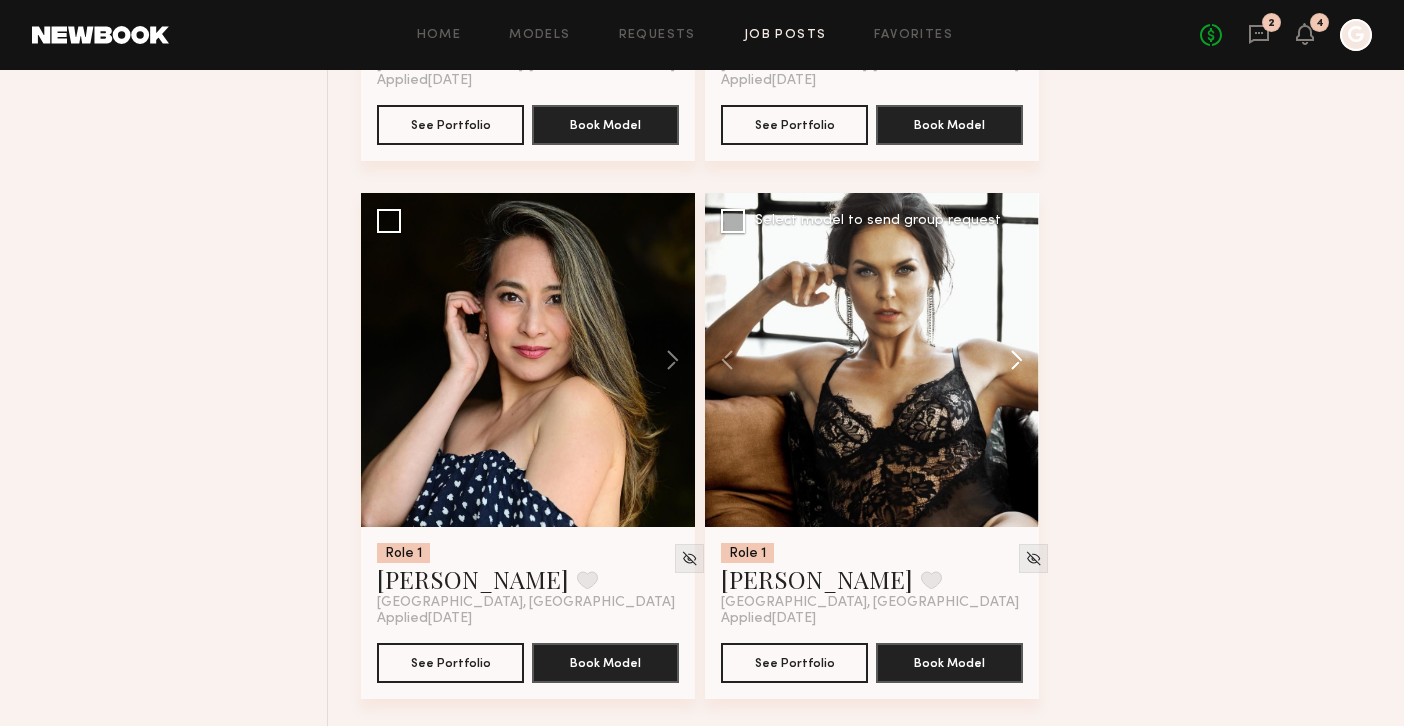 click 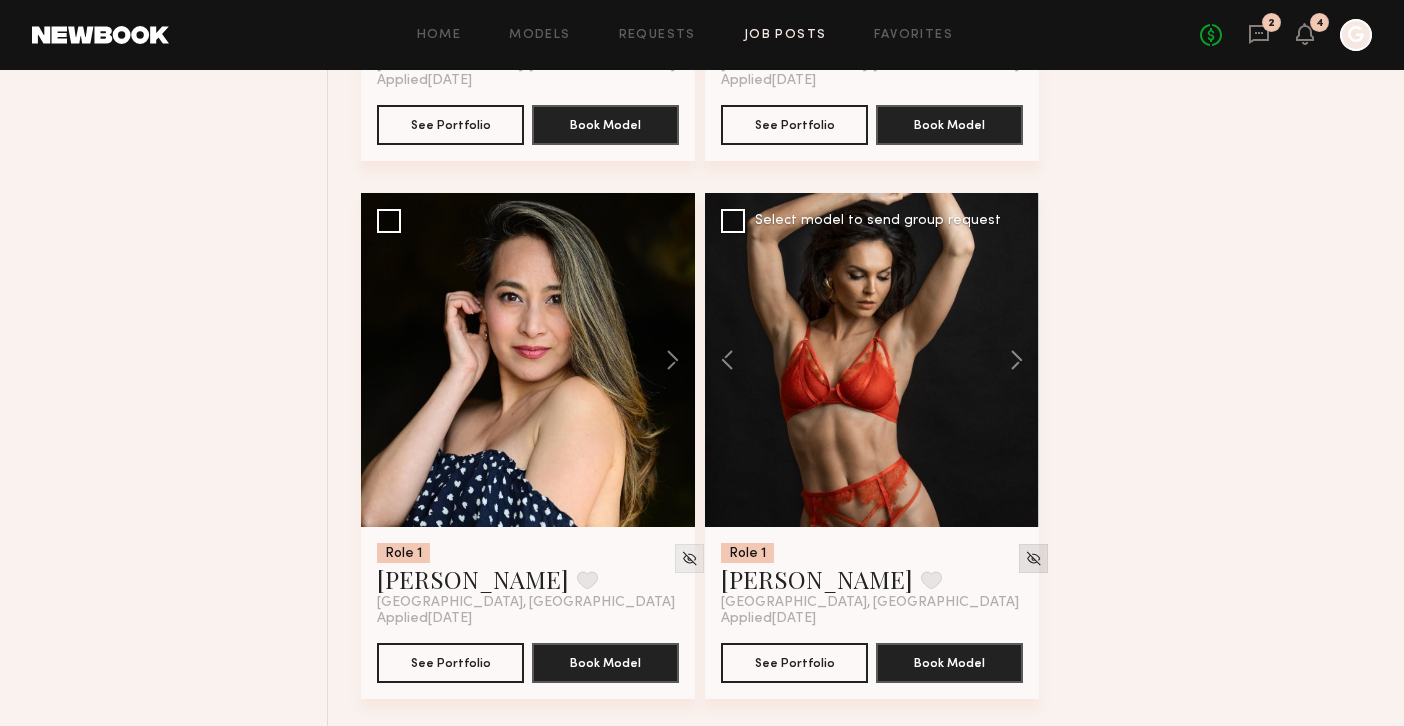 click 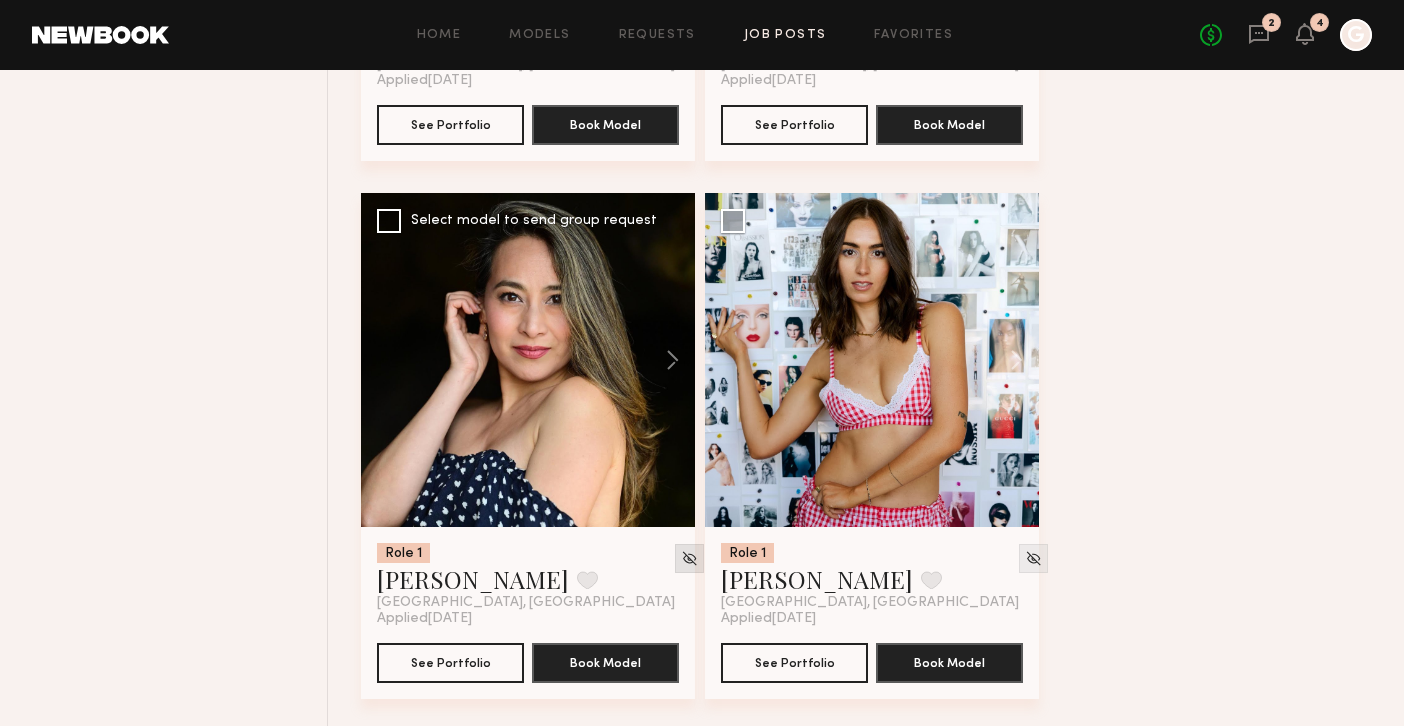 click 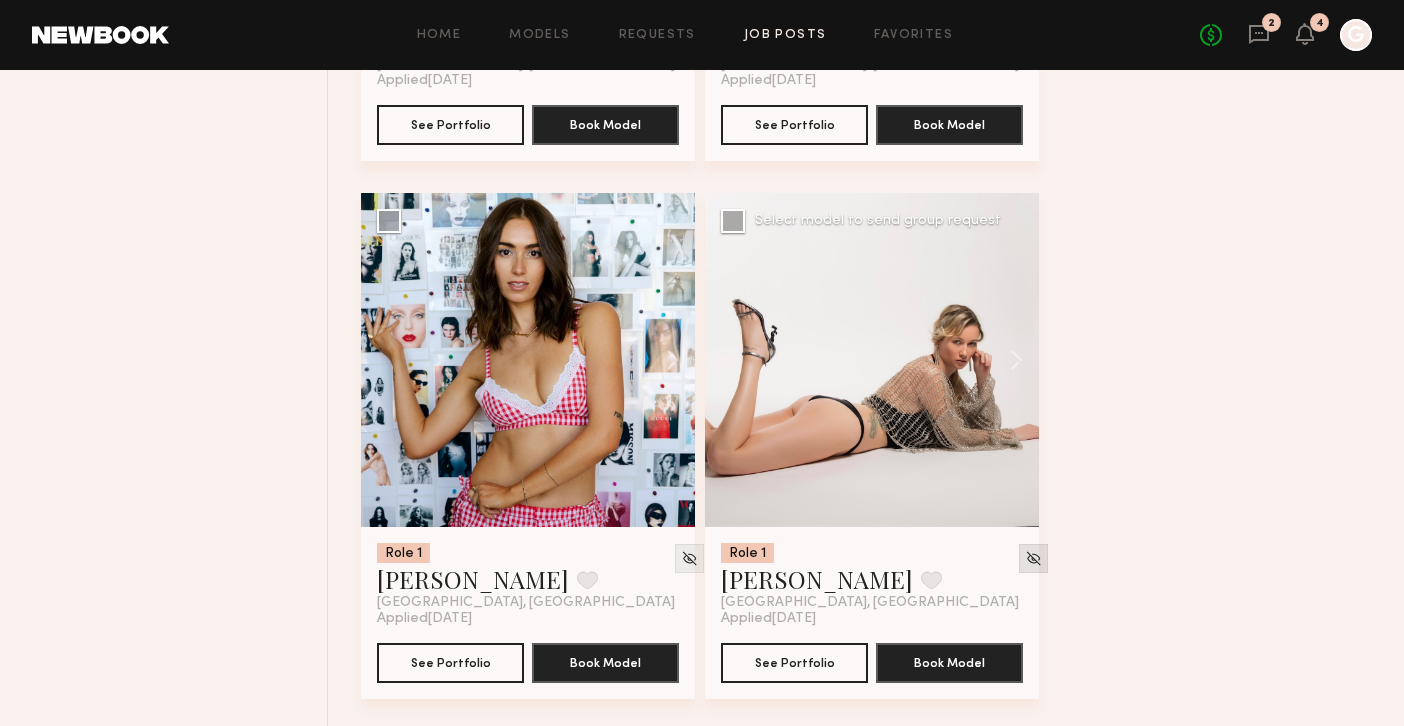 click 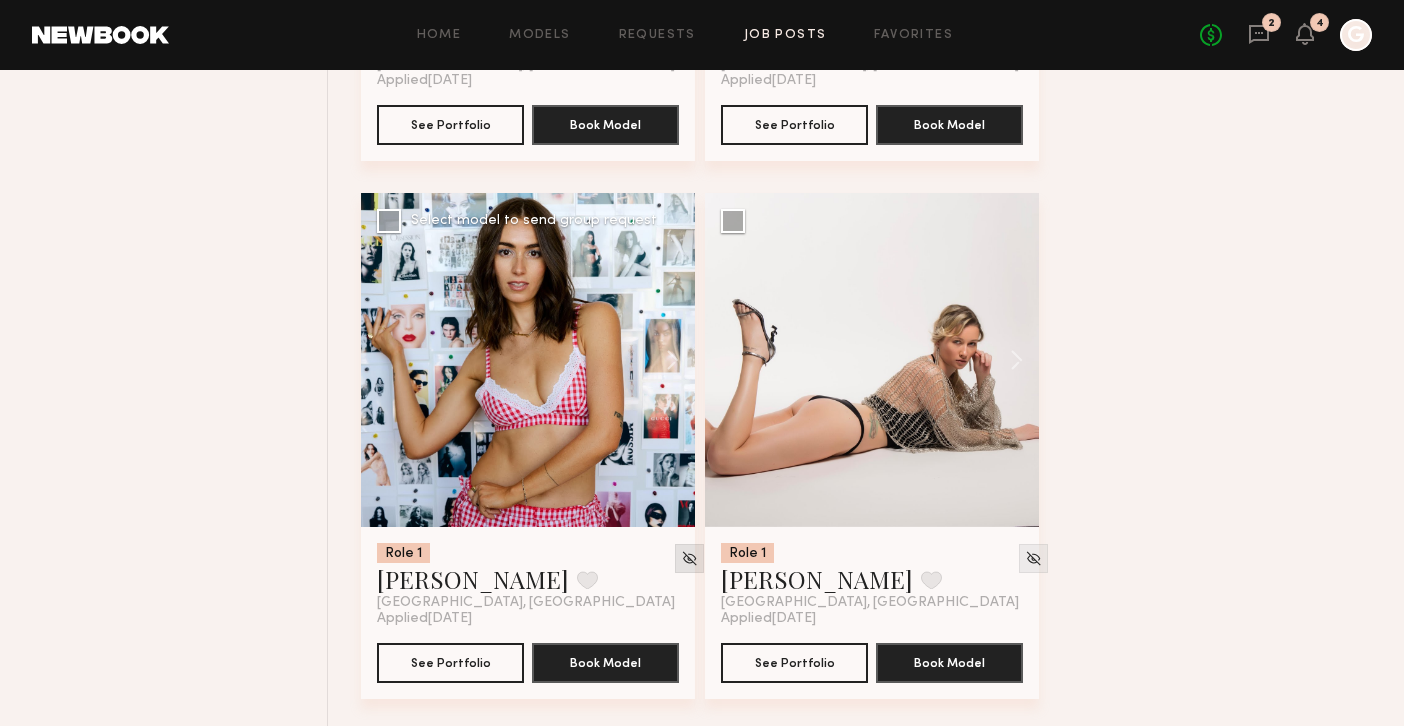 click 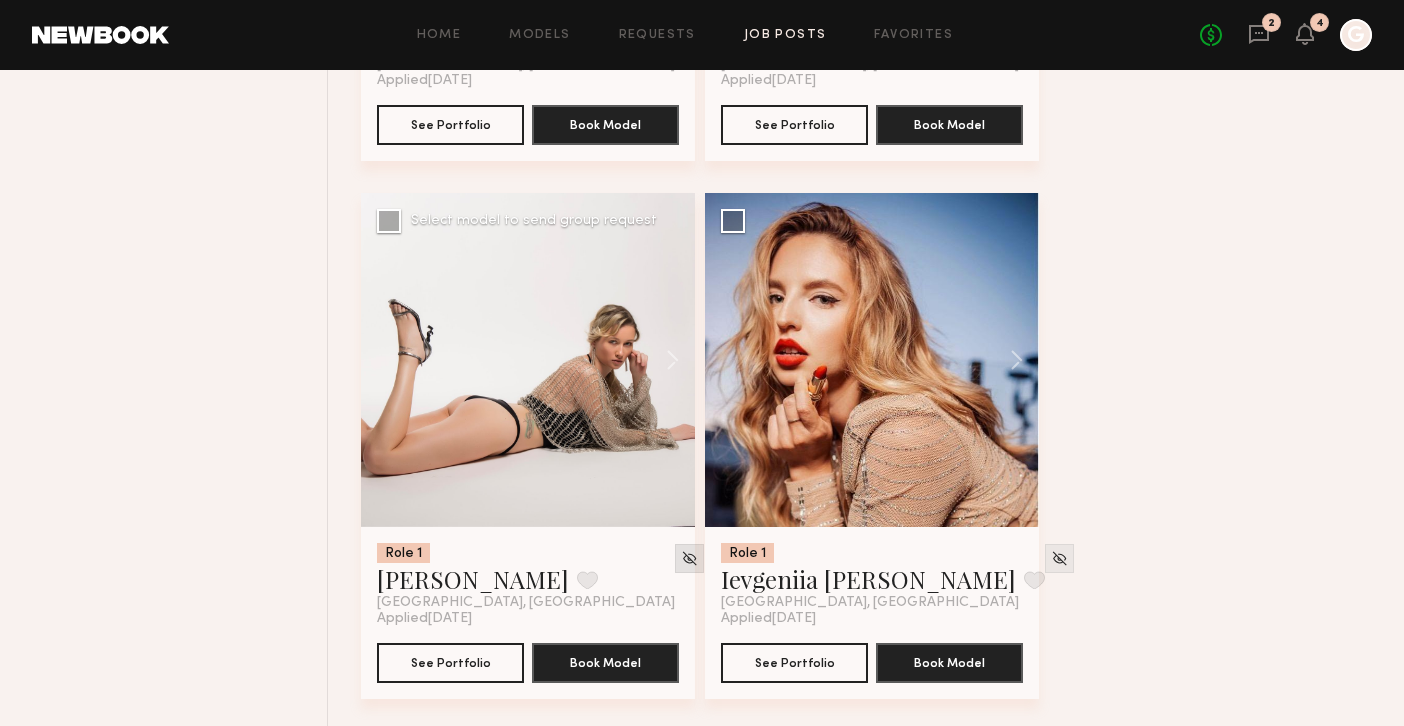 click 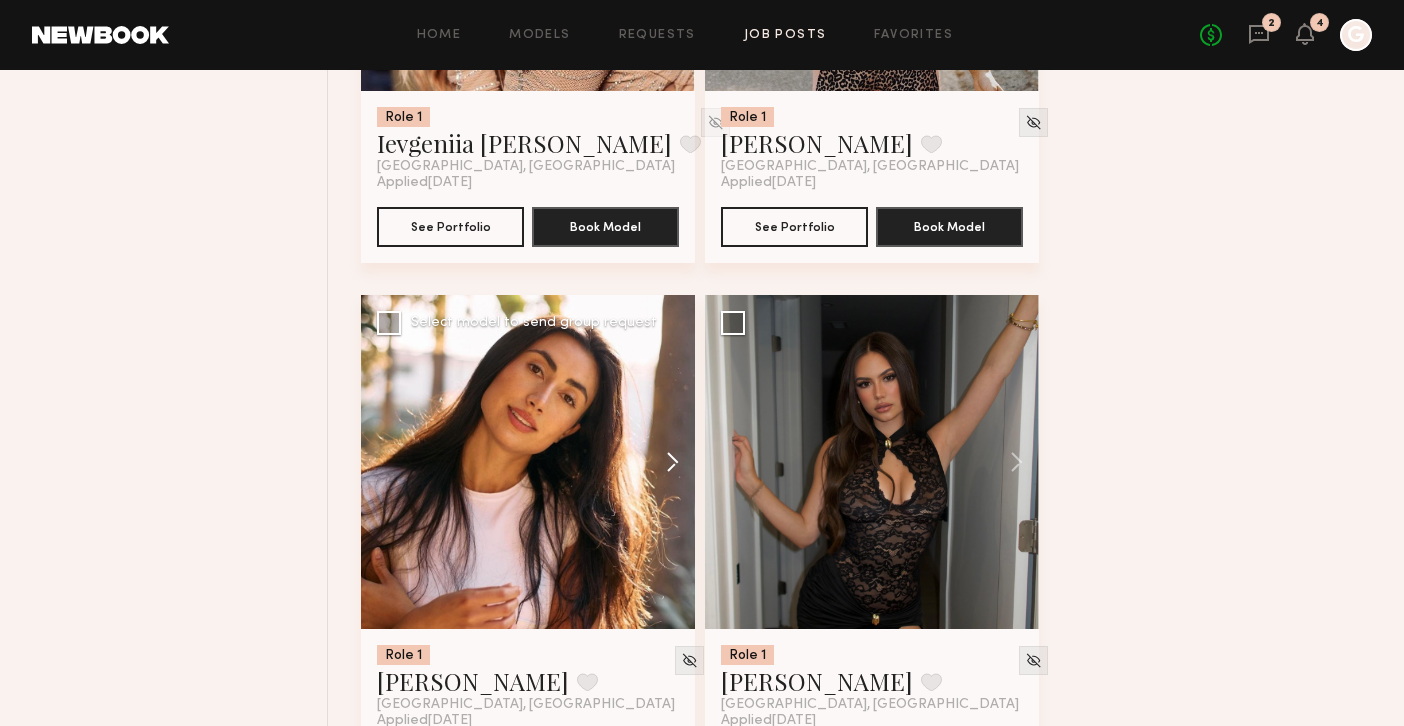 scroll, scrollTop: 8252, scrollLeft: 0, axis: vertical 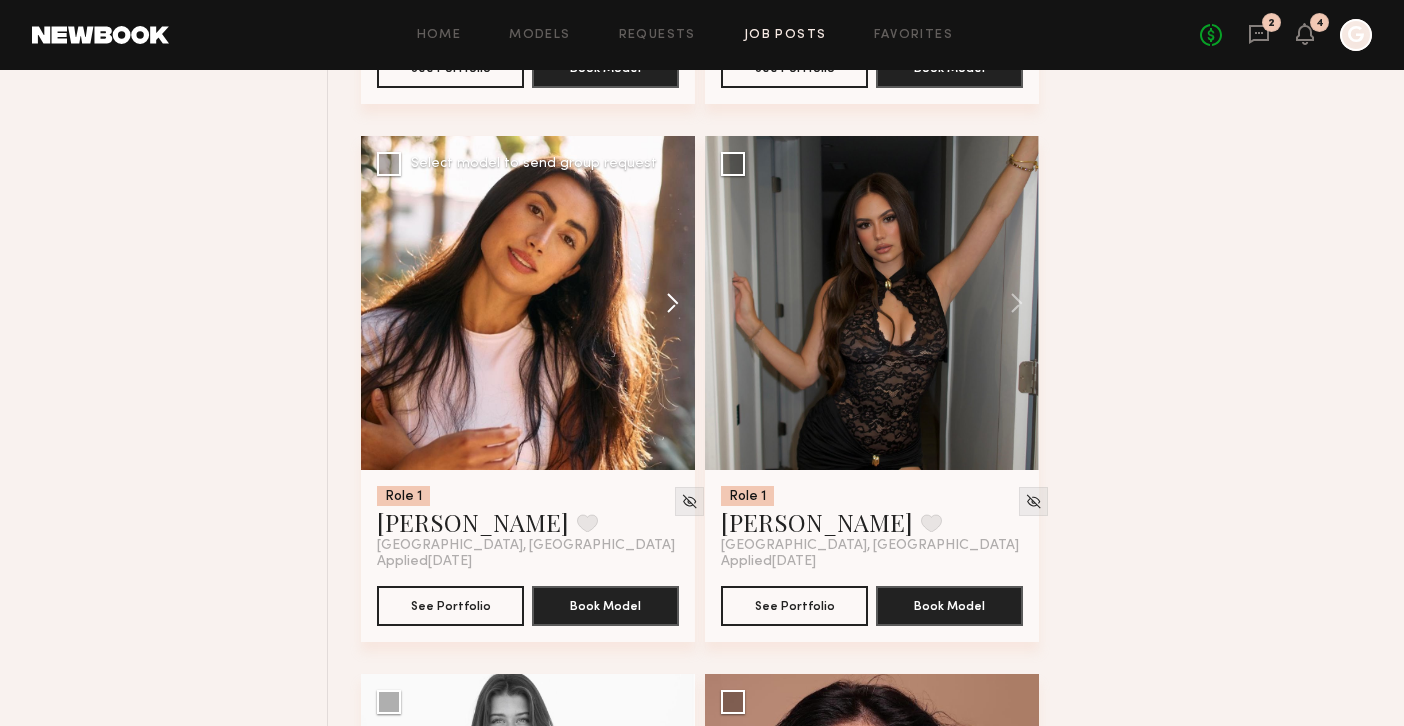 click 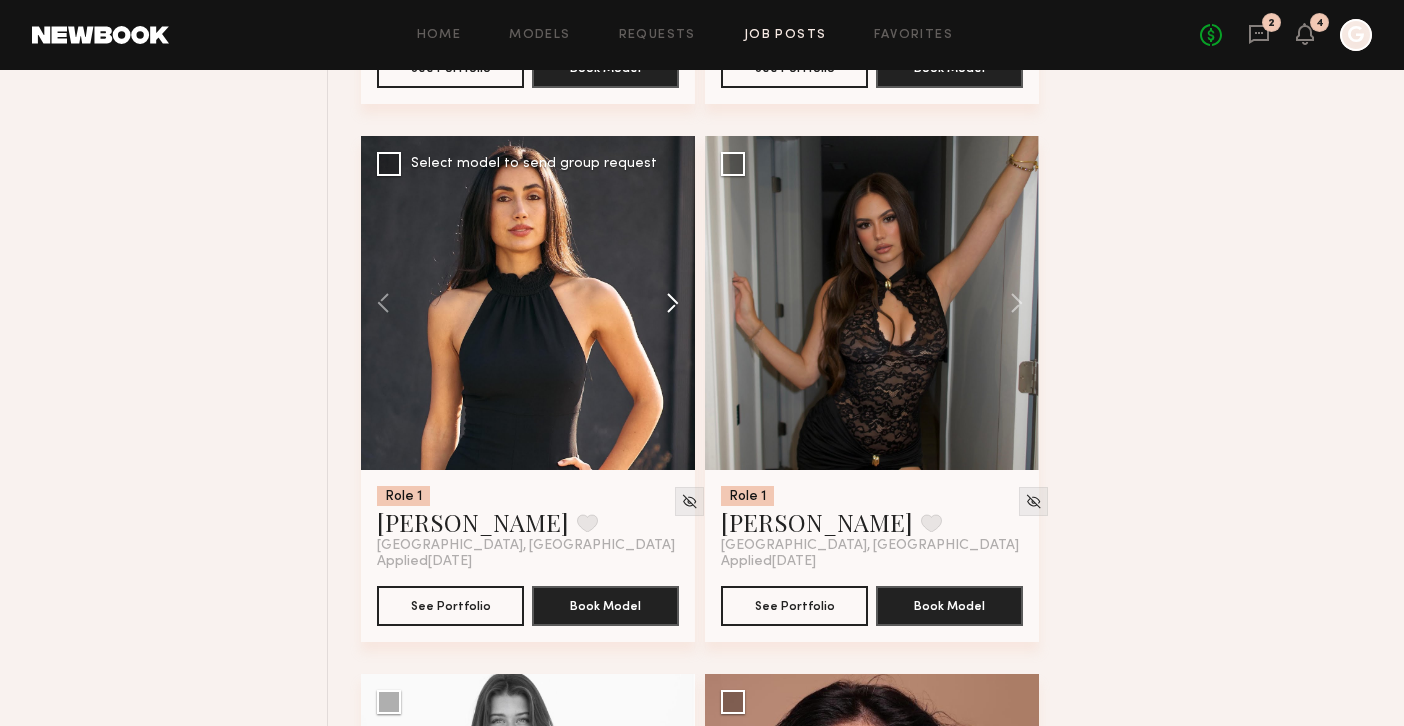 click 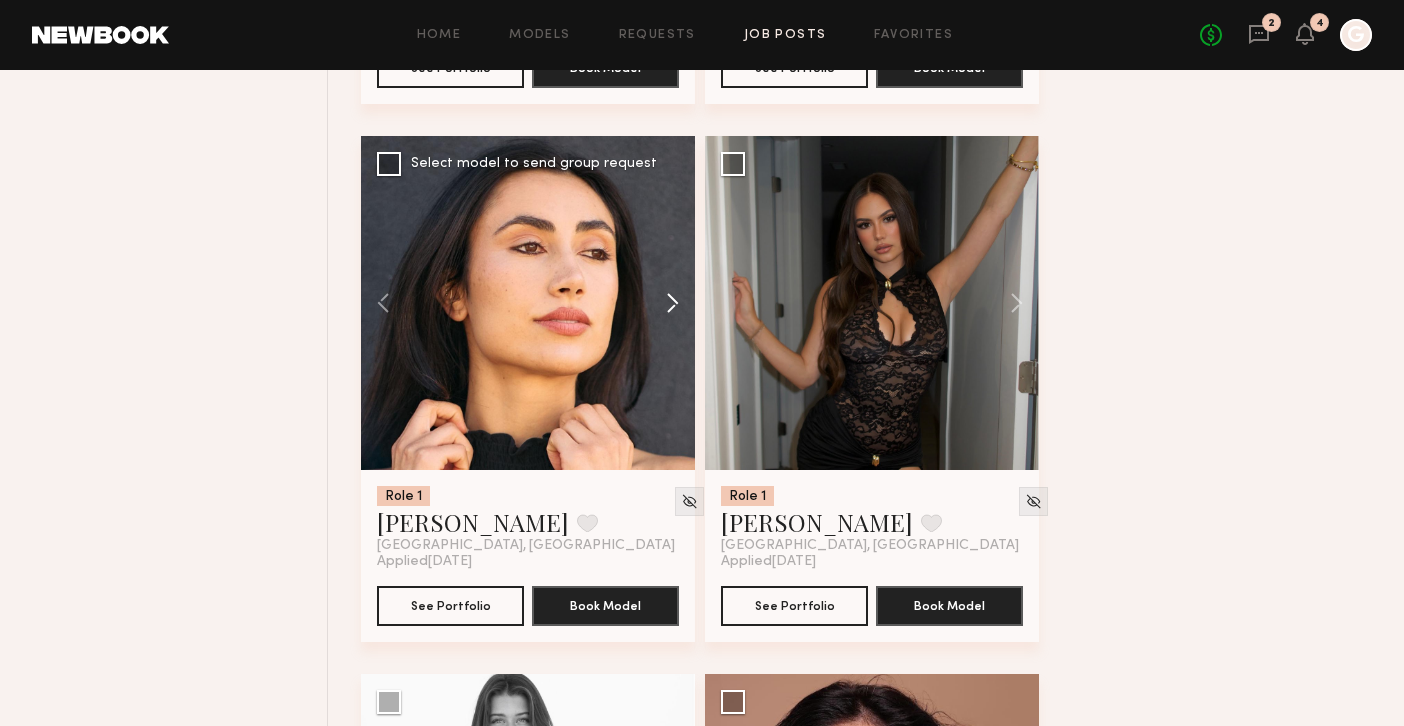 click 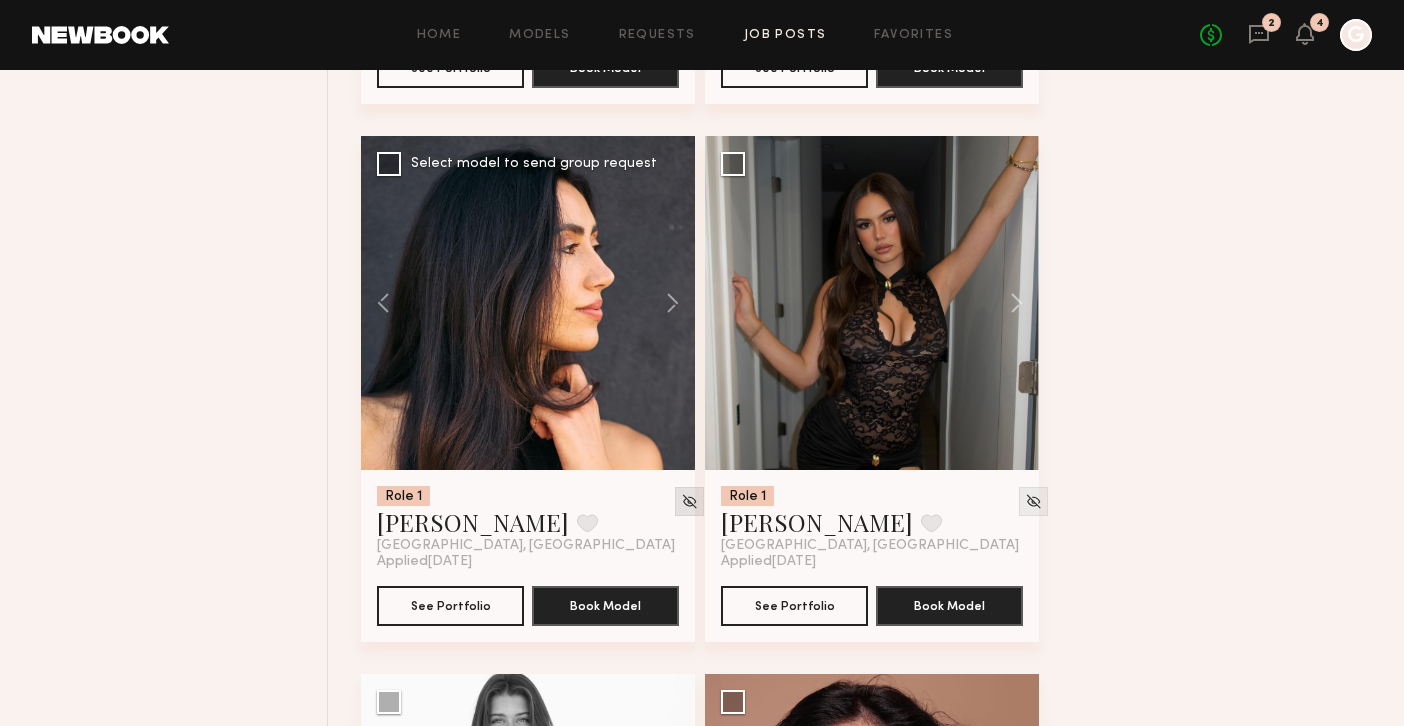 click 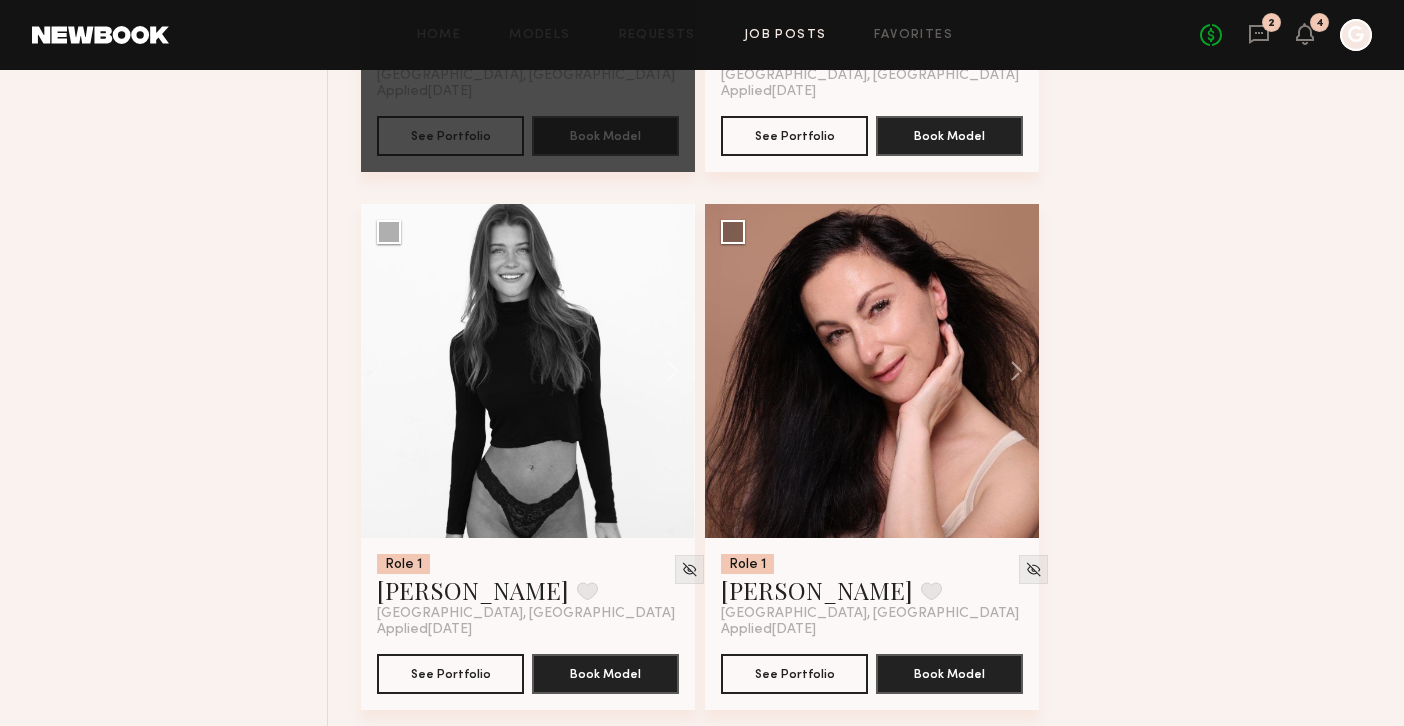 scroll, scrollTop: 8723, scrollLeft: 0, axis: vertical 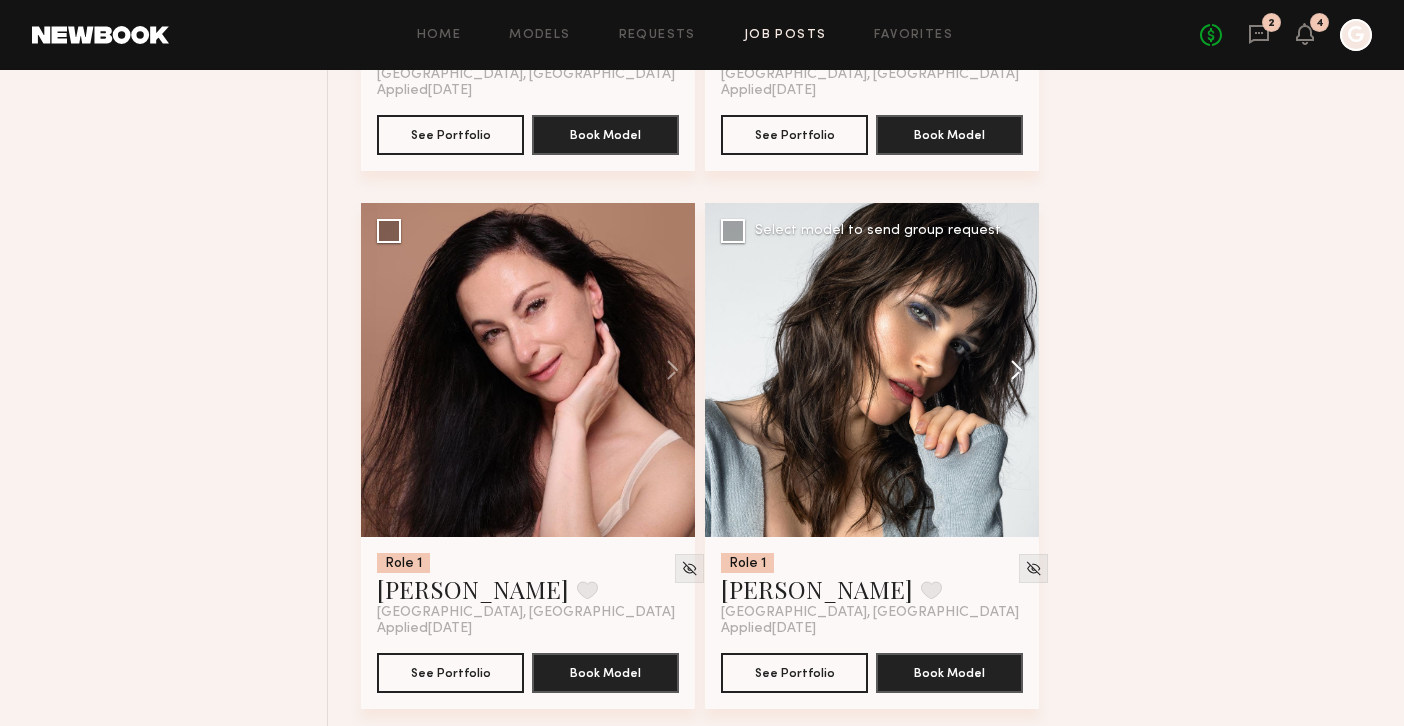 click 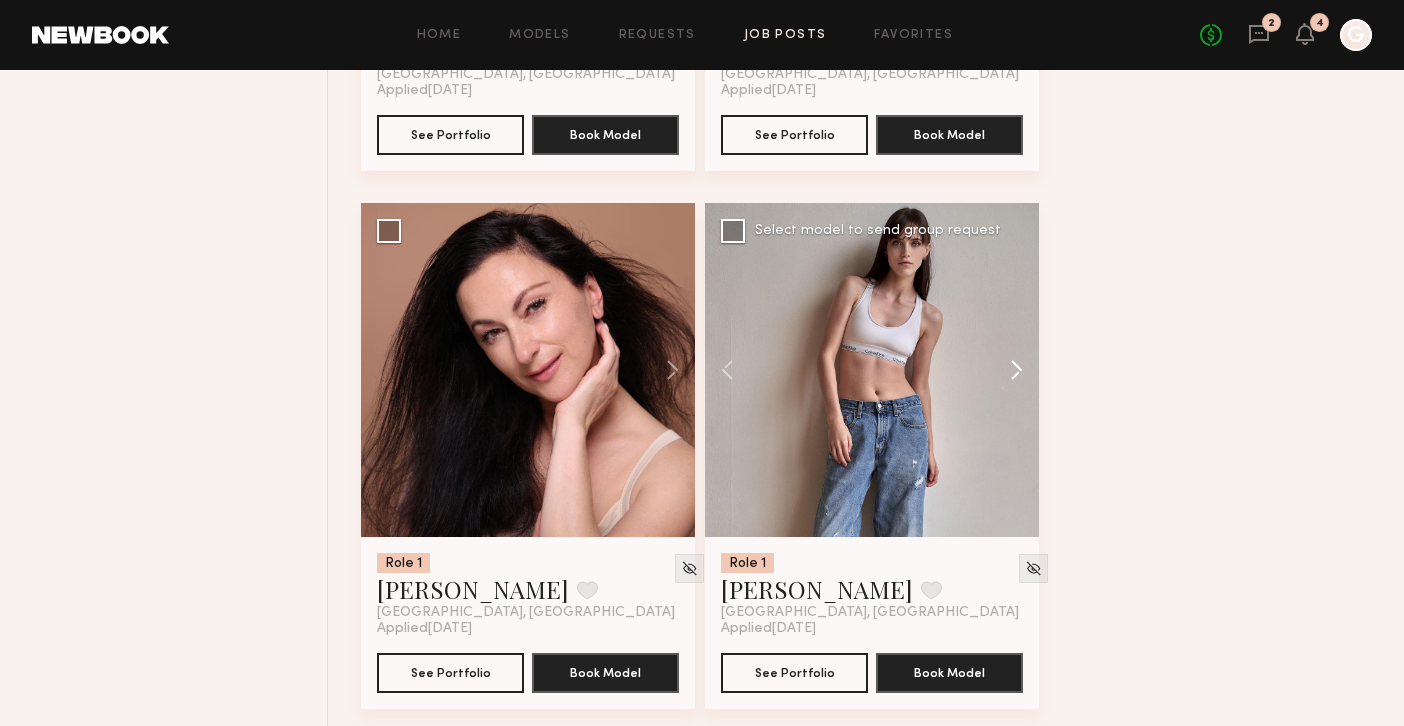 click 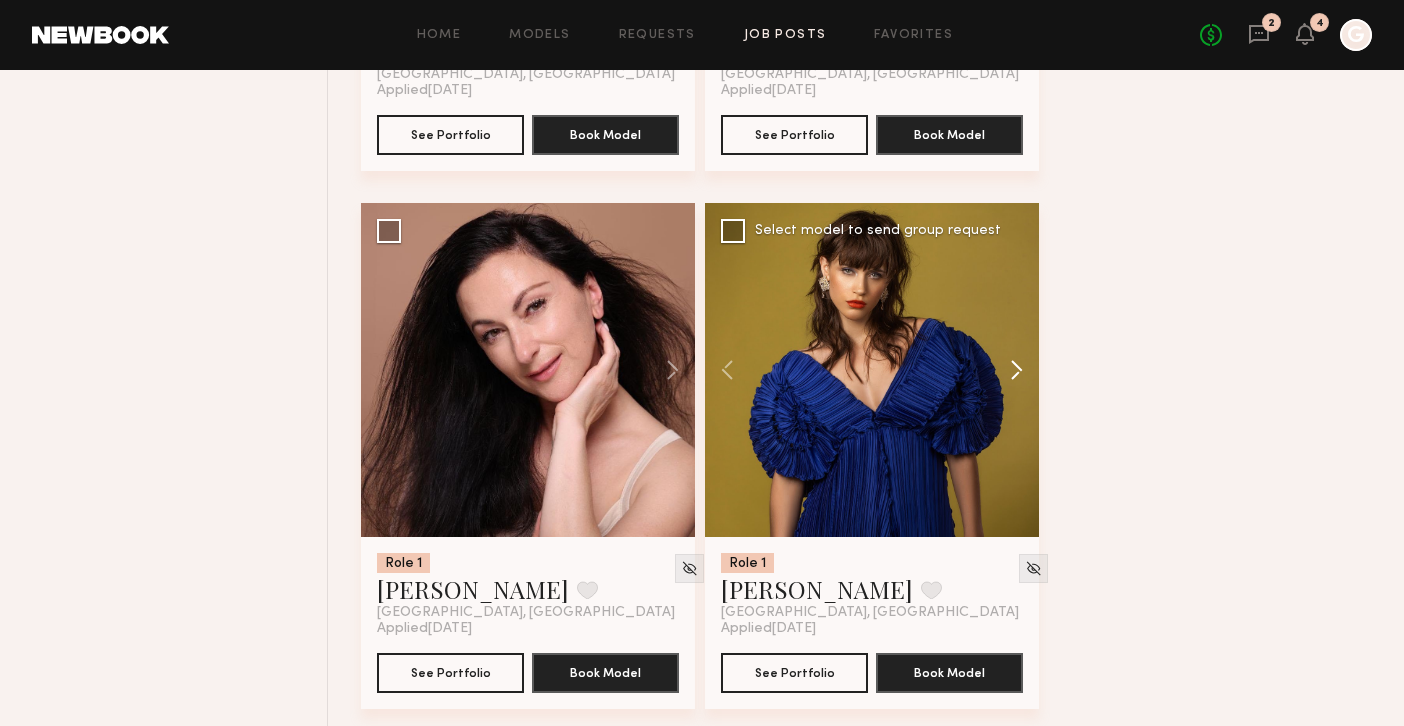 click 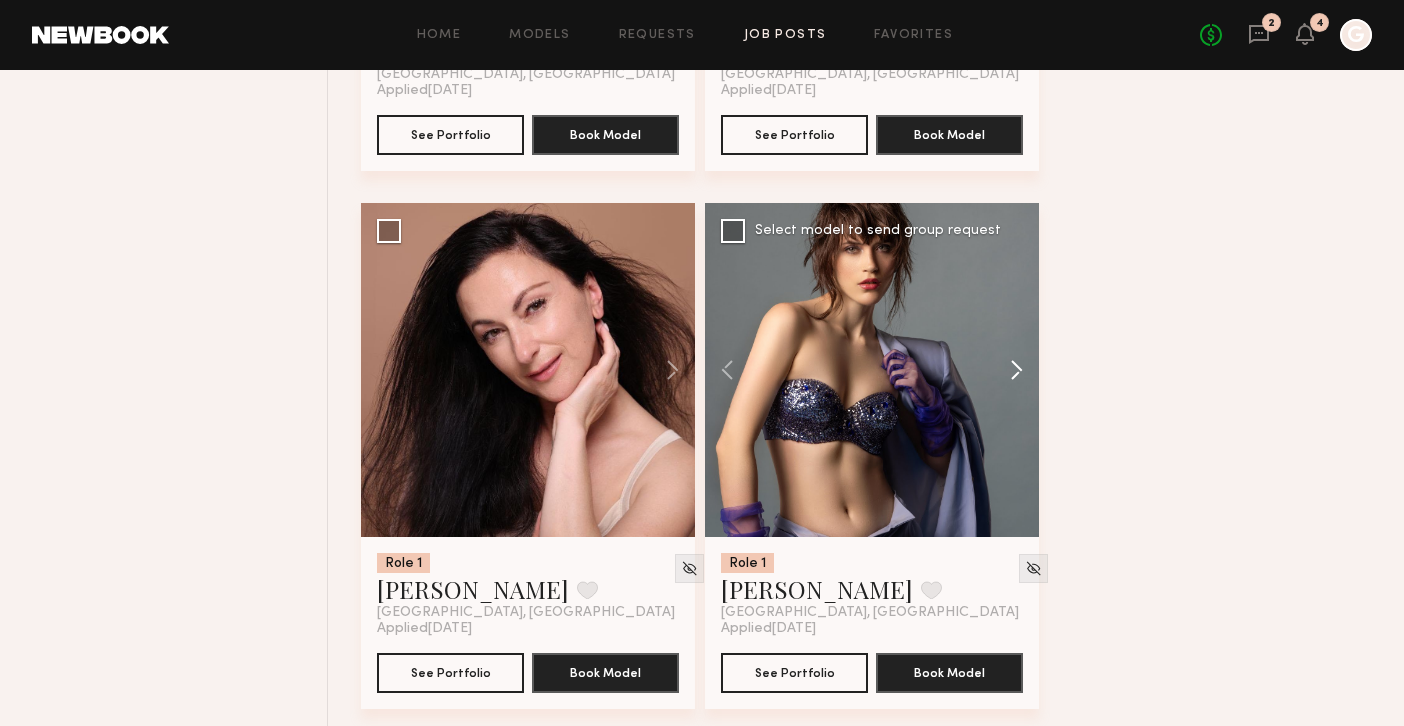 click 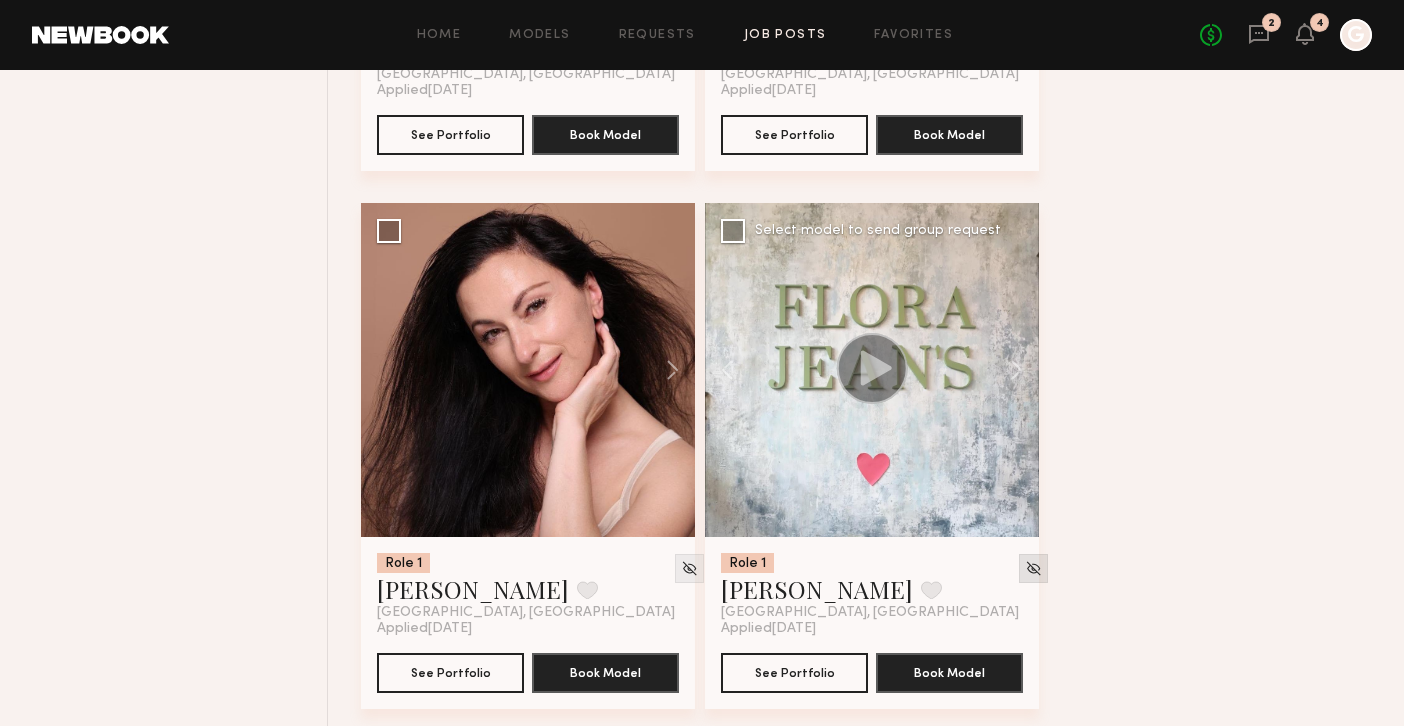 click 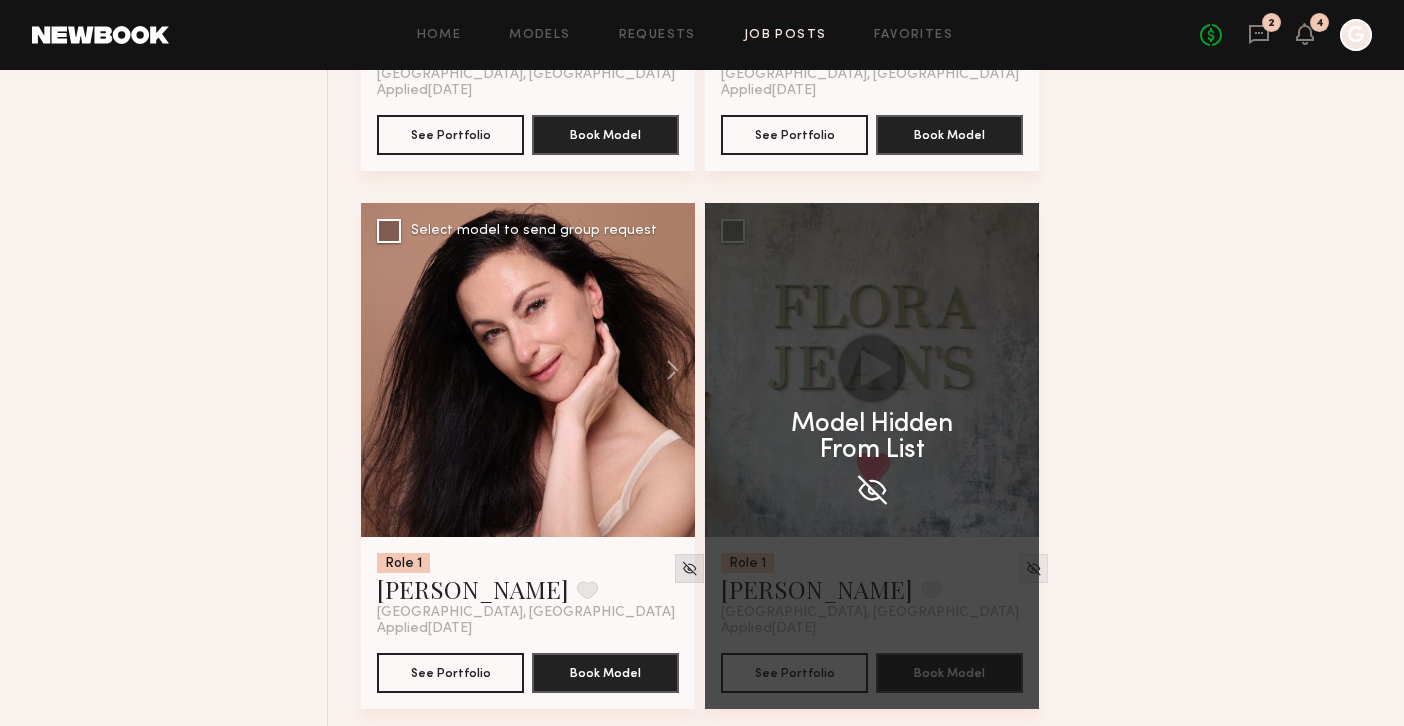 click 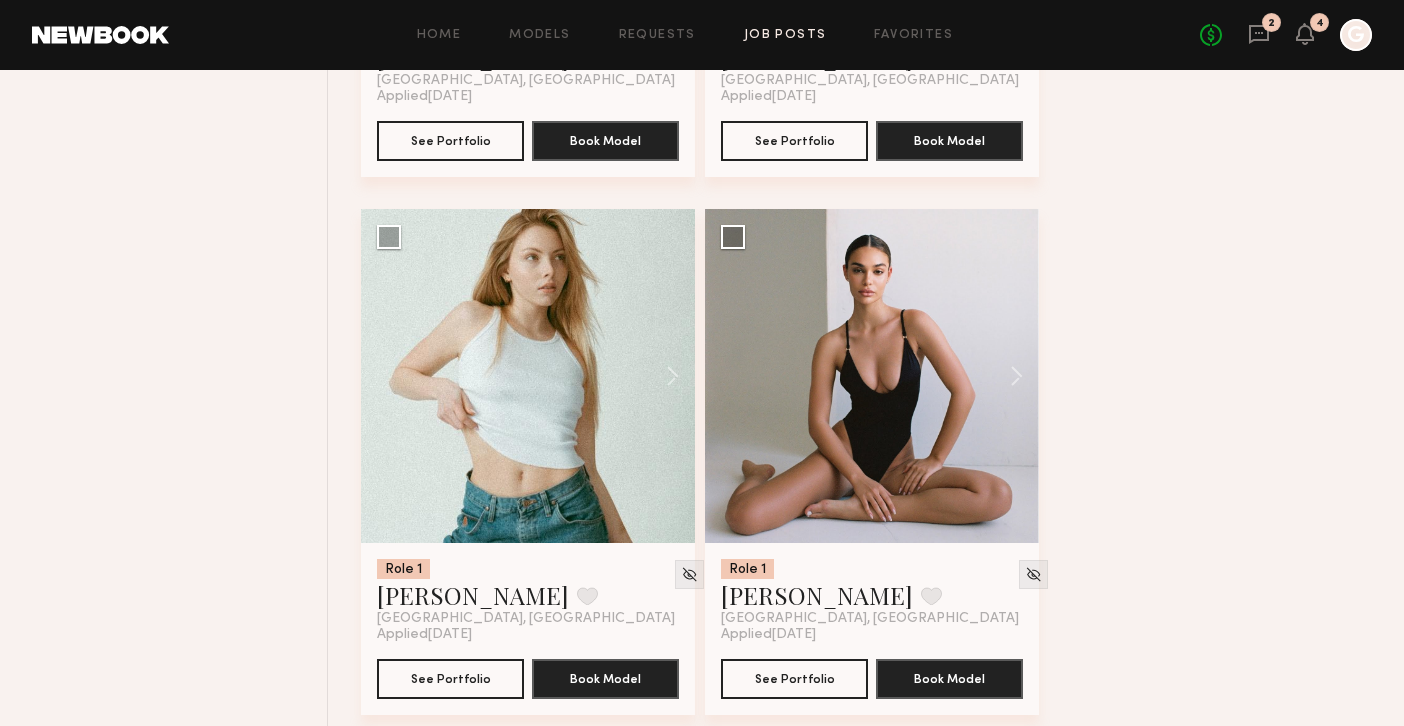 scroll, scrollTop: 9270, scrollLeft: 0, axis: vertical 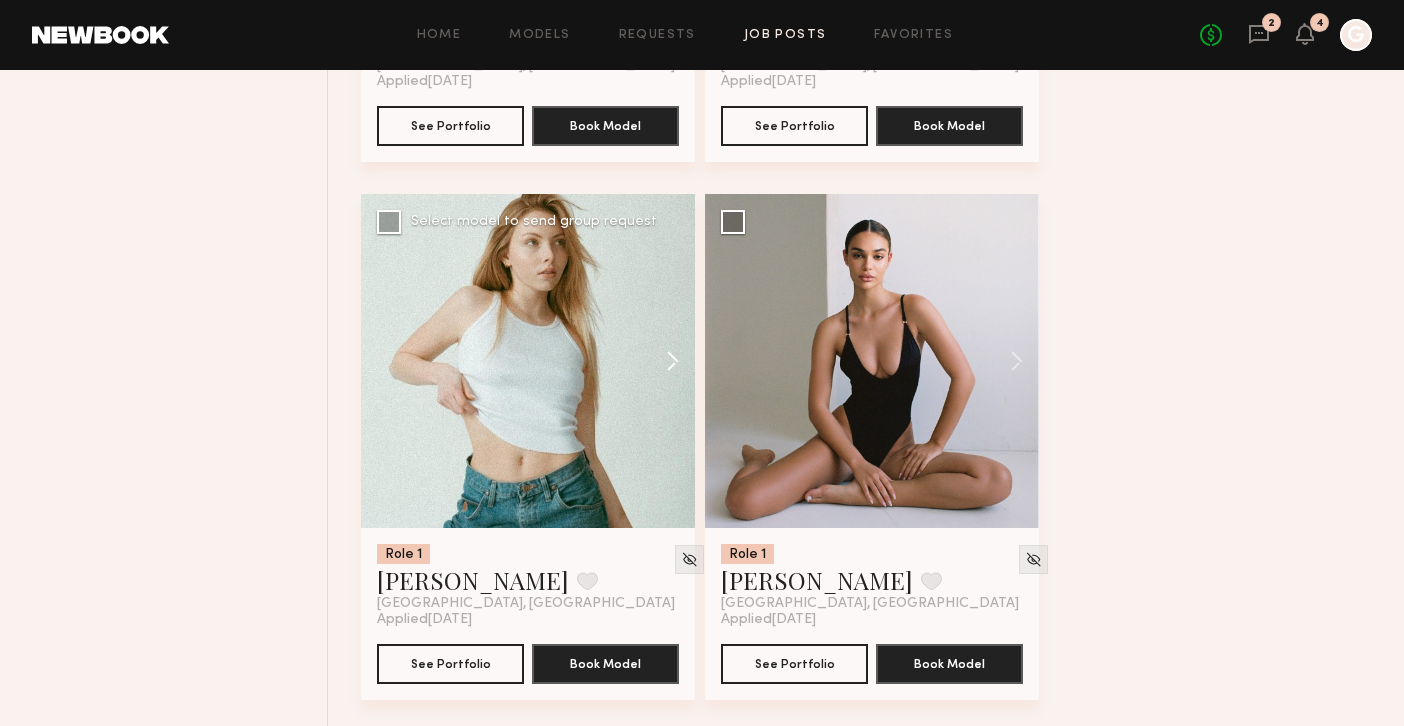 click 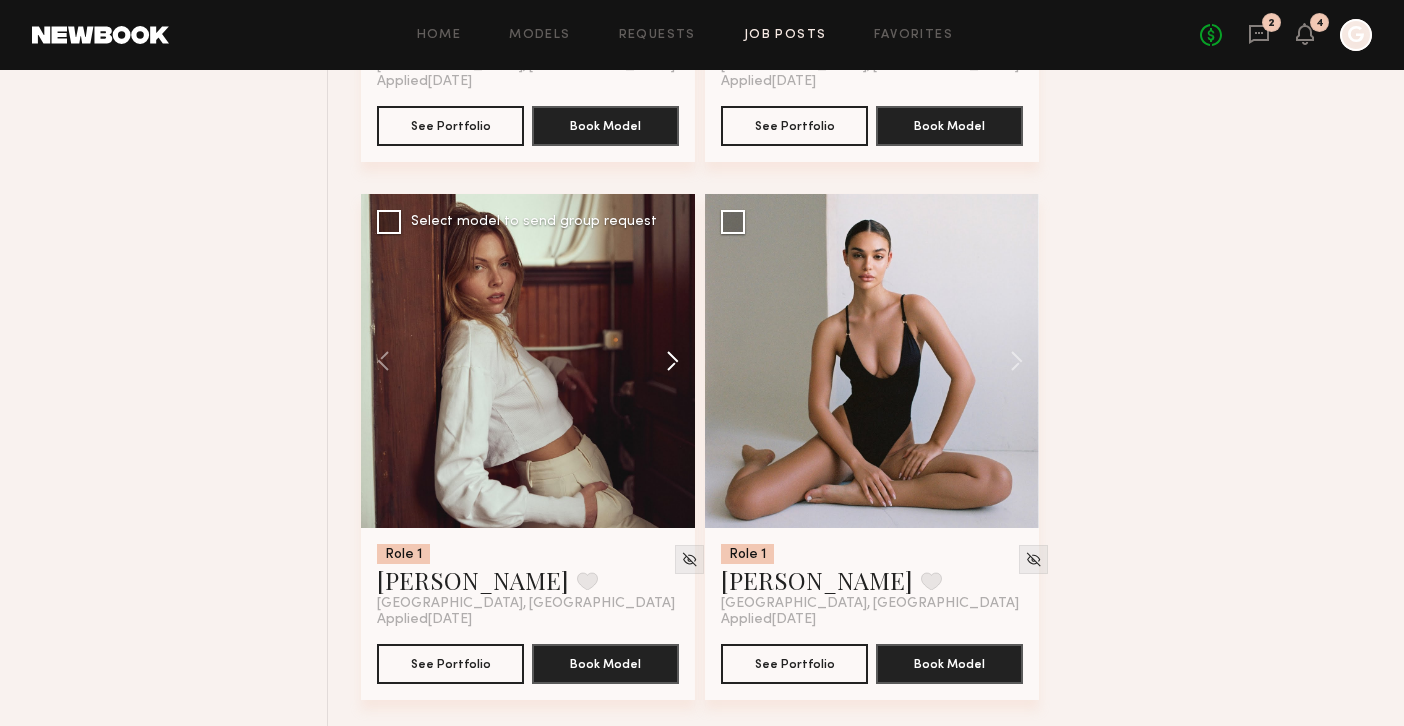 click 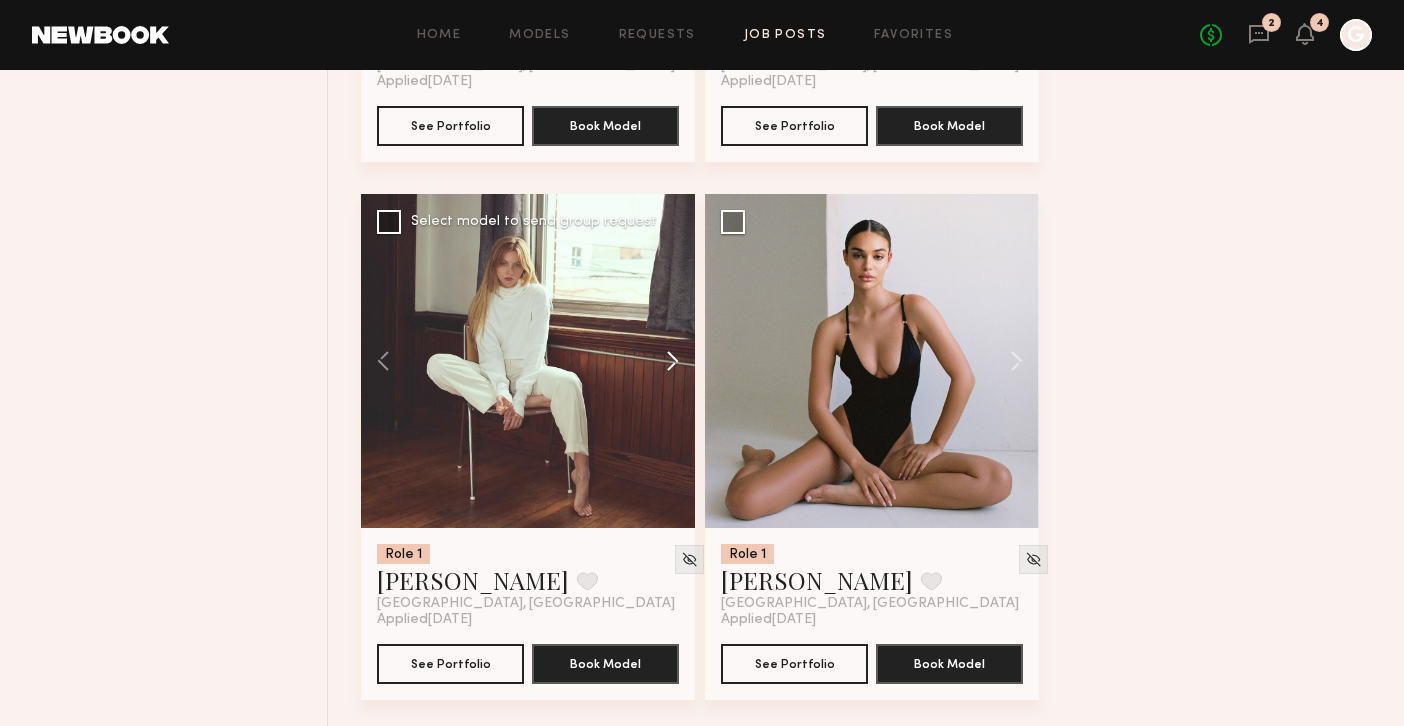 click 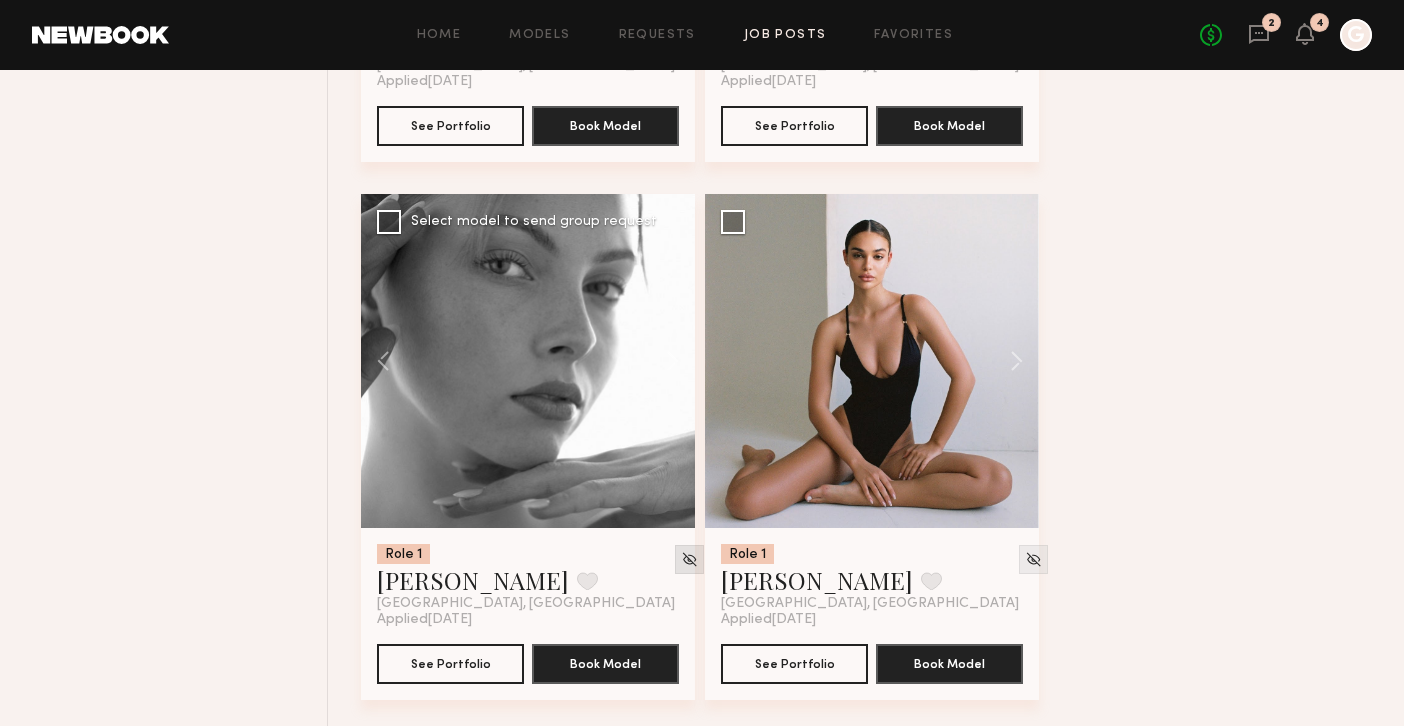 click 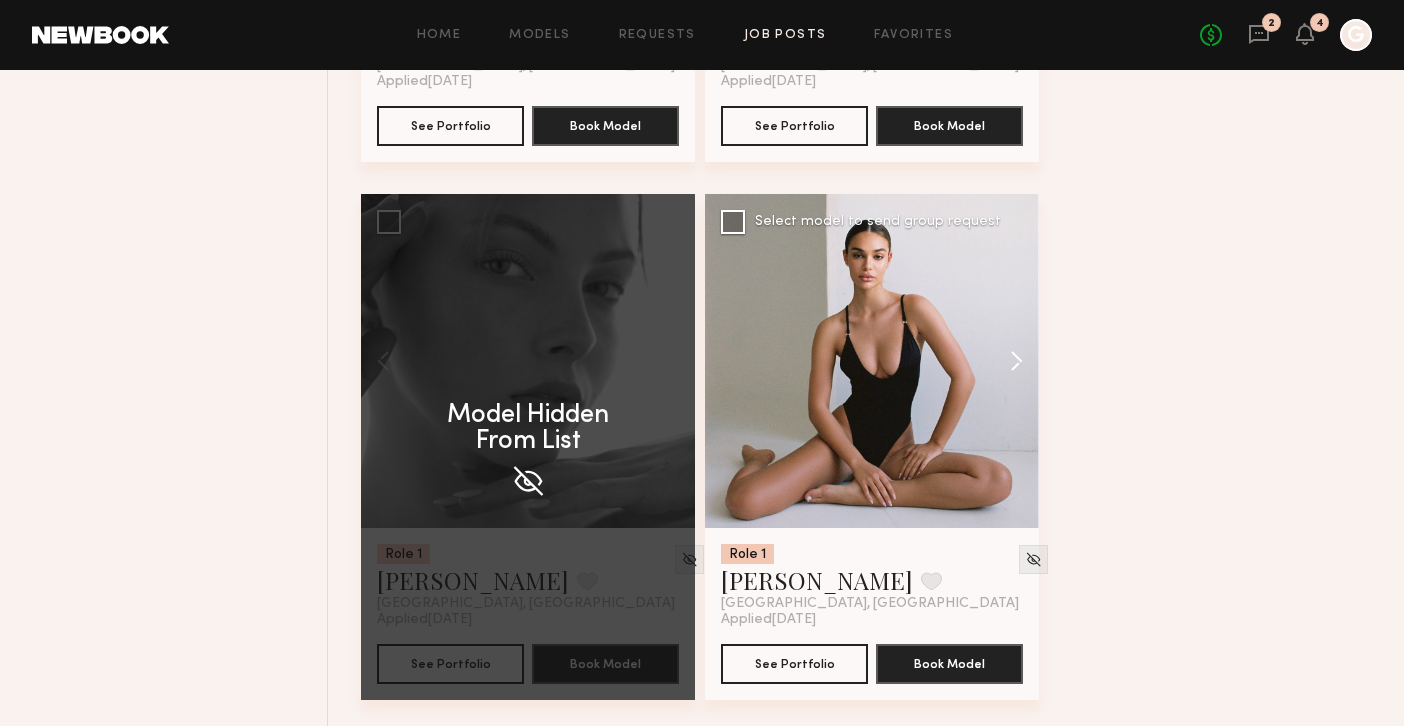 click 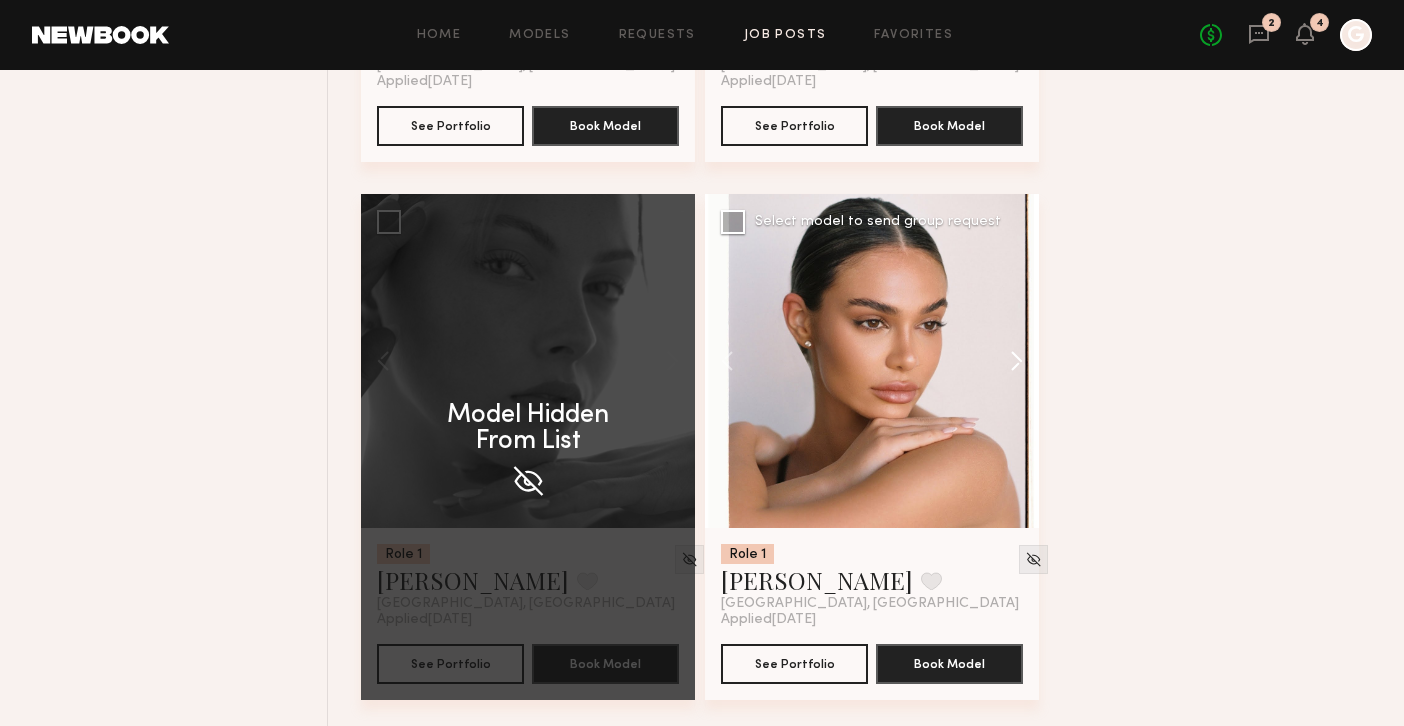 click 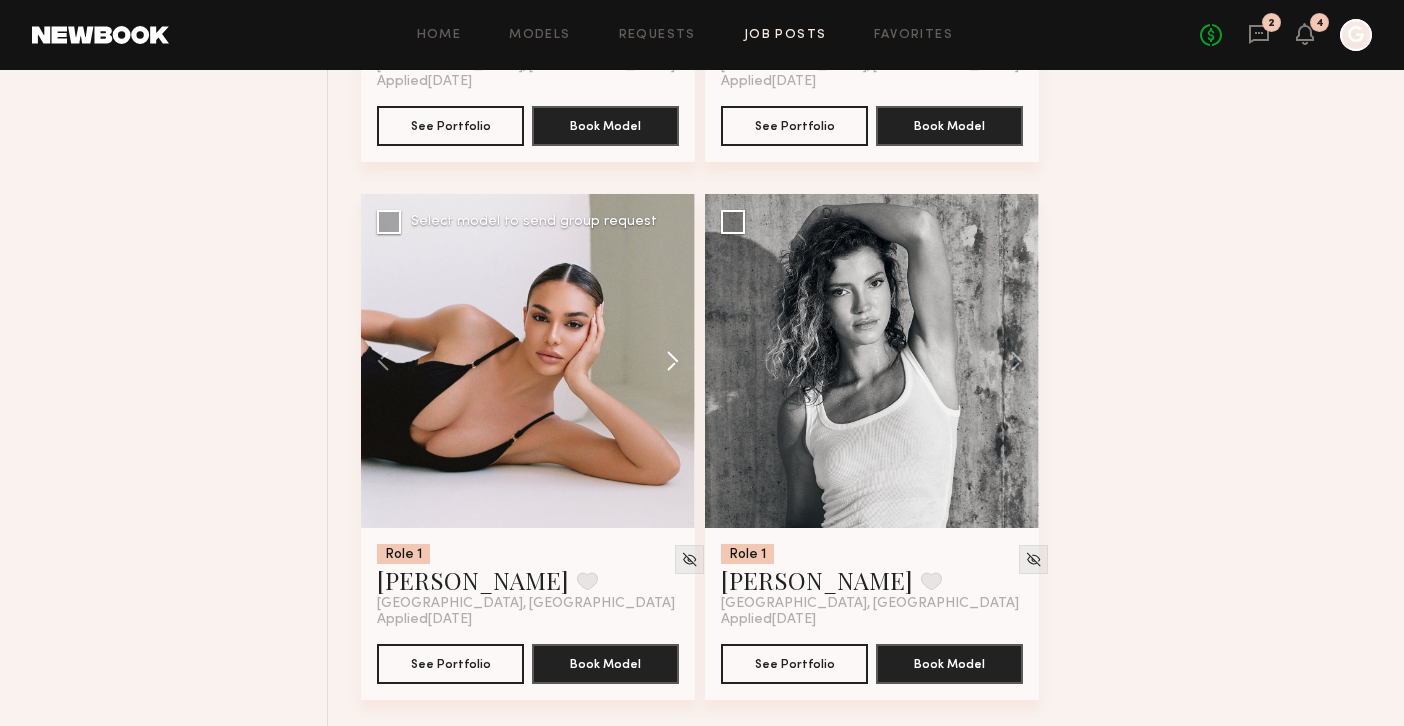 click 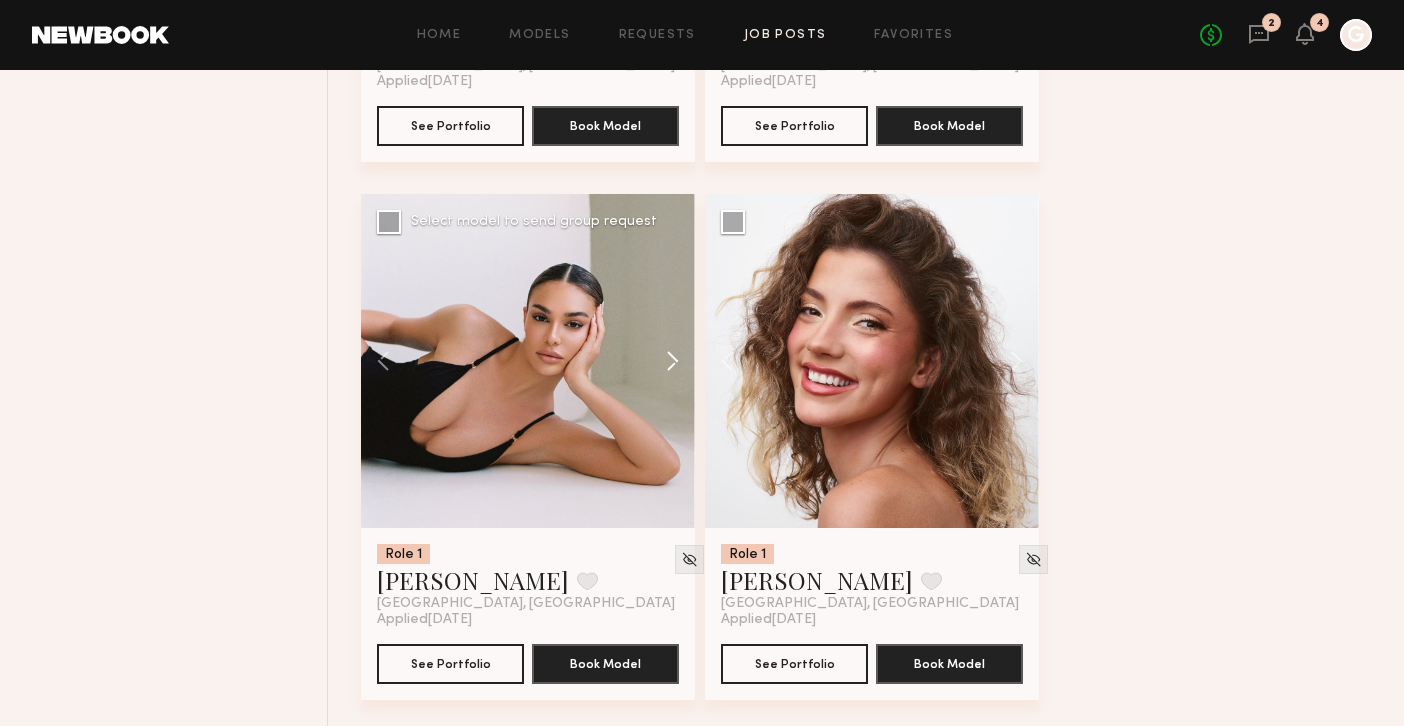 click 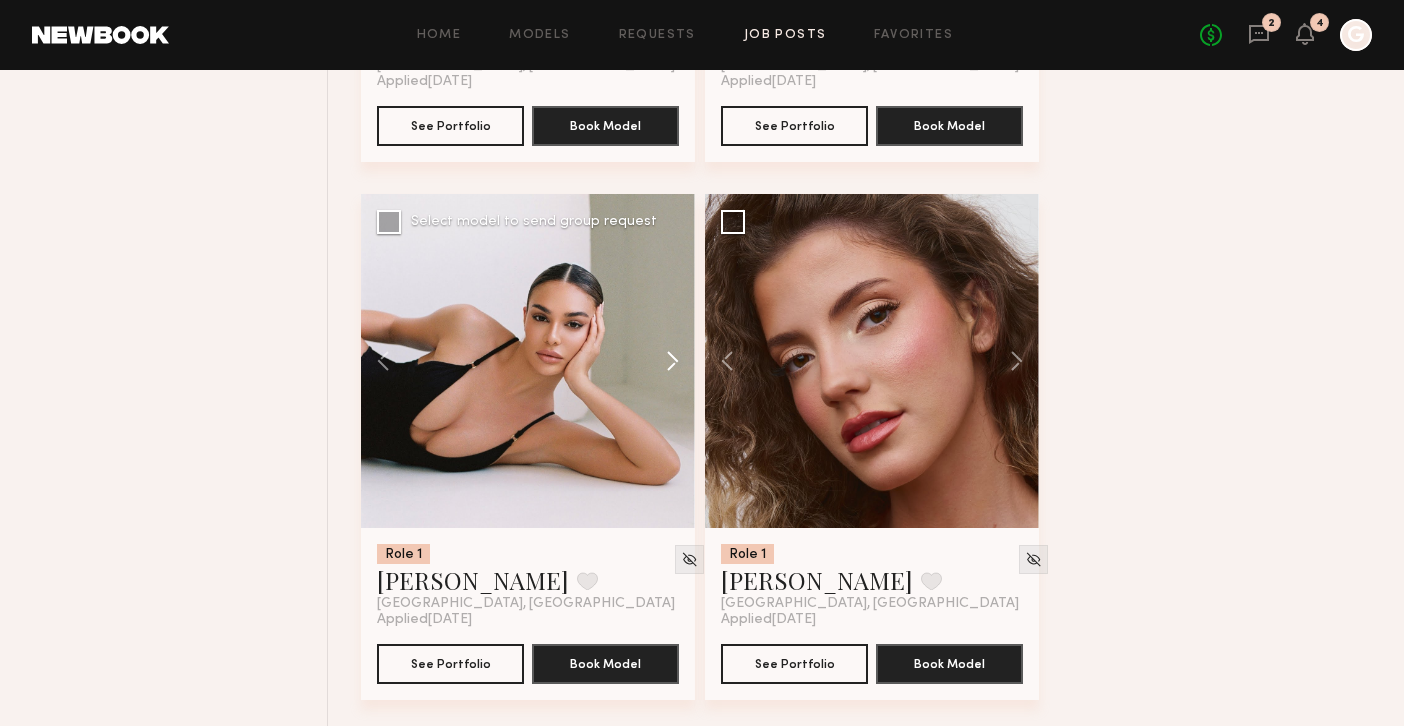 click 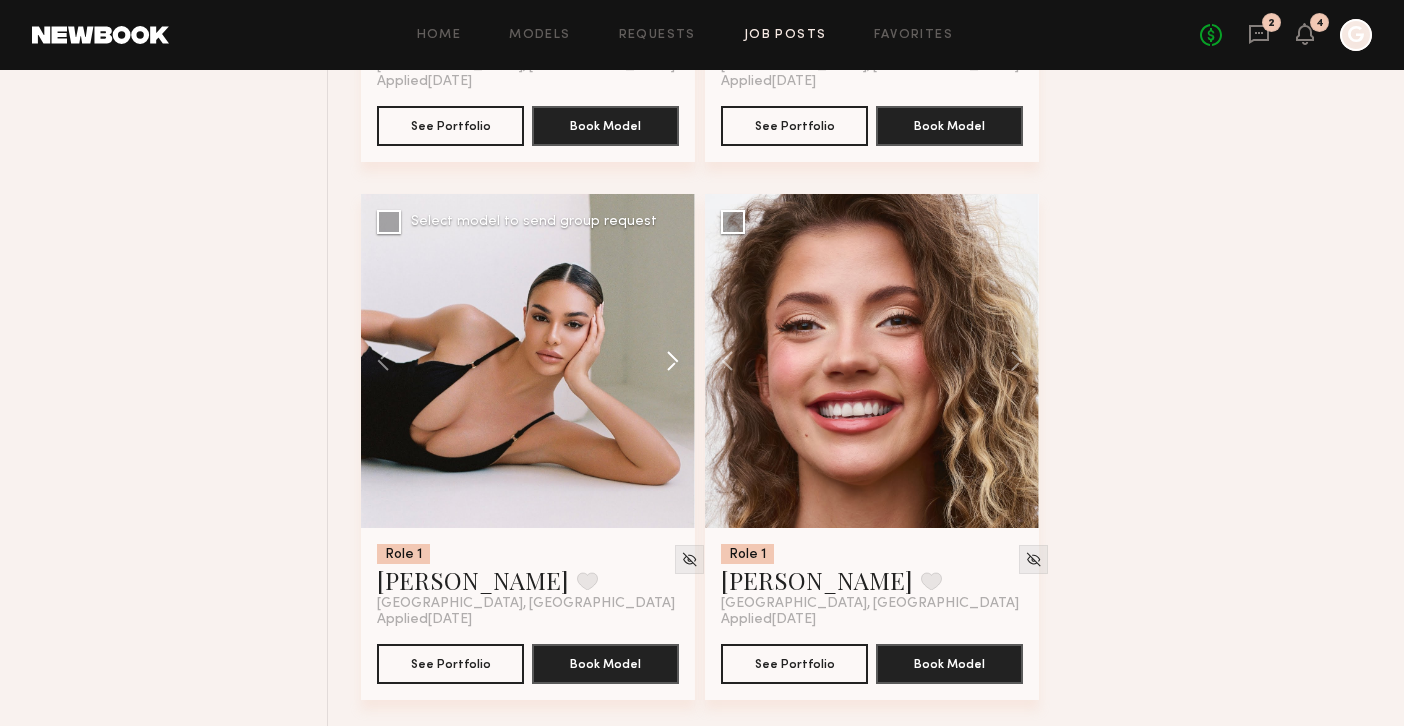 click 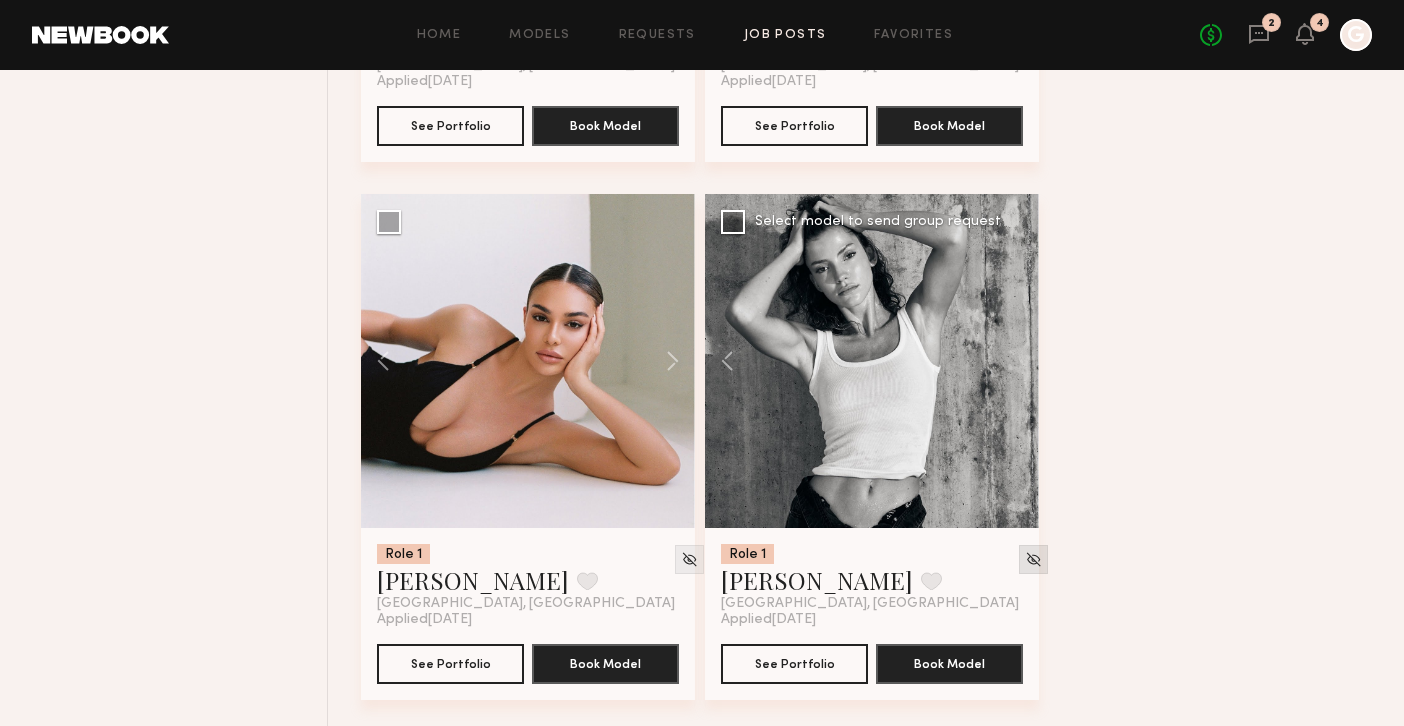 click 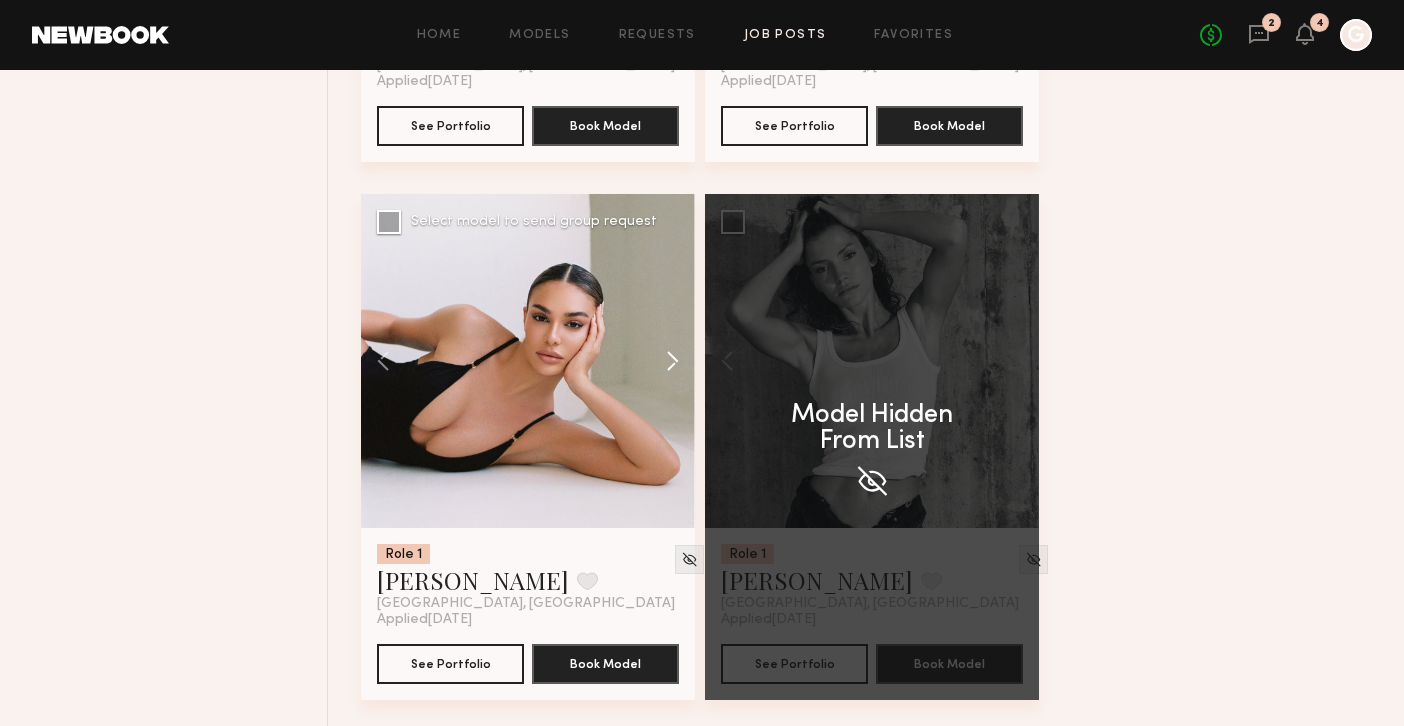 click 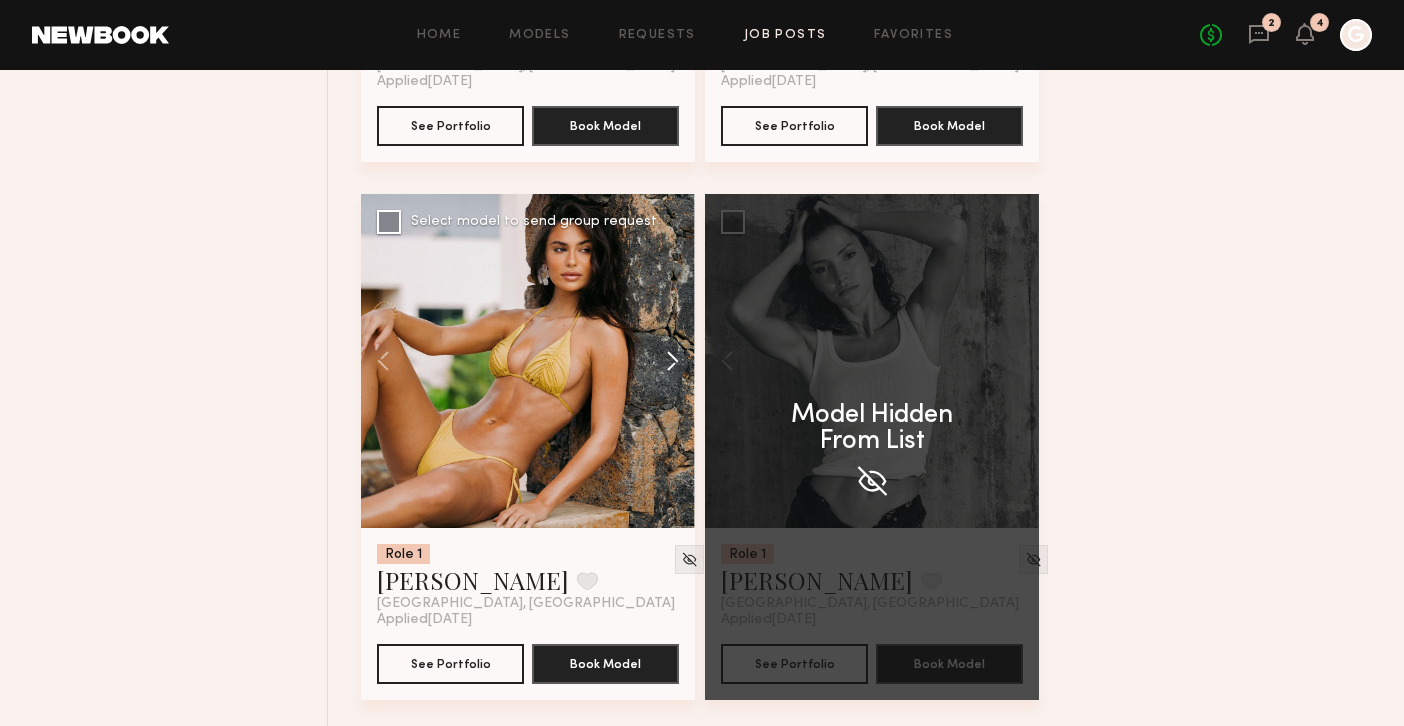 click 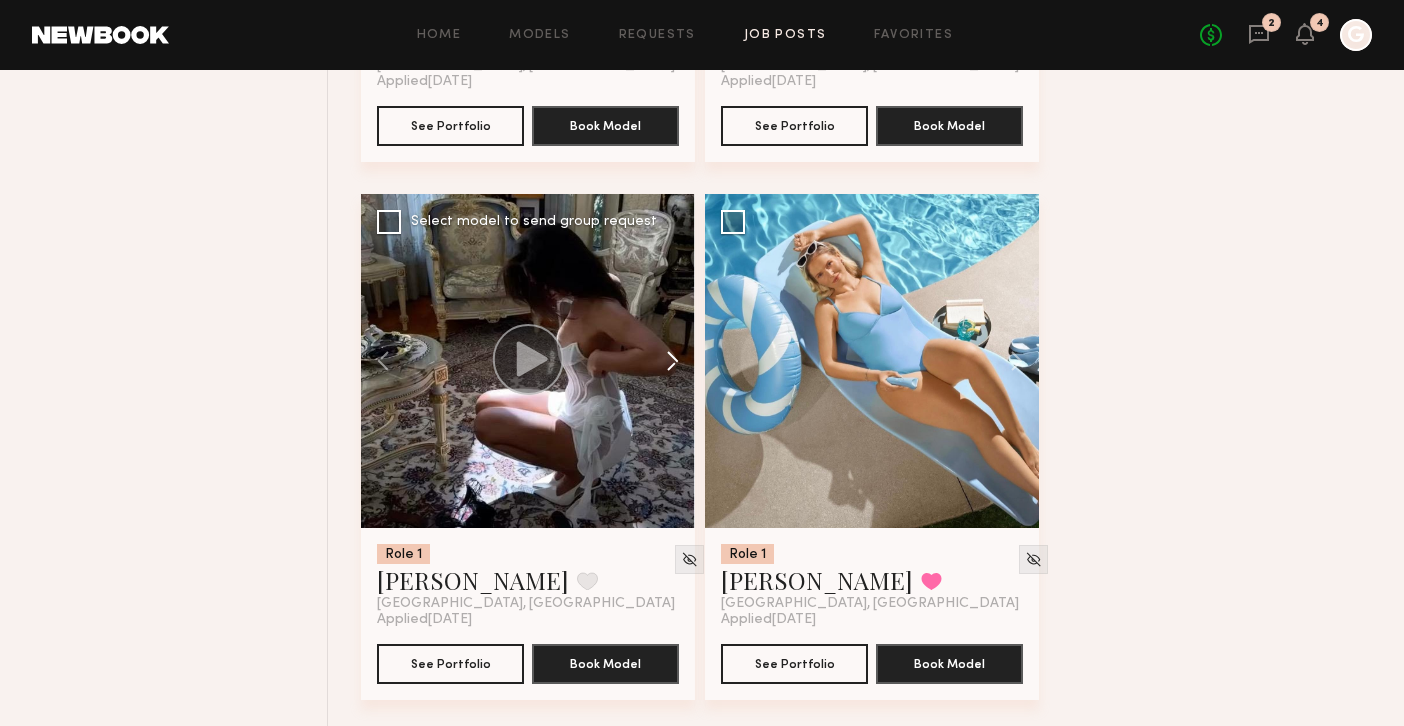 click 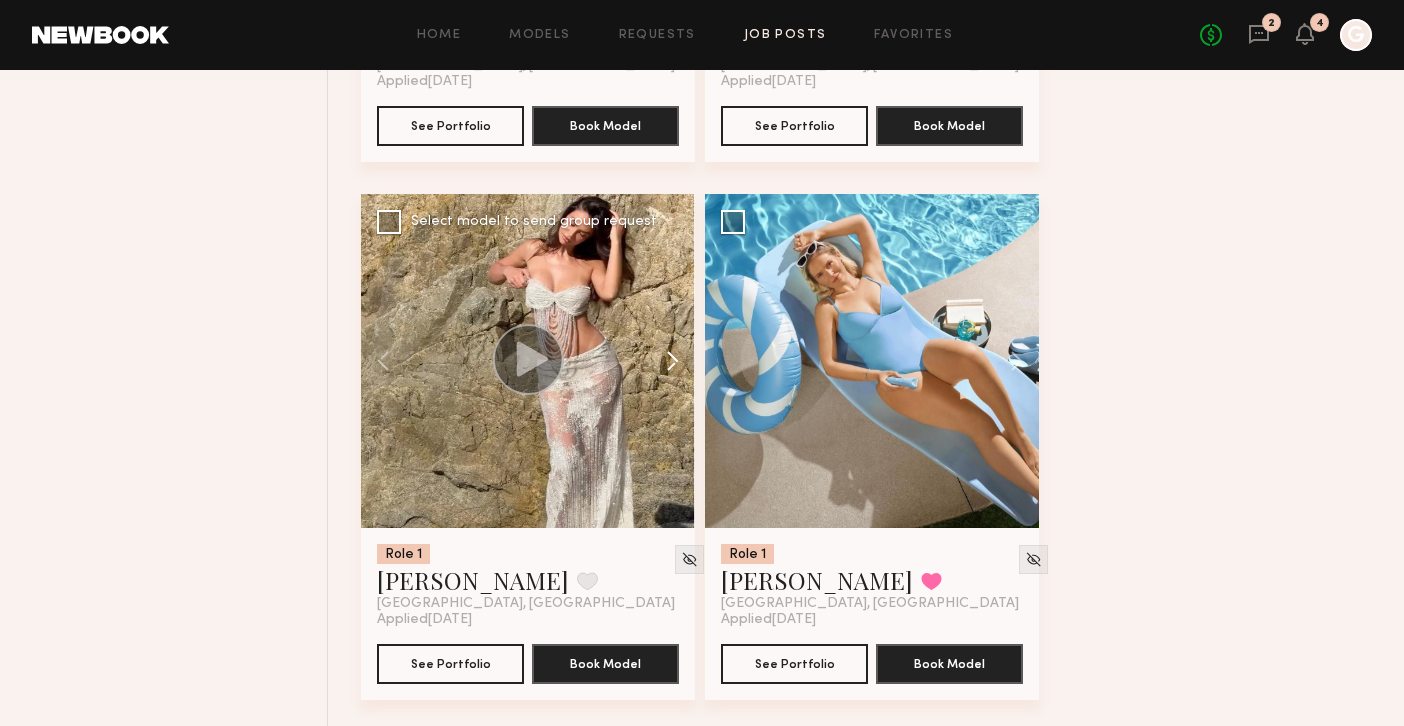 click 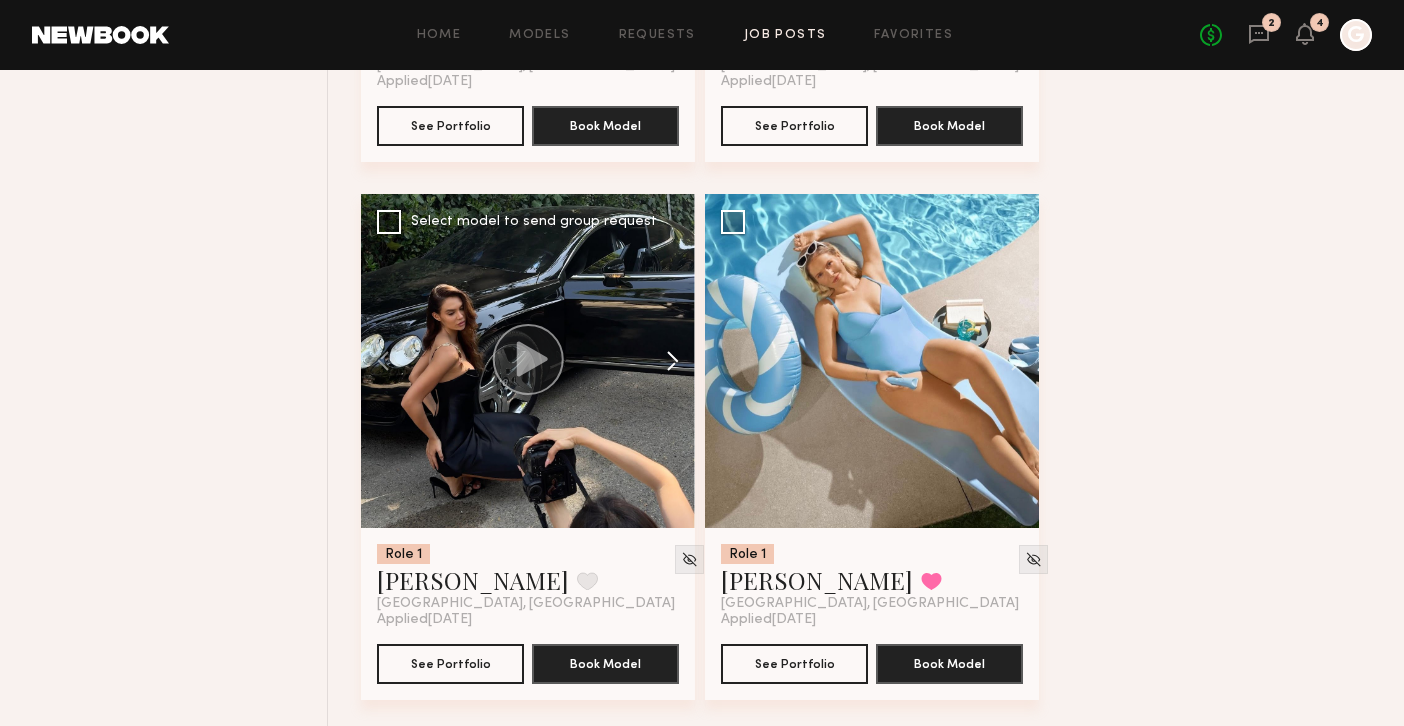 click 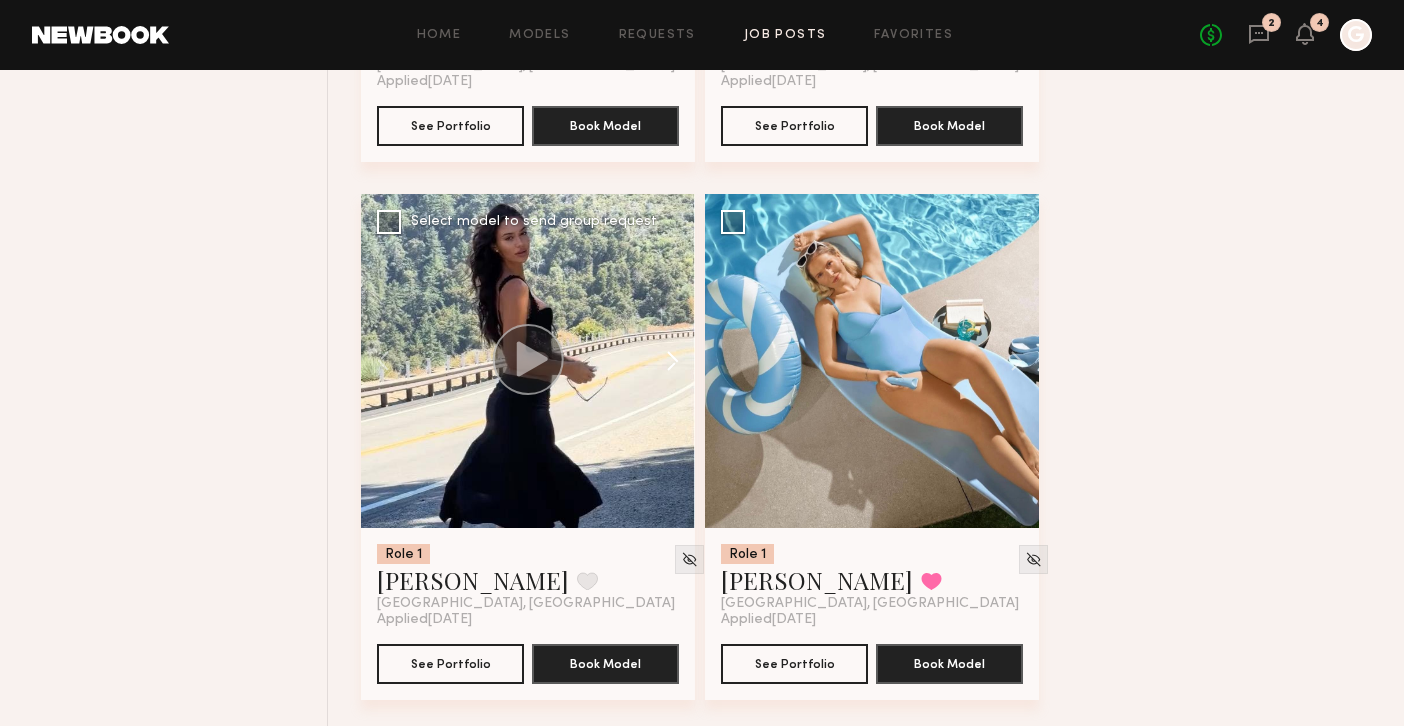 click 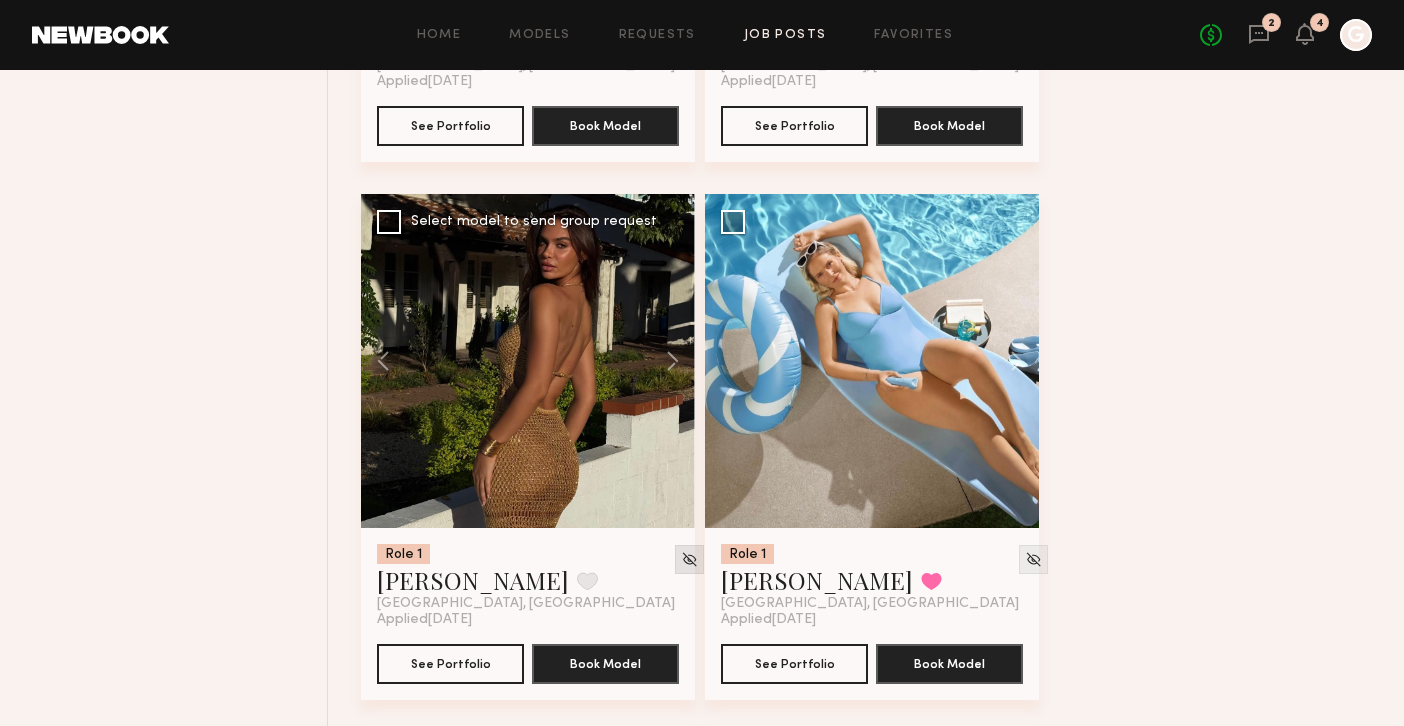 click 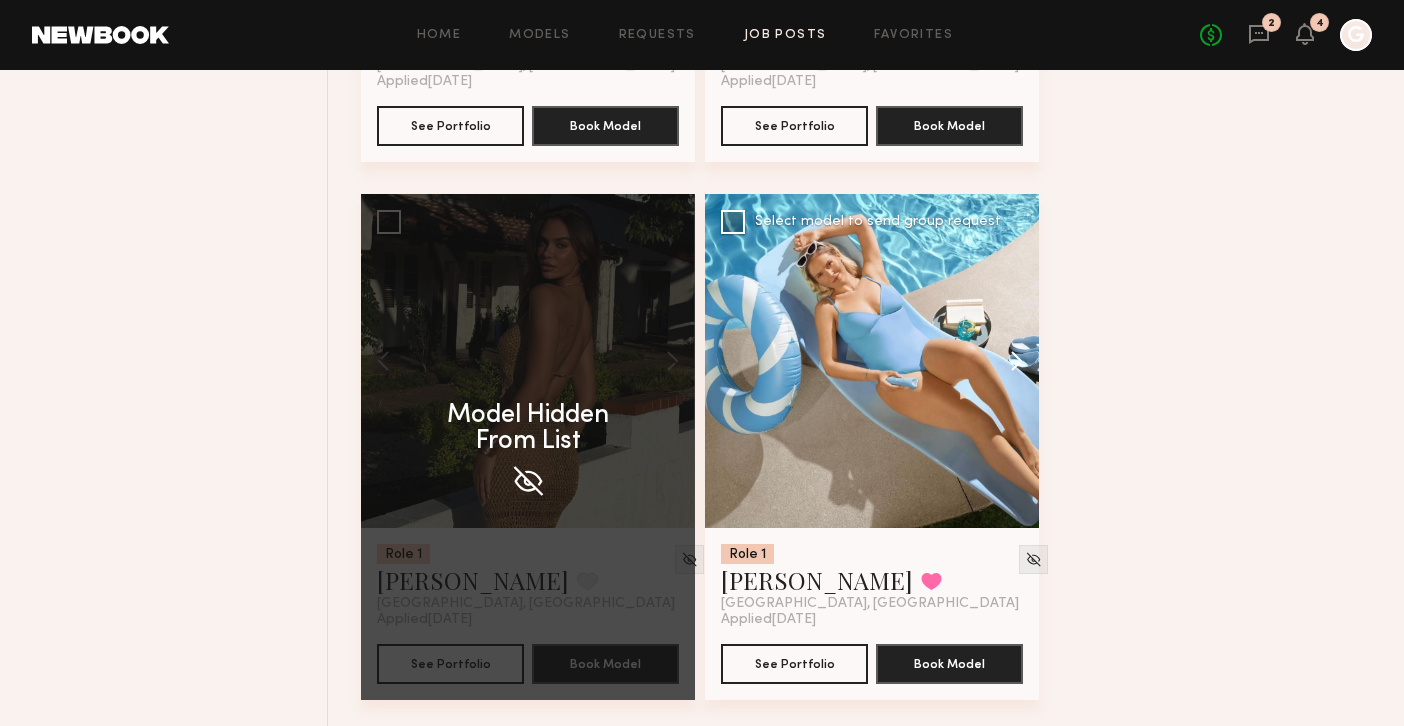 click 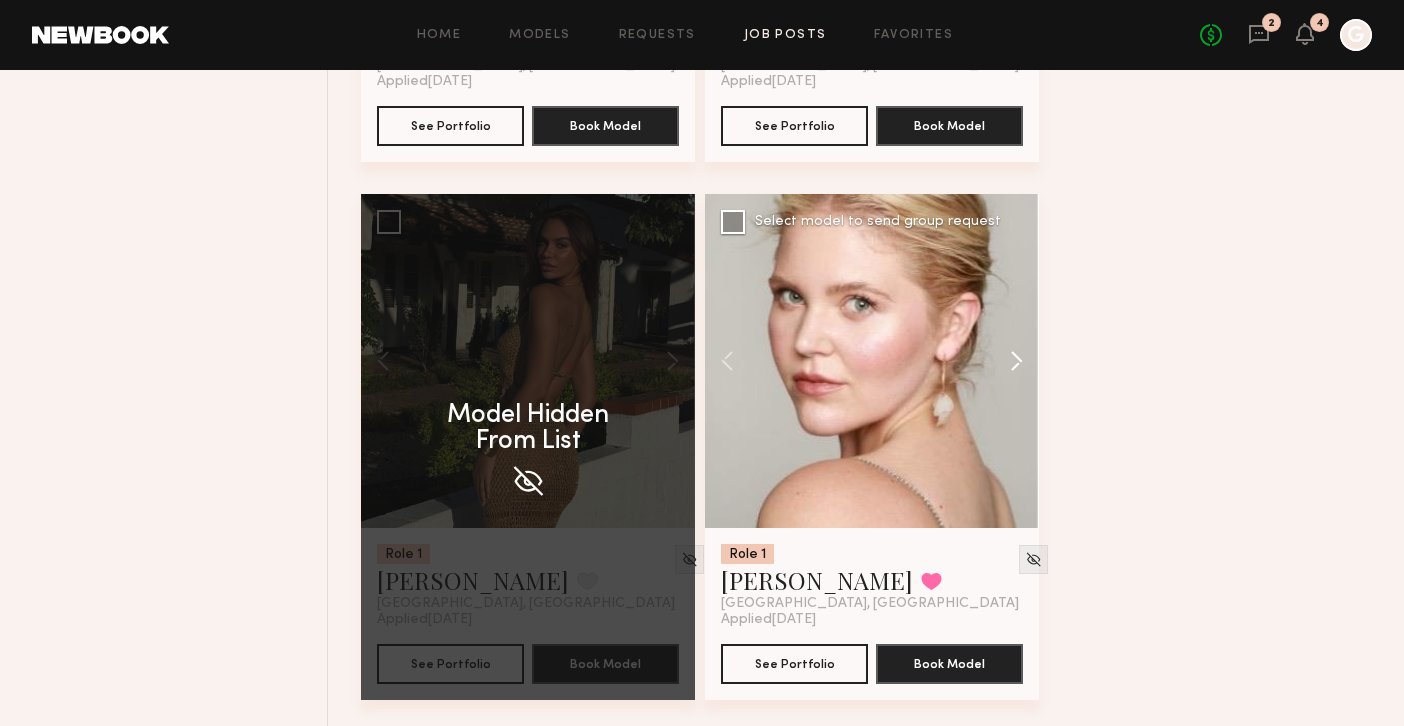 click 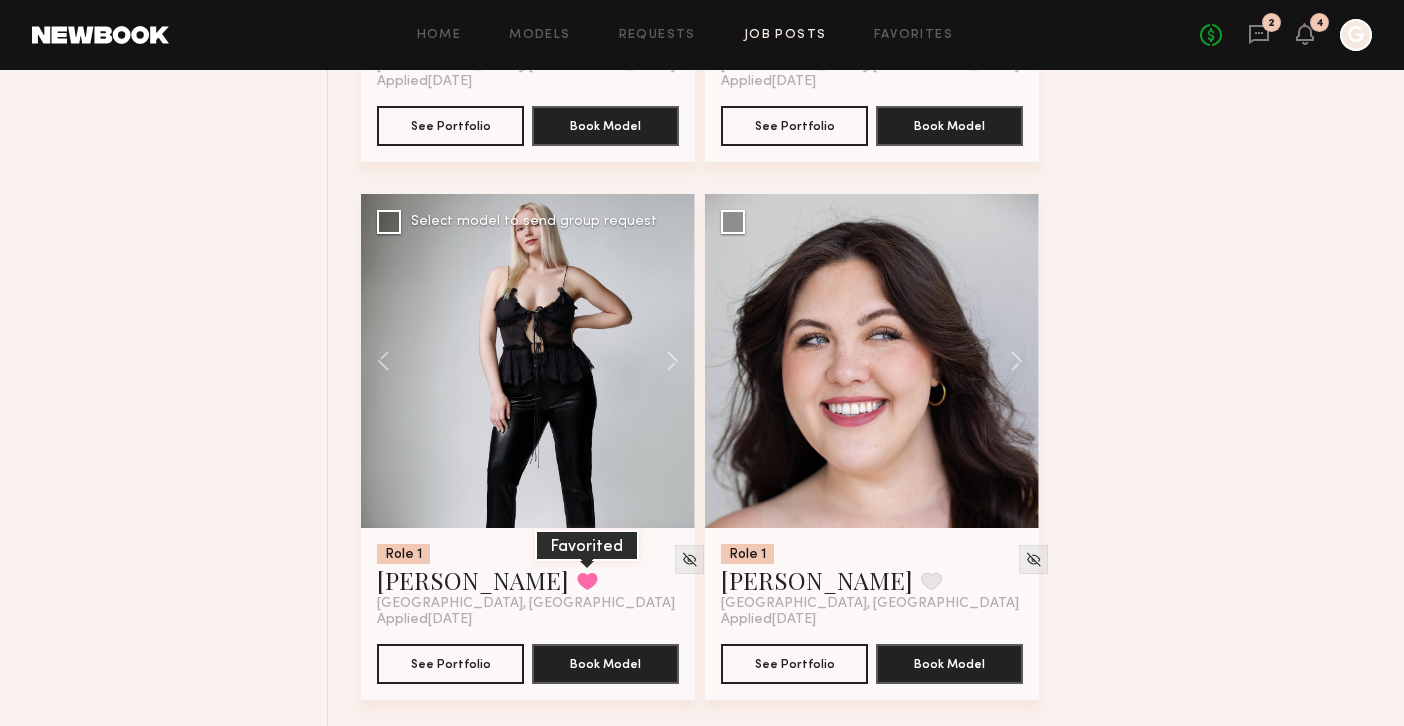 click 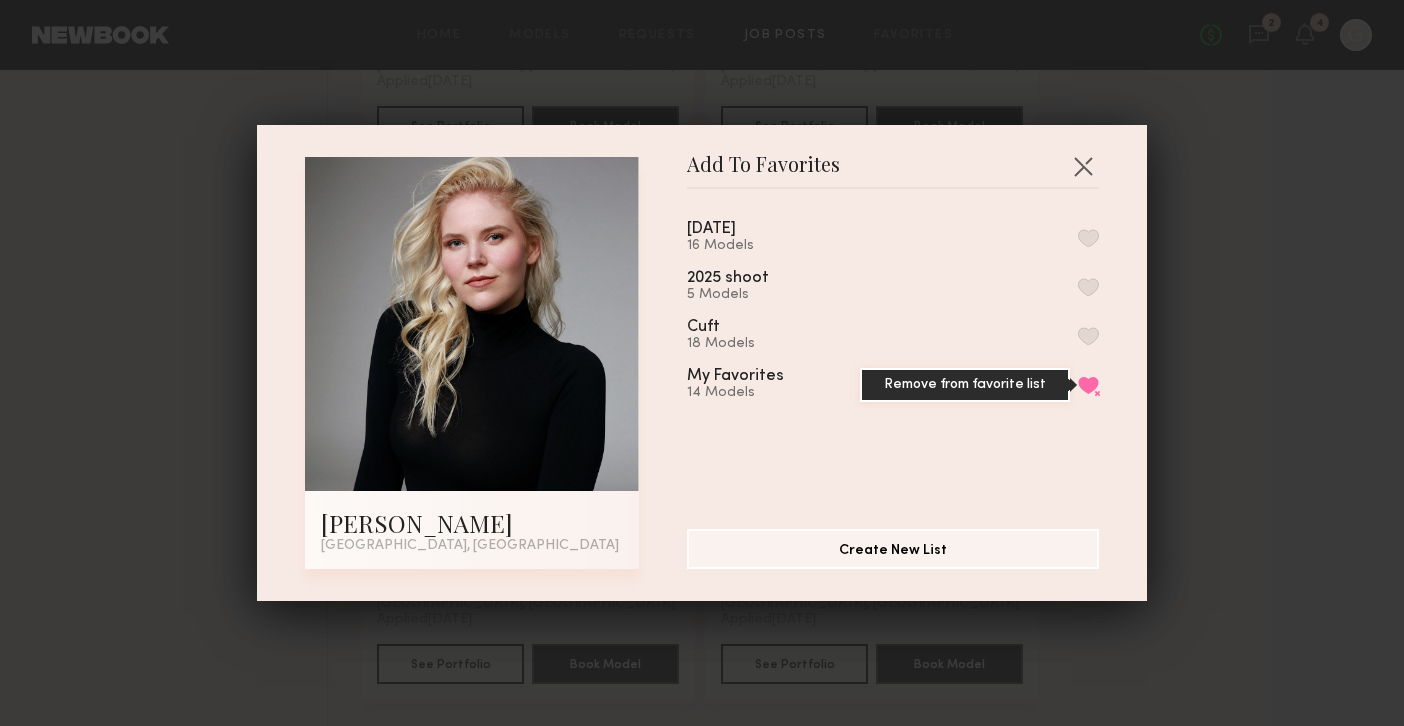 click on "Remove from favorite list" at bounding box center [1088, 385] 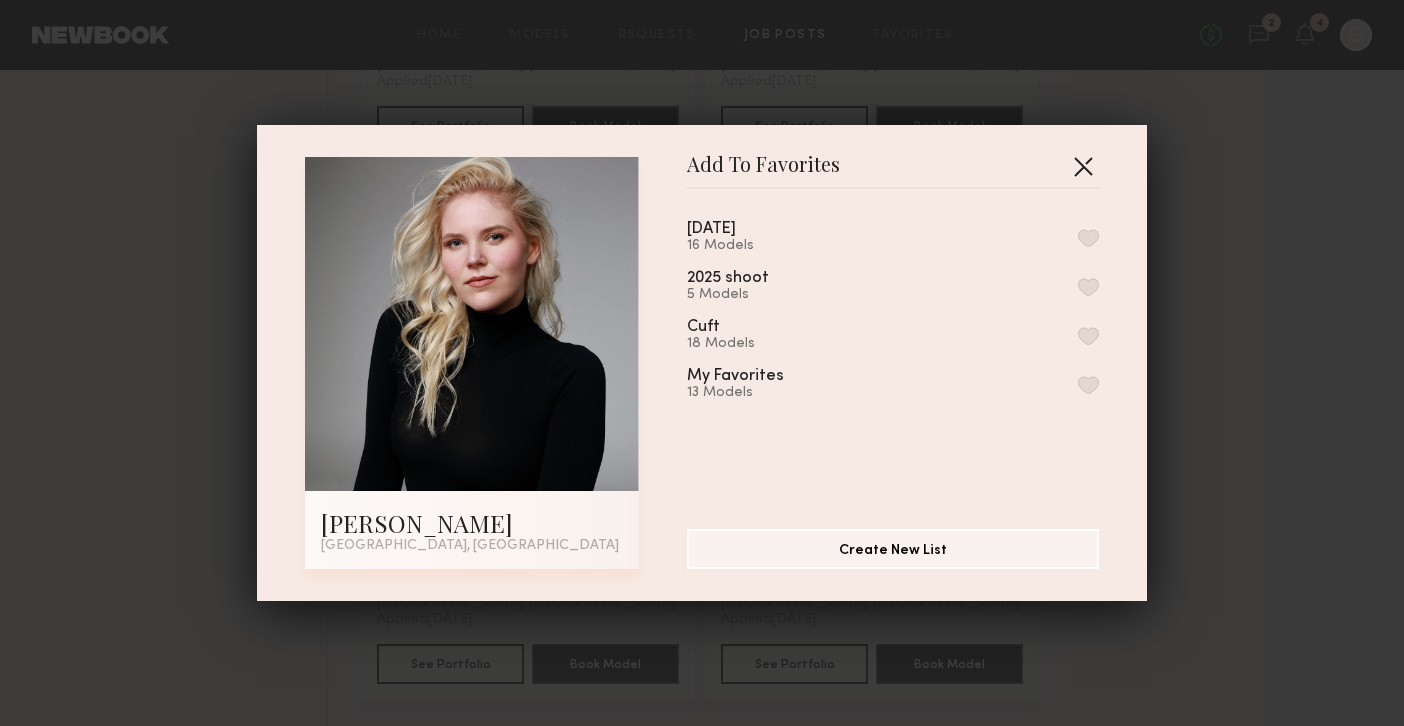 click at bounding box center (1083, 166) 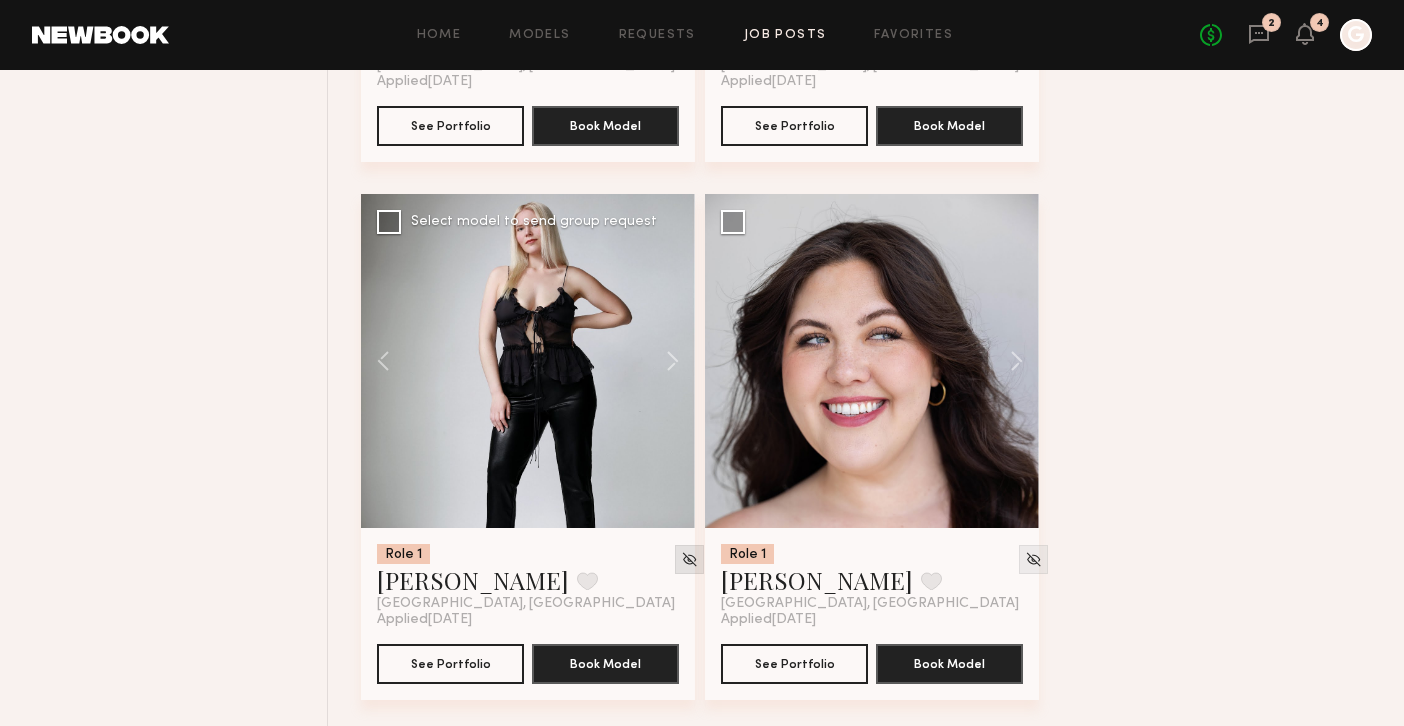 click 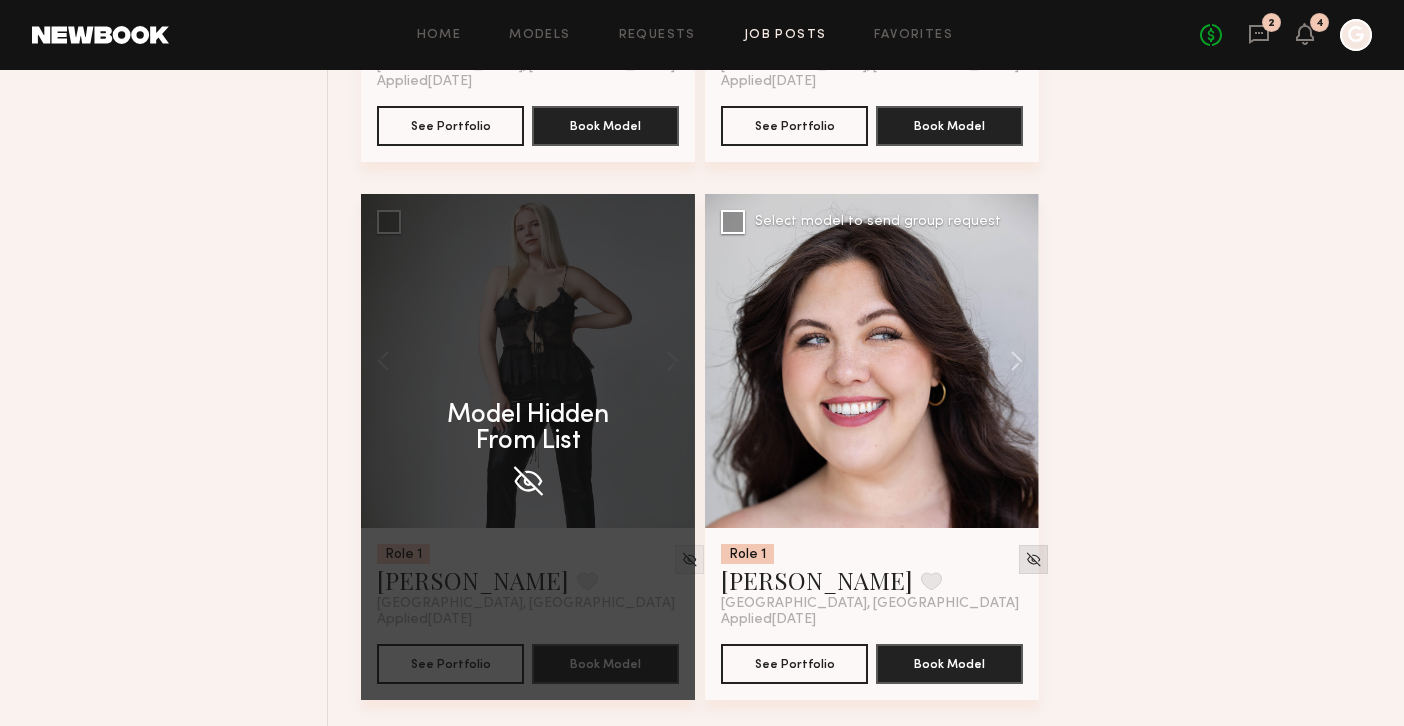 click 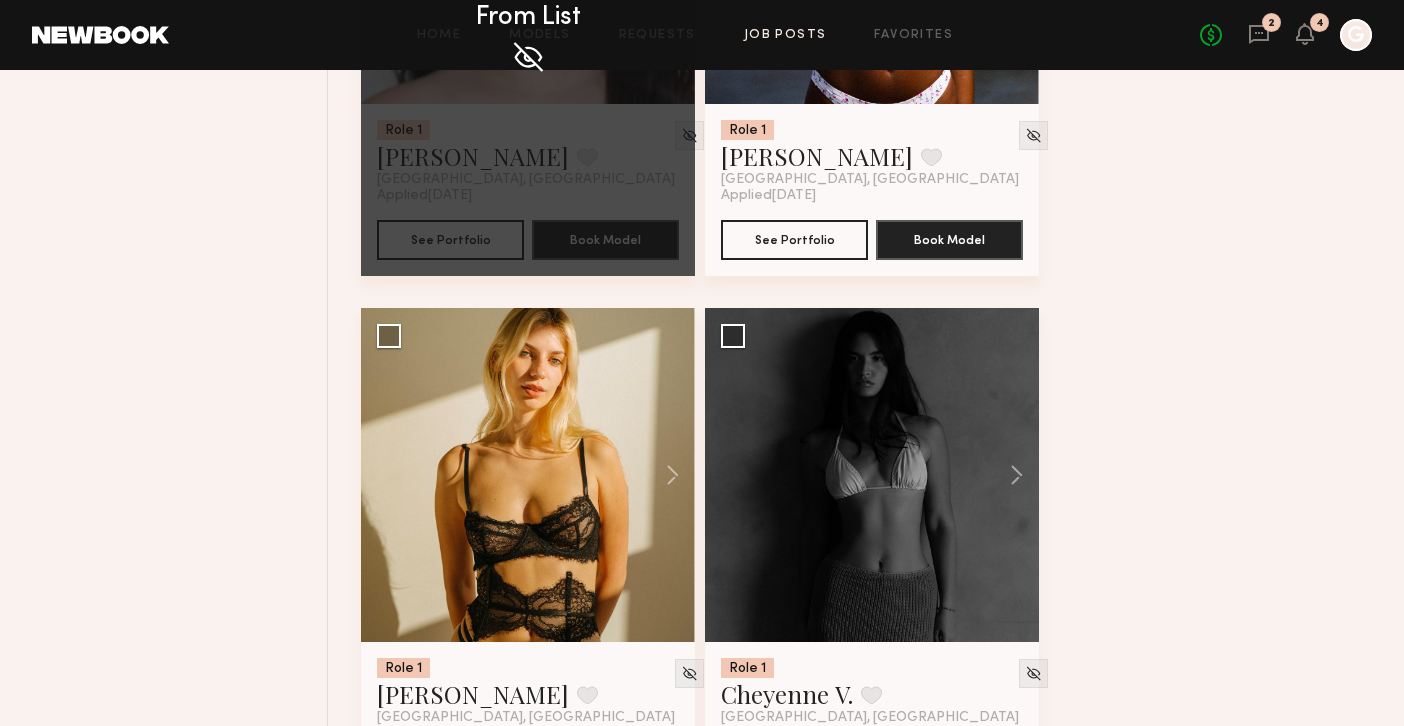 scroll, scrollTop: 9695, scrollLeft: 0, axis: vertical 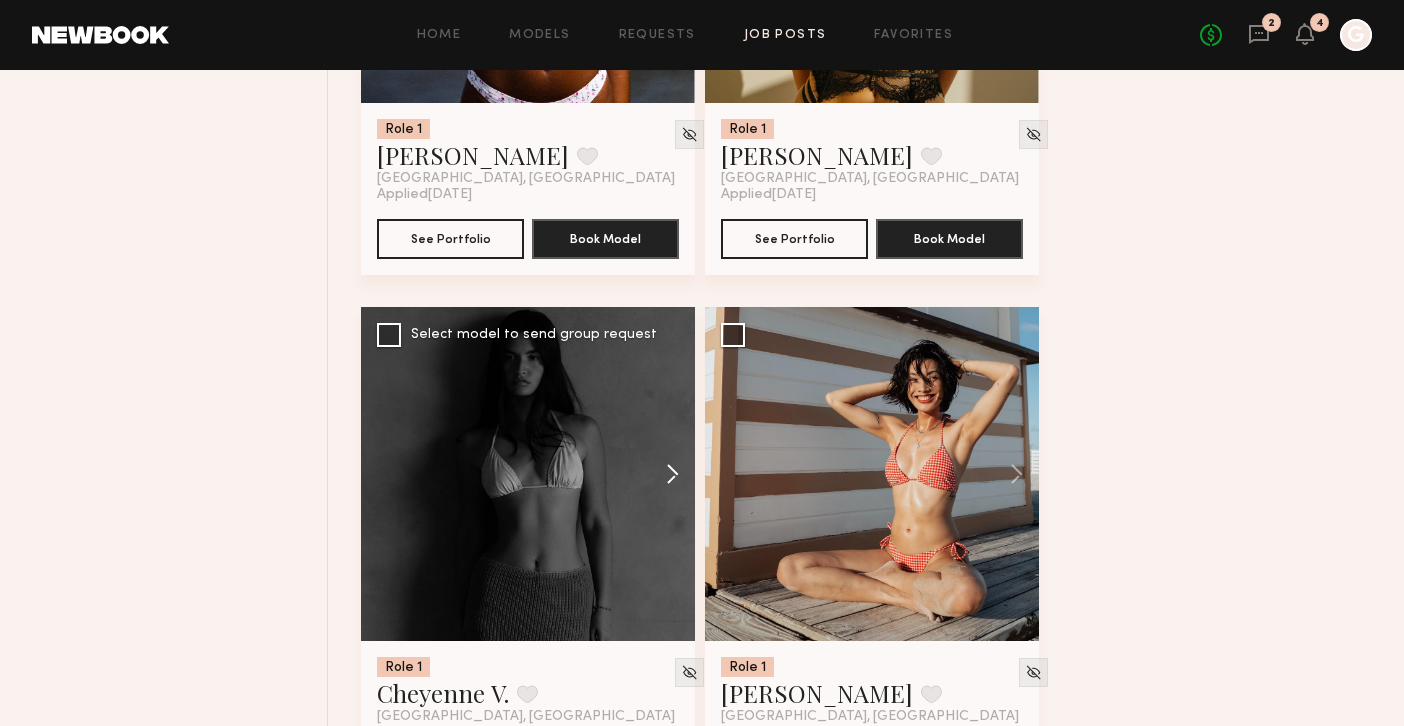 click 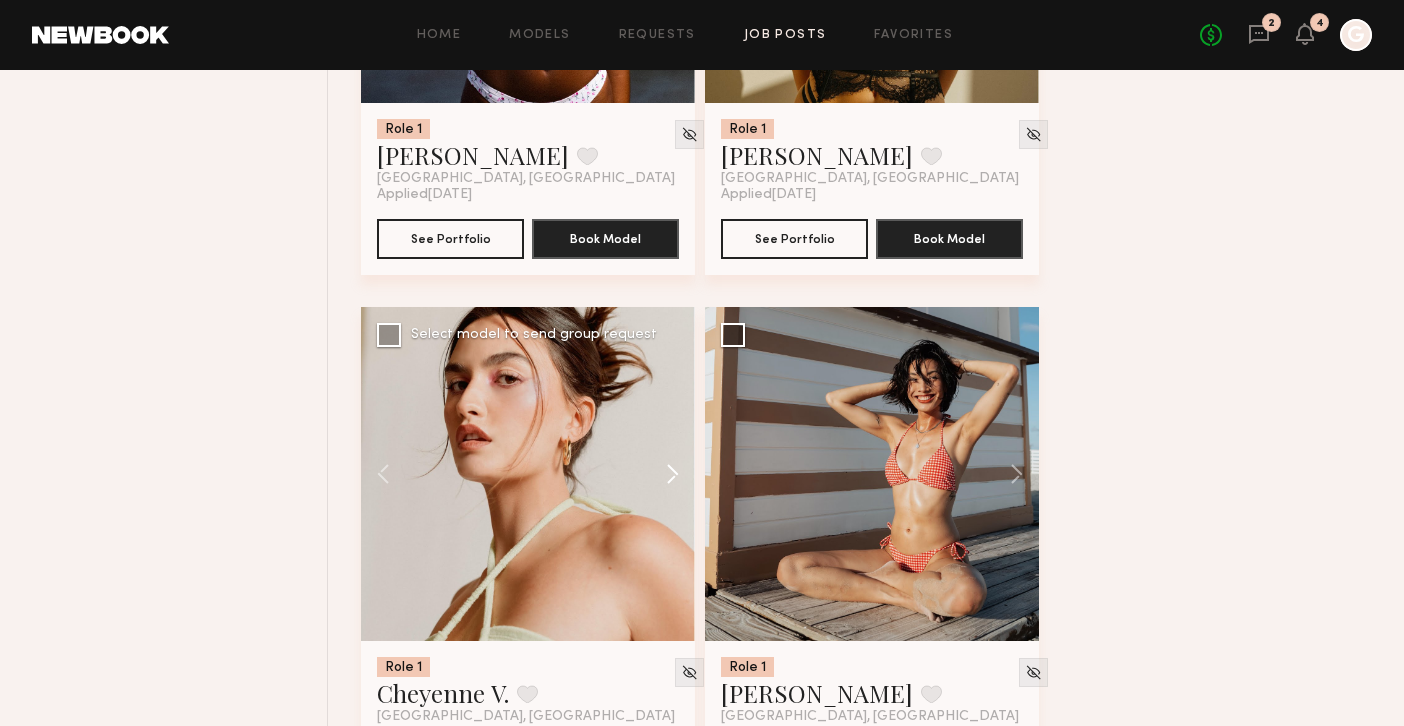 click 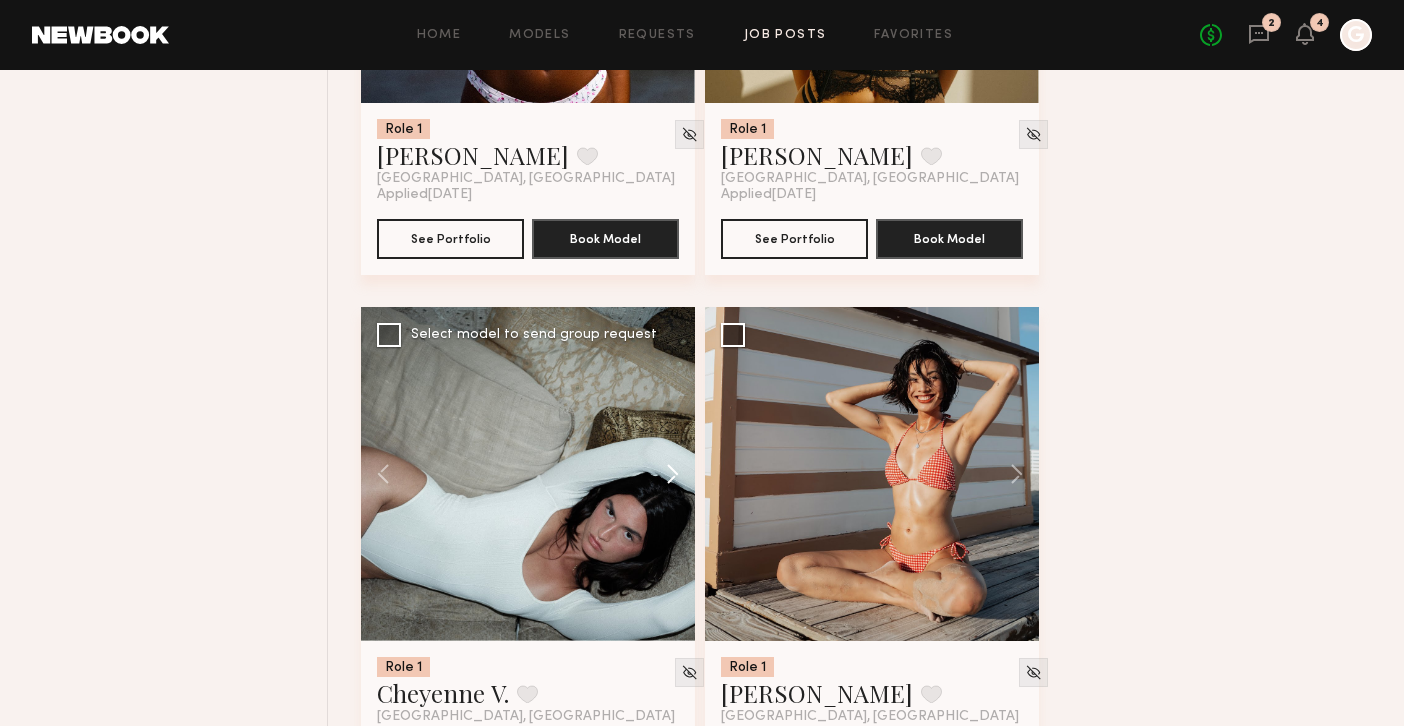 click 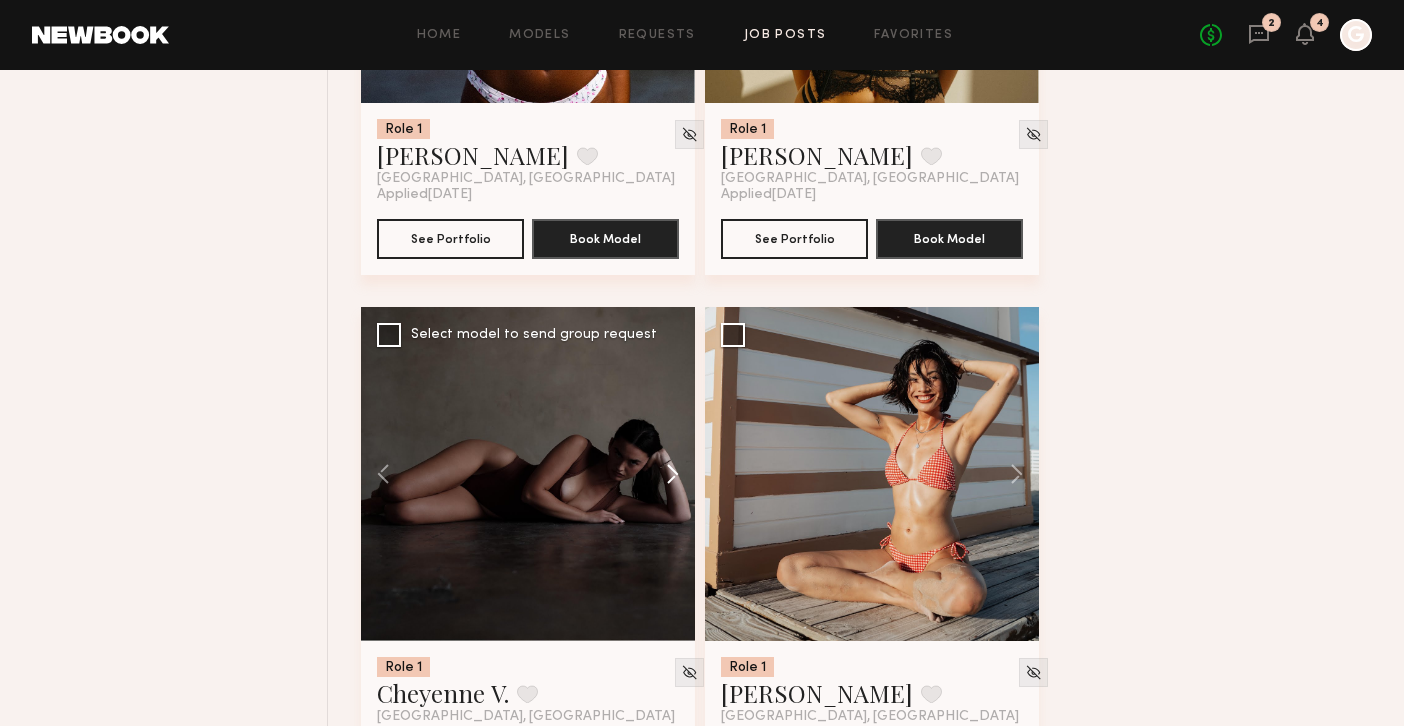 click 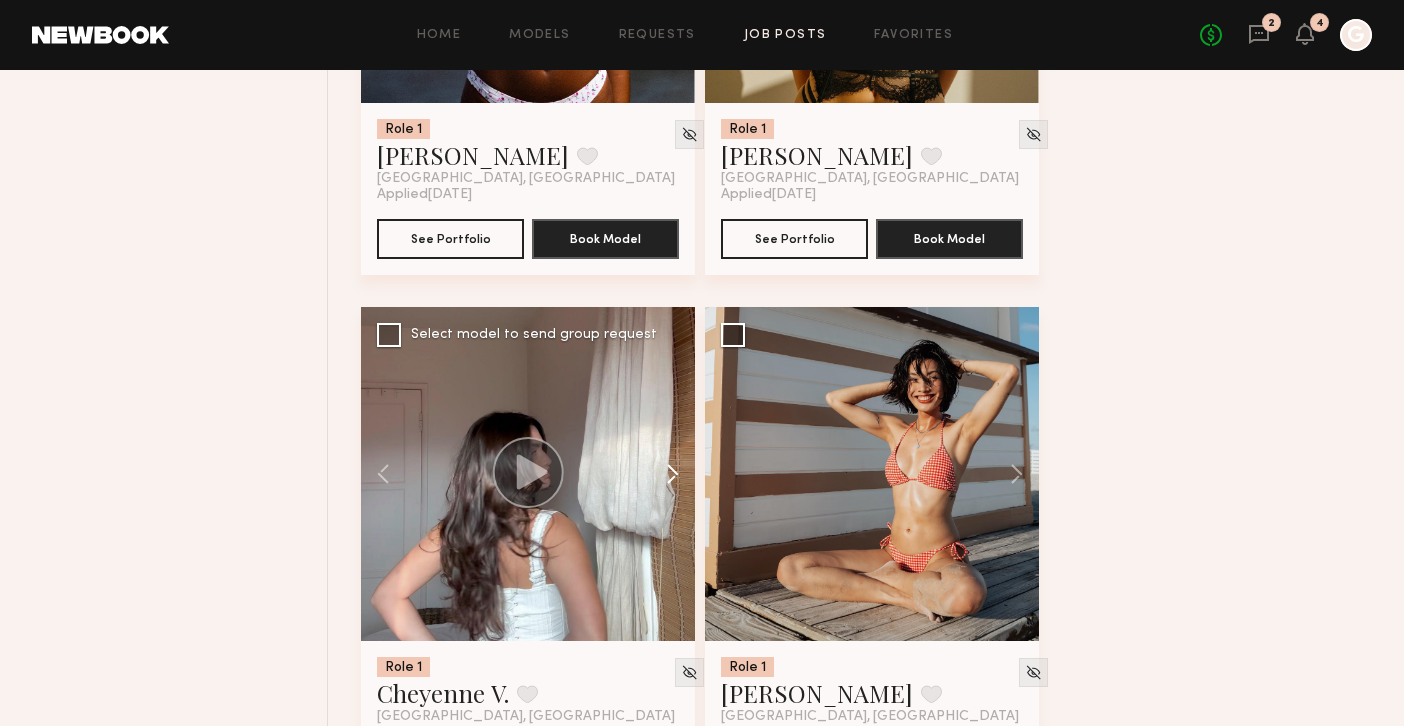 click 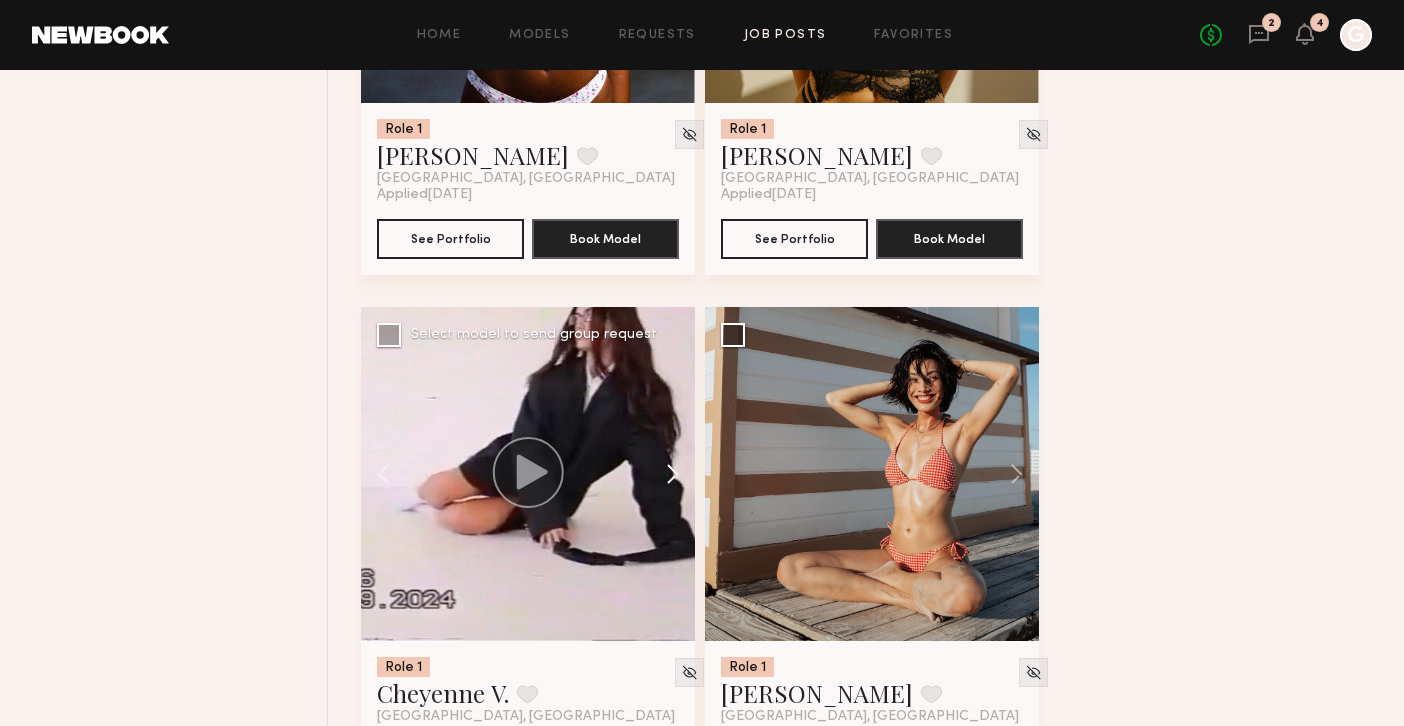 click 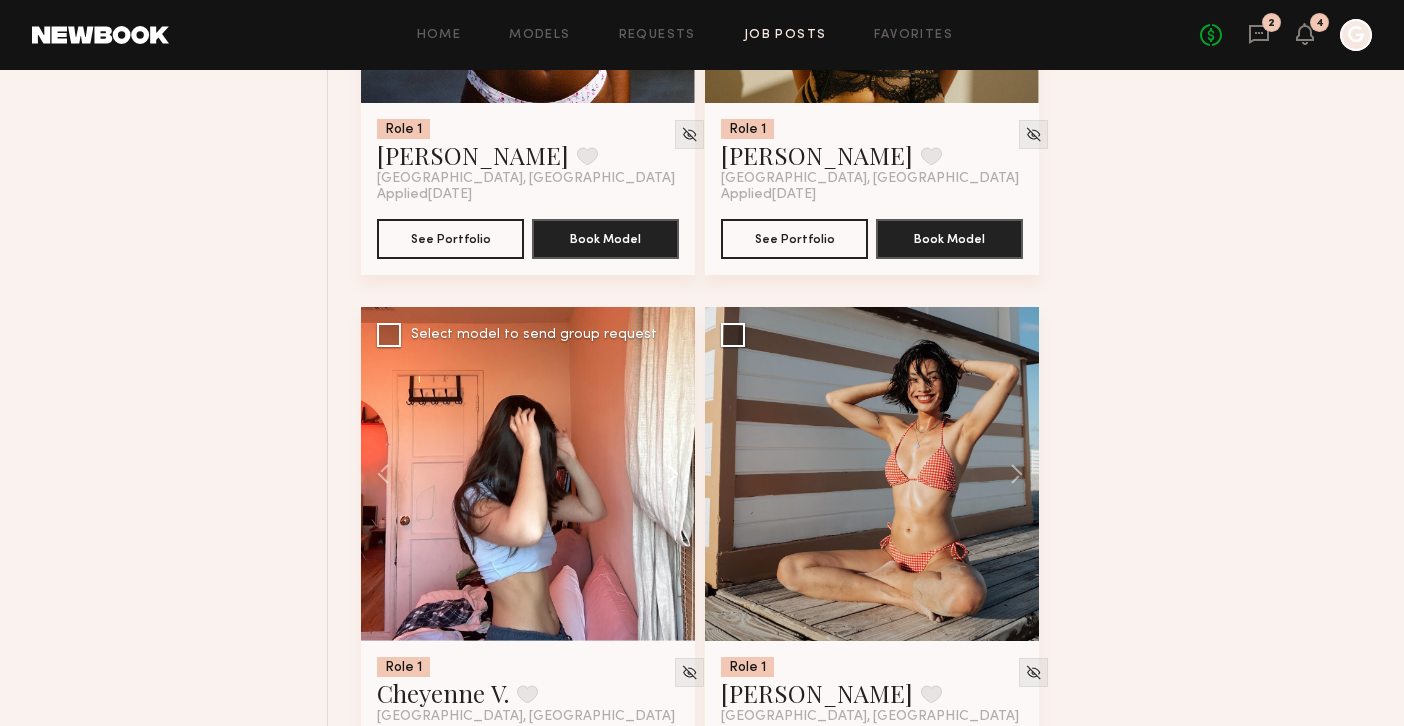 click 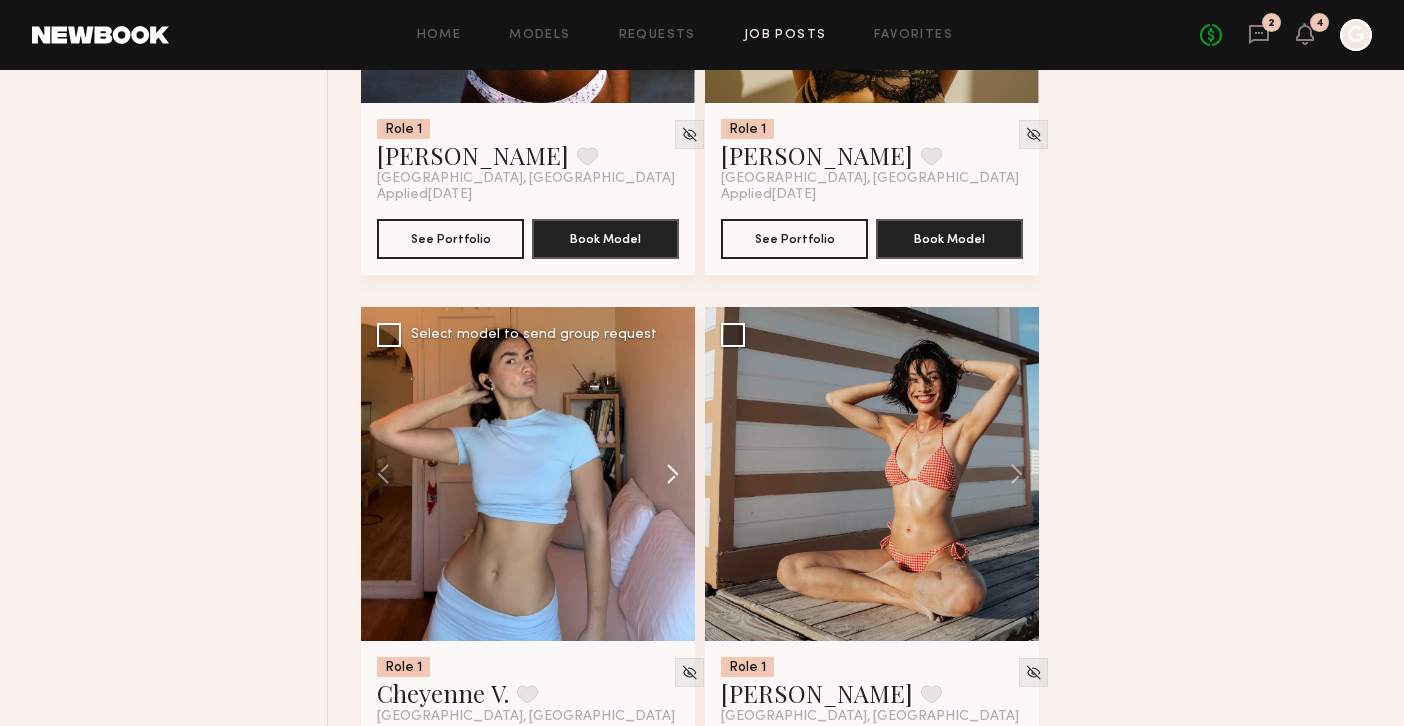 click 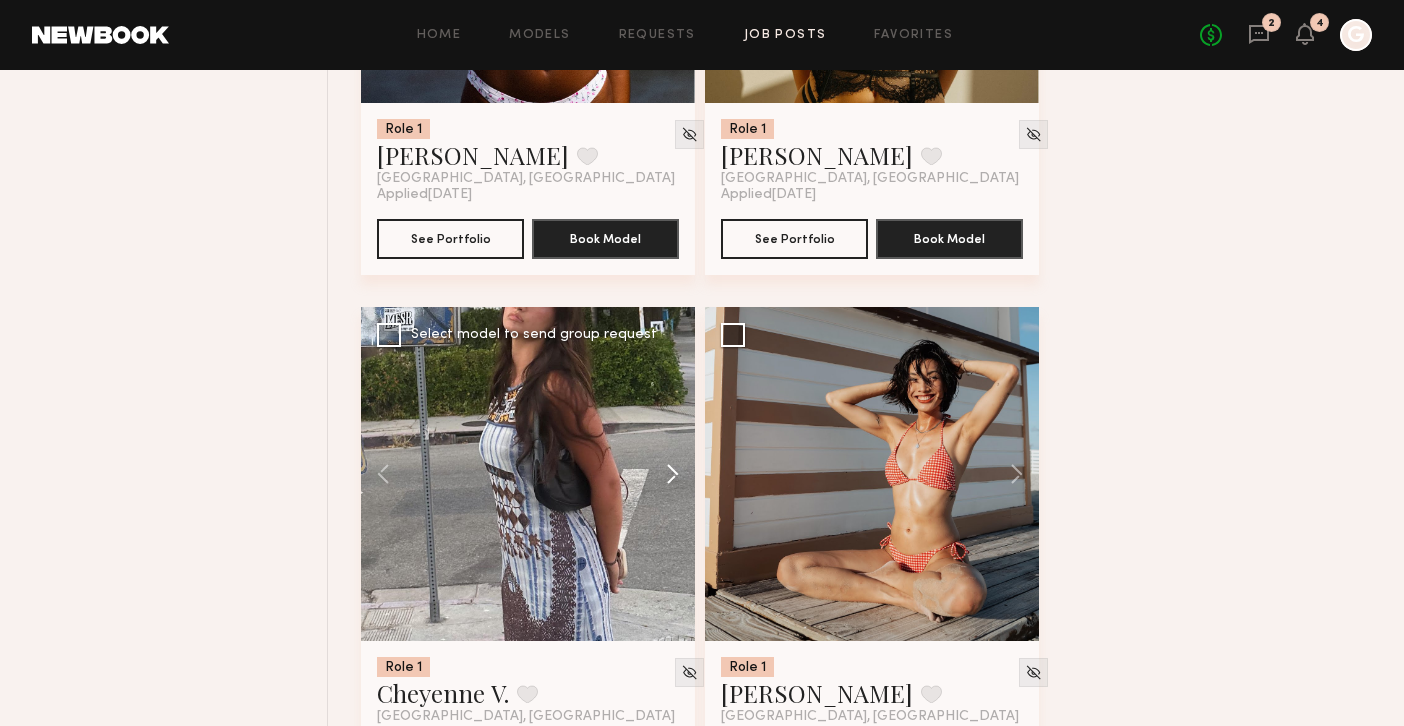 click 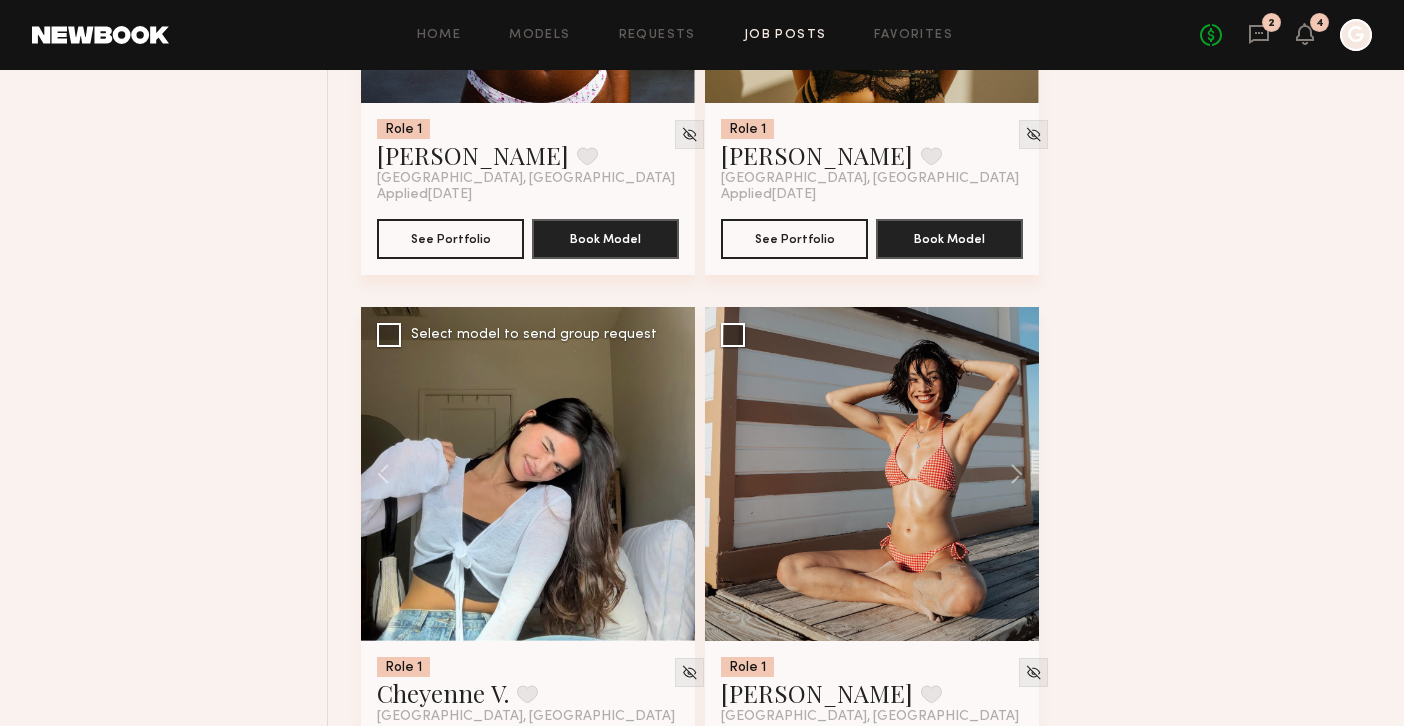 click 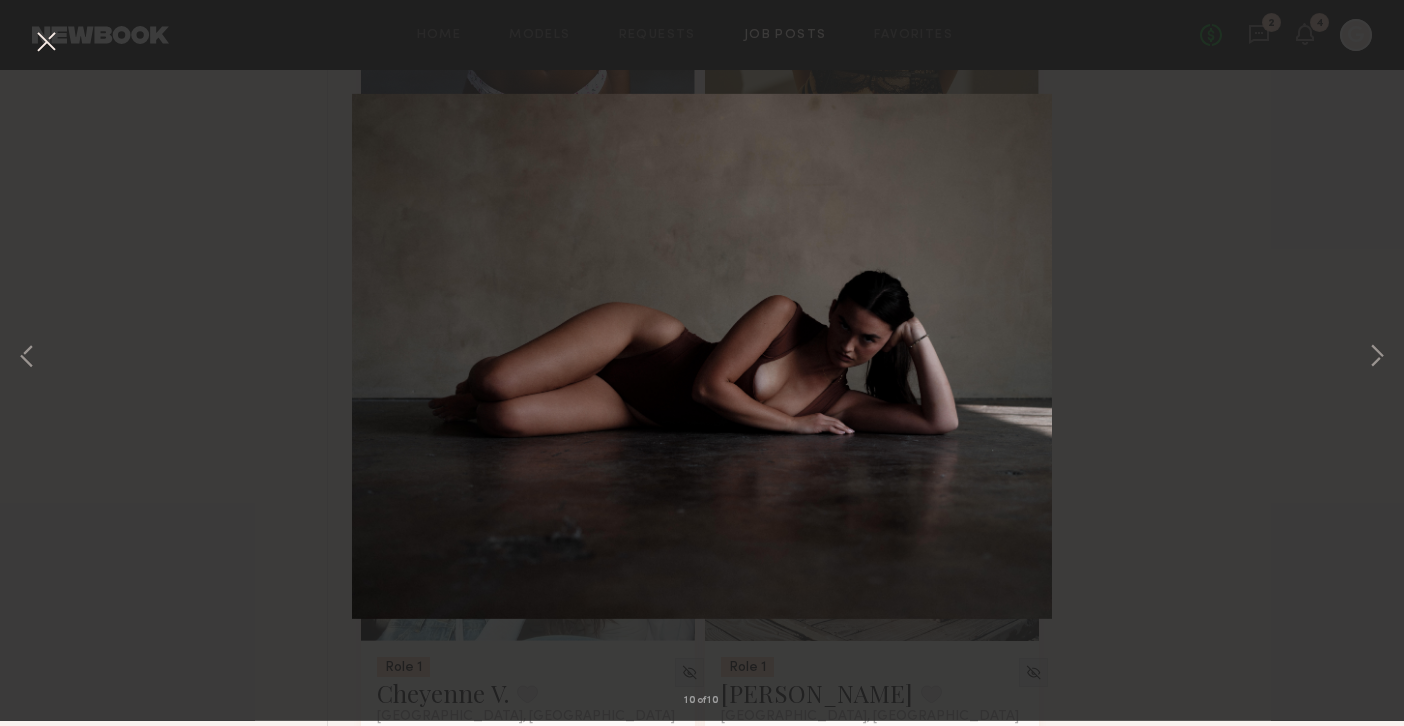 drag, startPoint x: 45, startPoint y: 47, endPoint x: 68, endPoint y: 47, distance: 23 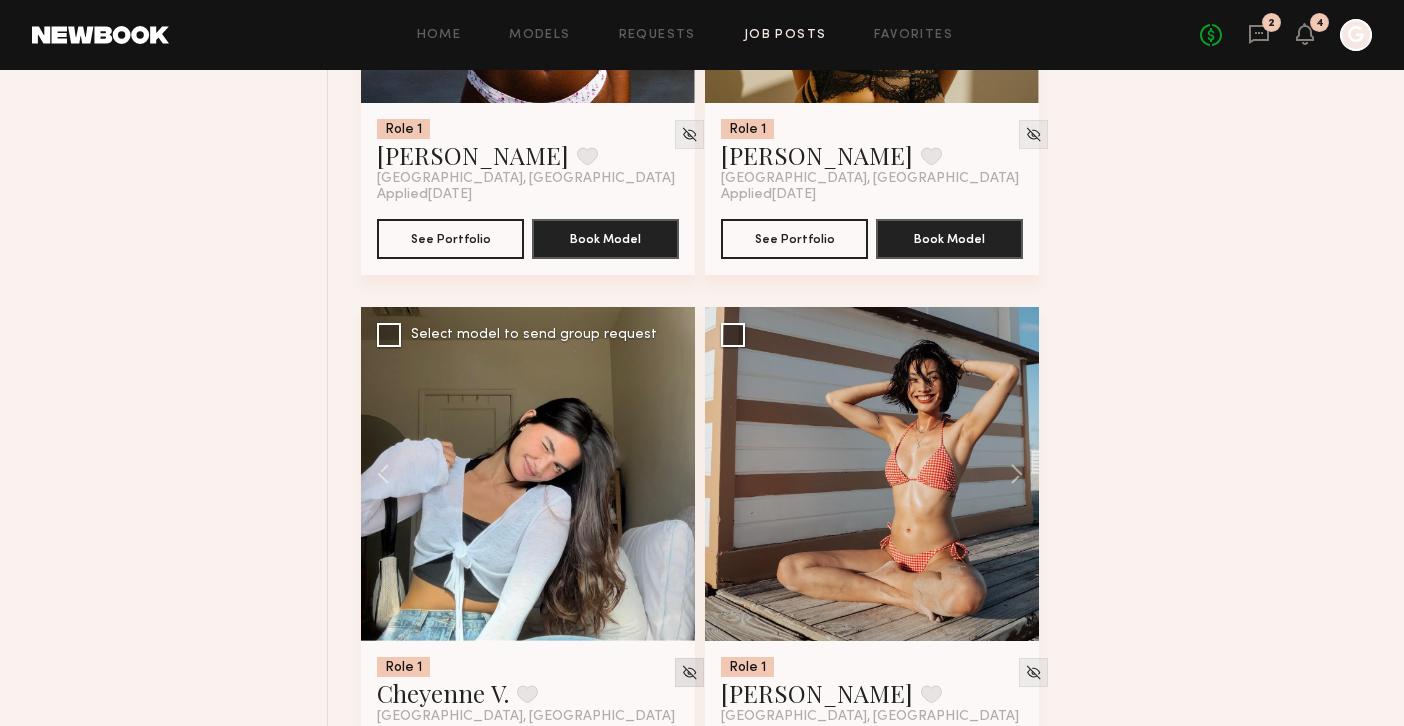 click 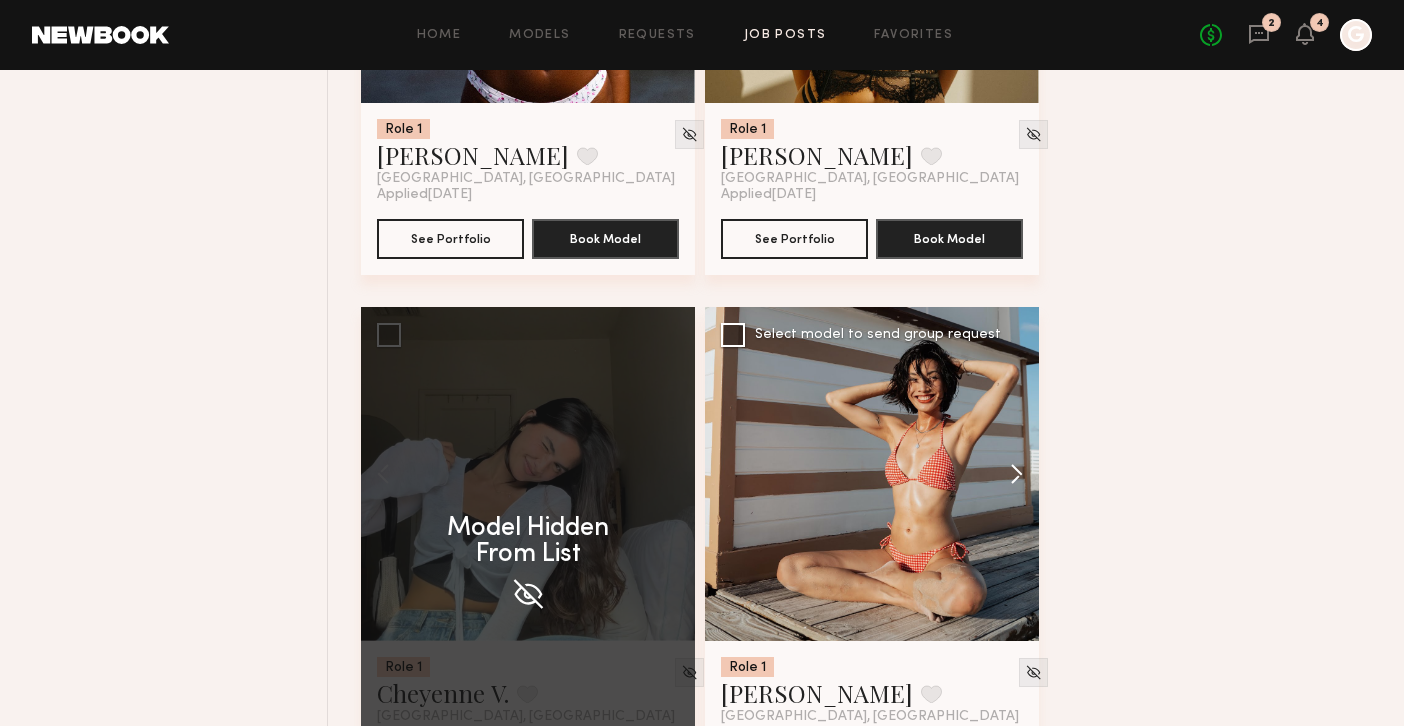 click 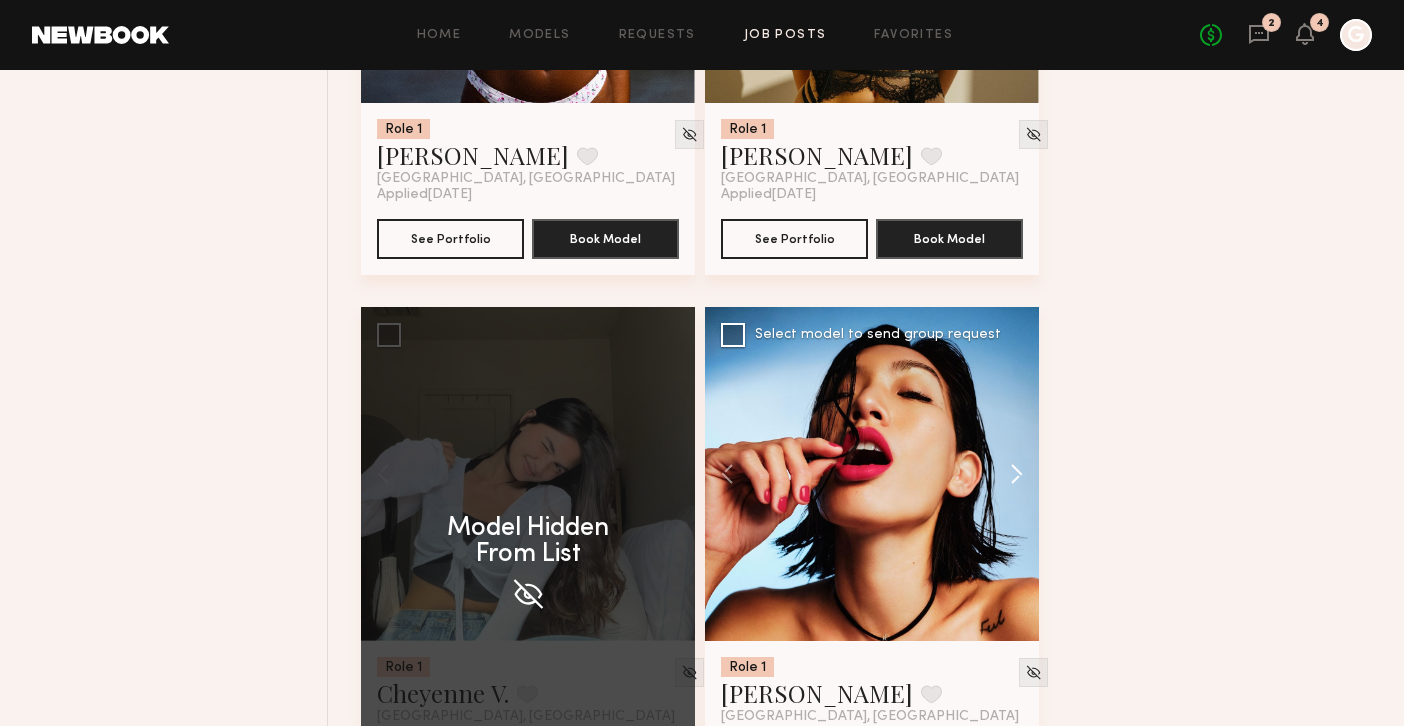 click 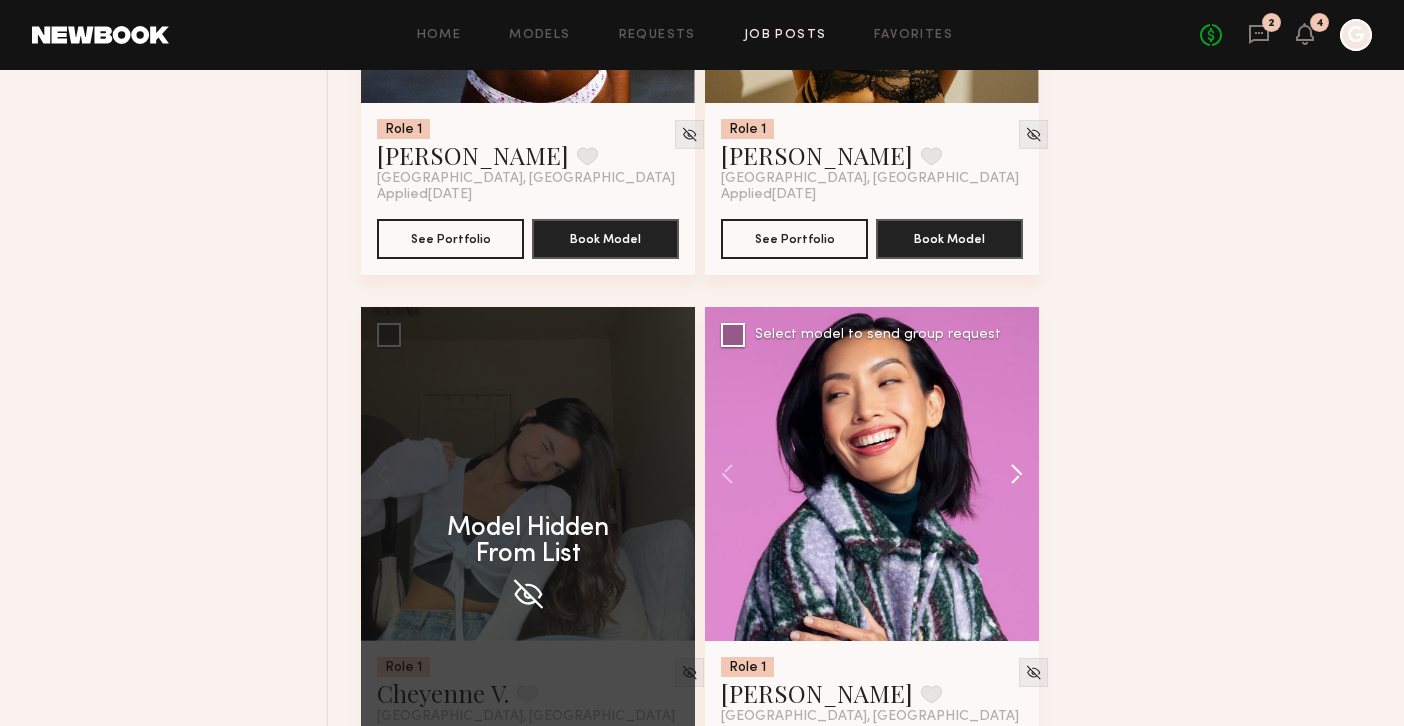click on "Role 1 Lilah F. Favorite Los Angeles, CA Applied  07/28/2025 See Portfolio Book Model Select model to send group request Role 1 Amaliia K. Favorite Los Angeles, CA Applied  07/28/2025 See Portfolio Book Model Select model to send group request Role 1 Natalia K. Favorited Los Angeles, CA Applied  07/28/2025 See Portfolio Book Model Select model to send group request Role 1 Anna R. Favorited Los Angeles, CA Applied  07/28/2025 See Portfolio Book Model Select model to send group request Role 1 Samantha R. Favorite Los Angeles, CA Applied  07/27/2025 See Portfolio Book Model Select model to send group request Role 1 Jules H. Favorited Los Angeles, CA Applied  07/27/2025 See Portfolio Book Model Select model to send group request Role 1 Andrea Z. Favorite Los Angeles, CA Applied  07/26/2025 See Portfolio Book Model Select model to send group request Role 1 Jocelyn S. Favorite Menifee, CA Applied  07/26/2025 See Portfolio Book Model Select model to send group request Role 1 Taylor C. Favorited Applied" 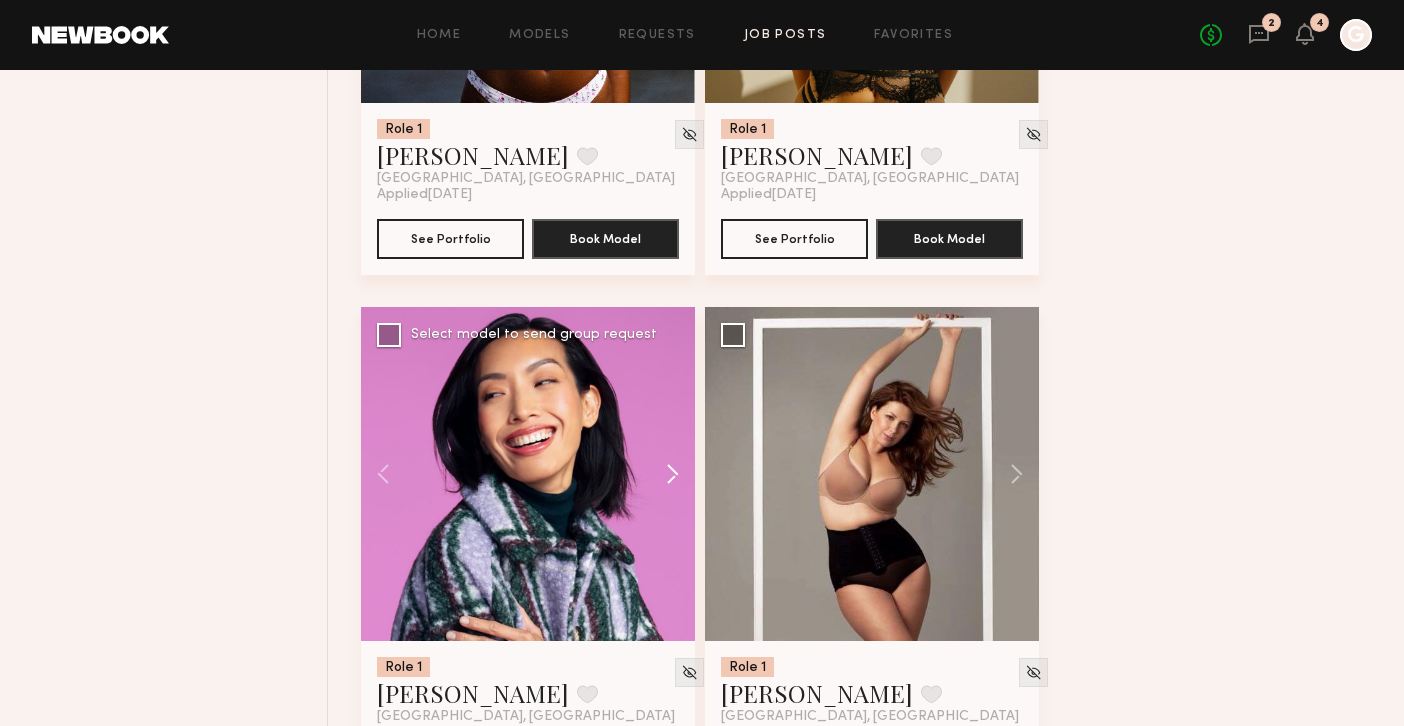 scroll, scrollTop: 9917, scrollLeft: 0, axis: vertical 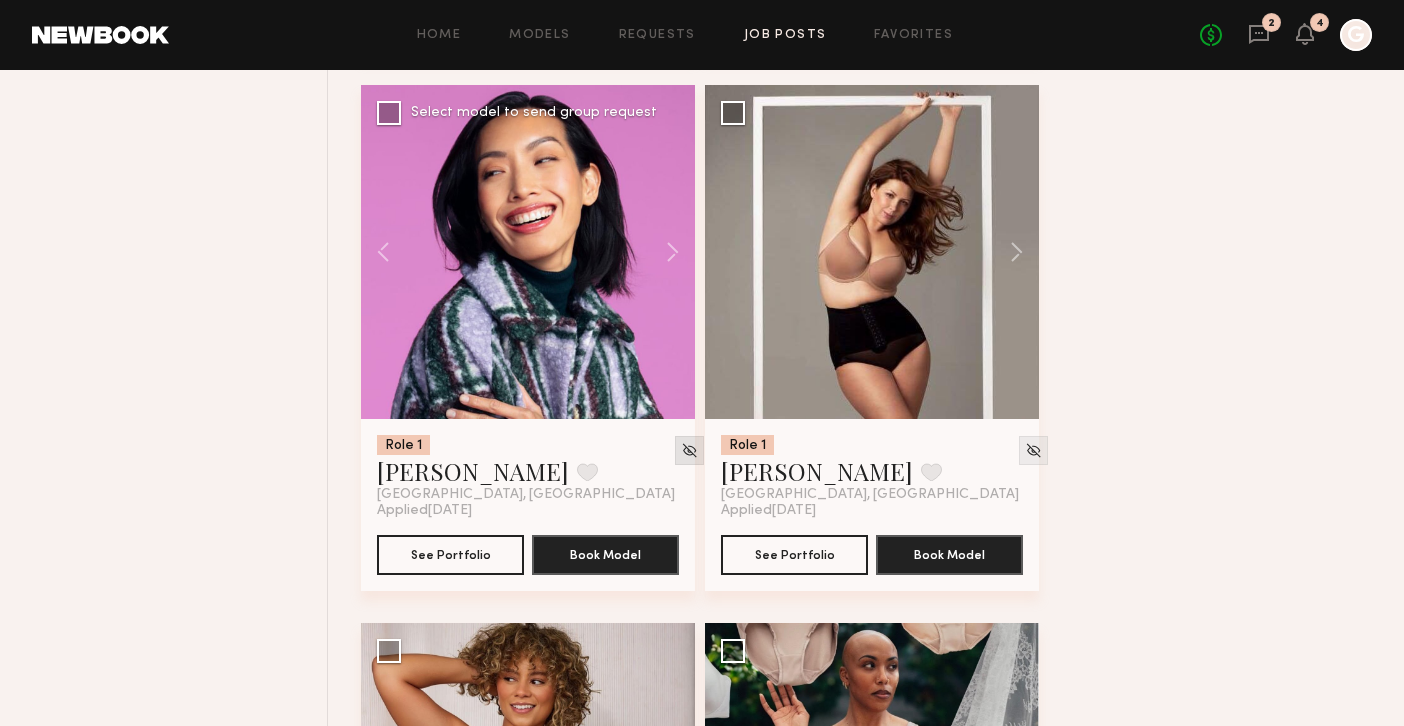 click 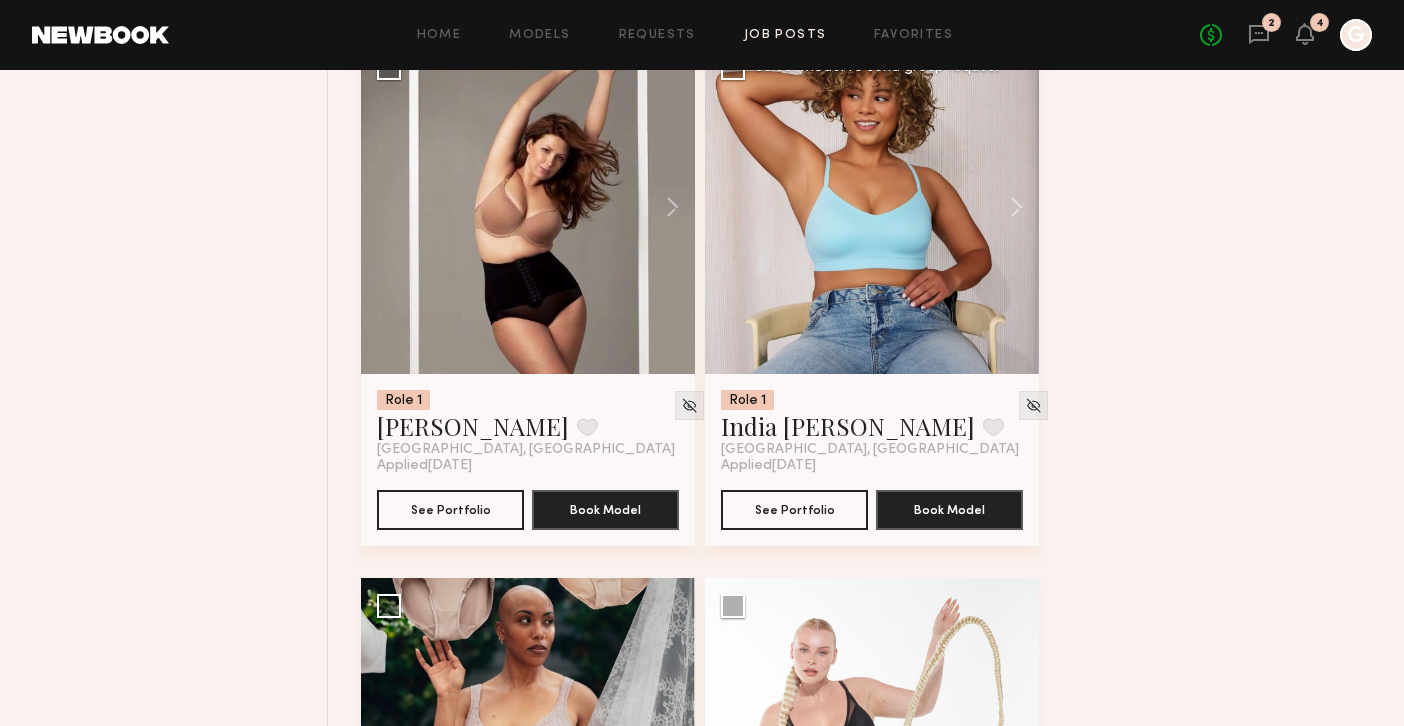 scroll, scrollTop: 9965, scrollLeft: 0, axis: vertical 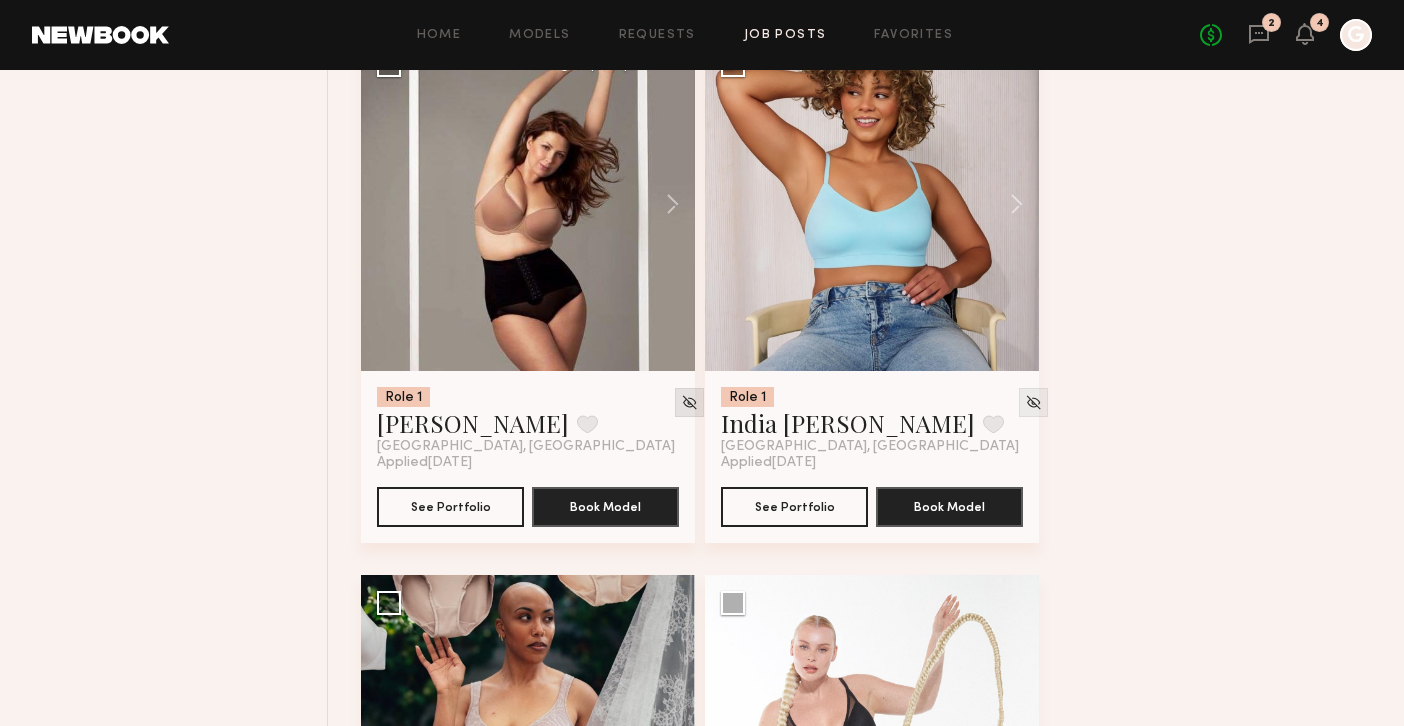 click 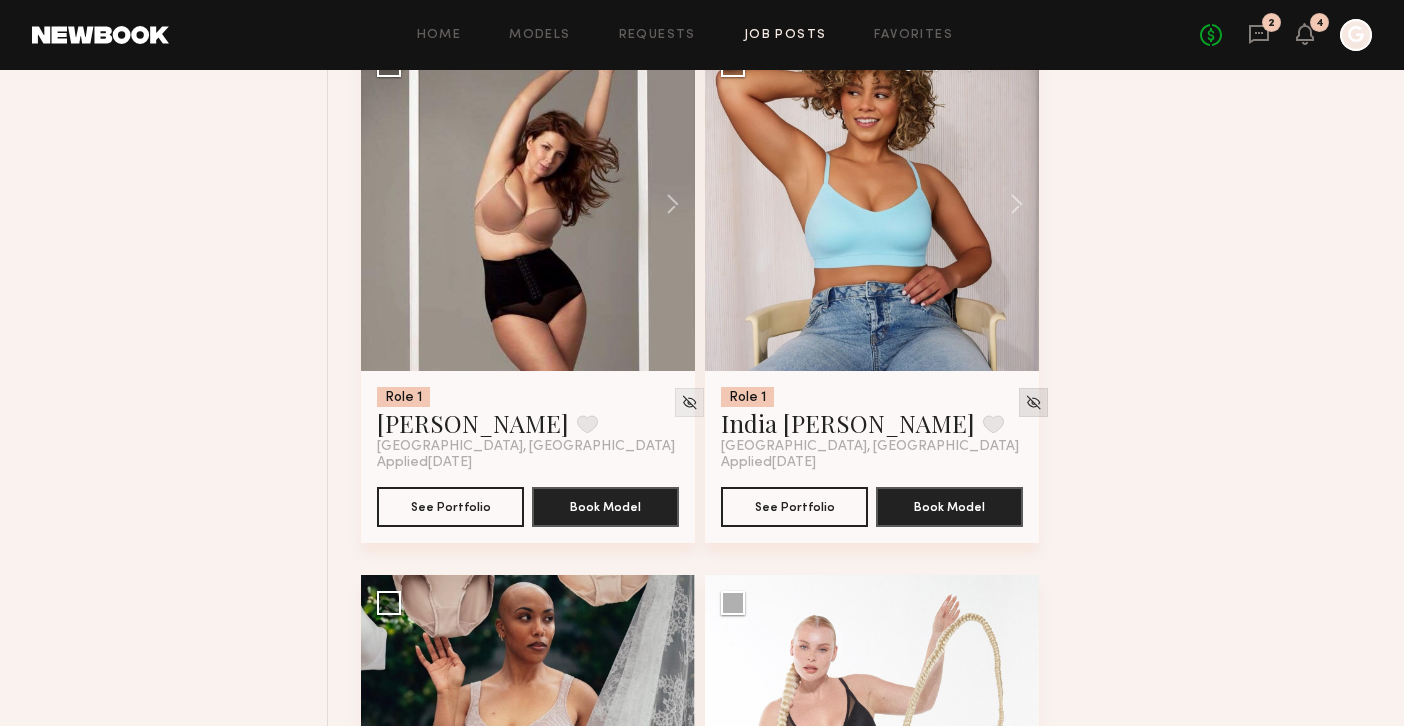 click 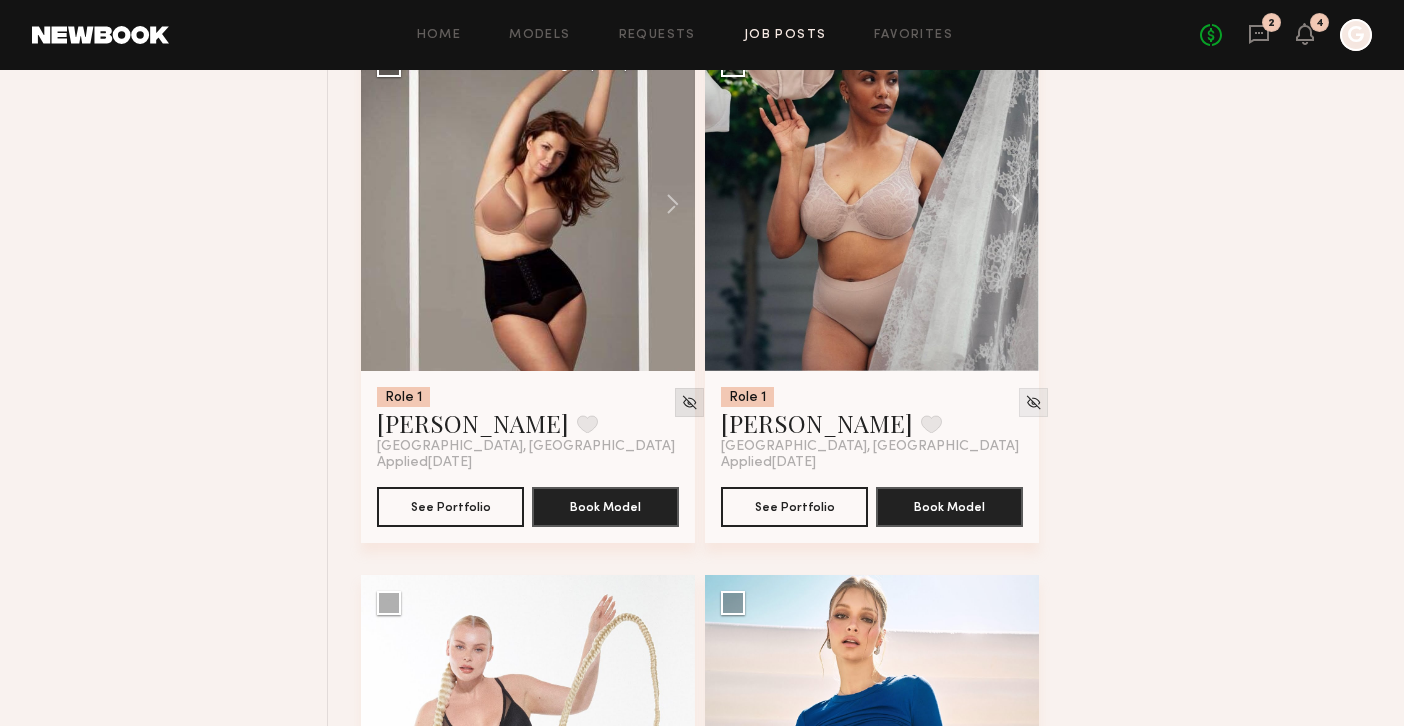 click 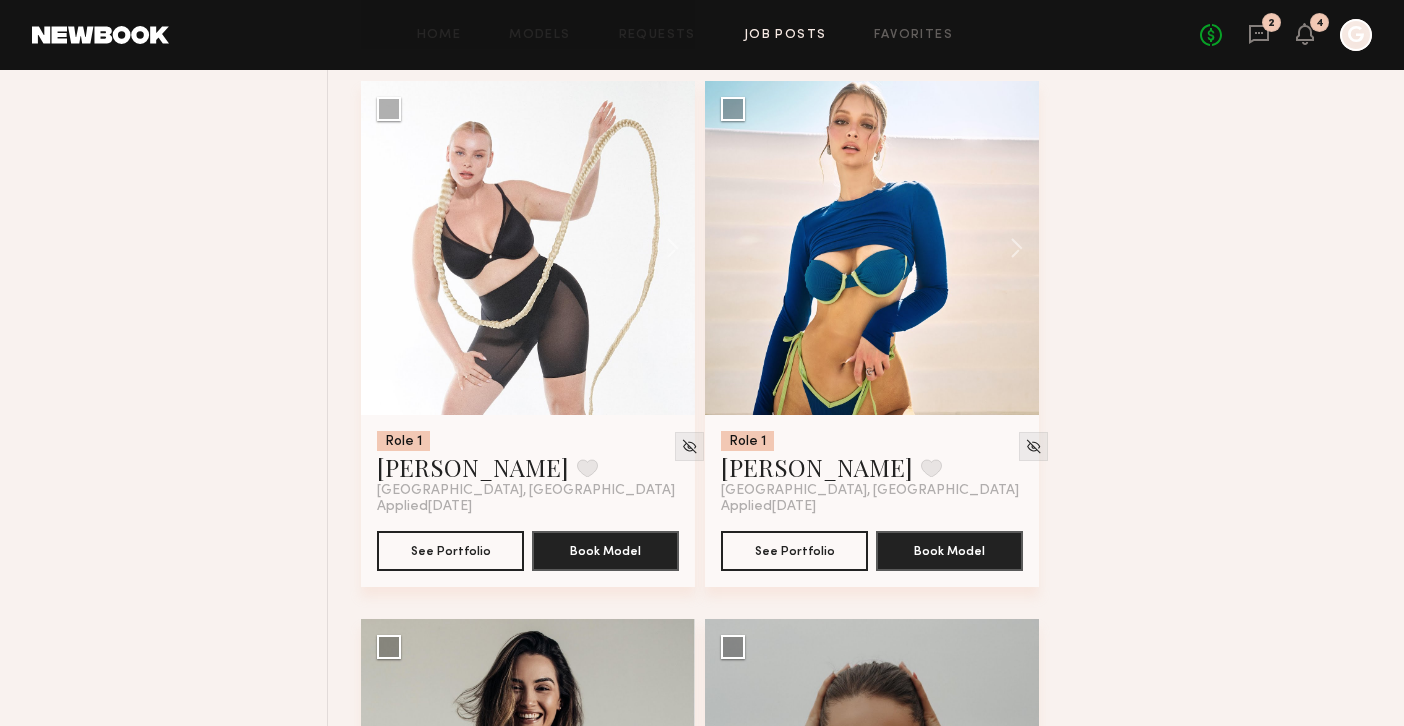 scroll, scrollTop: 10508, scrollLeft: 0, axis: vertical 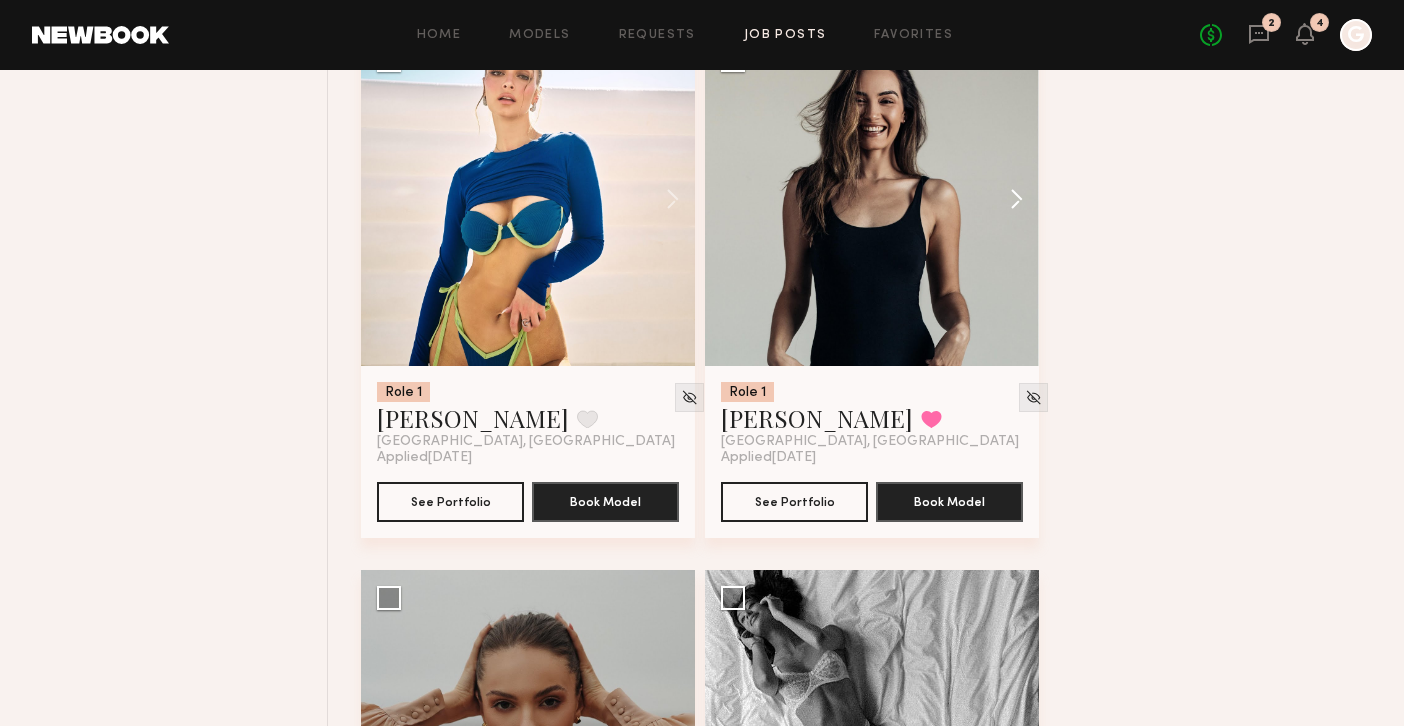click 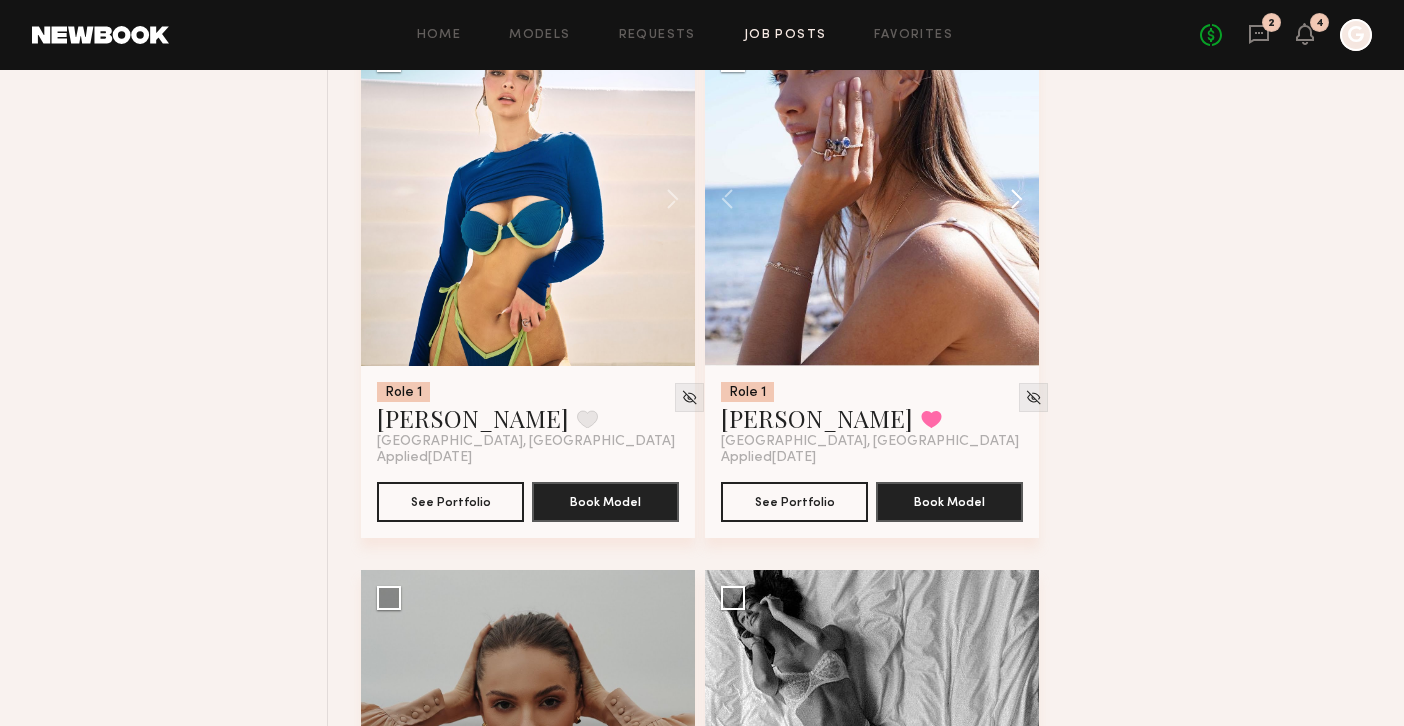 click 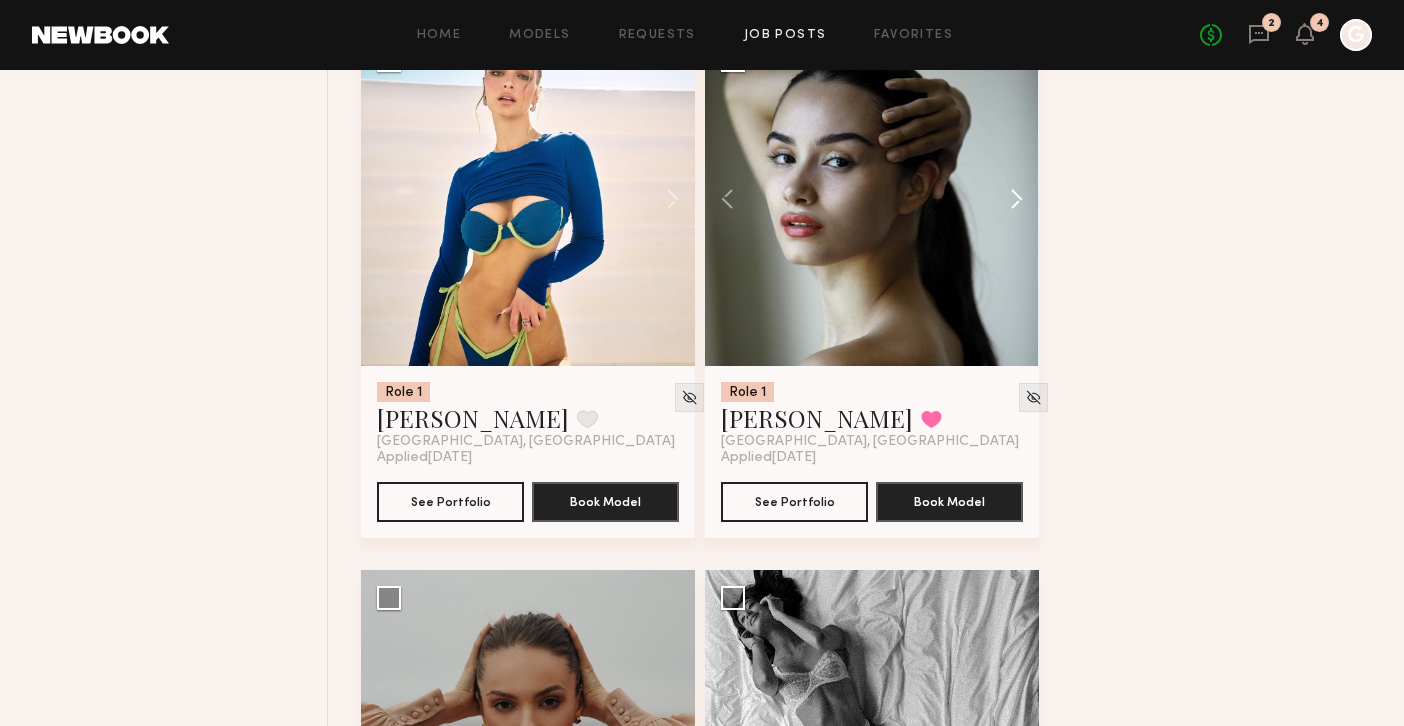 click 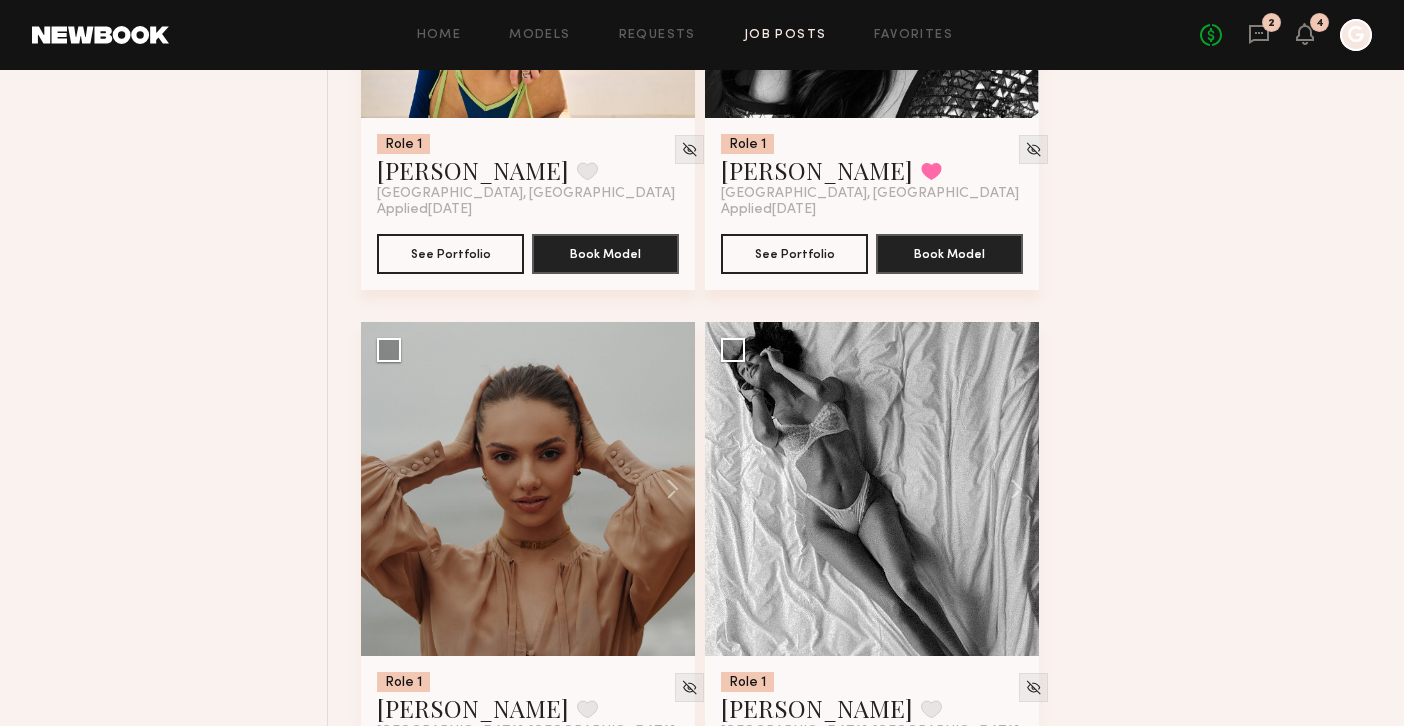 scroll, scrollTop: 10762, scrollLeft: 0, axis: vertical 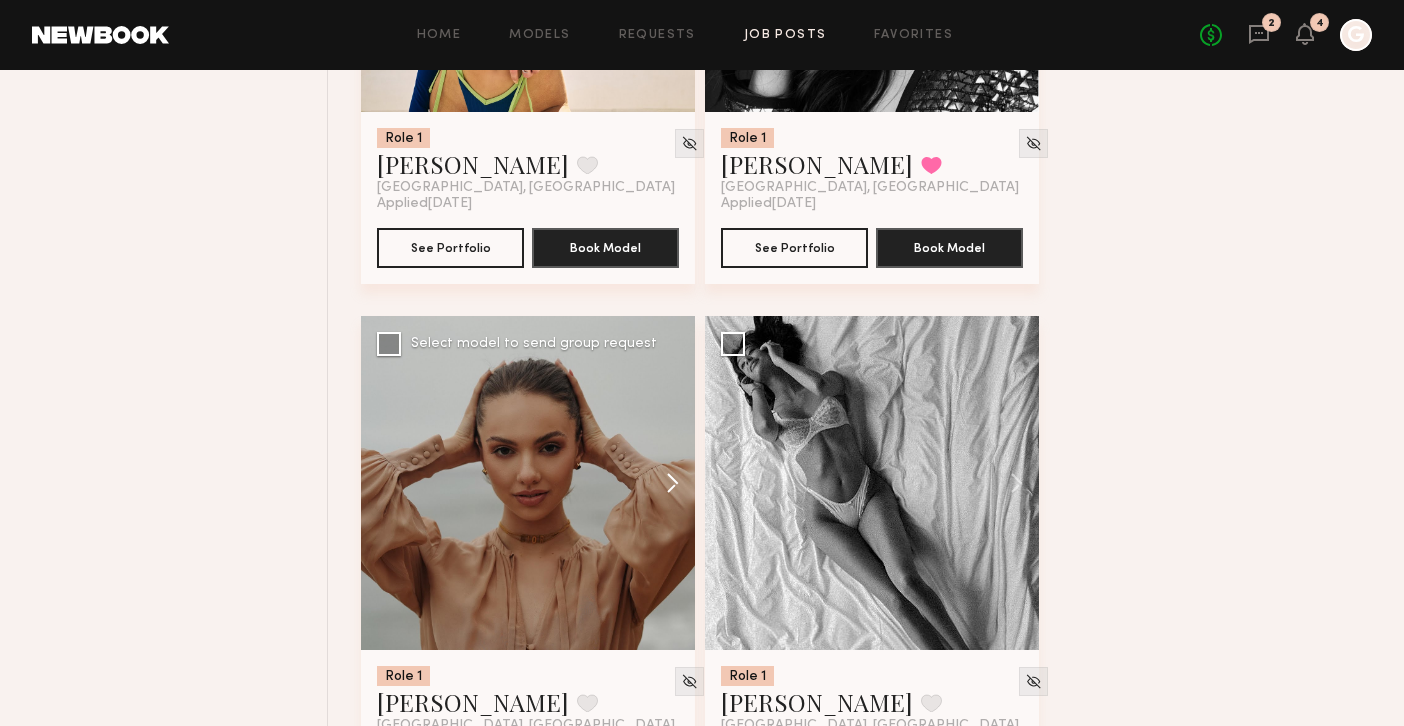 click 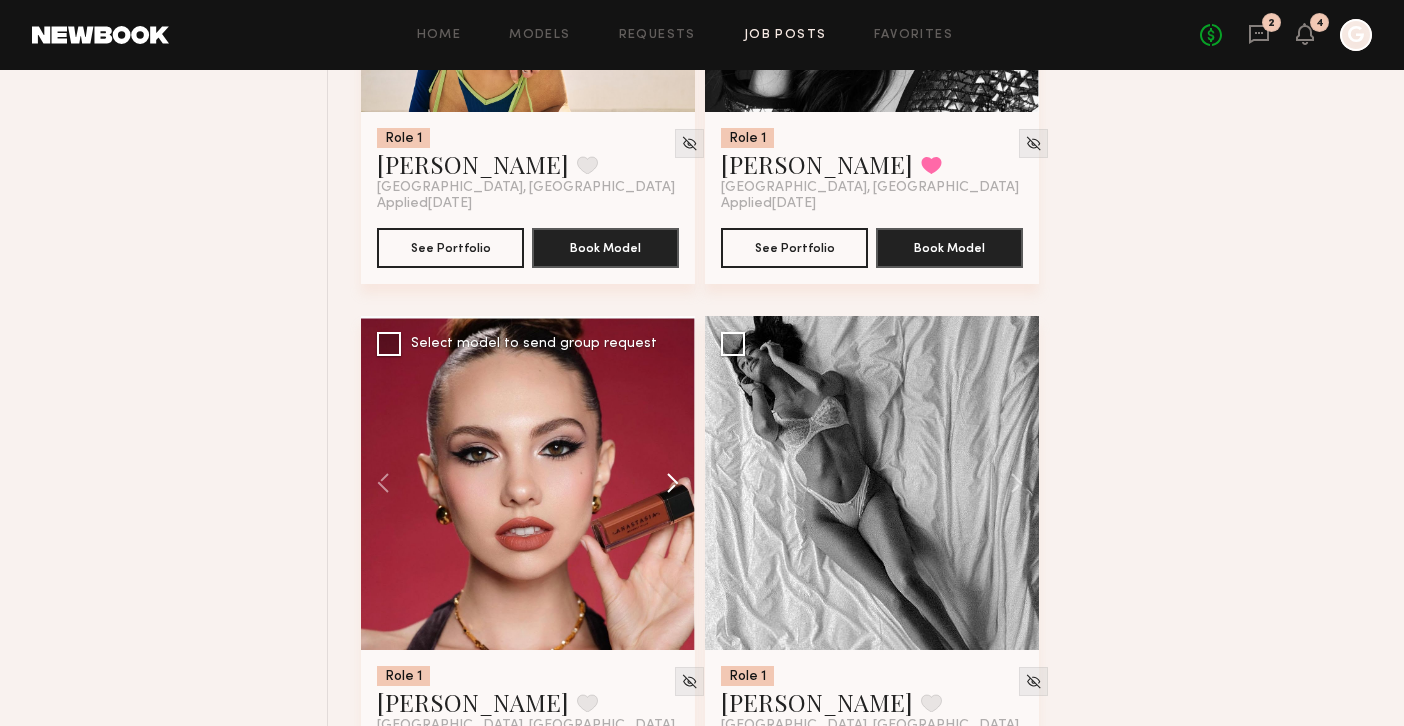 click 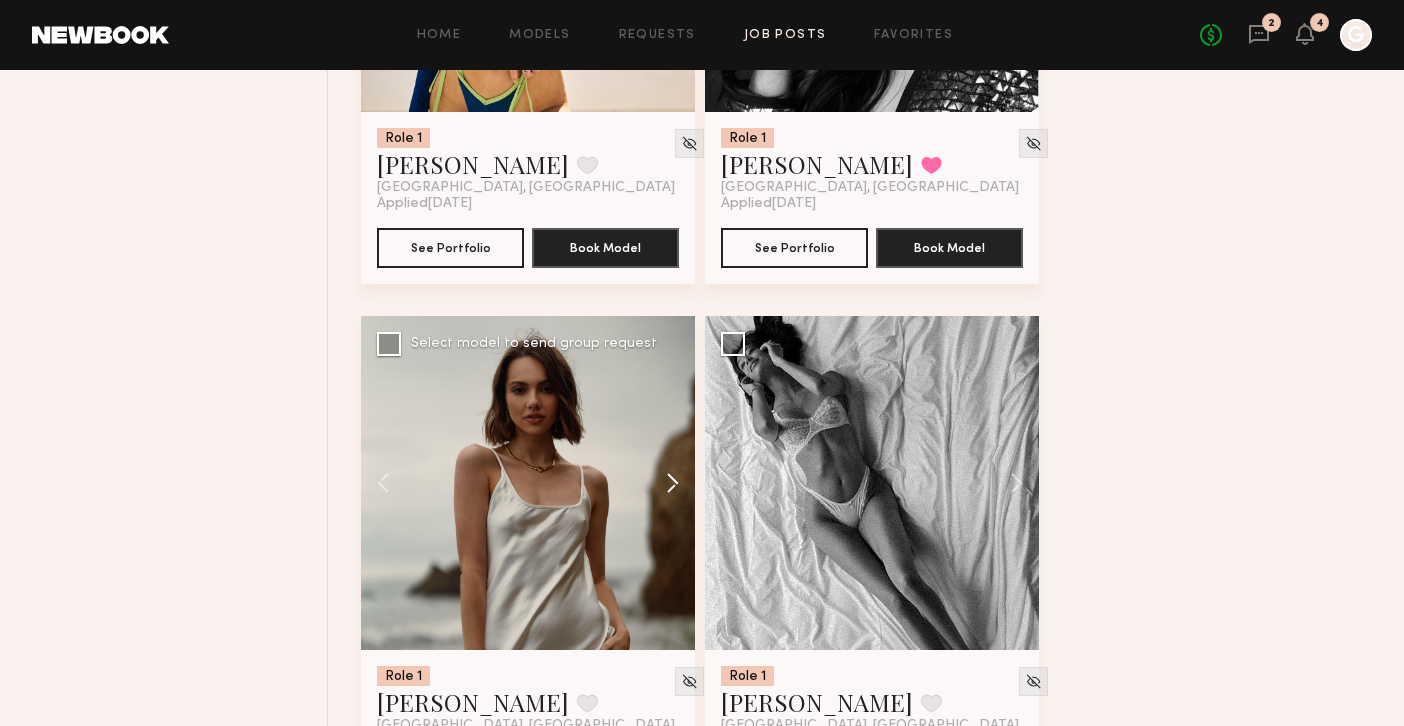 click 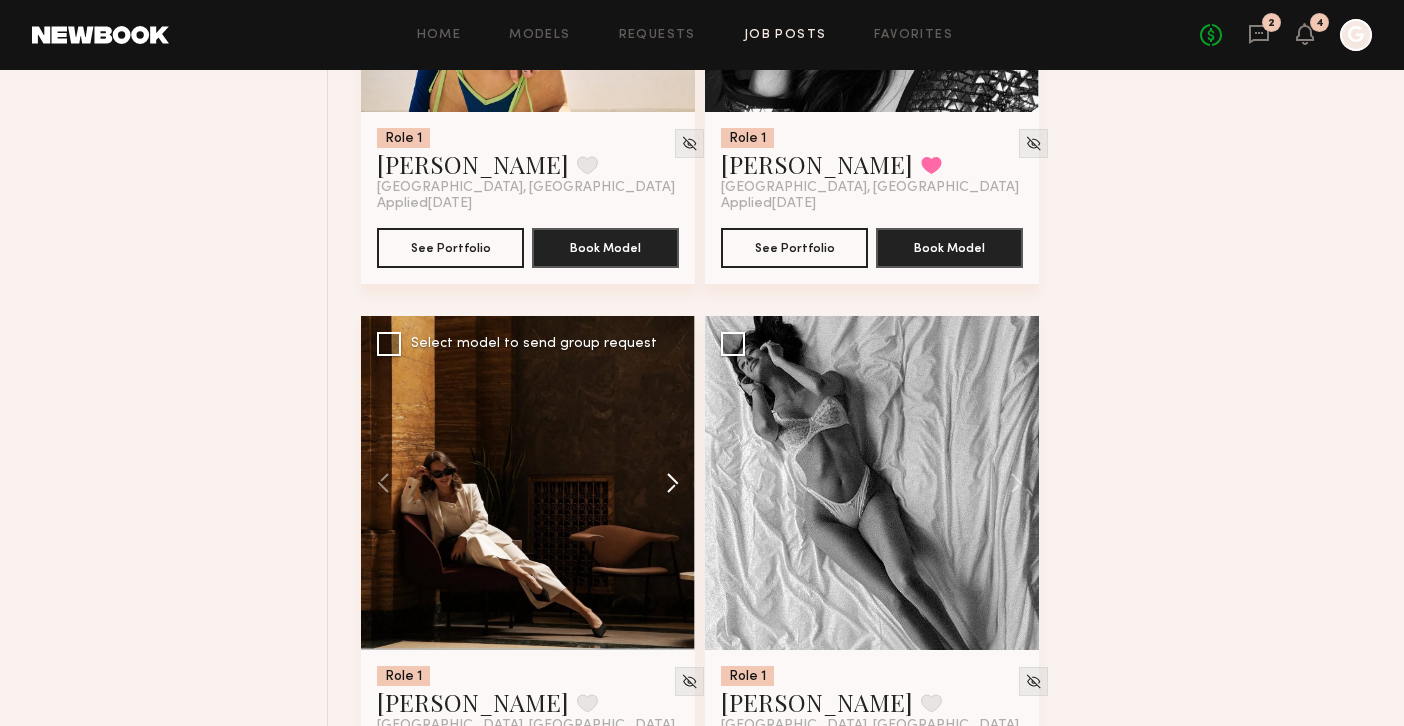 click 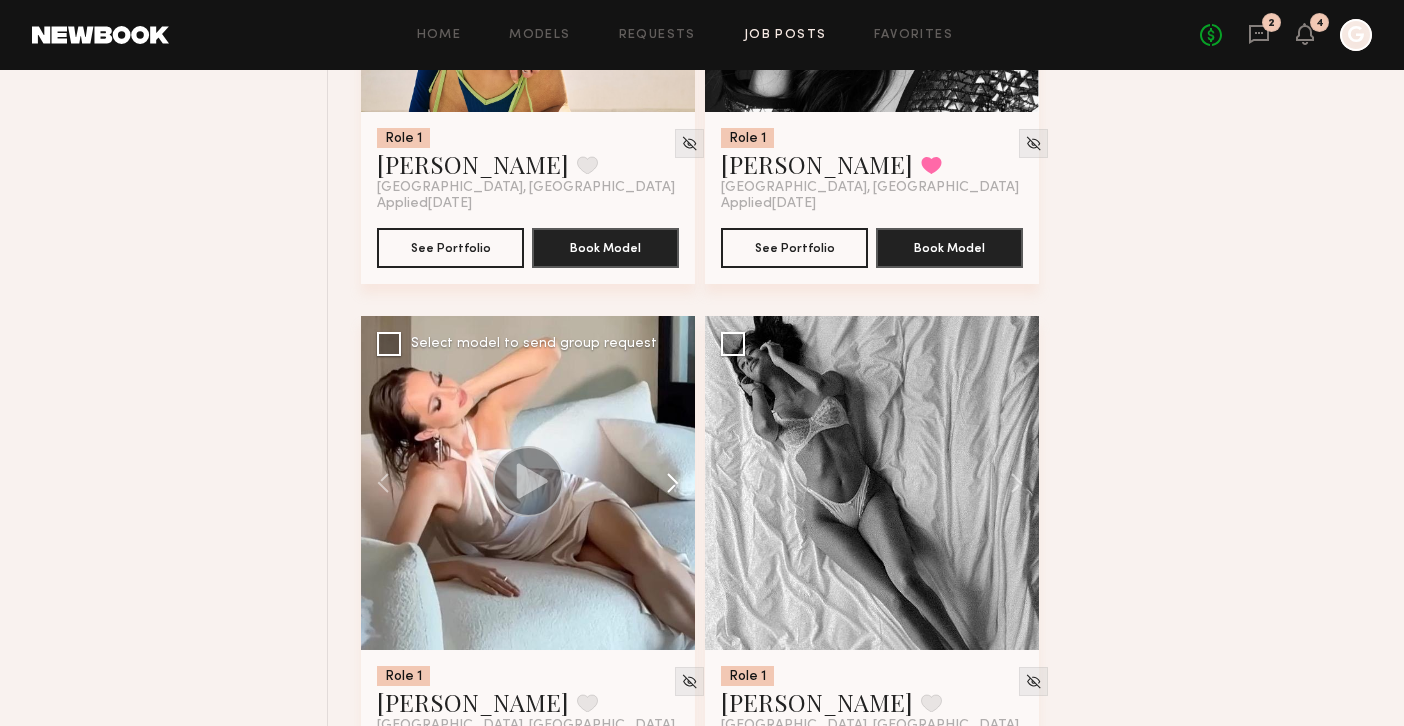 click 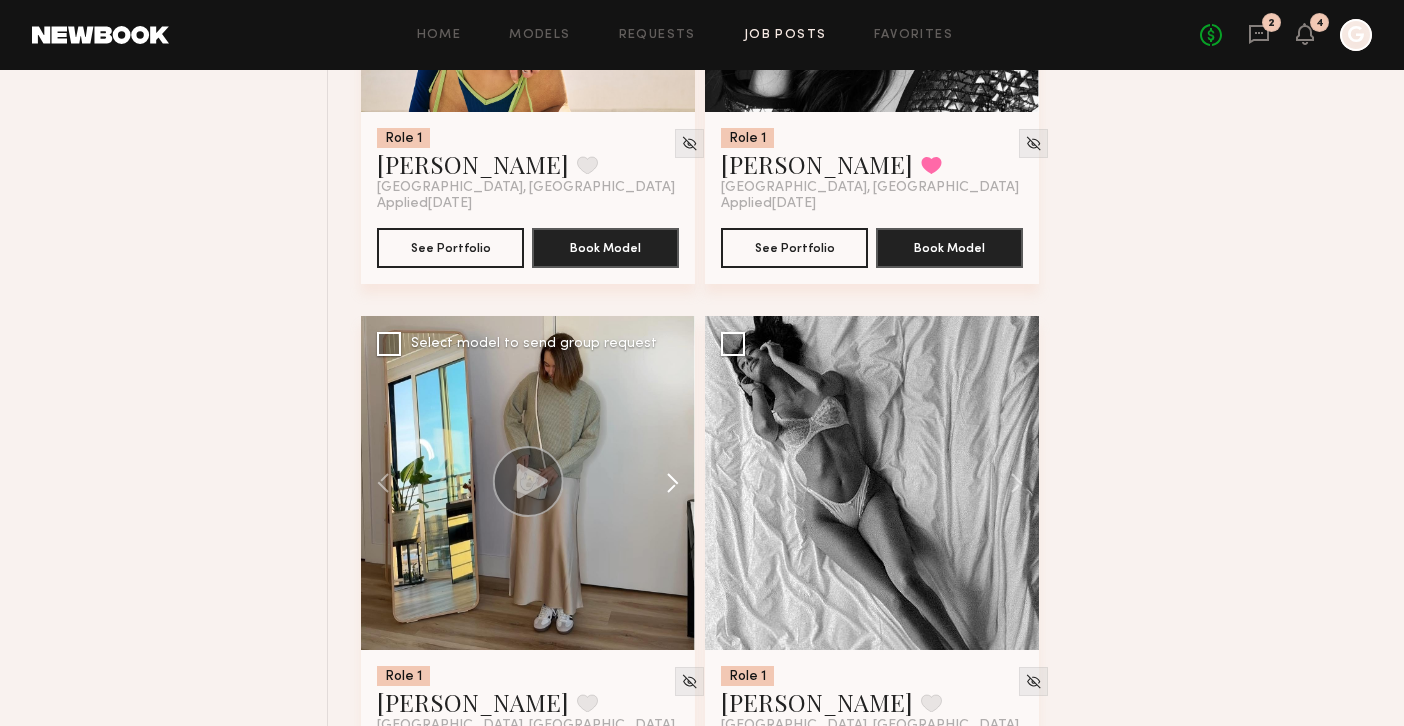 click 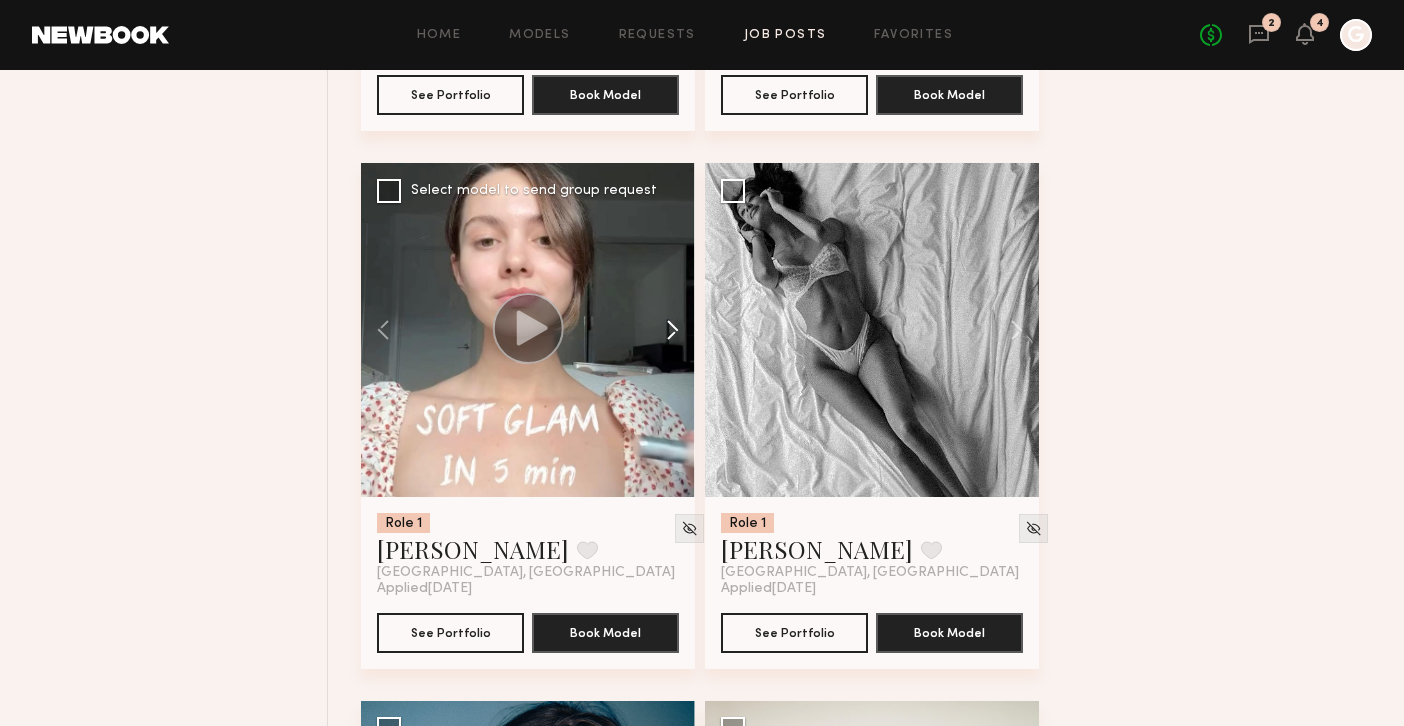 scroll, scrollTop: 10916, scrollLeft: 0, axis: vertical 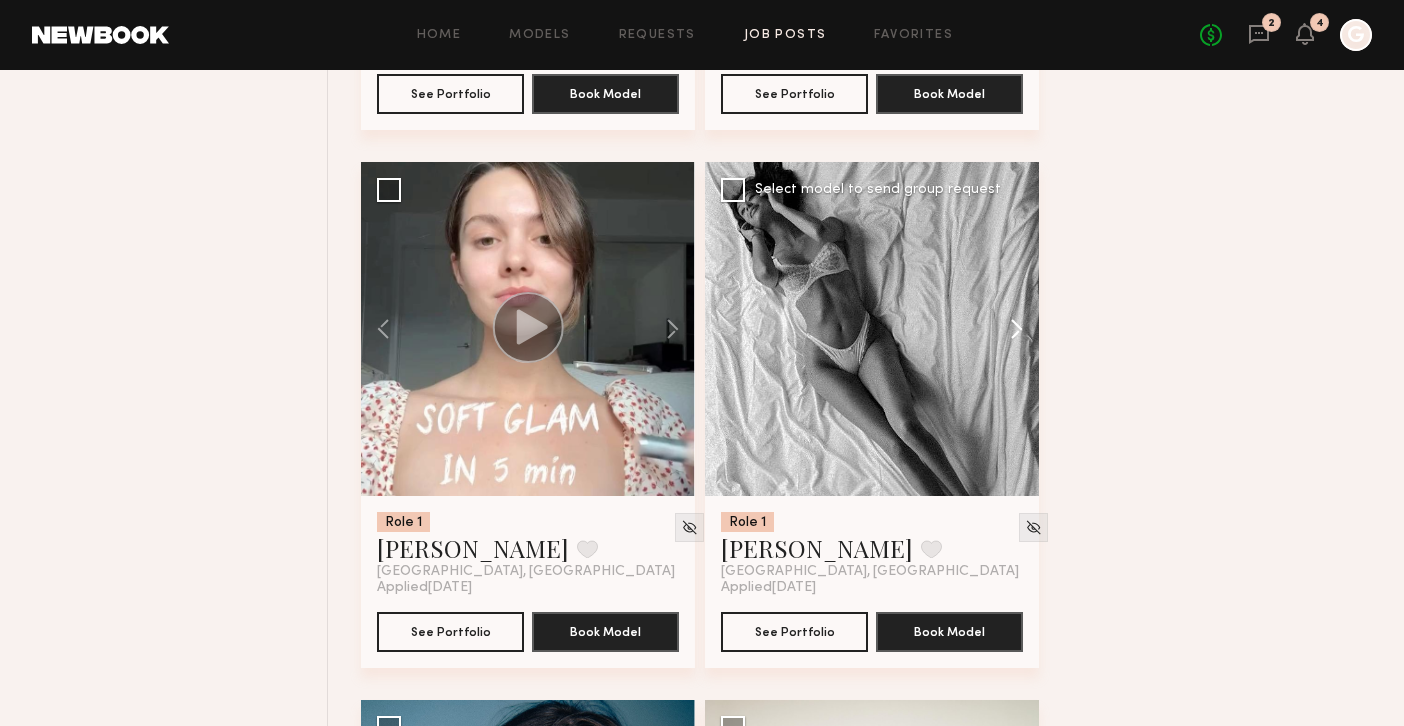 click 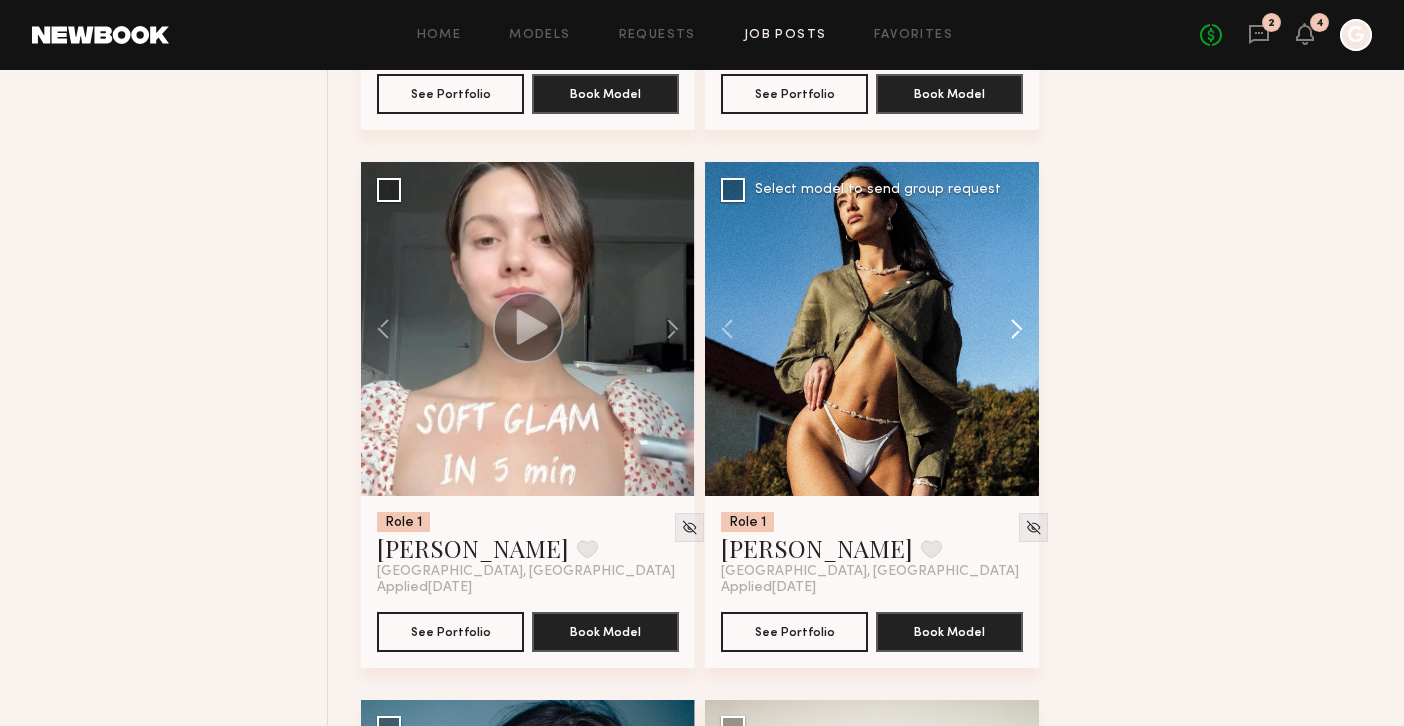 click 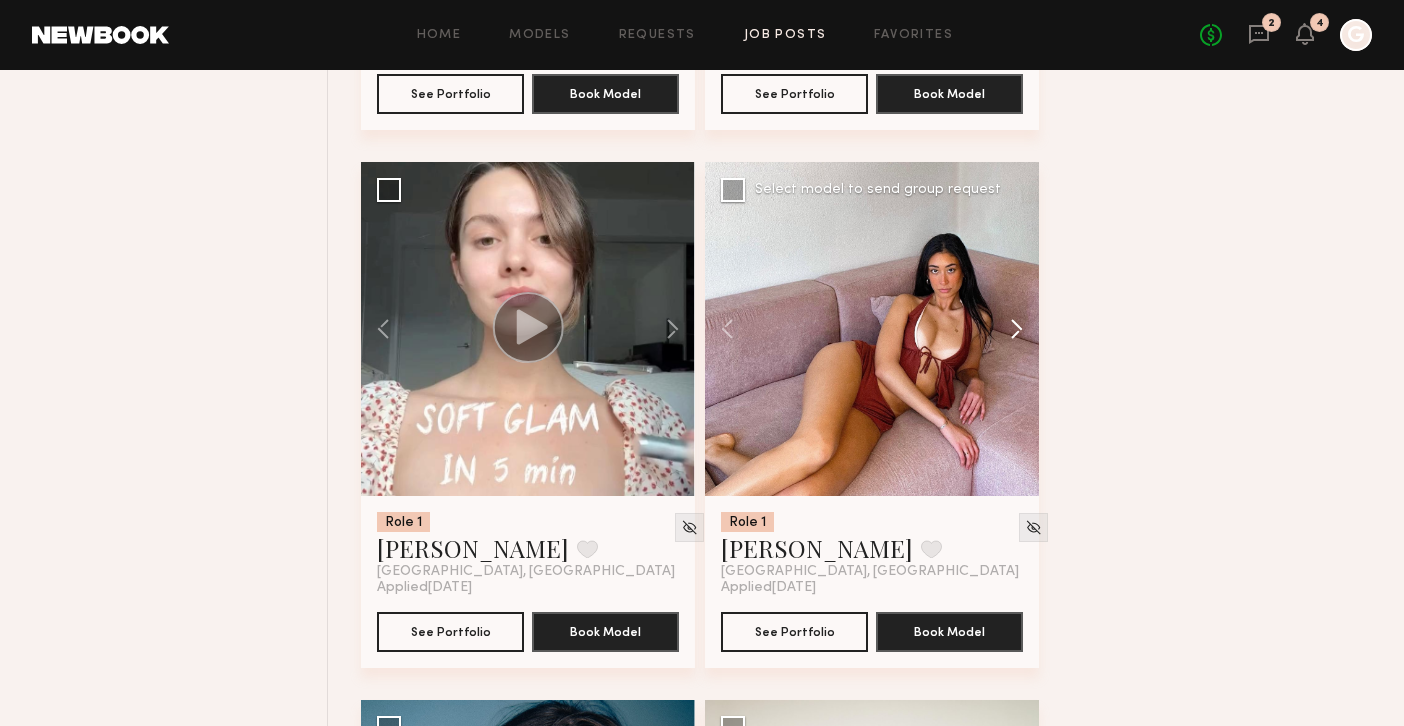 click 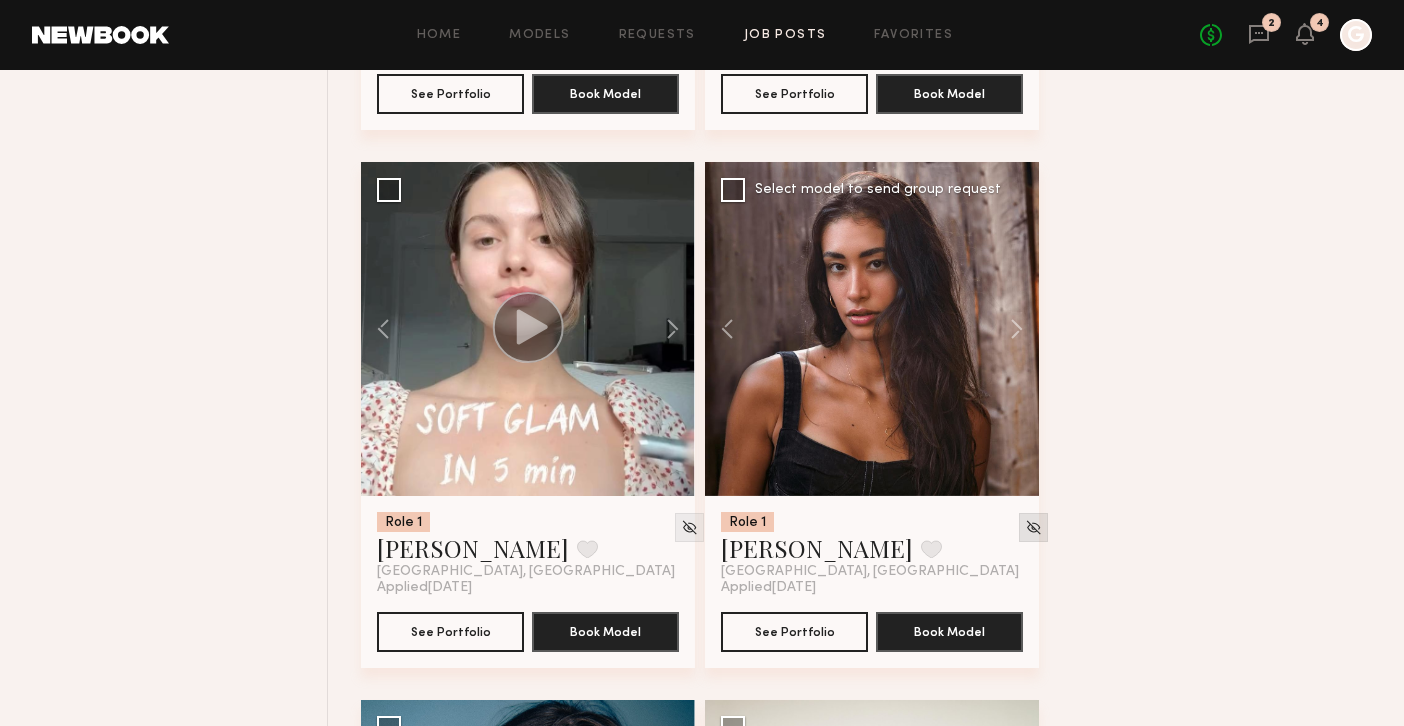 click 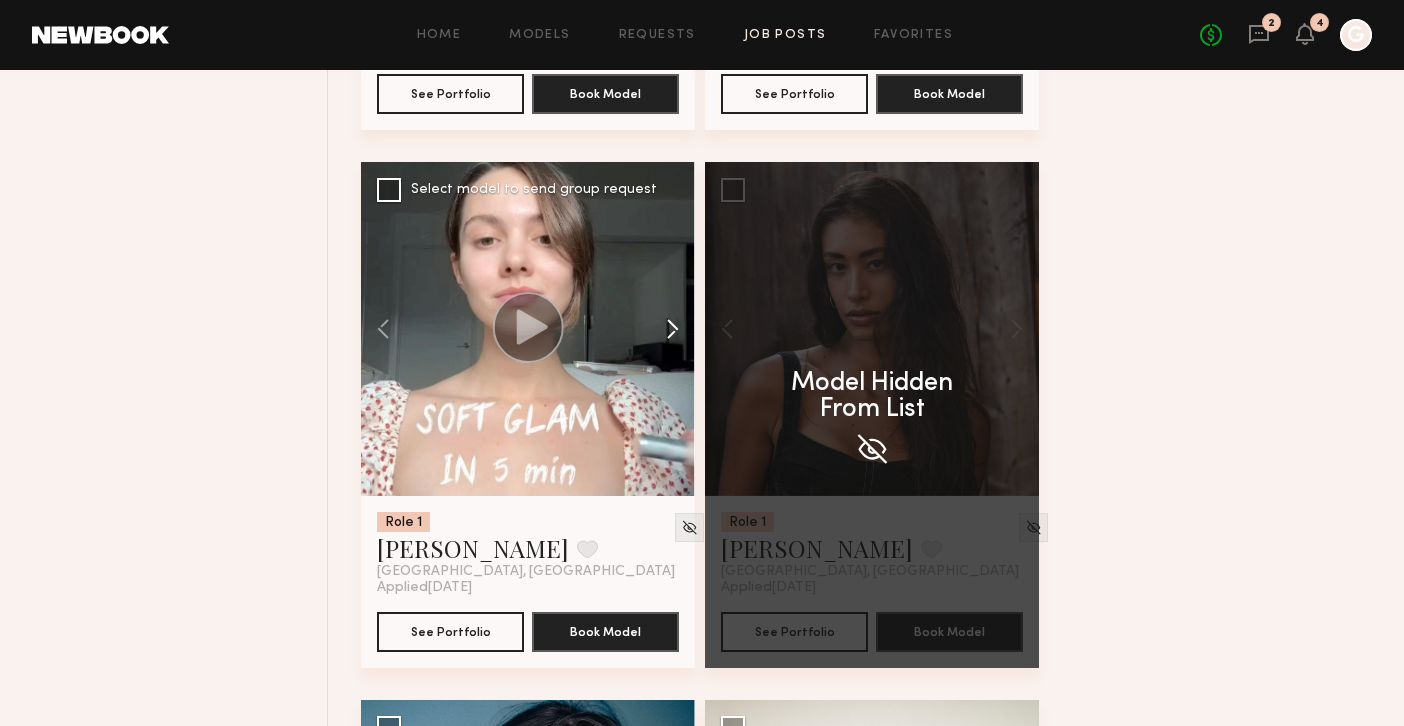 click 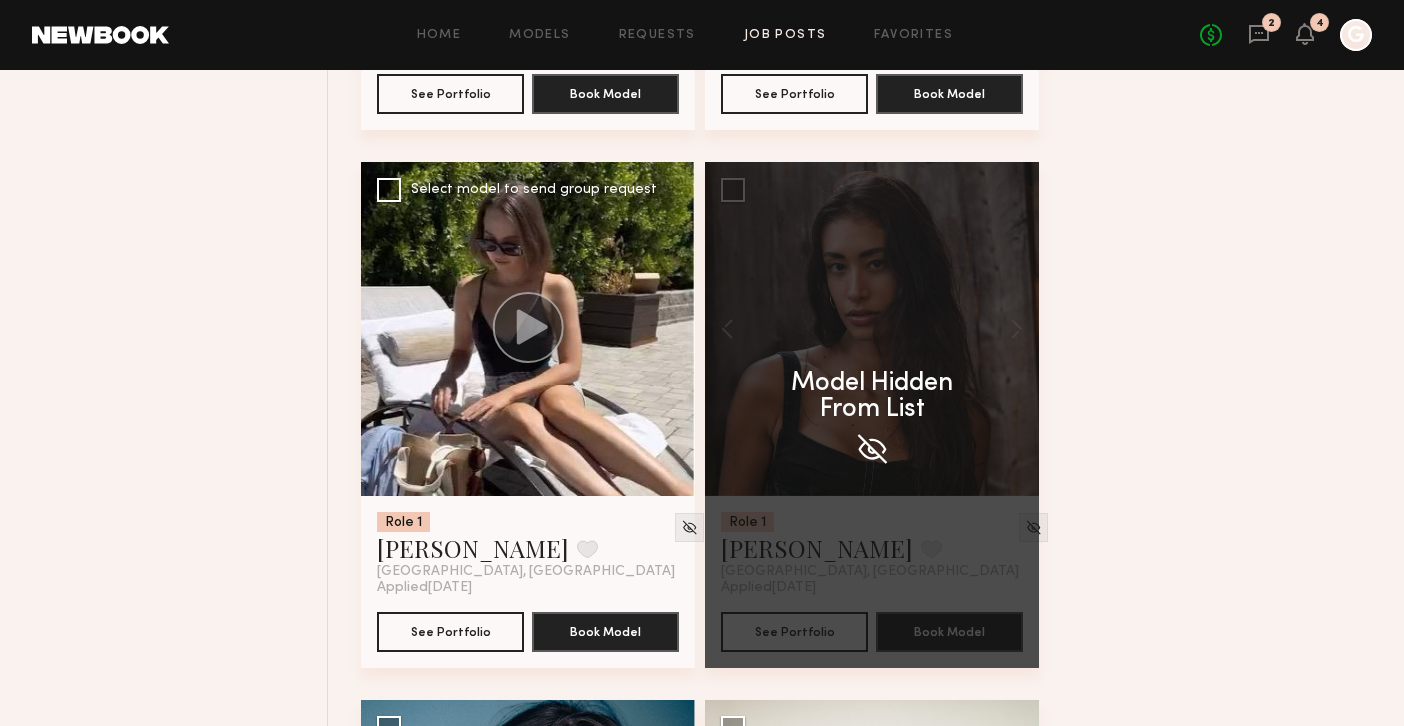 click 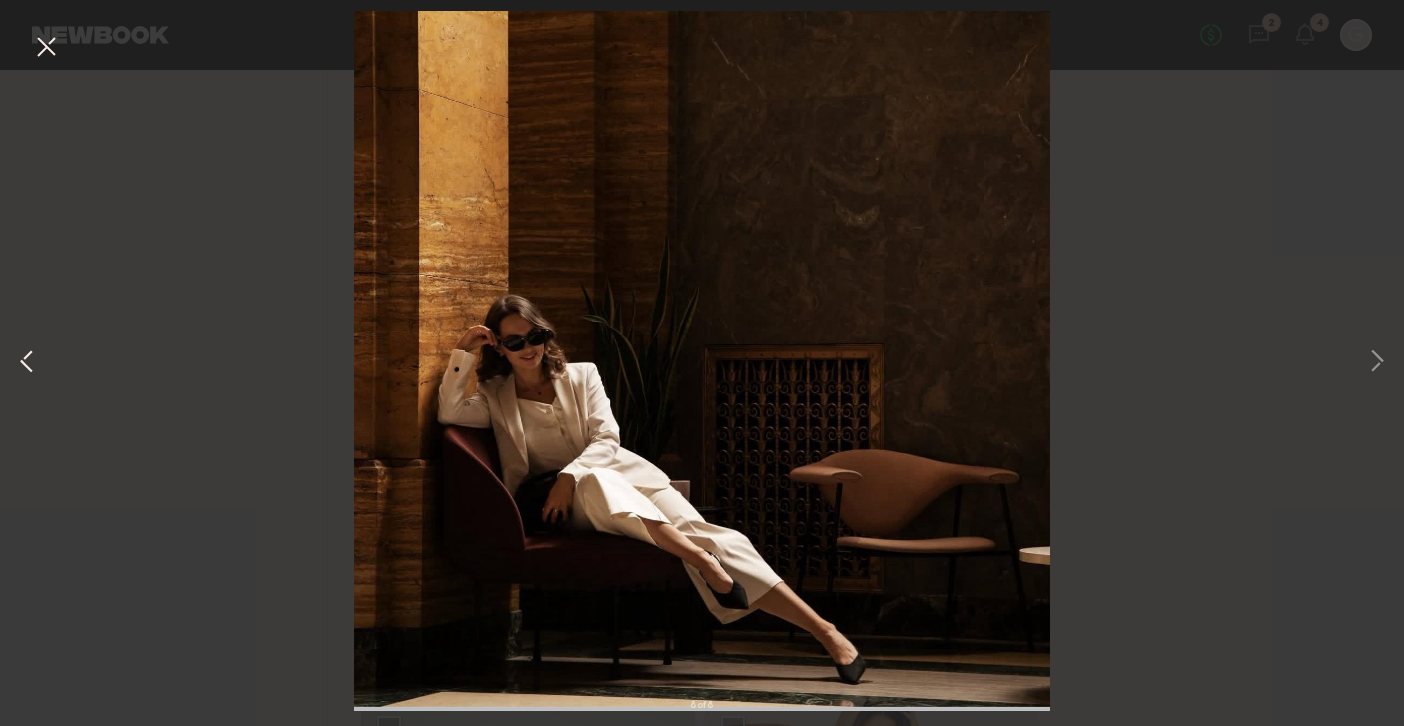 click at bounding box center (27, 363) 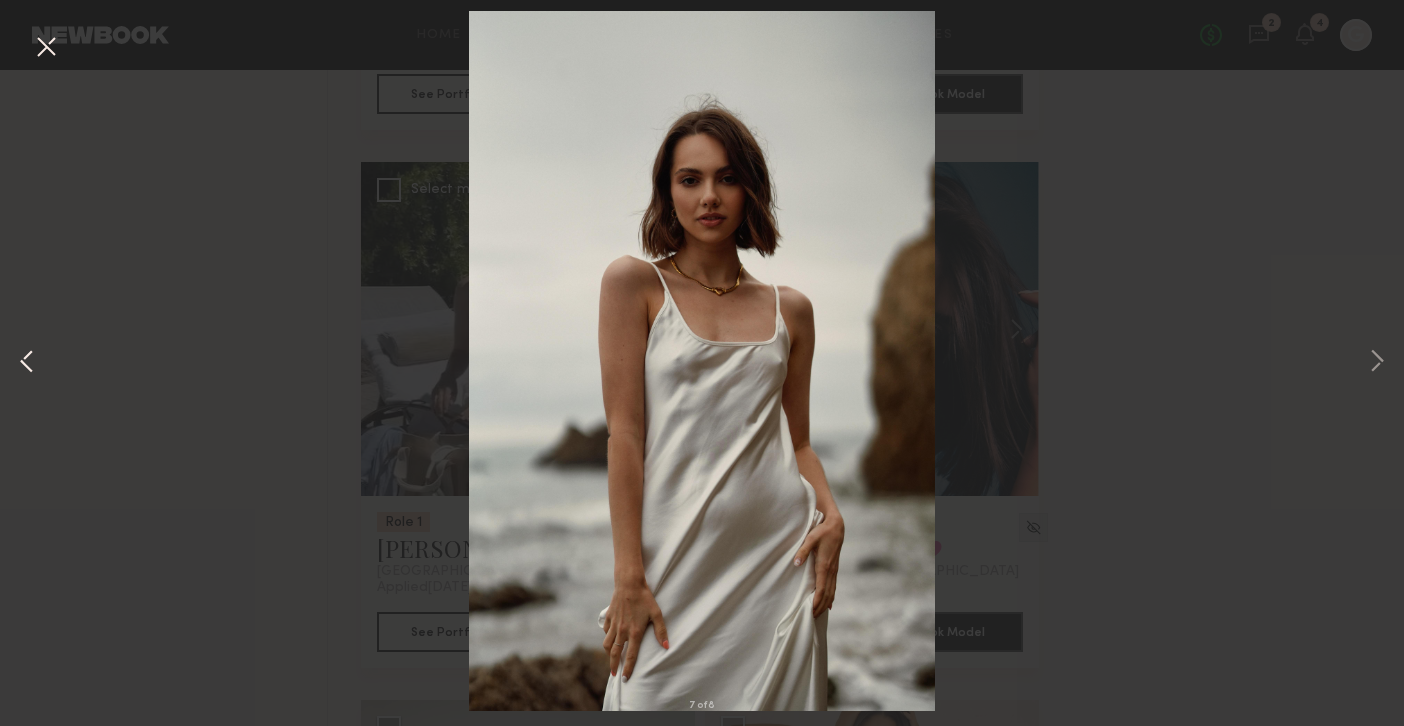 click at bounding box center (27, 363) 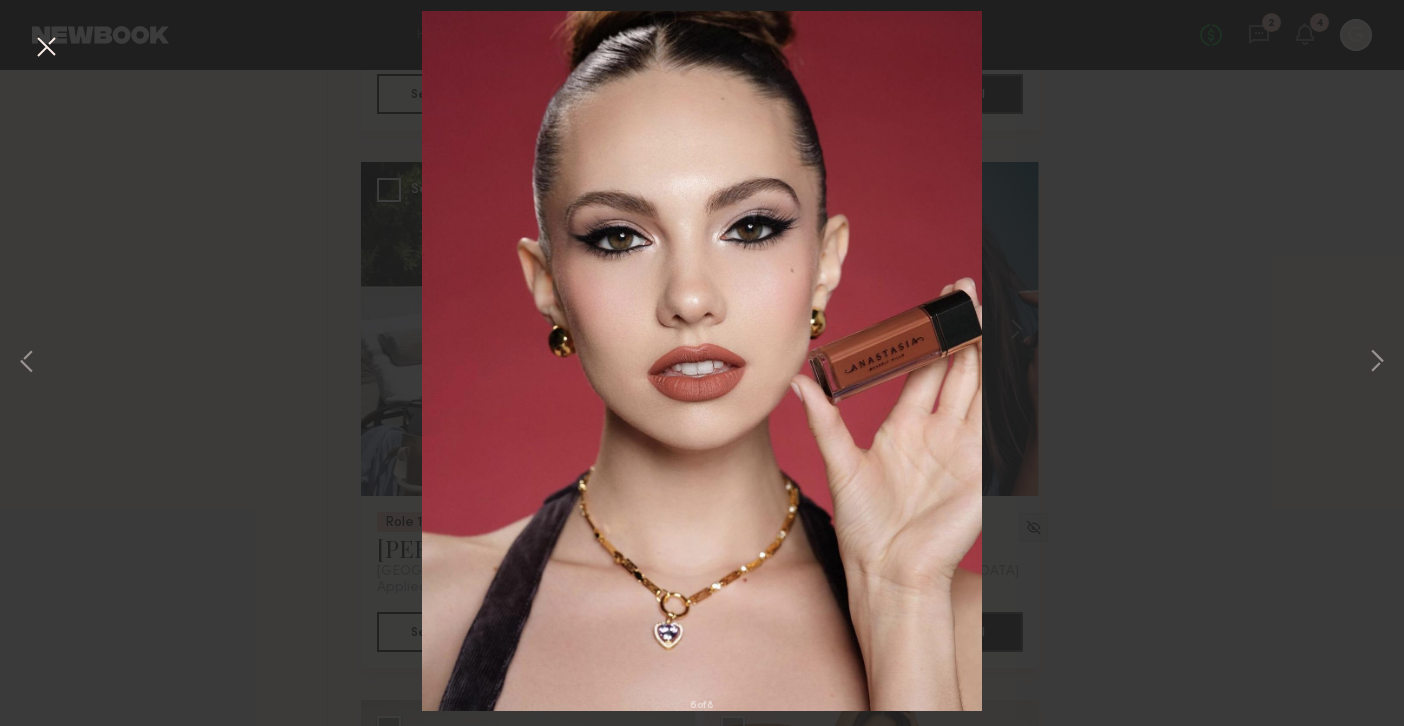 click at bounding box center [46, 48] 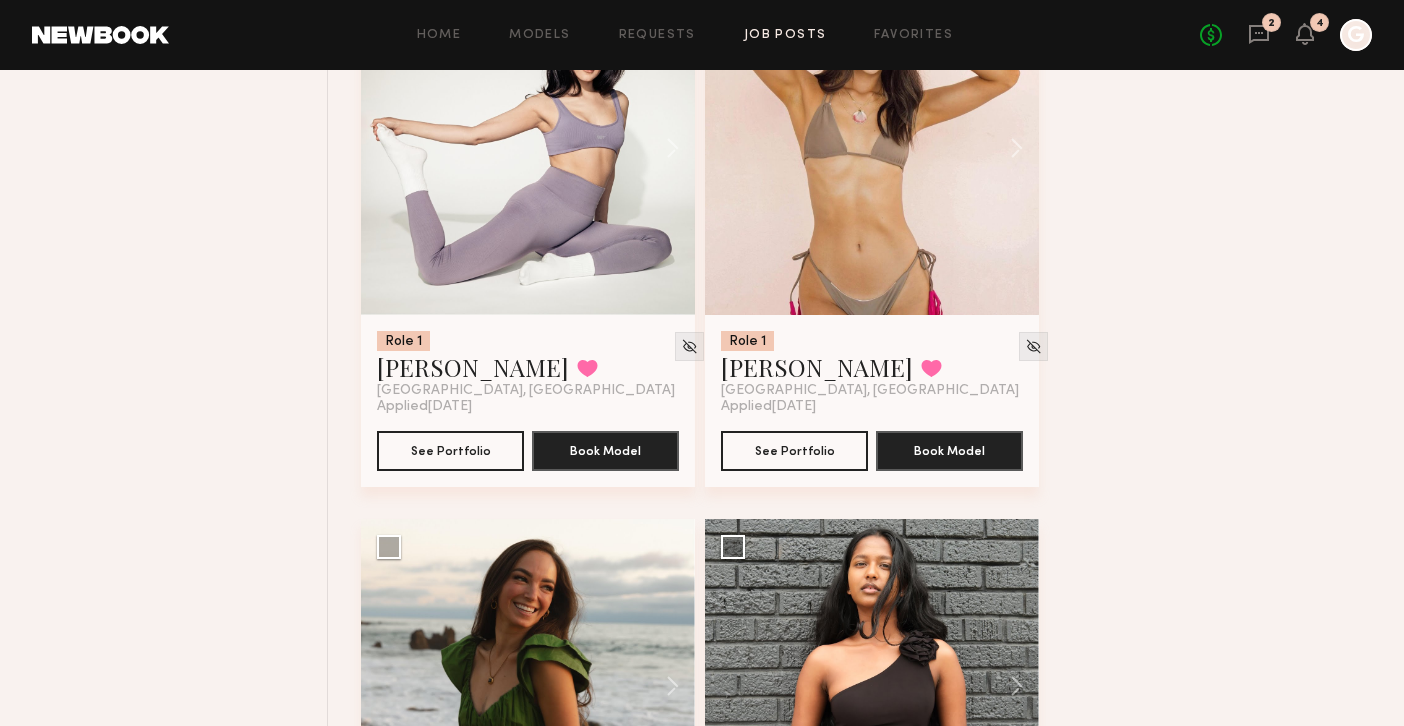 scroll, scrollTop: 11977, scrollLeft: 0, axis: vertical 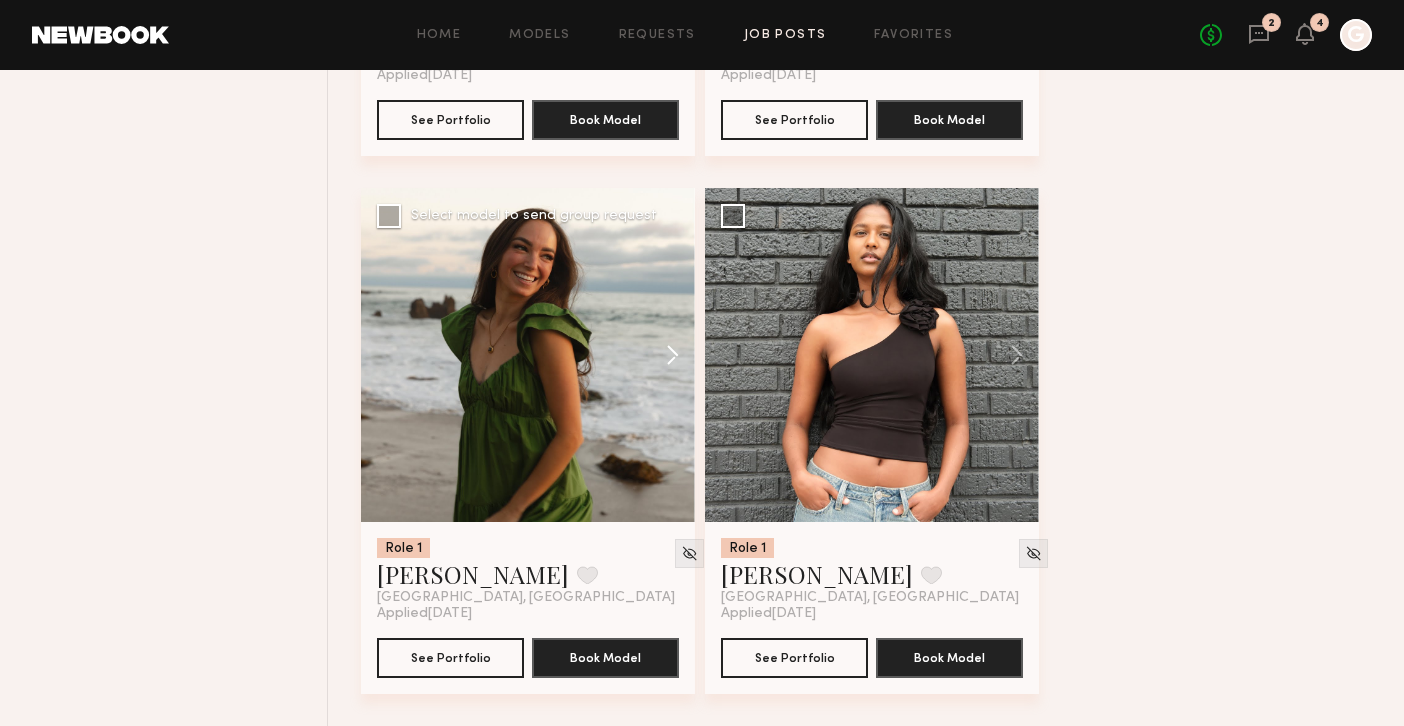 click 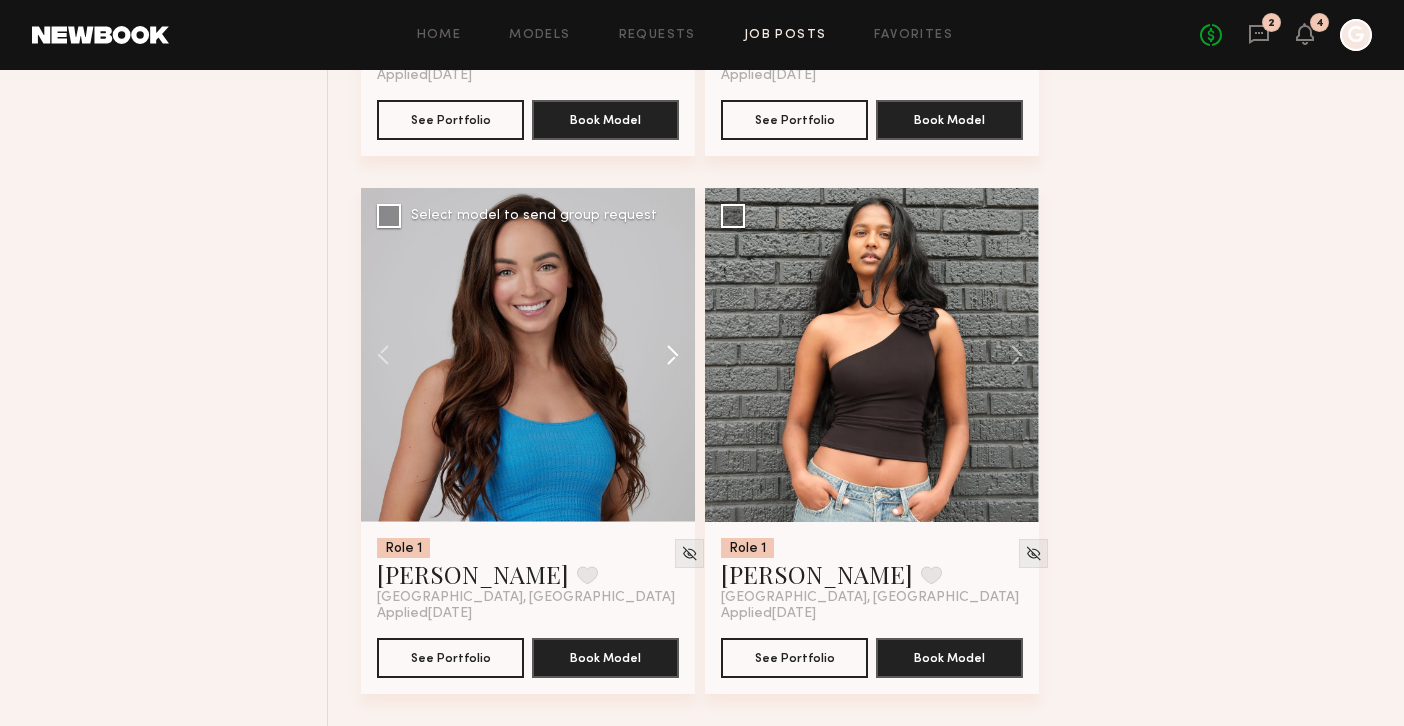 click 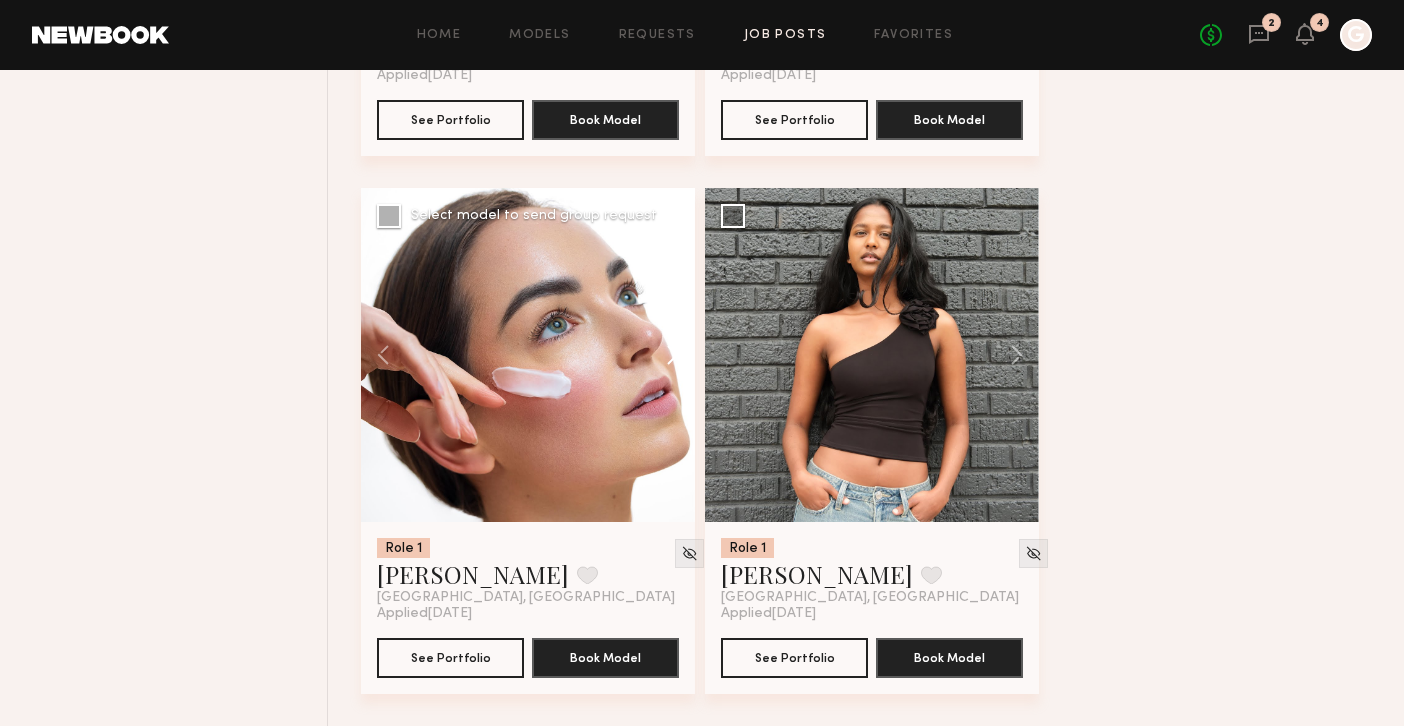click 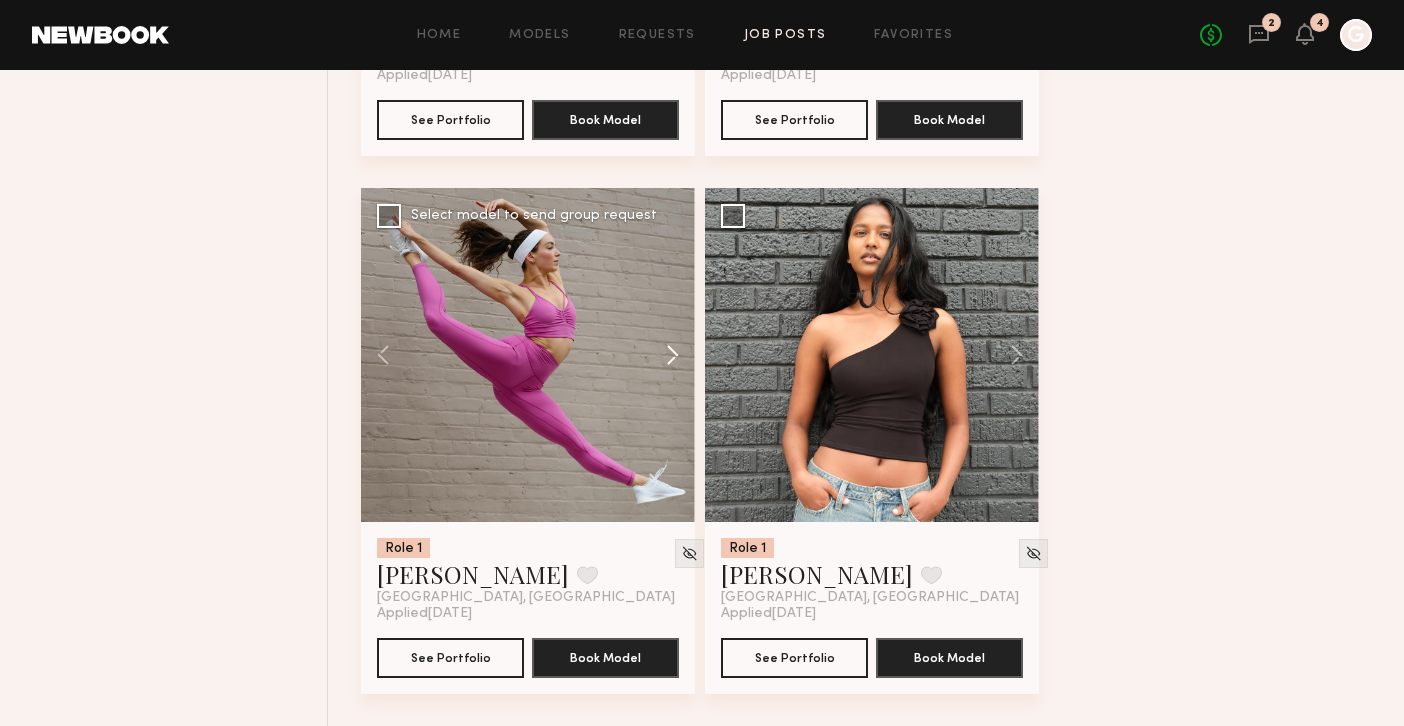 click 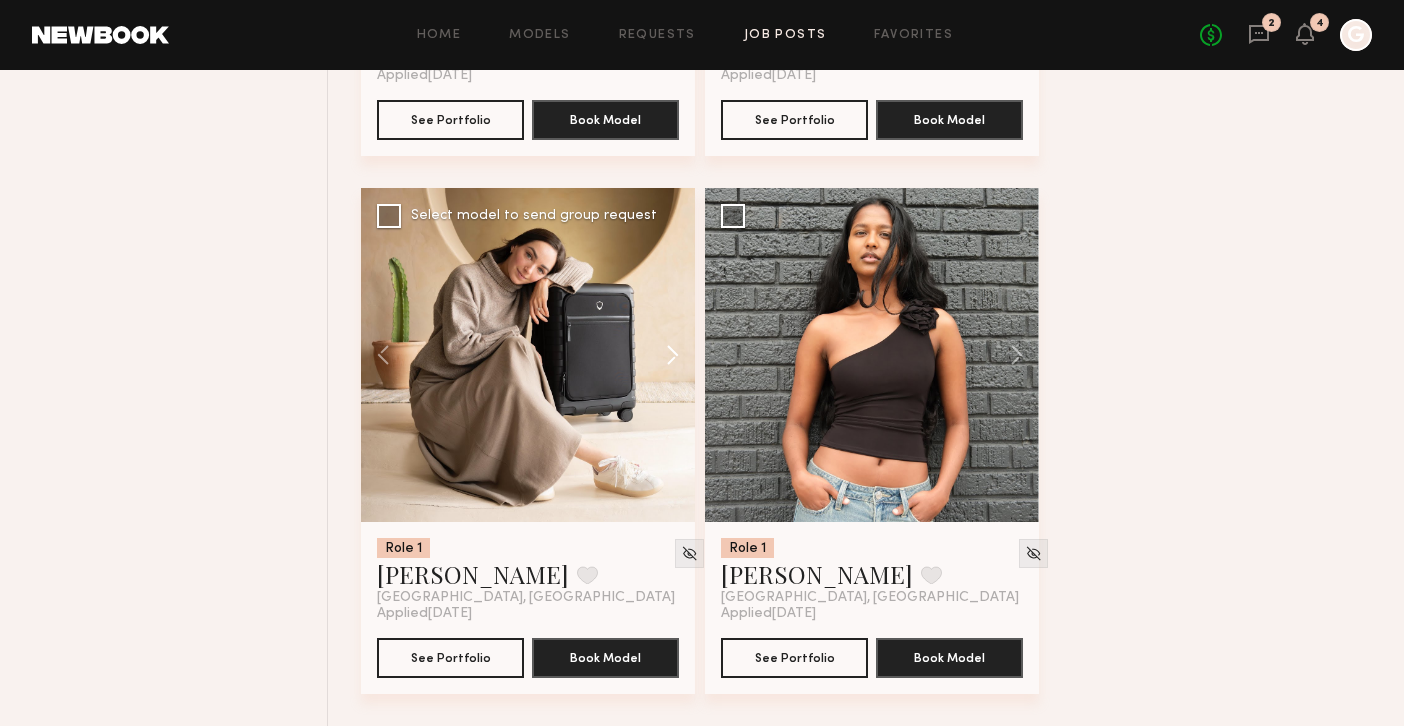 click 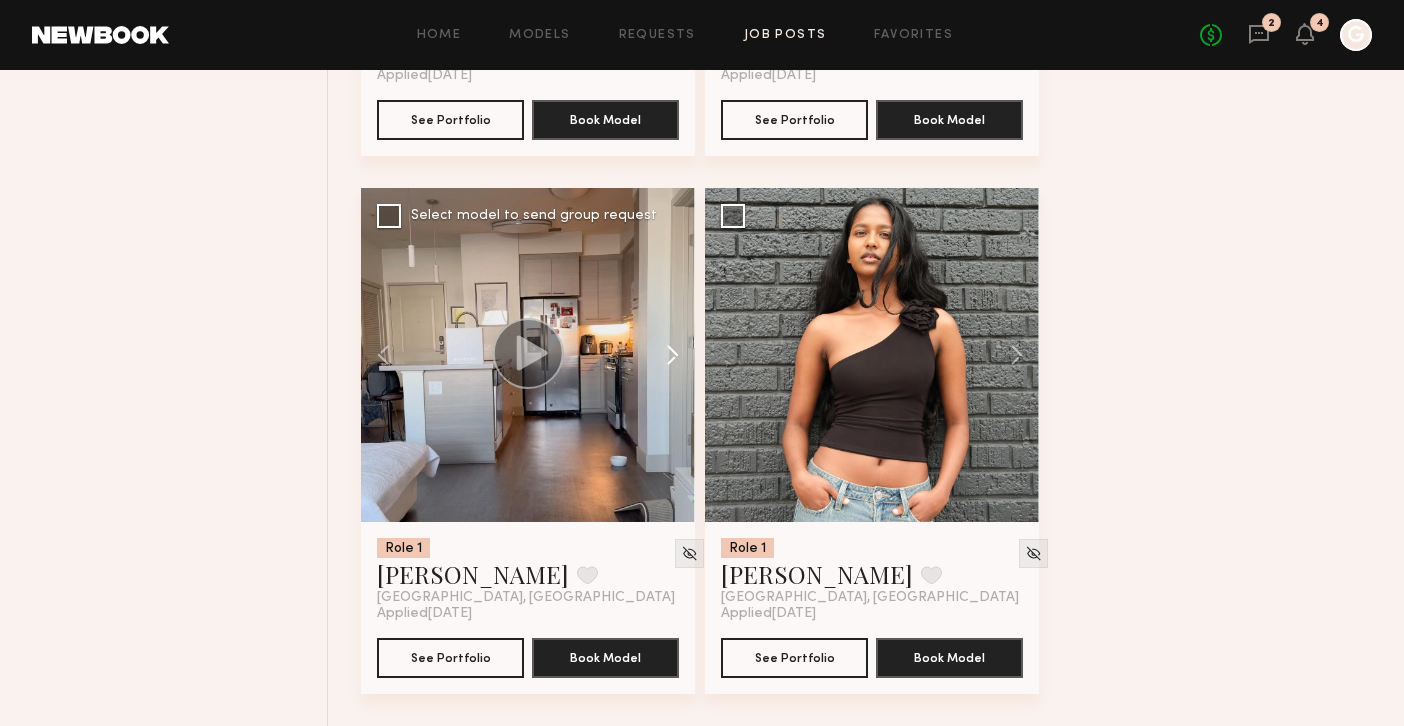 click 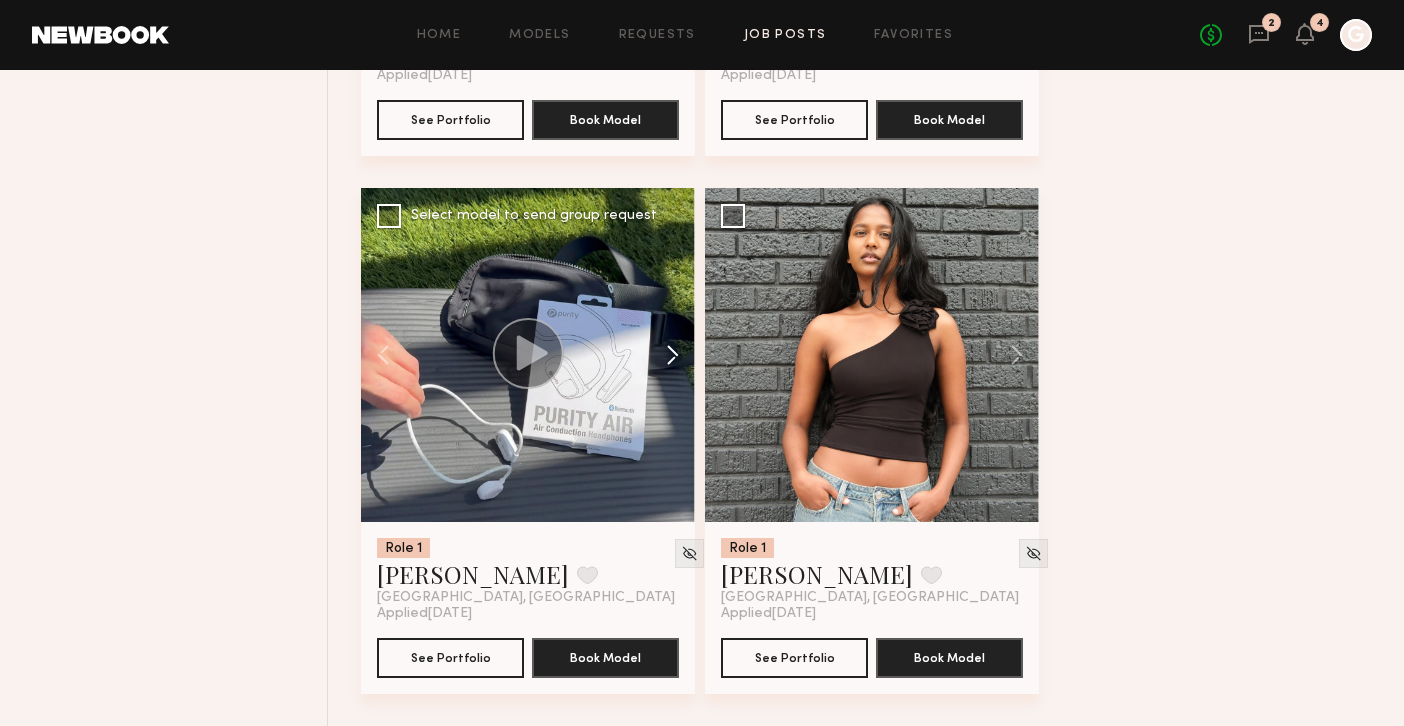click 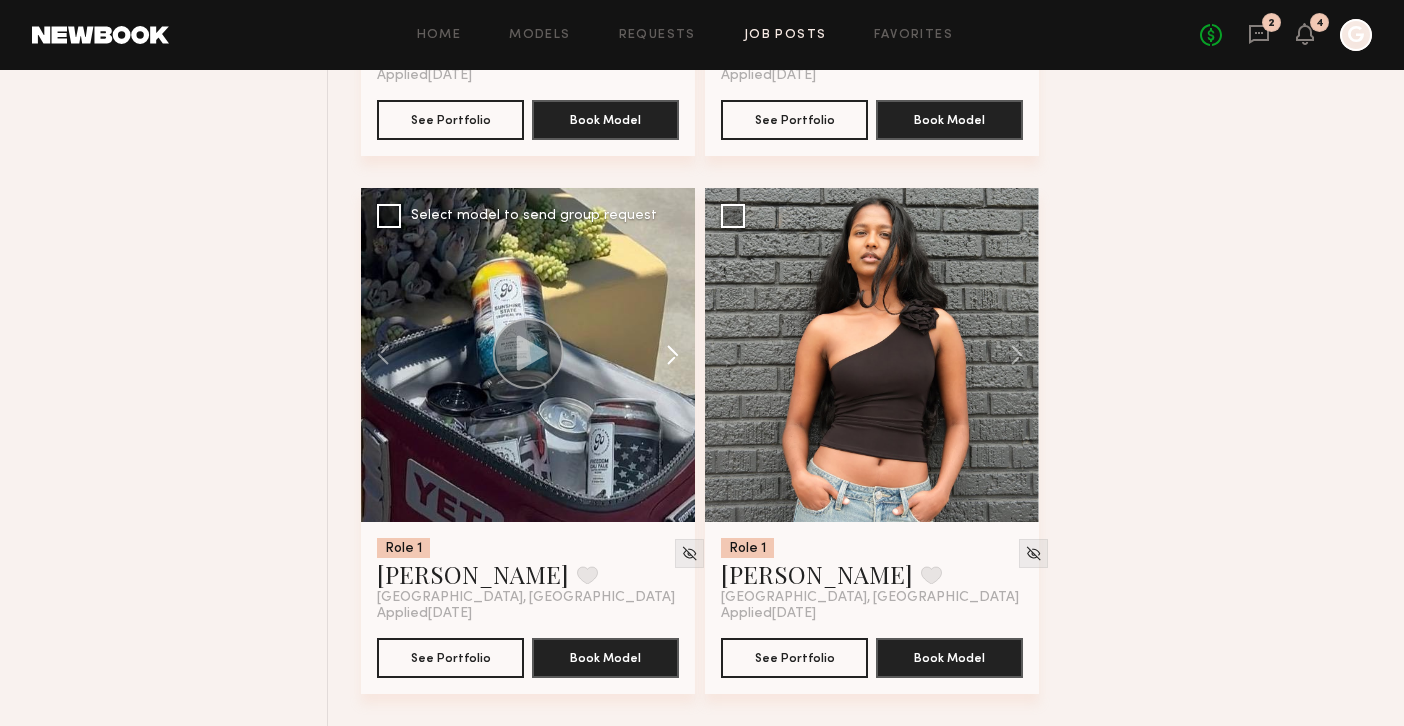 click 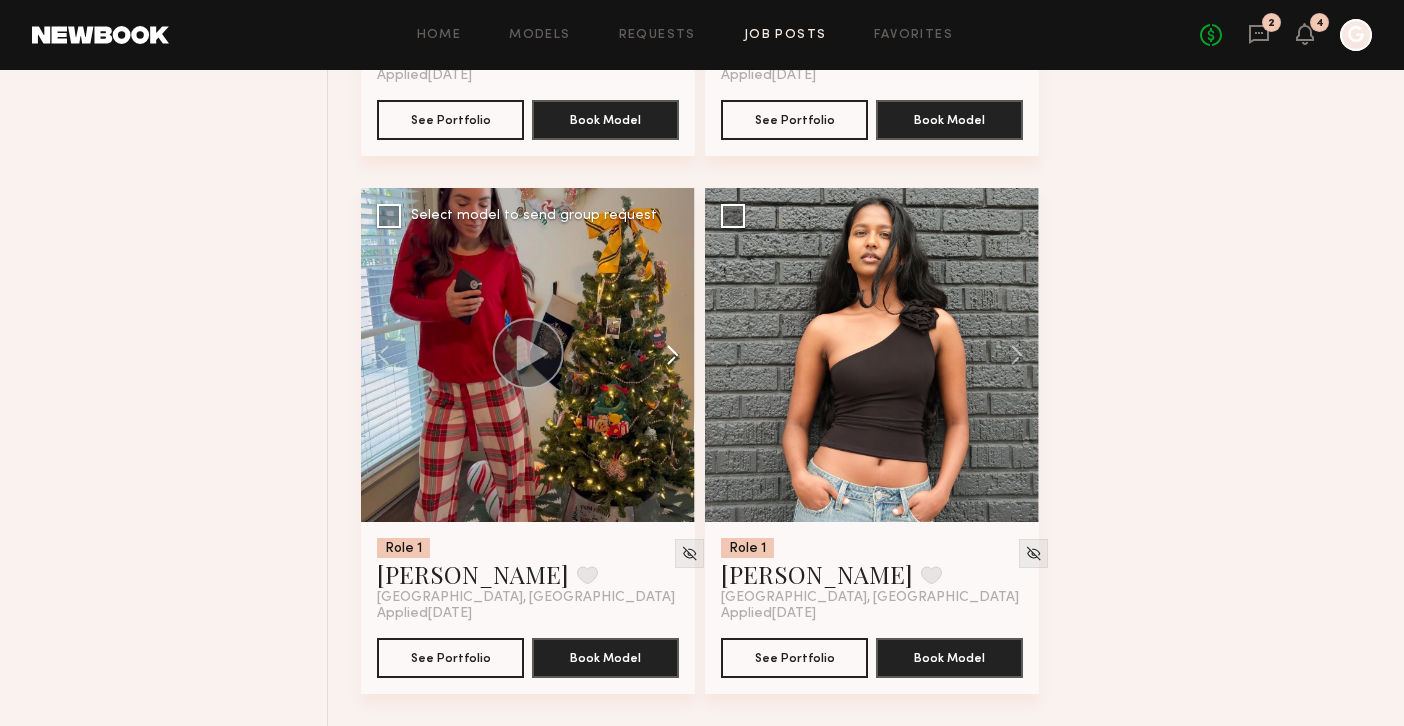 click 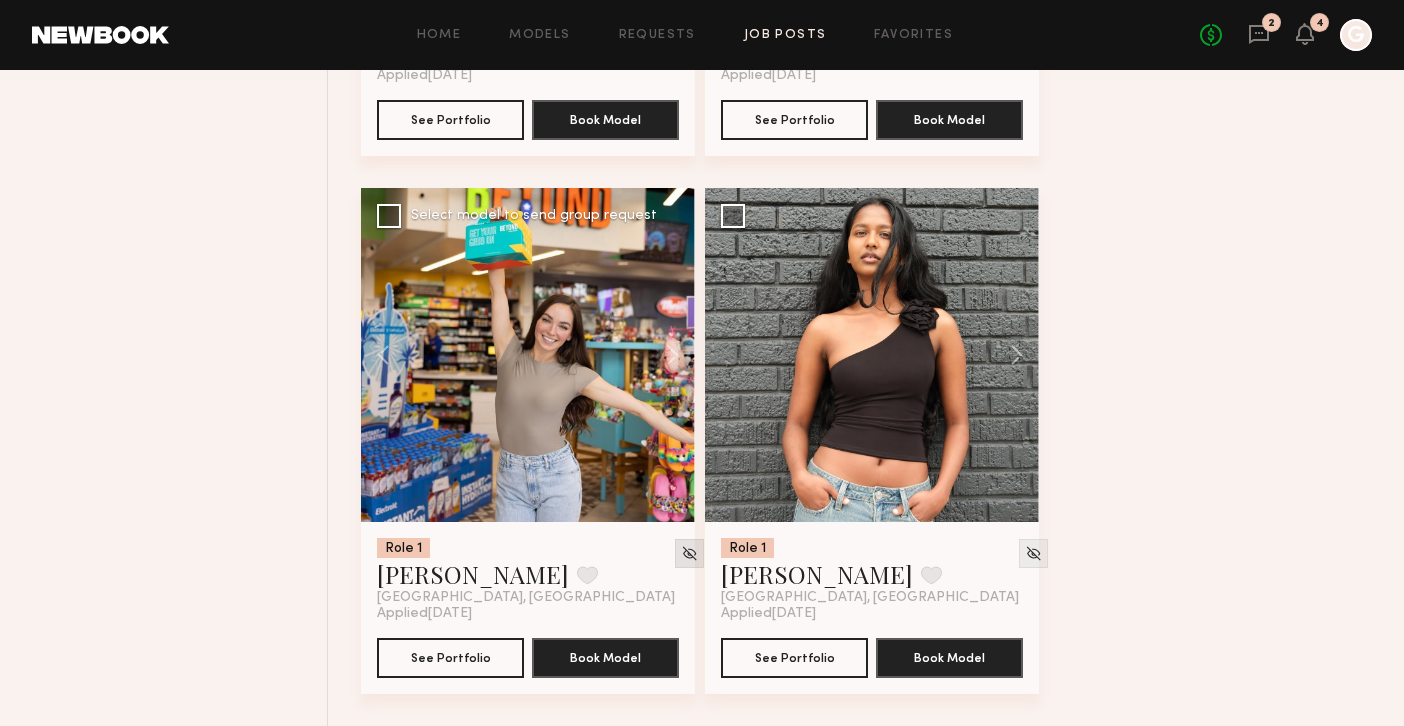 click 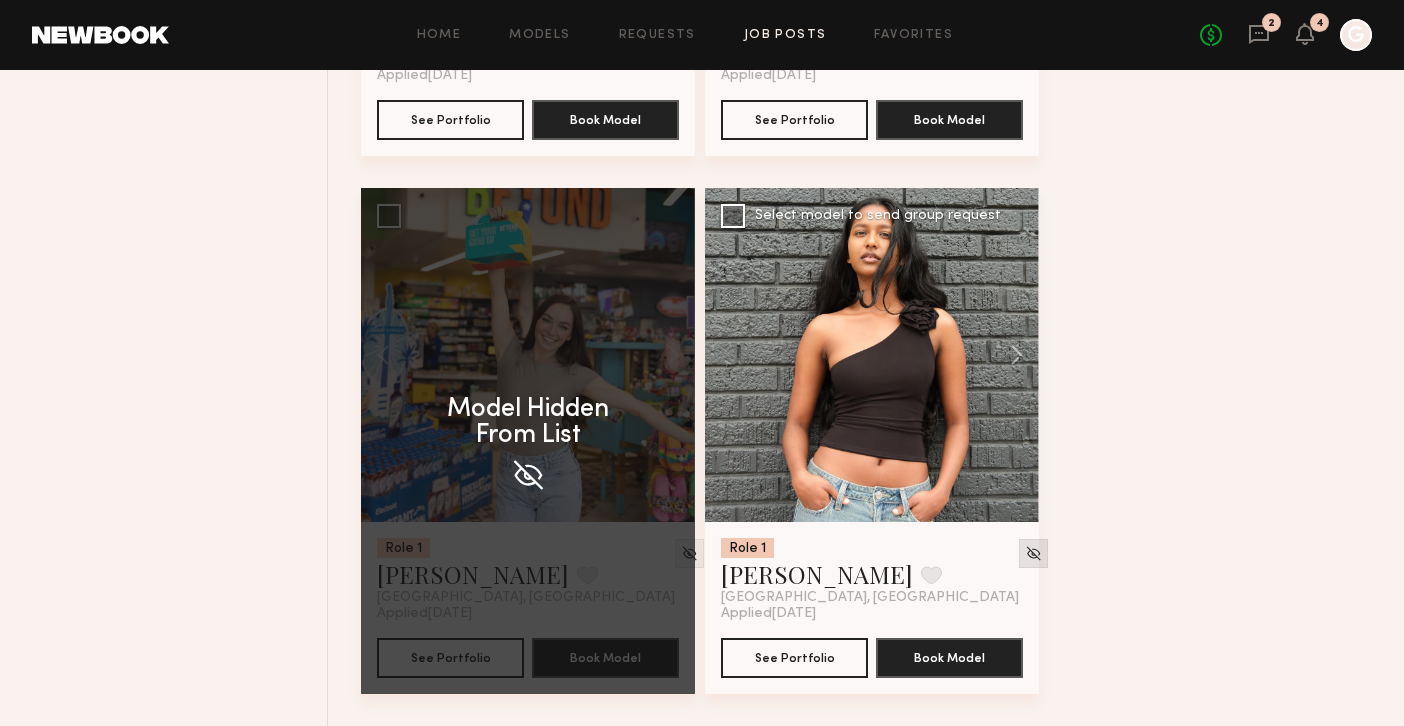 click 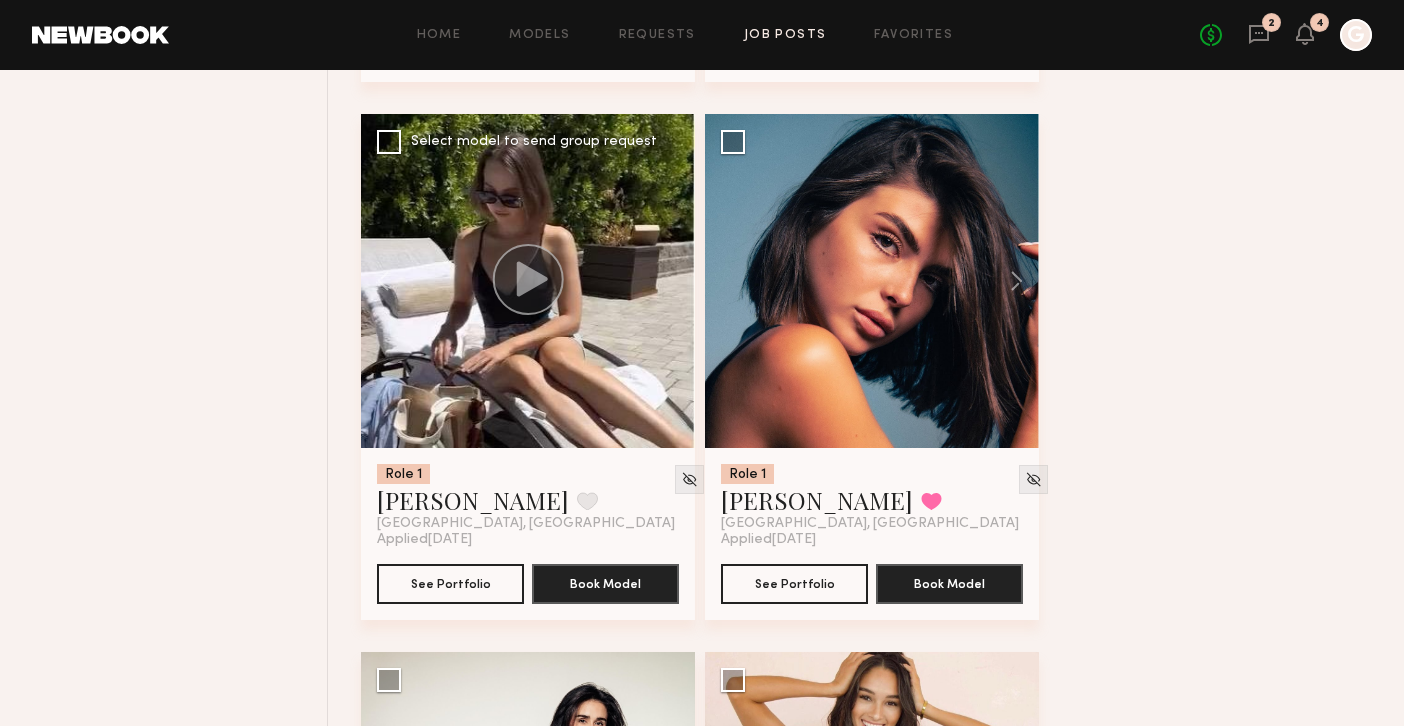scroll, scrollTop: 10968, scrollLeft: 0, axis: vertical 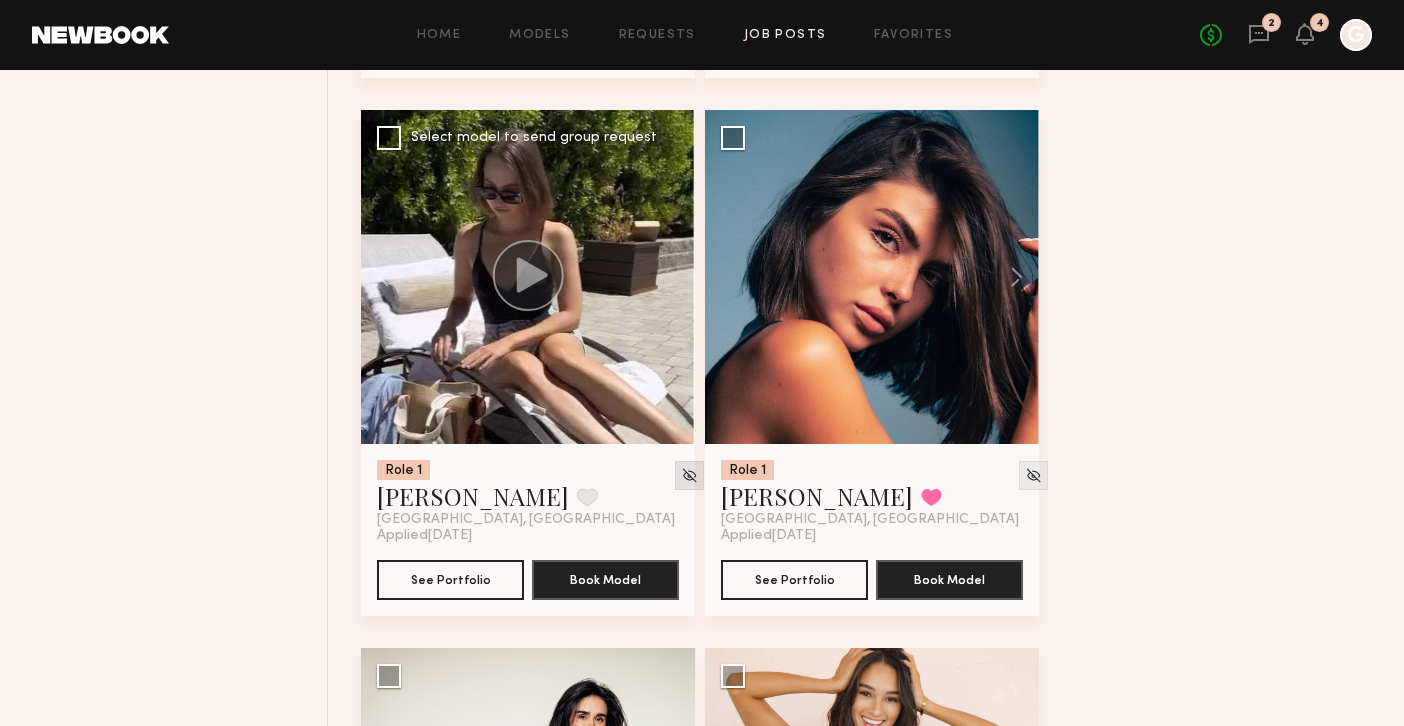 click 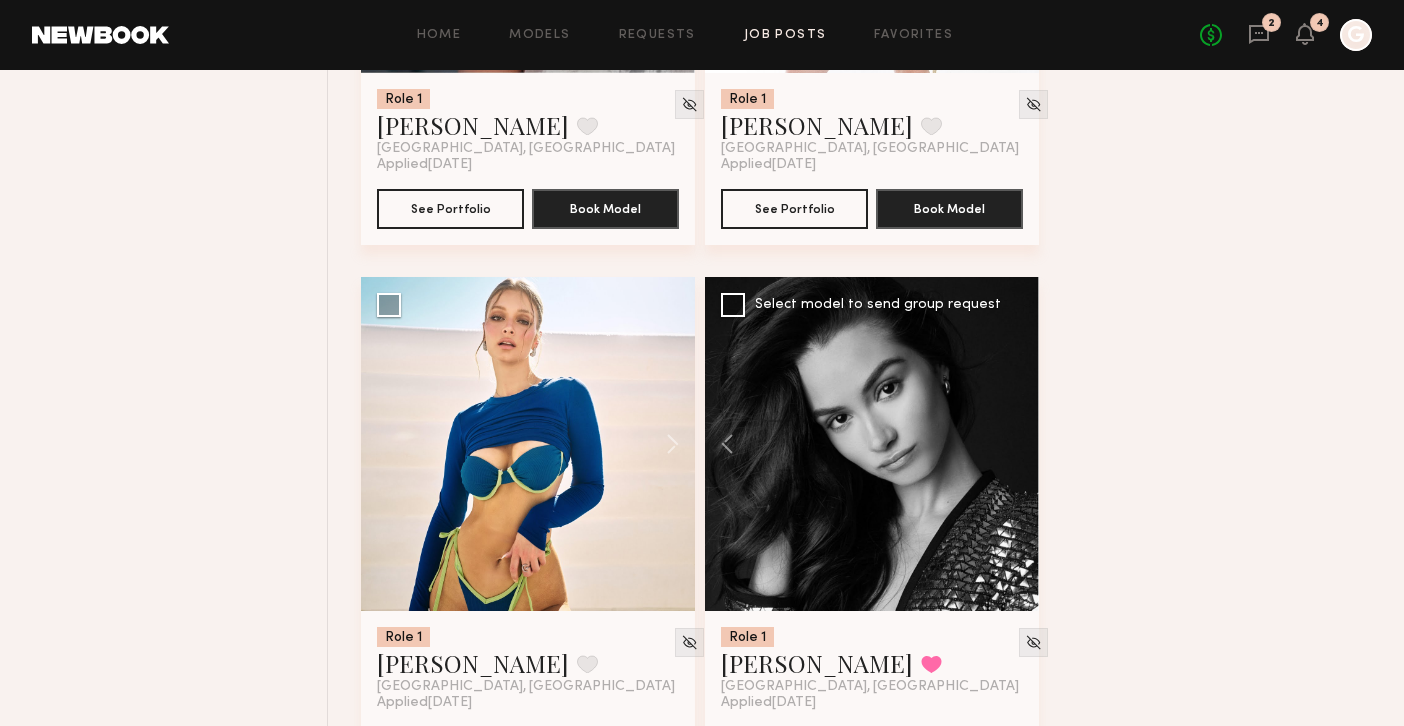 scroll, scrollTop: 10264, scrollLeft: 0, axis: vertical 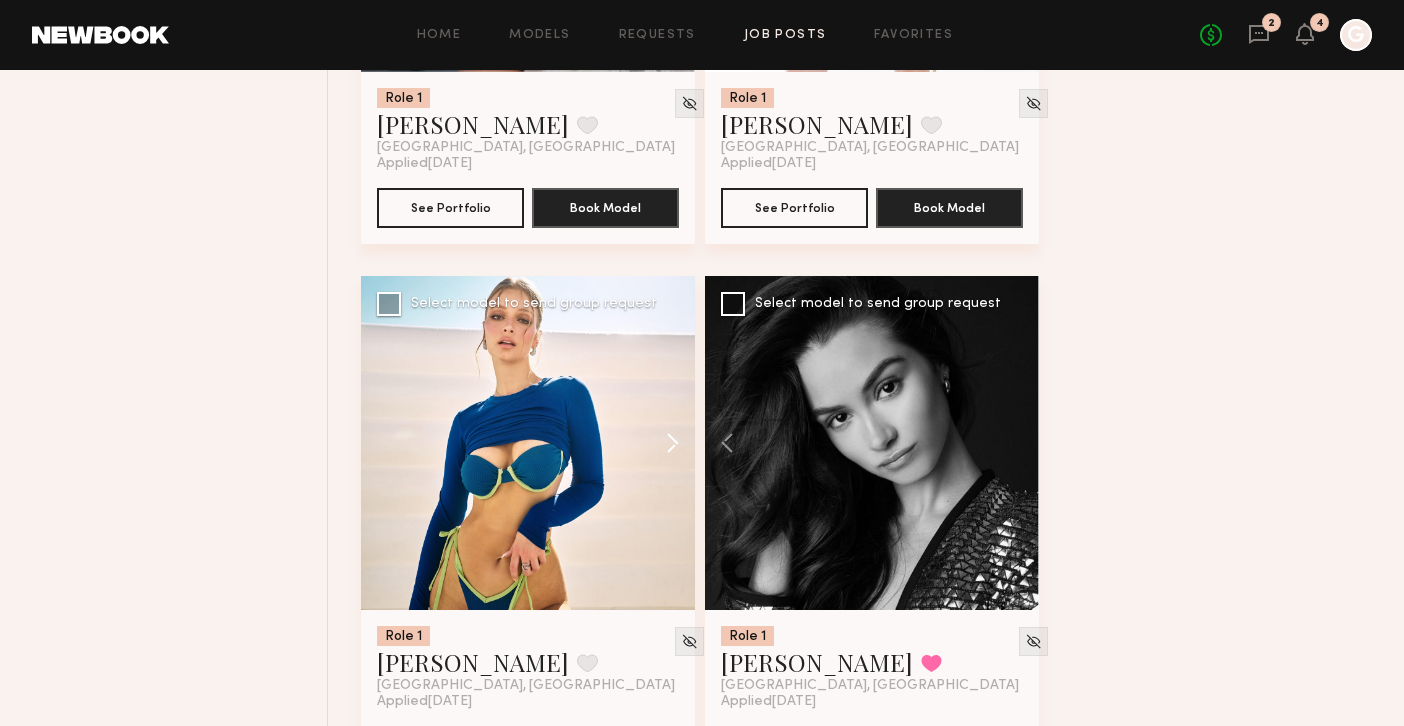 click 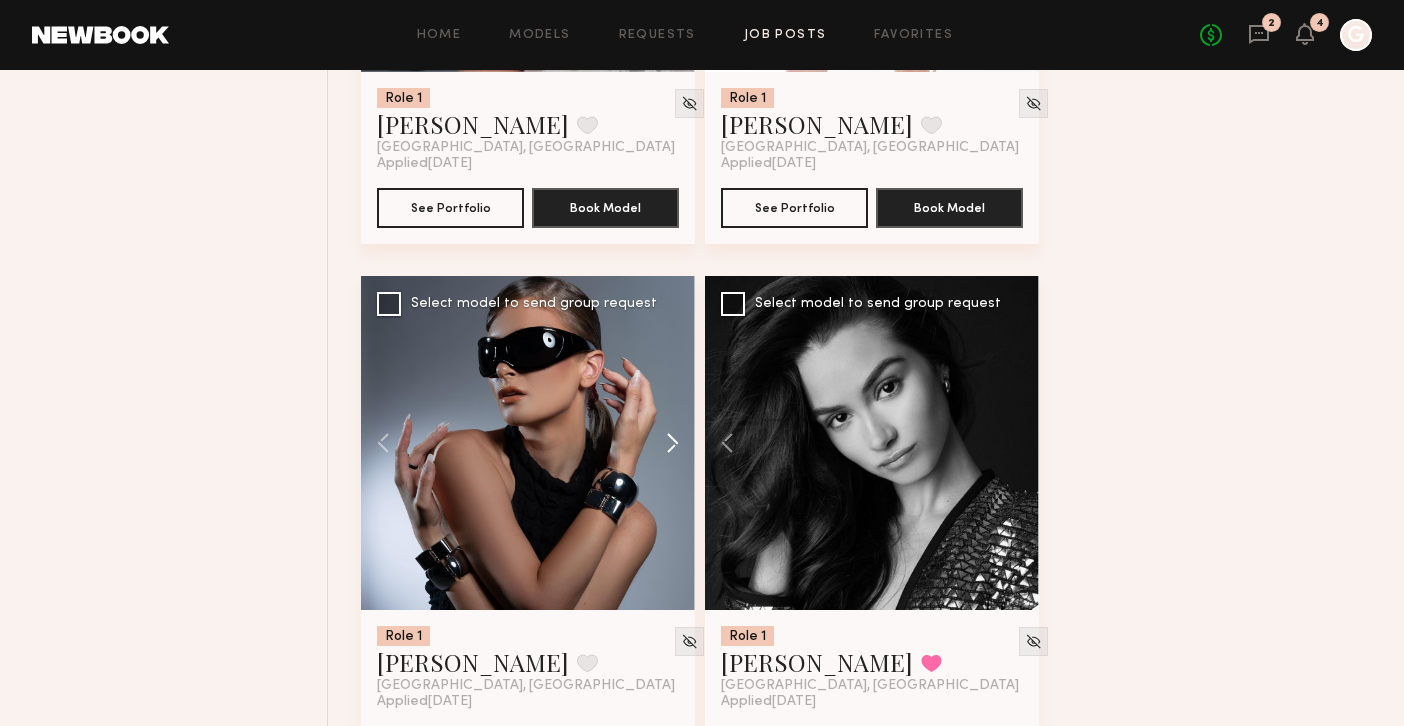 click 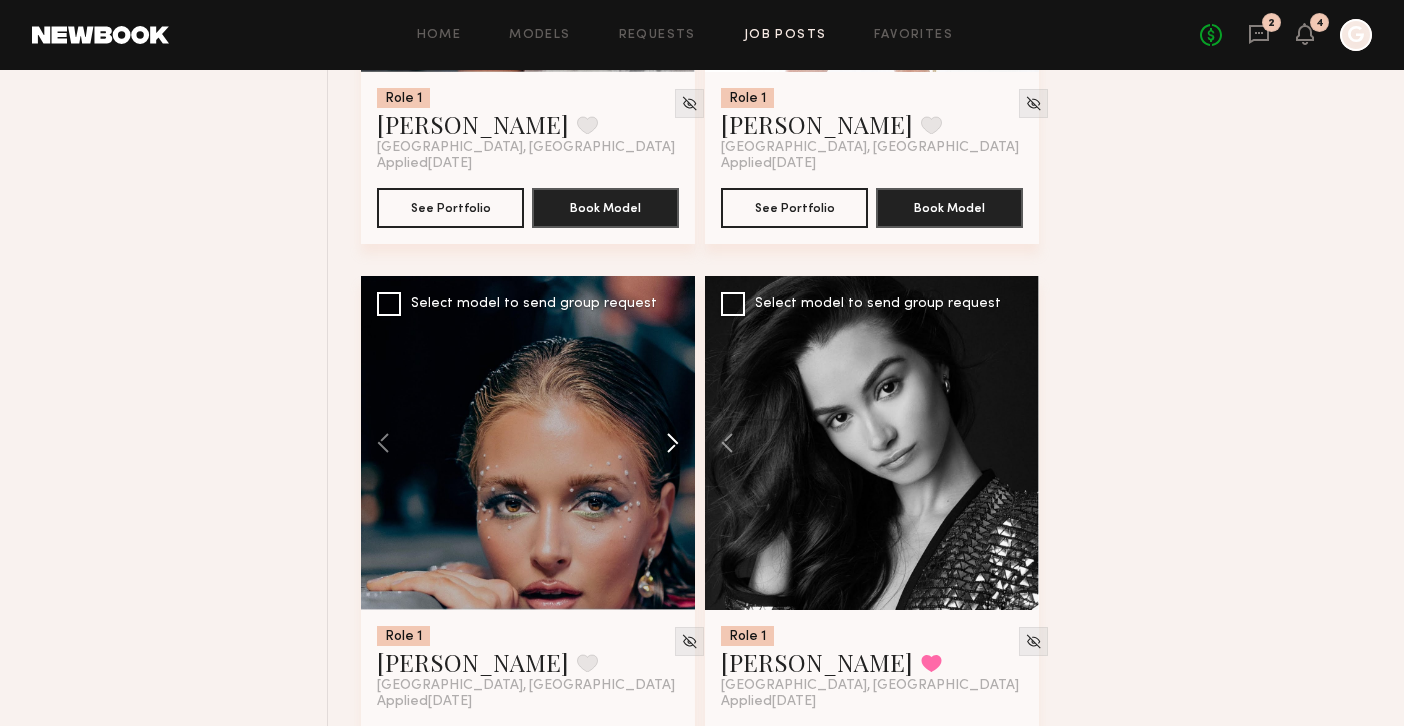 click 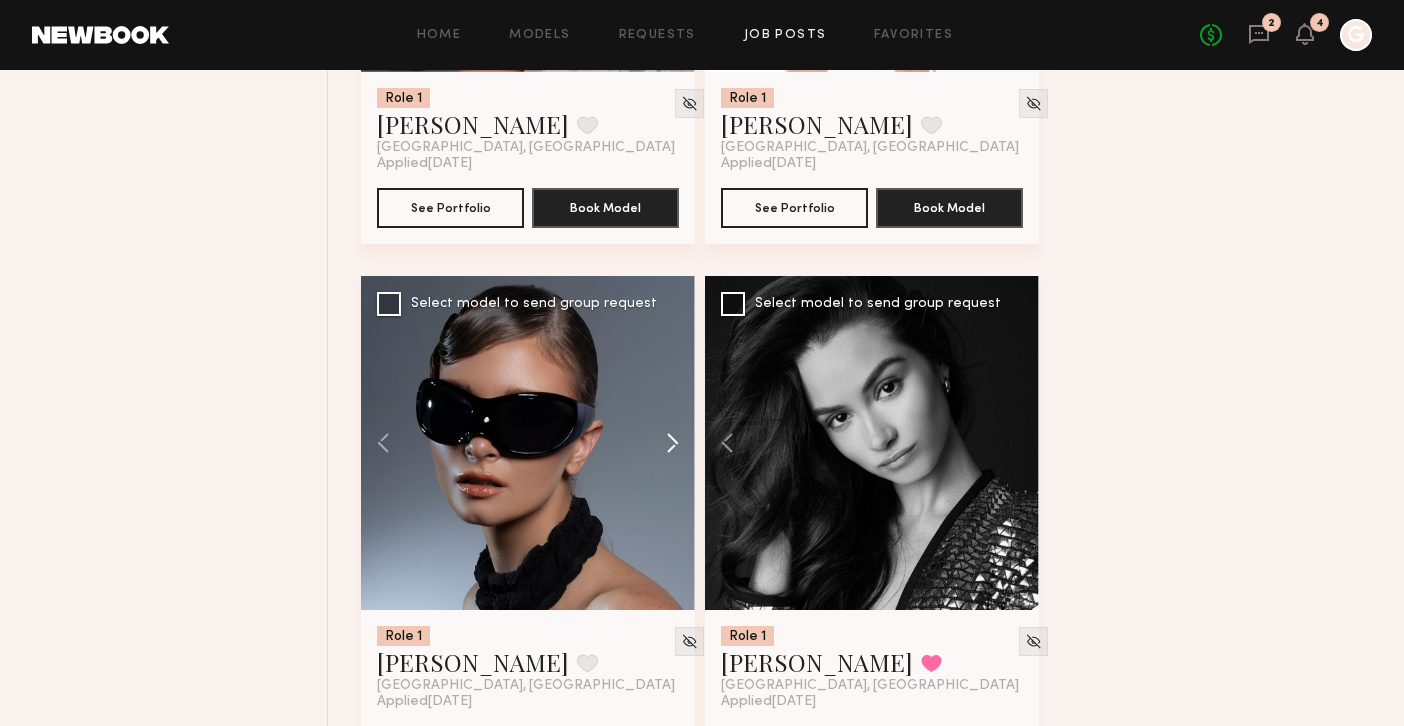 click 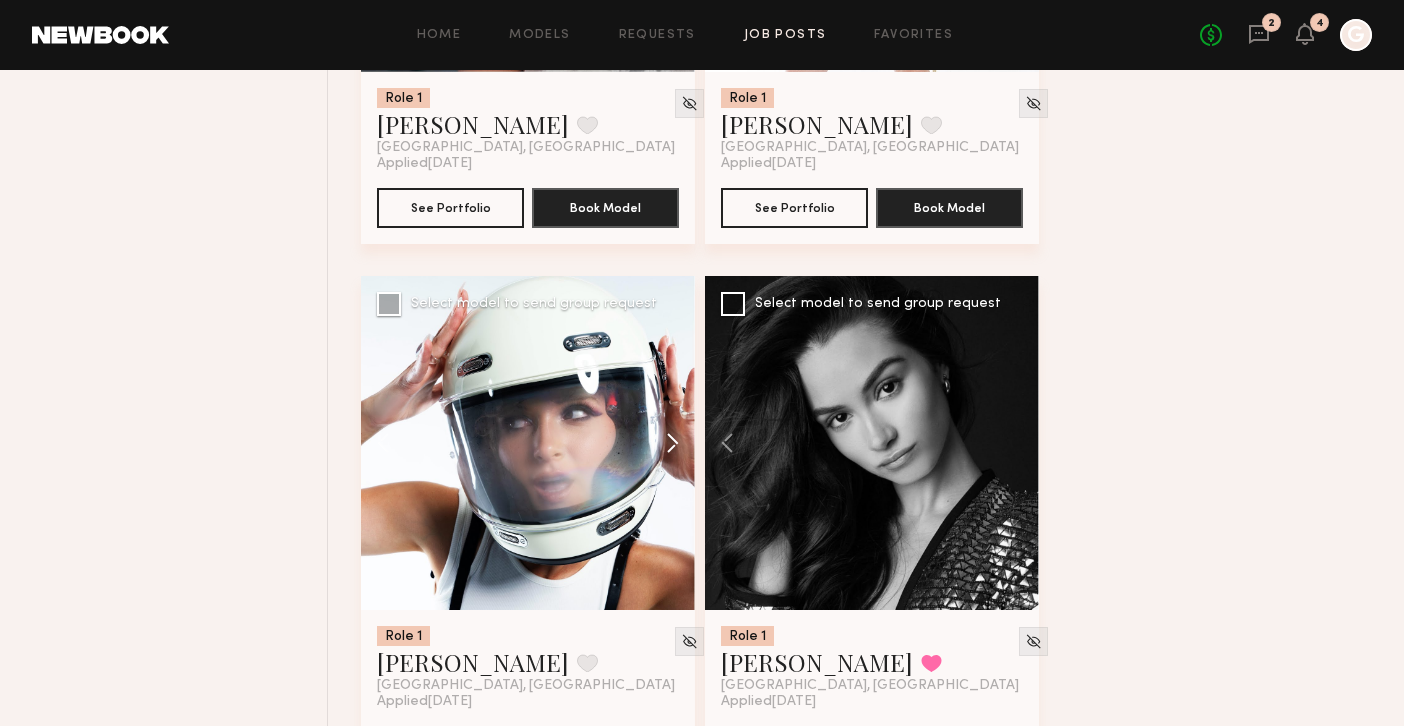 click 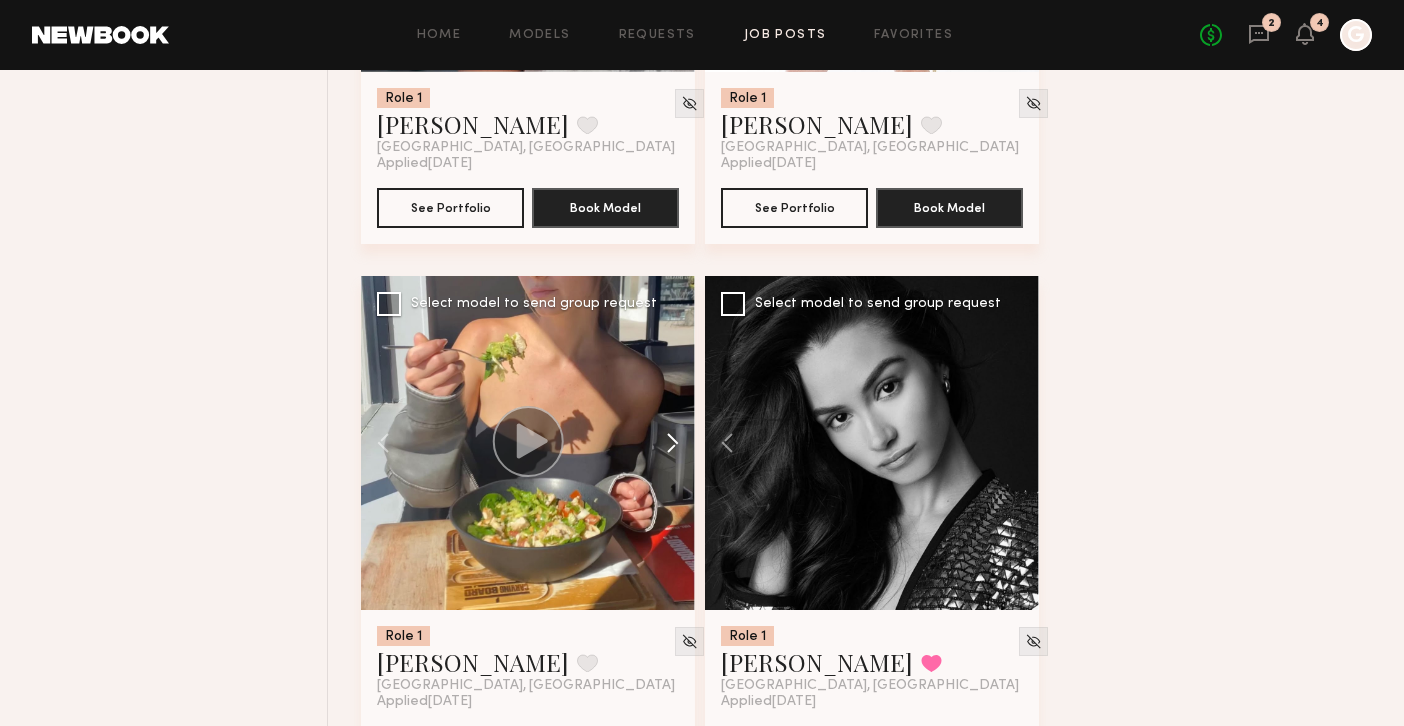 click 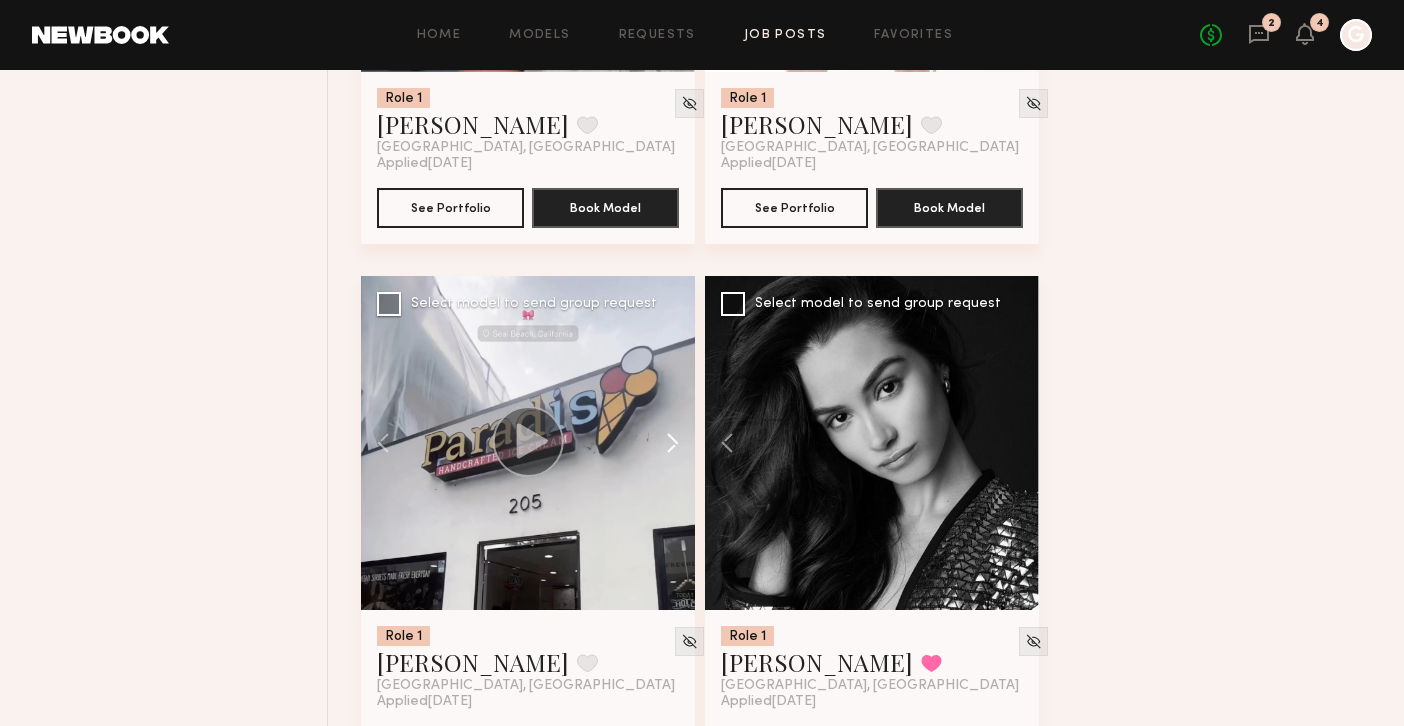 click 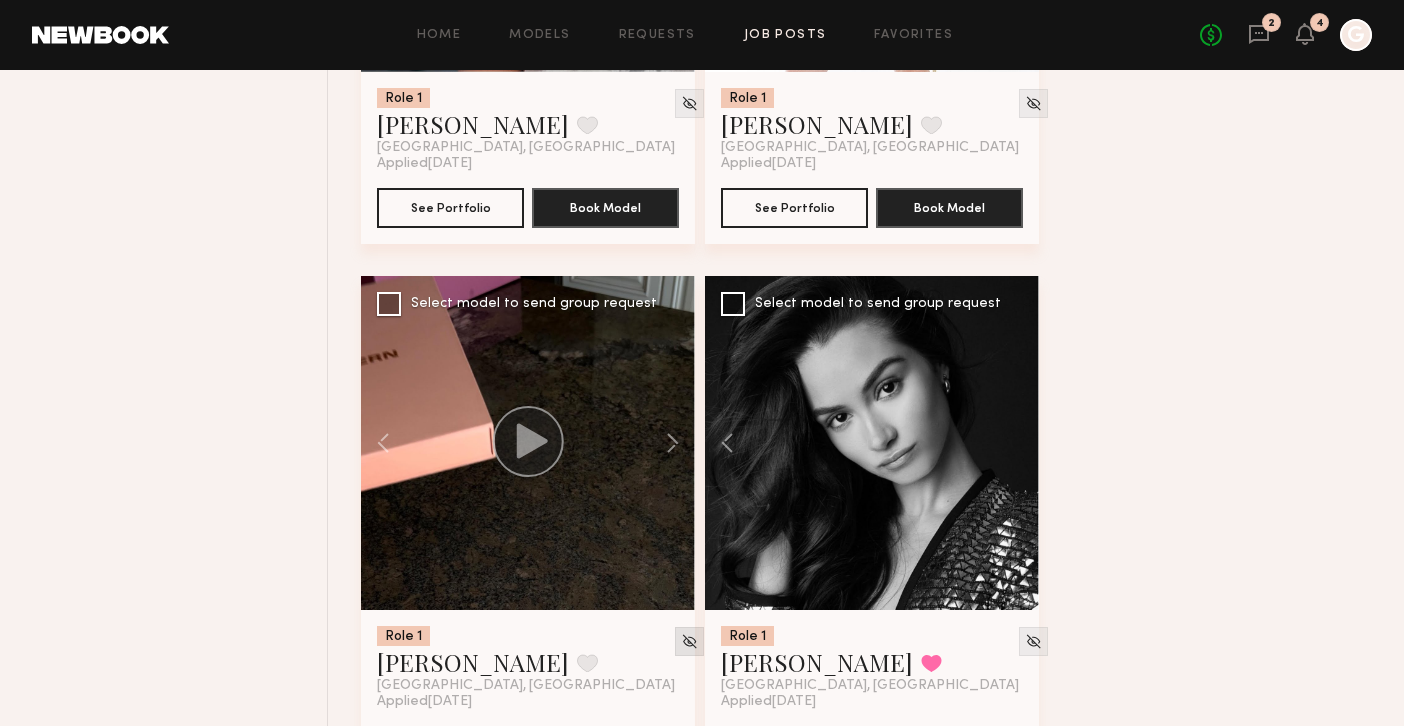 click 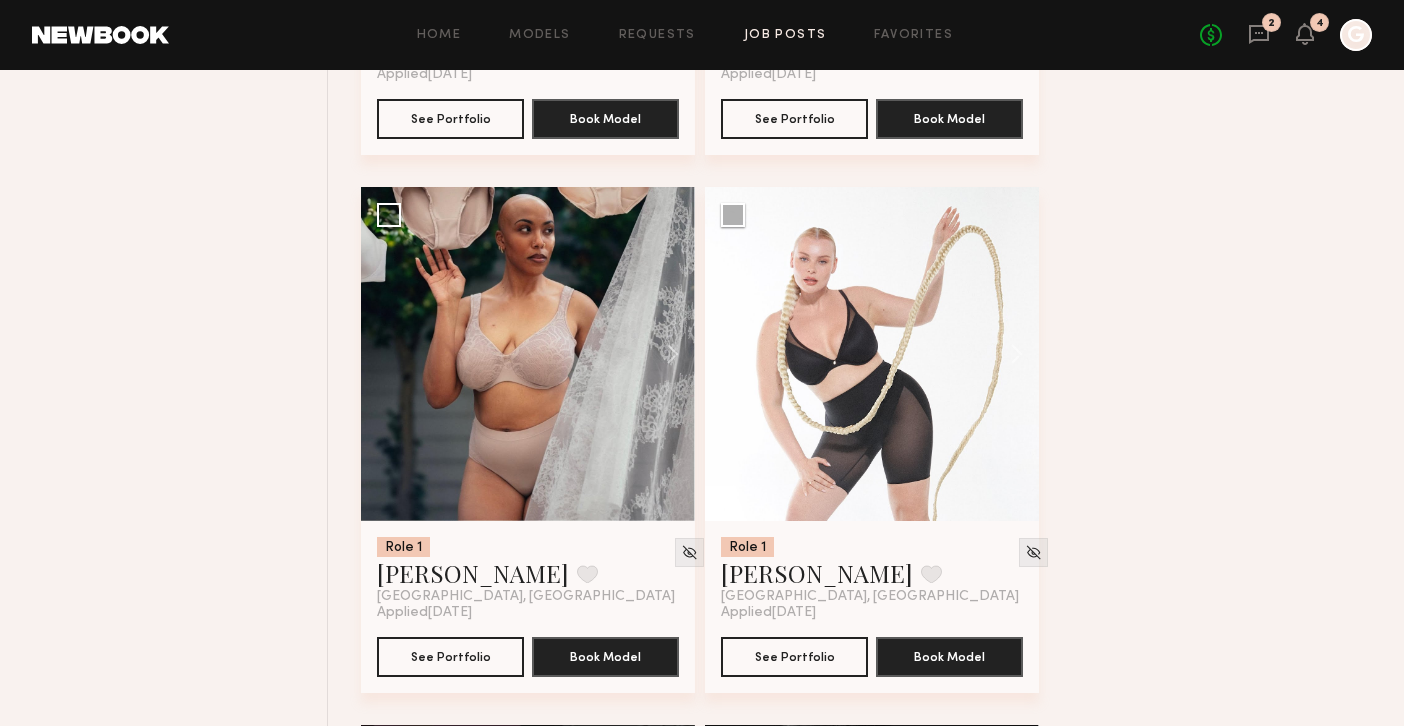 scroll, scrollTop: 9798, scrollLeft: 0, axis: vertical 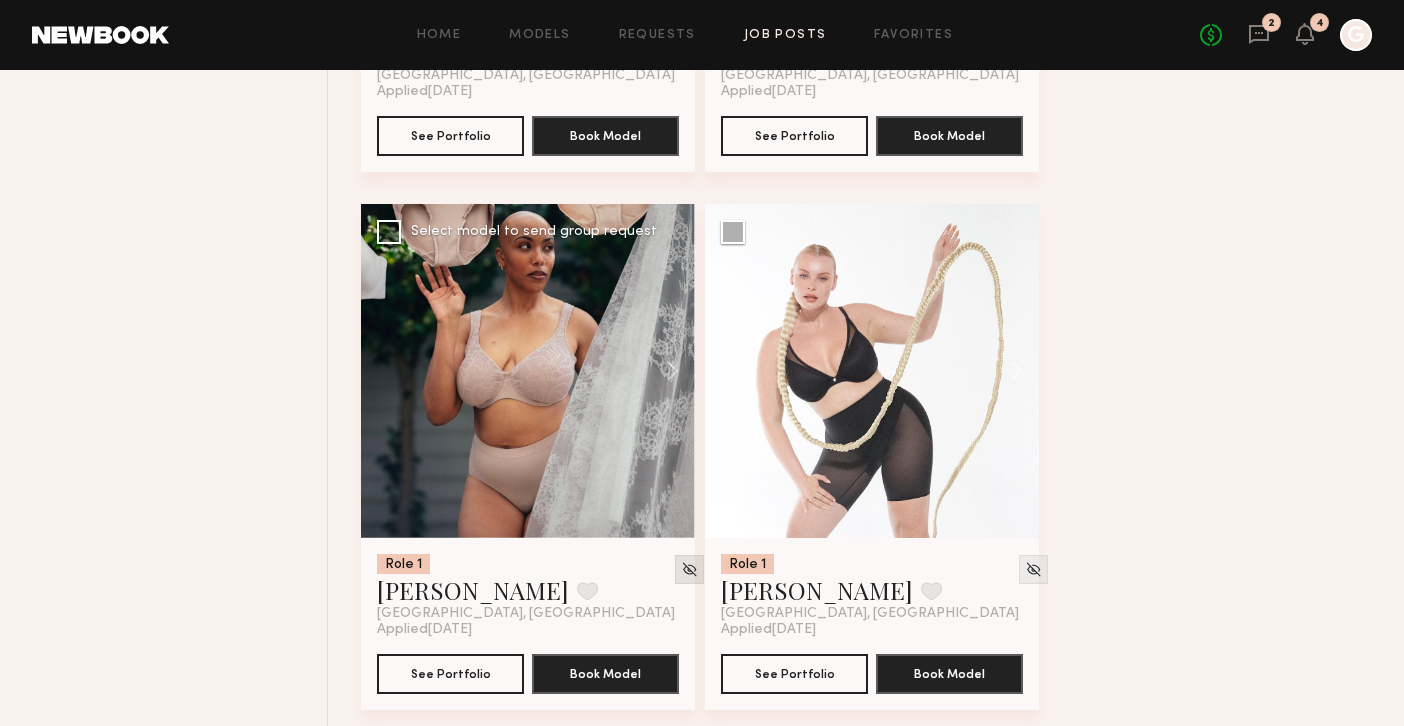 click 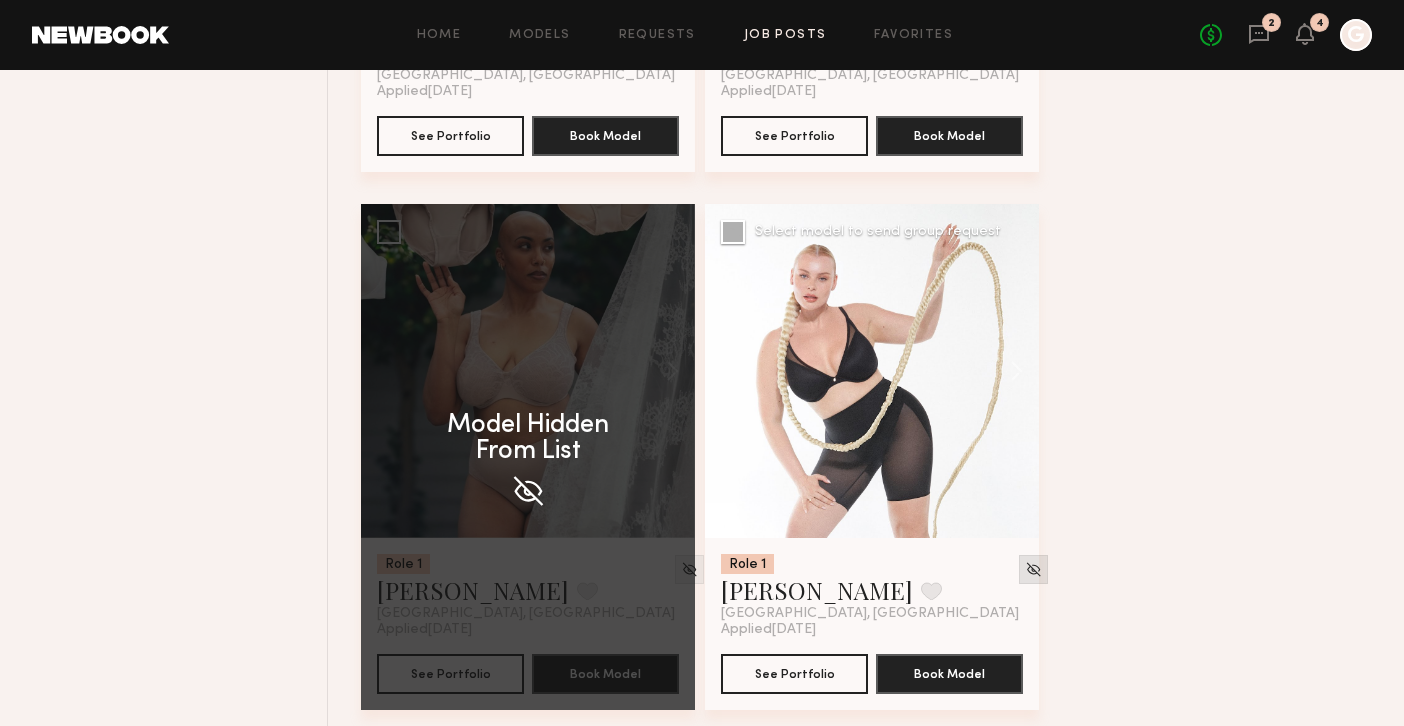 click 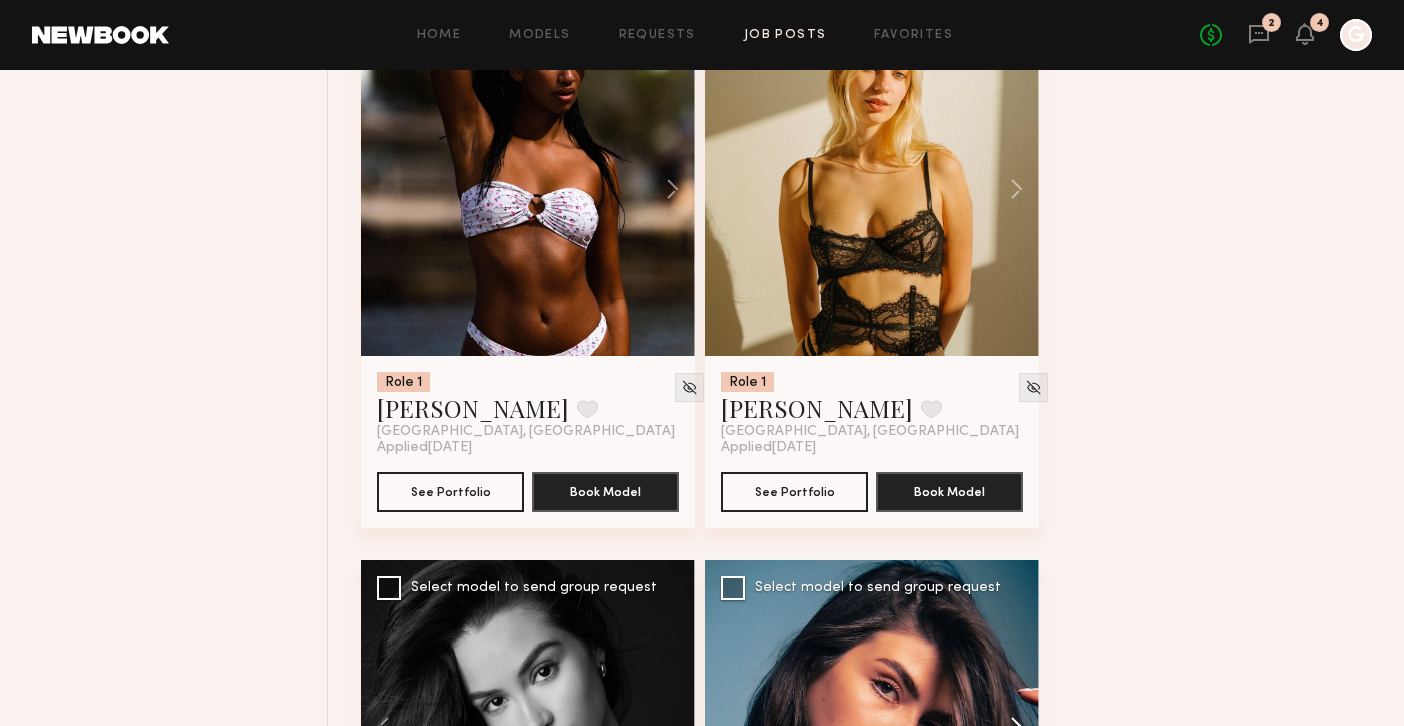 scroll, scrollTop: 9286, scrollLeft: 0, axis: vertical 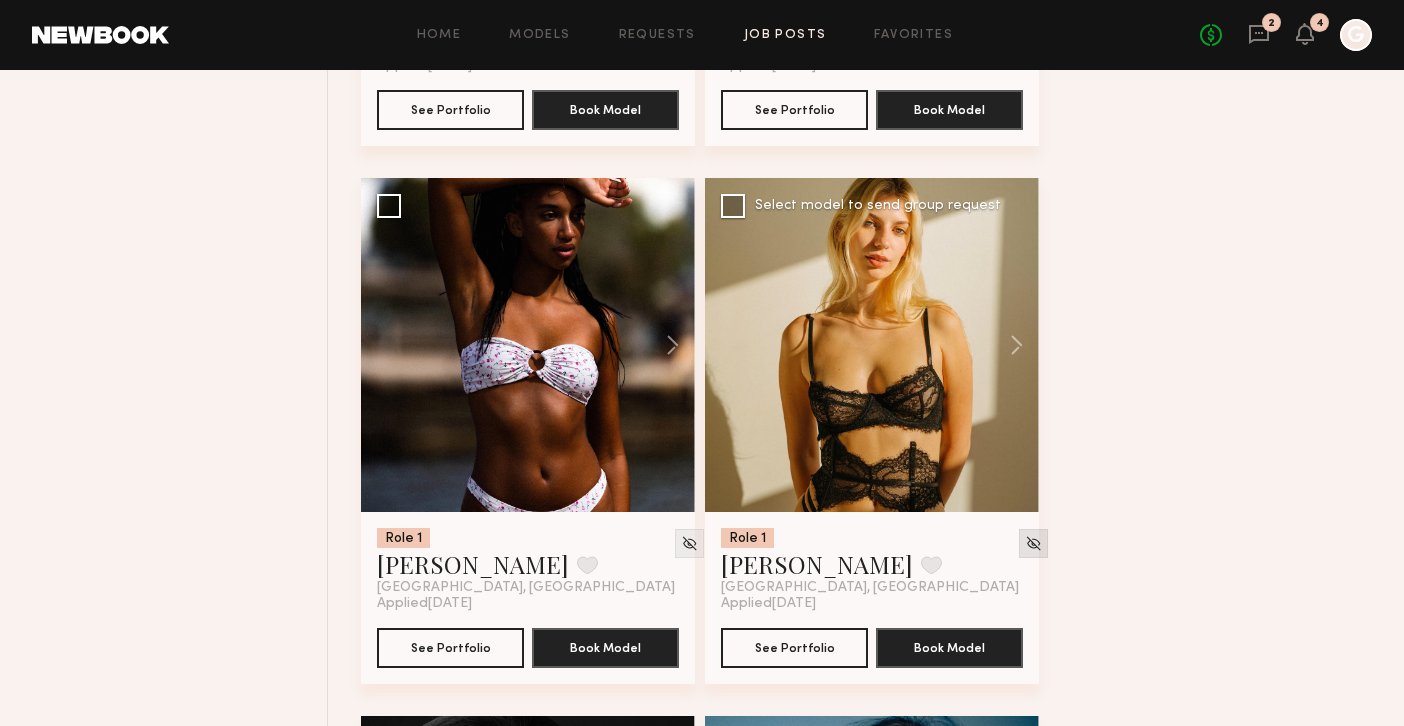 click 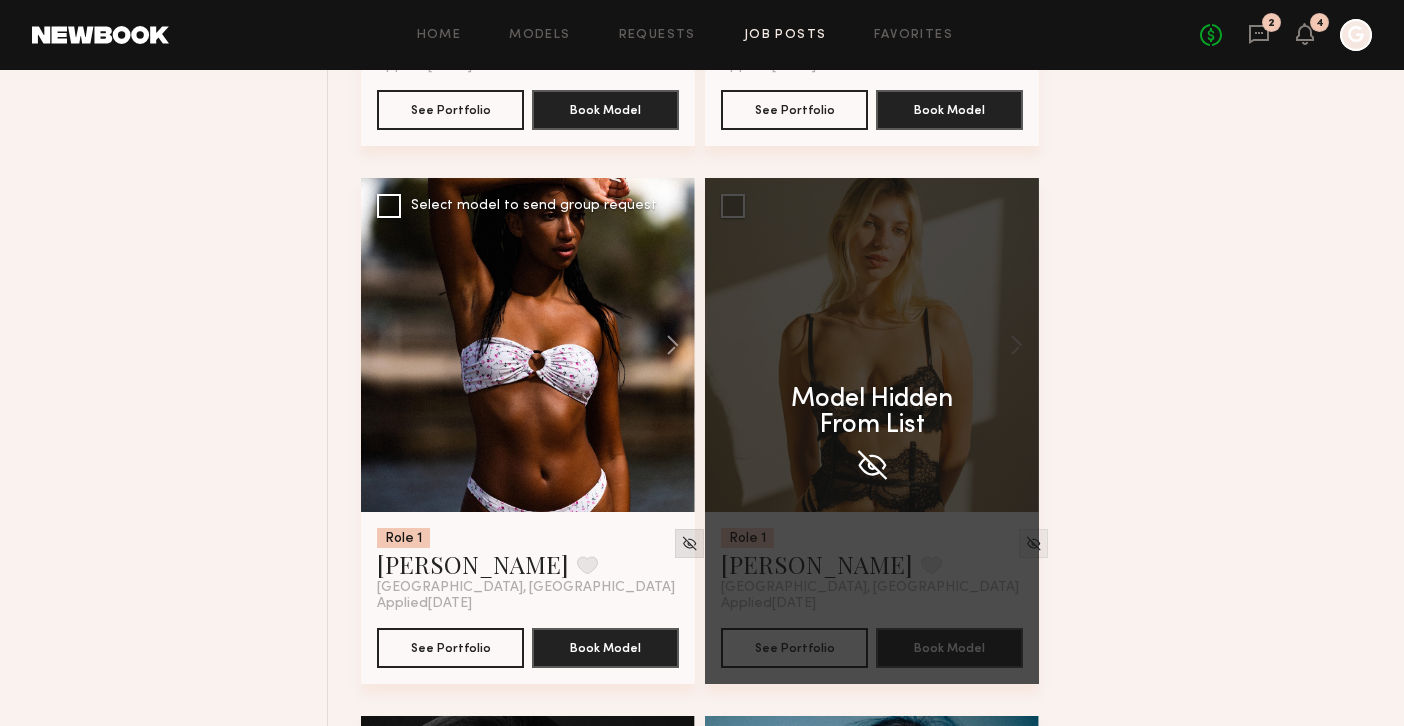 click 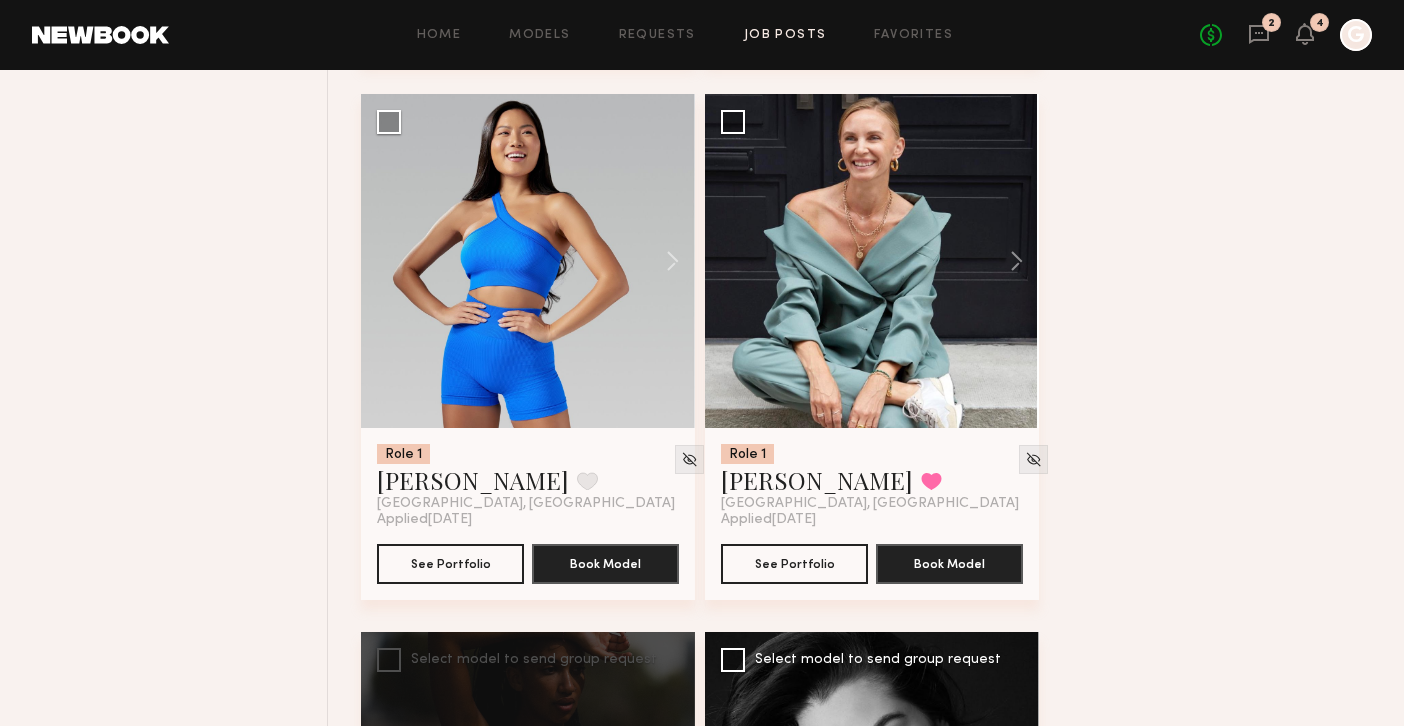scroll, scrollTop: 8791, scrollLeft: 0, axis: vertical 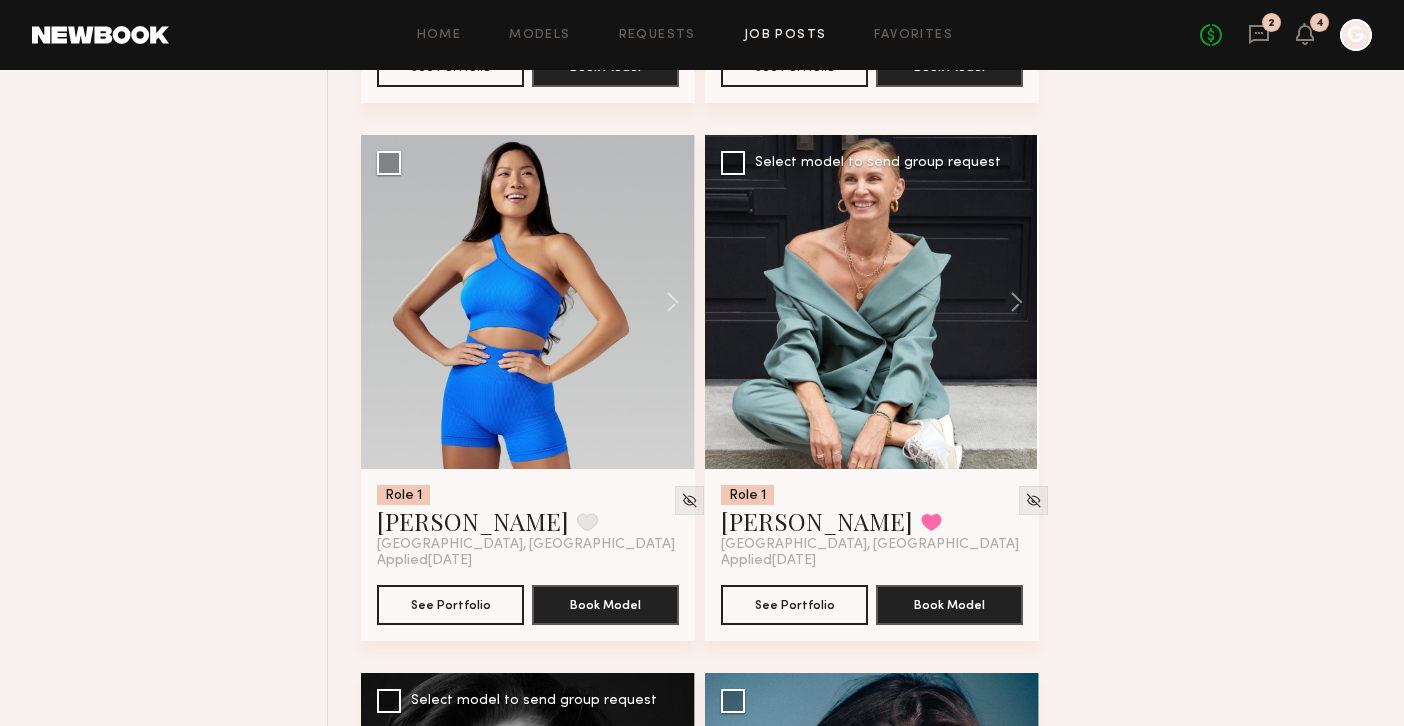 drag, startPoint x: 857, startPoint y: 530, endPoint x: 949, endPoint y: 540, distance: 92.541885 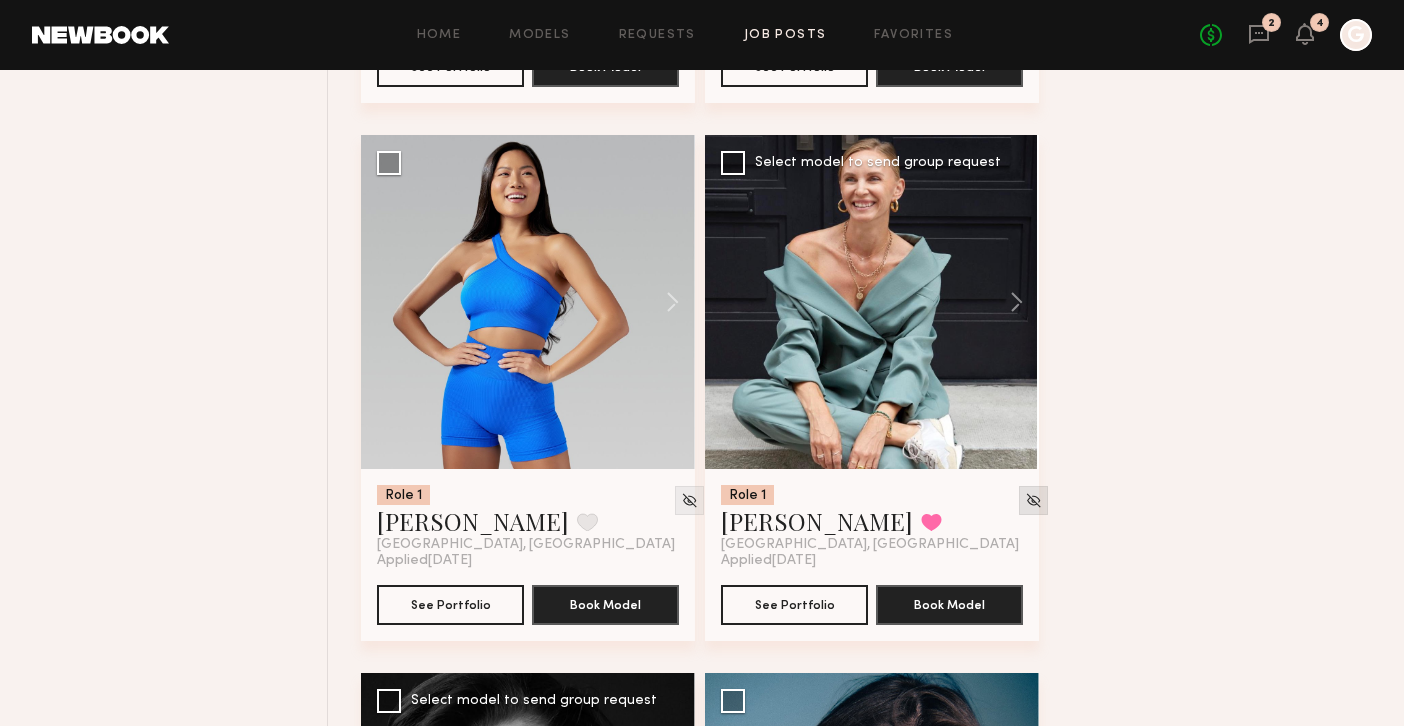 click 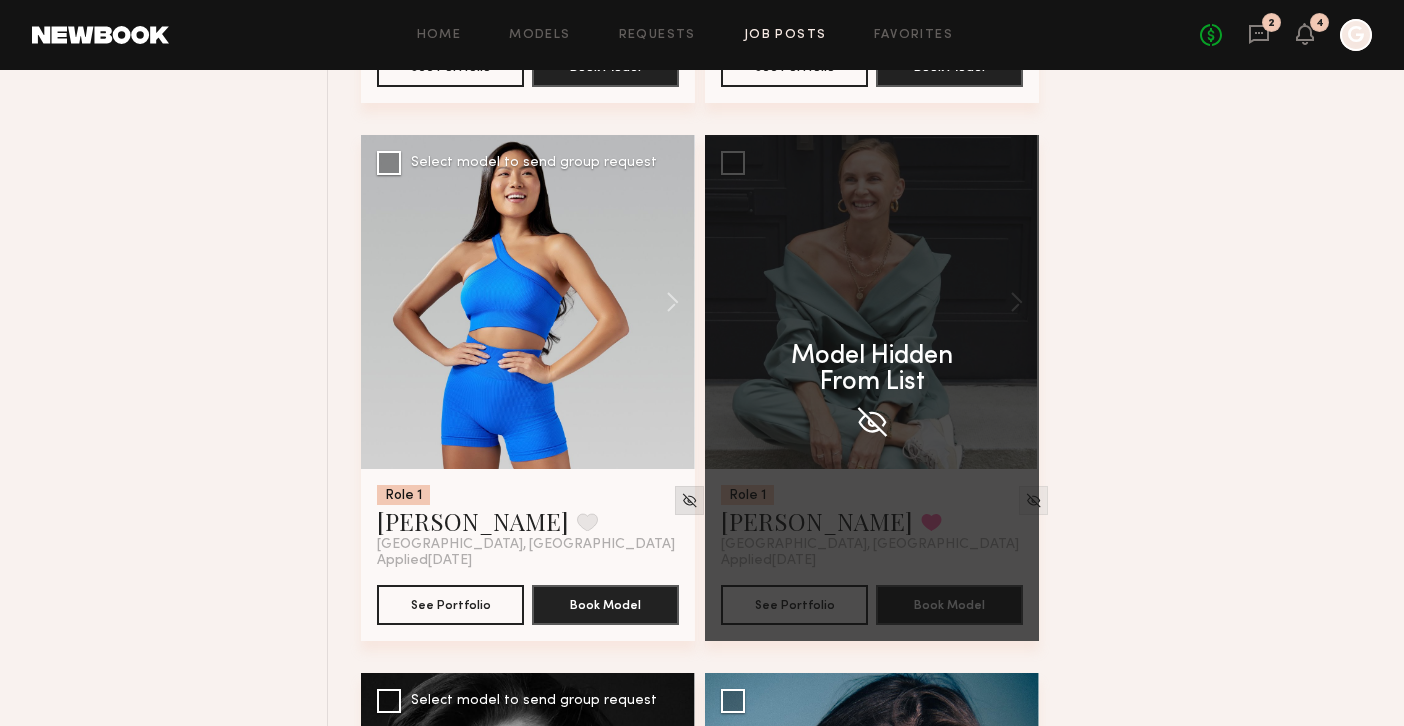 click 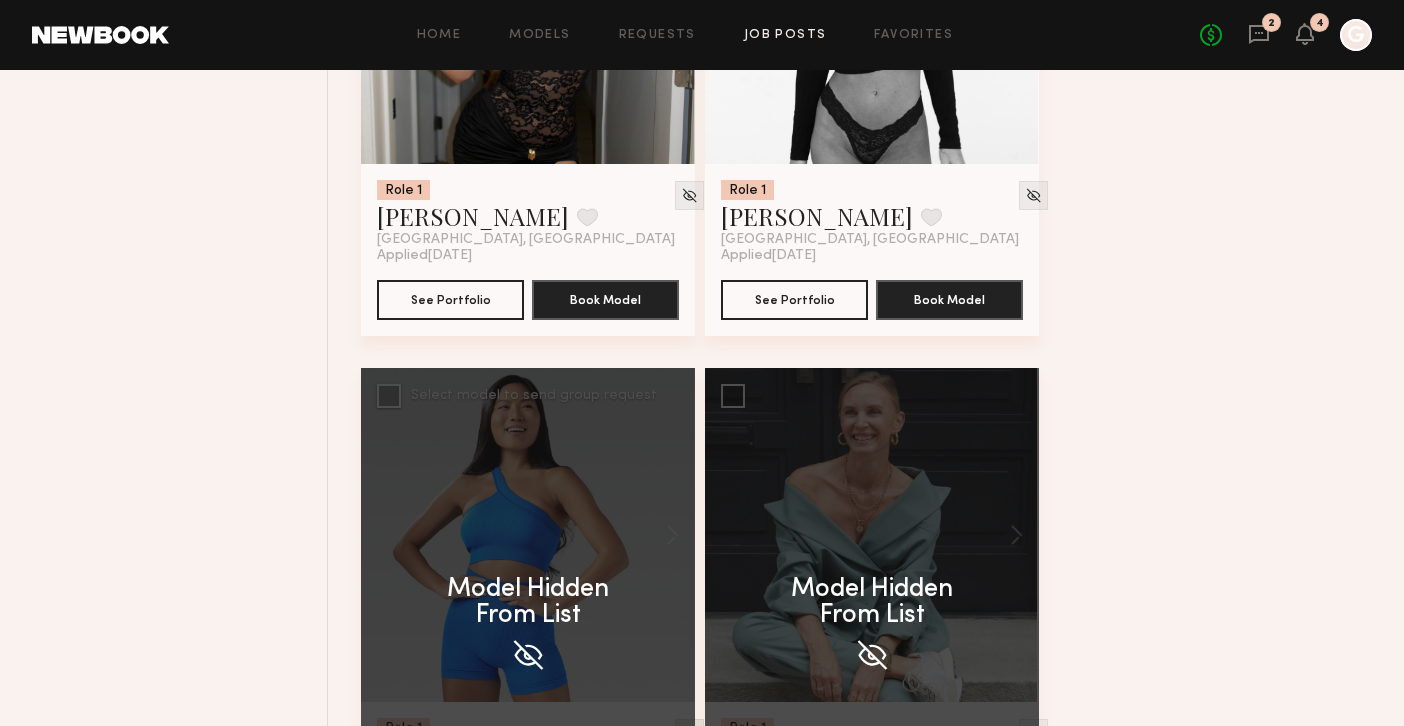 scroll, scrollTop: 8361, scrollLeft: 0, axis: vertical 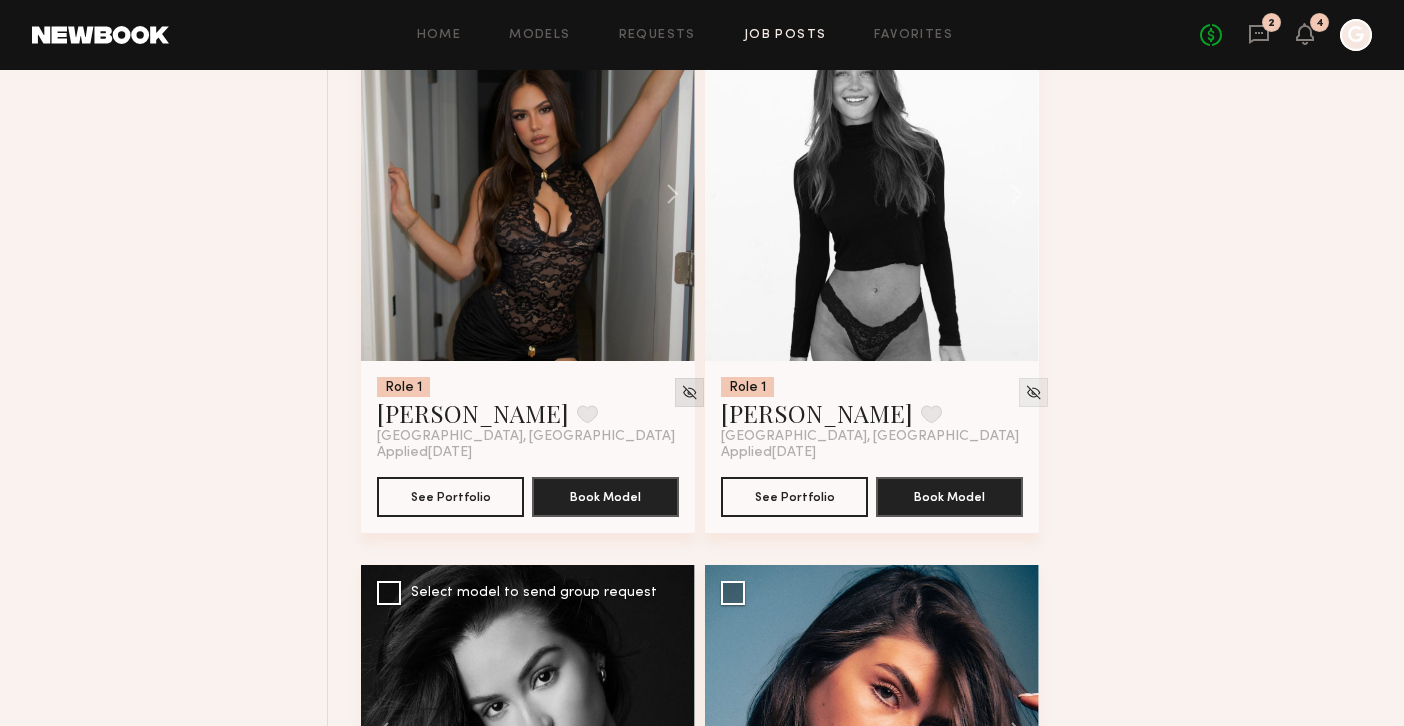 click 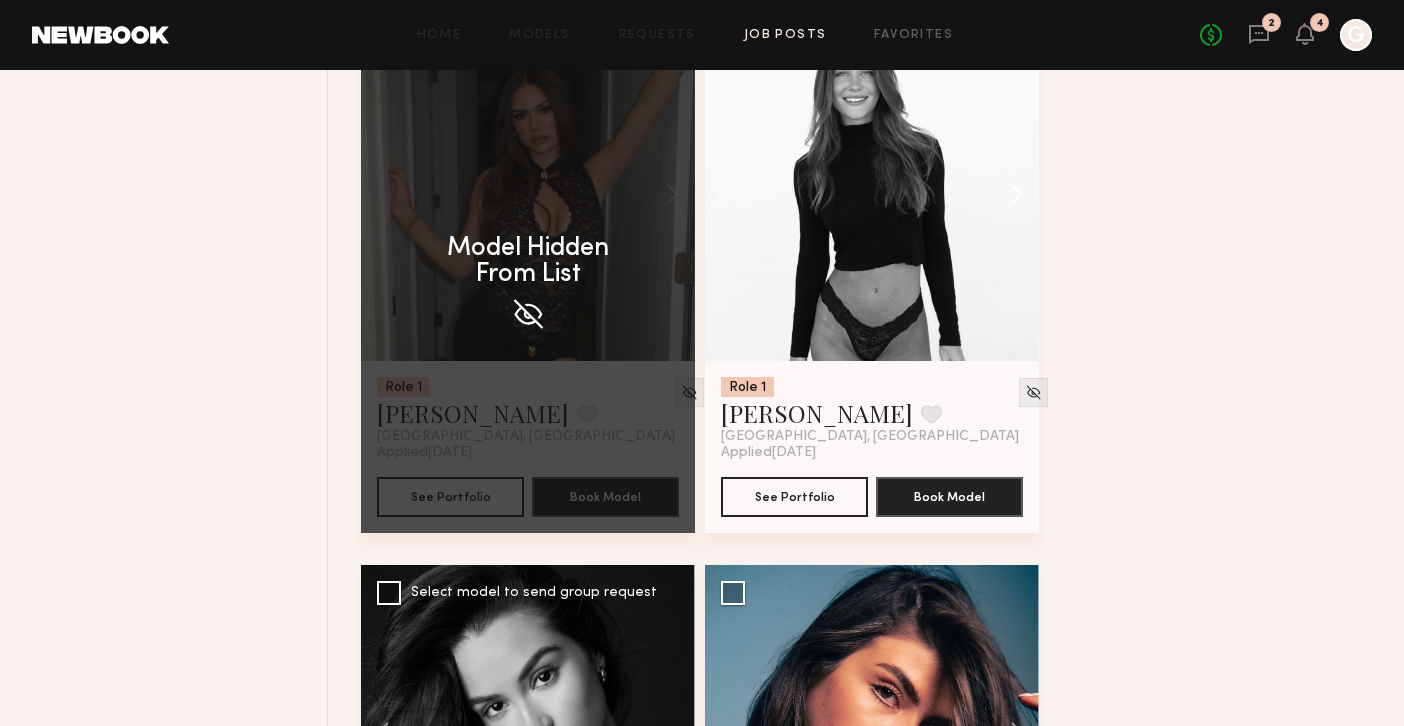 click 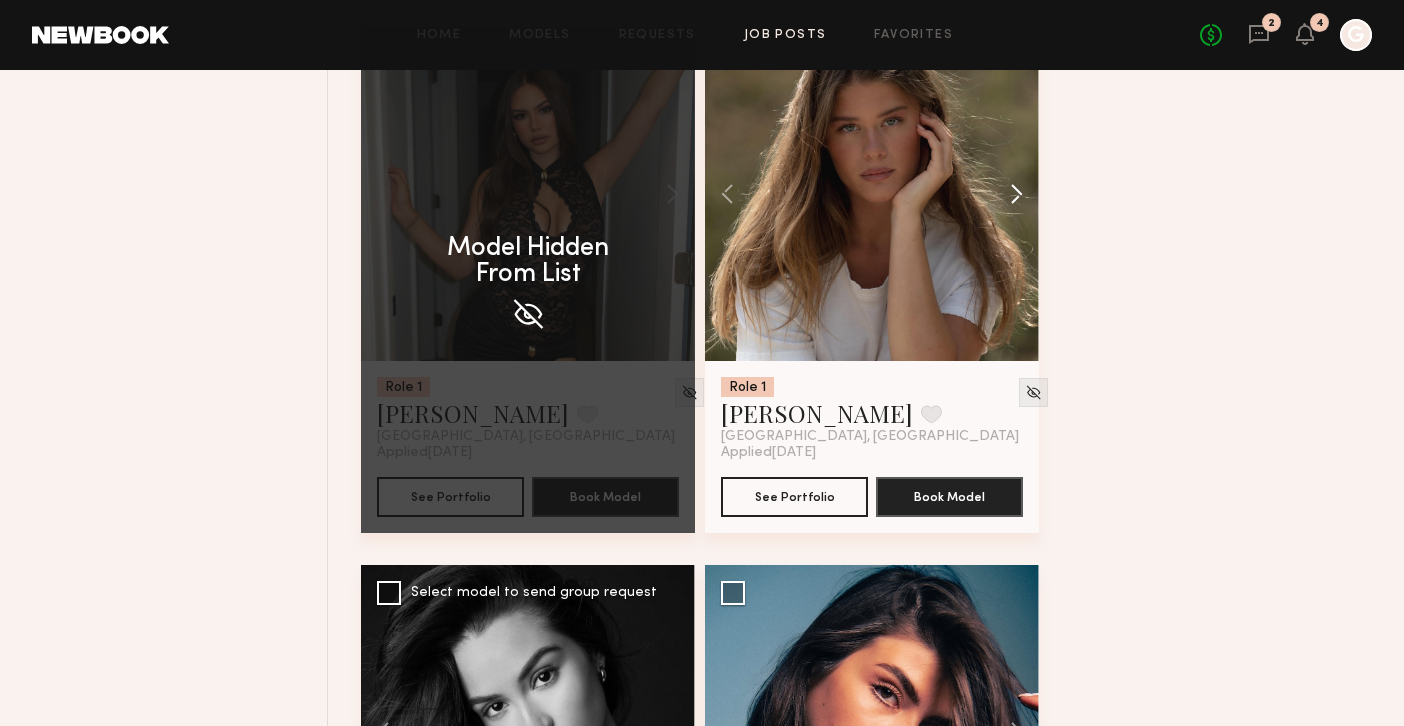 click 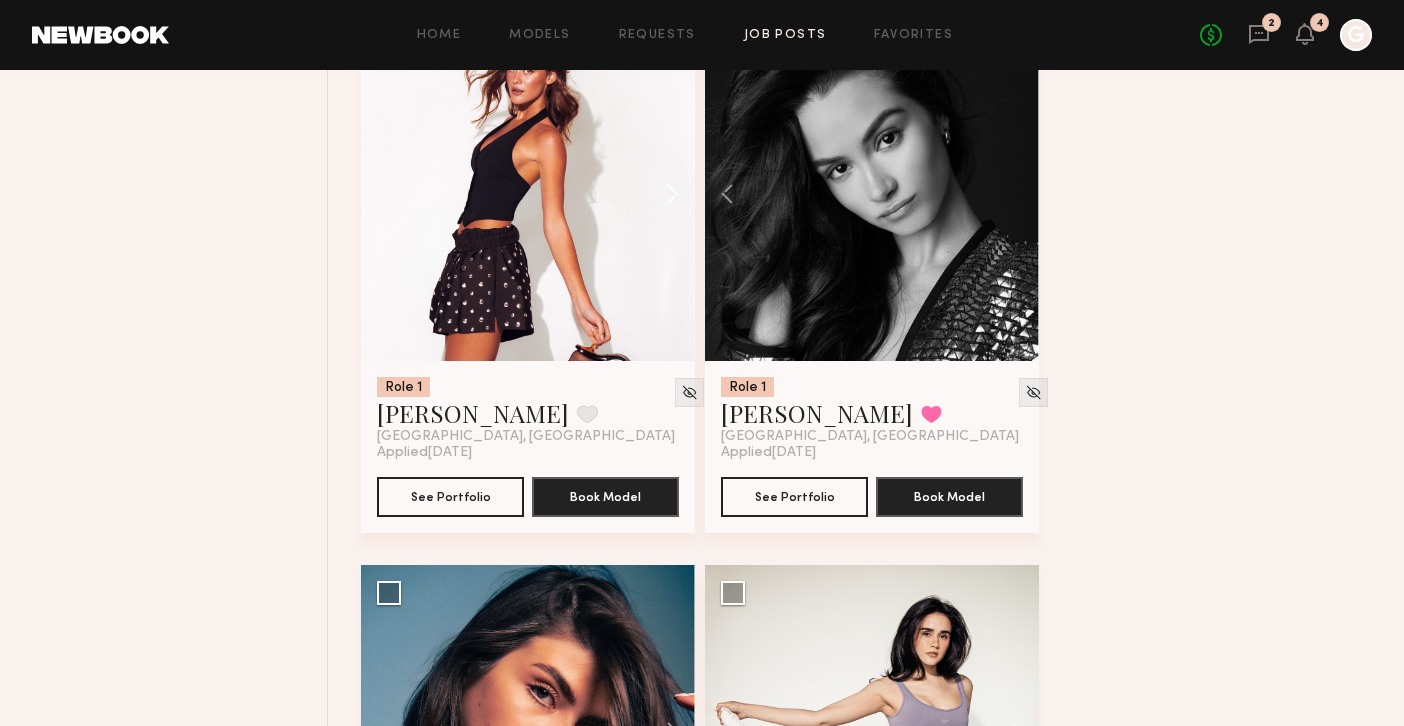 click on "Role 1 Lilah F. Favorite Los Angeles, CA Applied  07/28/2025 See Portfolio Book Model Select model to send group request Role 1 Amaliia K. Favorite Los Angeles, CA Applied  07/28/2025 See Portfolio Book Model Select model to send group request Role 1 Natalia K. Favorited Los Angeles, CA Applied  07/28/2025 See Portfolio Book Model Select model to send group request Role 1 Anna R. Favorited Los Angeles, CA Applied  07/28/2025 See Portfolio Book Model Select model to send group request Role 1 Samantha R. Favorite Los Angeles, CA Applied  07/27/2025 See Portfolio Book Model Select model to send group request Role 1 Jules H. Favorited Los Angeles, CA Applied  07/27/2025 See Portfolio Book Model Select model to send group request Role 1 Andrea Z. Favorite Los Angeles, CA Applied  07/26/2025 See Portfolio Book Model Select model to send group request Role 1 Jocelyn S. Favorite Menifee, CA Applied  07/26/2025 See Portfolio Book Model Select model to send group request Role 1 Taylor C. Favorited Applied" 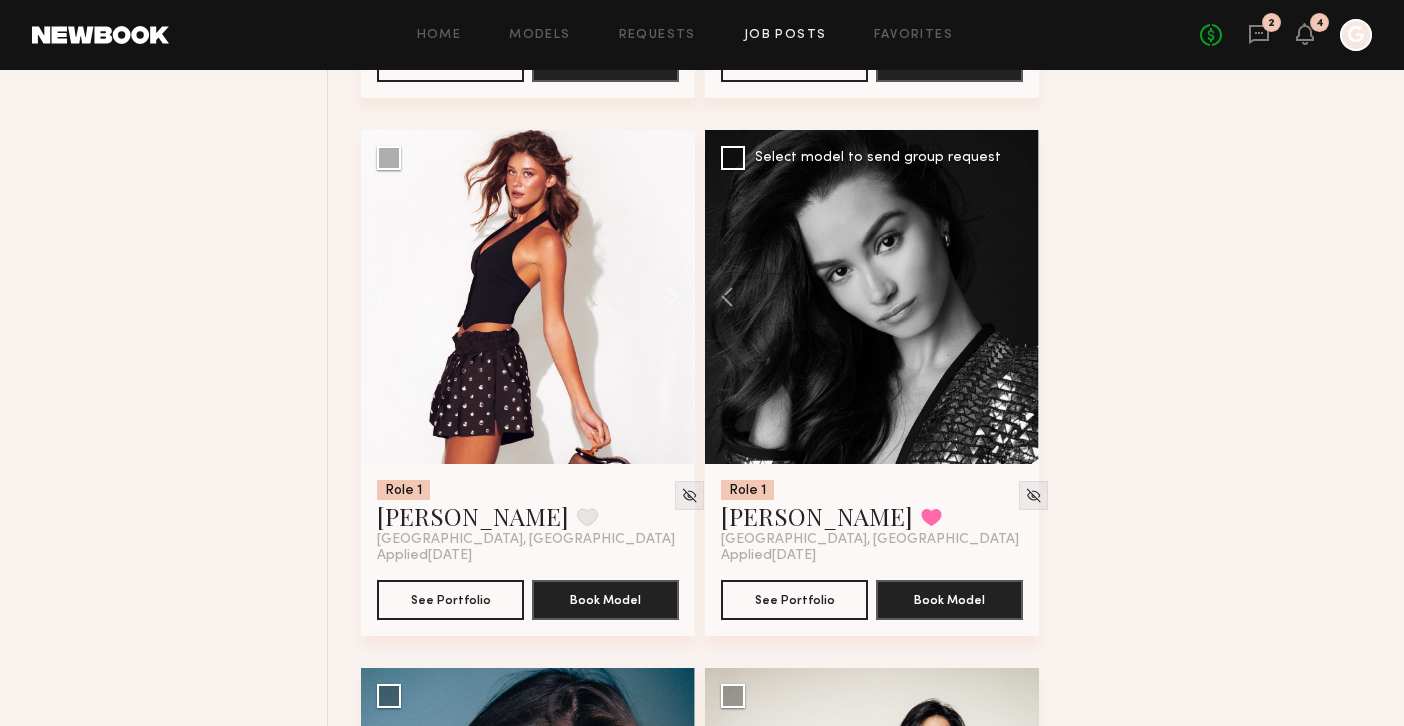 scroll, scrollTop: 8257, scrollLeft: 0, axis: vertical 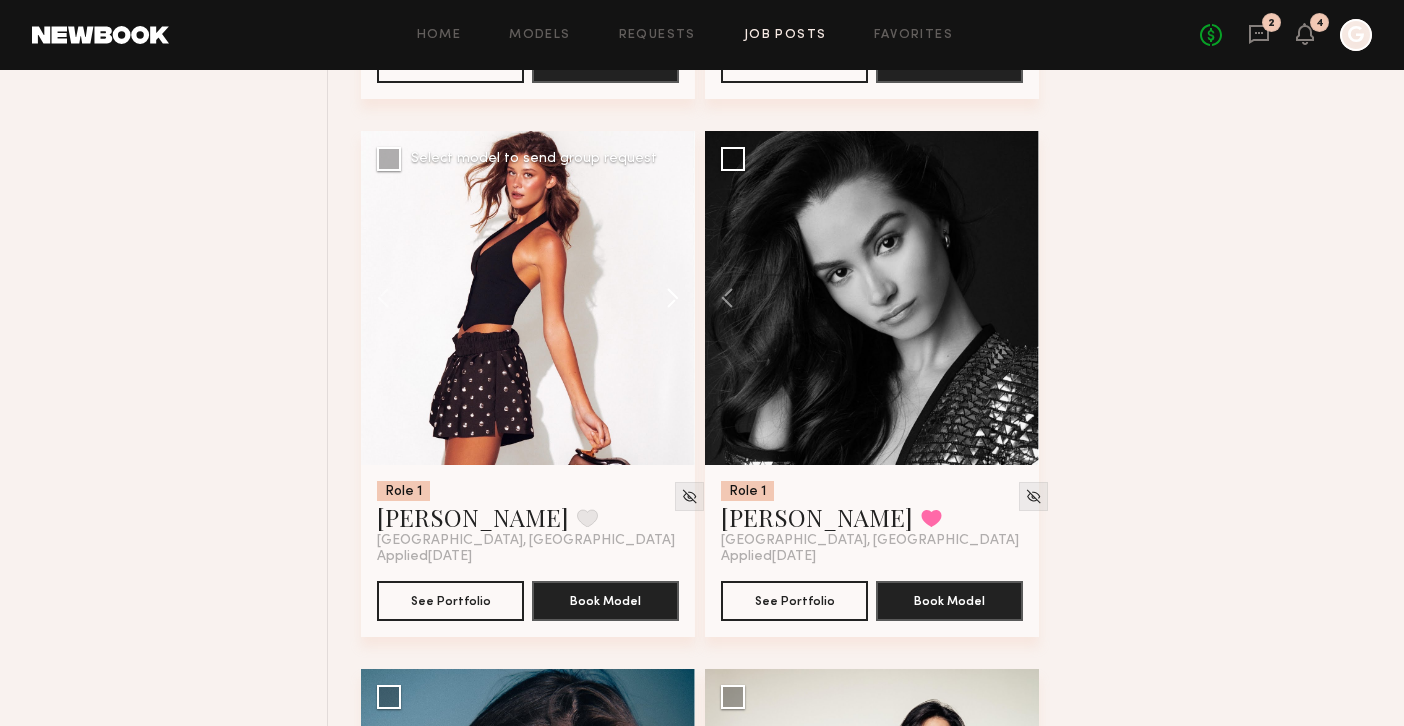 click 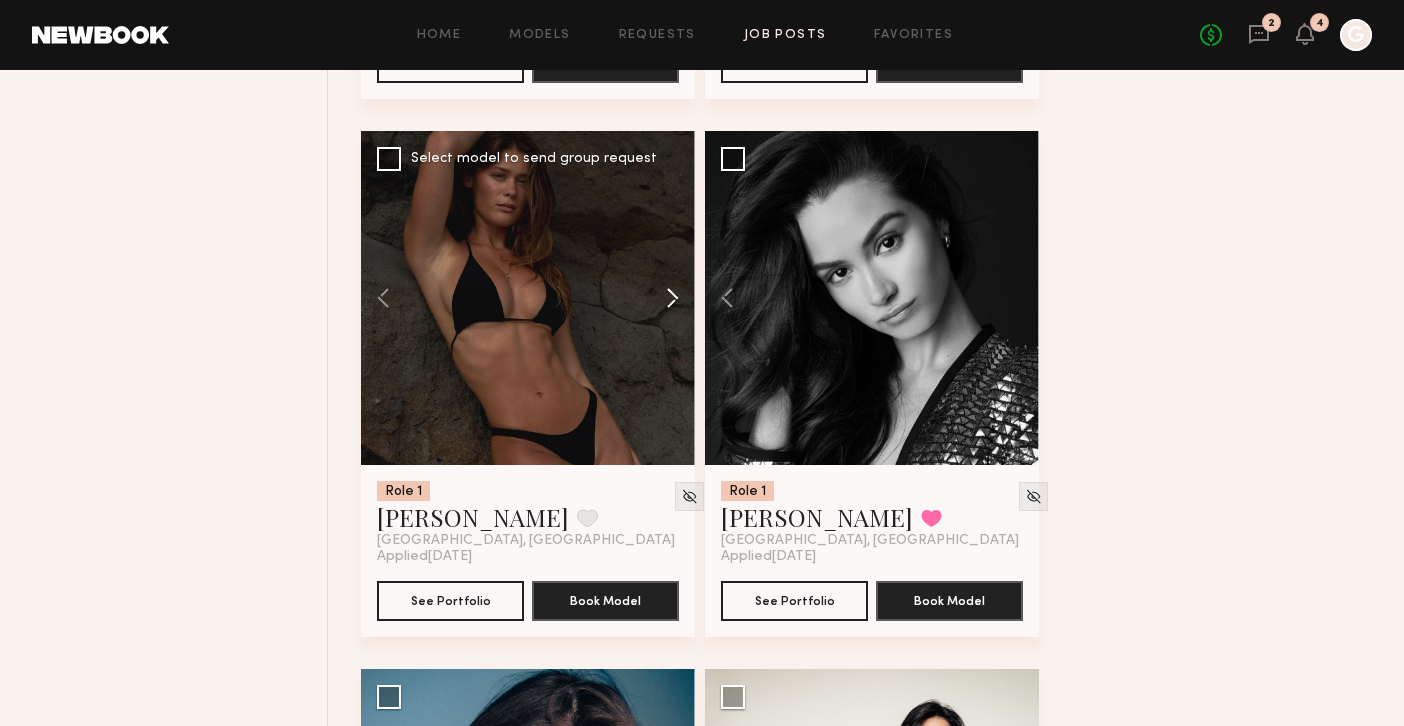 click 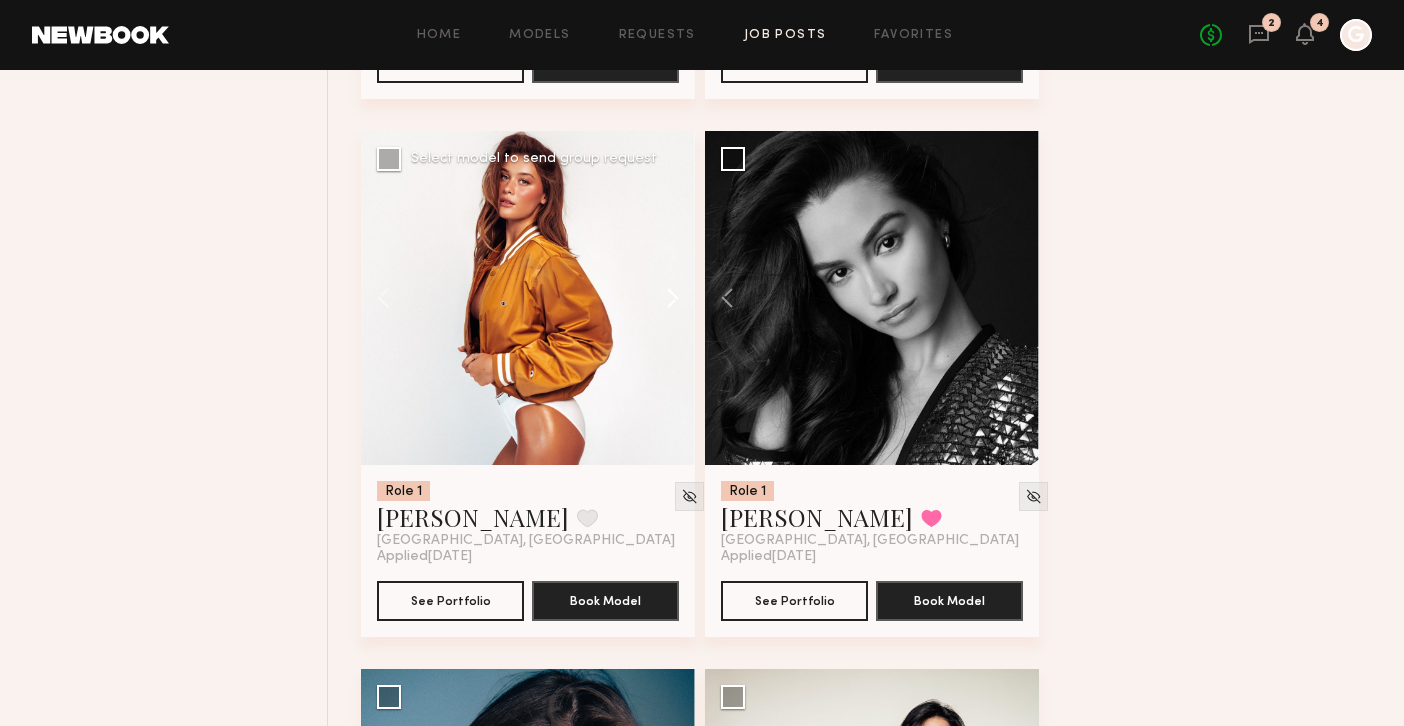 click 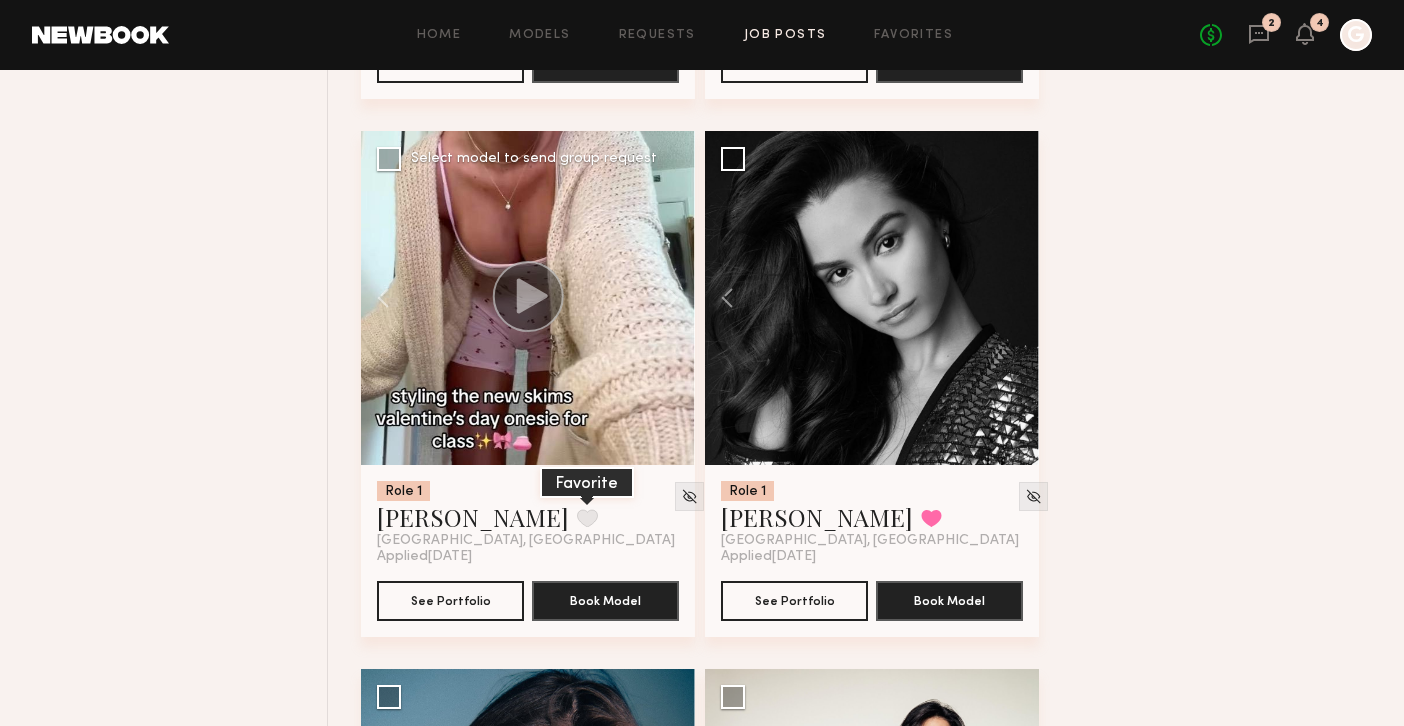 click 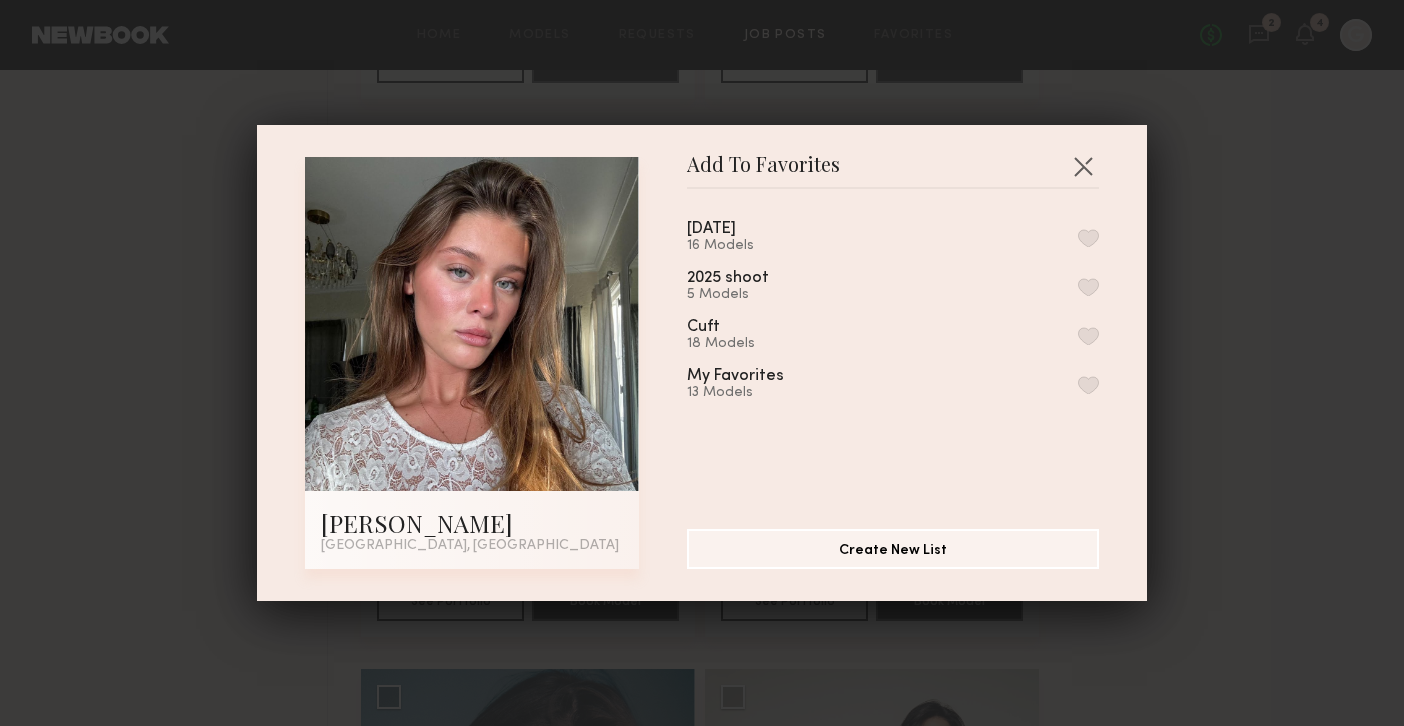 click at bounding box center [1088, 238] 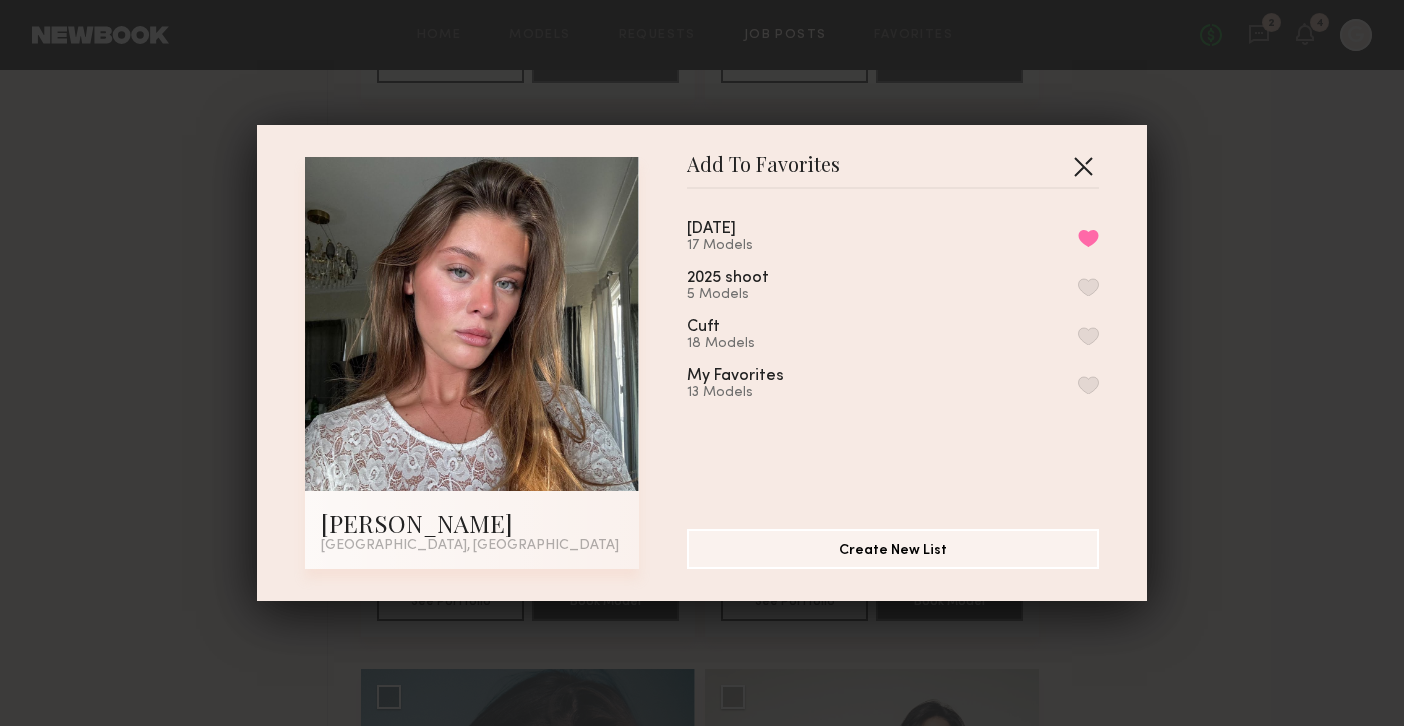 click at bounding box center [1083, 166] 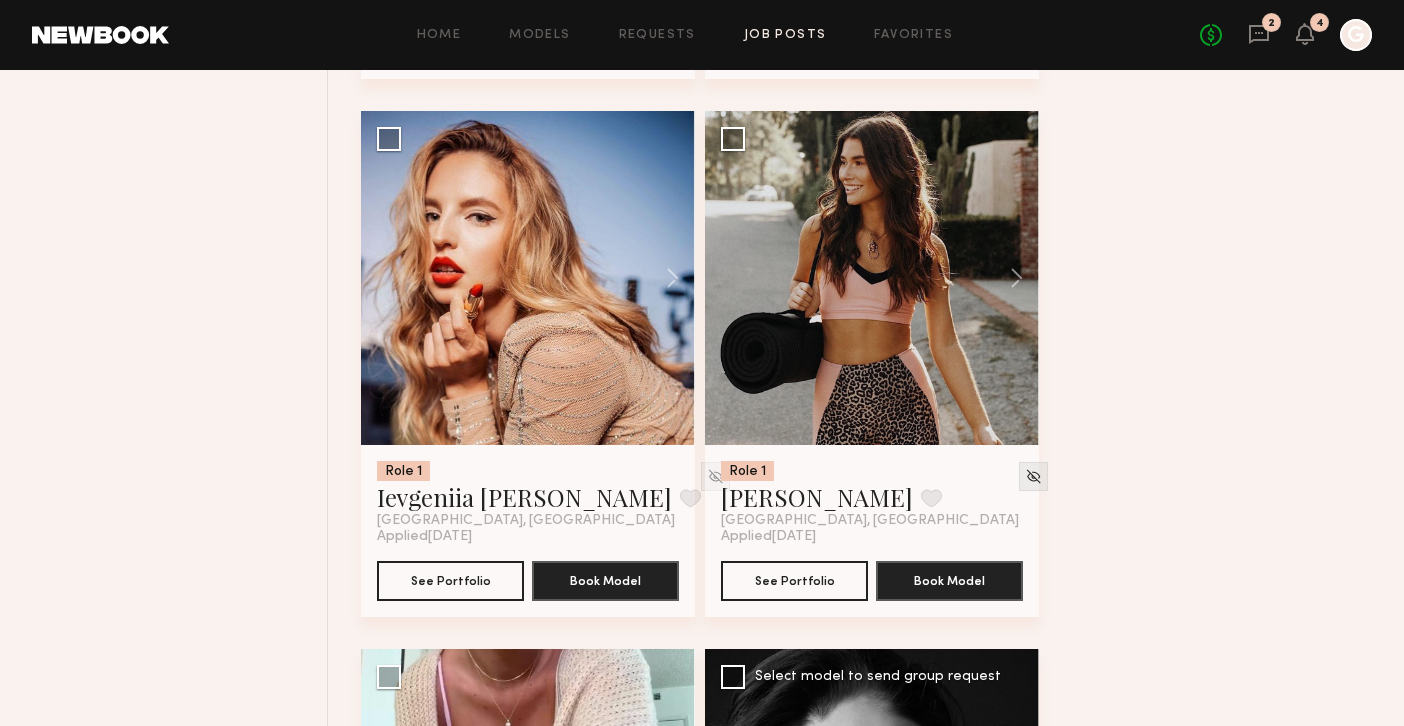 scroll, scrollTop: 7725, scrollLeft: 0, axis: vertical 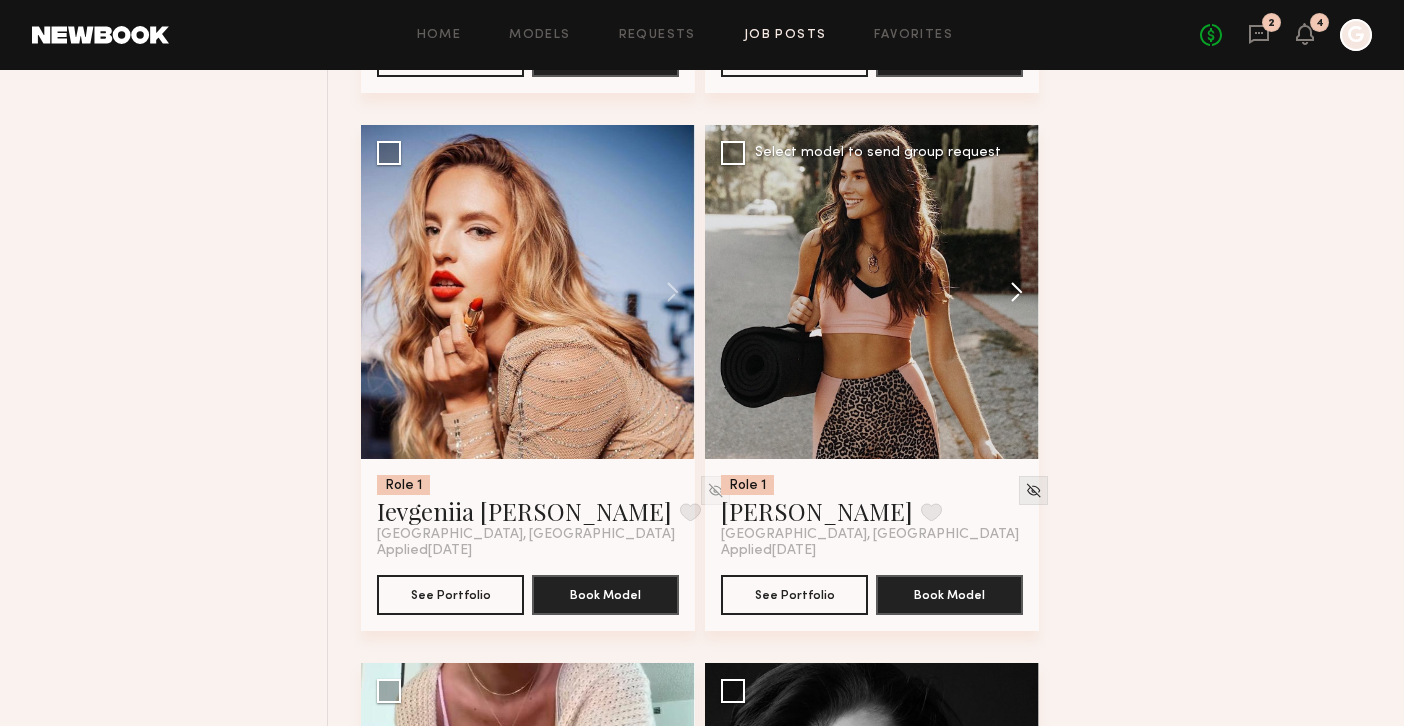 click 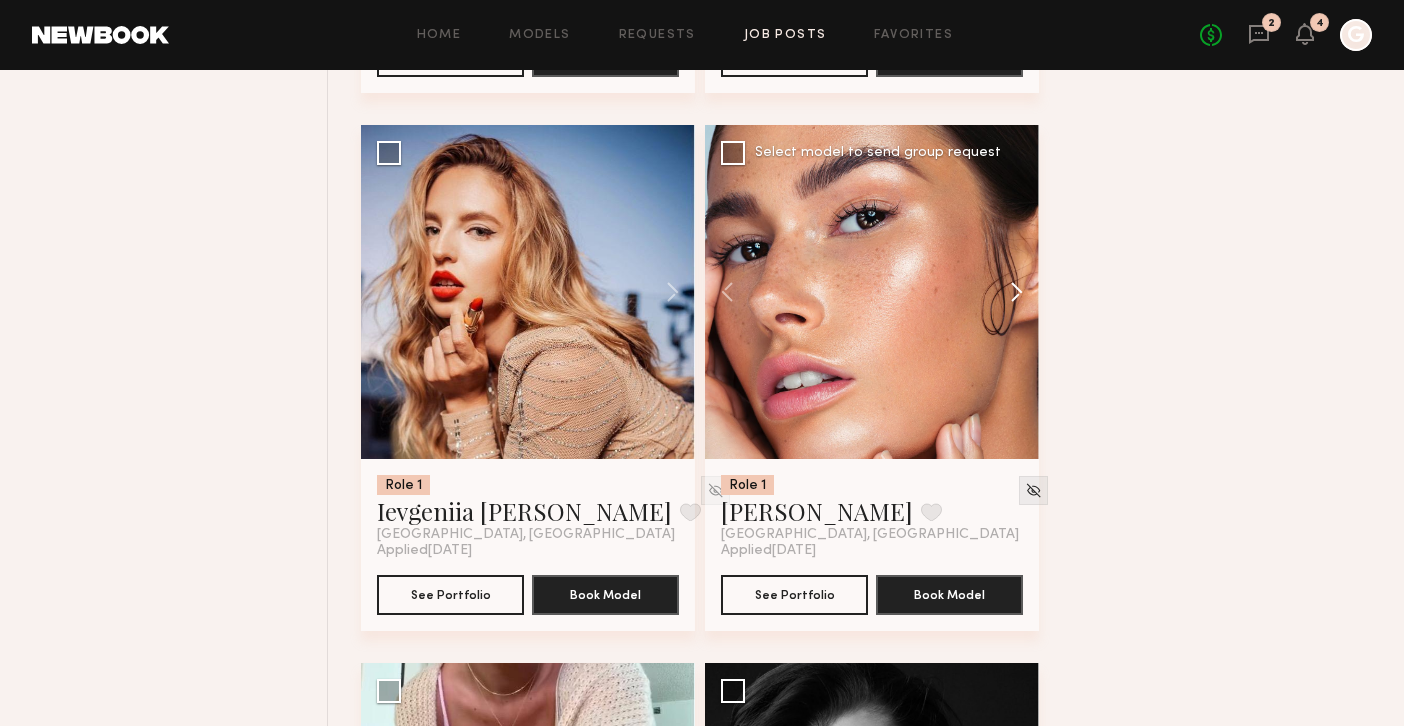 click 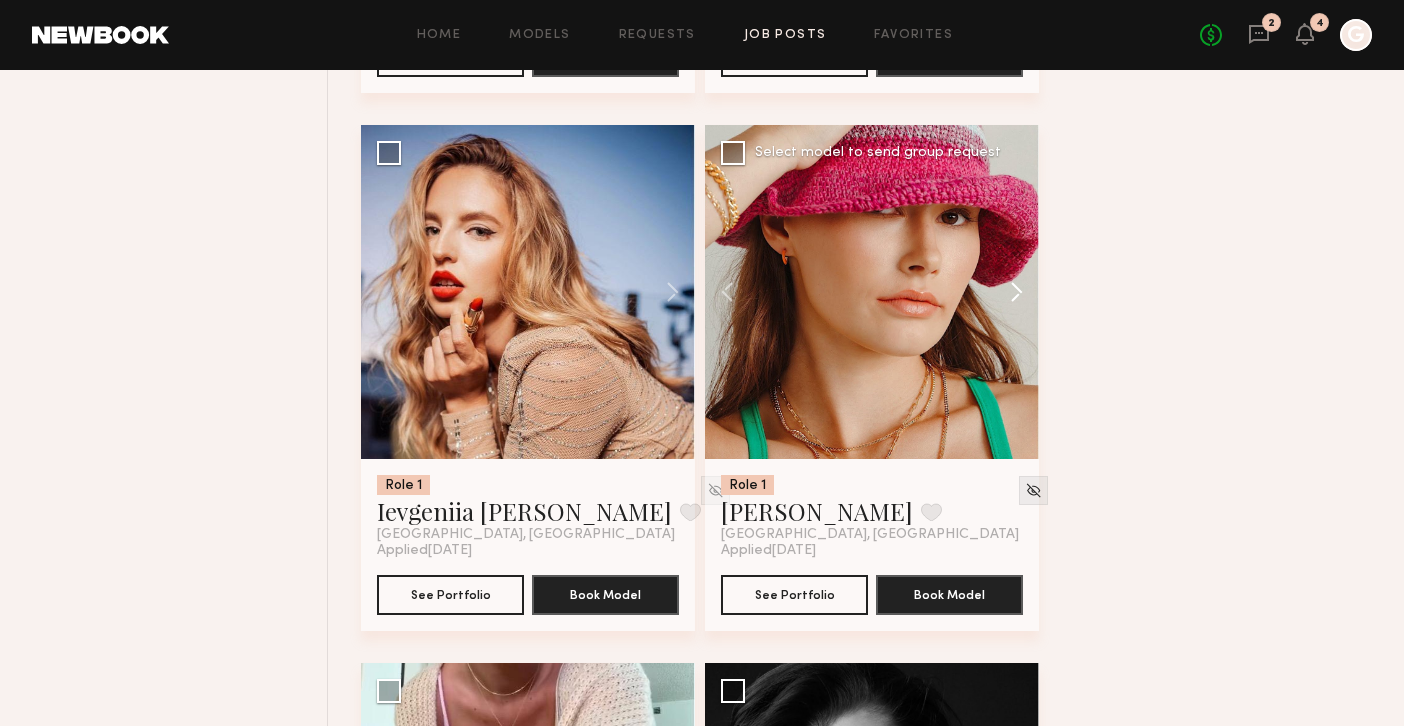 click 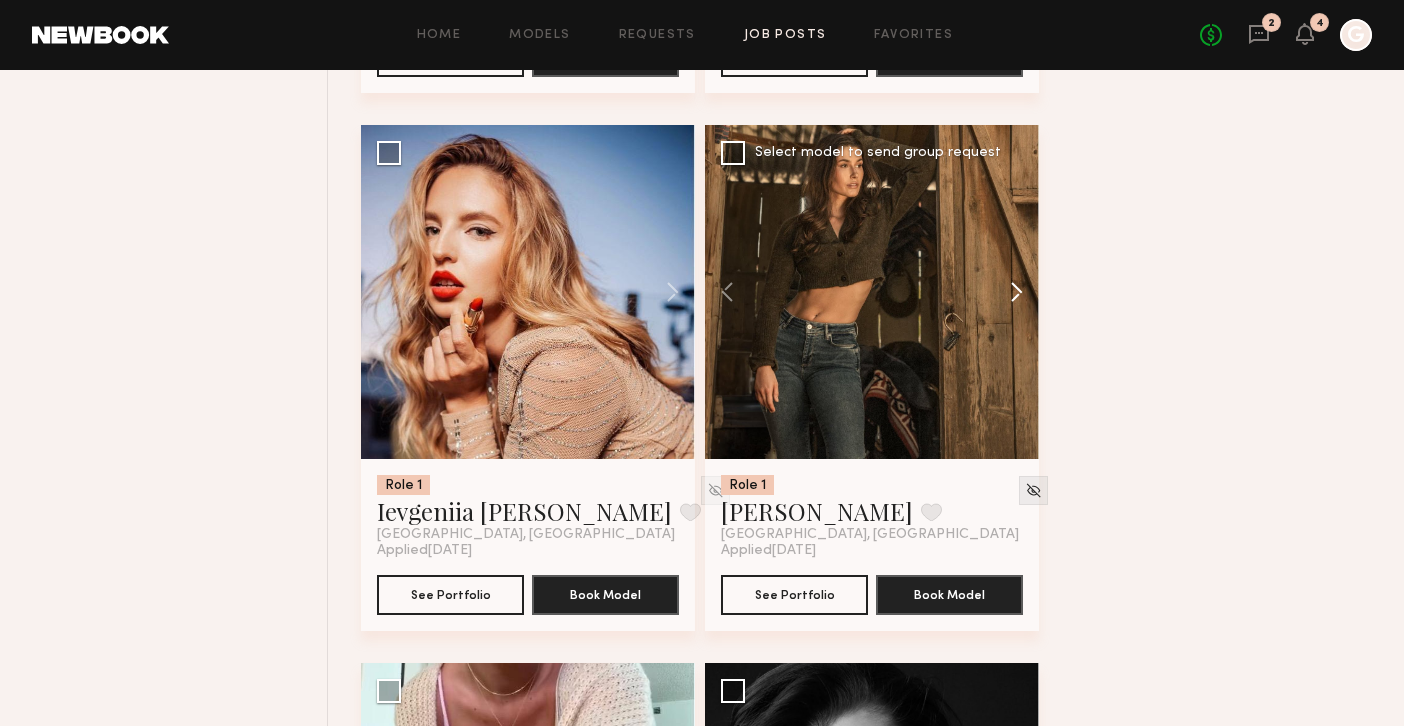 click 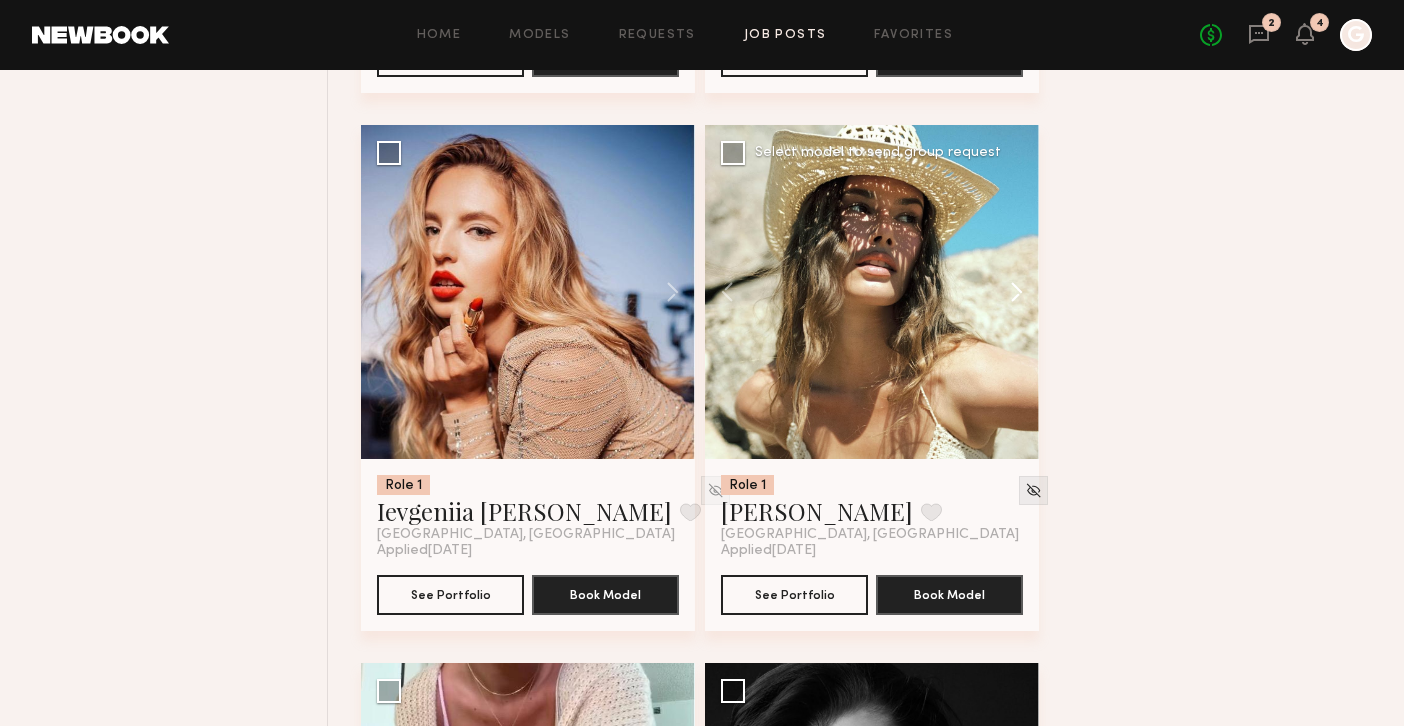 click 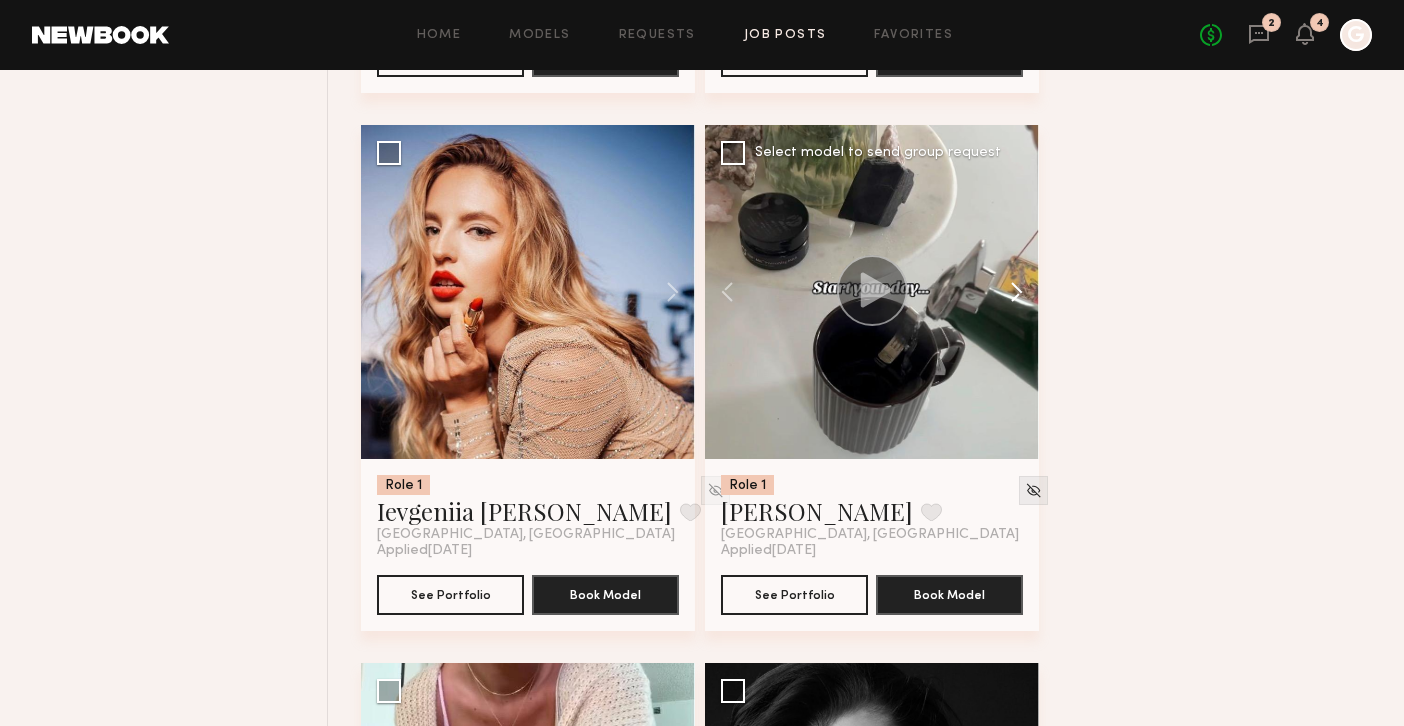 click 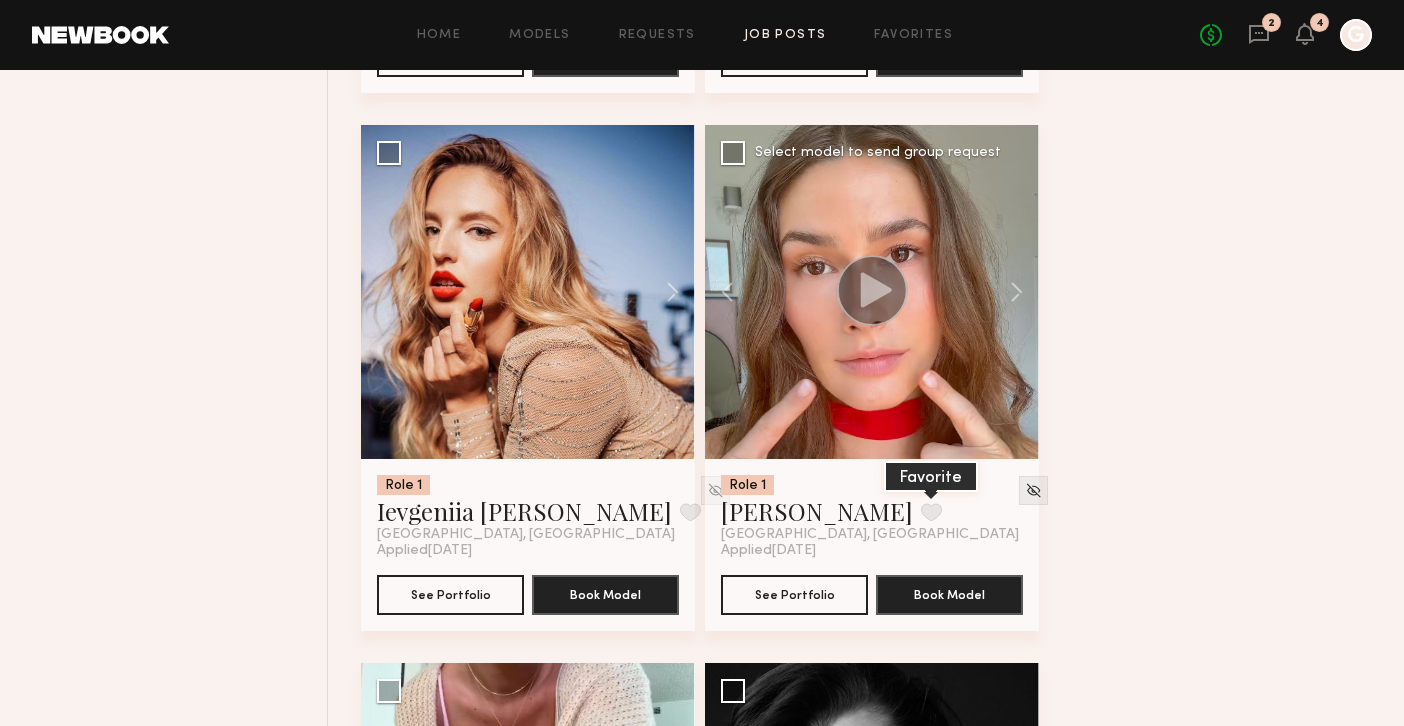 click 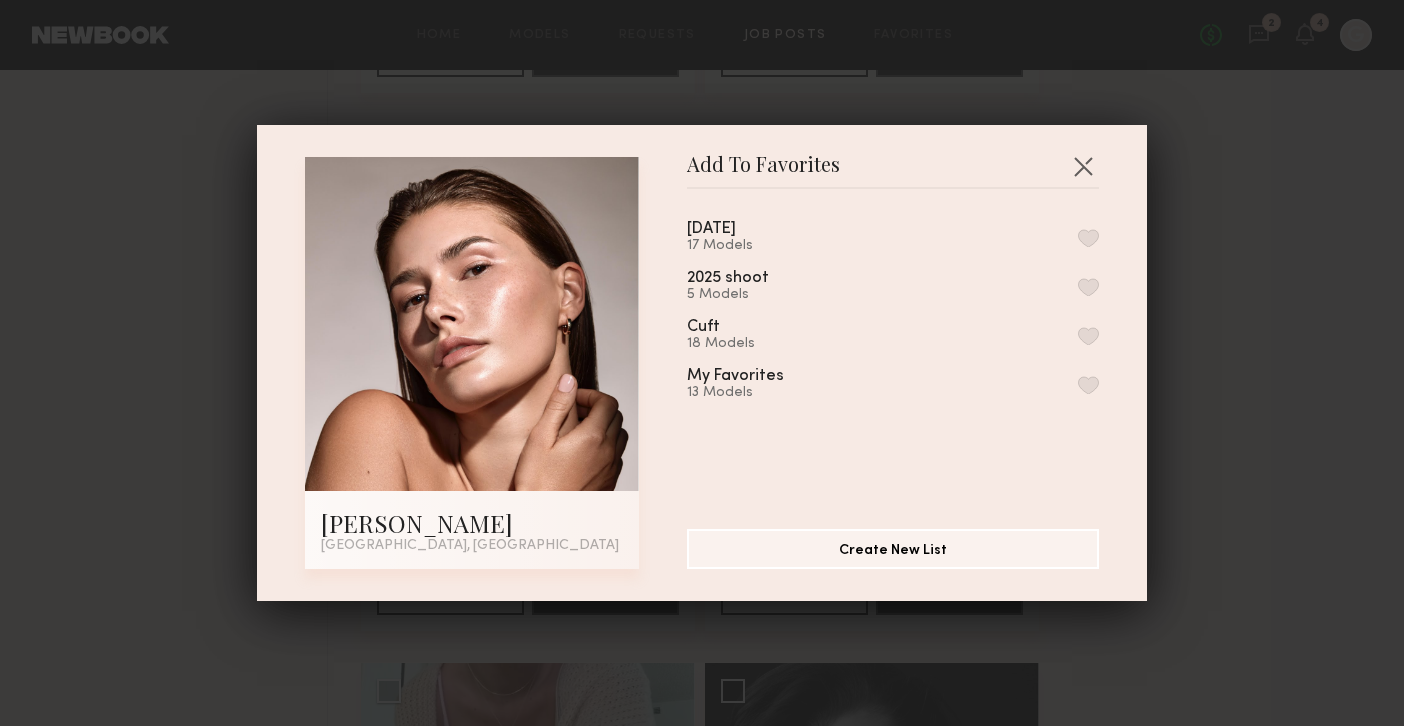 click at bounding box center (1088, 238) 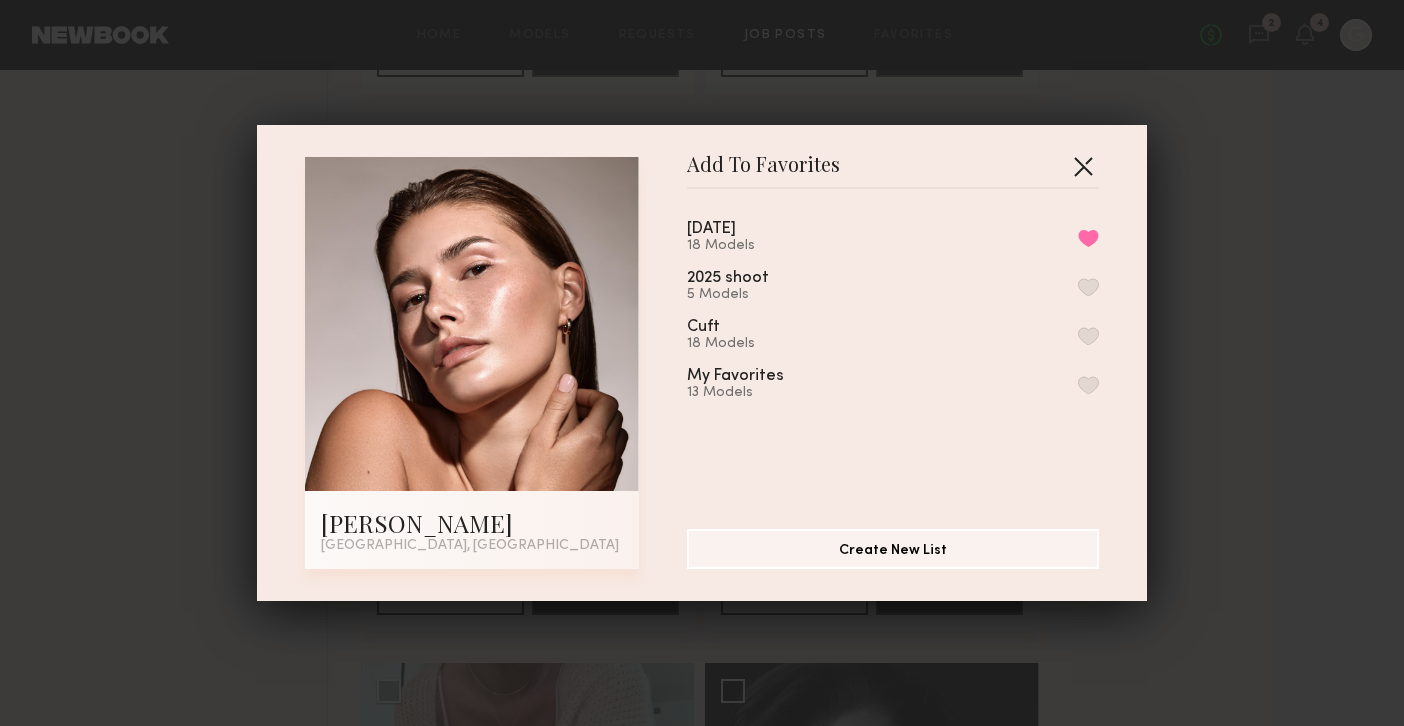 click at bounding box center (1083, 166) 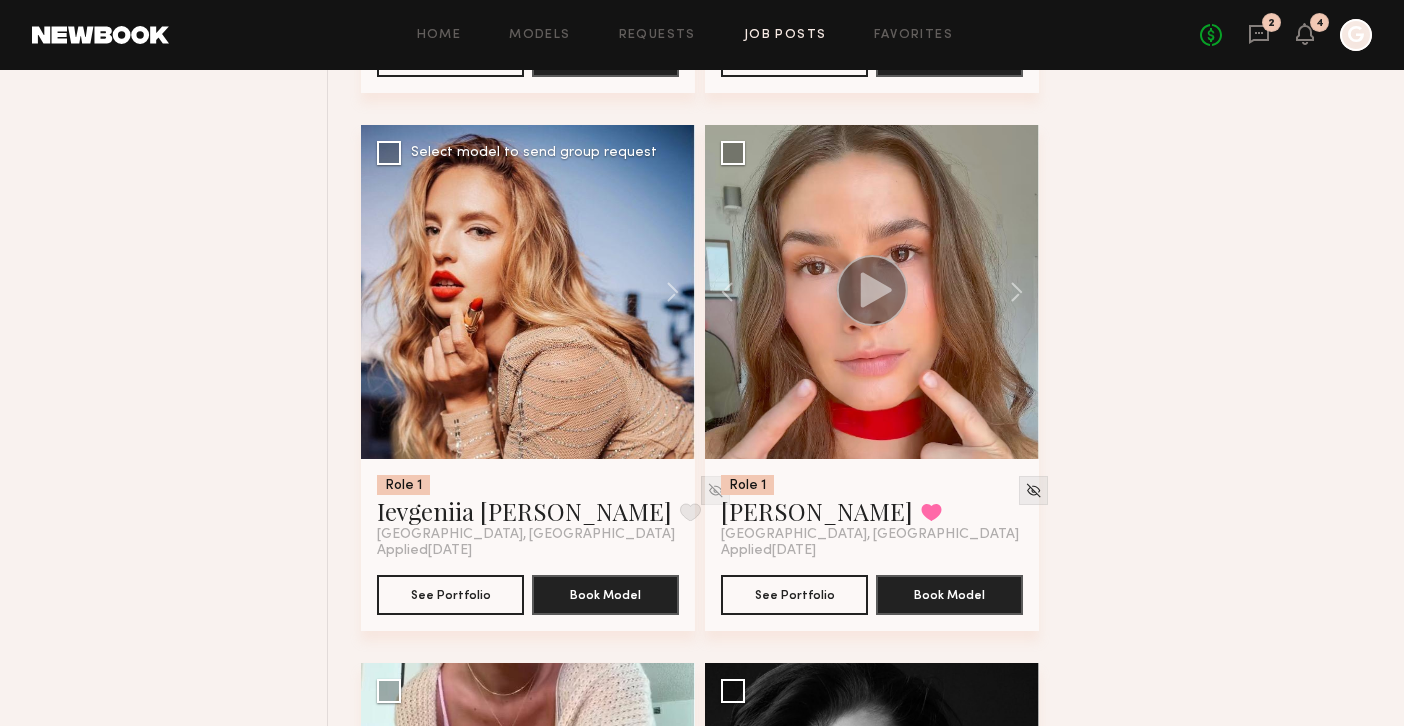 click 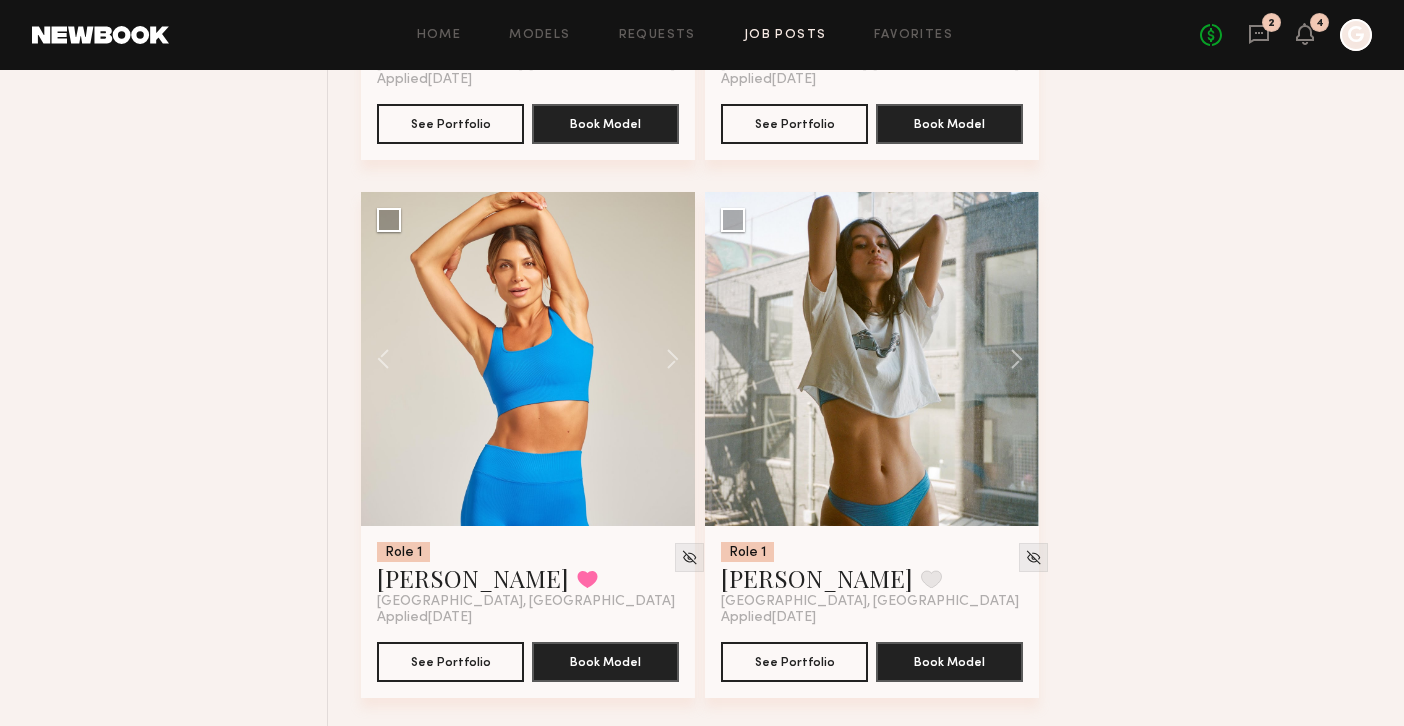 scroll, scrollTop: 7125, scrollLeft: 0, axis: vertical 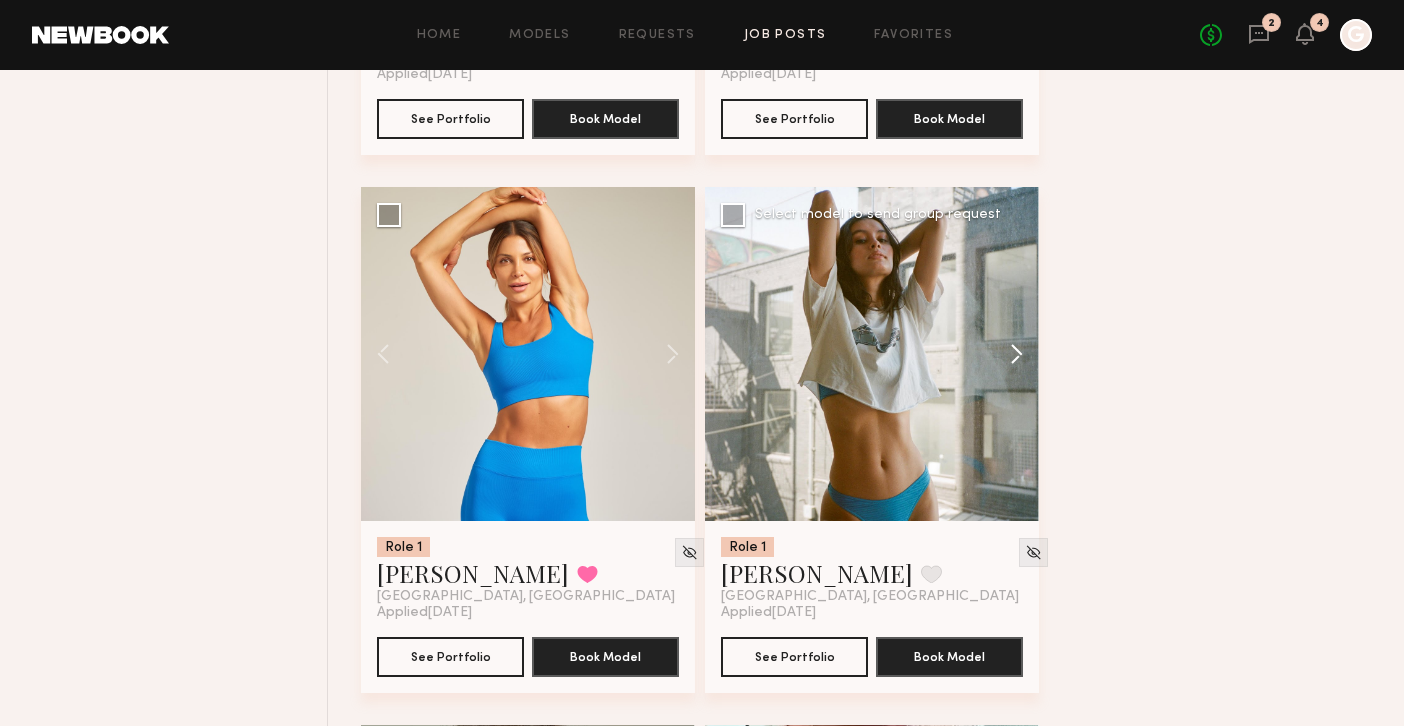 click 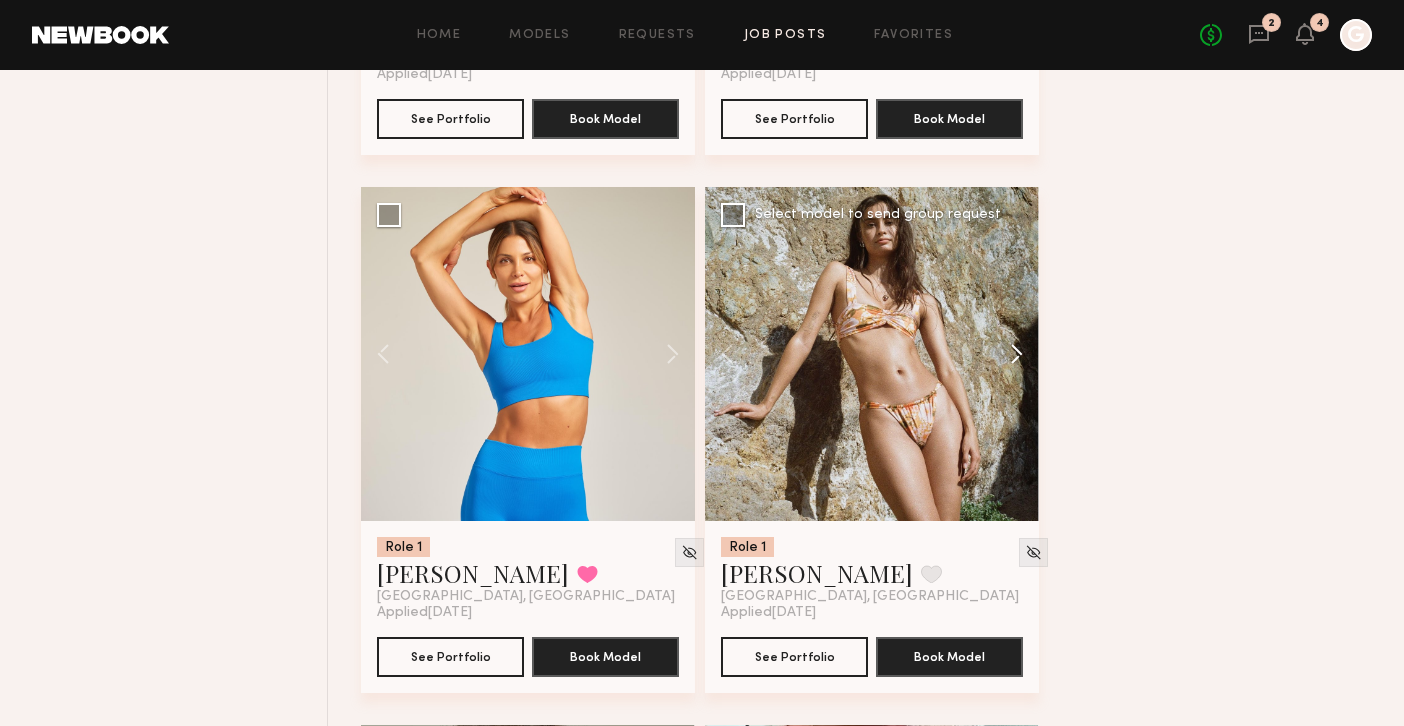 click 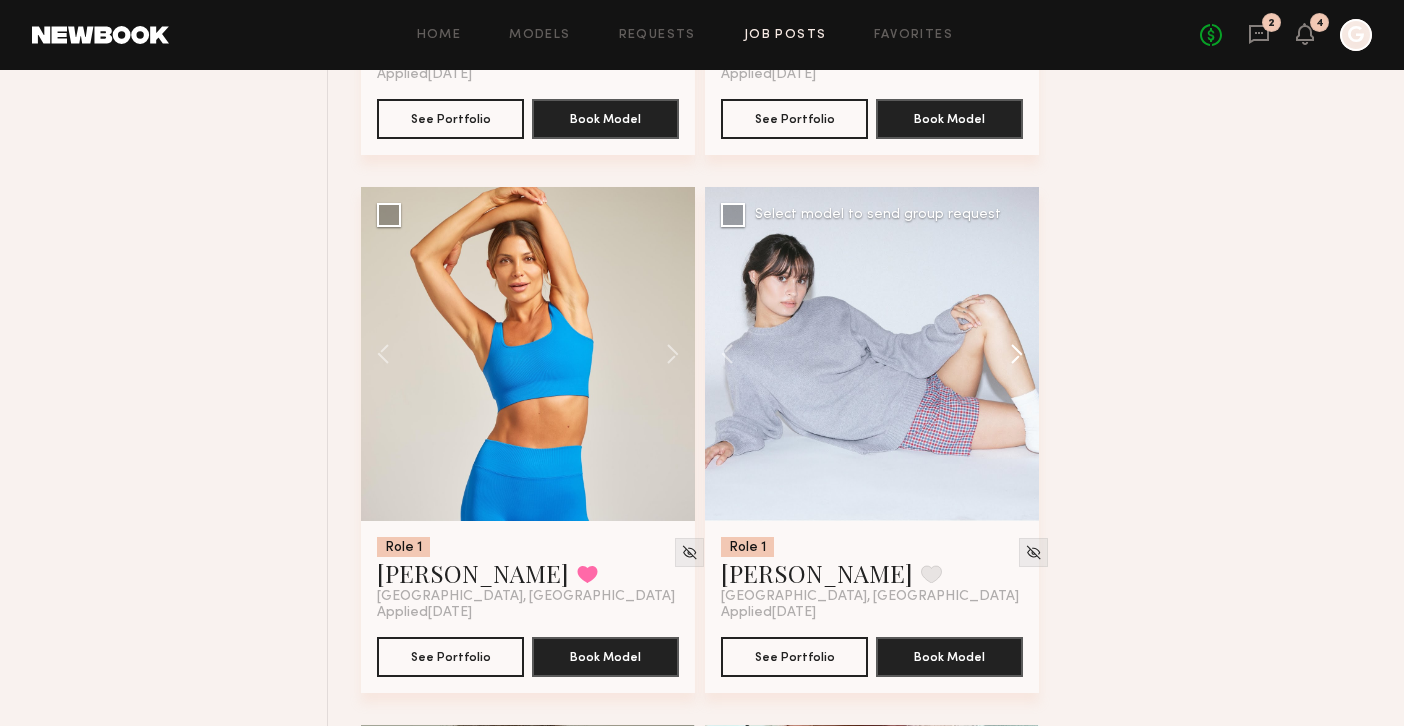 click 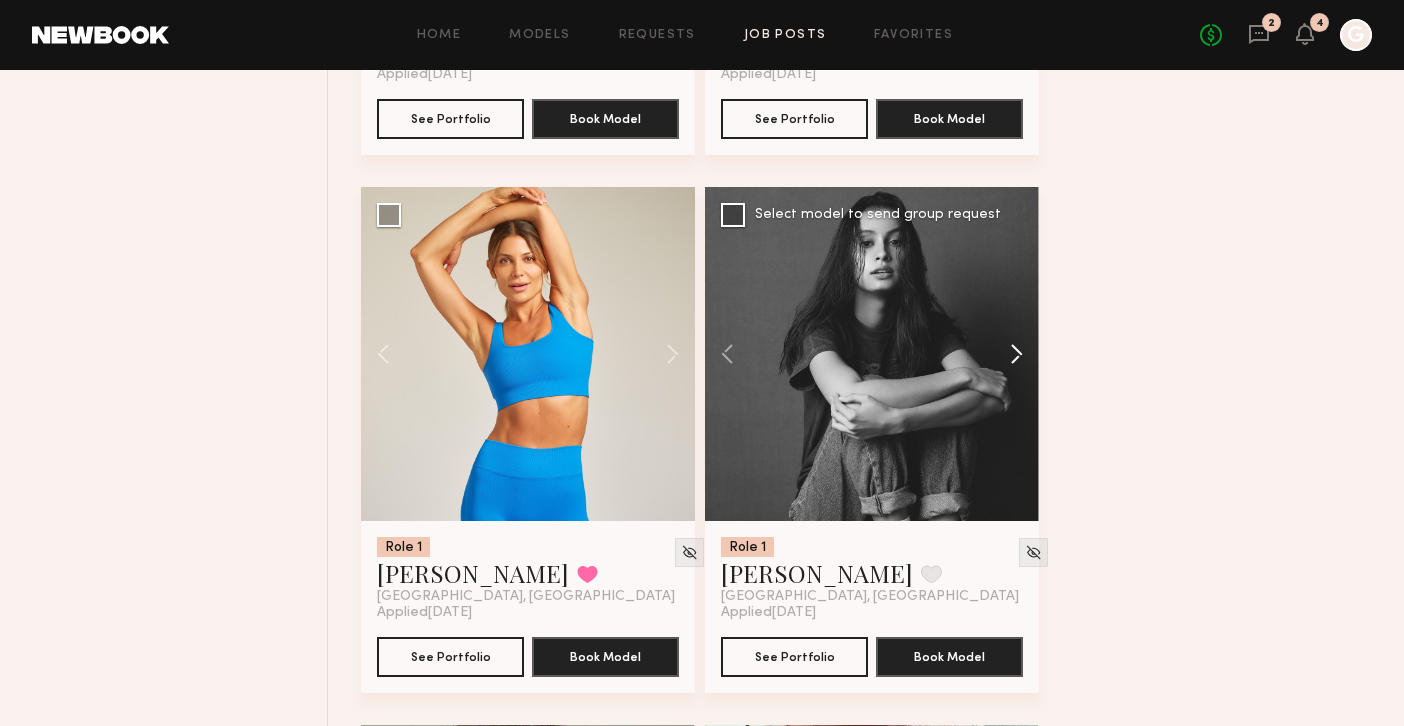 click 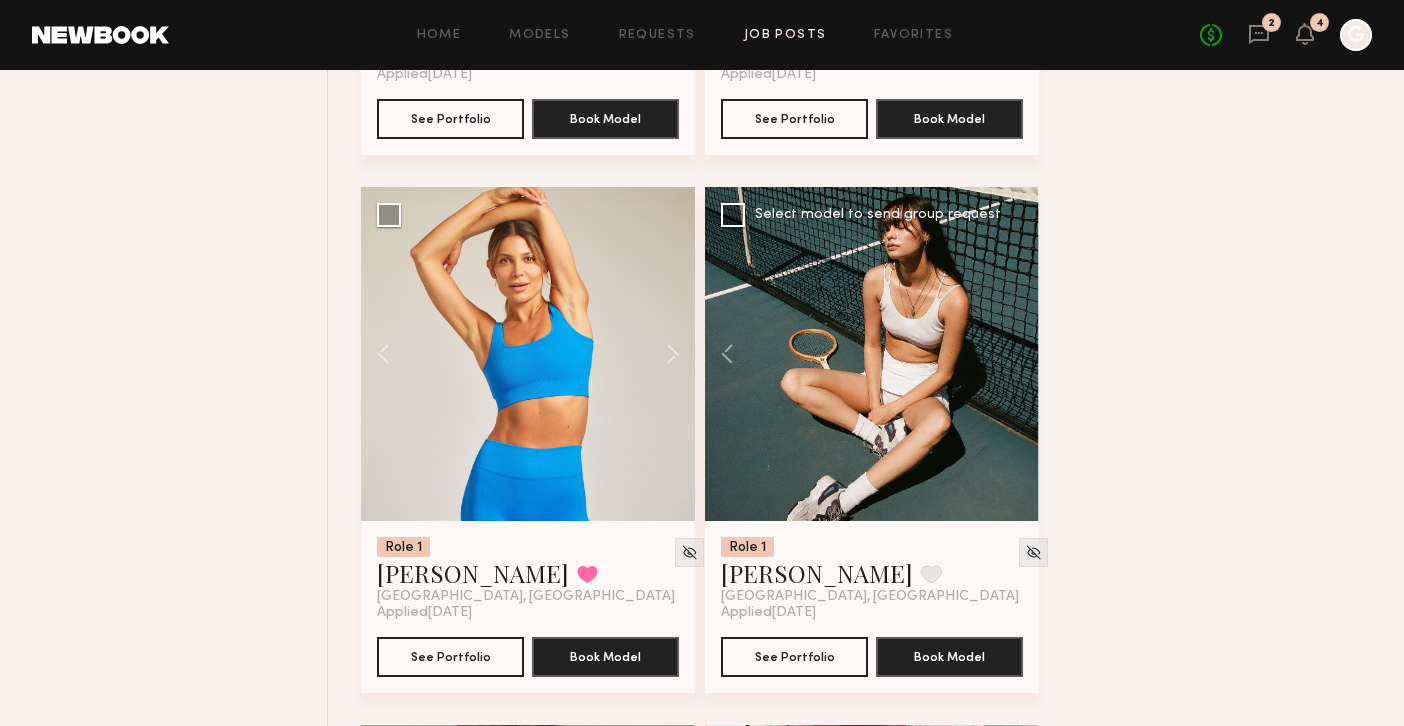 click 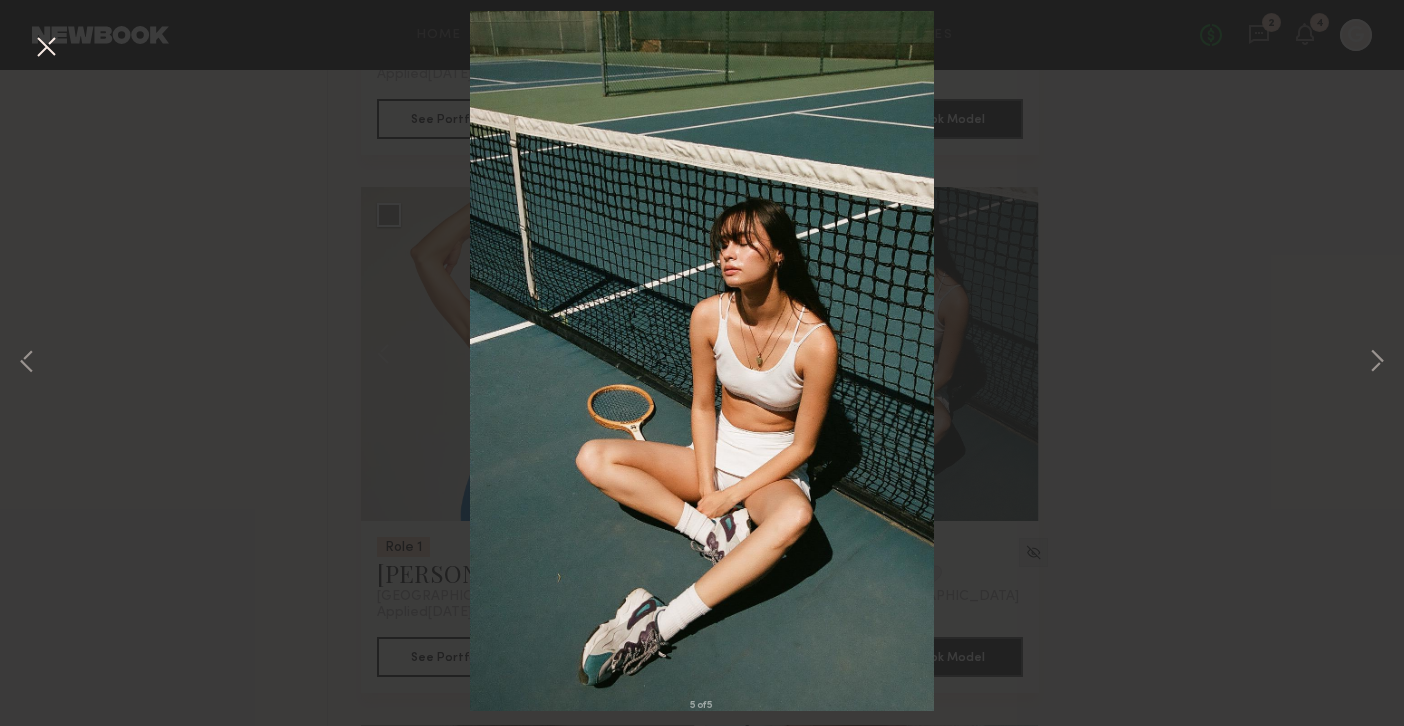 click at bounding box center [46, 48] 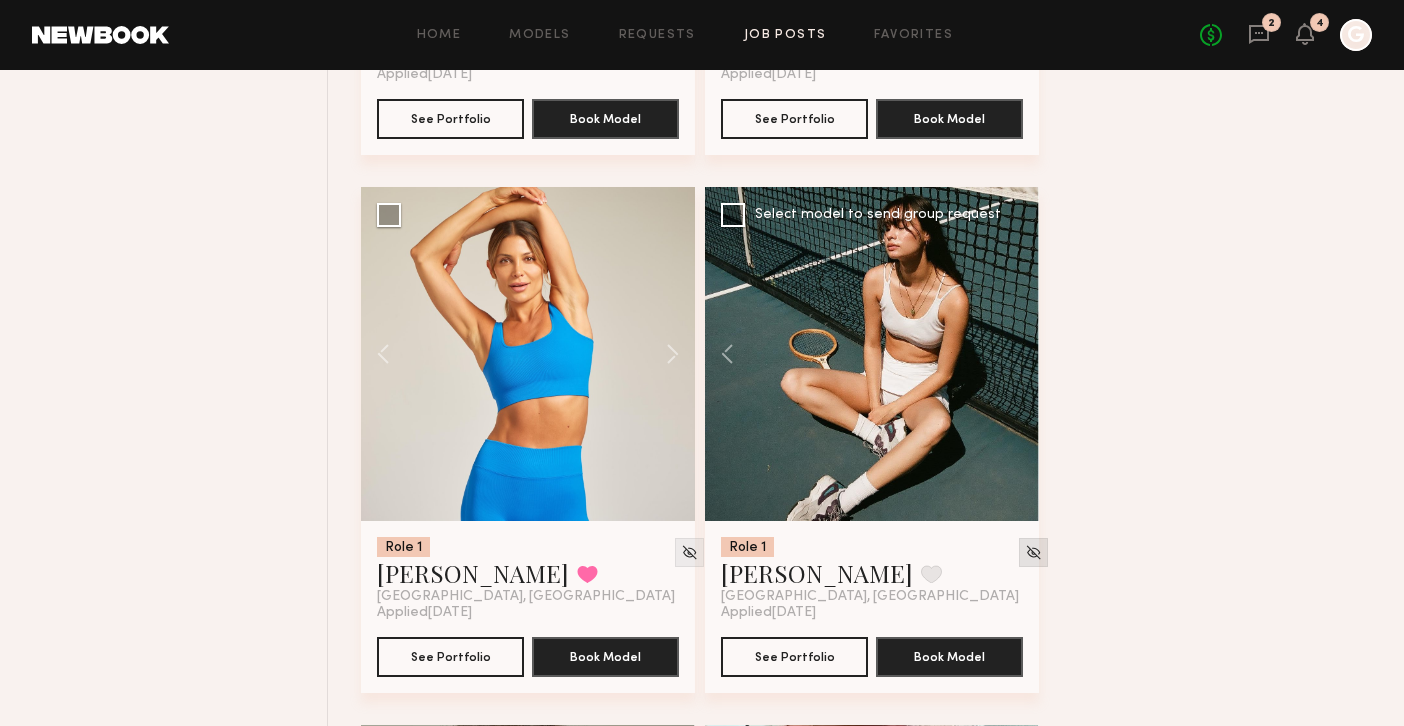 click 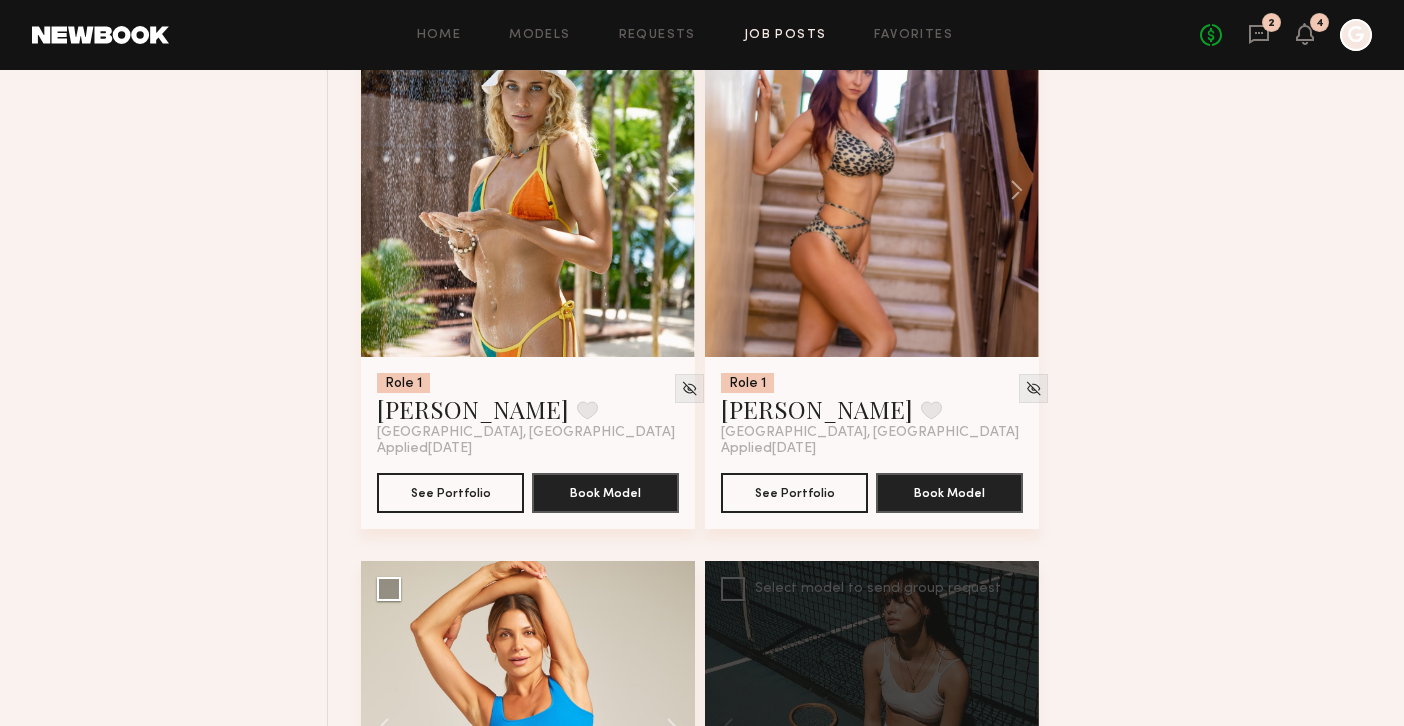 scroll, scrollTop: 6563, scrollLeft: 0, axis: vertical 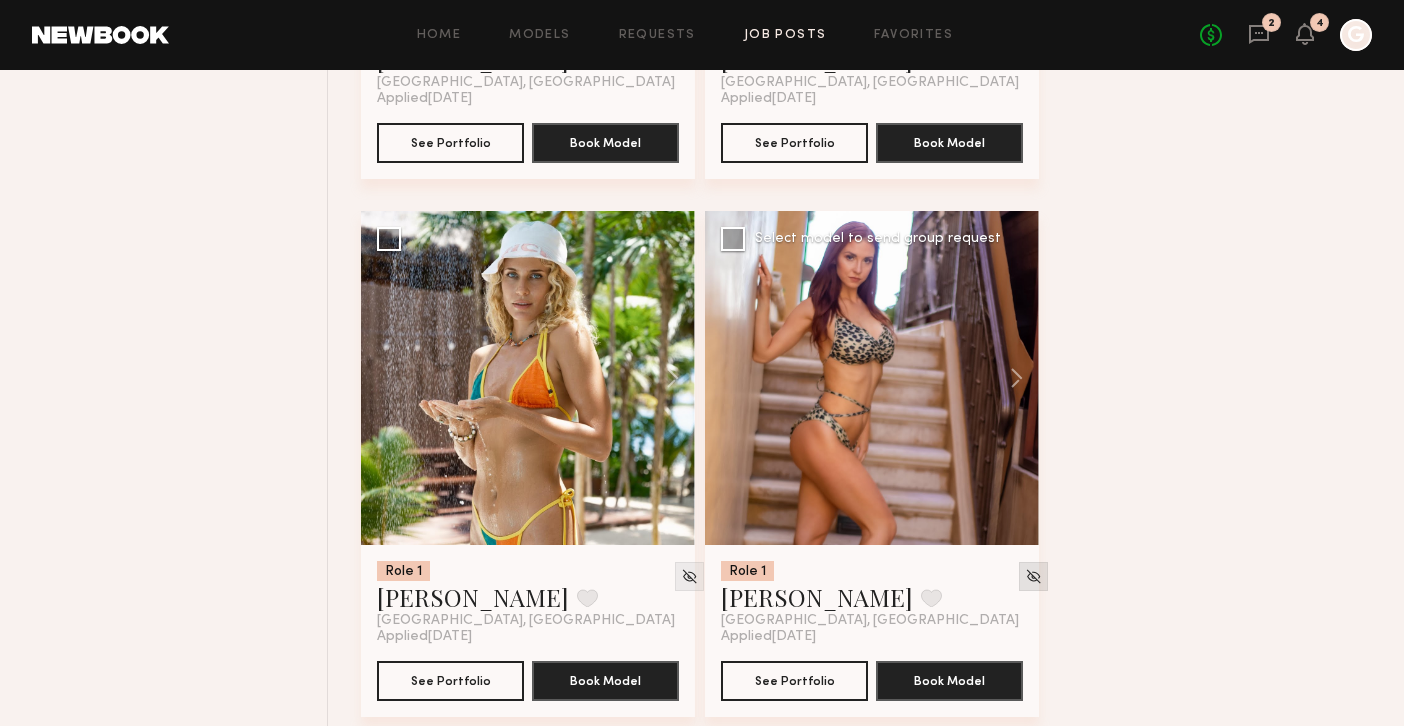 click 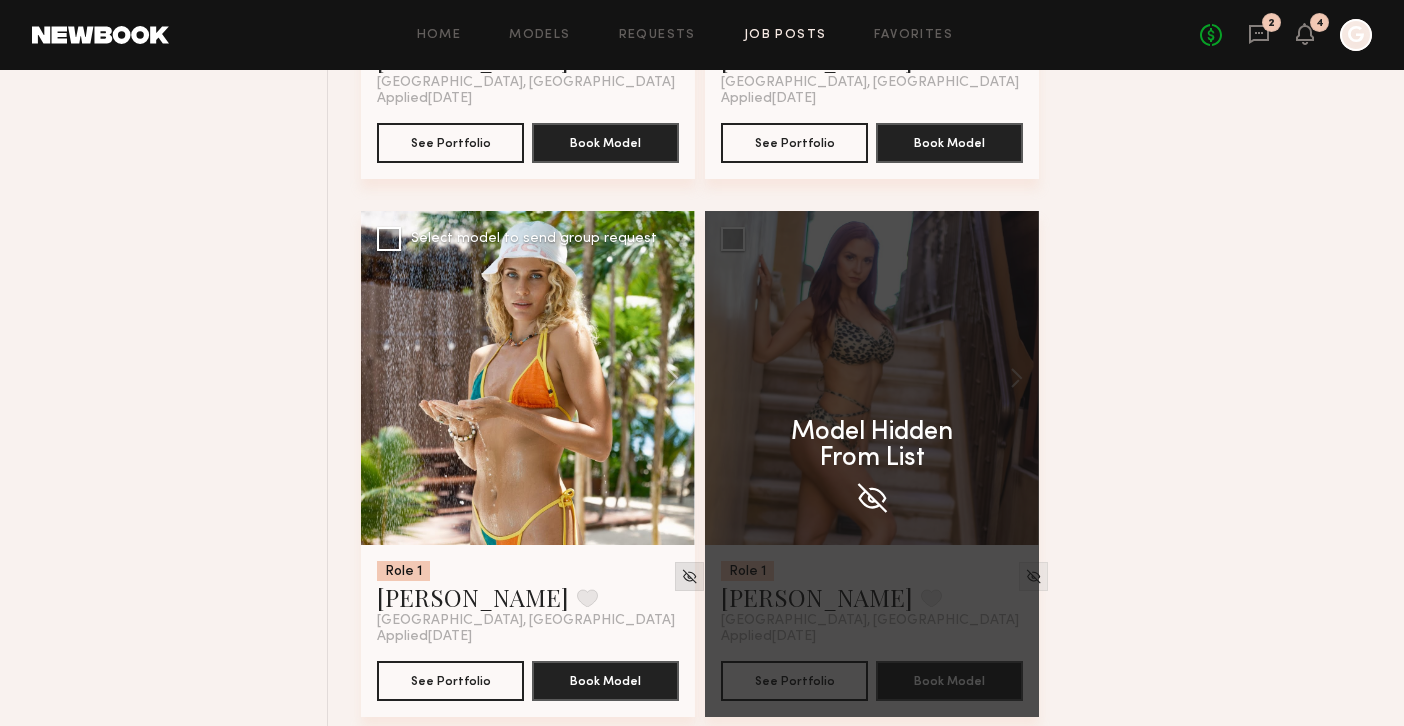 click 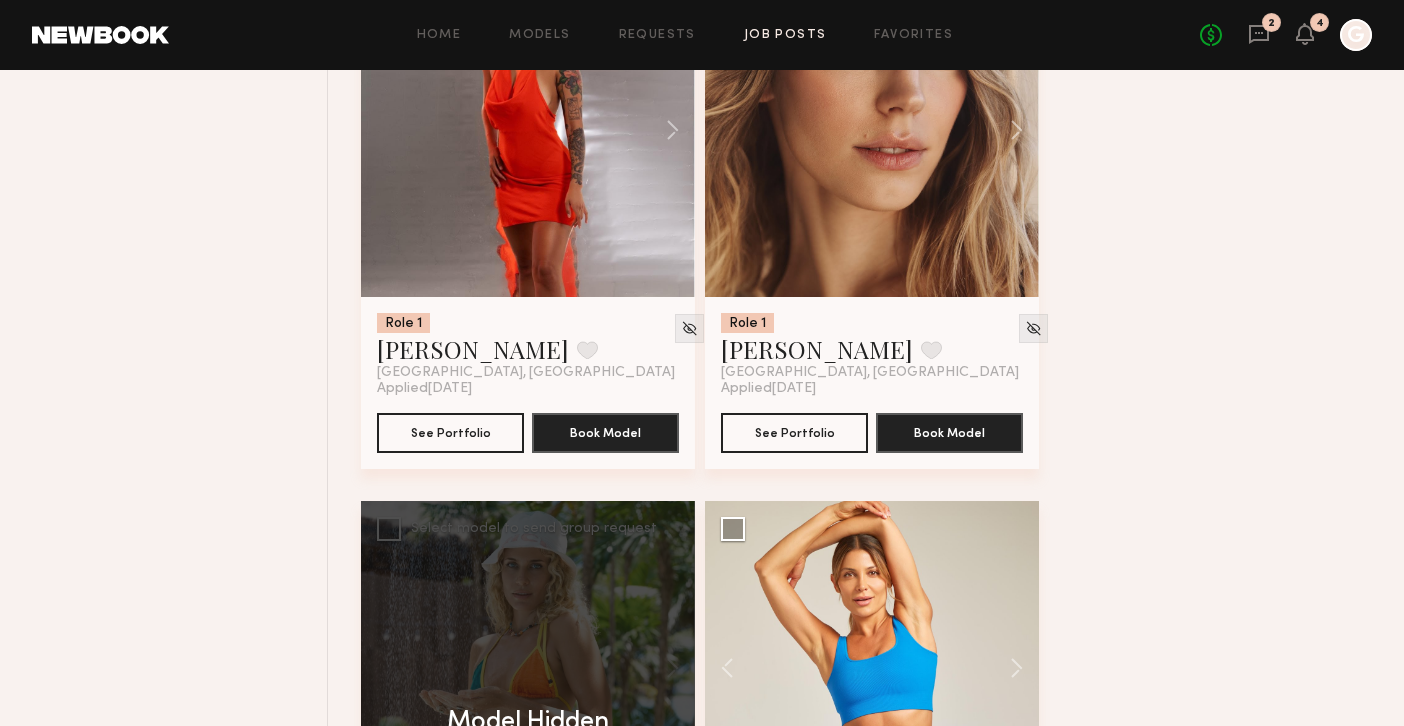 scroll, scrollTop: 6057, scrollLeft: 0, axis: vertical 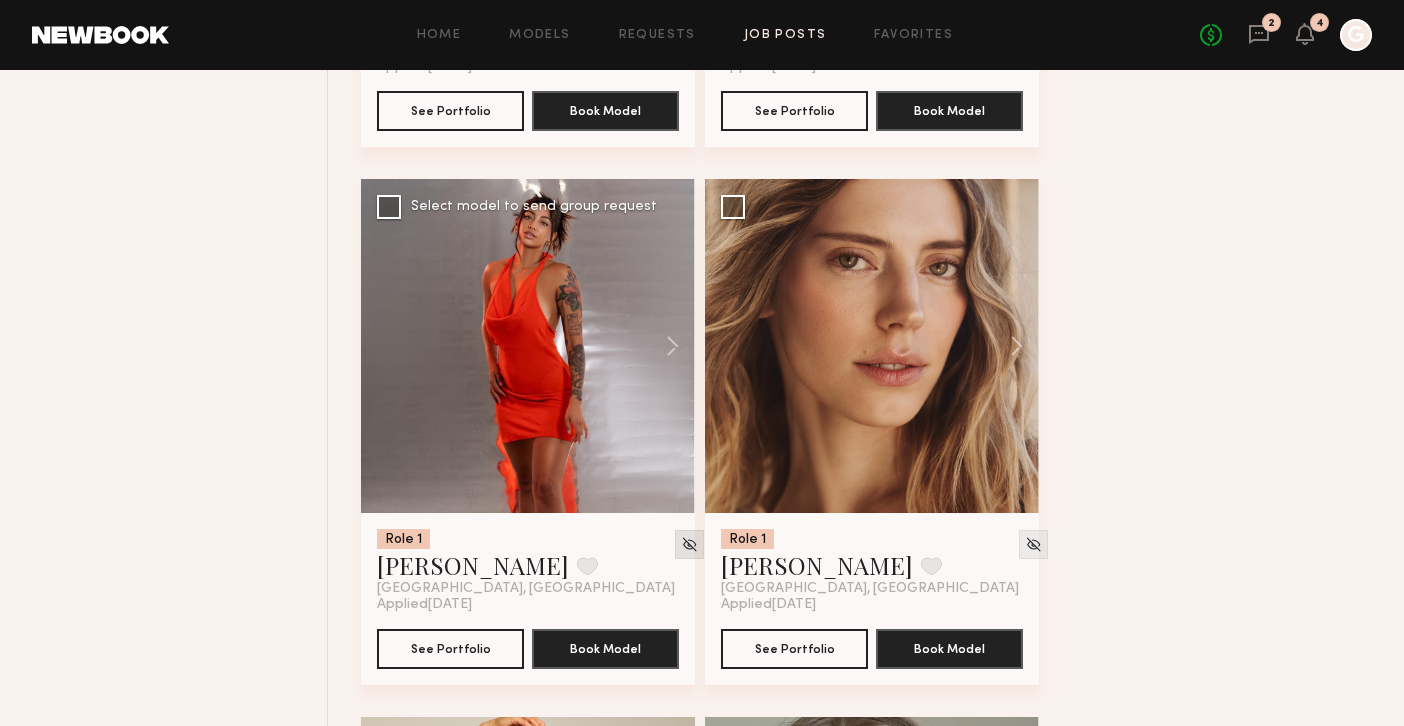 click 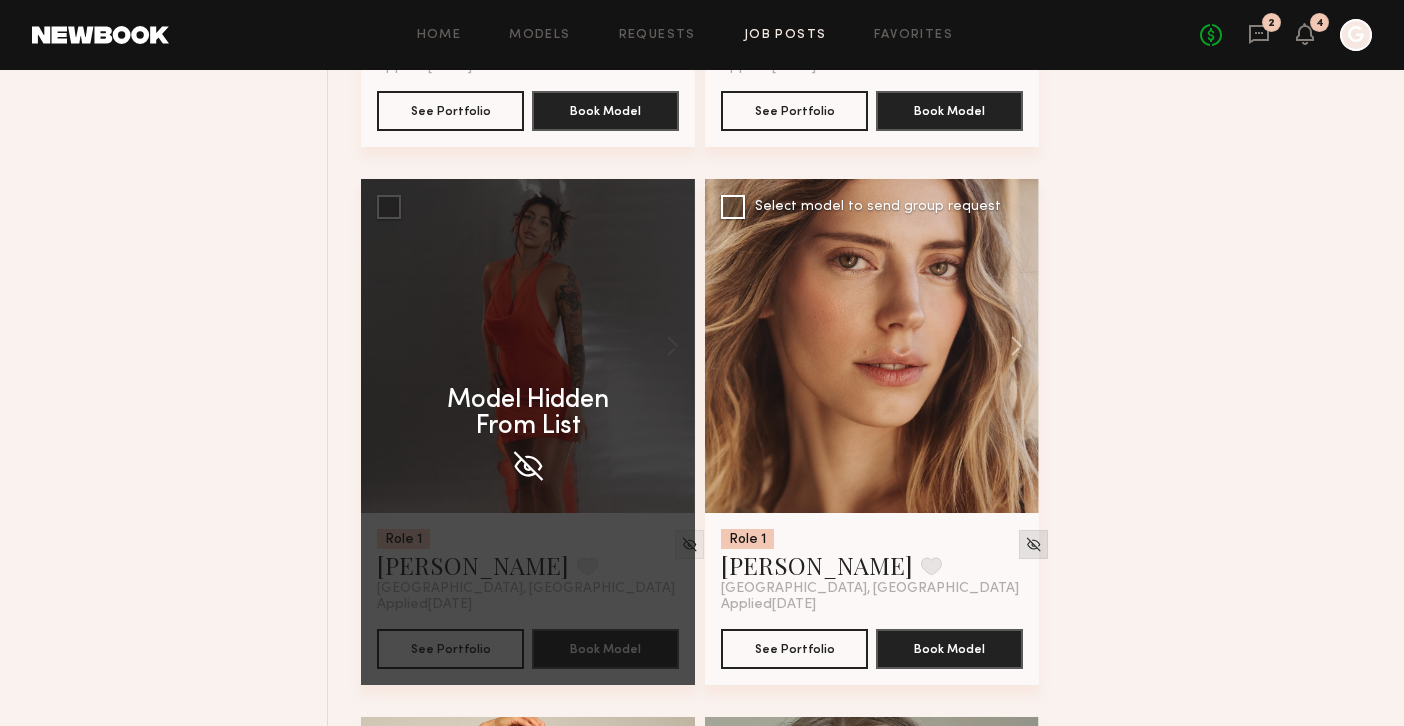 click 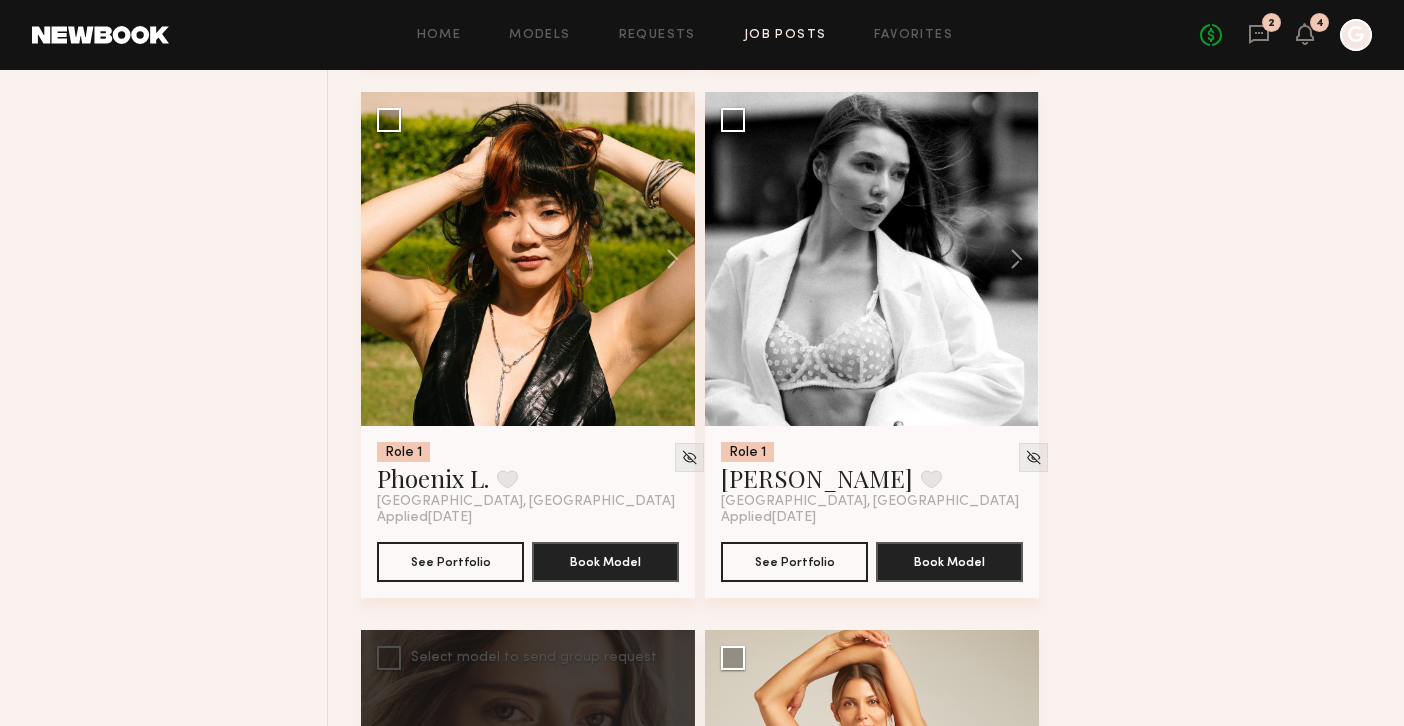 scroll, scrollTop: 5564, scrollLeft: 0, axis: vertical 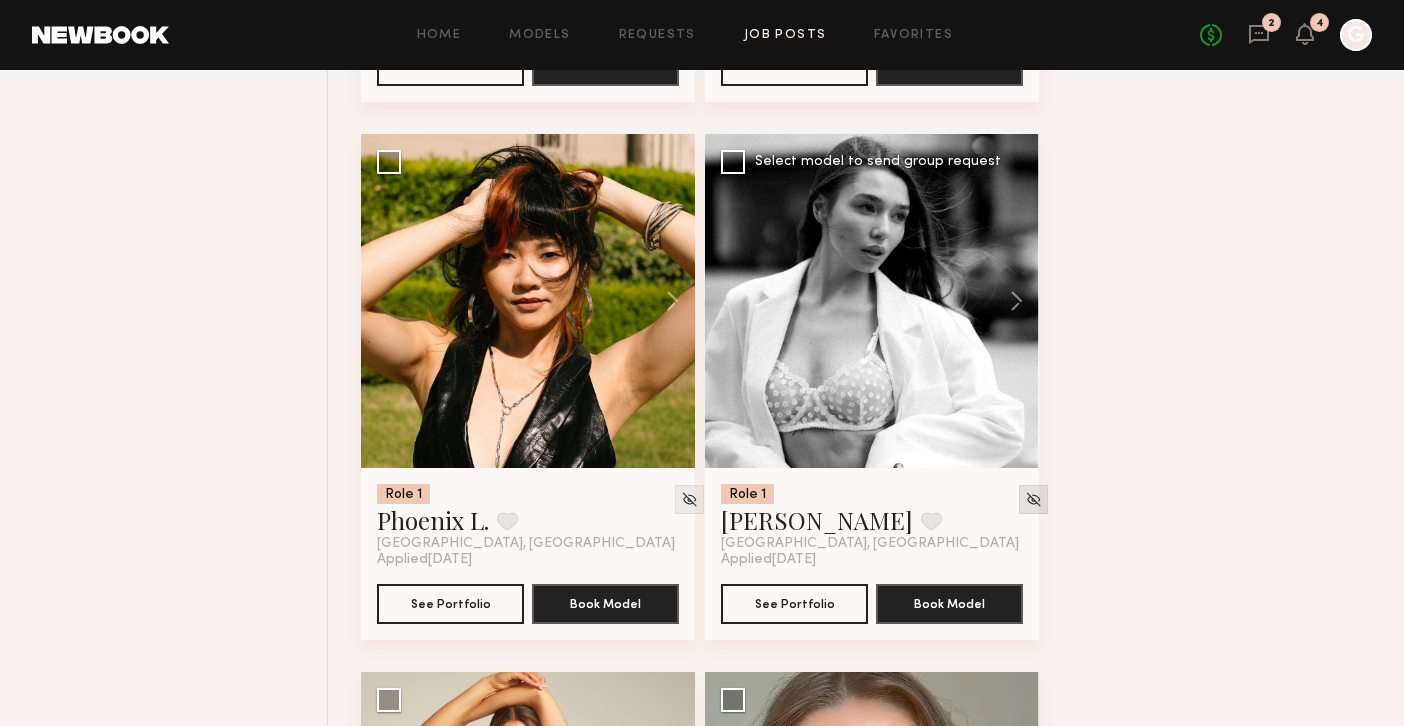 click 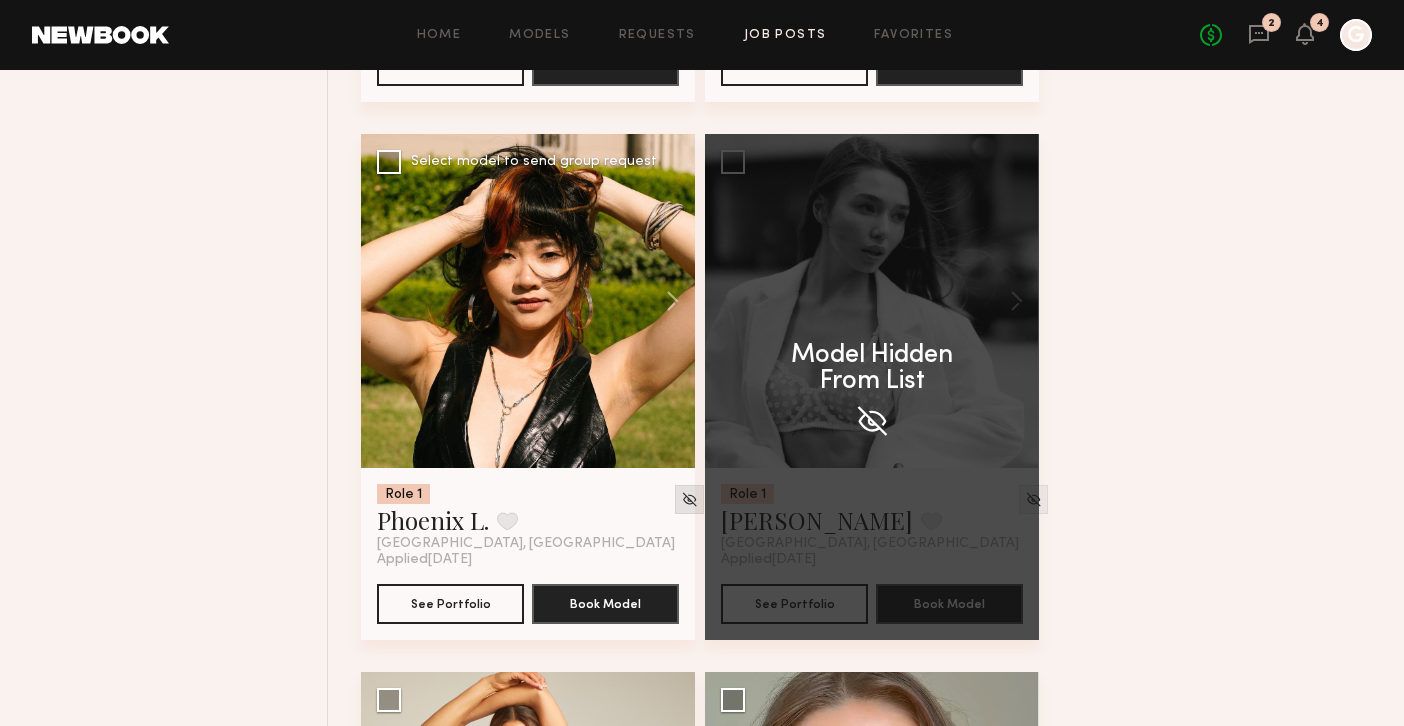 click 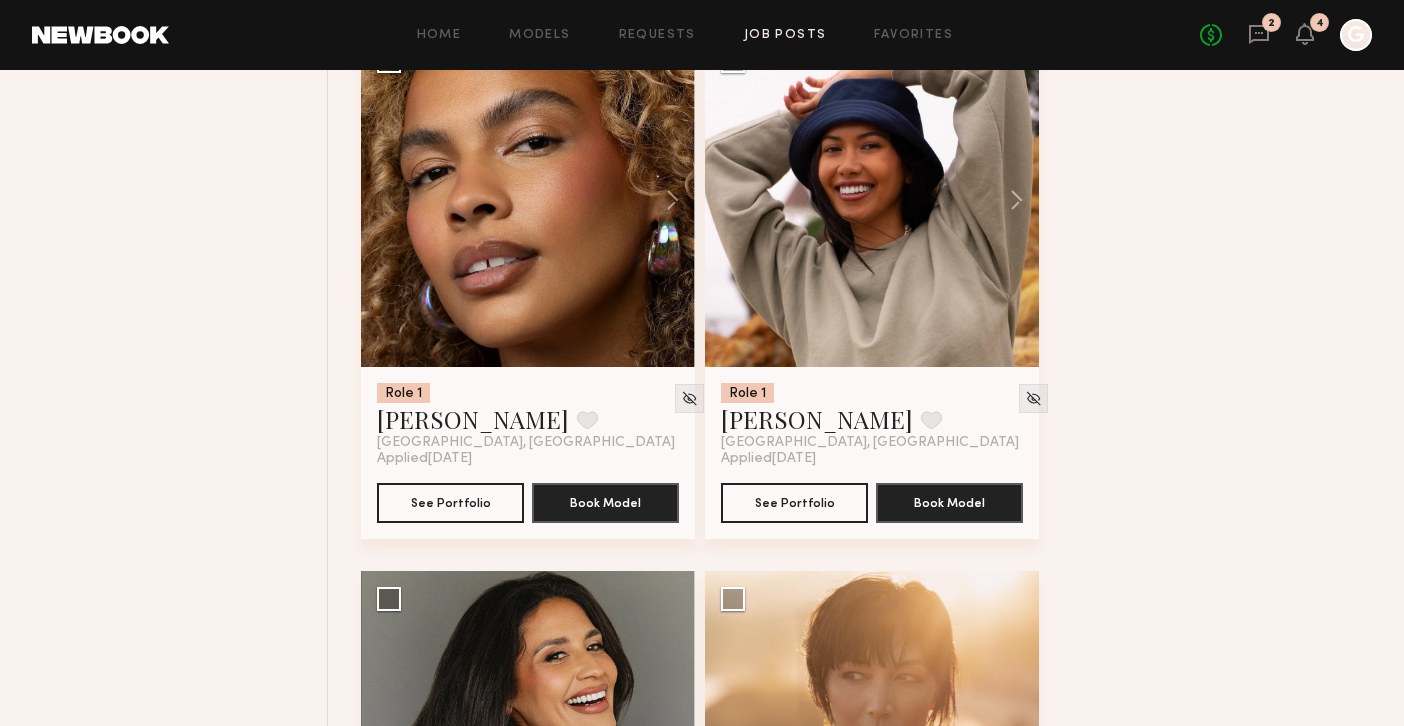 scroll, scrollTop: 4551, scrollLeft: 0, axis: vertical 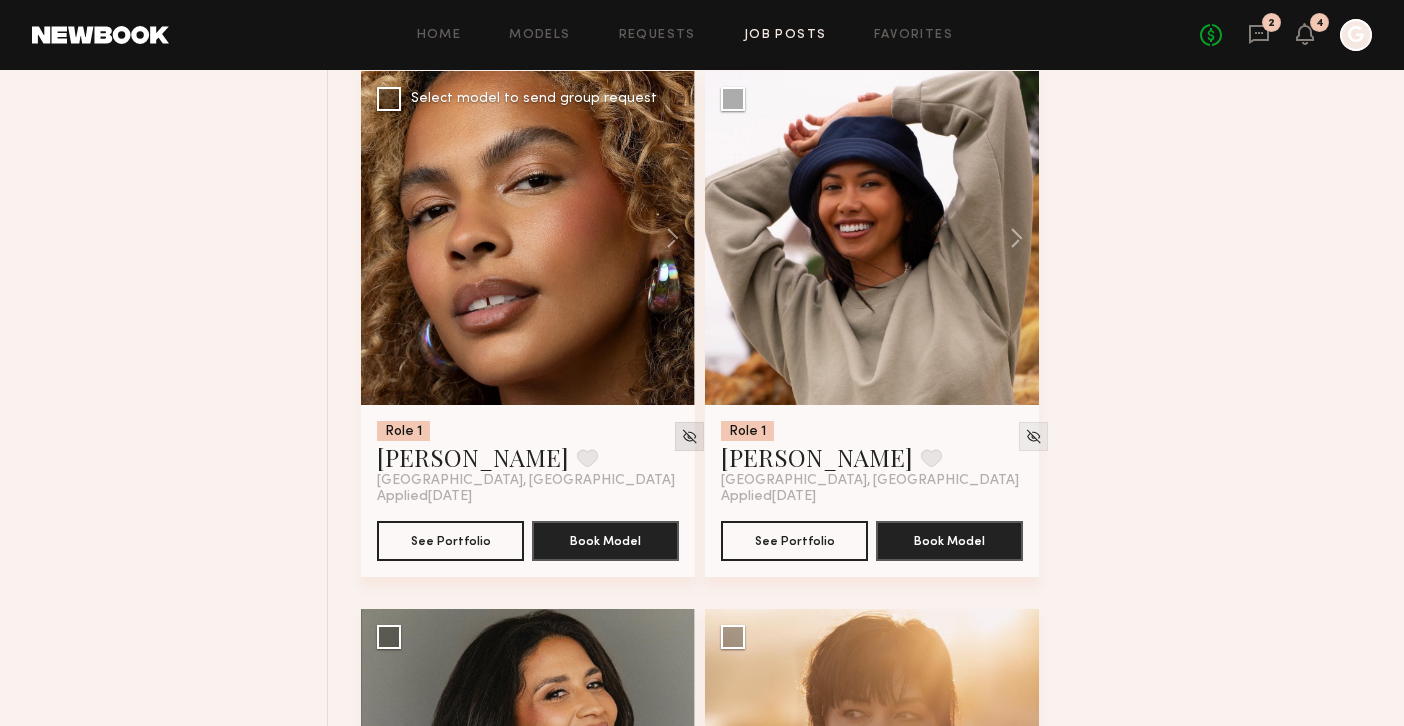 click 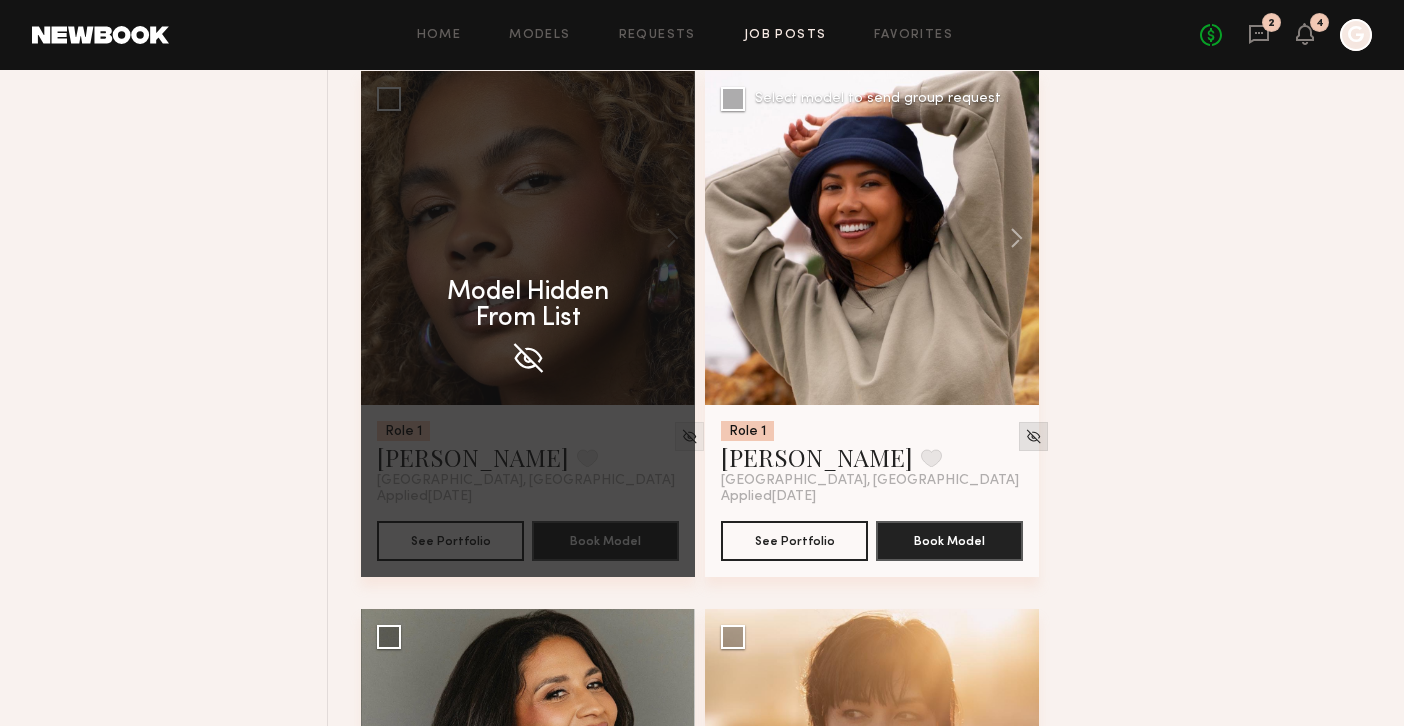 click 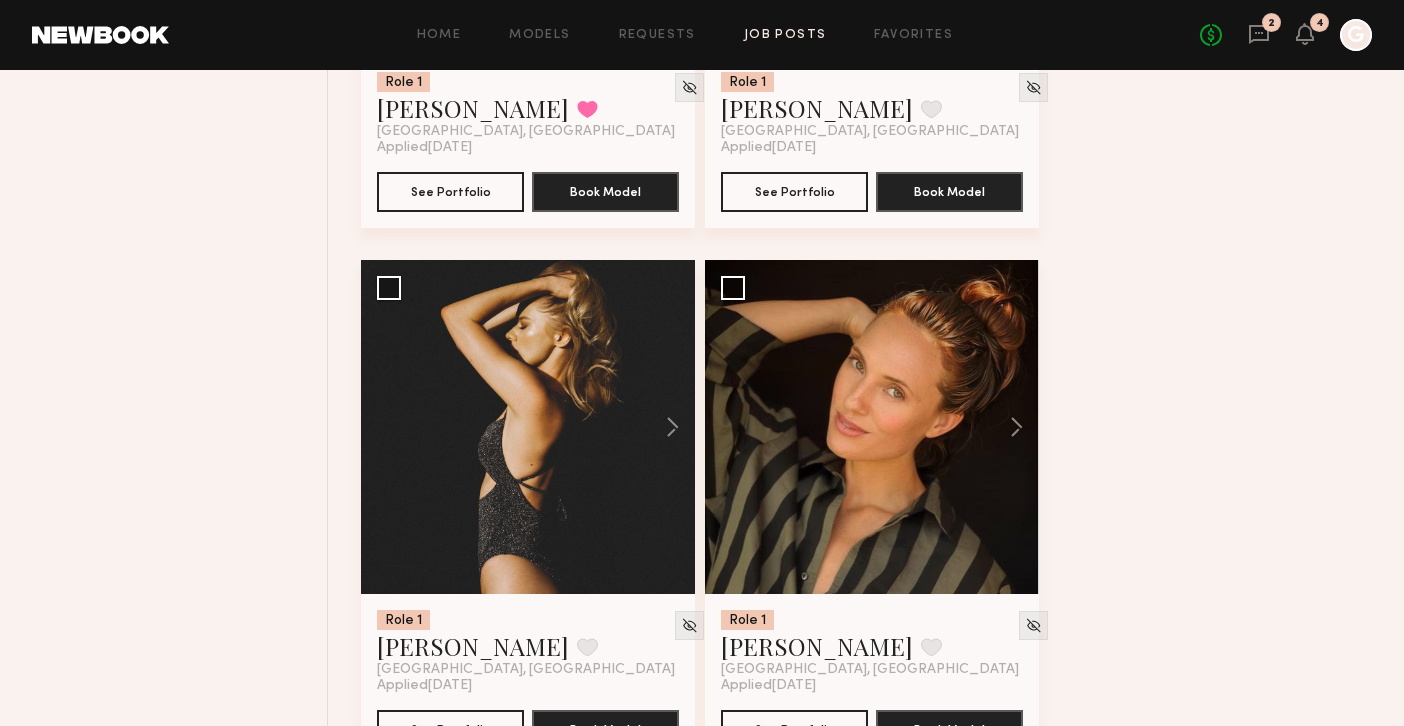 scroll, scrollTop: 3849, scrollLeft: 0, axis: vertical 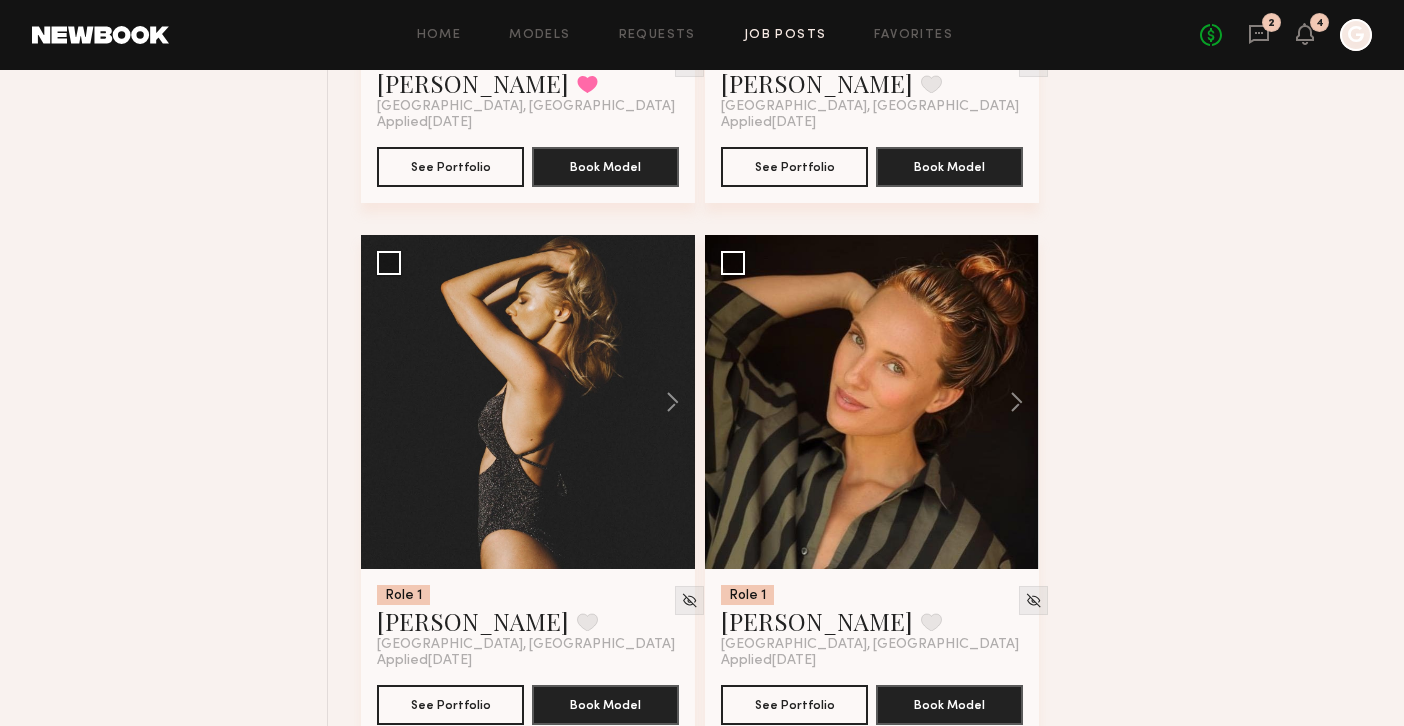 click 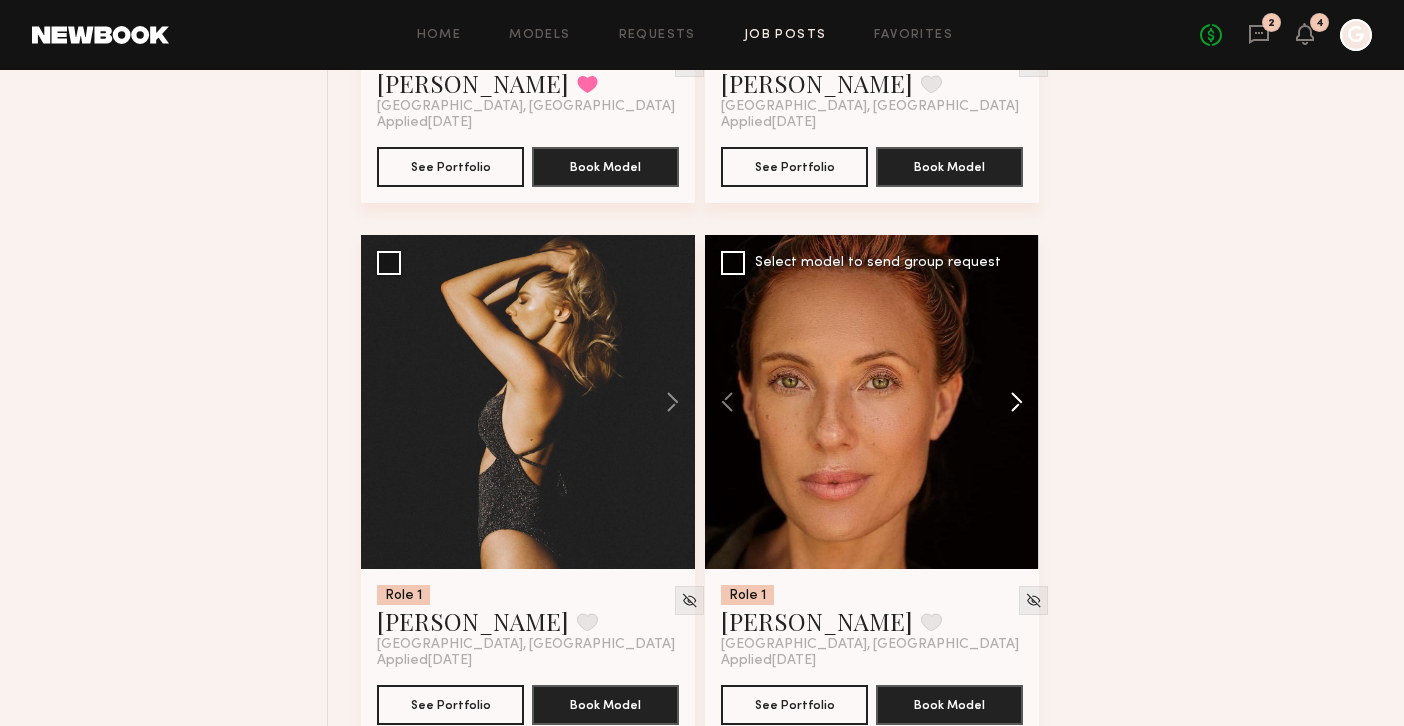 click 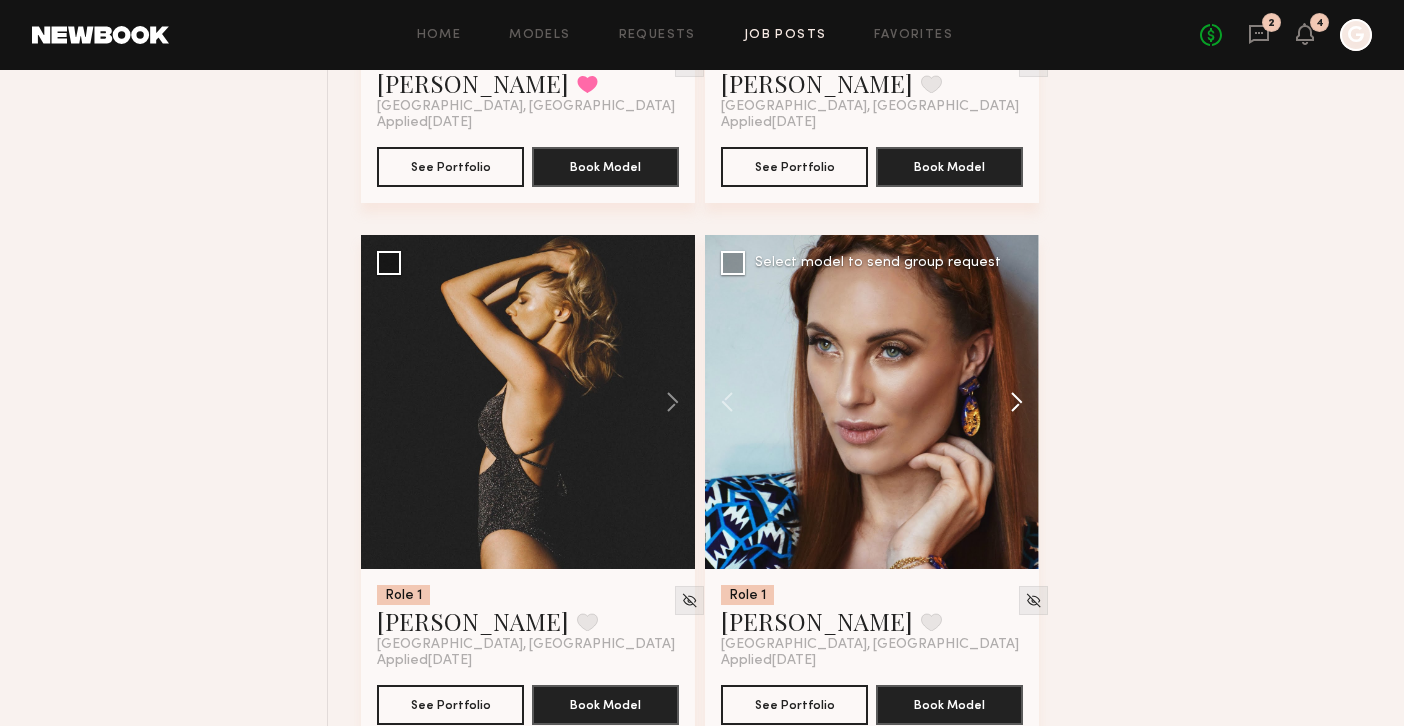 click 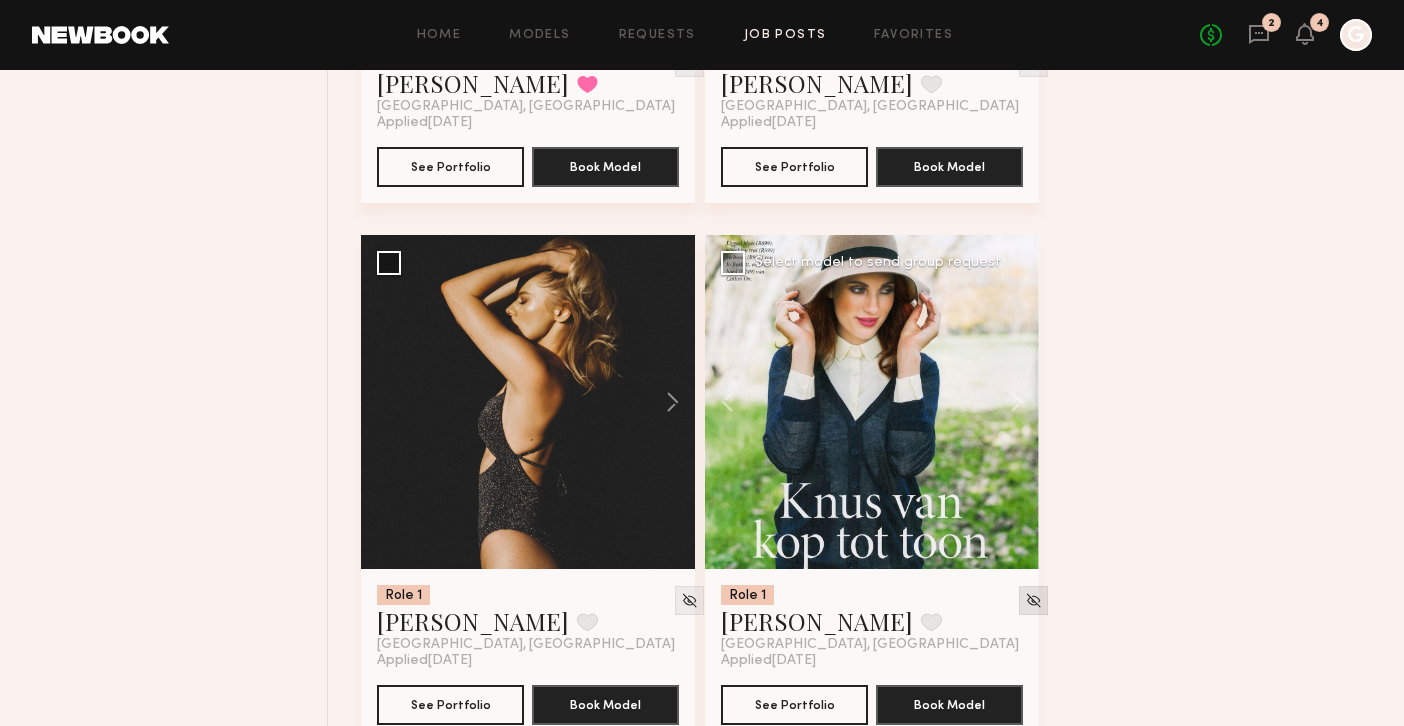 click 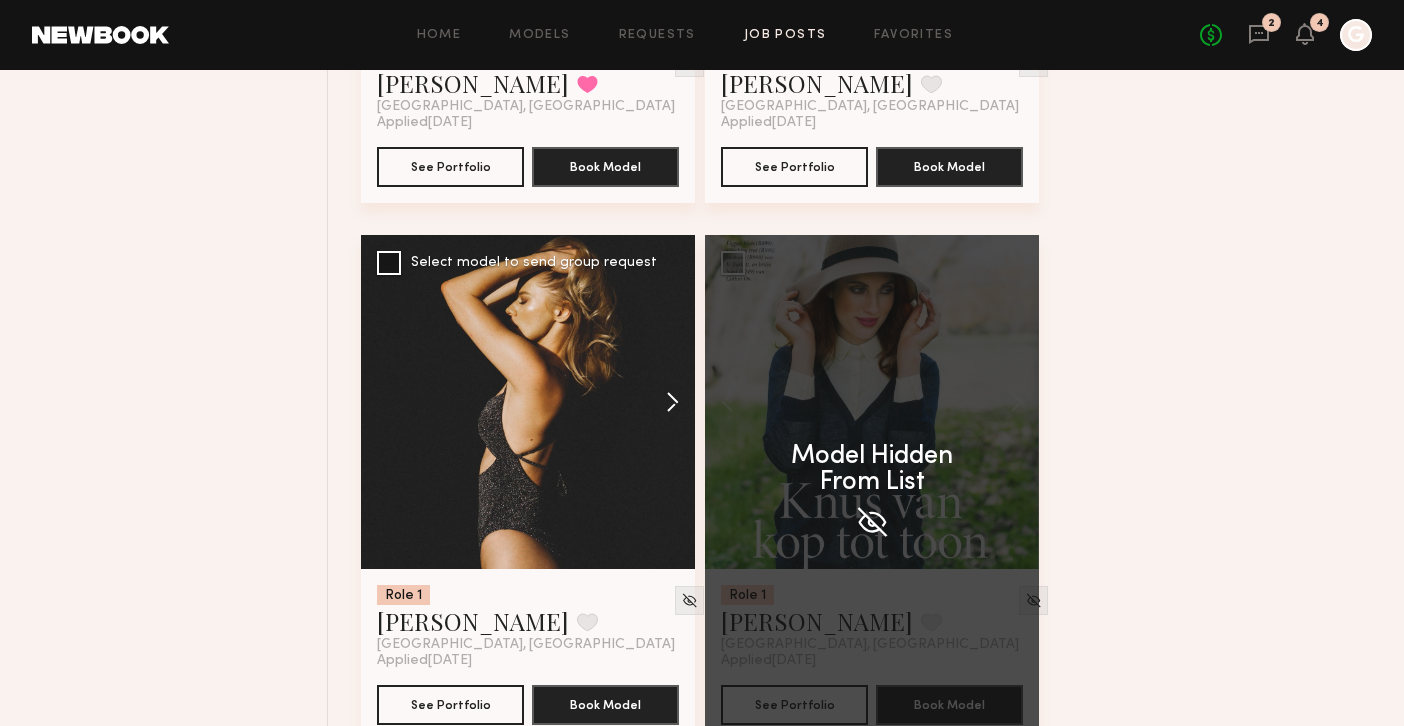 click 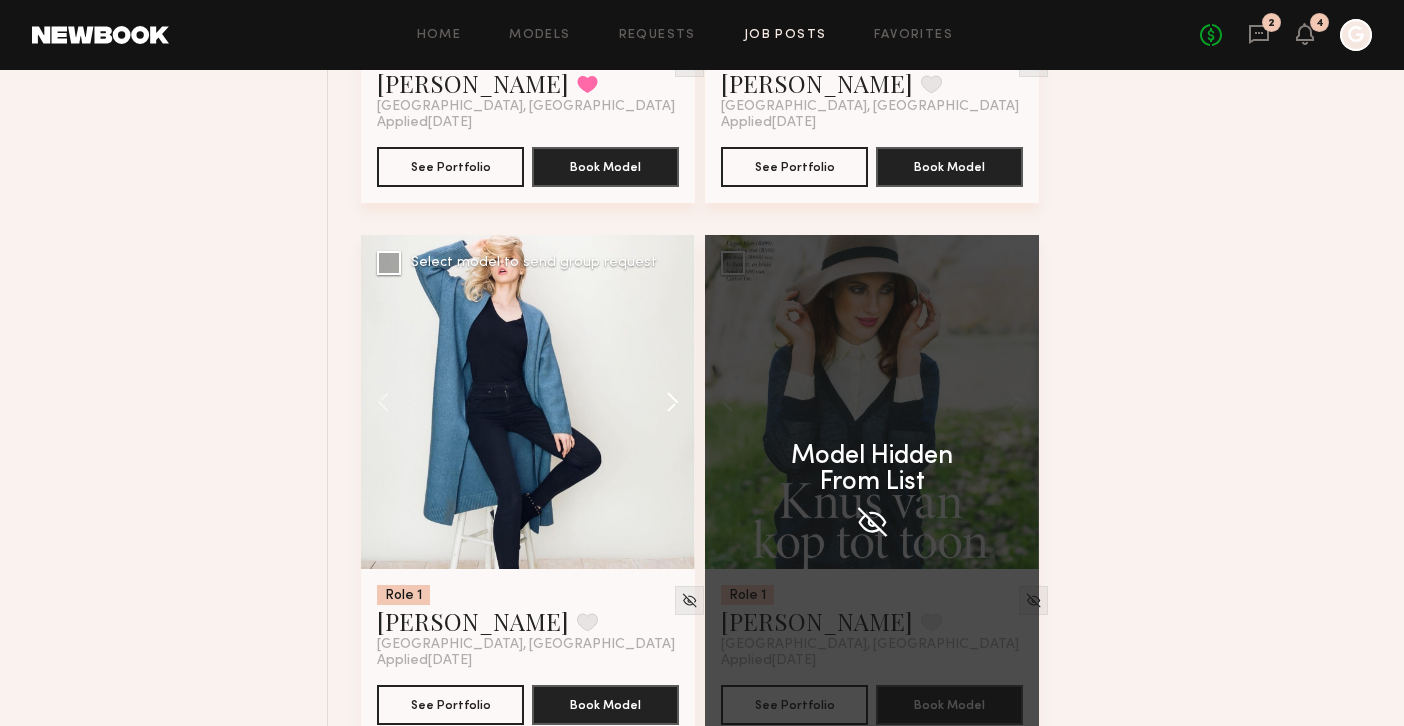 click 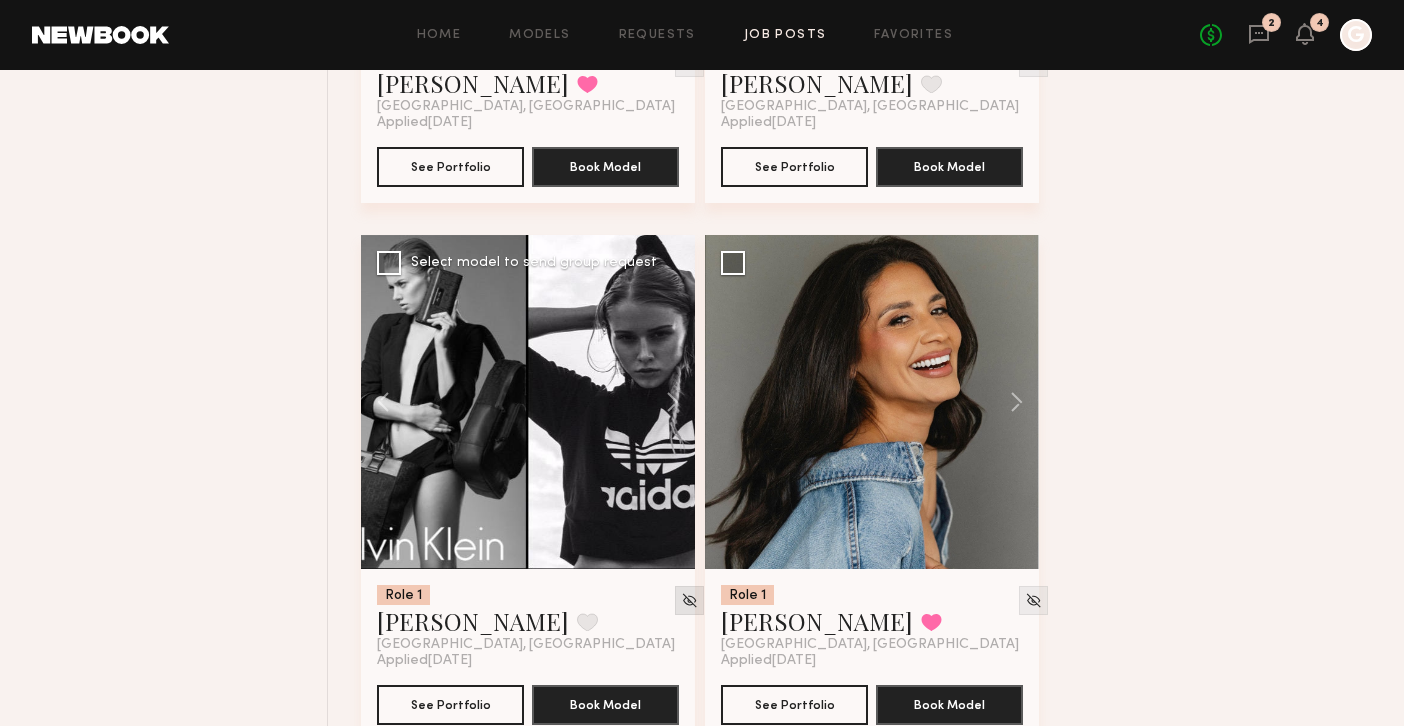 click 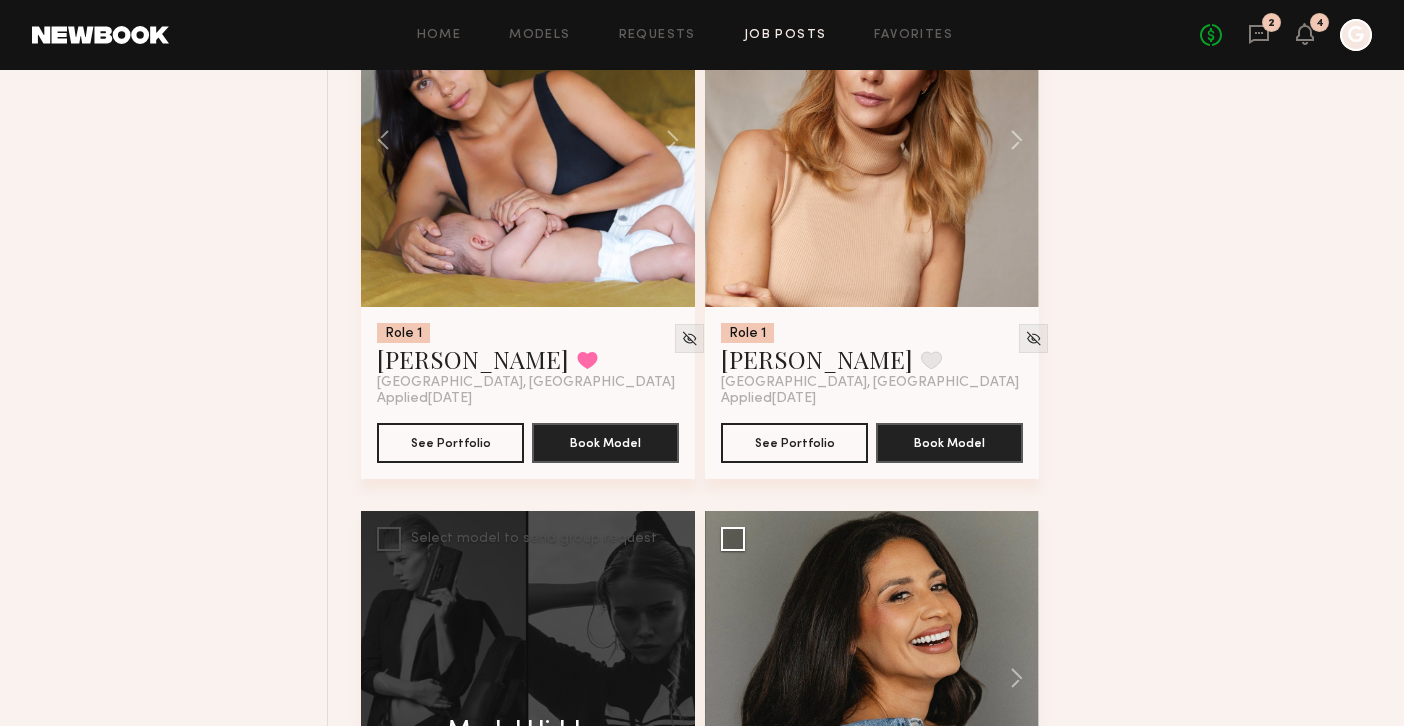 scroll, scrollTop: 3470, scrollLeft: 0, axis: vertical 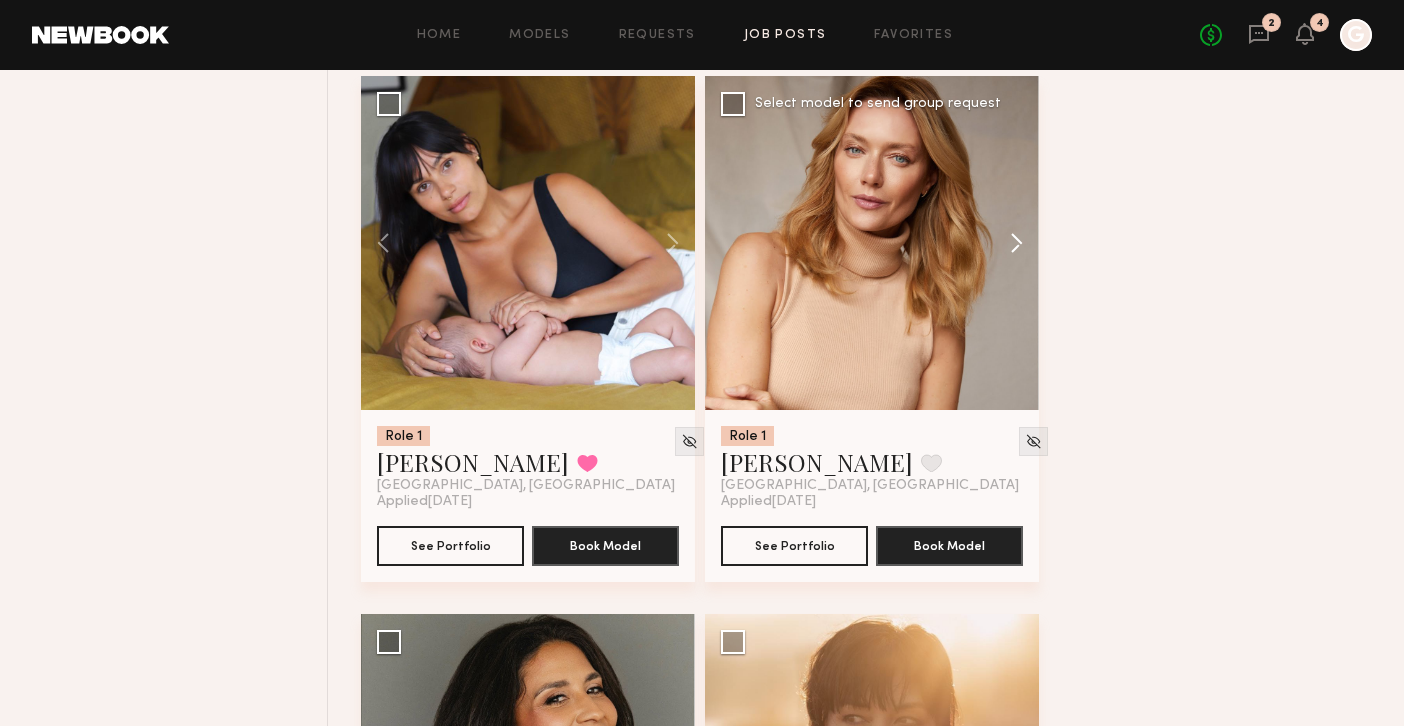 click 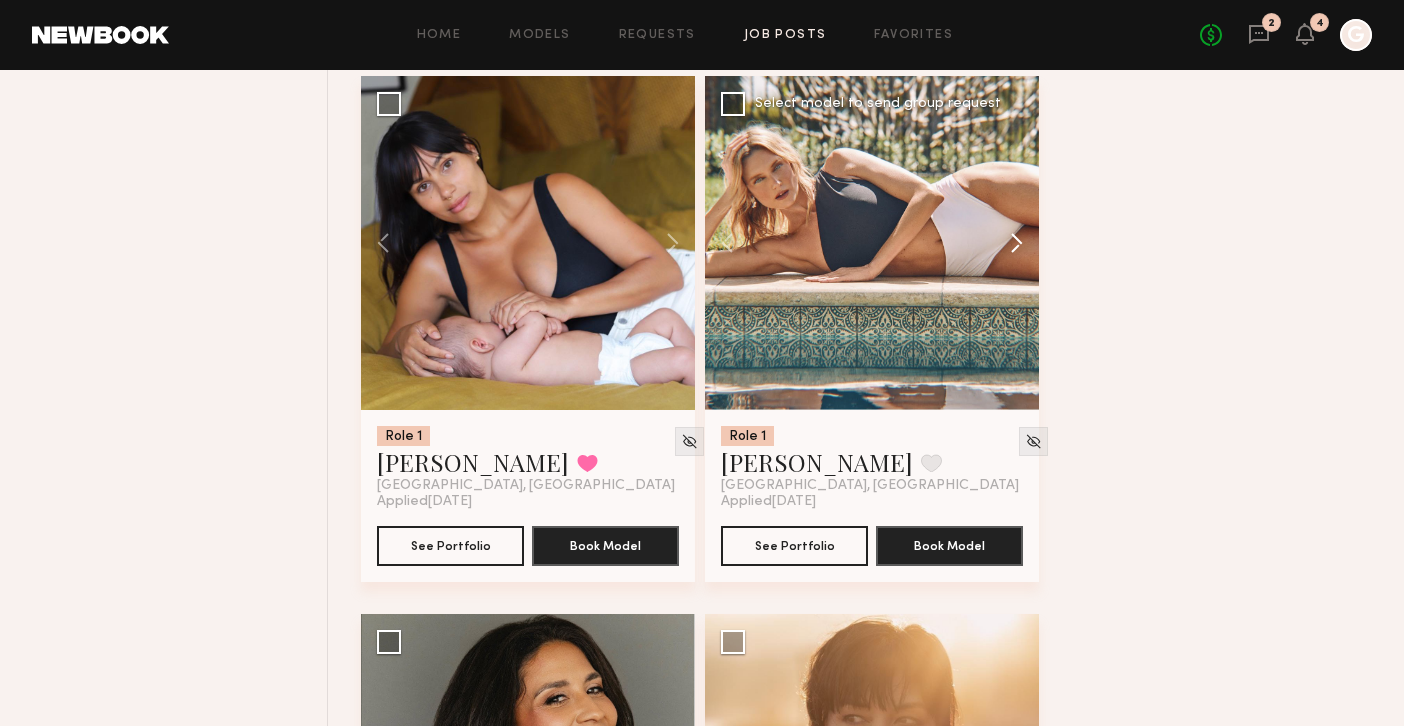 click 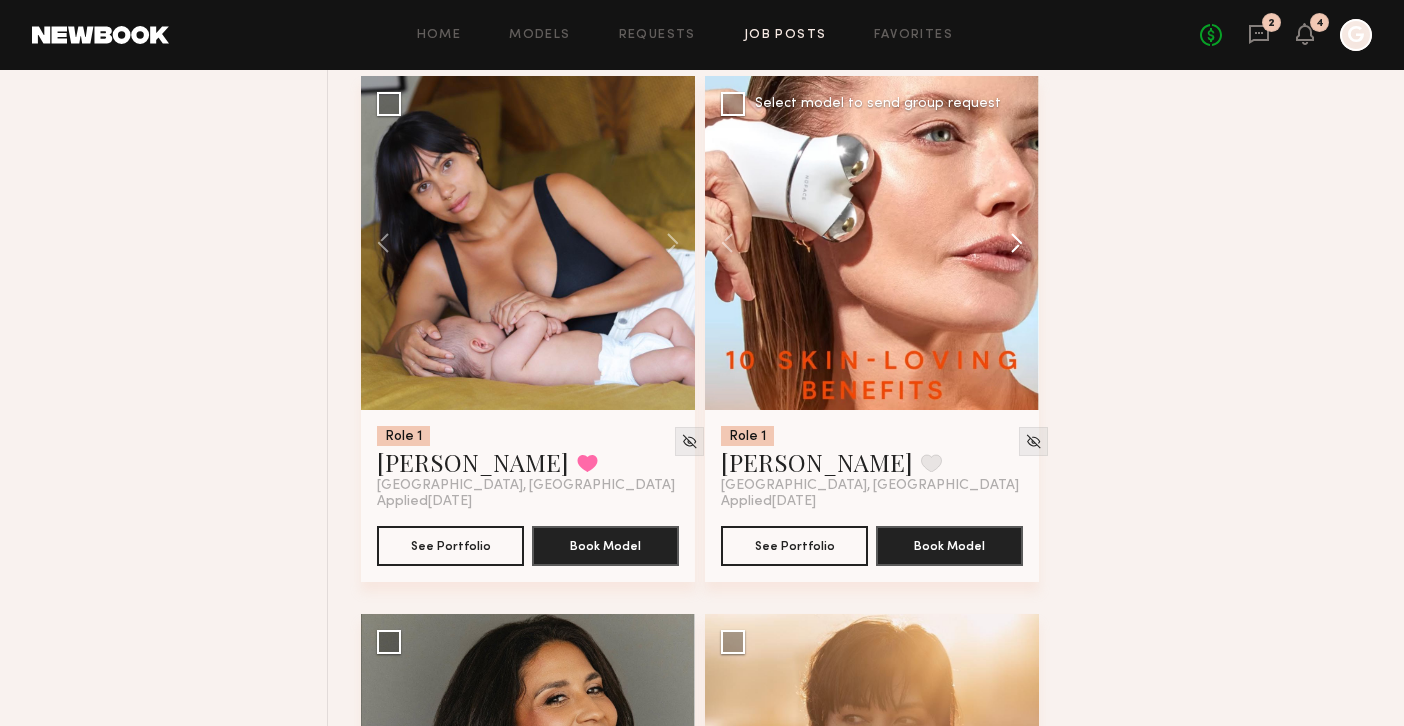 click 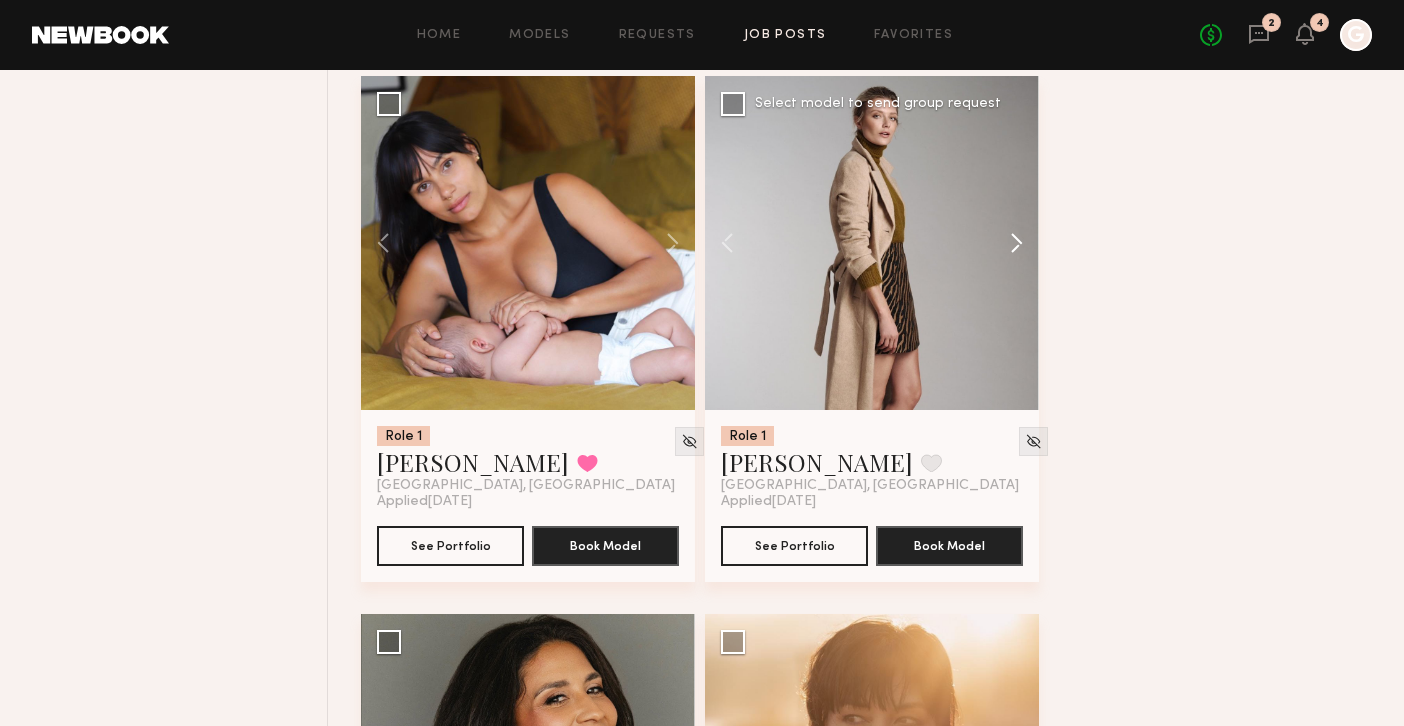 click 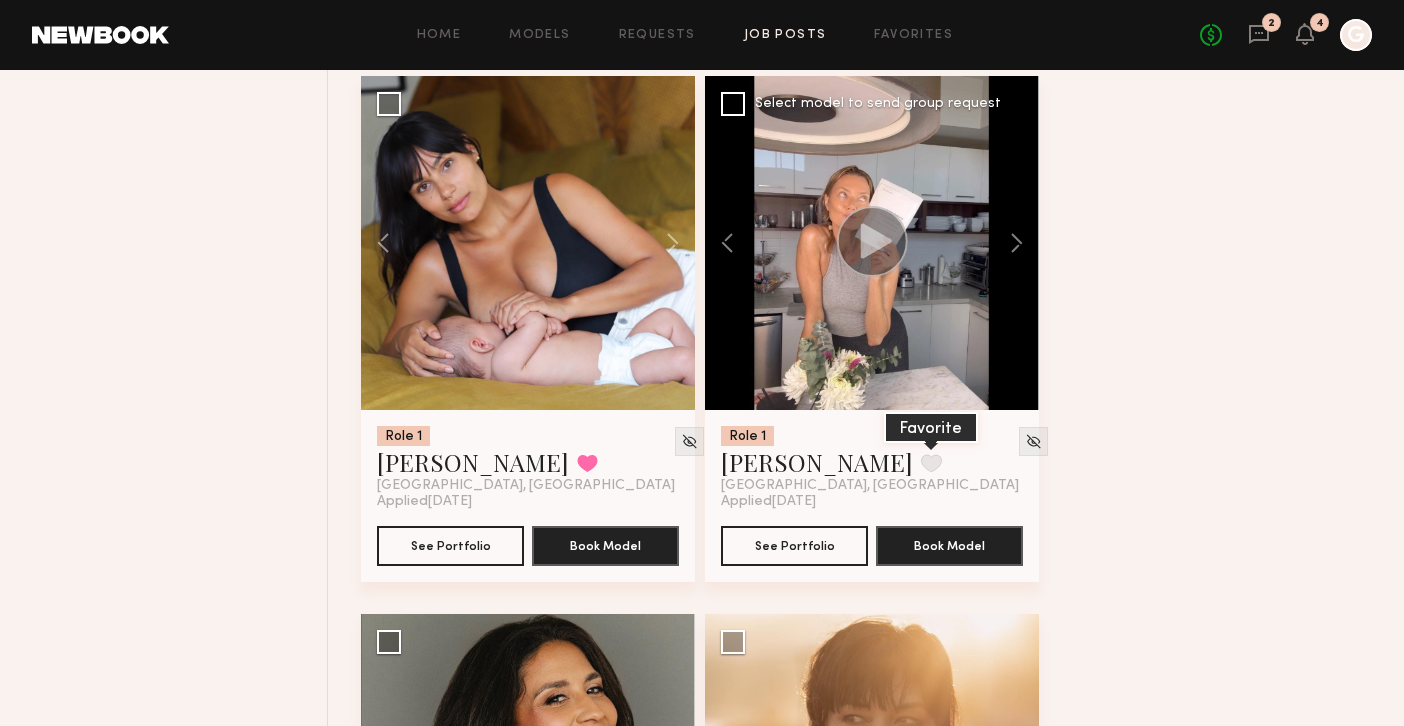 click 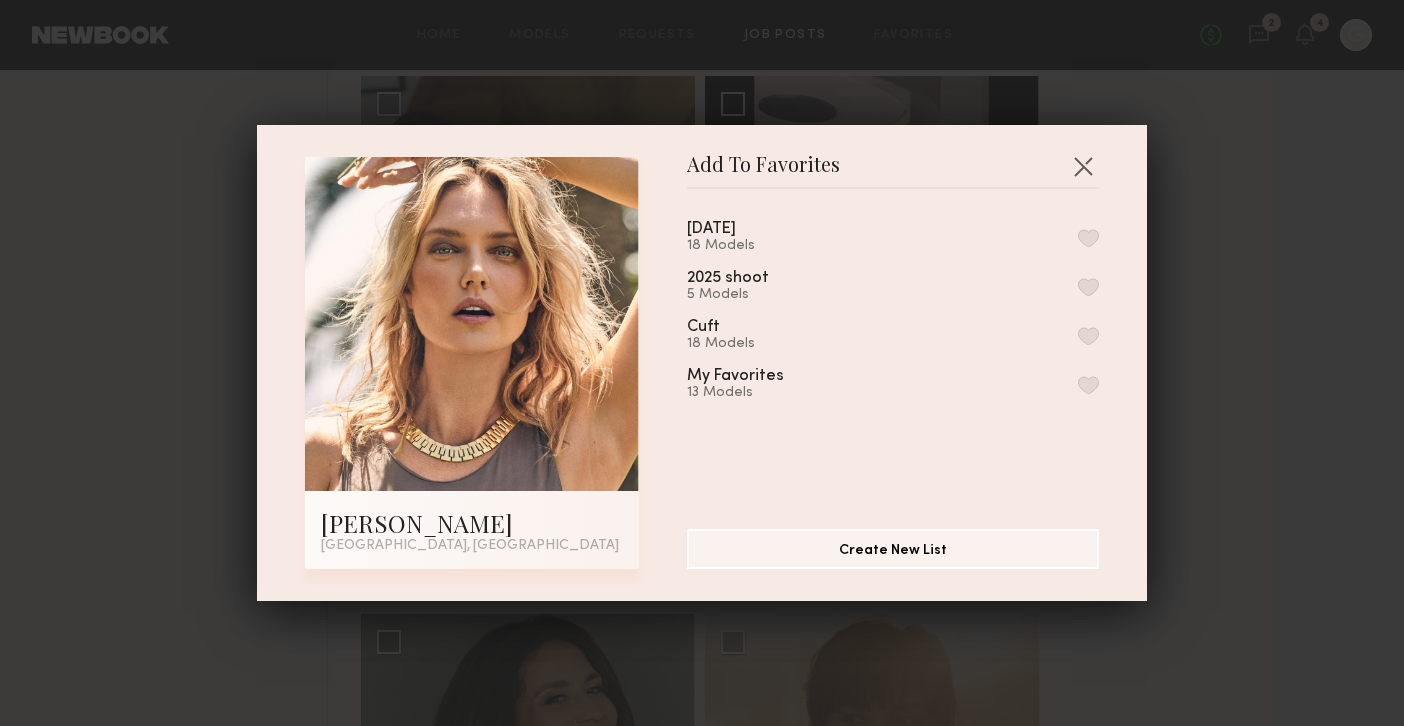 click at bounding box center [1088, 238] 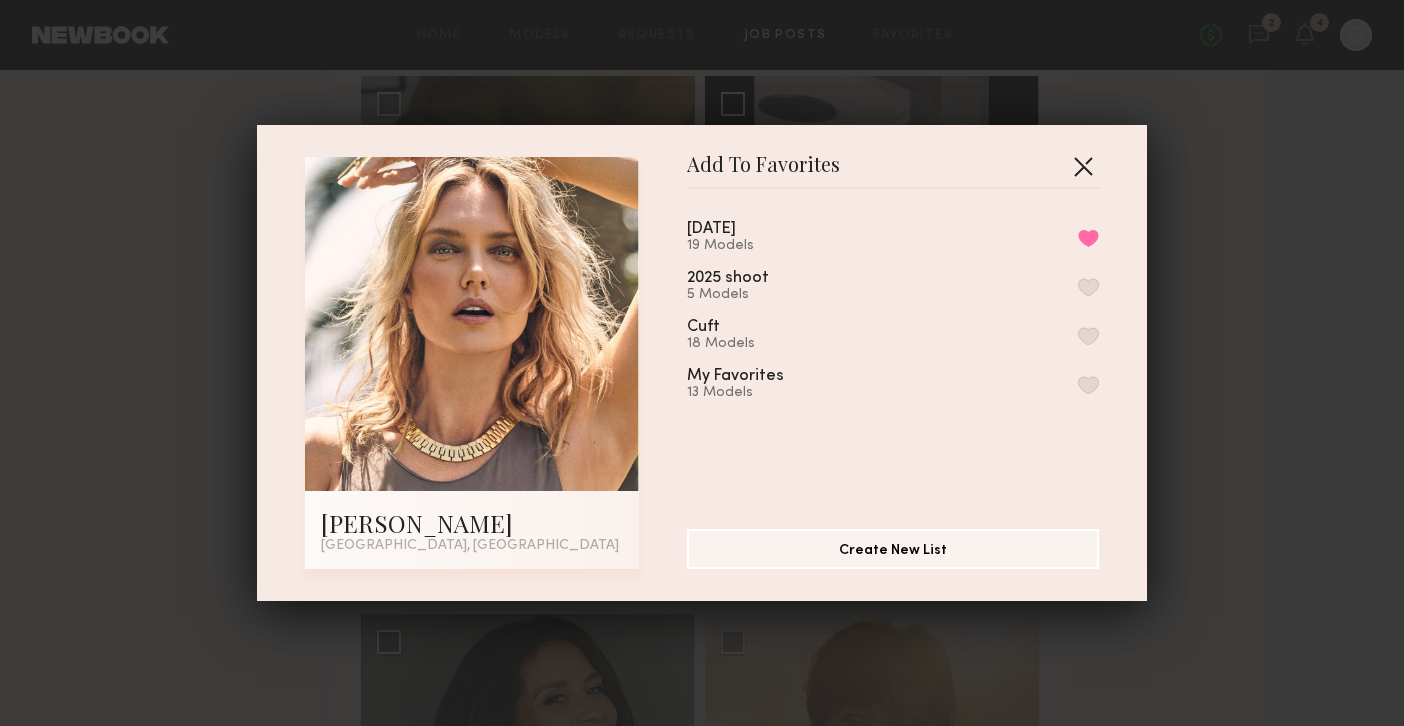 click at bounding box center [1083, 166] 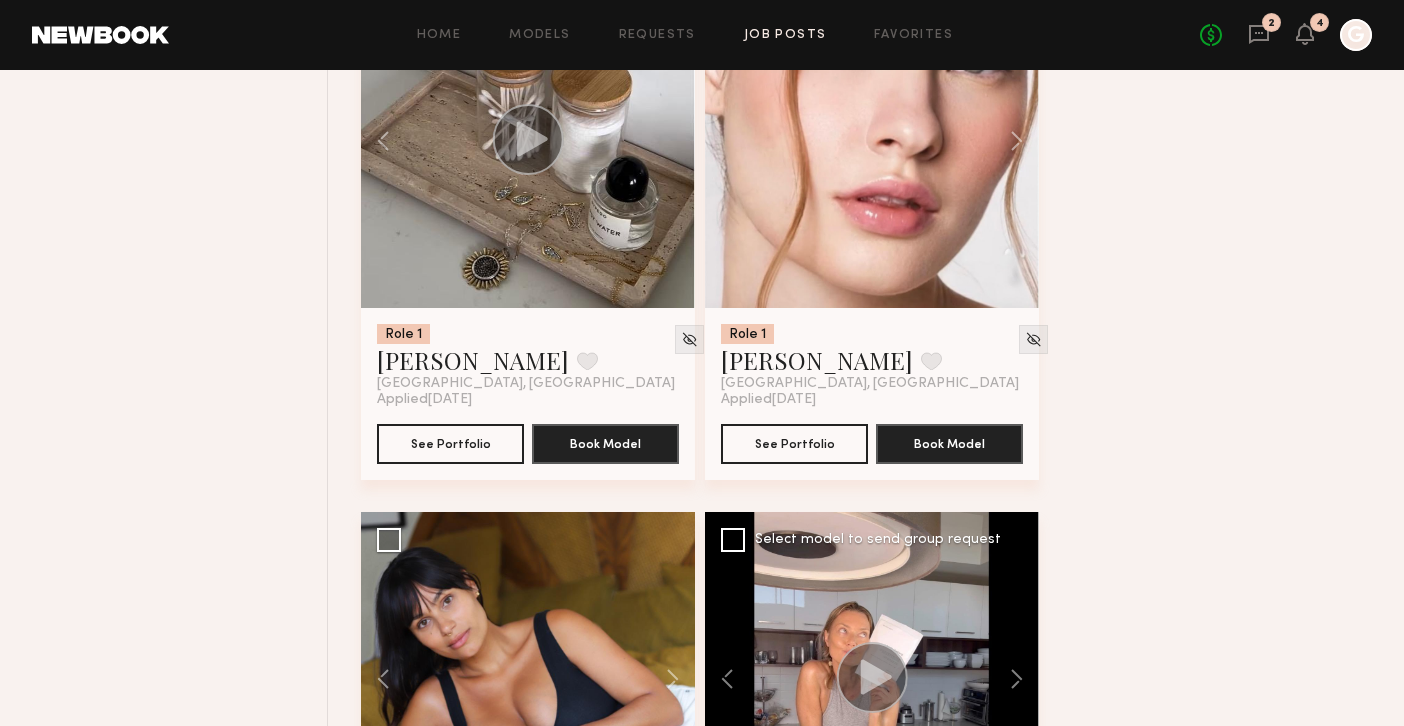 scroll, scrollTop: 2829, scrollLeft: 0, axis: vertical 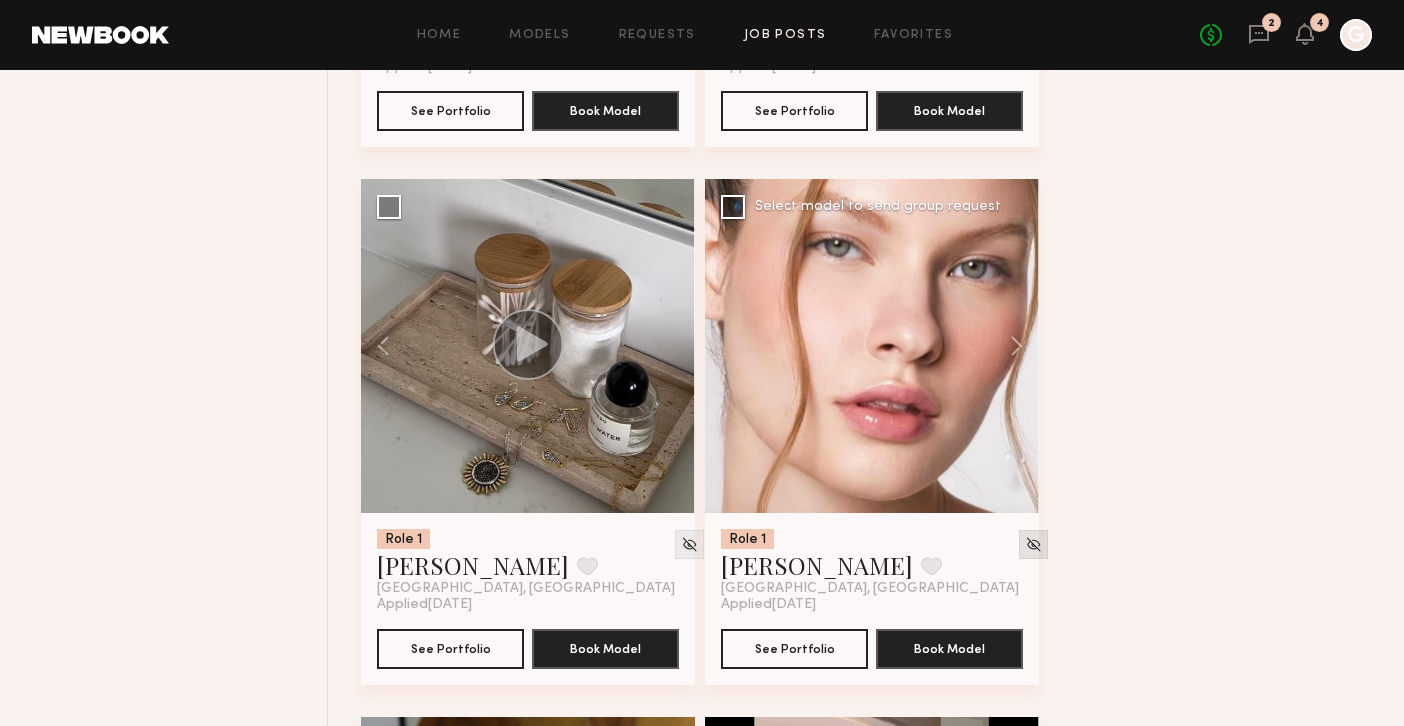 click 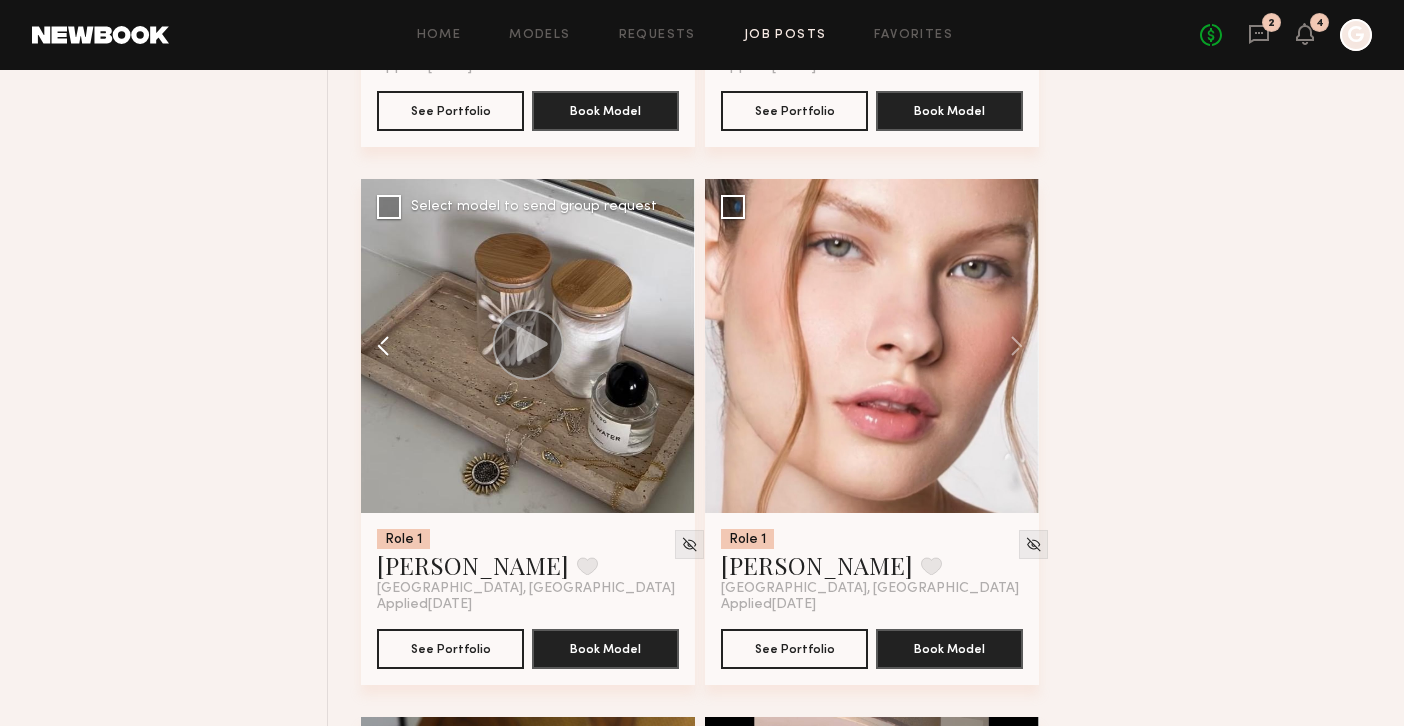 click 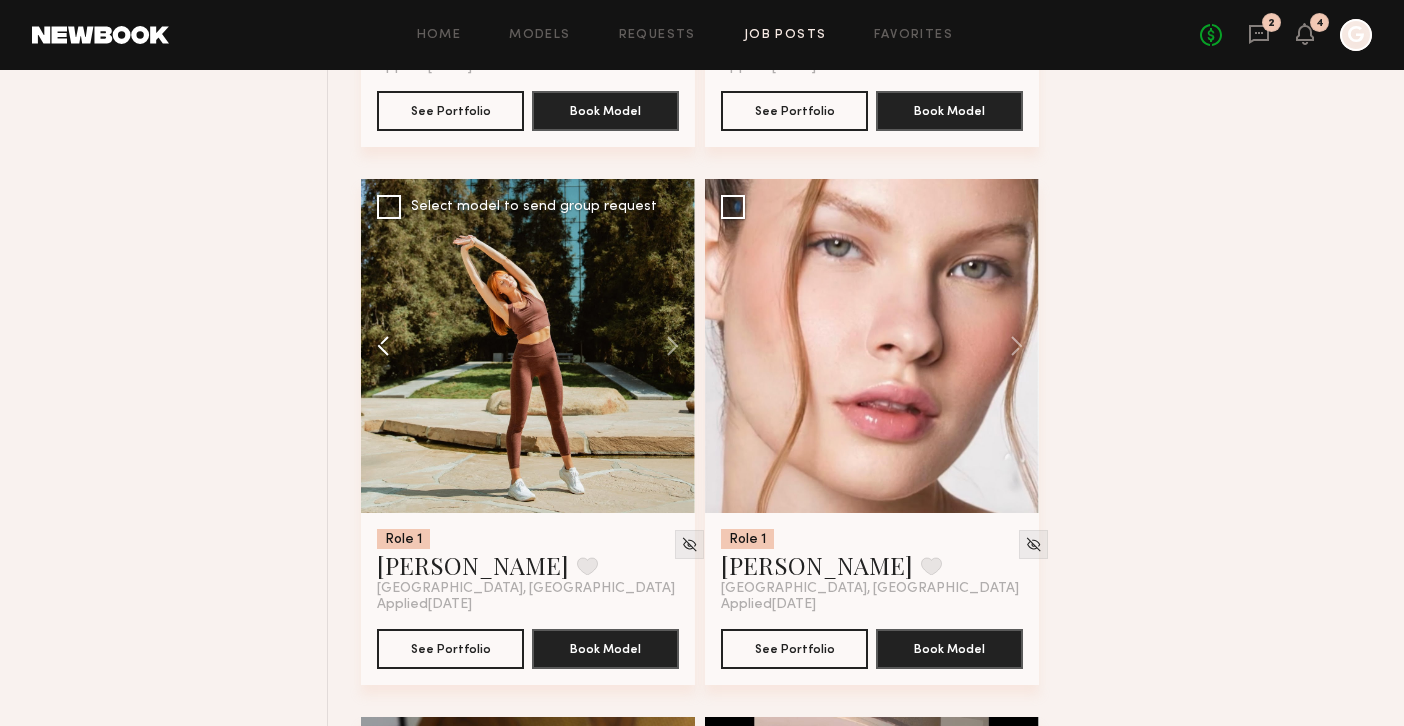 click 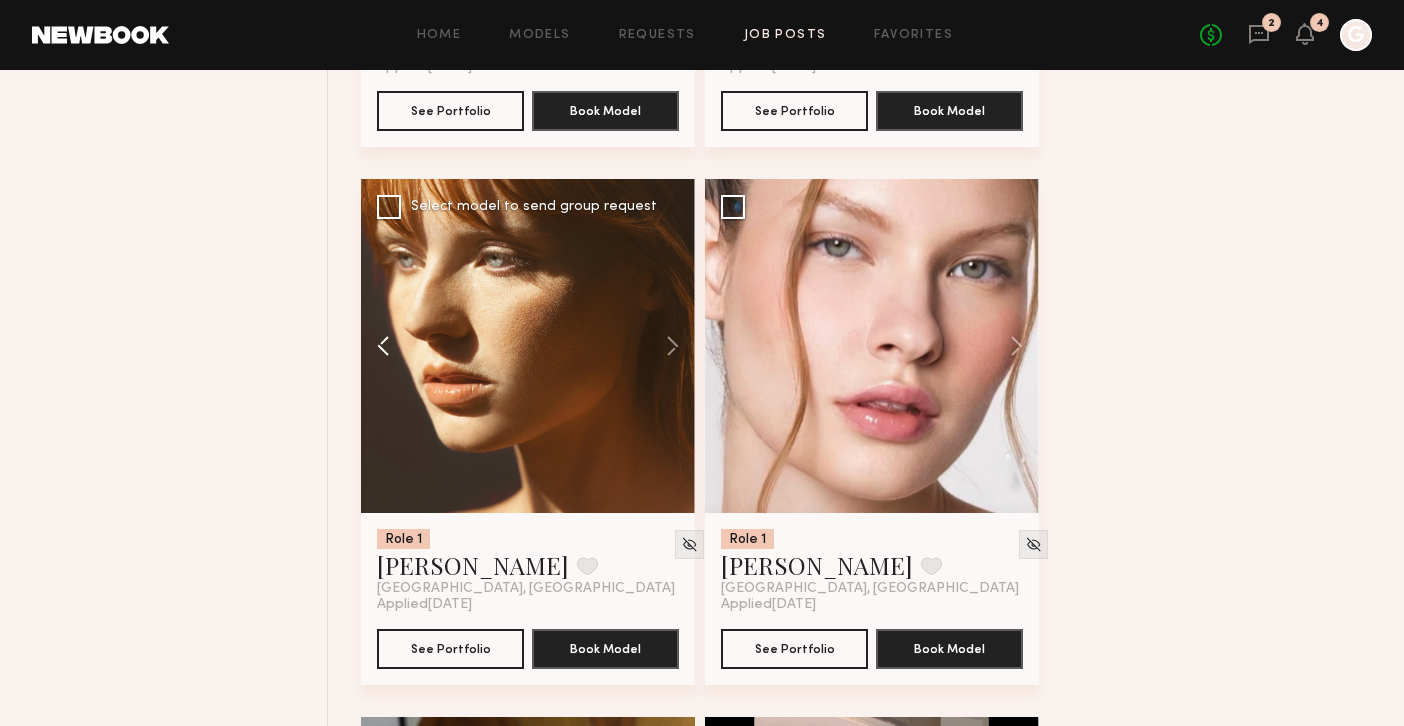 click 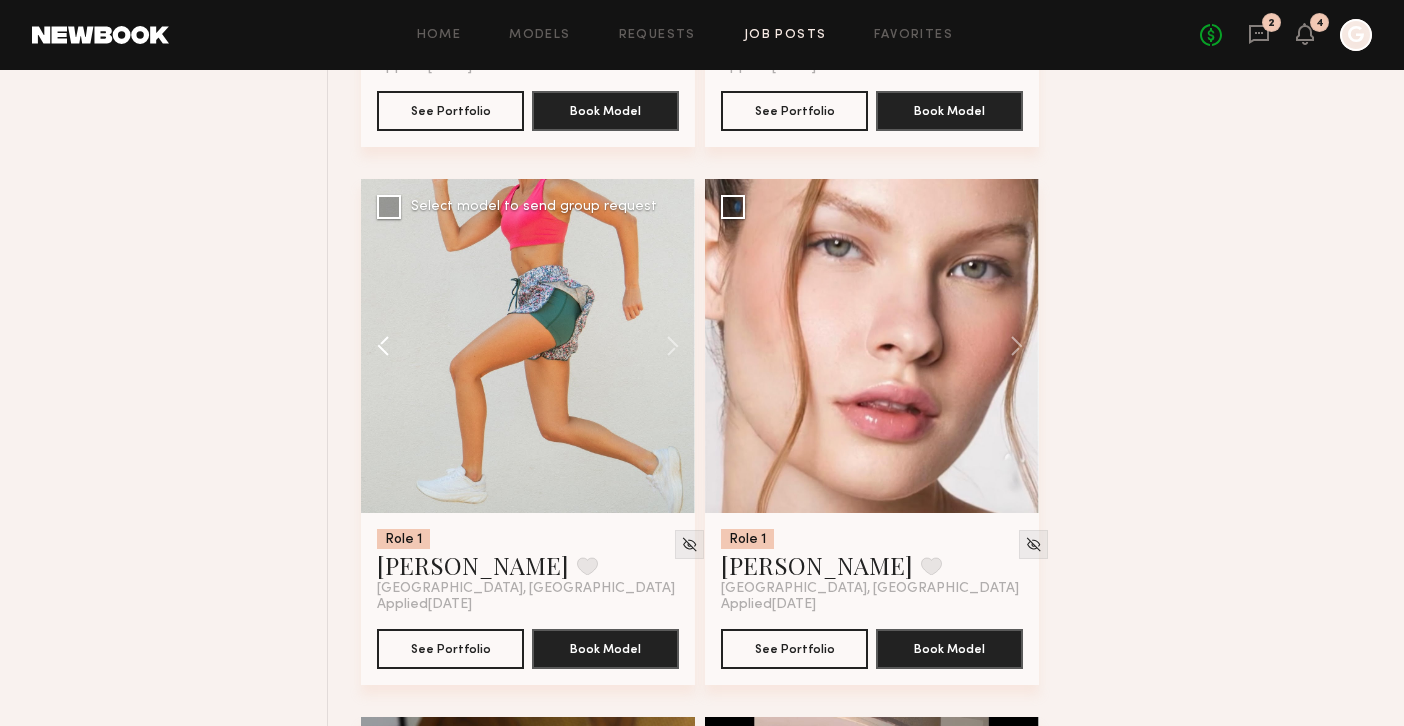 click 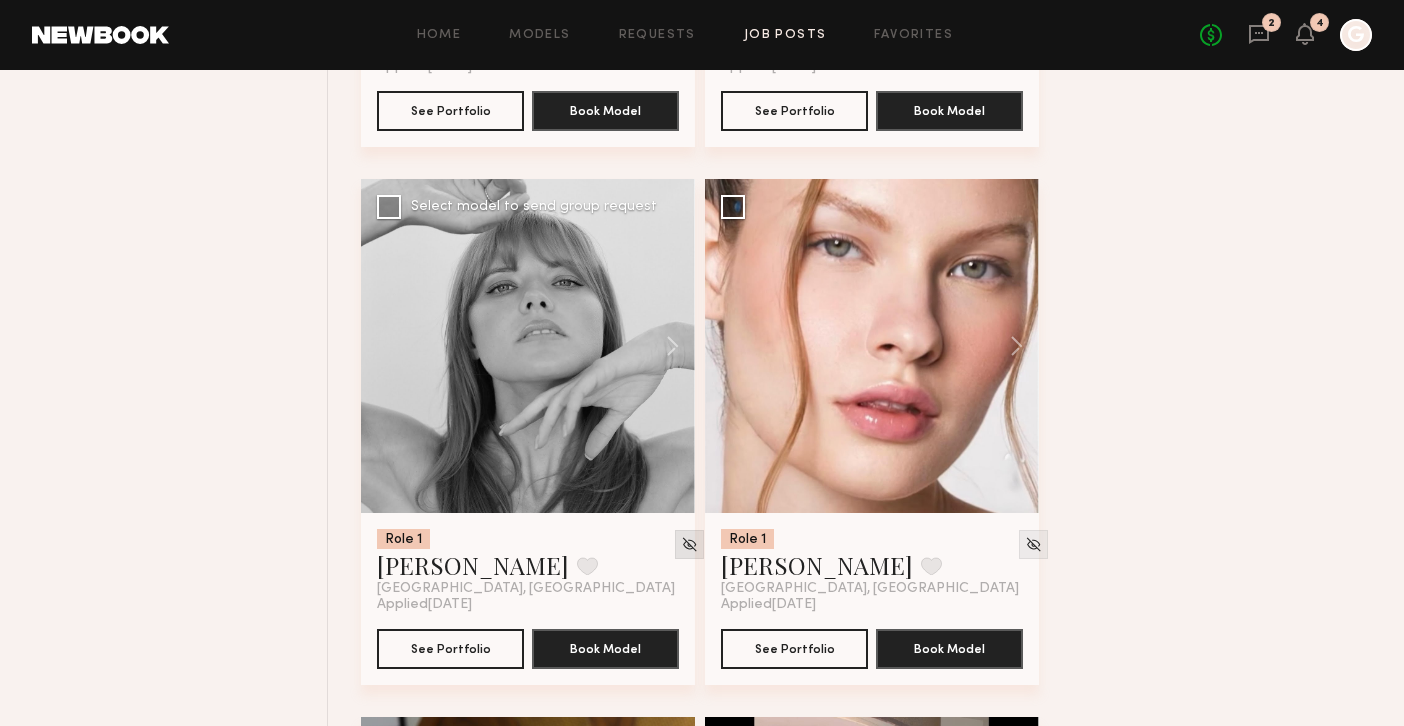 click 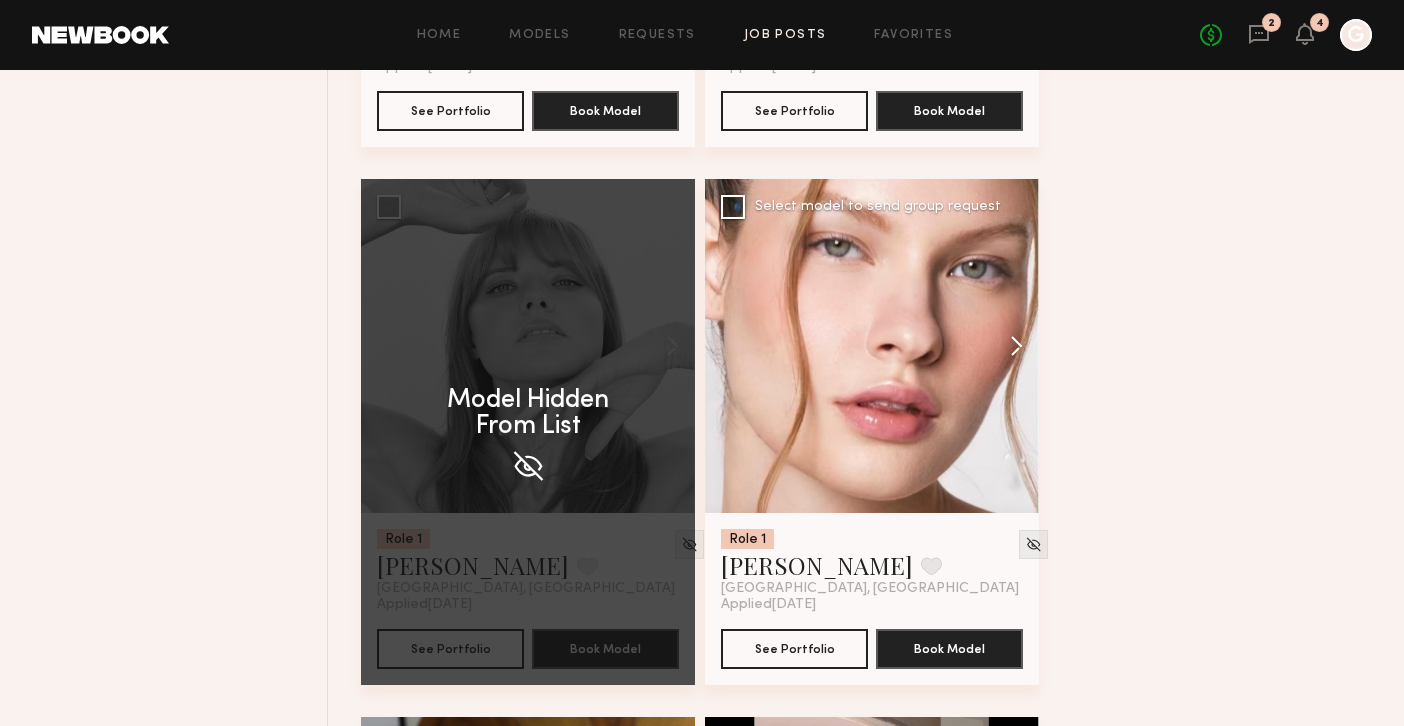 click 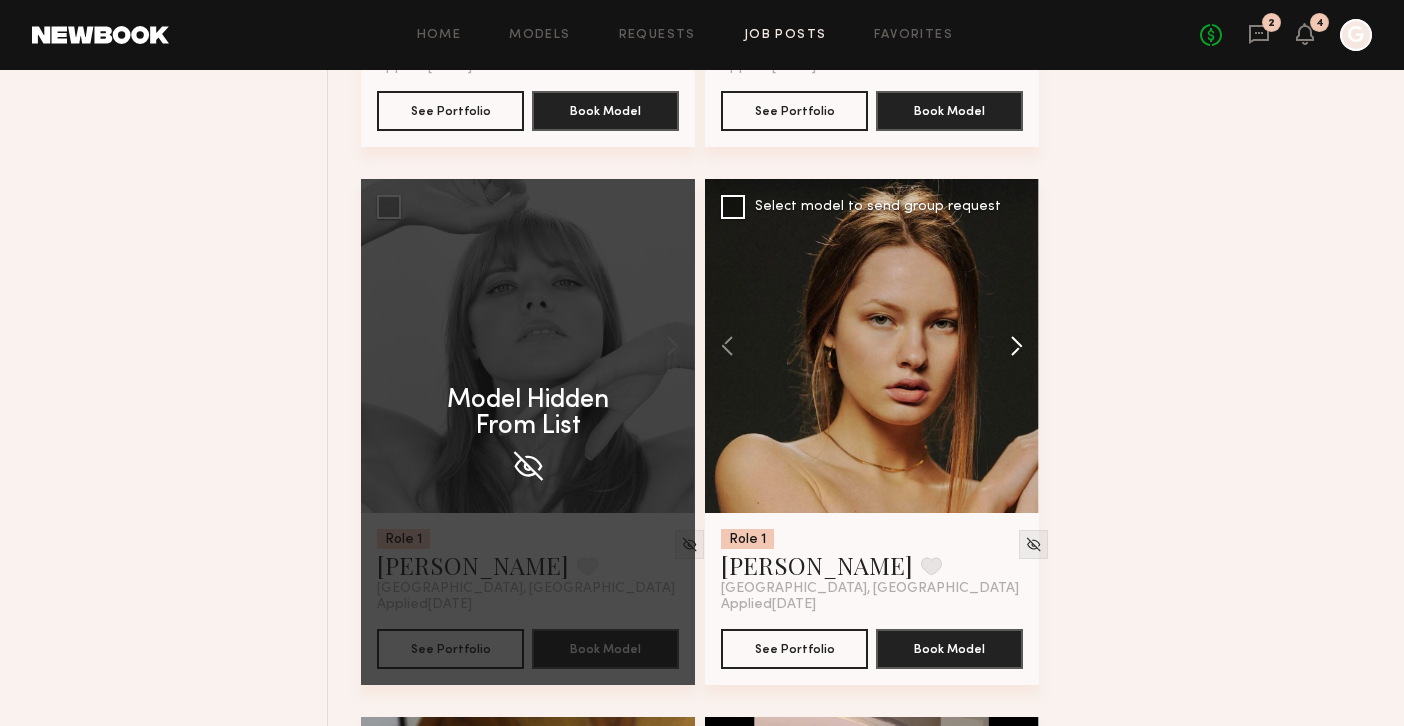 click 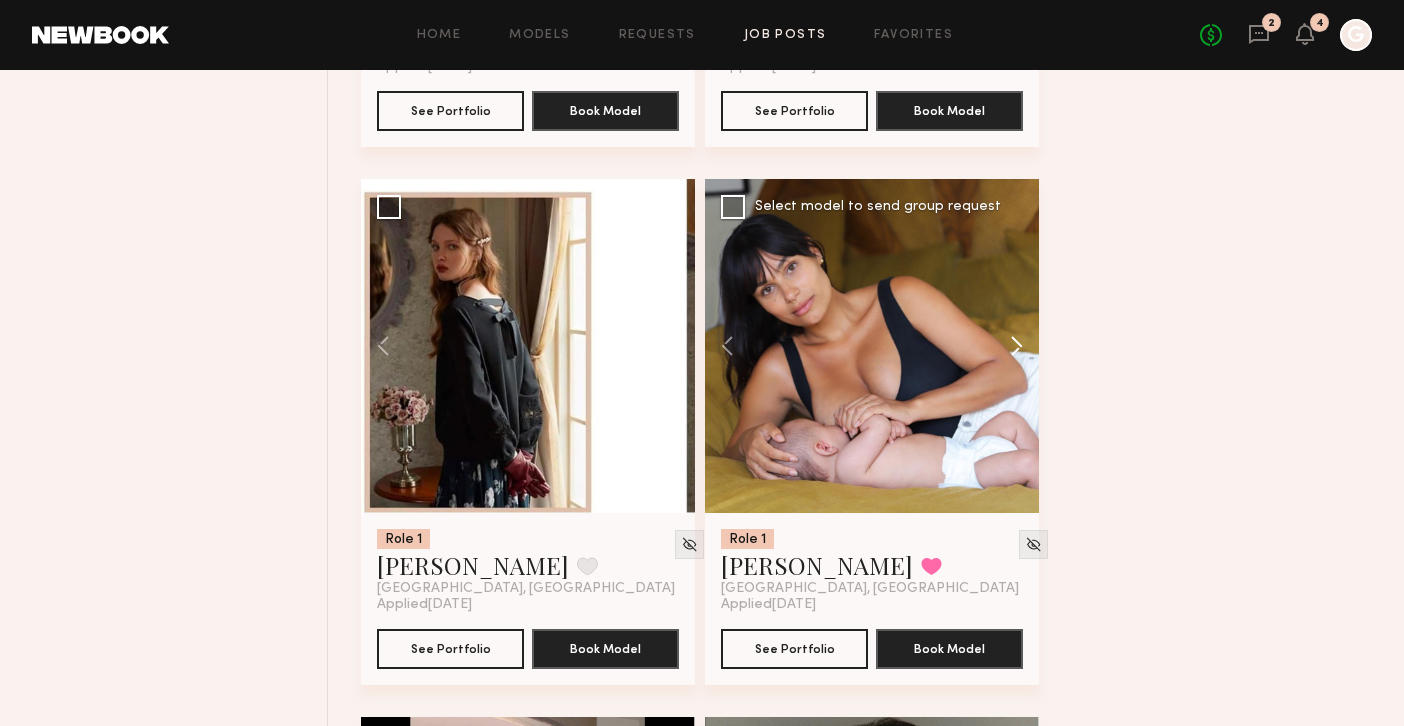click 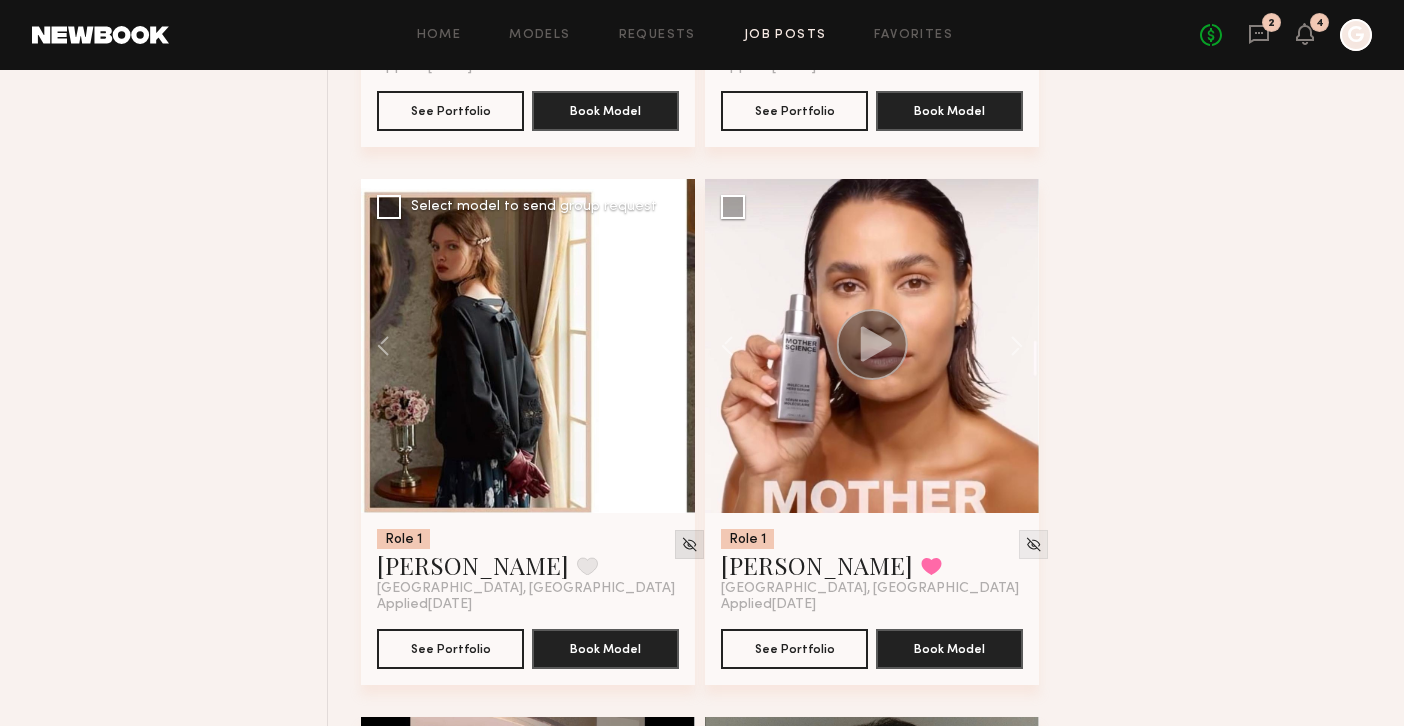 click 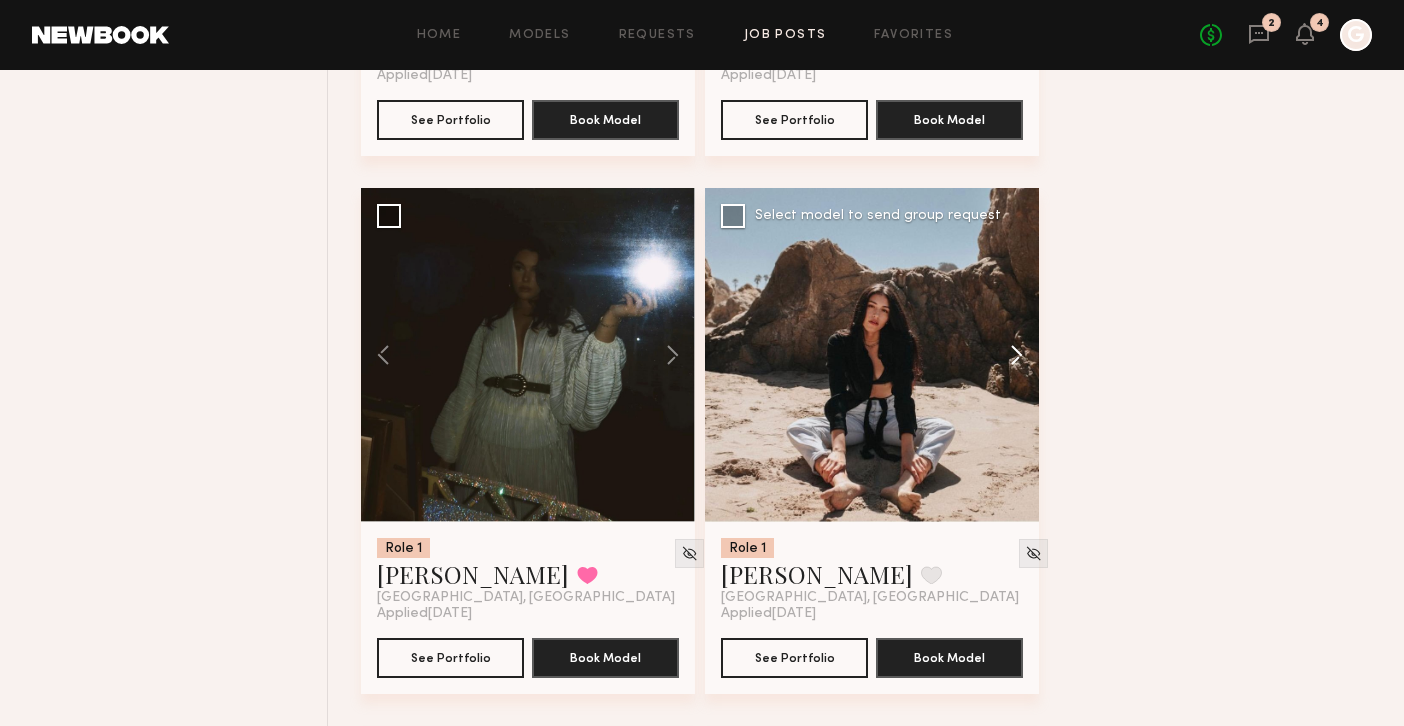 scroll, scrollTop: 2283, scrollLeft: 0, axis: vertical 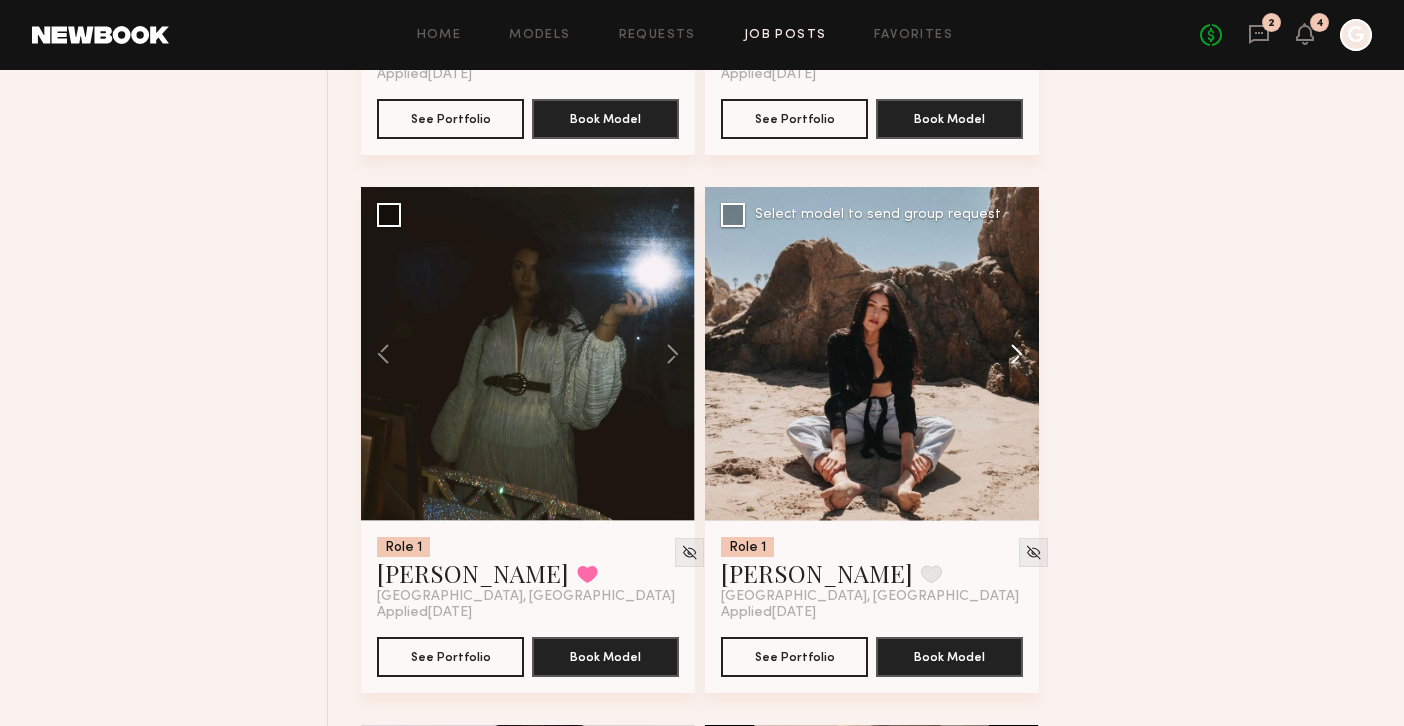 click 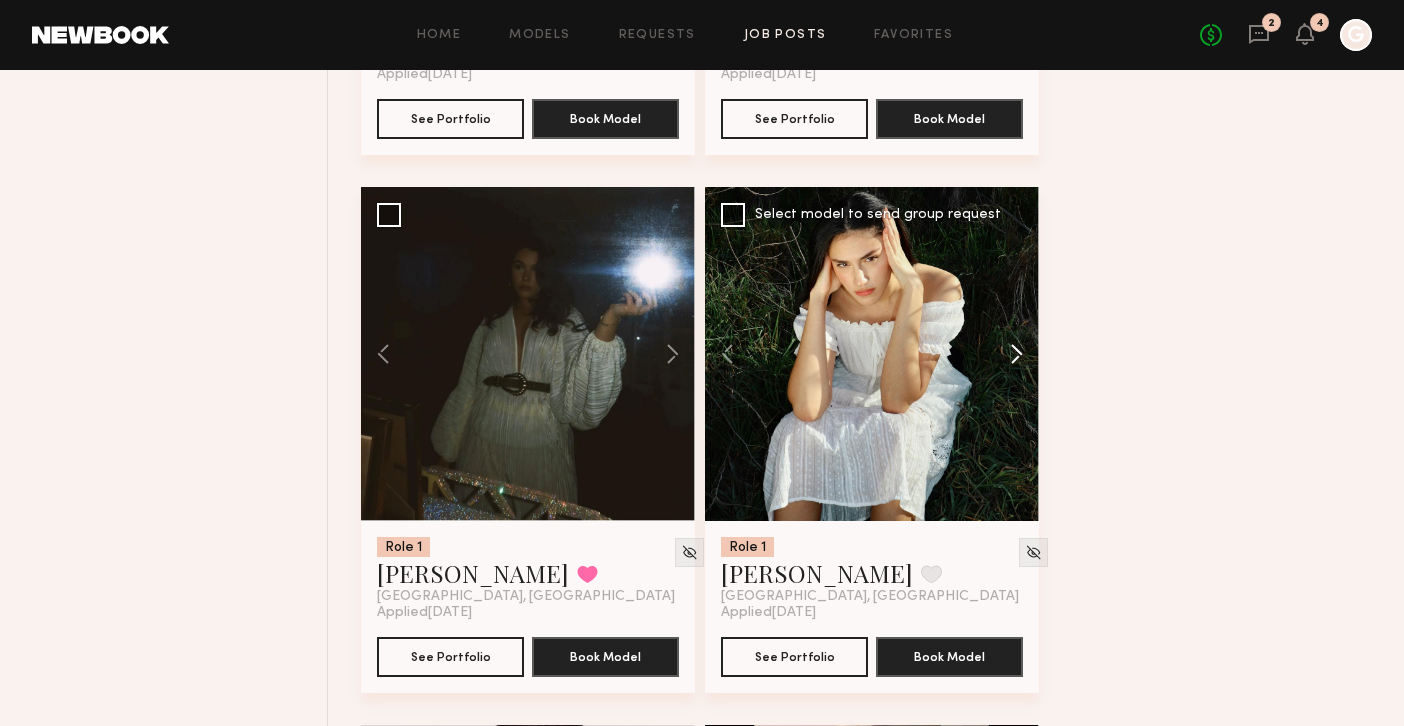 click 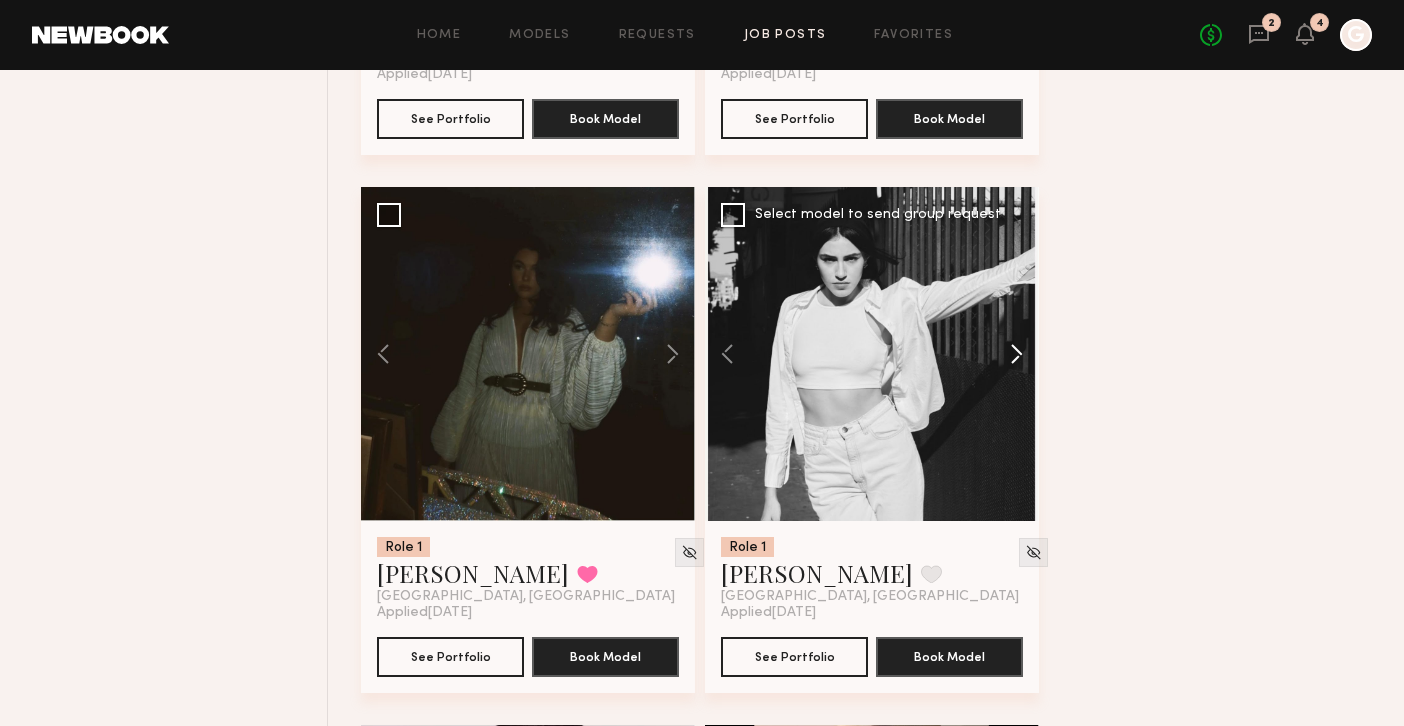 click 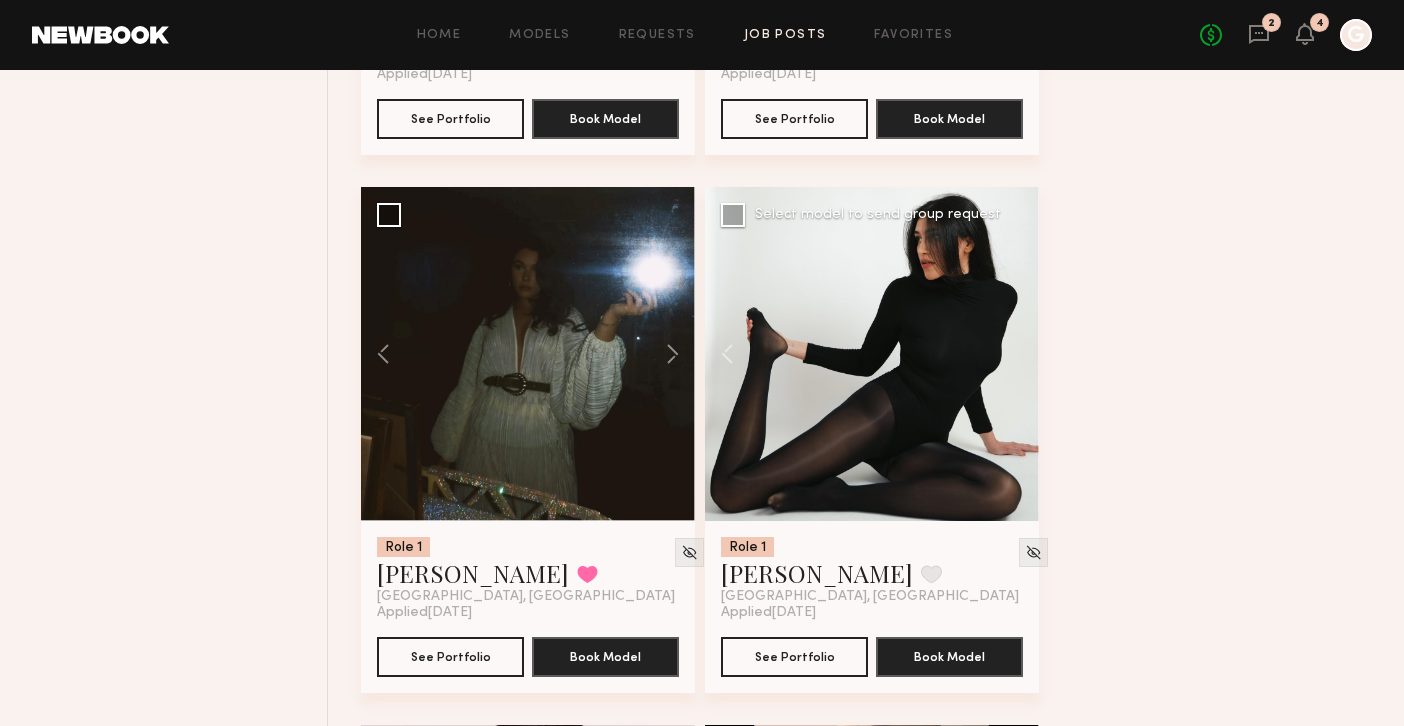 click 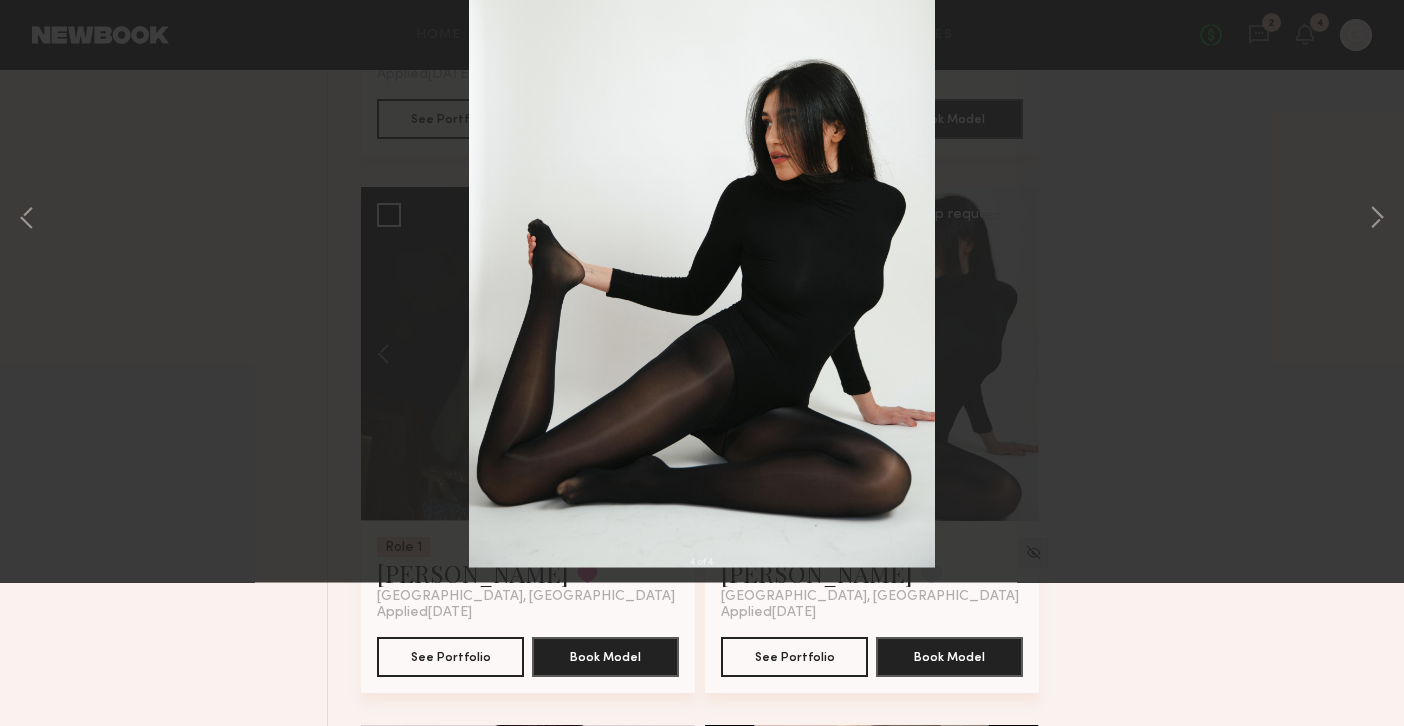 click at bounding box center [46, 48] 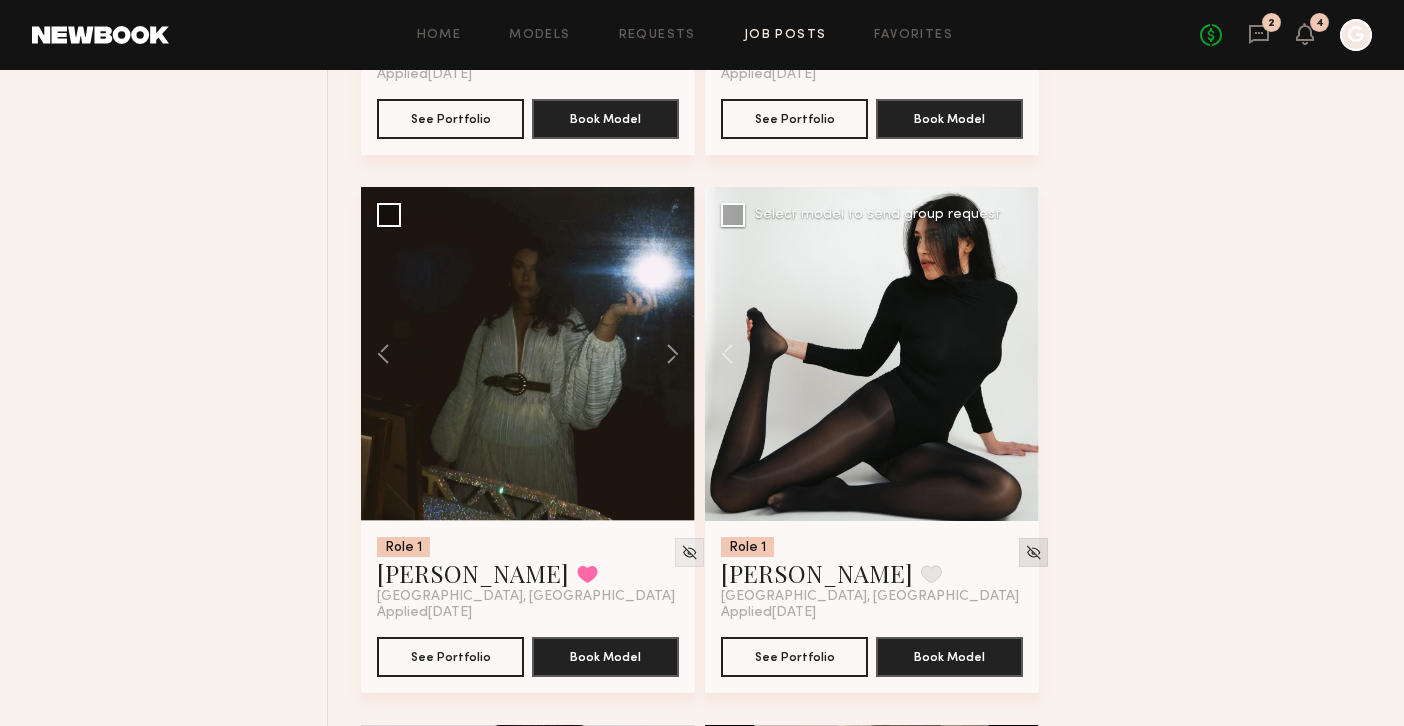 click 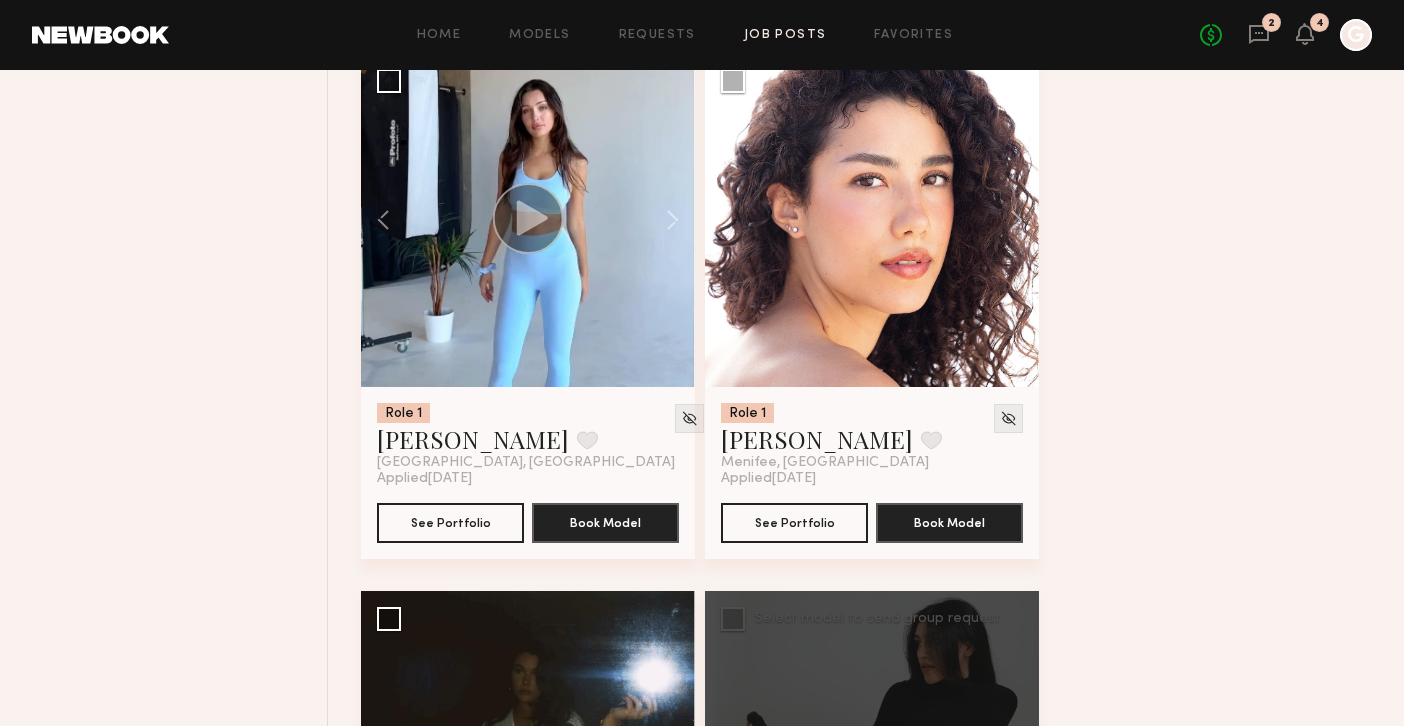 scroll, scrollTop: 1829, scrollLeft: 0, axis: vertical 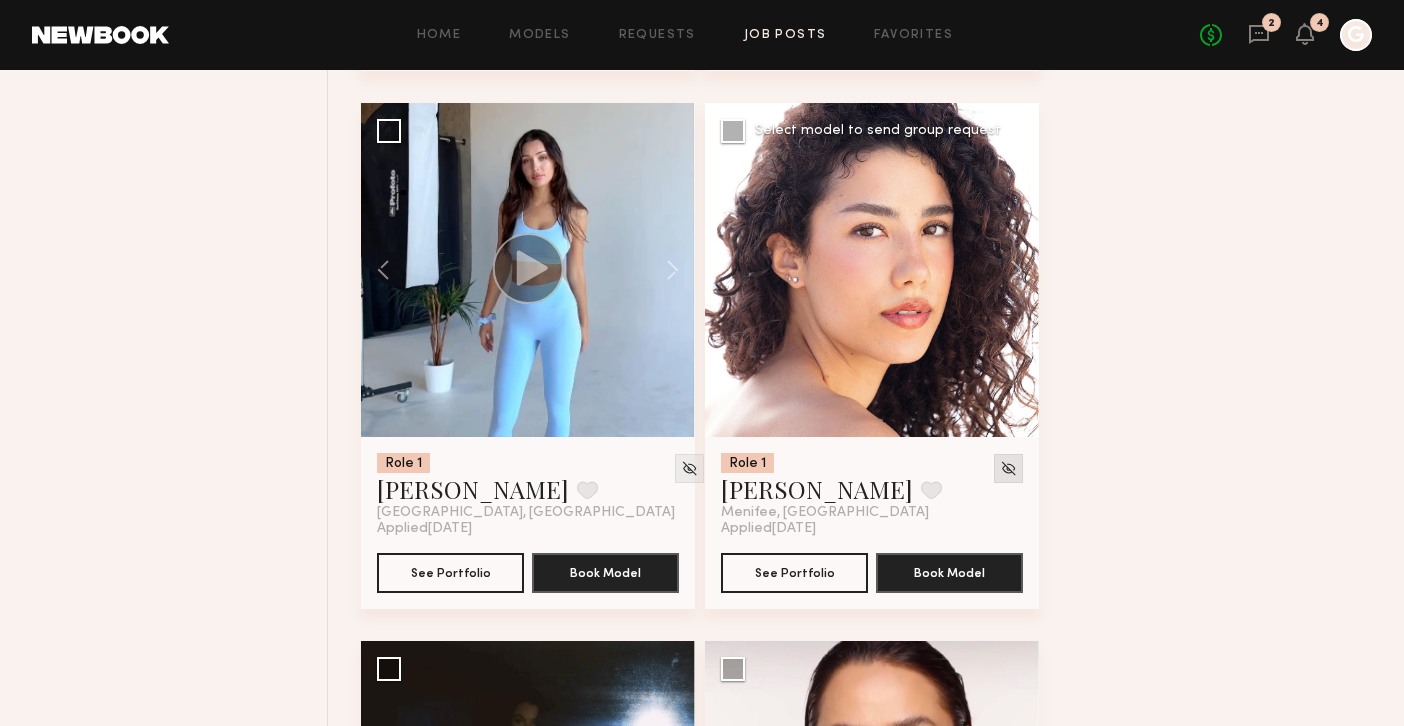 click 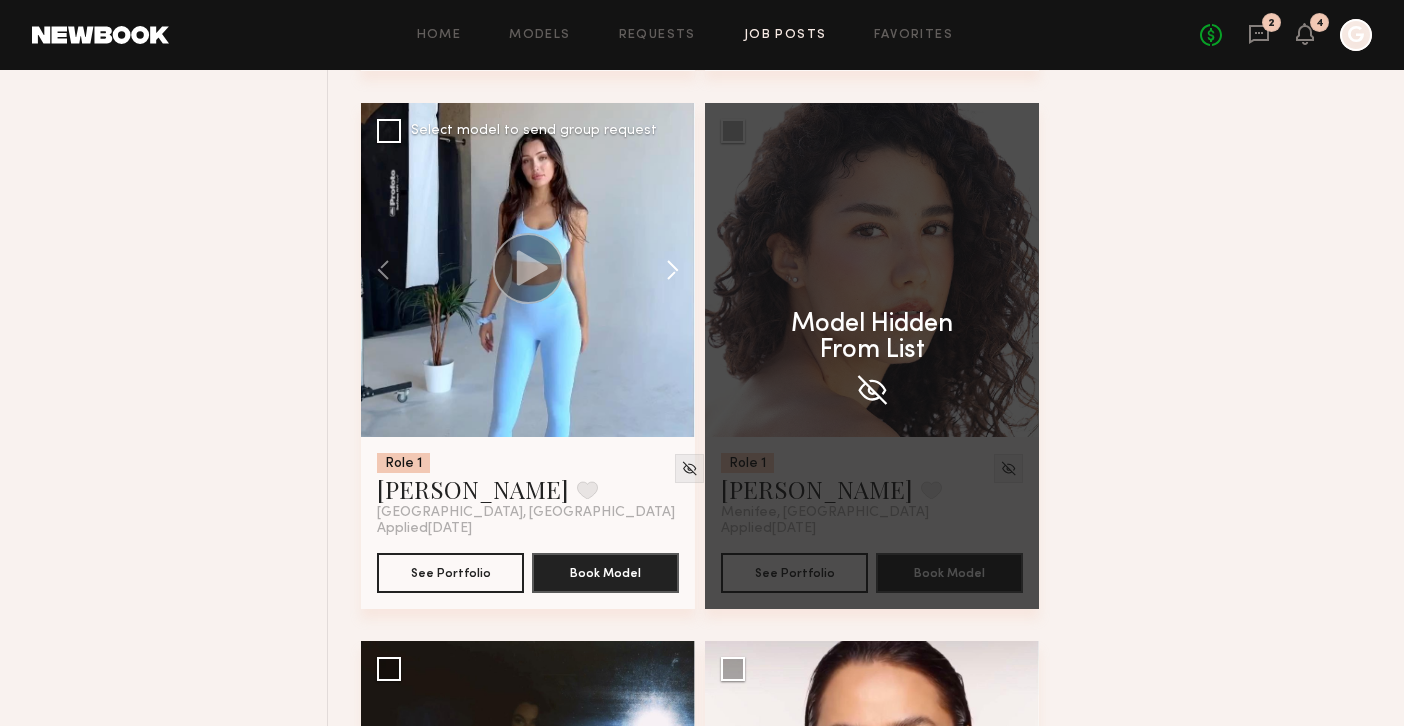 click 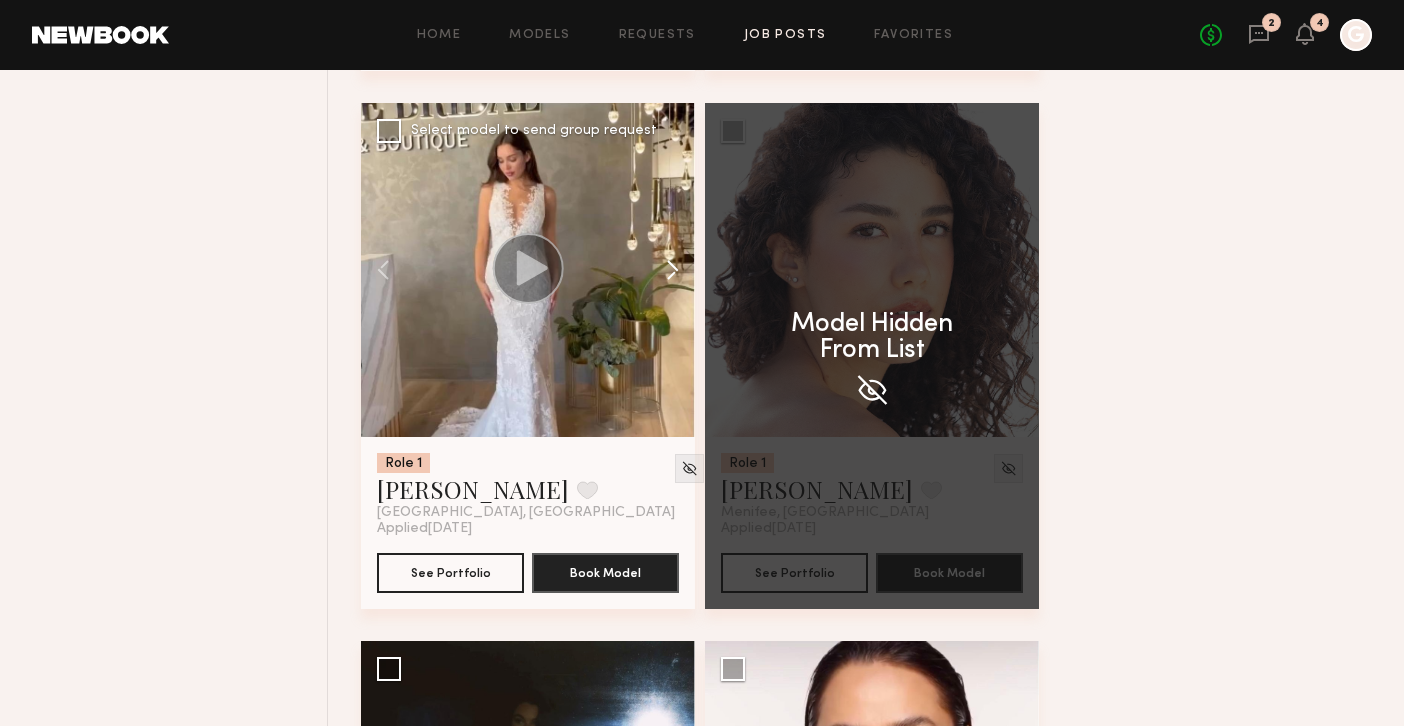 click 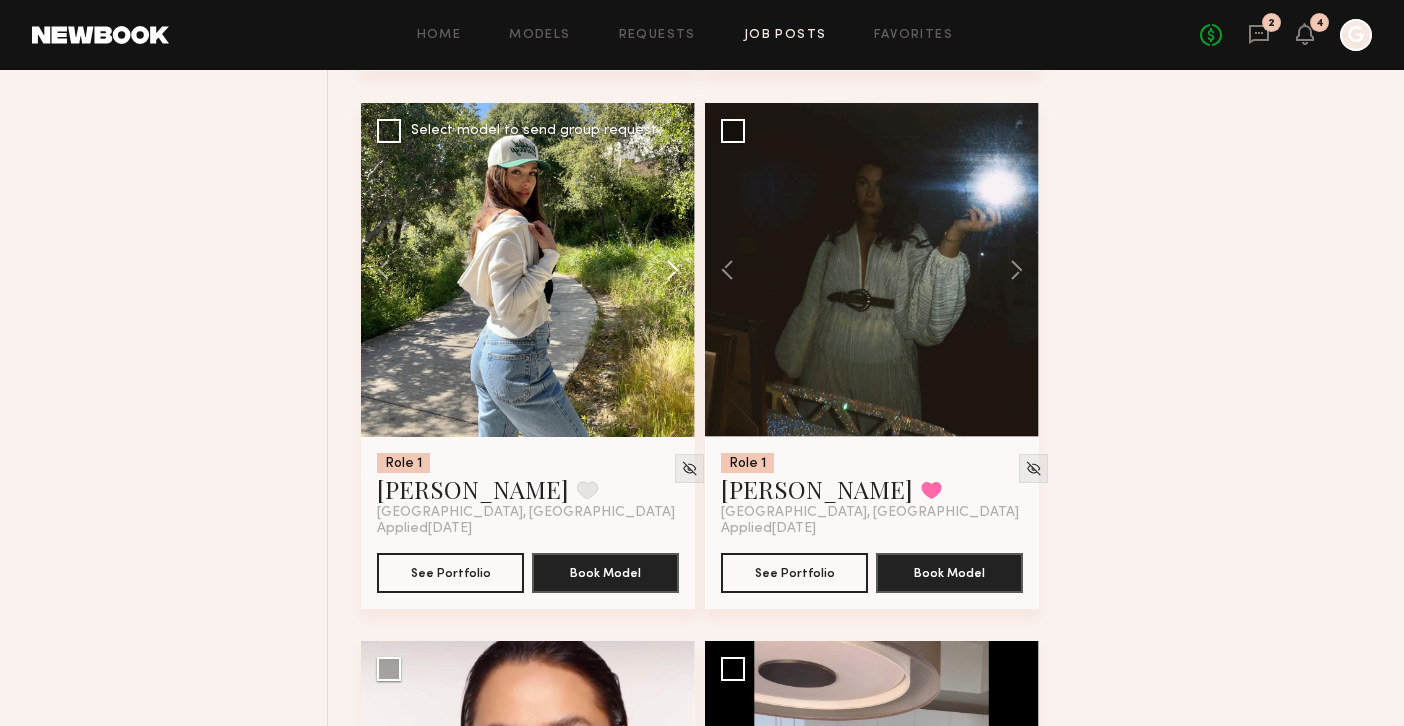 click 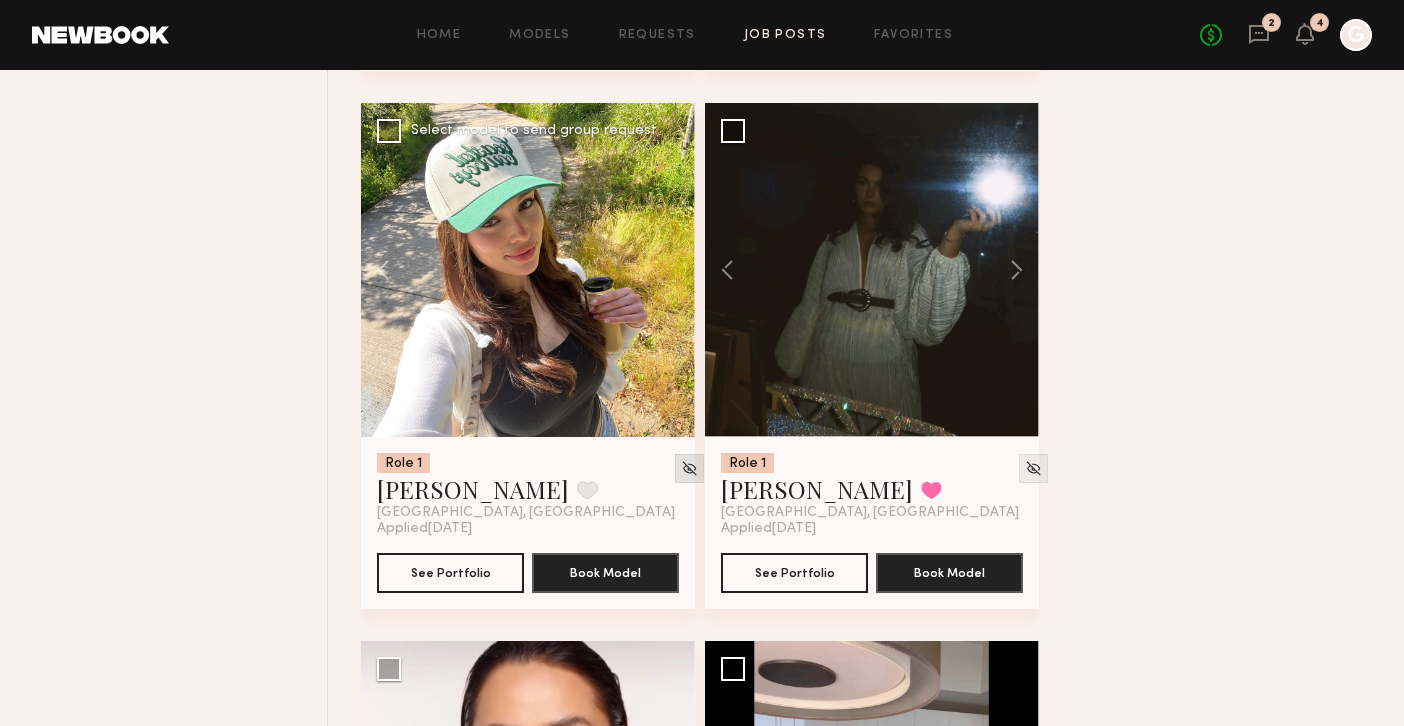 click 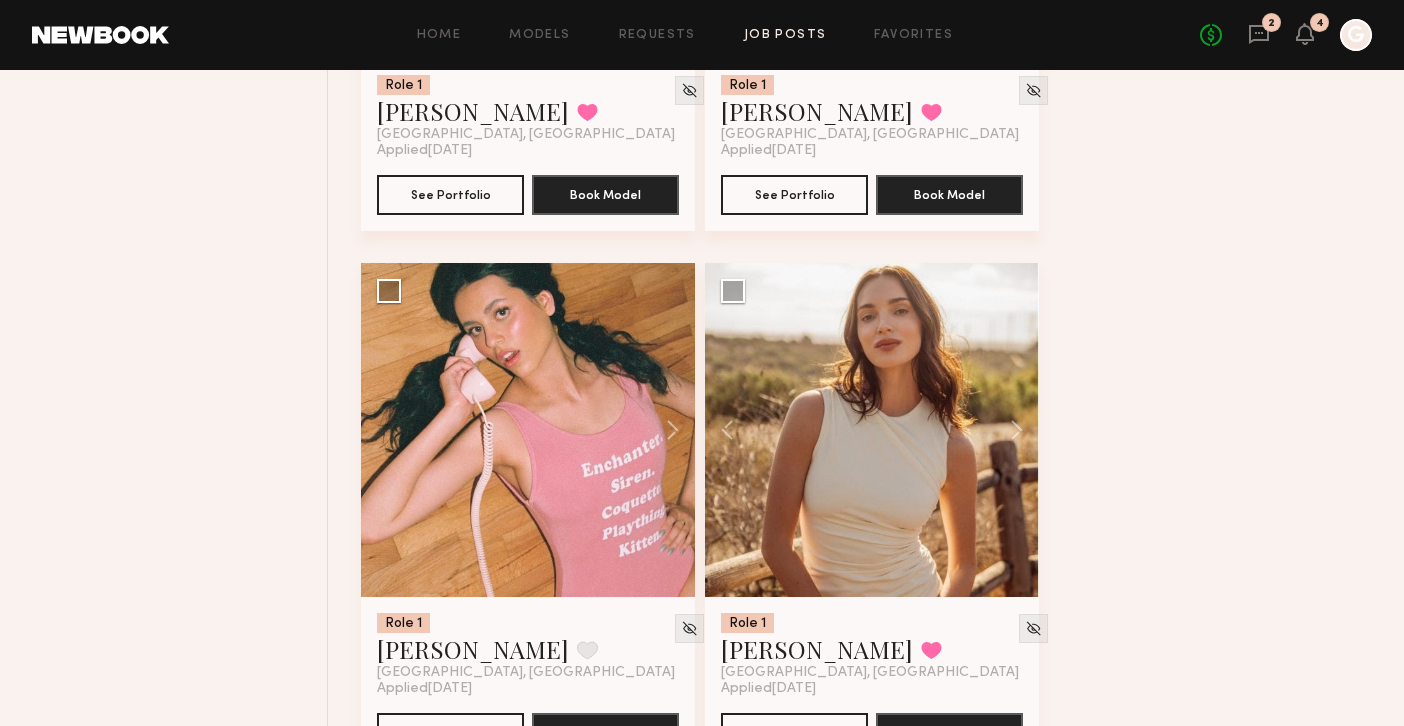 scroll, scrollTop: 1146, scrollLeft: 0, axis: vertical 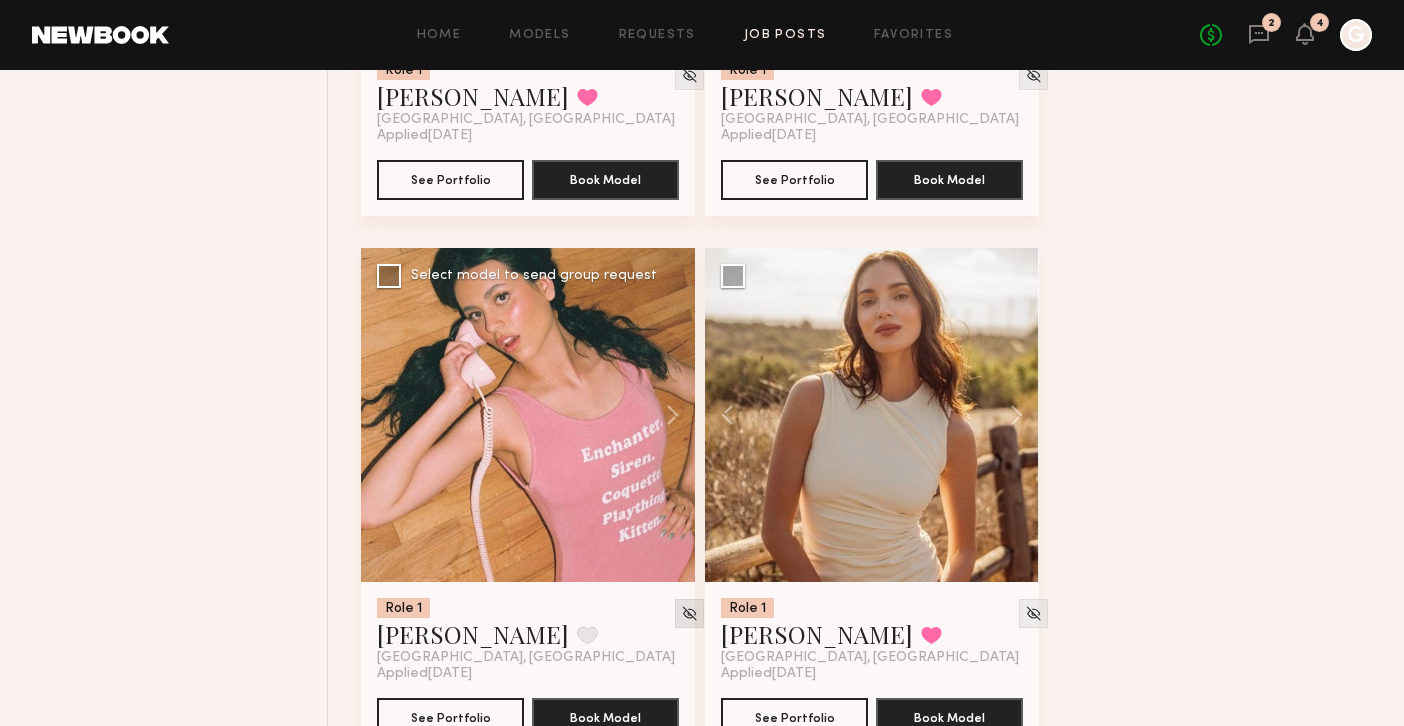 click 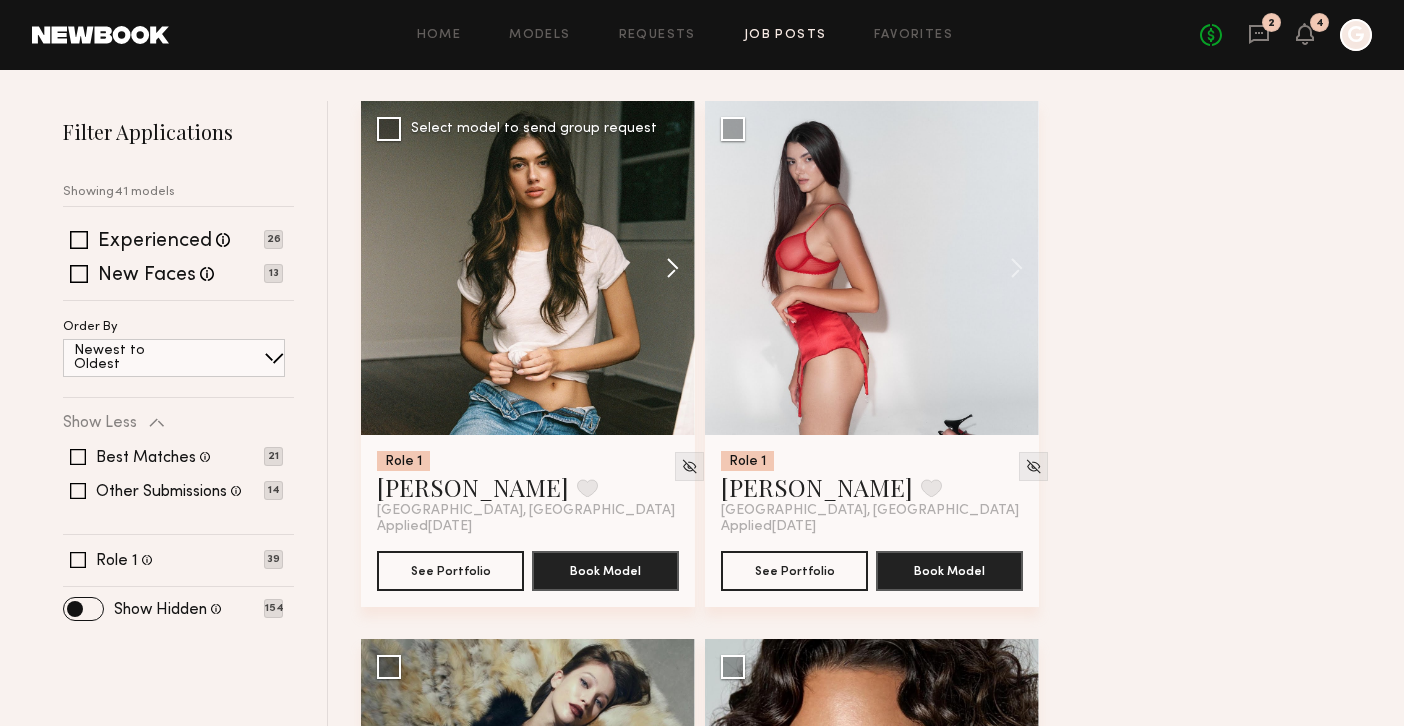 scroll, scrollTop: 0, scrollLeft: 0, axis: both 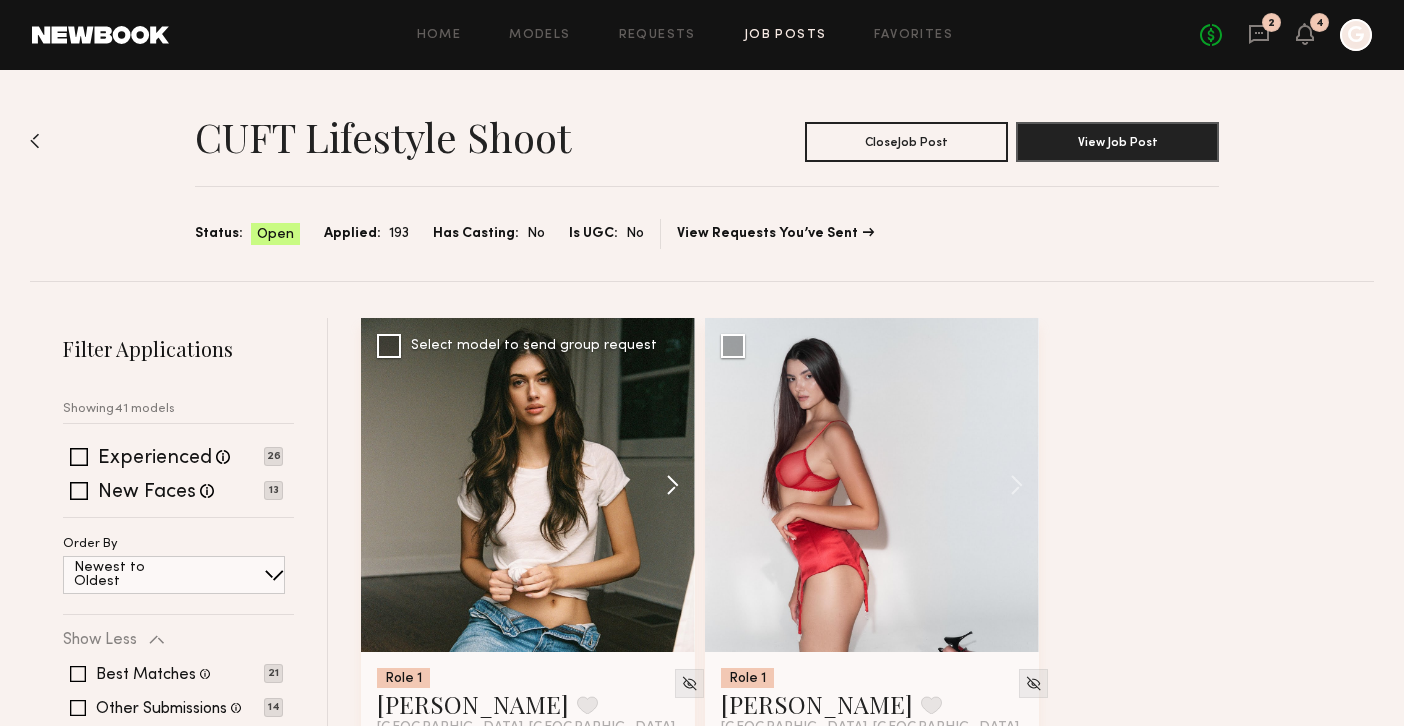 click 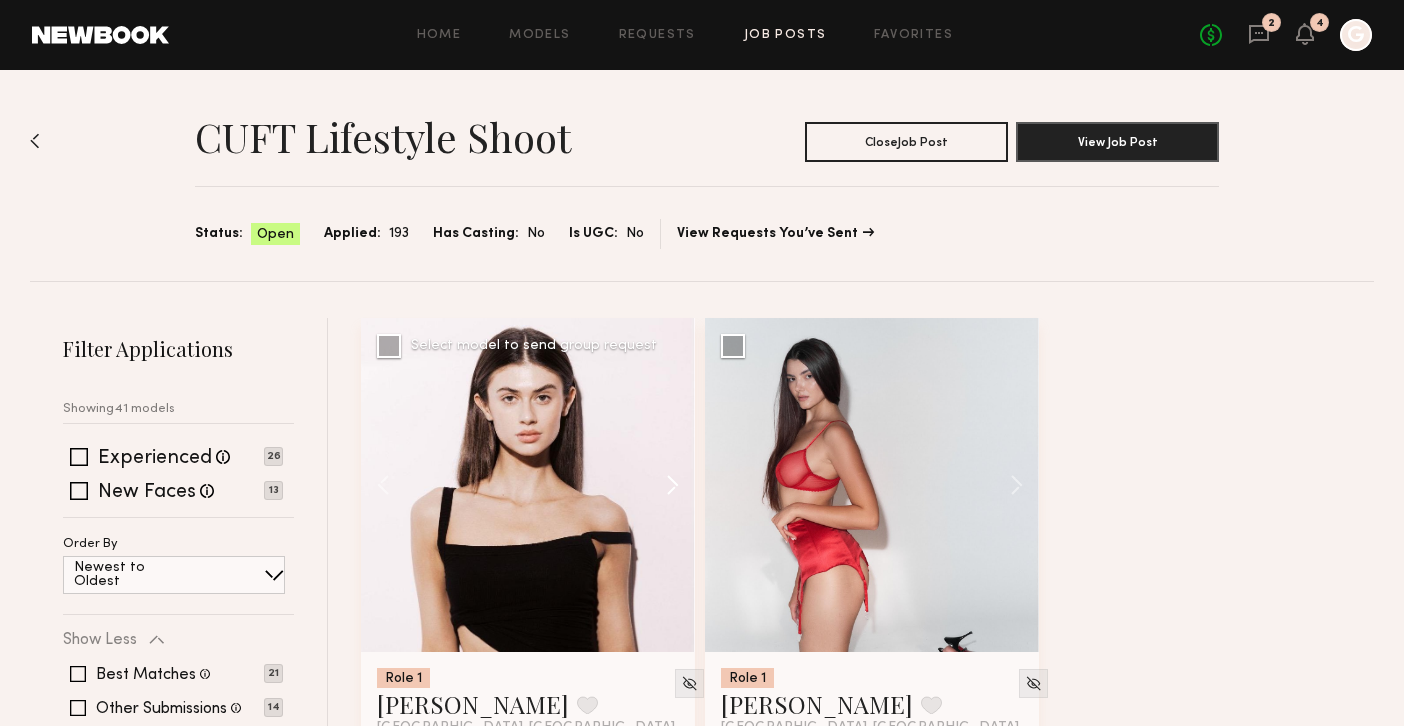 click 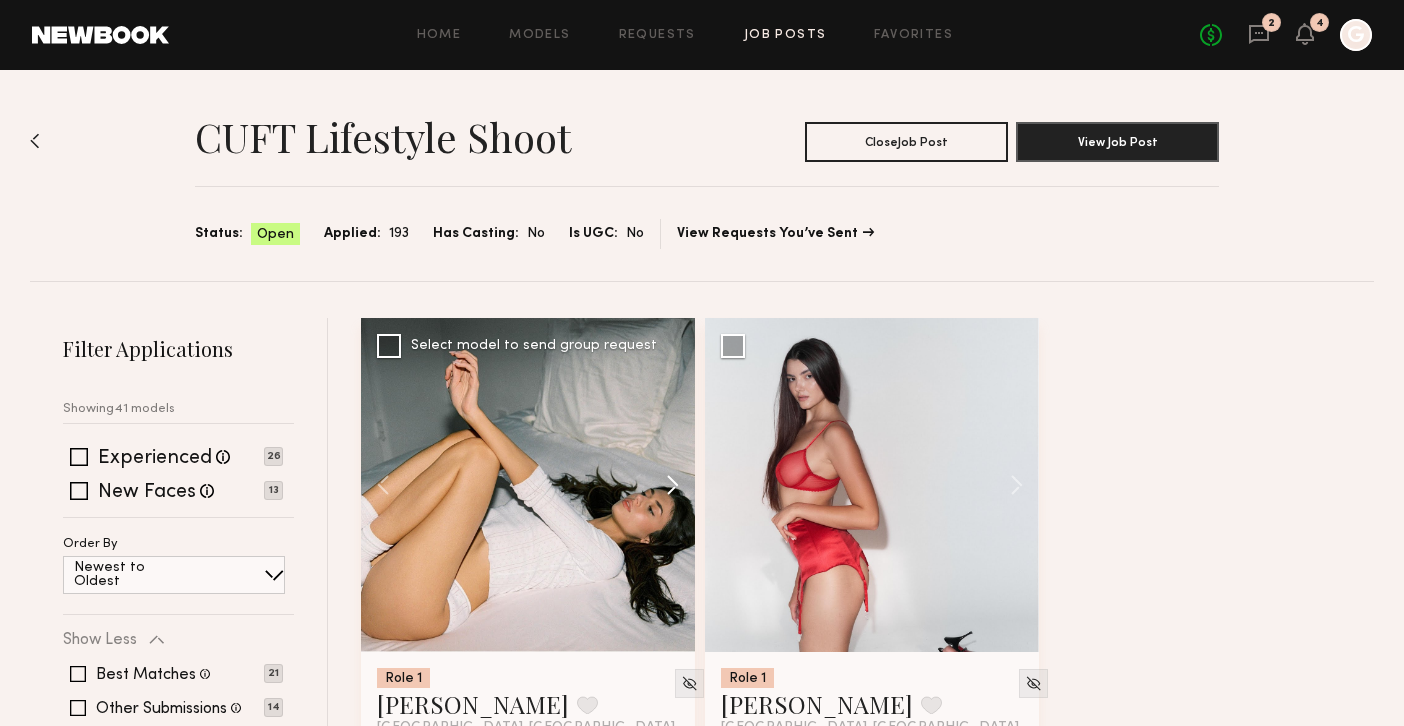 click 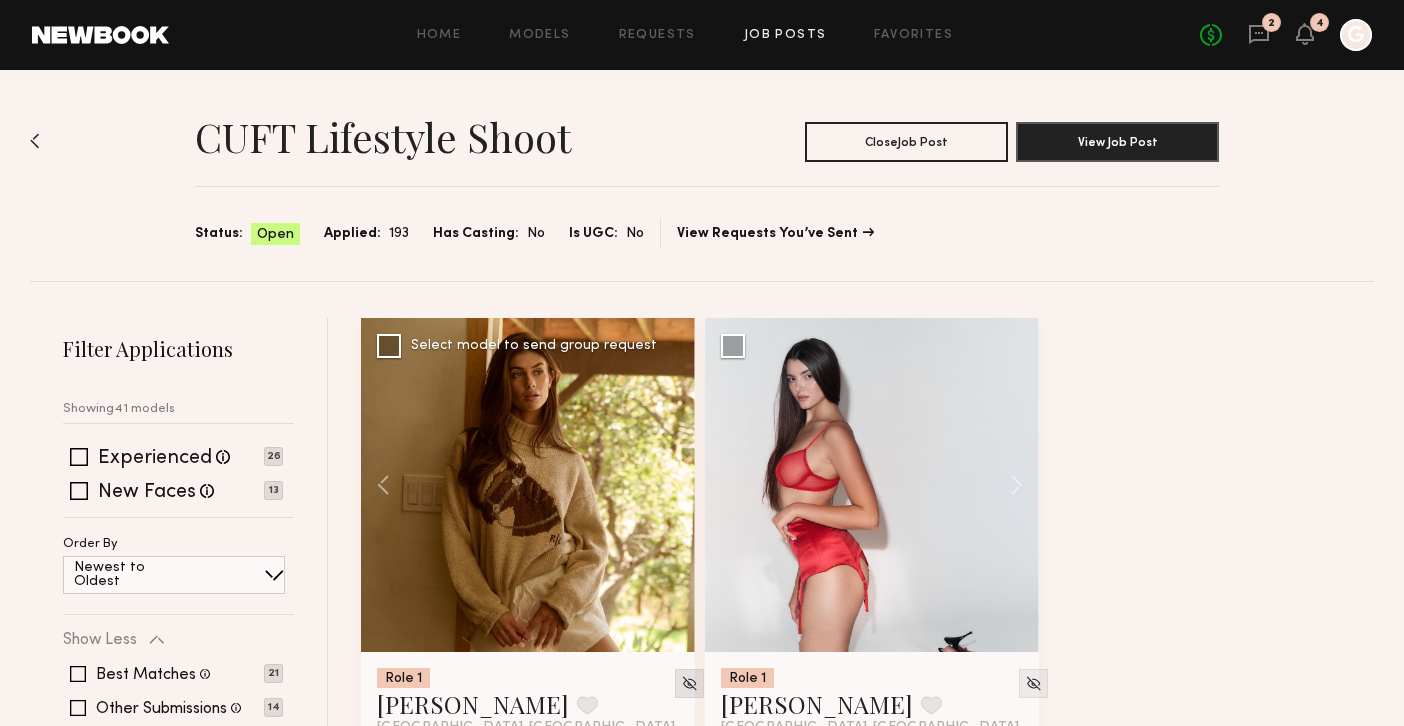 click 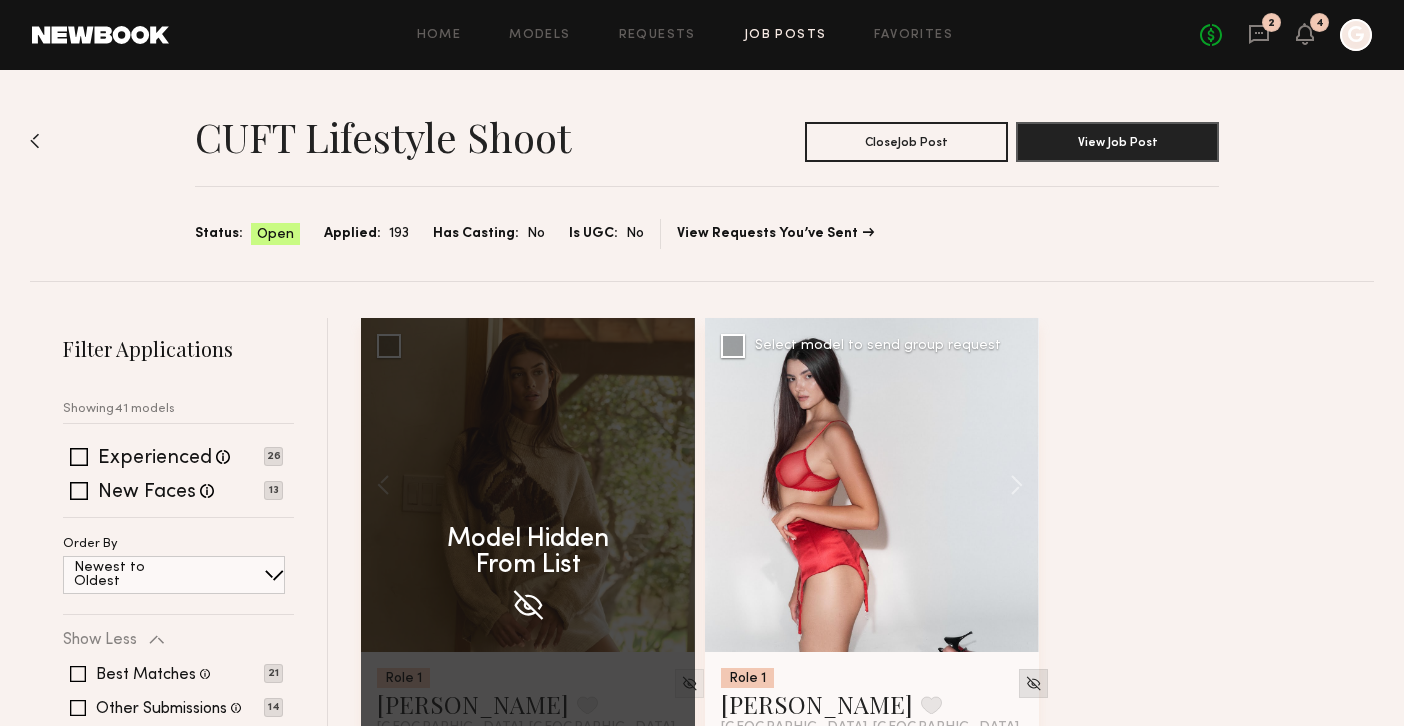 click 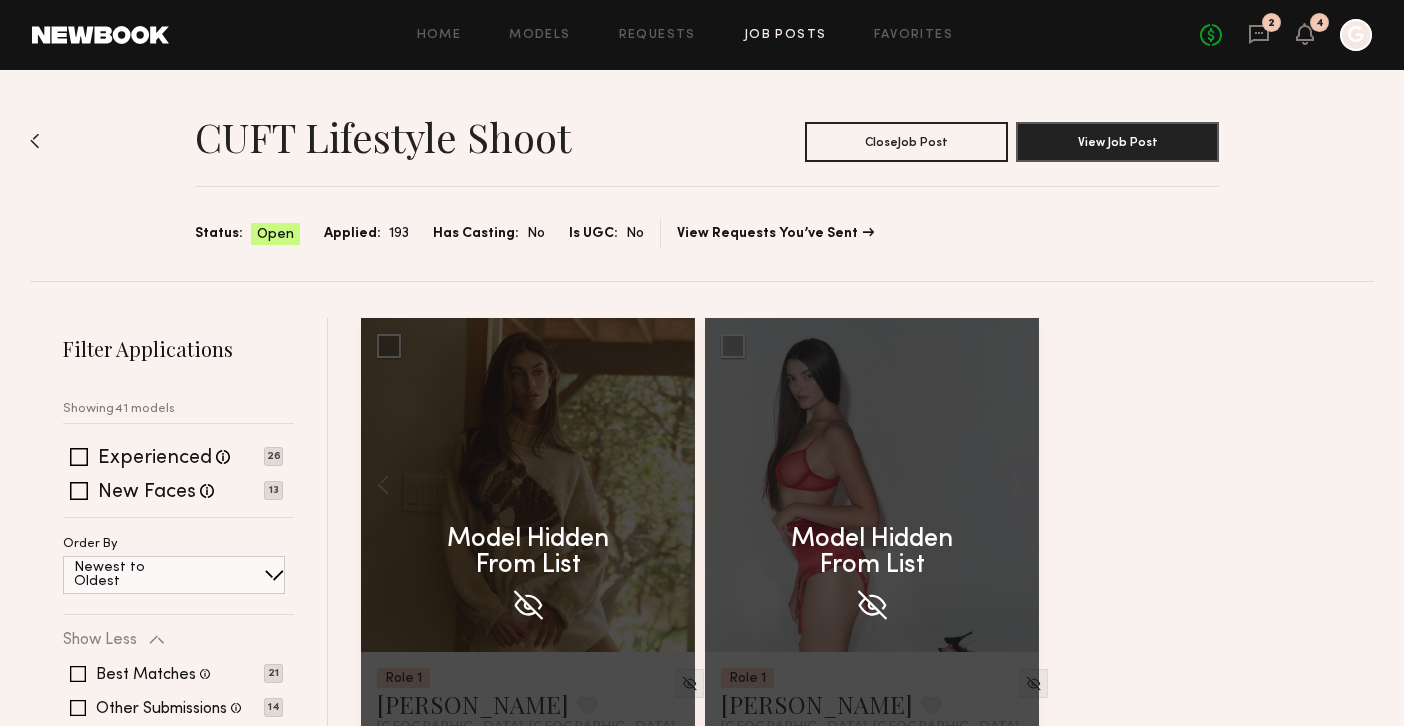 click on "Model Hidden  From List Role 1 Lilah F. Favorite Los Angeles, CA Applied  07/28/2025 See Portfolio Book Model Select model to send group request Model Hidden  From List Role 1 Amaliia K. Favorite Los Angeles, CA Applied  07/28/2025 See Portfolio Book Model Select model to send group request Role 1 Natalia K. Favorited Los Angeles, CA Applied  07/28/2025 See Portfolio Book Model Select model to send group request Role 1 Anna R. Favorited Los Angeles, CA Applied  07/28/2025 See Portfolio Book Model Select model to send group request Role 1 Jules H. Favorited Los Angeles, CA Applied  07/27/2025 See Portfolio Book Model Select model to send group request Role 1 Taylor C. Favorited Los Angeles, CA Applied  07/25/2025 See Portfolio Book Model Select model to send group request Role 1 Cheyenne G. Favorited Los Angeles, CA Applied  07/25/2025 See Portfolio Book Model Select model to send group request Role 1 Anastassija M. Favorited Los Angeles, CA Applied  07/25/2025 See Portfolio Book Model Role 1 Favorited" 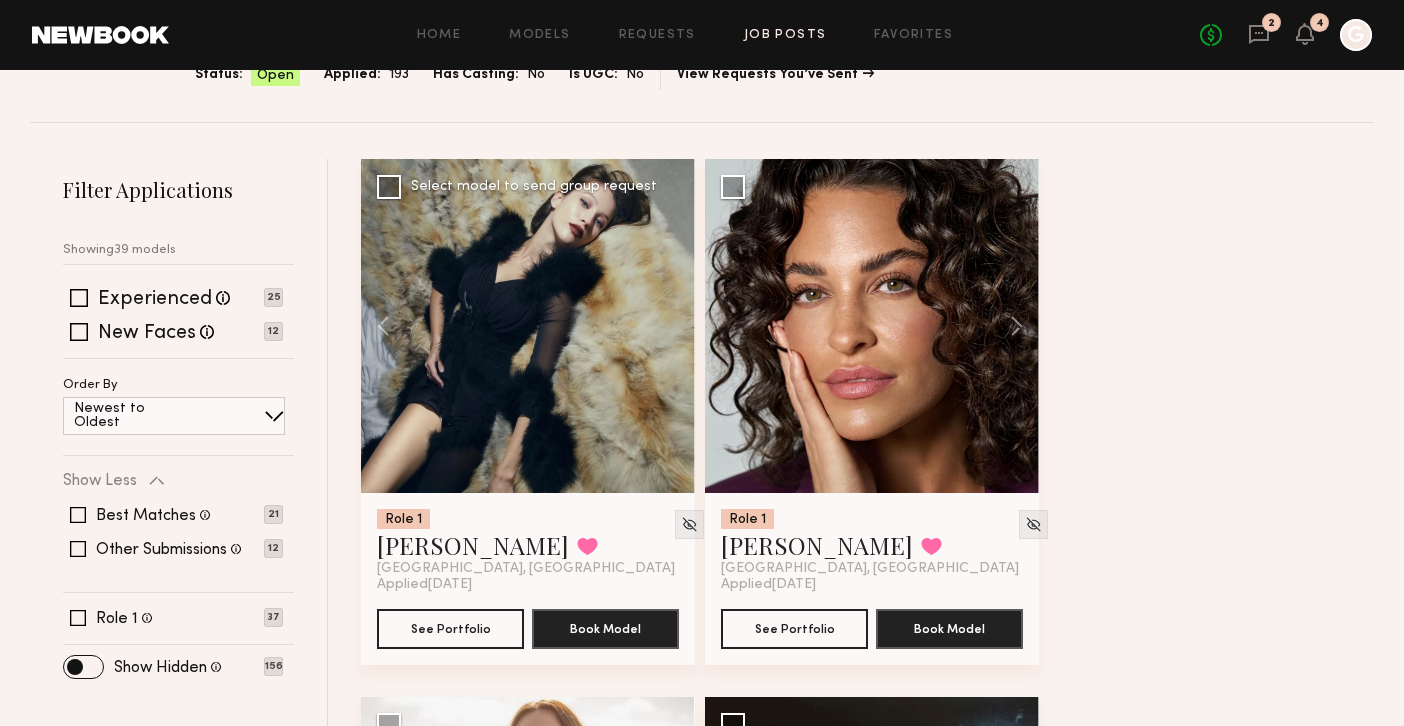 scroll, scrollTop: 0, scrollLeft: 0, axis: both 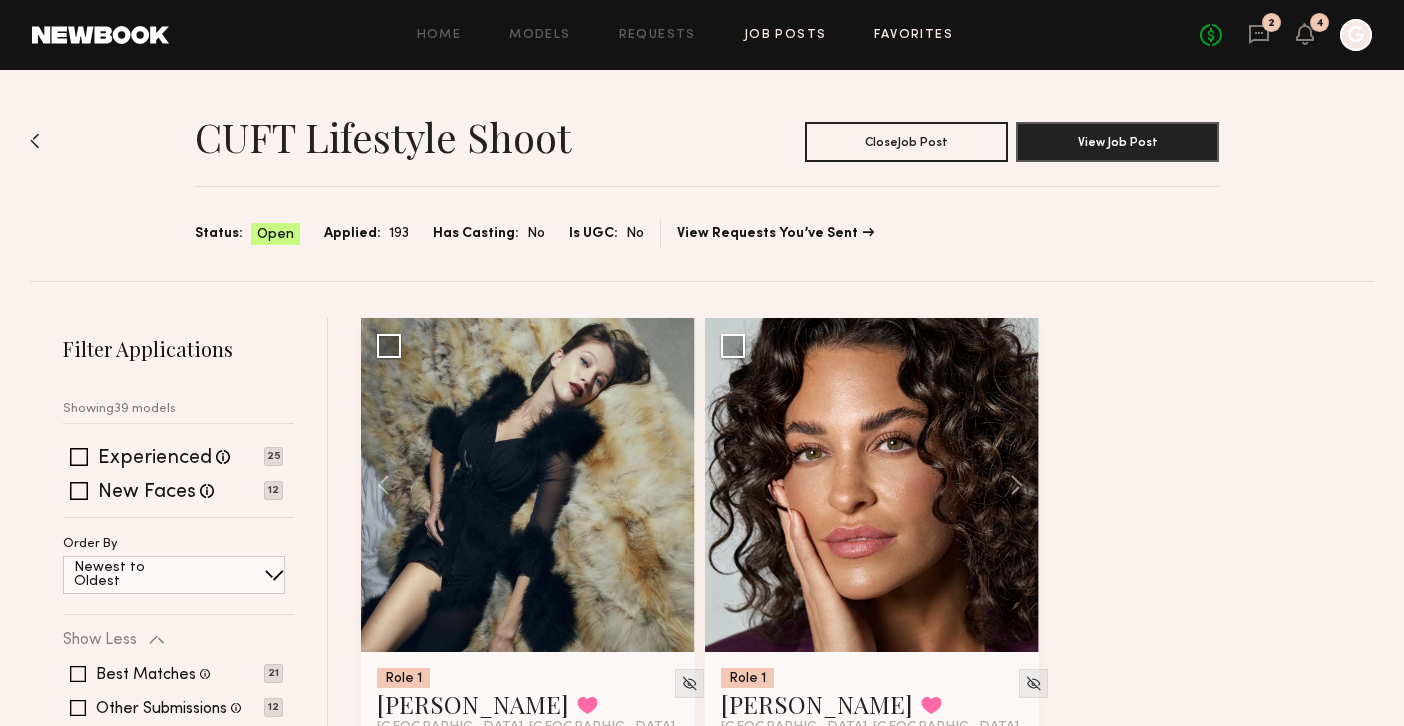 click on "Favorites" 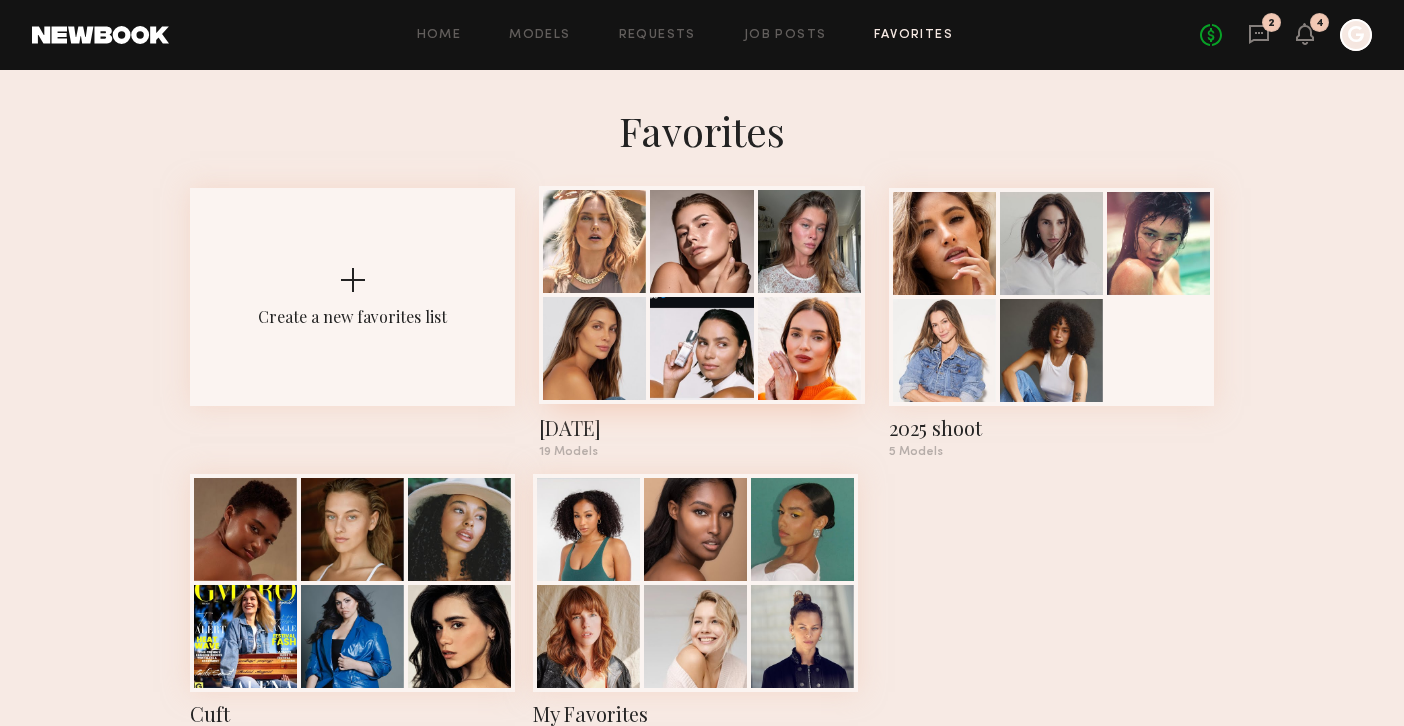 click 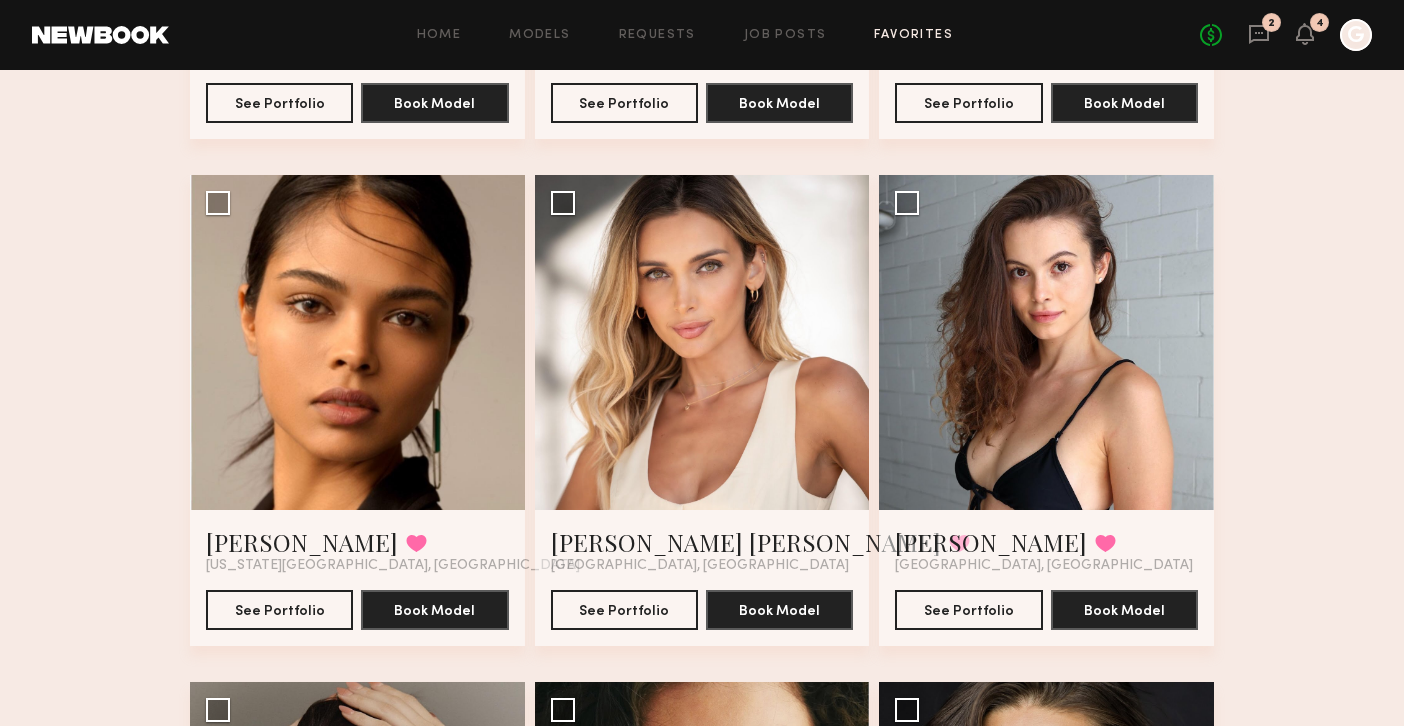 scroll, scrollTop: 1069, scrollLeft: 0, axis: vertical 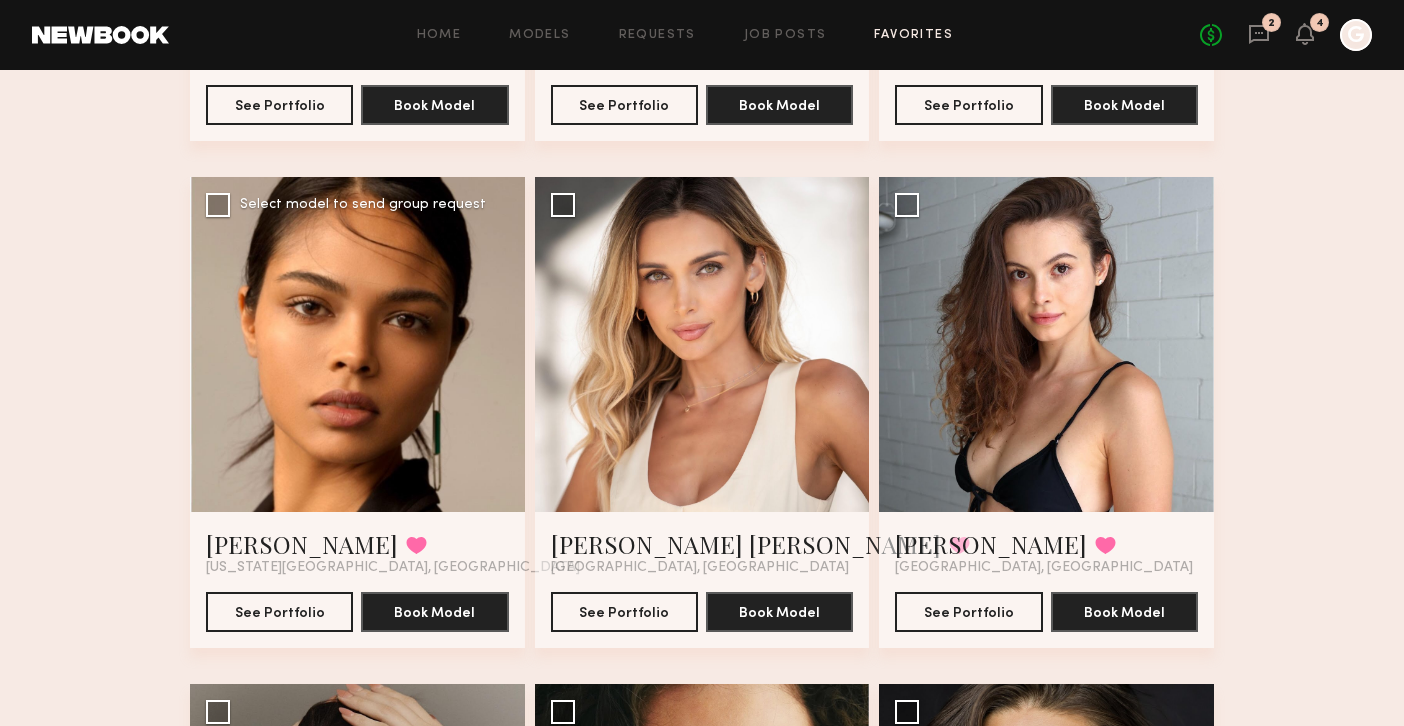 click 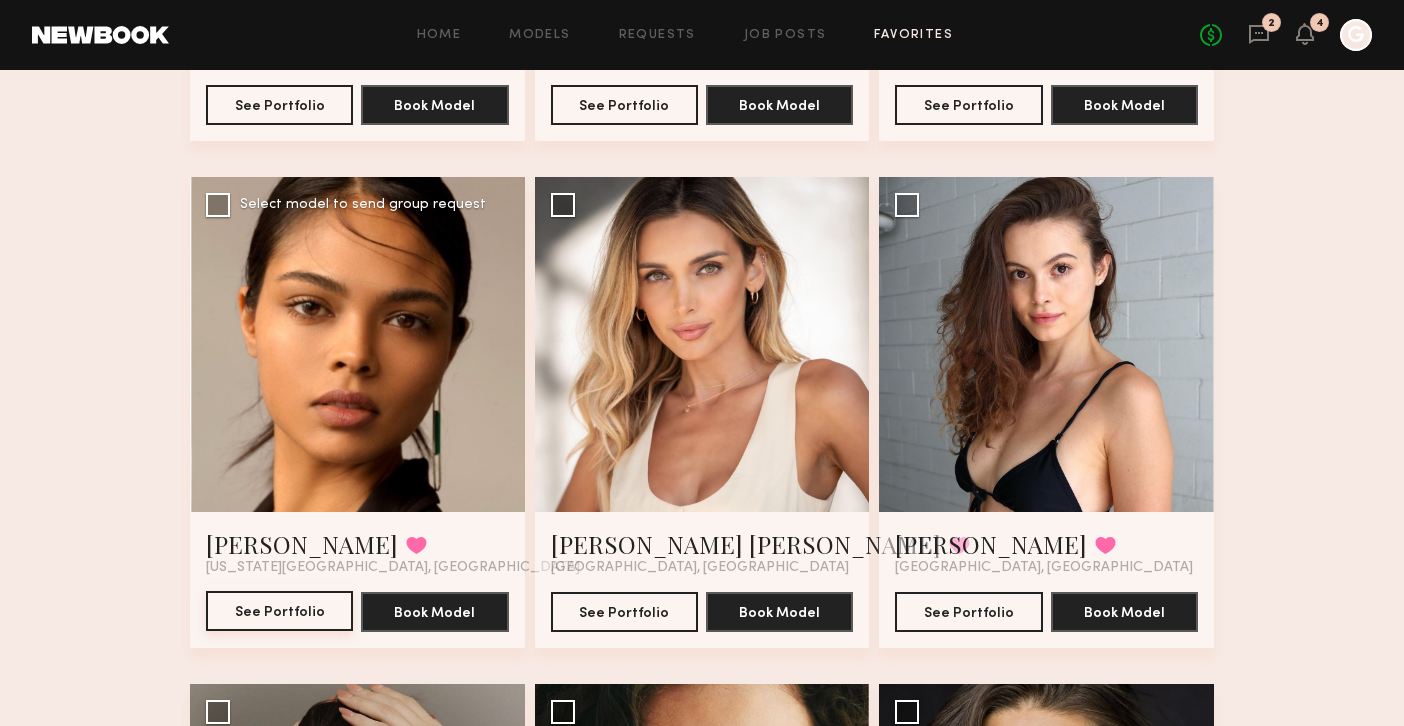 click on "See Portfolio" 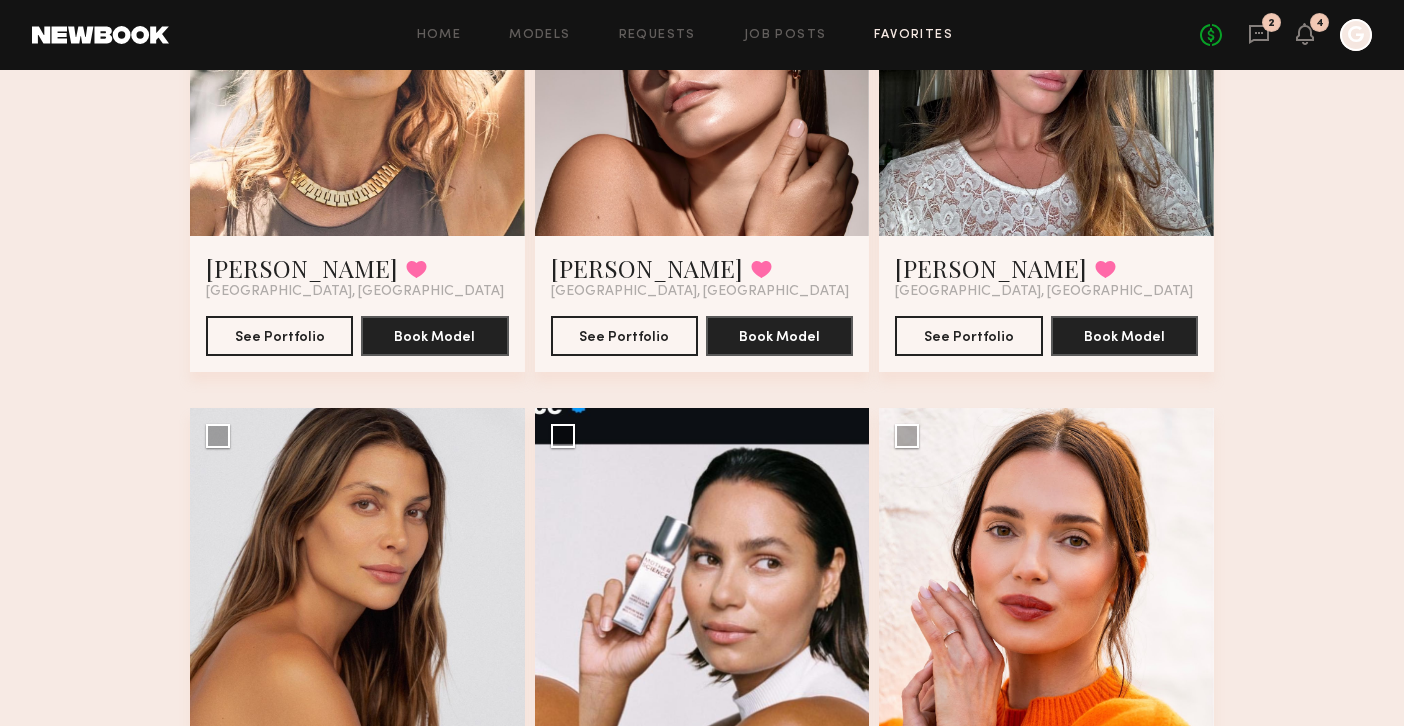 scroll, scrollTop: 0, scrollLeft: 0, axis: both 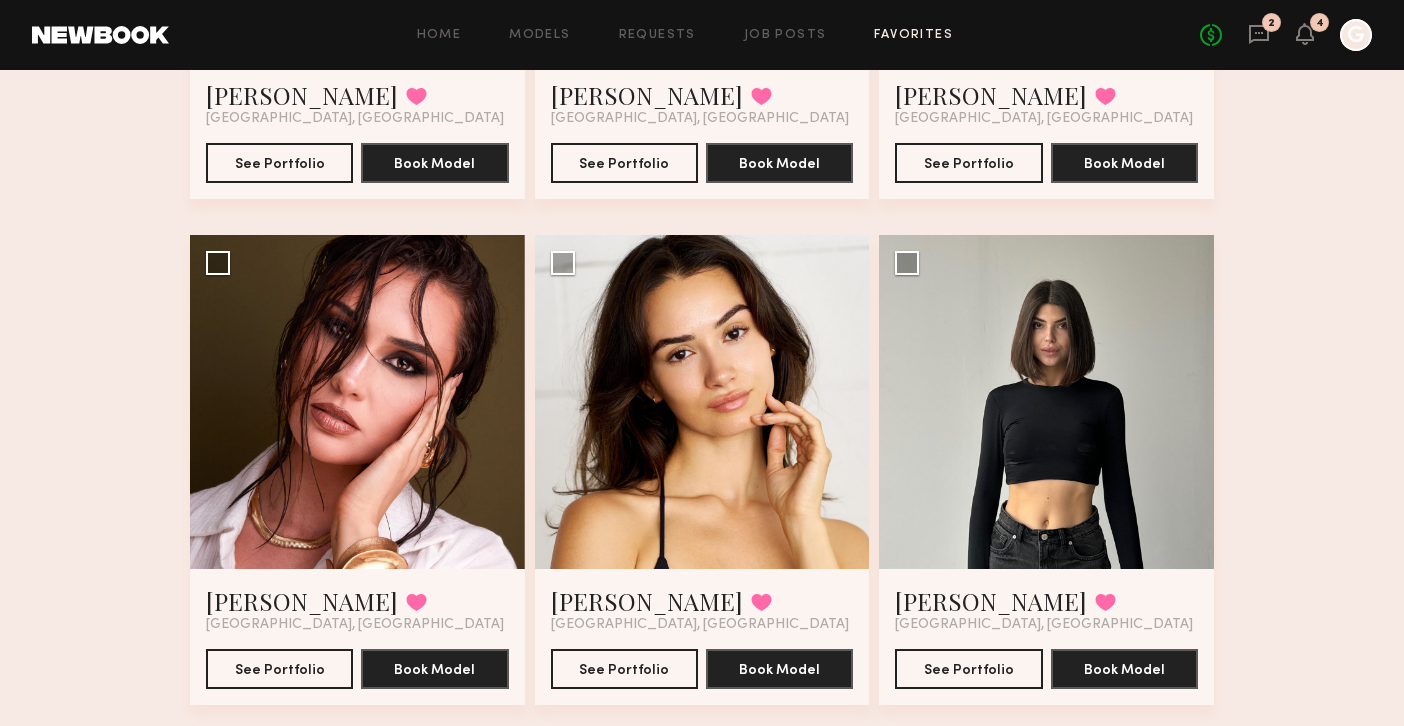 drag, startPoint x: 649, startPoint y: 376, endPoint x: 1232, endPoint y: 339, distance: 584.1729 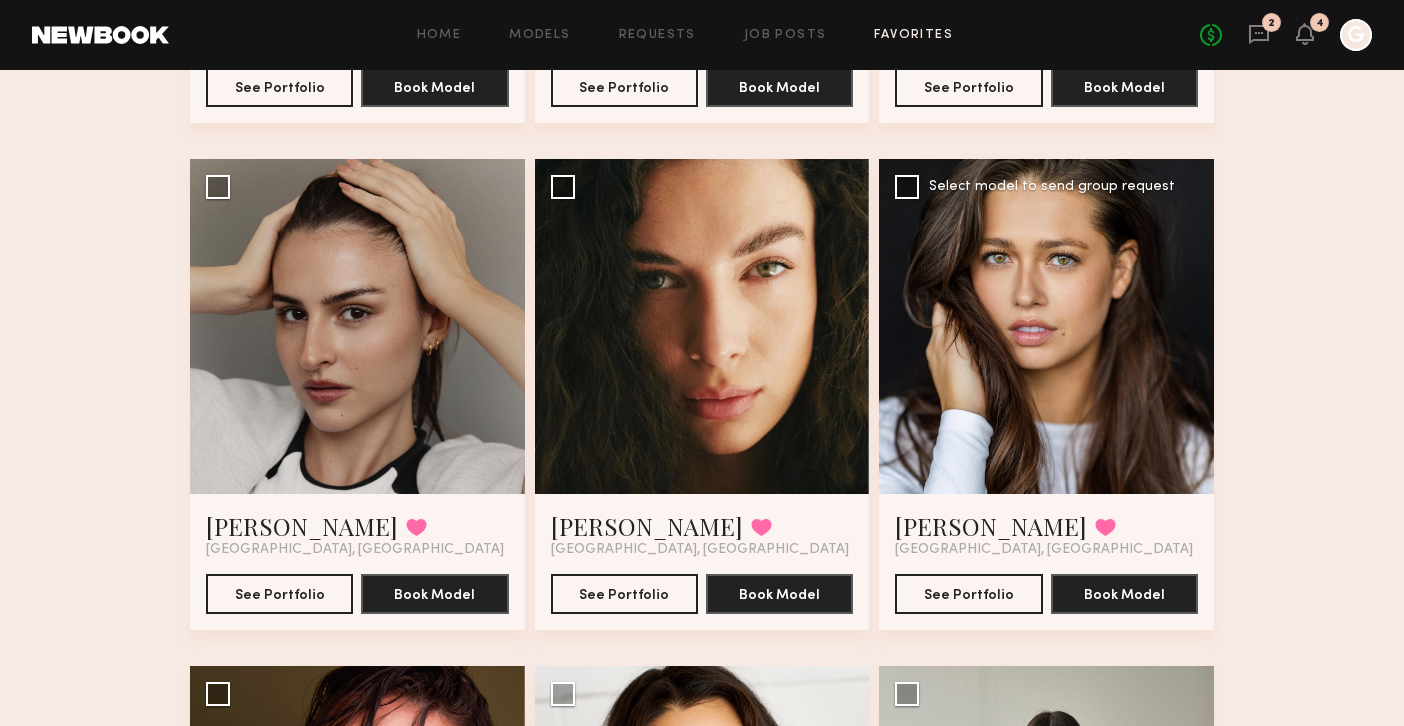 scroll, scrollTop: 1599, scrollLeft: 0, axis: vertical 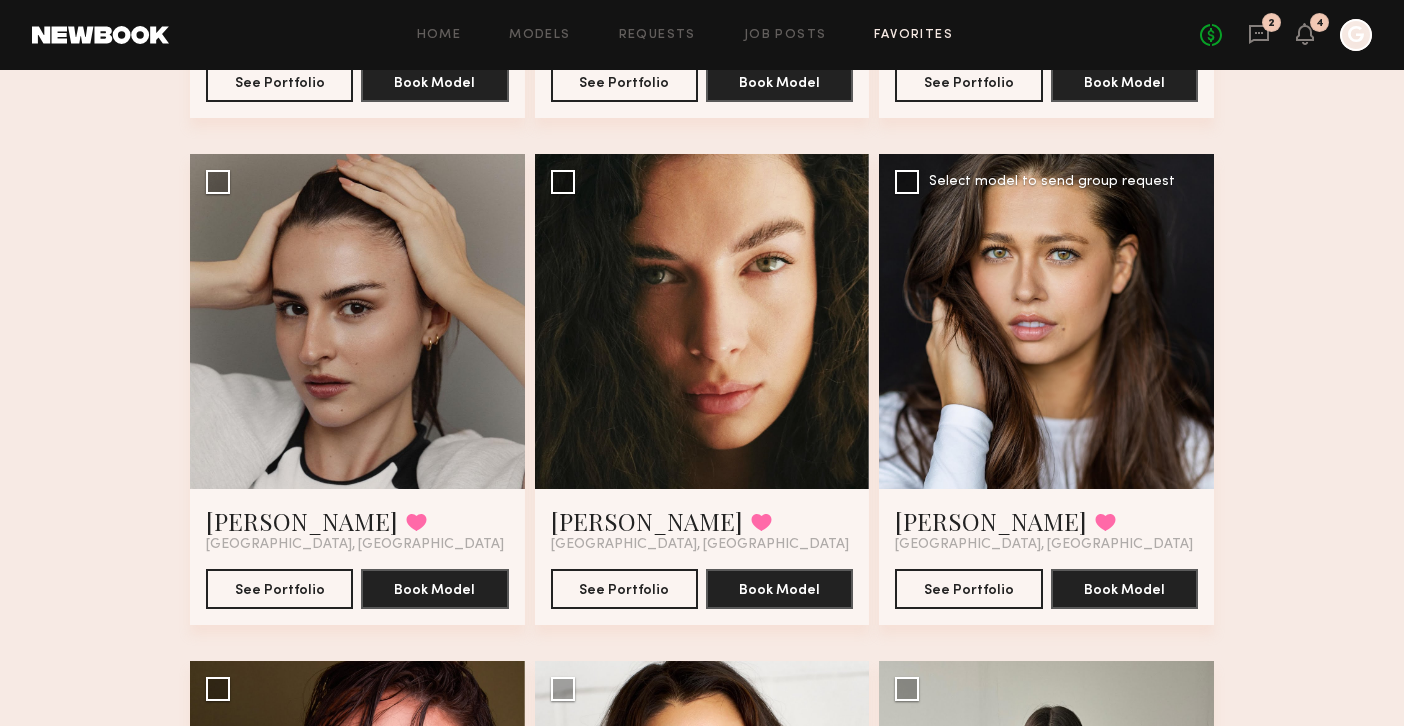 click 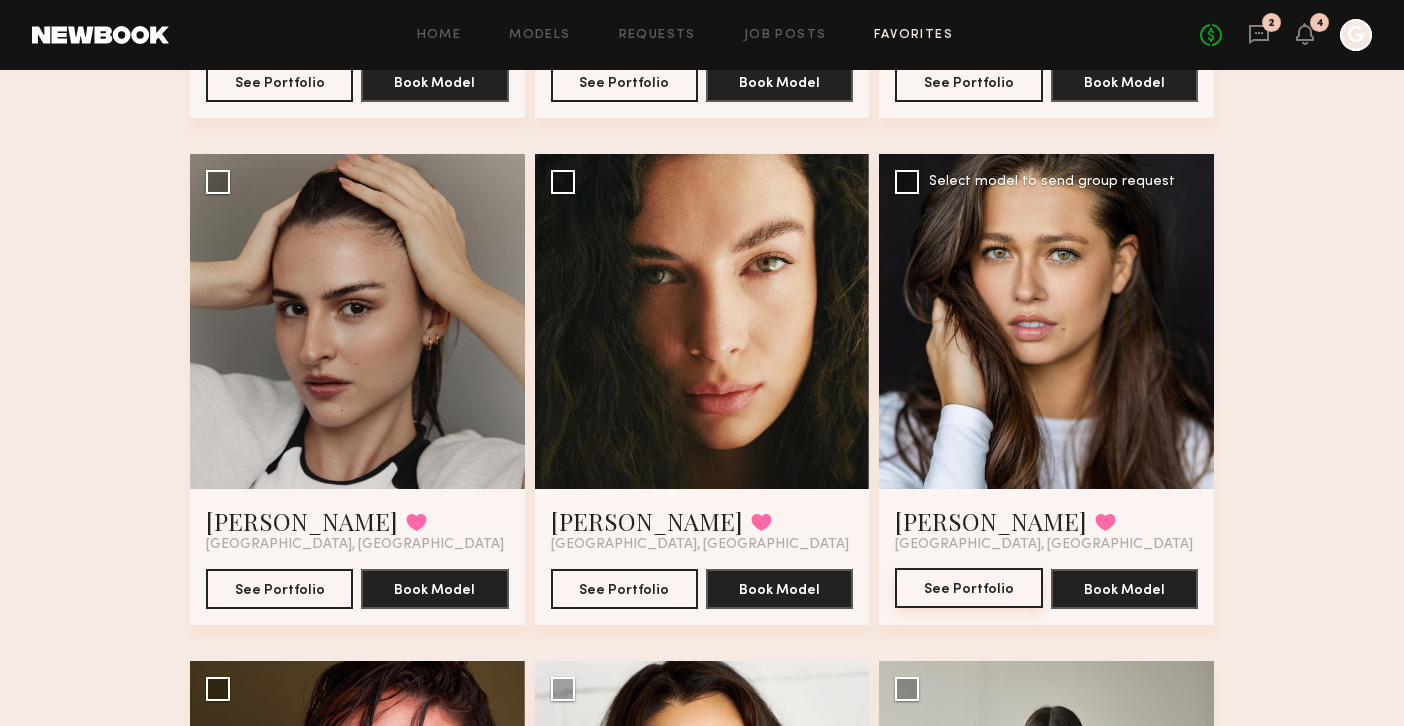 click on "See Portfolio" 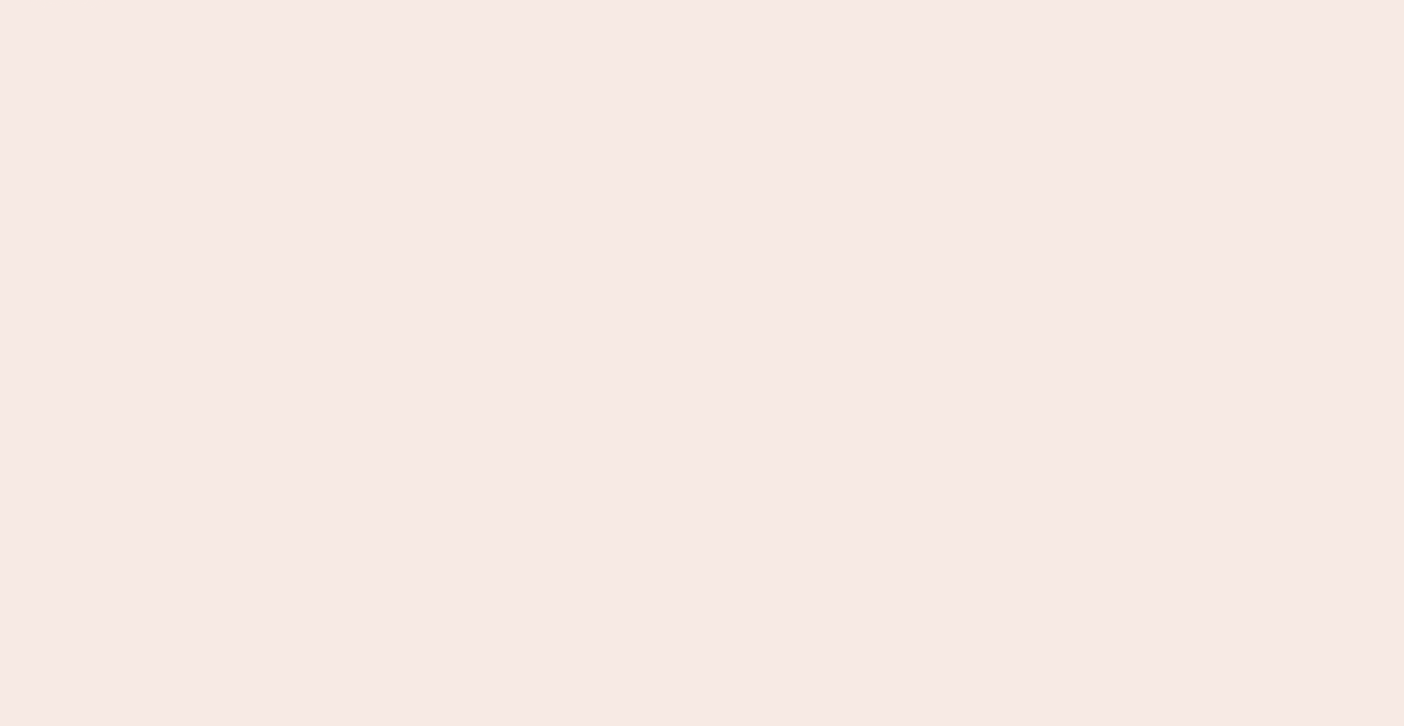 scroll, scrollTop: 0, scrollLeft: 0, axis: both 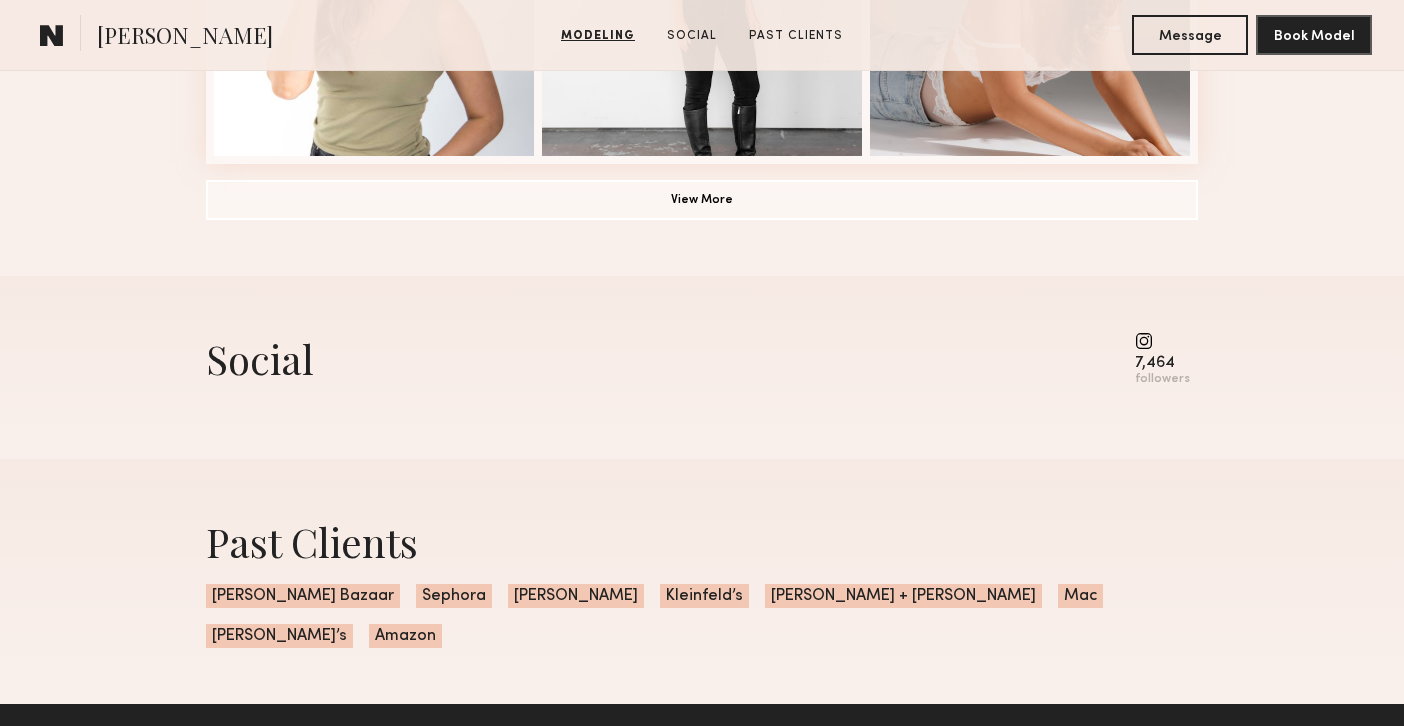 click on "7,464 followers" at bounding box center (1162, 359) 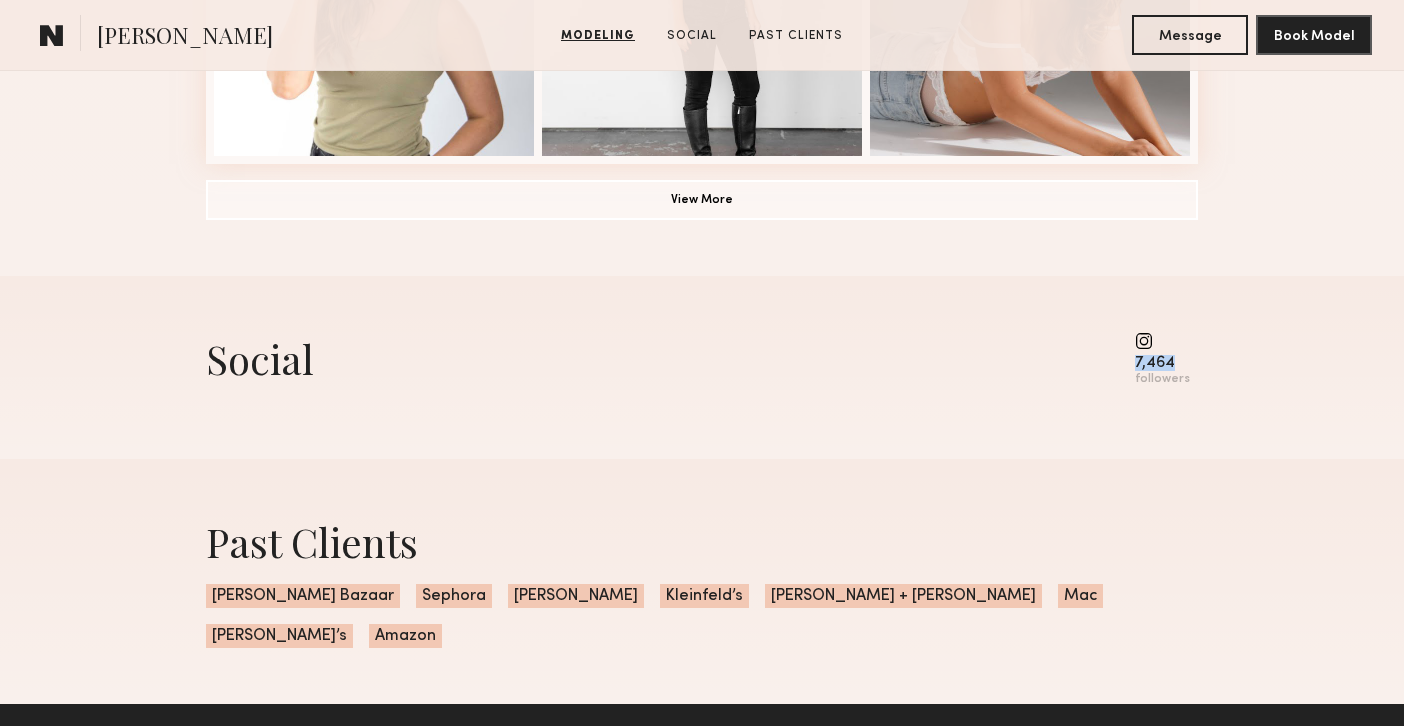 click at bounding box center [1162, 341] 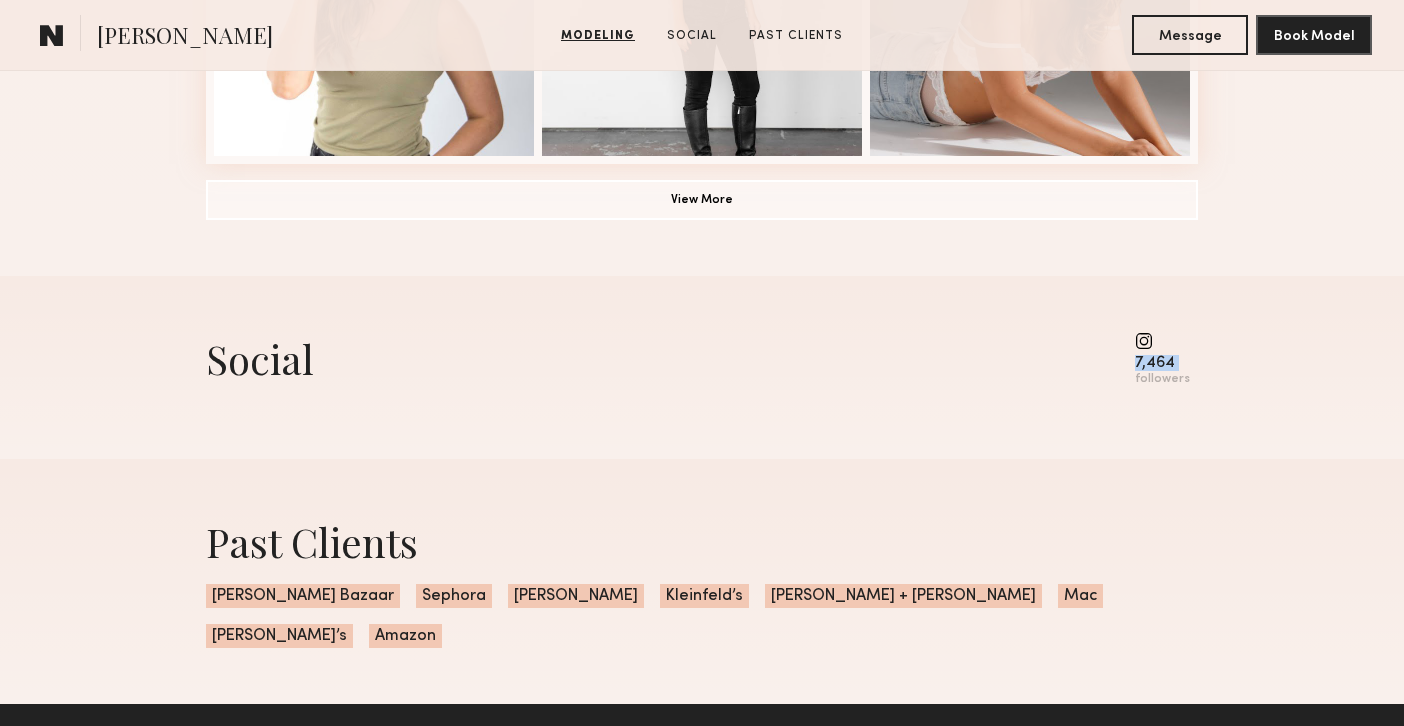 click at bounding box center (1162, 341) 